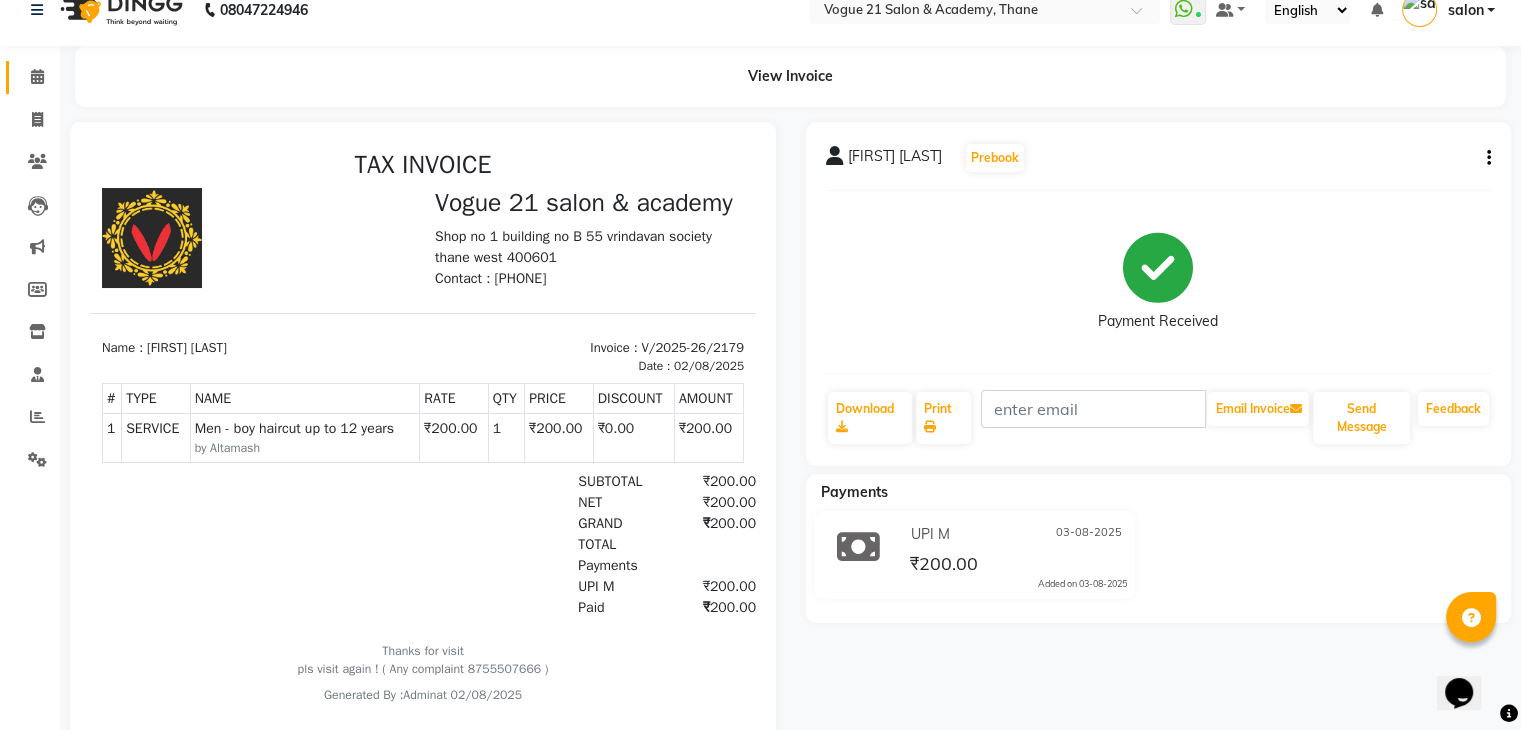 scroll, scrollTop: 0, scrollLeft: 0, axis: both 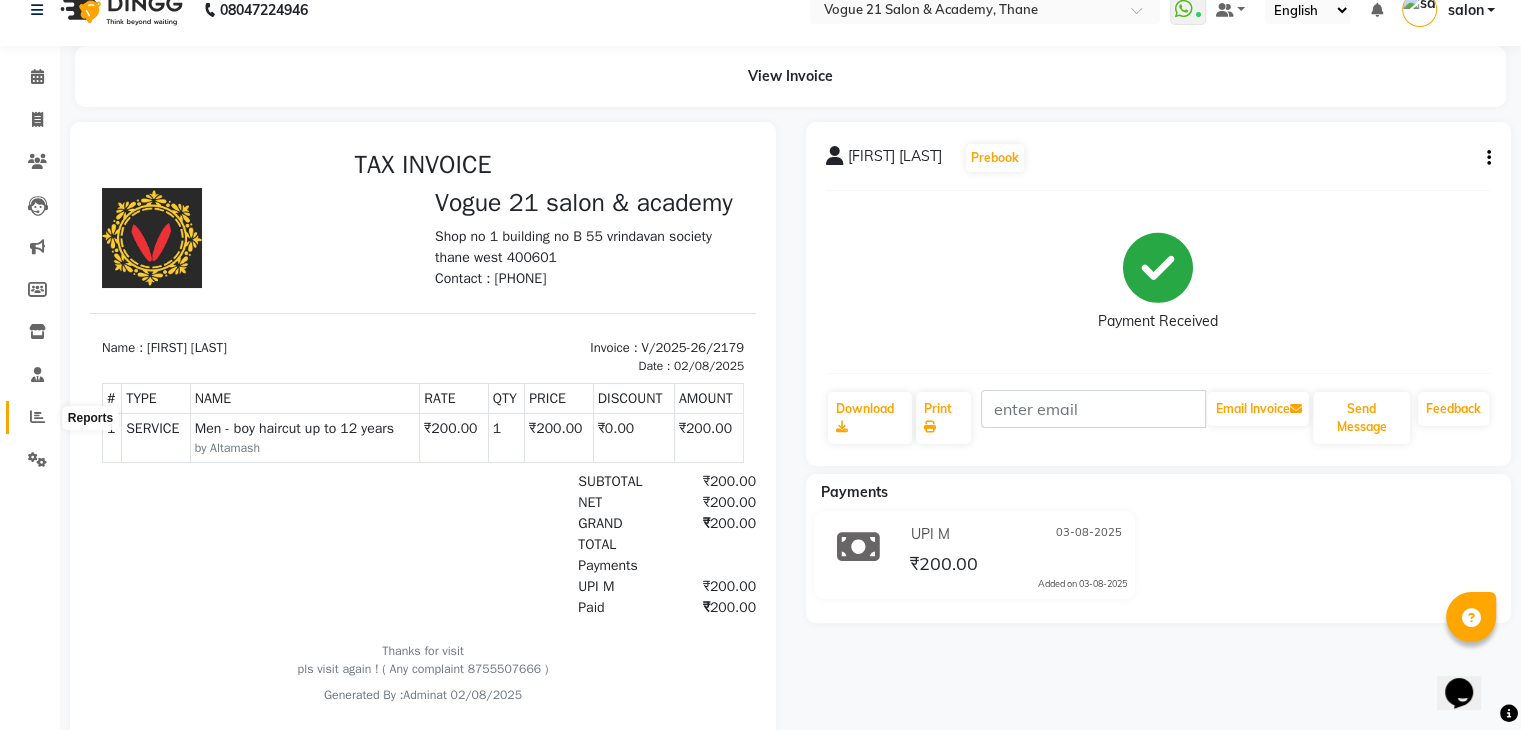 click 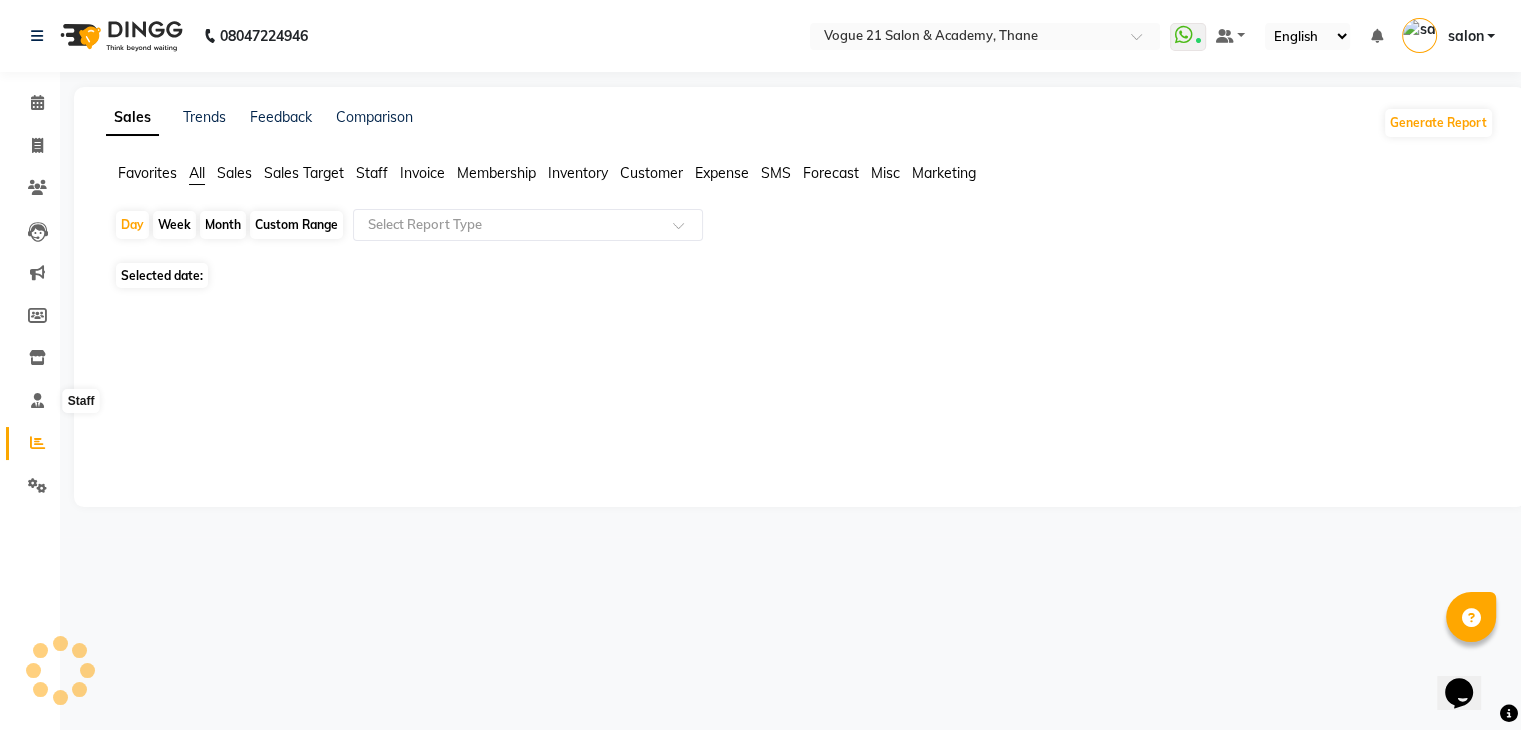 scroll, scrollTop: 0, scrollLeft: 0, axis: both 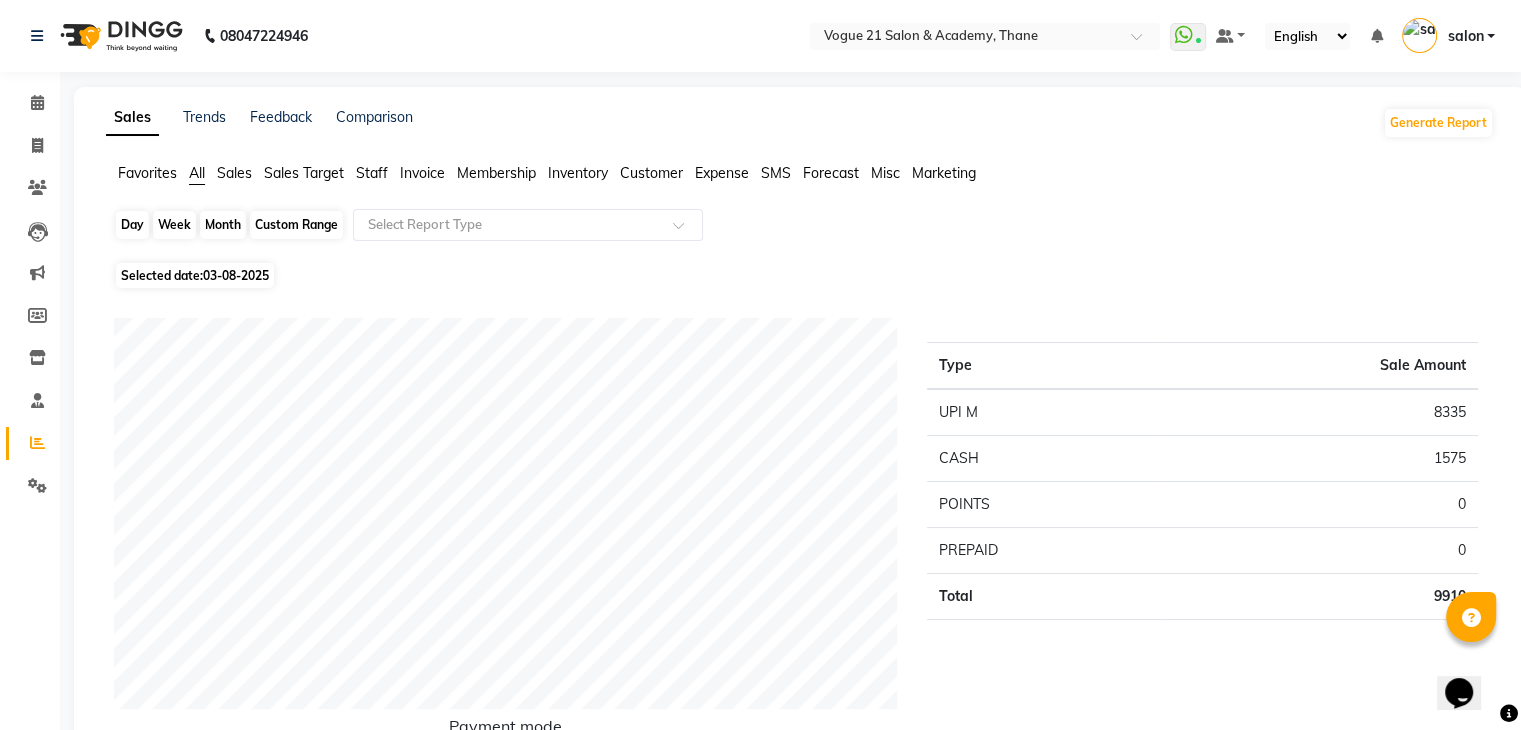 click on "Day" 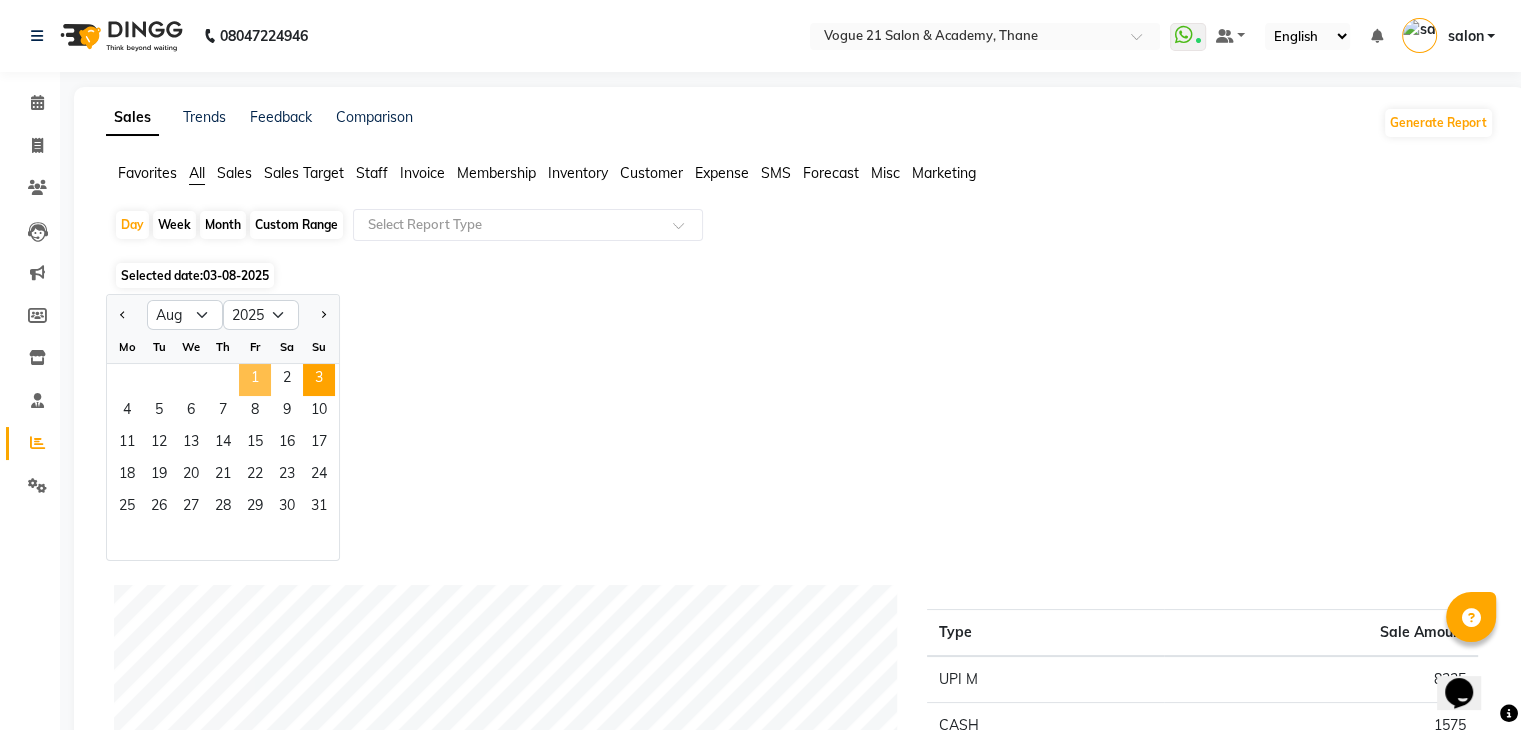 click on "1" 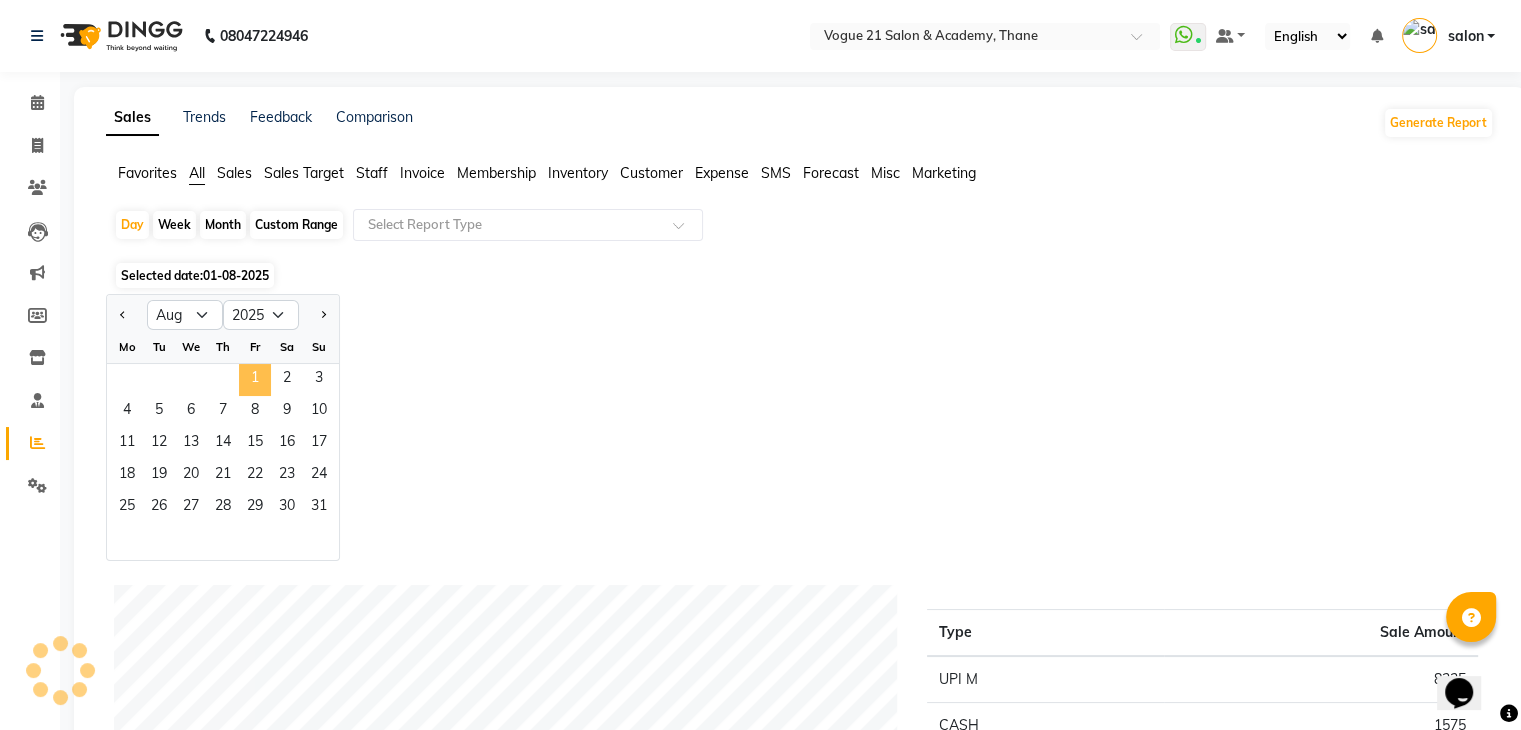 click on "1" 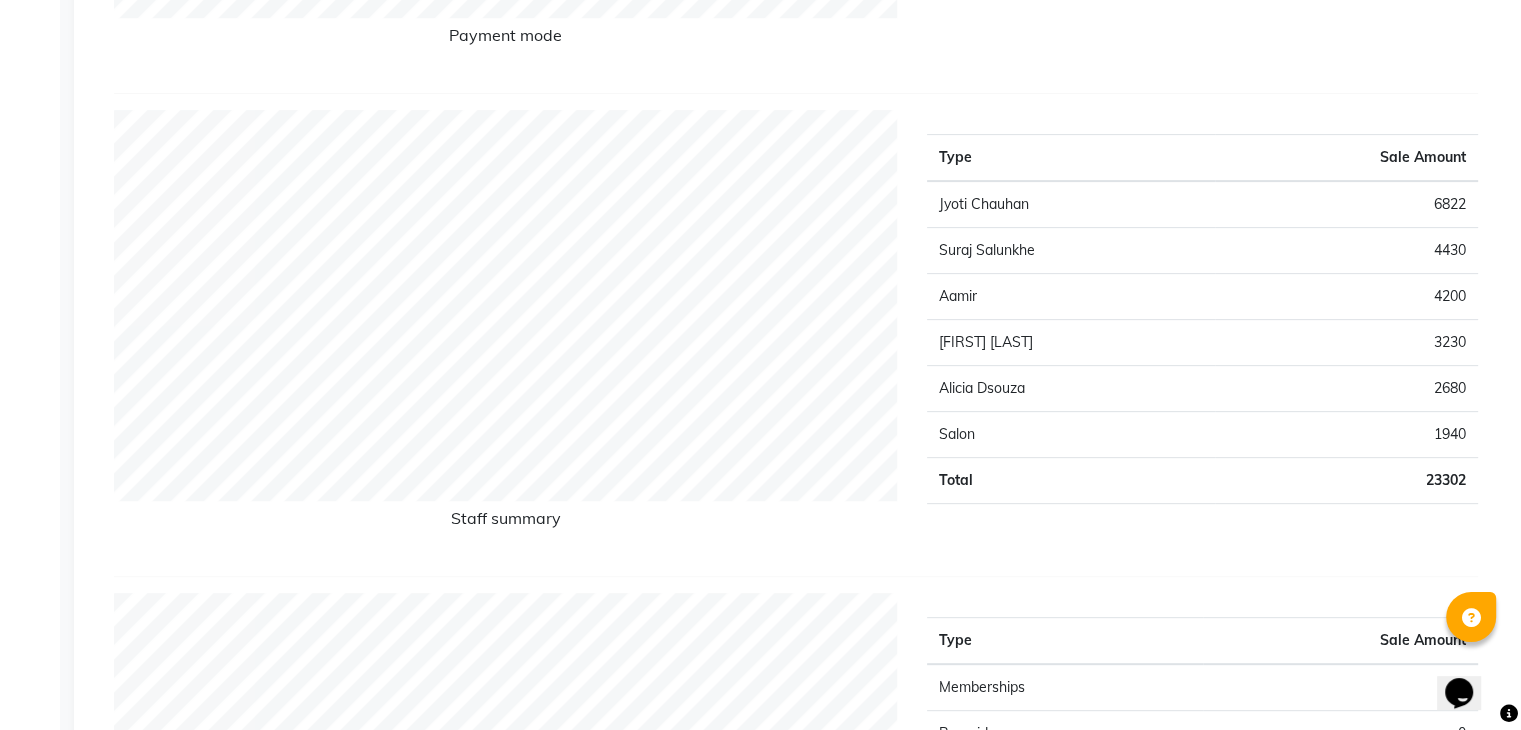 scroll, scrollTop: 0, scrollLeft: 0, axis: both 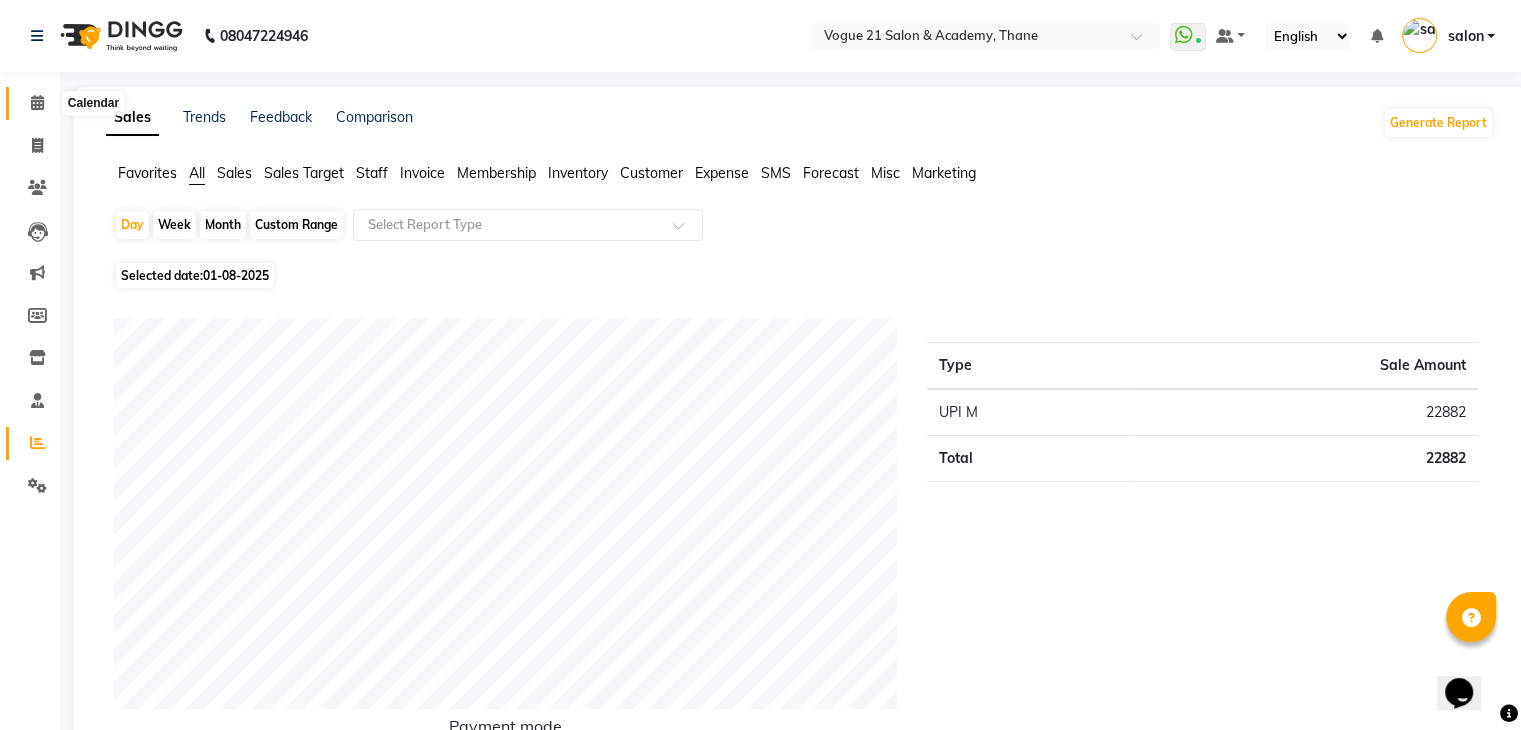 click 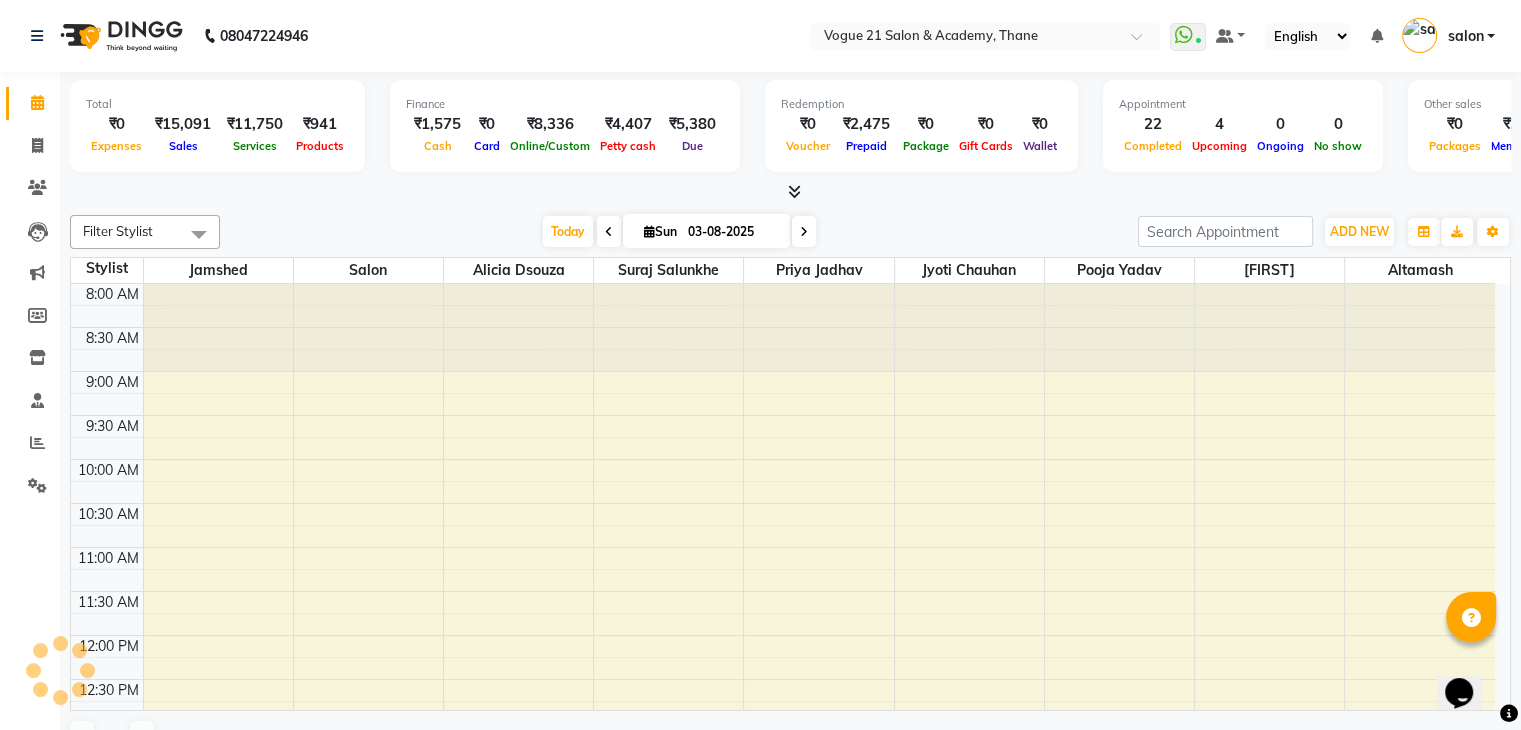 scroll, scrollTop: 0, scrollLeft: 0, axis: both 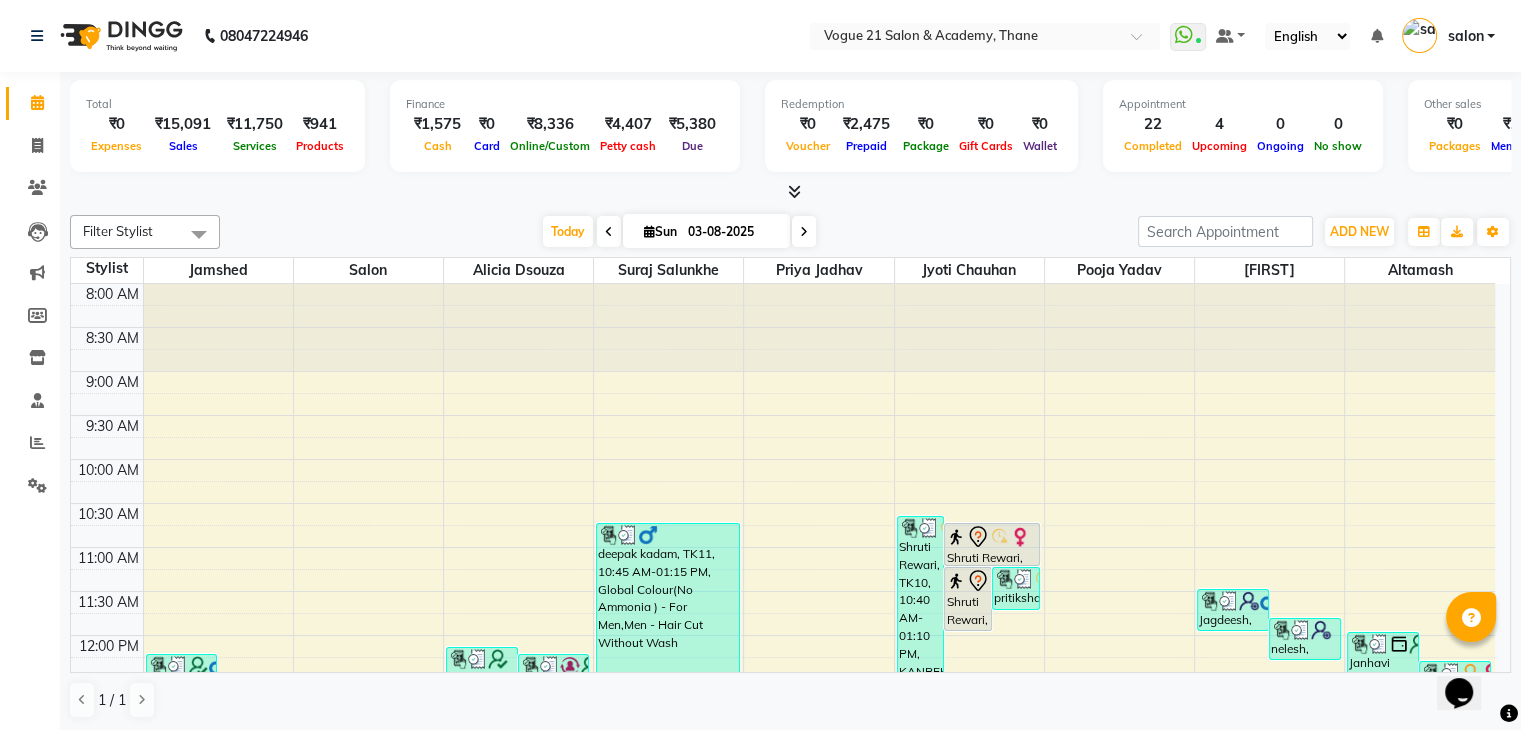 click at bounding box center (804, 232) 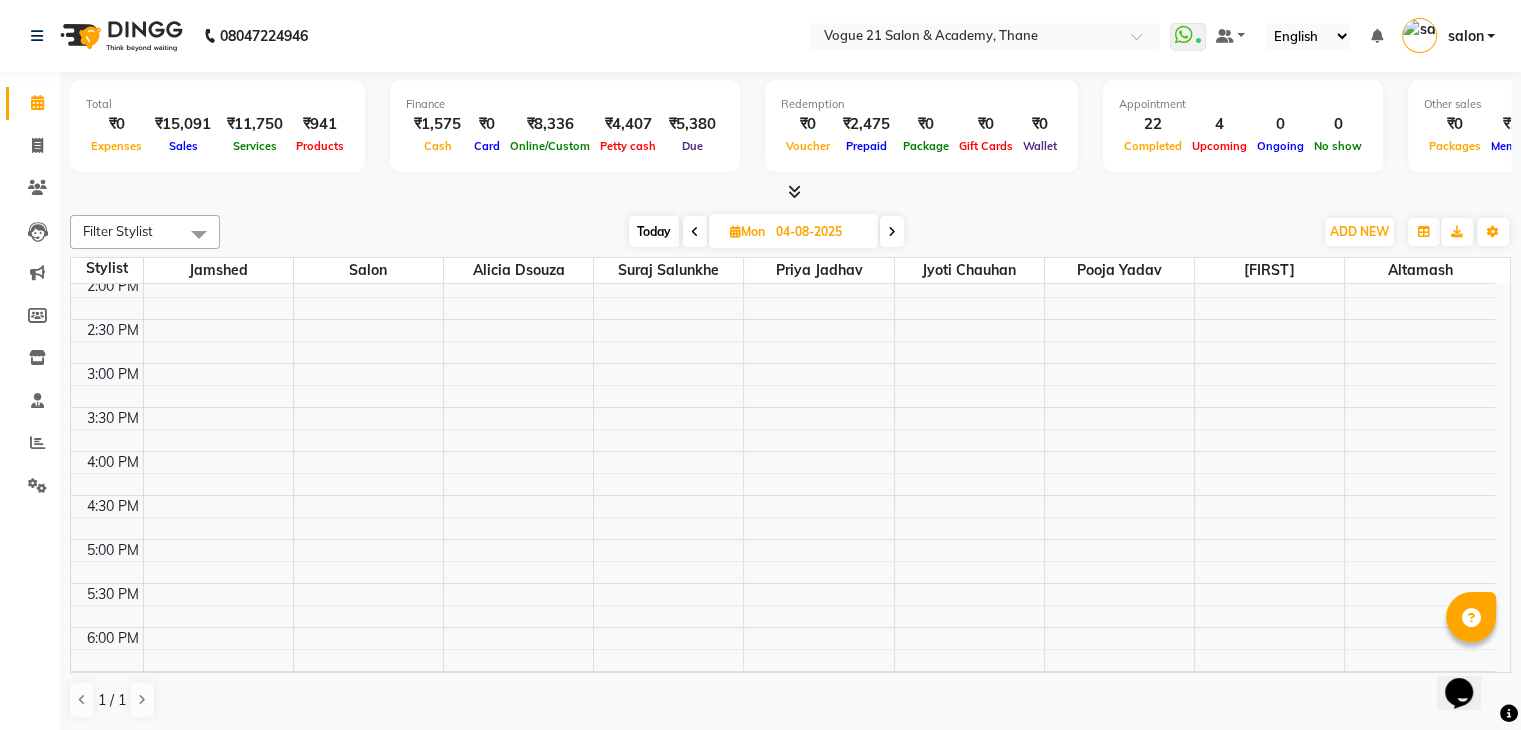 scroll, scrollTop: 520, scrollLeft: 0, axis: vertical 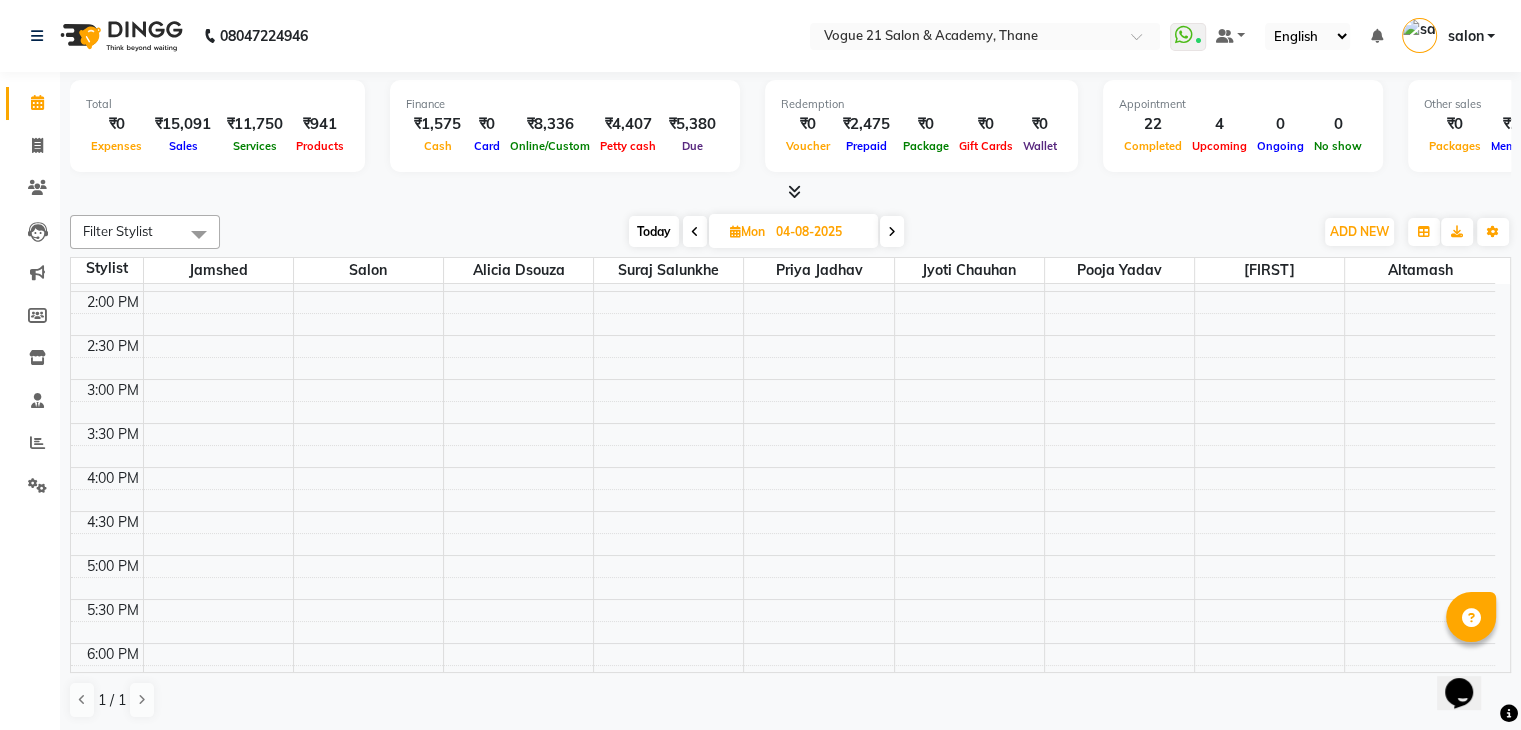 click on "8:00 AM 8:30 AM 9:00 AM 9:30 AM 10:00 AM 10:30 AM 11:00 AM 11:30 AM 12:00 PM 12:30 PM 1:00 PM 1:30 PM 2:00 PM 2:30 PM 3:00 PM 3:30 PM 4:00 PM 4:30 PM 5:00 PM 5:30 PM 6:00 PM 6:30 PM 7:00 PM 7:30 PM 8:00 PM 8:30 PM 9:00 PM 9:30 PM 10:00 PM 10:30 PM" at bounding box center (783, 423) 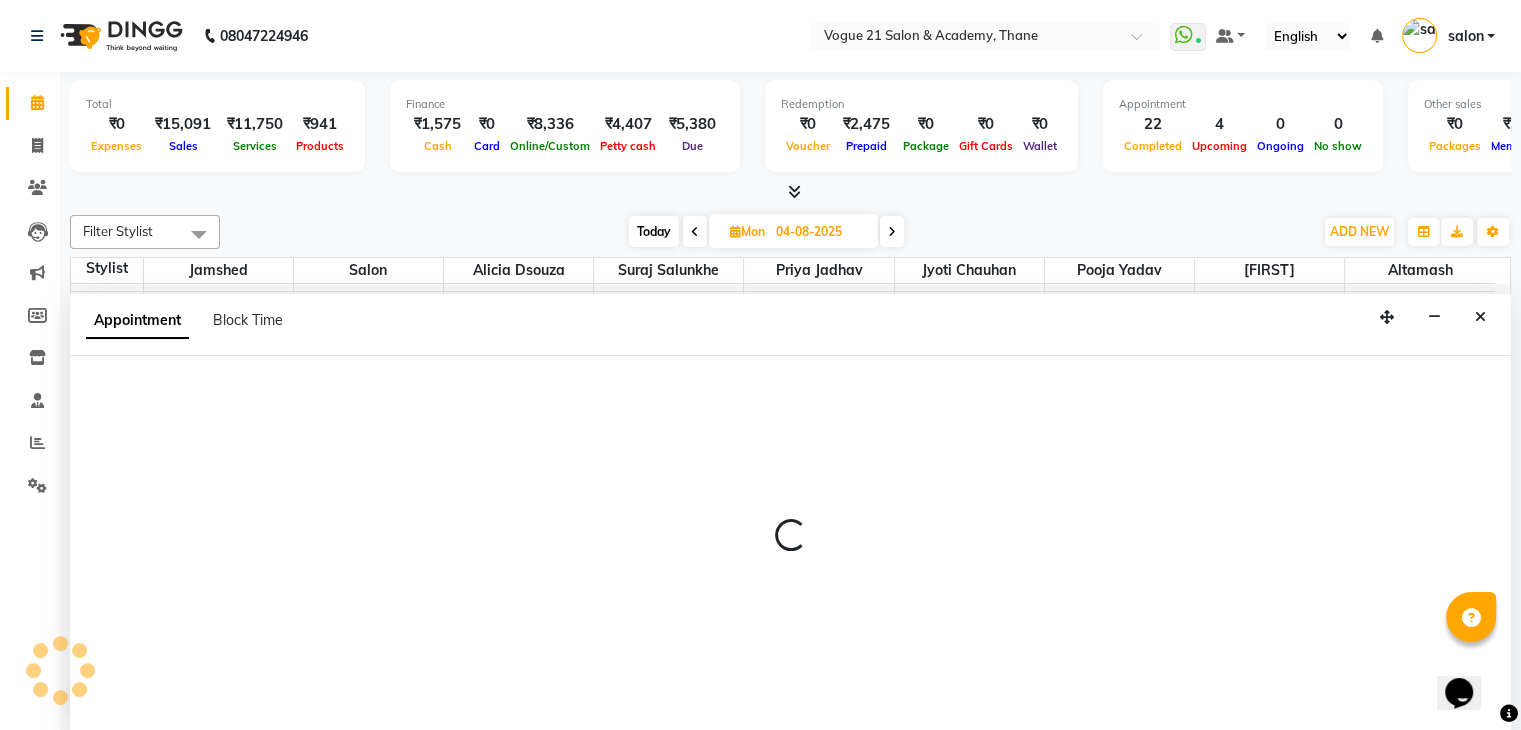 scroll, scrollTop: 1, scrollLeft: 0, axis: vertical 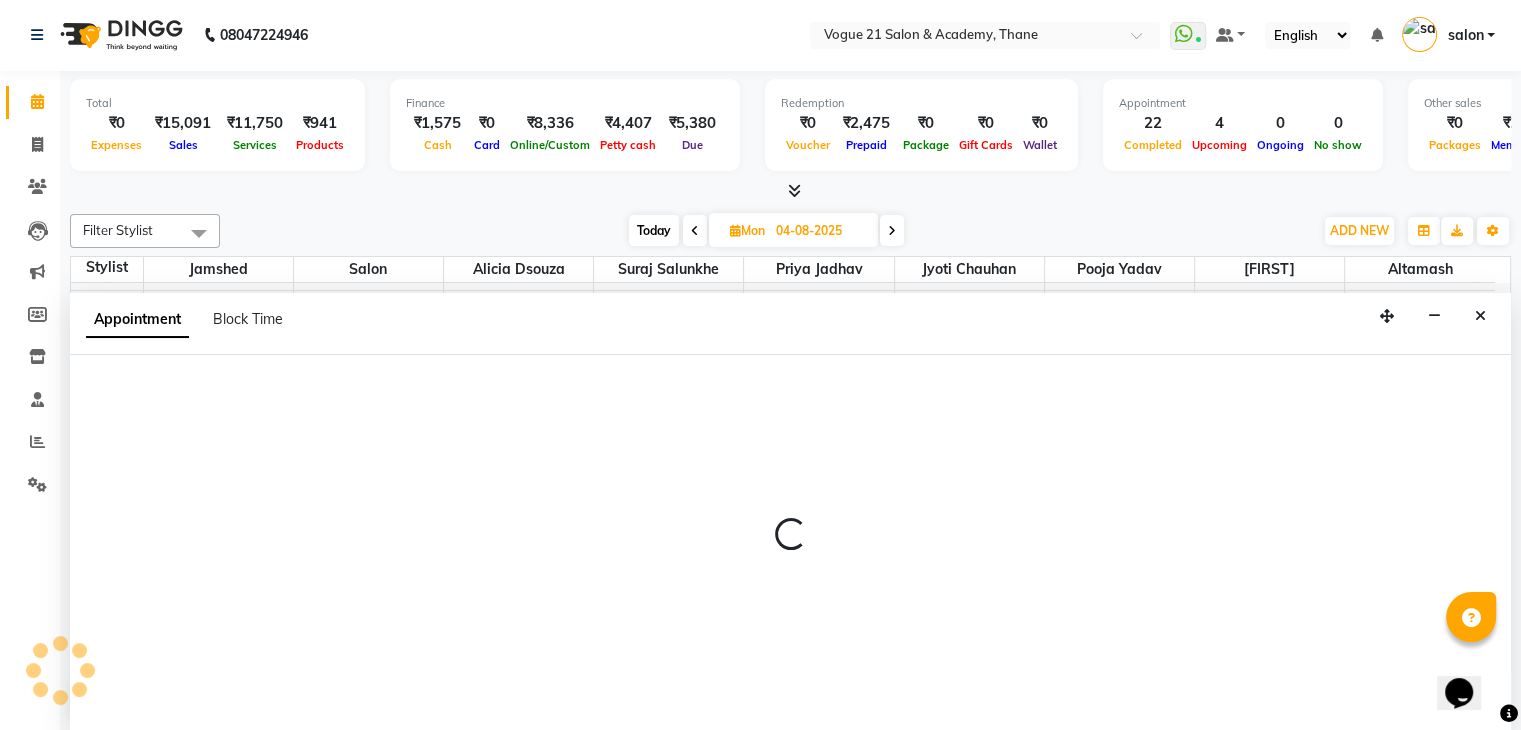 select on "66614" 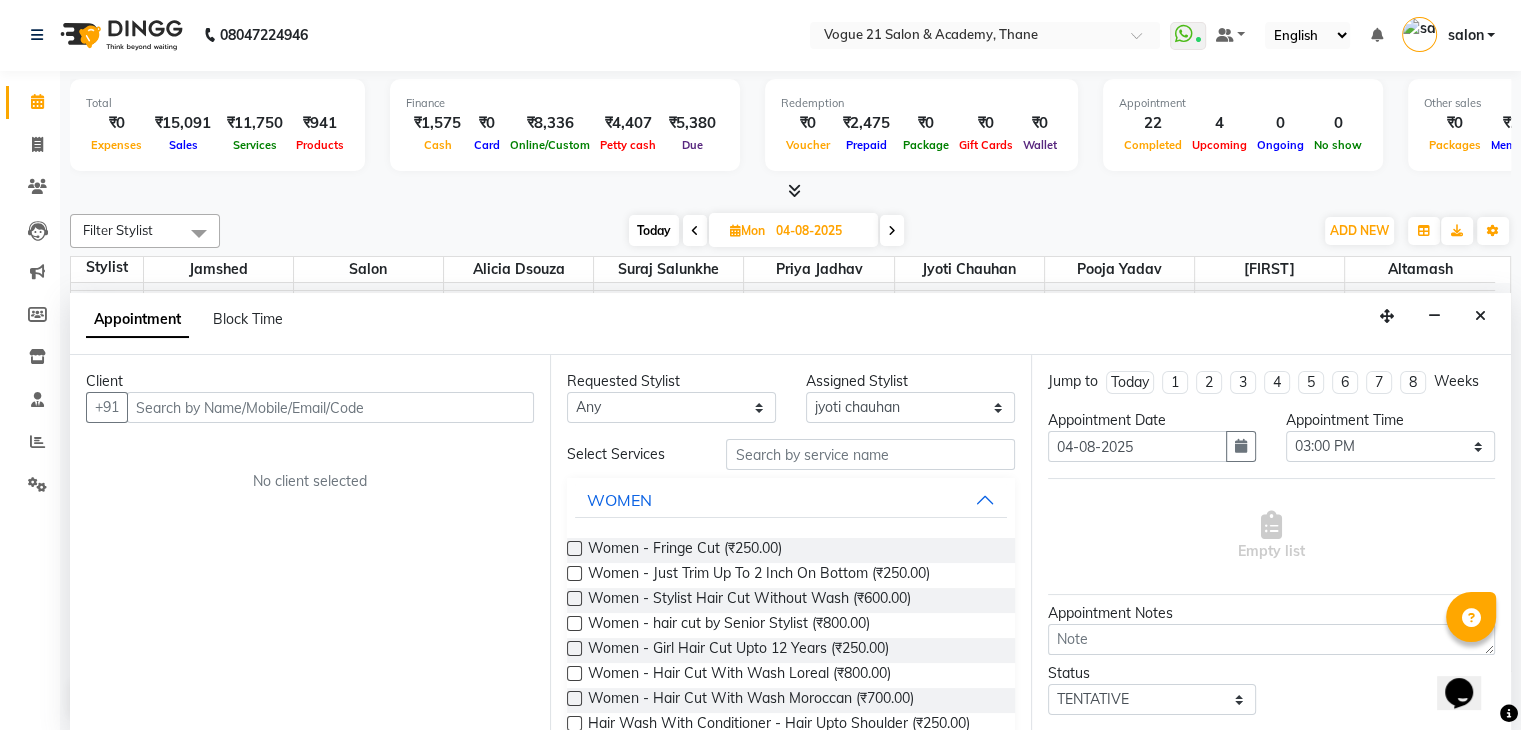 click at bounding box center (330, 407) 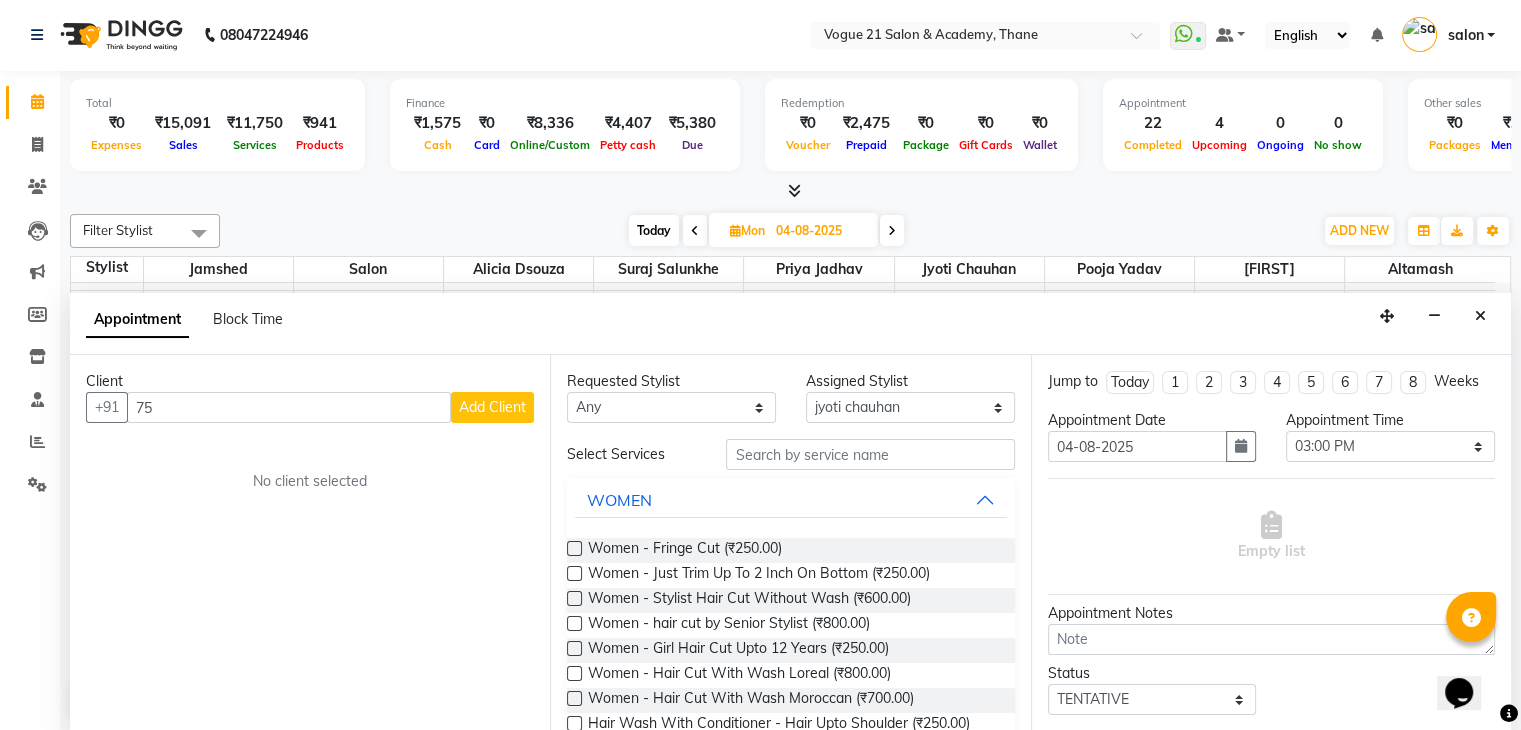 type on "7" 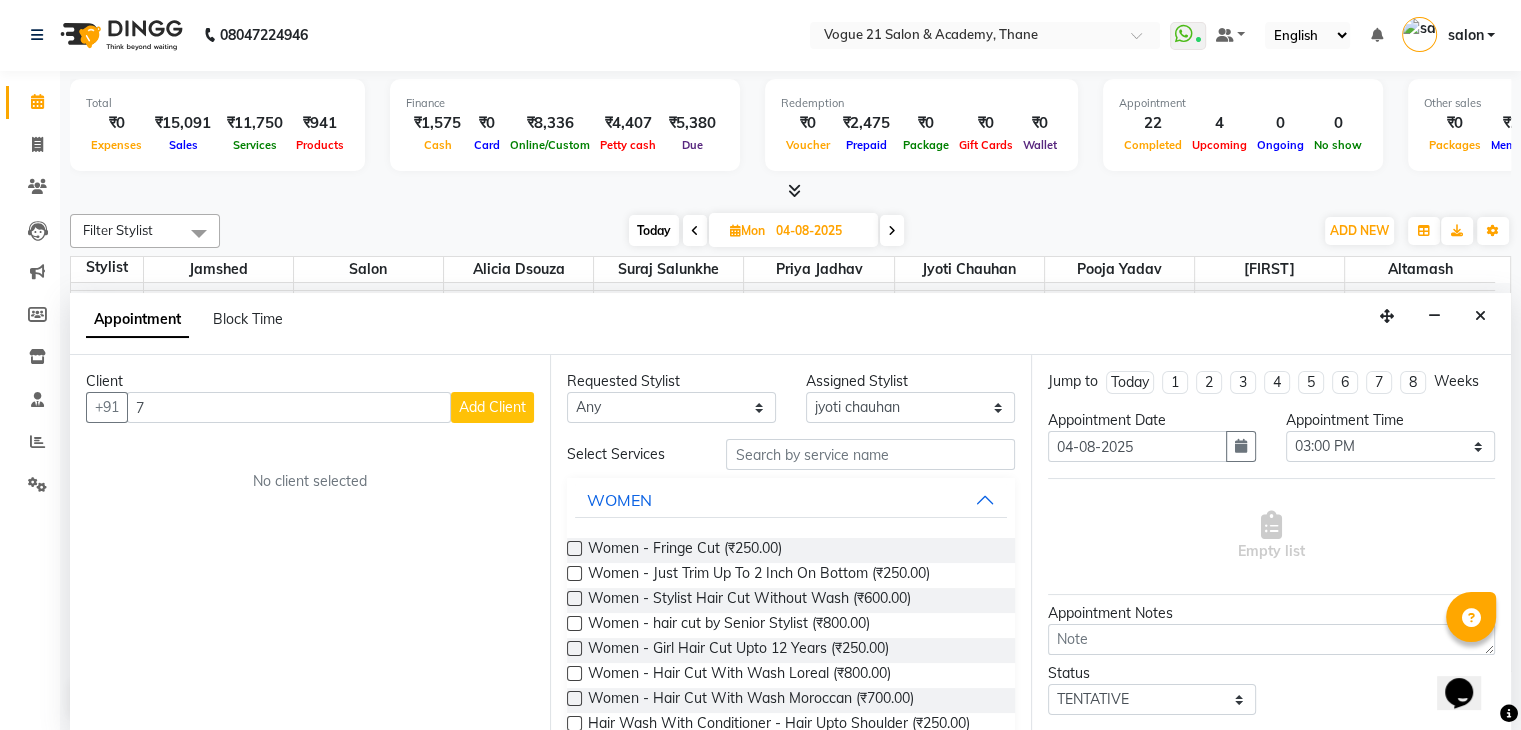 type 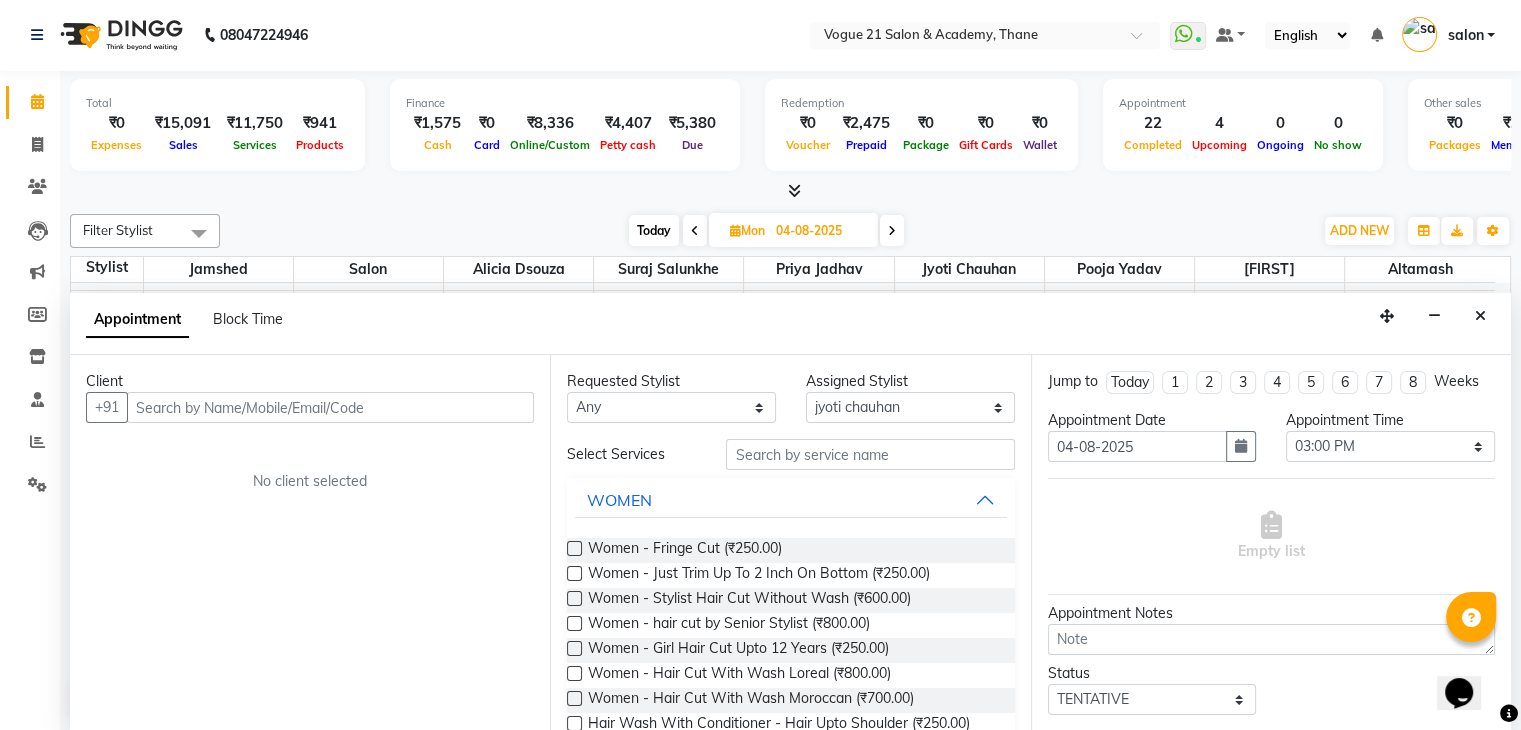 click at bounding box center (330, 407) 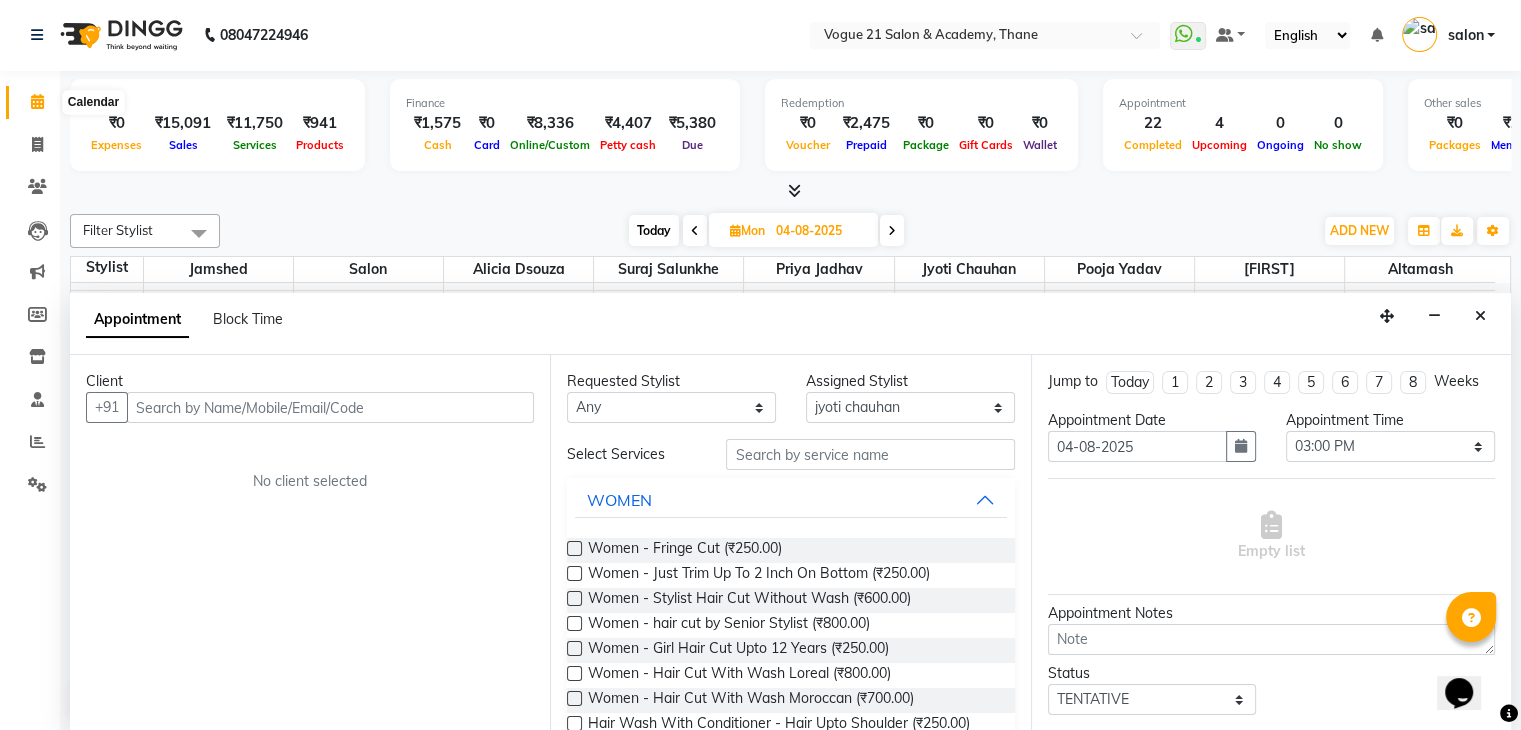 click 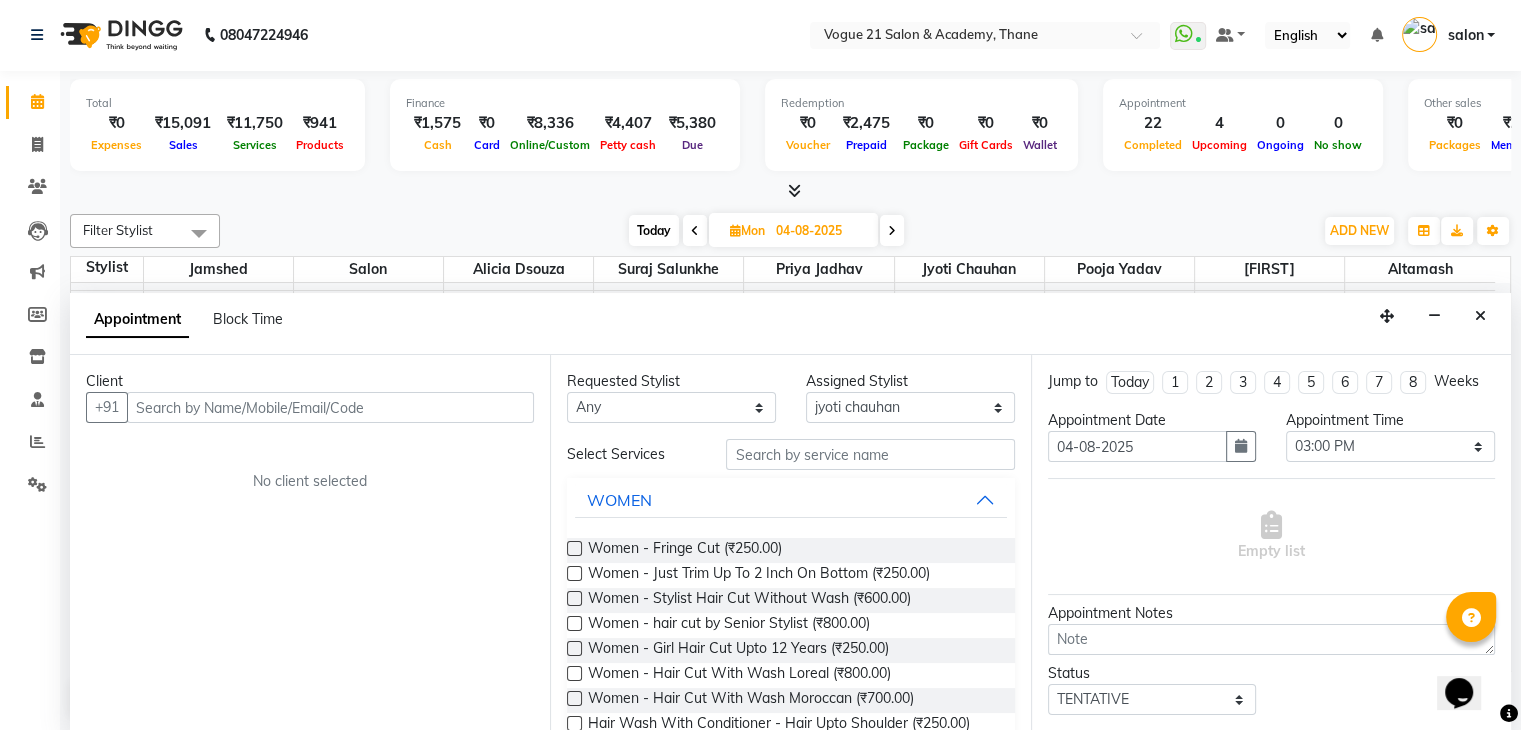 click 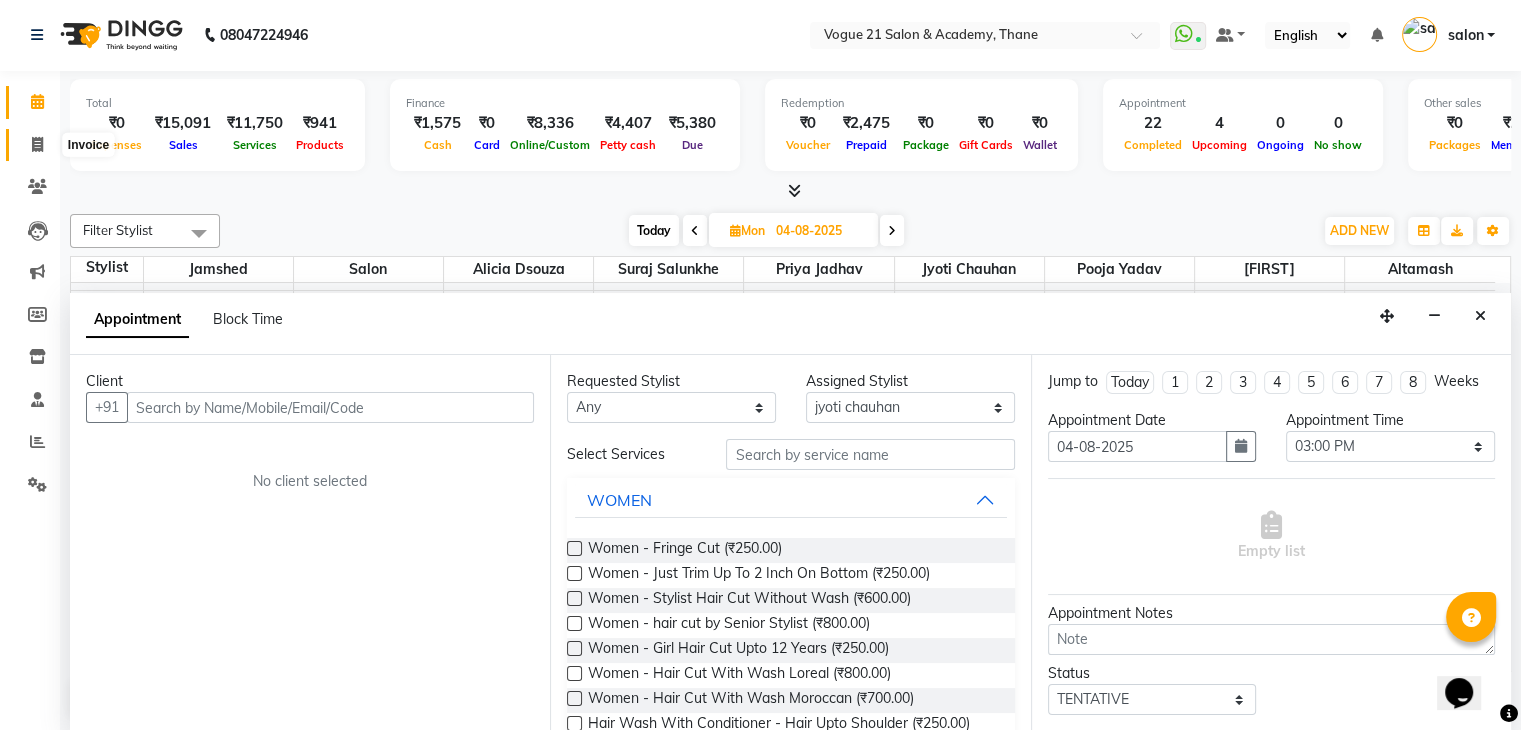 click 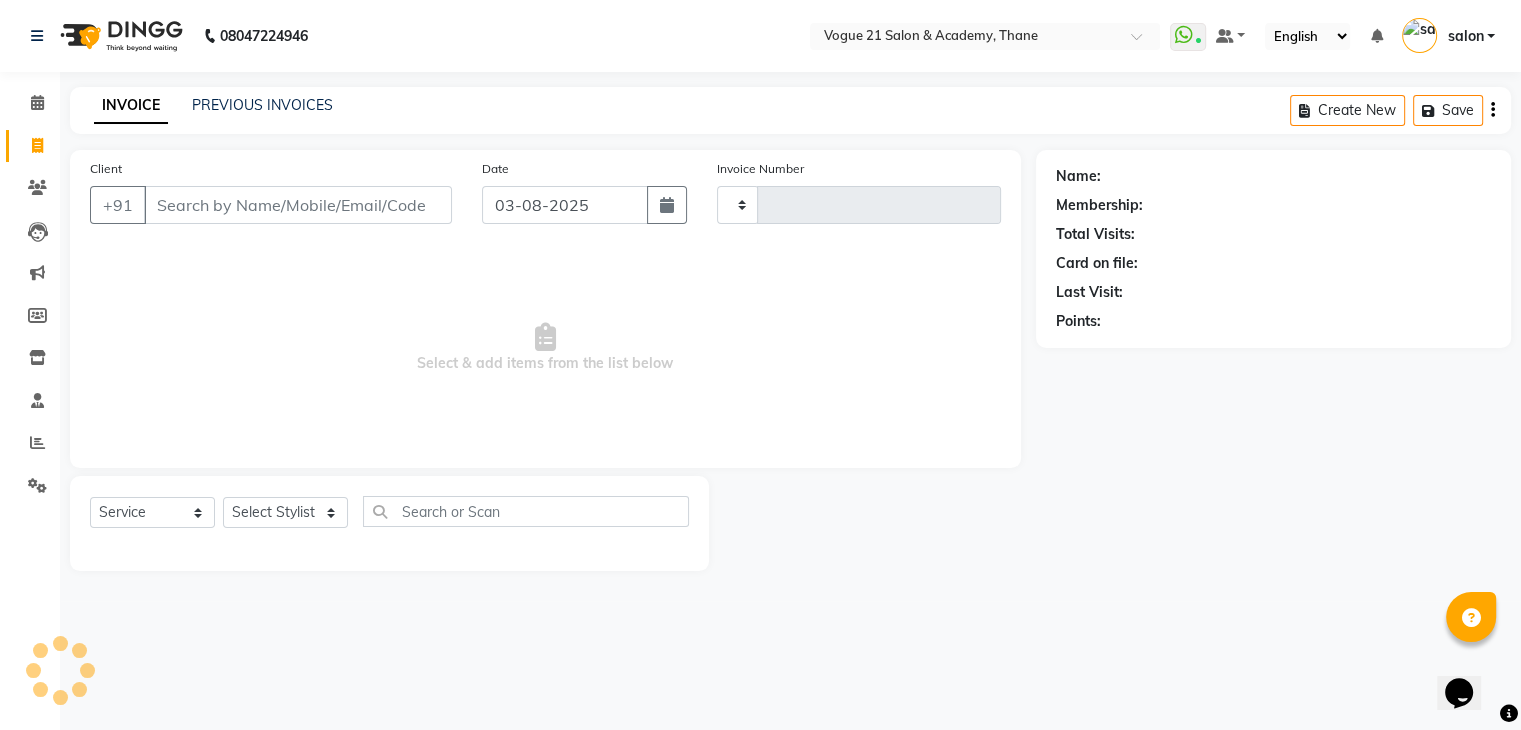 scroll, scrollTop: 0, scrollLeft: 0, axis: both 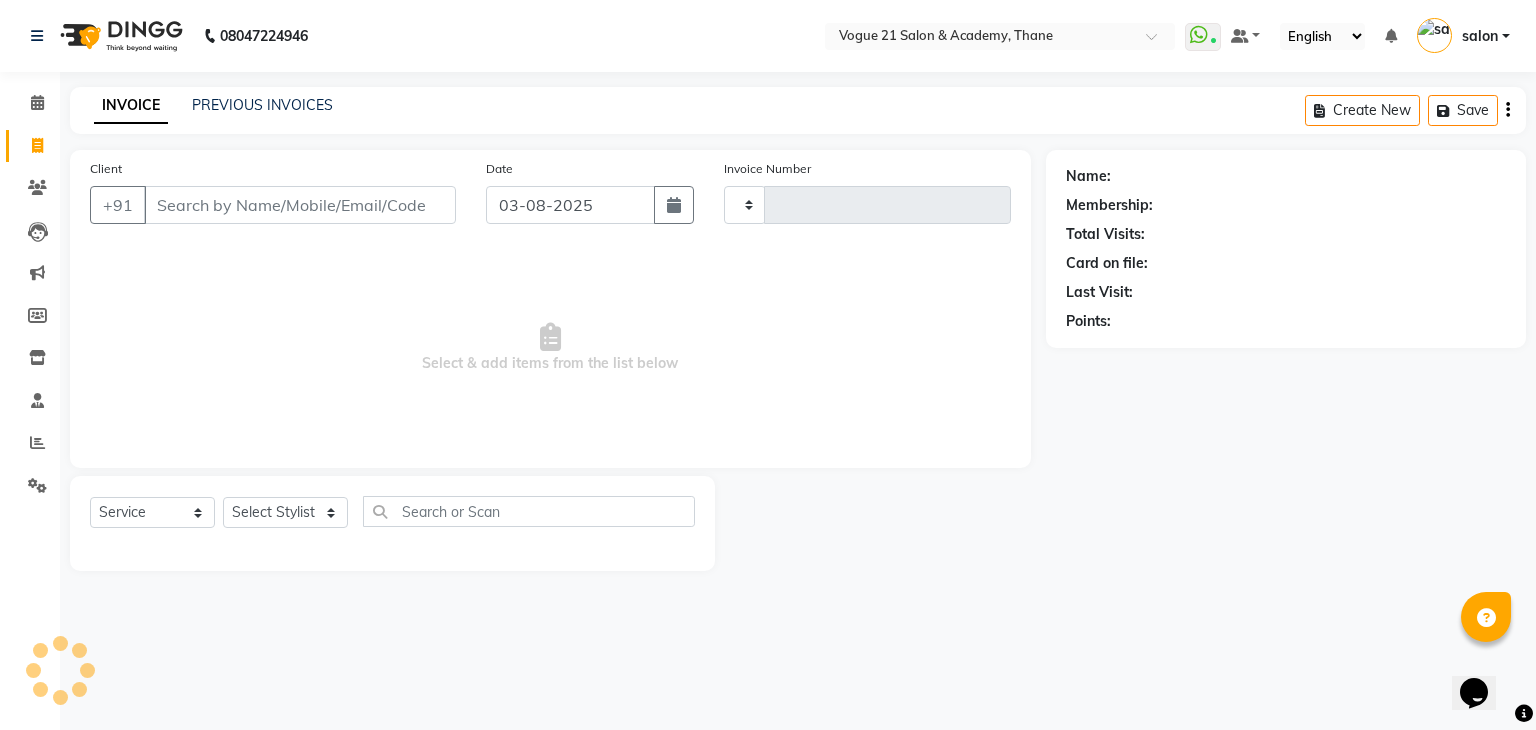 type on "2199" 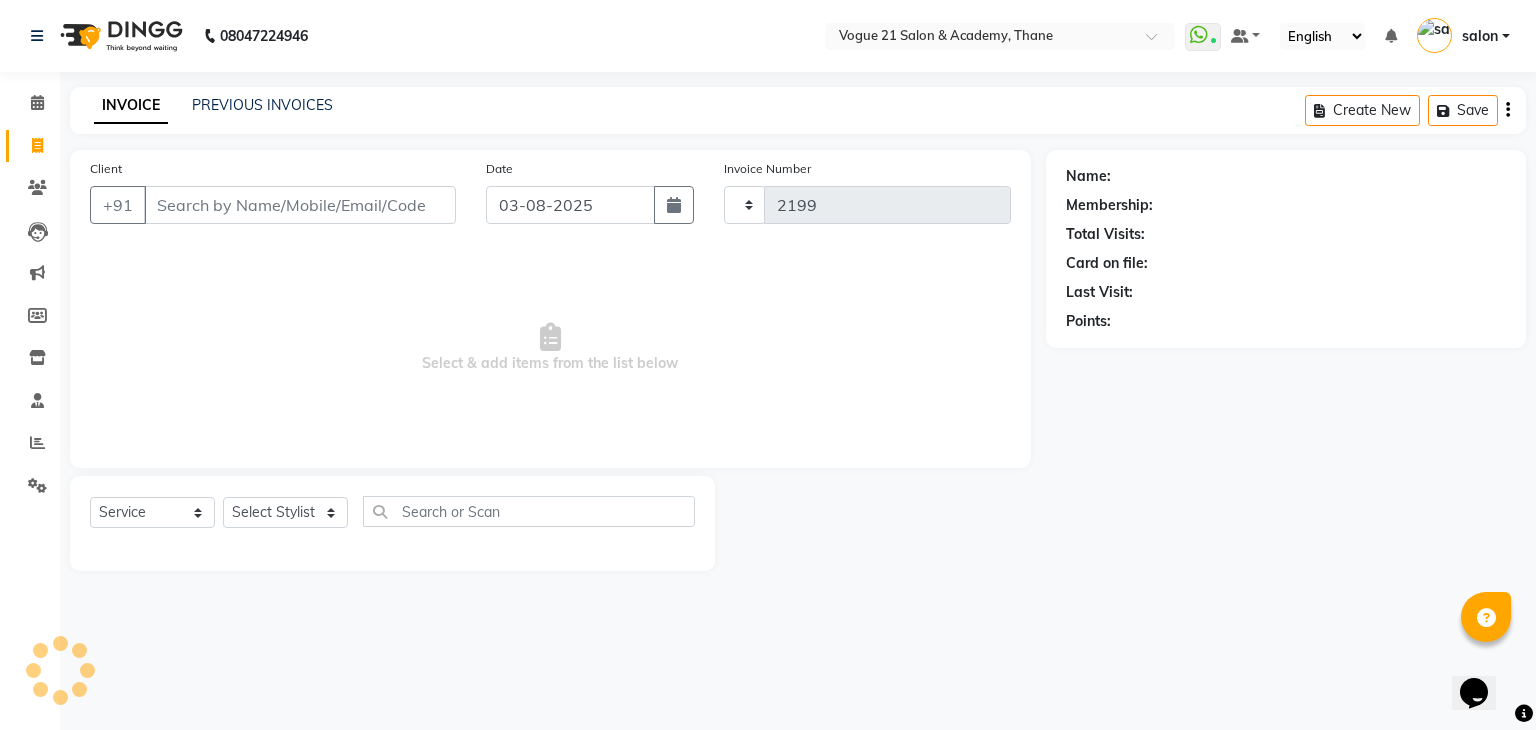 select on "4433" 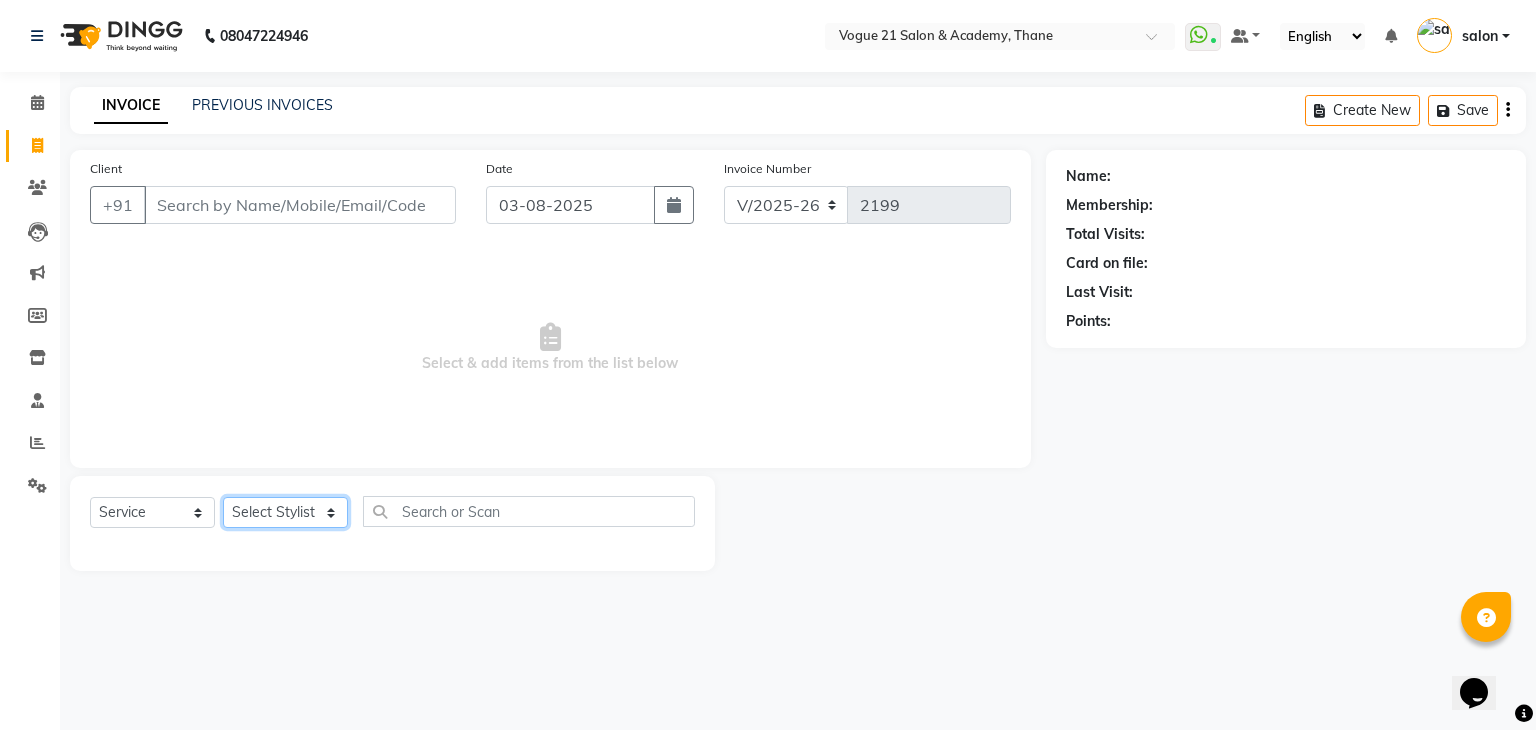 click on "Select Stylist aamir  Alicia Dsouza Altamash Jamshed  jyoti chauhan Pooja yadav Priya jadhav salon suraj salunkhe" 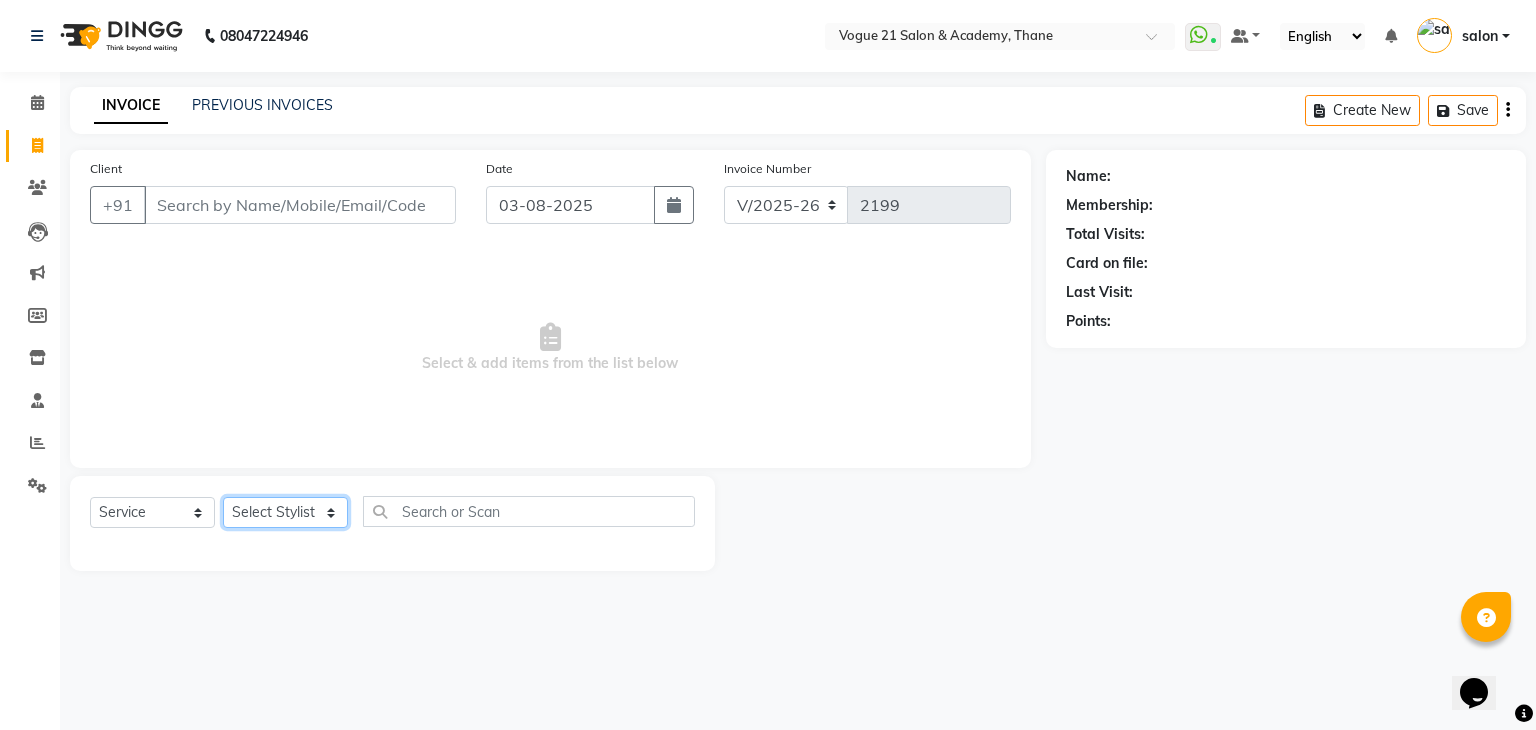 select on "66614" 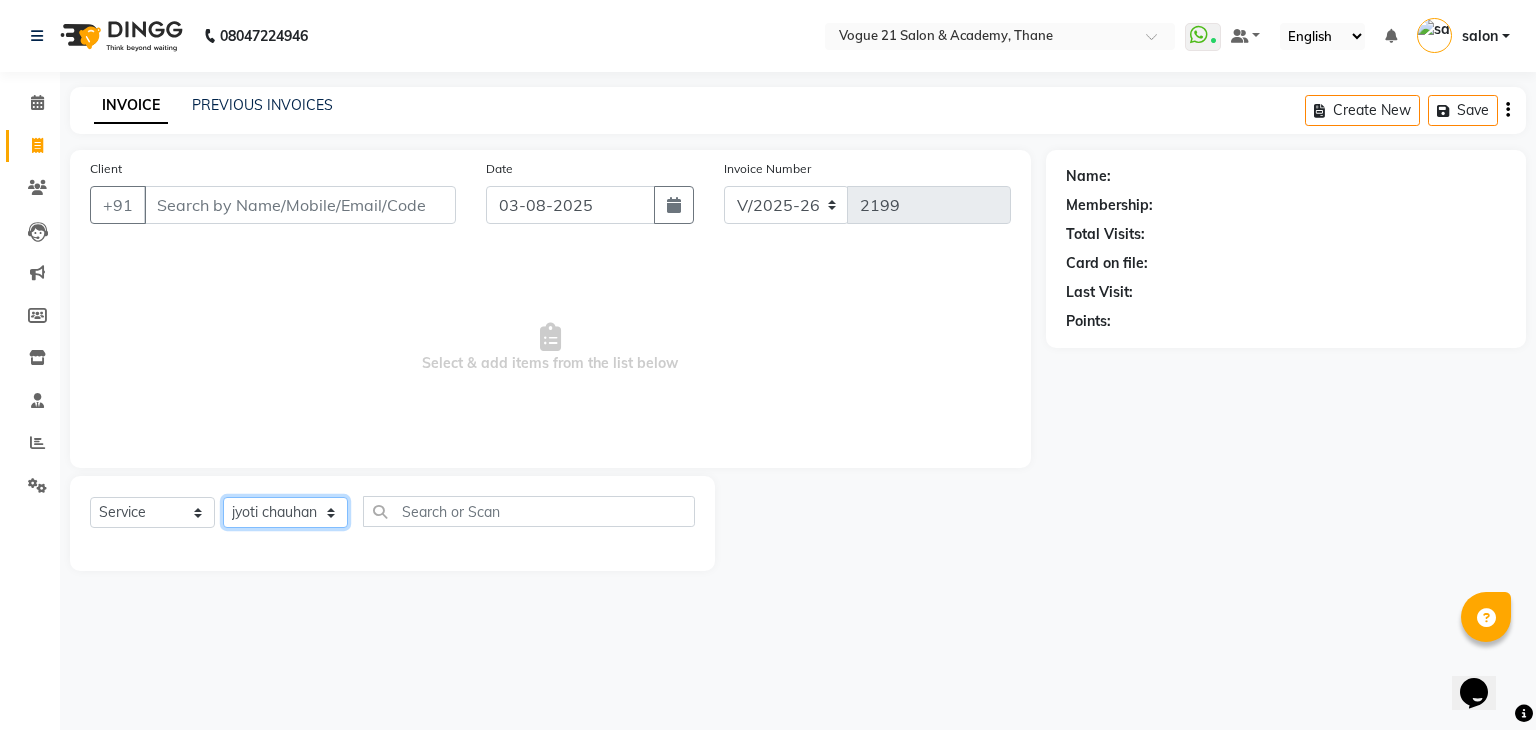 click on "Select Stylist aamir  Alicia Dsouza Altamash Jamshed  jyoti chauhan Pooja yadav Priya jadhav salon suraj salunkhe" 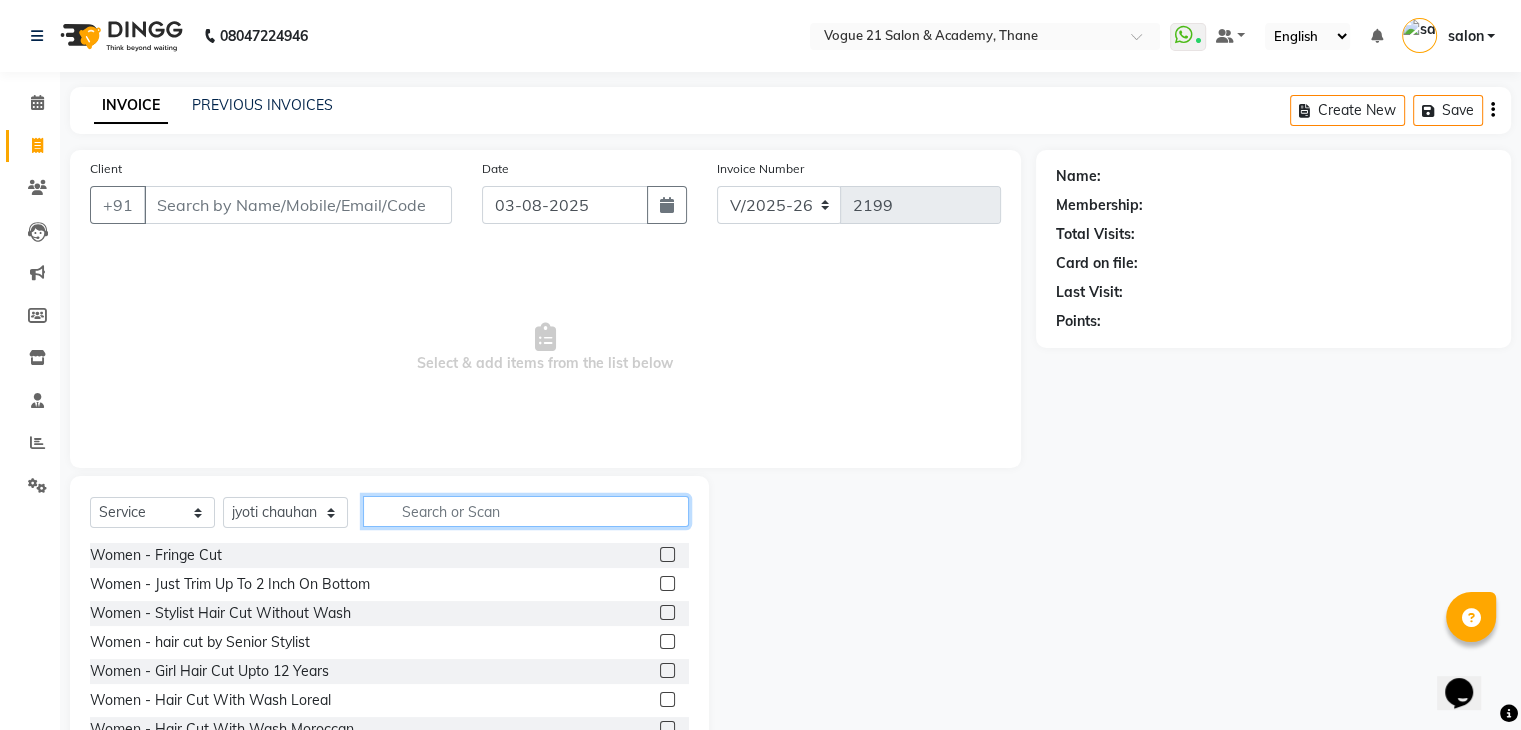 click 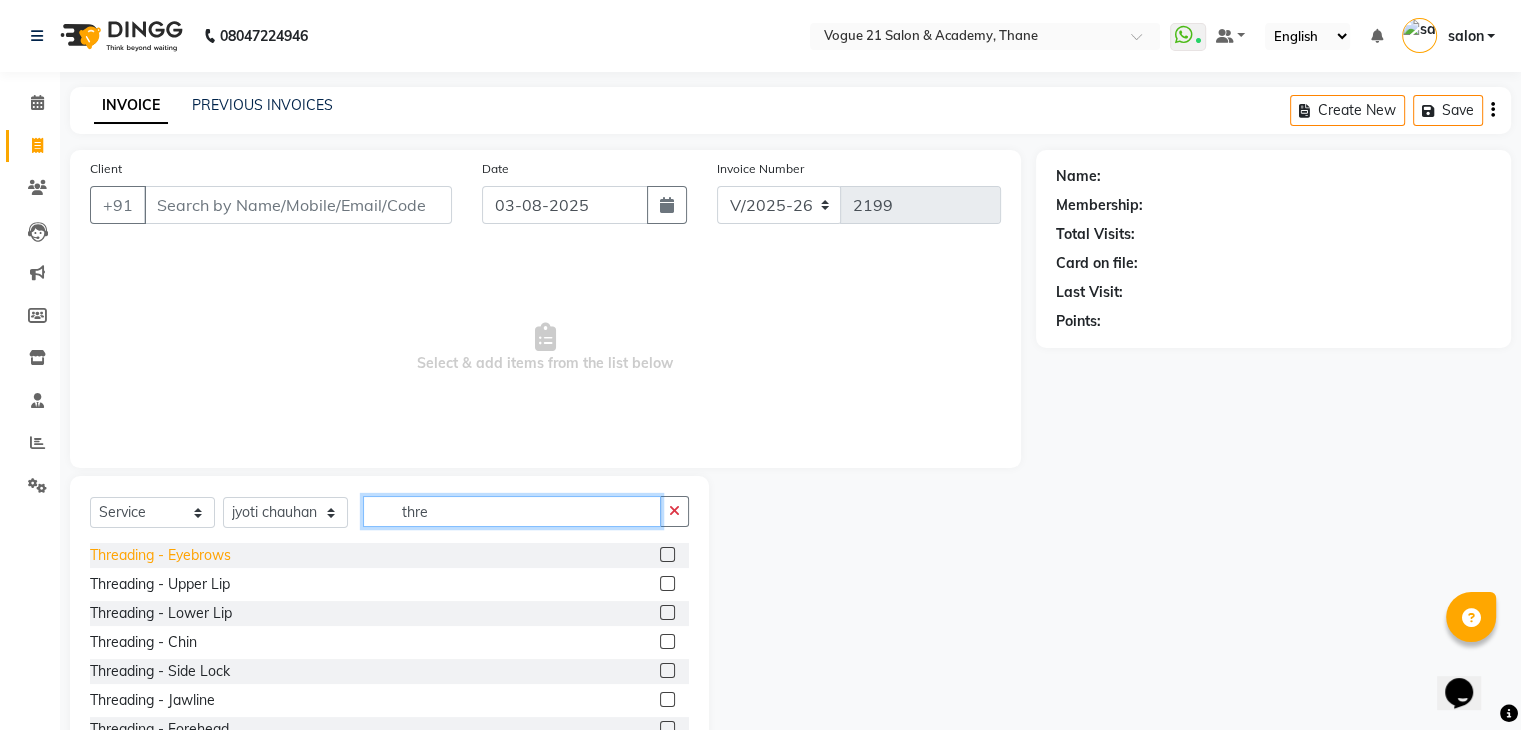 type on "thre" 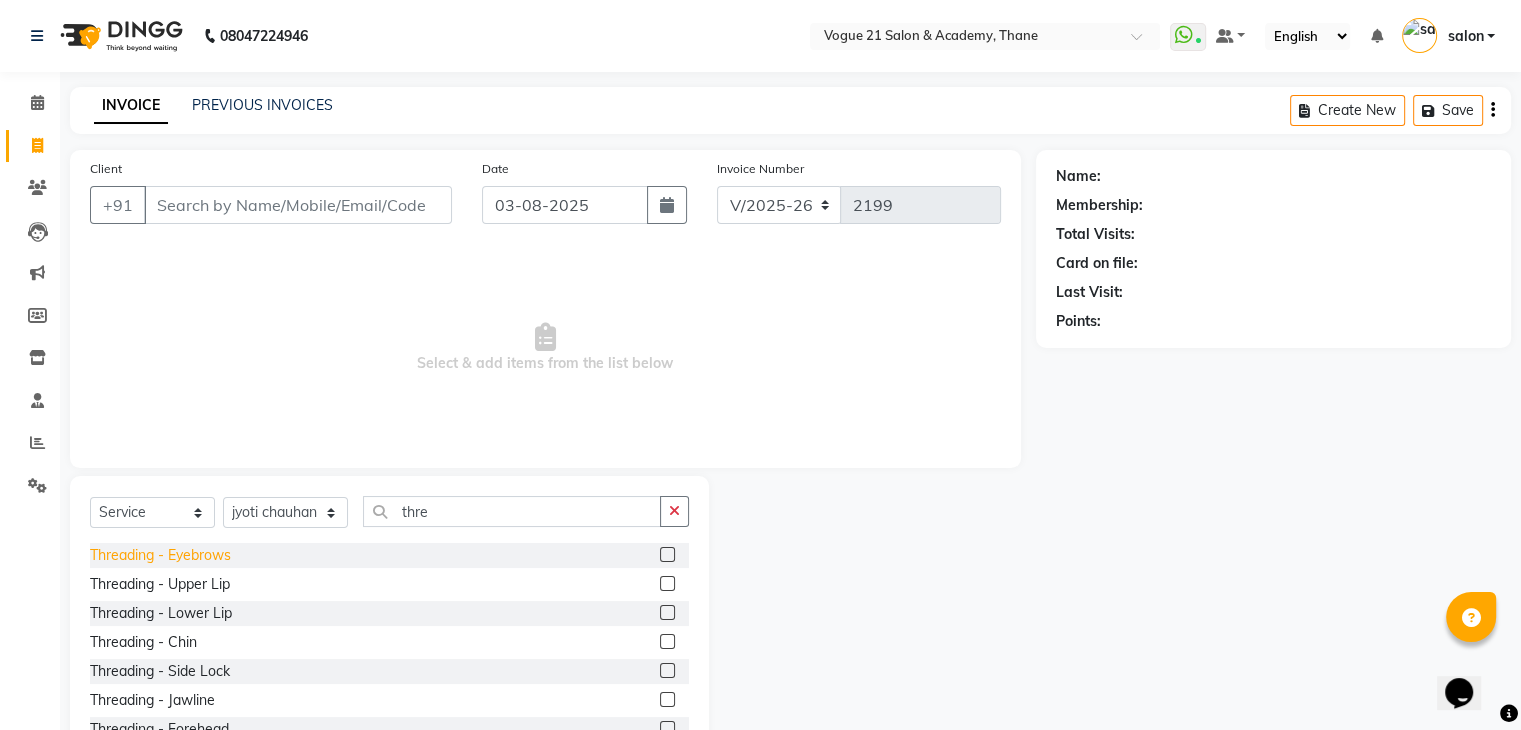click on "Threading   -   Eyebrows" 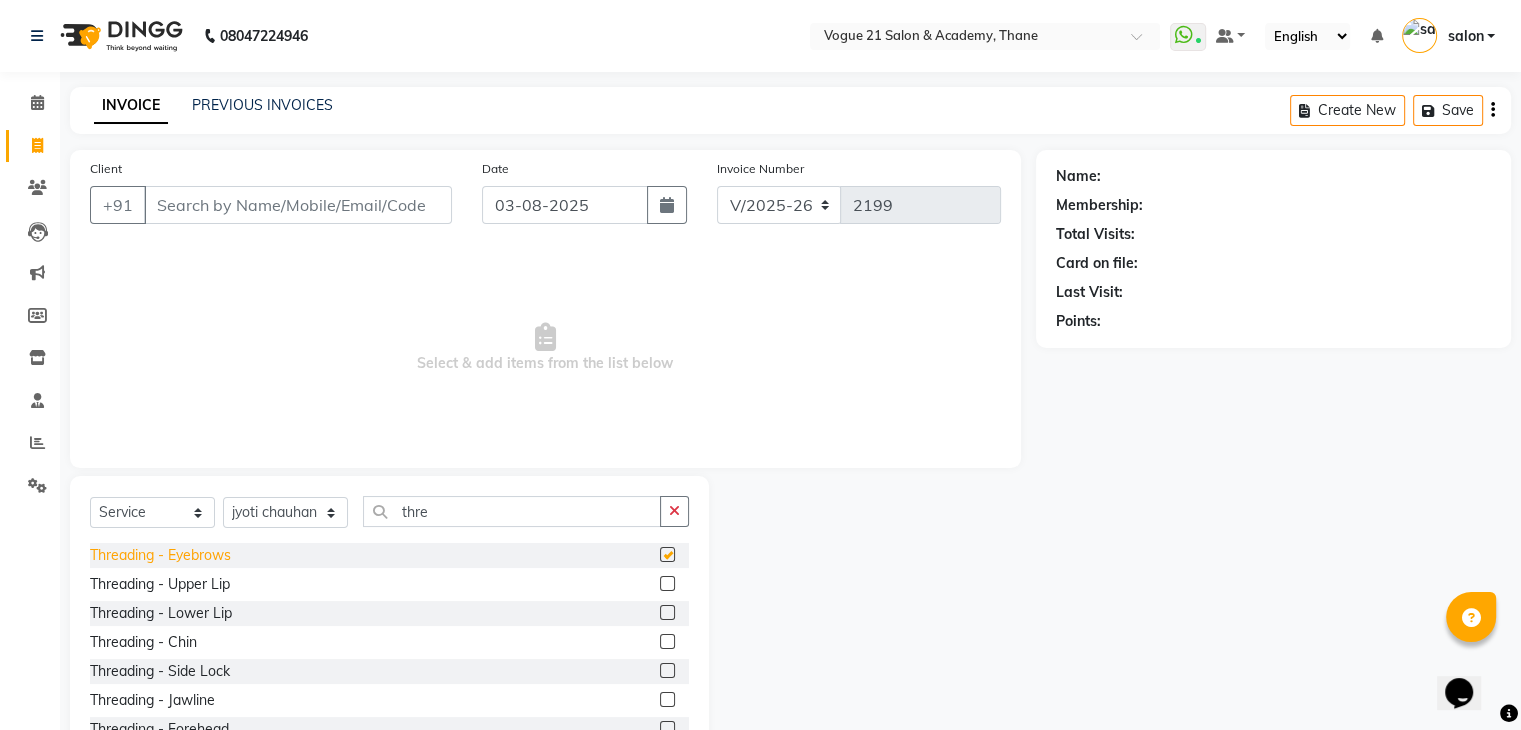checkbox on "false" 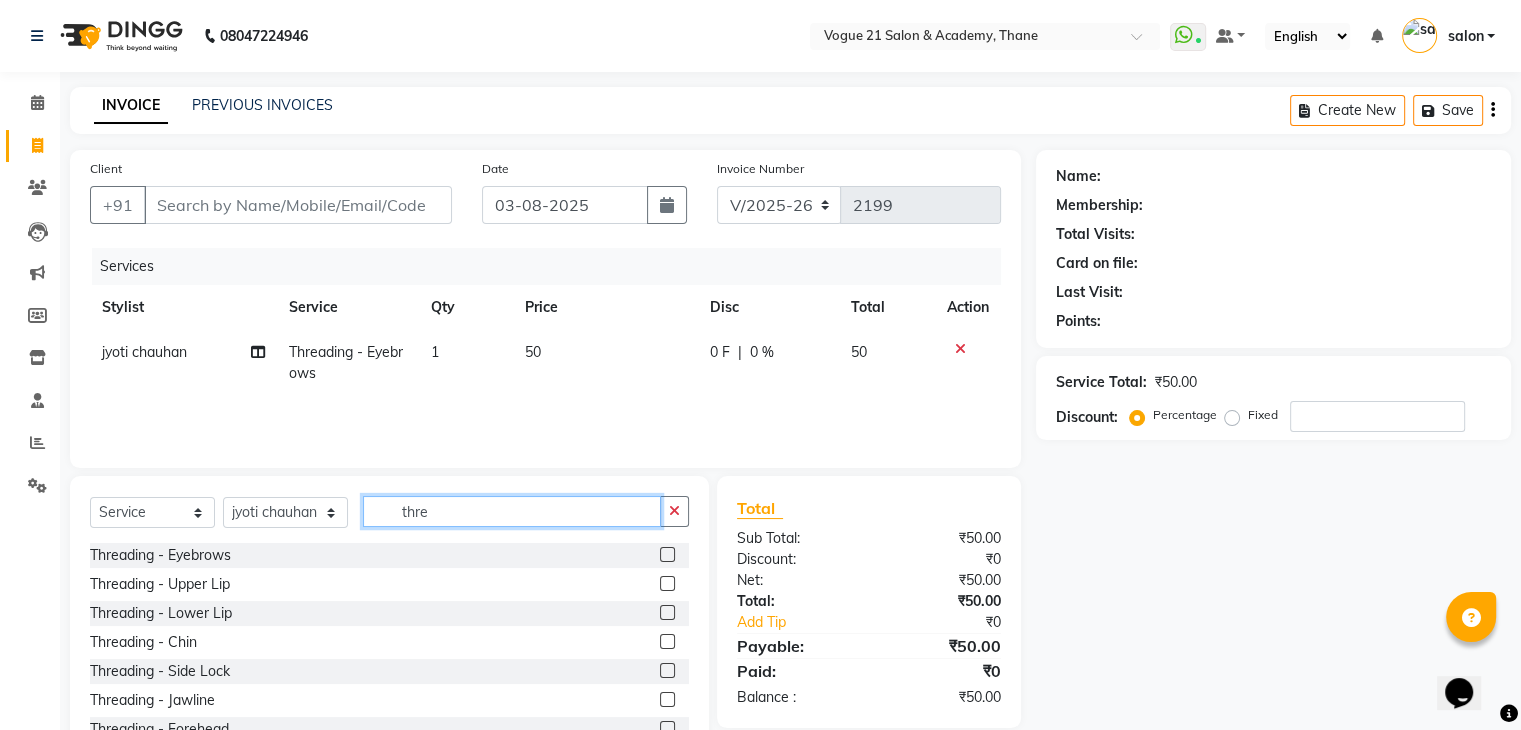 click on "thre" 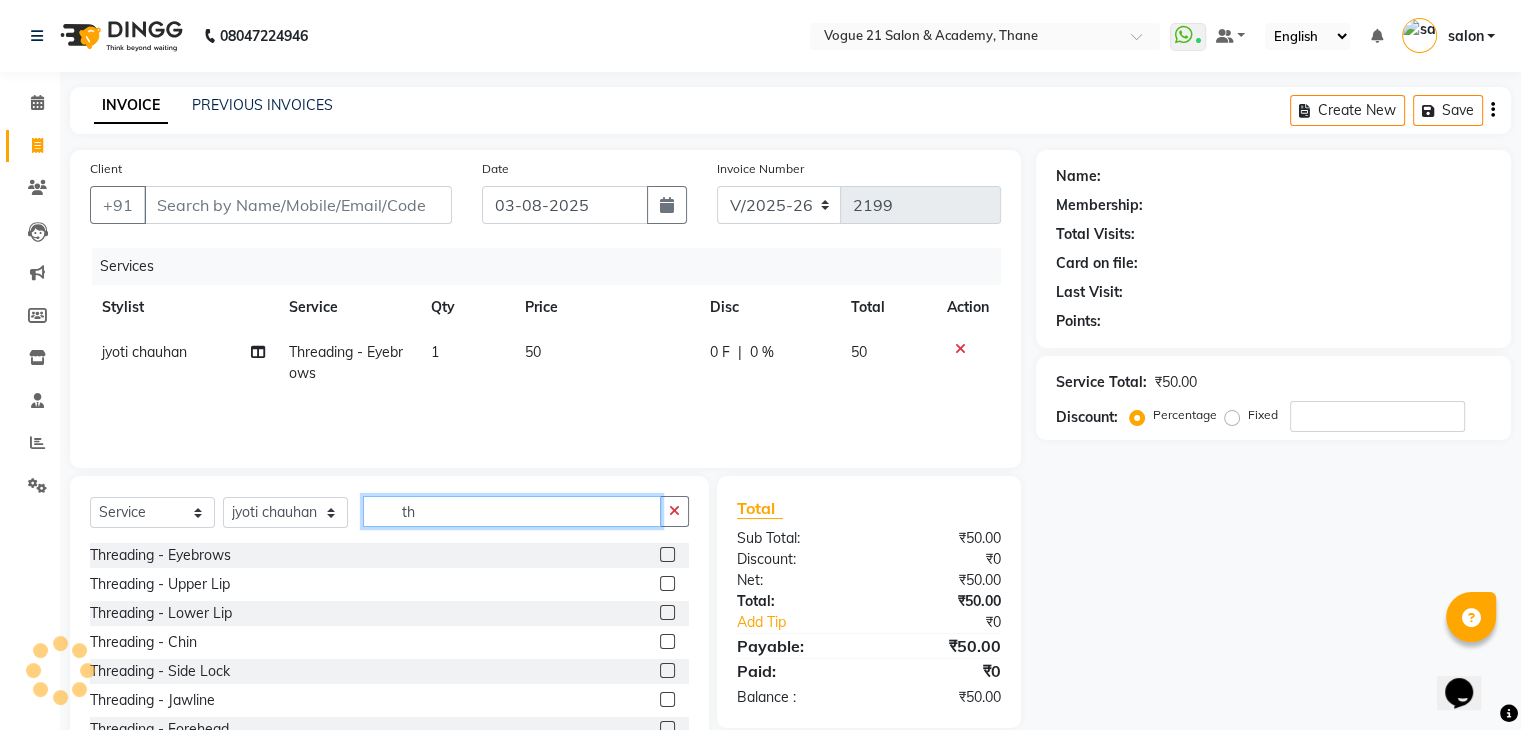 type on "t" 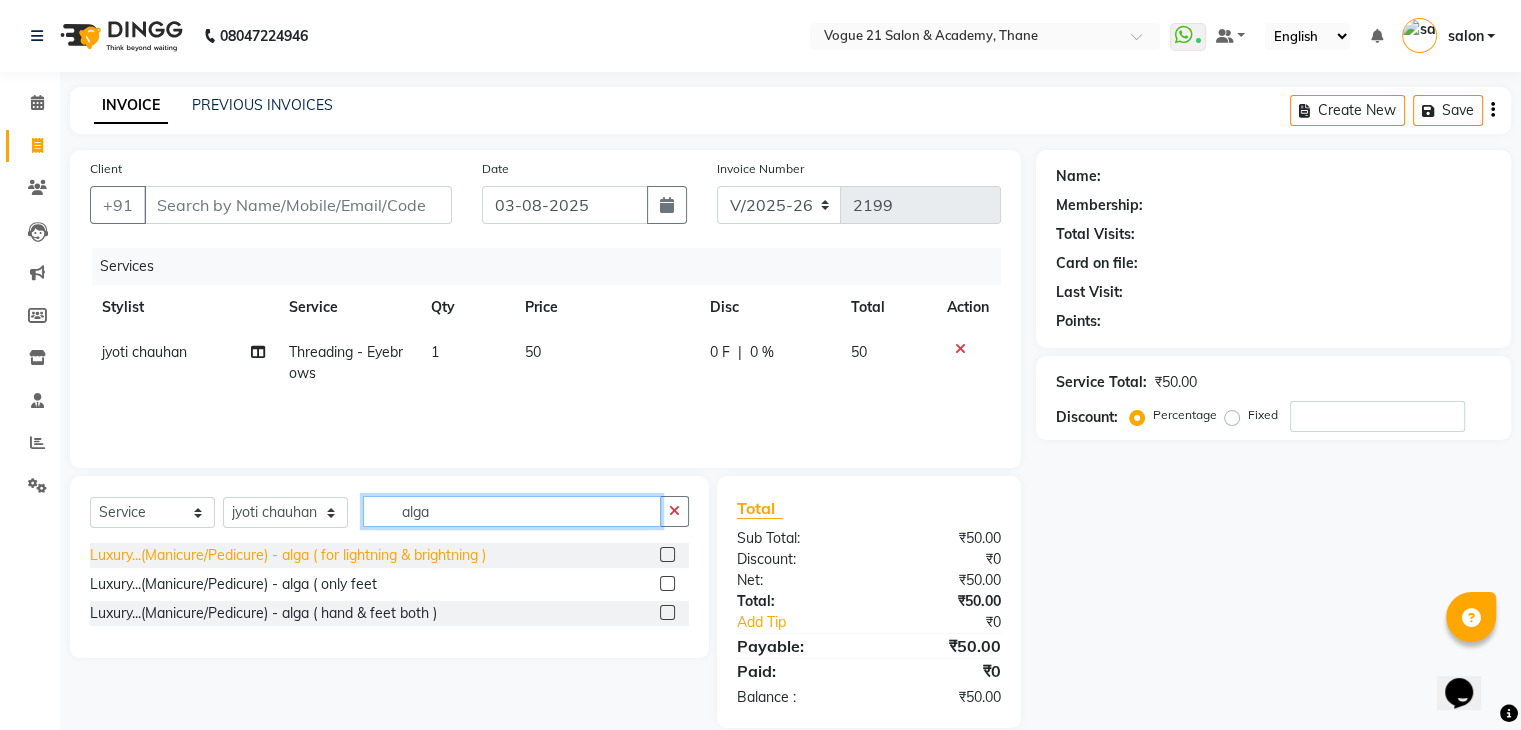type on "alga" 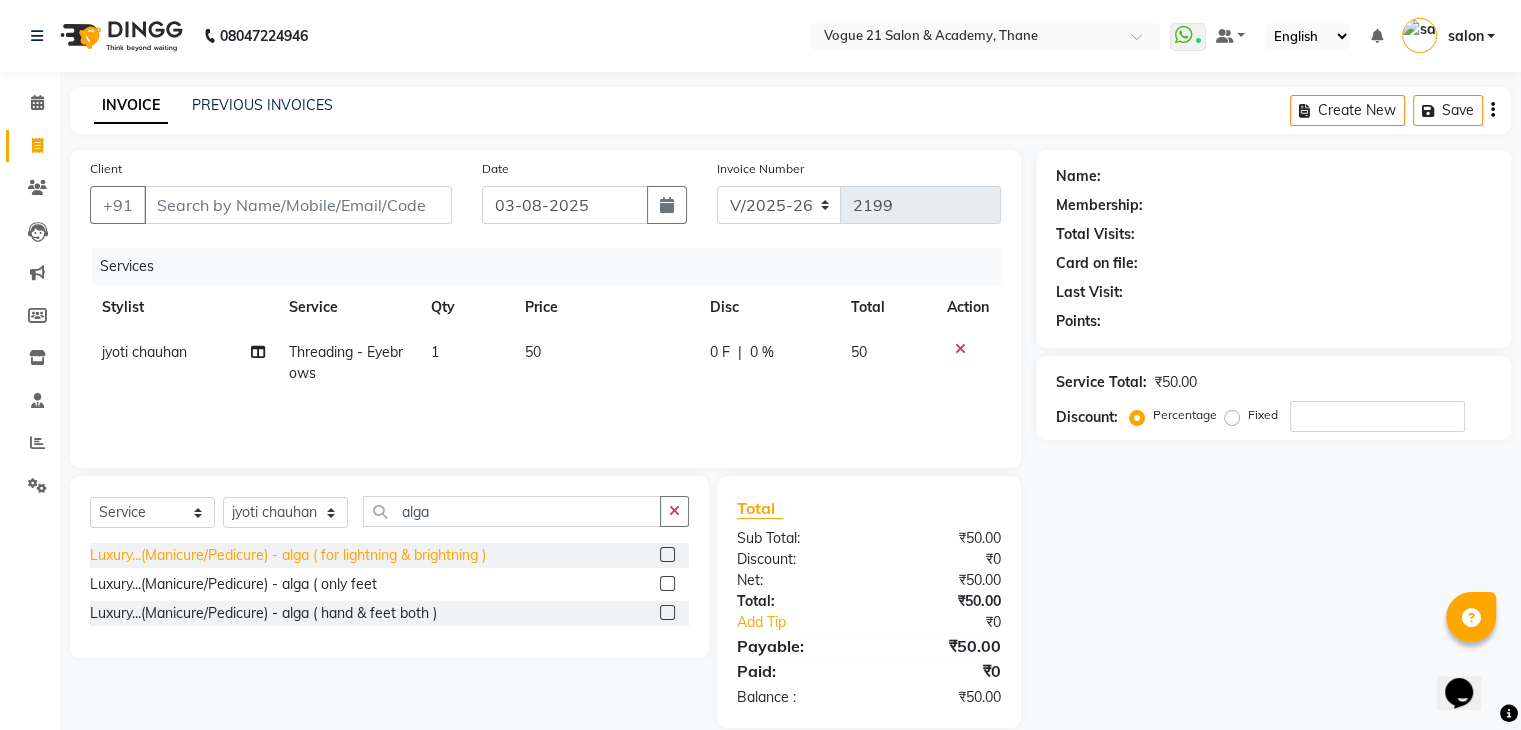 click on "Luxury...(Manicure/Pedicure)   -  alga ( for lightning & brightning )" 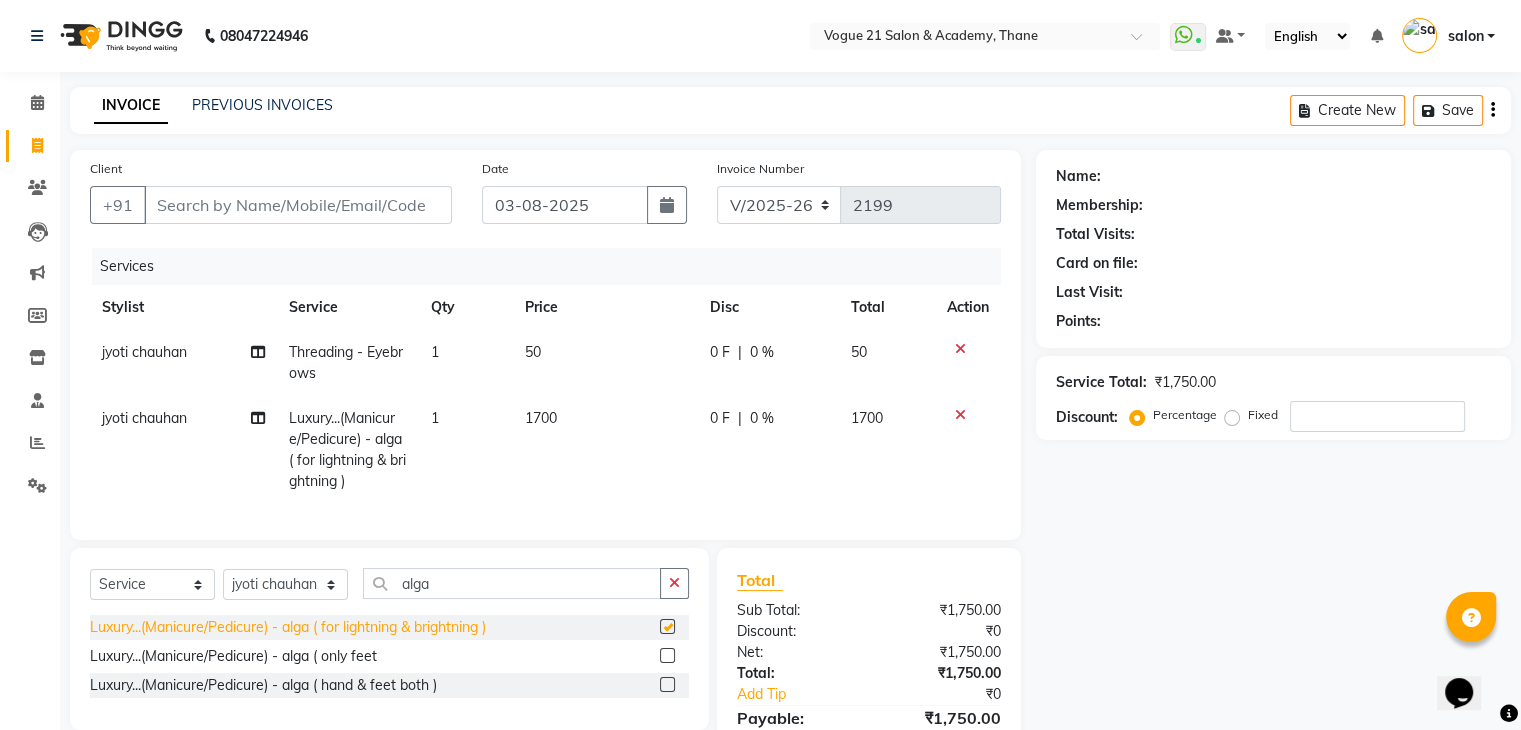 checkbox on "false" 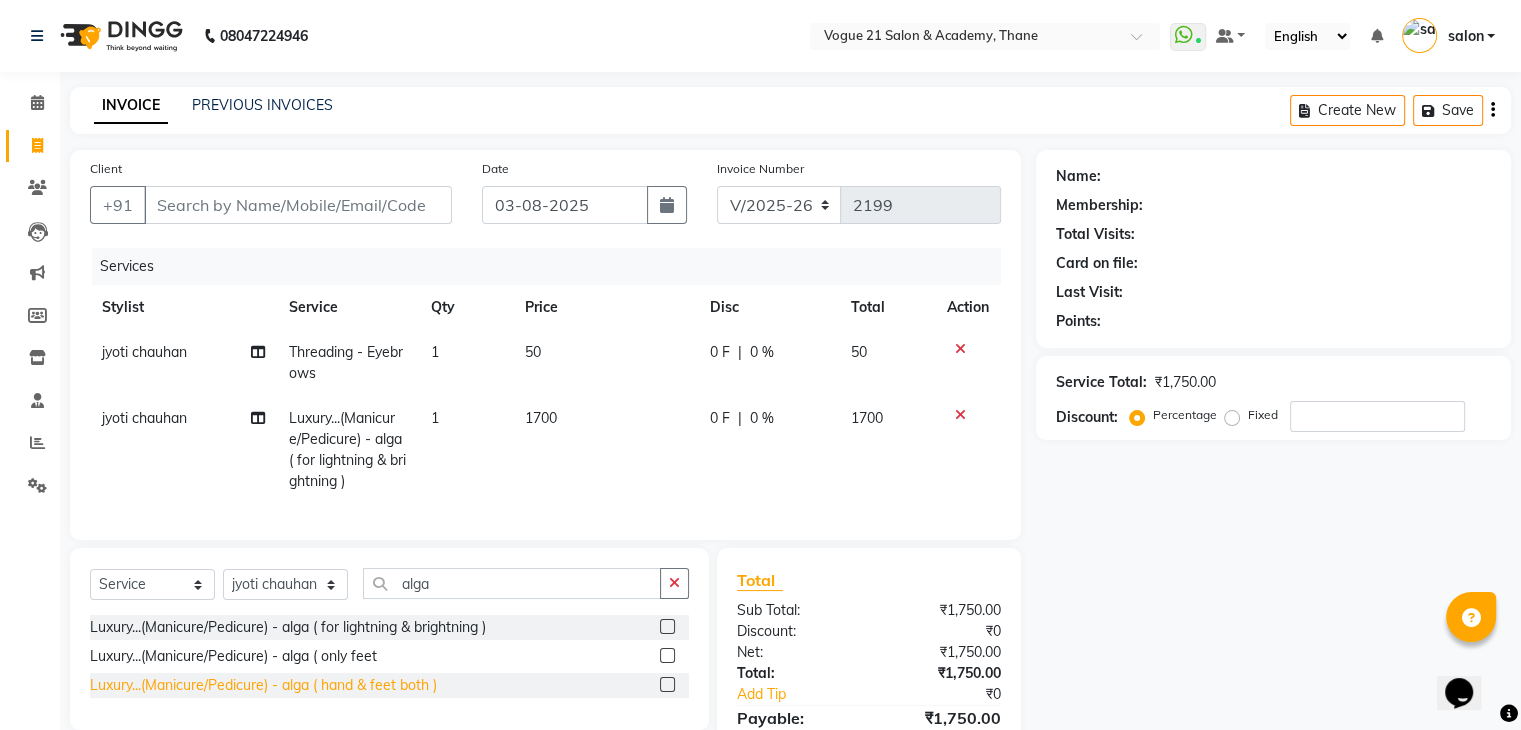 click on "Luxury...(Manicure/Pedicure)   -   alga ( hand & feet both )" 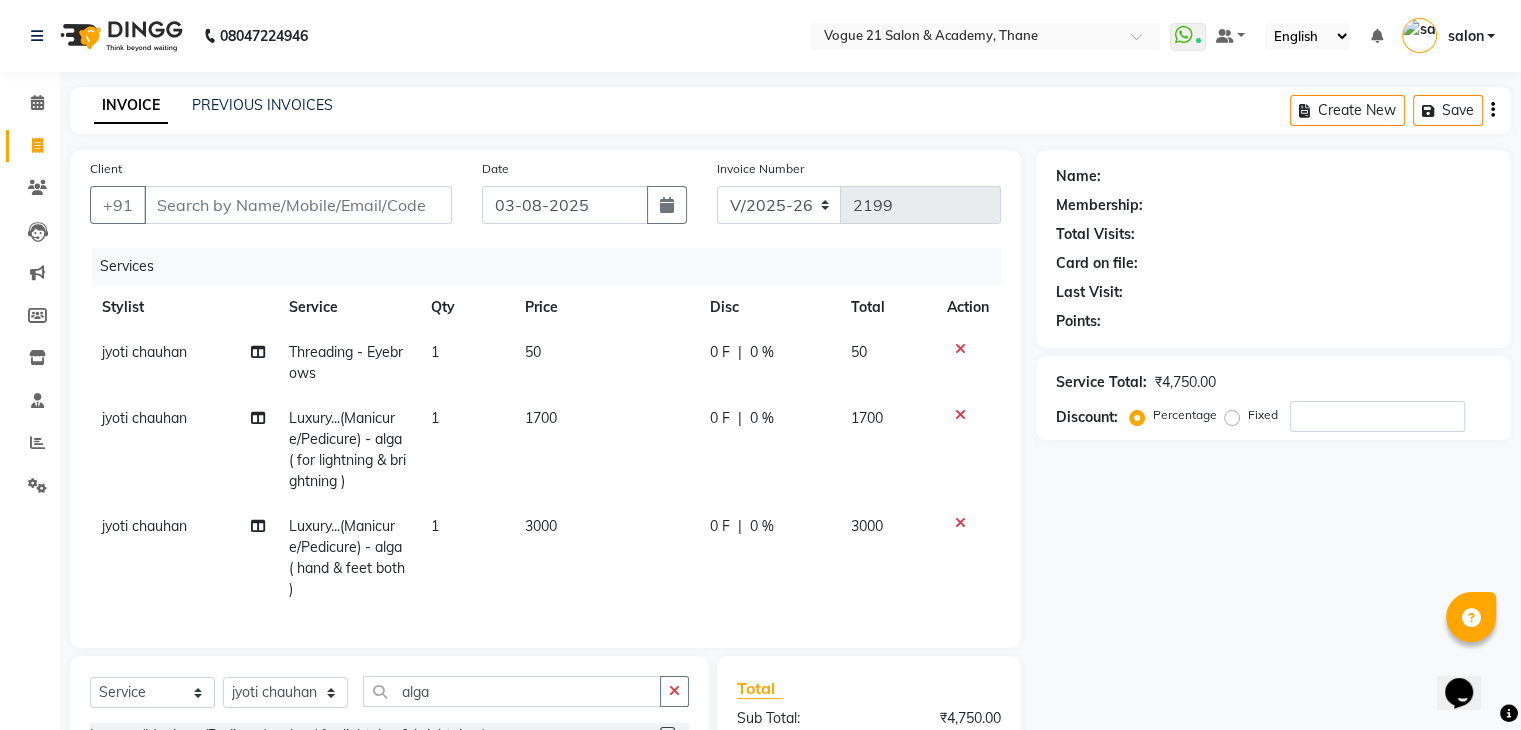 checkbox on "false" 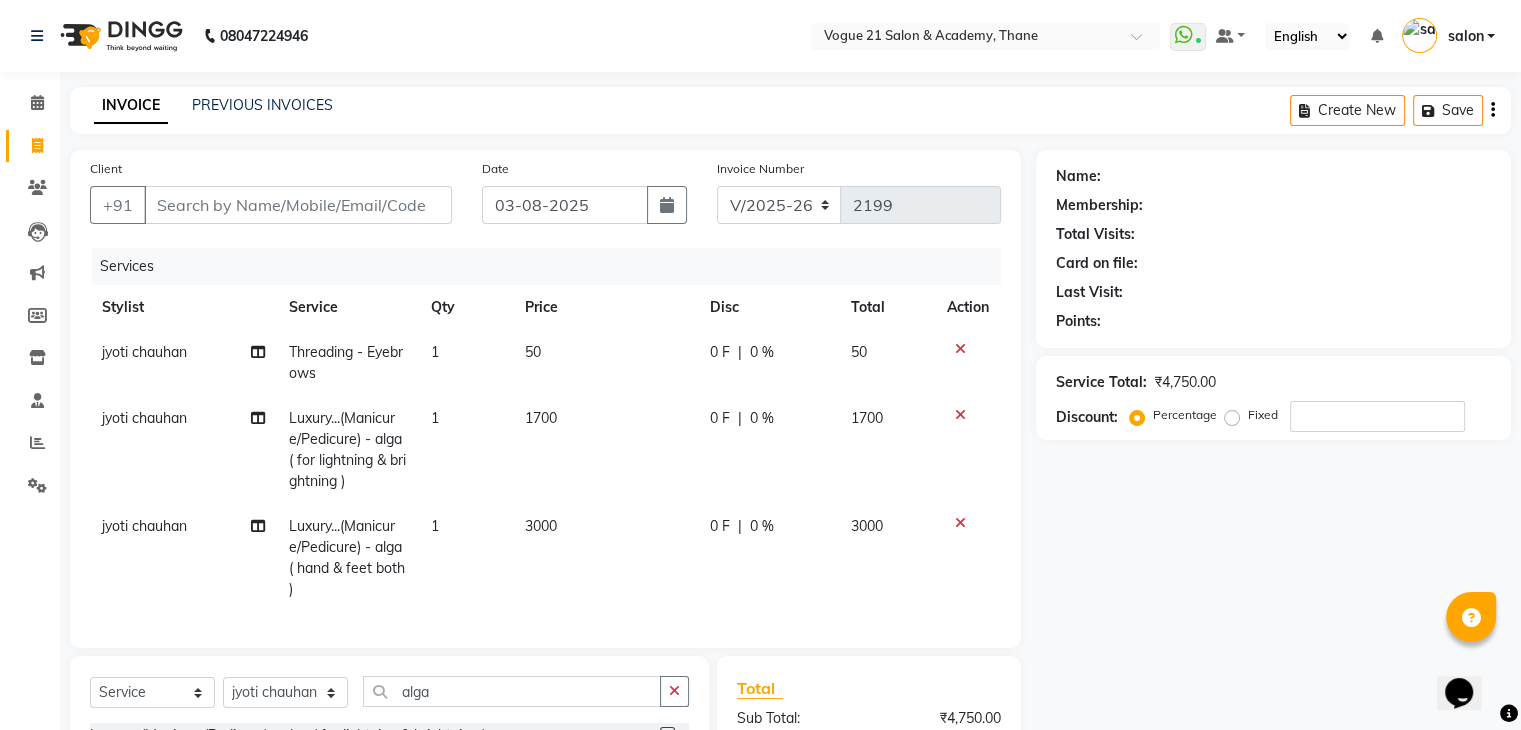 click 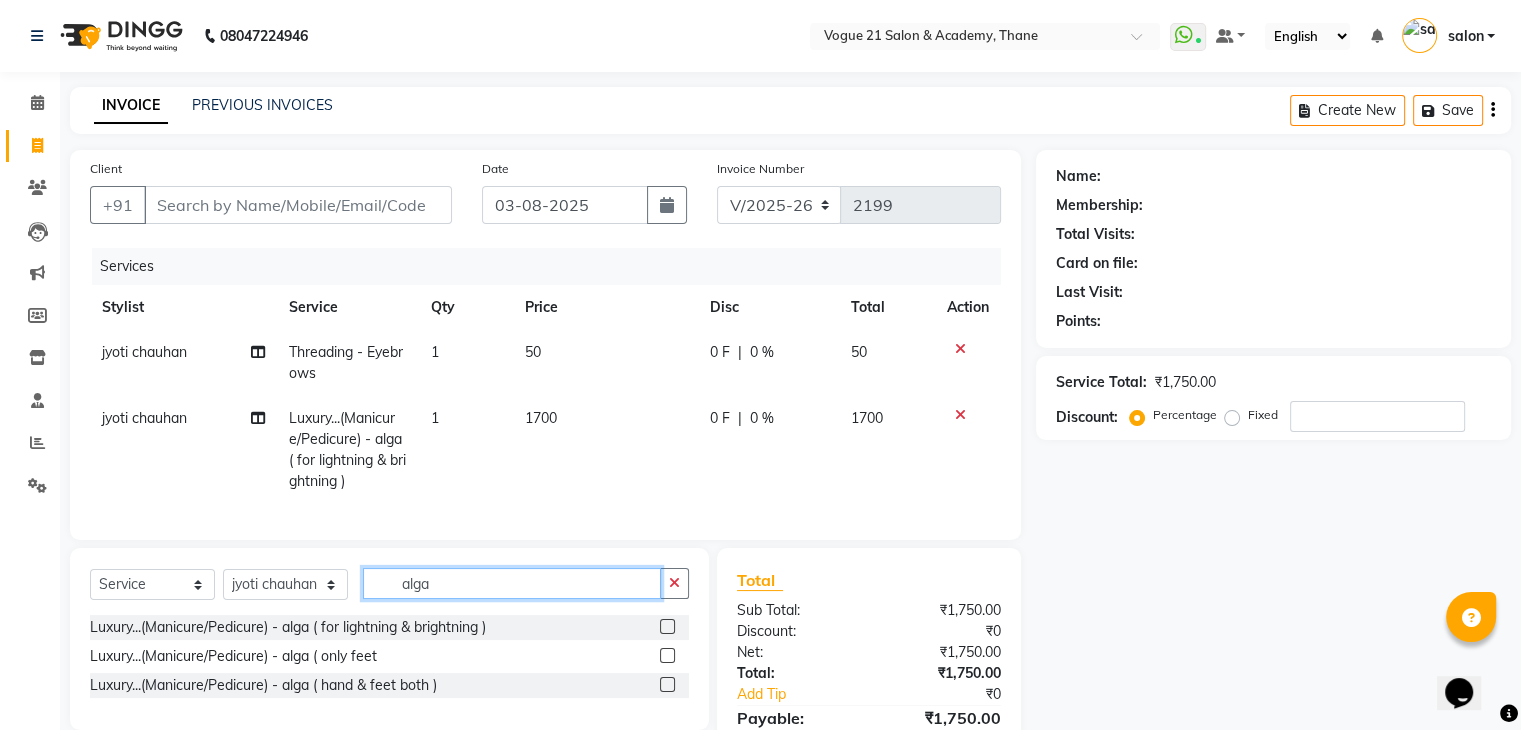 click on "alga" 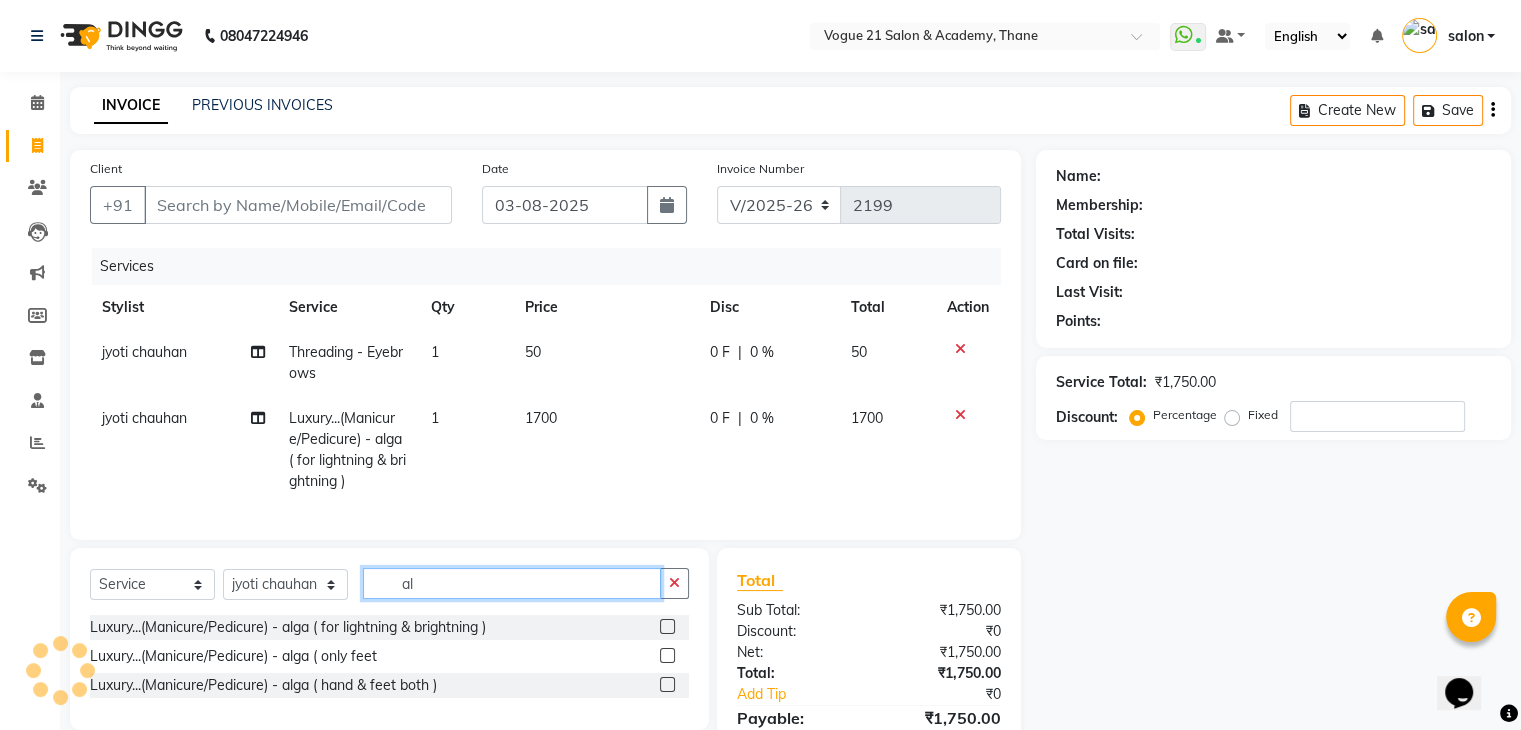 type on "a" 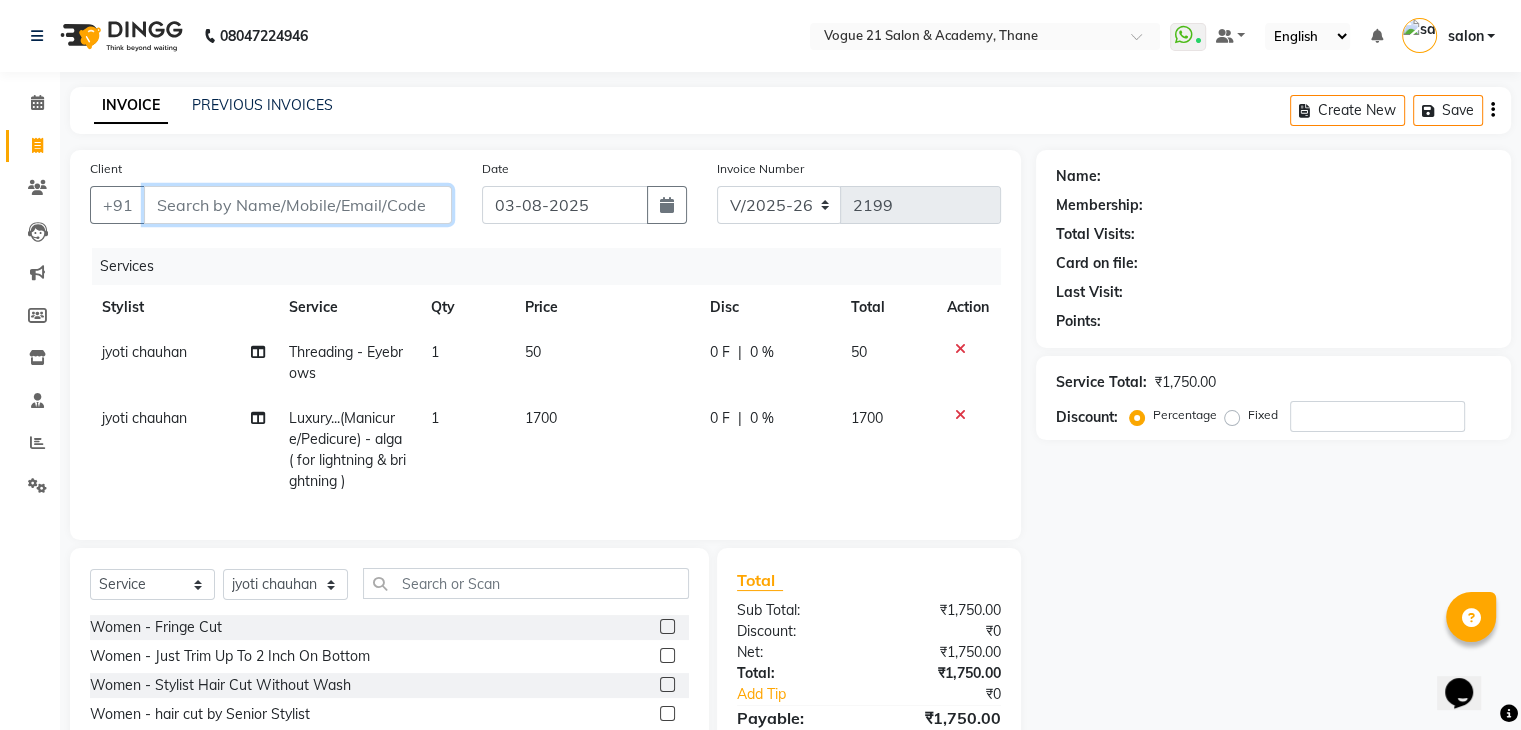 click on "Client" at bounding box center [298, 205] 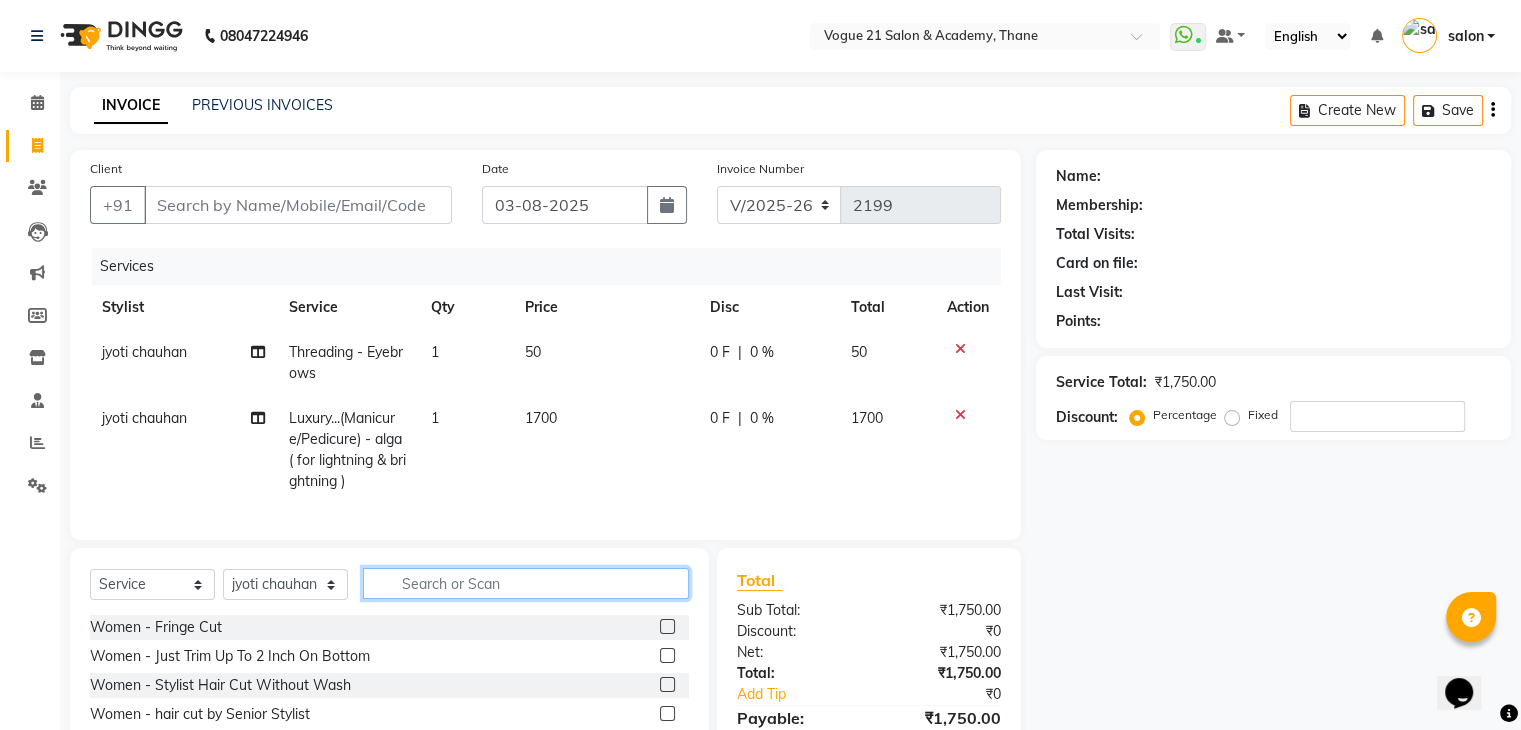 click 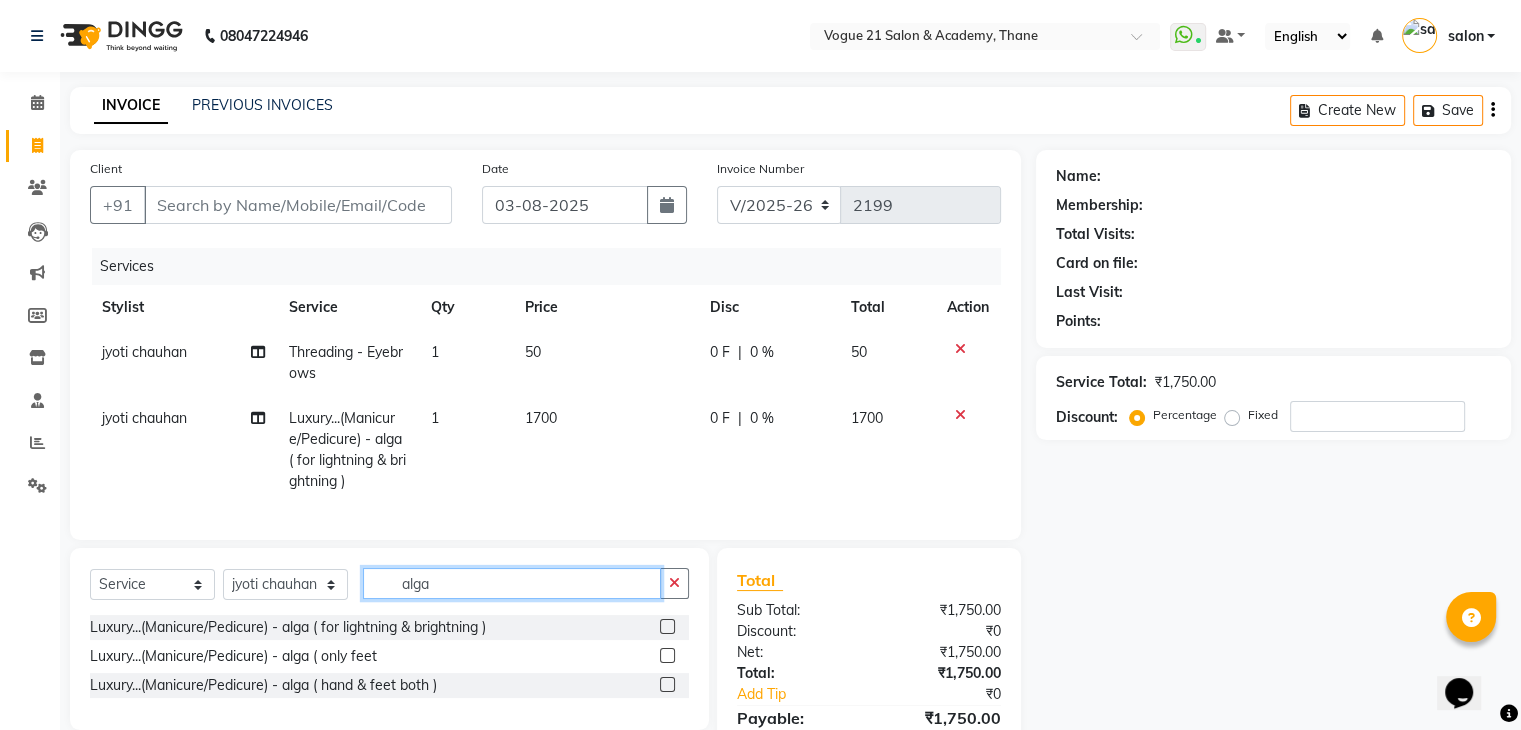 scroll, scrollTop: 116, scrollLeft: 0, axis: vertical 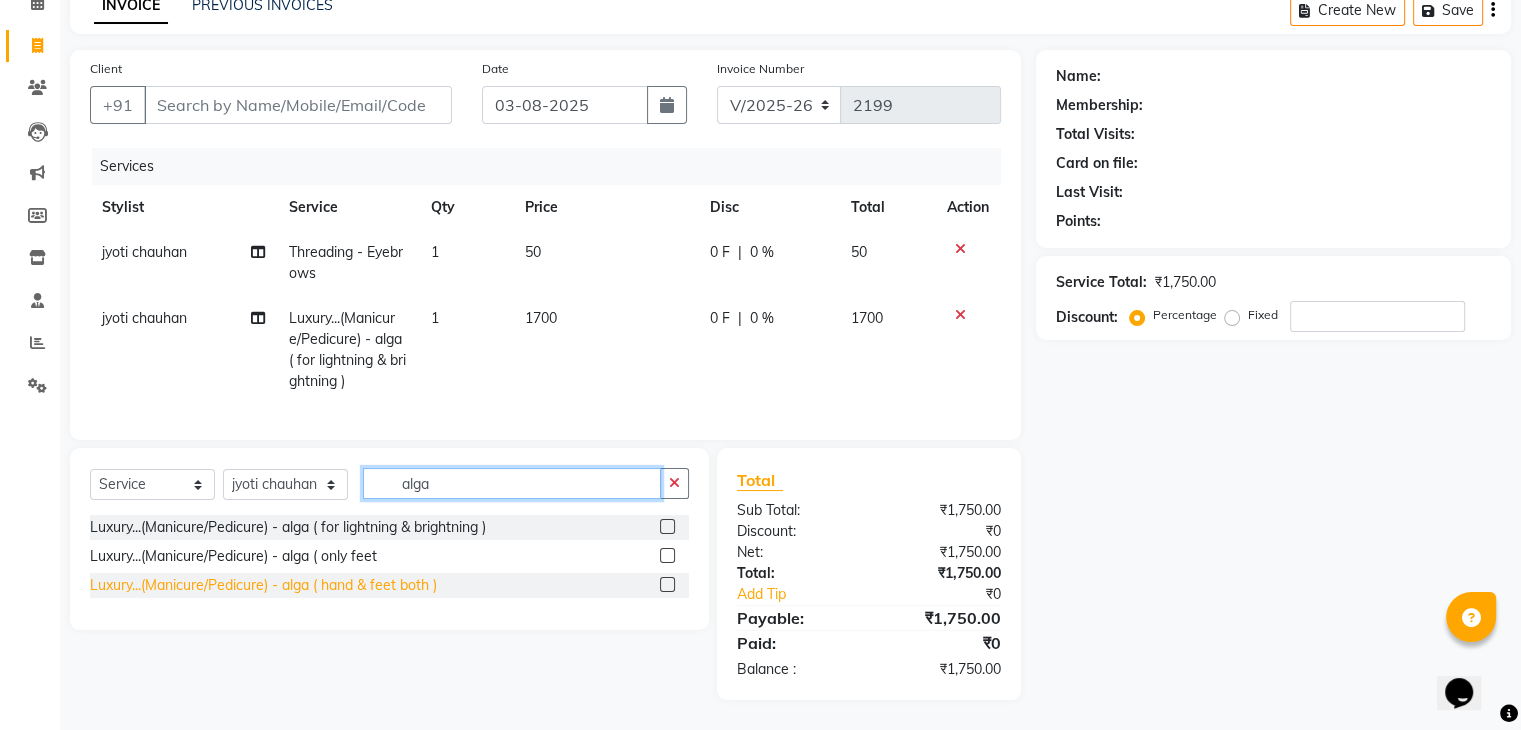 type on "alga" 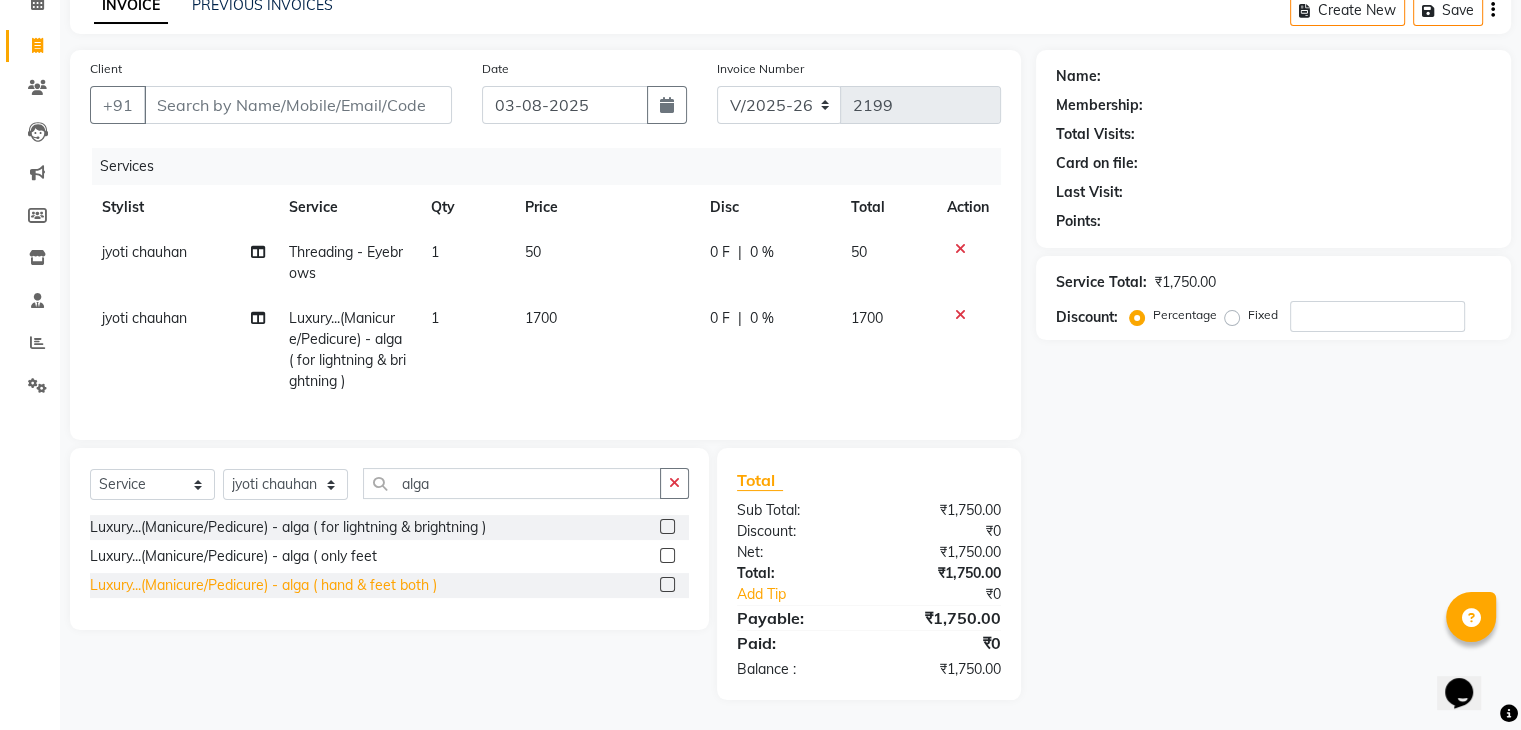 click on "Luxury...(Manicure/Pedicure)   -   alga ( hand & feet both )" 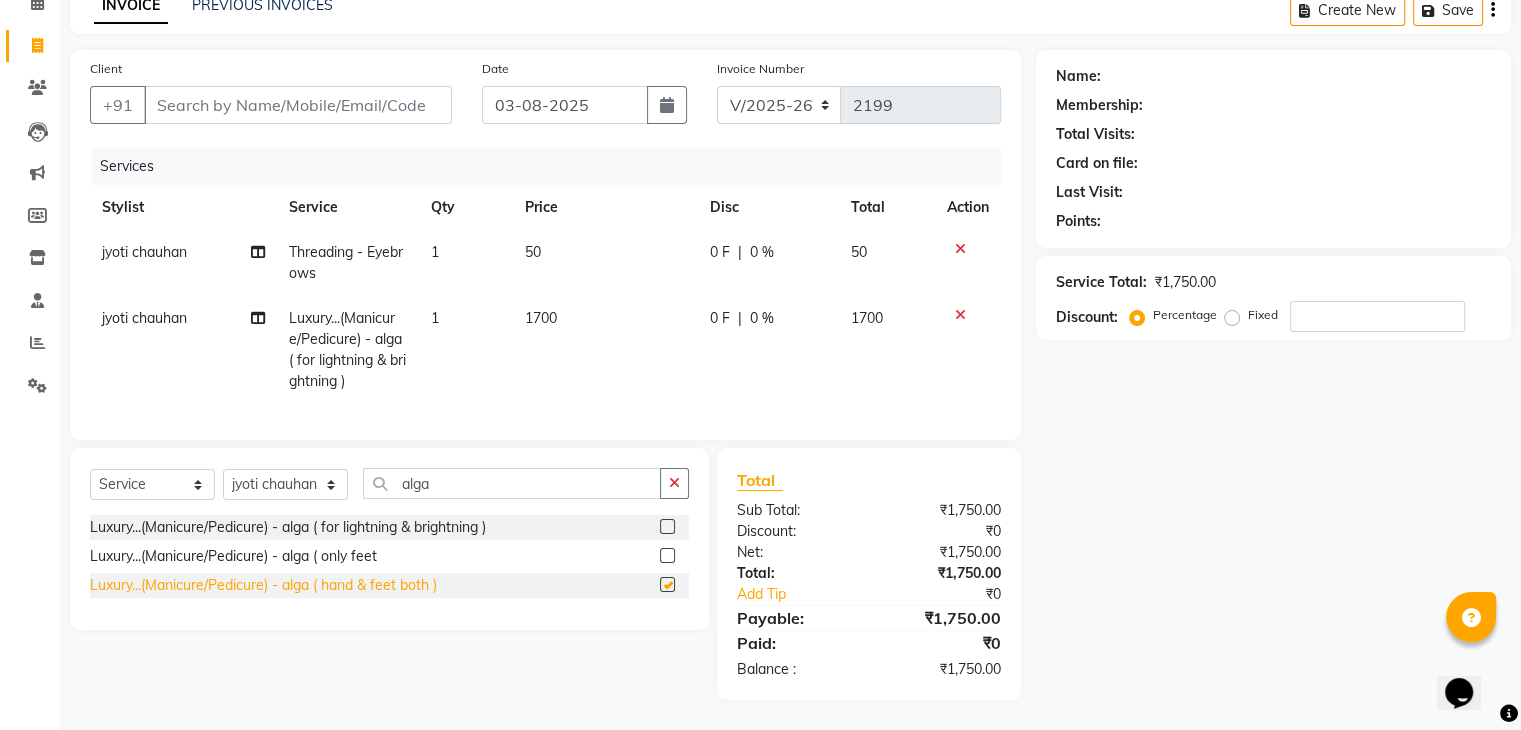 checkbox on "false" 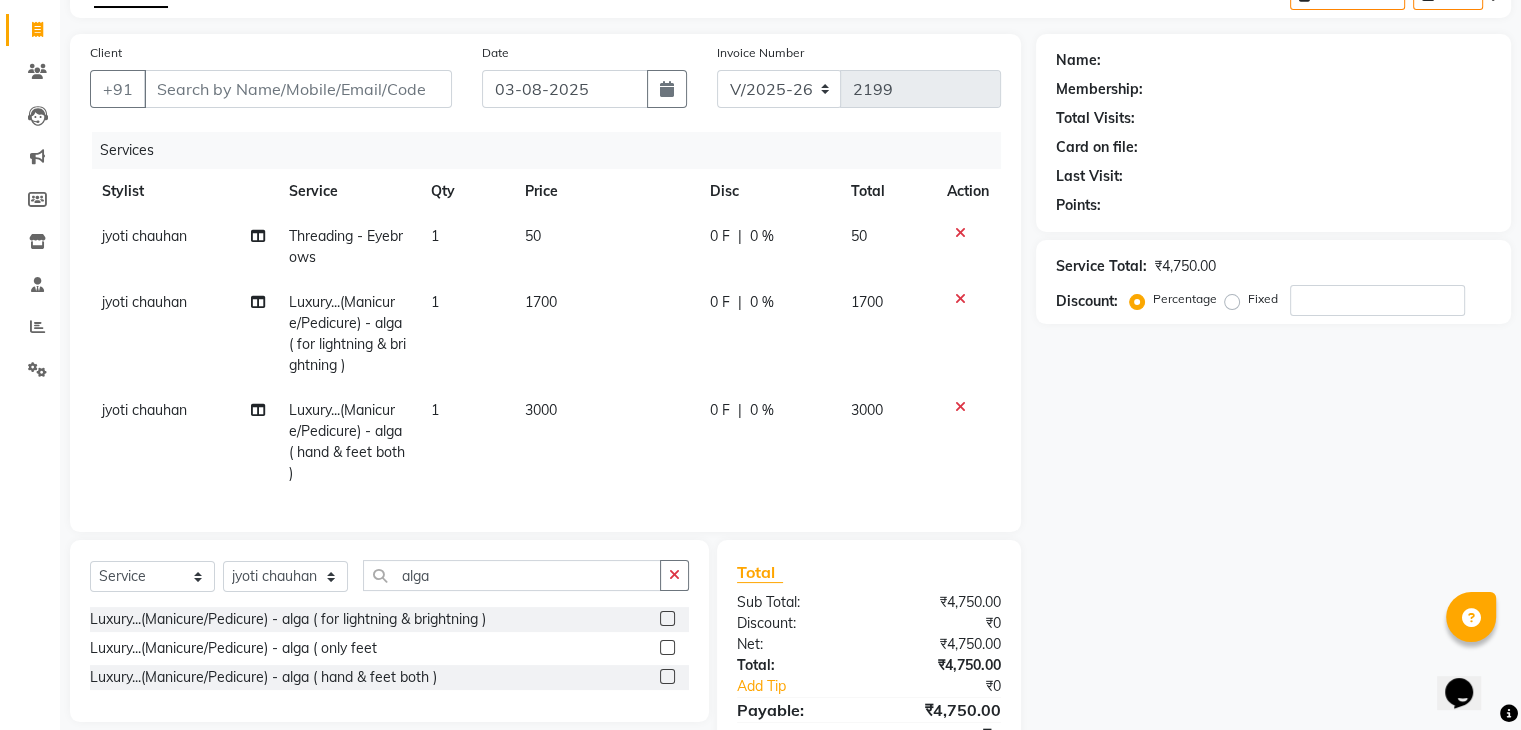 click 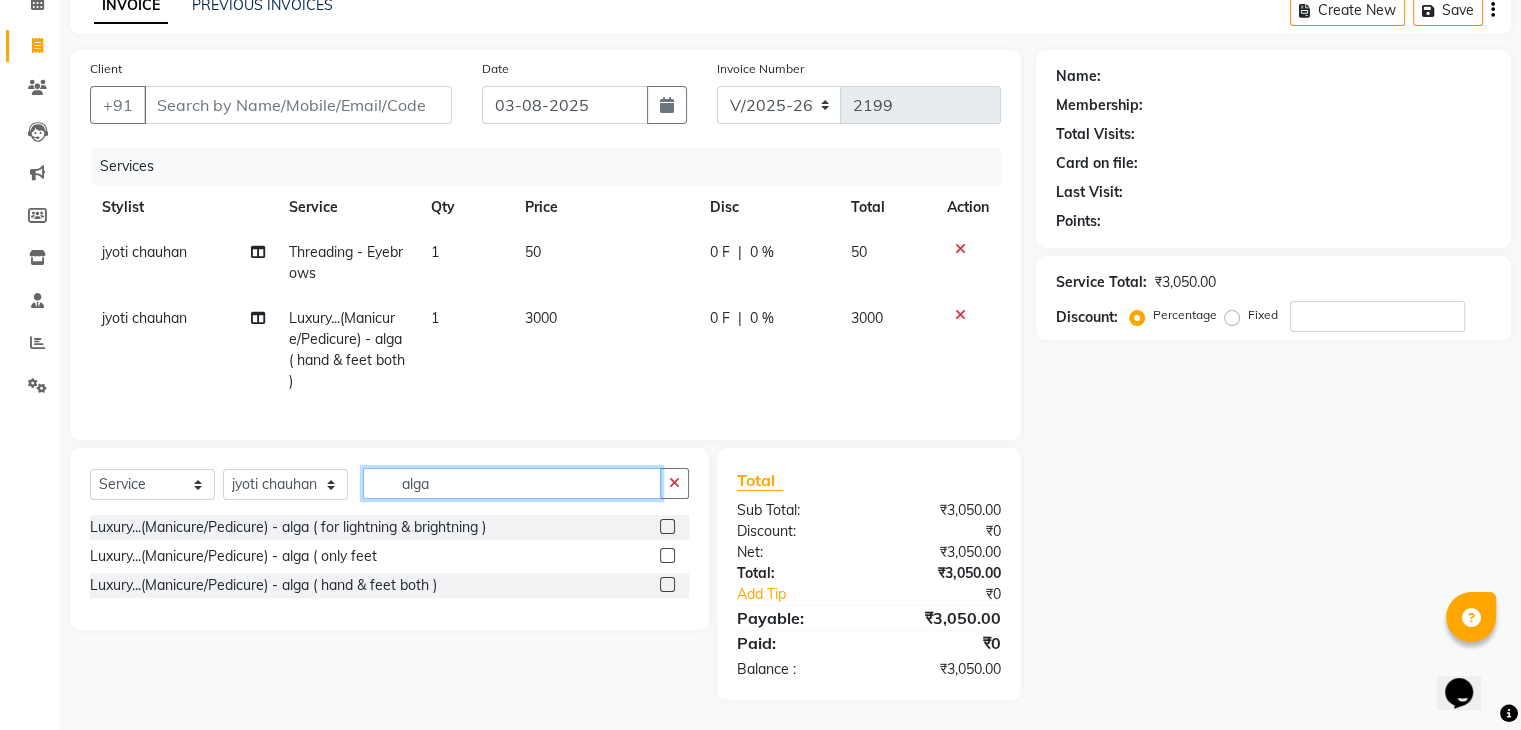click on "alga" 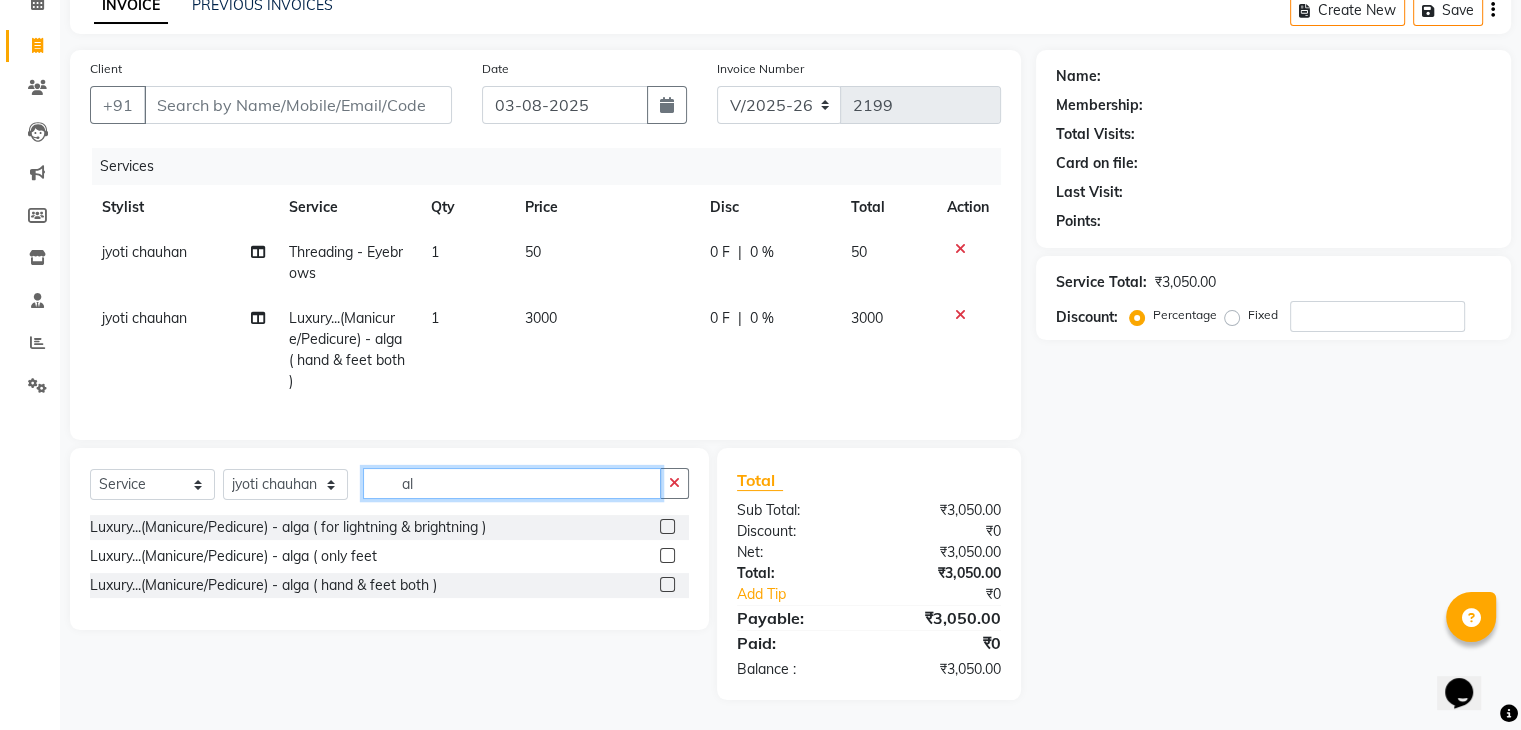type on "a" 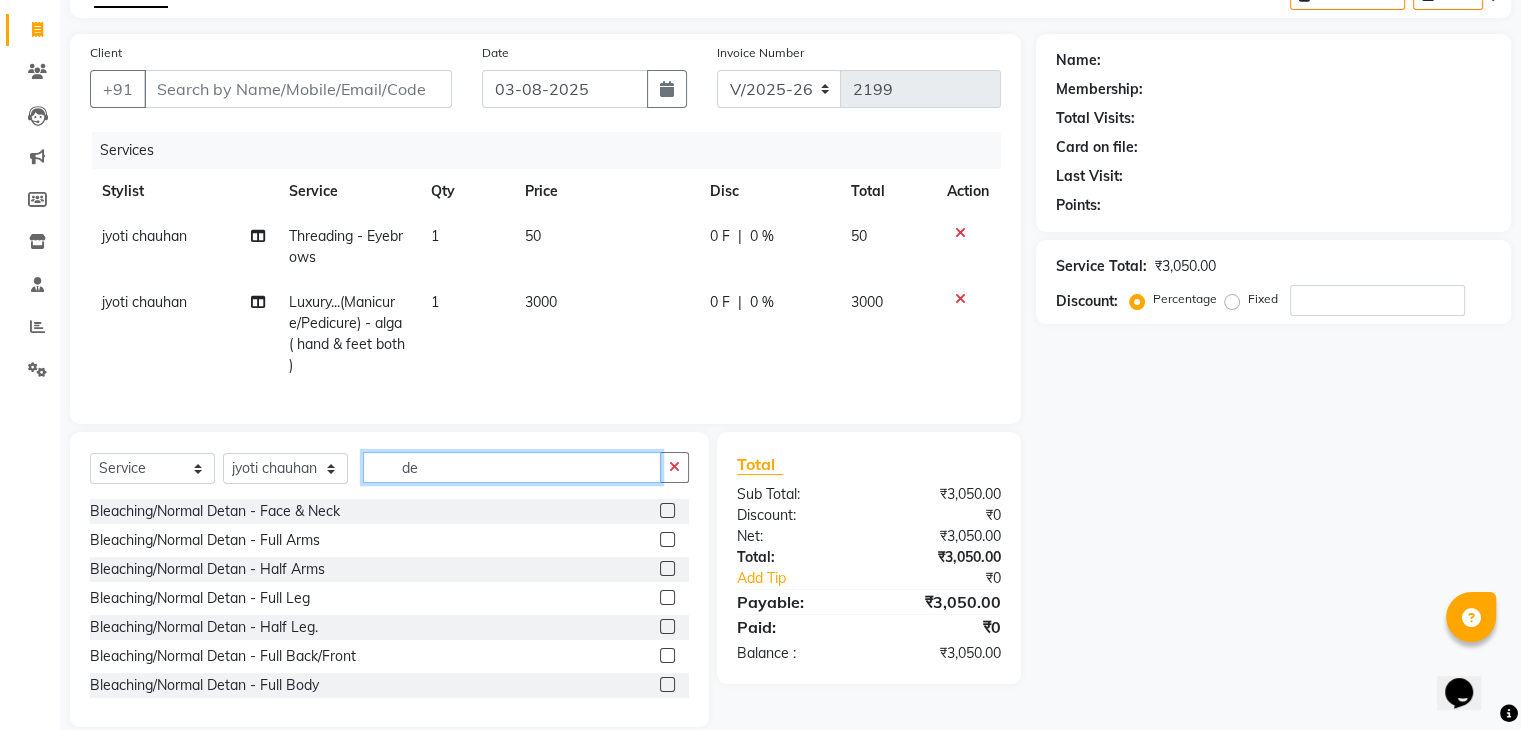 type on "d" 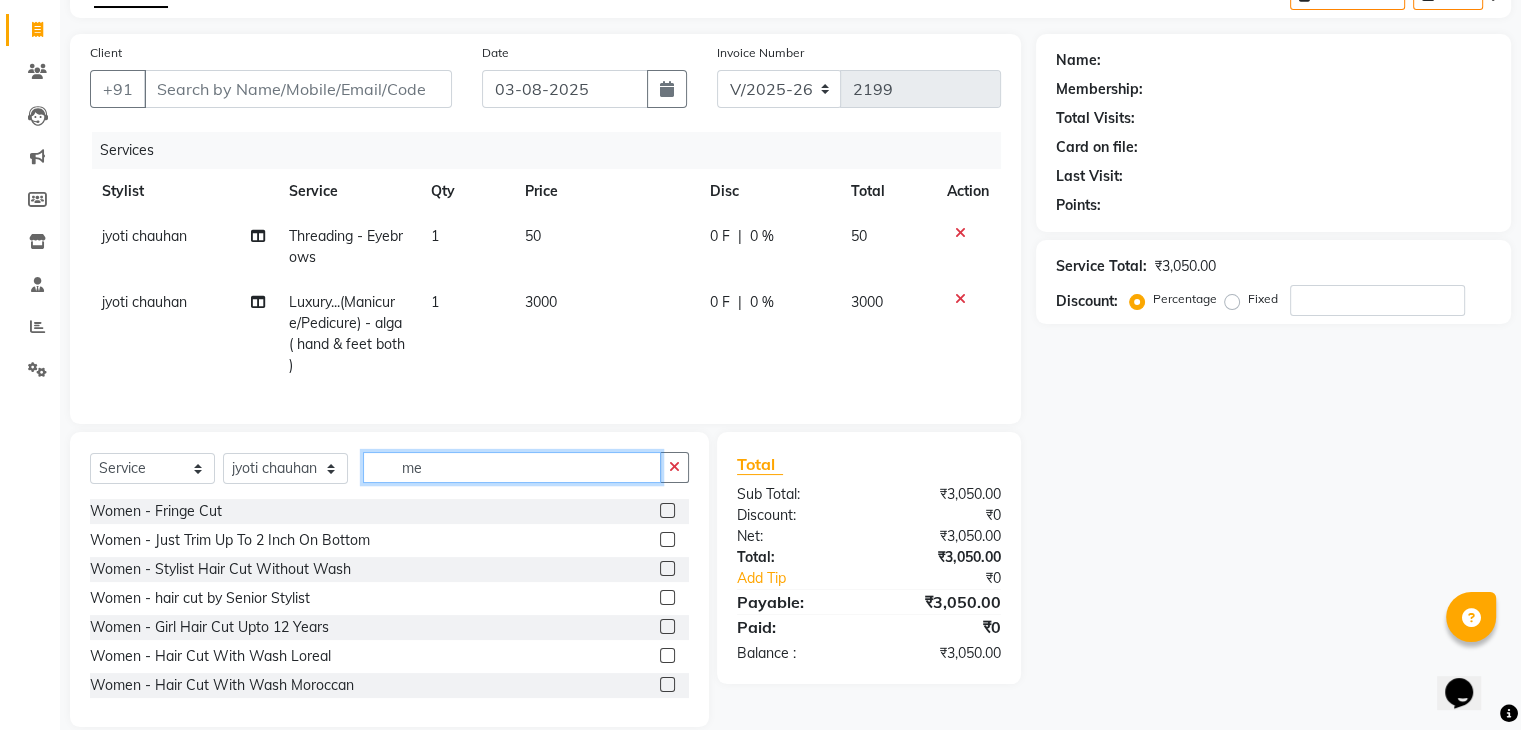 type on "m" 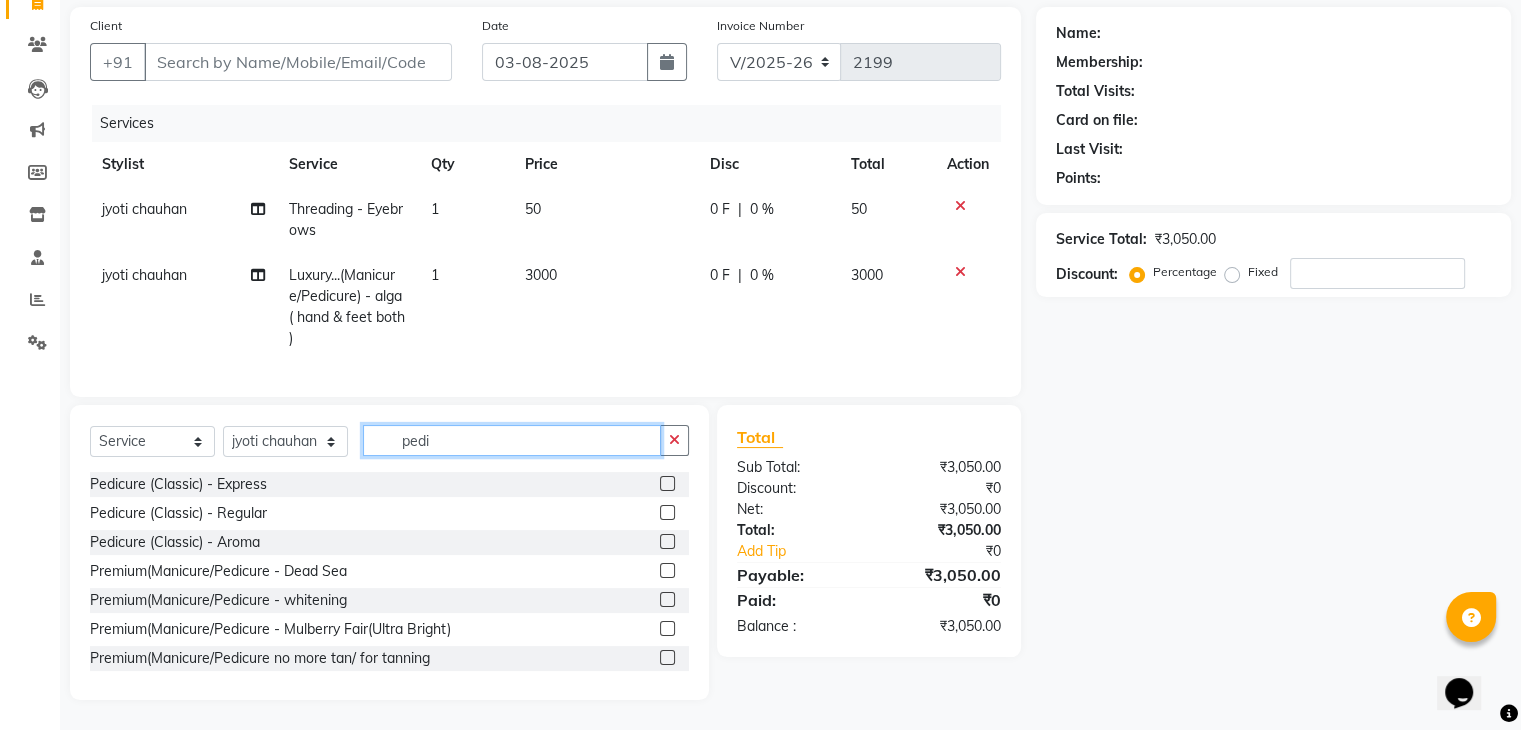 scroll, scrollTop: 159, scrollLeft: 0, axis: vertical 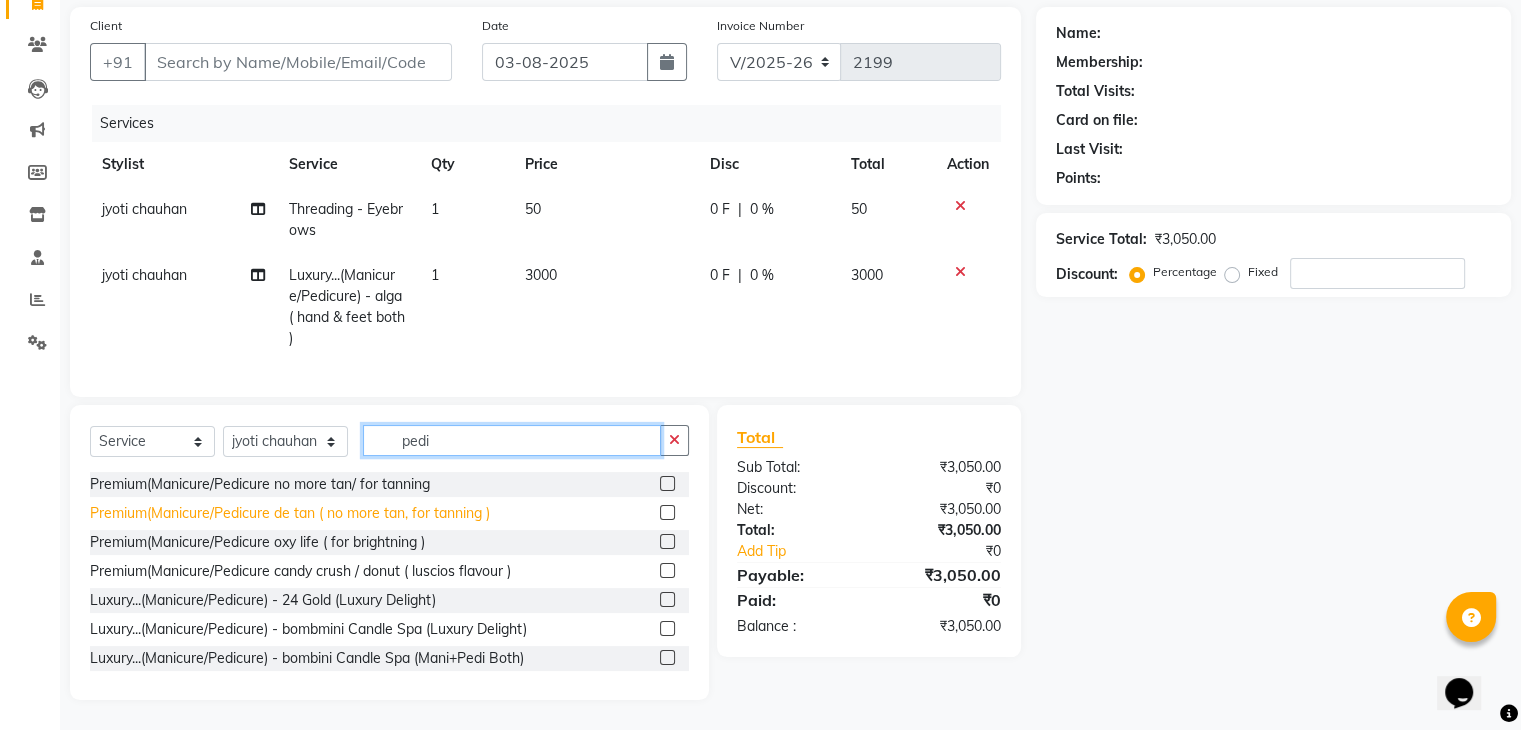 type on "pedi" 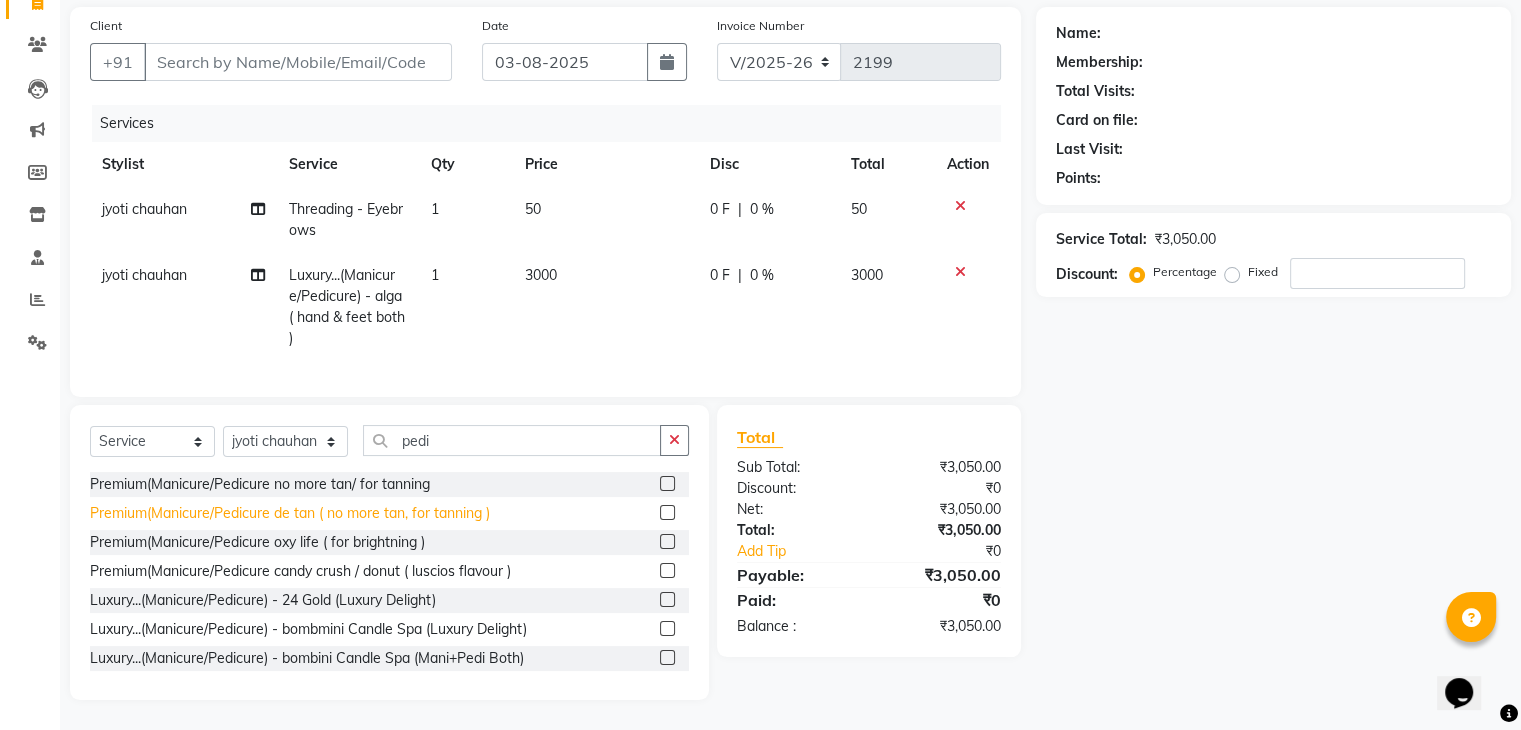 click on "Premium(Manicure/Pedicure de tan ( no more tan, for tanning )" 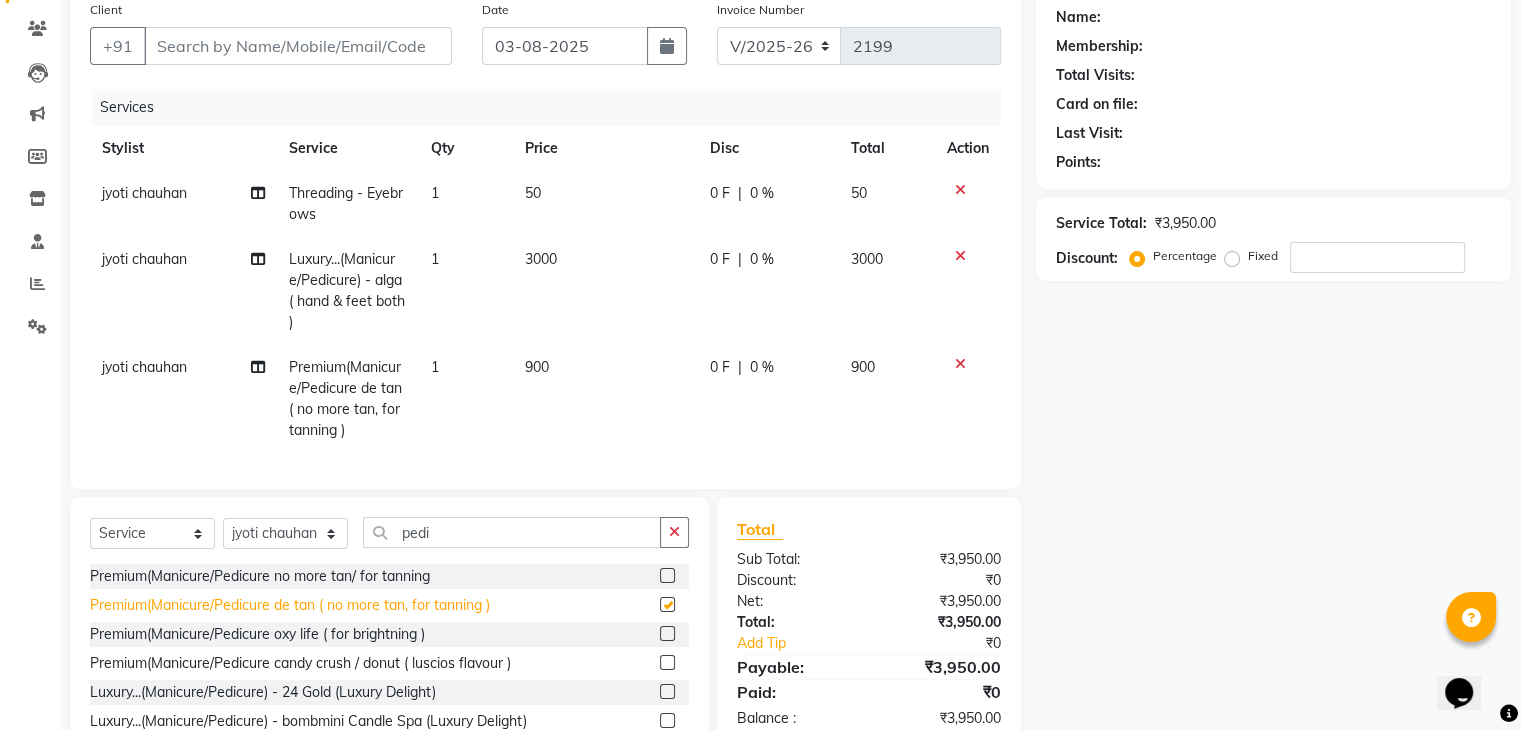 checkbox on "false" 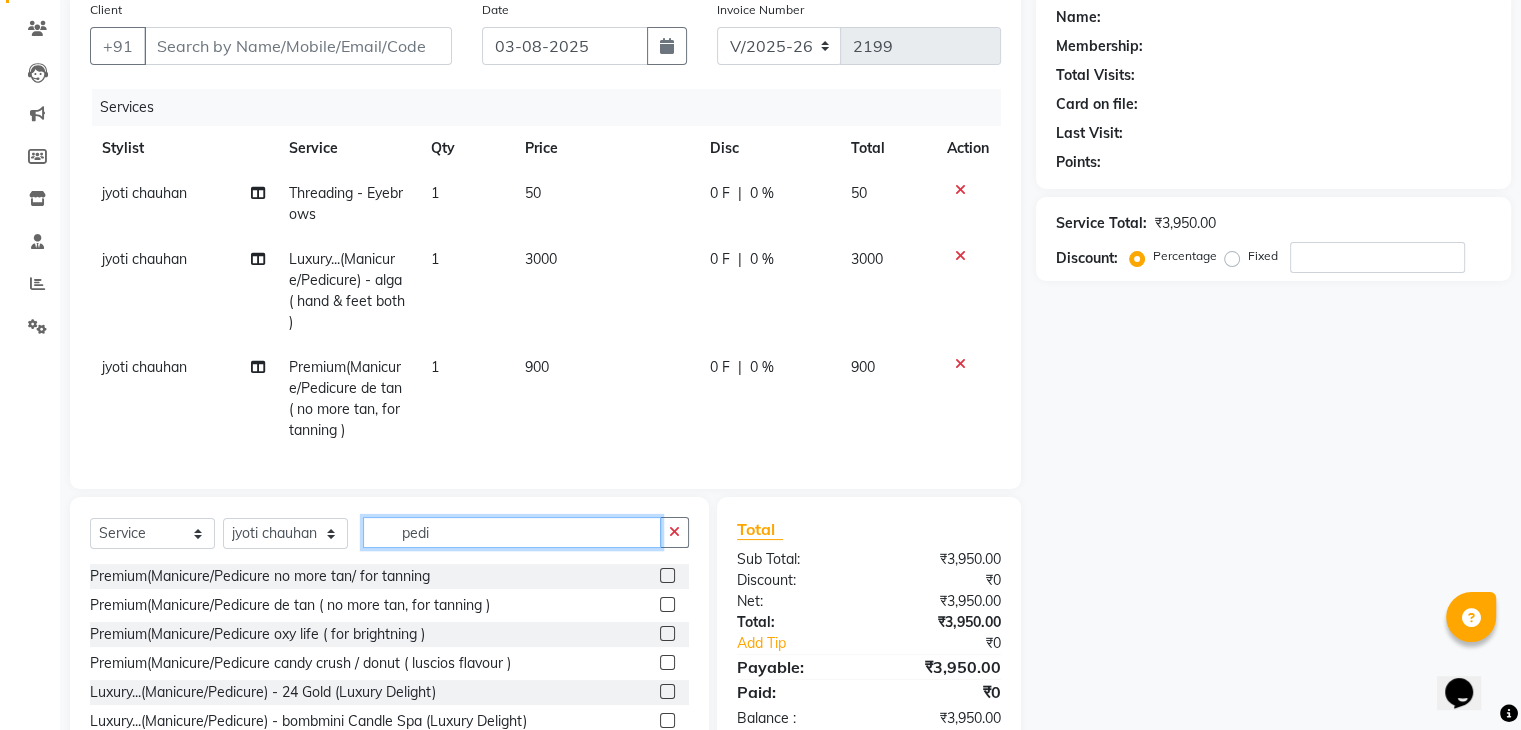click on "pedi" 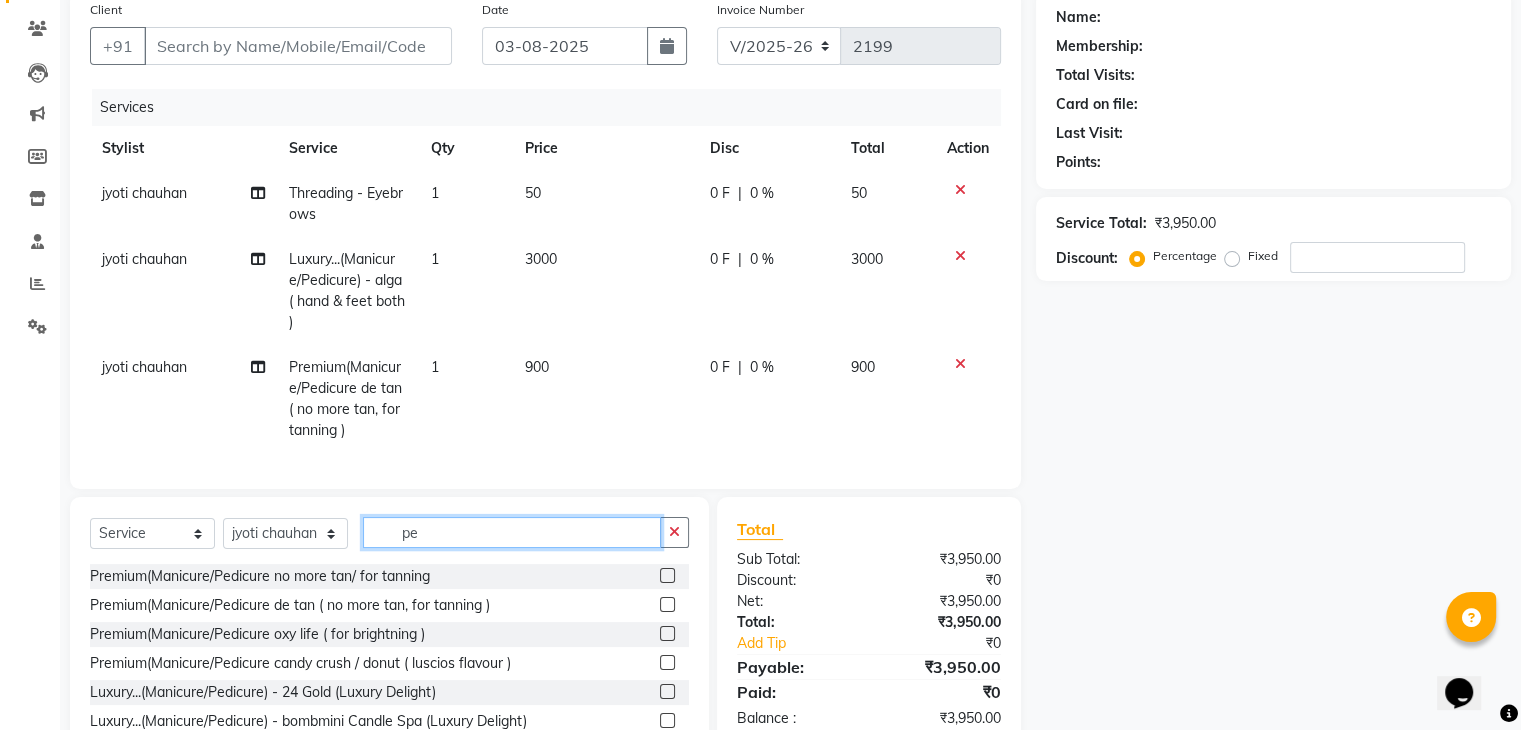 type on "p" 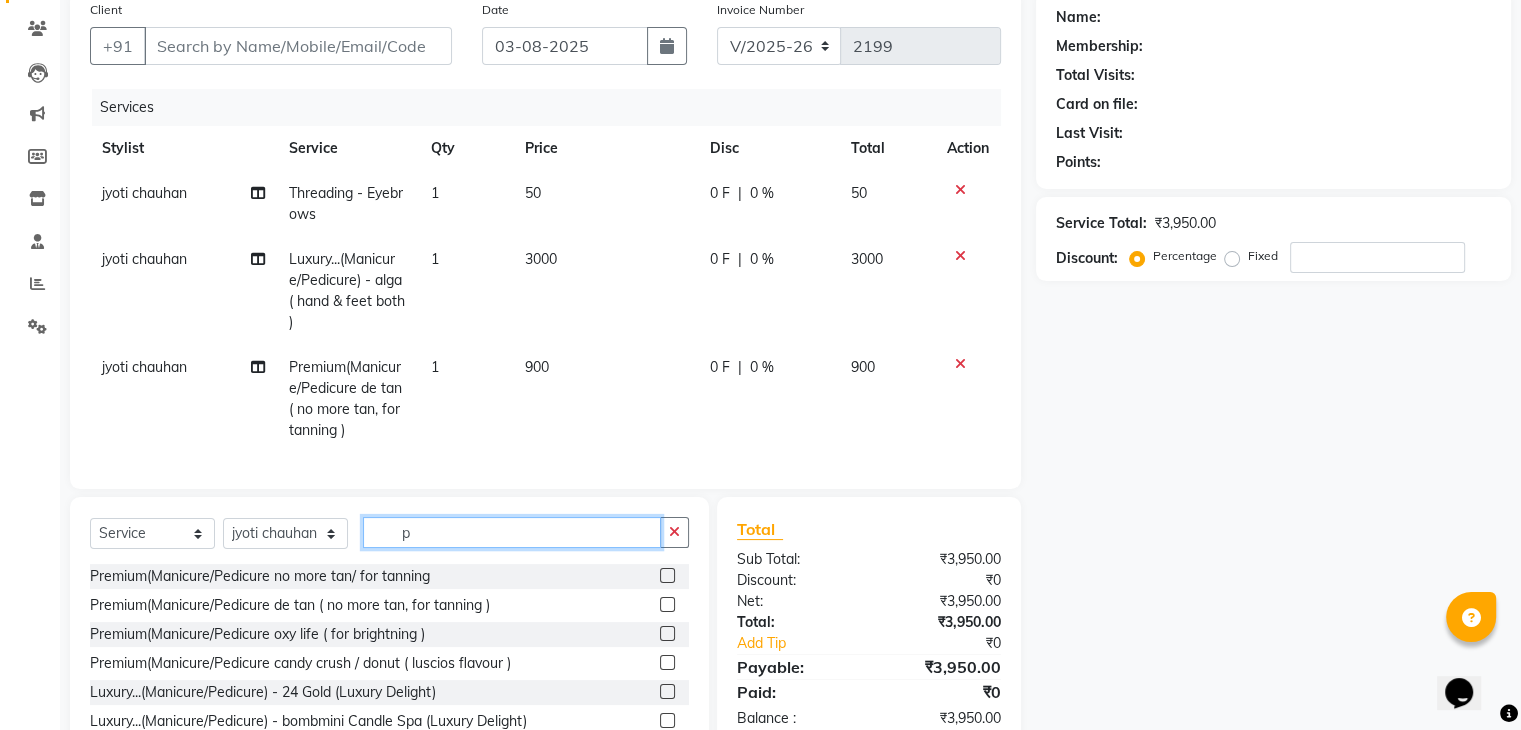 scroll, scrollTop: 1250, scrollLeft: 0, axis: vertical 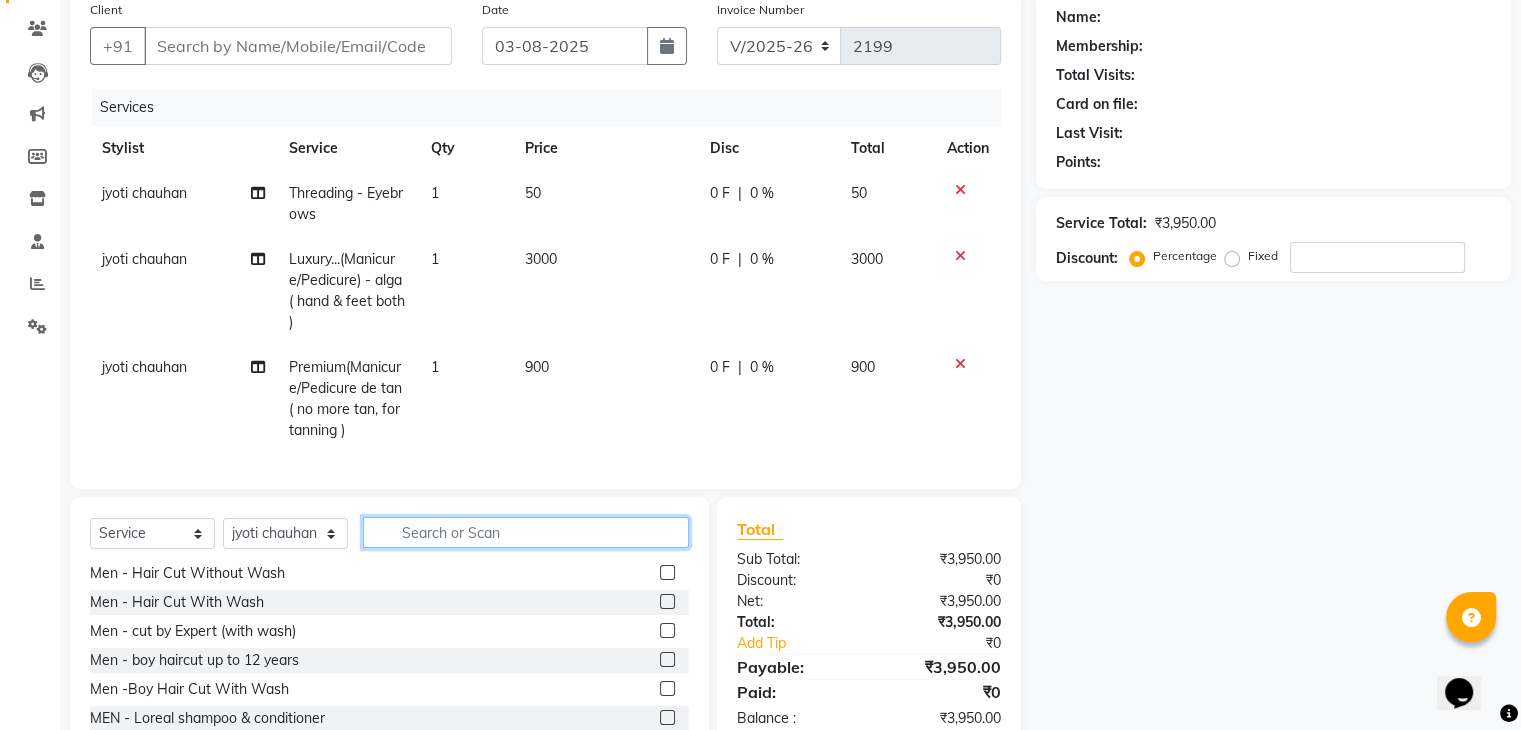 type 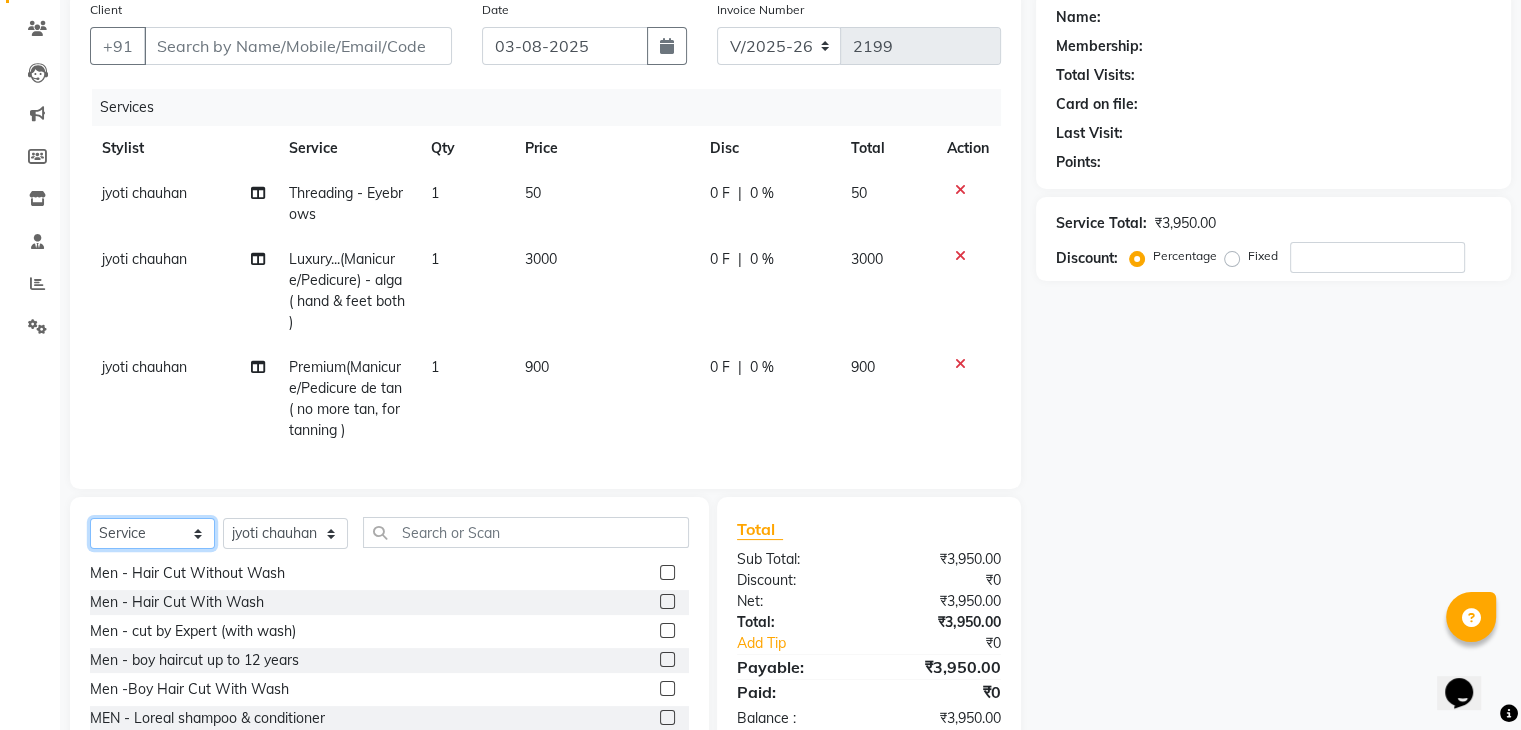 click on "Select  Service  Product  Membership  Package Voucher Prepaid Gift Card" 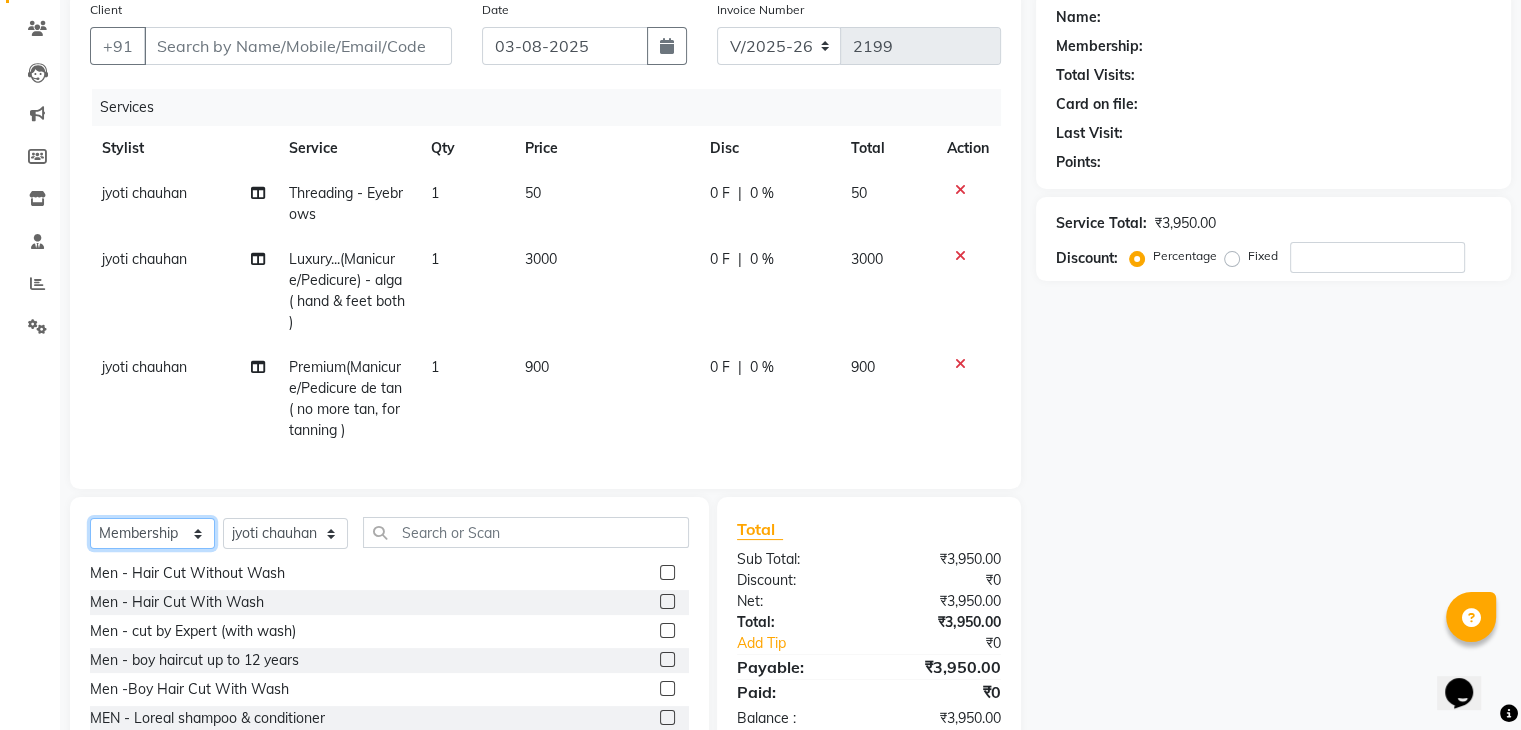click on "Select  Service  Product  Membership  Package Voucher Prepaid Gift Card" 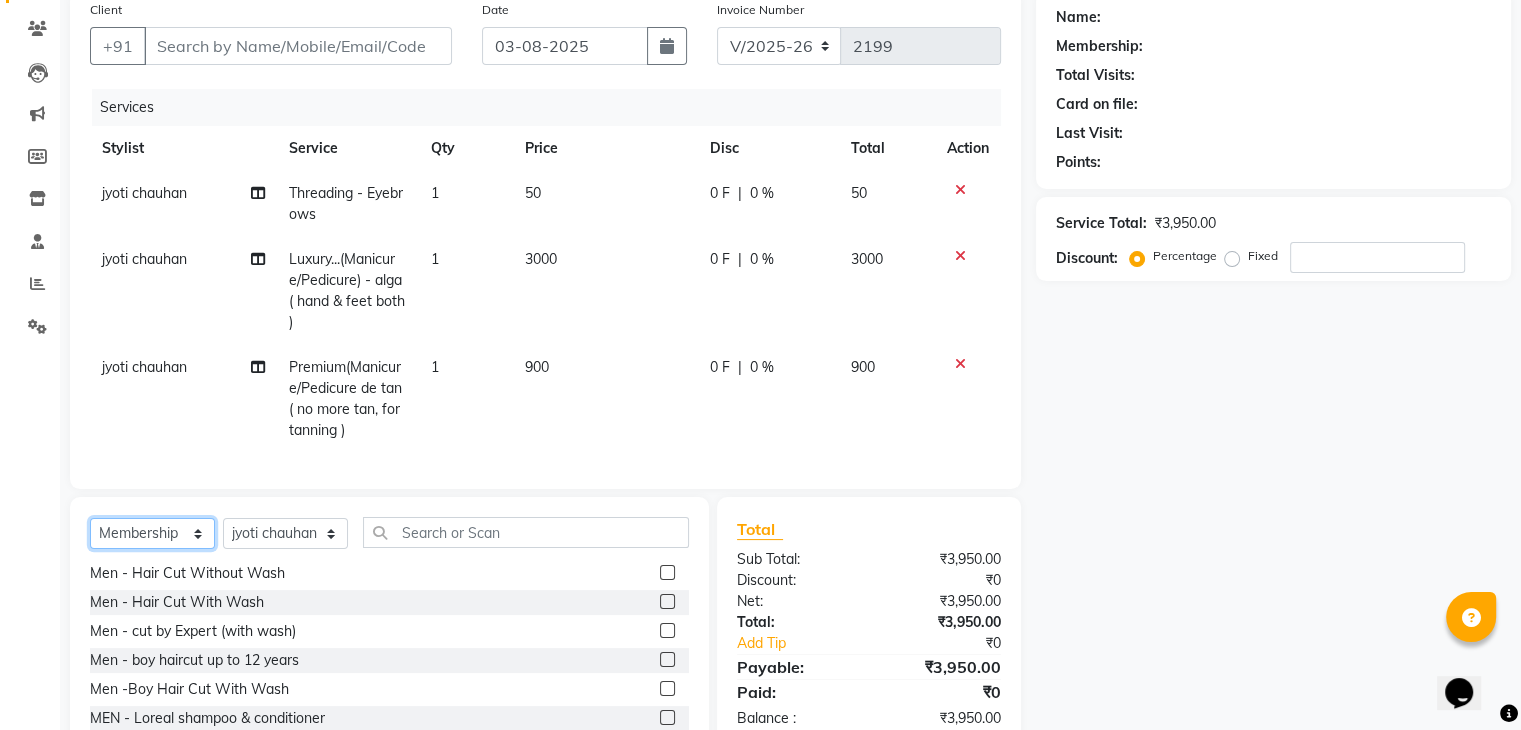 scroll, scrollTop: 0, scrollLeft: 0, axis: both 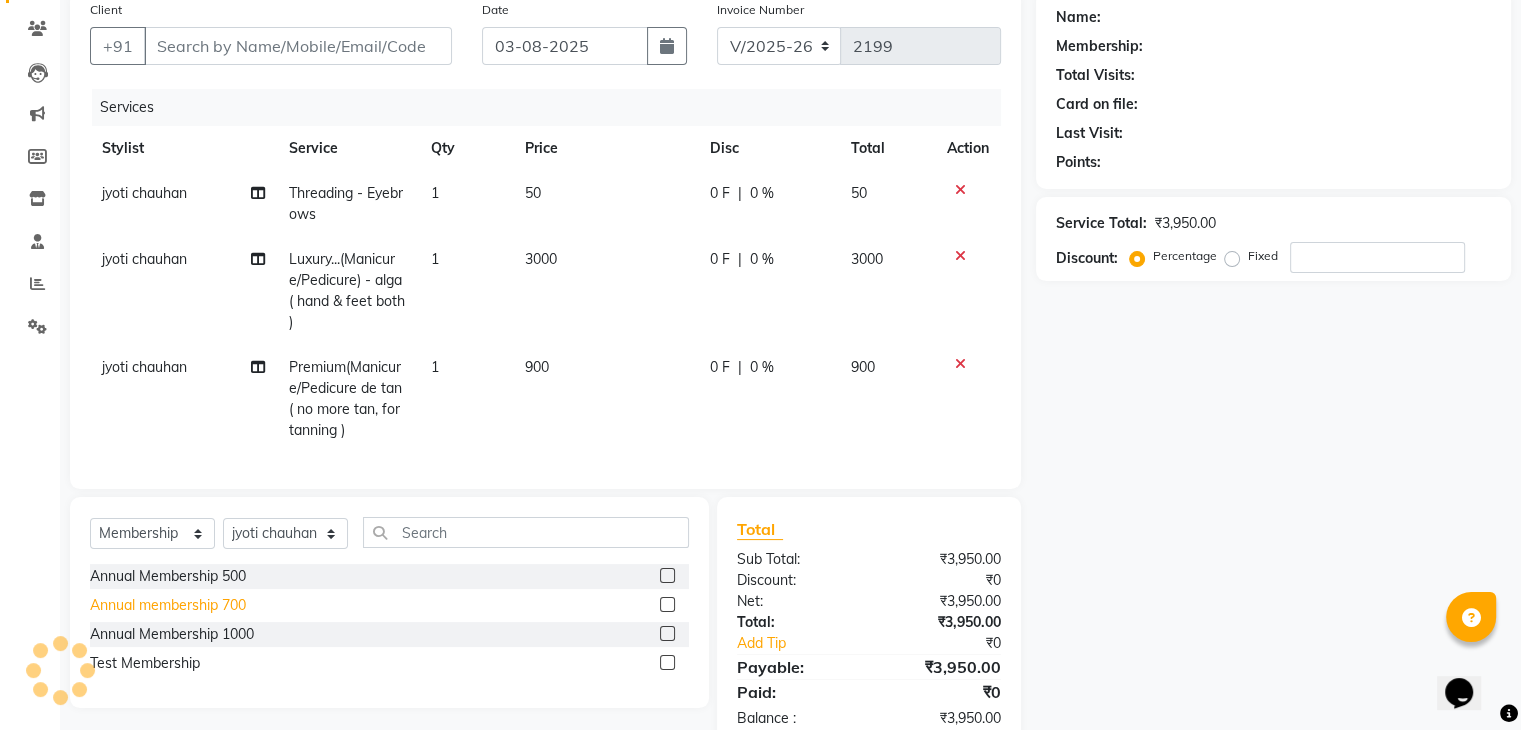 click on "Annual membership 700" 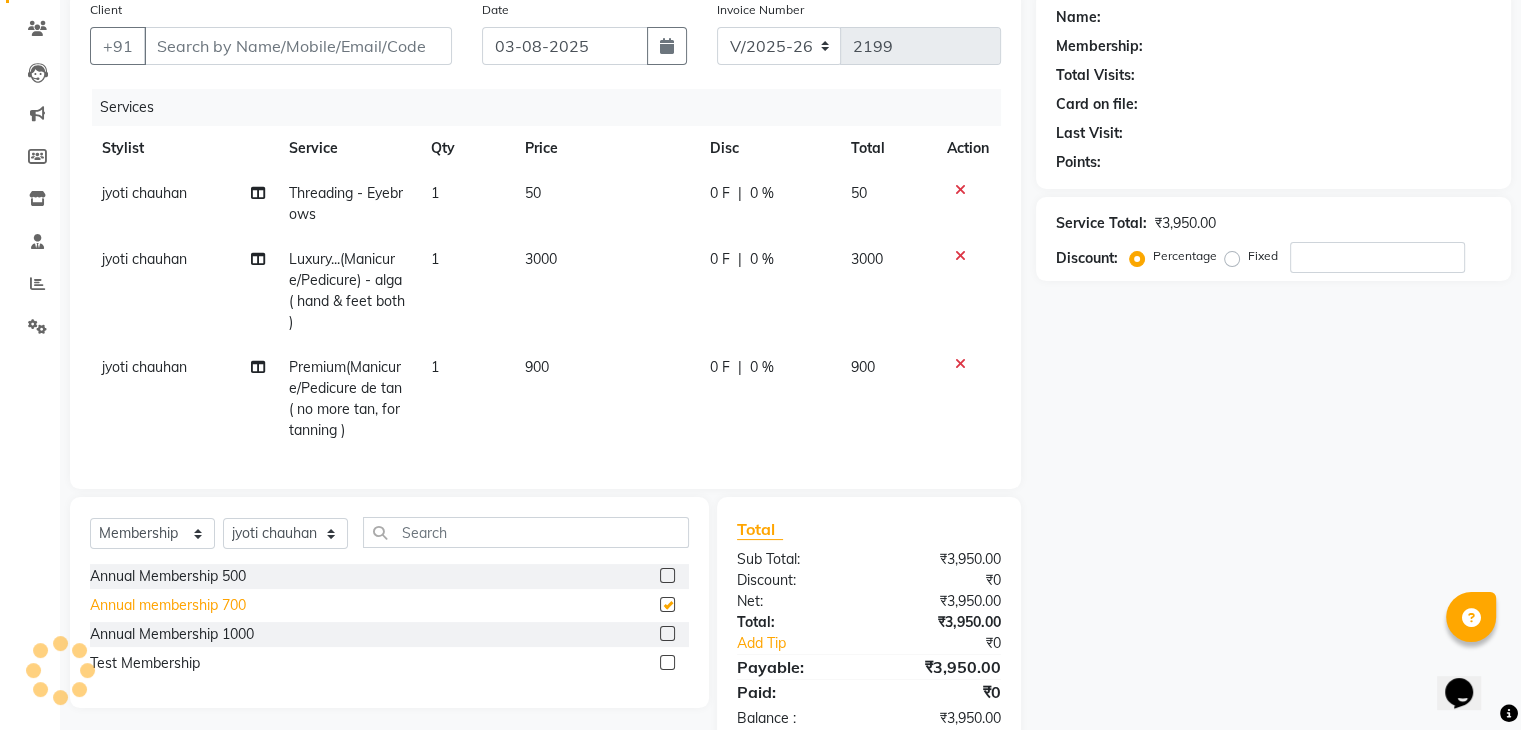 select on "select" 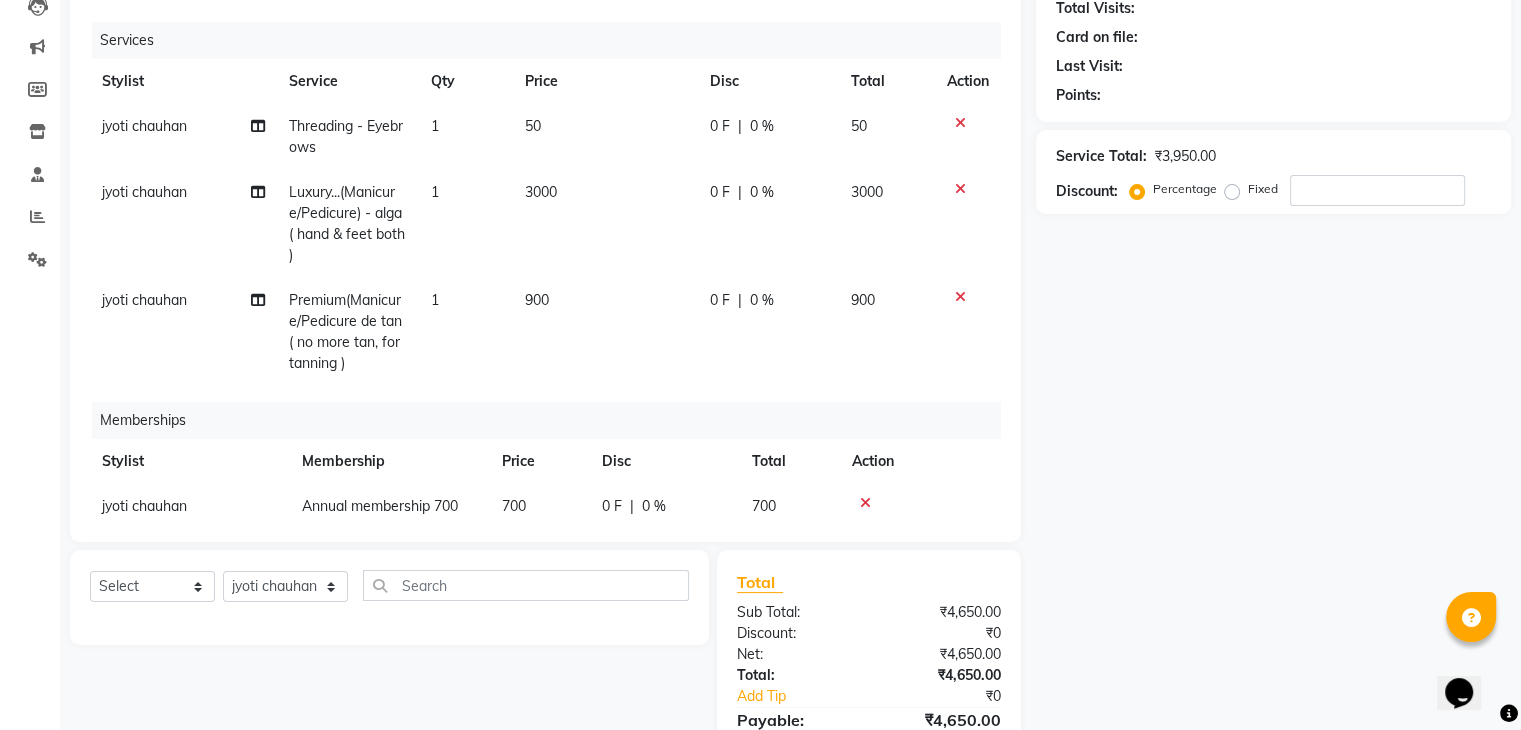 scroll, scrollTop: 0, scrollLeft: 0, axis: both 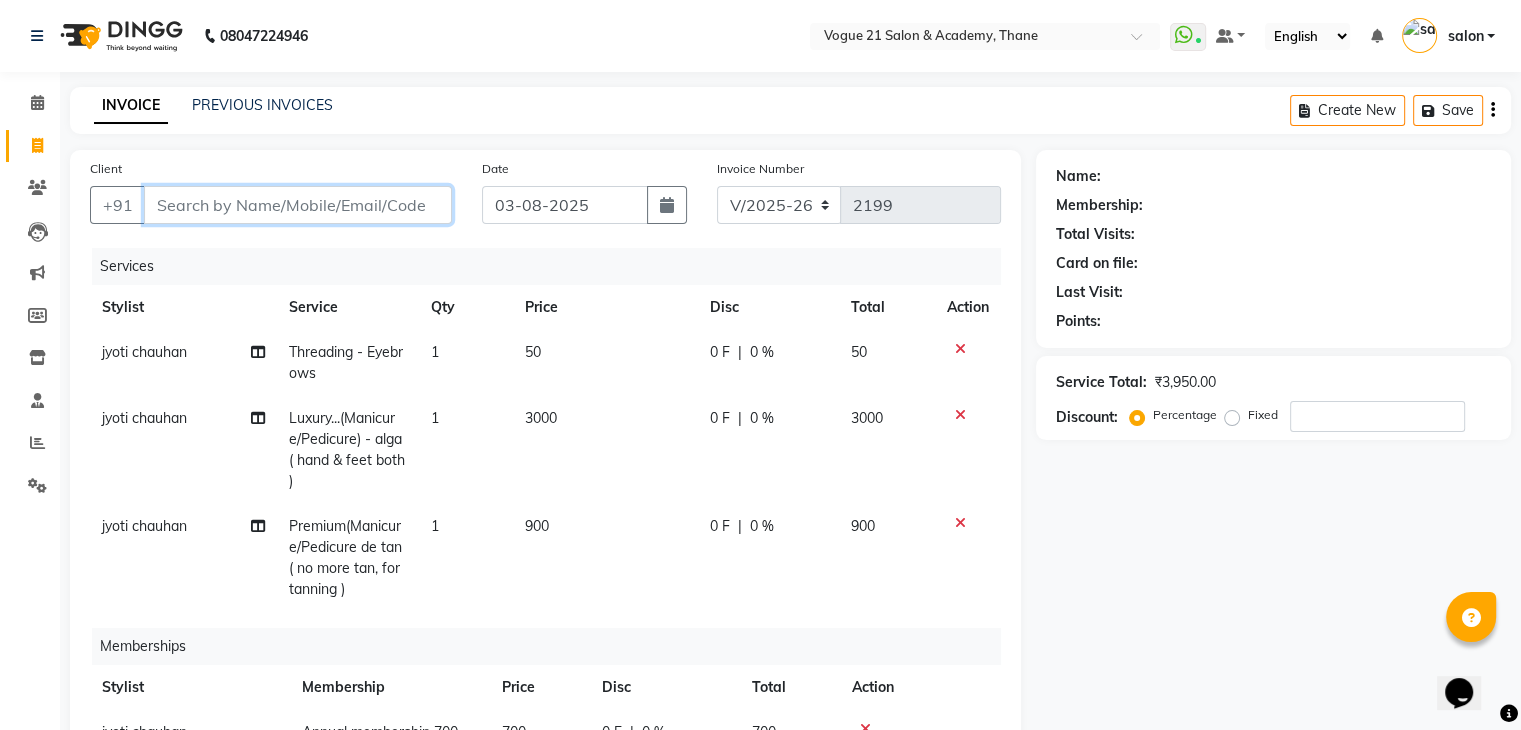 click on "Client" at bounding box center (298, 205) 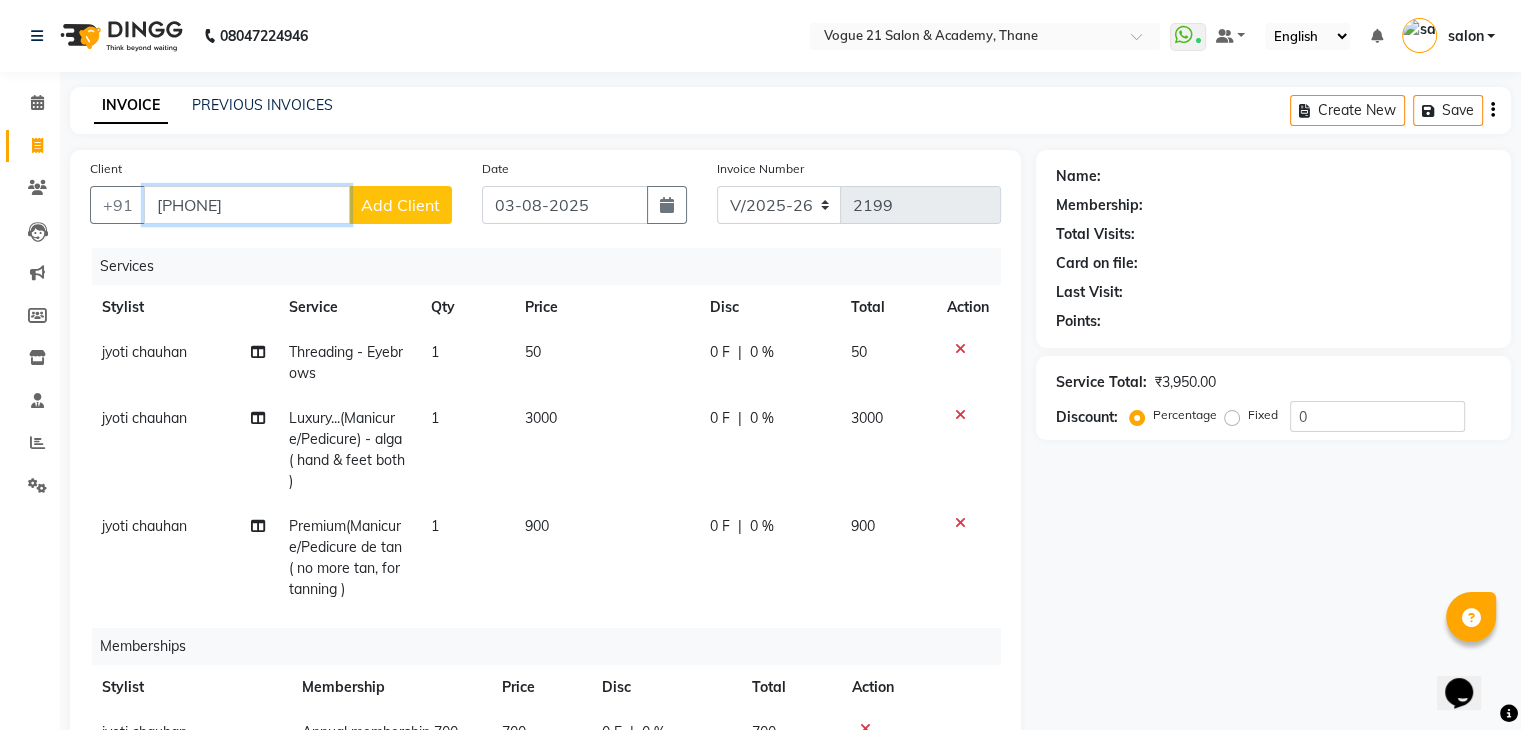 click on "976971101" at bounding box center (247, 205) 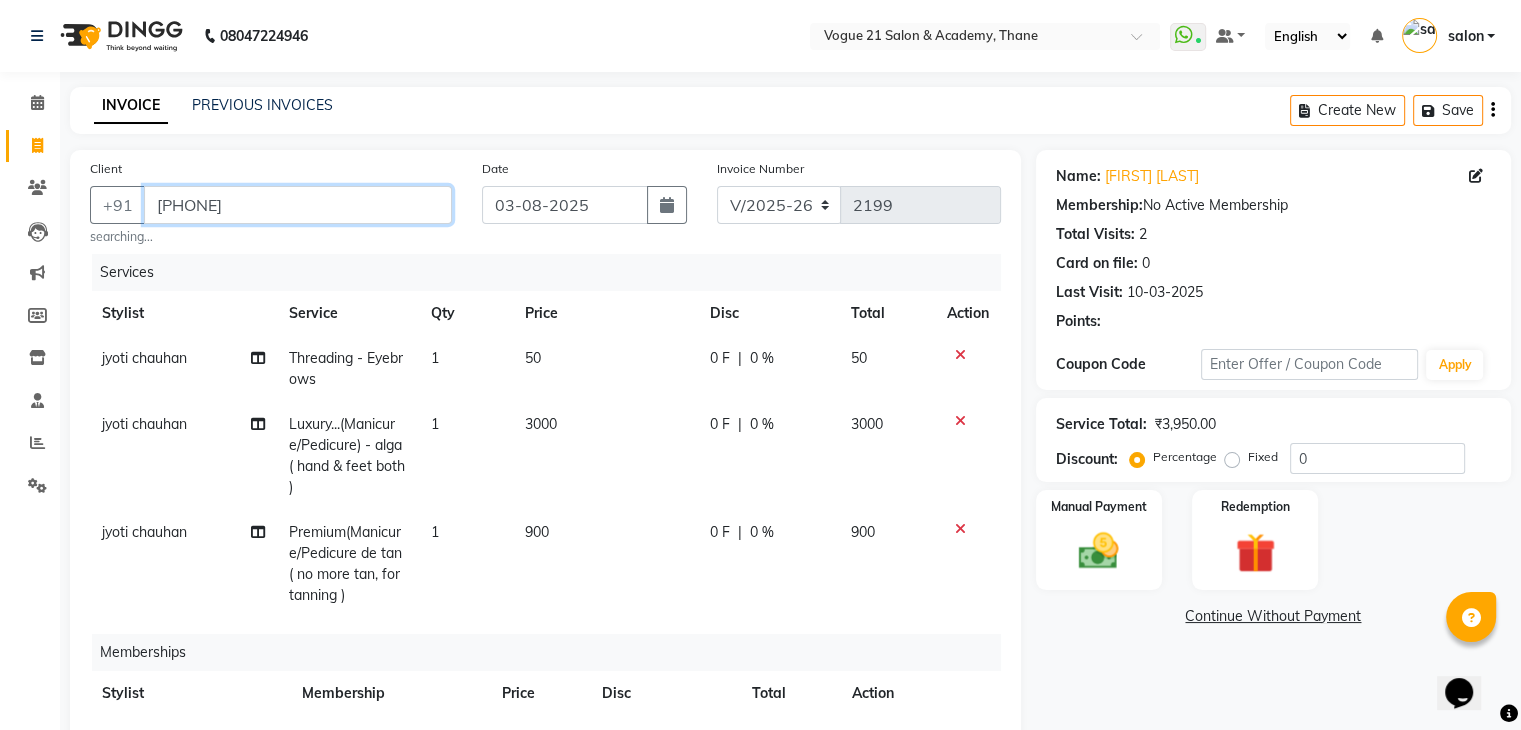 click on "[PHONE]" at bounding box center (298, 205) 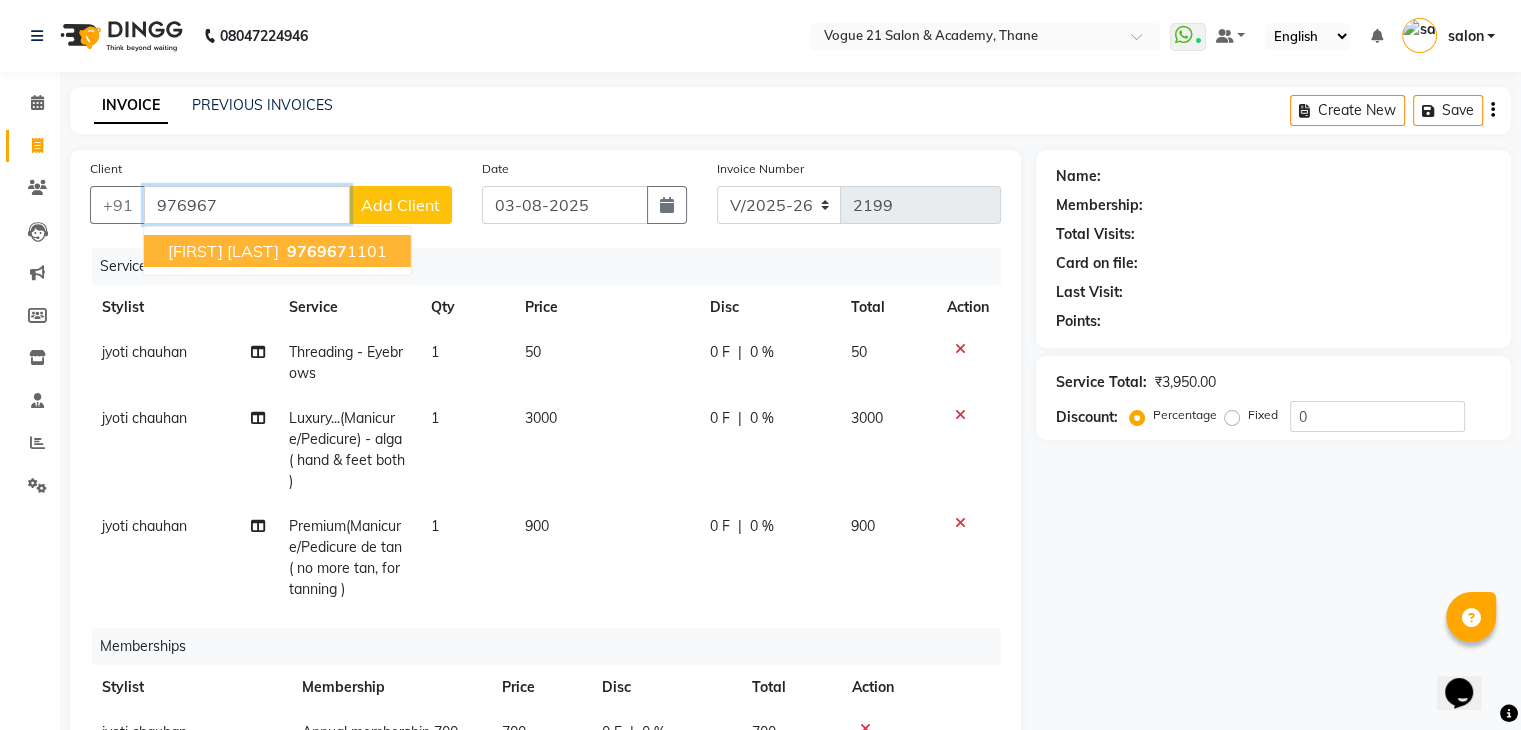 click on "Radha manjeri   976967 1101" at bounding box center [277, 251] 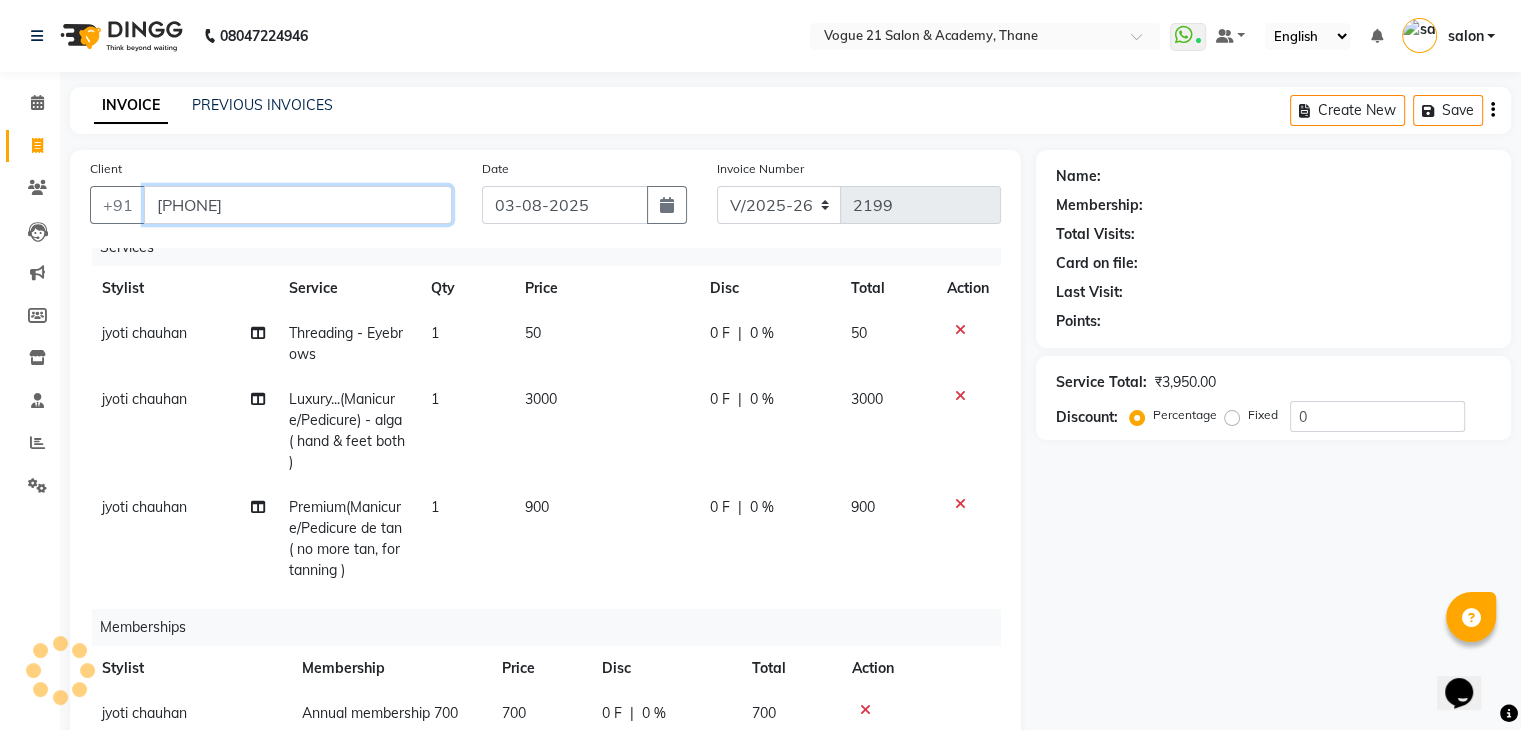 scroll, scrollTop: 38, scrollLeft: 0, axis: vertical 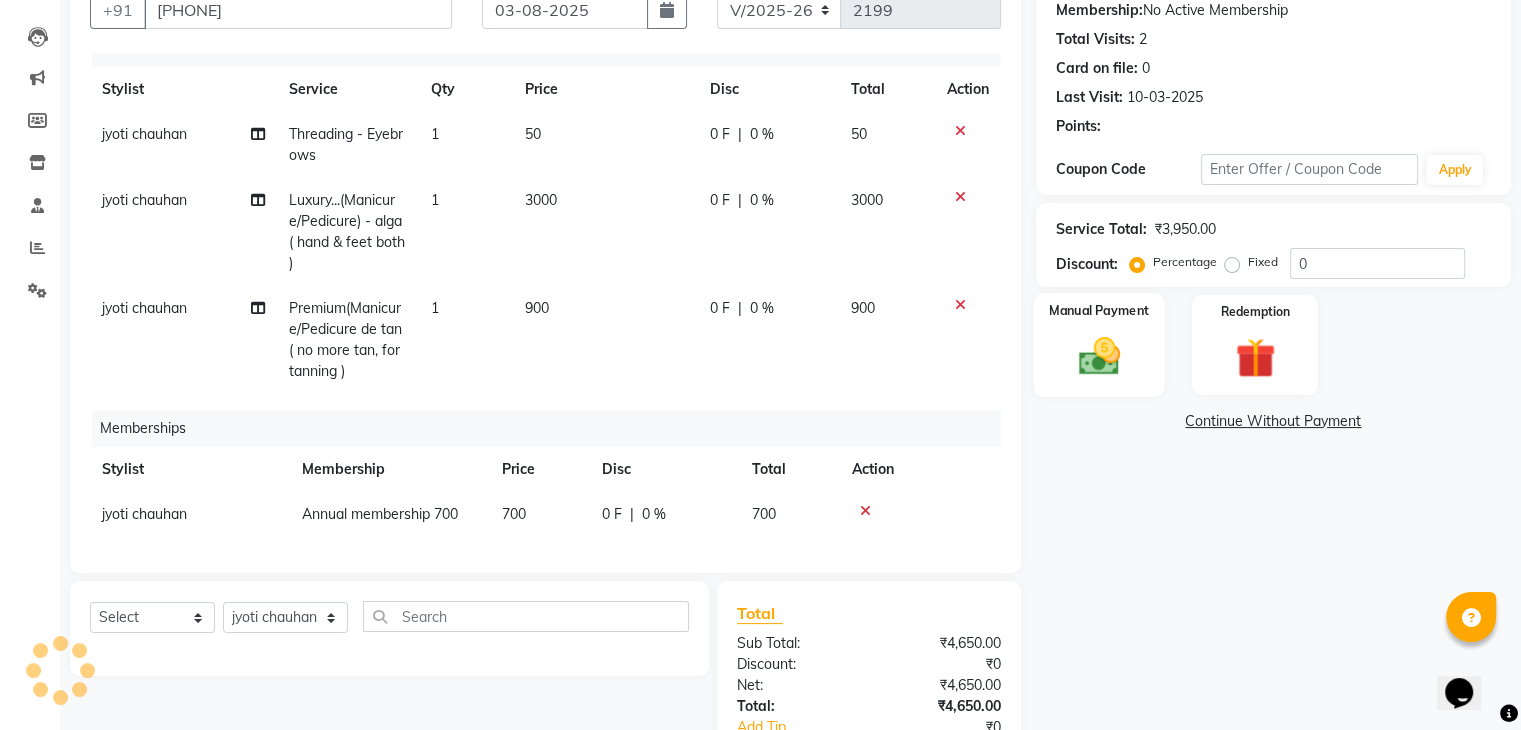 click 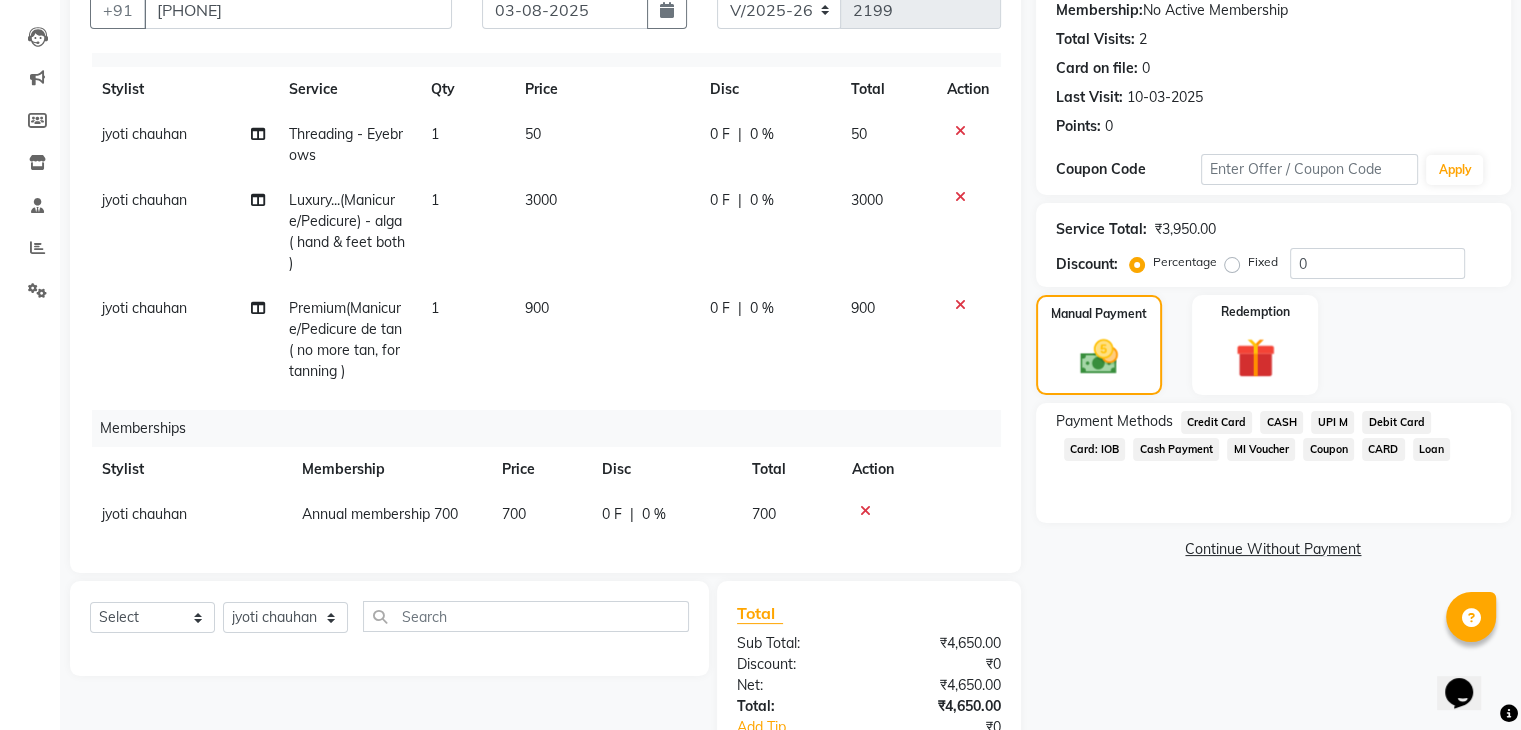 click on "UPI M" 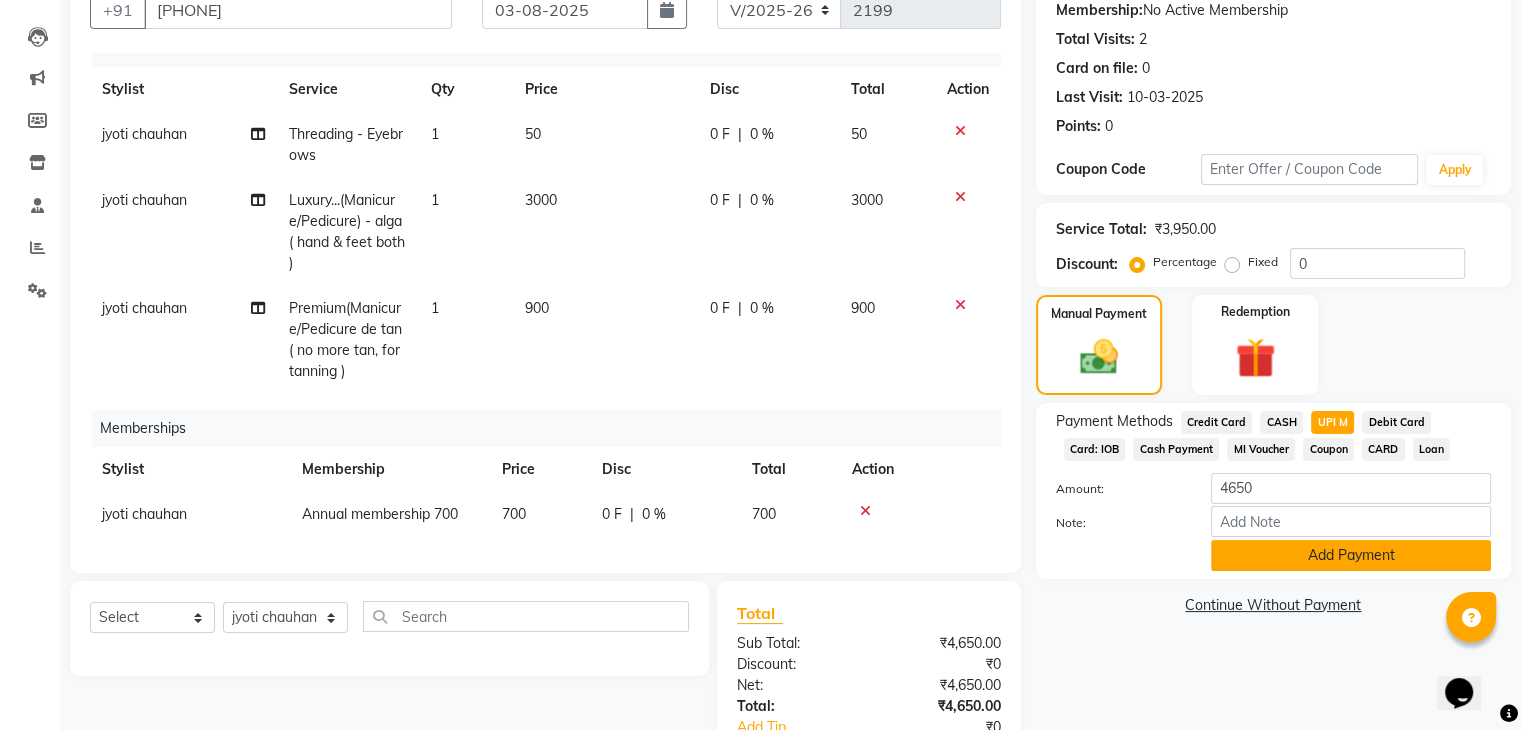 click on "Add Payment" 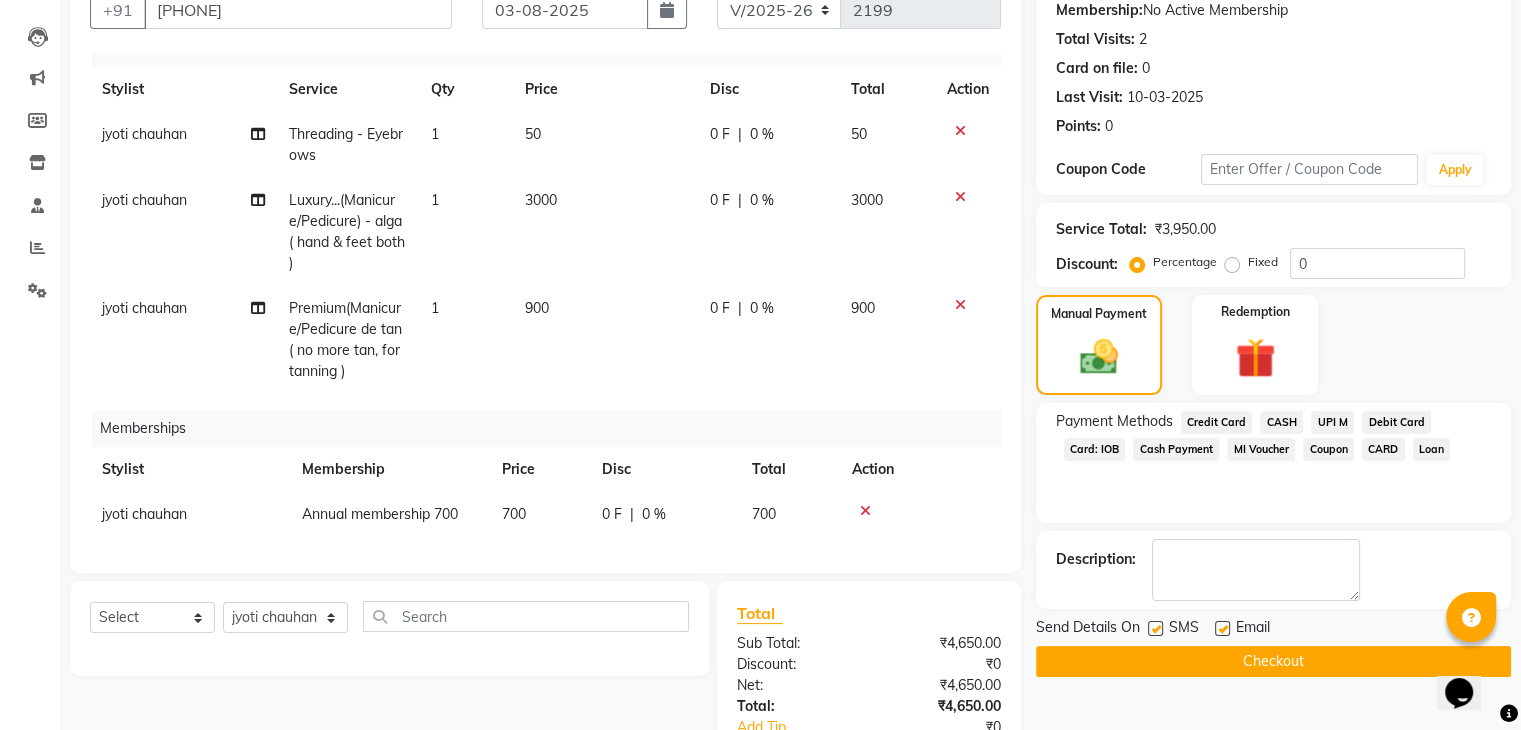 click on "Checkout" 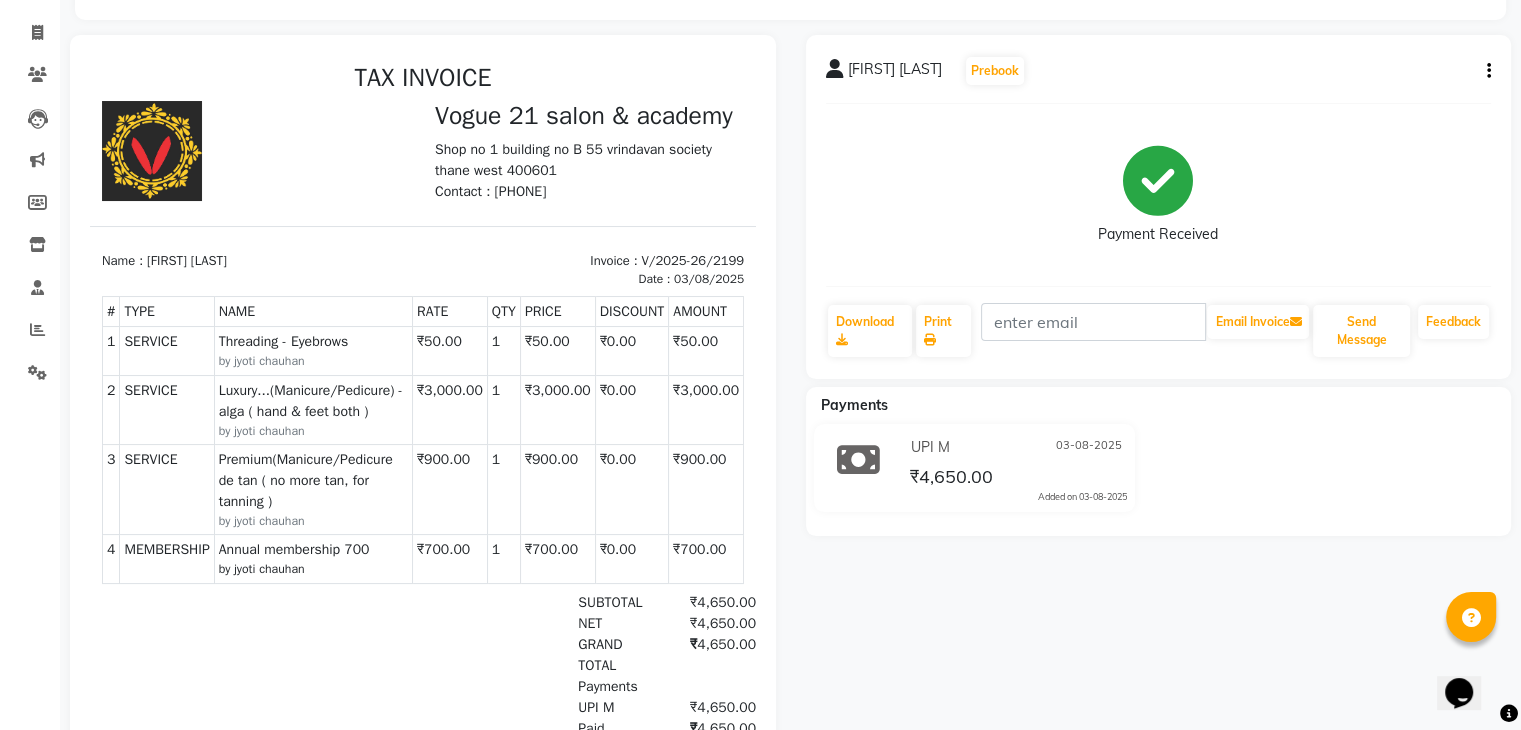 scroll, scrollTop: 83, scrollLeft: 0, axis: vertical 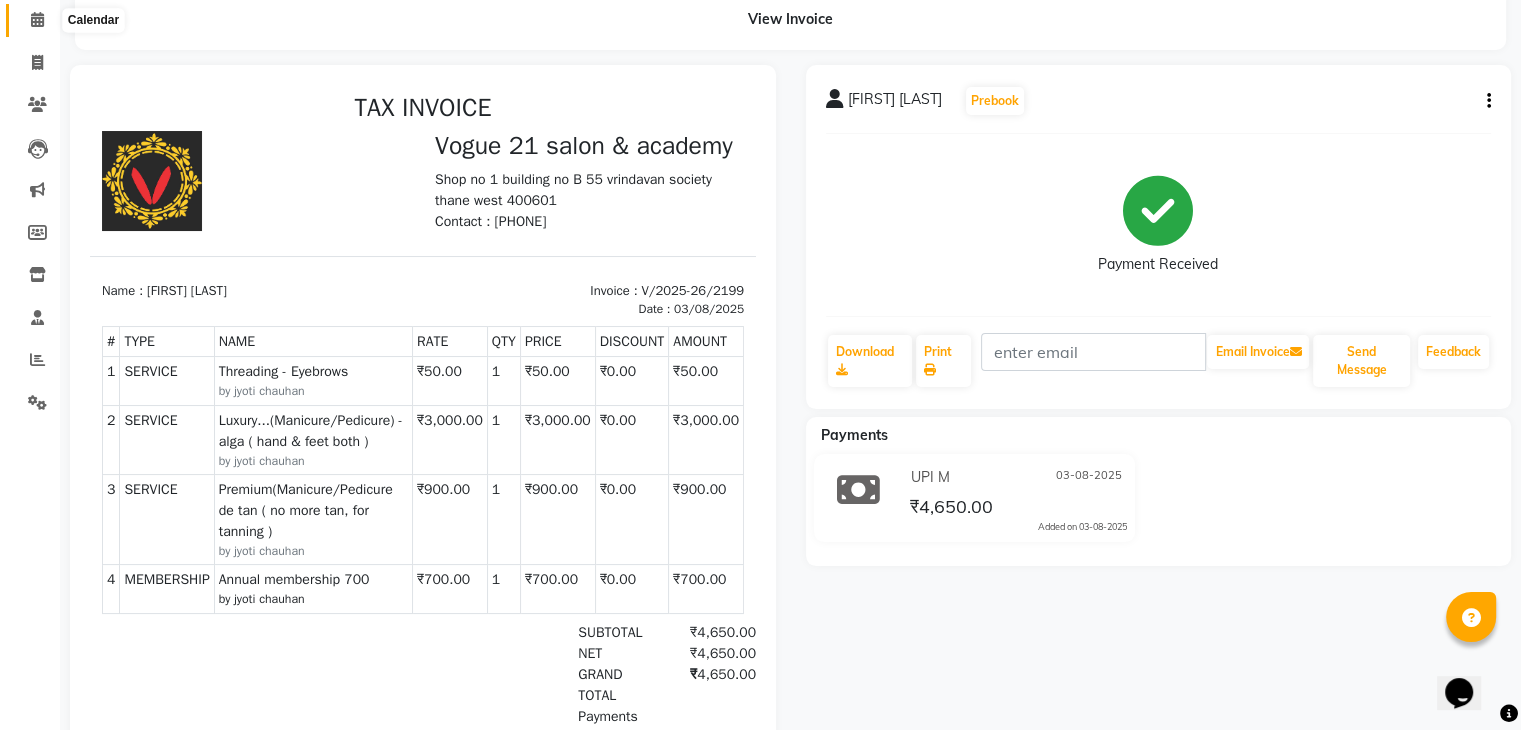 click 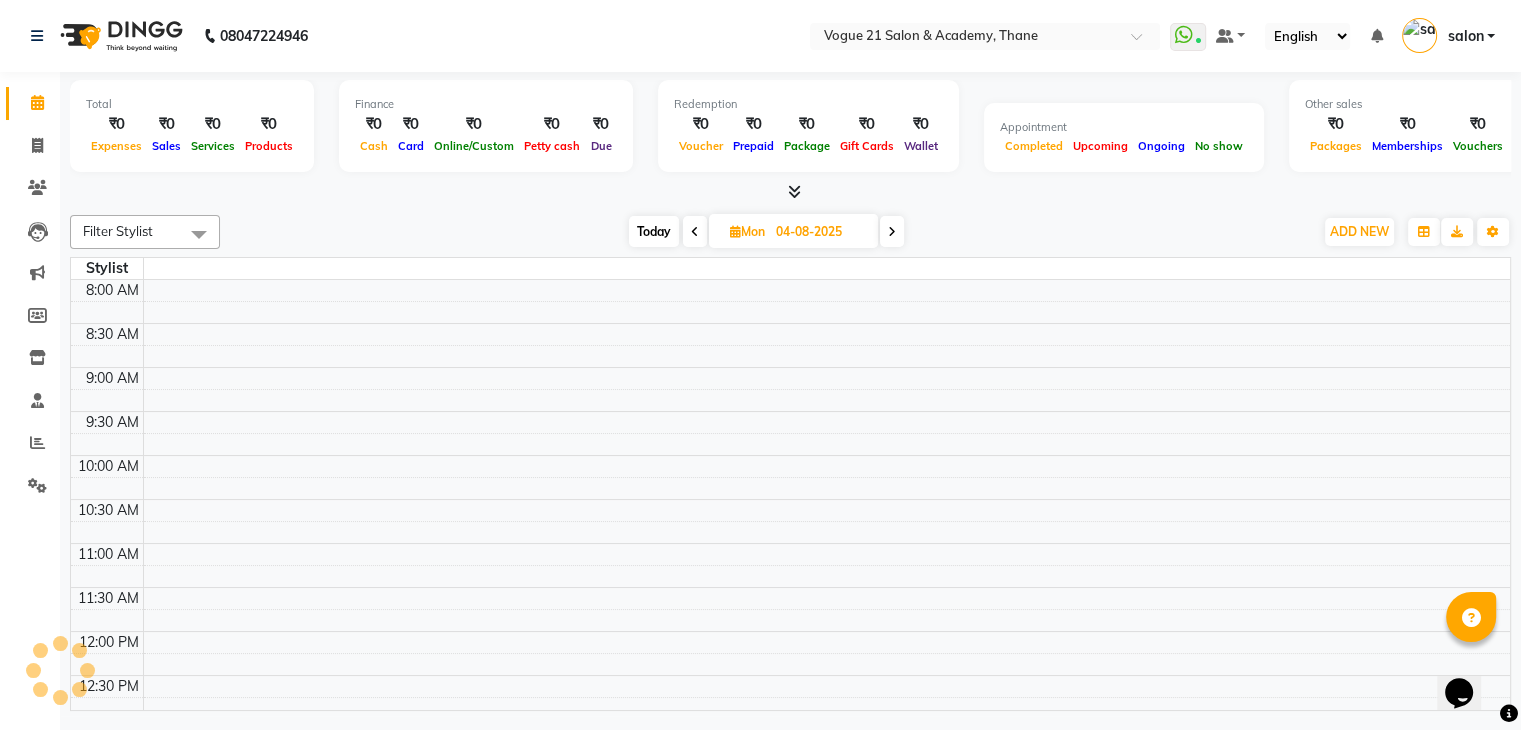 scroll, scrollTop: 0, scrollLeft: 0, axis: both 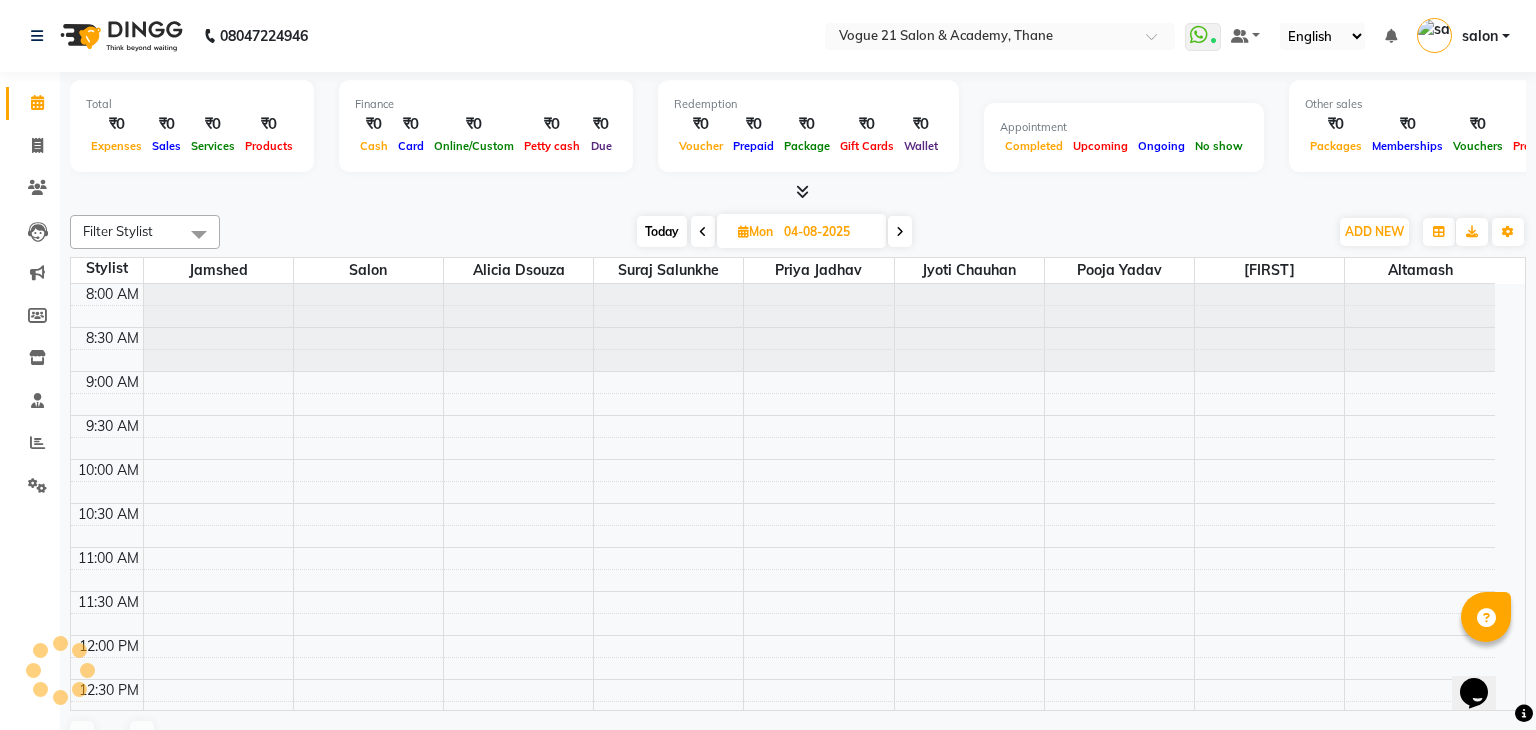 click on "Total  ₹0  Expenses ₹0  Sales ₹0  Services ₹0  Products Finance  ₹0  Cash ₹0  Card ₹0  Online/Custom ₹0 Petty cash ₹0 Due  Redemption  ₹0 Voucher ₹0 Prepaid ₹0 Package ₹0  Gift Cards ₹0  Wallet  Appointment  Completed Upcoming Ongoing No show  Other sales  ₹0  Packages ₹0  Memberships ₹0  Vouchers ₹0  Prepaids ₹0  Gift Cards Filter Stylist Select All aamir  Alicia Dsouza Altamash Jamshed  jyoti chauhan Pooja yadav Priya jadhav salon suraj salunkhe Today  Mon 04-08-2025 Toggle Dropdown Add Appointment Add Invoice Add Expense Add Attendance Add Client Add Transaction Toggle Dropdown Add Appointment Add Invoice Add Expense Add Attendance Add Client ADD NEW Toggle Dropdown Add Appointment Add Invoice Add Expense Add Attendance Add Client Add Transaction Filter Stylist Select All aamir  Alicia Dsouza Altamash Jamshed  jyoti chauhan Pooja yadav Priya jadhav salon suraj salunkhe Group By  Staff View   Room View  View as Vertical  Vertical - Week View  Horizontal  List  Zoom 100%" 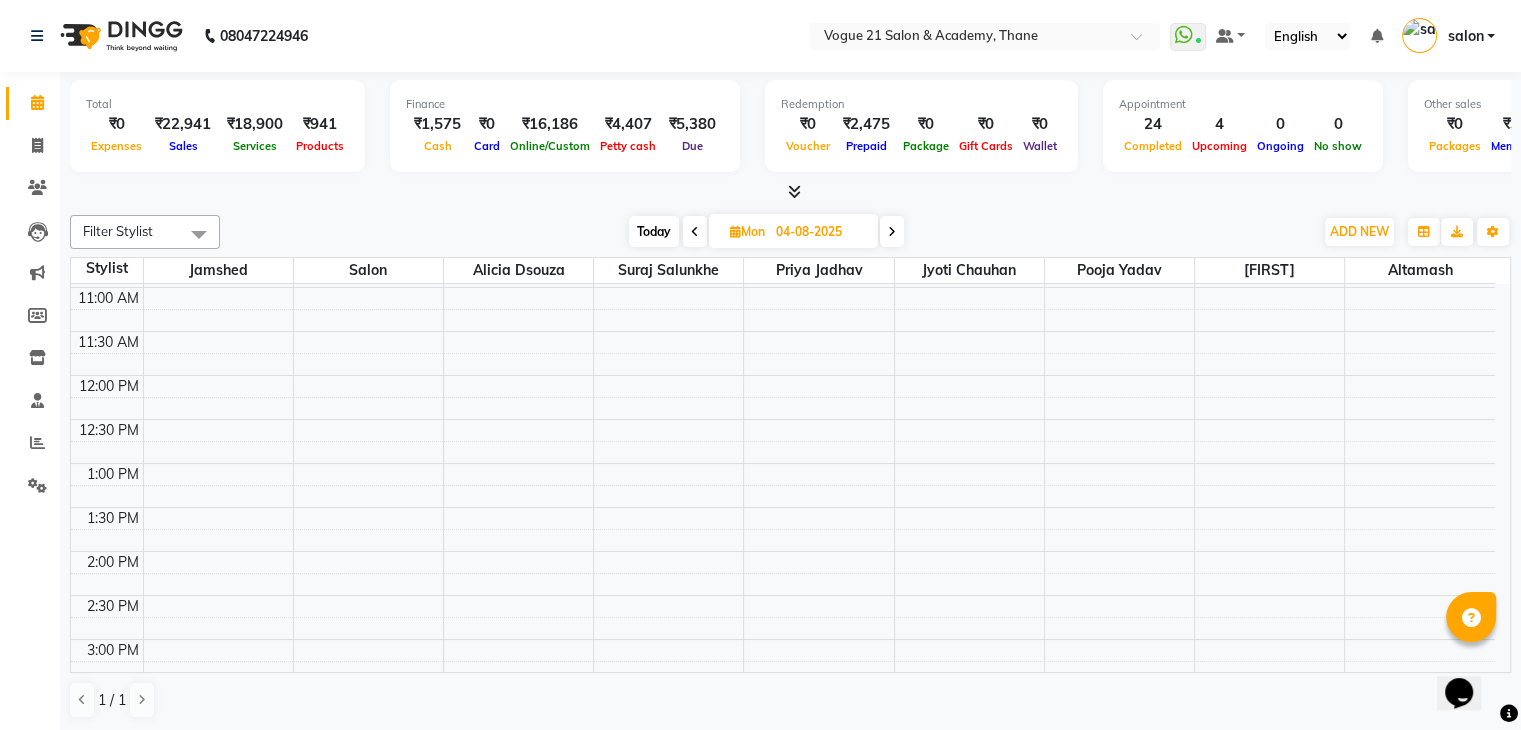scroll, scrollTop: 258, scrollLeft: 0, axis: vertical 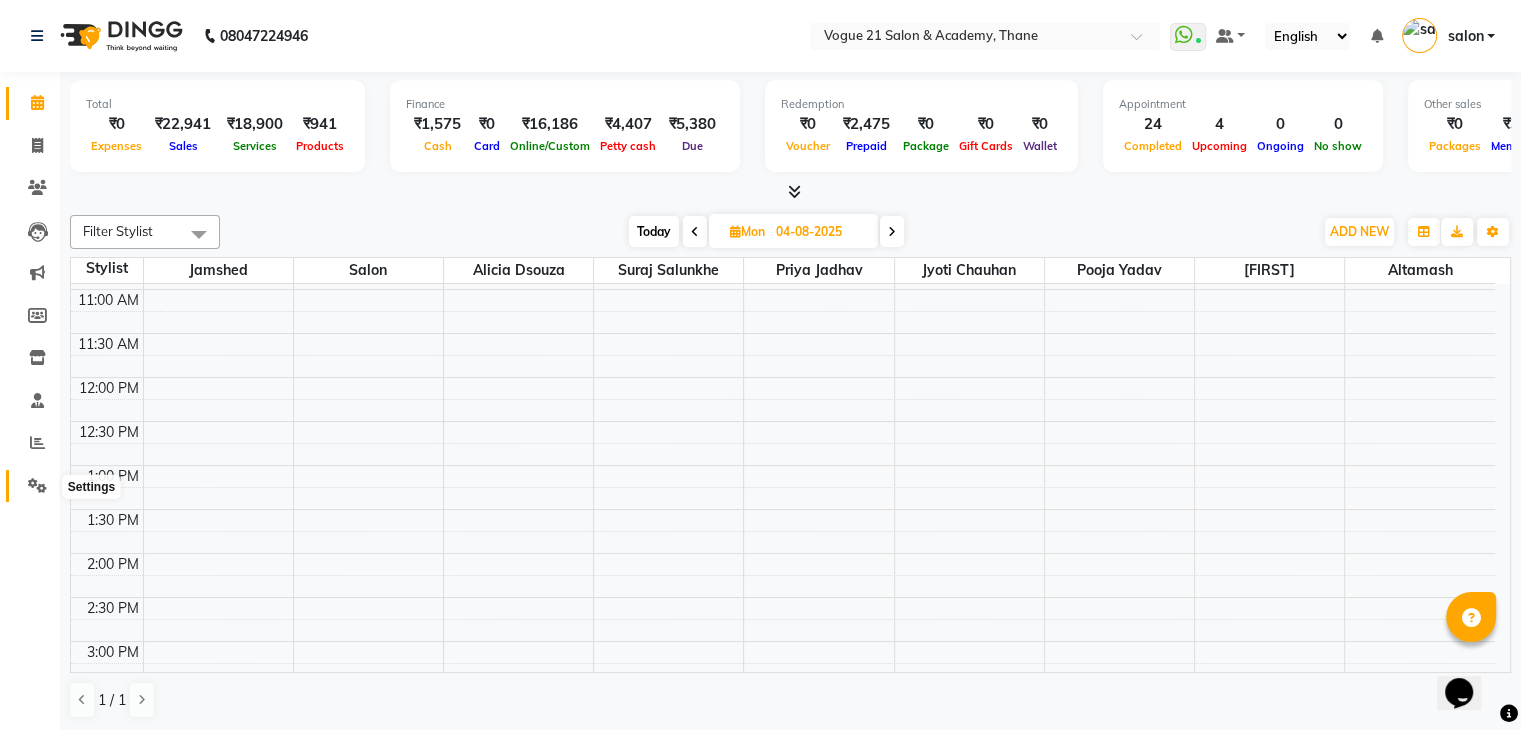 click 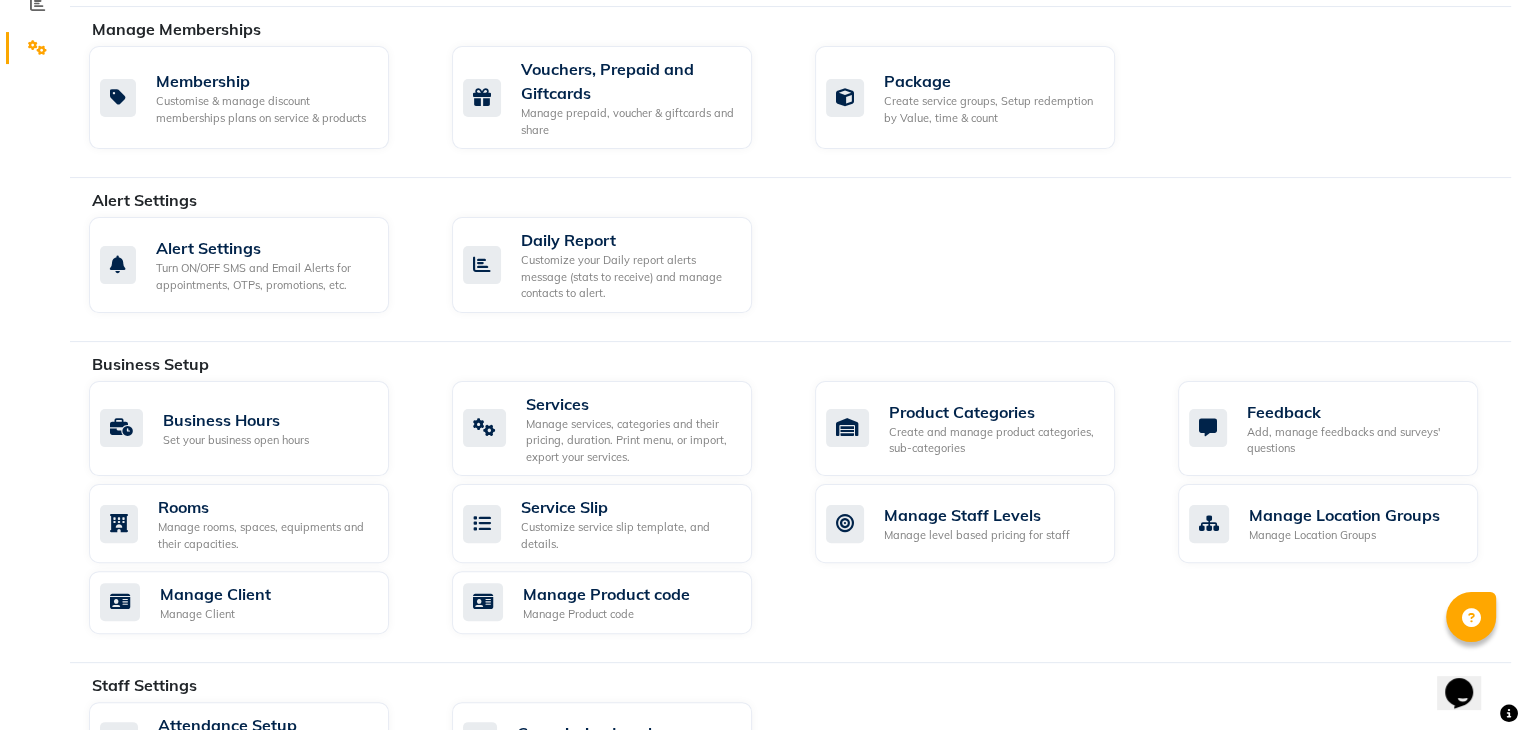 scroll, scrollTop: 612, scrollLeft: 0, axis: vertical 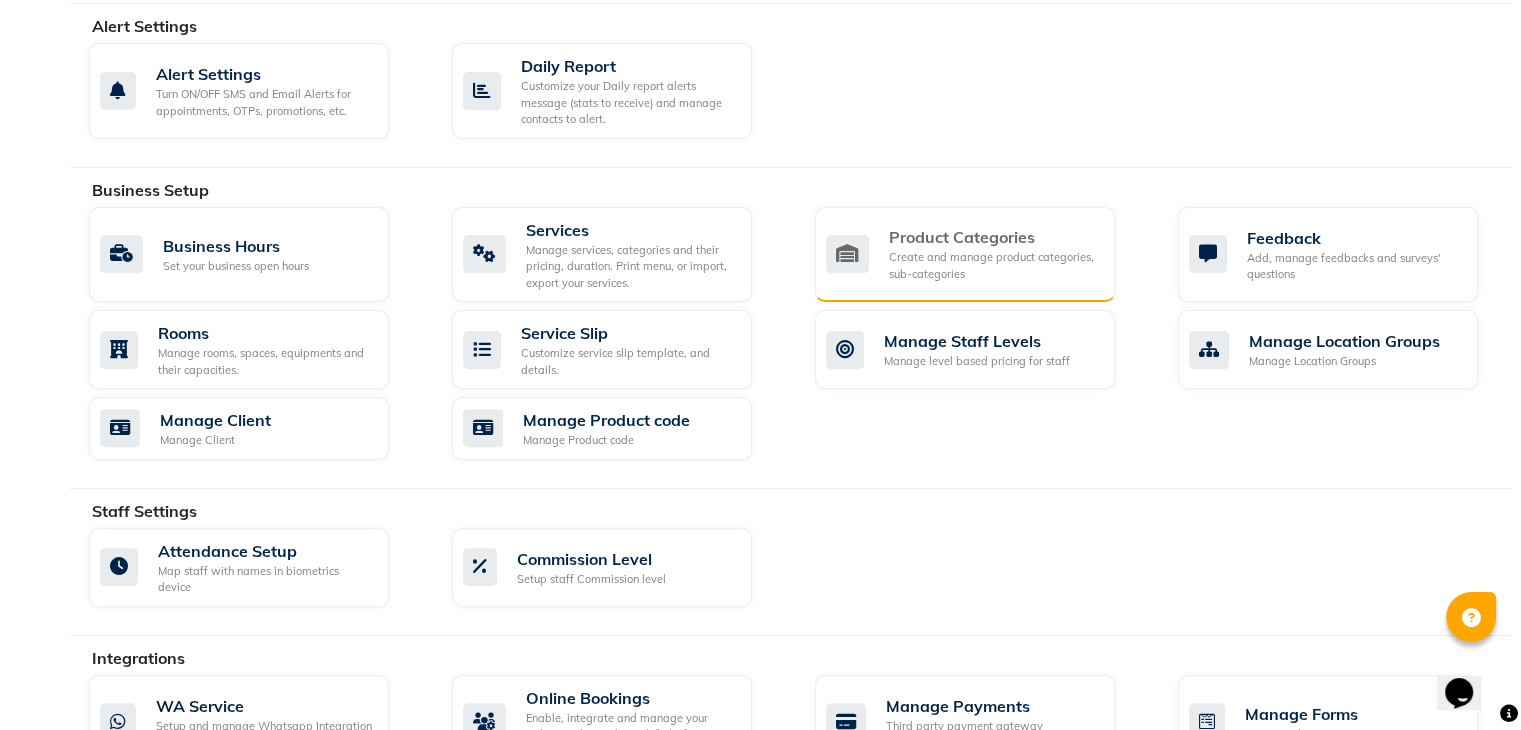 click on "Product Categories Create and manage product categories, sub-categories" 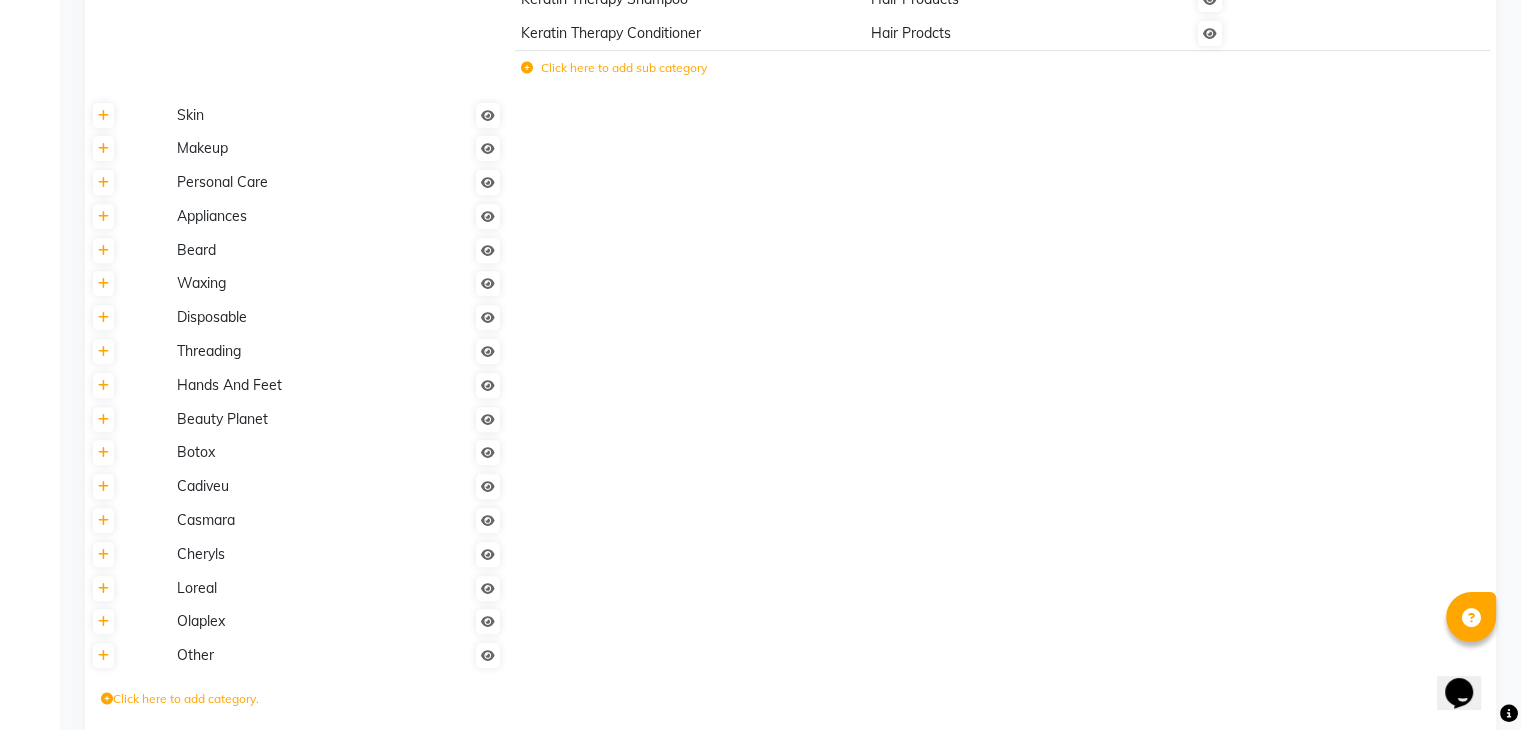 scroll, scrollTop: 644, scrollLeft: 0, axis: vertical 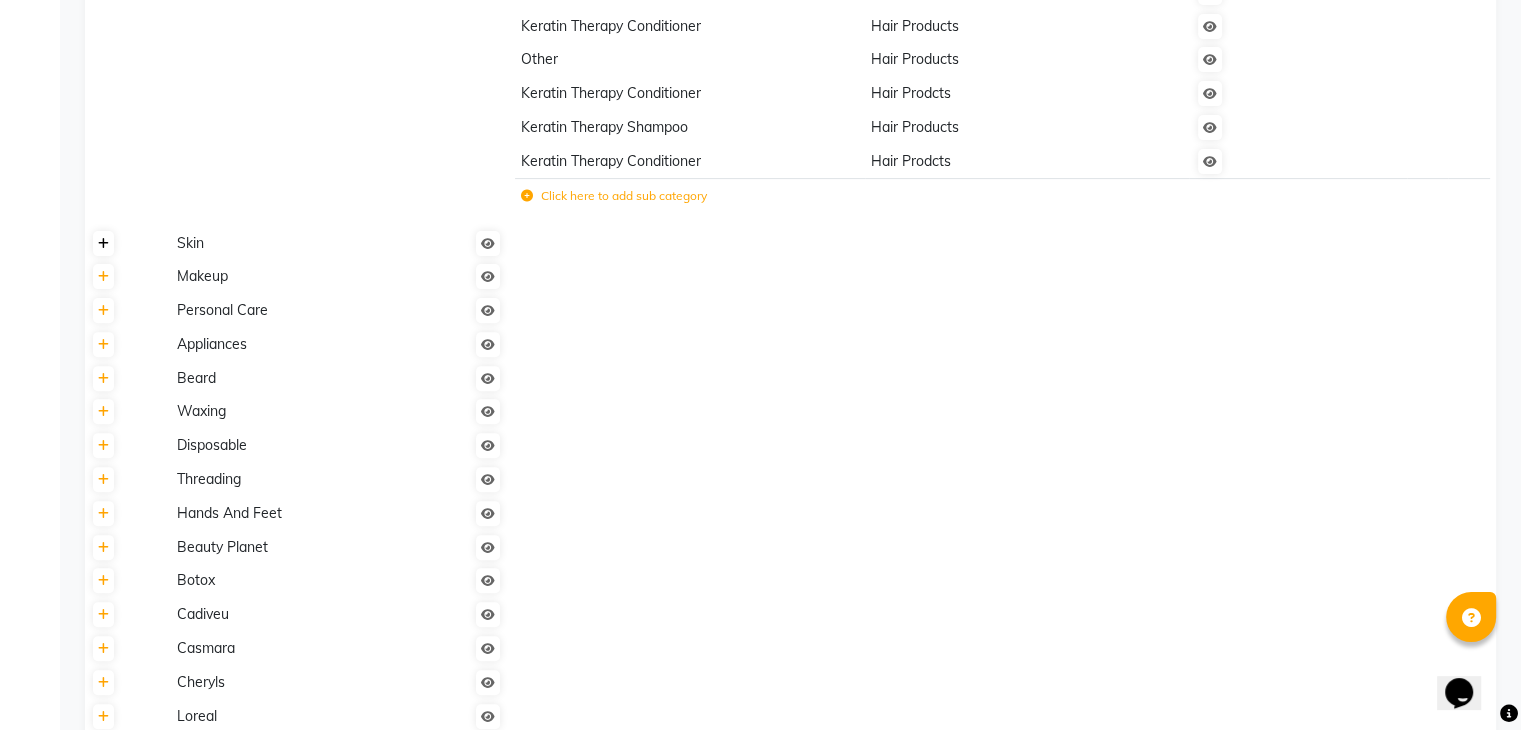 click 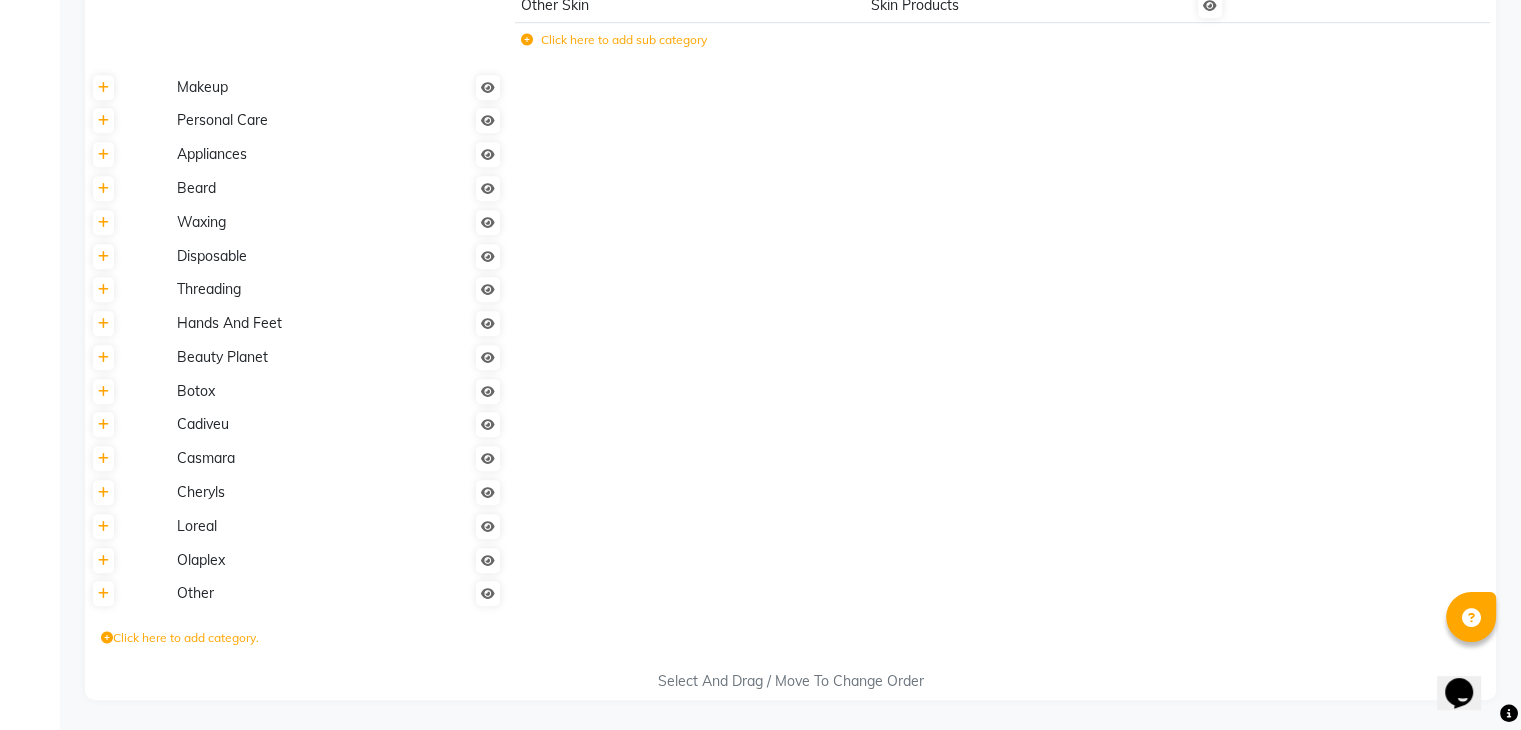 scroll, scrollTop: 1408, scrollLeft: 0, axis: vertical 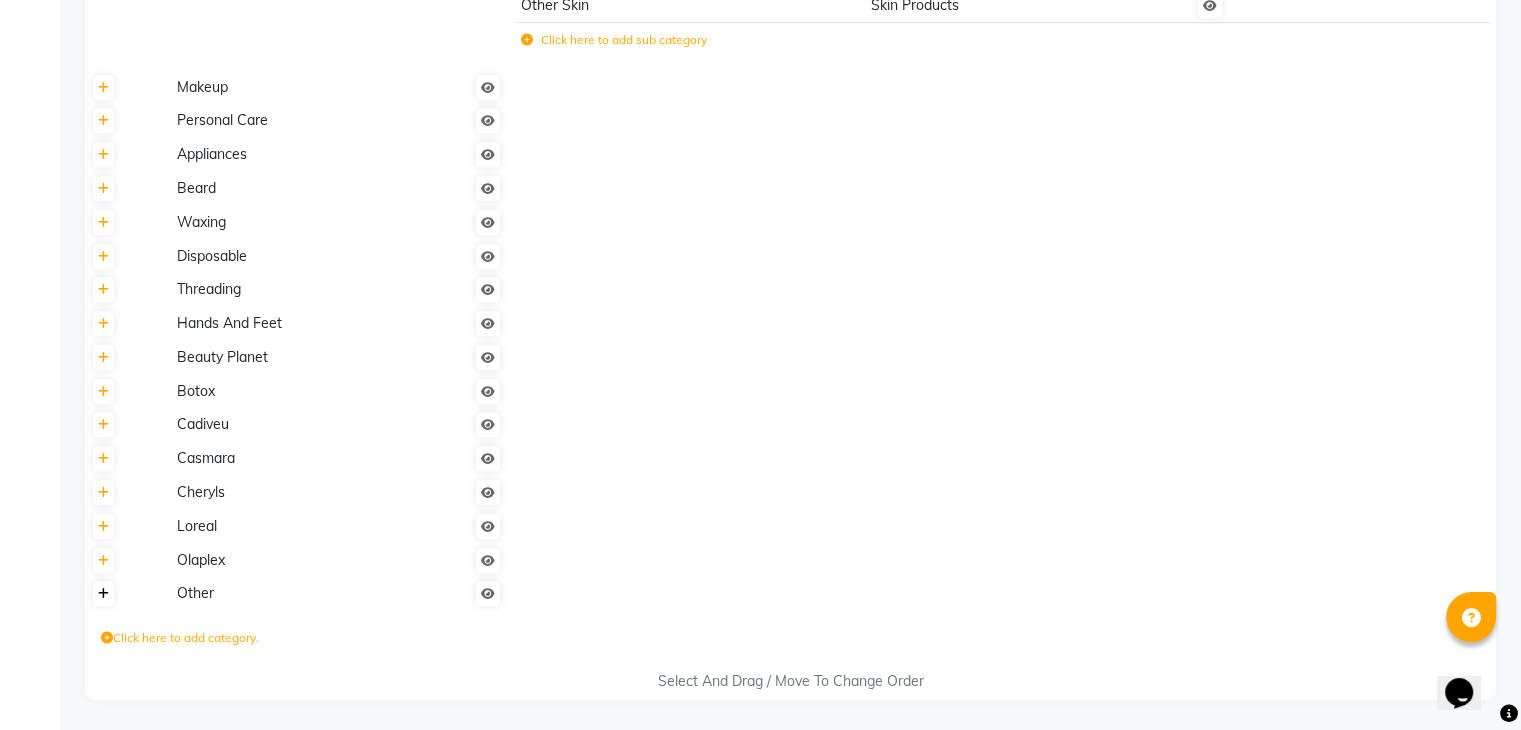 click 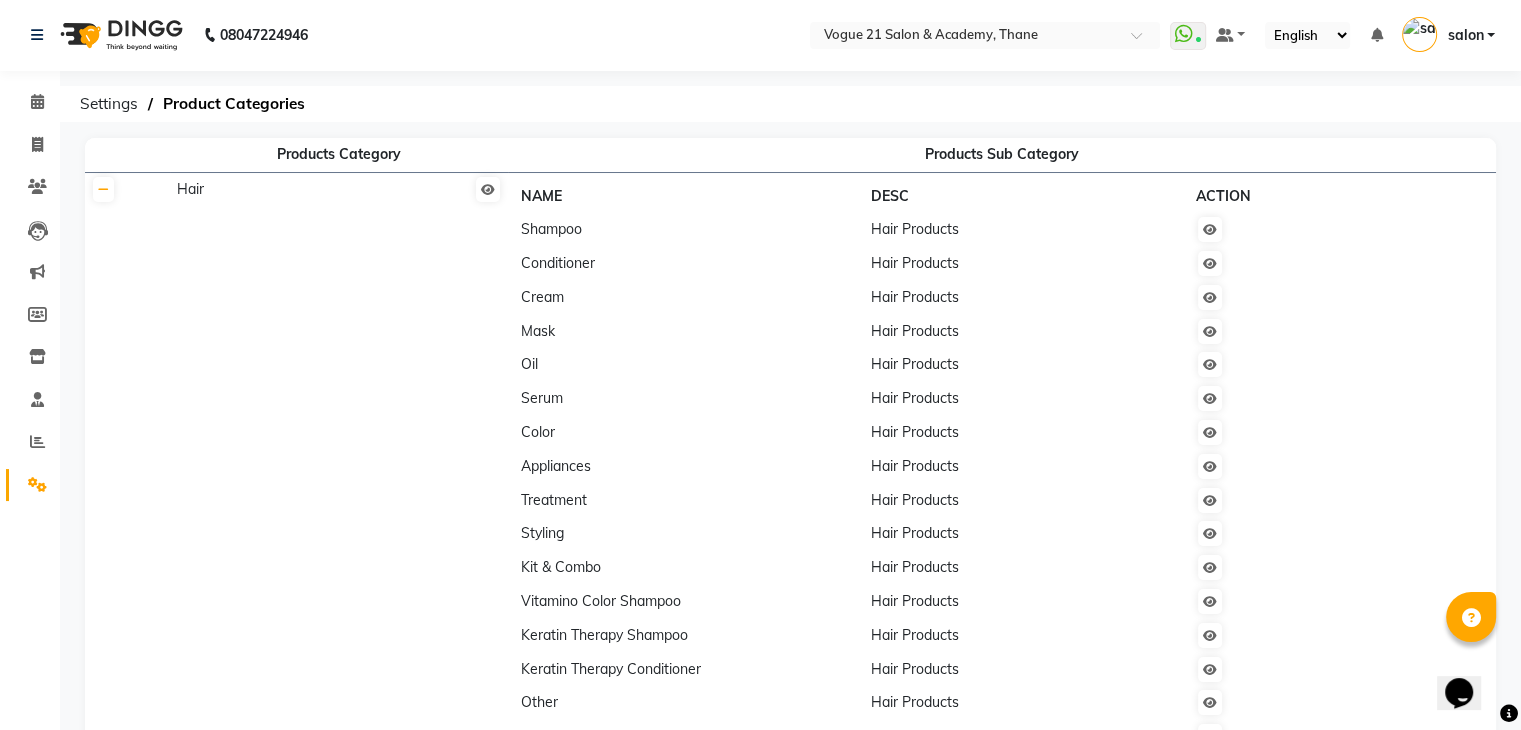scroll, scrollTop: 0, scrollLeft: 0, axis: both 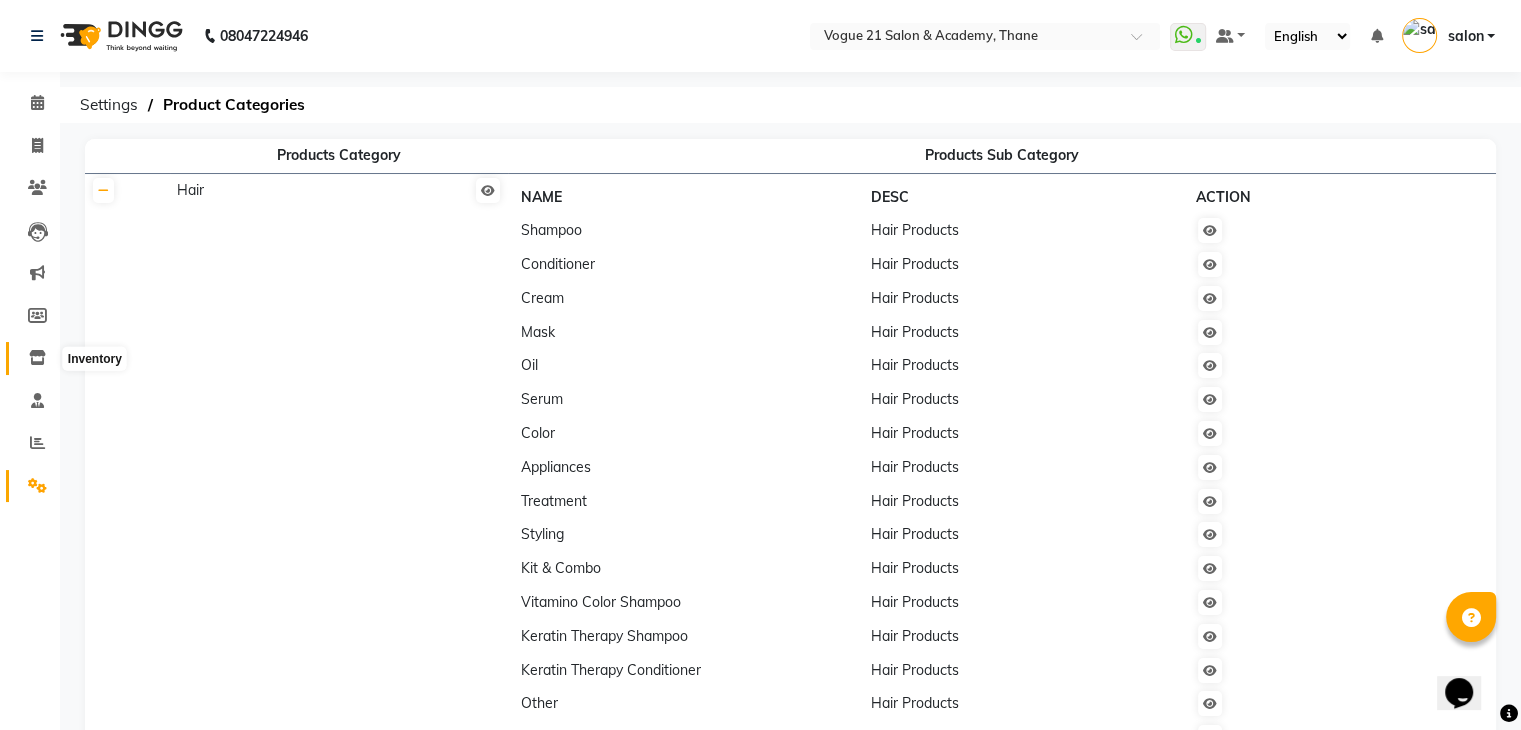 click 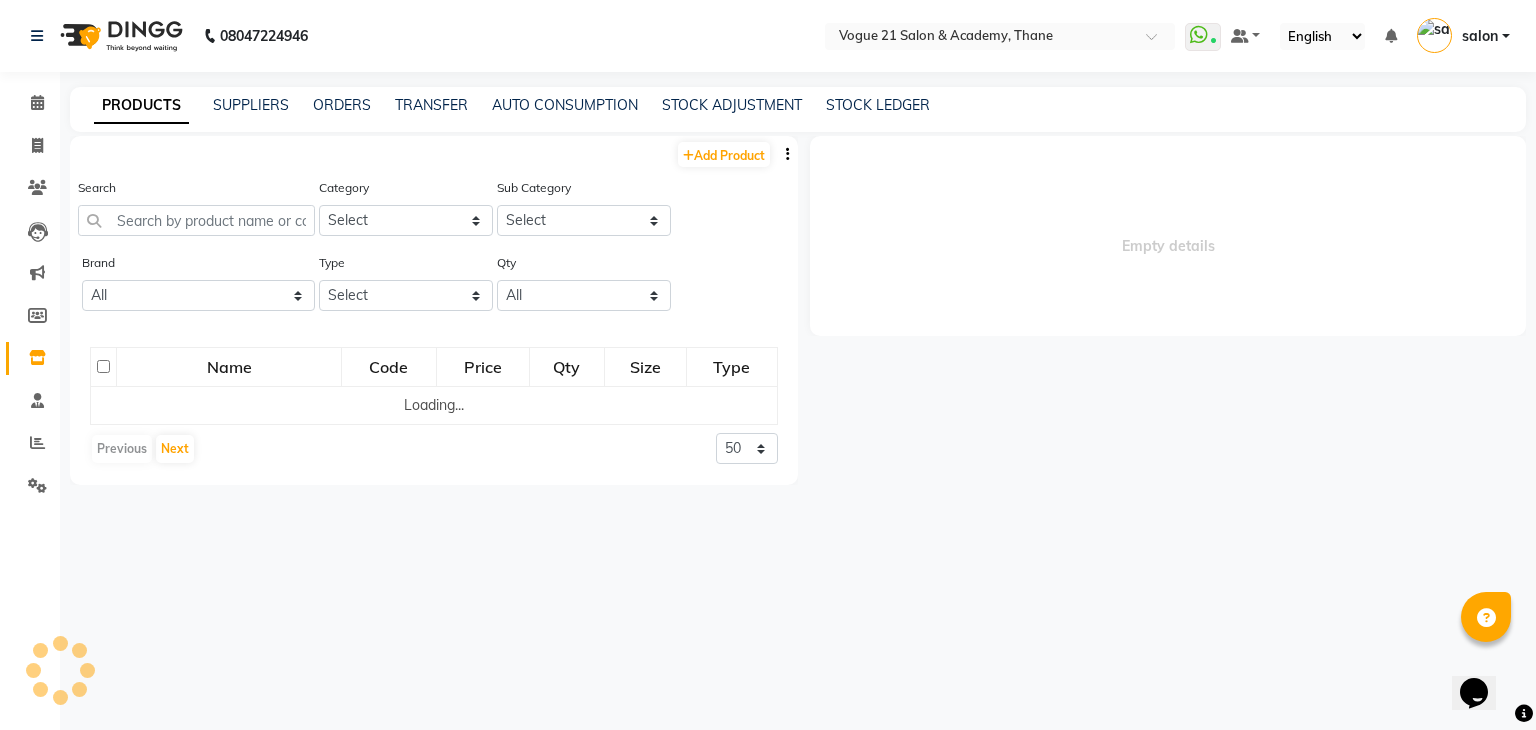 select 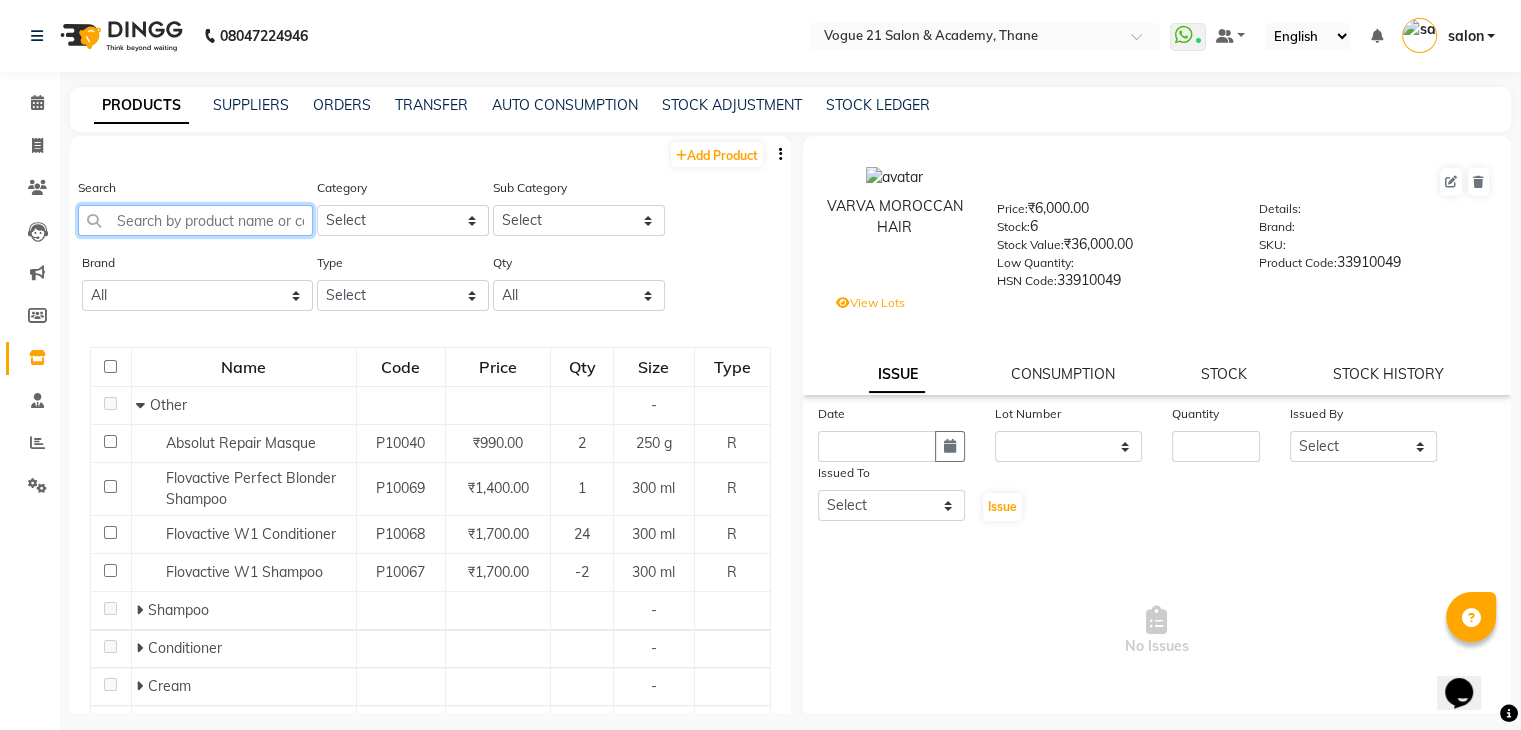 click 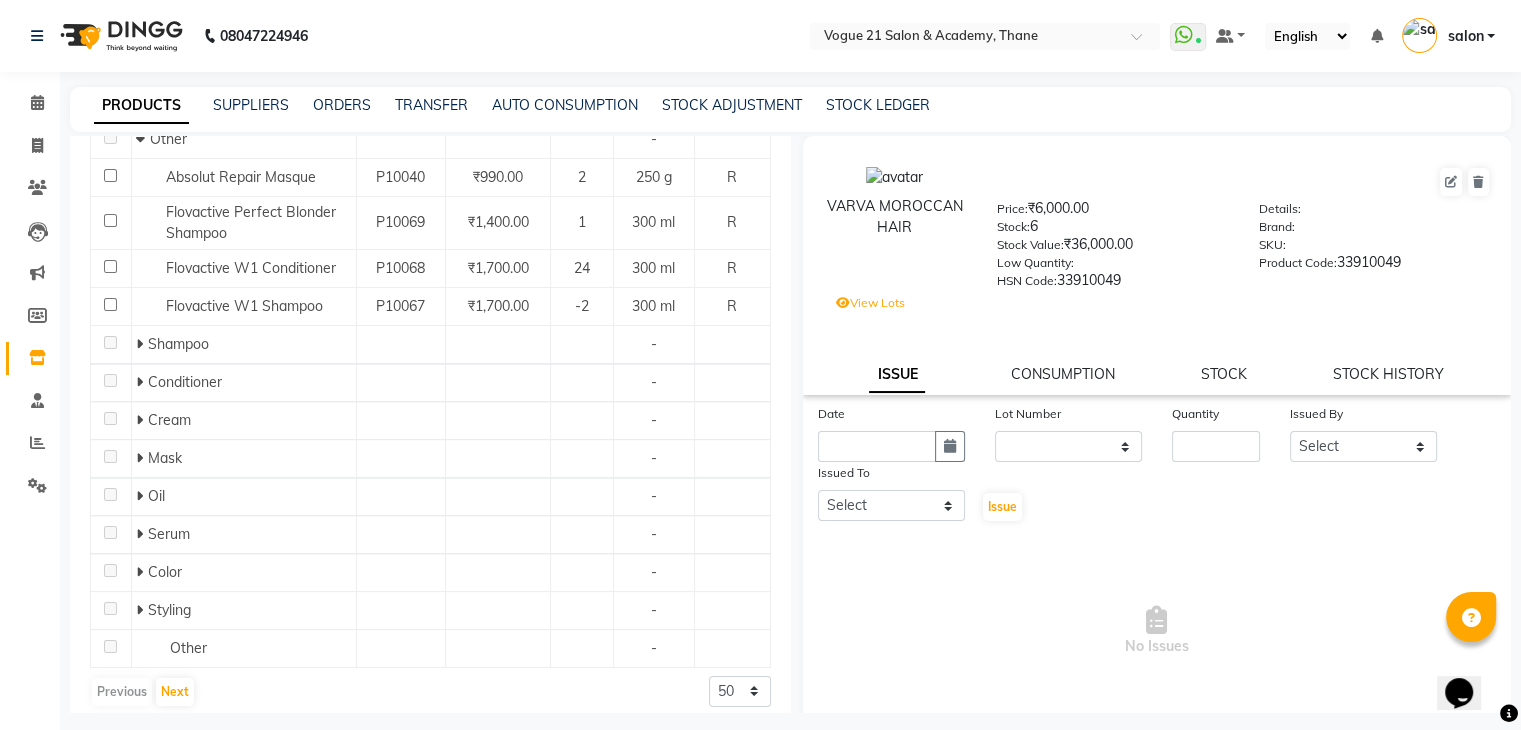 scroll, scrollTop: 280, scrollLeft: 0, axis: vertical 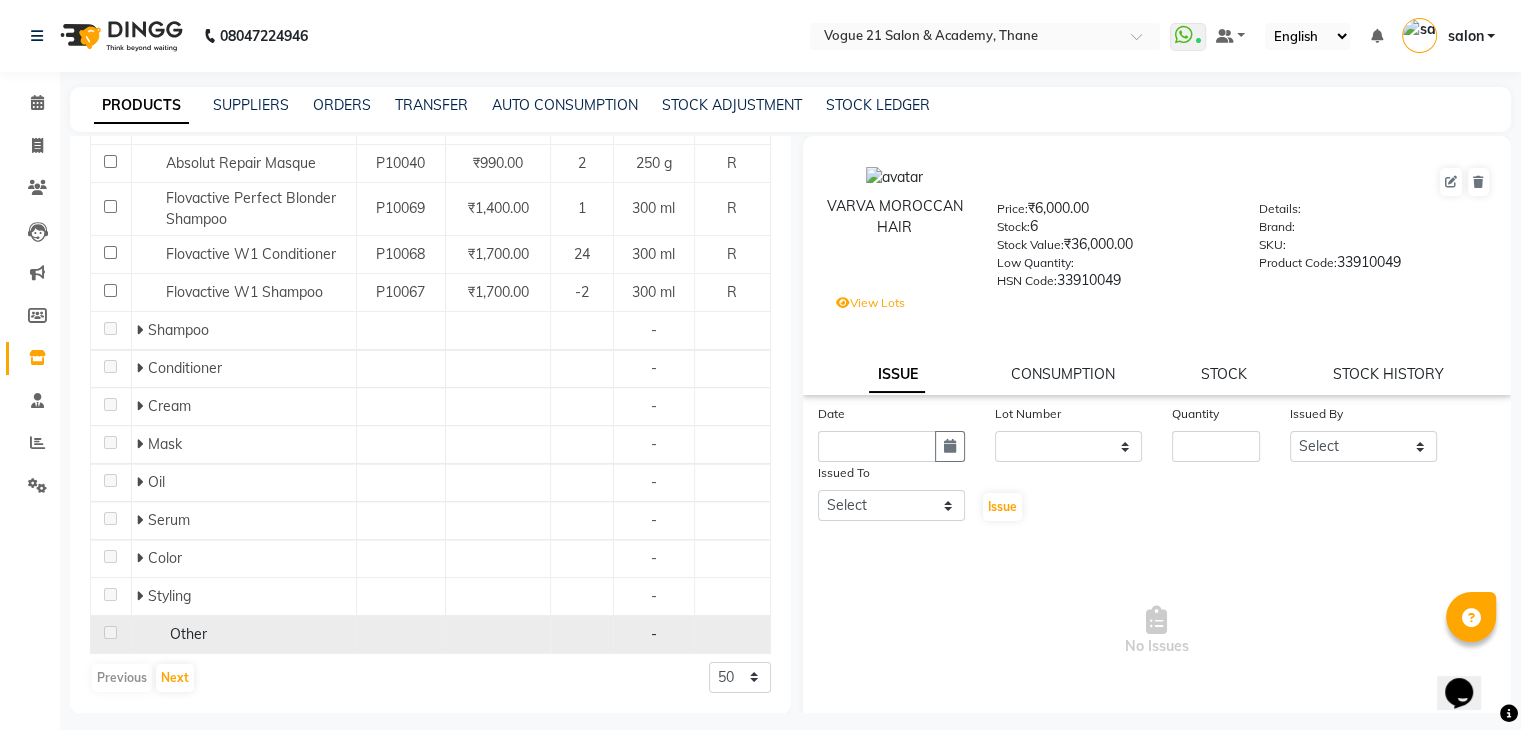 click on "Other" 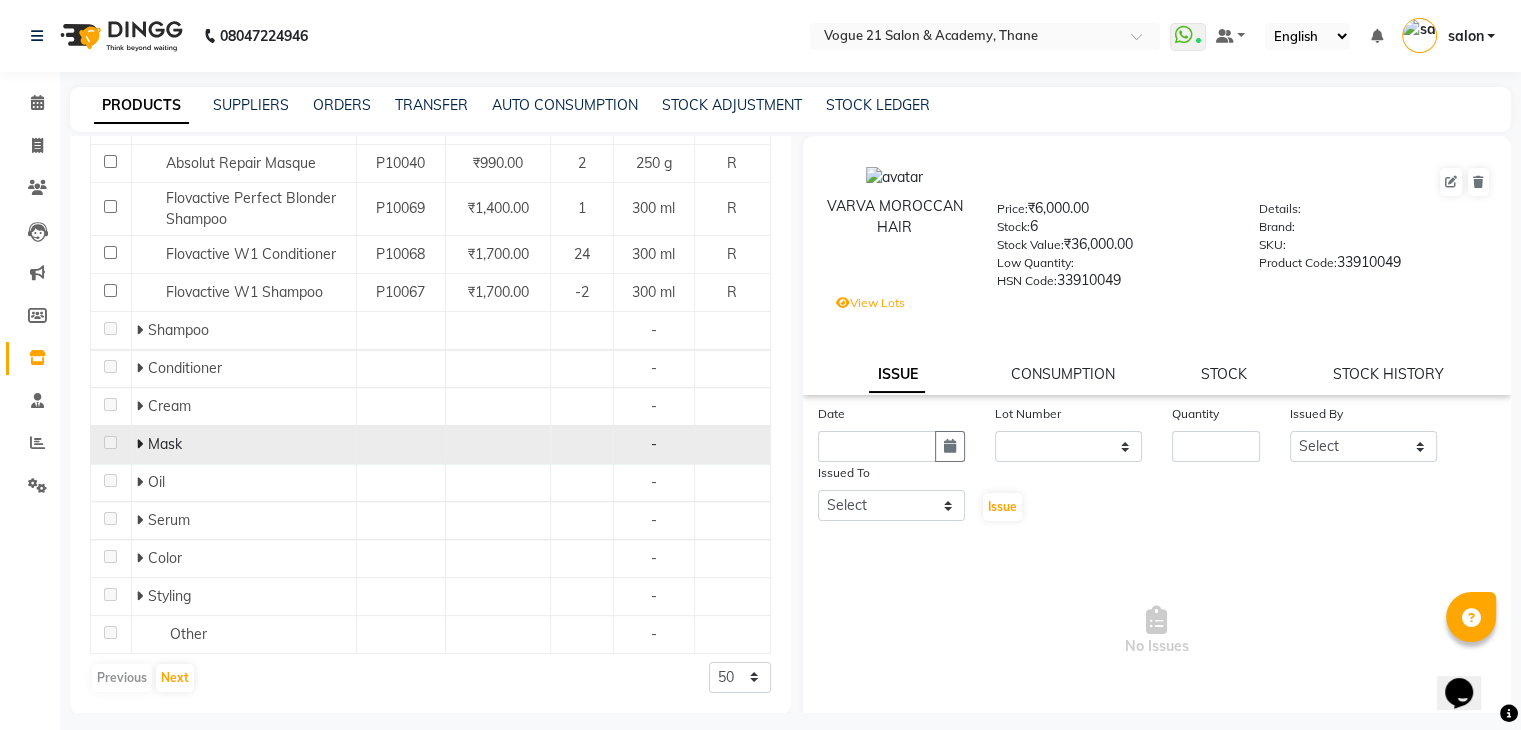 scroll, scrollTop: 0, scrollLeft: 0, axis: both 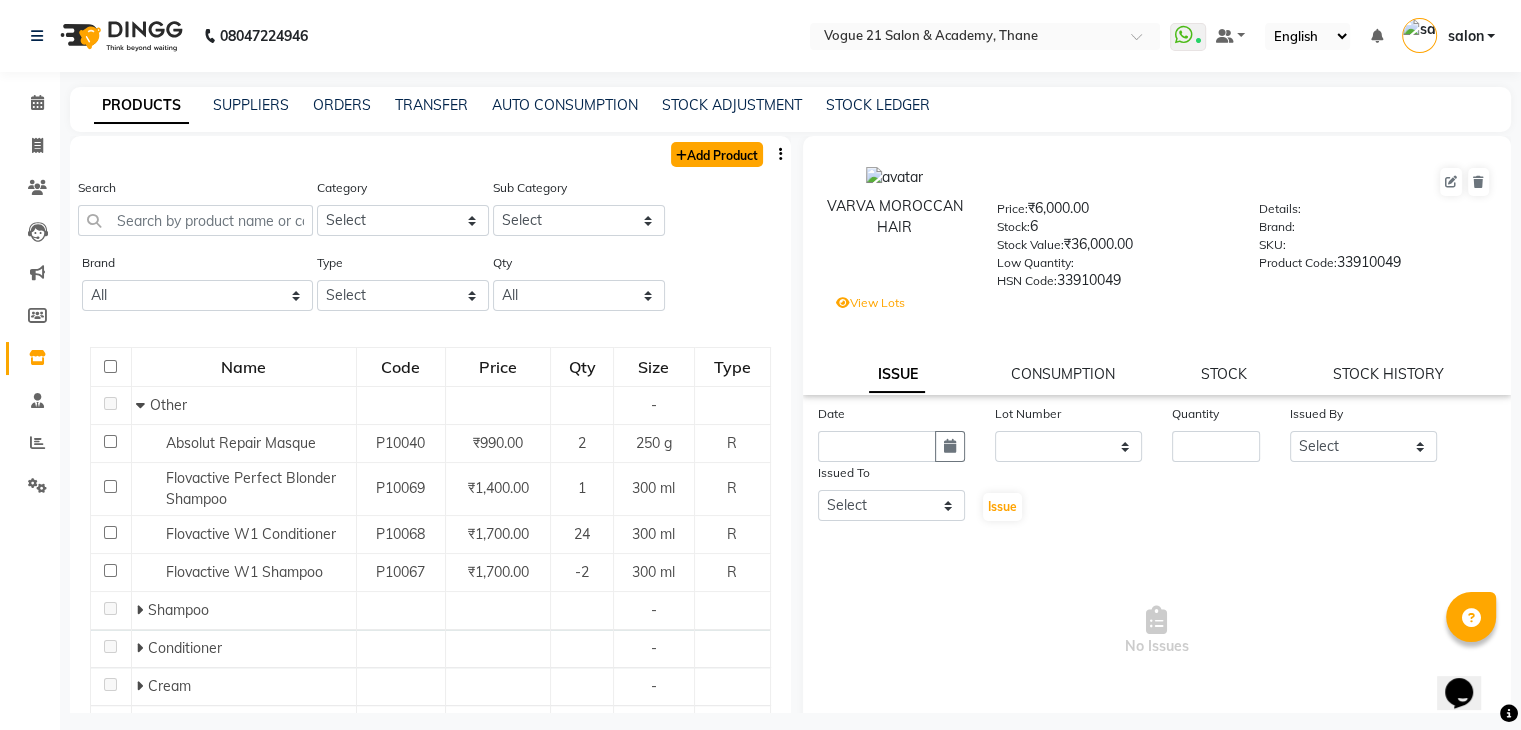 click on "Add Product" 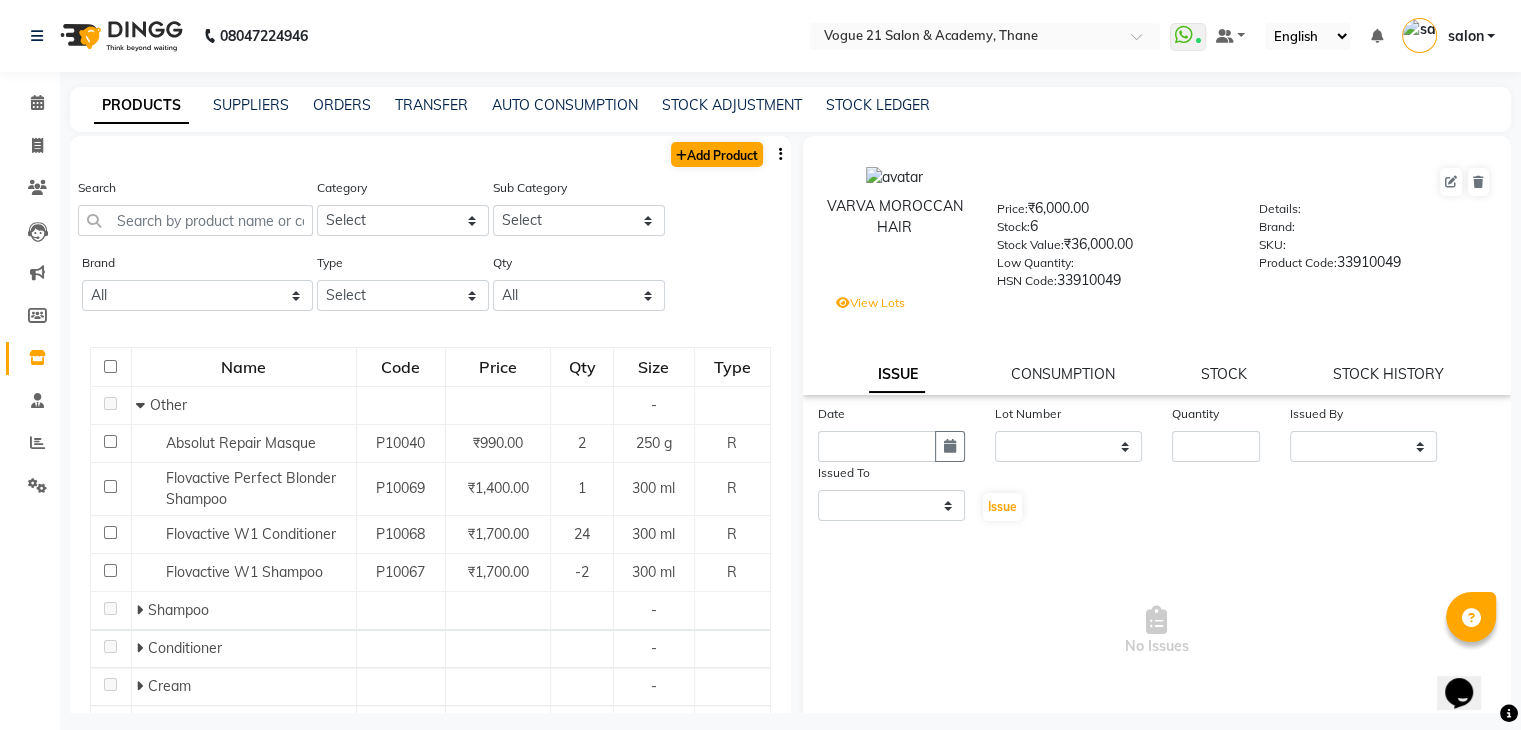 select on "true" 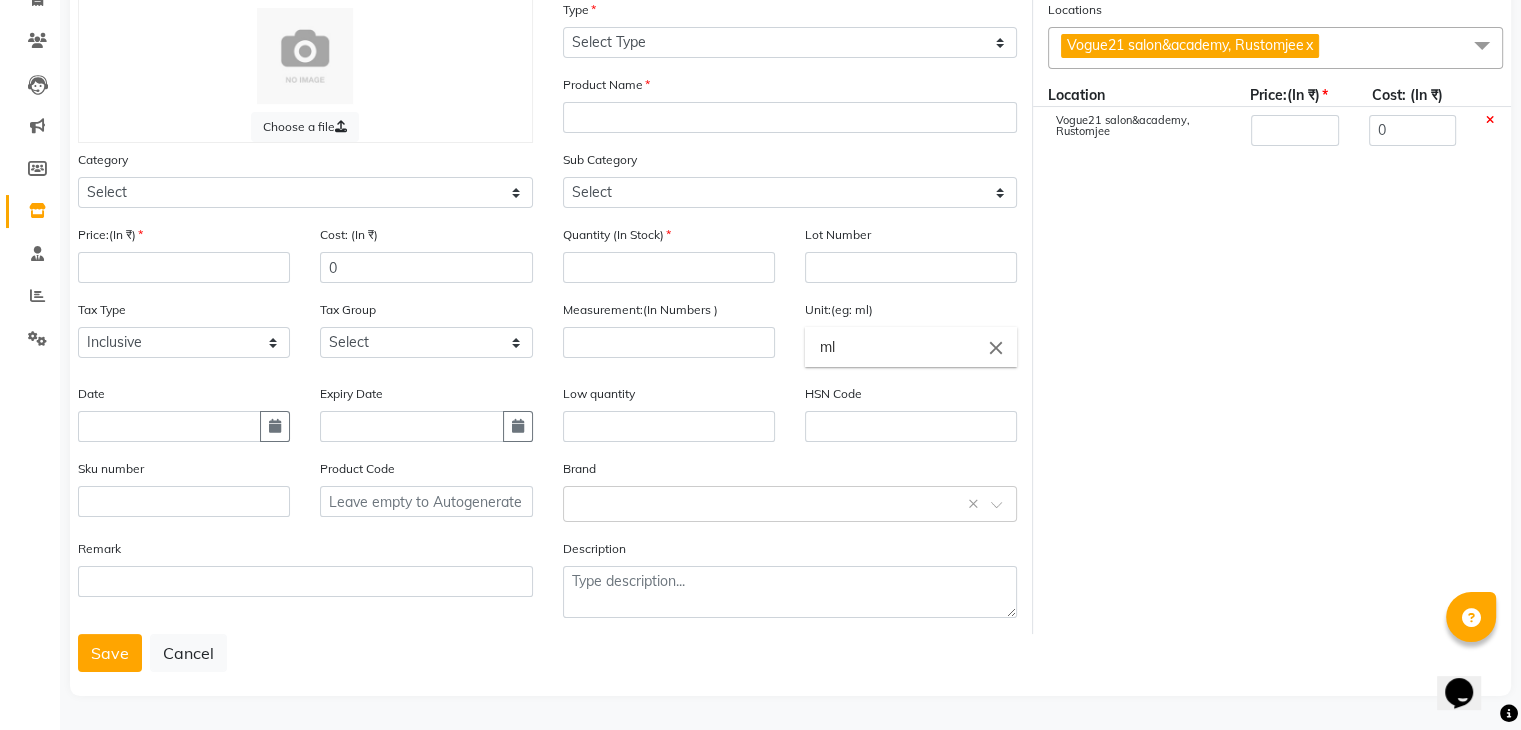 scroll, scrollTop: 156, scrollLeft: 0, axis: vertical 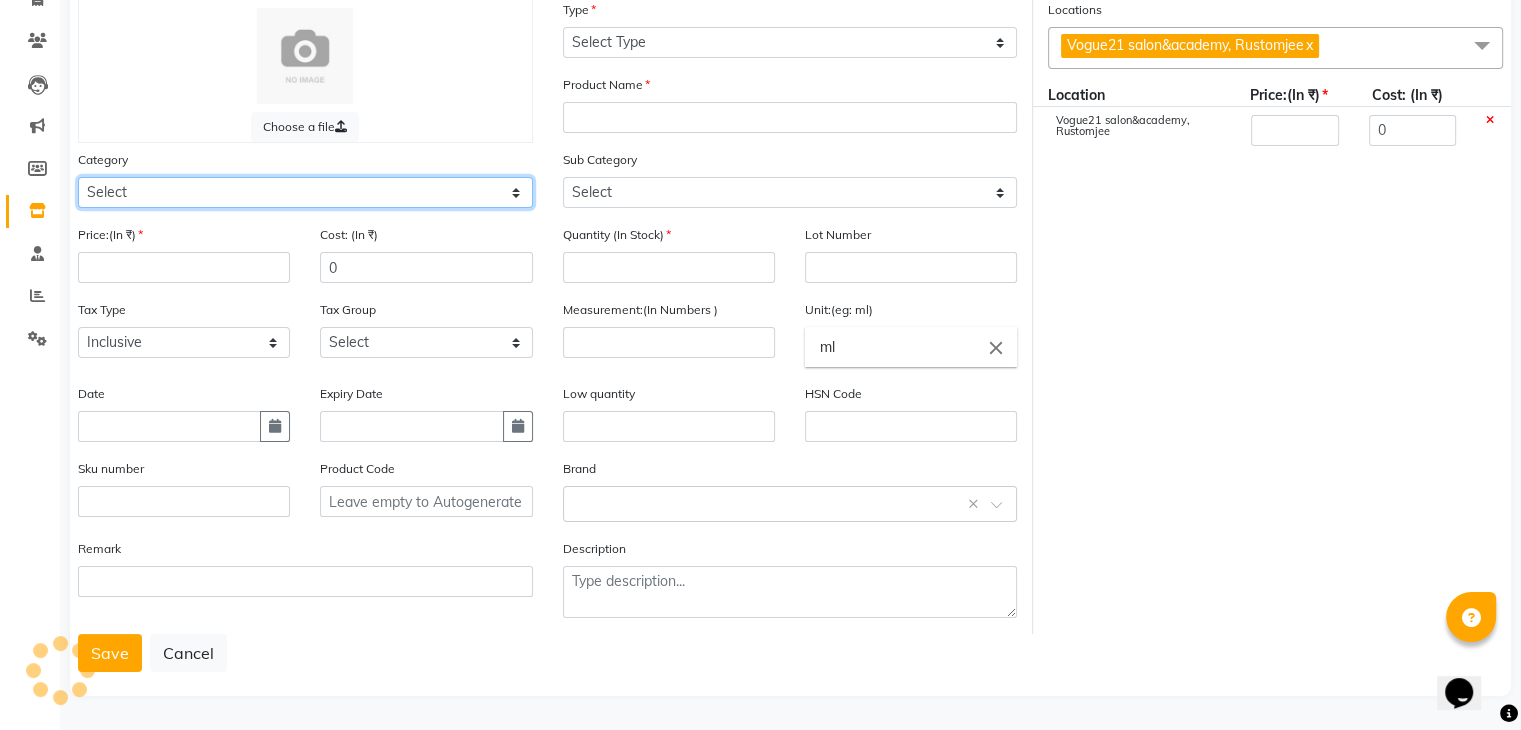 click on "Select Hair Skin Makeup Personal Care Appliances Beard Waxing Disposable Threading Hands and Feet Beauty Planet Botox Cadiveu Casmara Cheryls Loreal Olaplex Other" 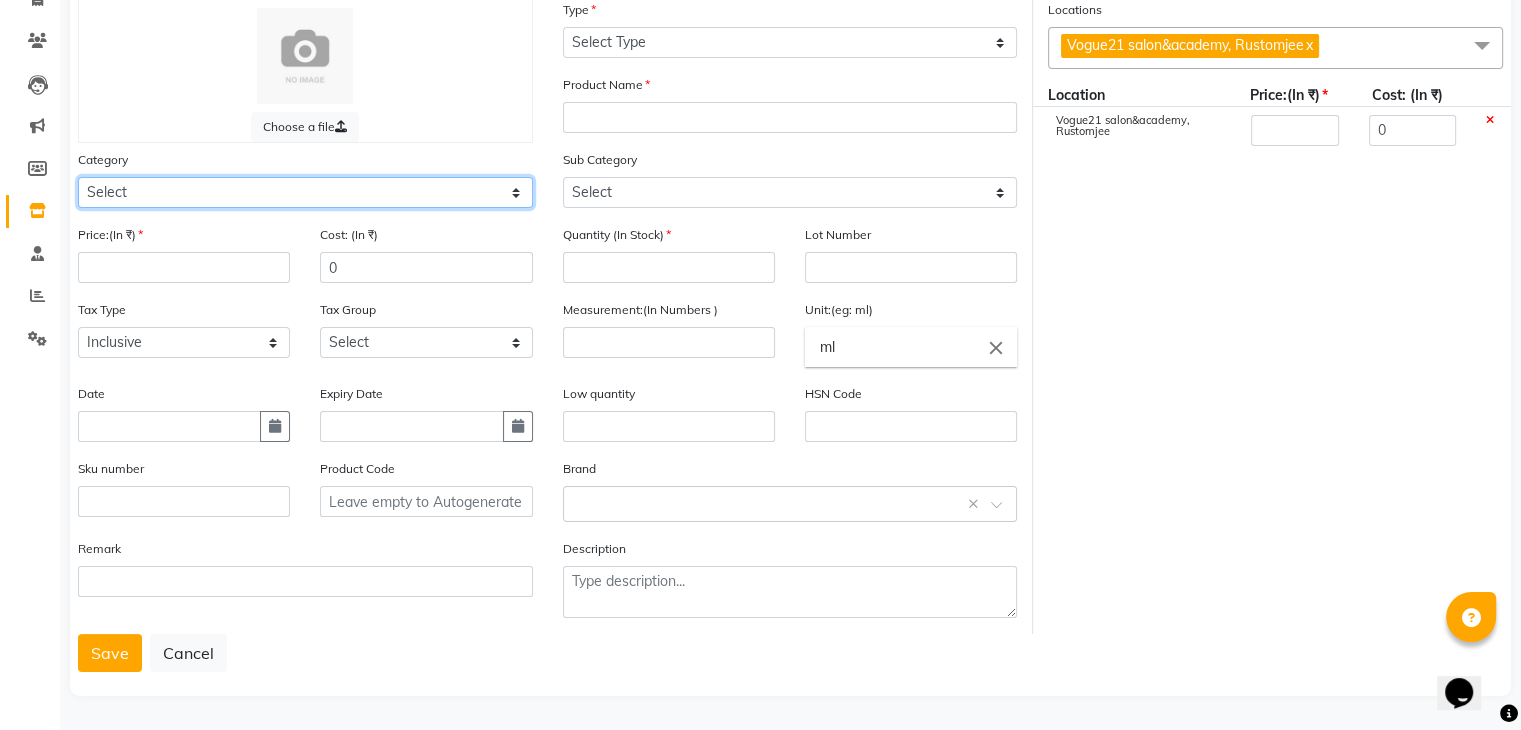 select on "567501000" 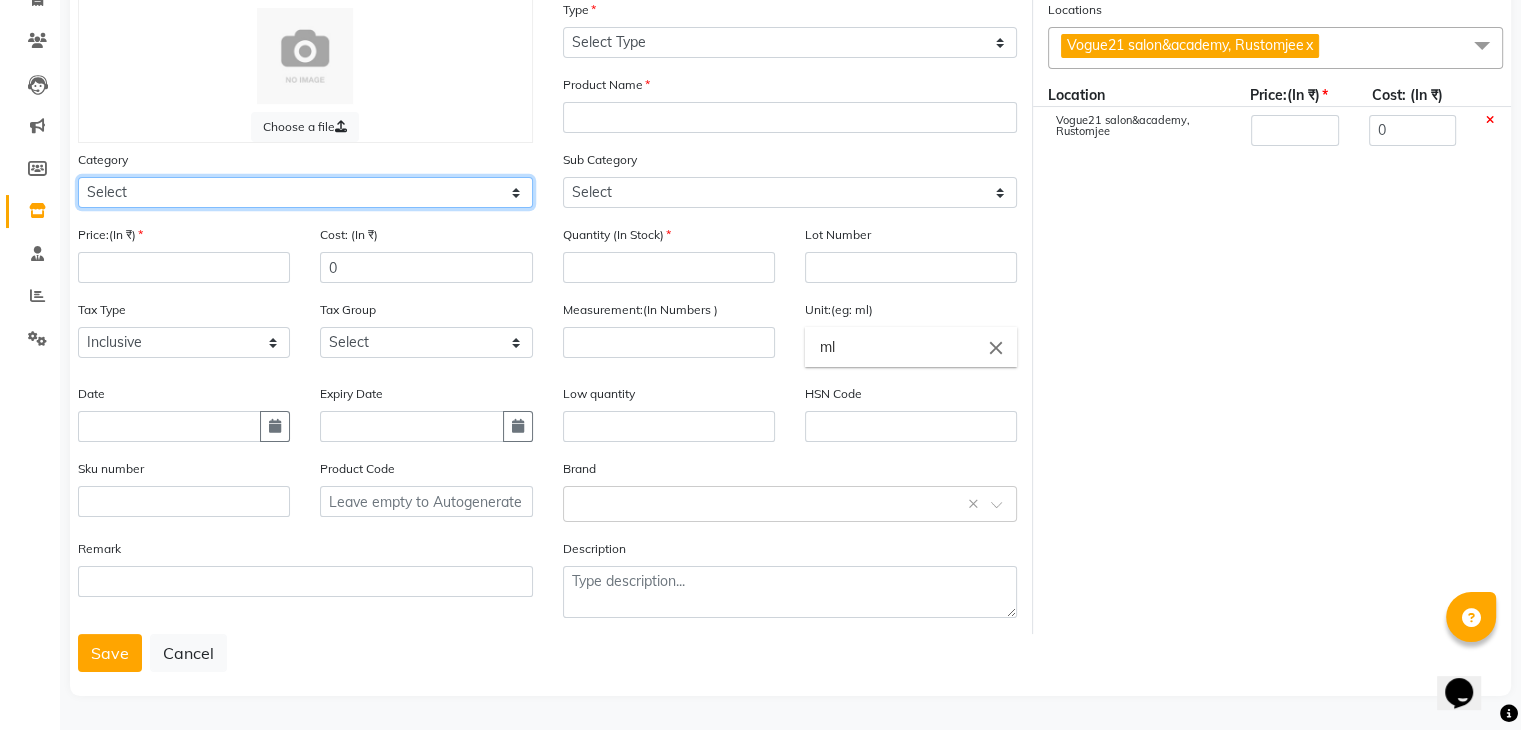 click on "Select Hair Skin Makeup Personal Care Appliances Beard Waxing Disposable Threading Hands and Feet Beauty Planet Botox Cadiveu Casmara Cheryls Loreal Olaplex Other" 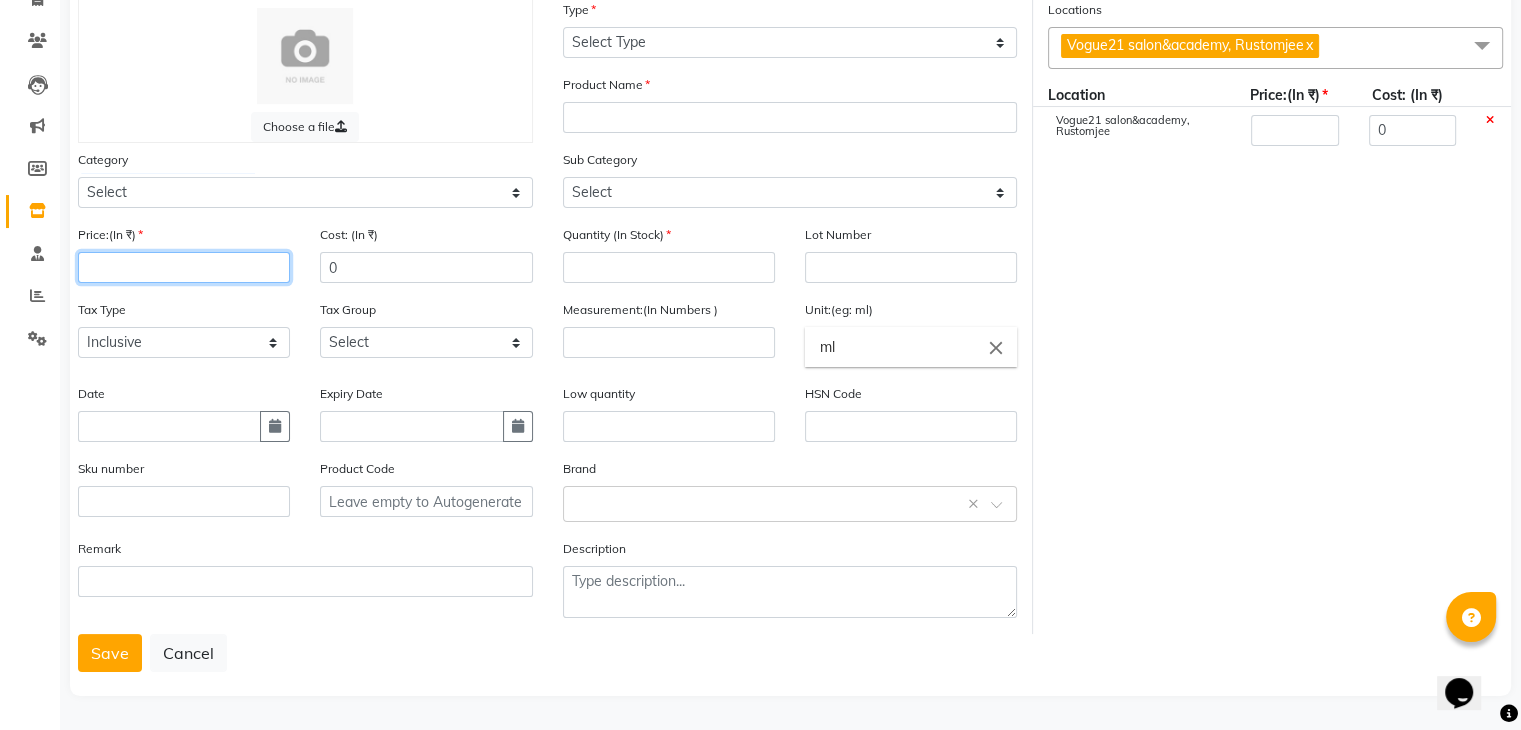 click 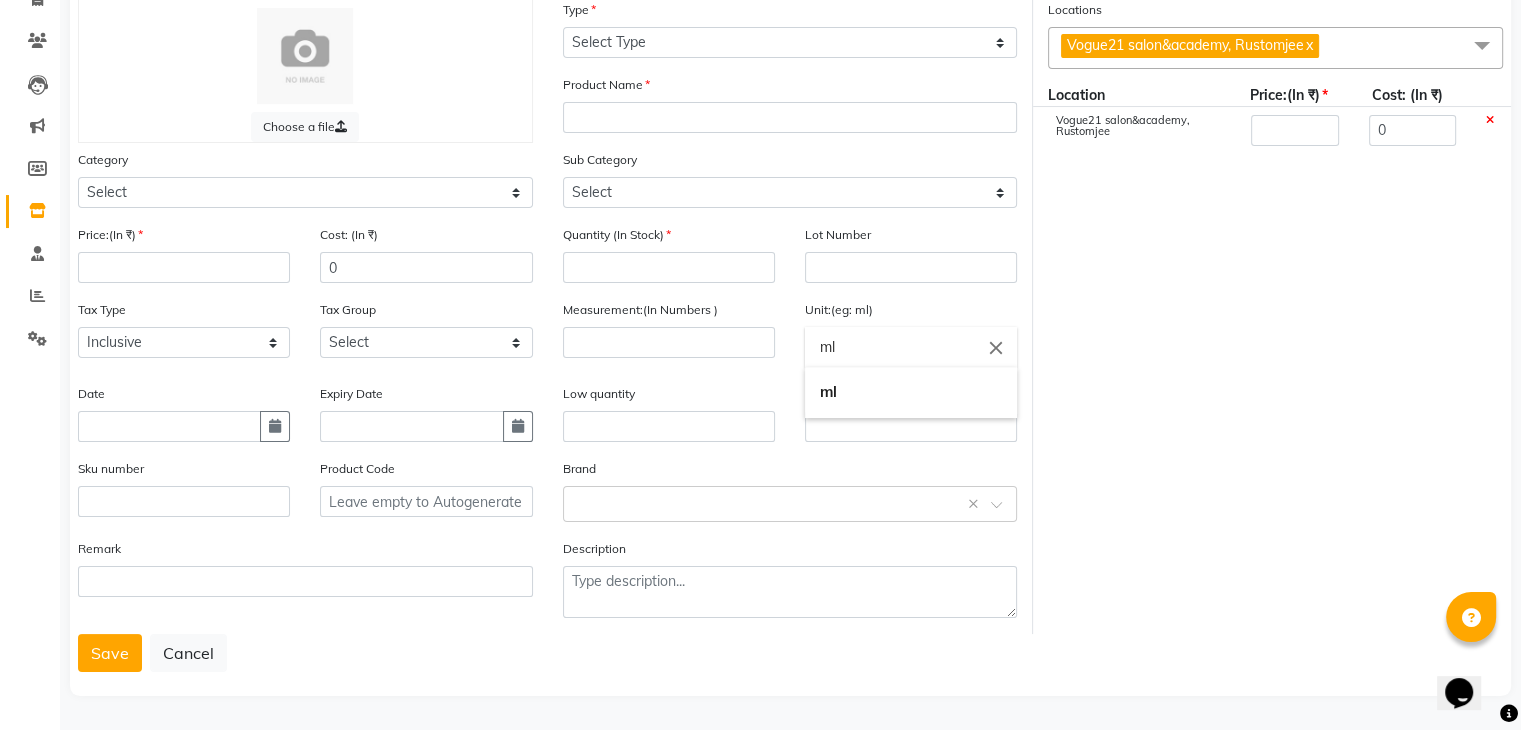 click on "ml" 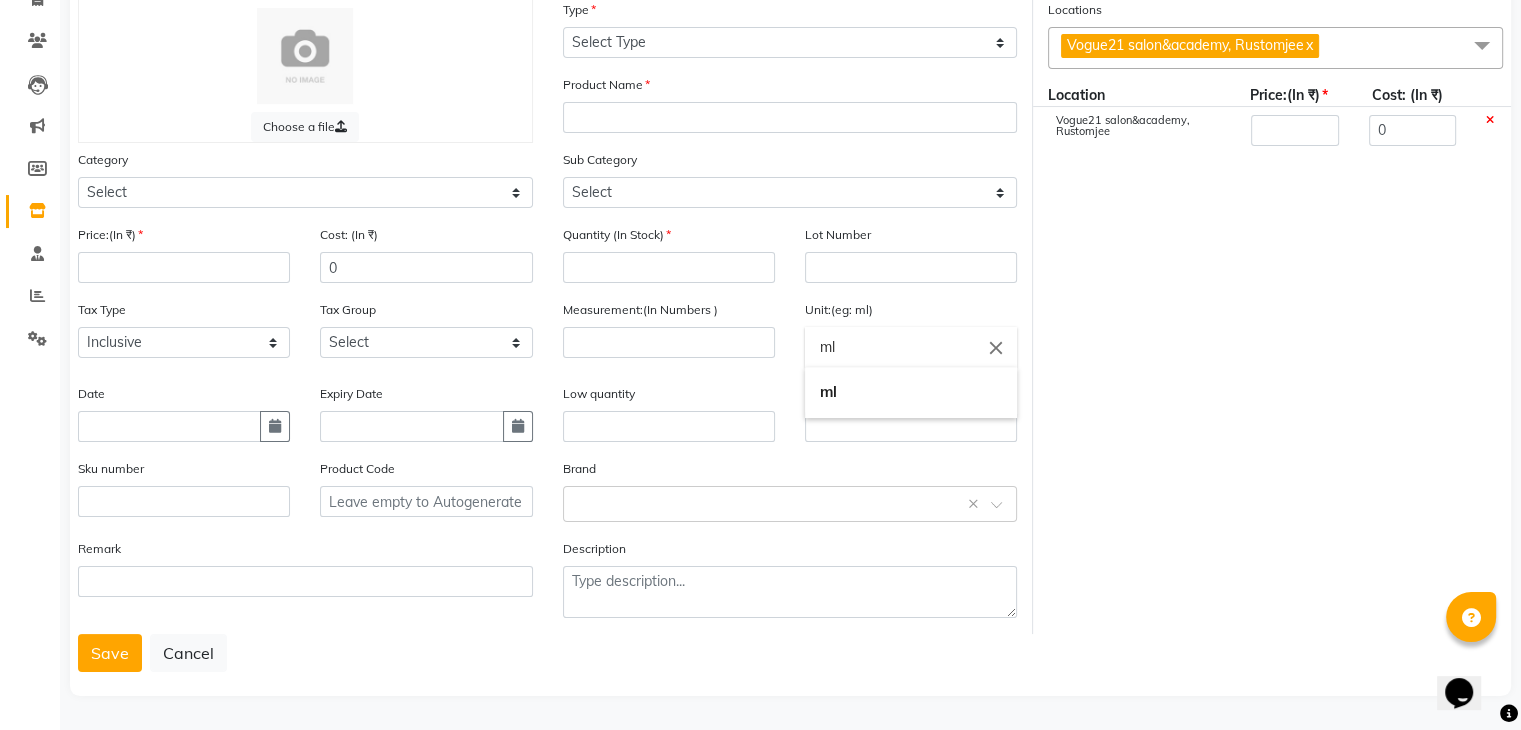 type on "m" 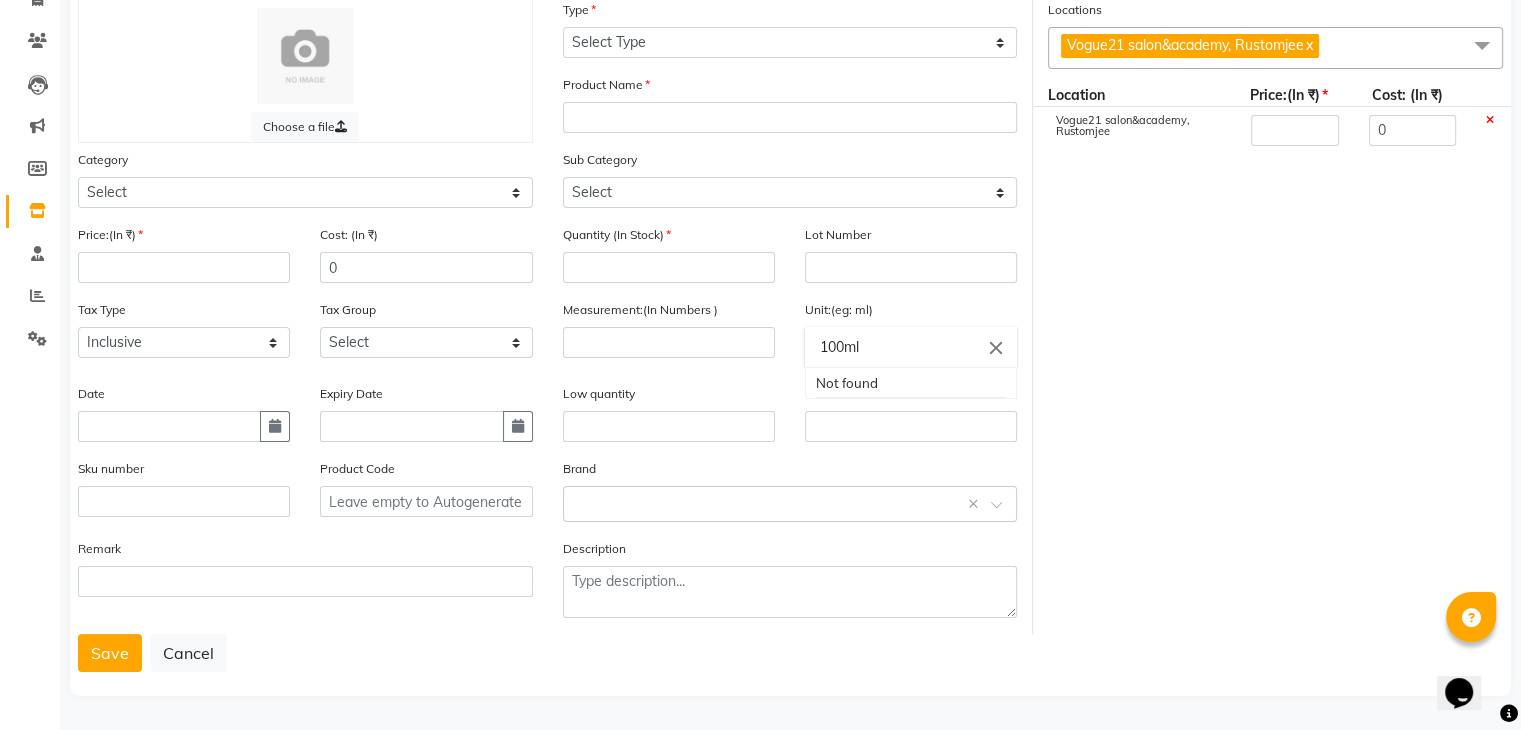 type on "100ml" 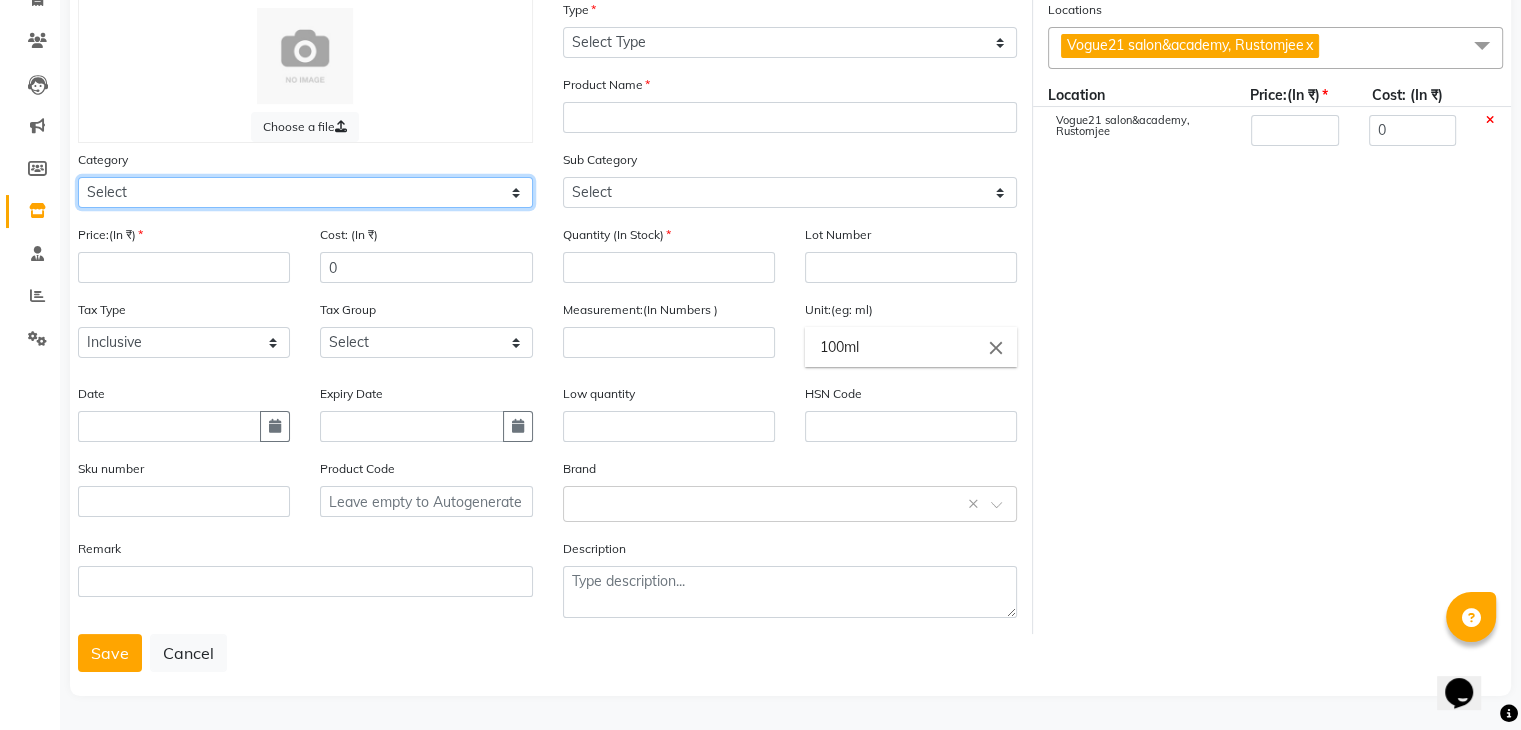 click on "Select Hair Skin Makeup Personal Care Appliances Beard Waxing Disposable Threading Hands and Feet Beauty Planet Botox Cadiveu Casmara Cheryls Loreal Olaplex Other" 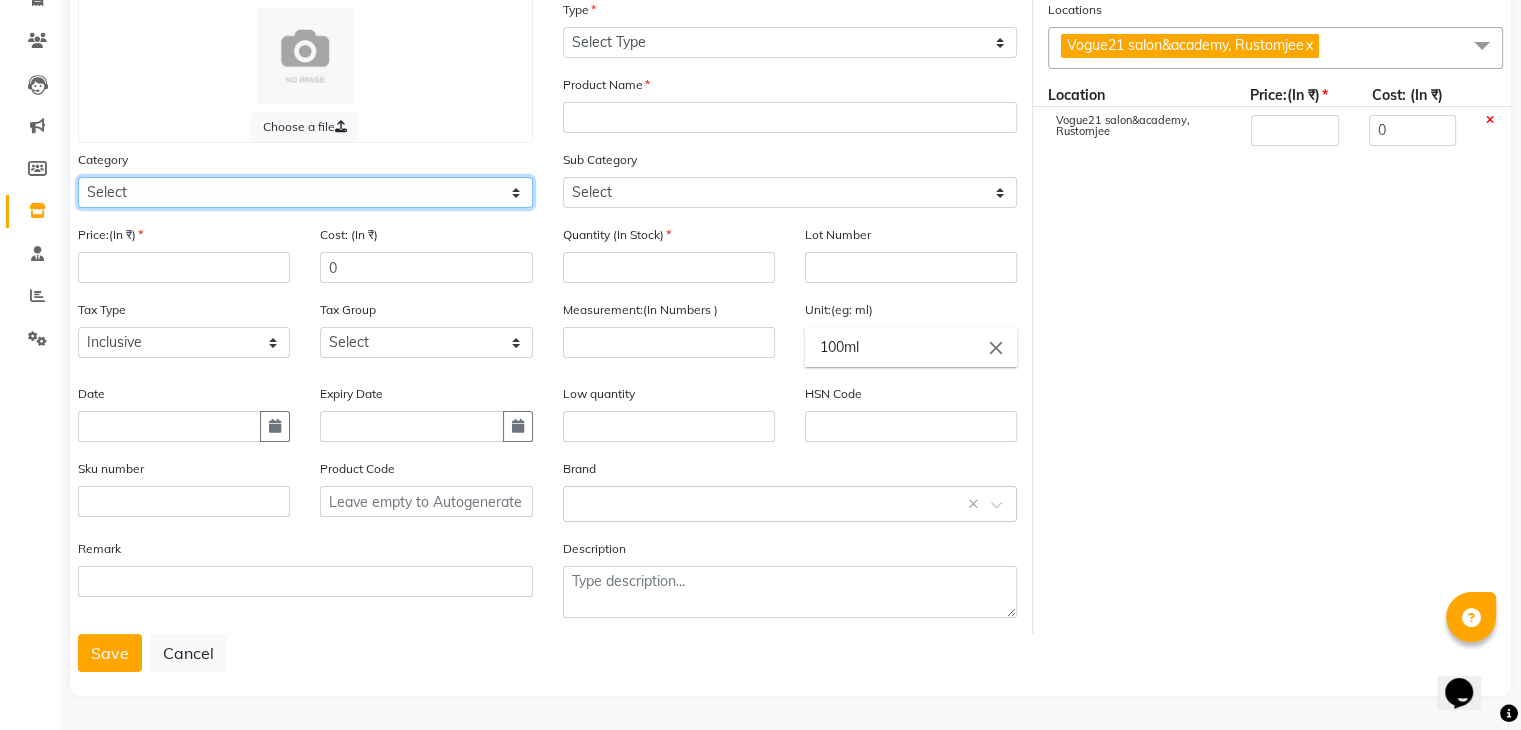 select on "567501250" 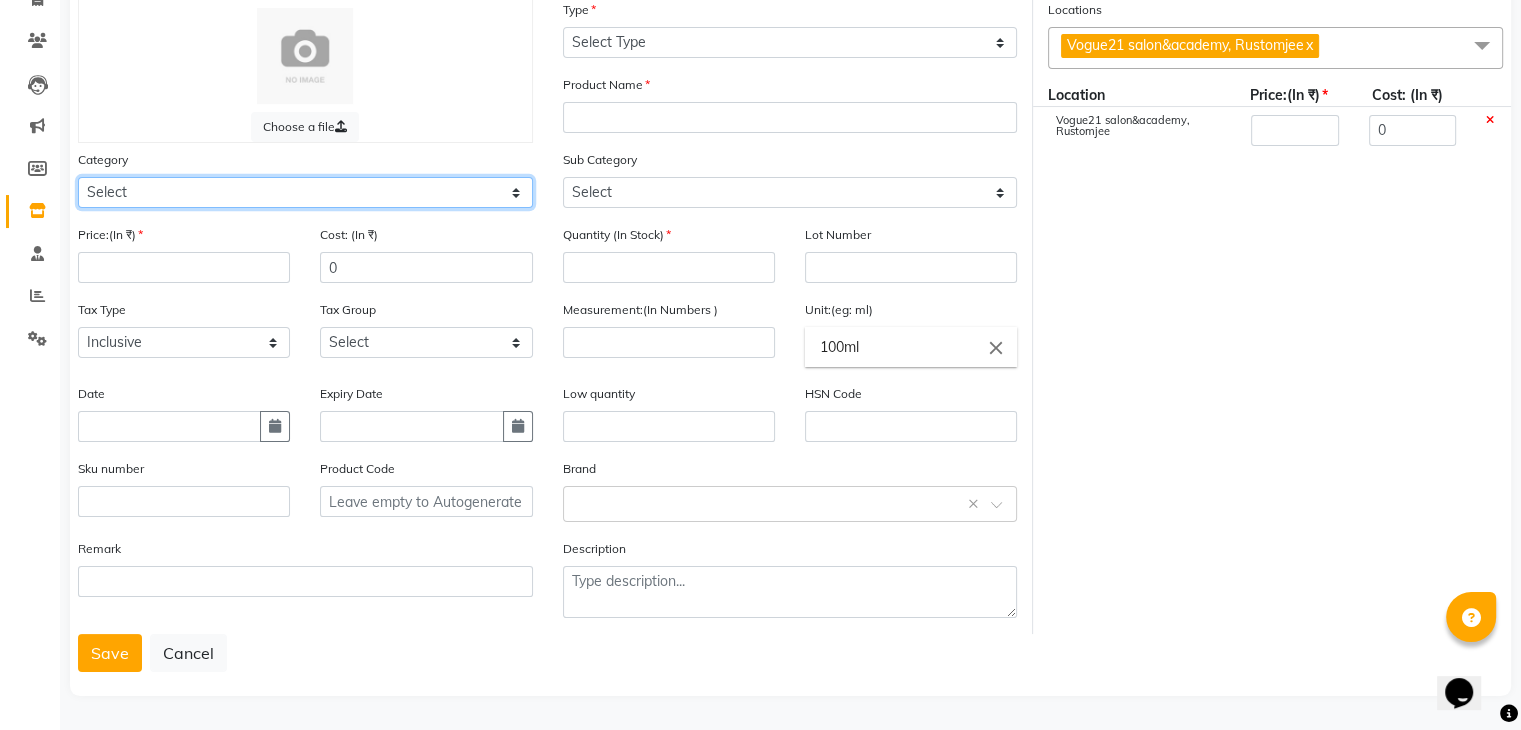 click on "Select Hair Skin Makeup Personal Care Appliances Beard Waxing Disposable Threading Hands and Feet Beauty Planet Botox Cadiveu Casmara Cheryls Loreal Olaplex Other" 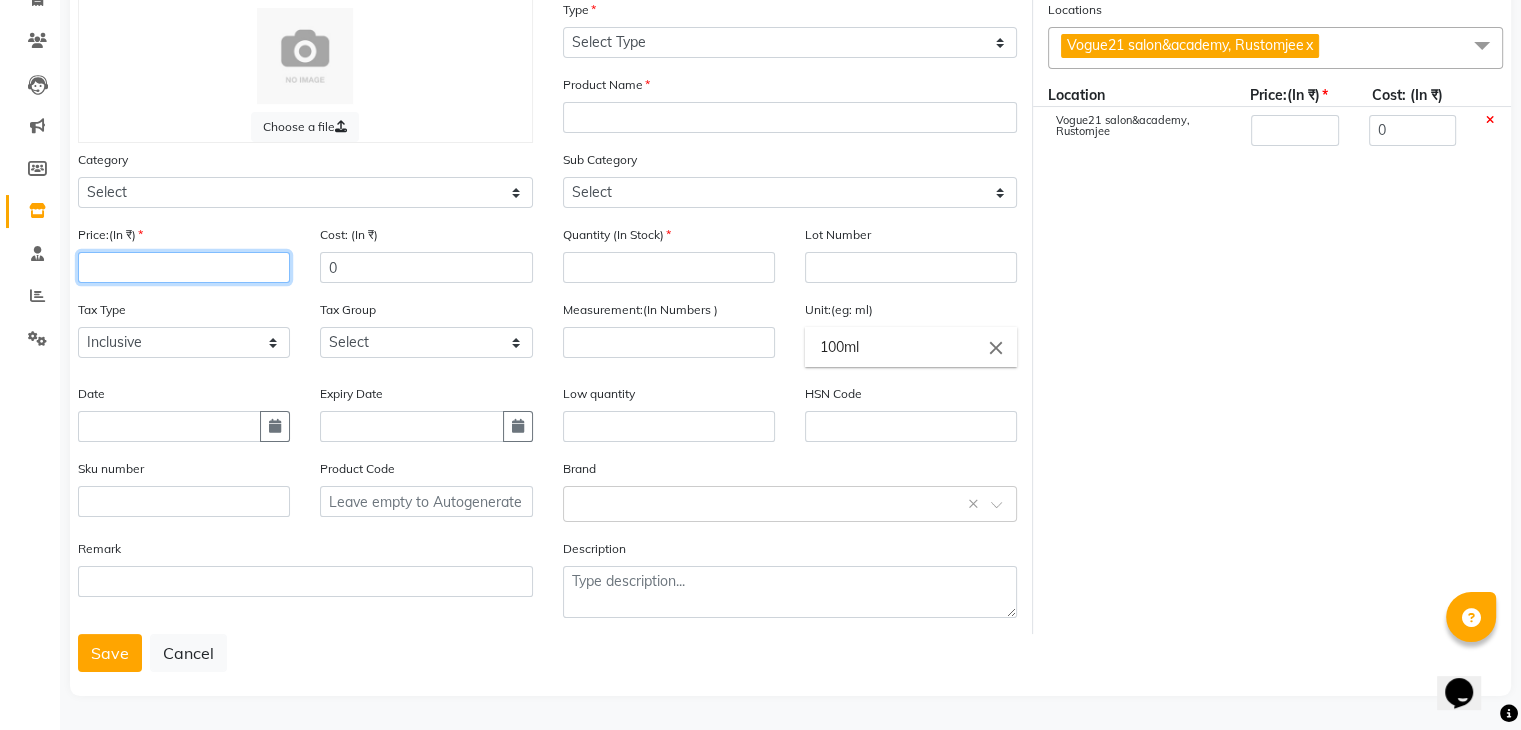 click 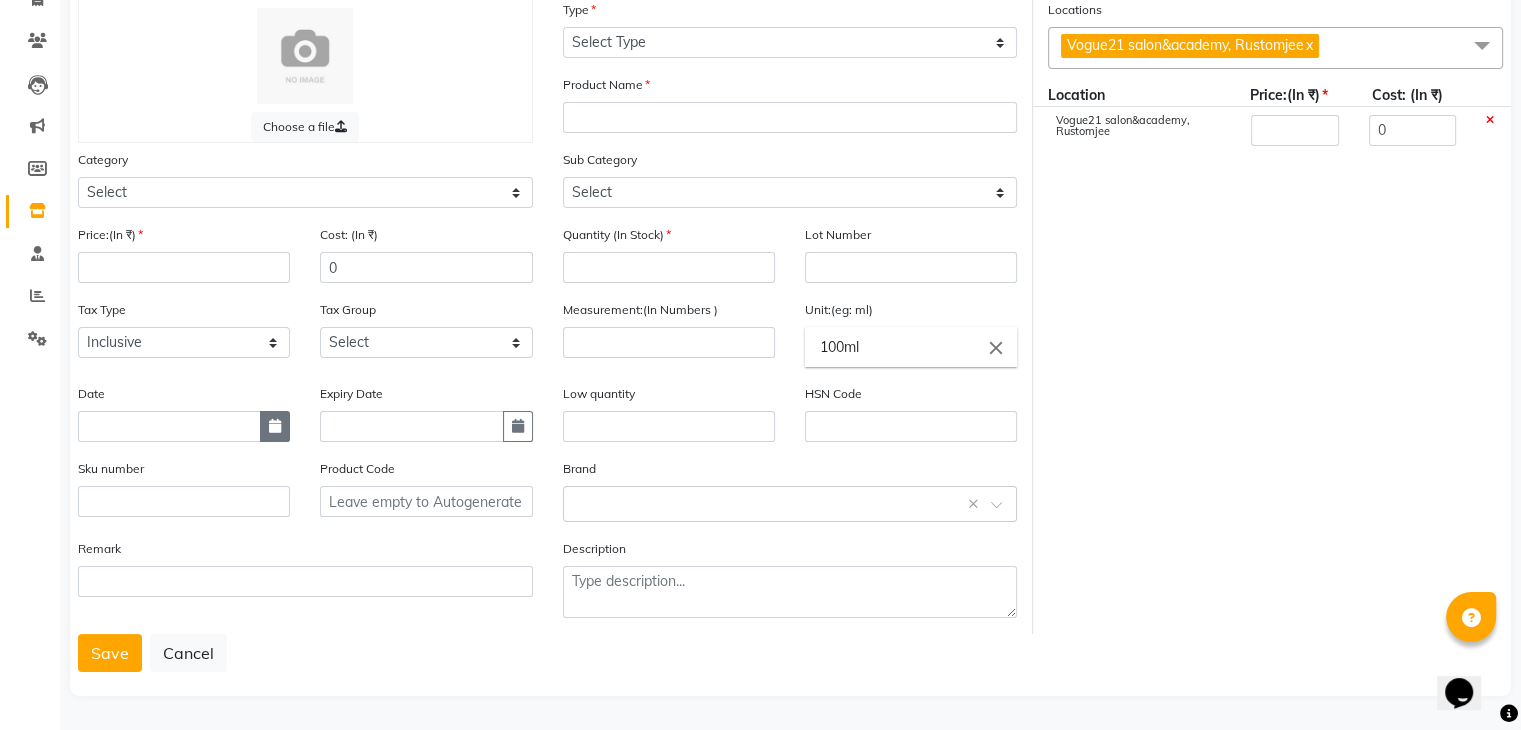 click 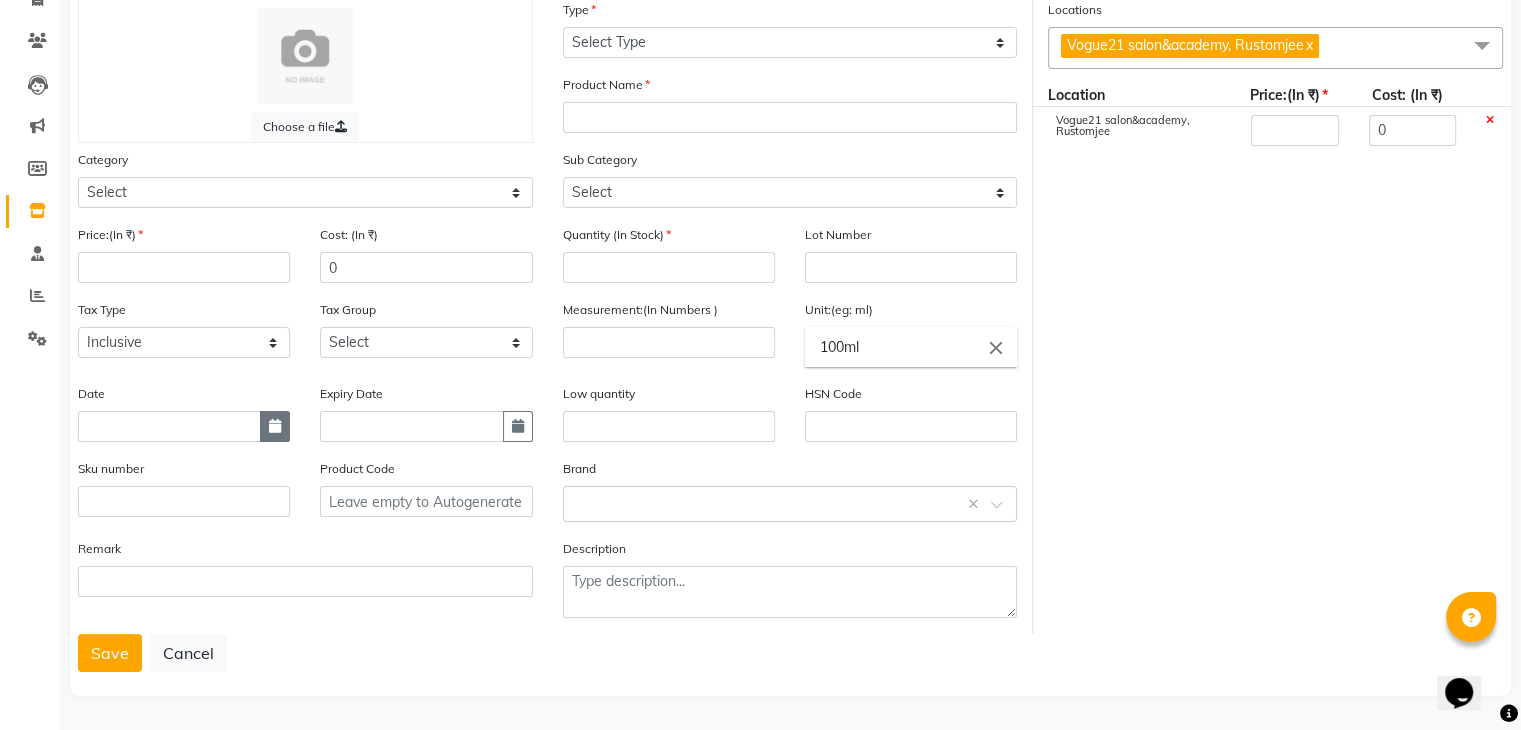select on "8" 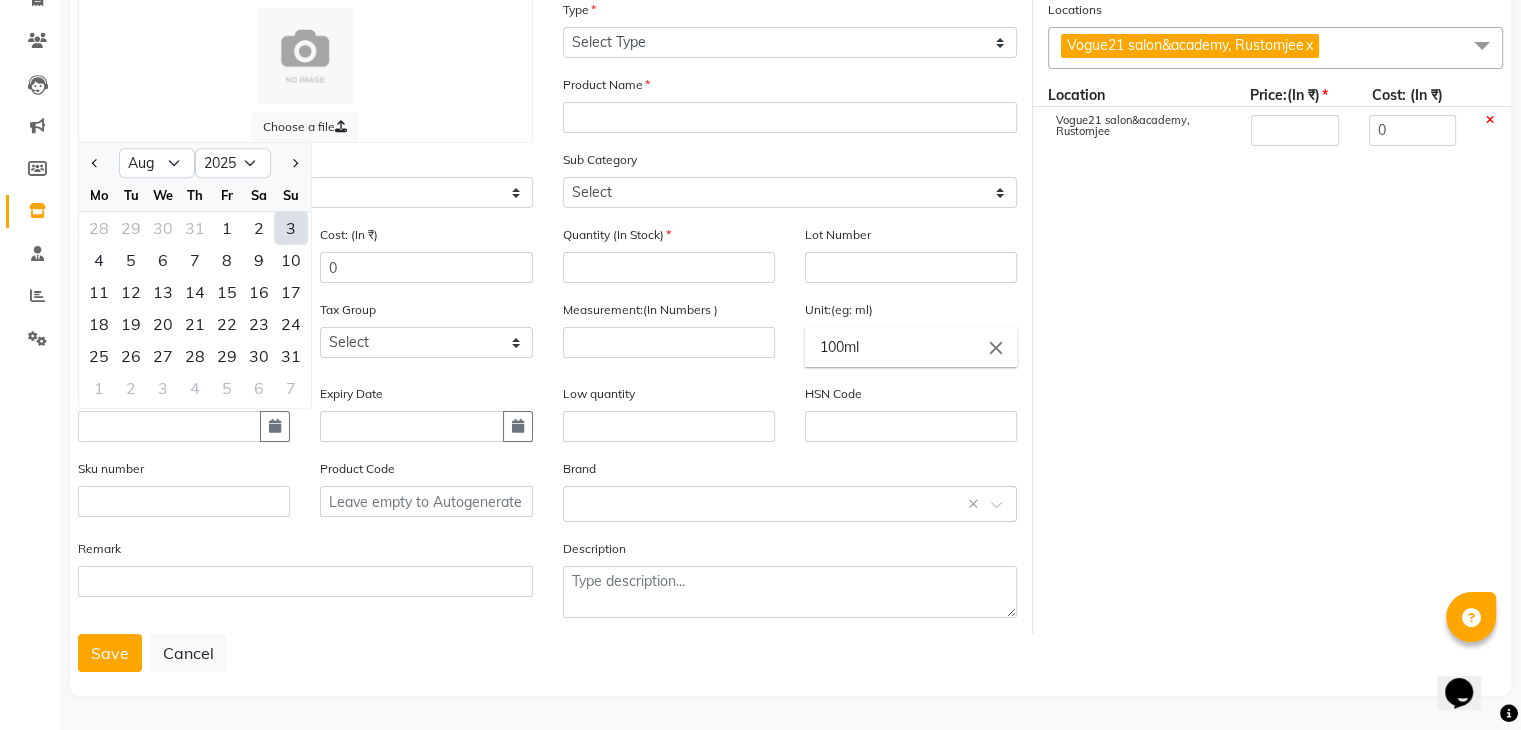 click on "3" 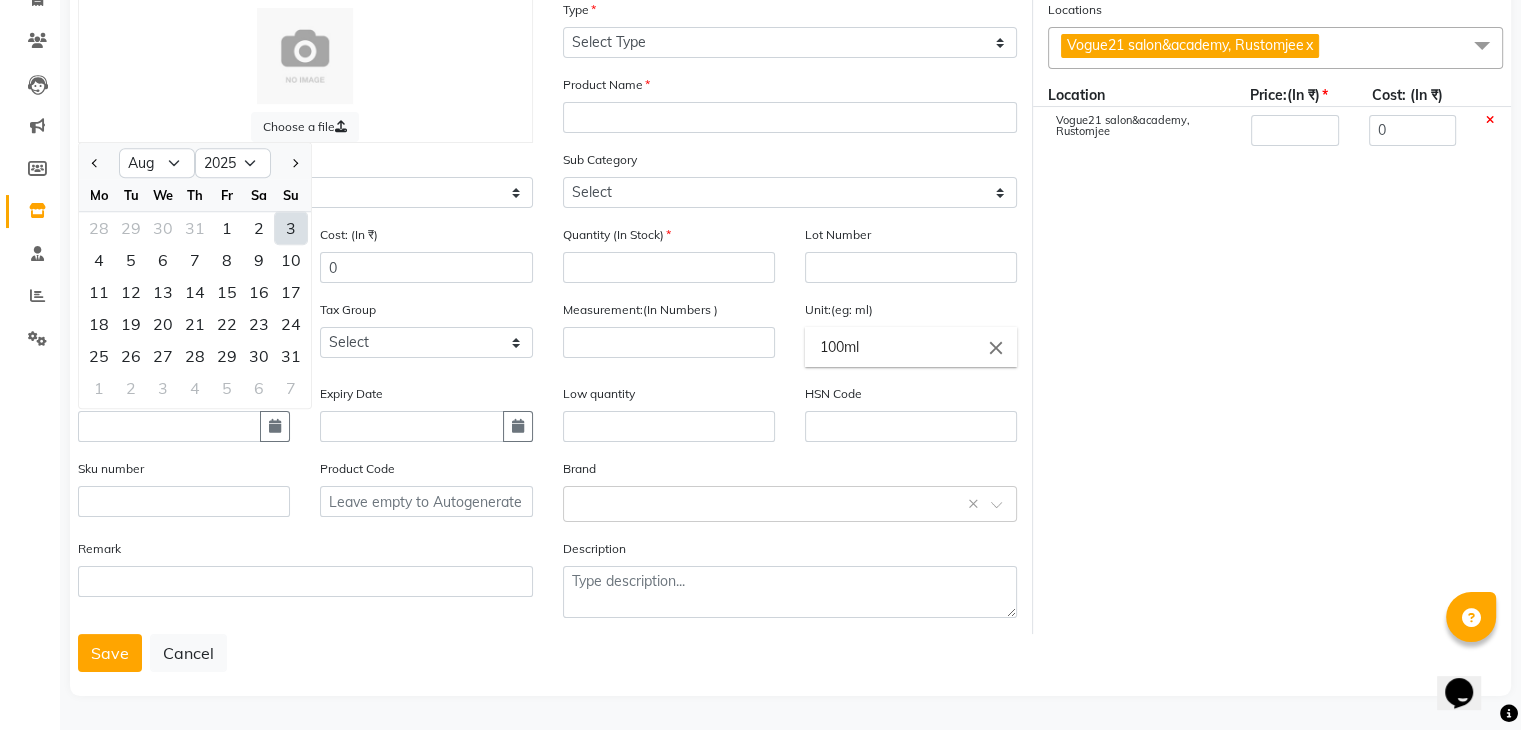 type on "03-08-2025" 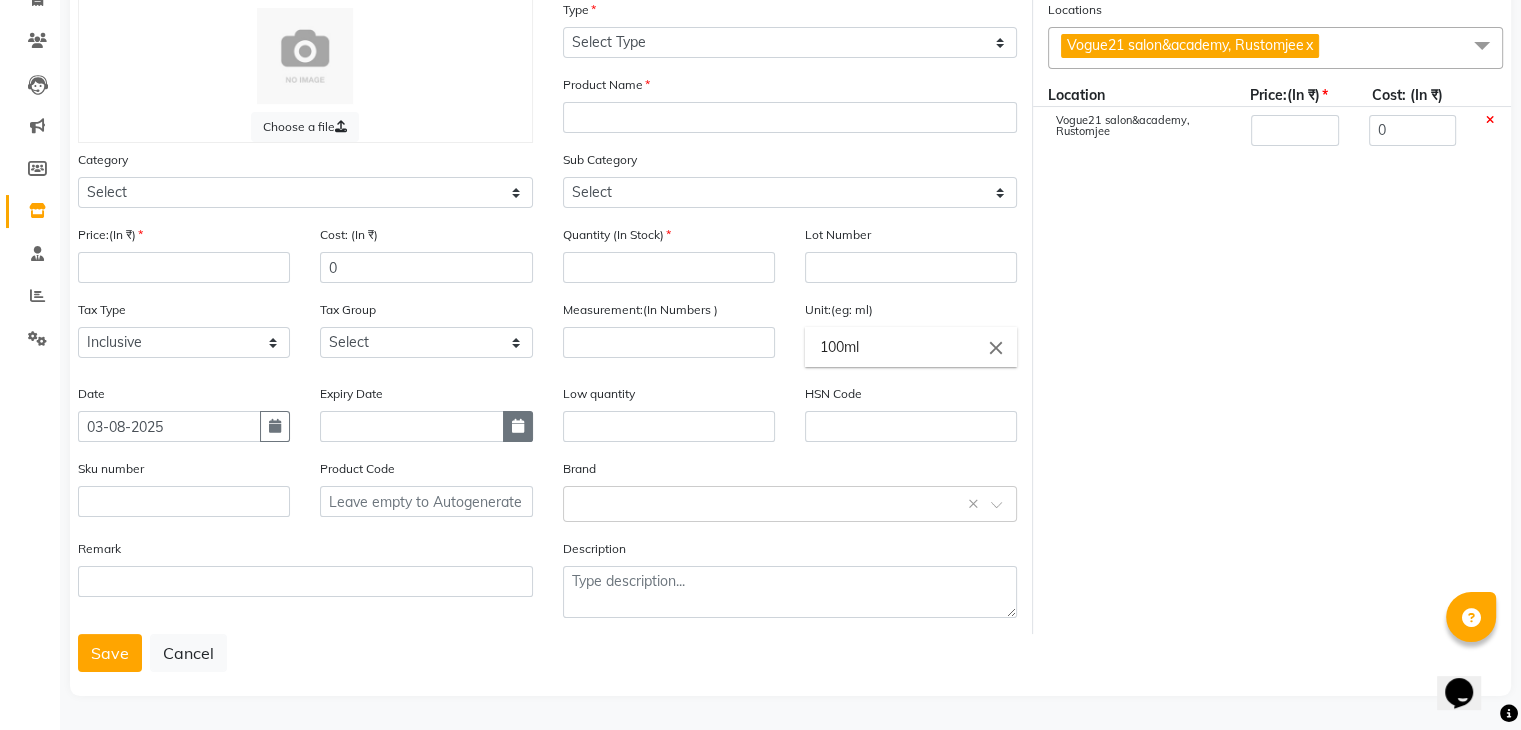 click 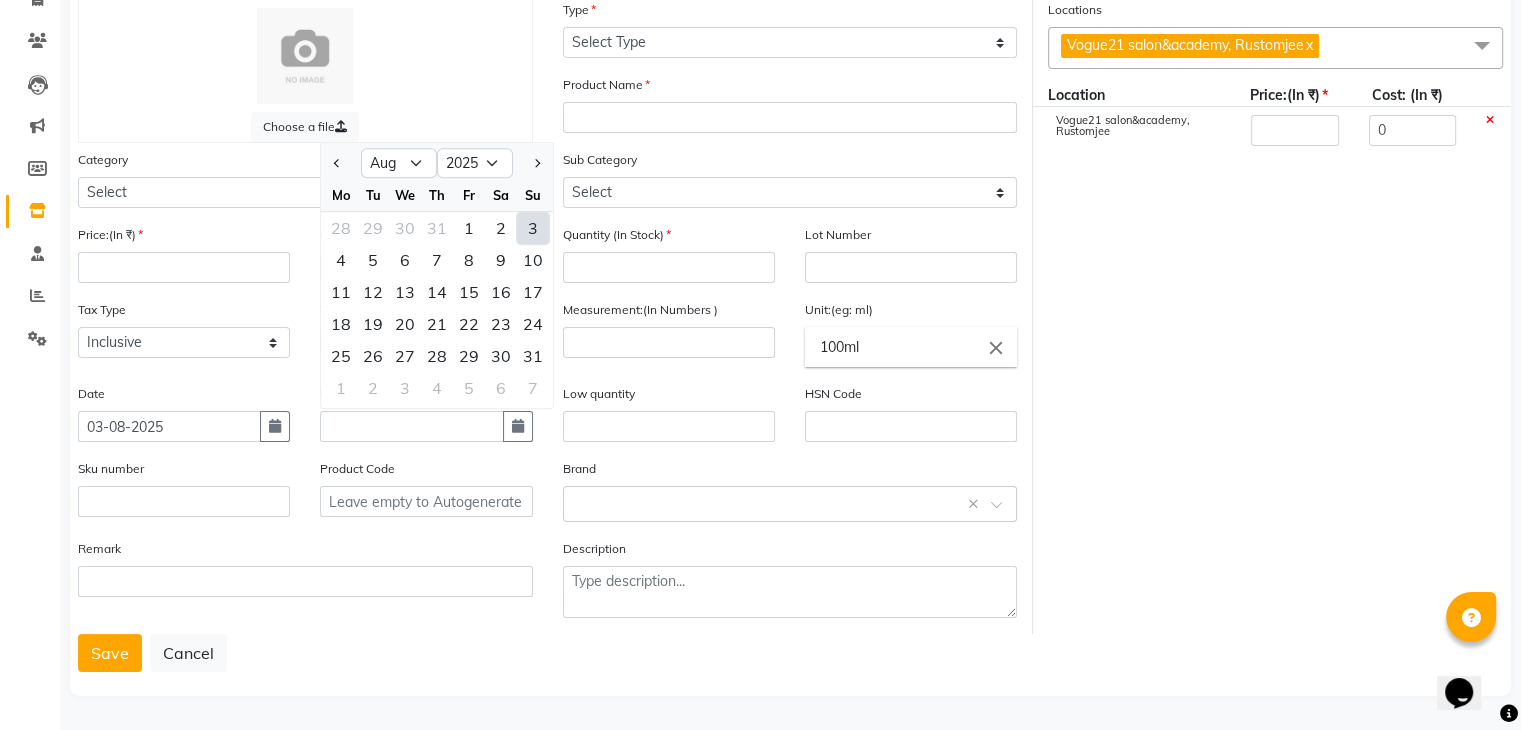 click on "3" 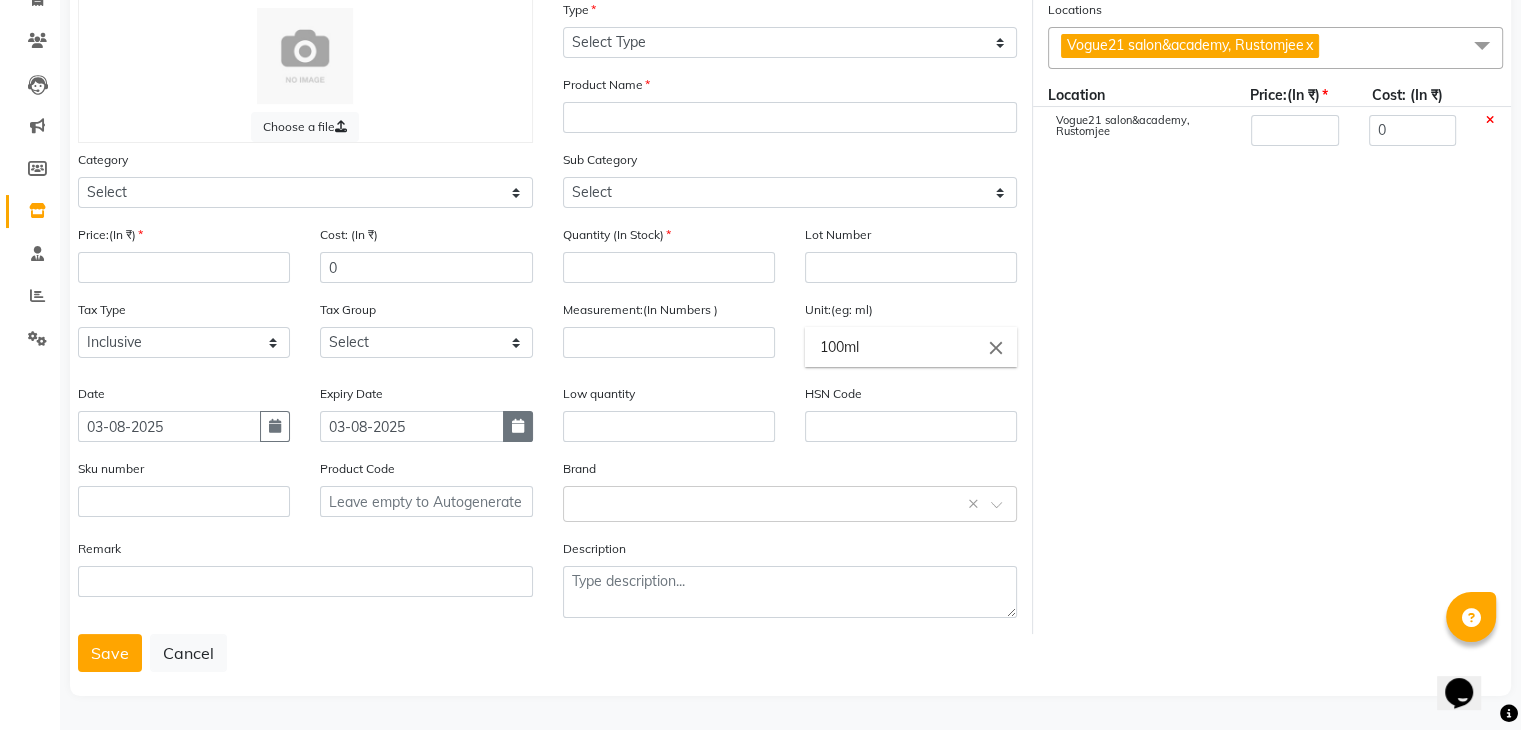 click 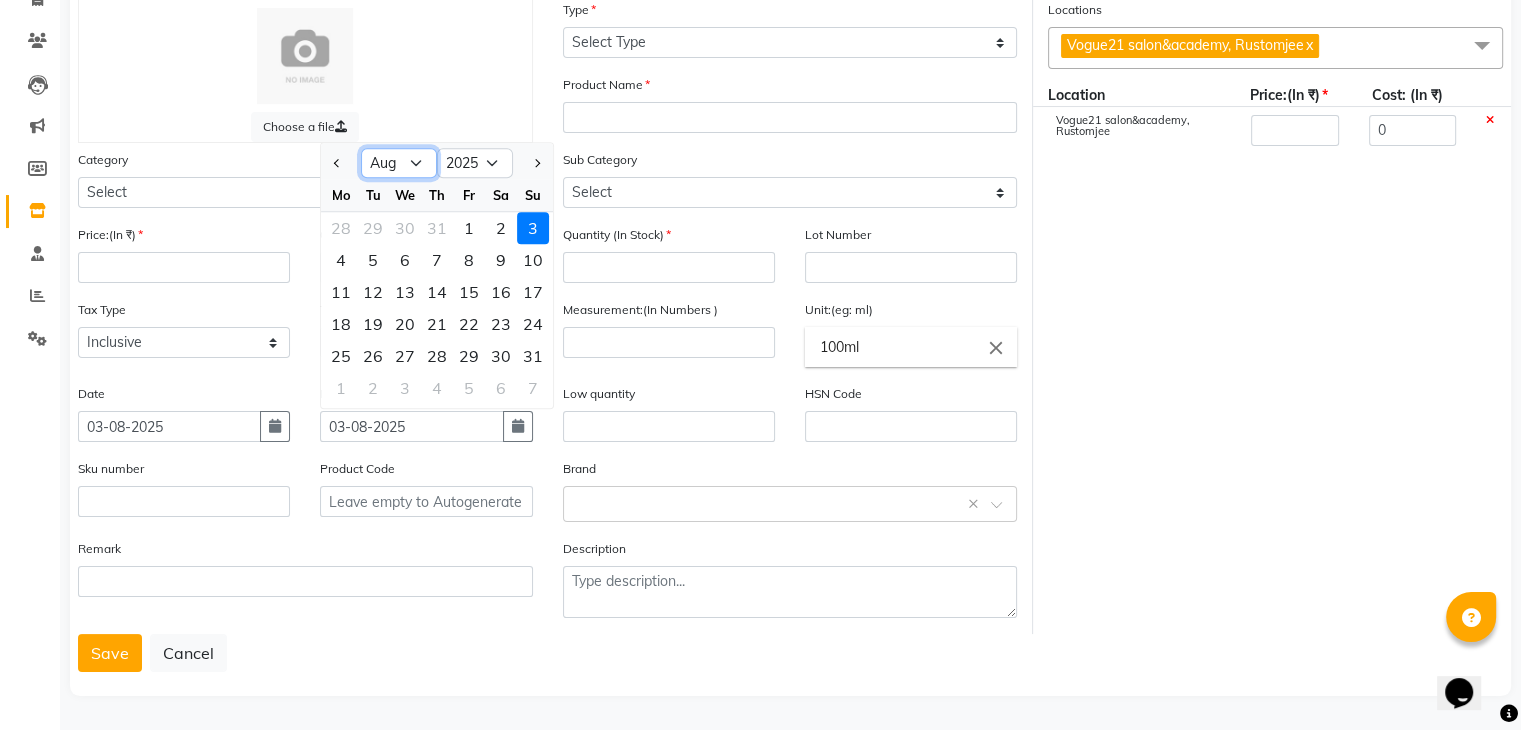 click on "Jan Feb Mar Apr May Jun Jul Aug Sep Oct Nov Dec" 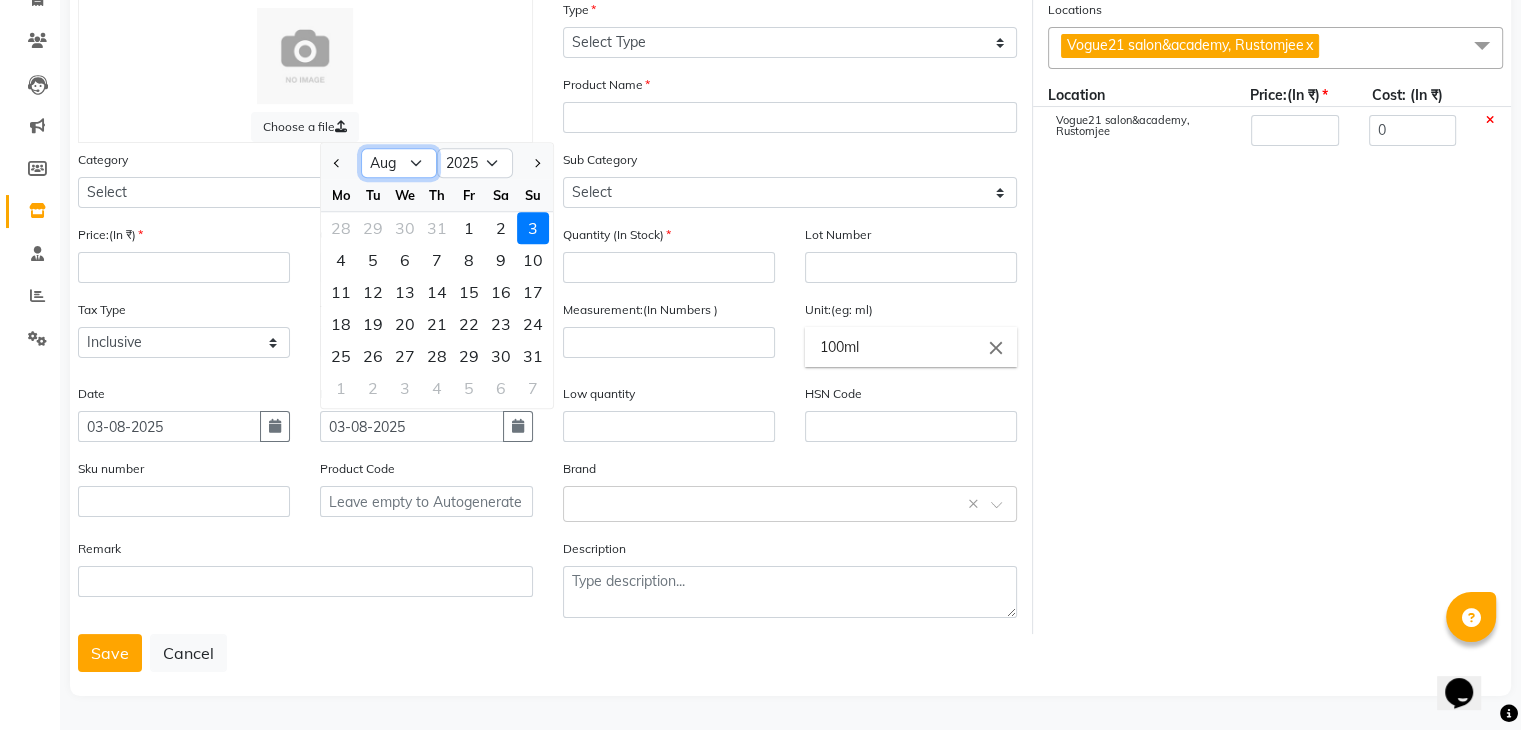 select on "12" 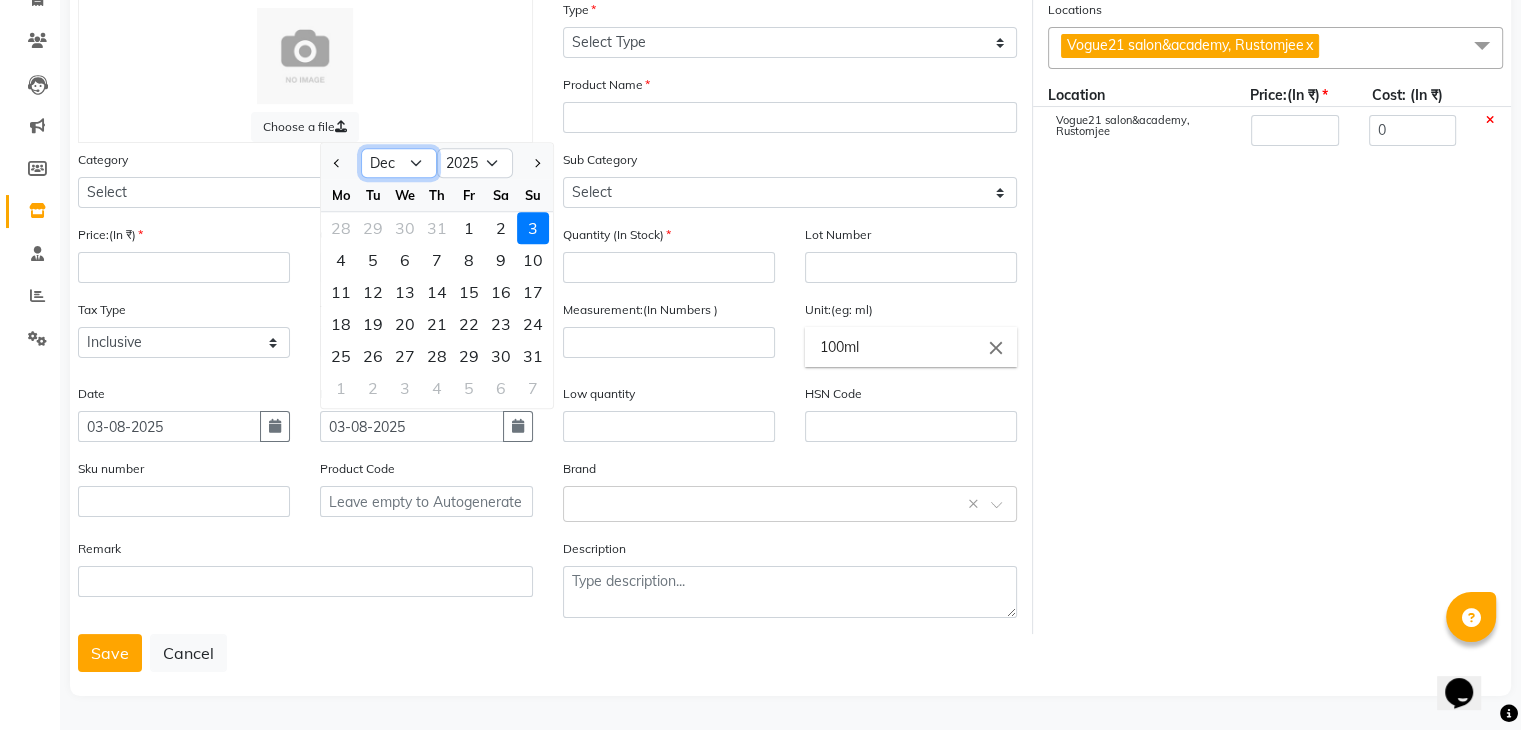 click on "Jan Feb Mar Apr May Jun Jul Aug Sep Oct Nov Dec" 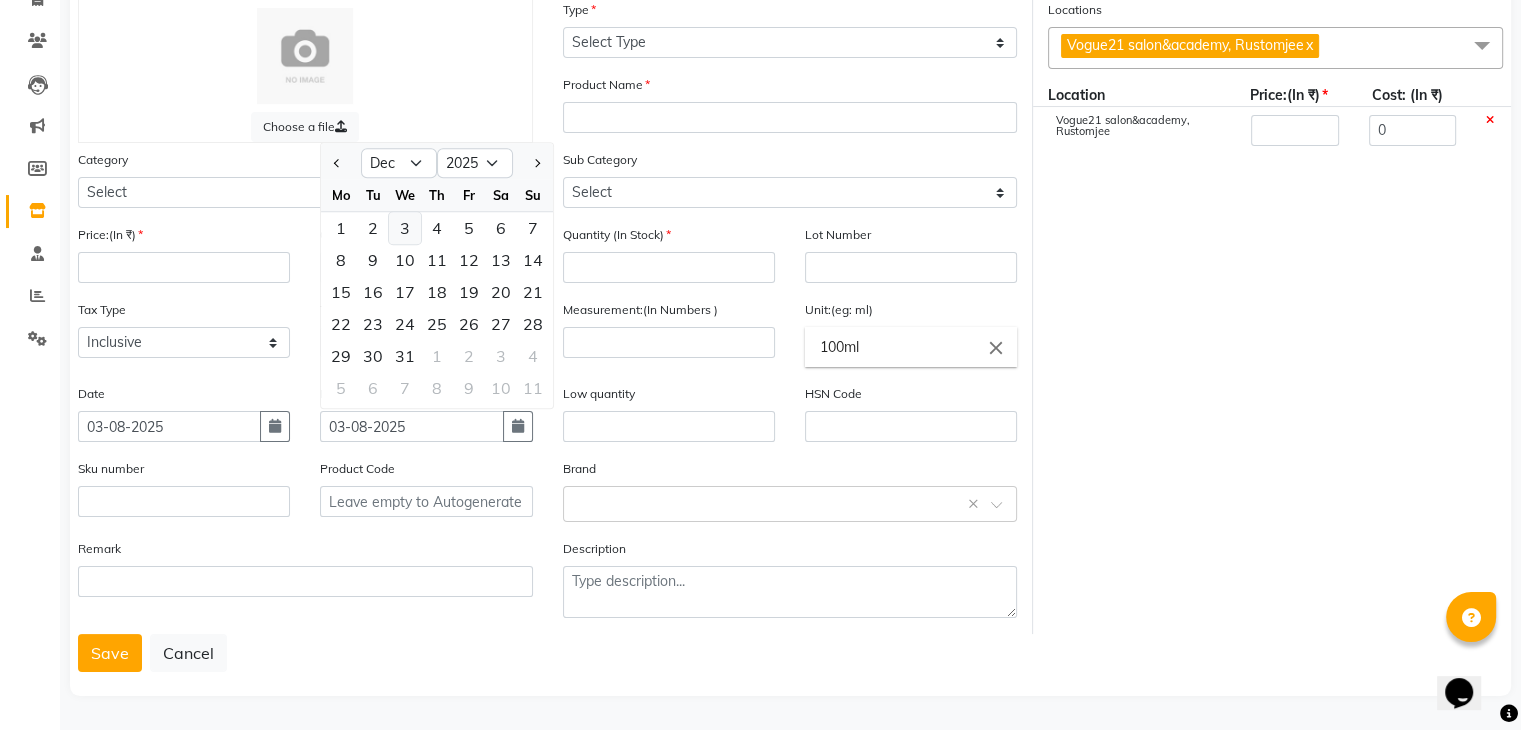 click on "3" 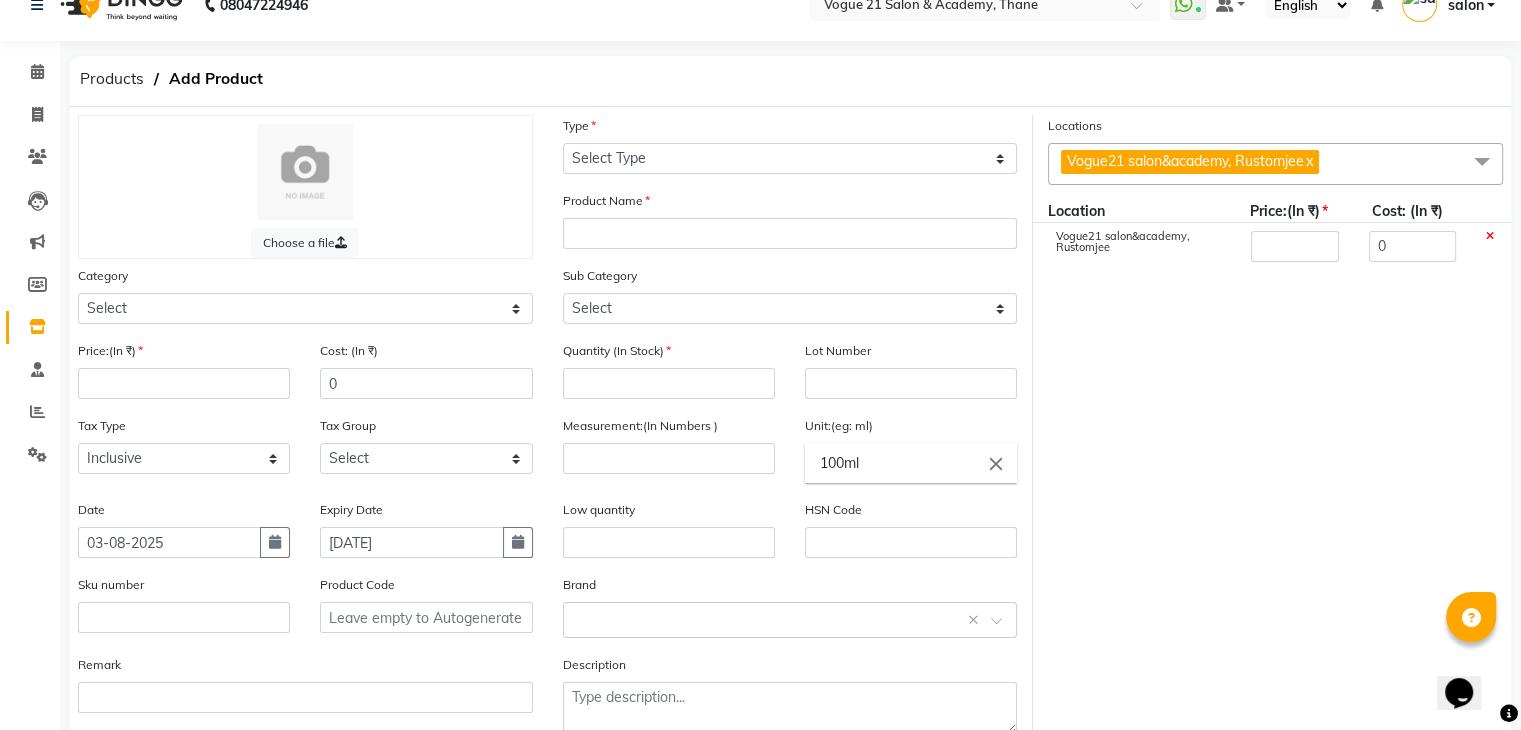 scroll, scrollTop: 22, scrollLeft: 0, axis: vertical 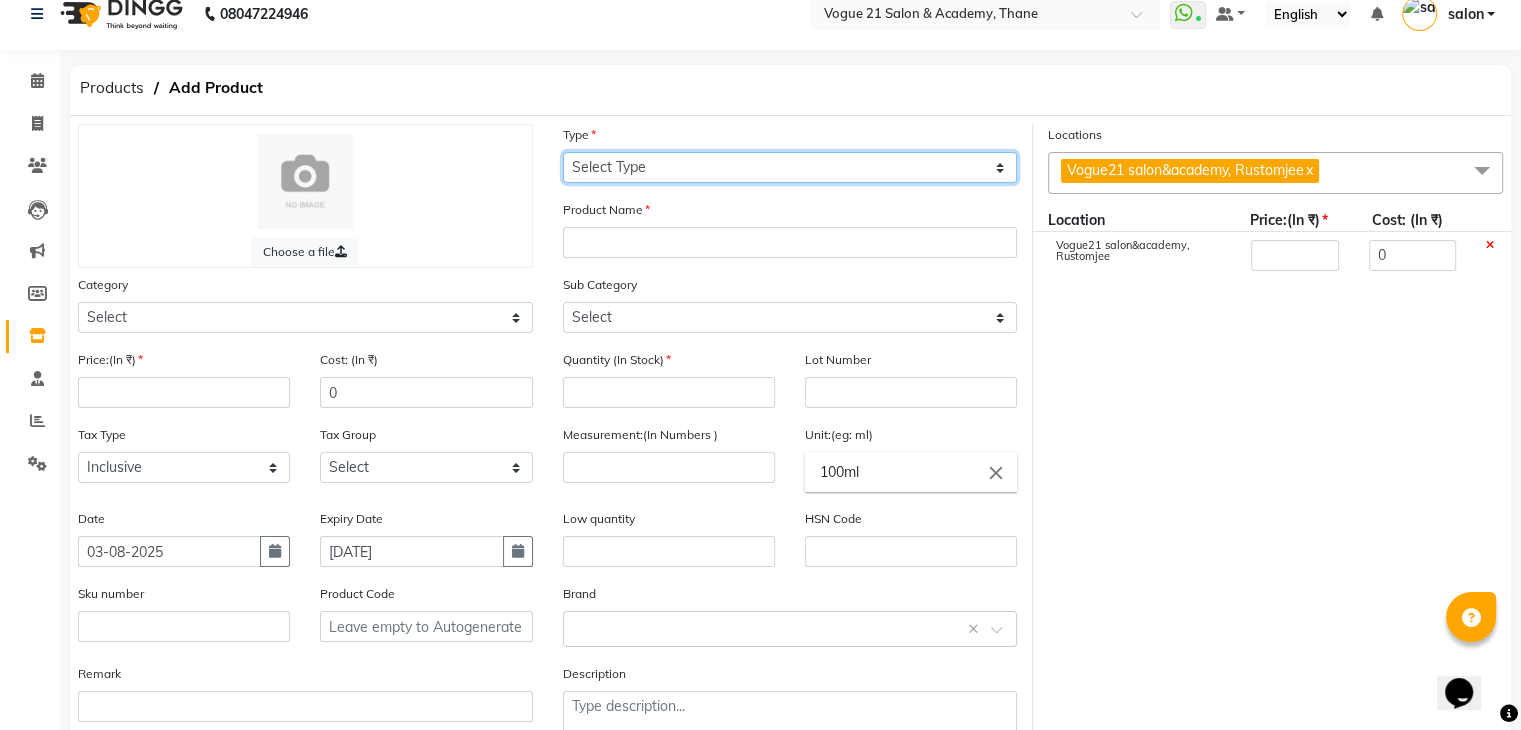 click on "Select Type Both Retail Consumable" 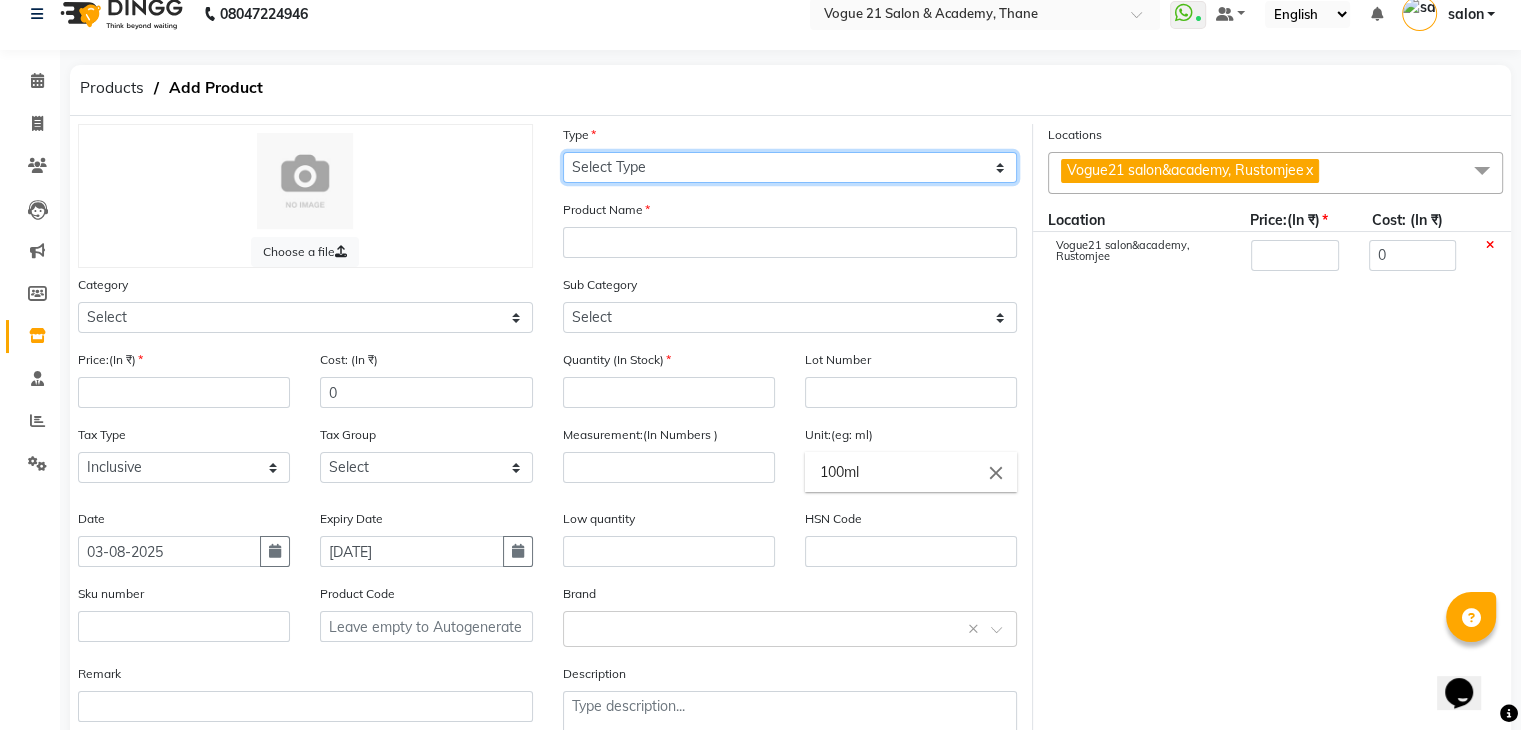 select on "R" 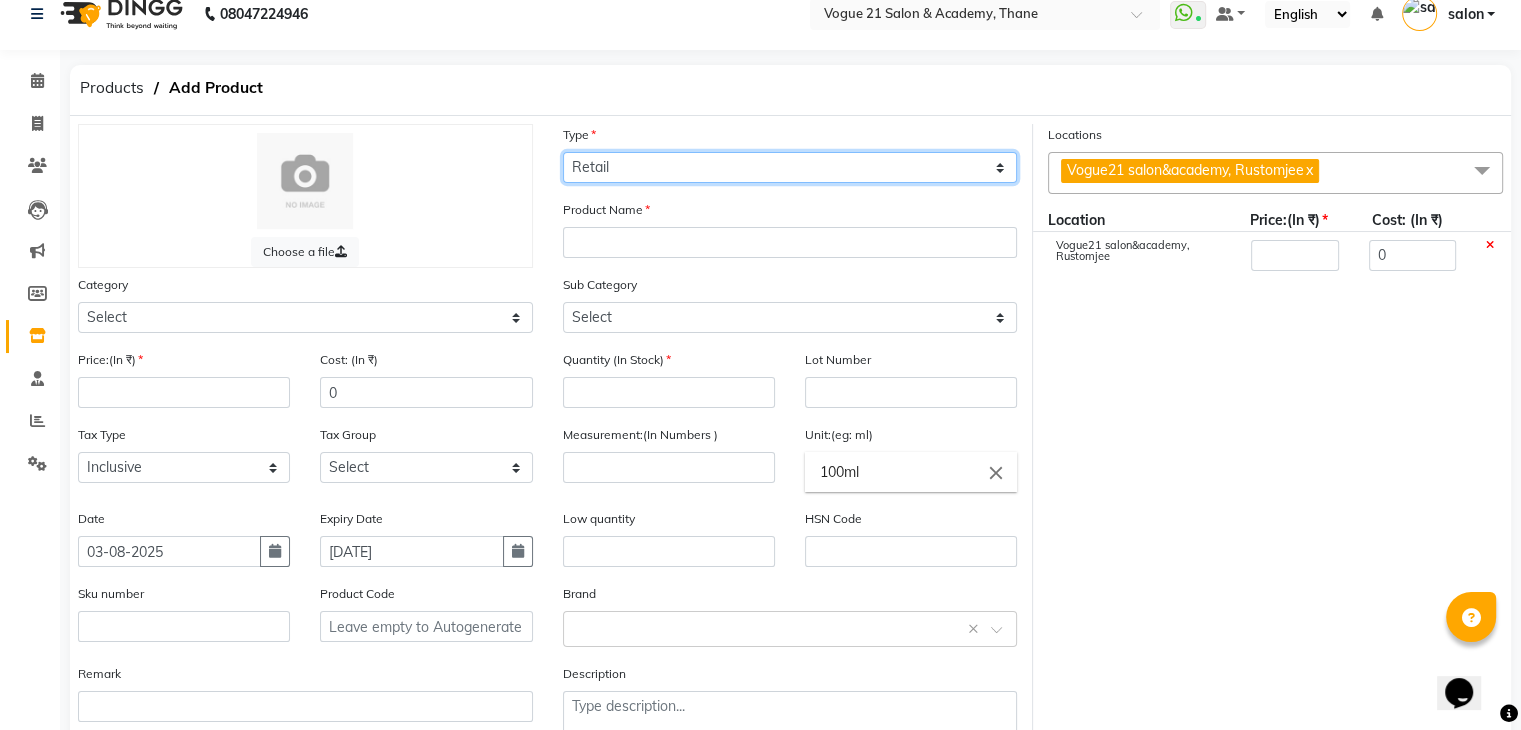 click on "Select Type Both Retail Consumable" 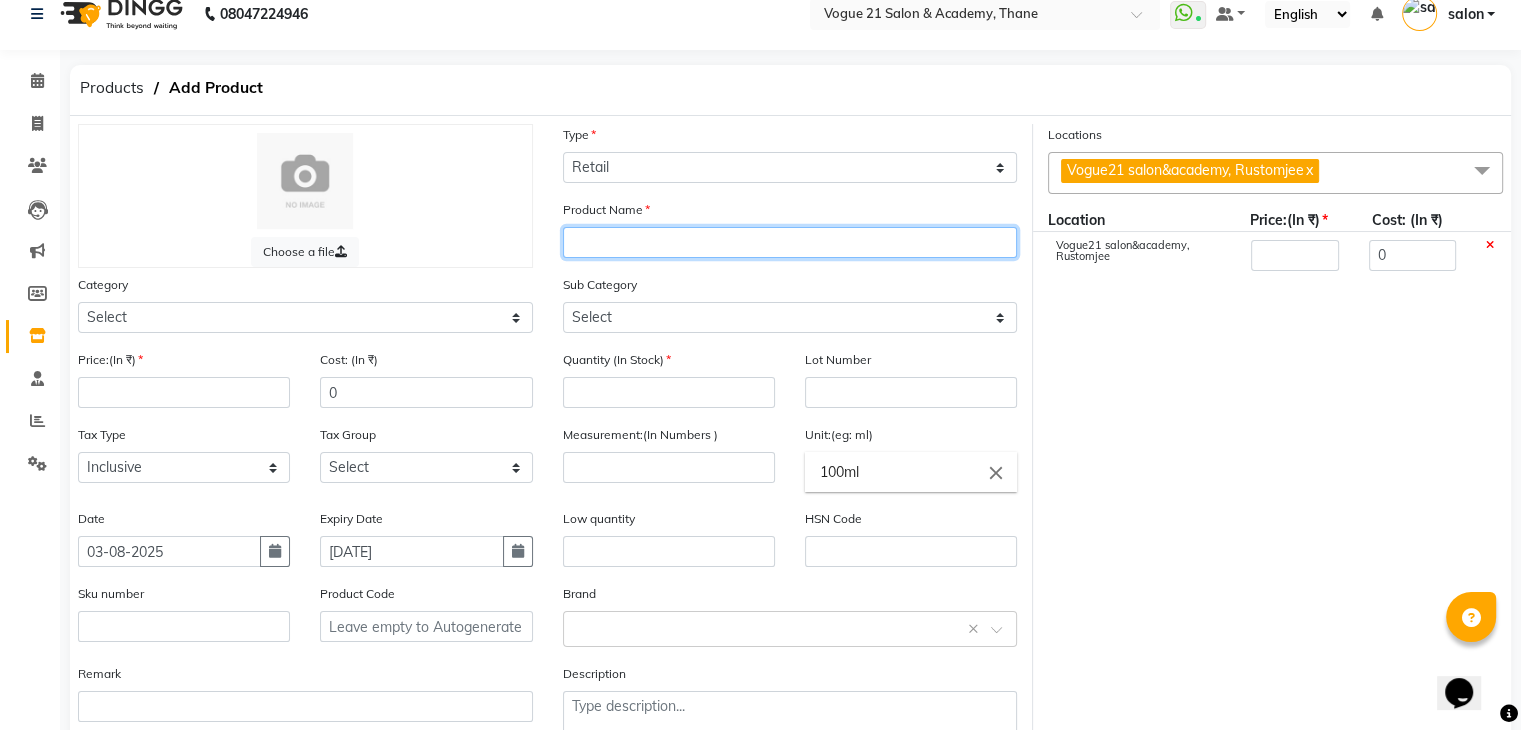 click 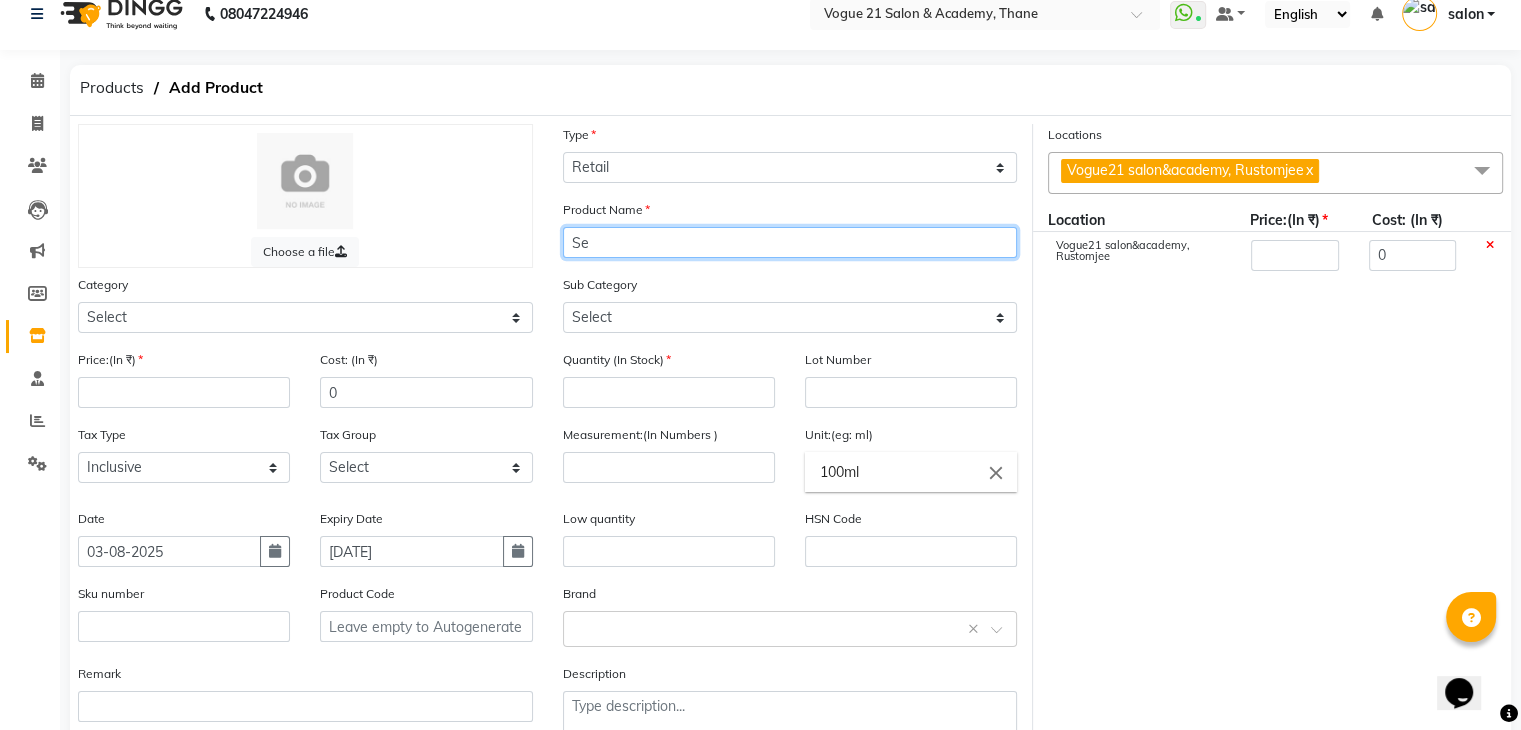 type on "S" 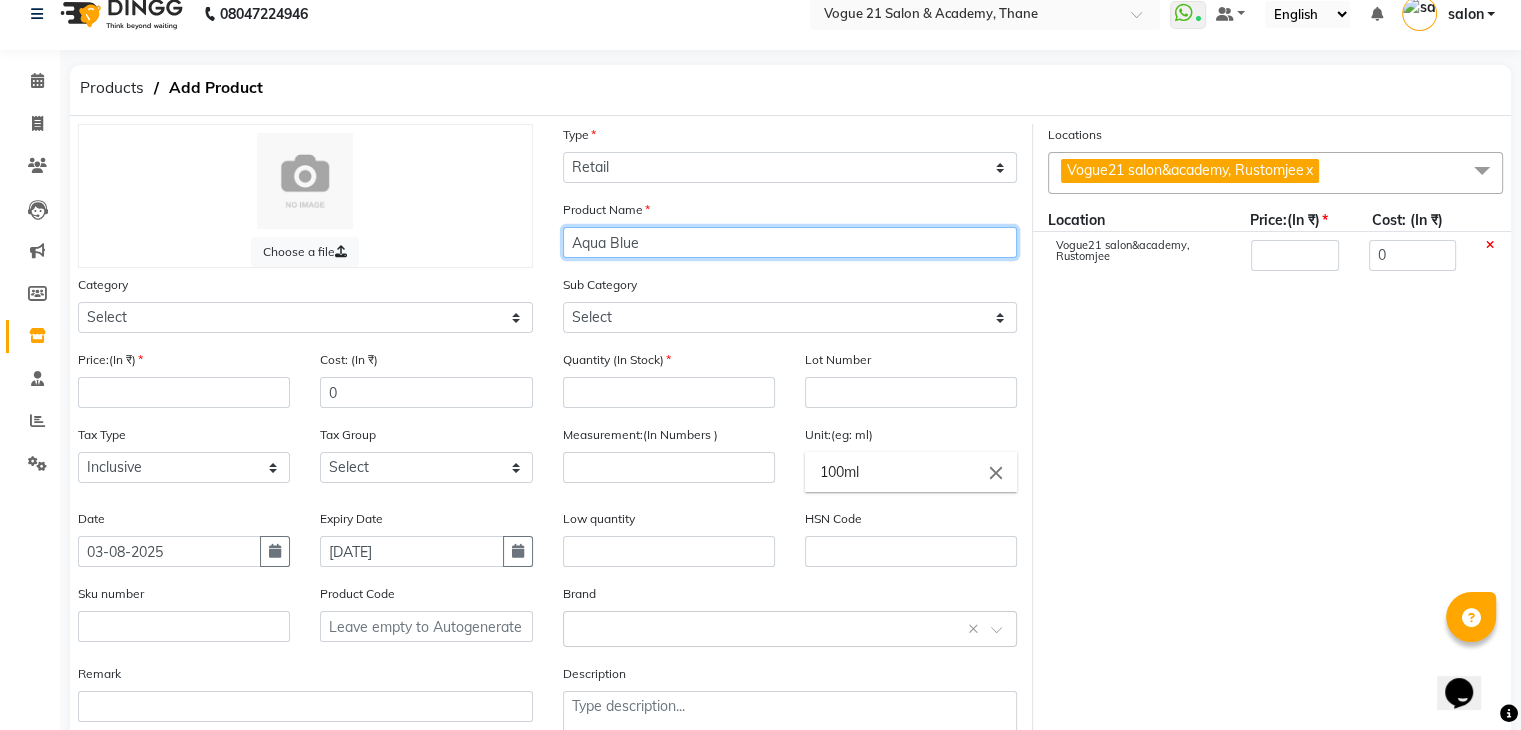 type on "Aqua Blue" 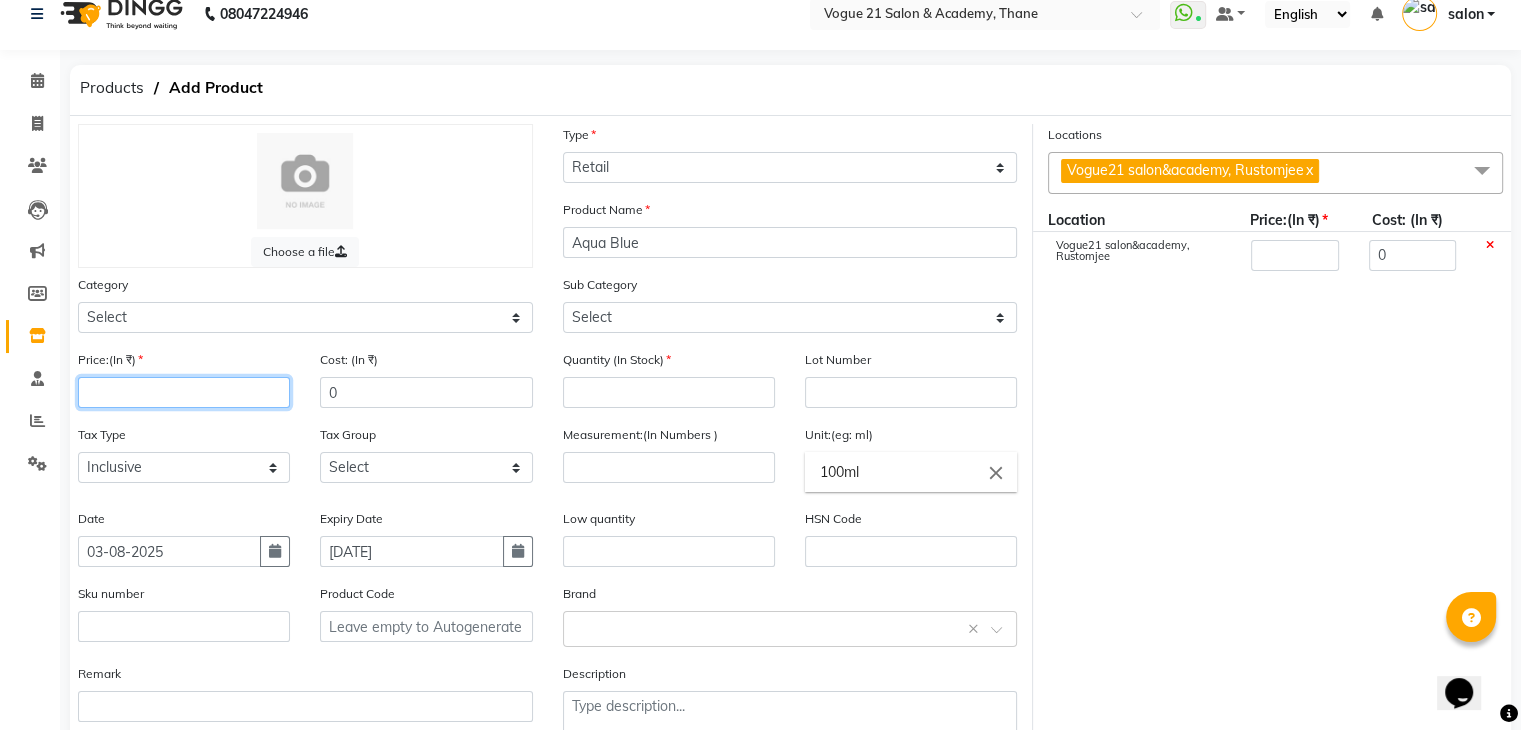 click 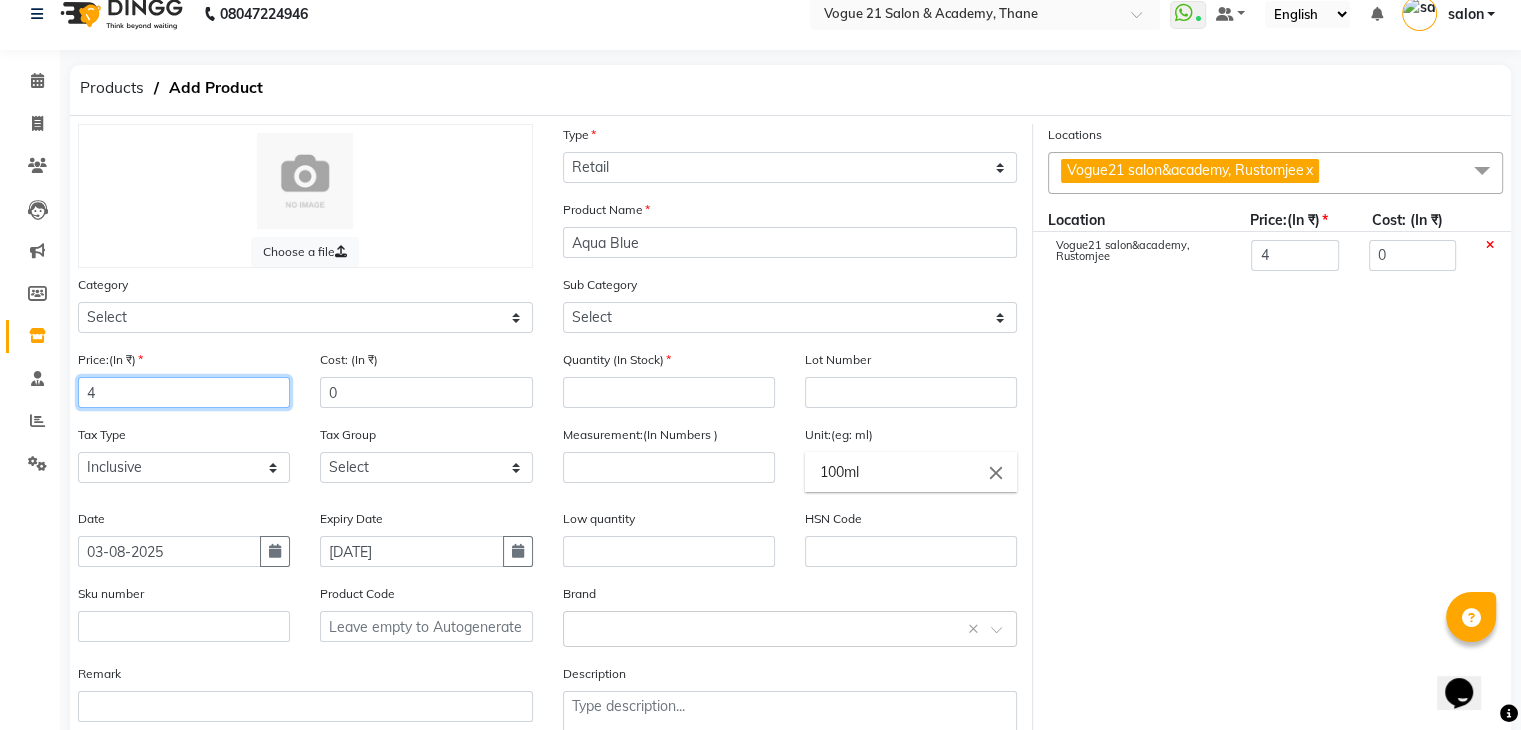 type on "49" 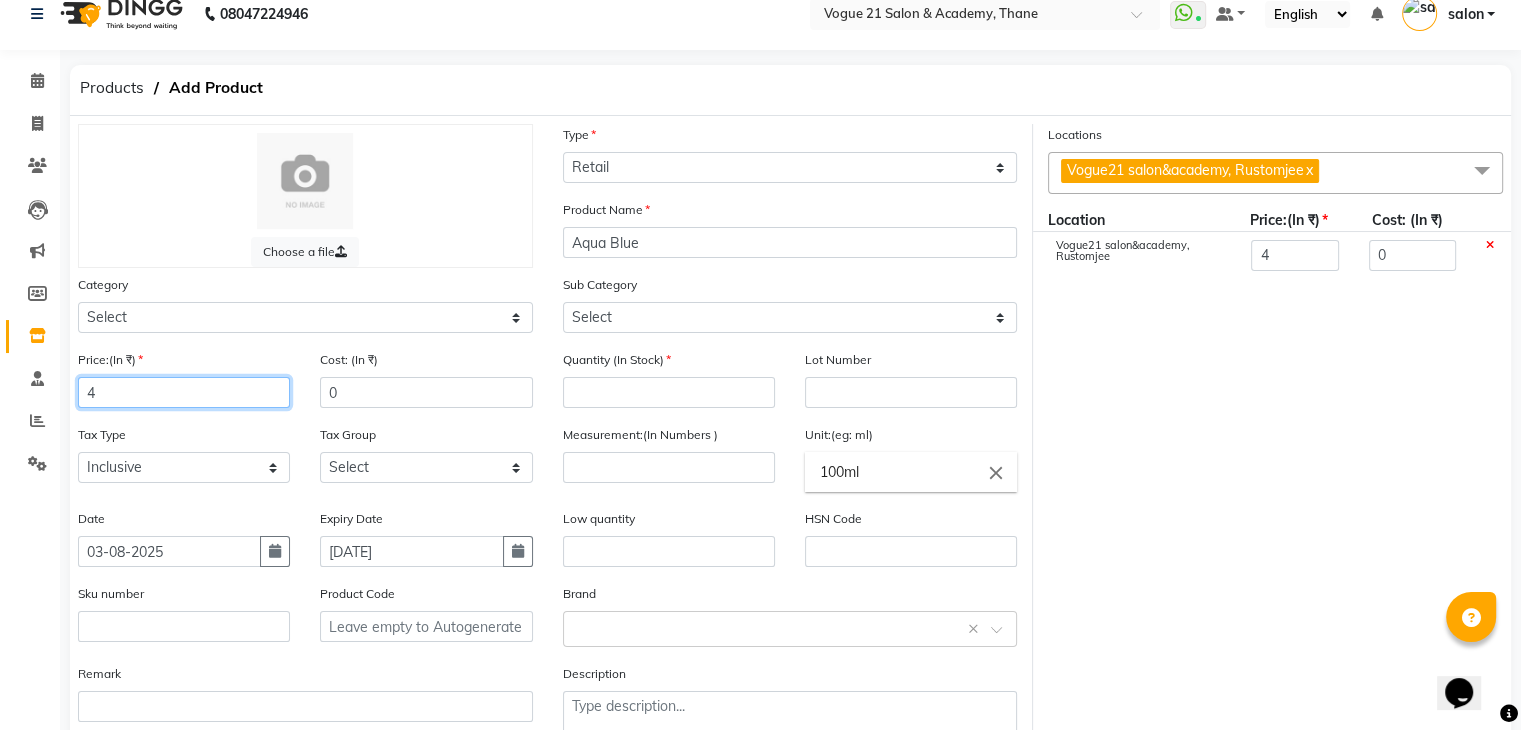 type on "49" 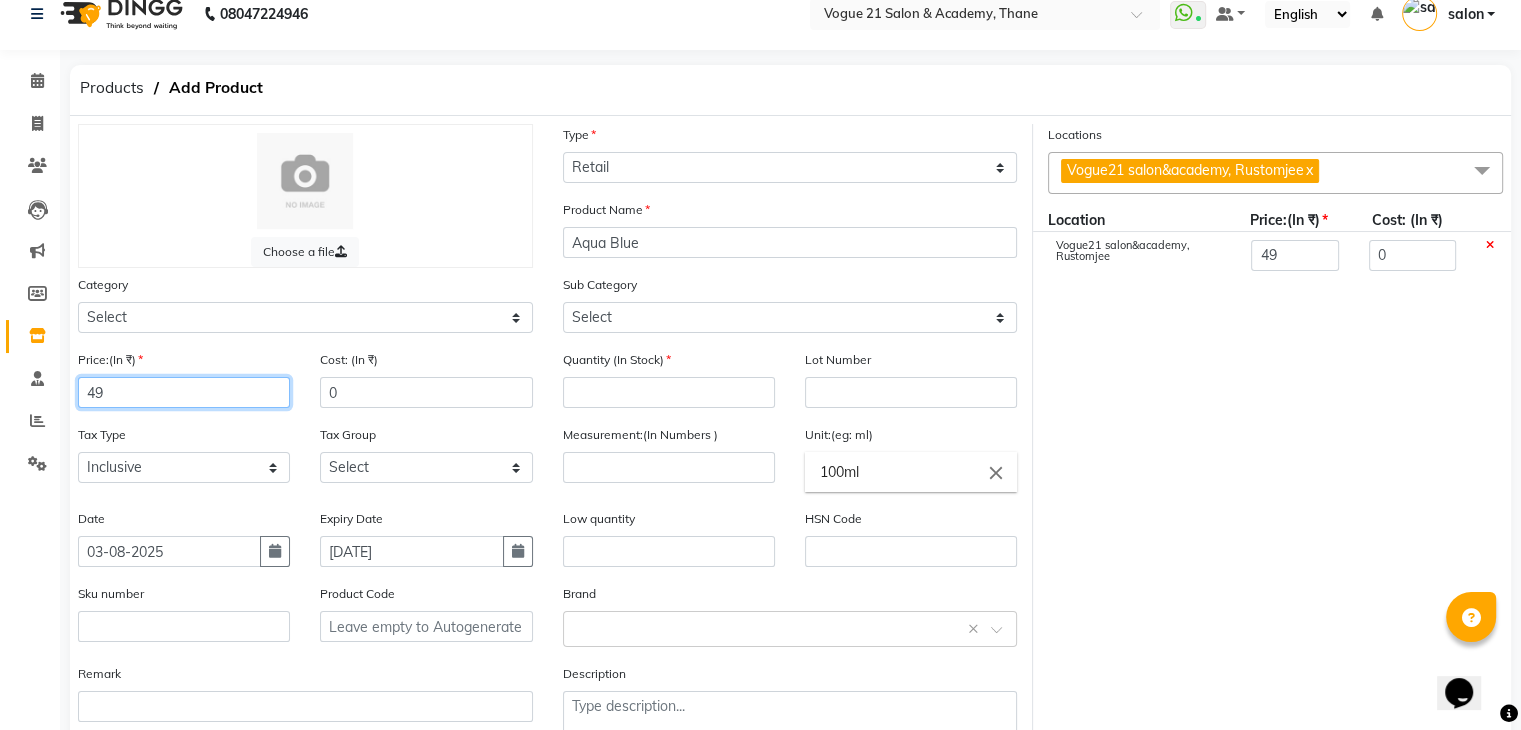 type on "499" 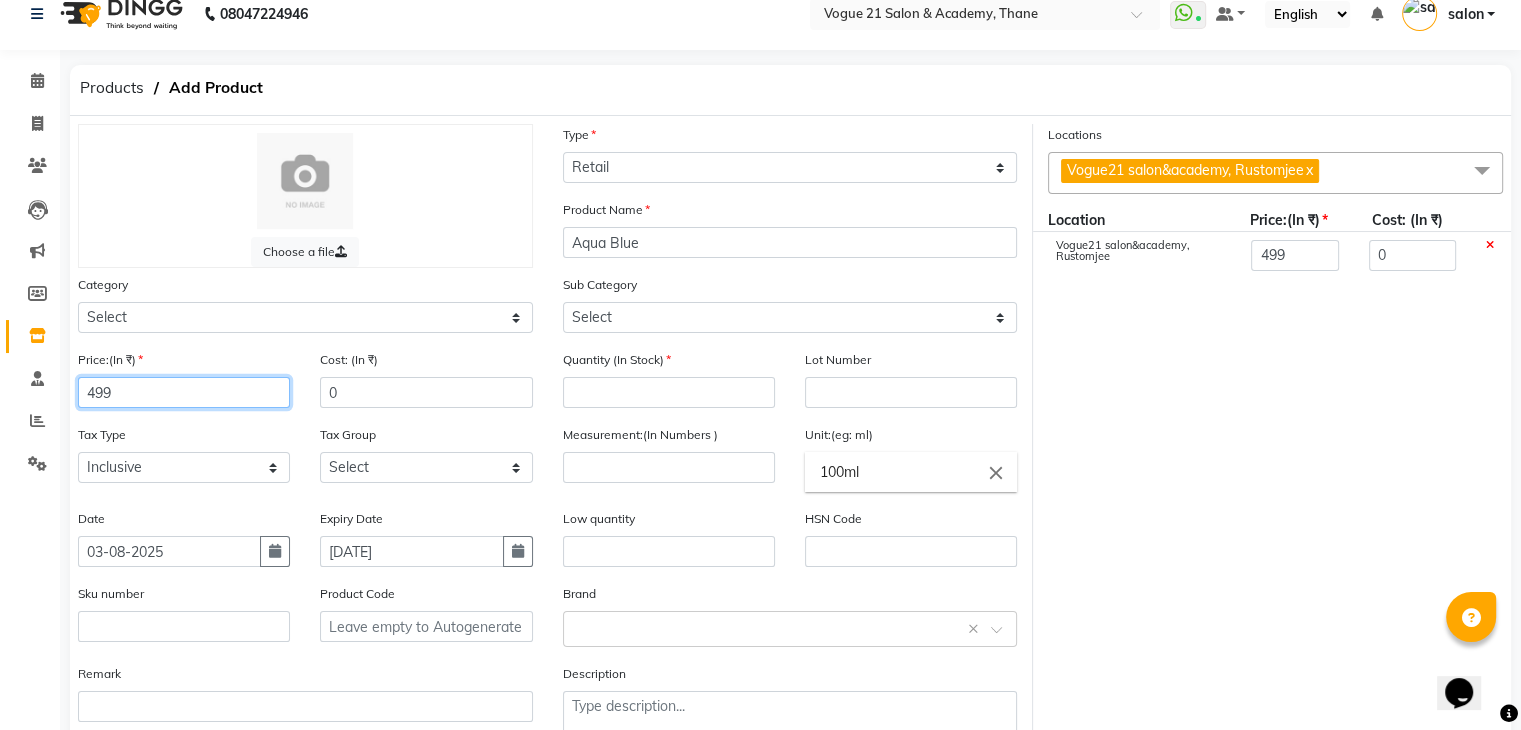 type on "499" 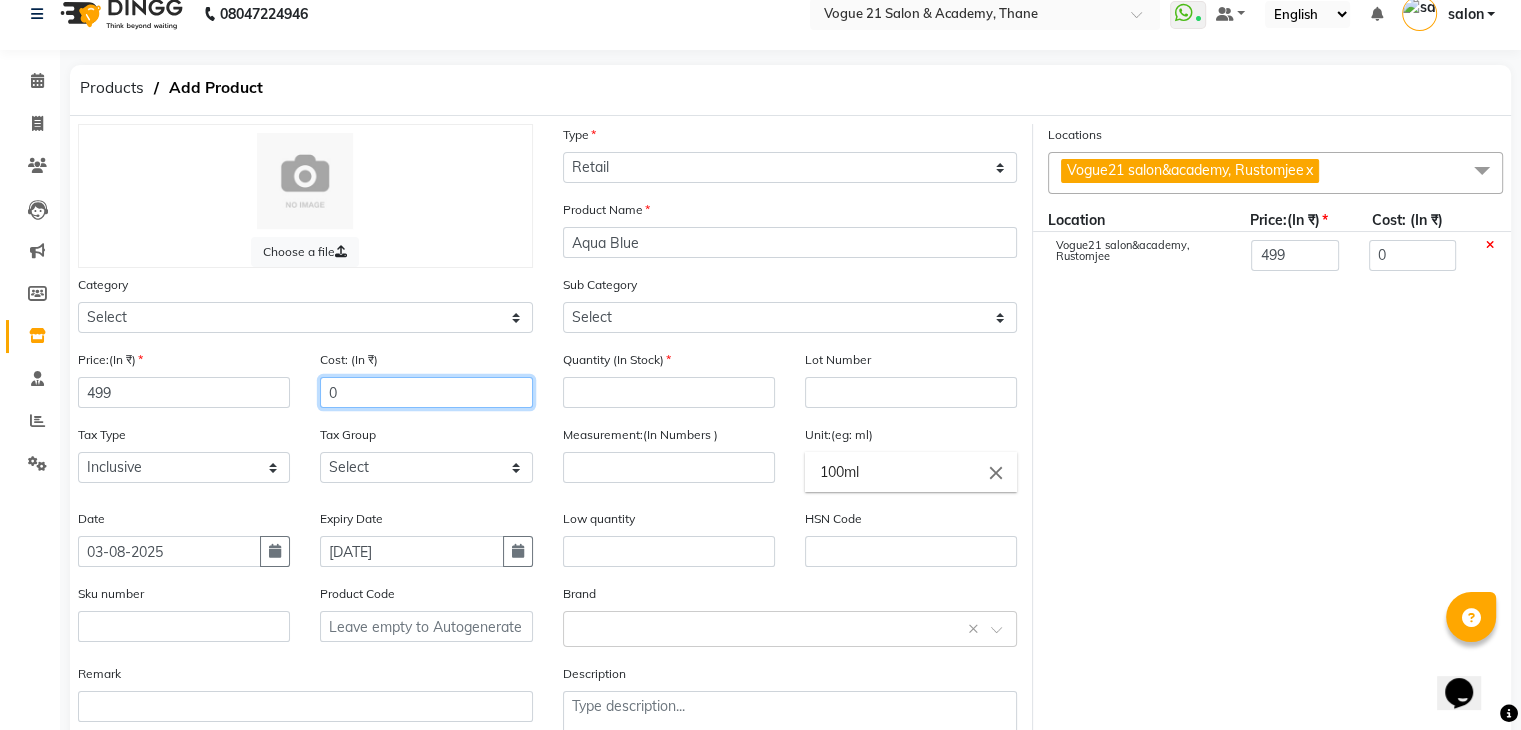 click on "0" 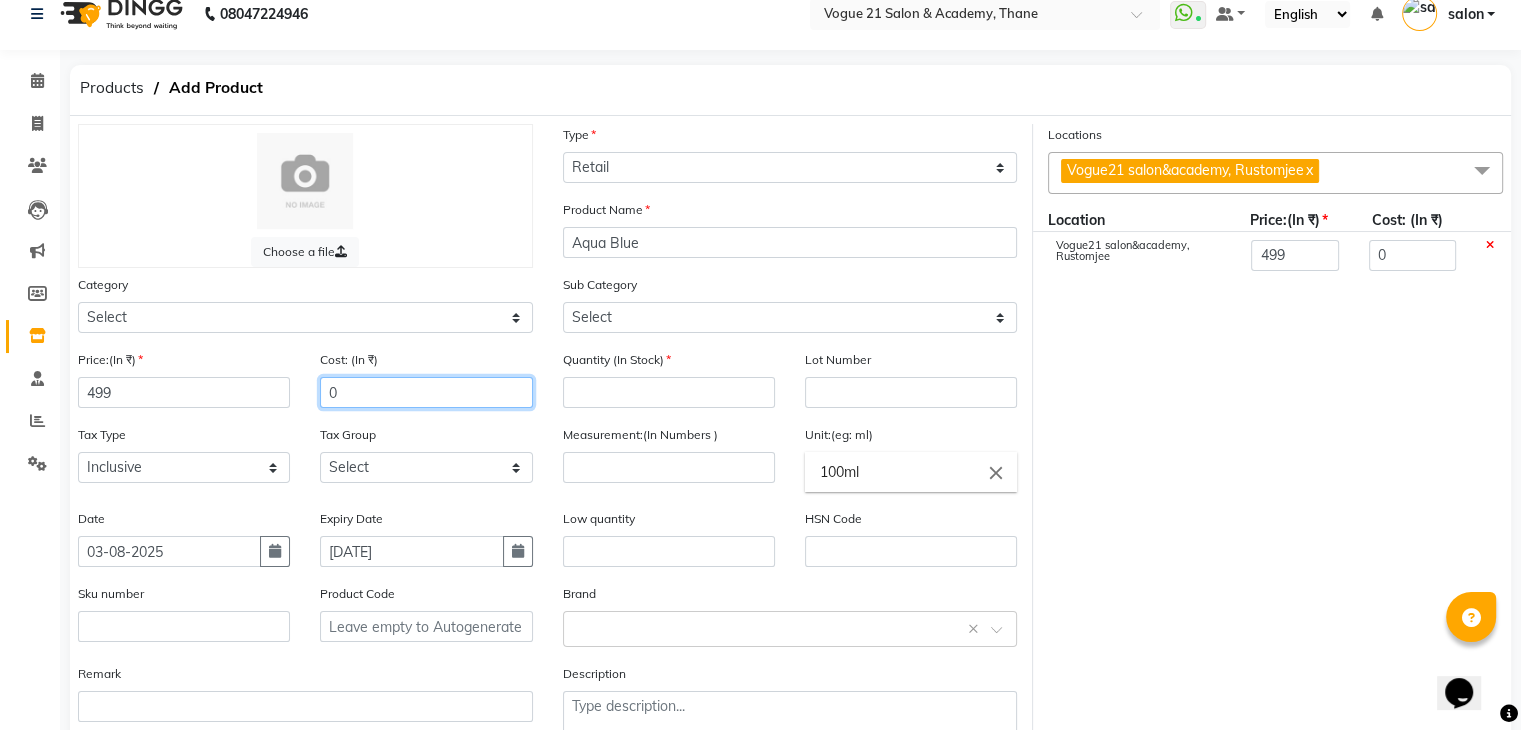 type 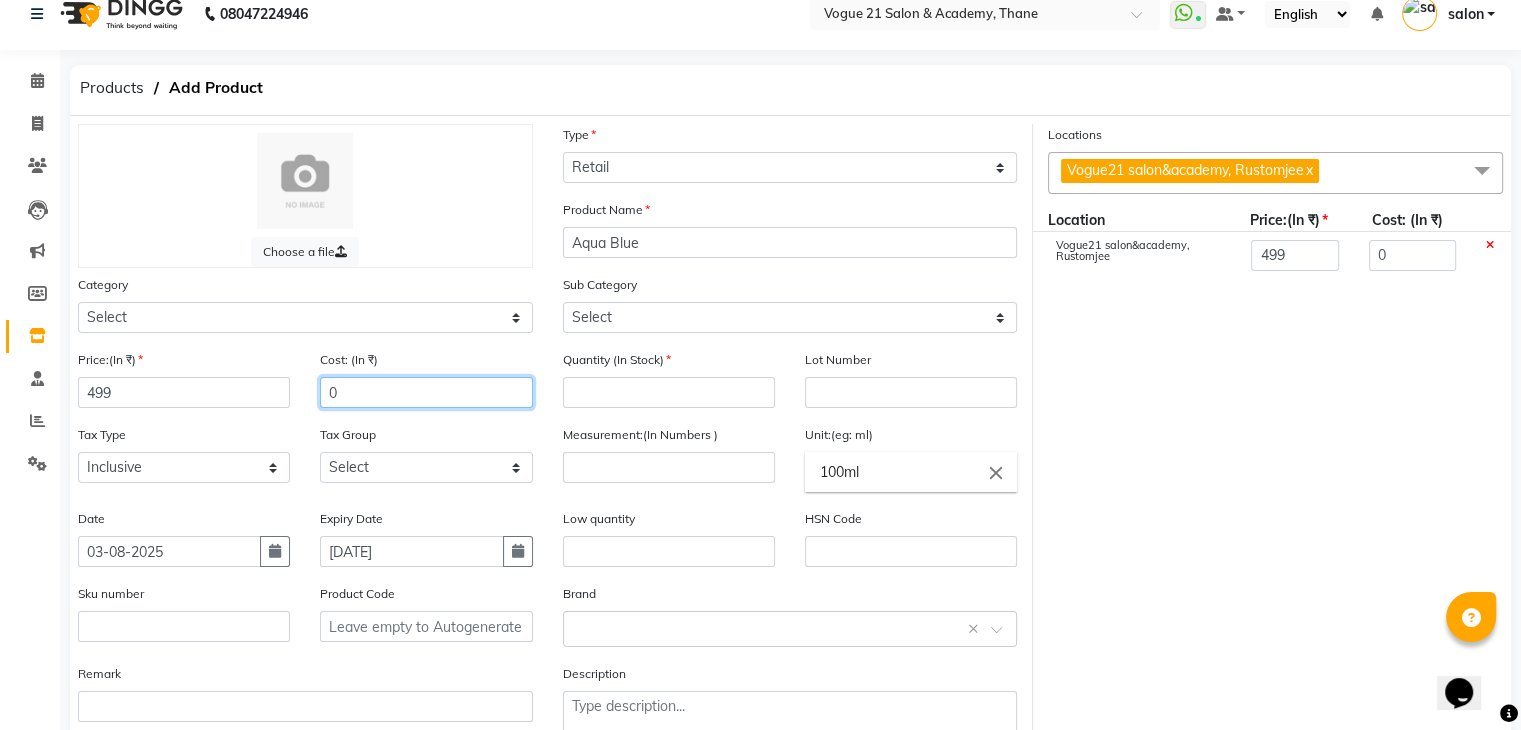 type 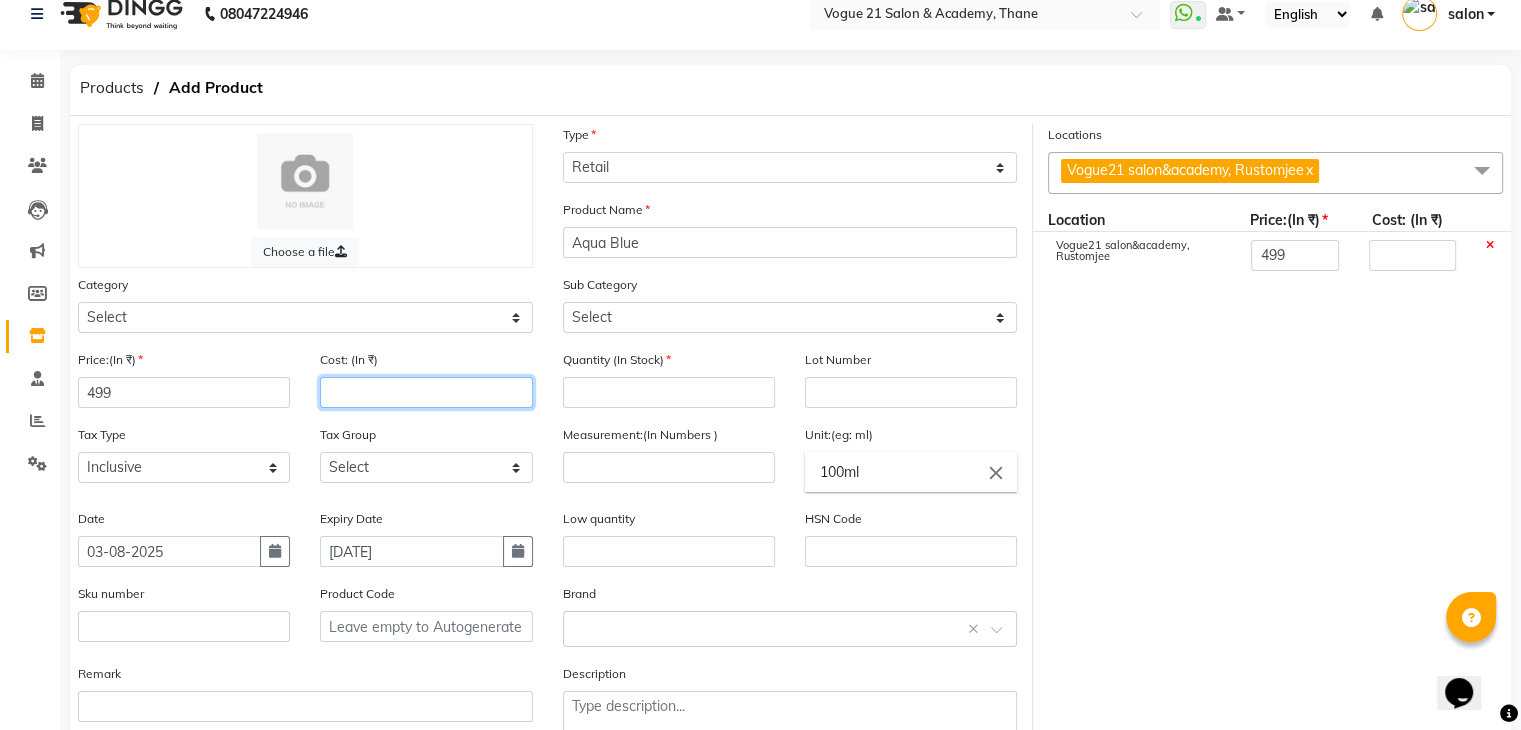 type on "4" 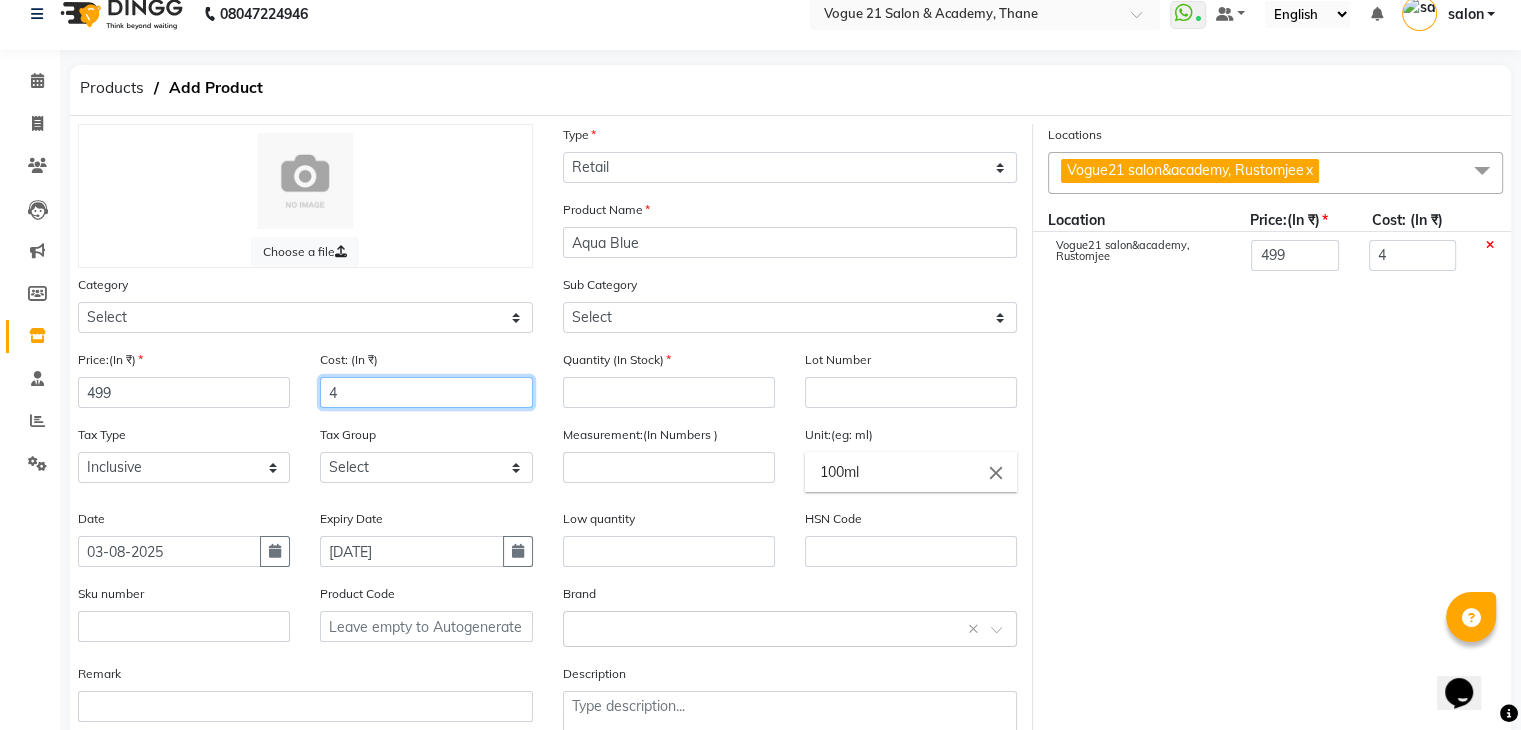 type on "49" 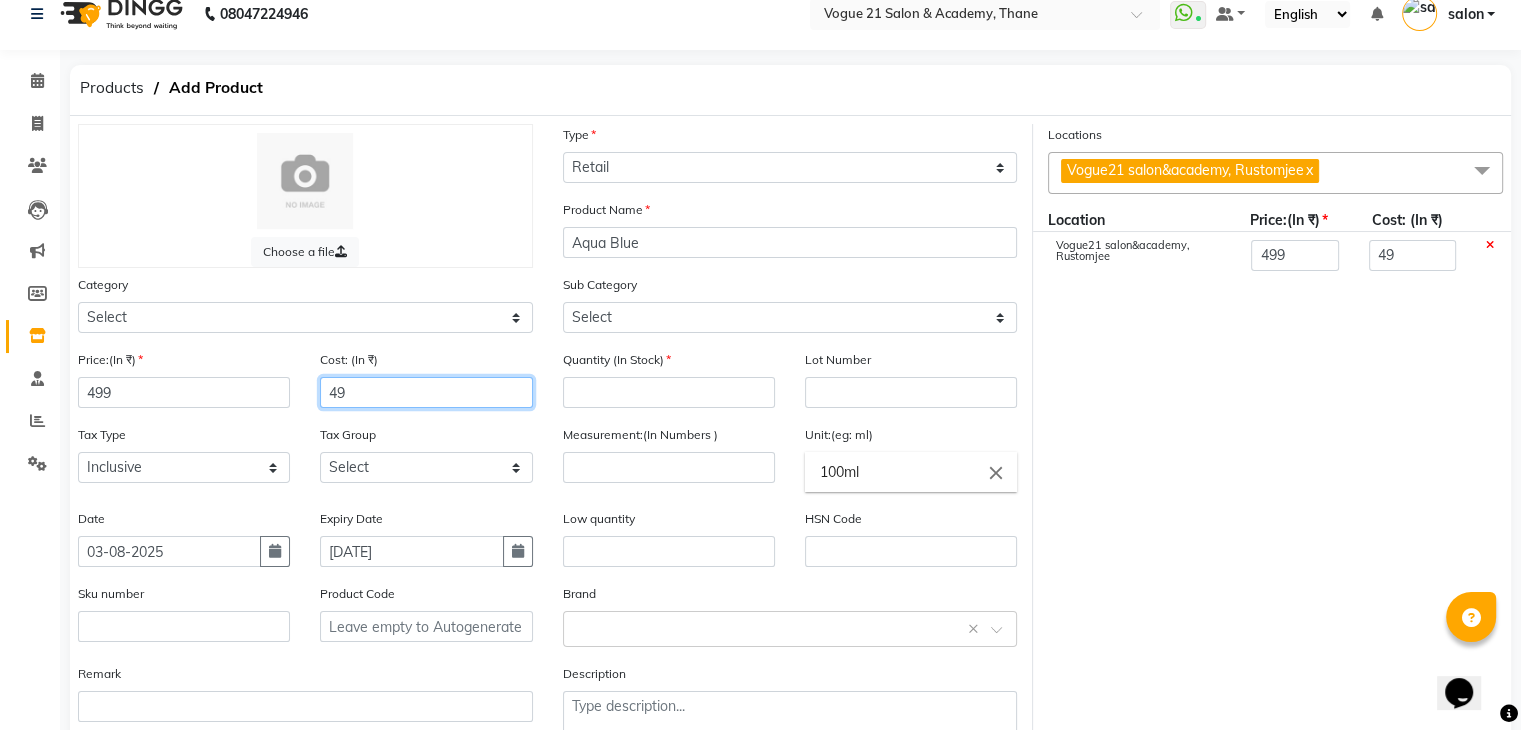 type on "499" 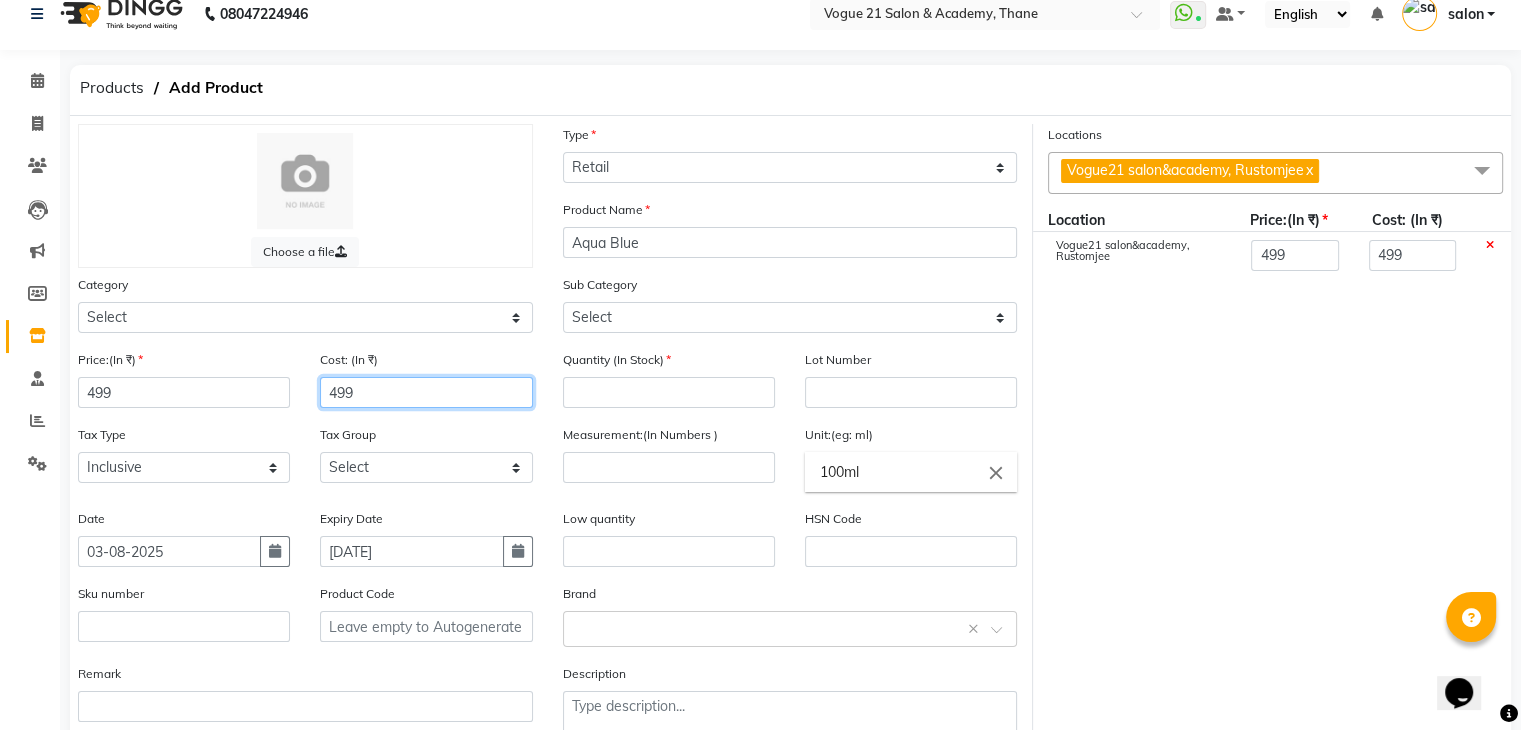 type on "499" 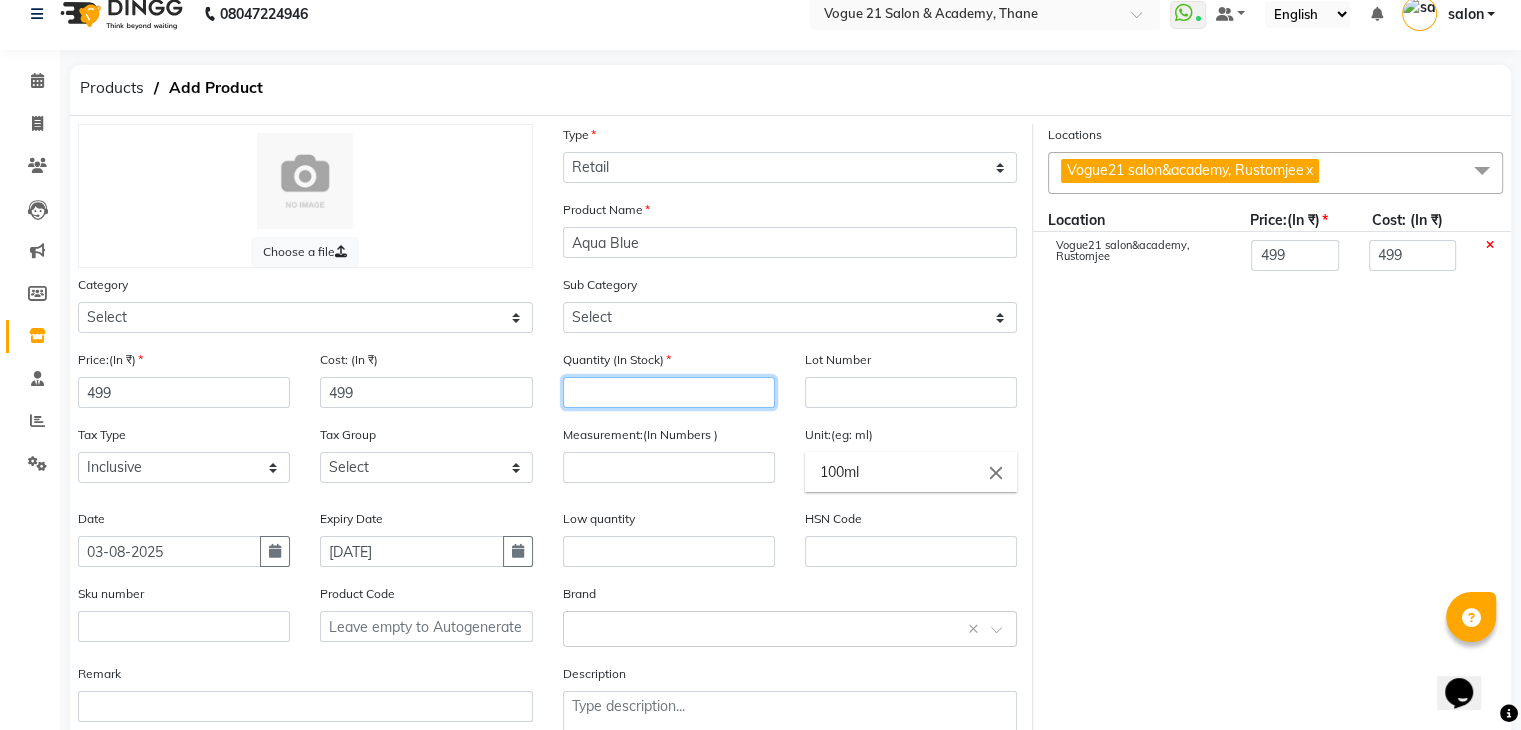 click 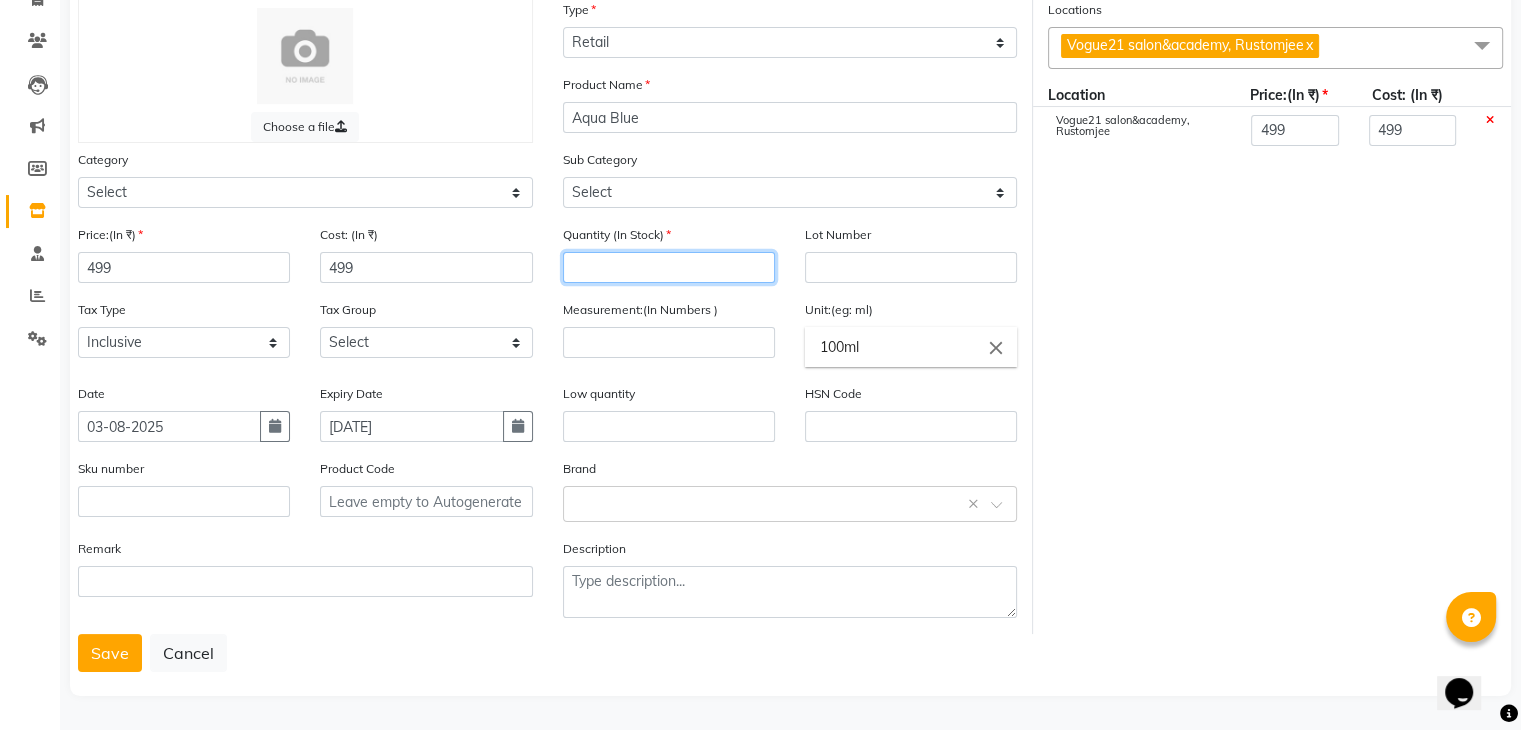 scroll, scrollTop: 156, scrollLeft: 0, axis: vertical 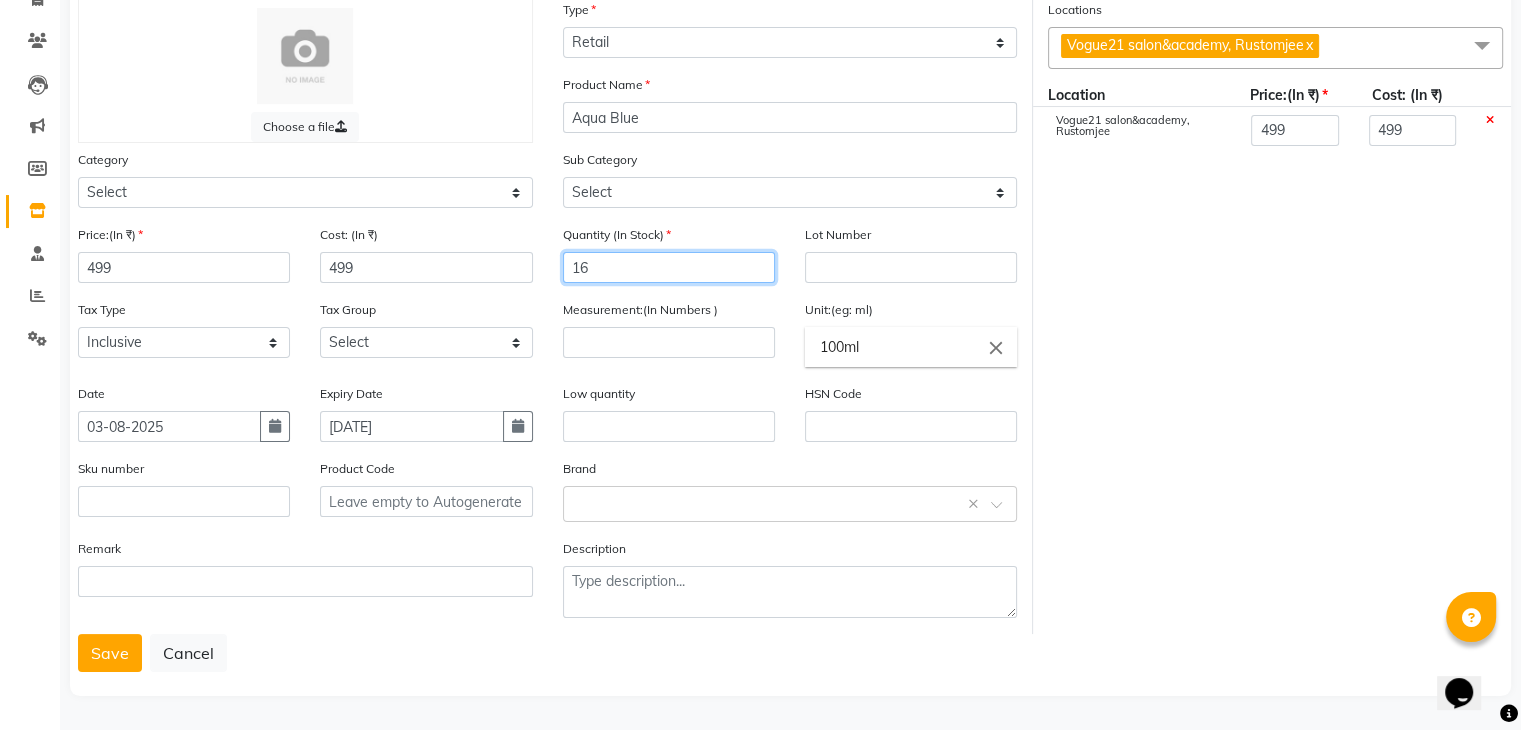 type on "1" 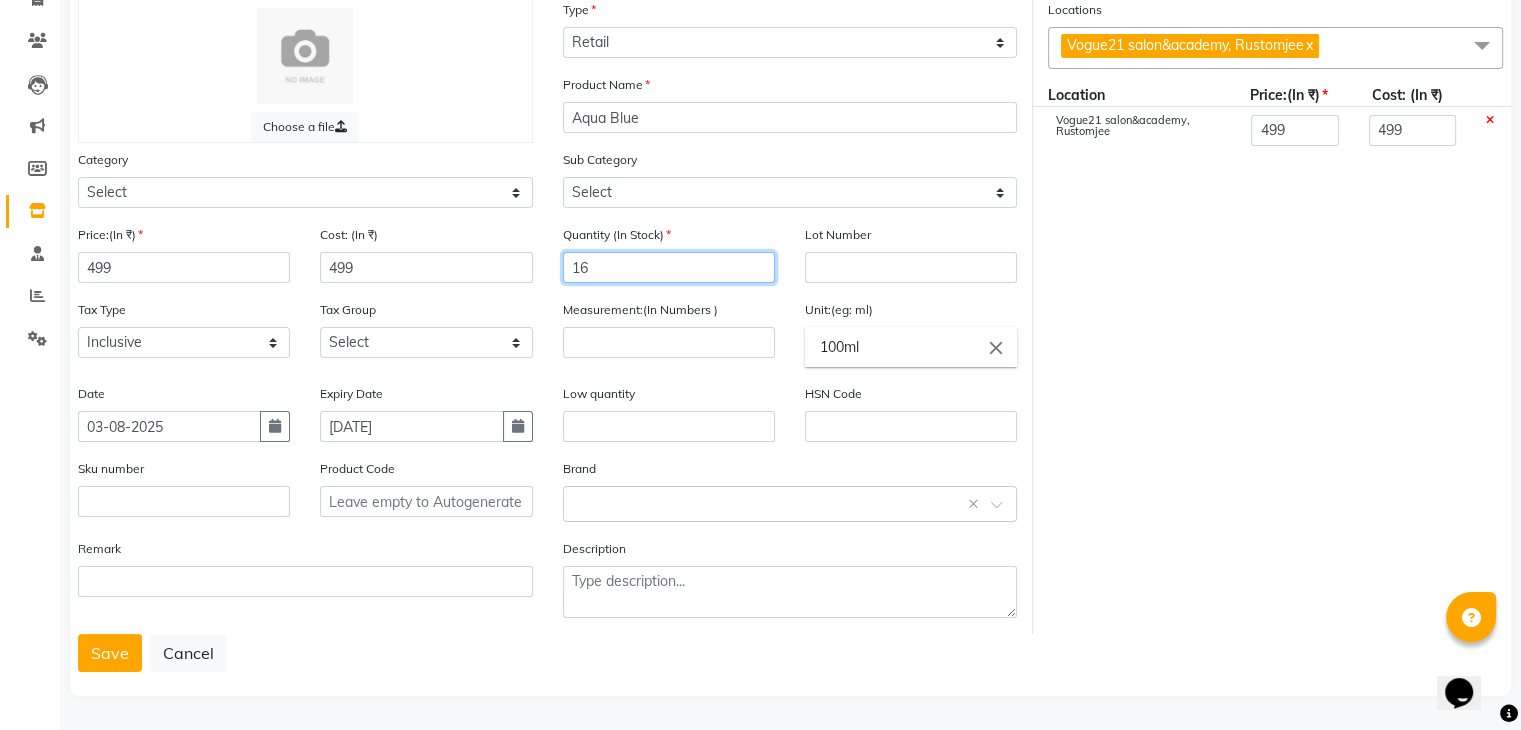 type on "16" 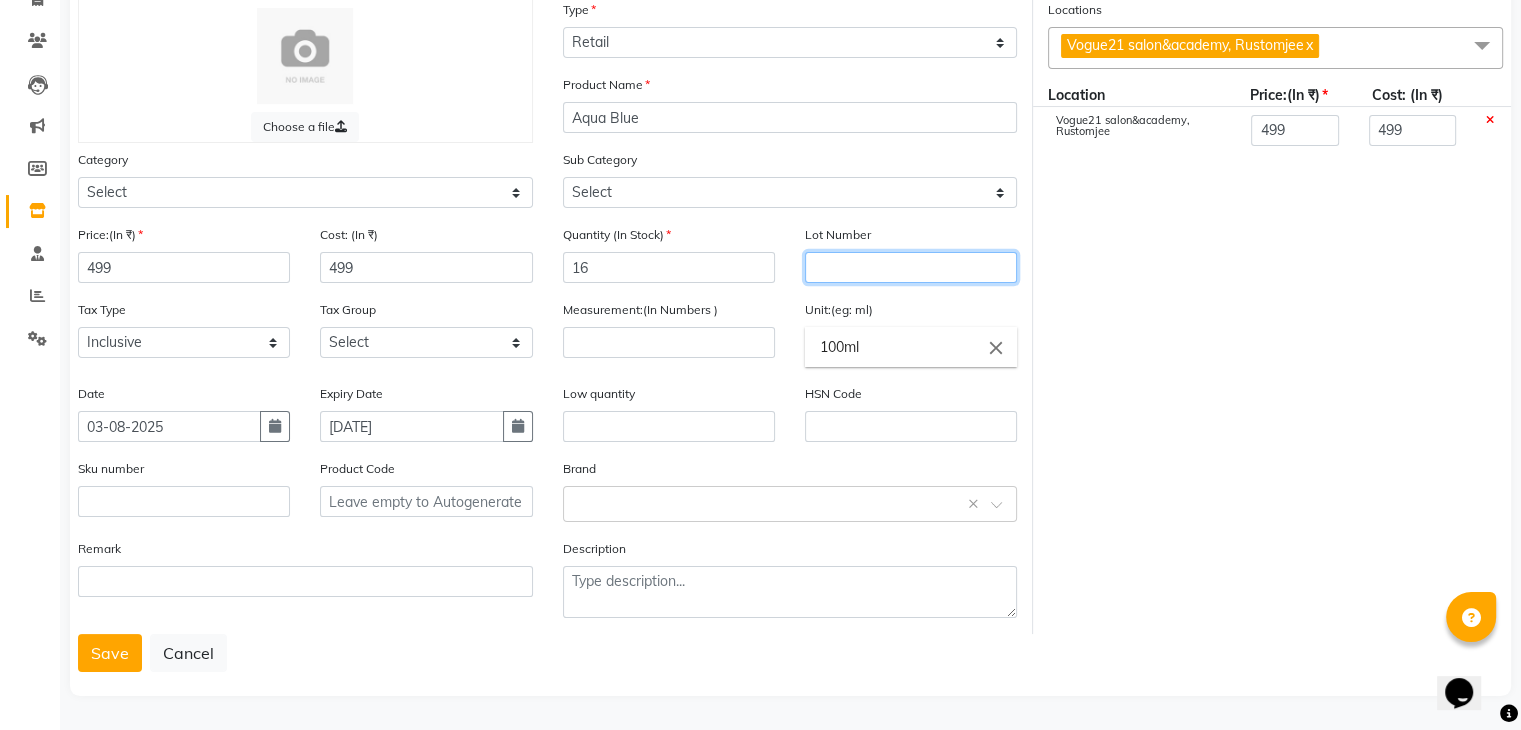 click 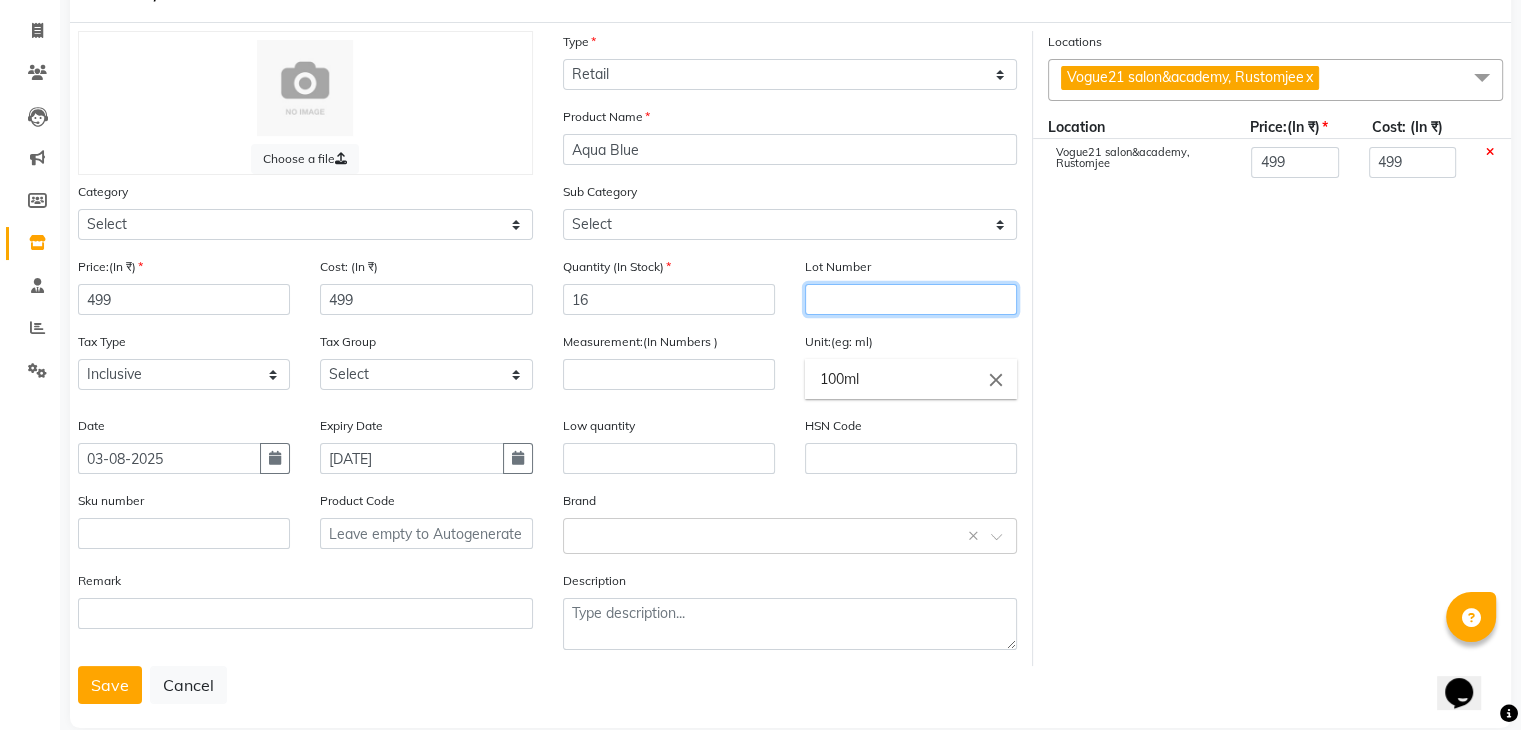 scroll, scrollTop: 122, scrollLeft: 0, axis: vertical 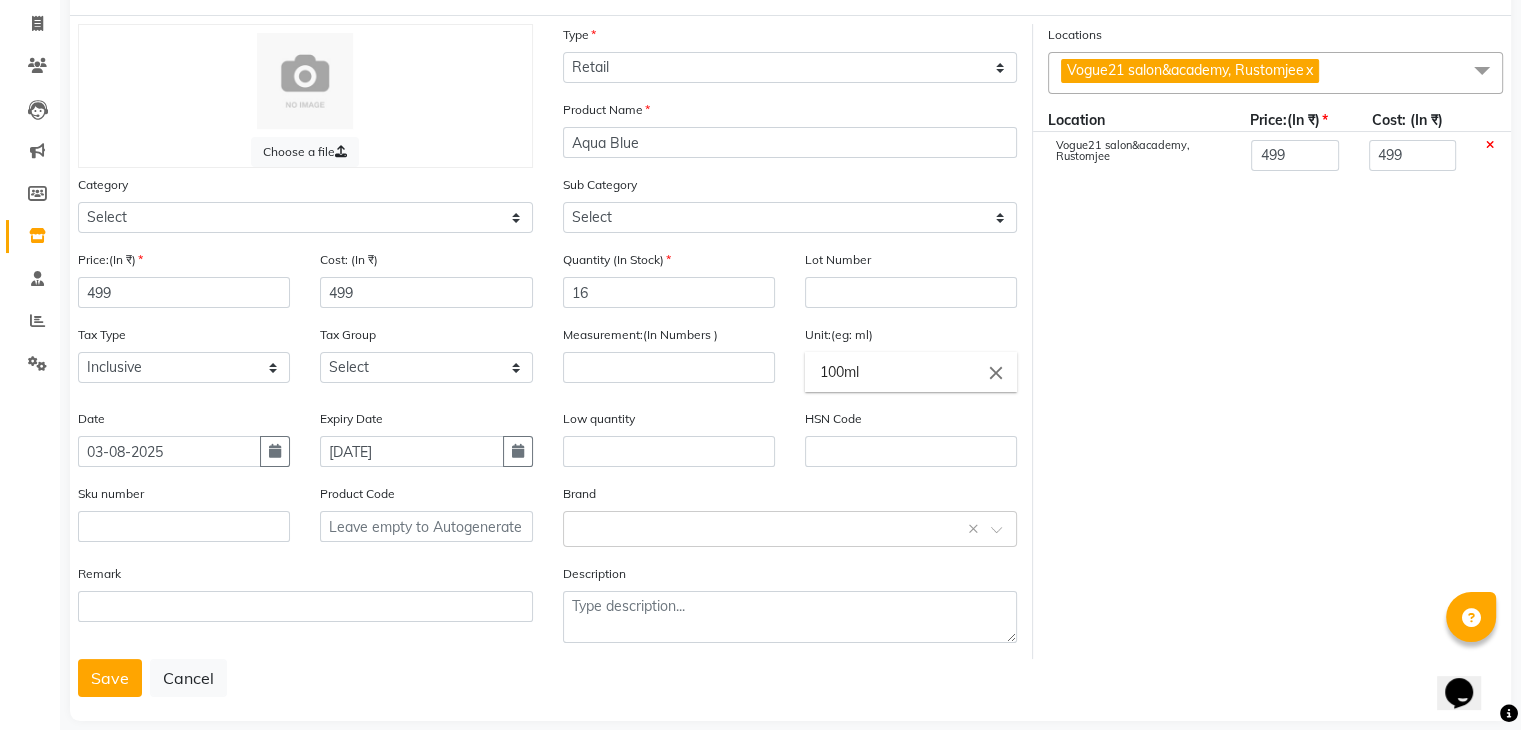 click on "Product Name Aqua Blue" 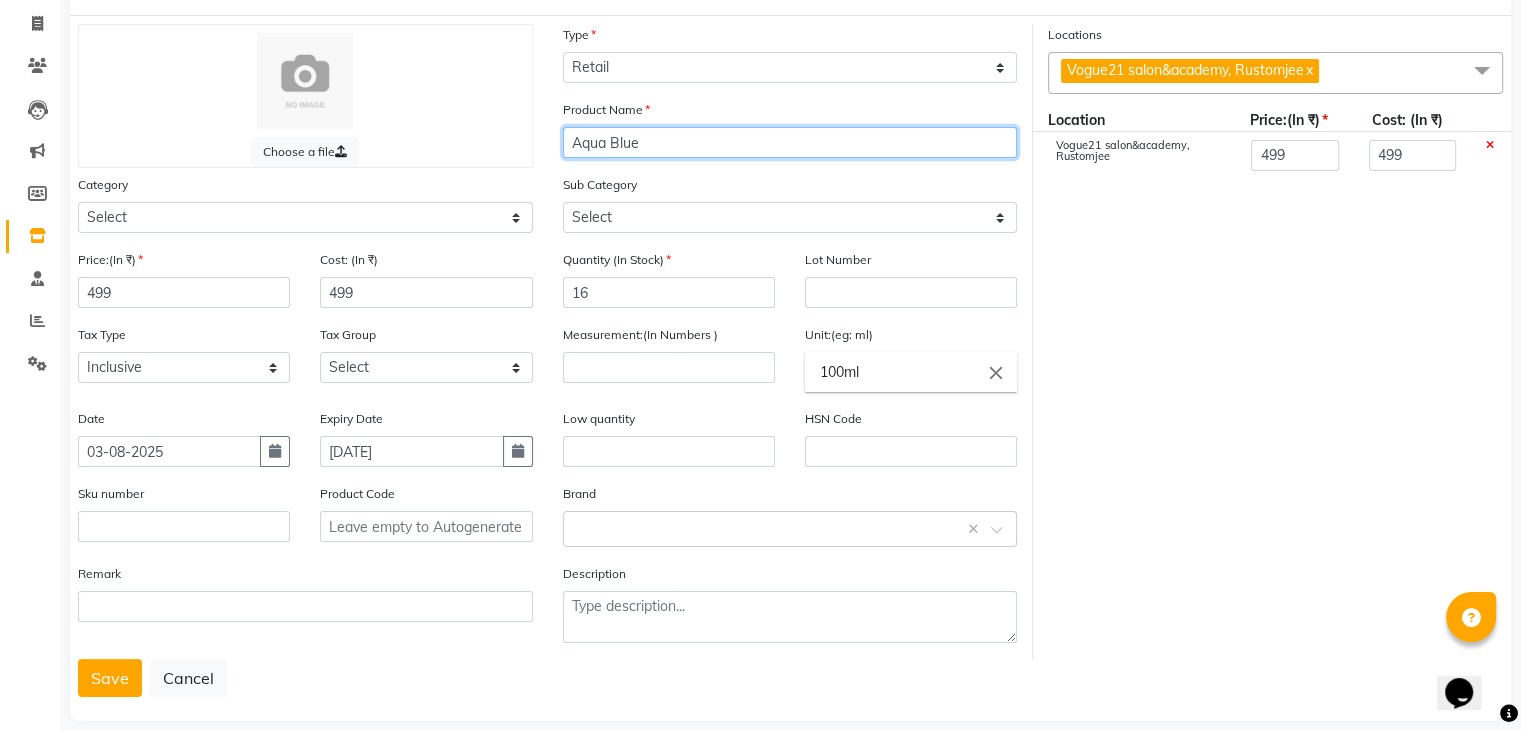 click on "Aqua Blue" 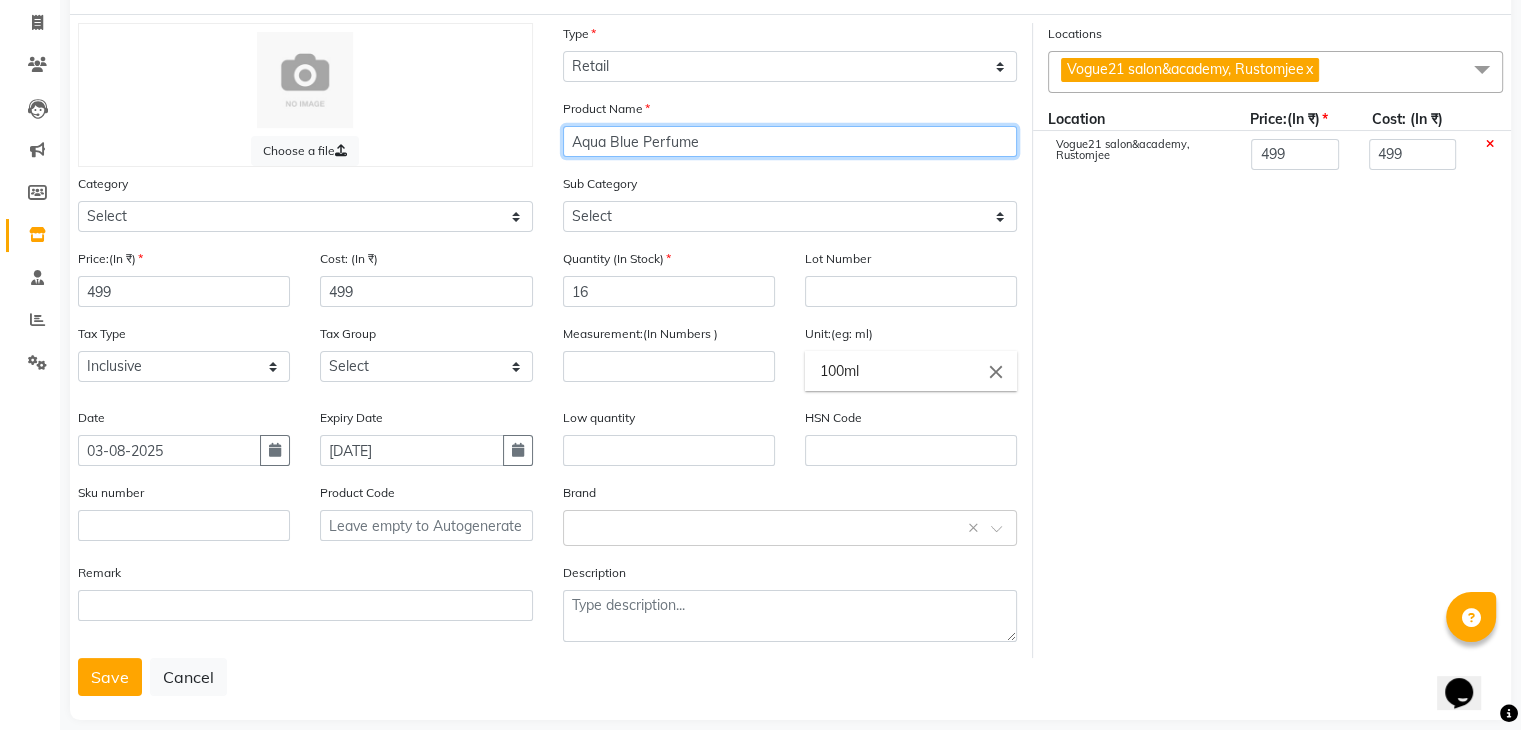 scroll, scrollTop: 156, scrollLeft: 0, axis: vertical 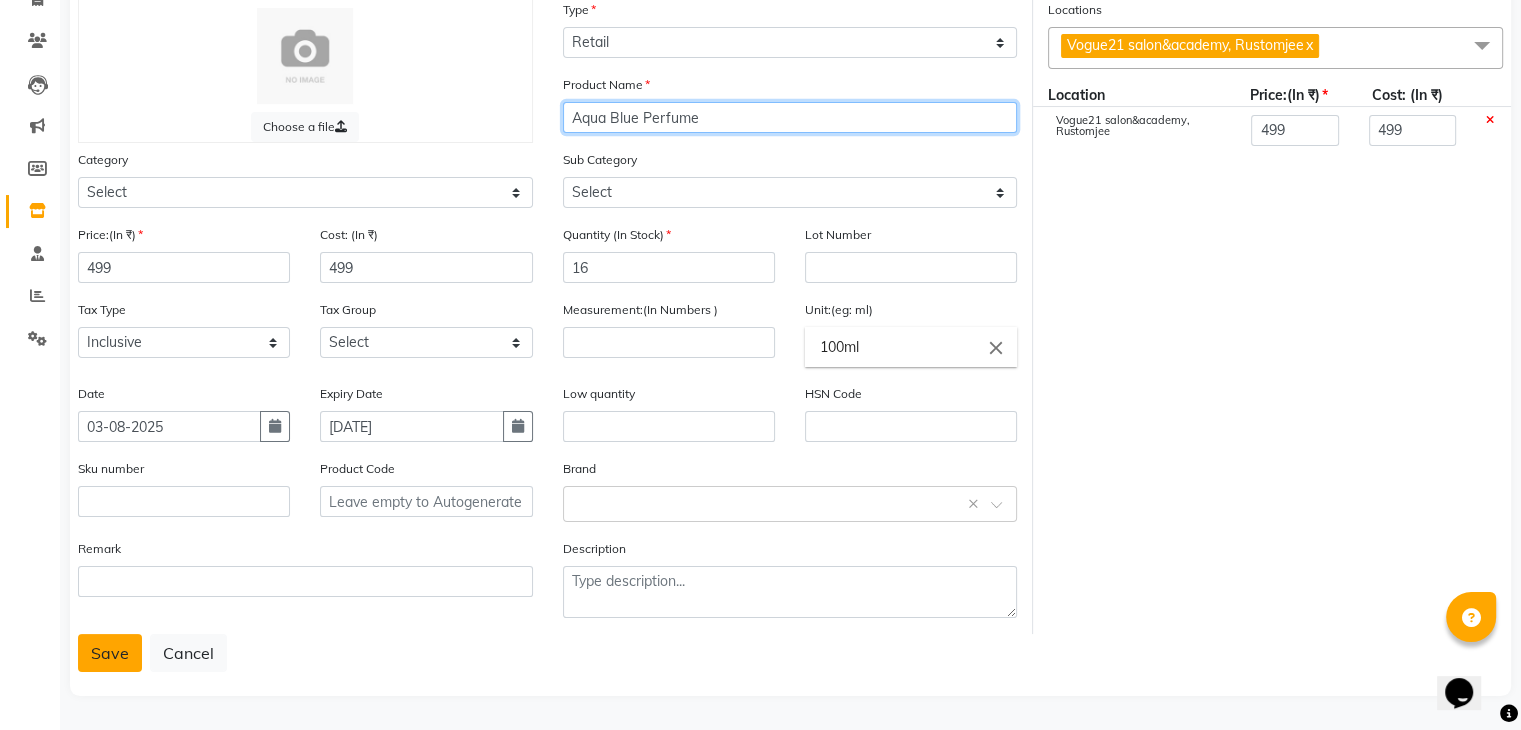 type on "Aqua Blue Perfume" 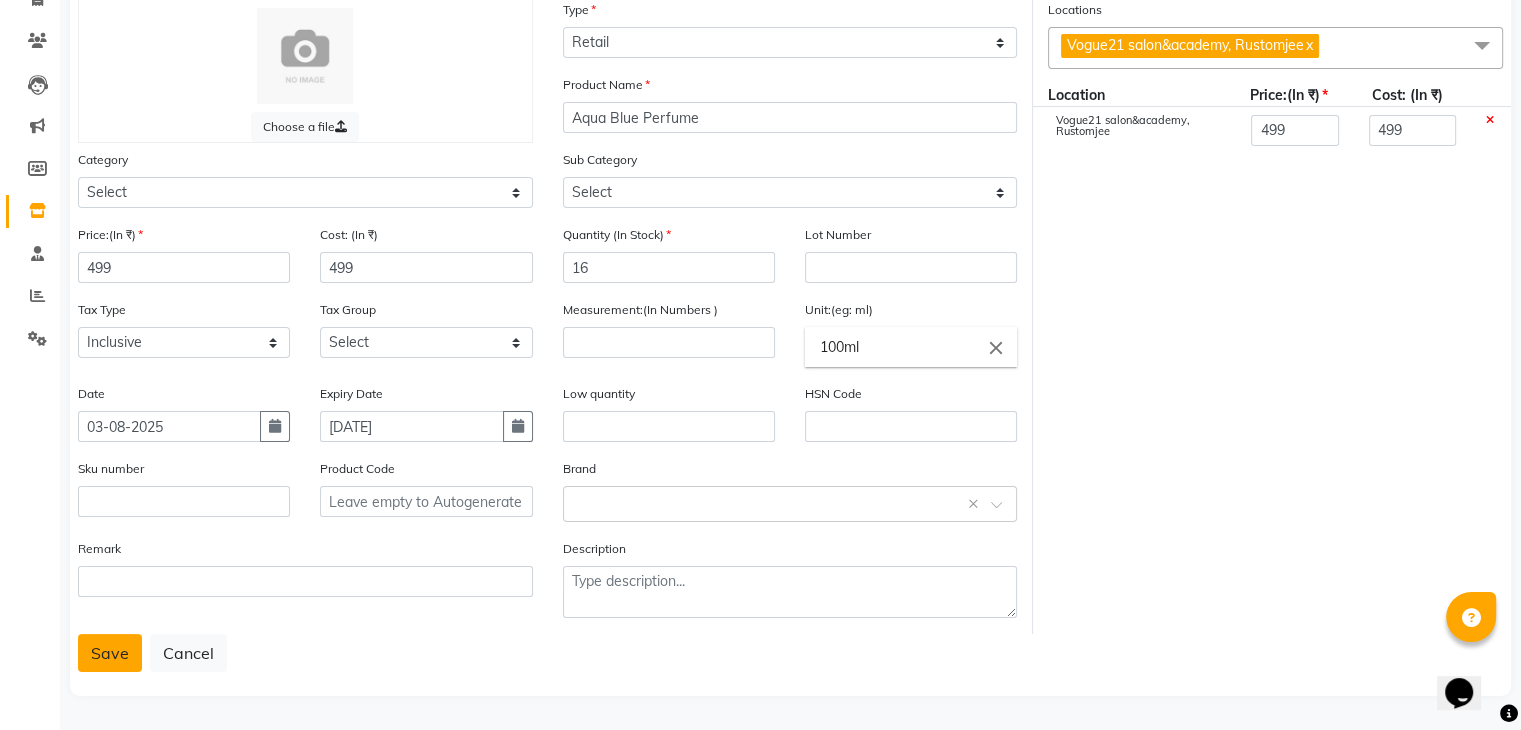 click on "Save" 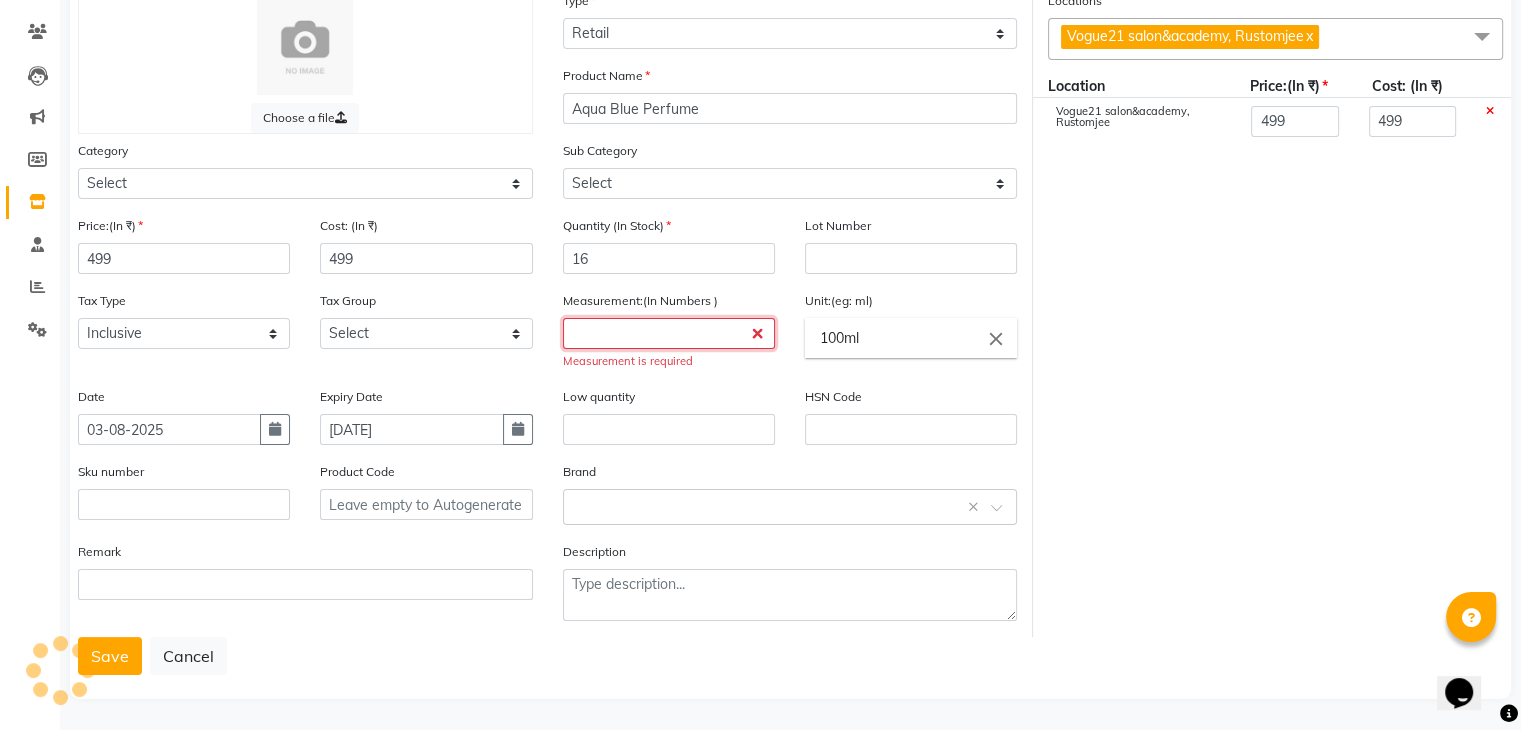 click 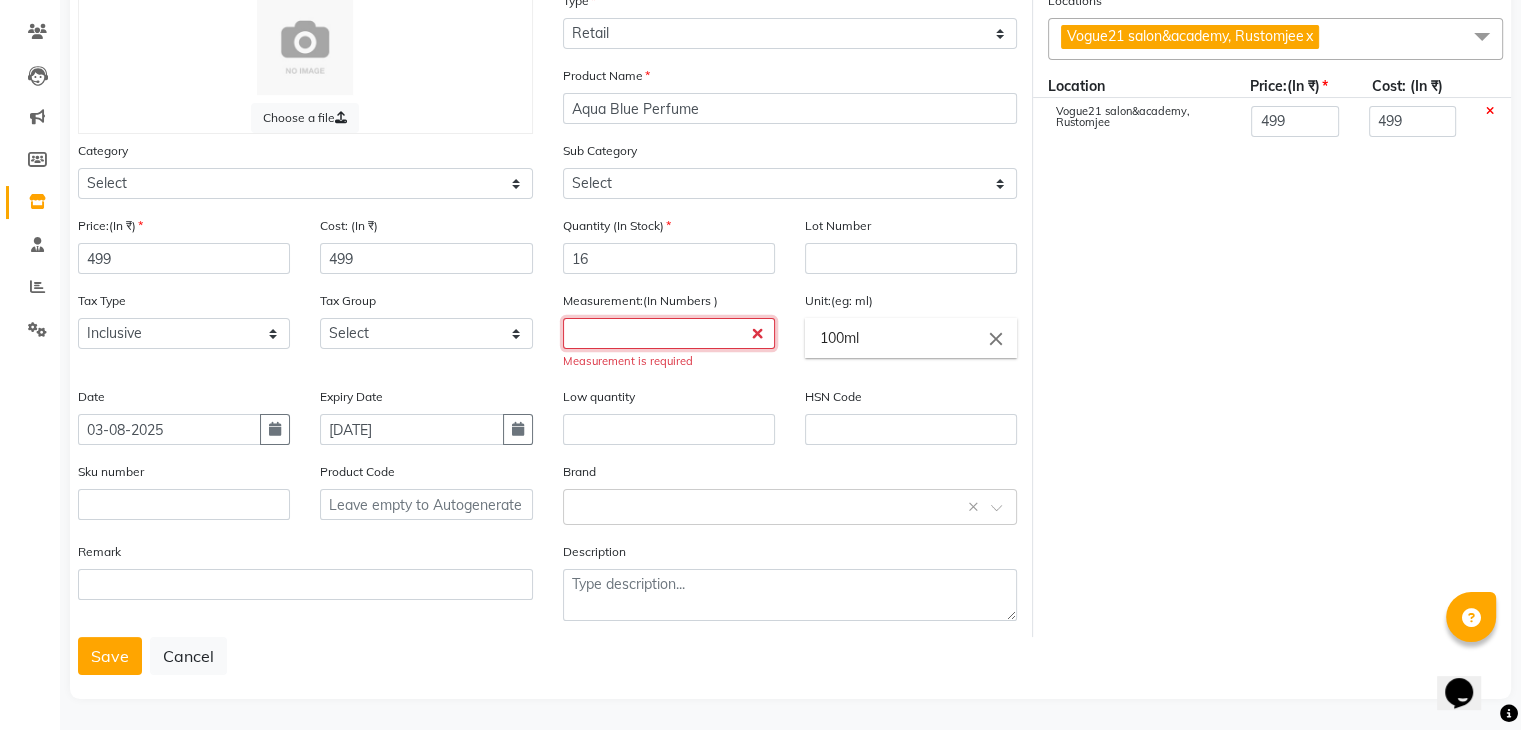 type on "0" 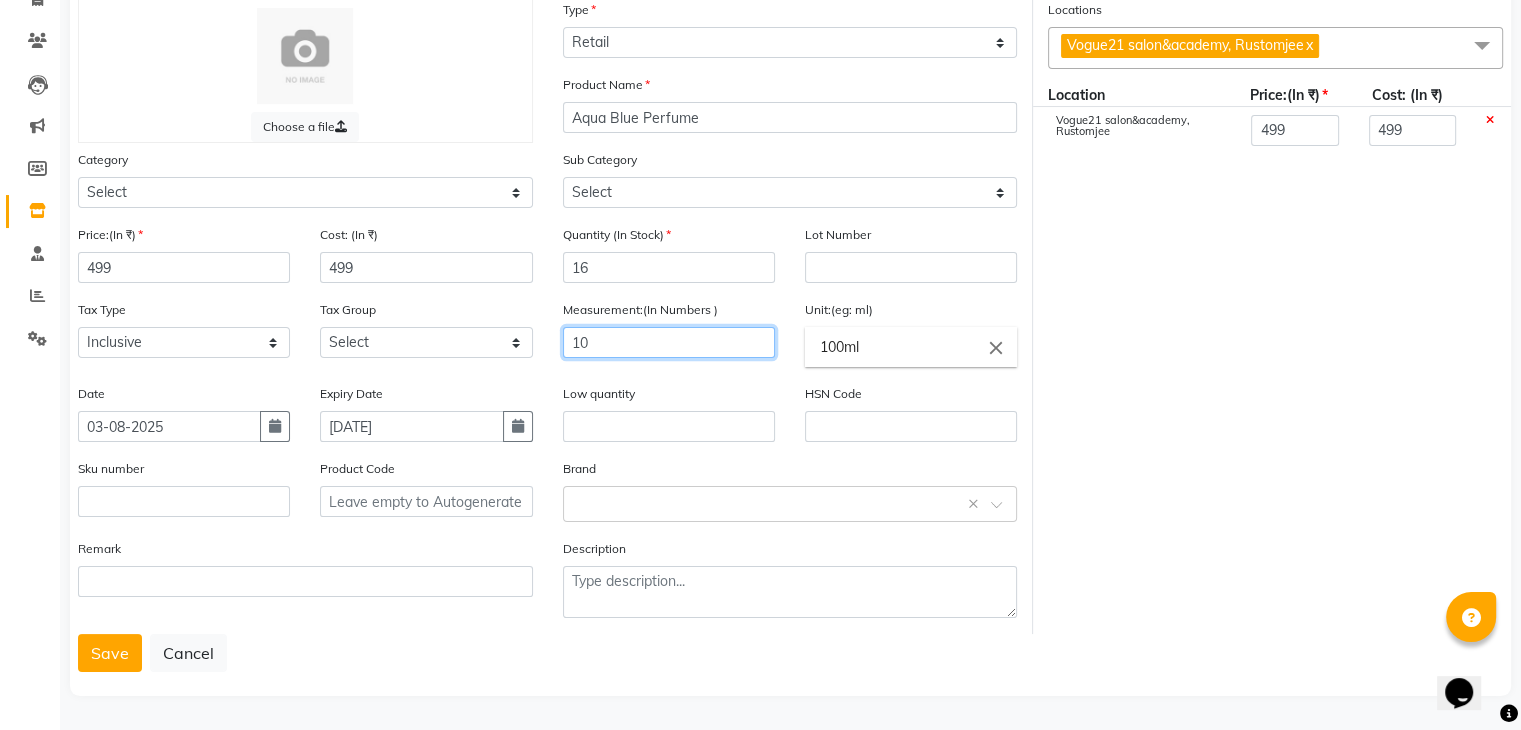 type on "1" 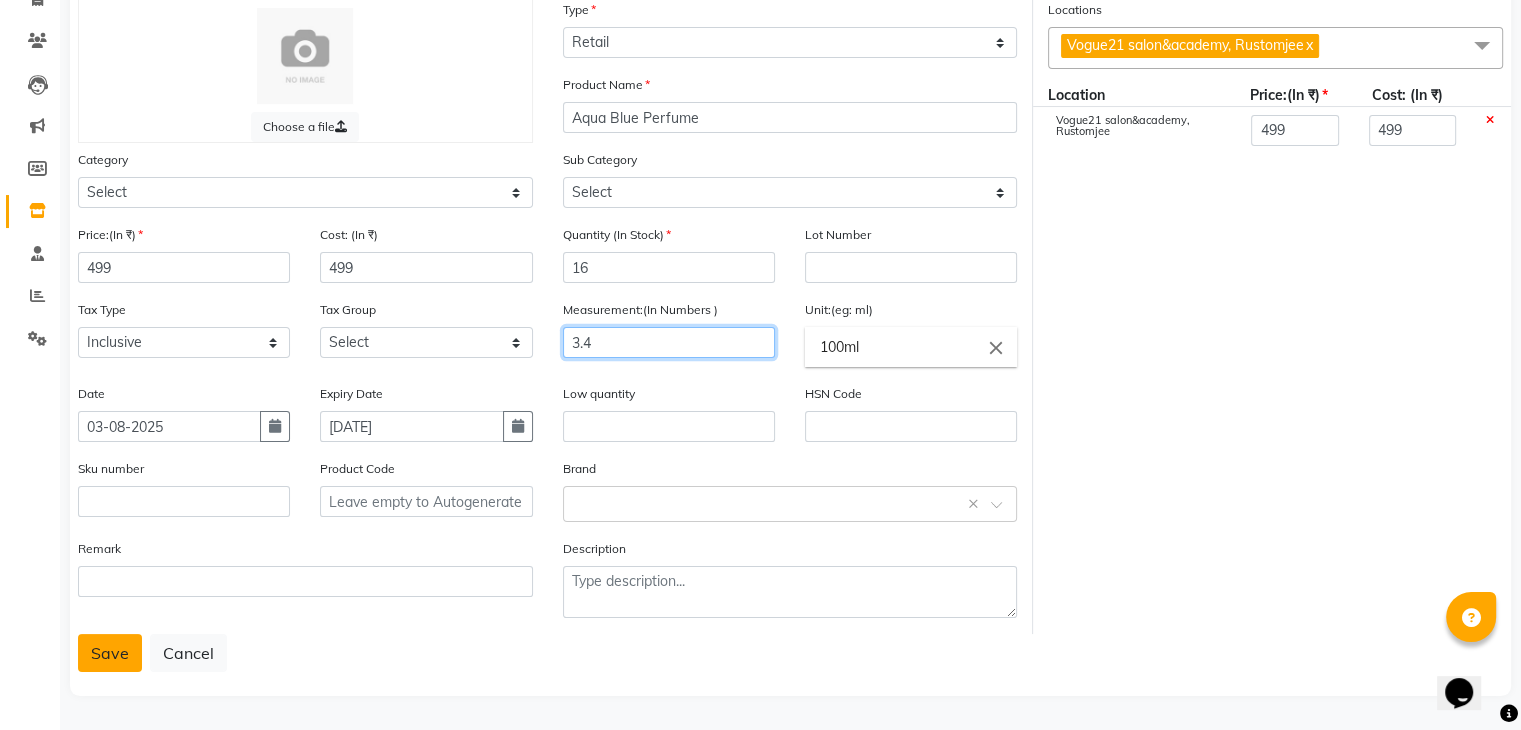type on "3.4" 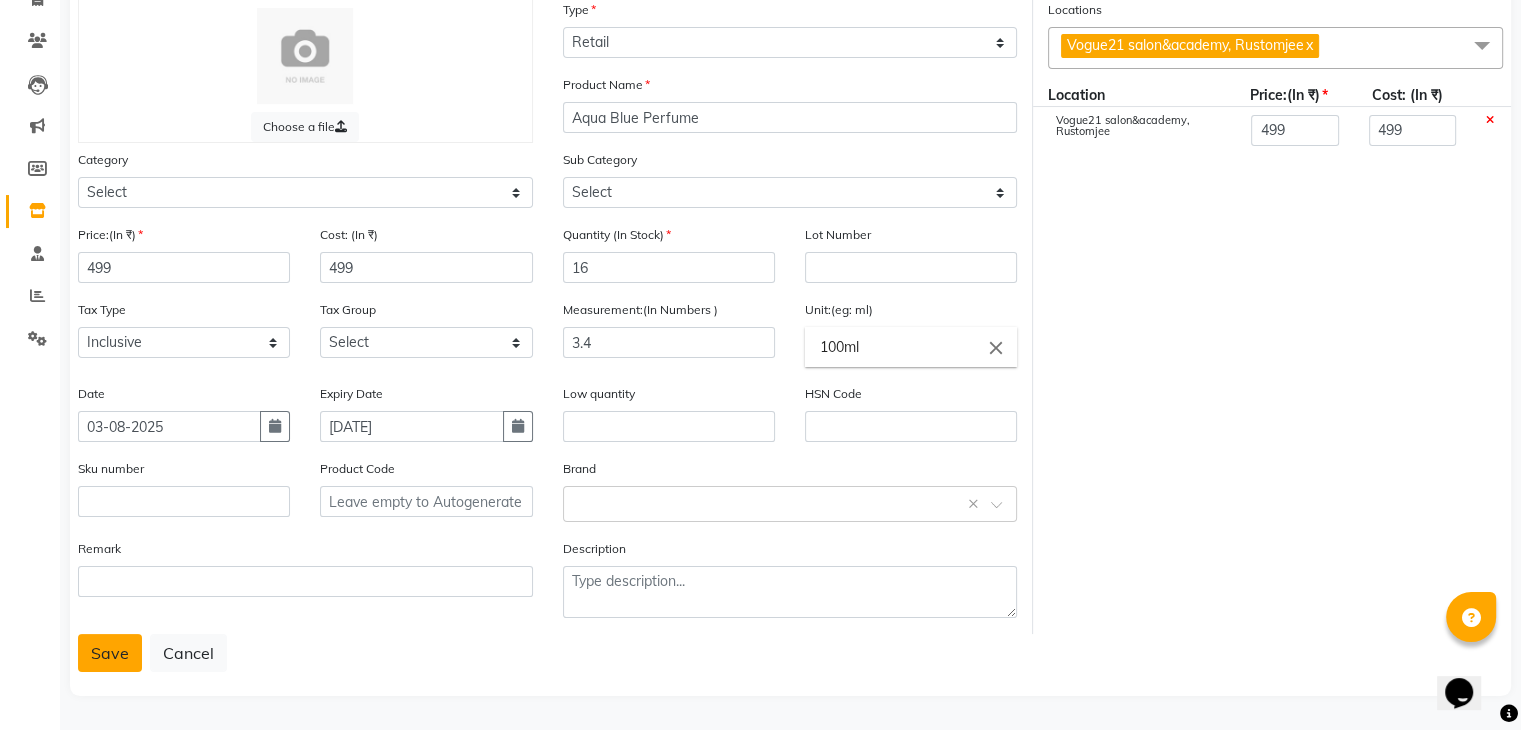 click on "Save" 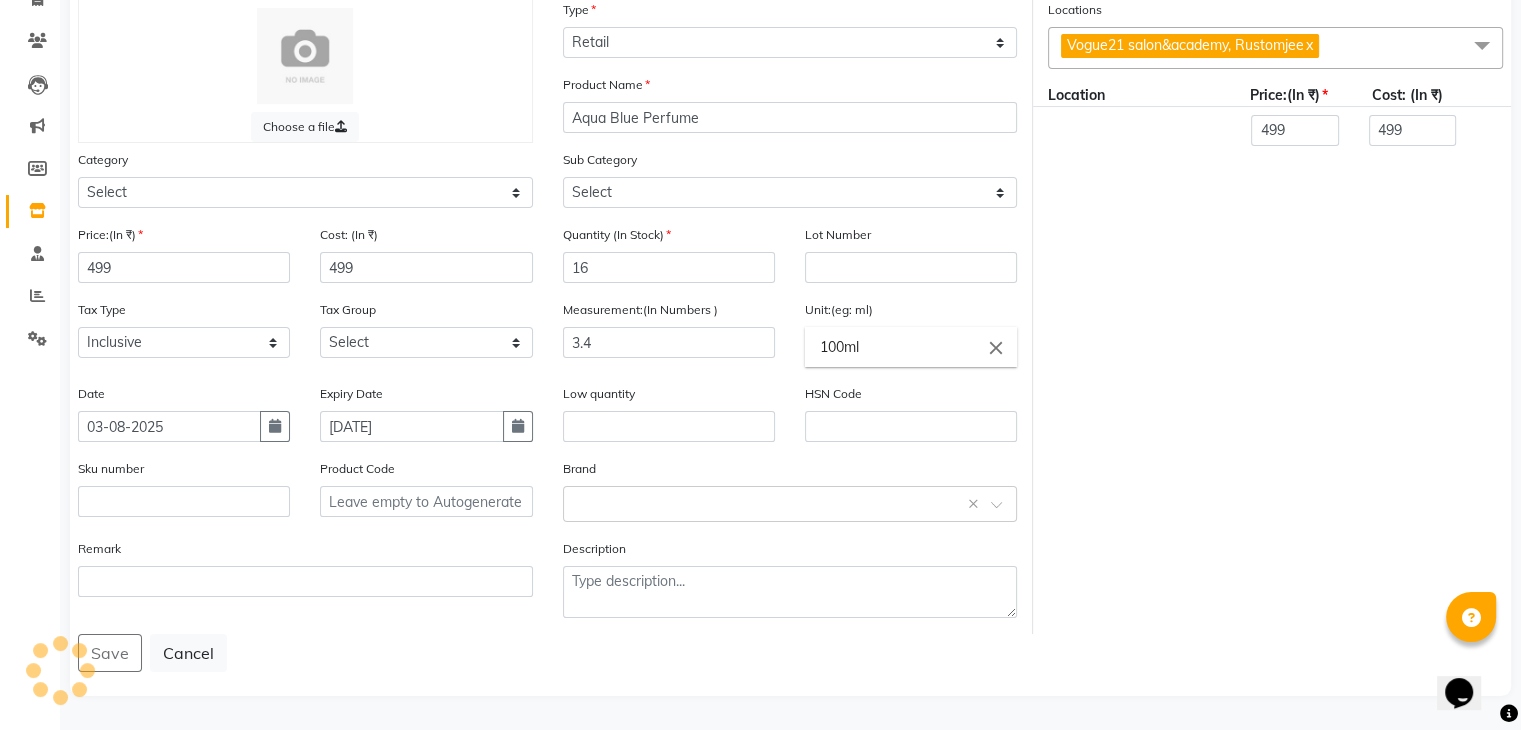 scroll, scrollTop: 0, scrollLeft: 0, axis: both 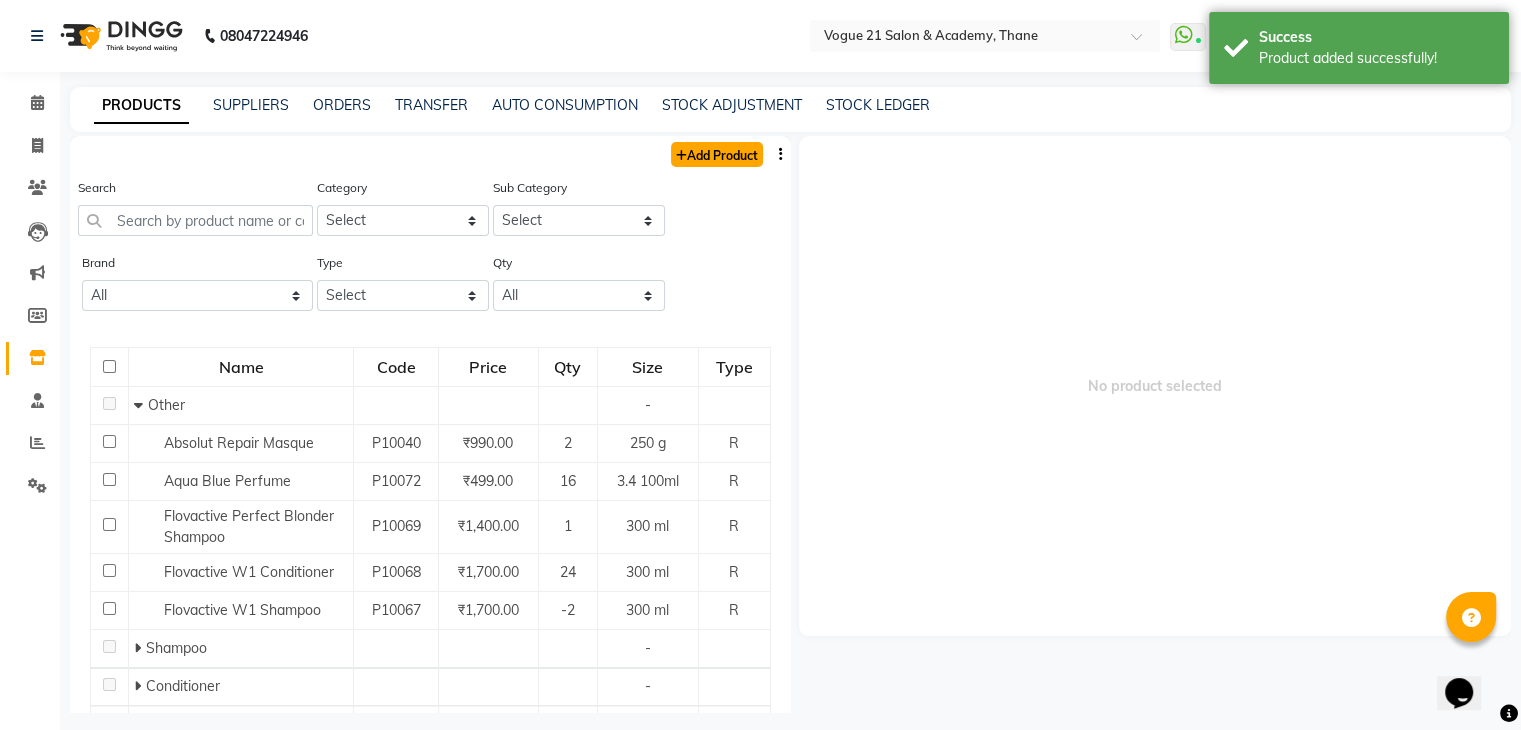 click on "Add Product" 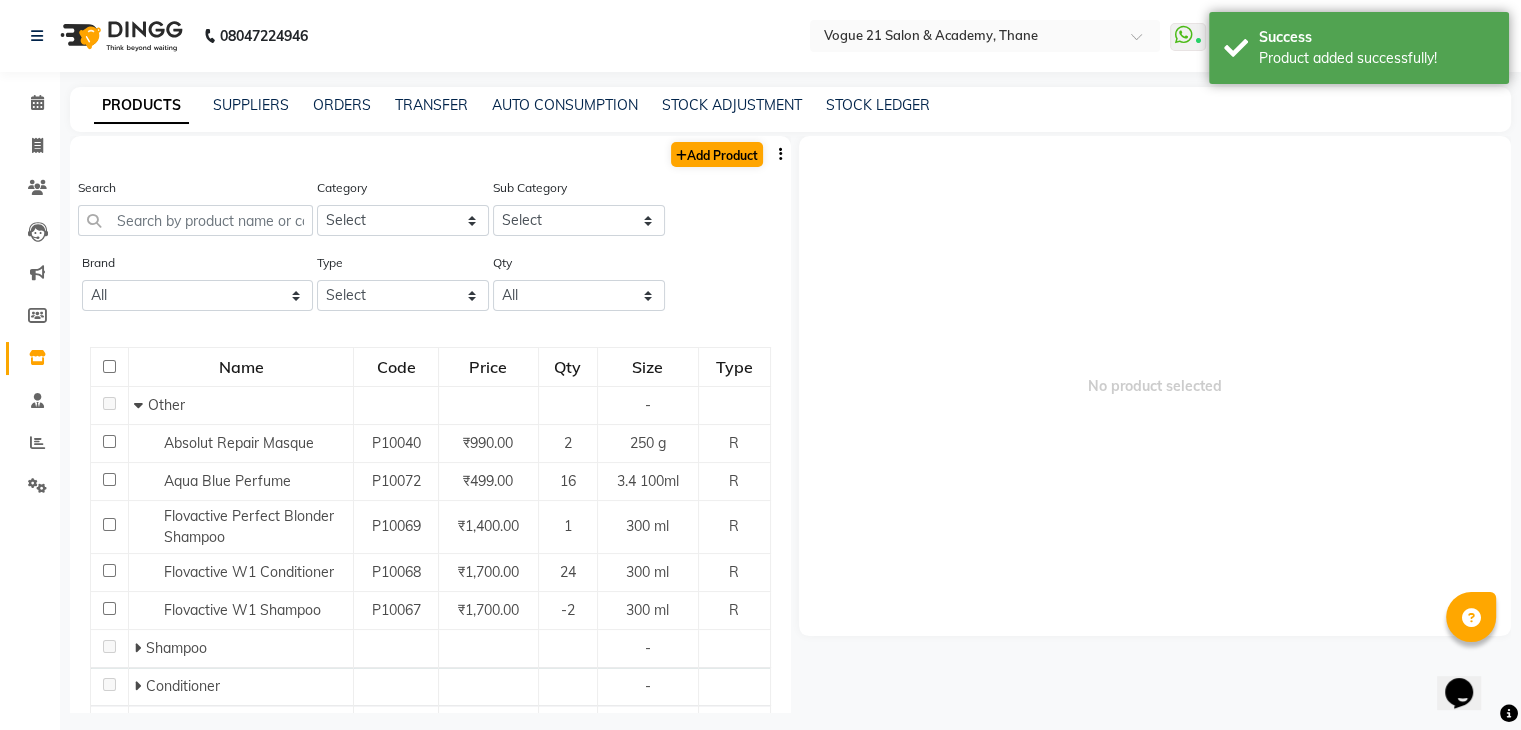 select on "true" 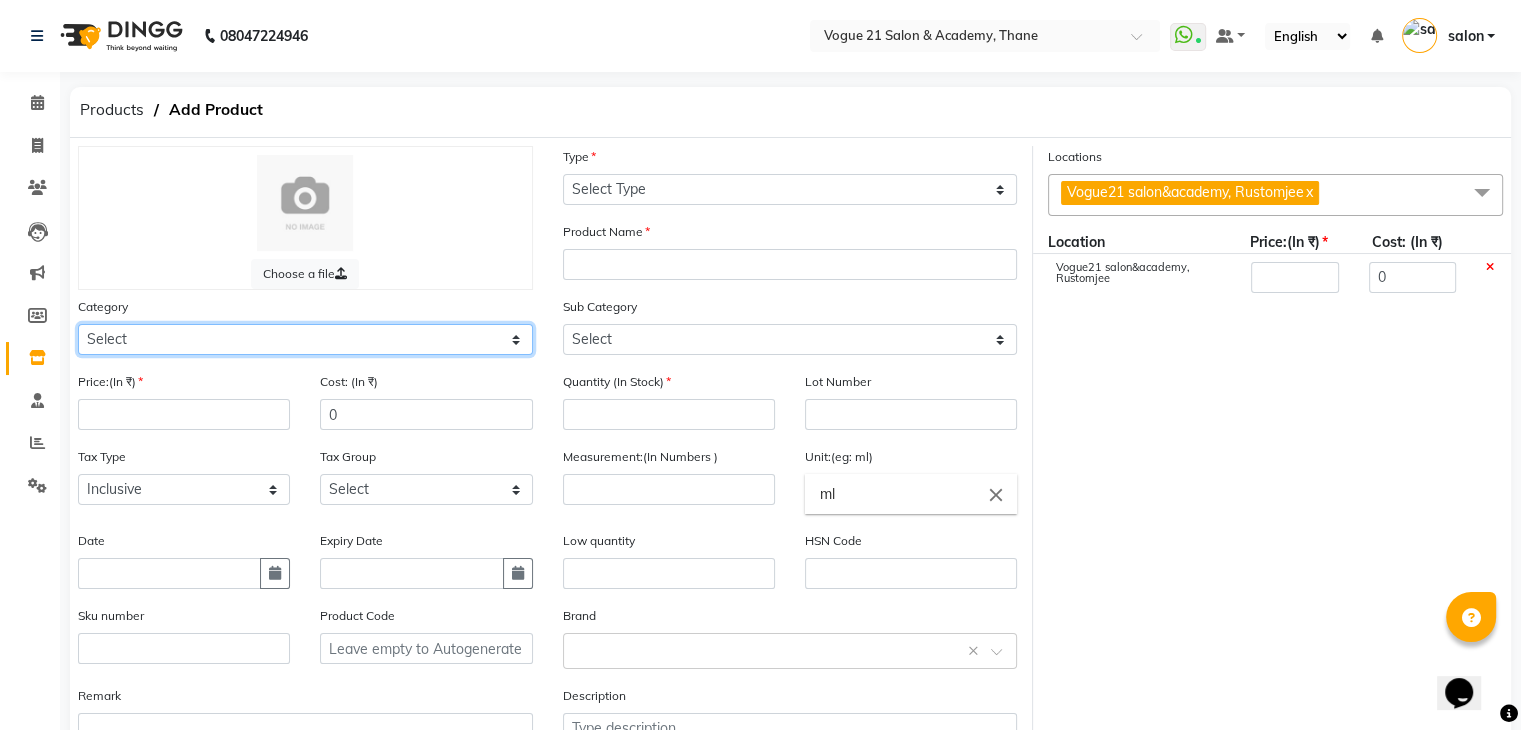click on "Select Hair Skin Makeup Personal Care Appliances Beard Waxing Disposable Threading Hands and Feet Beauty Planet Botox Cadiveu Casmara Cheryls Loreal Olaplex Other" 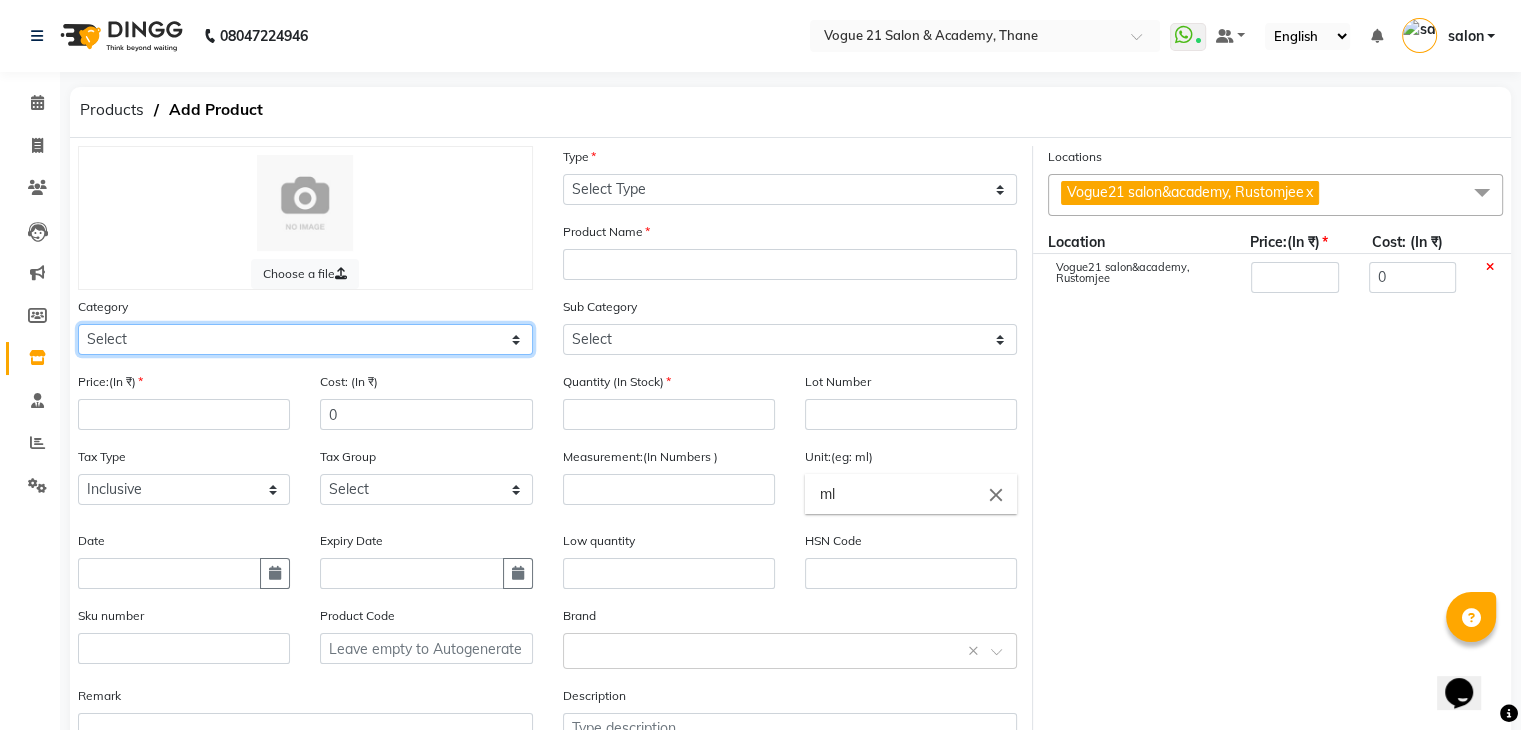 select on "567501250" 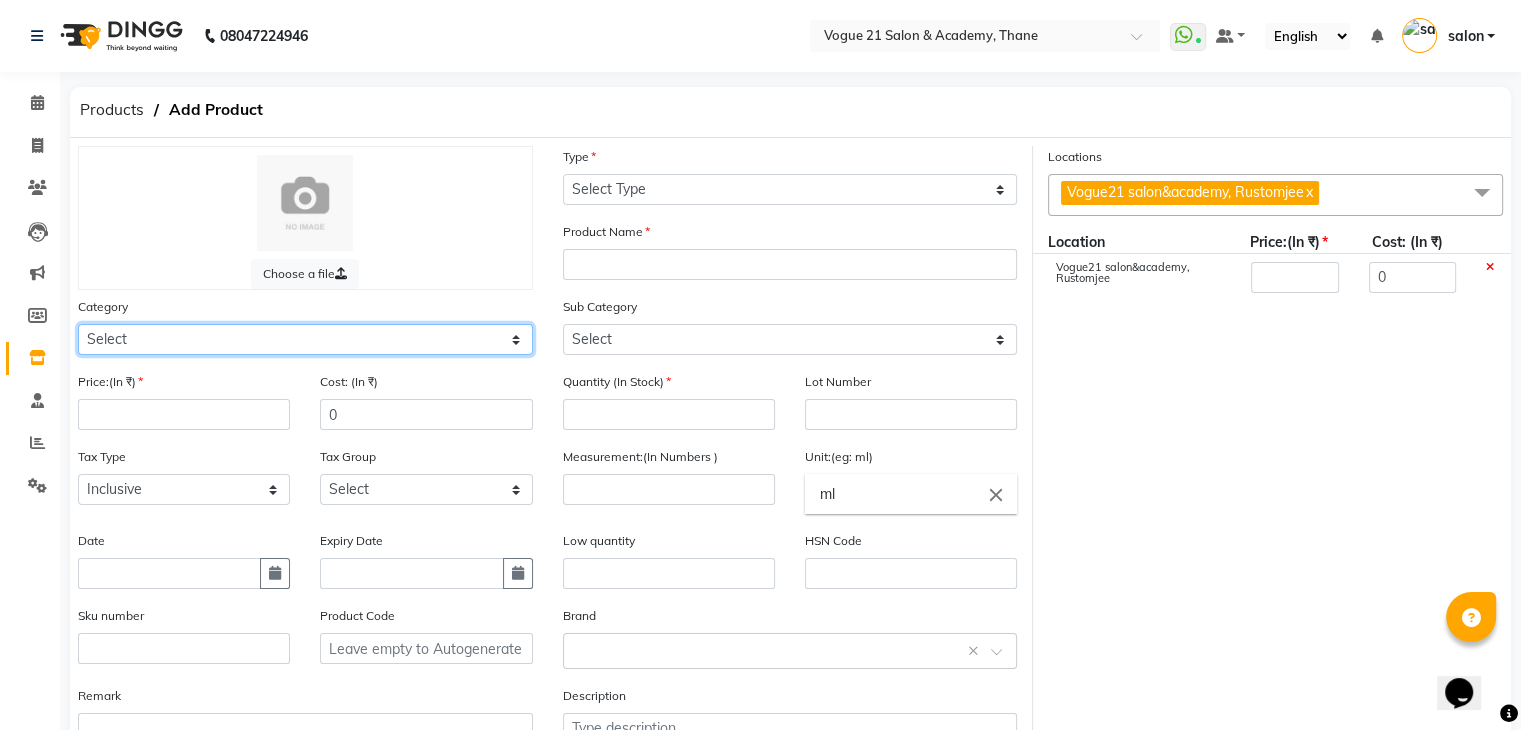 click on "Select Hair Skin Makeup Personal Care Appliances Beard Waxing Disposable Threading Hands and Feet Beauty Planet Botox Cadiveu Casmara Cheryls Loreal Olaplex Other" 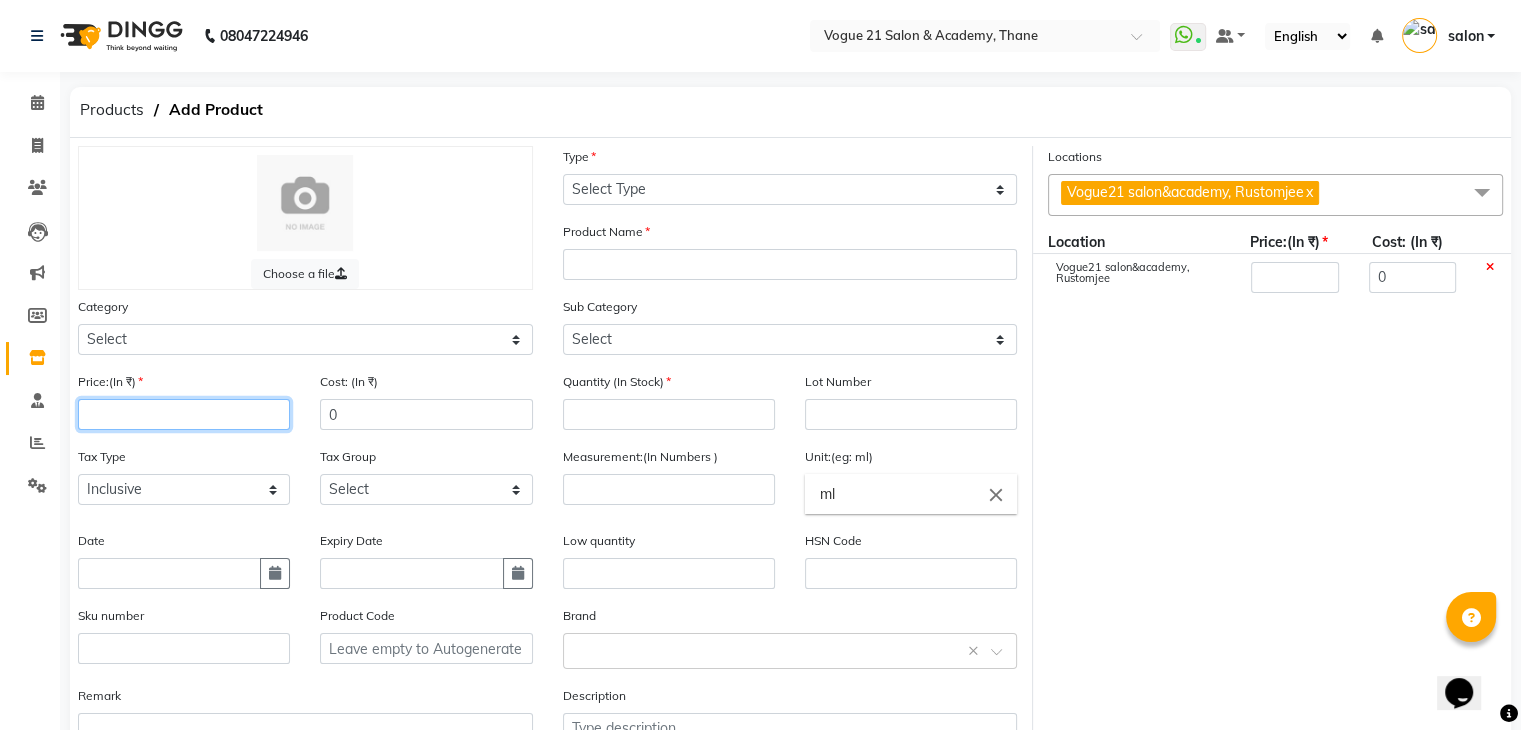 click 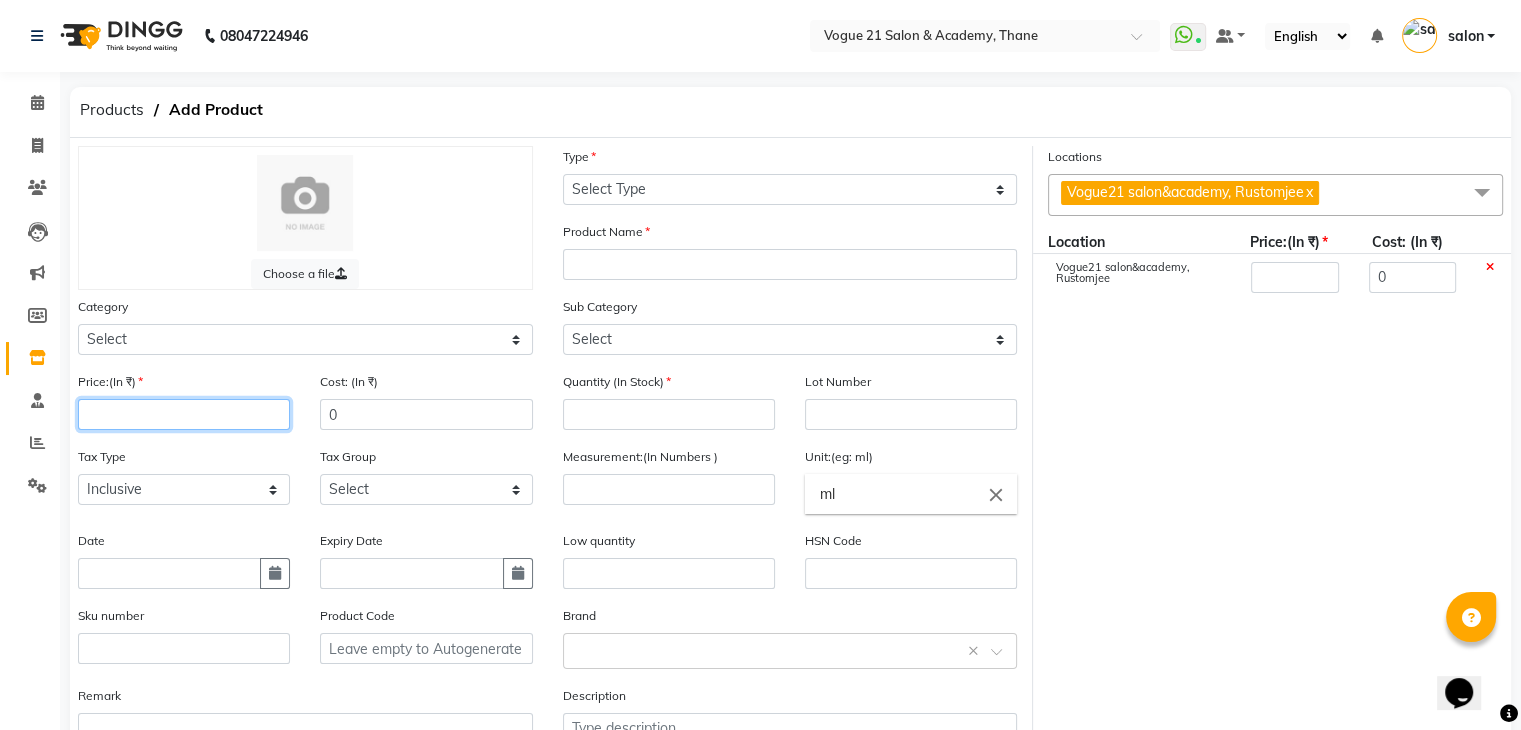 type on "4" 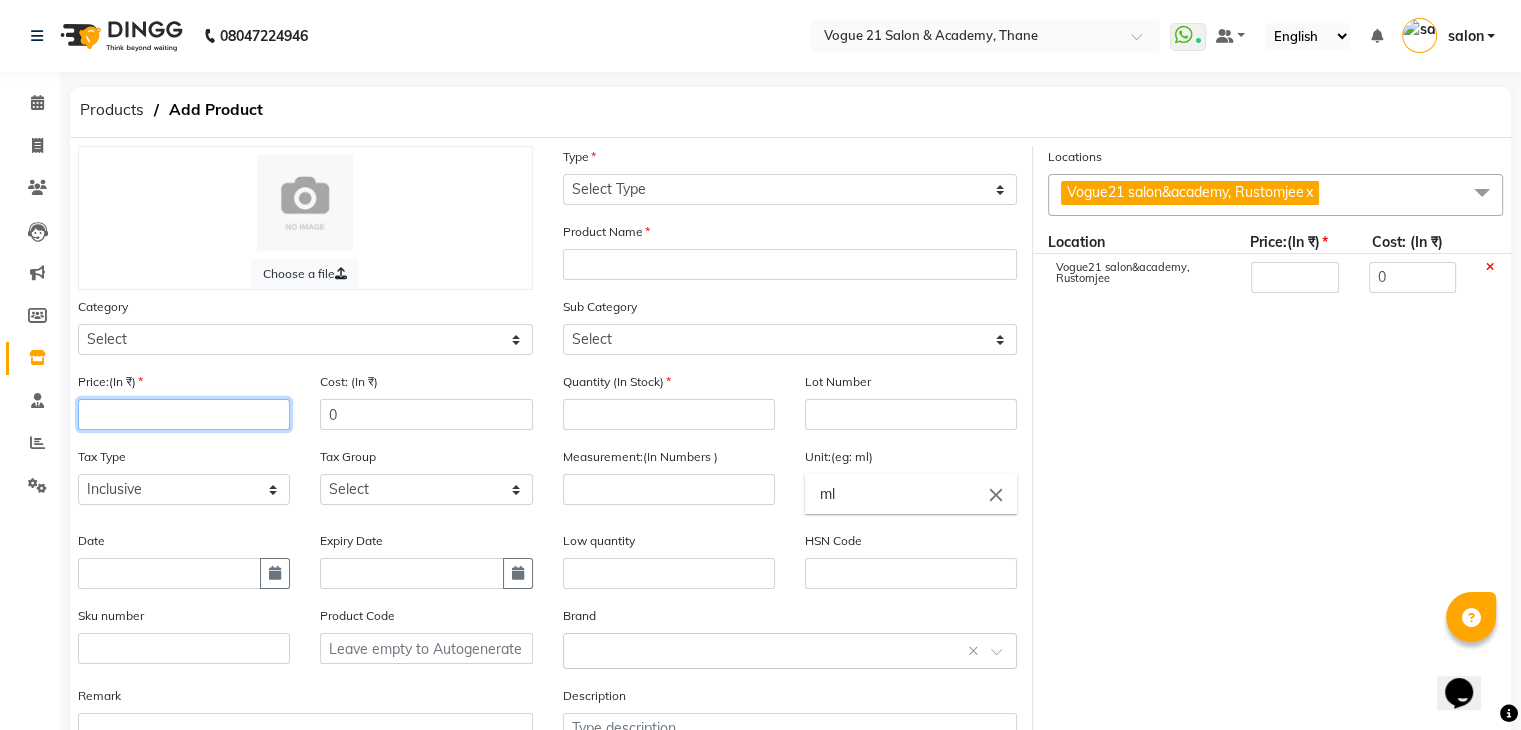 type on "4" 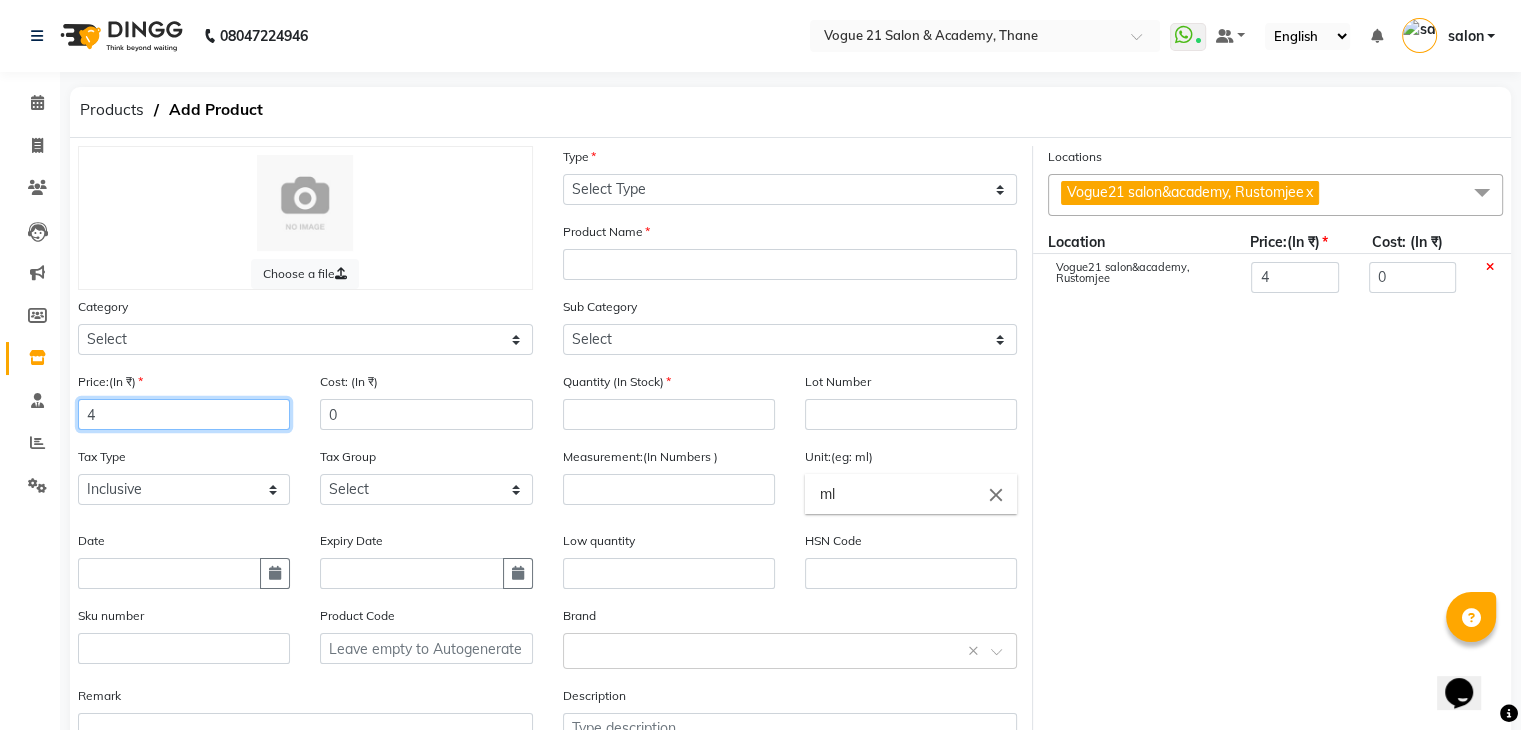 type on "49" 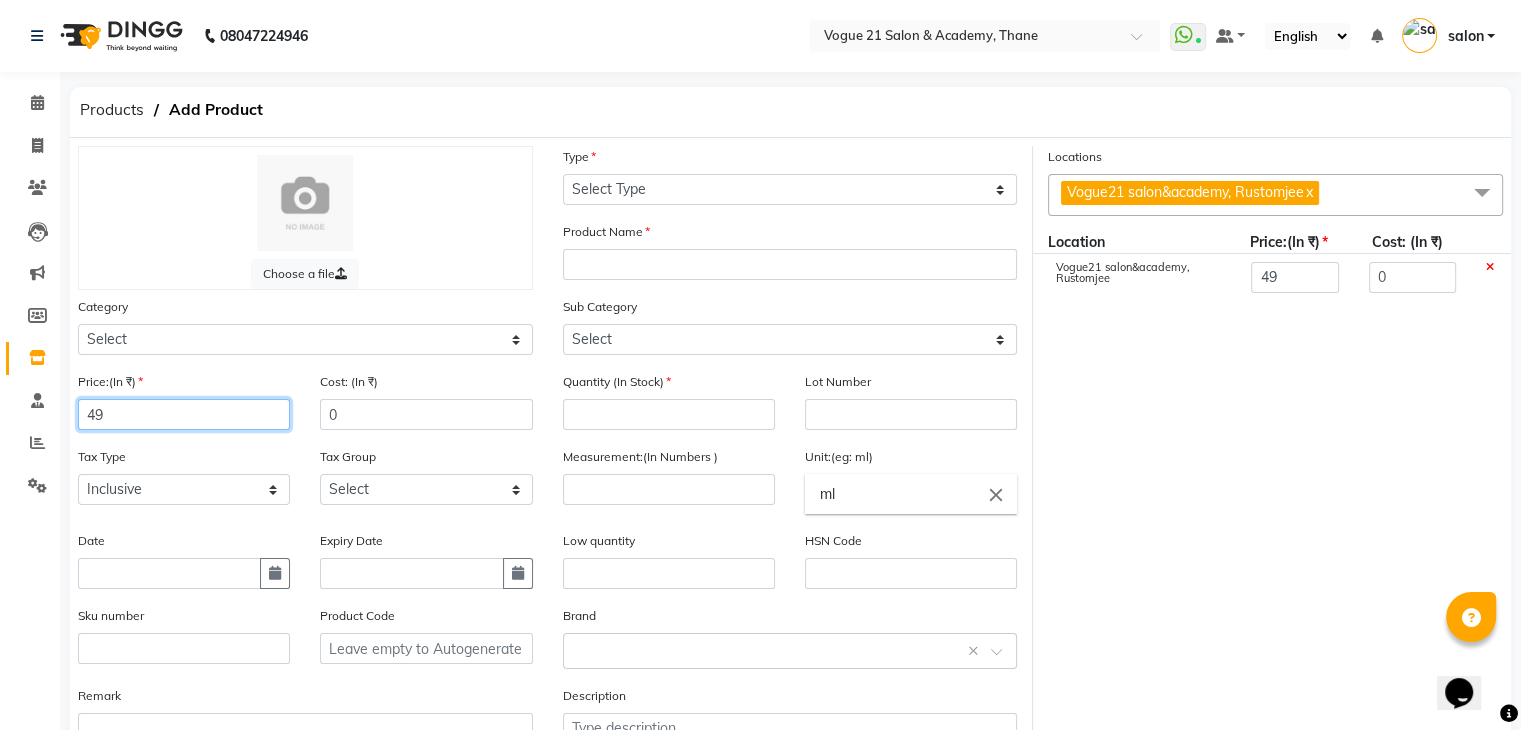 type on "499" 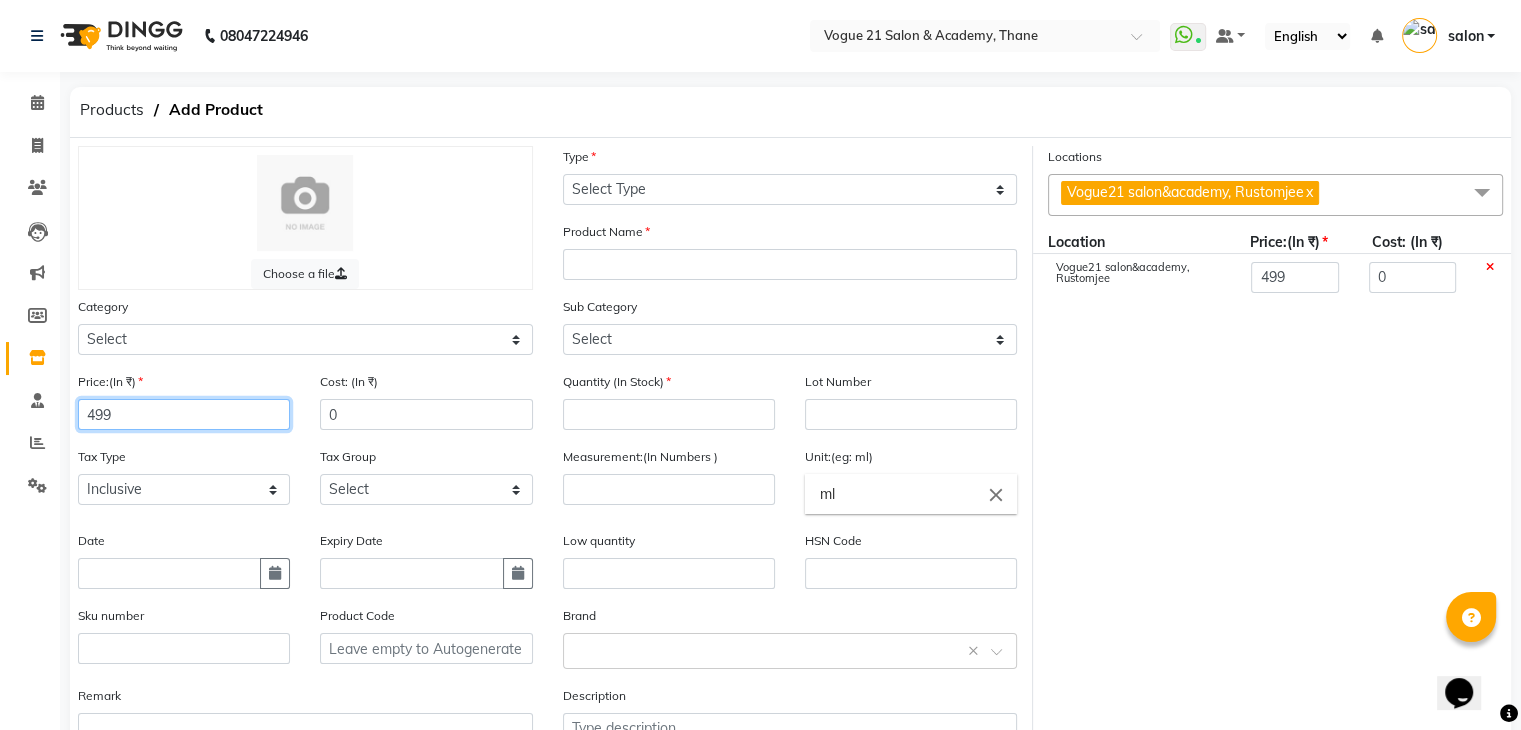 type on "499" 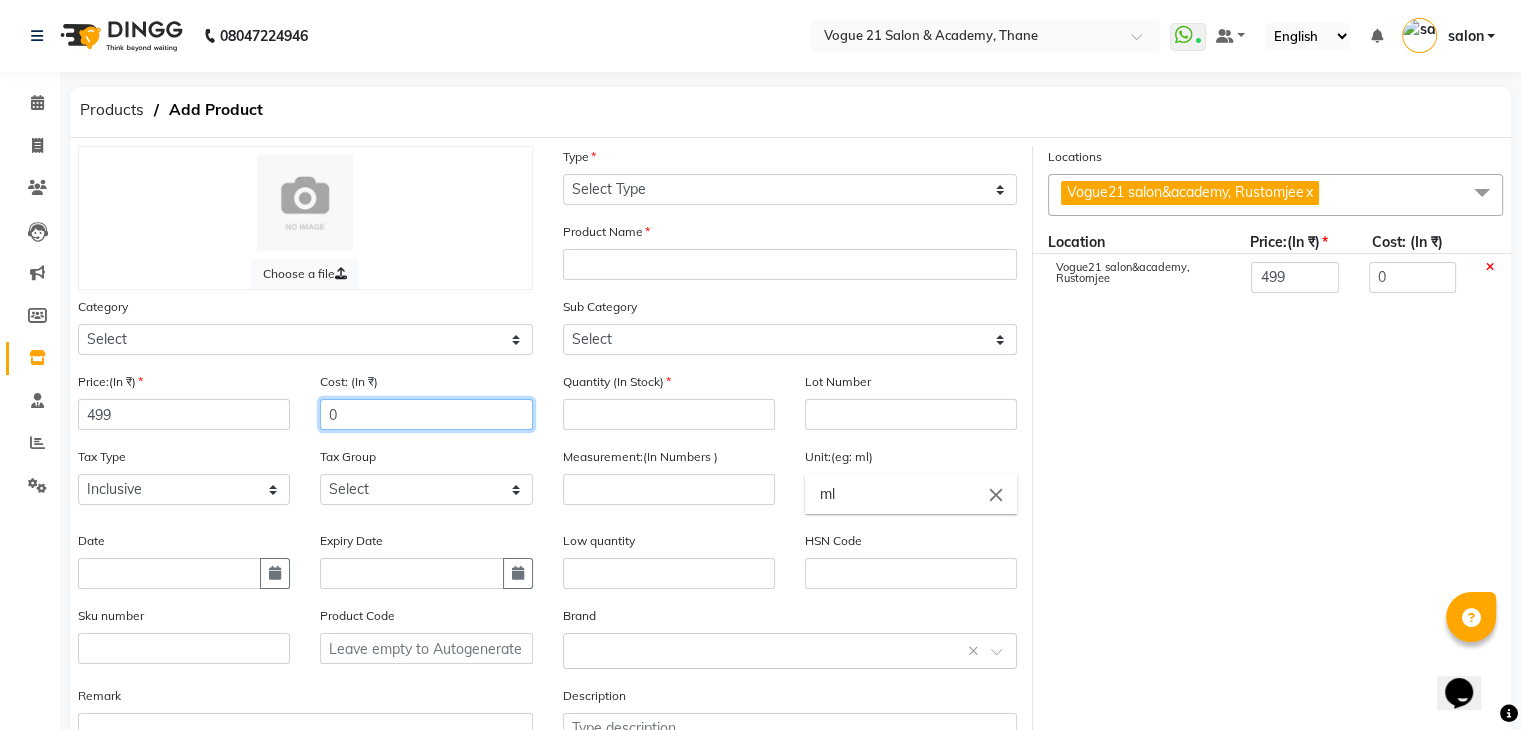 click on "0" 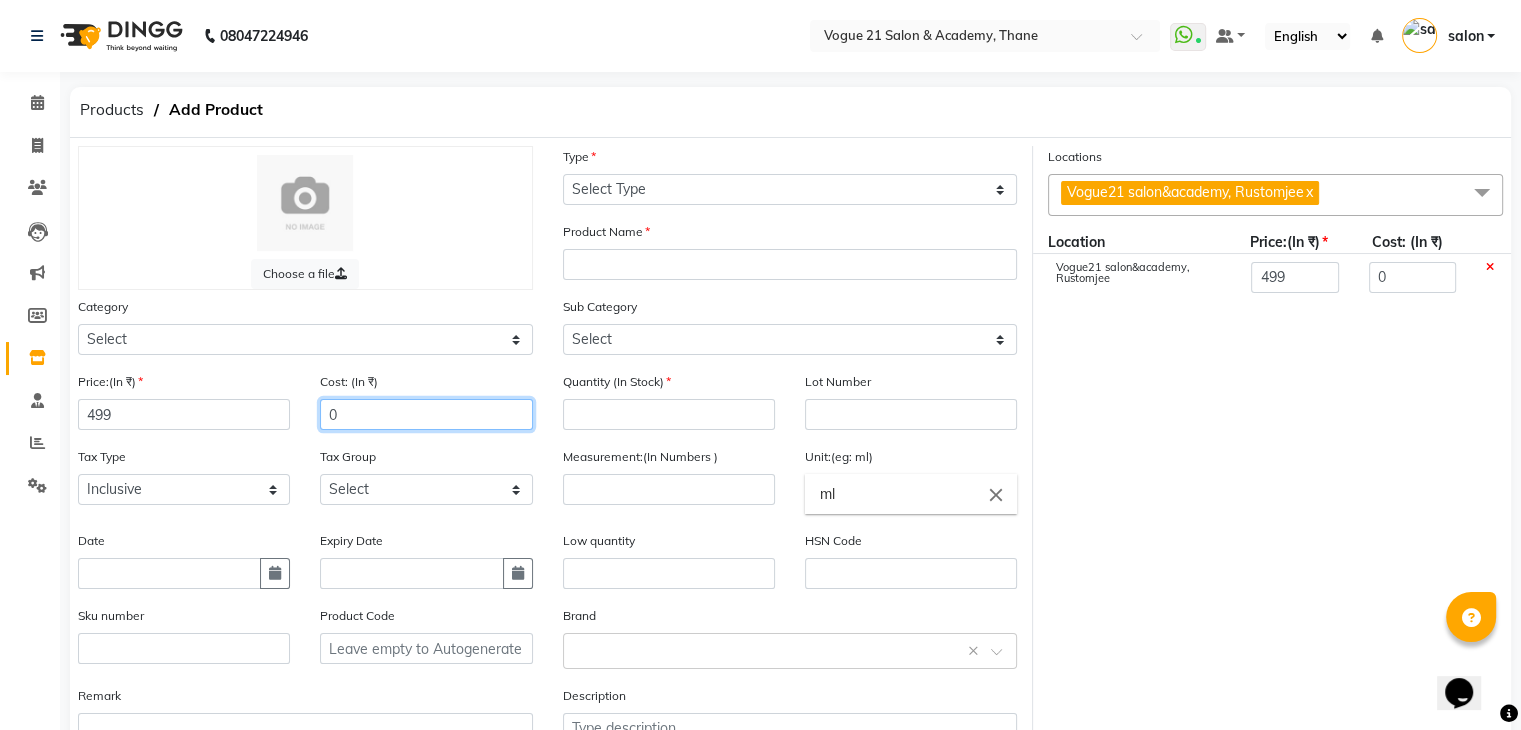 type 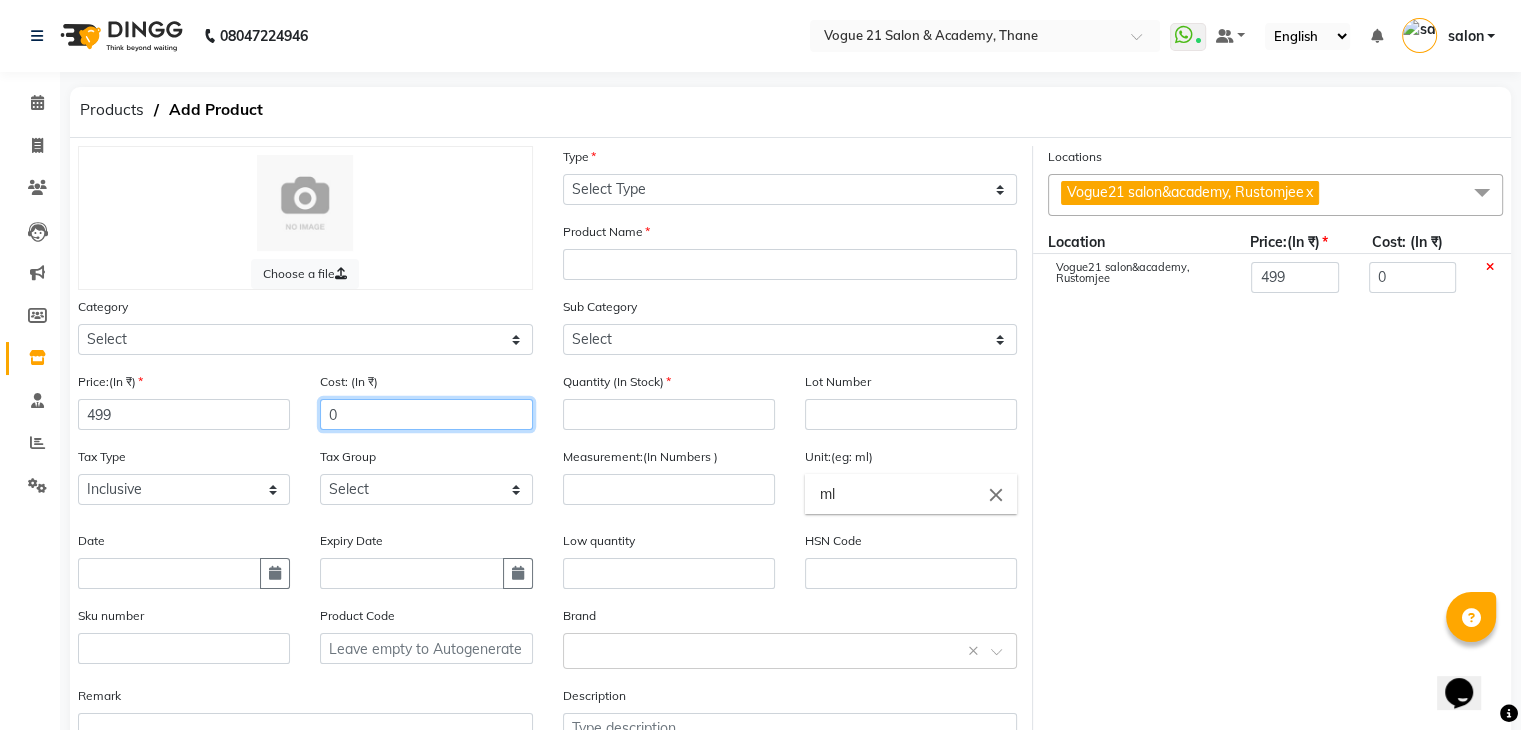 type 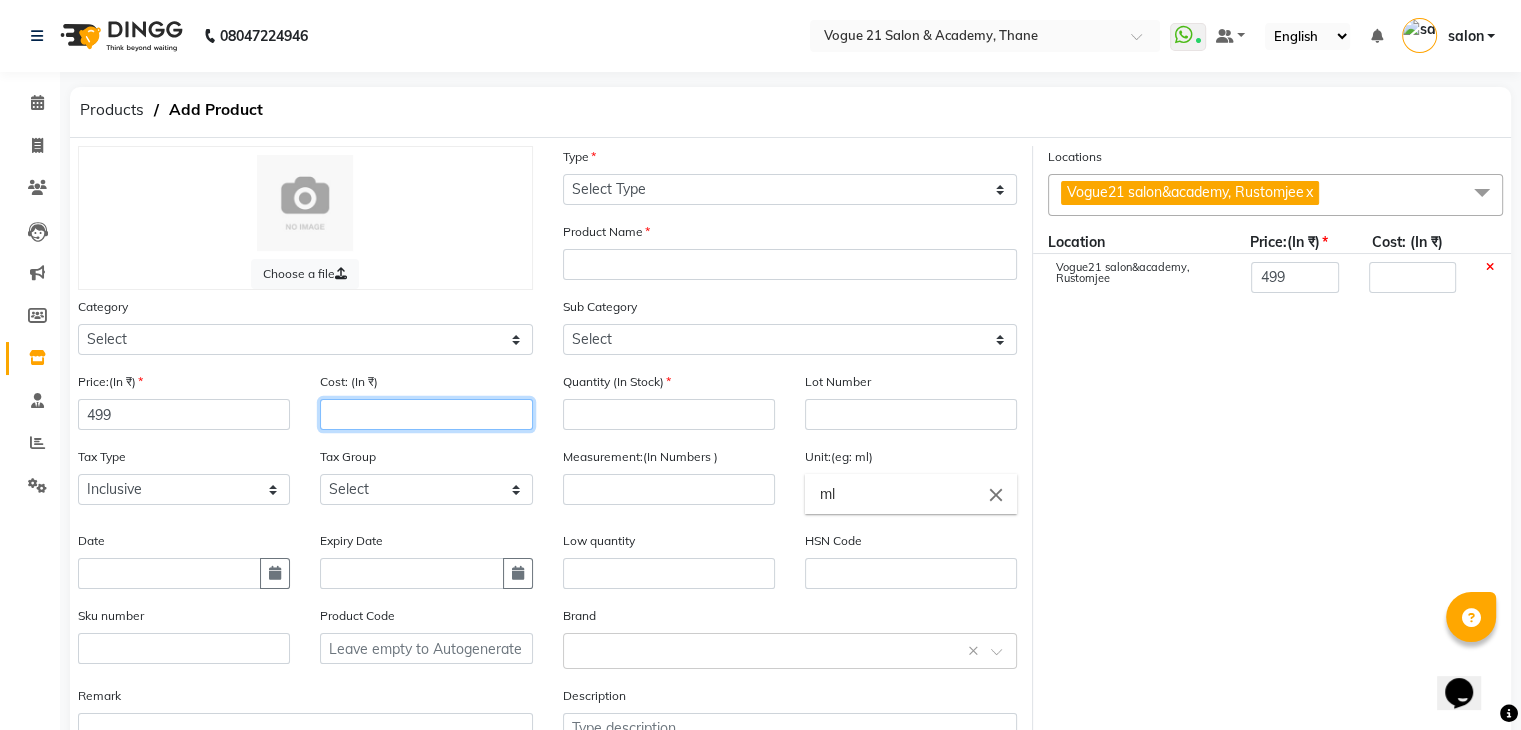 type on "4" 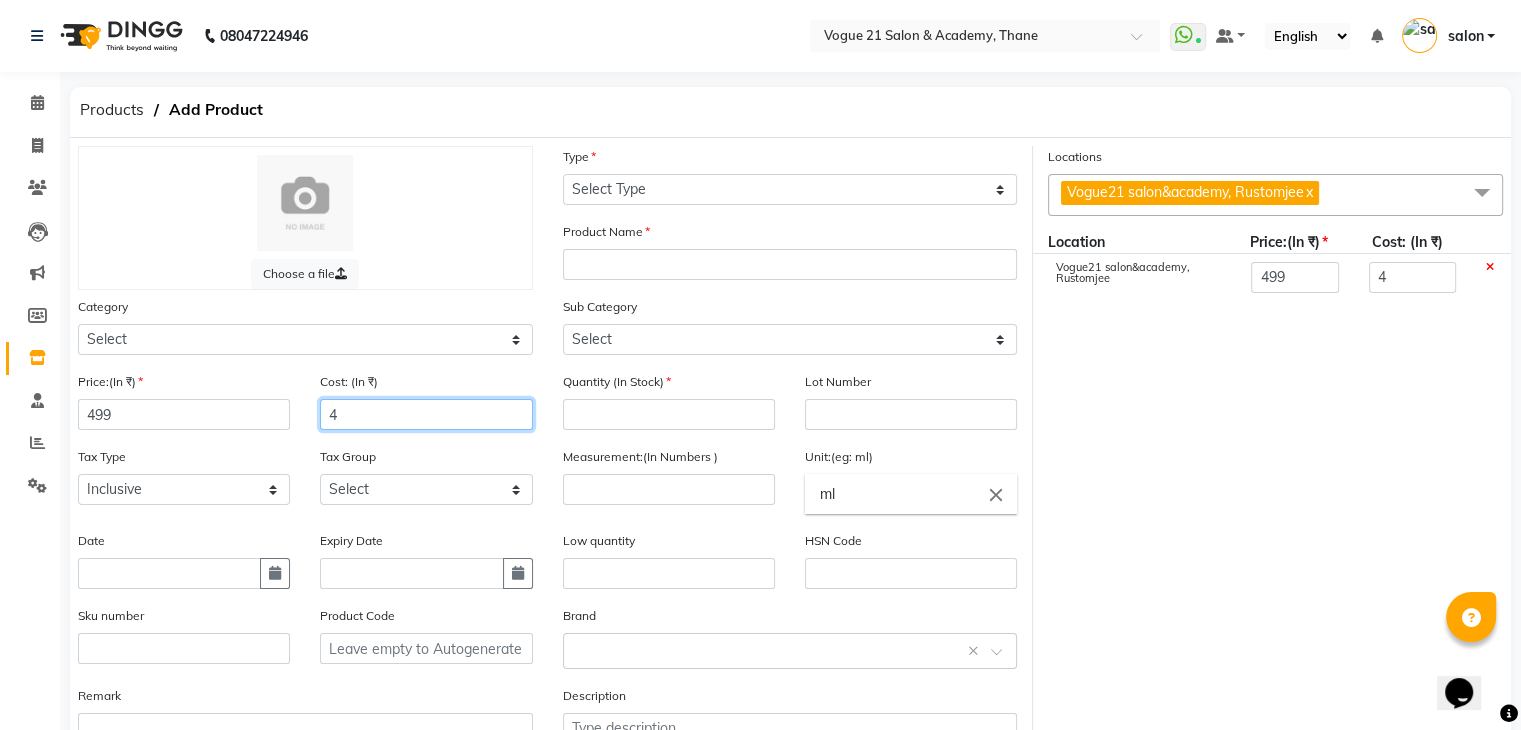 type on "49" 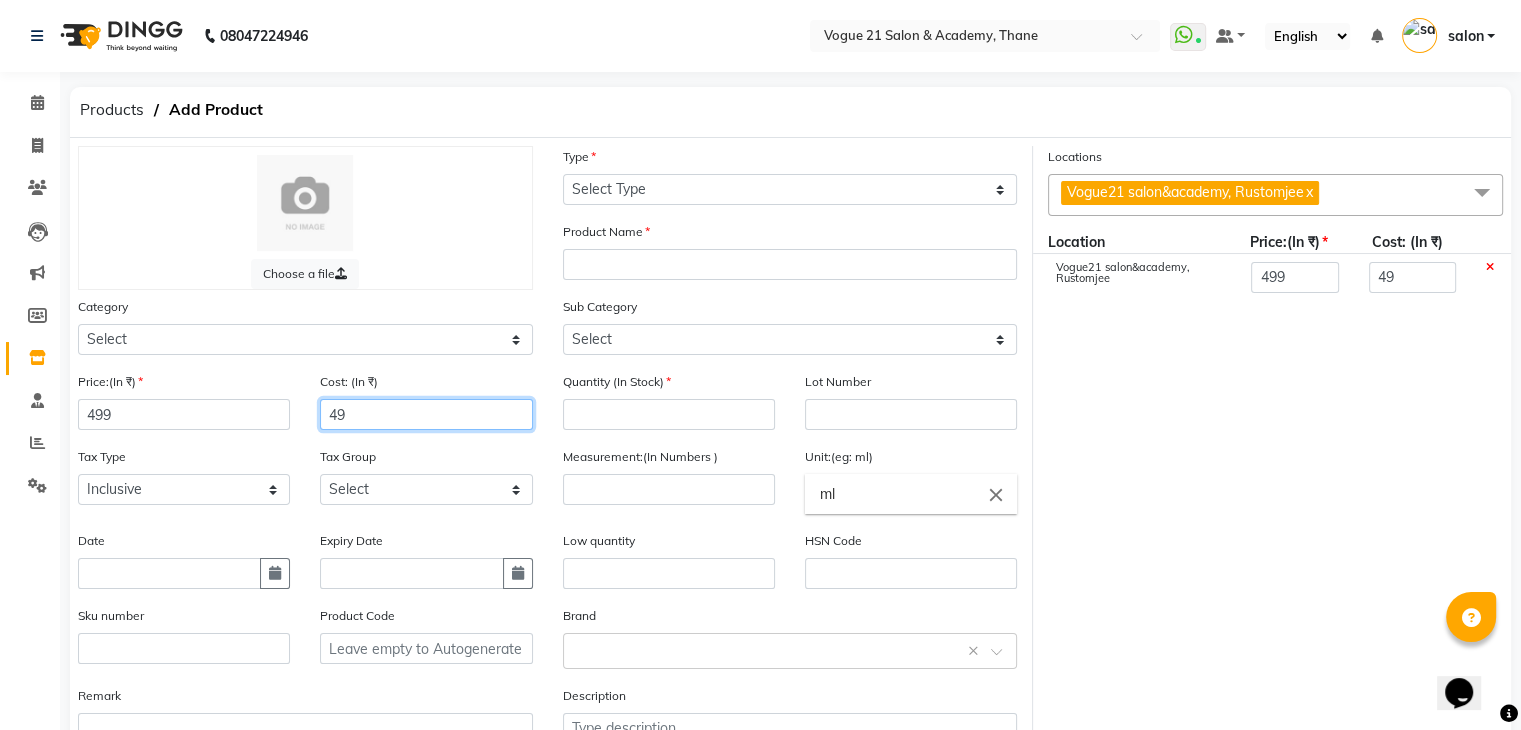 type on "499" 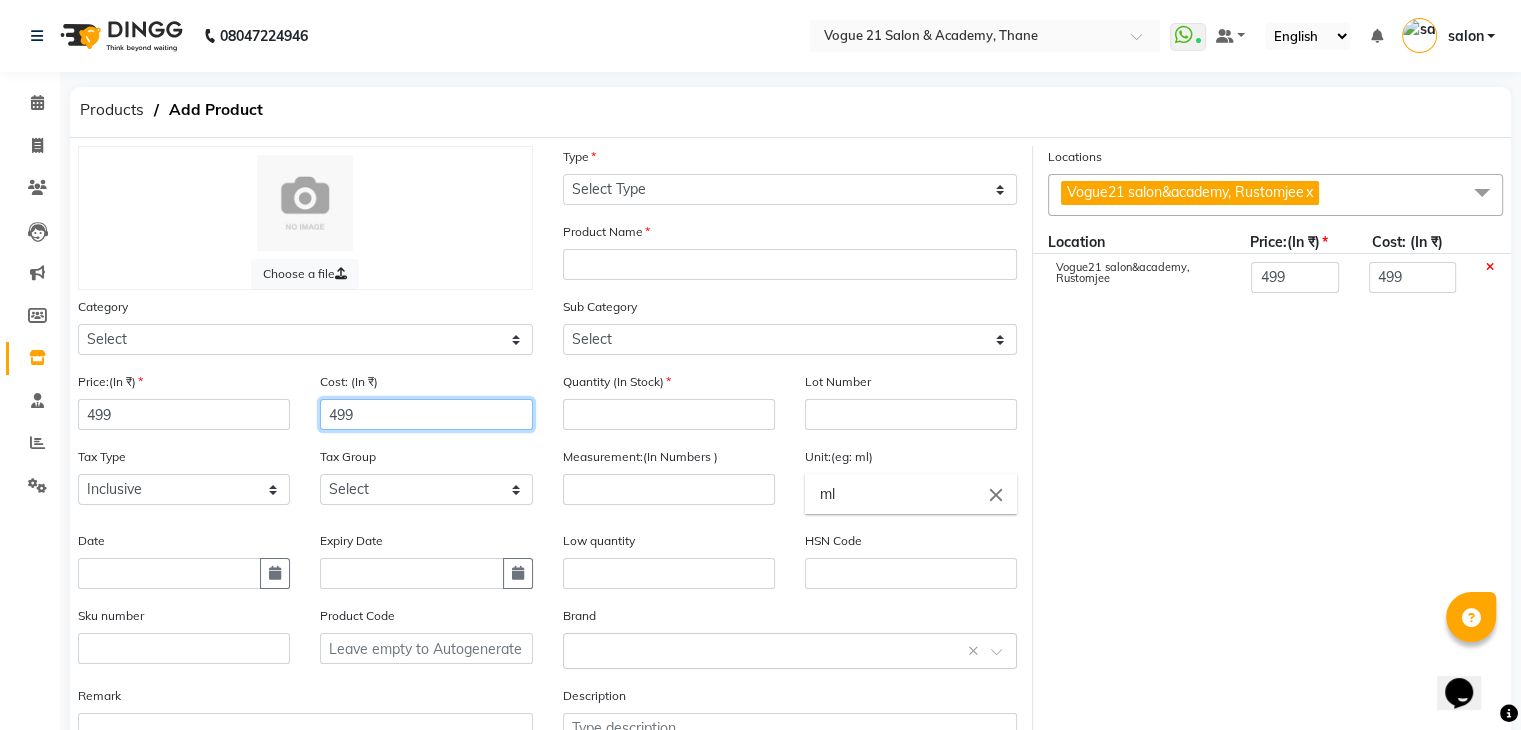 type on "499" 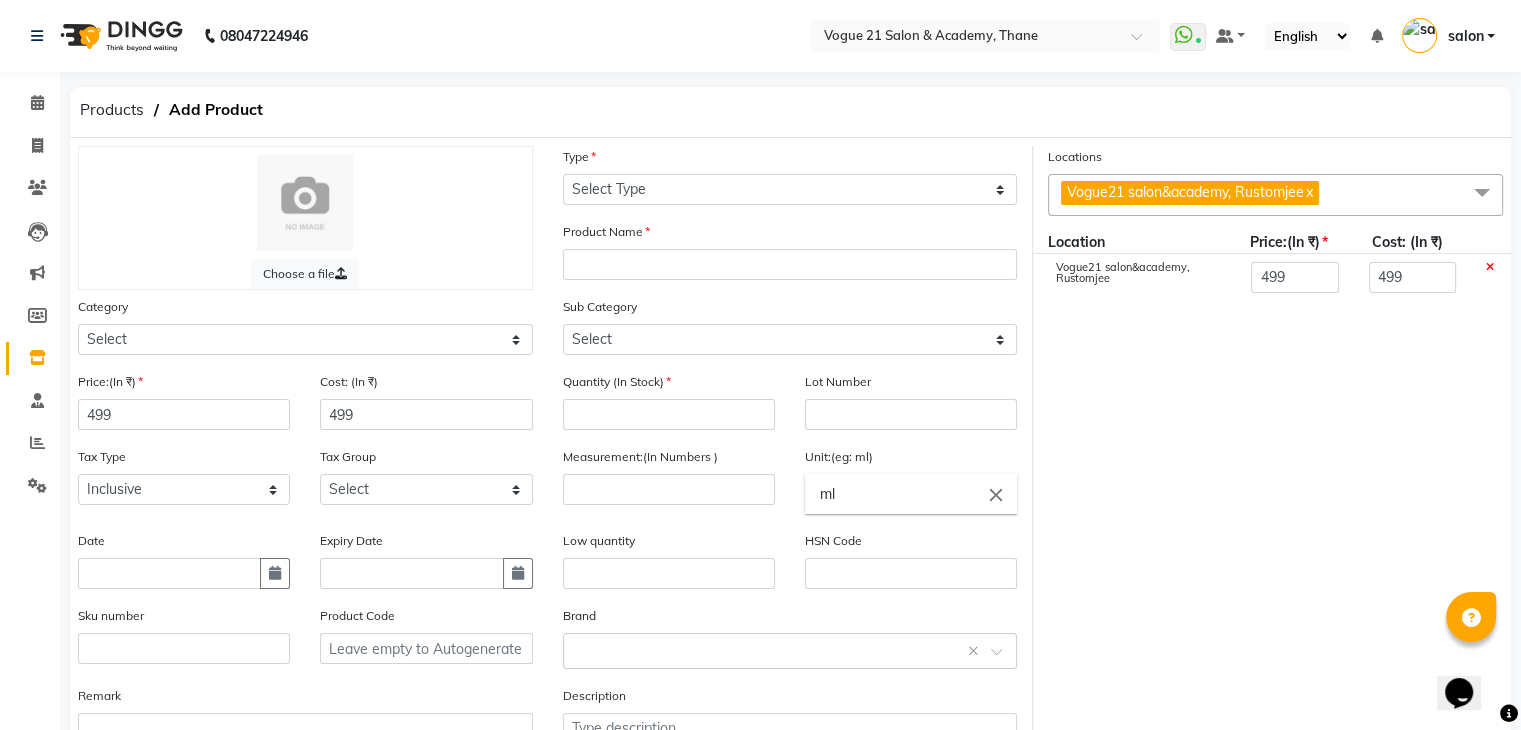 click on "Quantity (In Stock)" 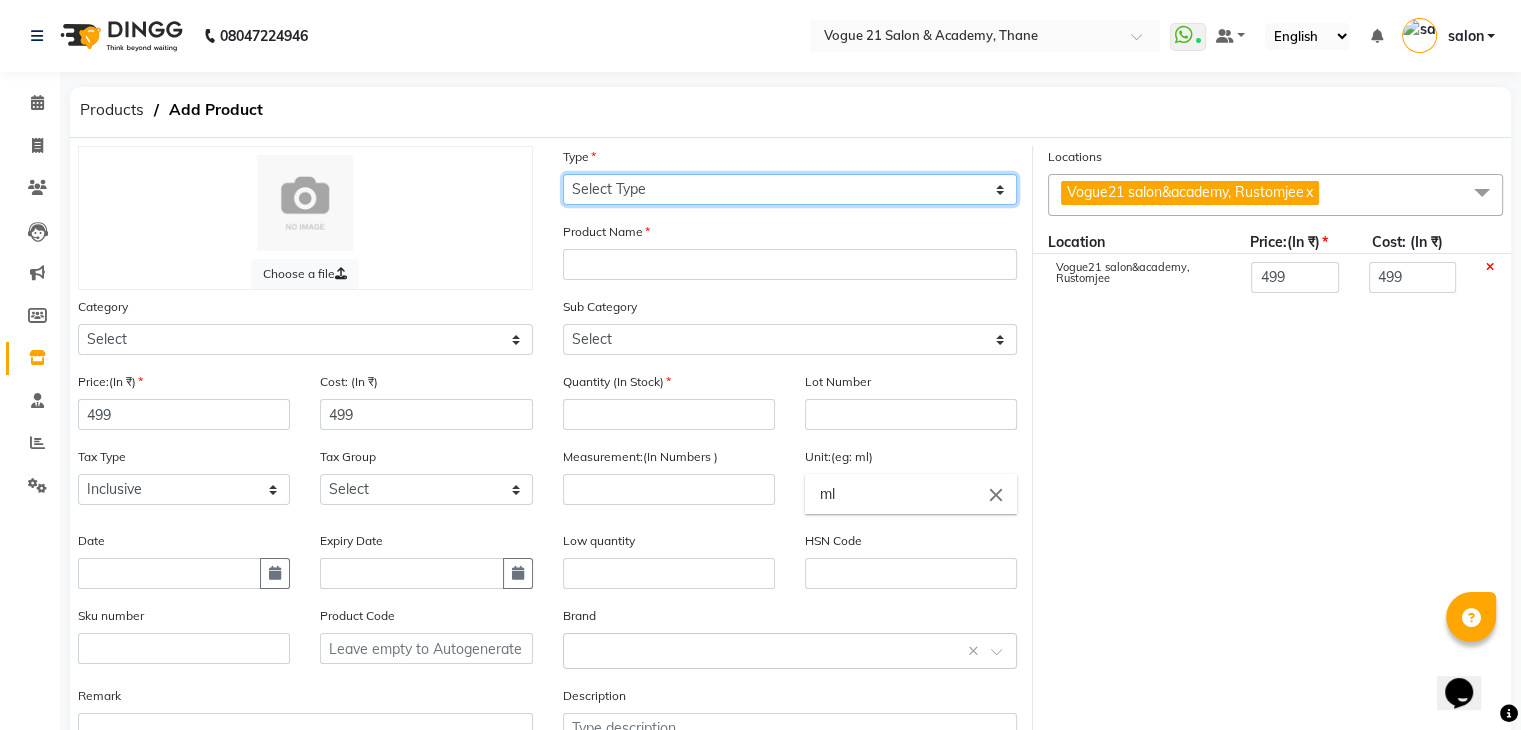 click on "Select Type Both Retail Consumable" 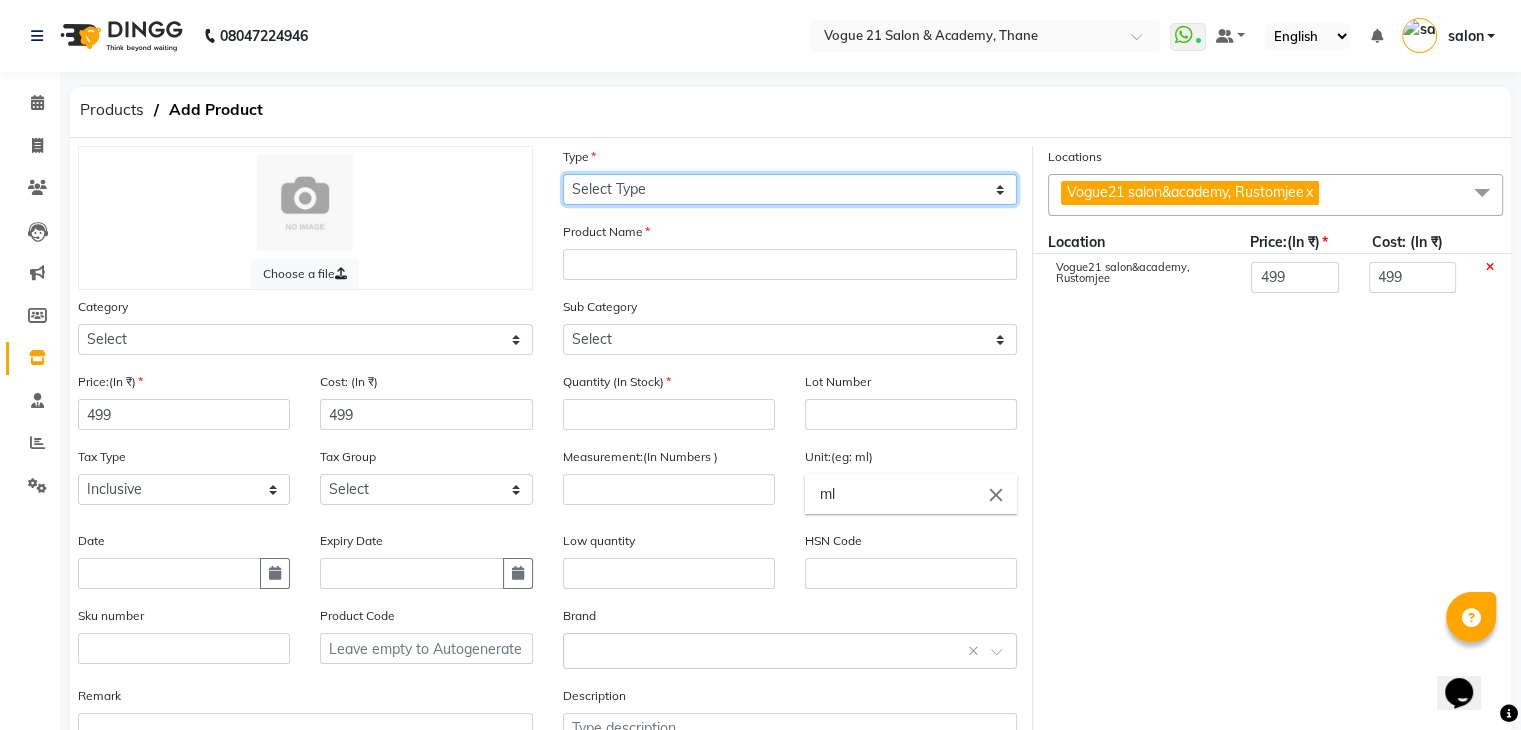 select on "R" 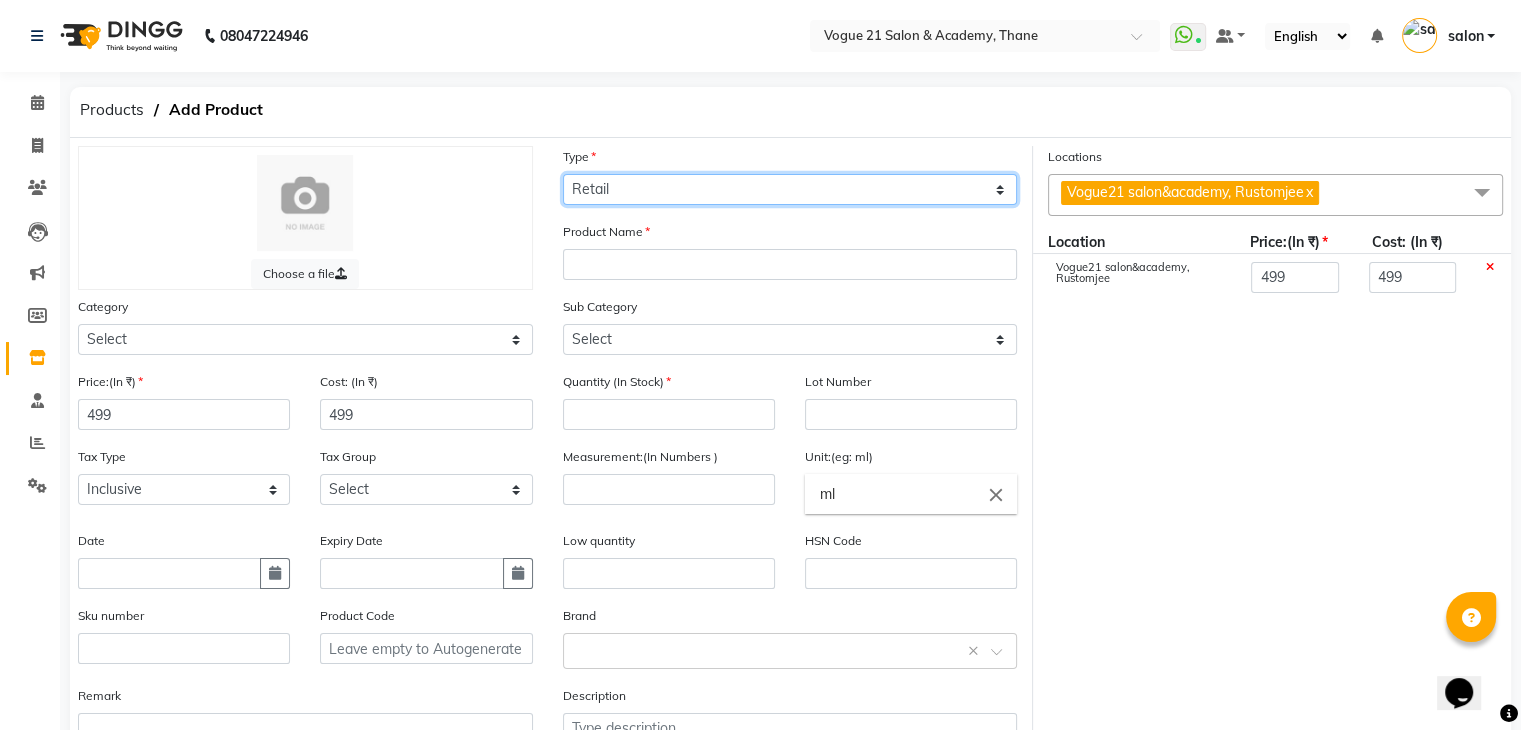 click on "Select Type Both Retail Consumable" 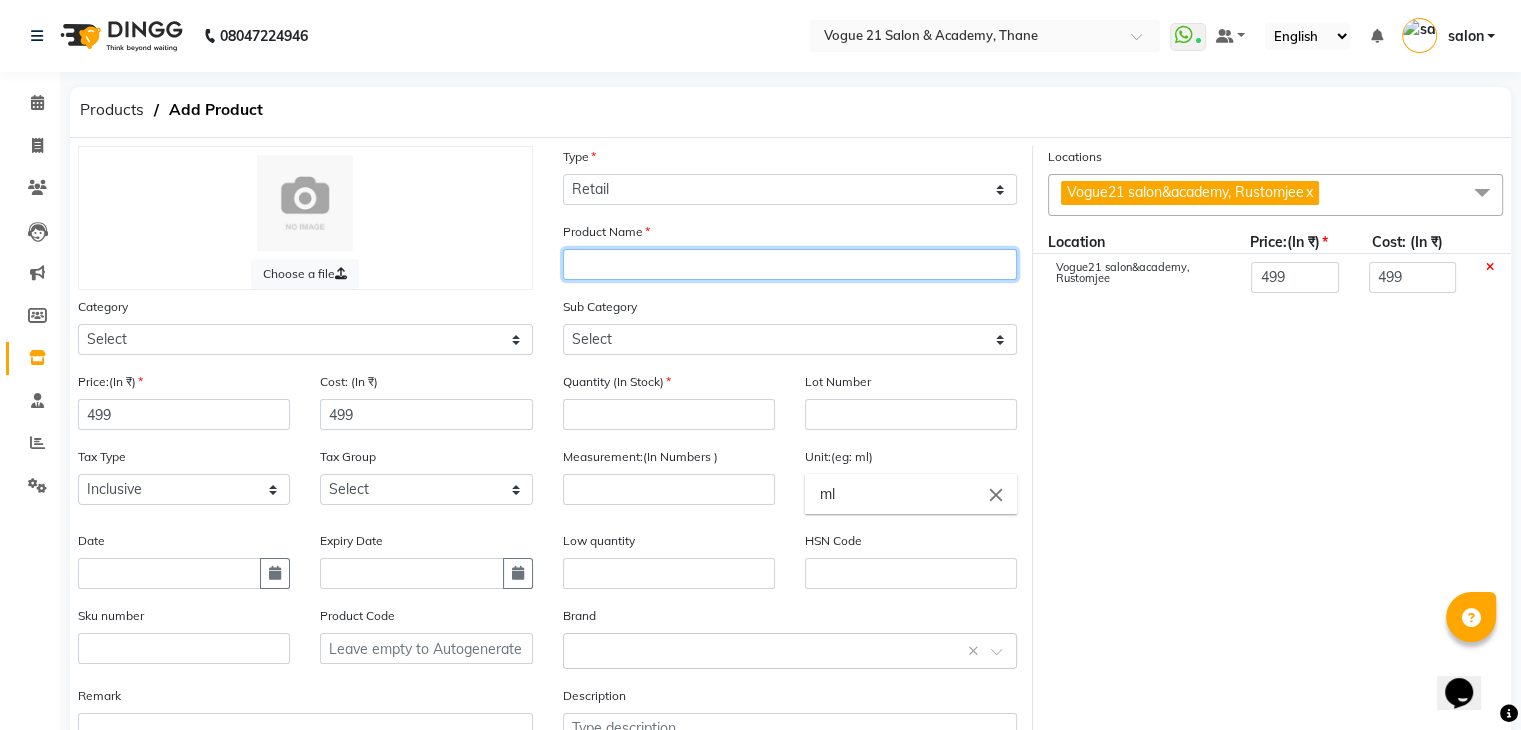 click 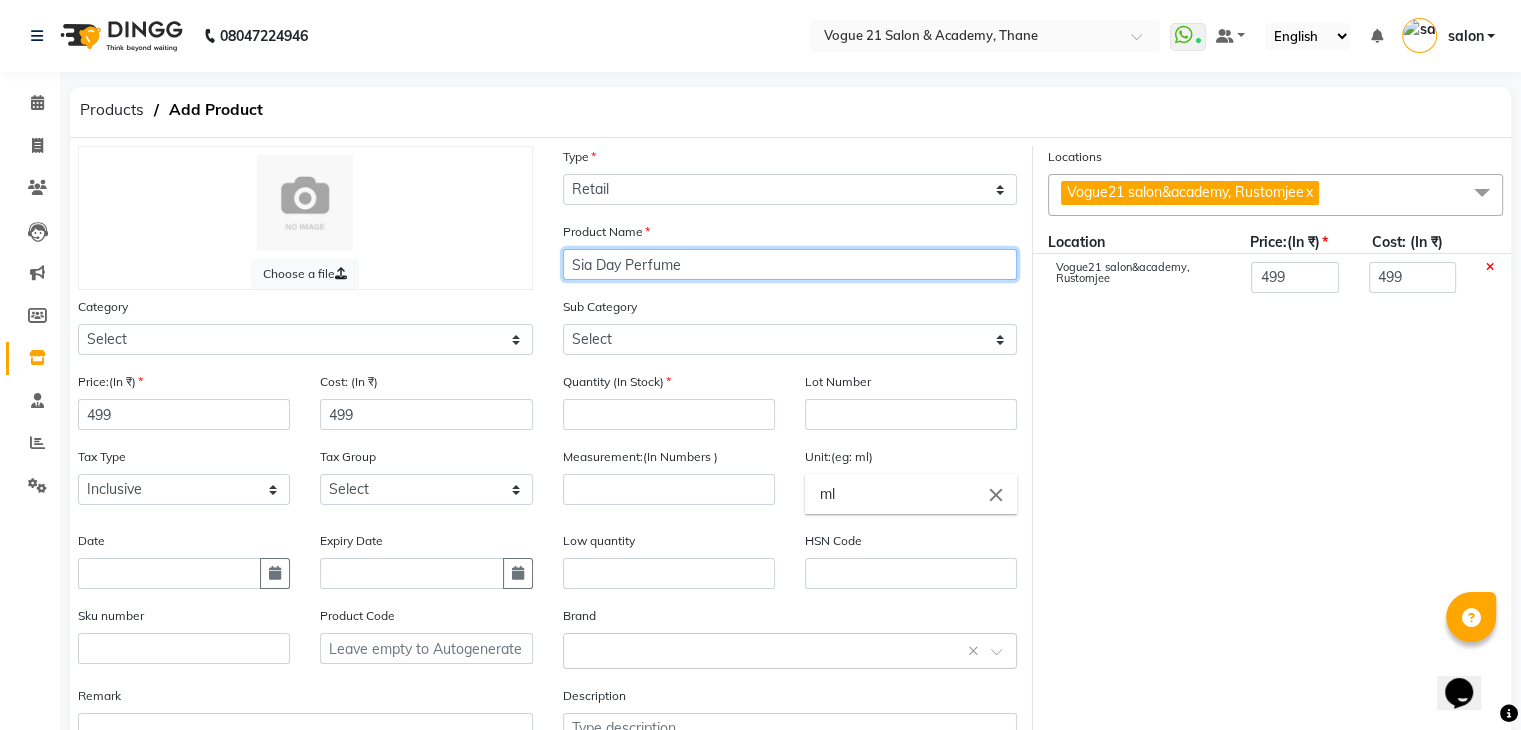 type on "Sia Day Perfume" 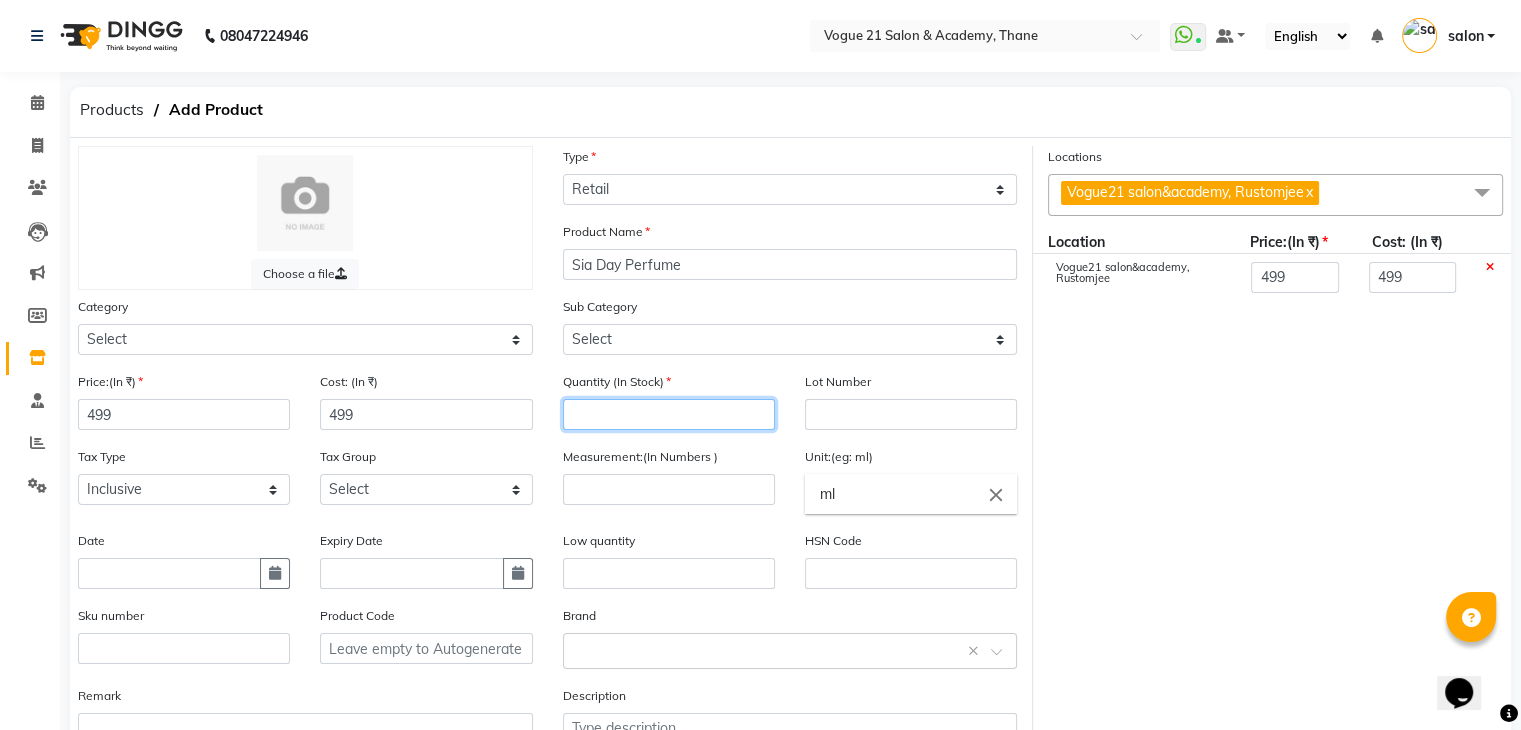 click 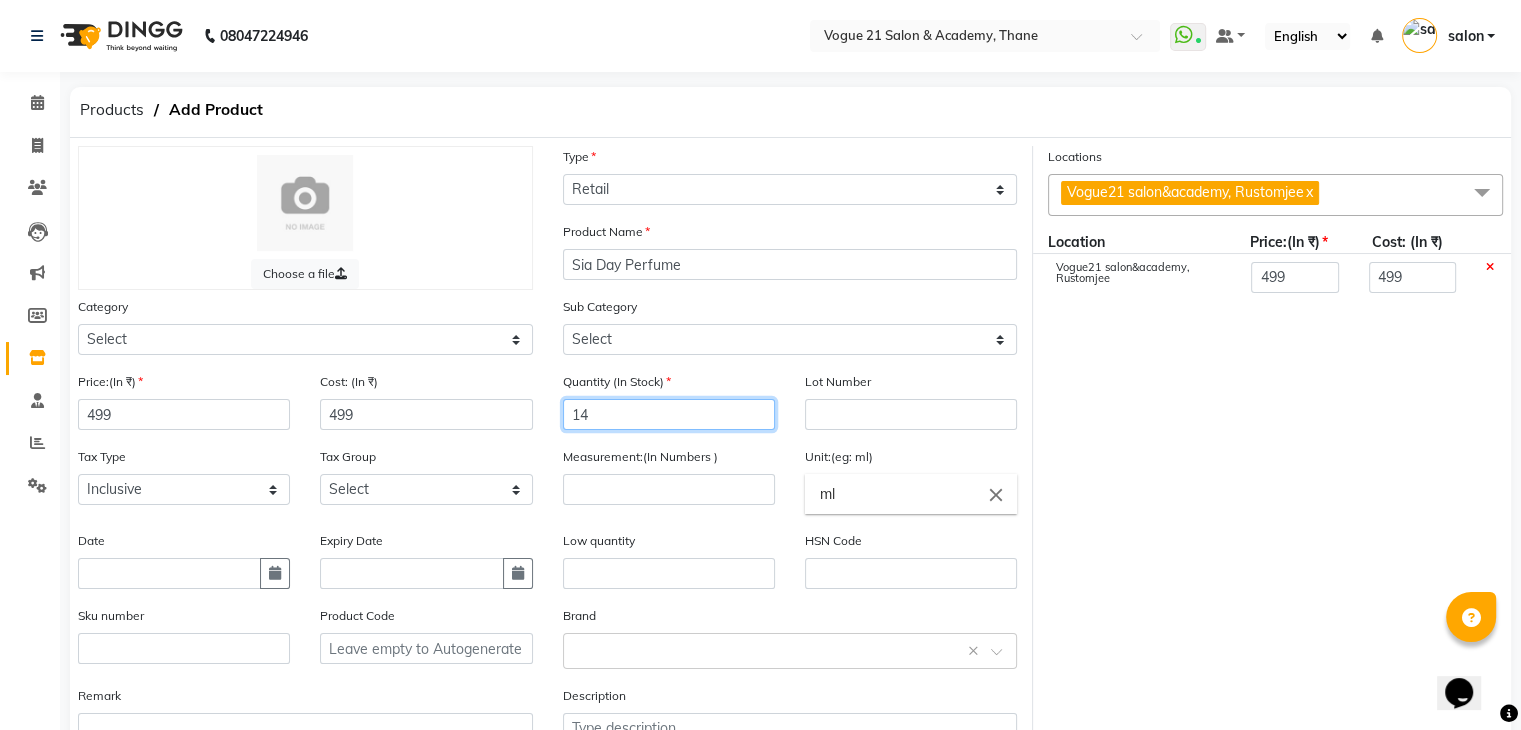 type on "14" 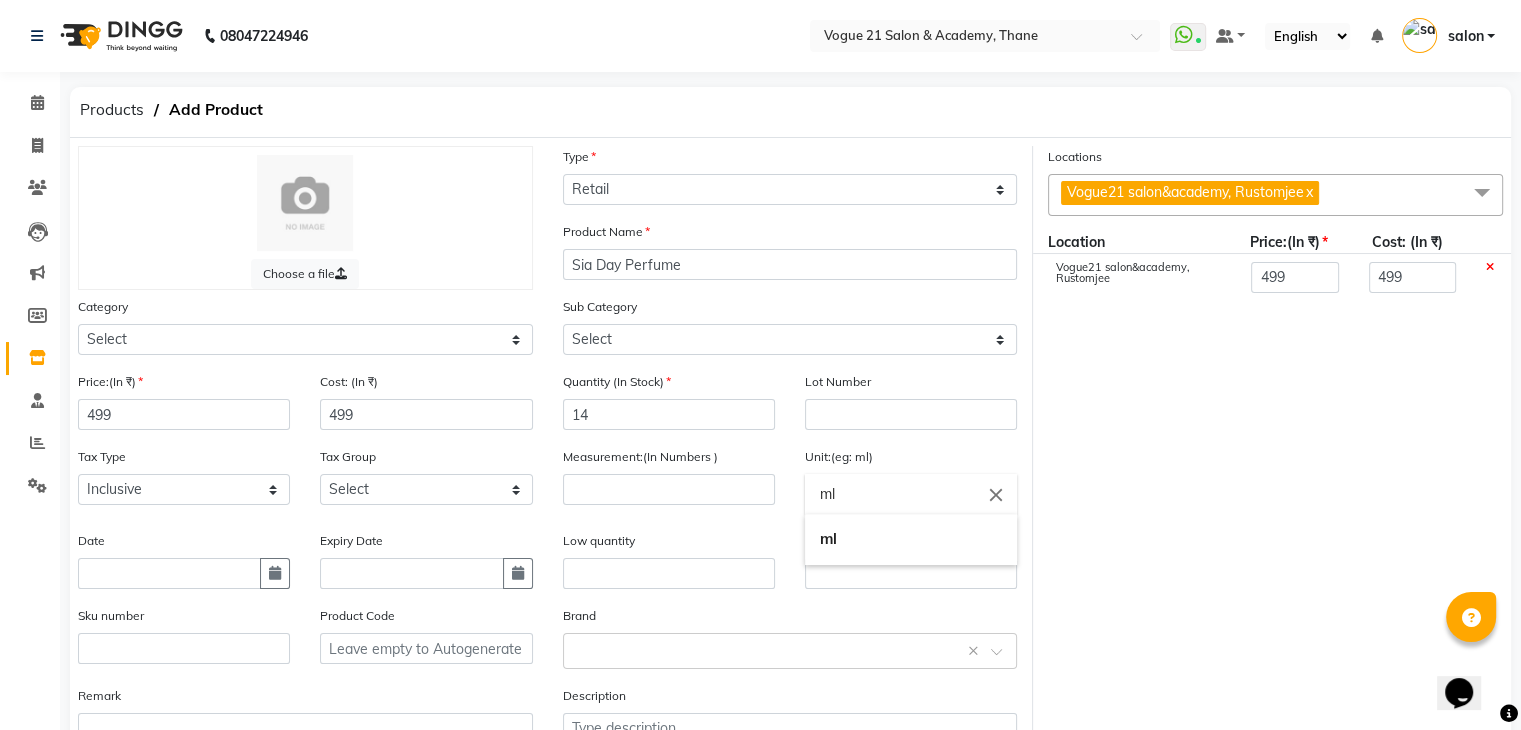 click on "ml" 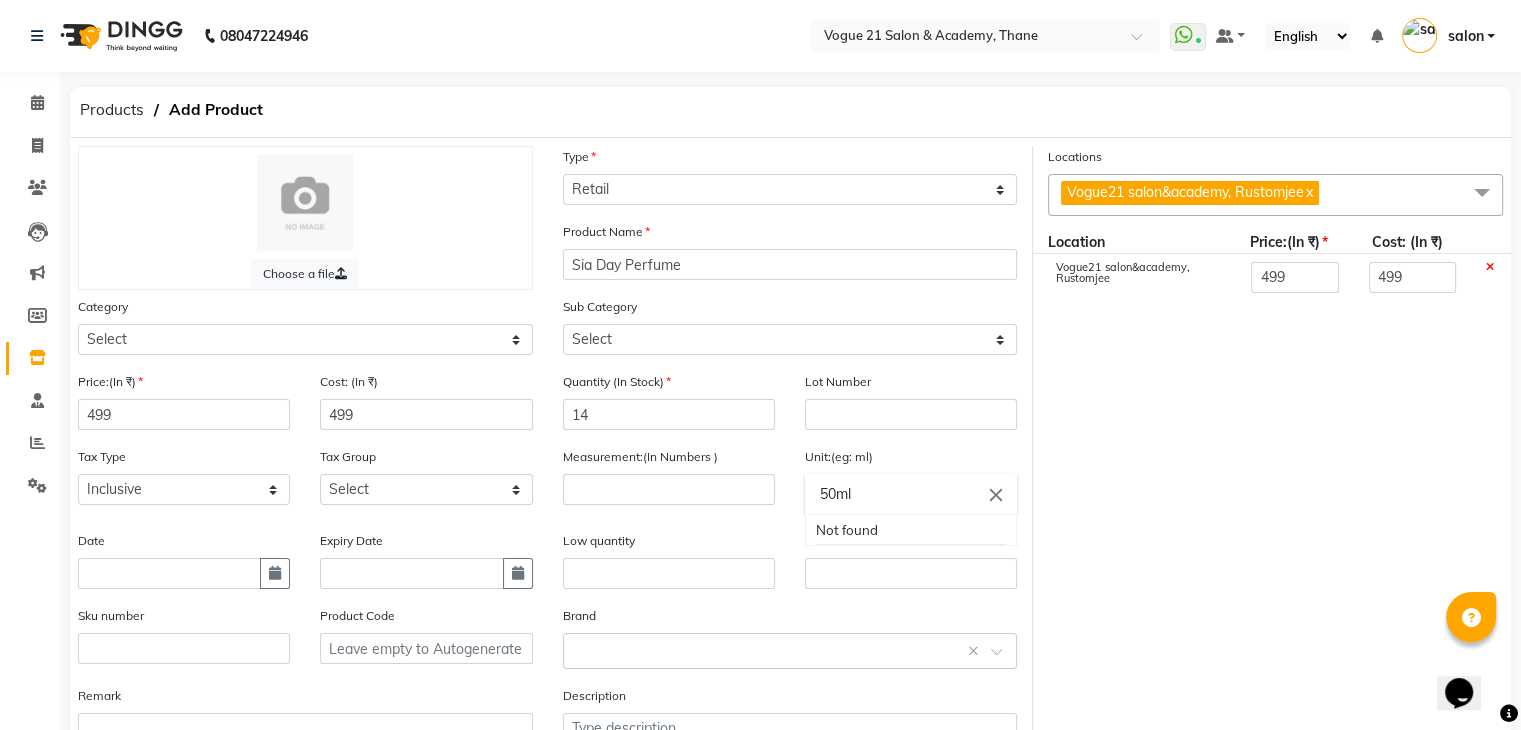type on "50ml" 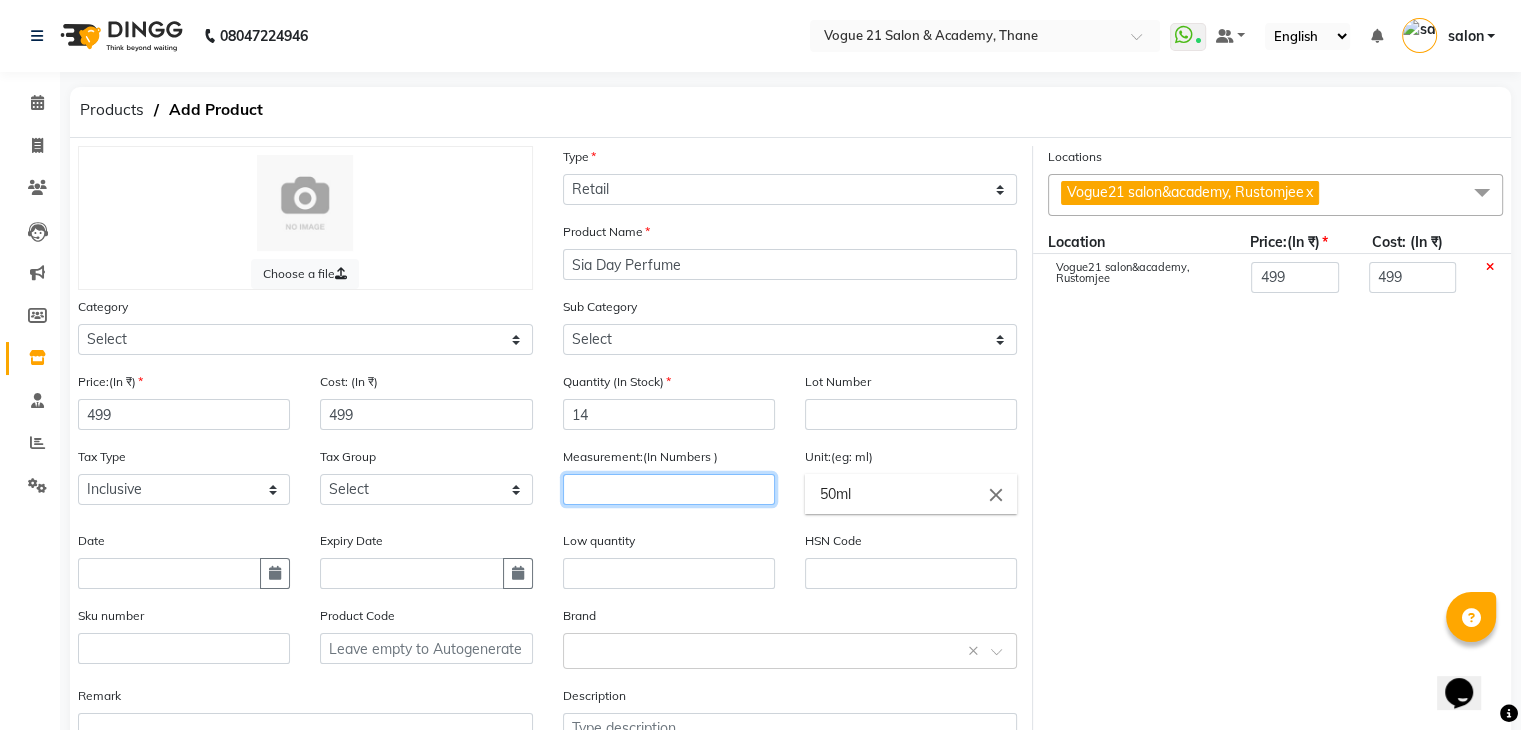 click 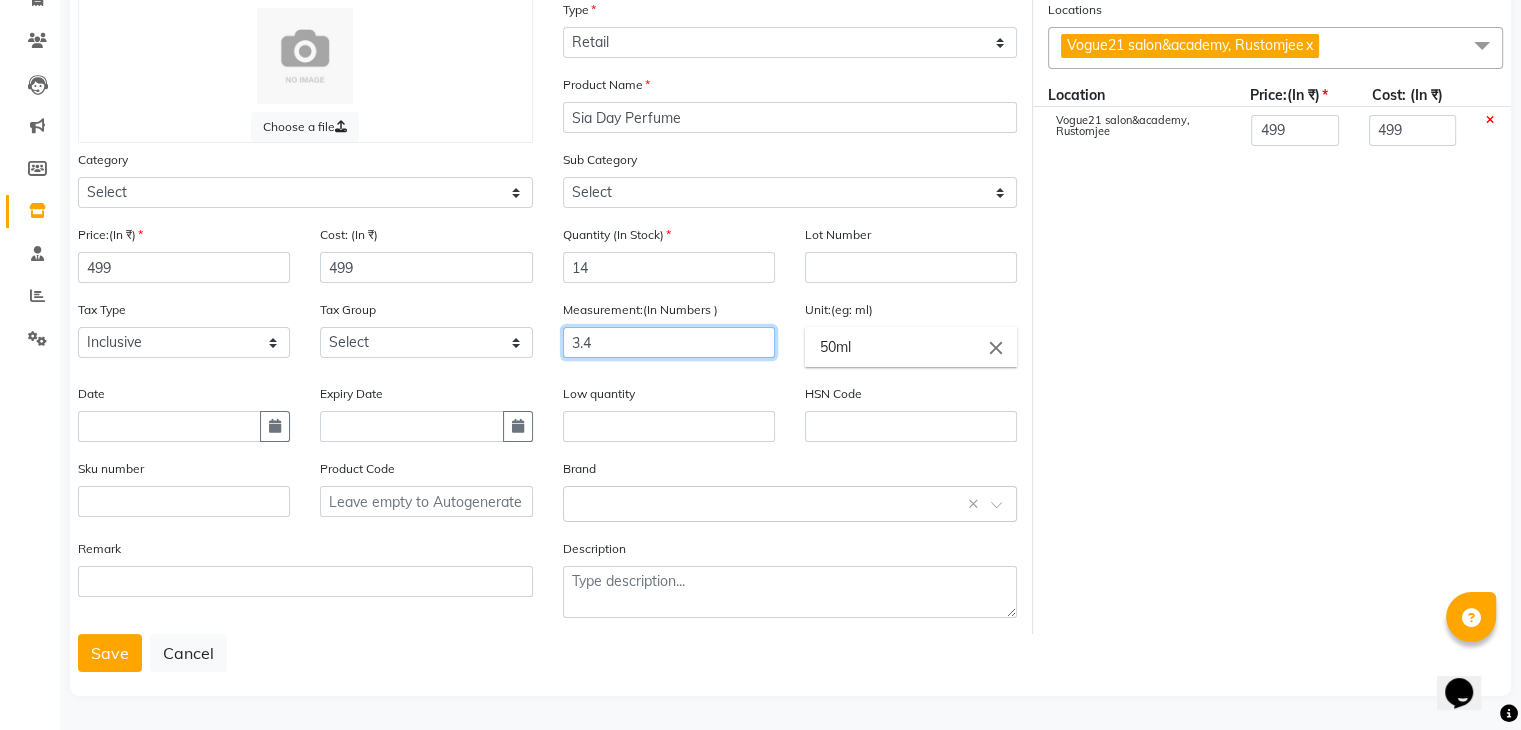 scroll, scrollTop: 156, scrollLeft: 0, axis: vertical 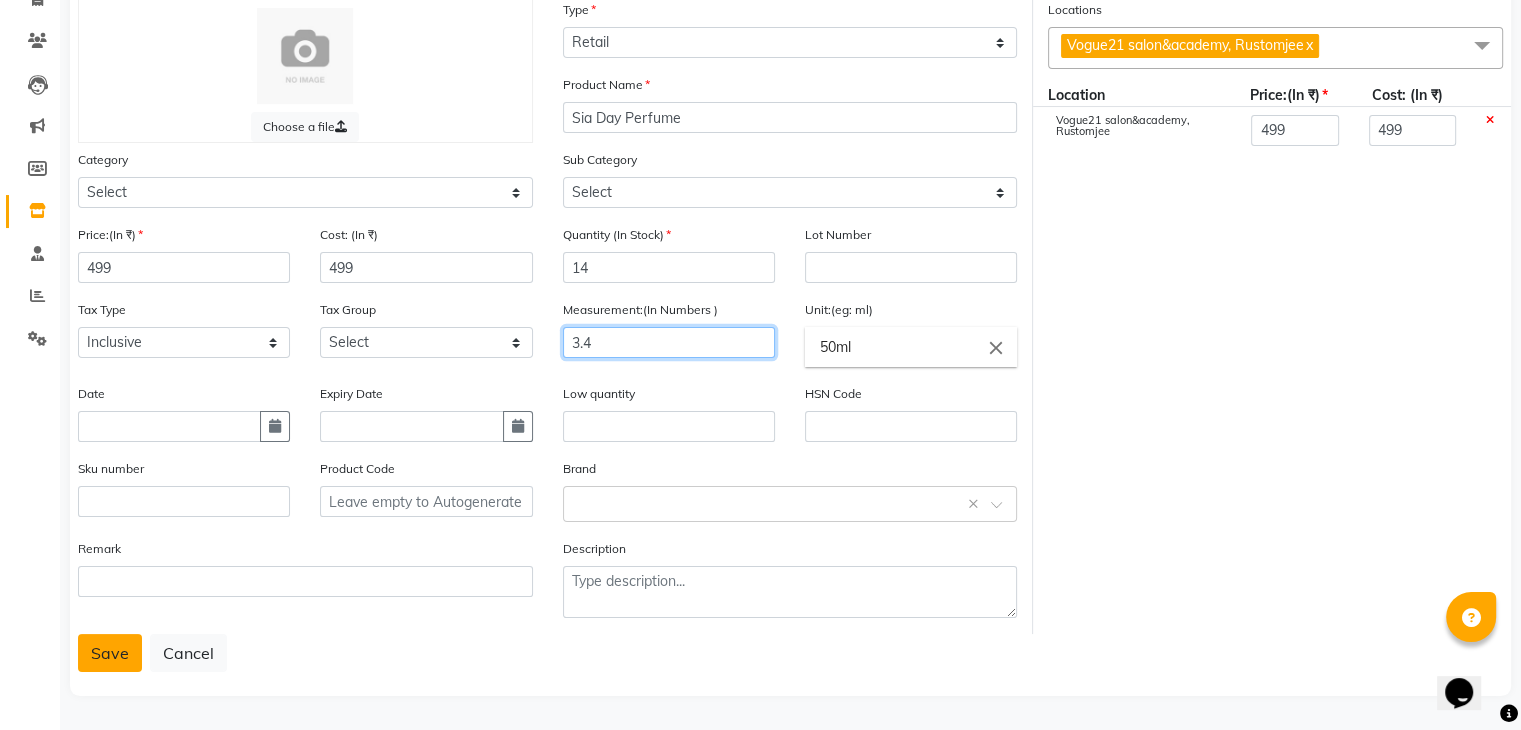 type on "3.4" 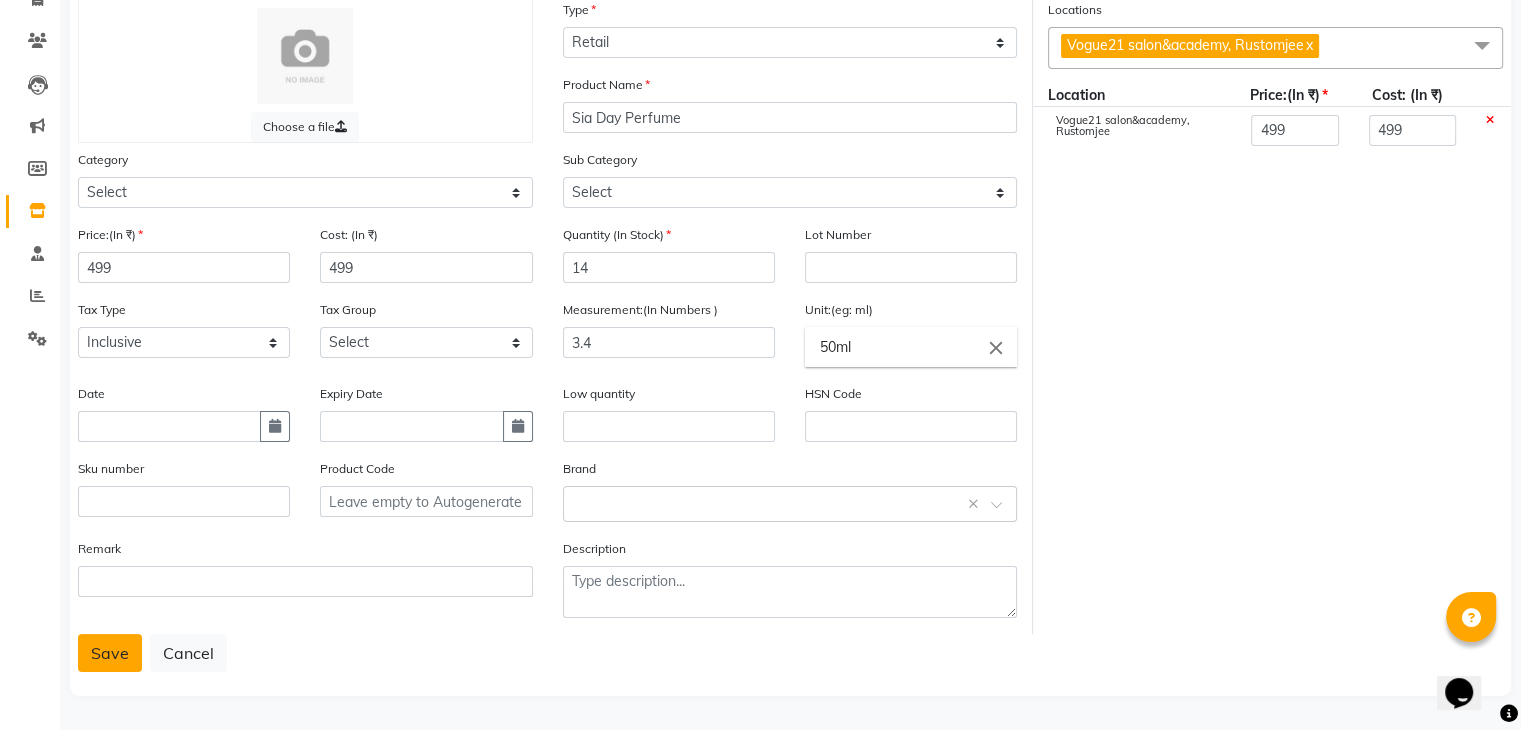 click on "Save" 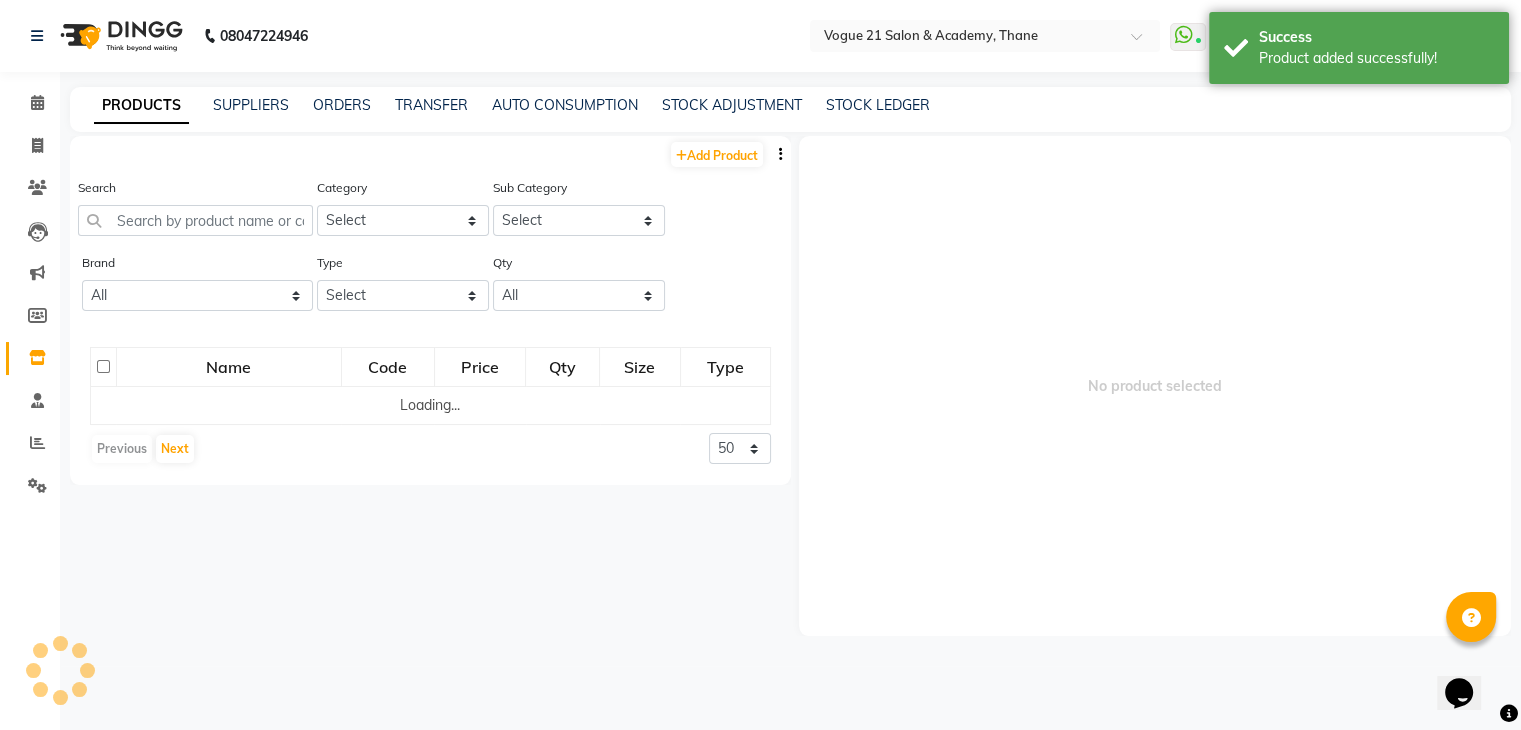 scroll, scrollTop: 0, scrollLeft: 0, axis: both 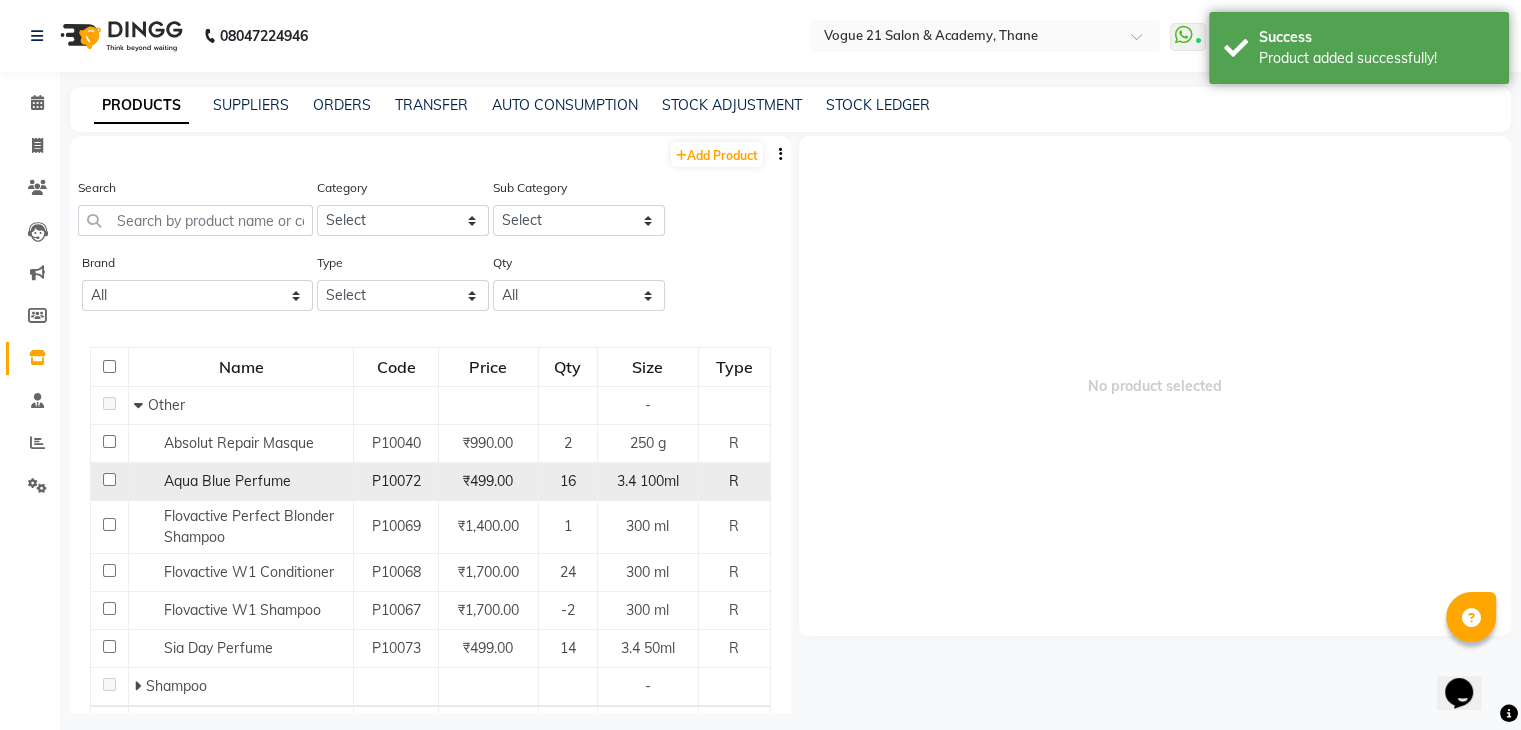 click on "Aqua Blue Perfume" 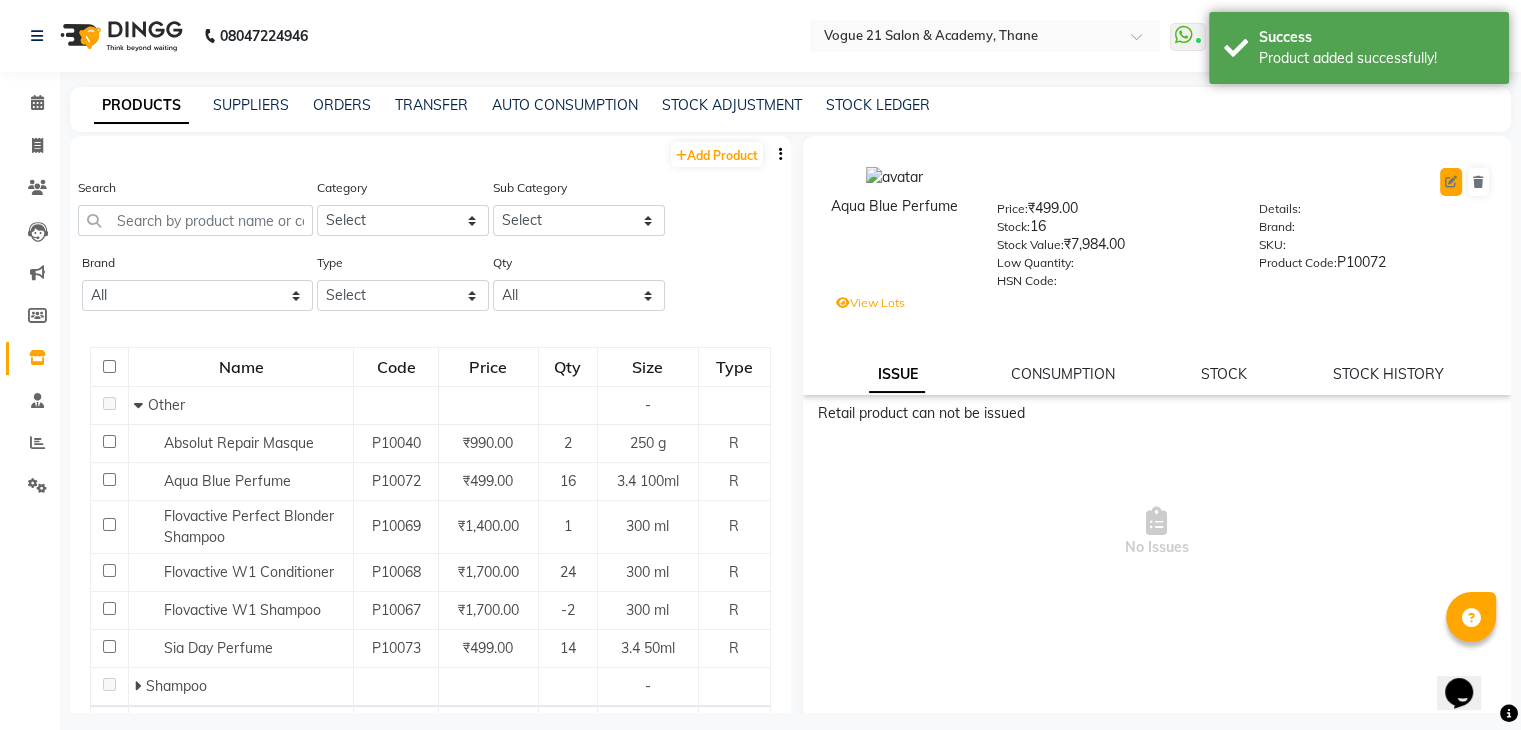 click 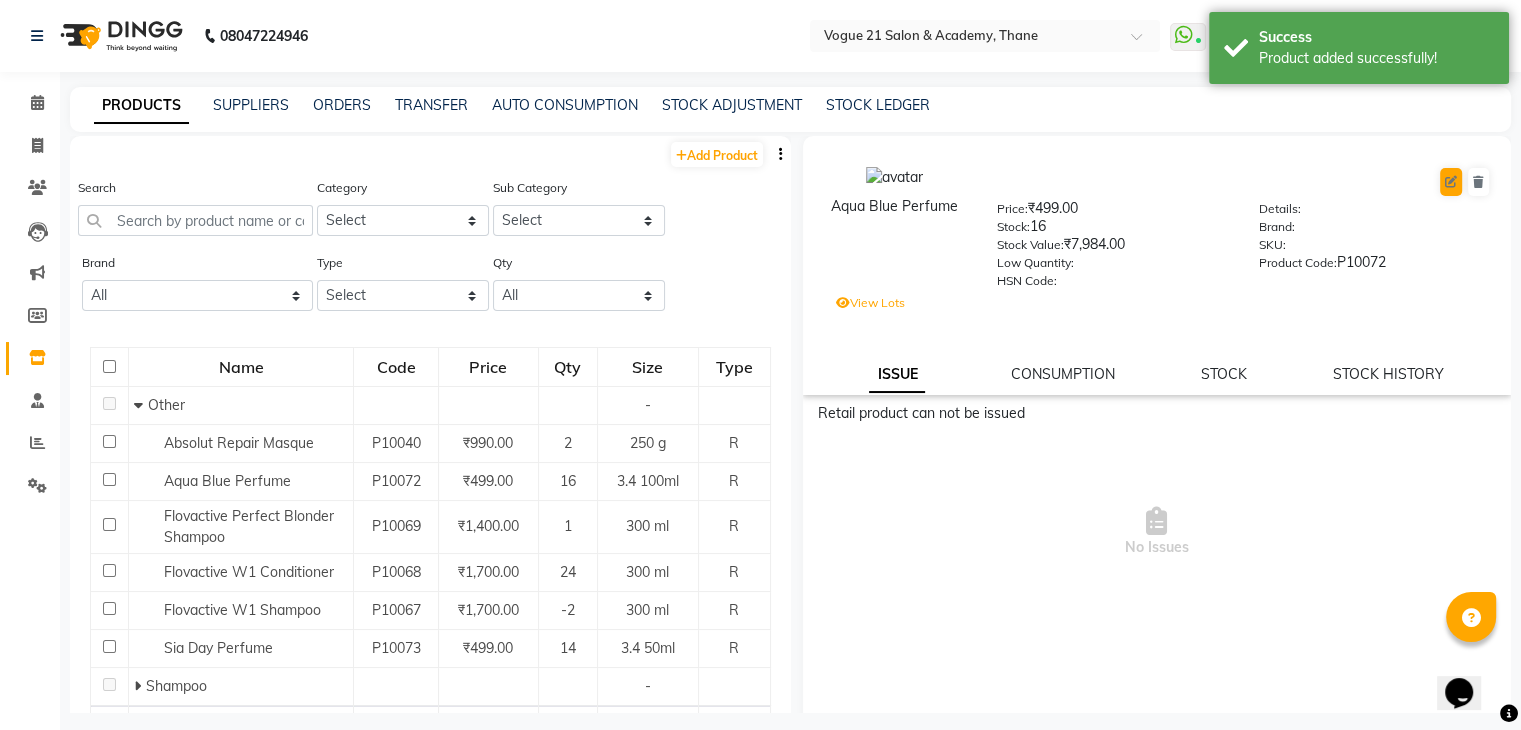 select on "R" 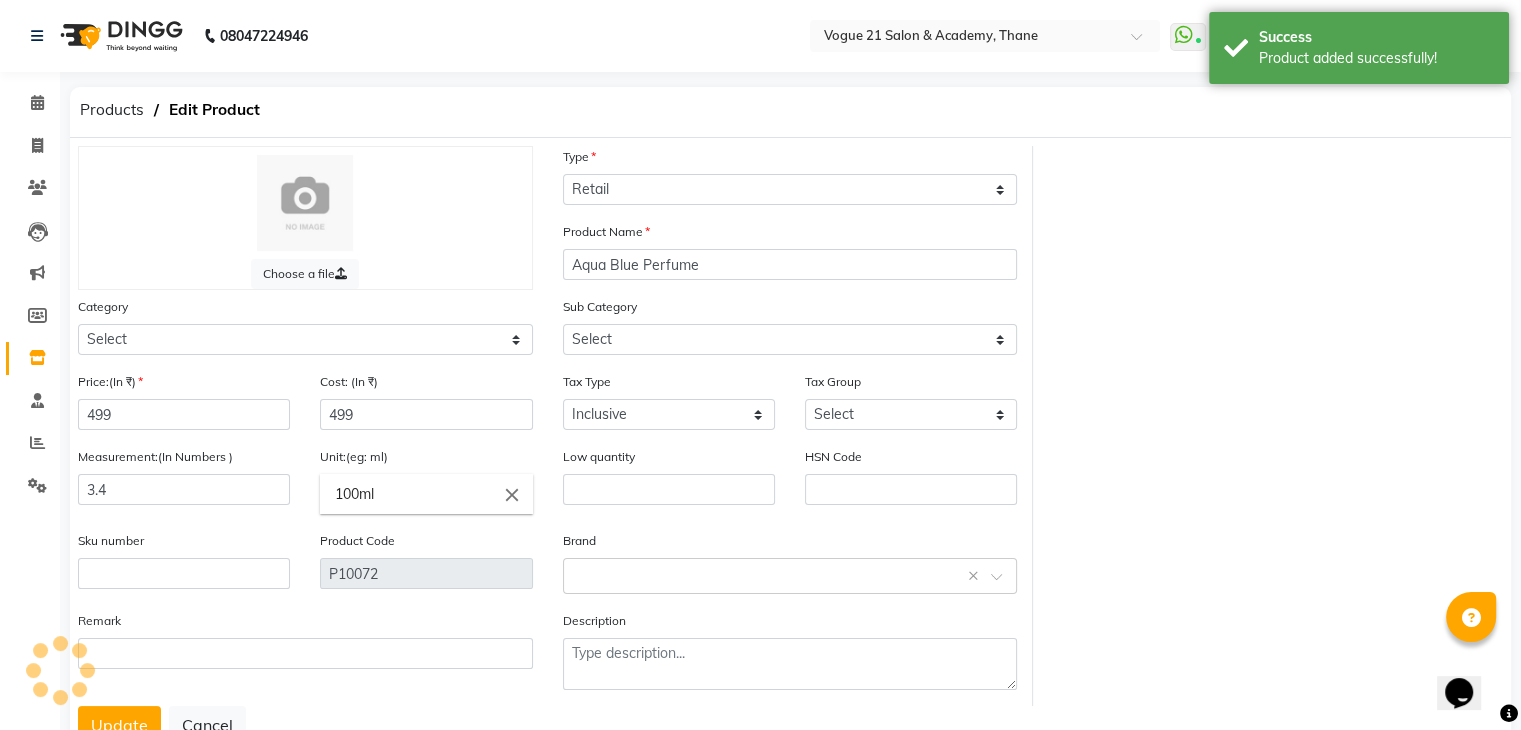 select on "567501002" 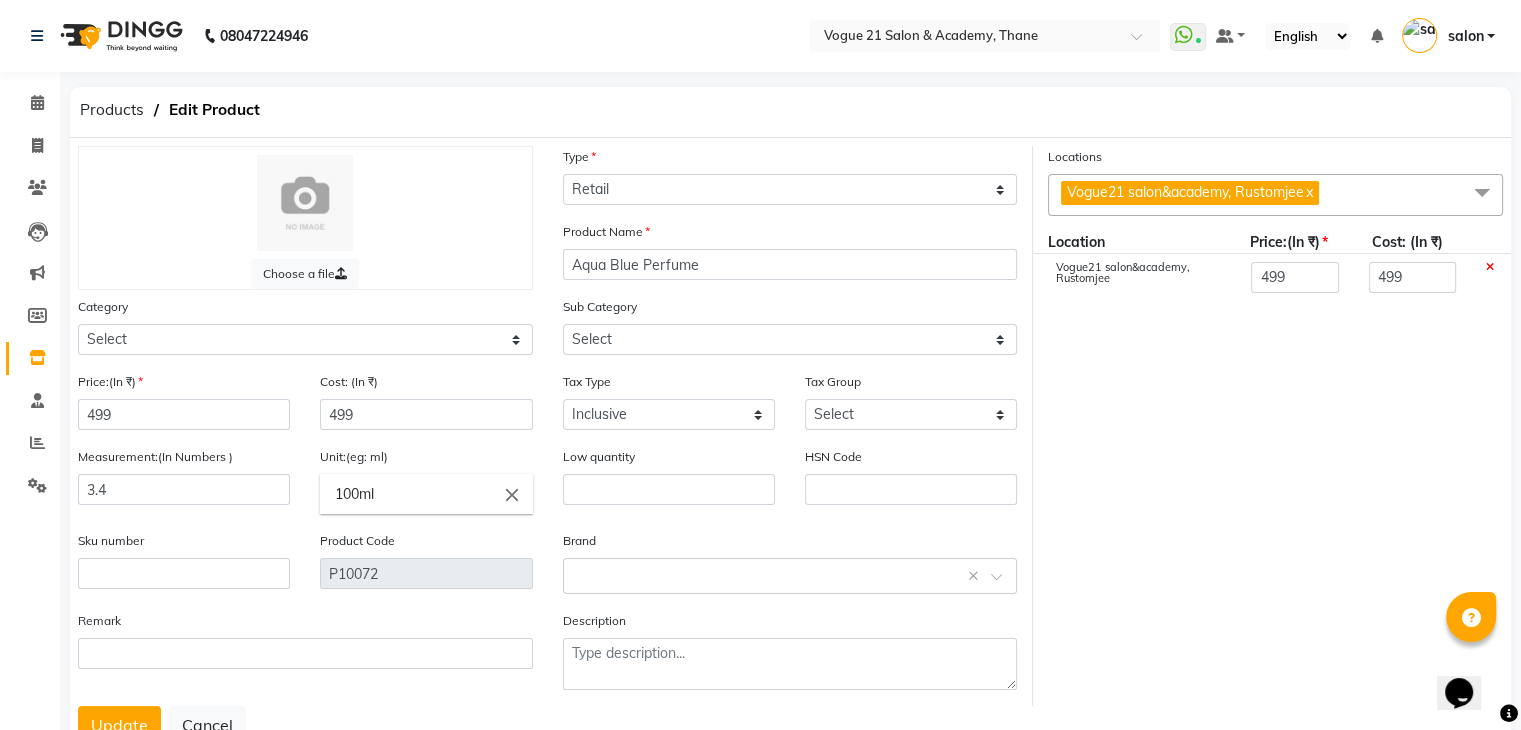 click on "100ml" 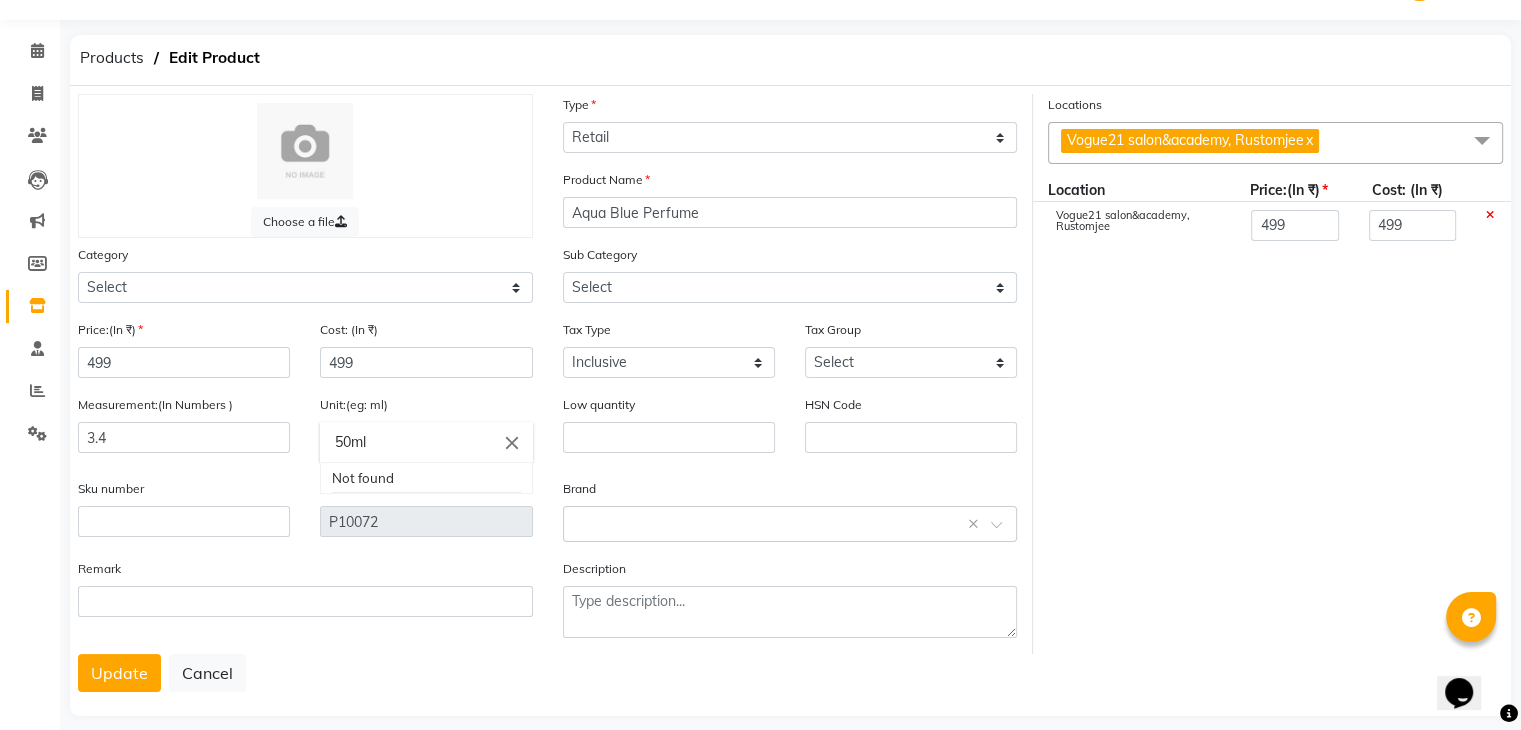scroll, scrollTop: 80, scrollLeft: 0, axis: vertical 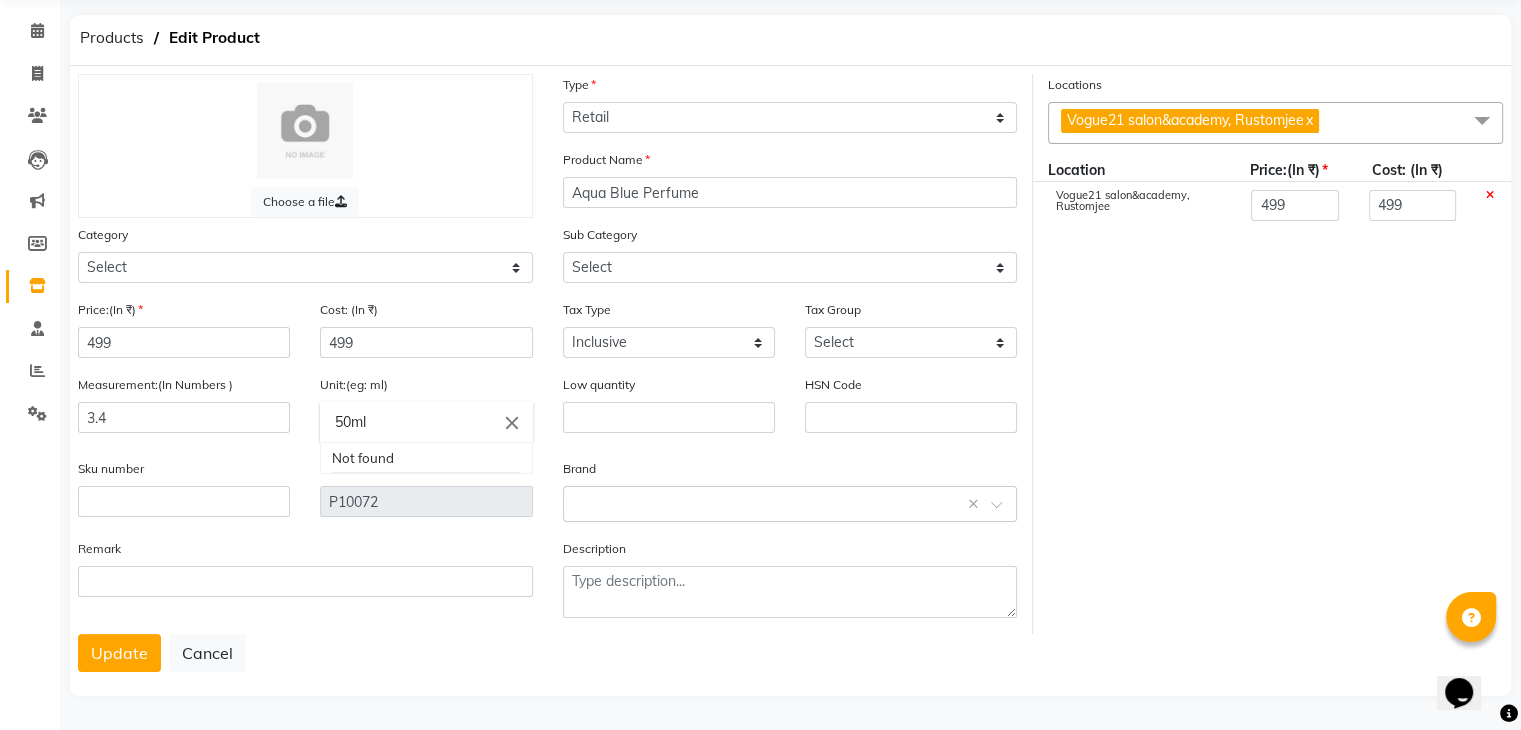 type on "50ml" 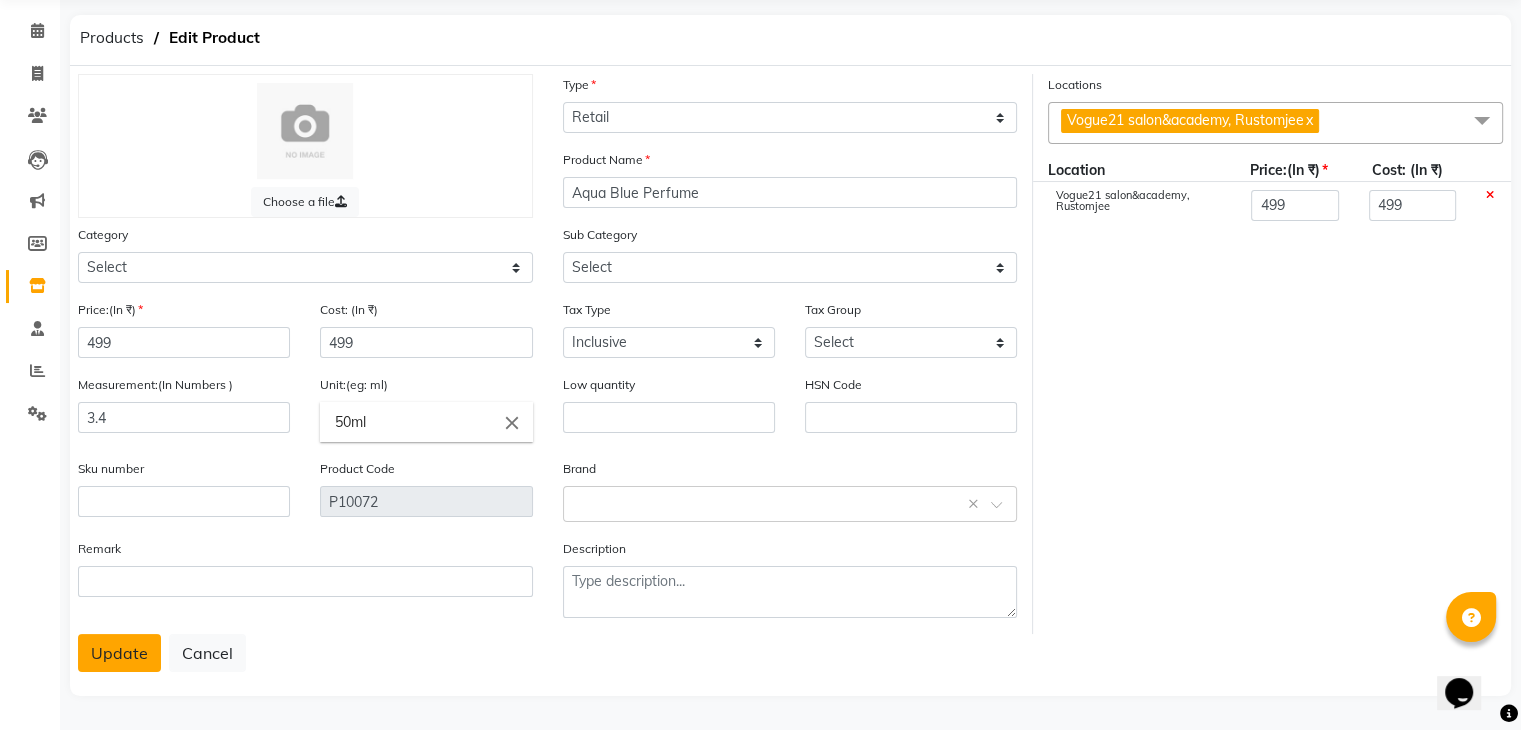 click on "Update" 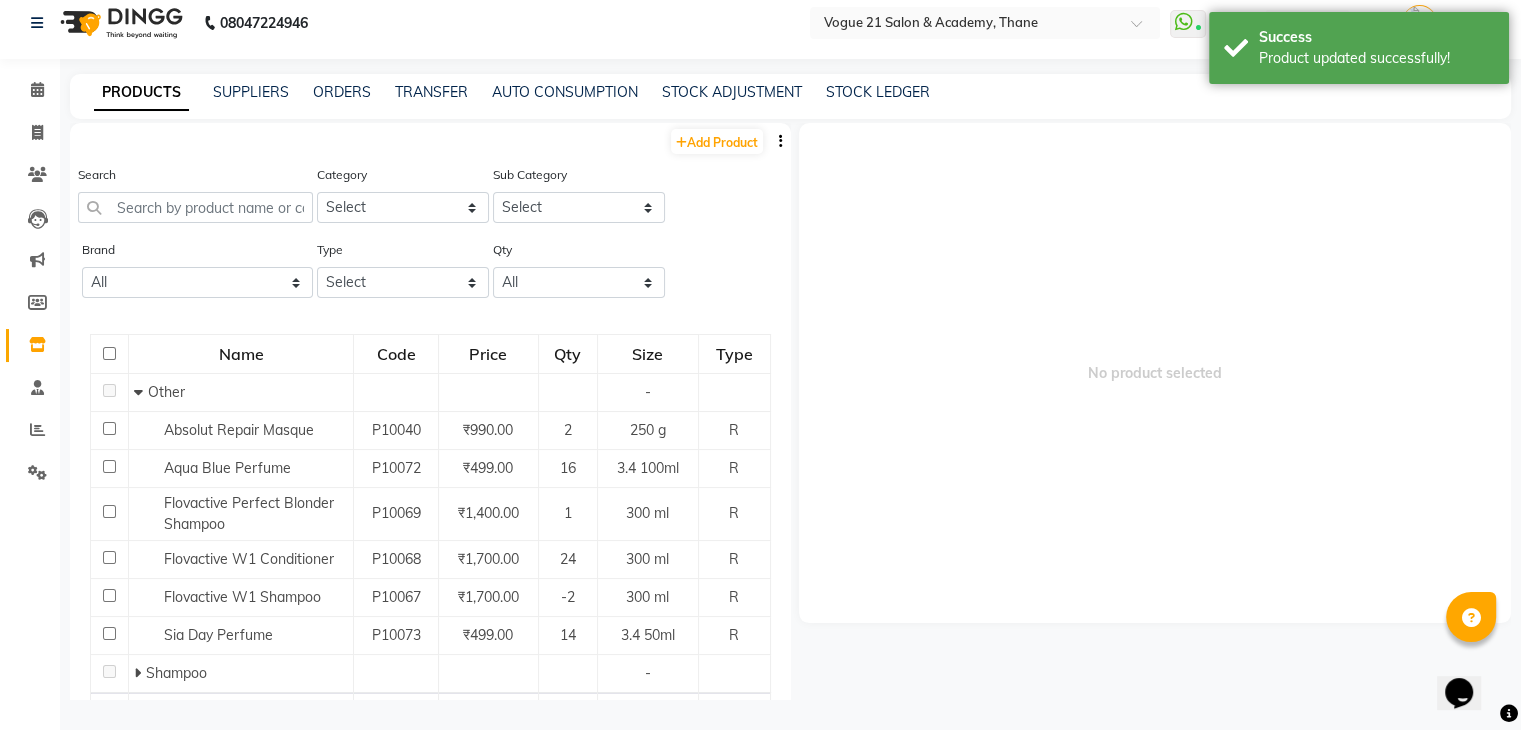 scroll, scrollTop: 13, scrollLeft: 0, axis: vertical 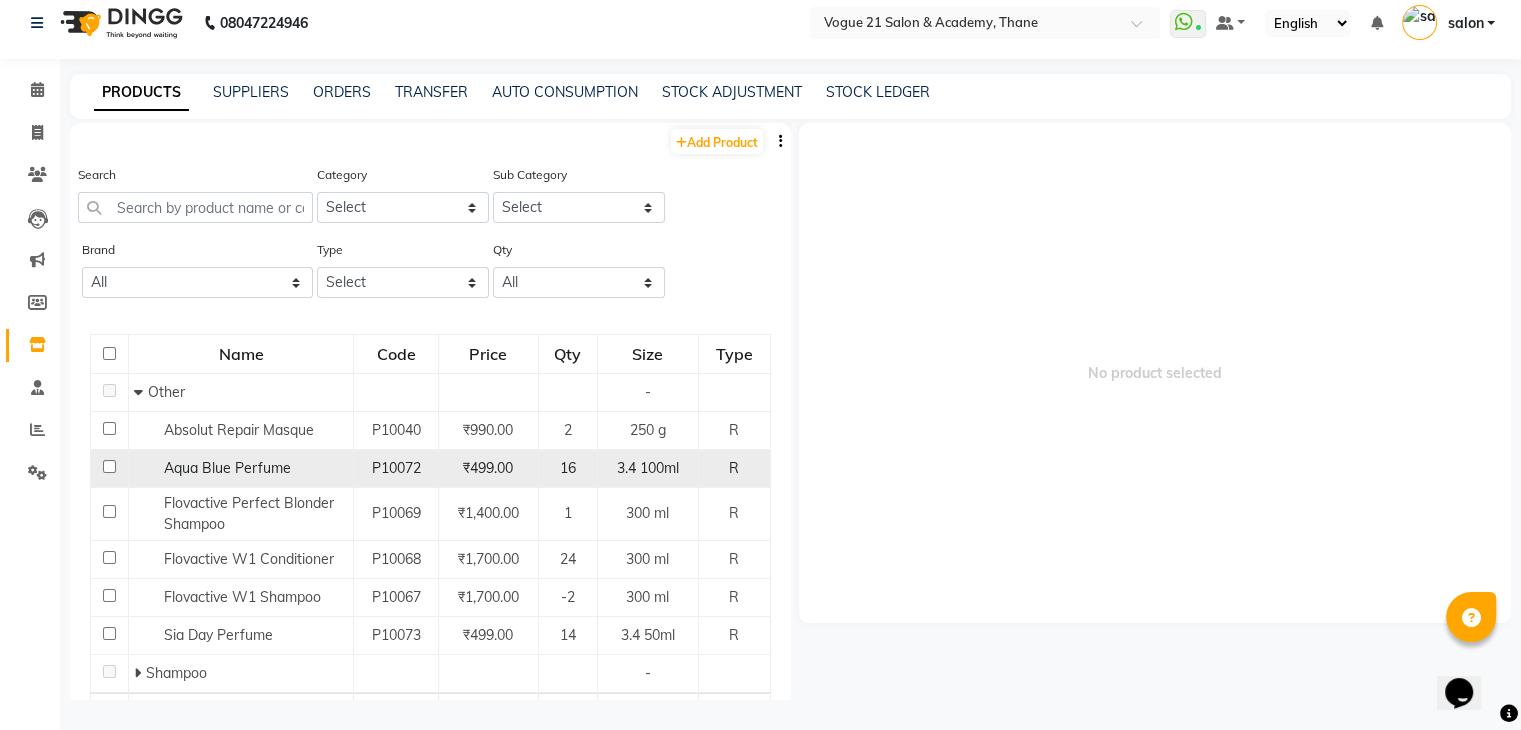 click on "3.4 100ml" 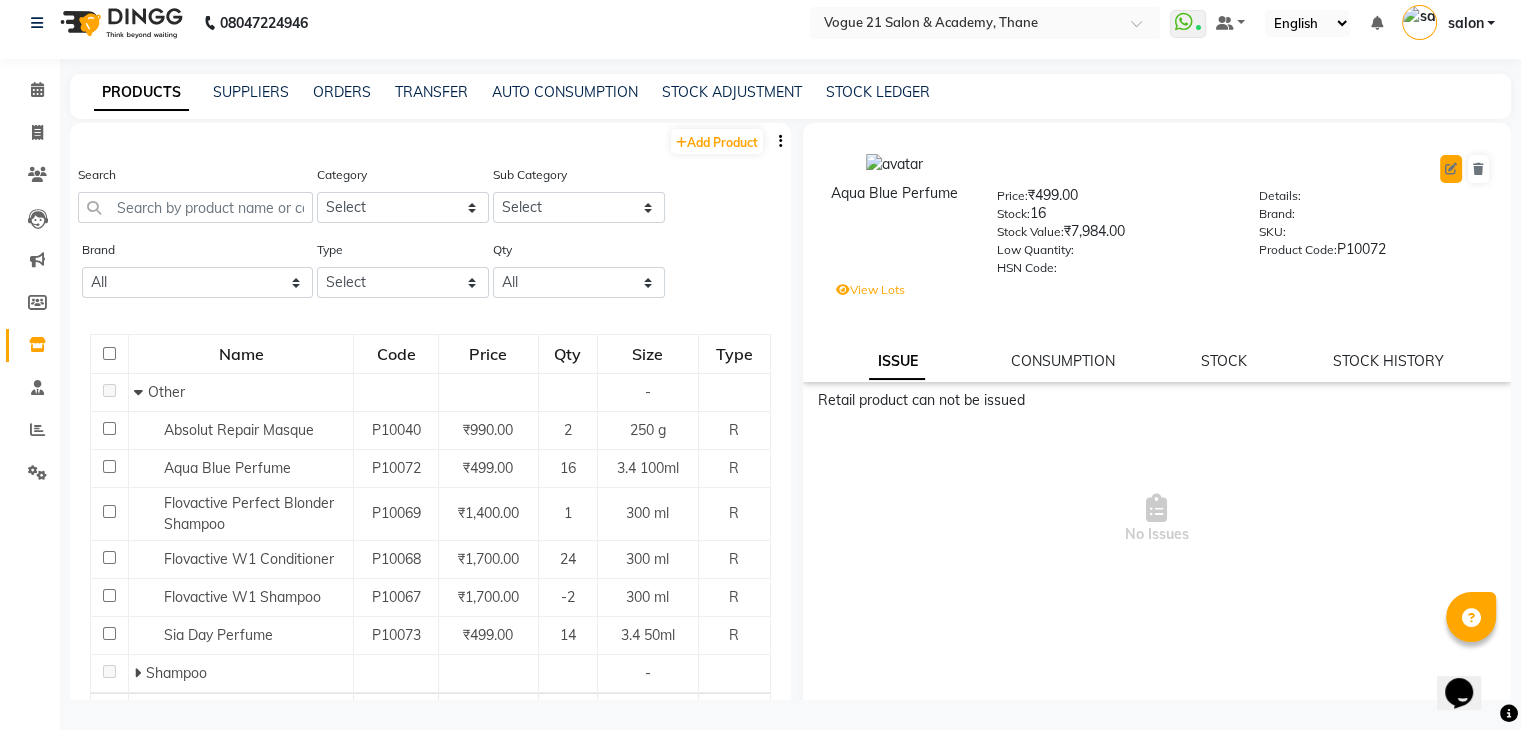 click 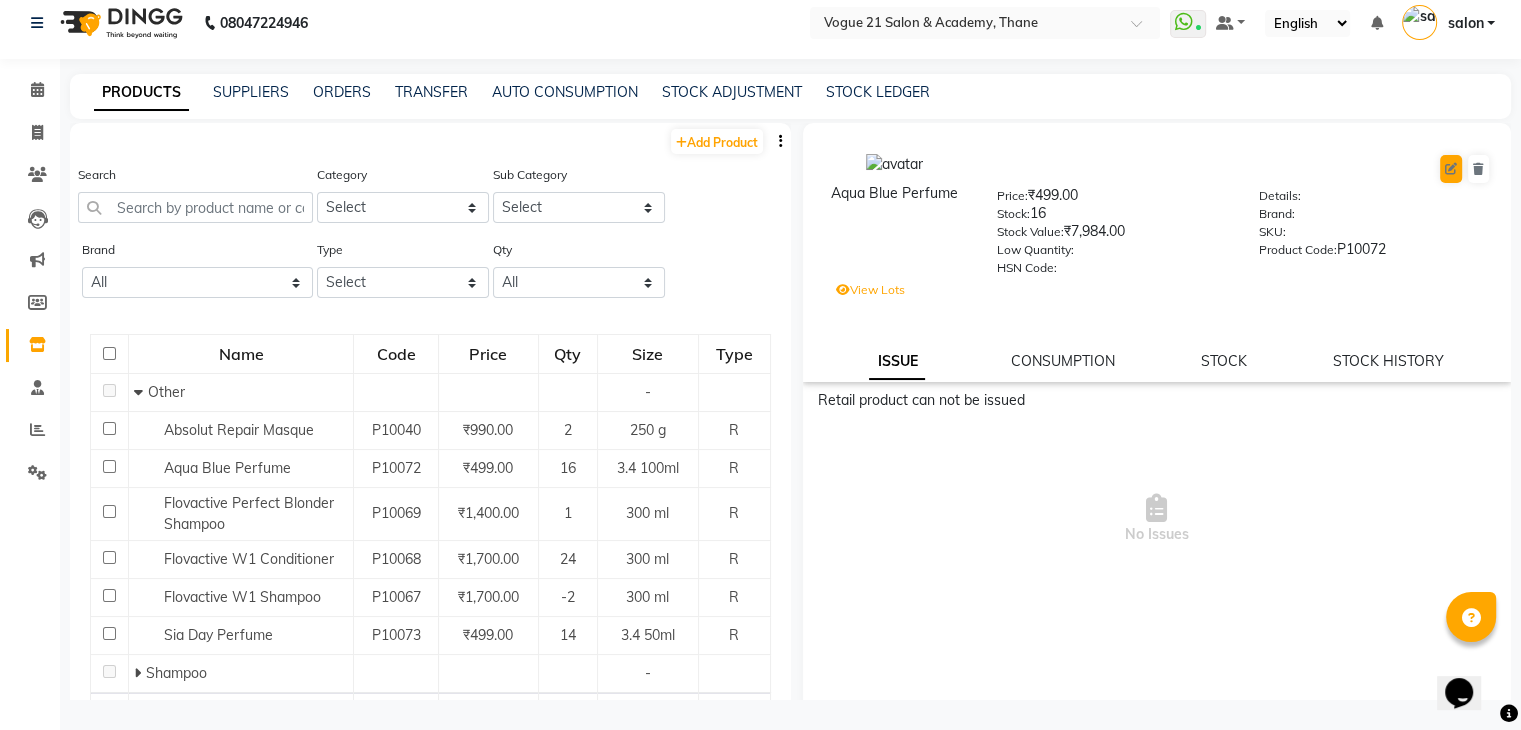 select on "R" 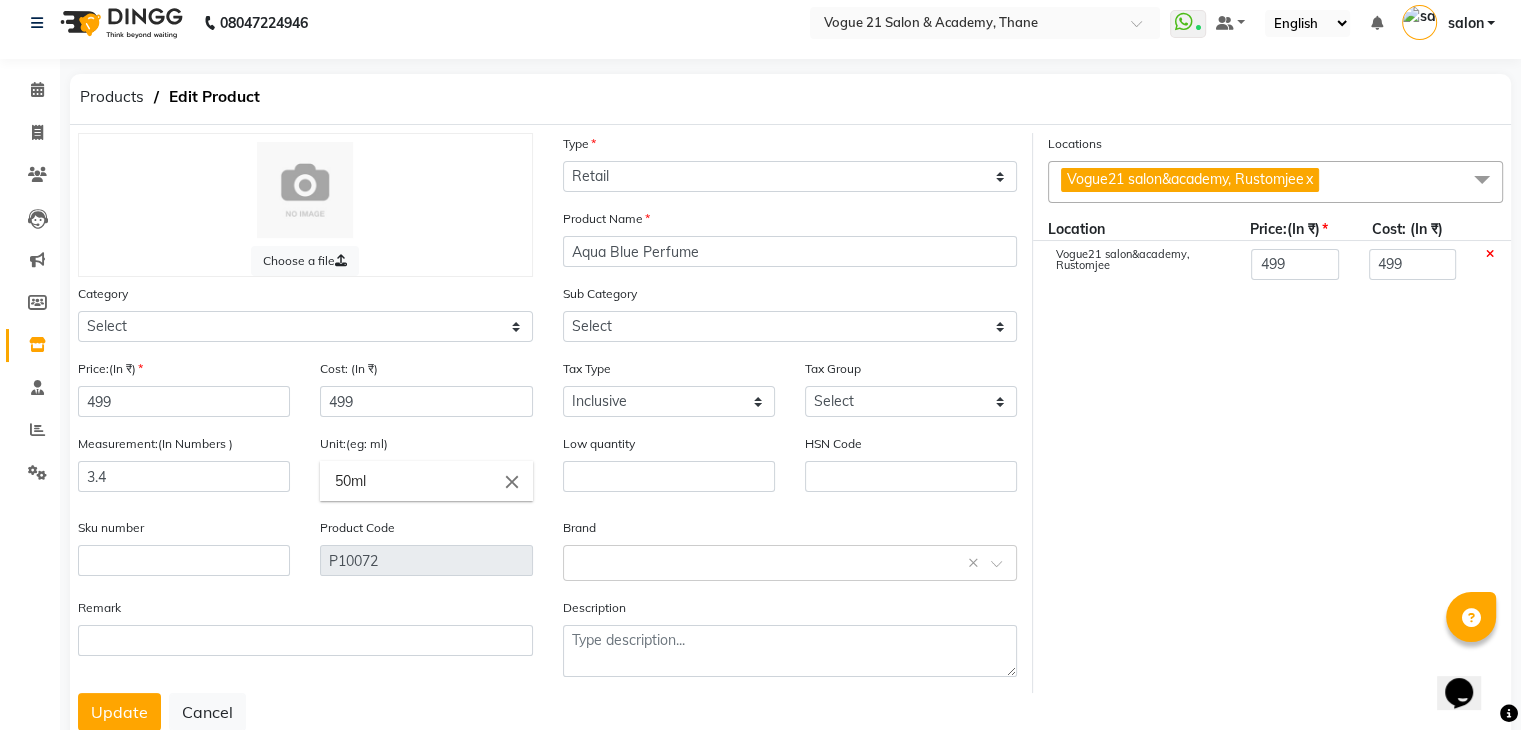 select on "567501002" 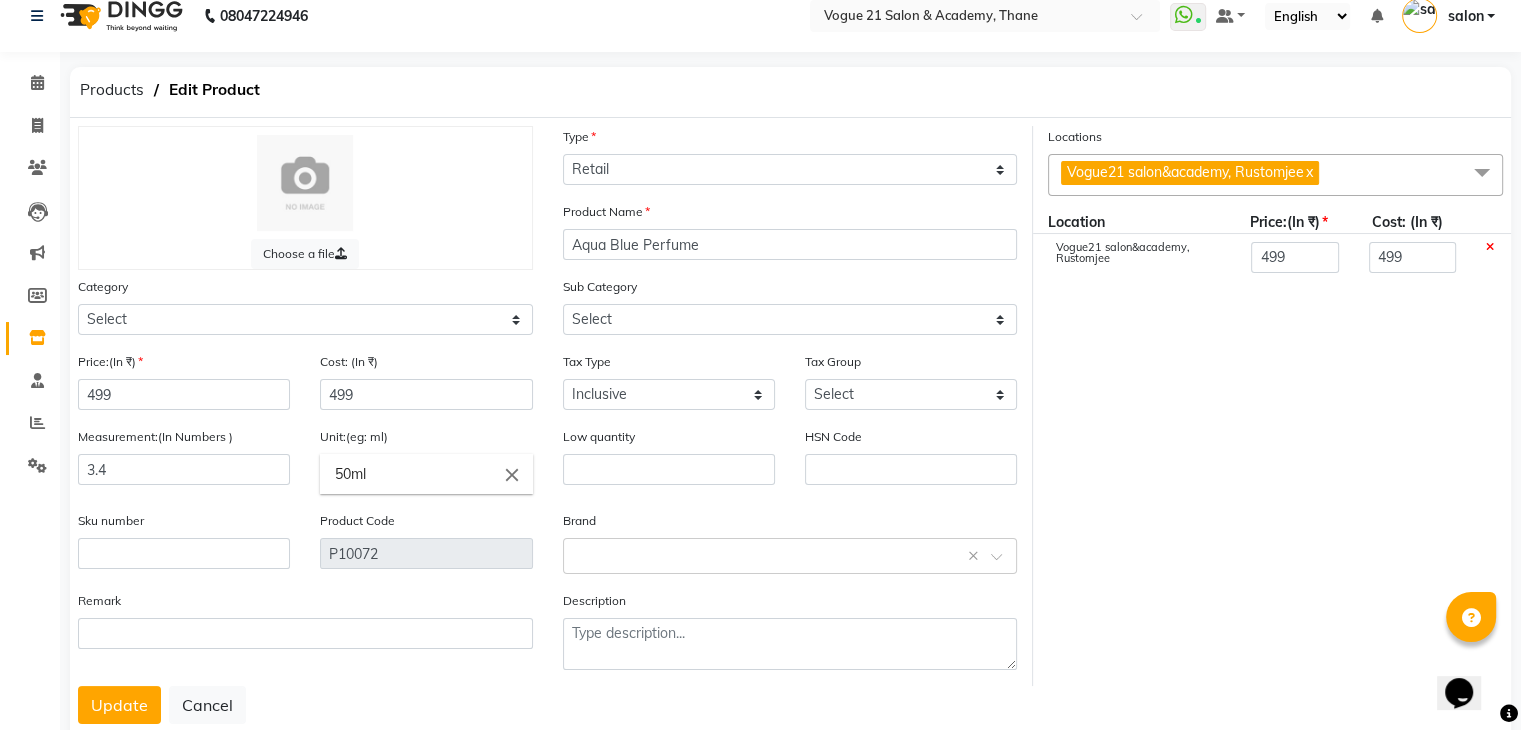 scroll, scrollTop: 0, scrollLeft: 0, axis: both 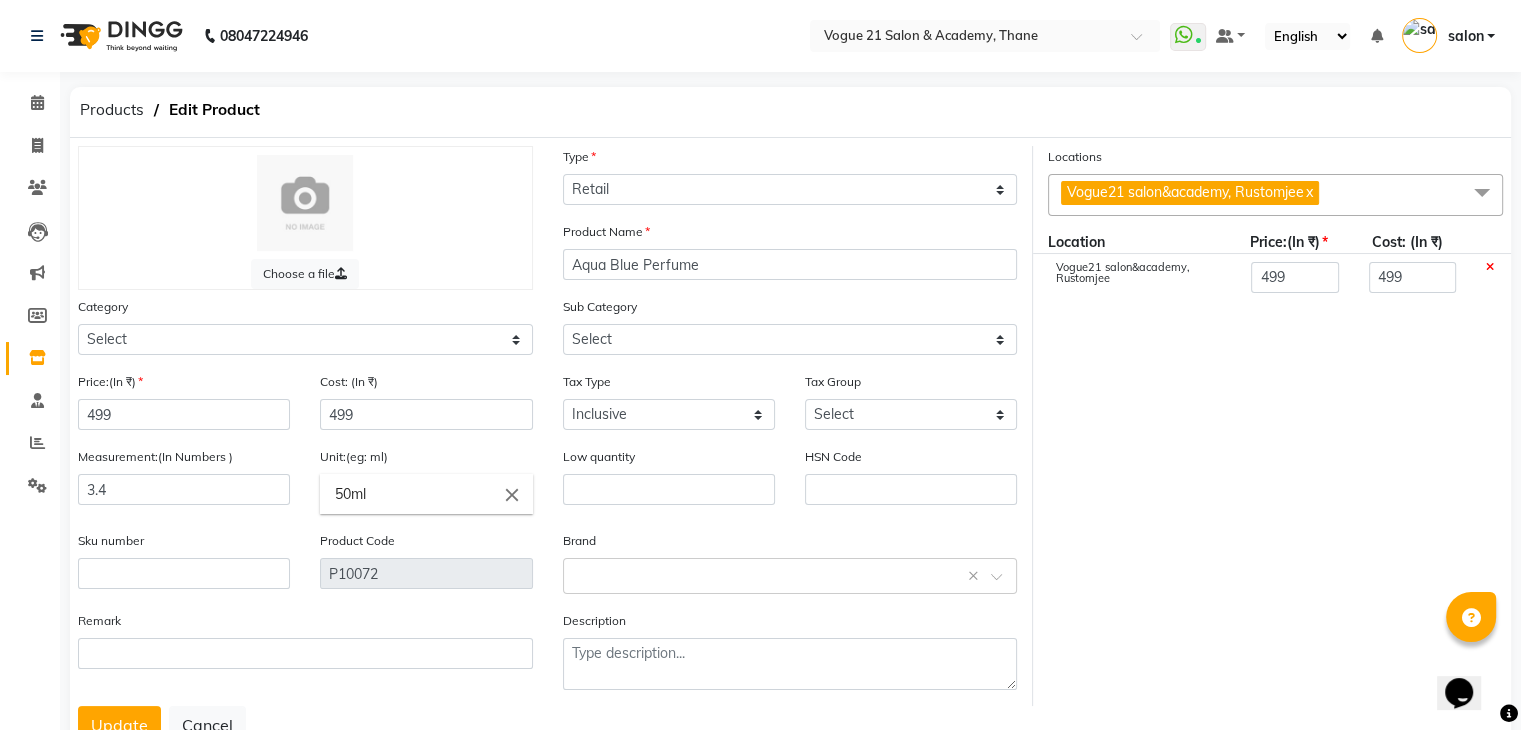 drag, startPoint x: 0, startPoint y: 170, endPoint x: 0, endPoint y: 67, distance: 103 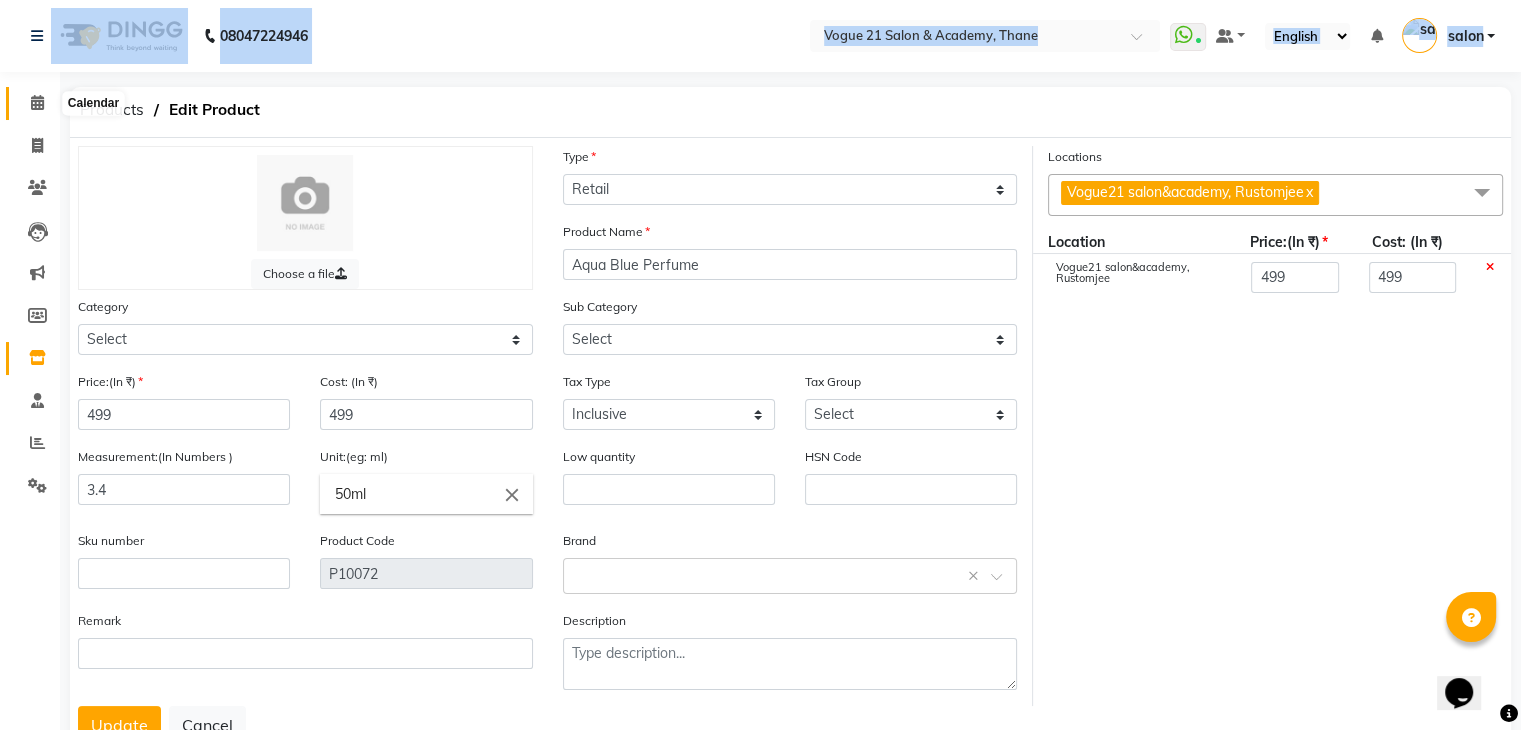 click 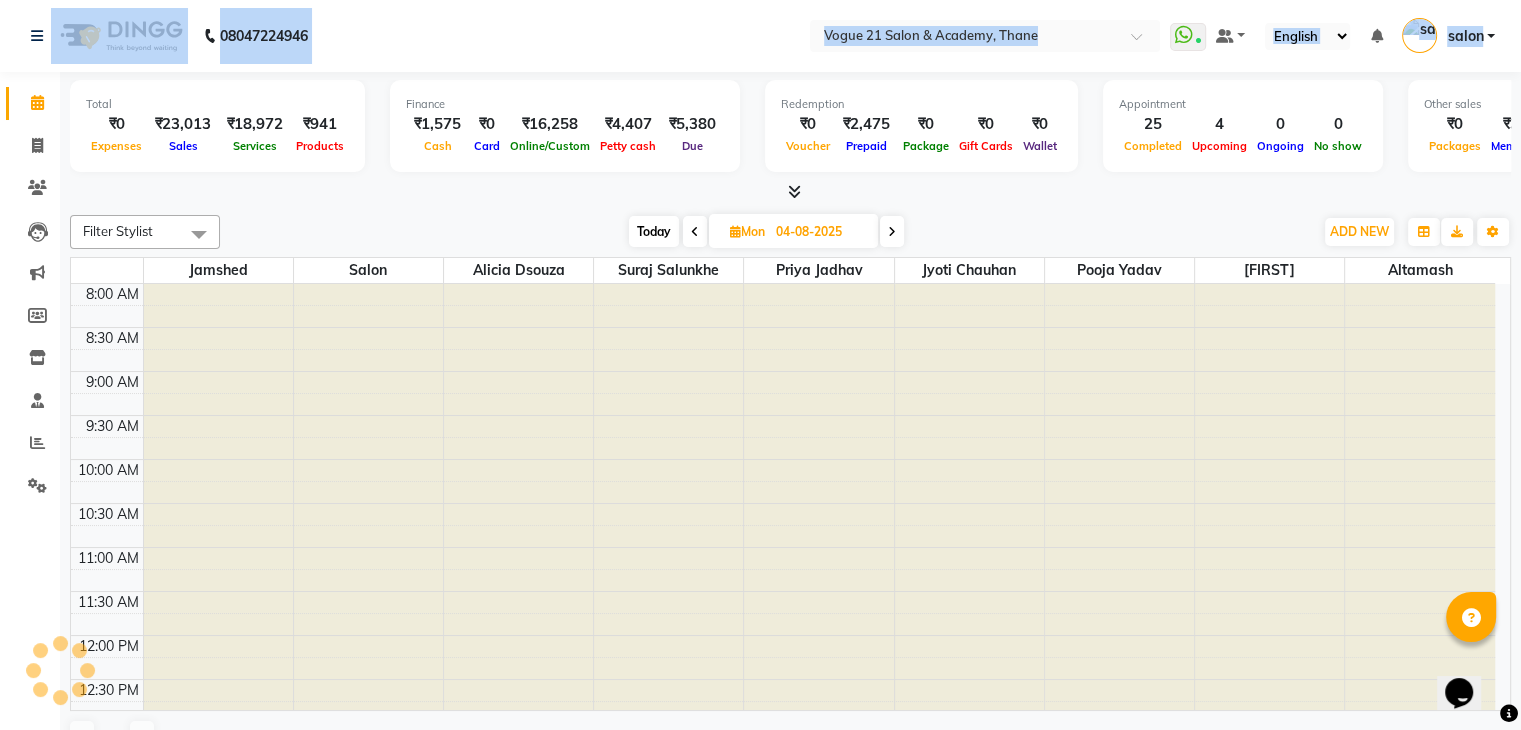 scroll, scrollTop: 0, scrollLeft: 0, axis: both 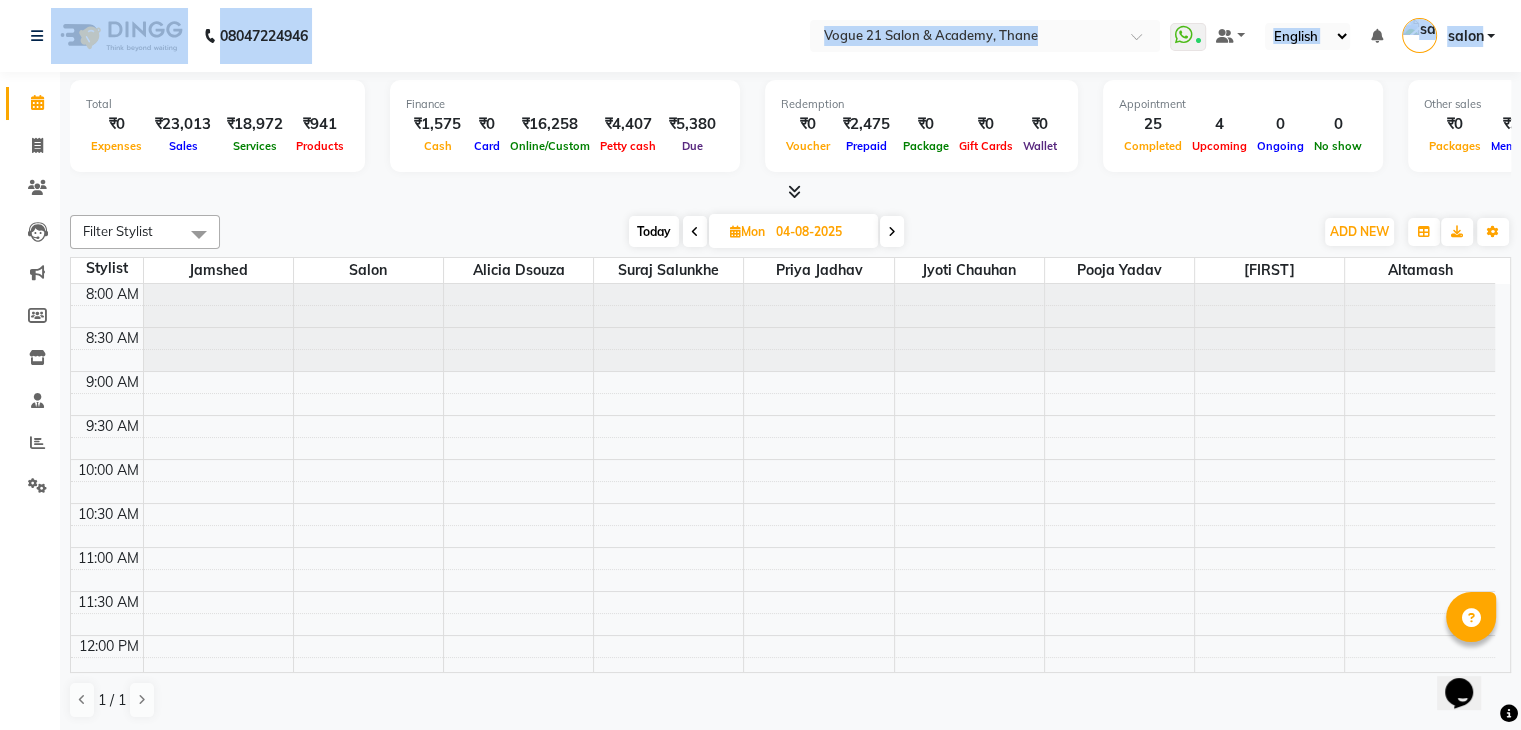 click on "08047224946 Select Location × Vogue 21 Salon & Academy, Thane   WhatsApp Status  ✕ Status:  Connected Most Recent Message: 03-08-2025     03:27 PM Recent Service Activity: 03-08-2025     03:41 PM Default Panel My Panel English ENGLISH Español العربية मराठी हिंदी ગુજરાતી தமிழ் 中文 Notifications nothing to show salon Manage Profile Change Password Sign out  Version:3.15.11" 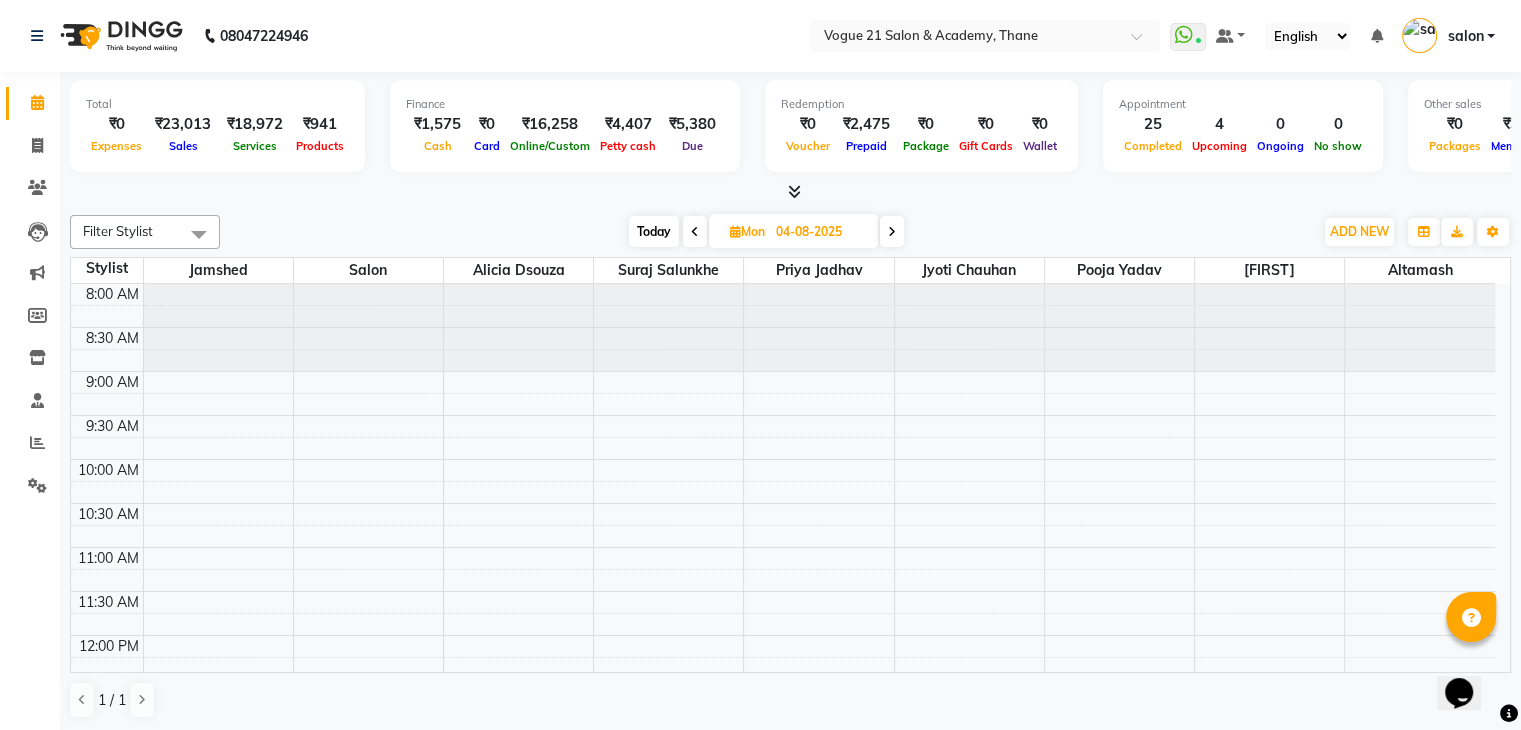 click on "8:00 AM 8:30 AM 9:00 AM 9:30 AM 10:00 AM 10:30 AM 11:00 AM 11:30 AM 12:00 PM 12:30 PM 1:00 PM 1:30 PM 2:00 PM 2:30 PM 3:00 PM 3:30 PM 4:00 PM 4:30 PM 5:00 PM 5:30 PM 6:00 PM 6:30 PM 7:00 PM 7:30 PM 8:00 PM 8:30 PM 9:00 PM 9:30 PM 10:00 PM 10:30 PM" at bounding box center [783, 943] 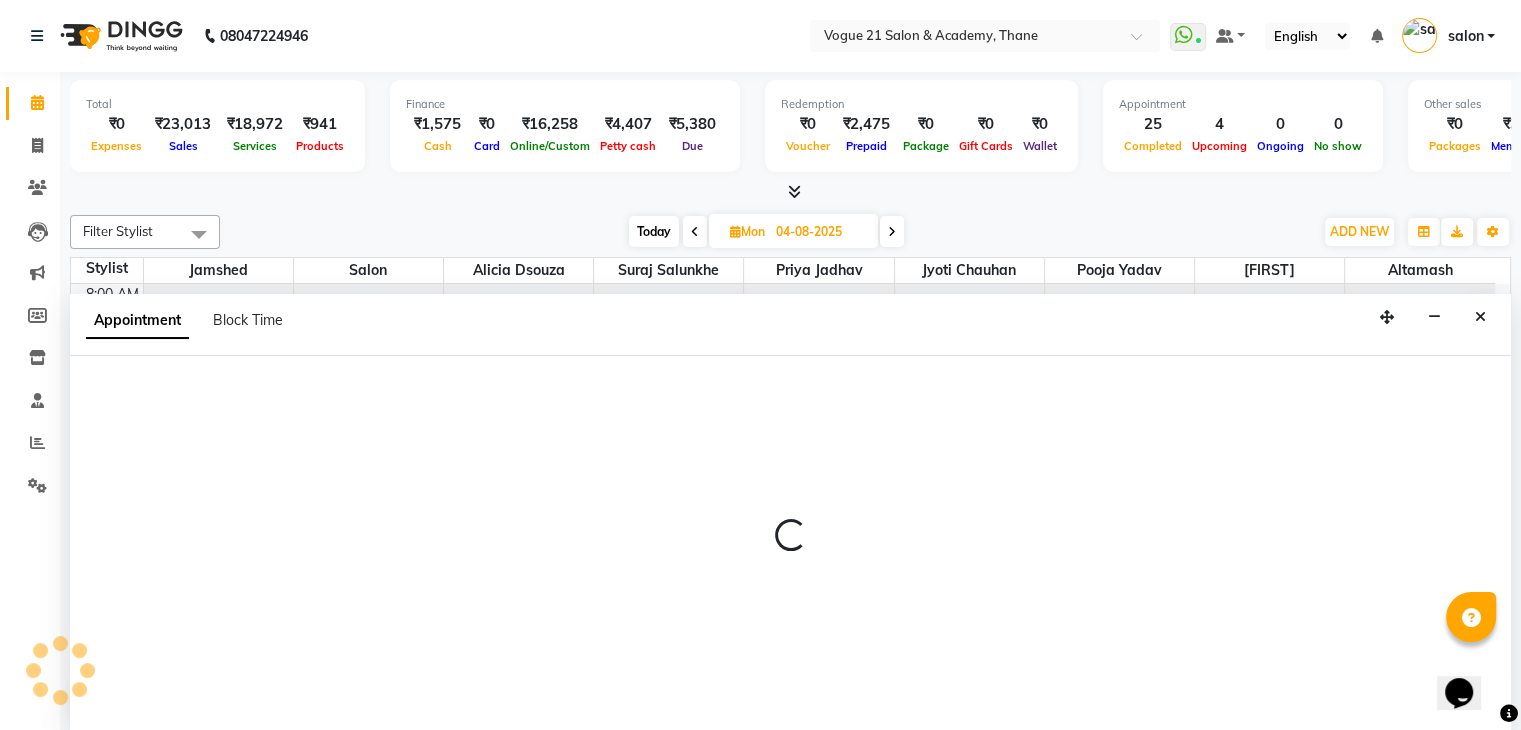 scroll, scrollTop: 1, scrollLeft: 0, axis: vertical 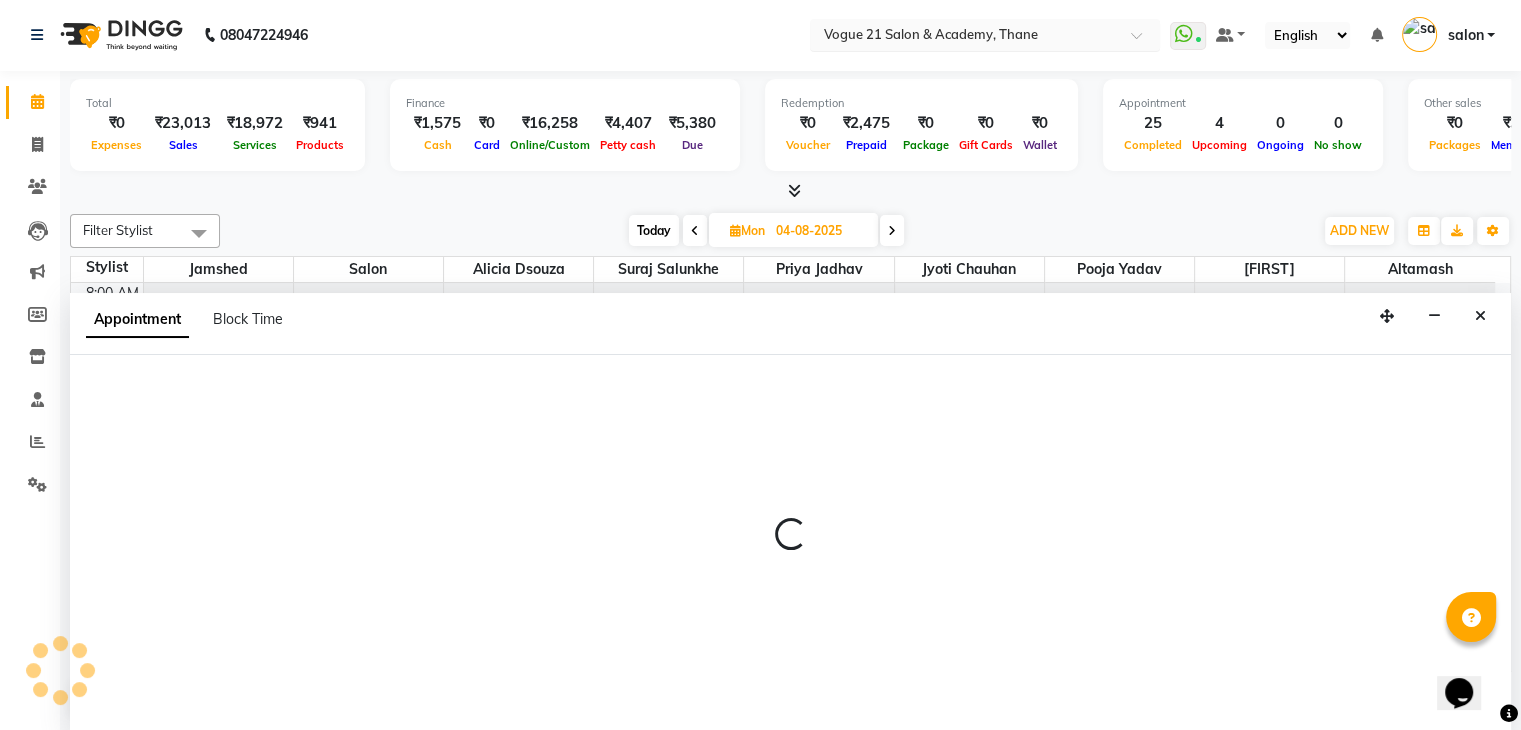 select on "25756" 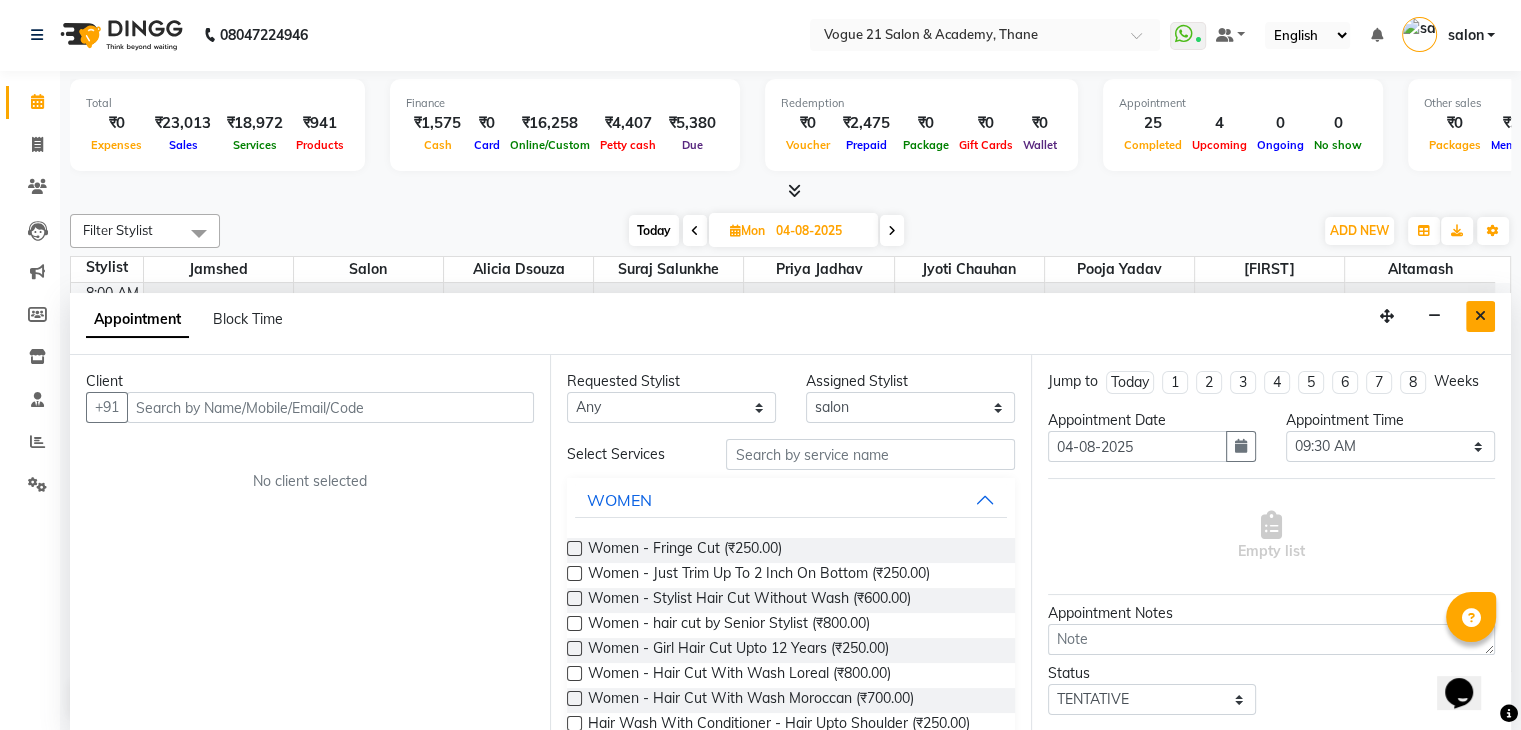 click at bounding box center [1480, 316] 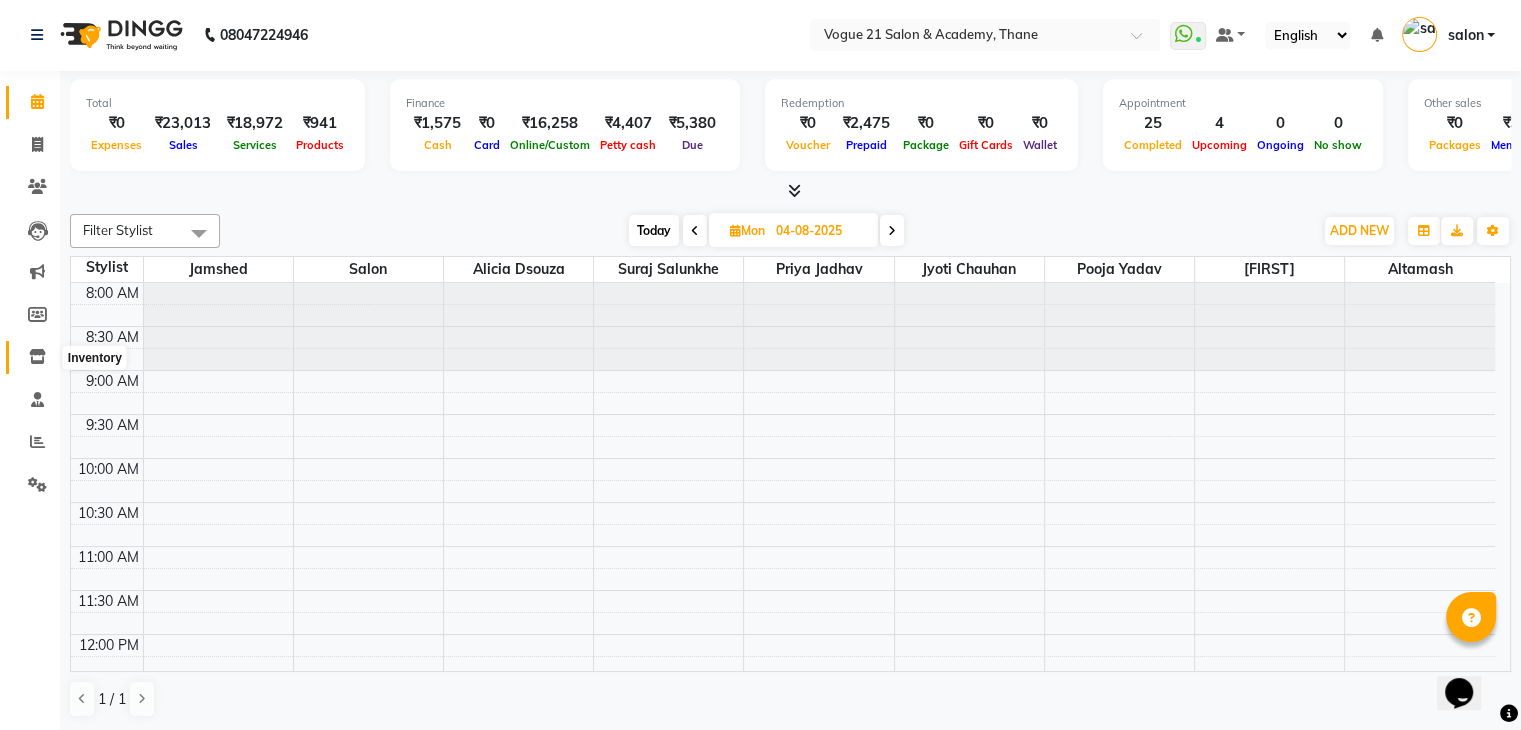 click 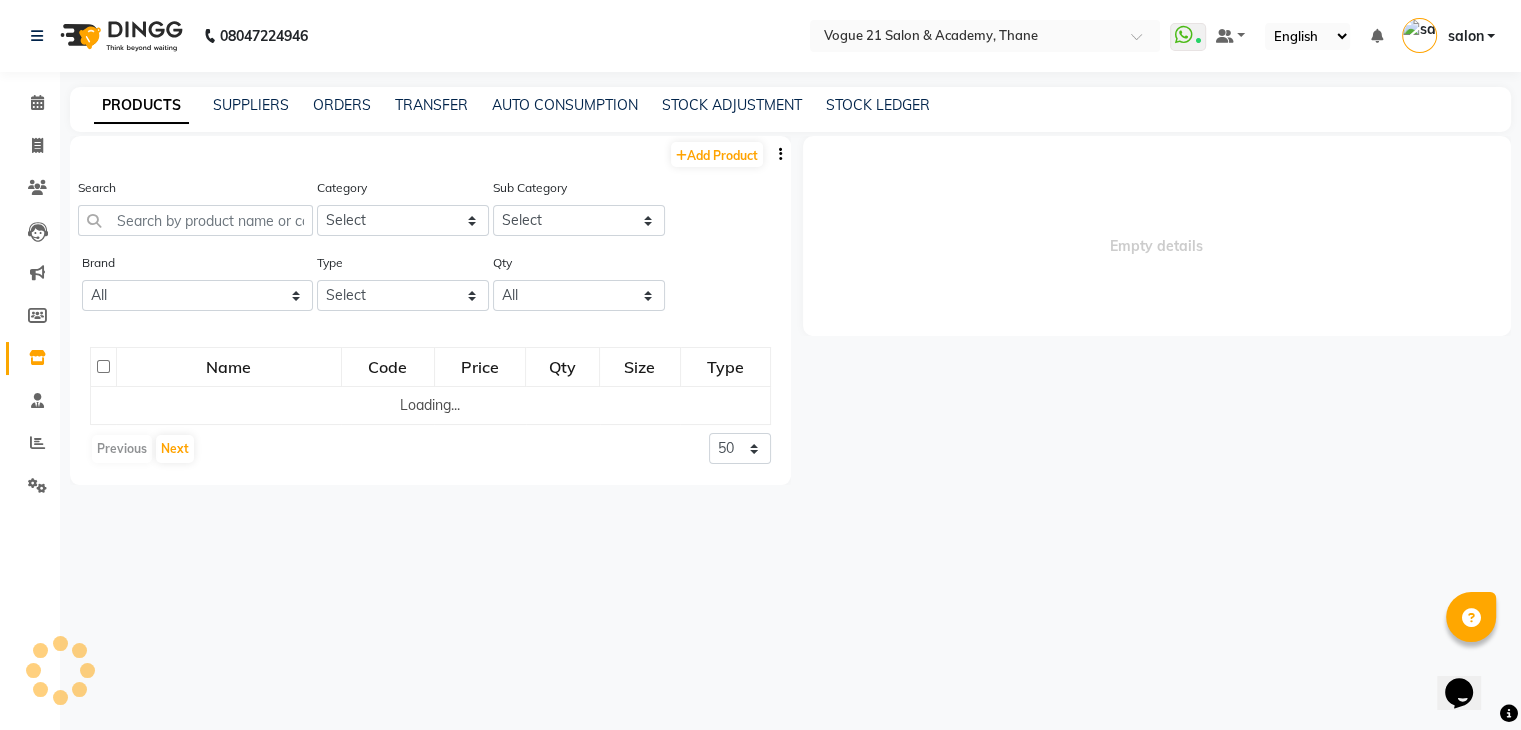scroll, scrollTop: 0, scrollLeft: 0, axis: both 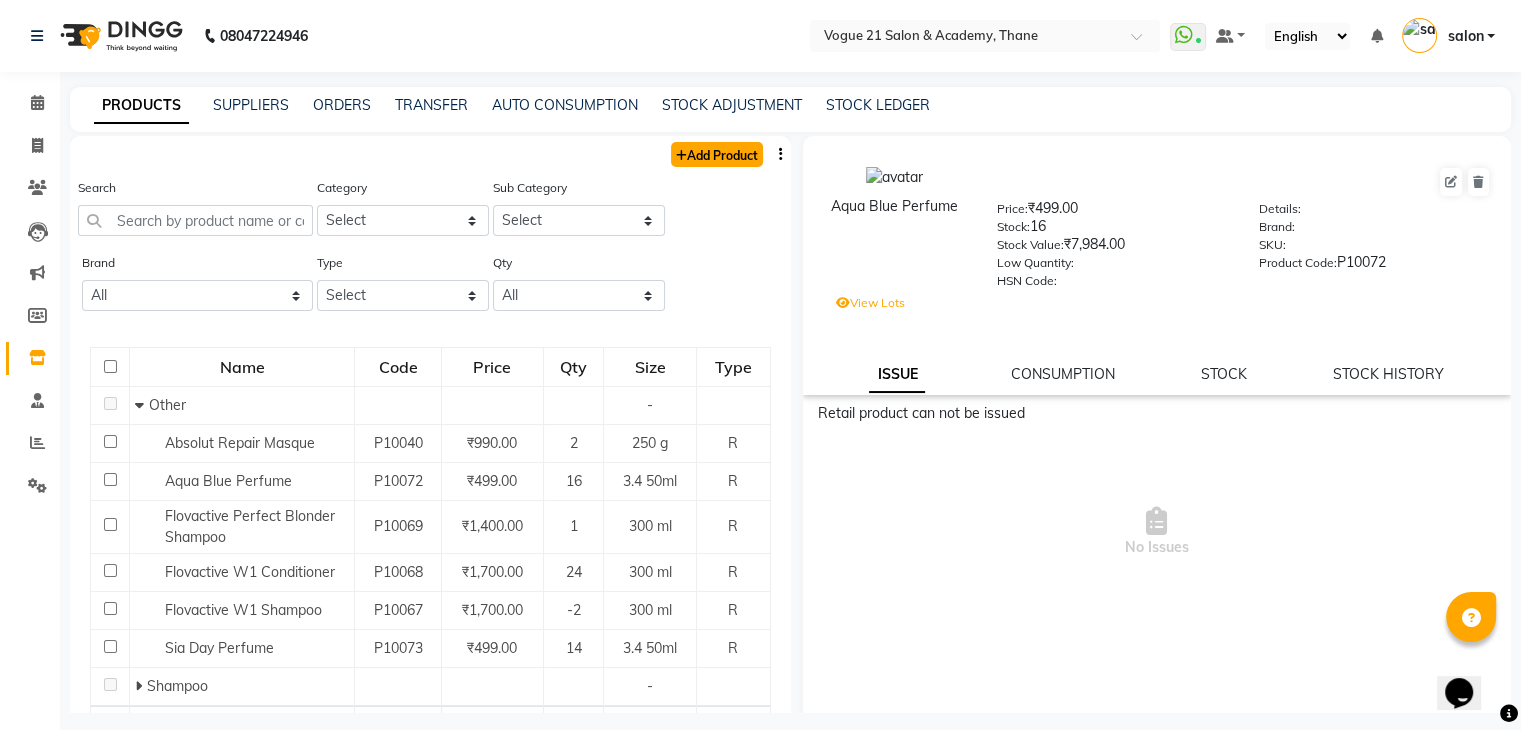 click on "Add Product" 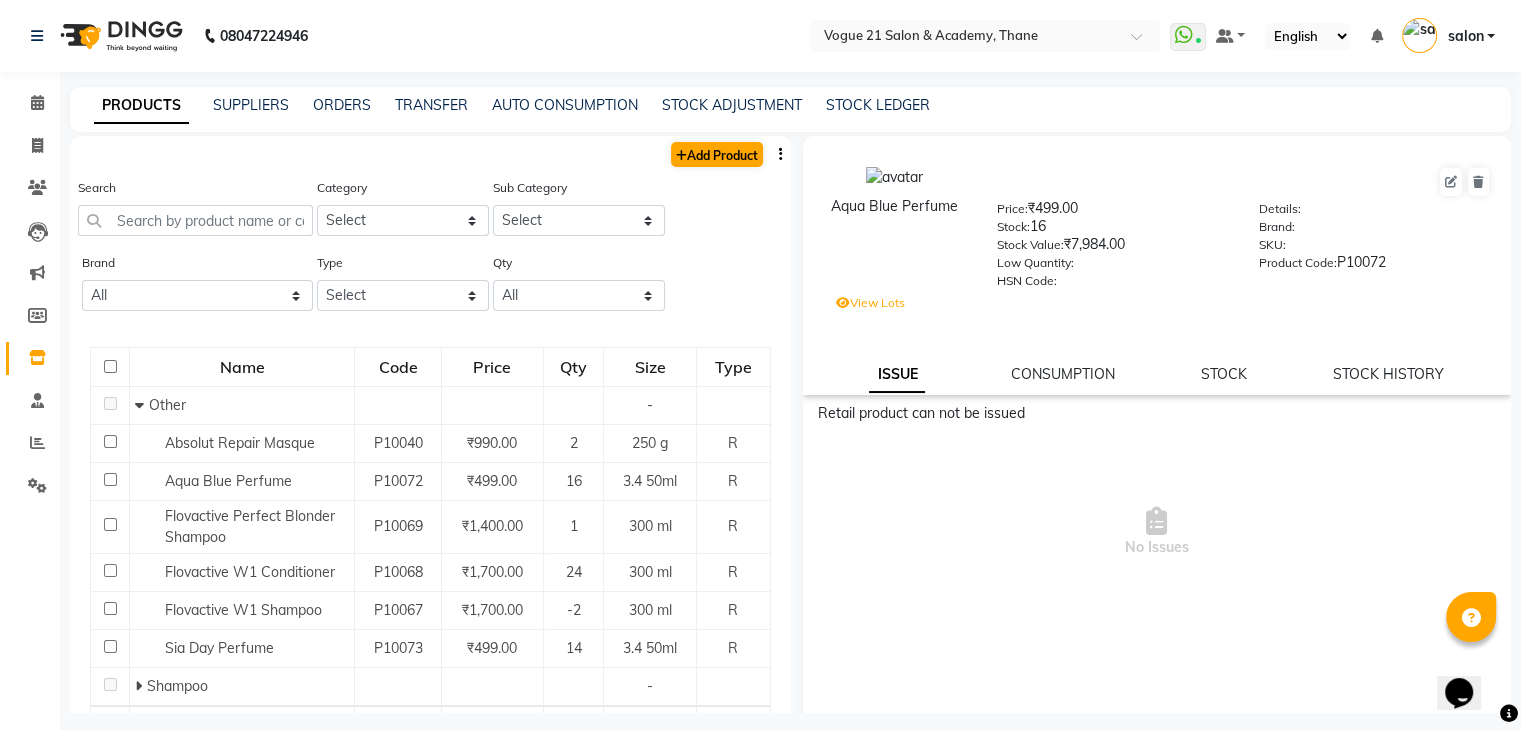 select on "true" 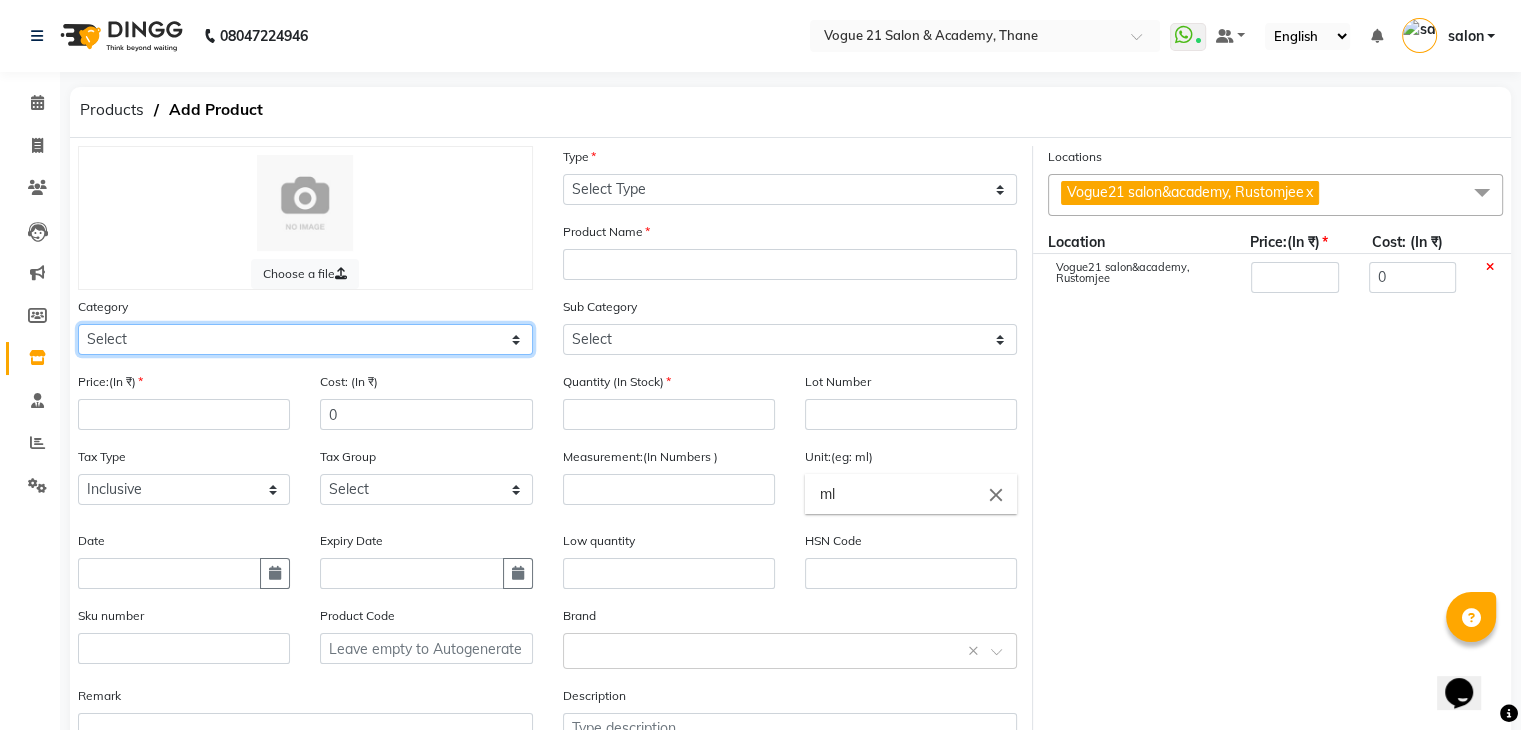 click on "Select Hair Skin Makeup Personal Care Appliances Beard Waxing Disposable Threading Hands and Feet Beauty Planet Botox Cadiveu Casmara Cheryls Loreal Olaplex Other" 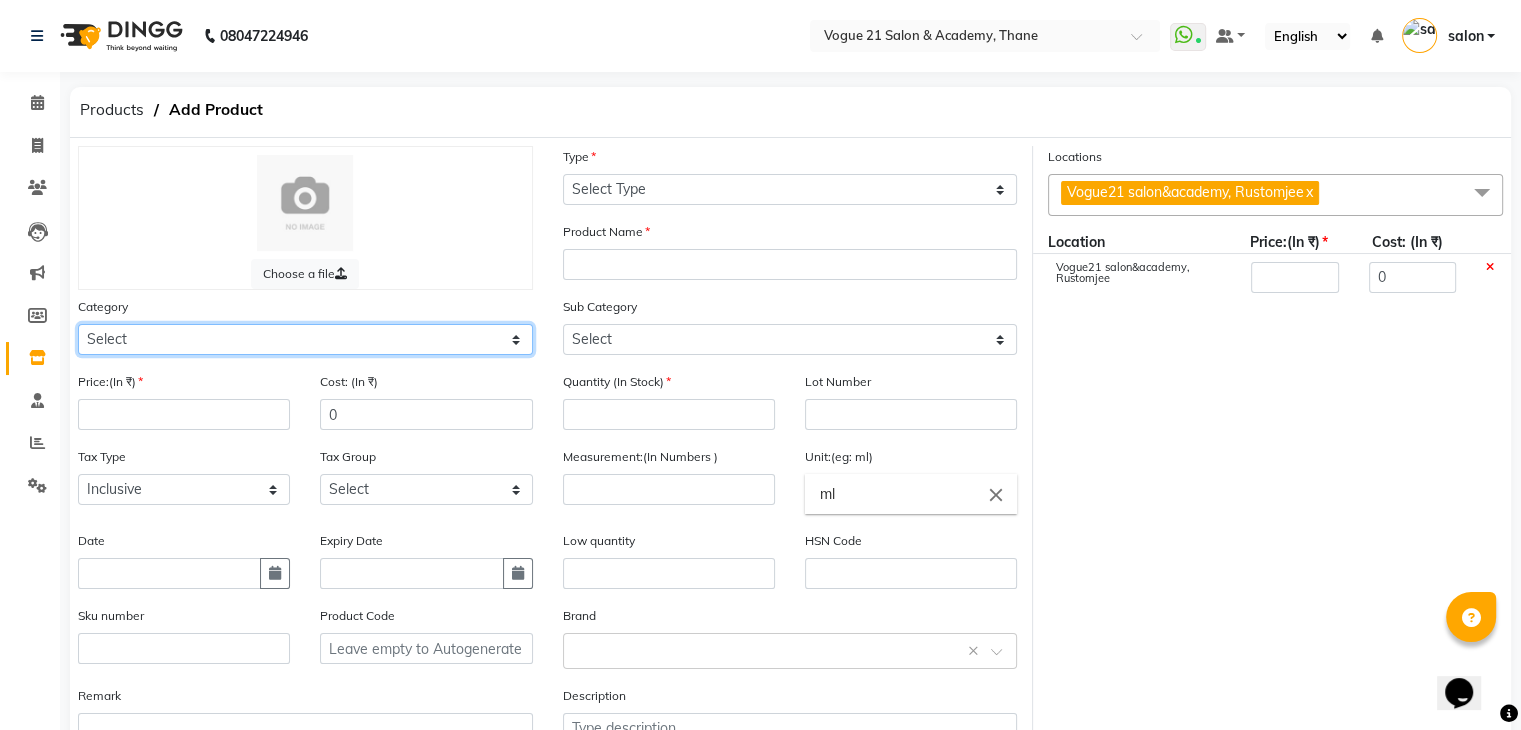 select on "567501250" 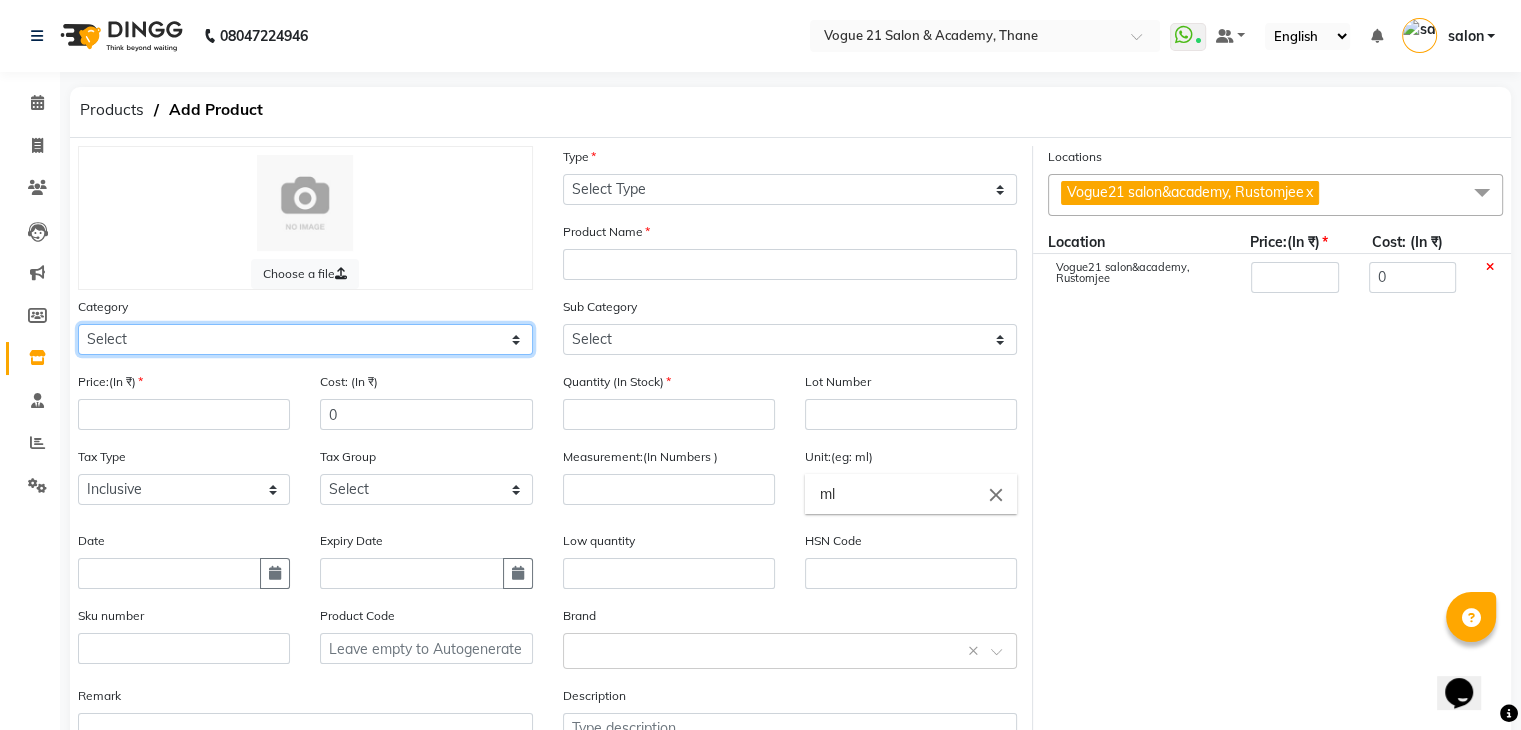 click on "Select Hair Skin Makeup Personal Care Appliances Beard Waxing Disposable Threading Hands and Feet Beauty Planet Botox Cadiveu Casmara Cheryls Loreal Olaplex Other" 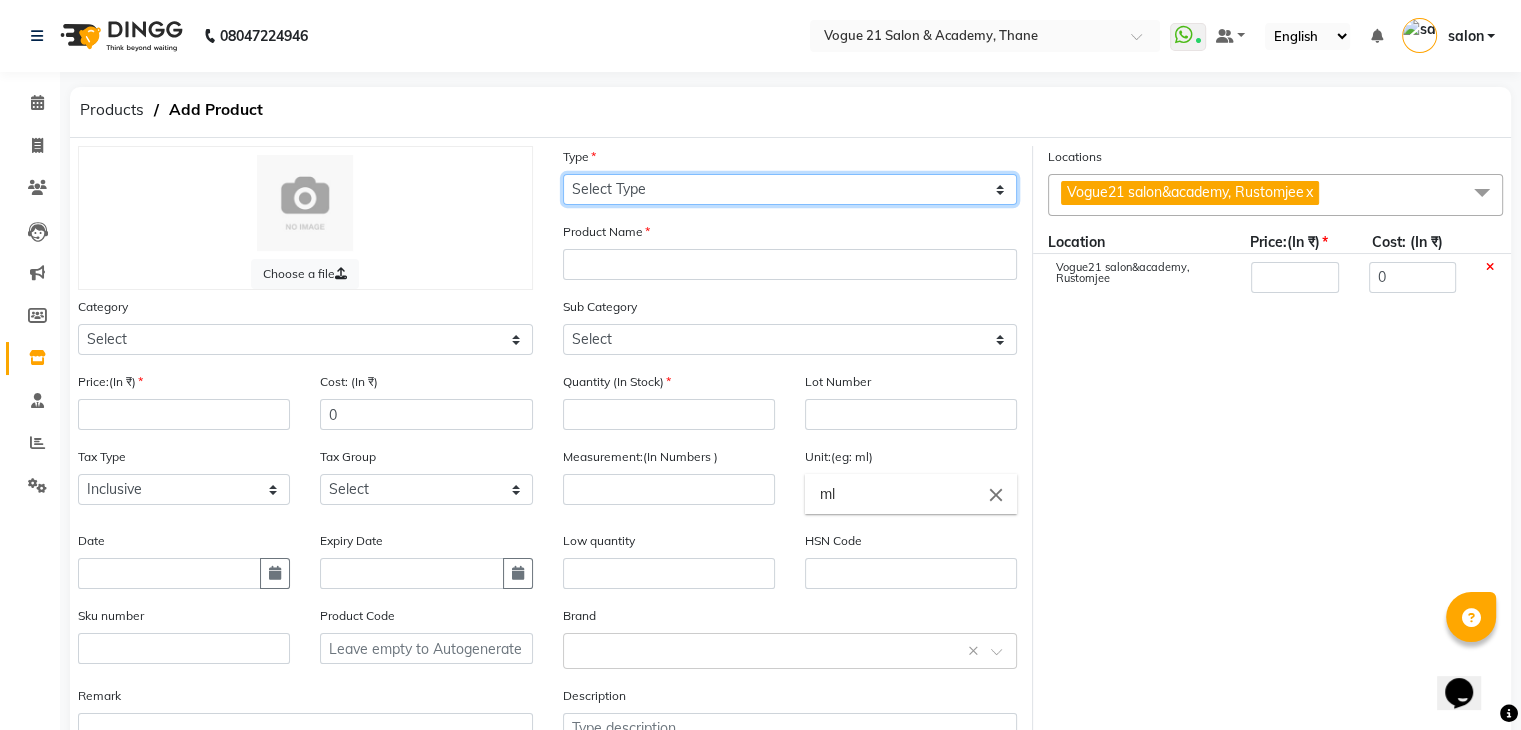 click on "Select Type Both Retail Consumable" 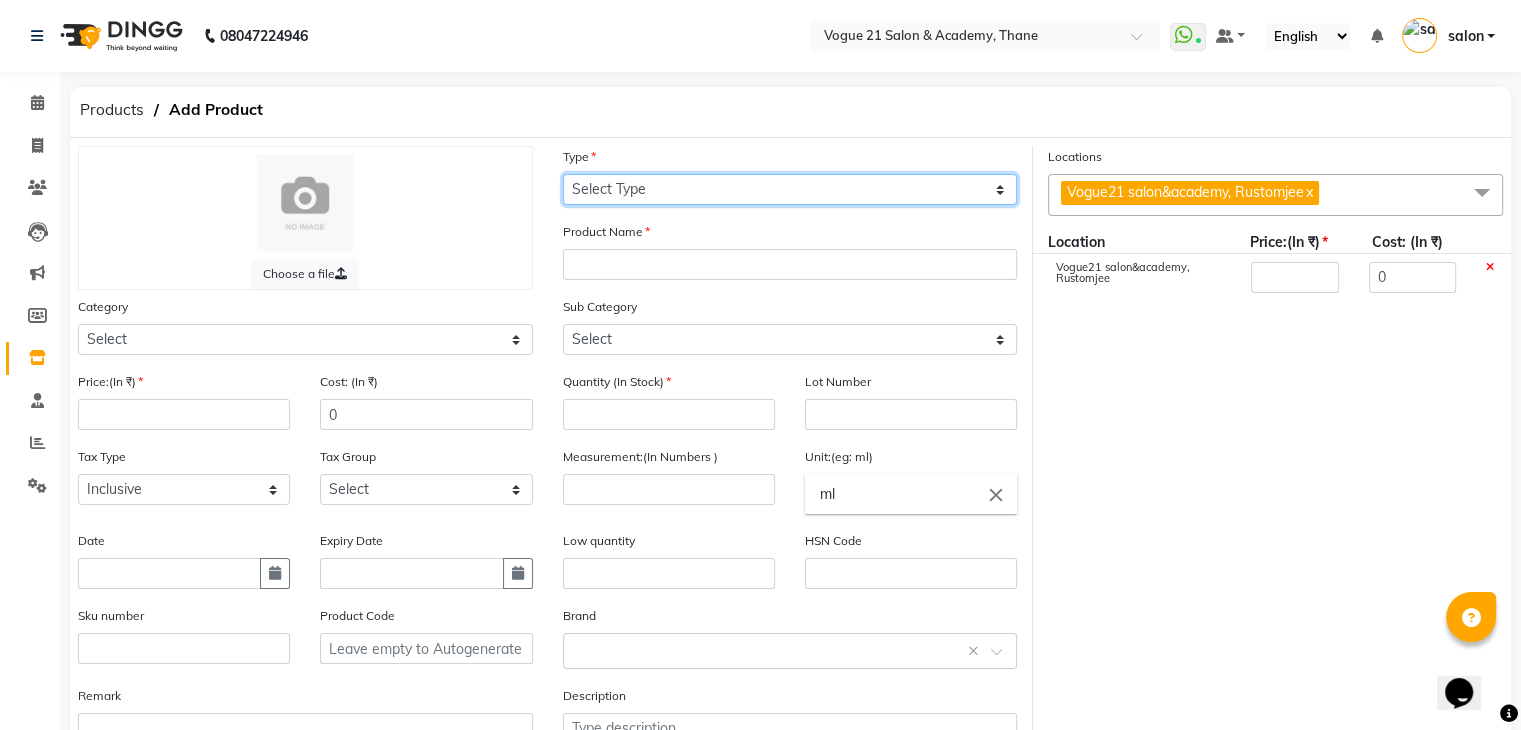 select on "R" 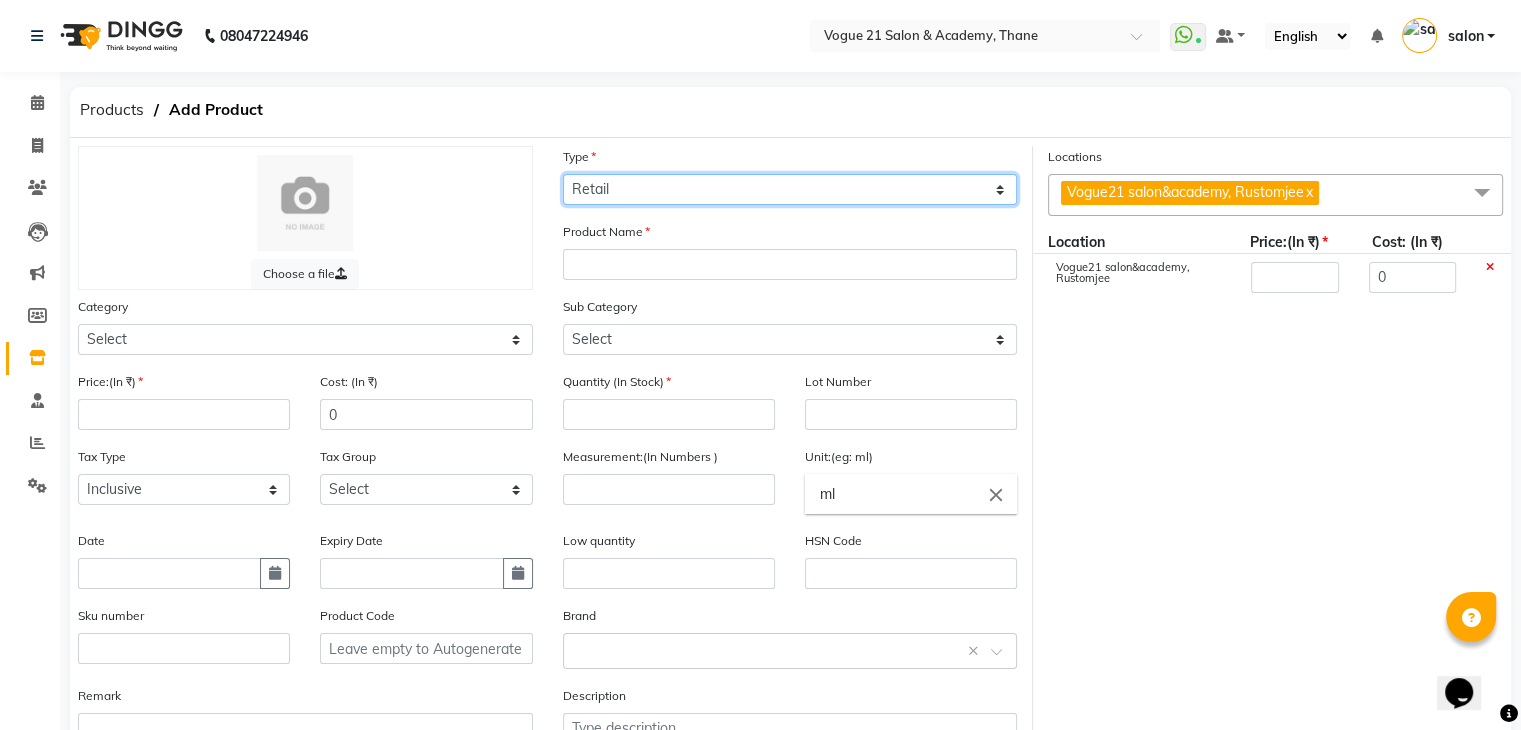 click on "Select Type Both Retail Consumable" 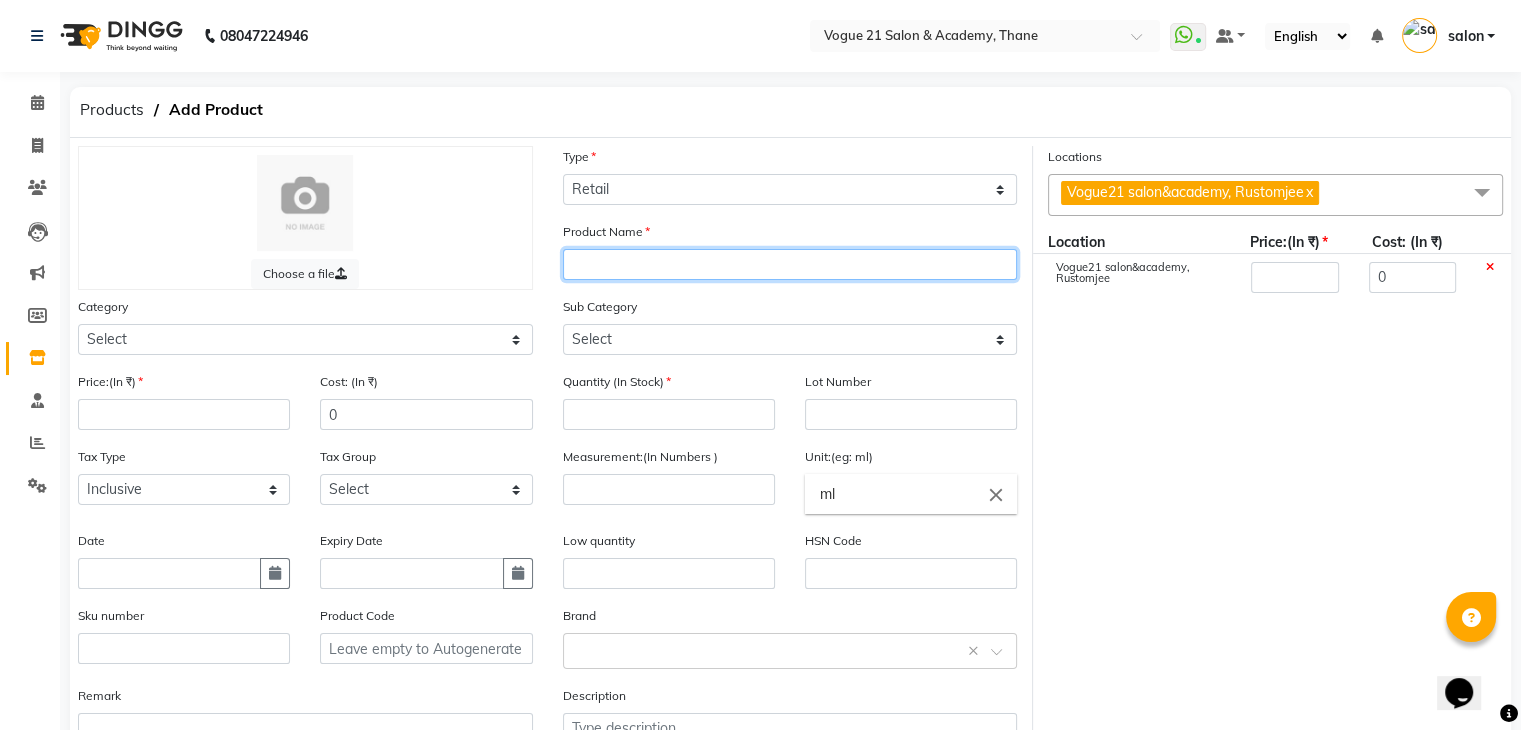 click 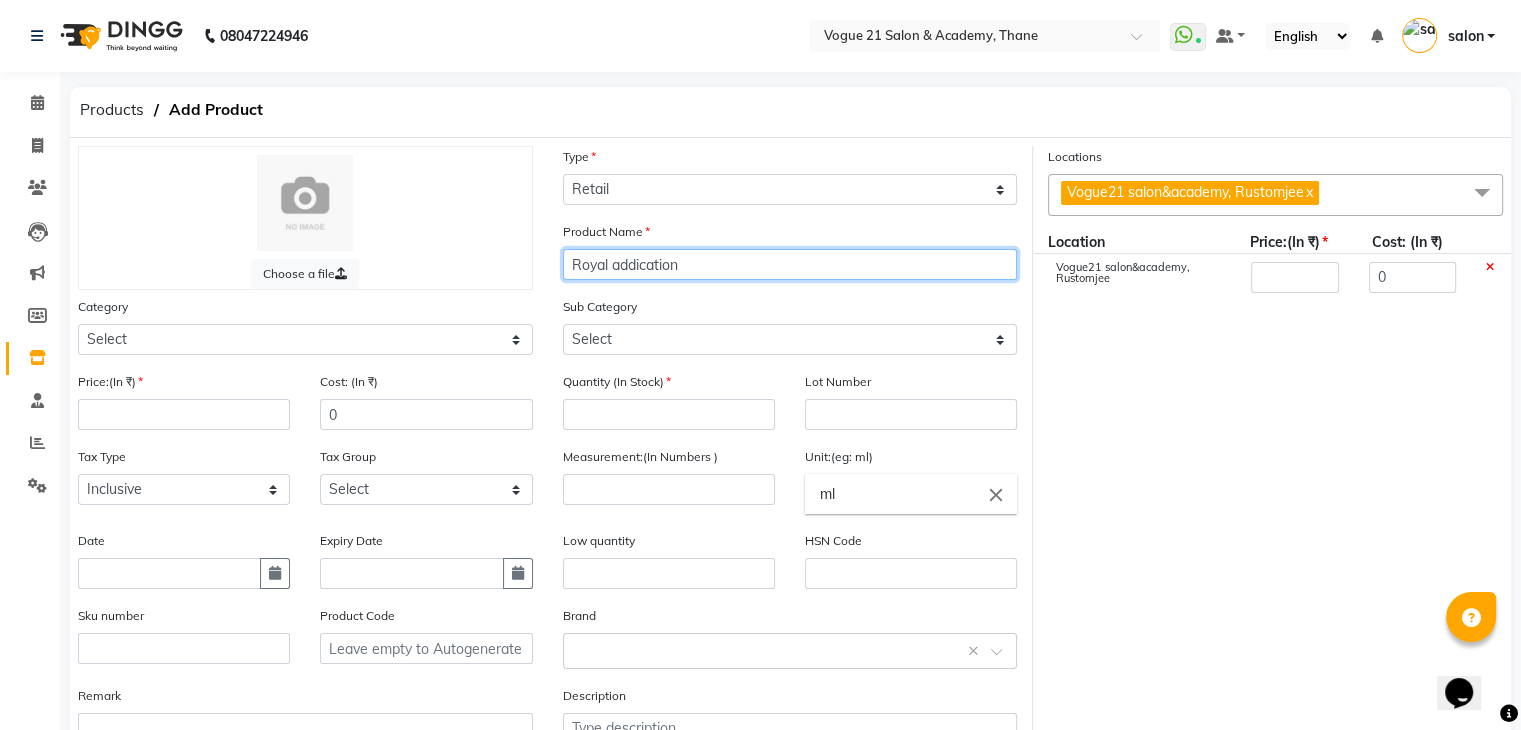 click on "Royal addication" 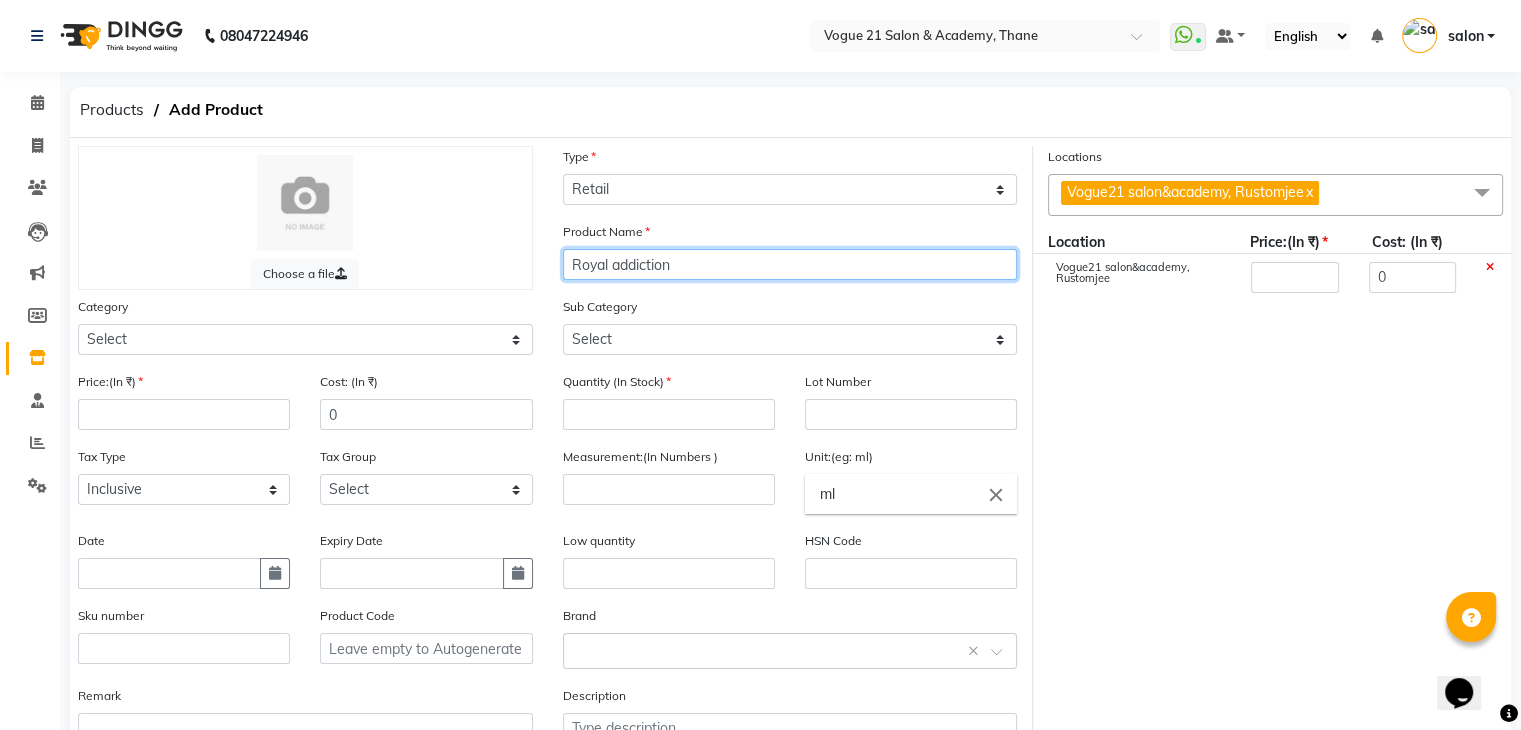 click on "Royal addiction" 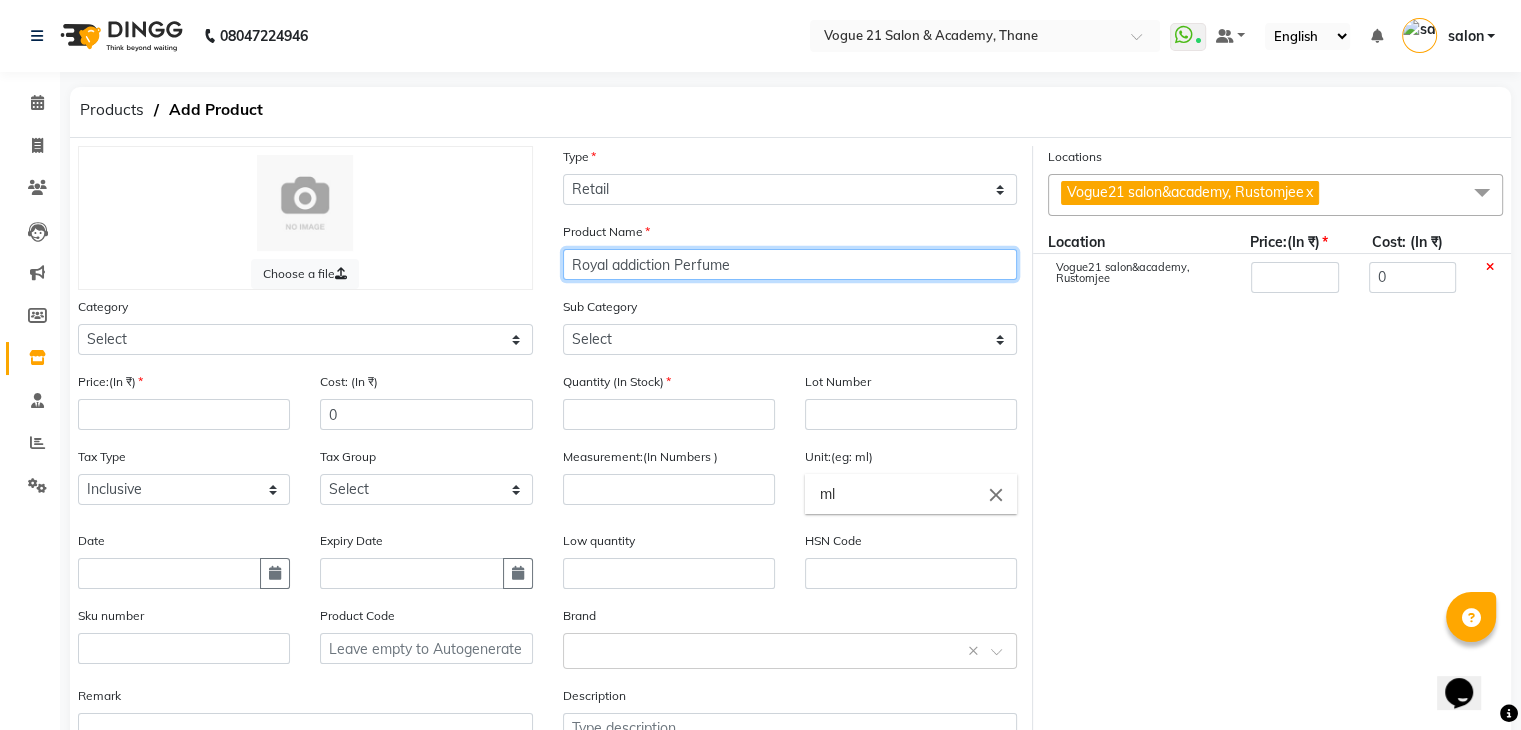type on "Royal addiction Perfume" 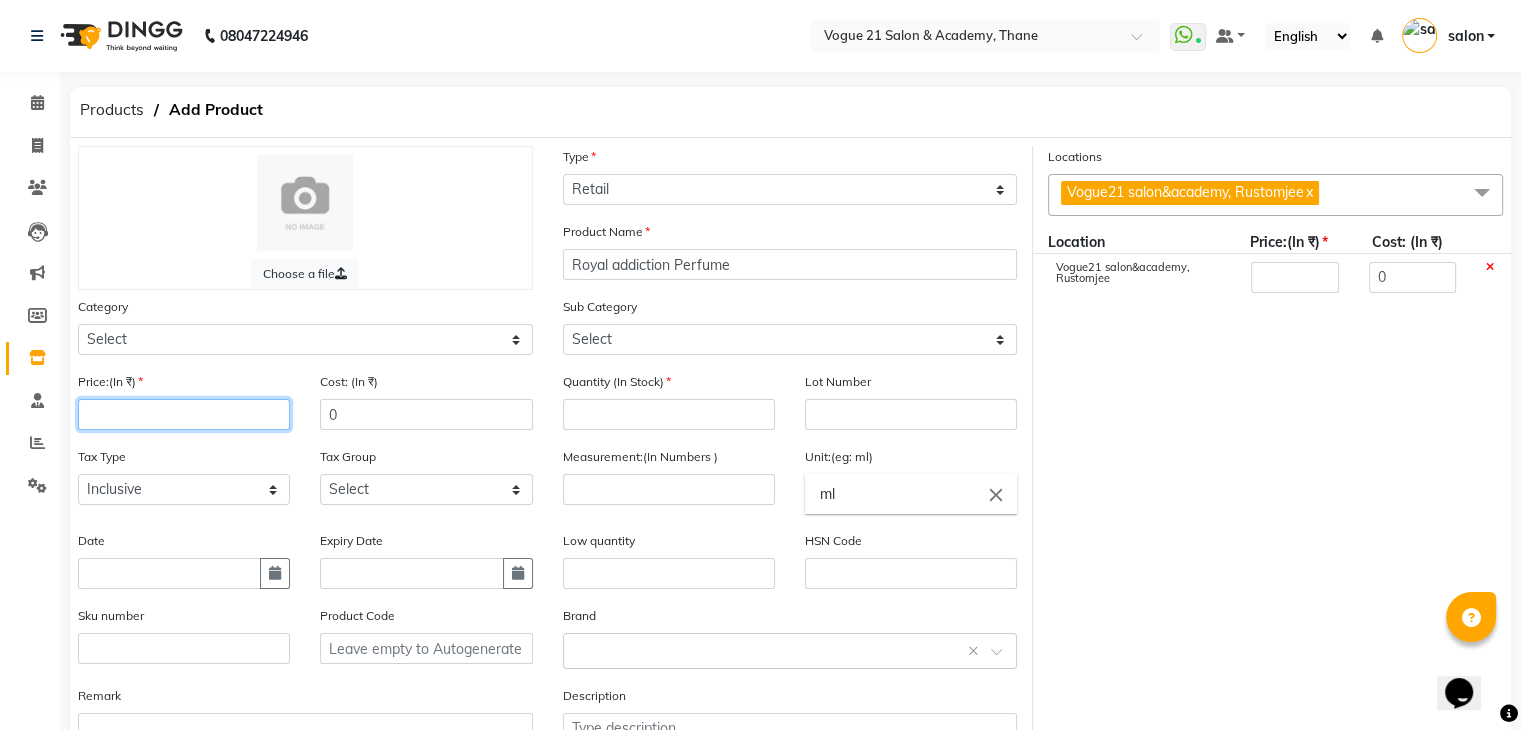 click 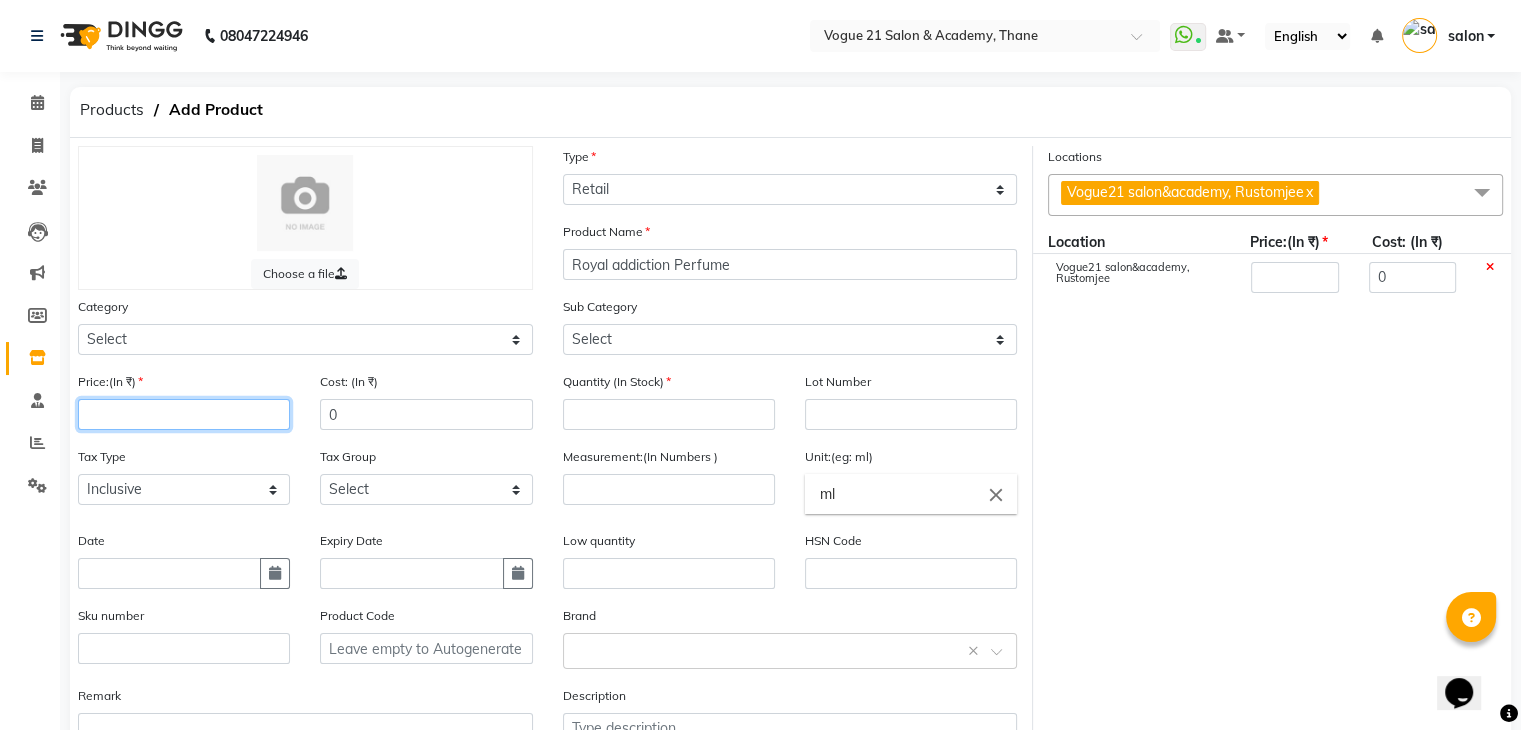 type on "5" 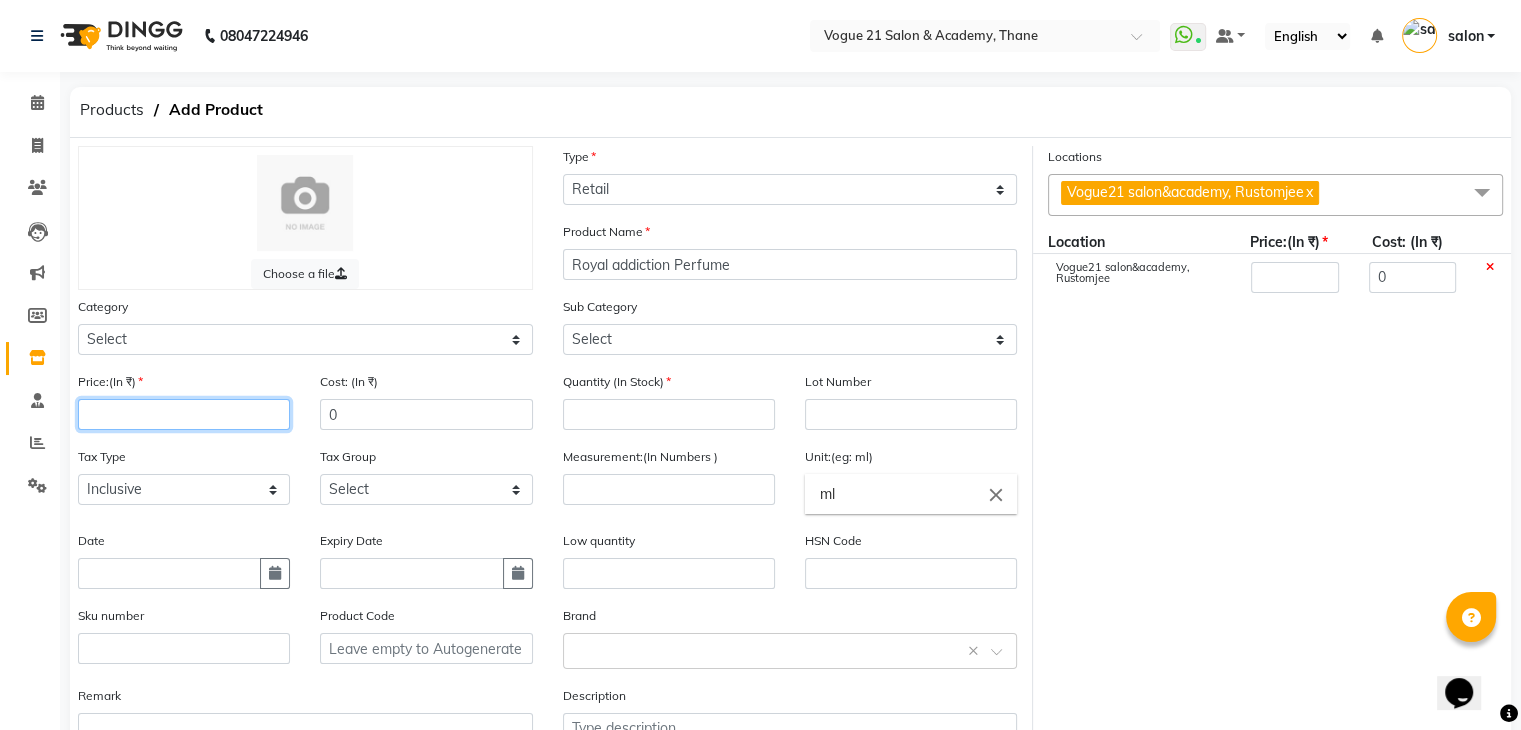 type on "5" 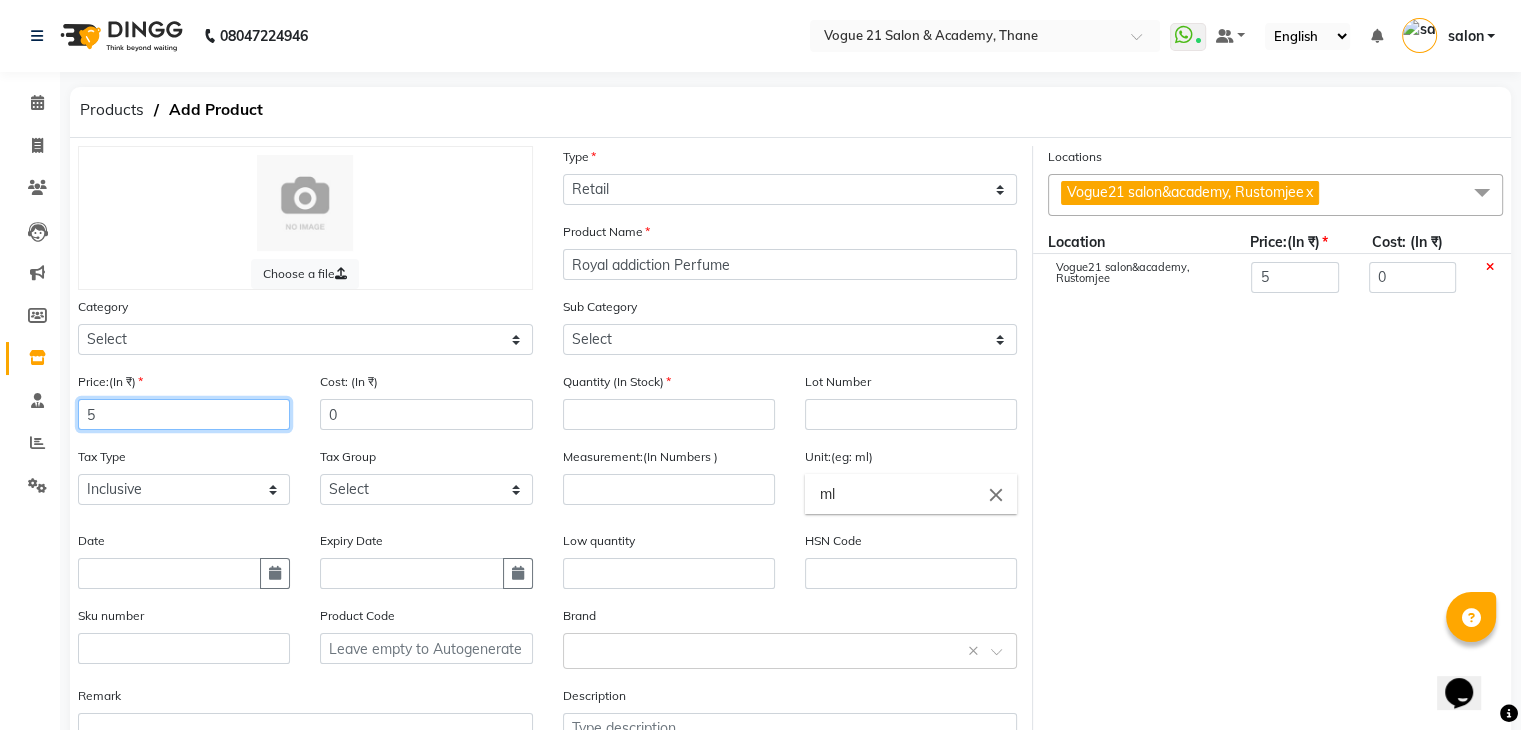 type on "59" 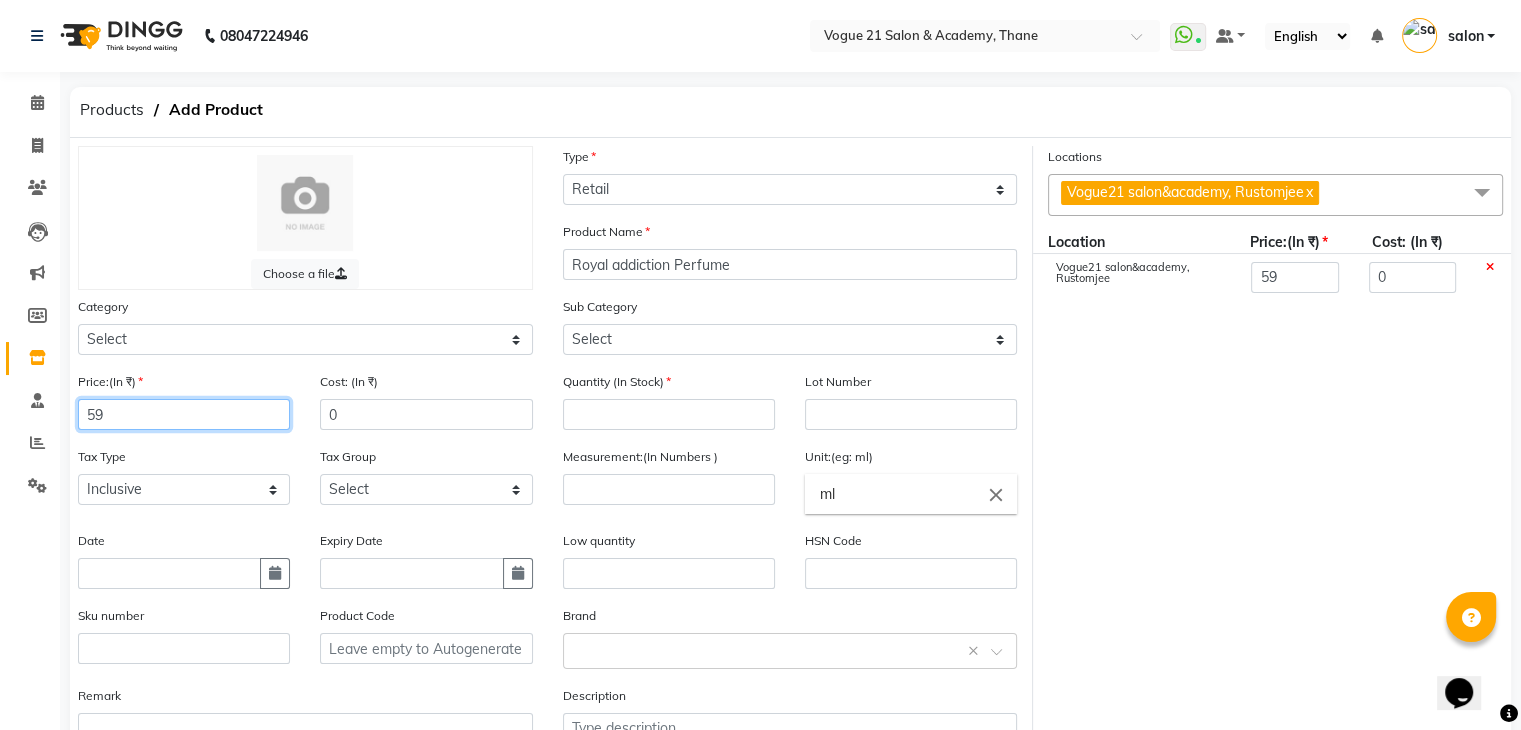 type on "599" 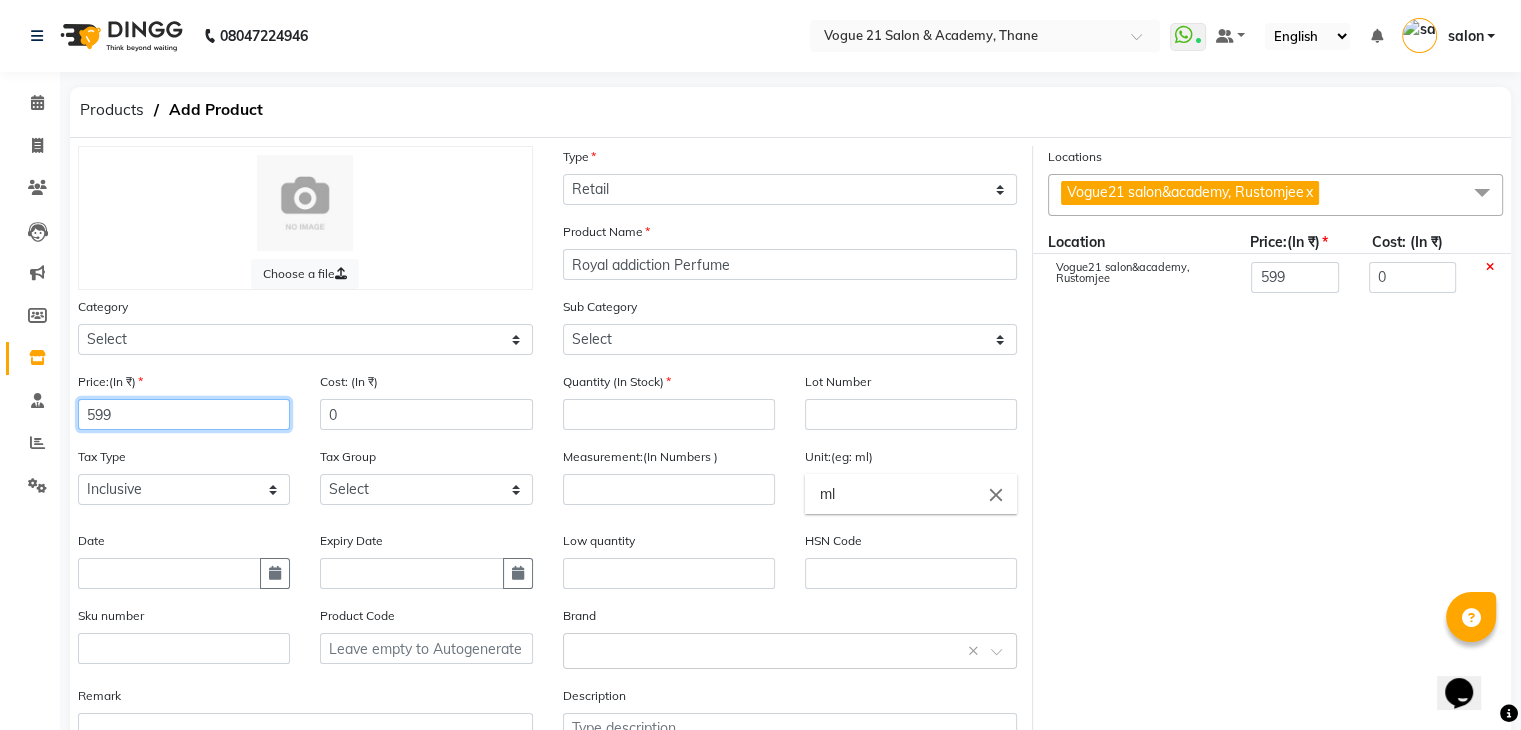 type on "599" 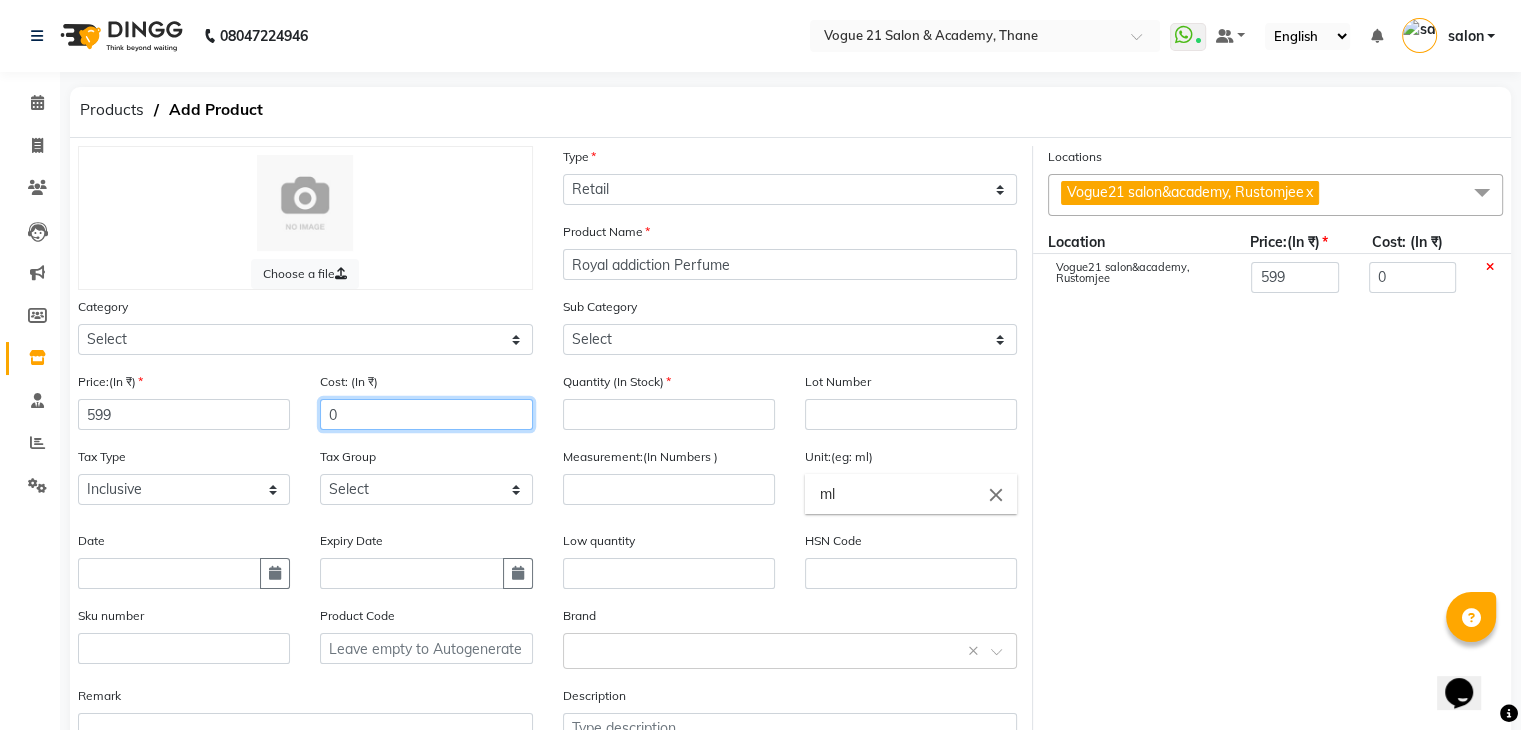click on "0" 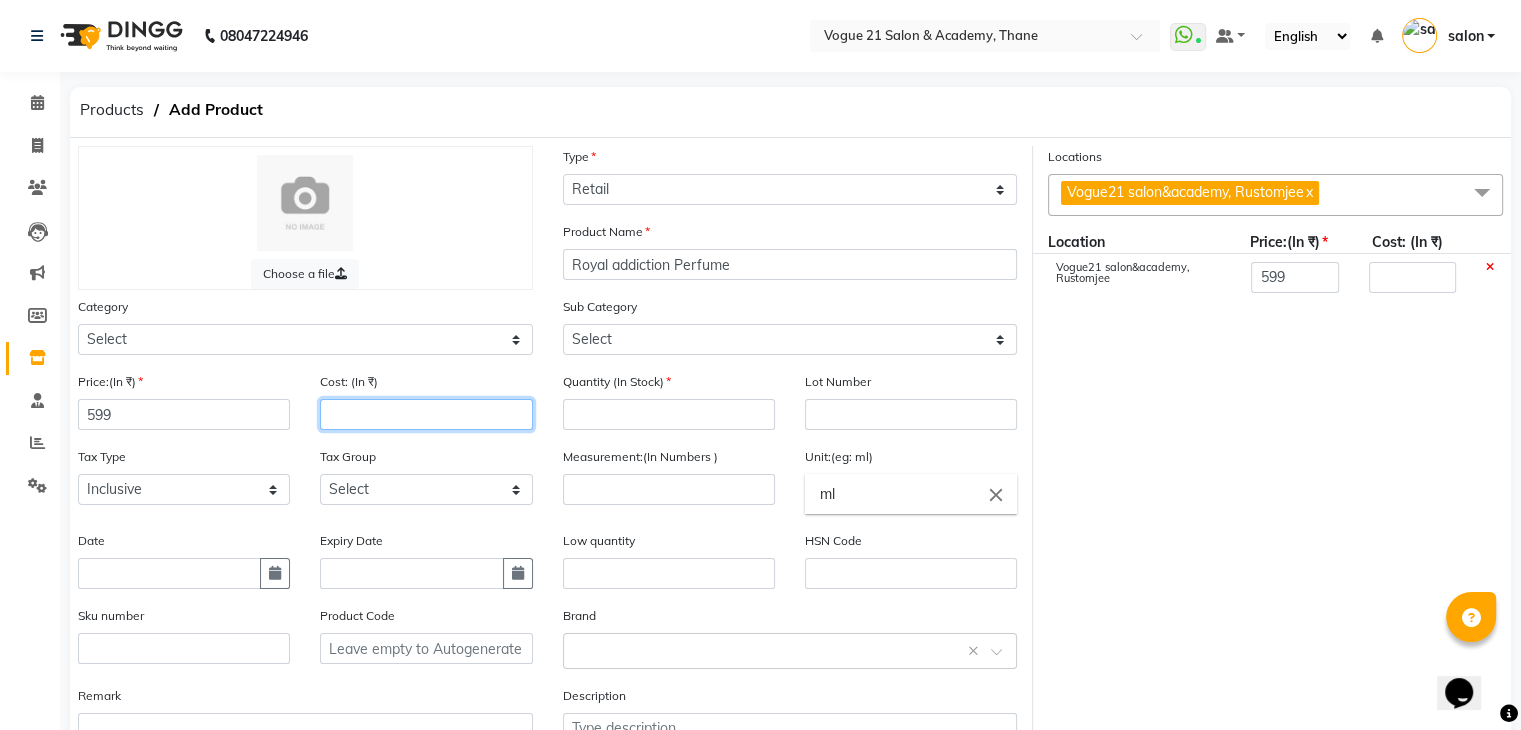 type on "9" 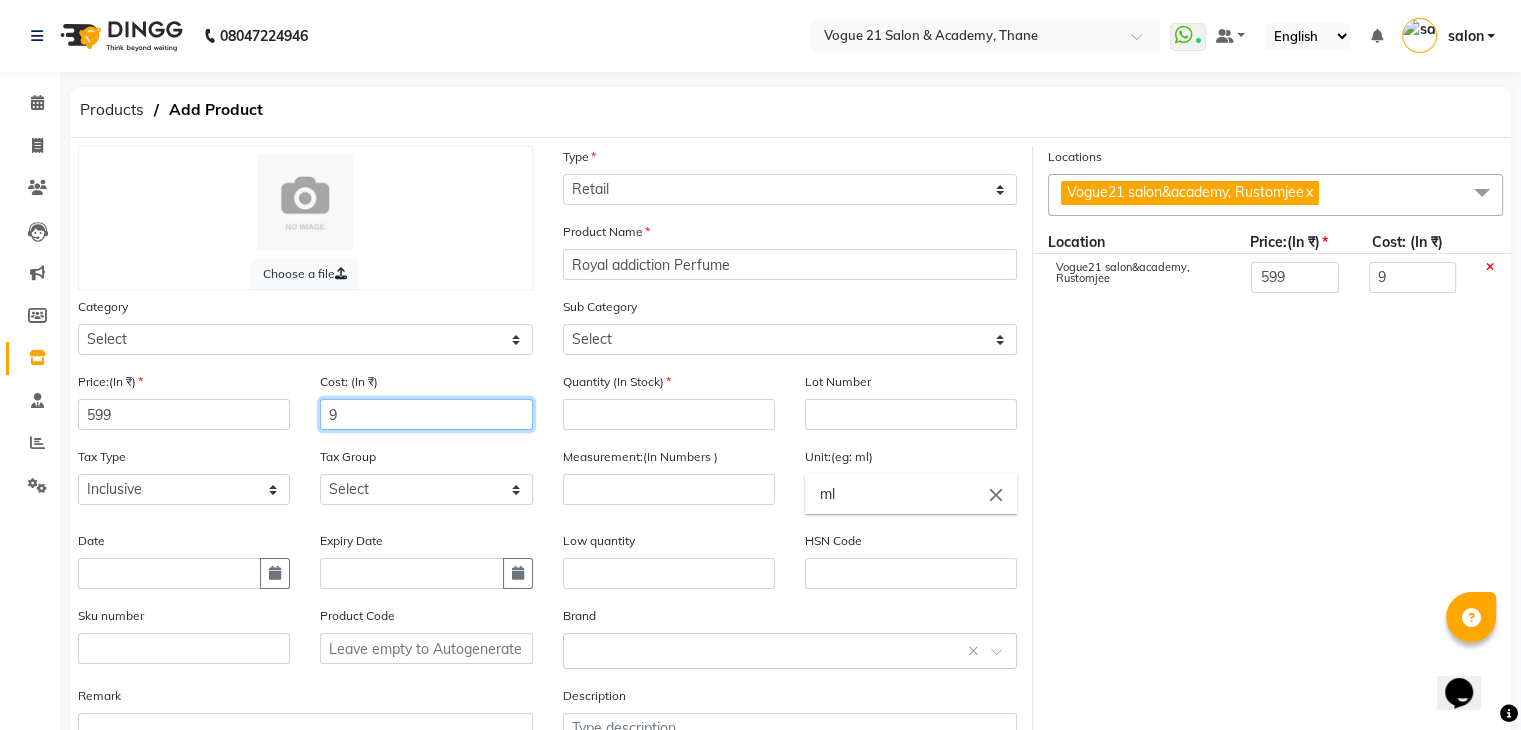 type on "99" 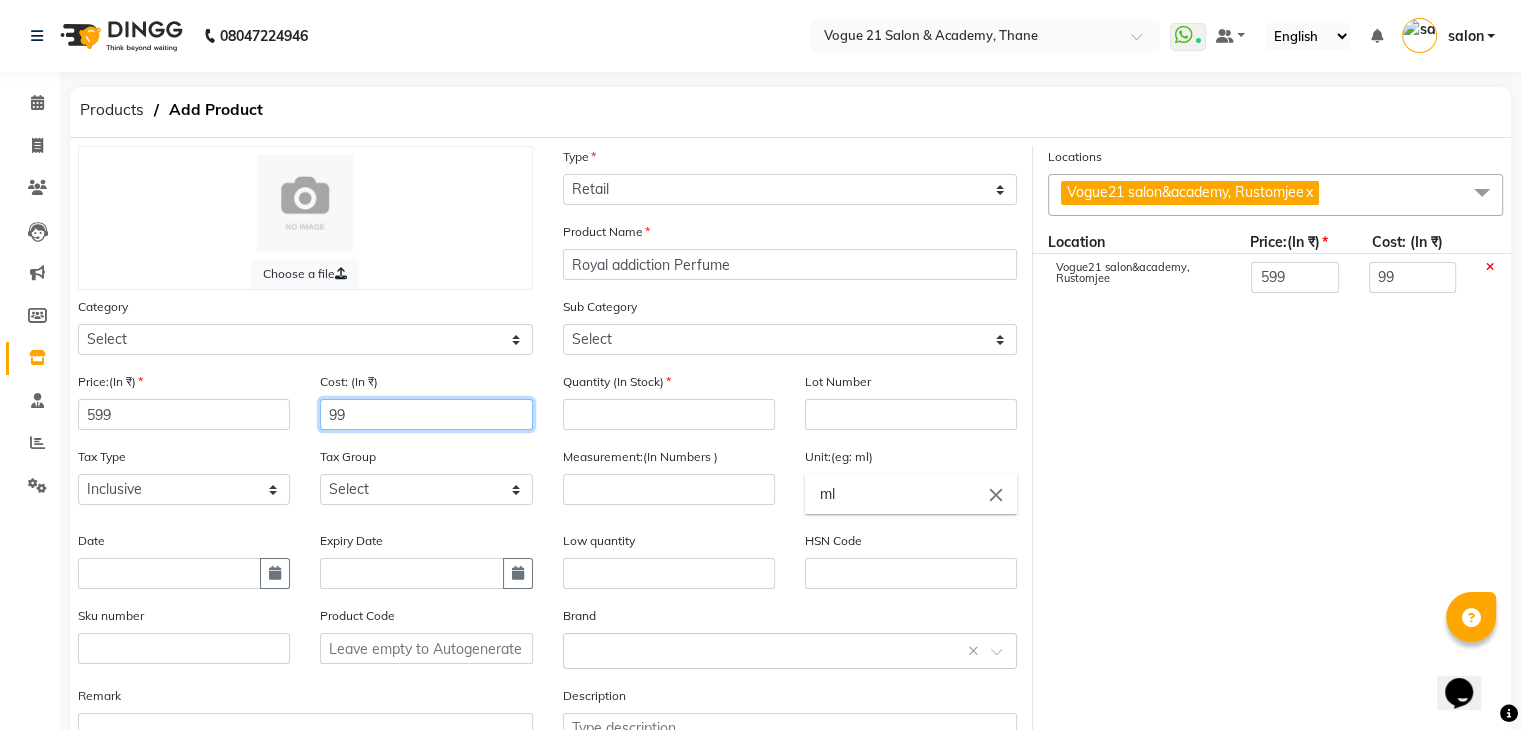 type on "9" 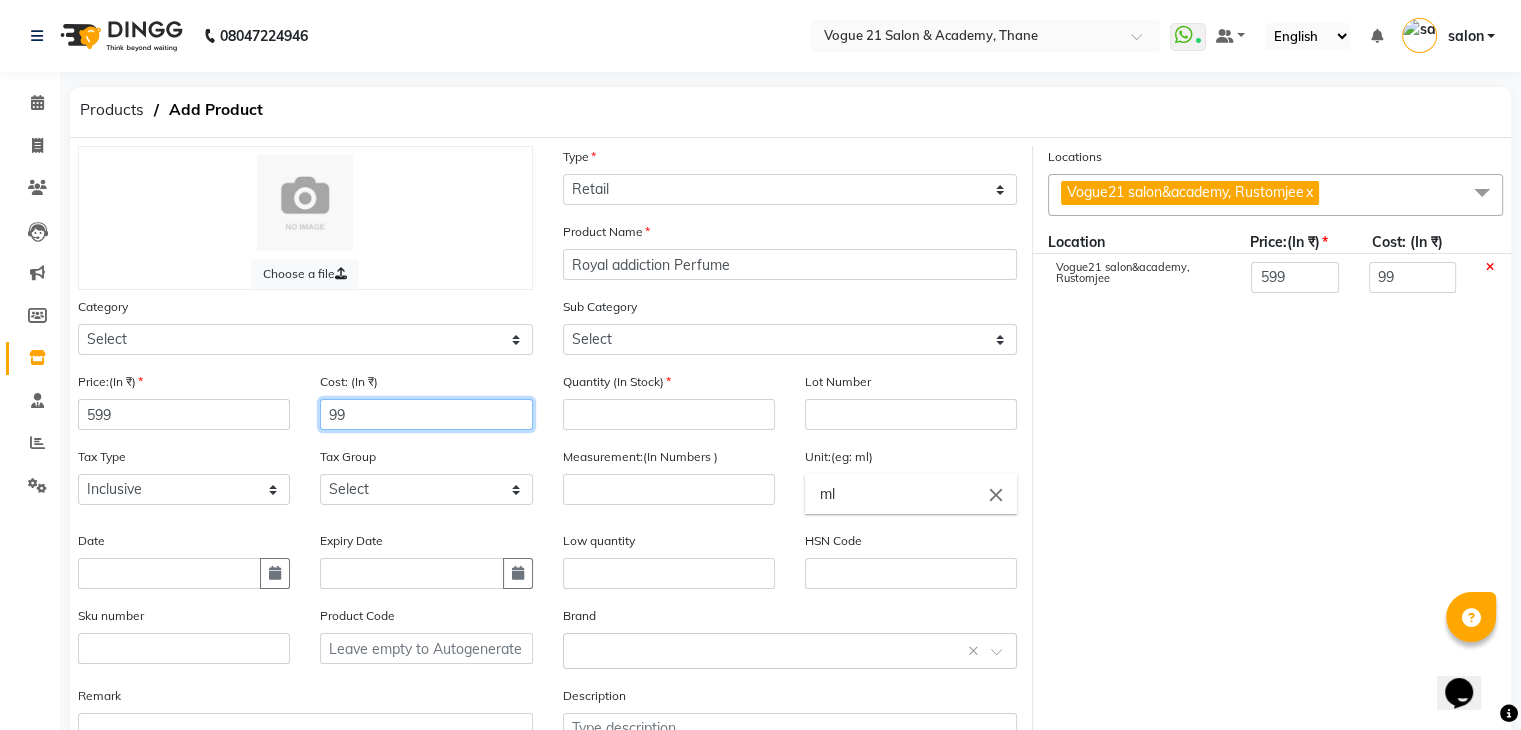 type on "9" 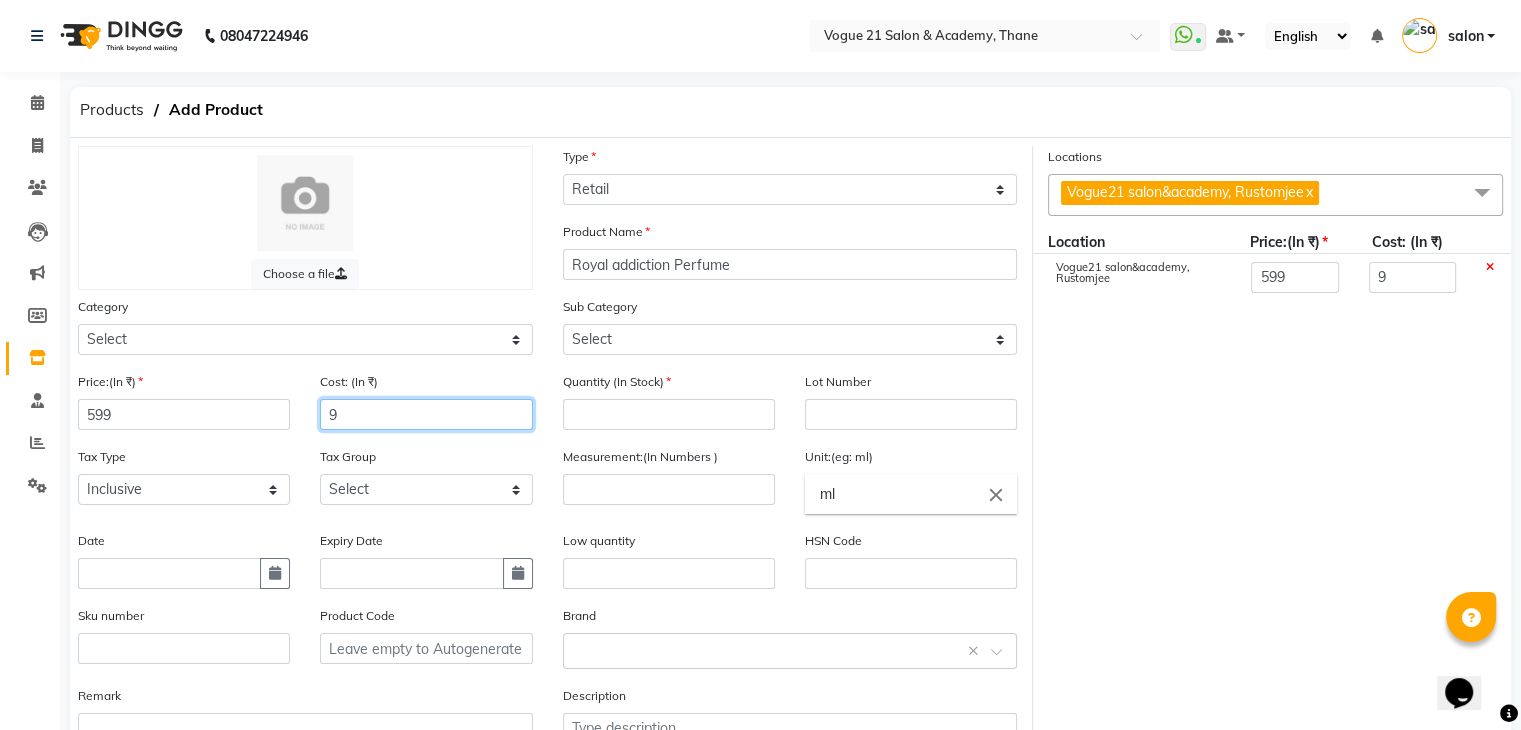 type 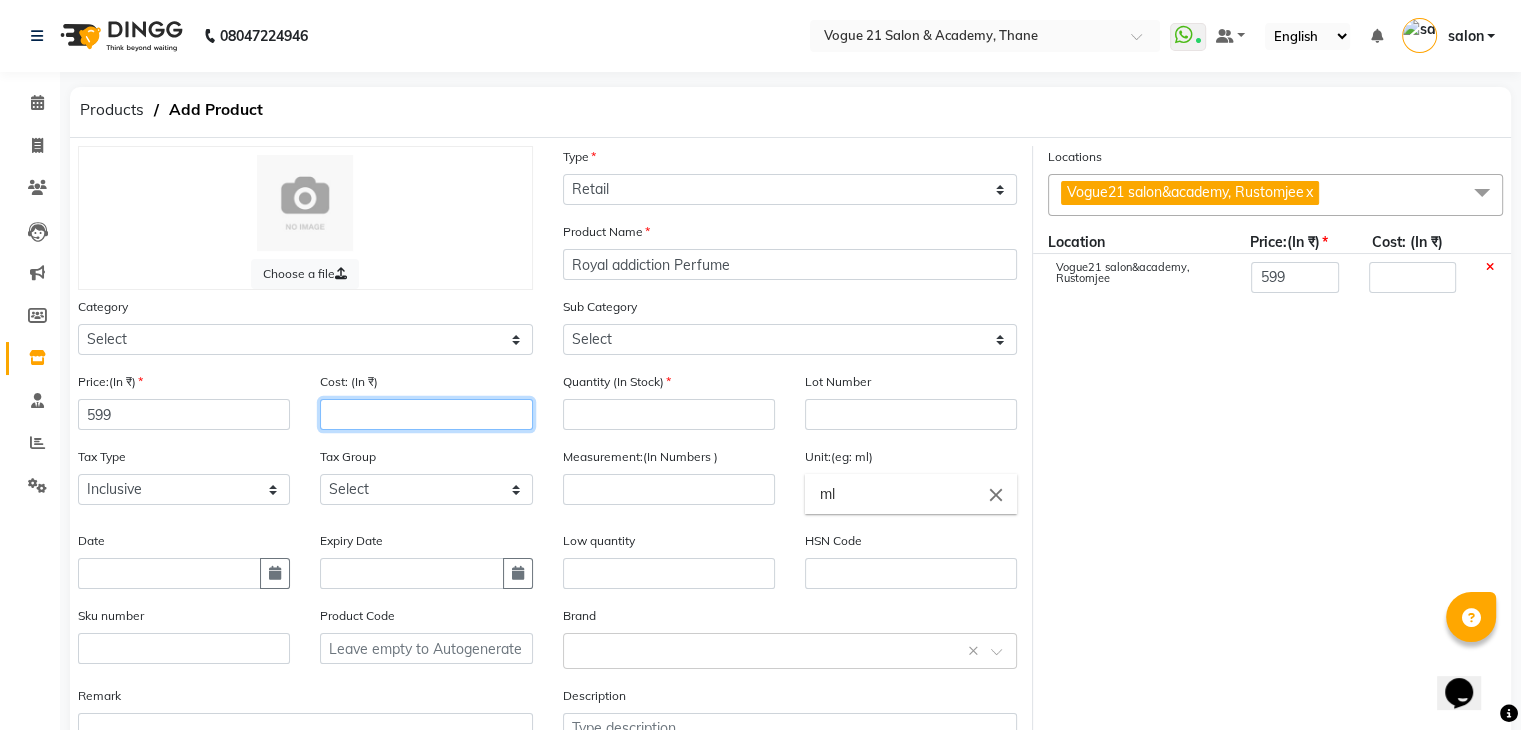 type on "5" 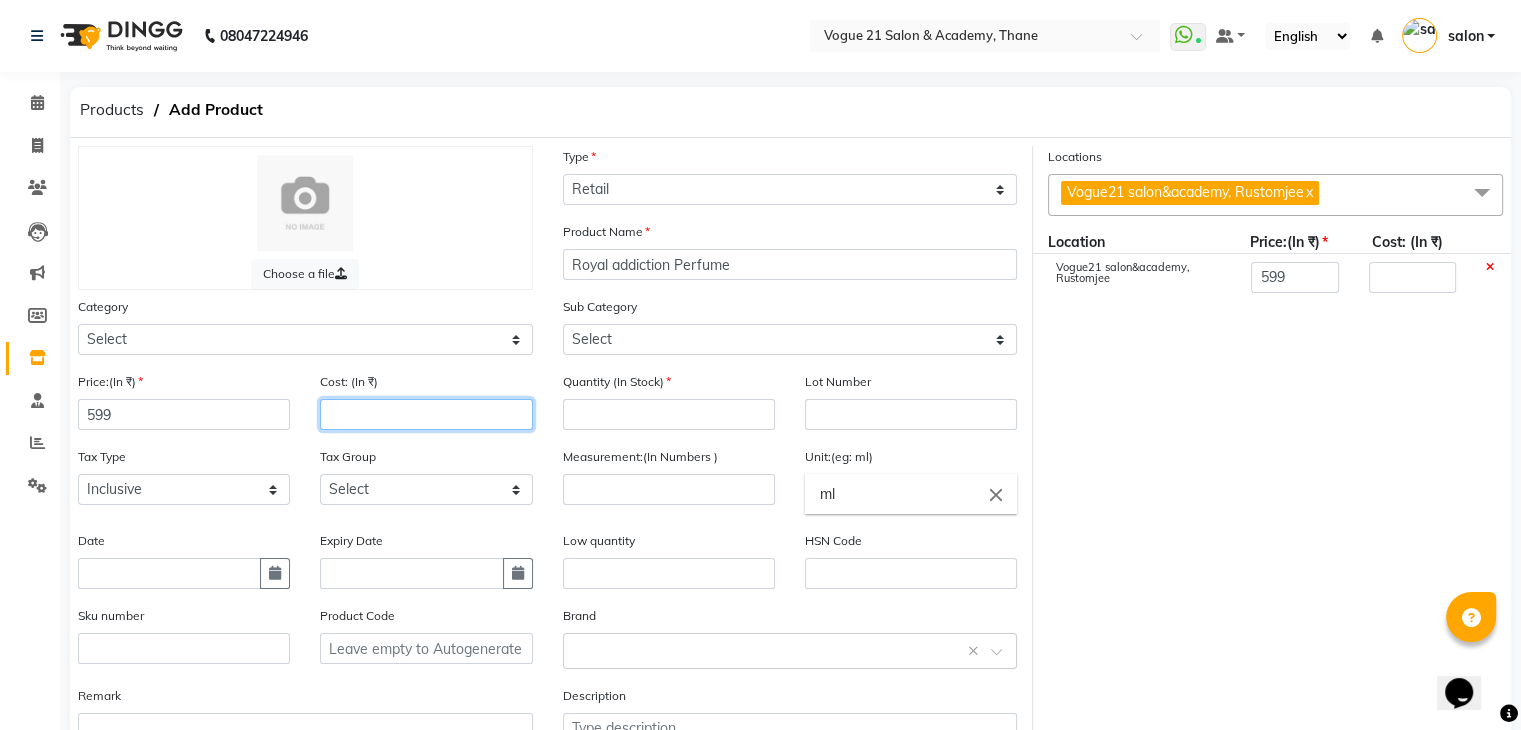 type on "5" 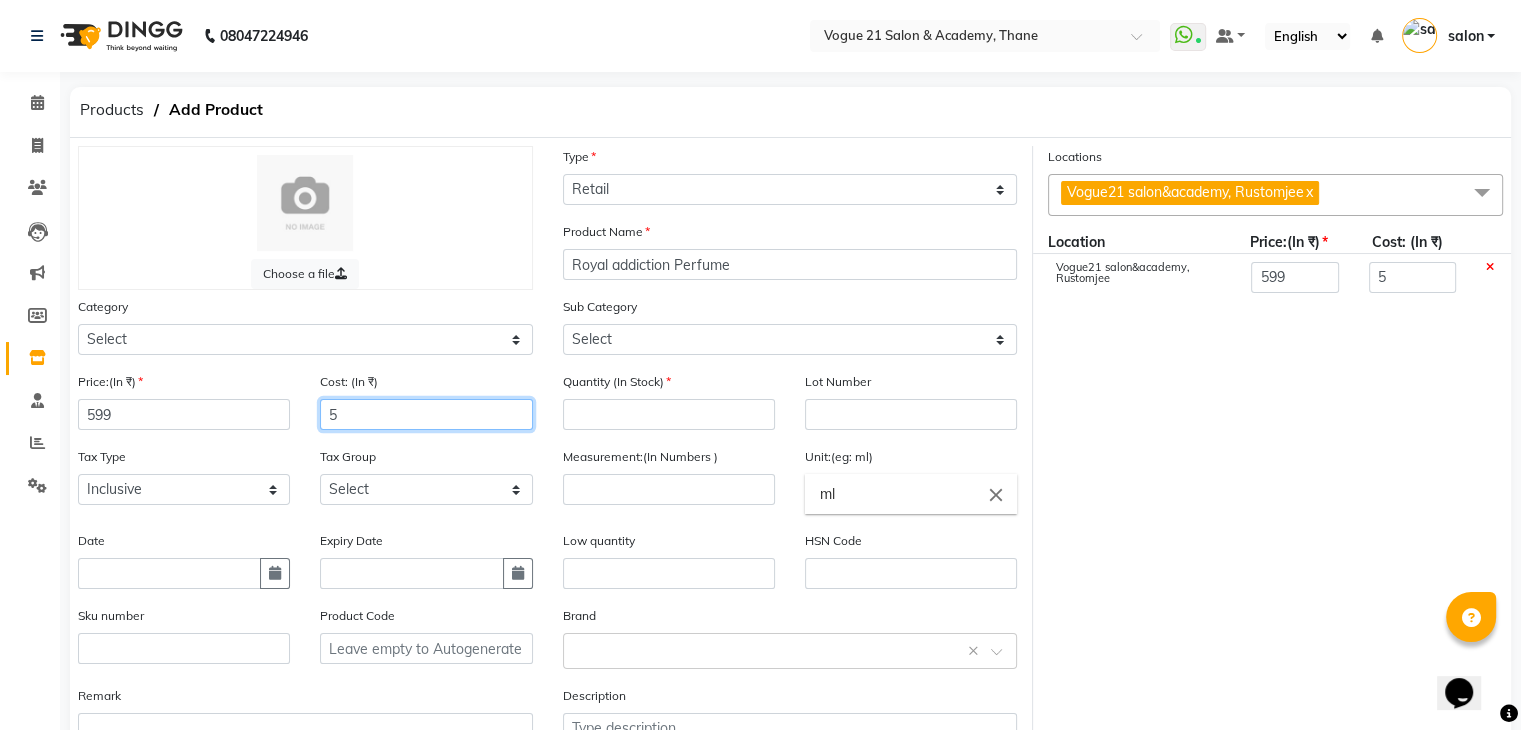 type on "59" 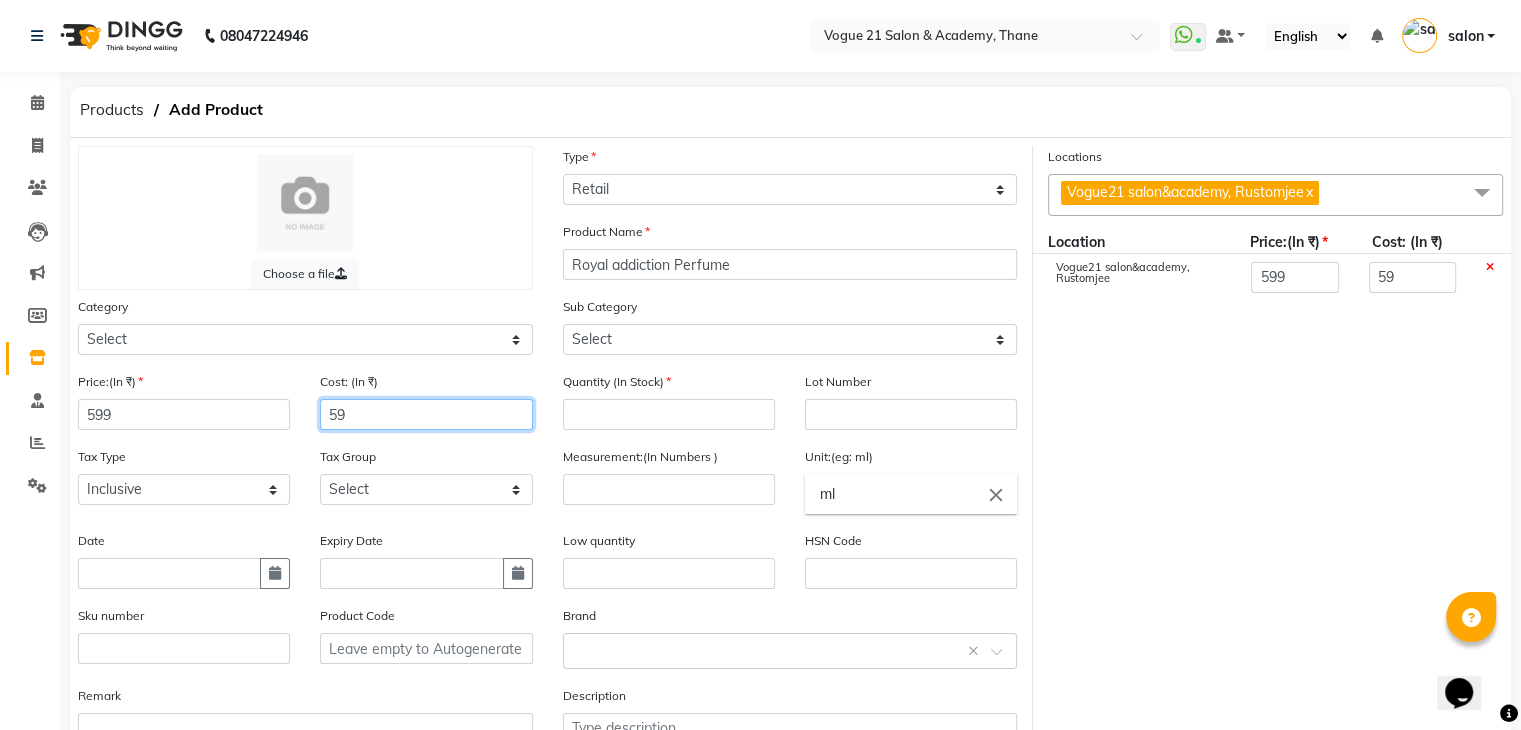 type on "599" 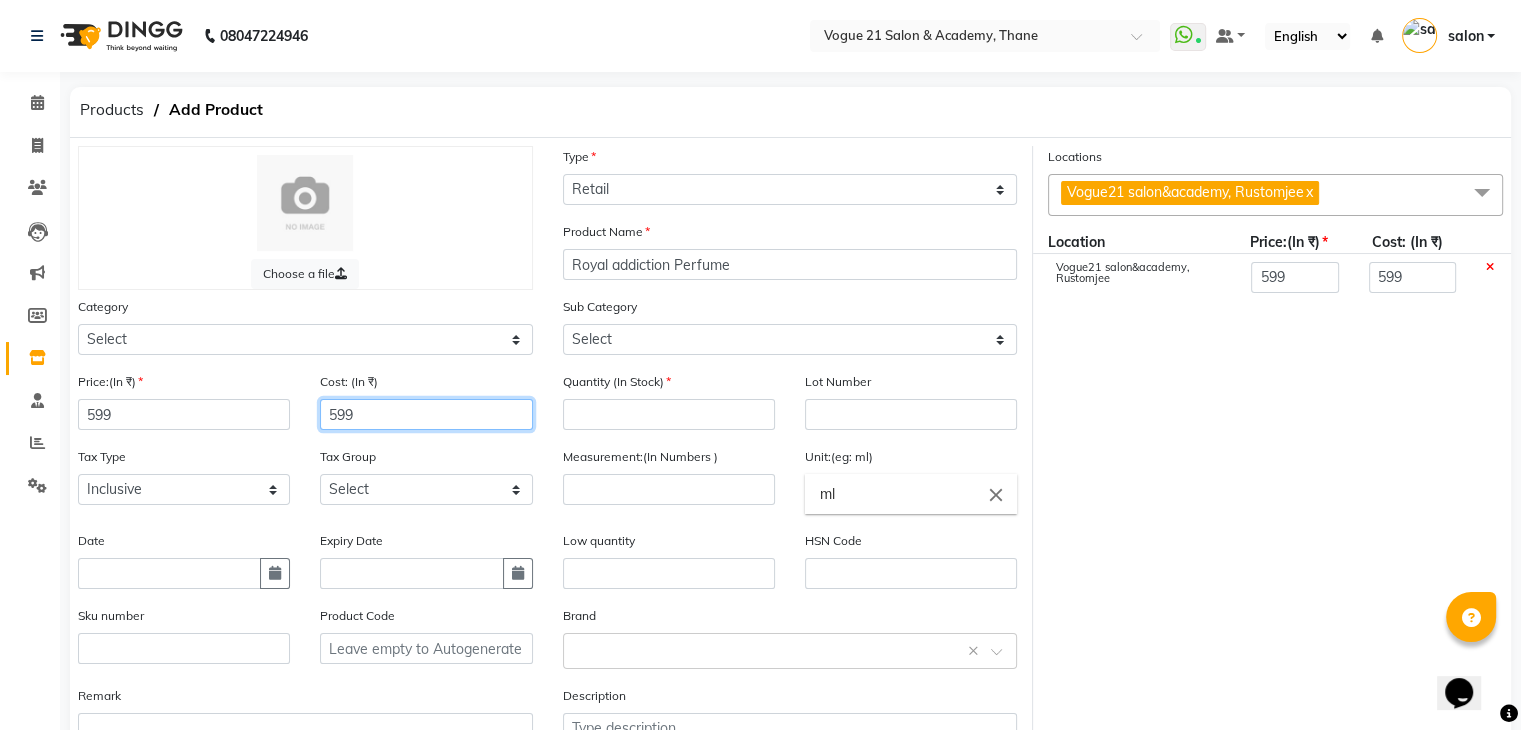 type on "599" 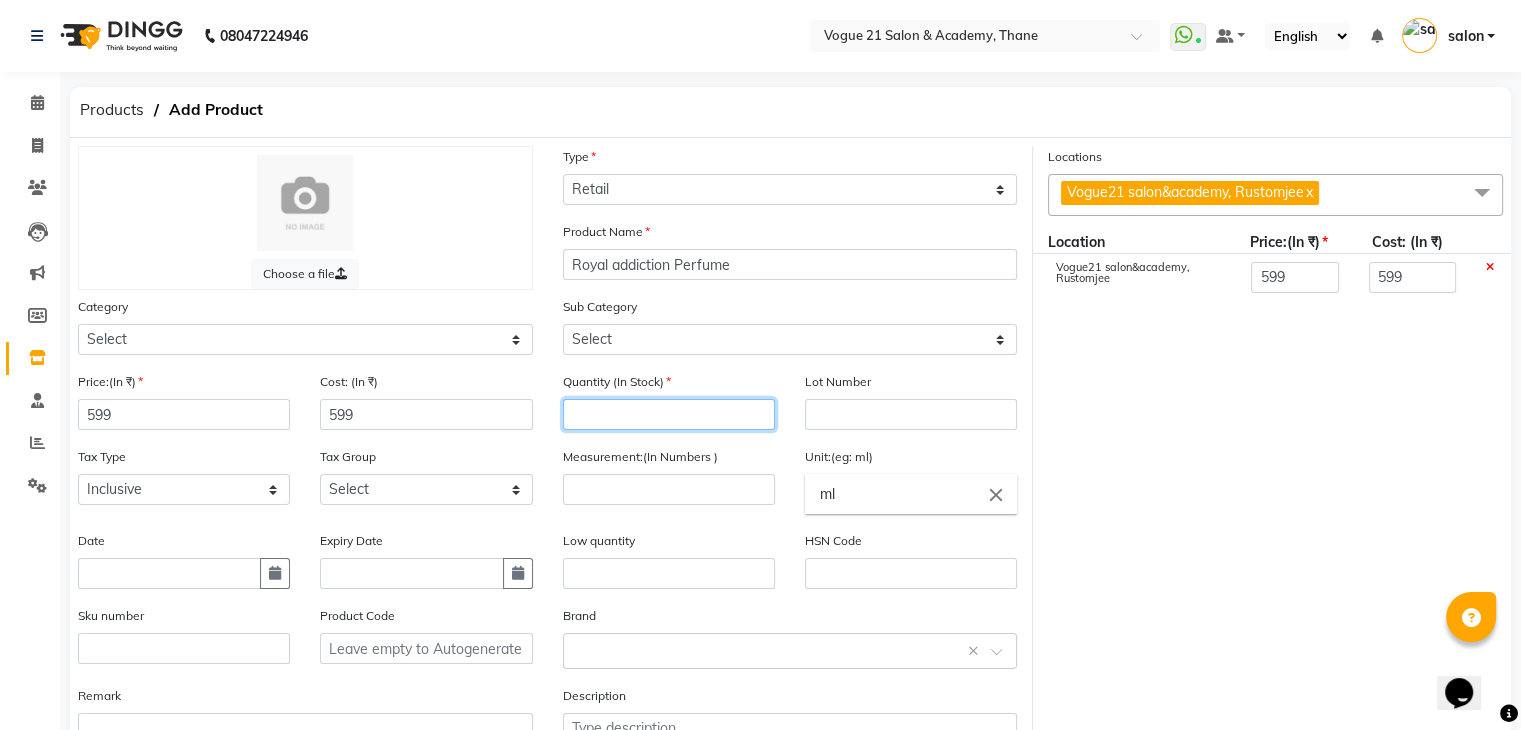 click 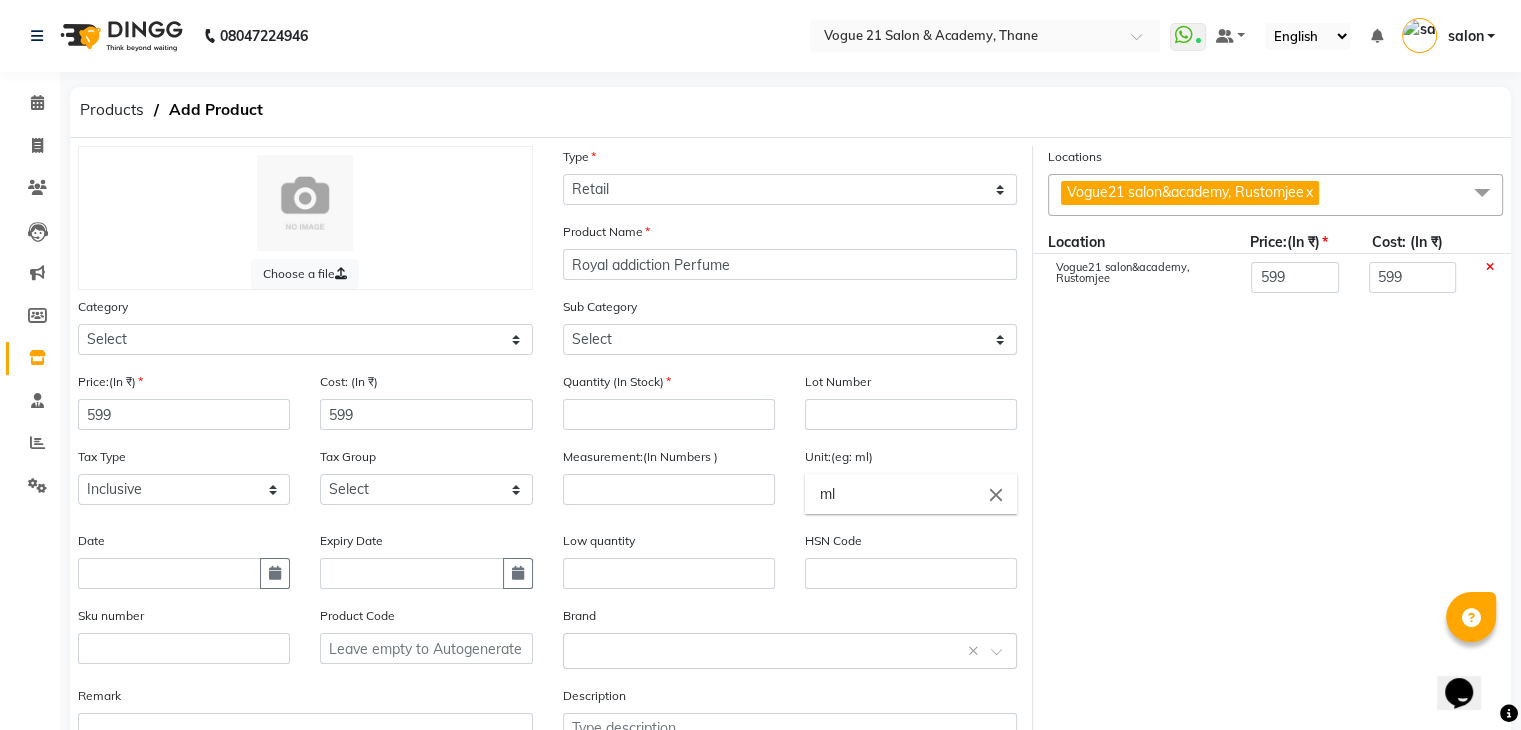 click on "ml" 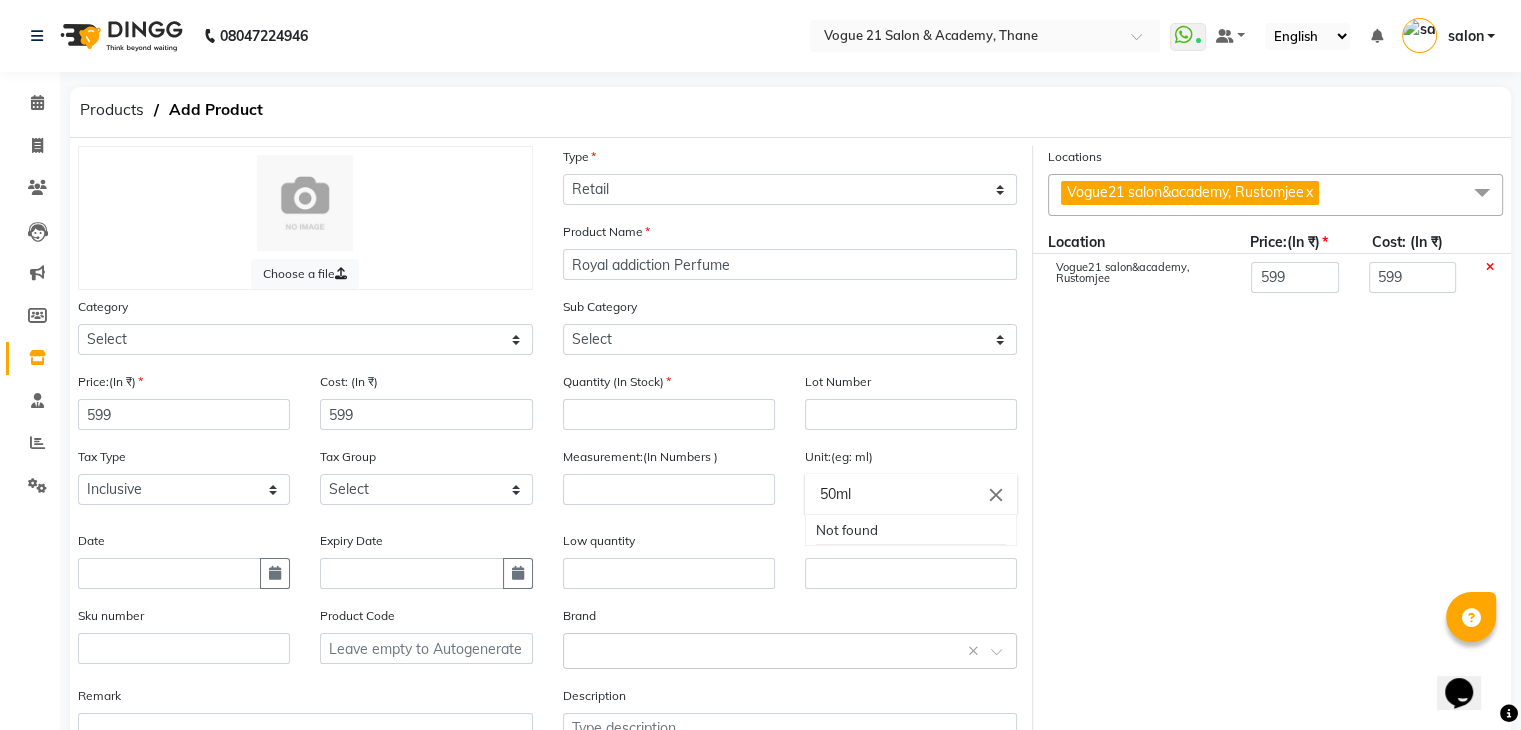 type on "50ml" 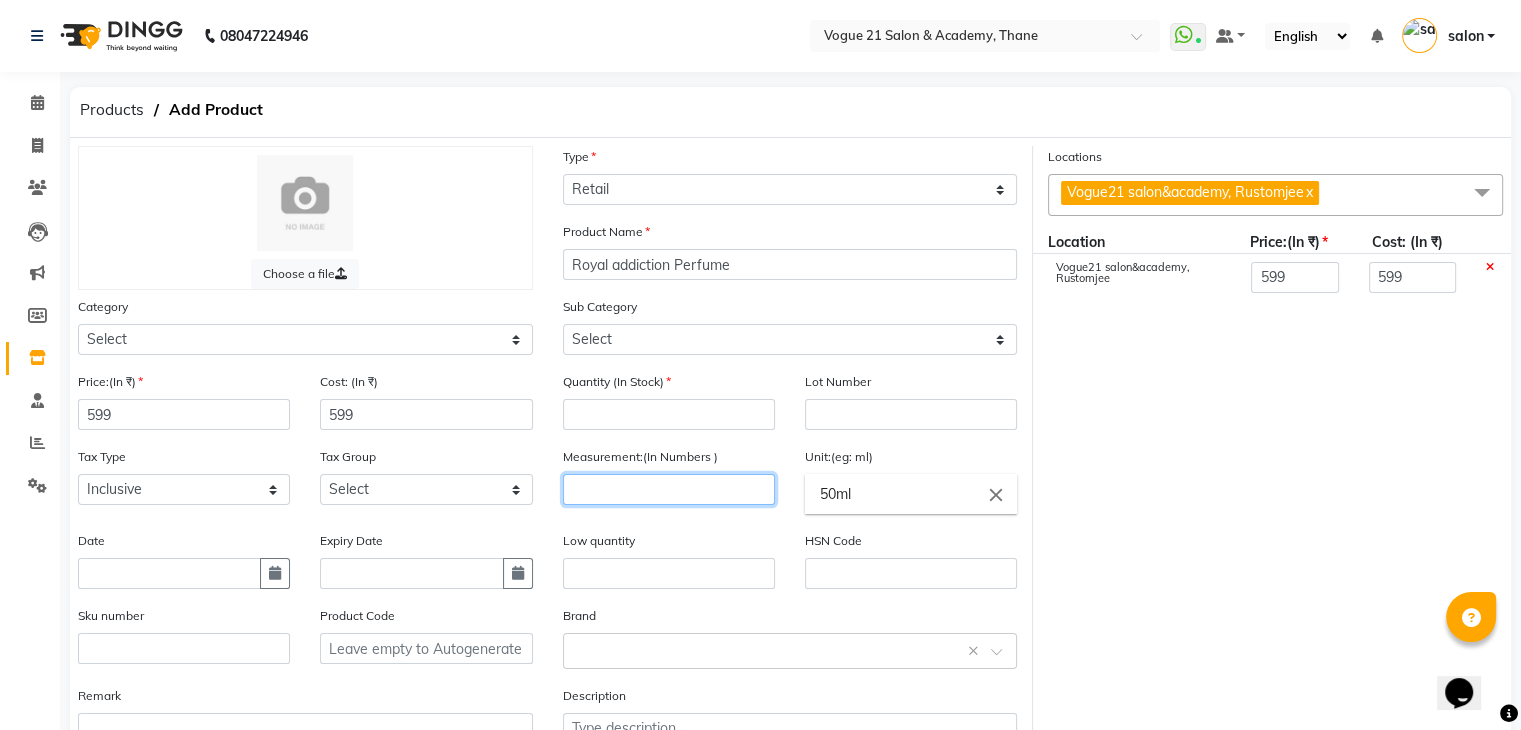 click 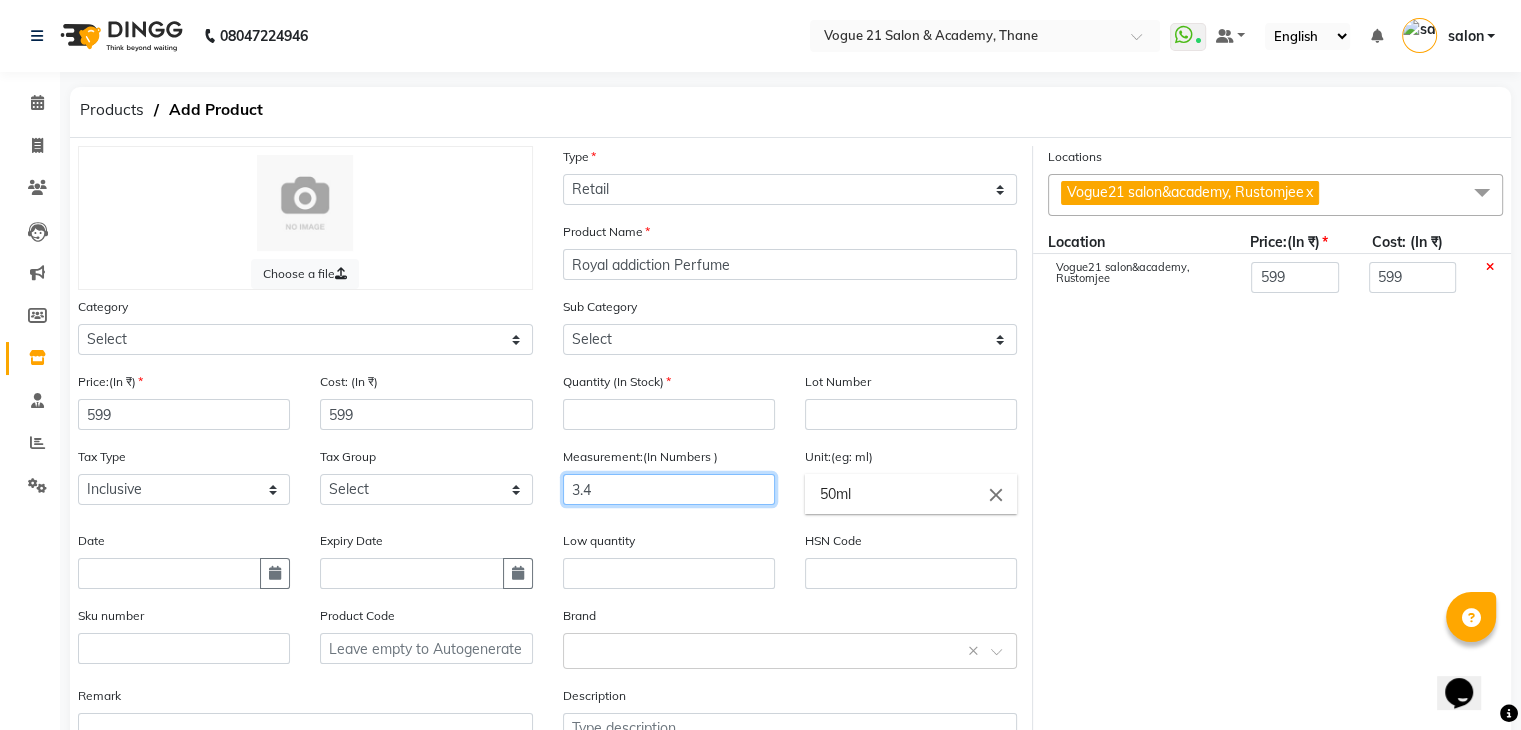 type on "3.4" 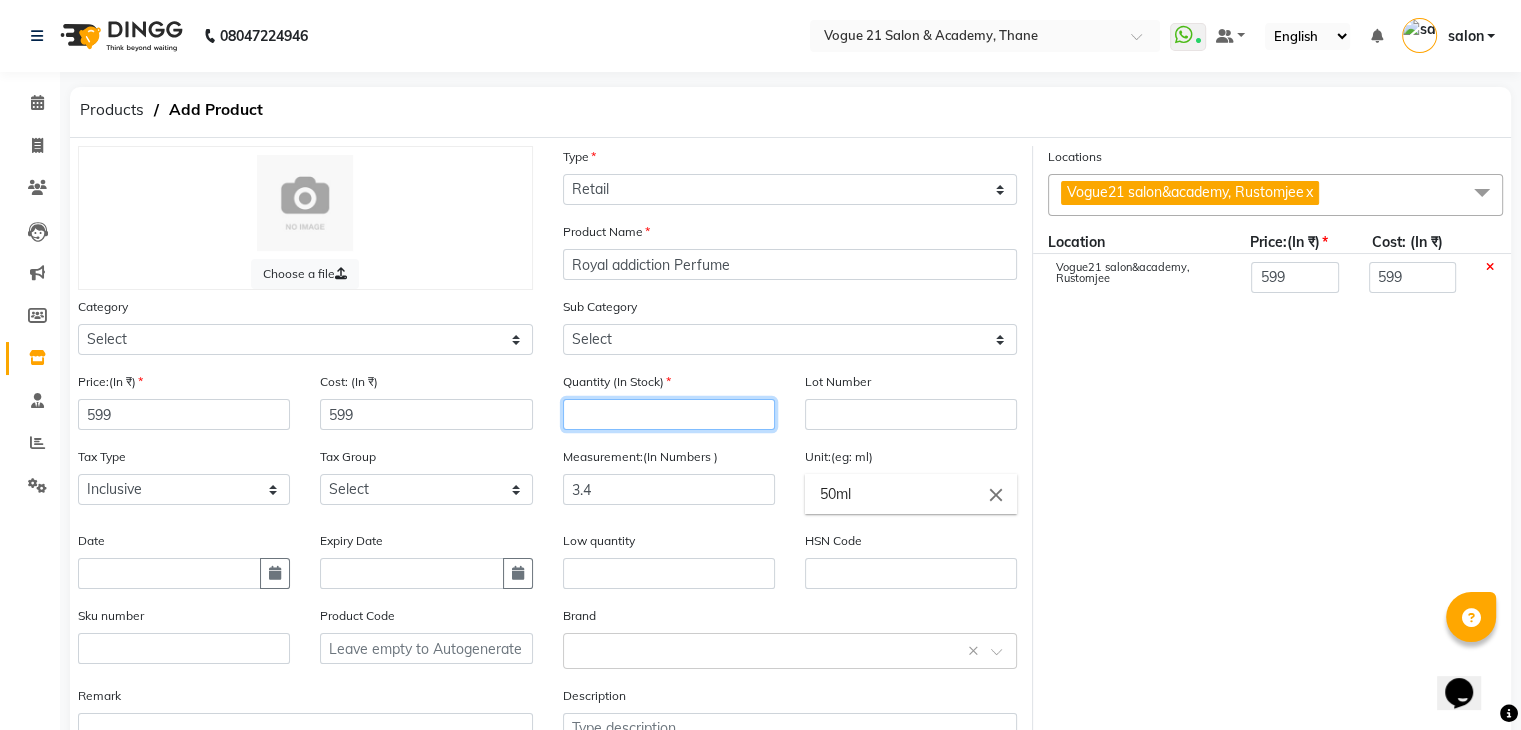 click 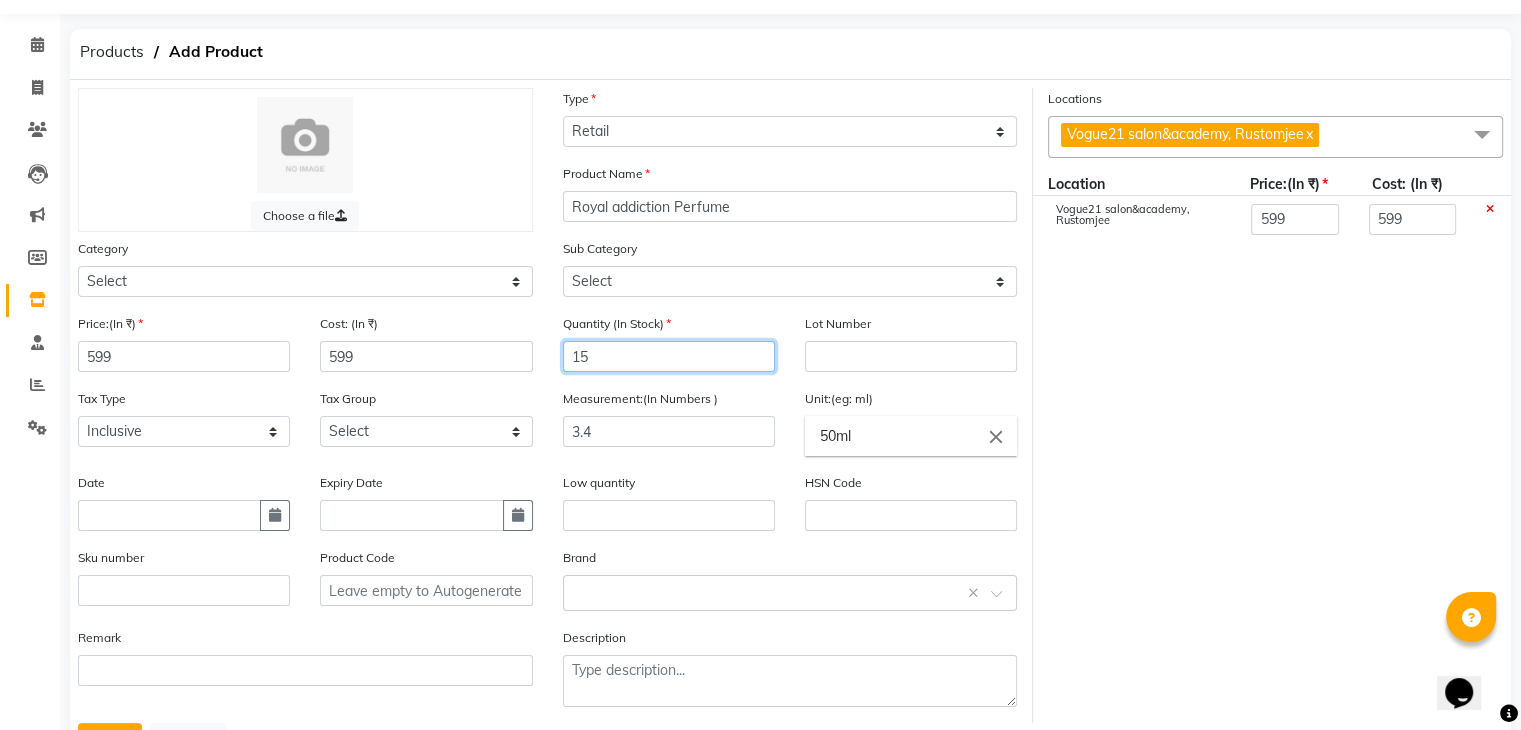 scroll, scrollTop: 156, scrollLeft: 0, axis: vertical 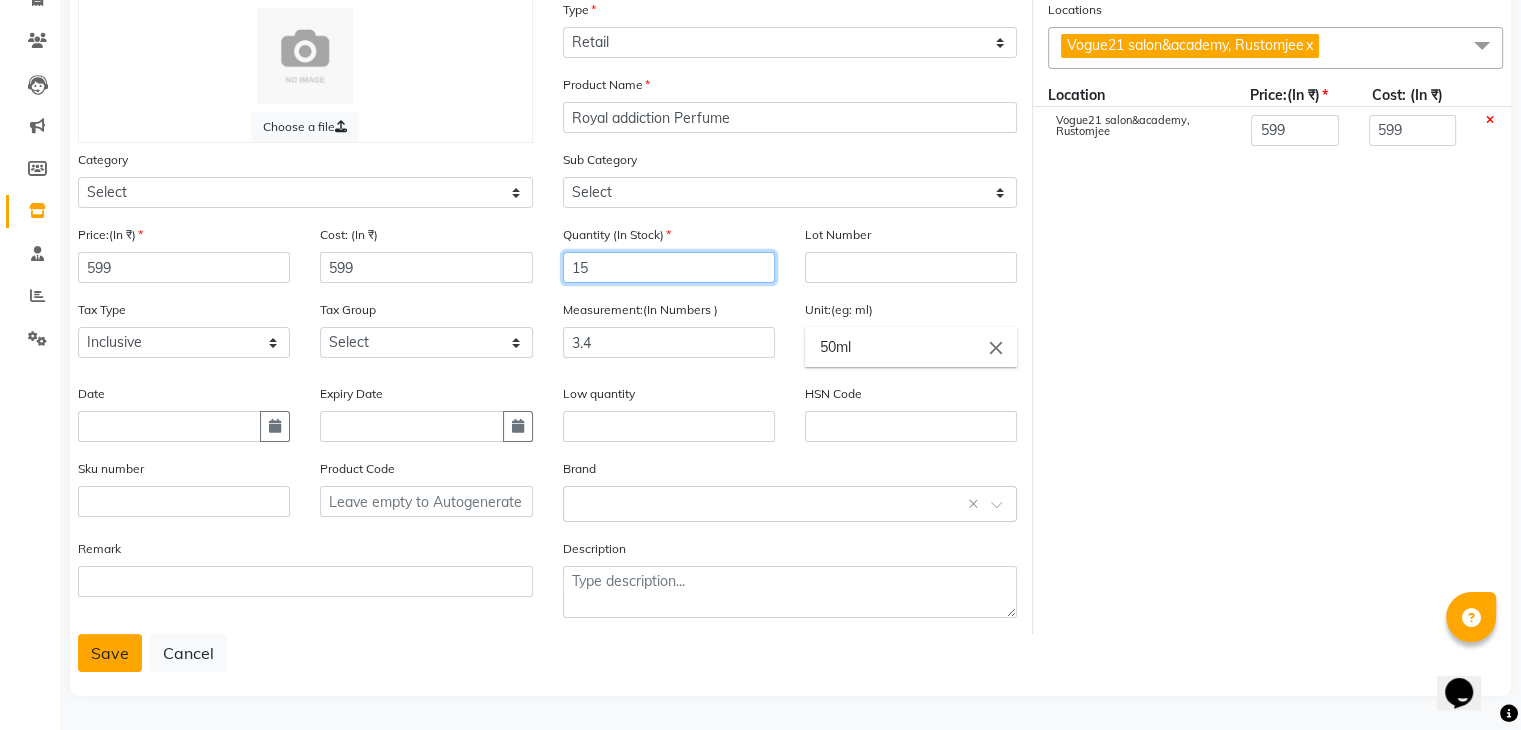 type on "15" 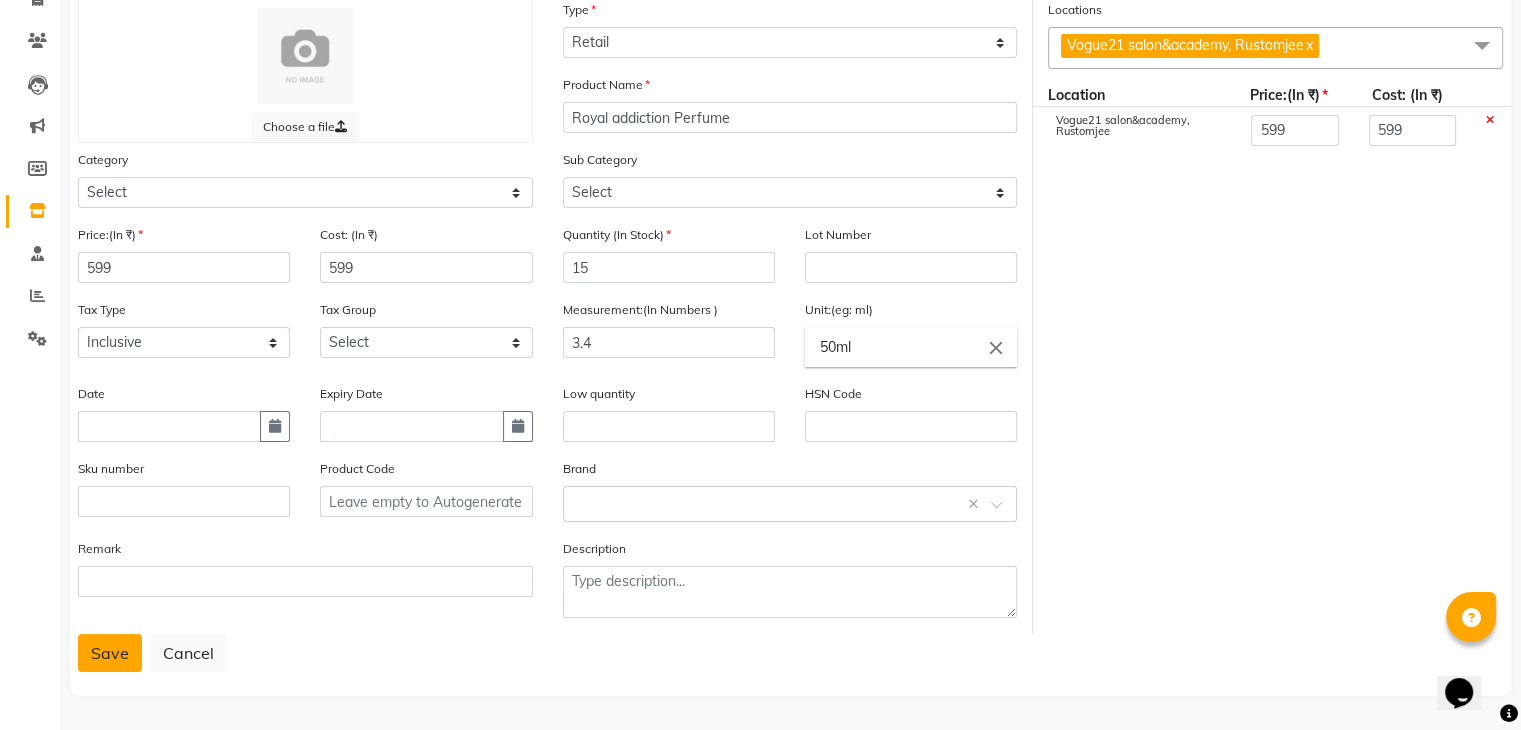 click on "Save" 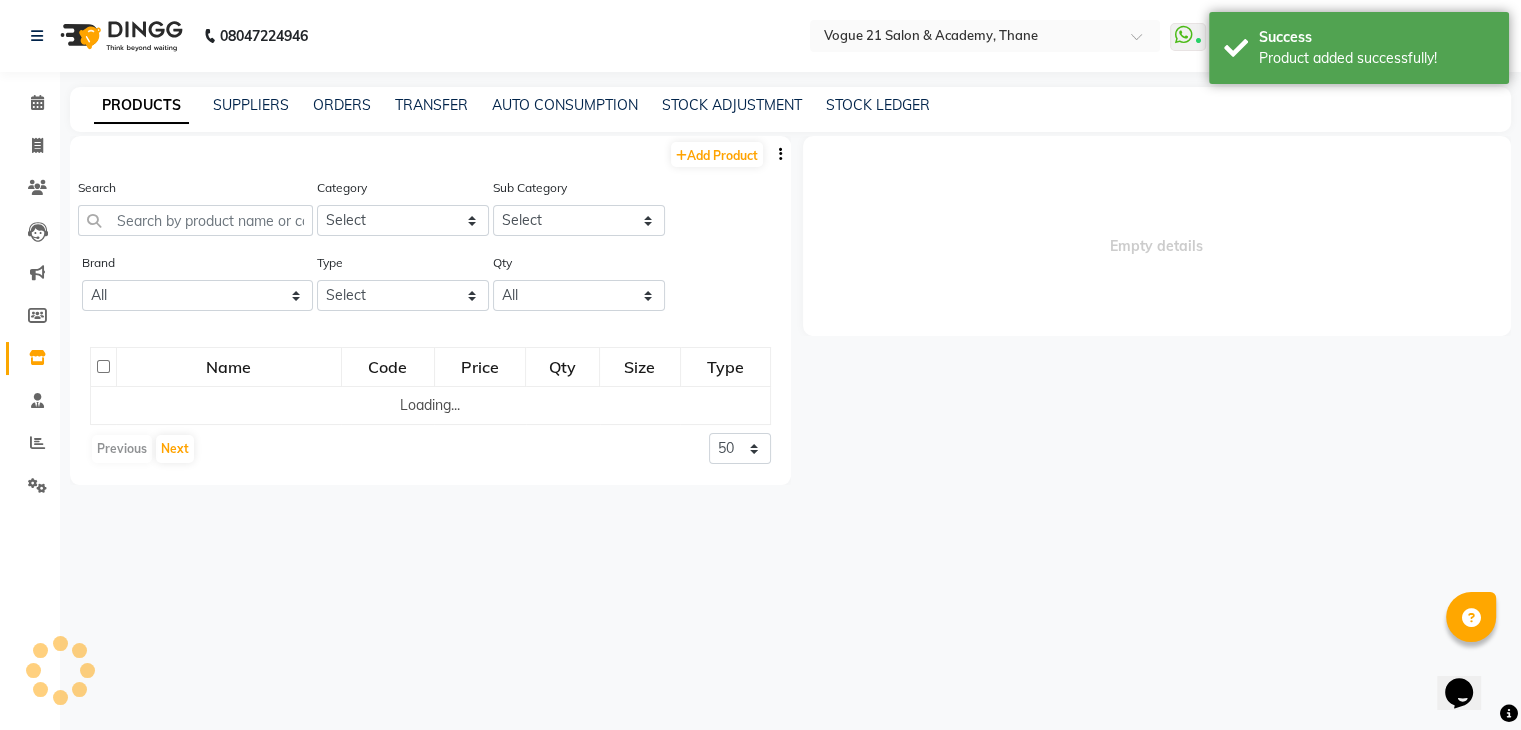 scroll, scrollTop: 0, scrollLeft: 0, axis: both 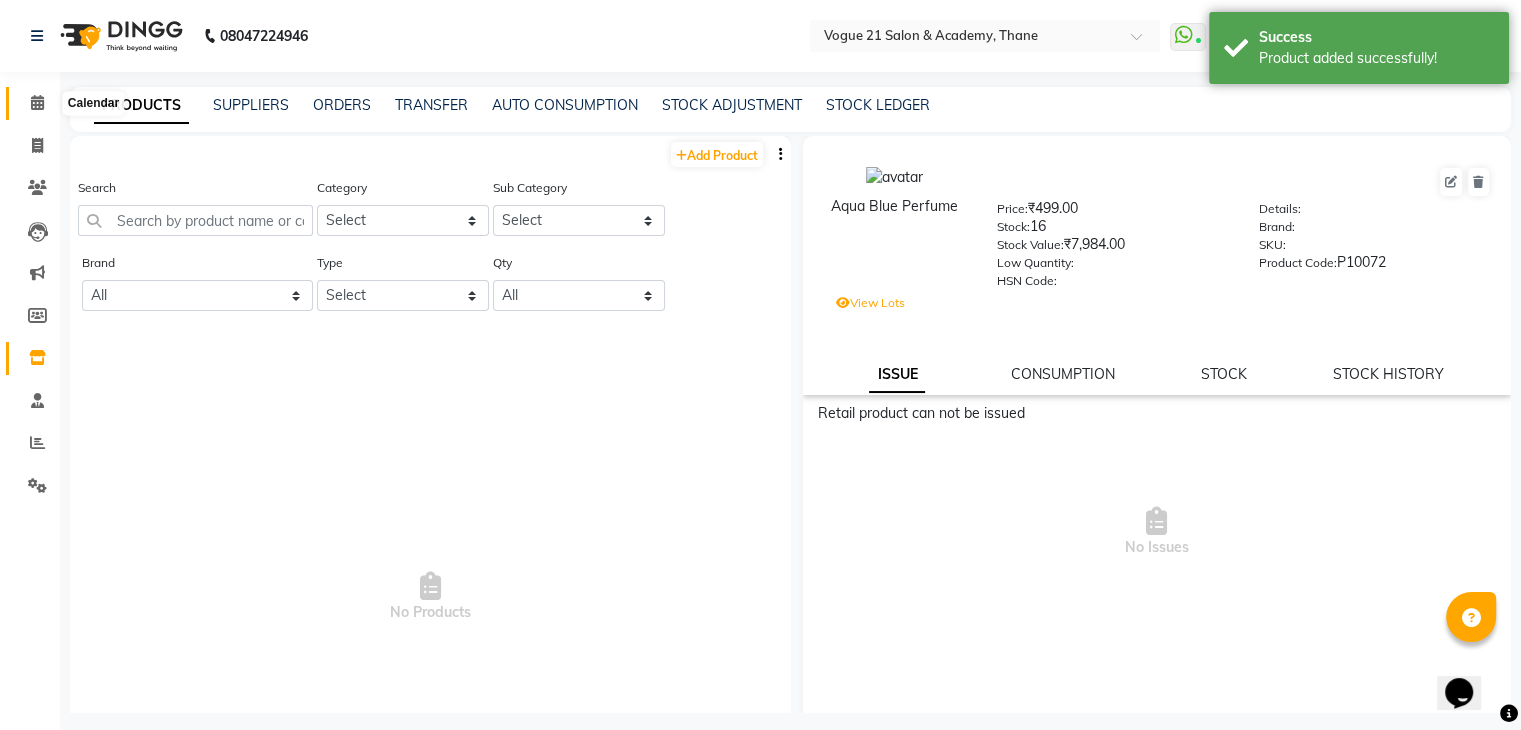 click 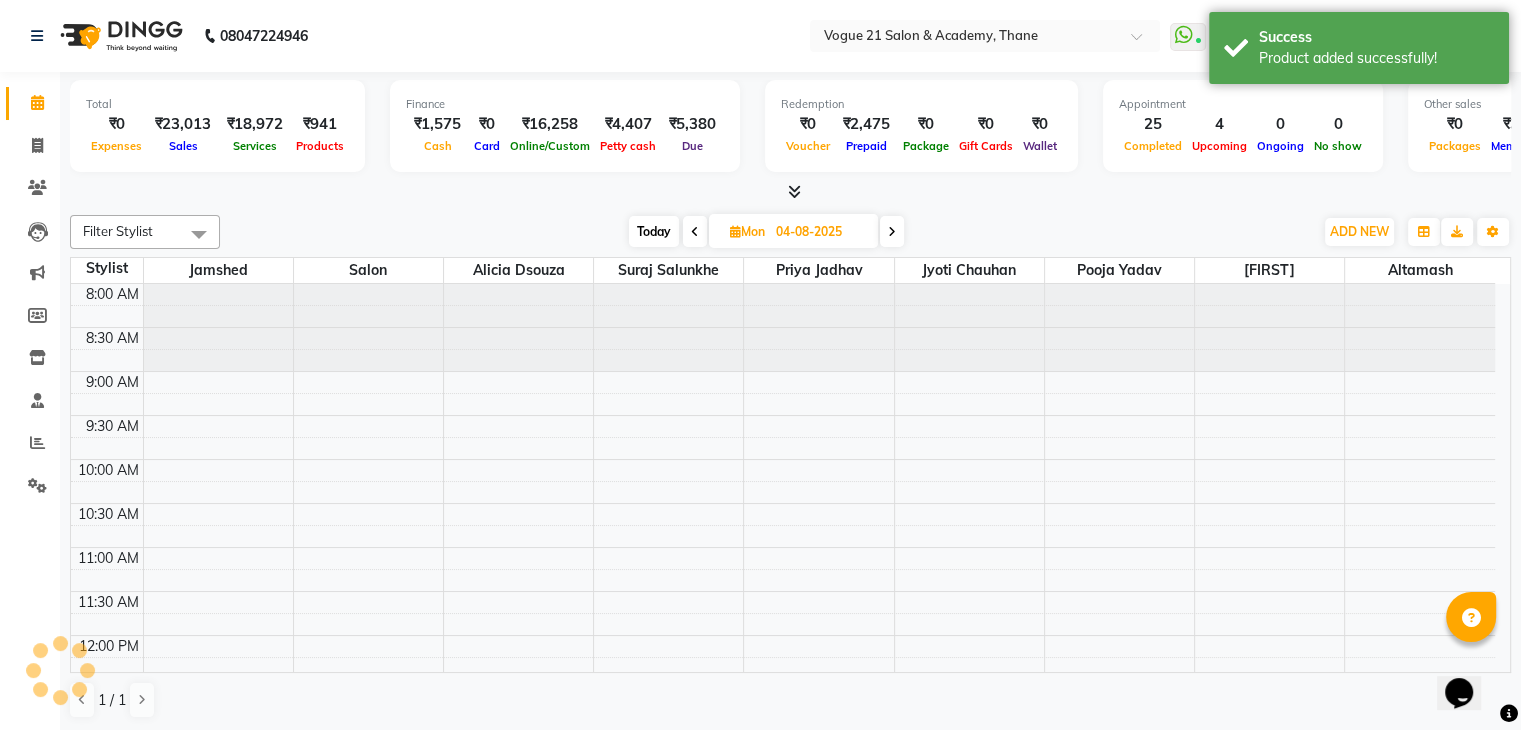 scroll, scrollTop: 0, scrollLeft: 0, axis: both 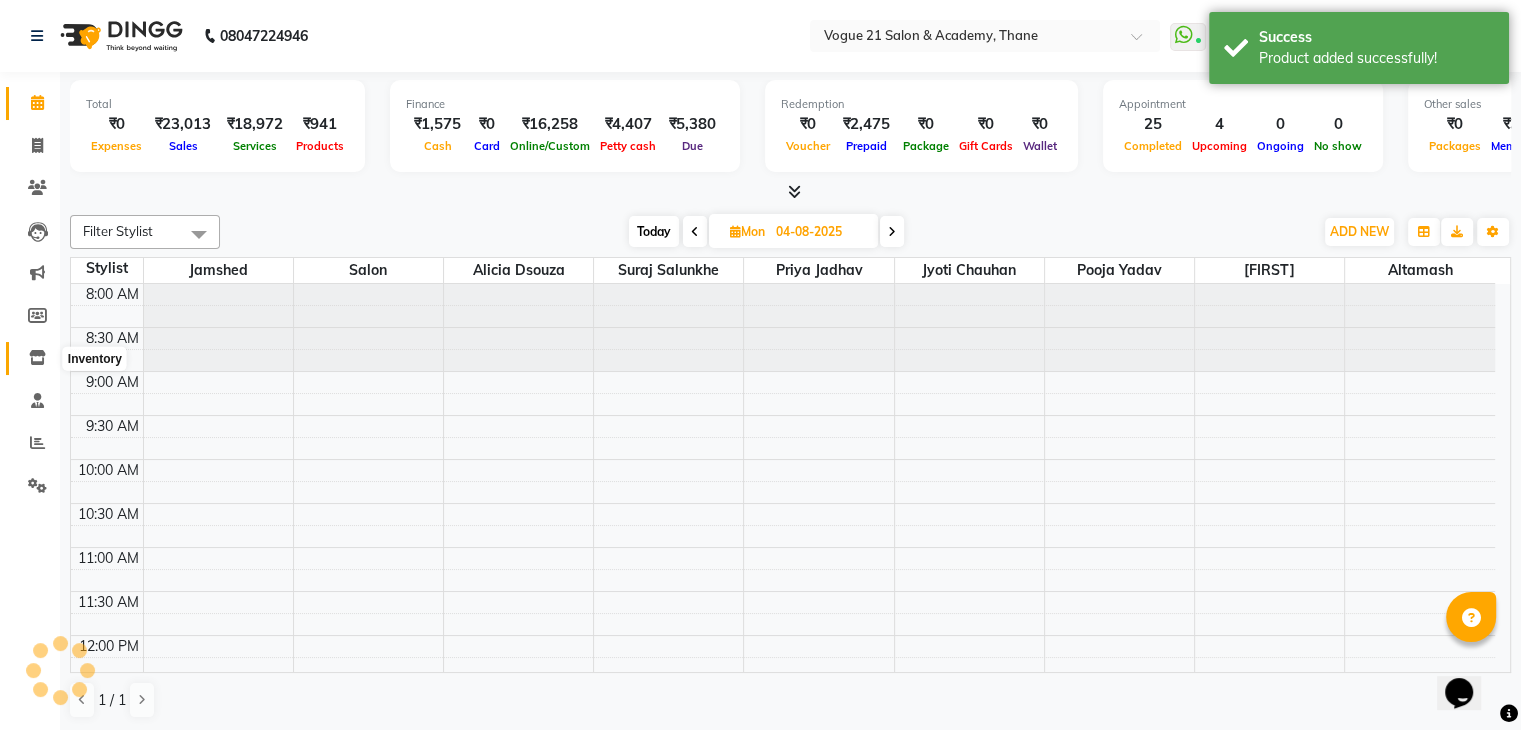 click 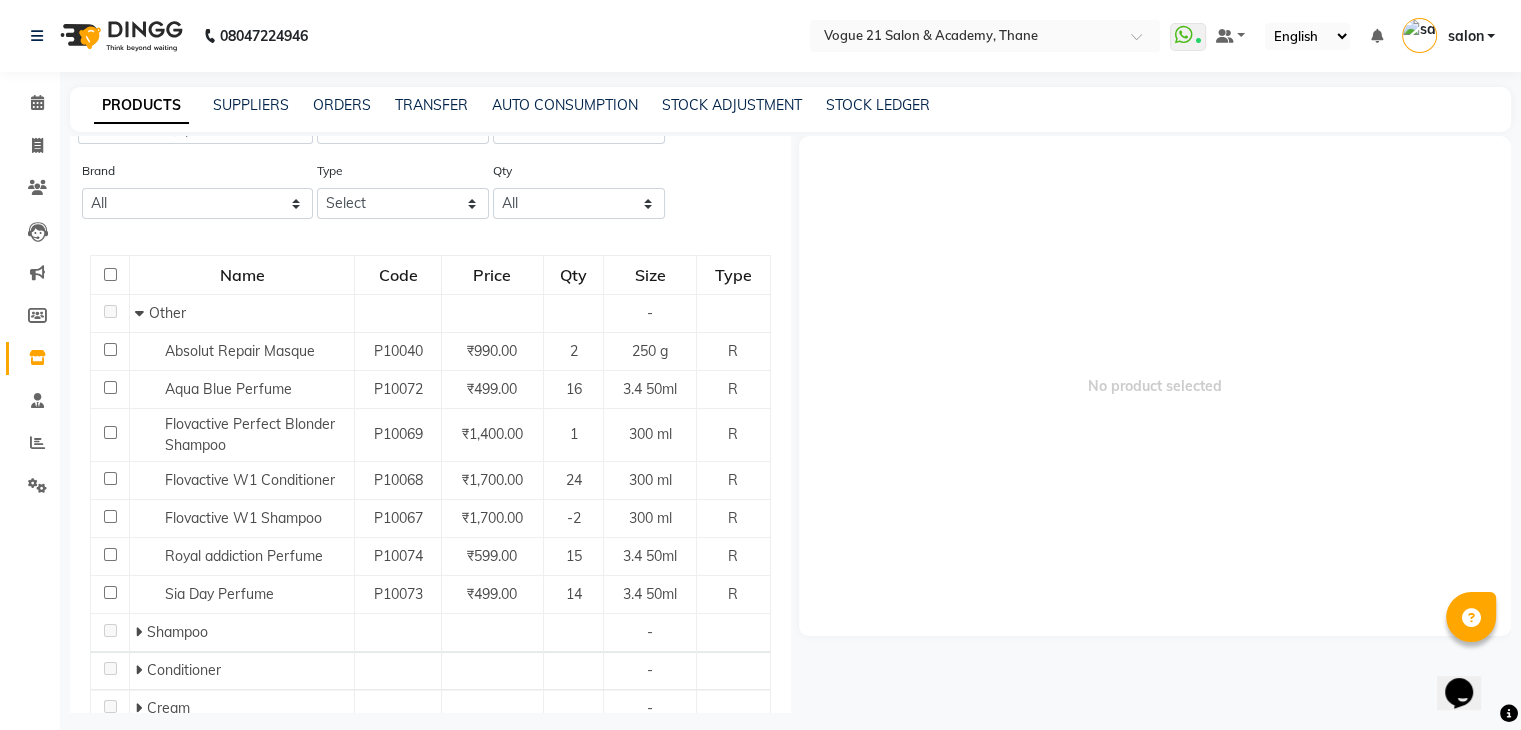 scroll, scrollTop: 173, scrollLeft: 0, axis: vertical 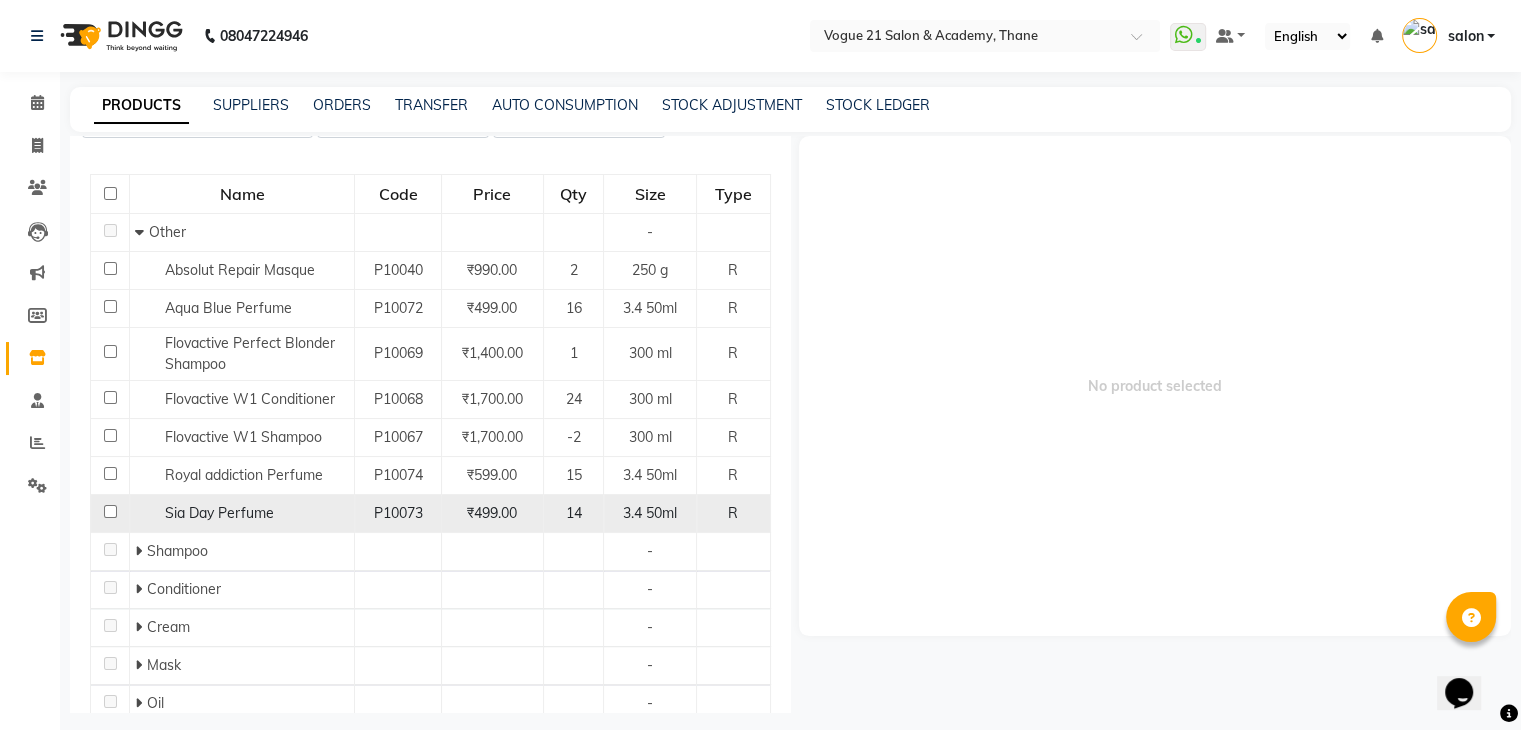 click on "14" 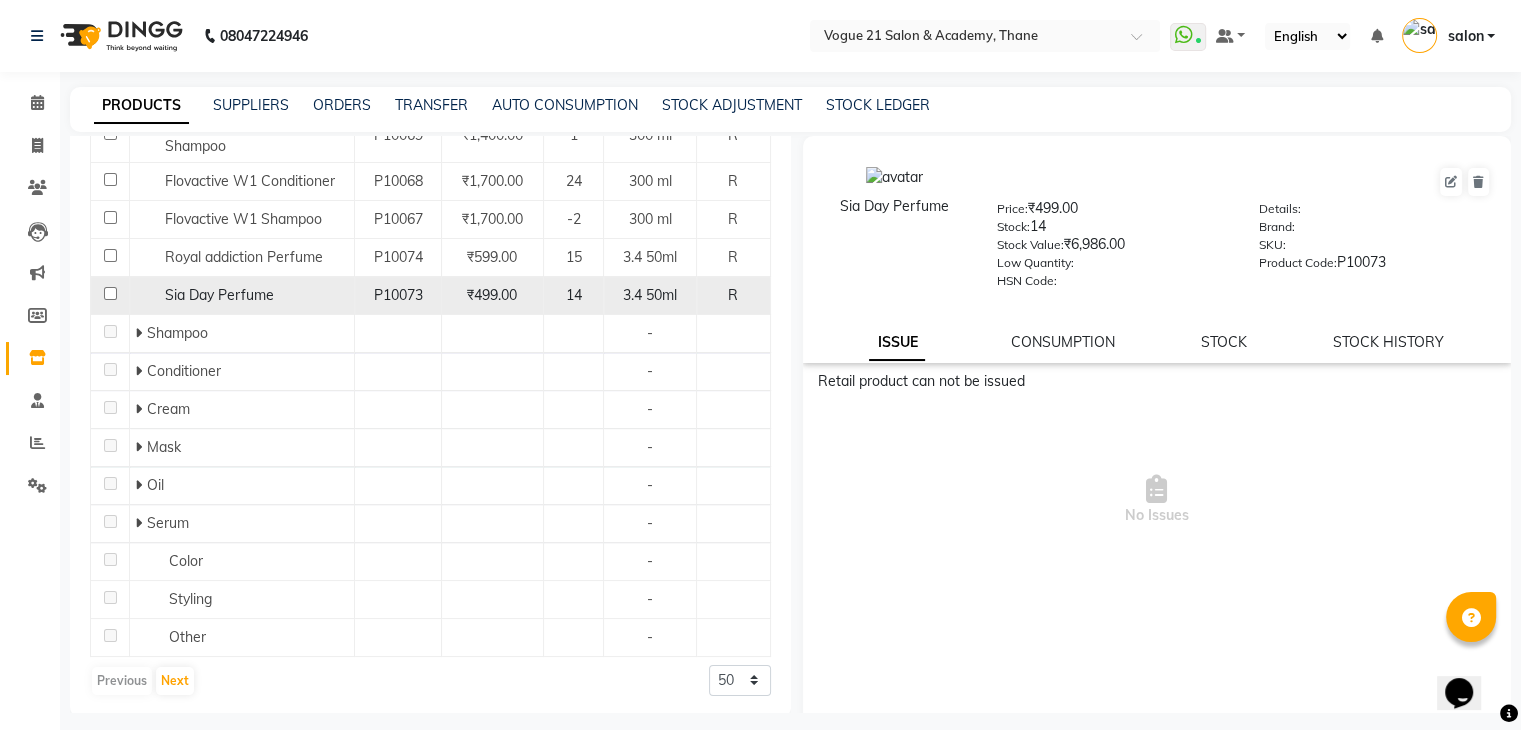 scroll, scrollTop: 393, scrollLeft: 0, axis: vertical 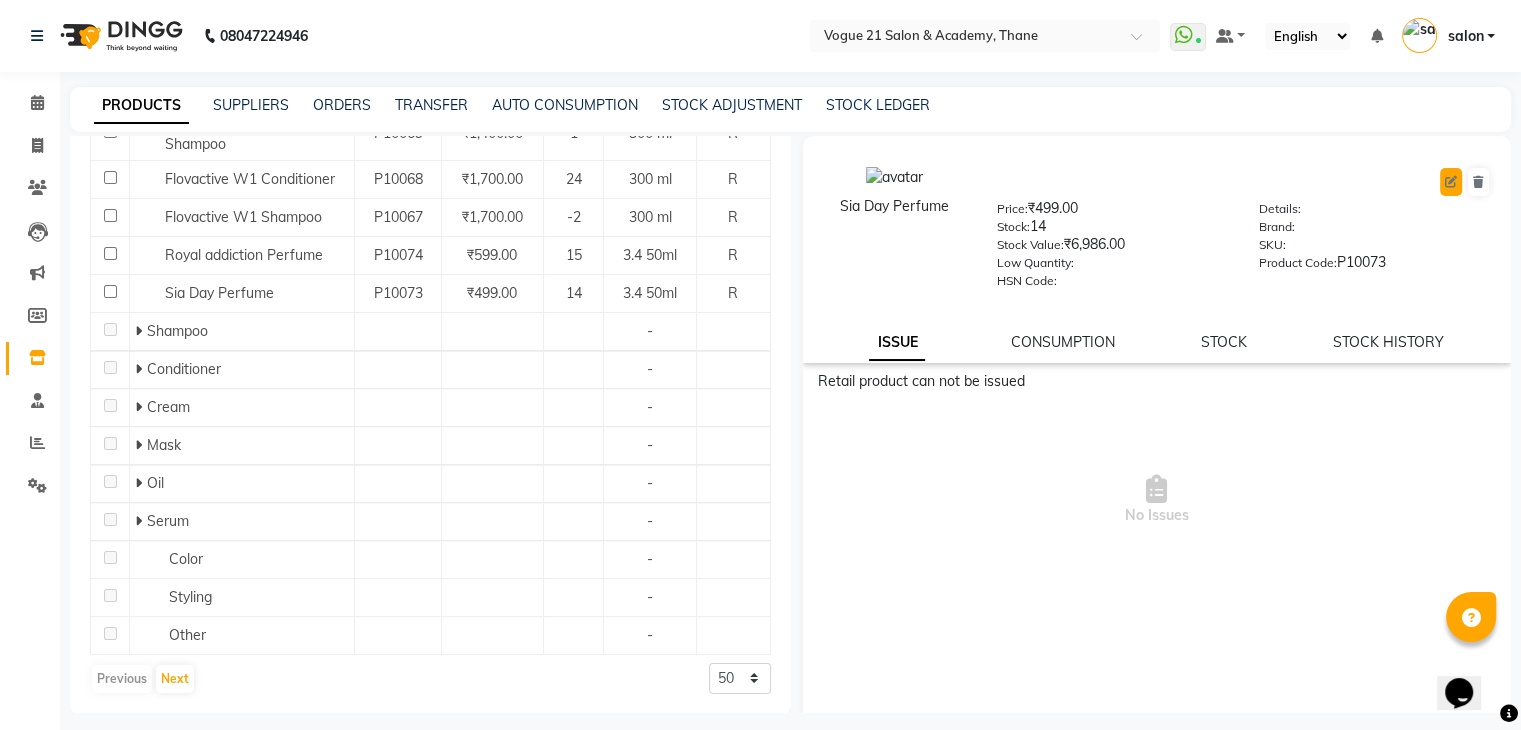 click 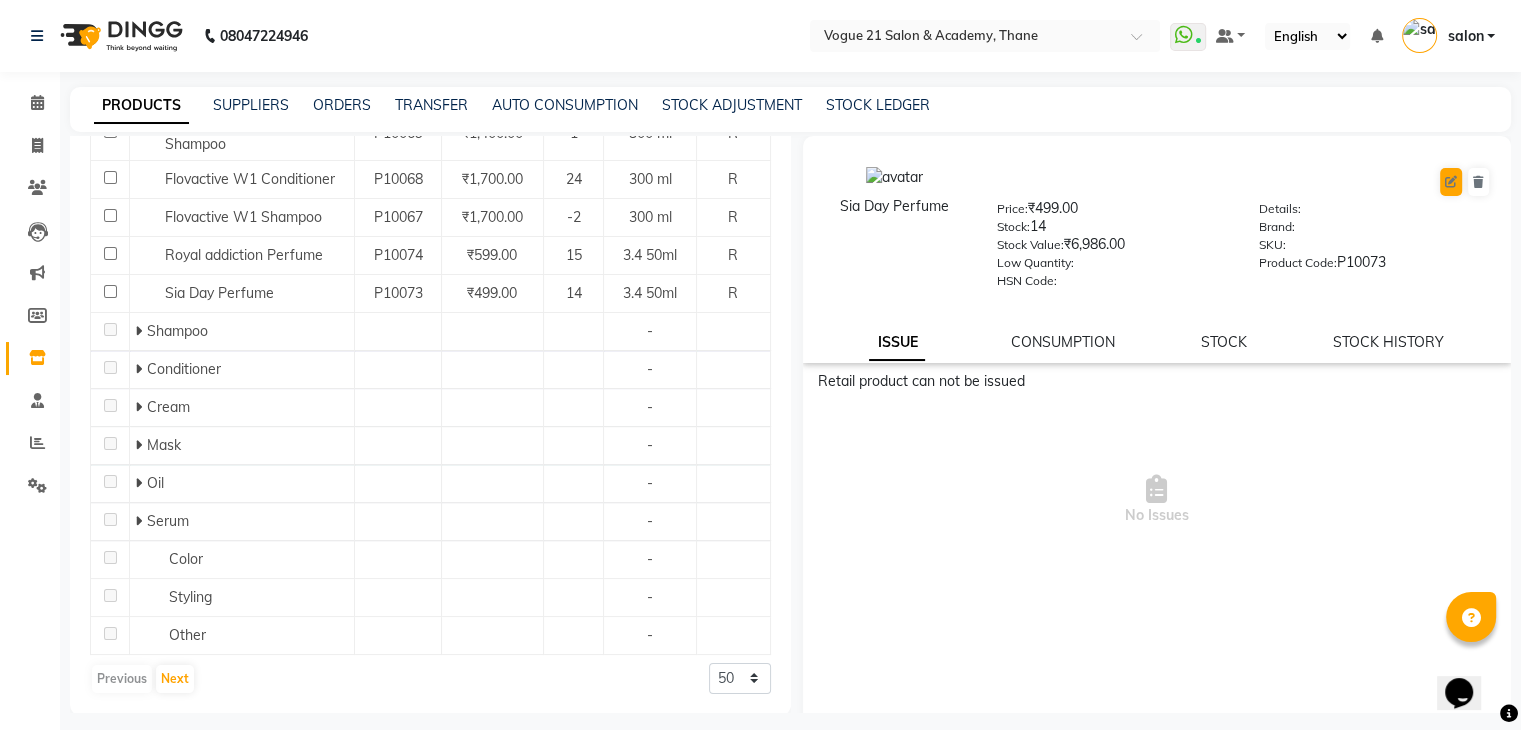 select on "R" 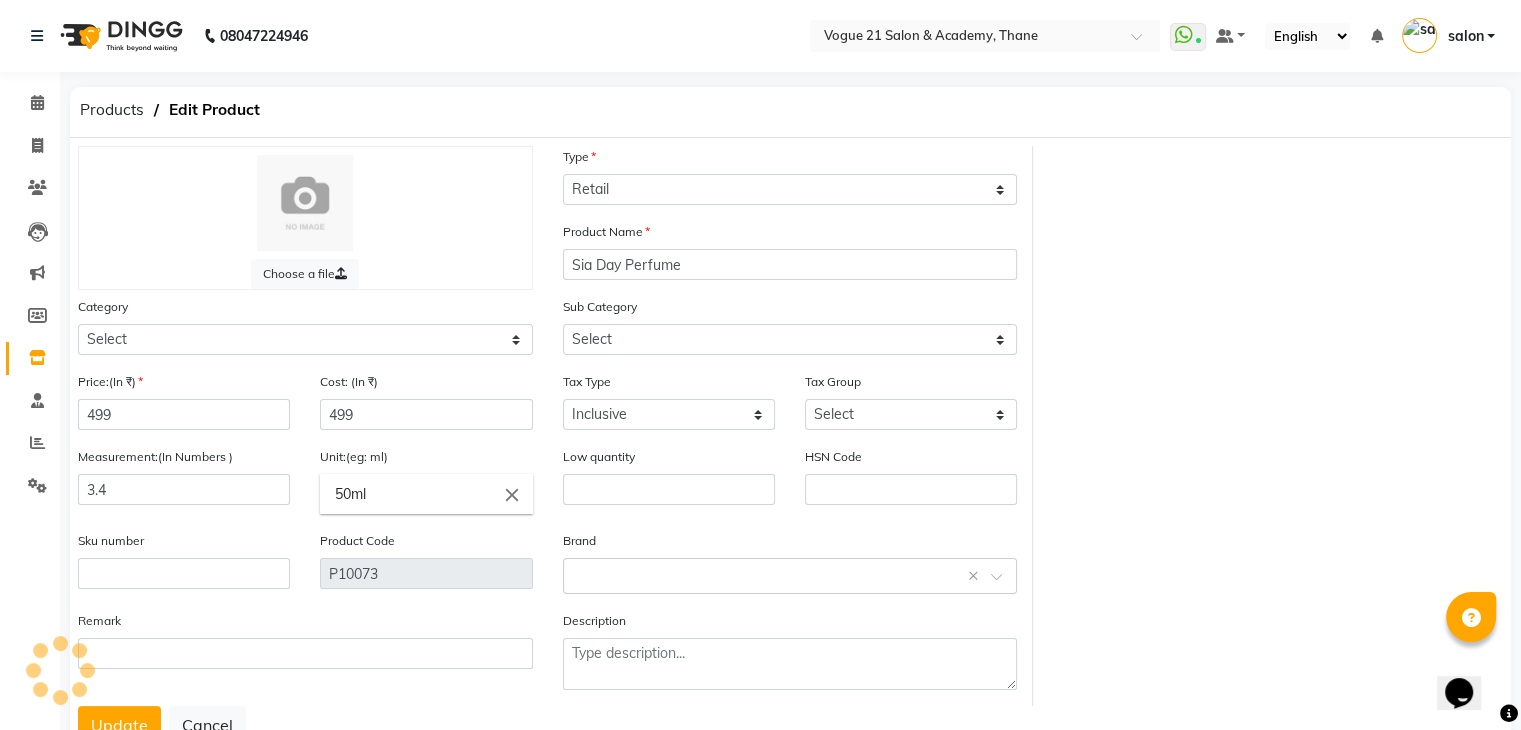 select on "567501002" 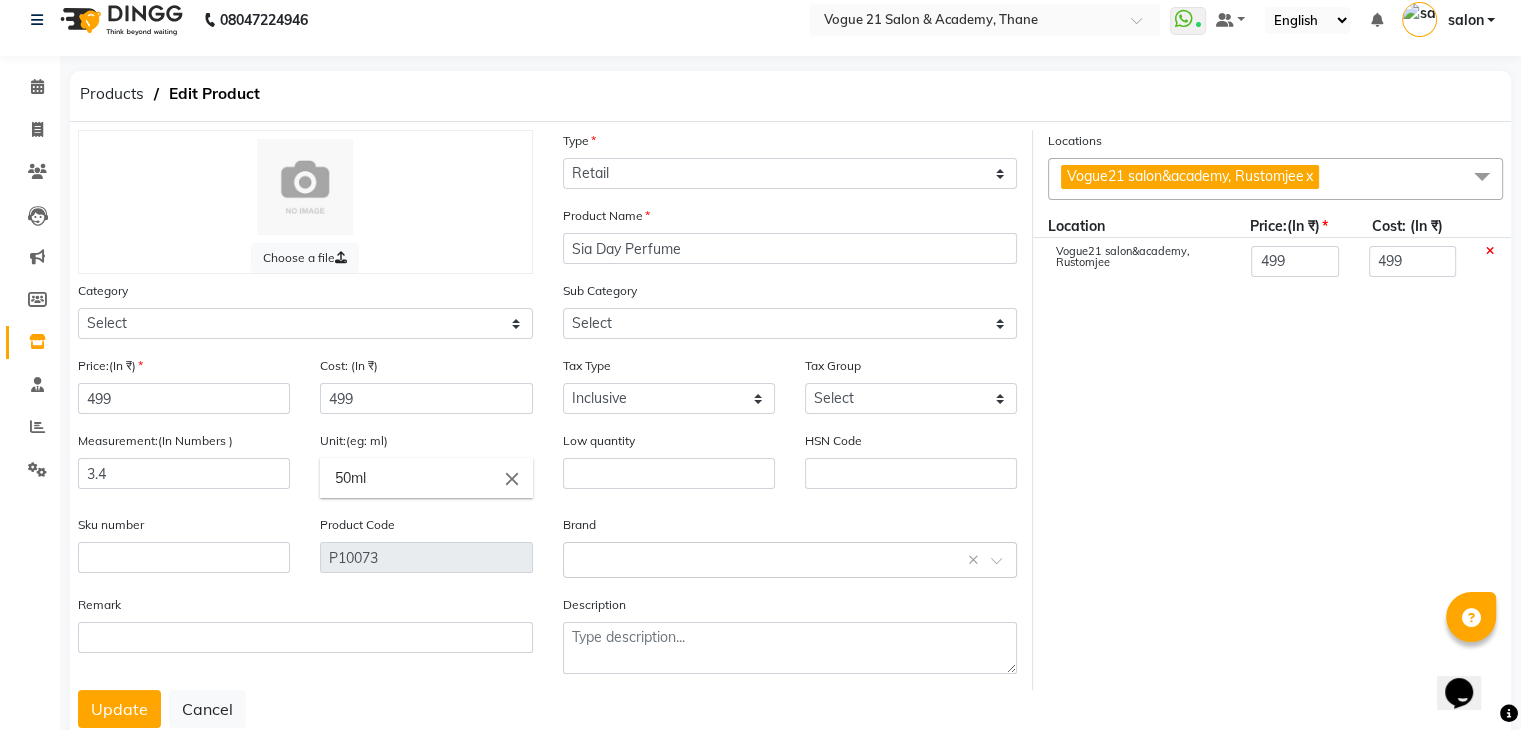 scroll, scrollTop: 0, scrollLeft: 0, axis: both 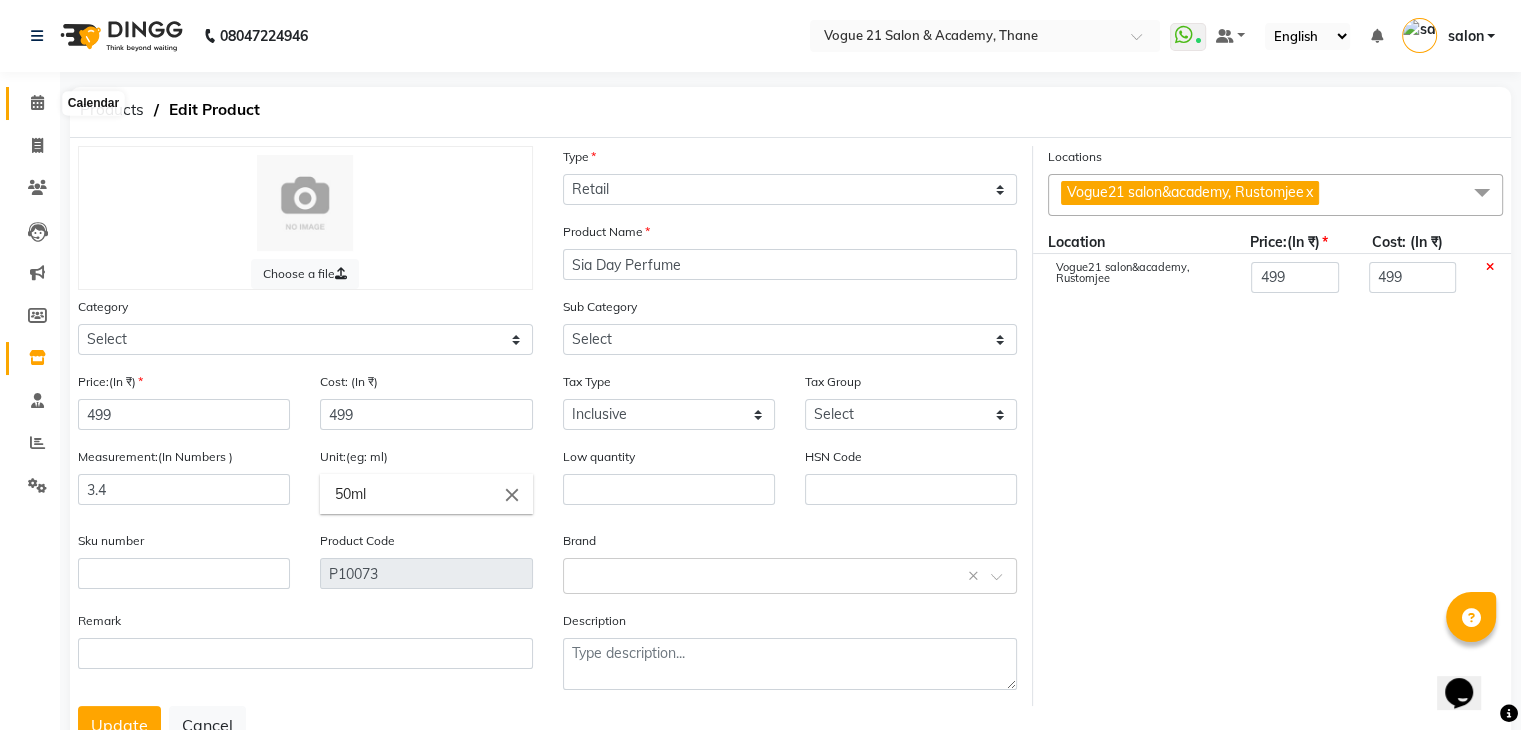 click 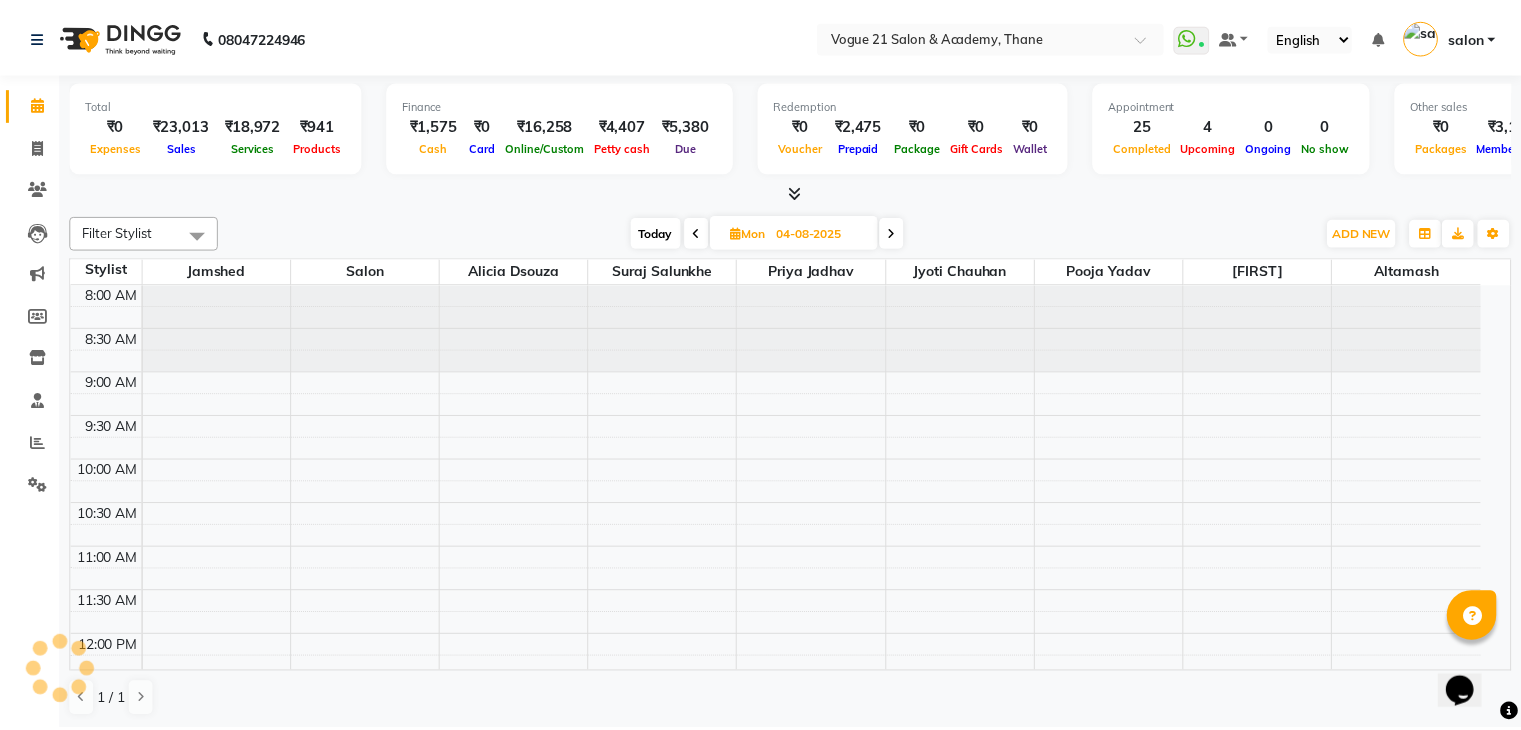 scroll, scrollTop: 0, scrollLeft: 0, axis: both 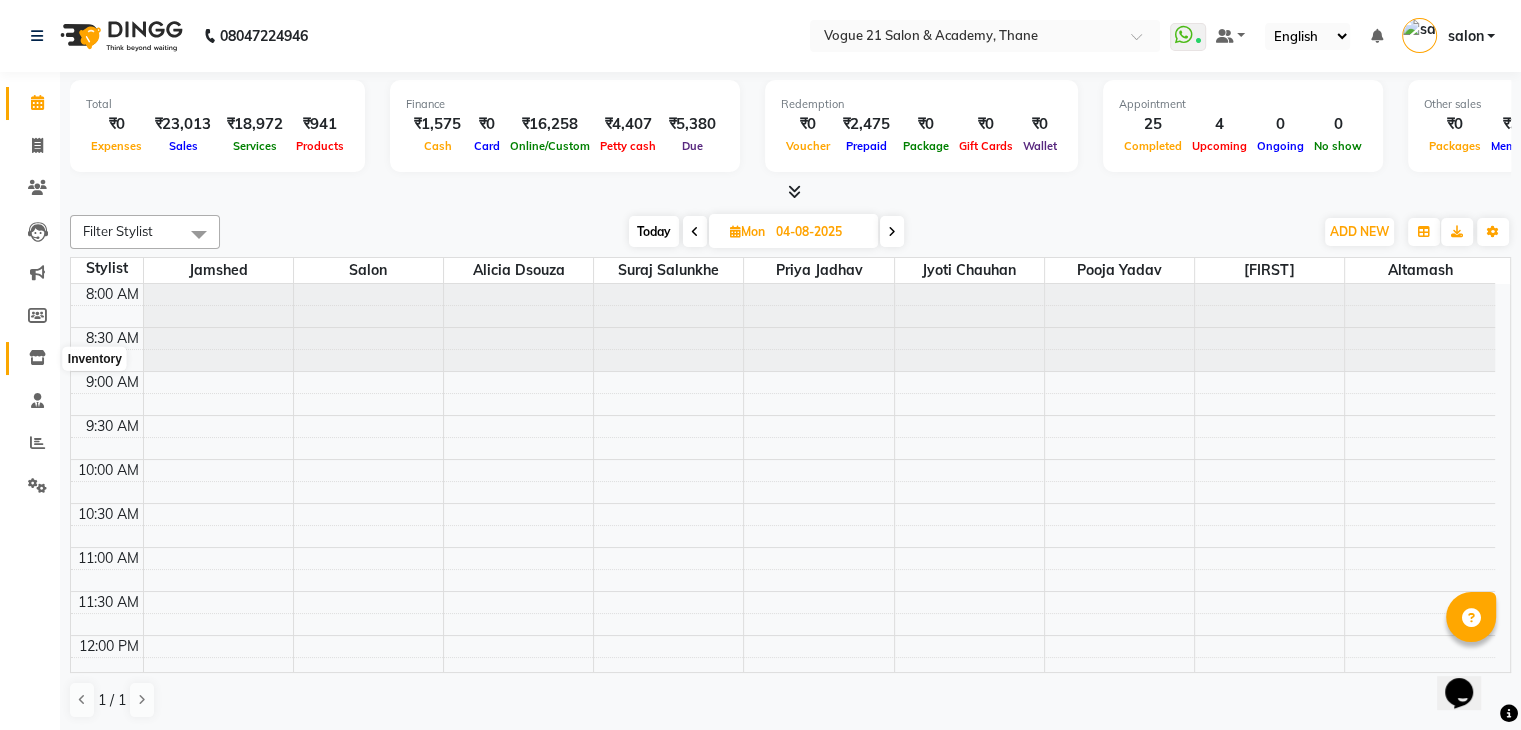 click 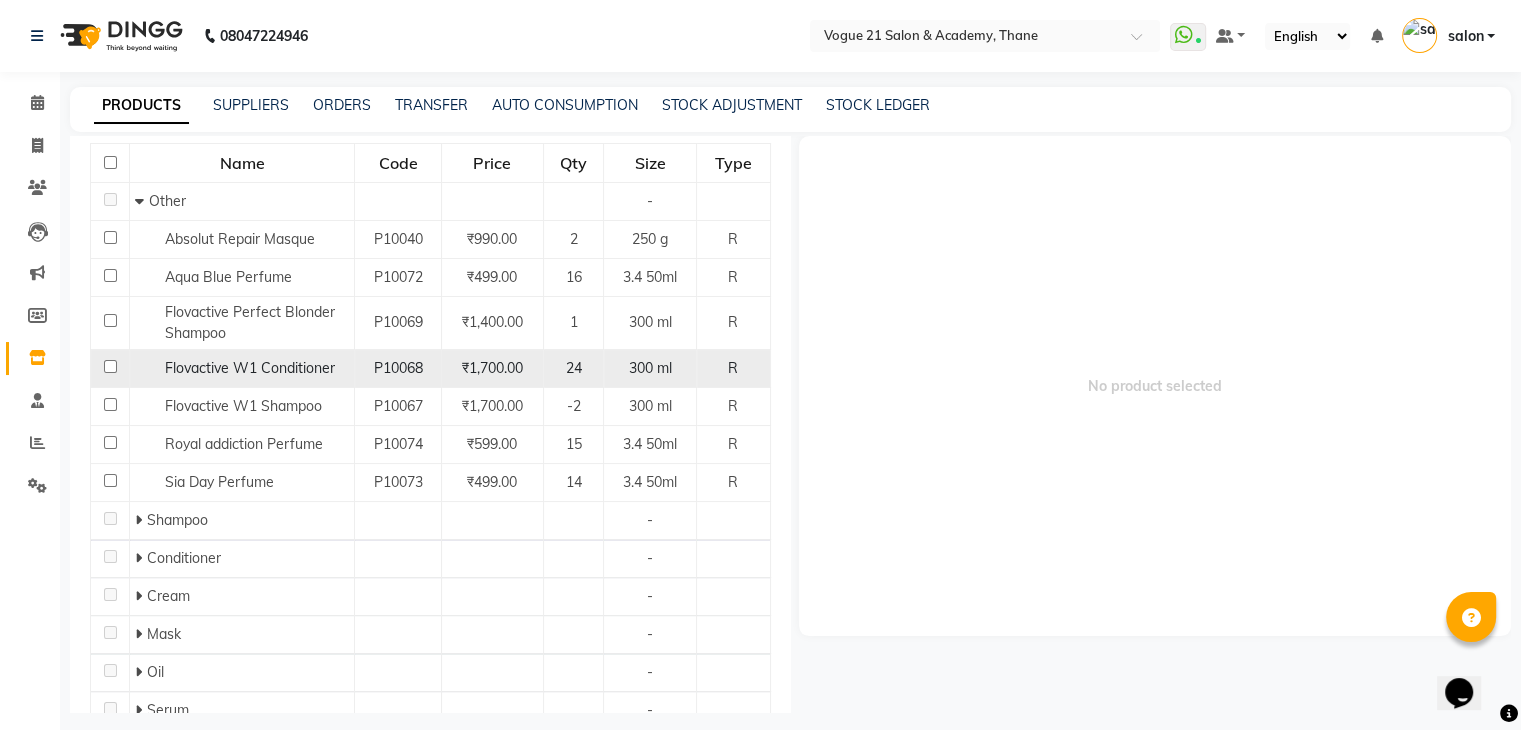 scroll, scrollTop: 220, scrollLeft: 0, axis: vertical 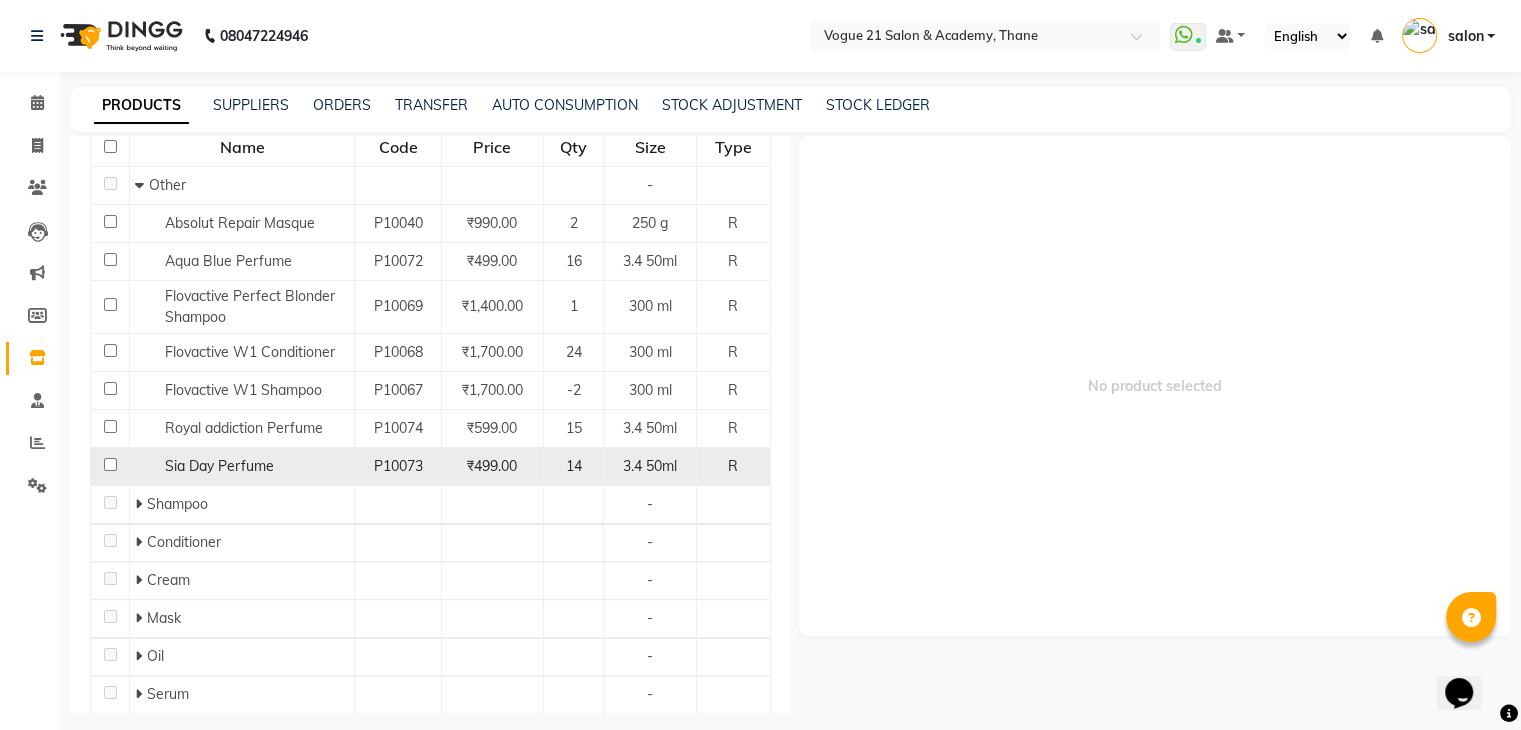 click on "14" 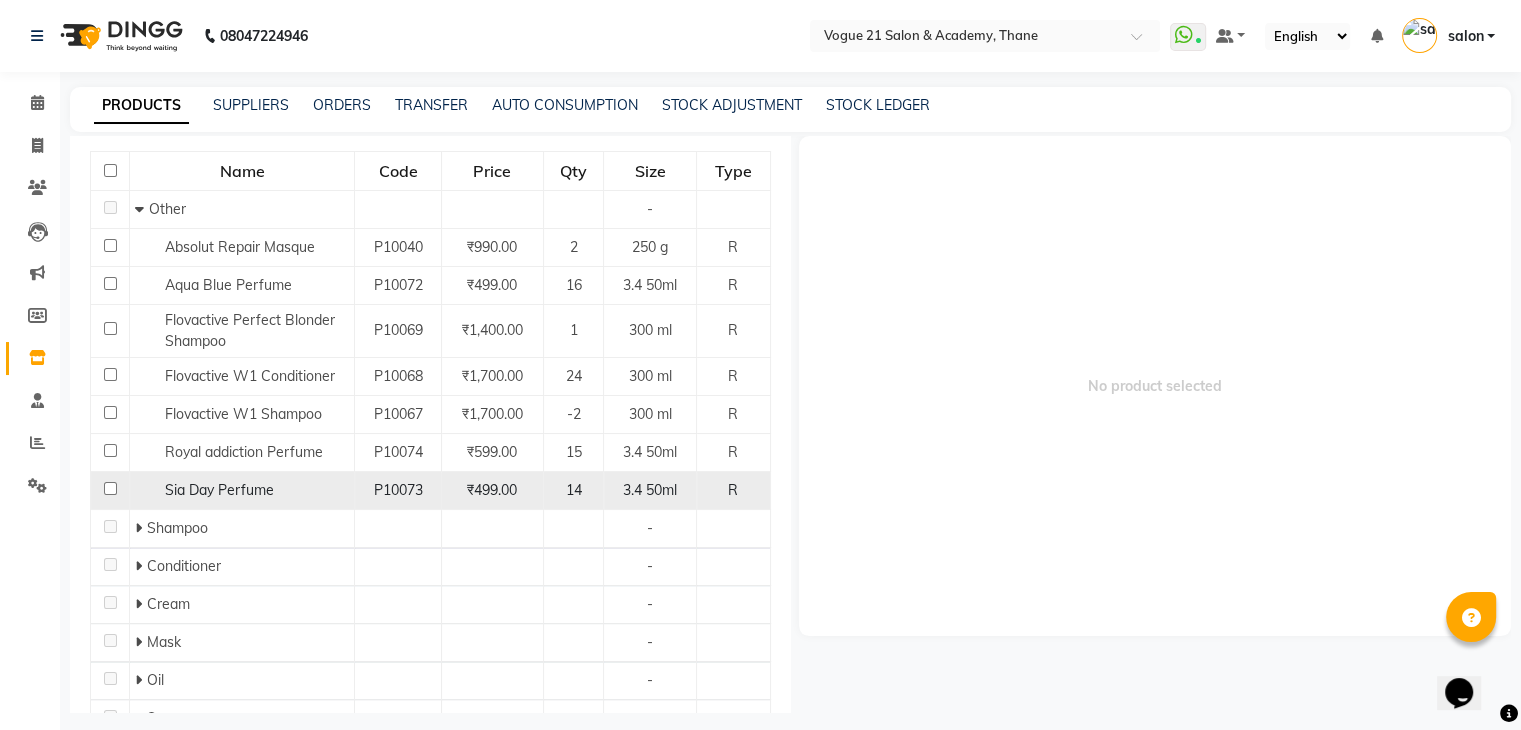 scroll, scrollTop: 186, scrollLeft: 0, axis: vertical 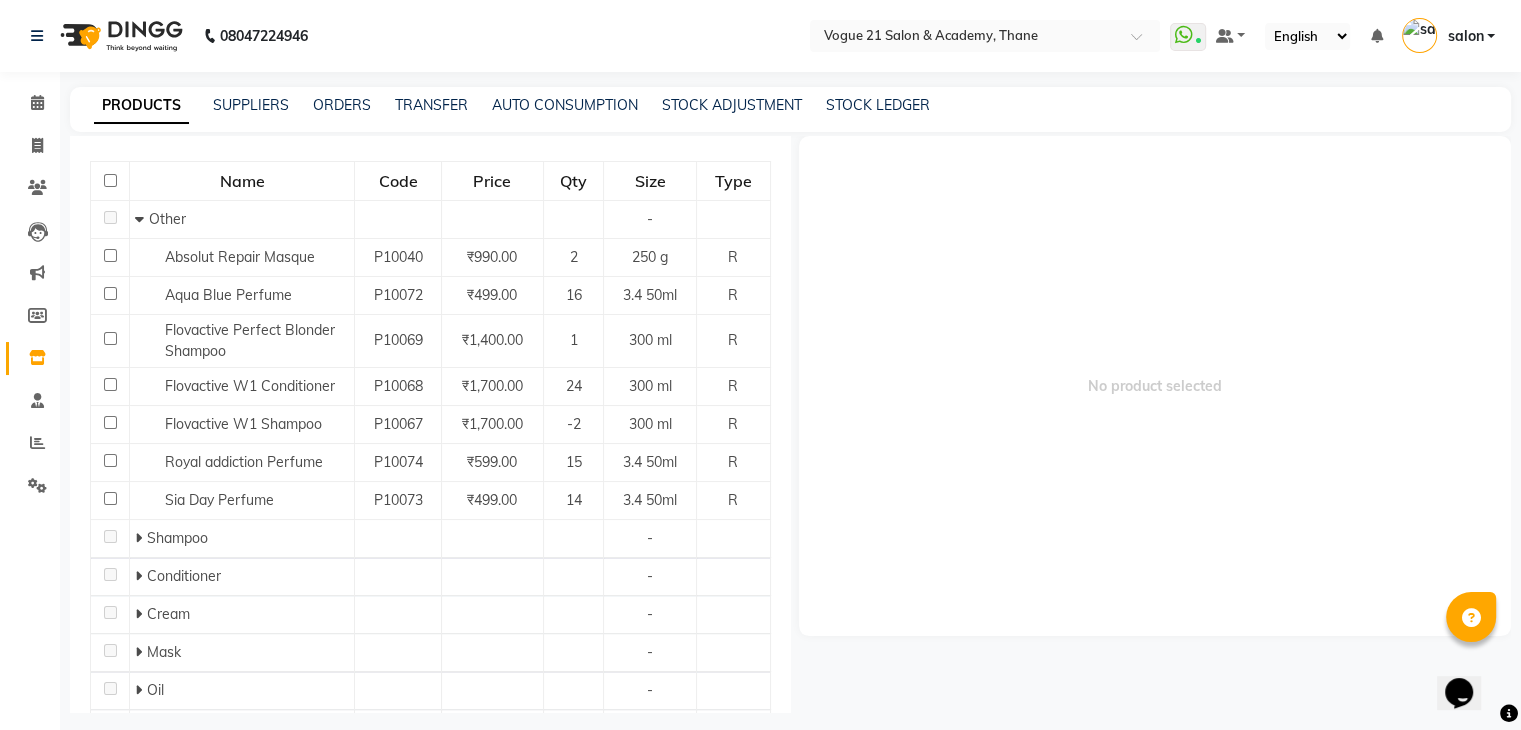 click on "PRODUCTS SUPPLIERS ORDERS TRANSFER AUTO CONSUMPTION STOCK ADJUSTMENT STOCK LEDGER" 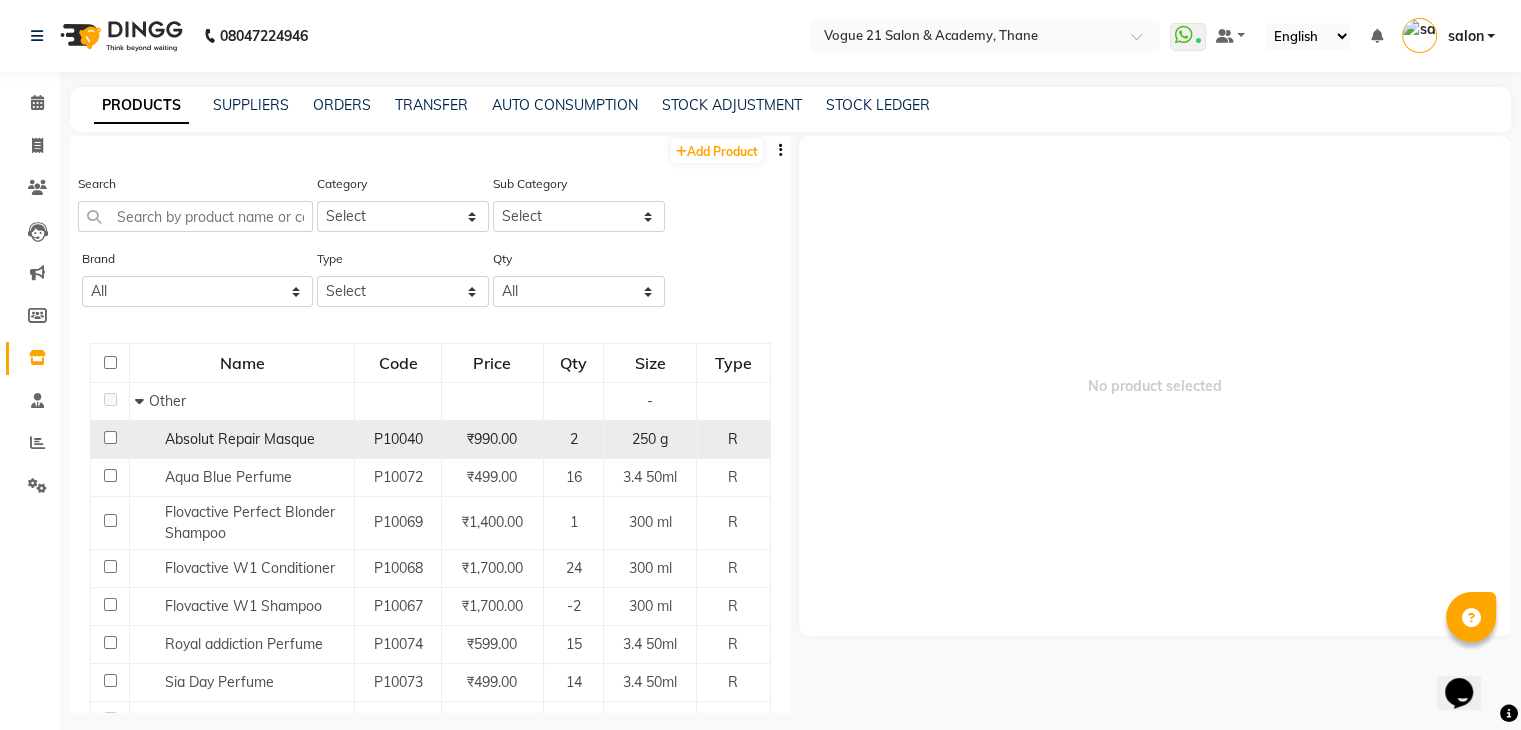 scroll, scrollTop: 0, scrollLeft: 0, axis: both 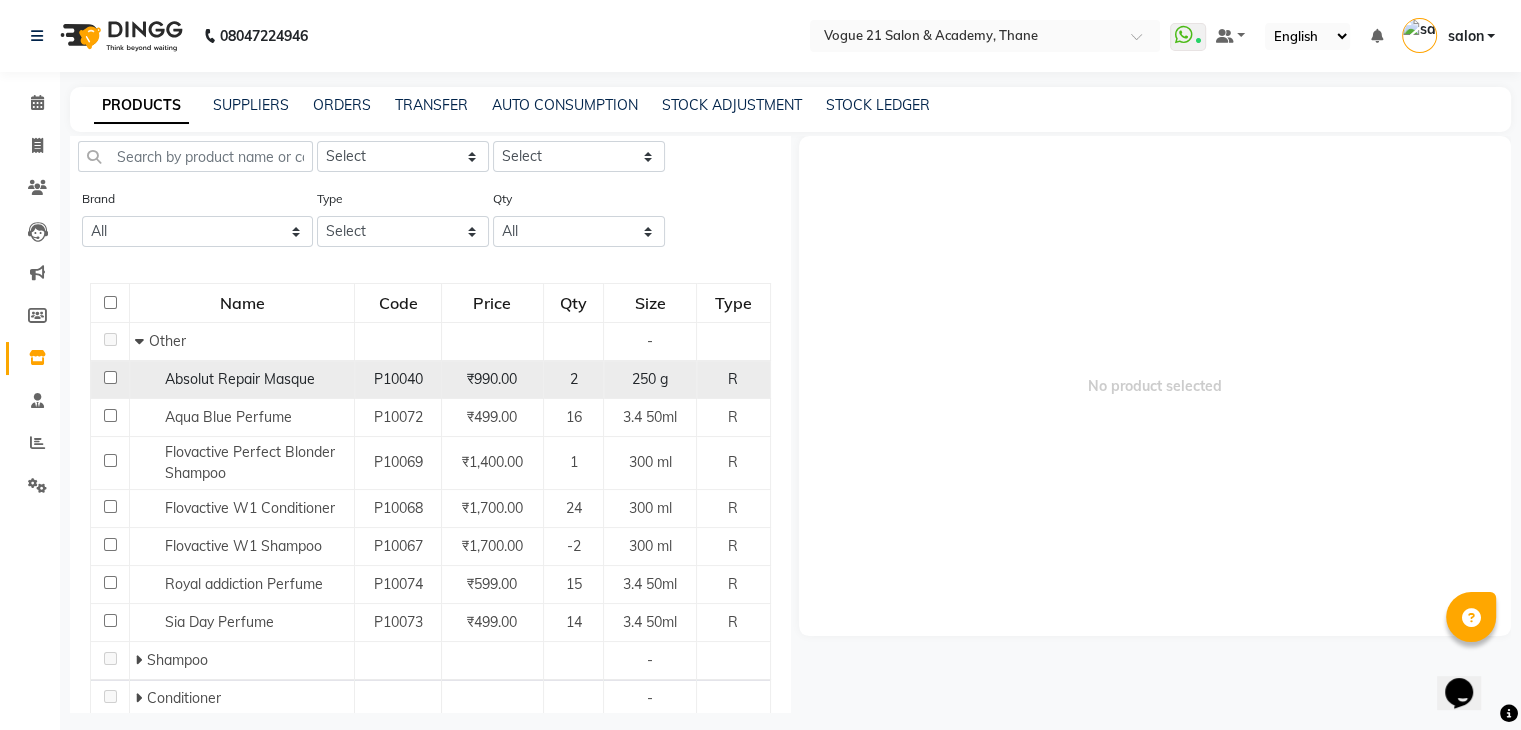 click on "Add Product  Search Category Select Hair Skin Makeup Personal Care Appliances Beard Waxing Disposable Threading Hands and Feet Beauty Planet Botox Cadiveu Casmara Cheryls Loreal Olaplex Other Sub Category Select Brand All Floractive Inoa Loreal Naturica Null The Secret Story Type Select Both Retail Consumable Qty All Low Out Of Stock Name Code Price Qty Size Type   Other - Absolut Repair Masque P10040 ₹990.00 2 250 g R Aqua Blue Perfume  P10072 ₹499.00 16 3.4 50ml R Flovactive Perfect Blonder Shampoo P10069 ₹1,400.00 1 300 ml R Flovactive W1 Conditioner  P10068 ₹1,700.00 24 300 ml R Flovactive W1 Shampoo  P10067 ₹1,700.00 -2 300 ml R Royal addiction Perfume  P10074 ₹599.00 15 3.4 50ml R Sia Day Perfume P10073 ₹499.00 14 3.4 50ml R   Shampoo -   Conditioner -   Cream -   Mask -   Oil -   Serum - Color - Styling - Other -  Previous   Next  50 100 500" 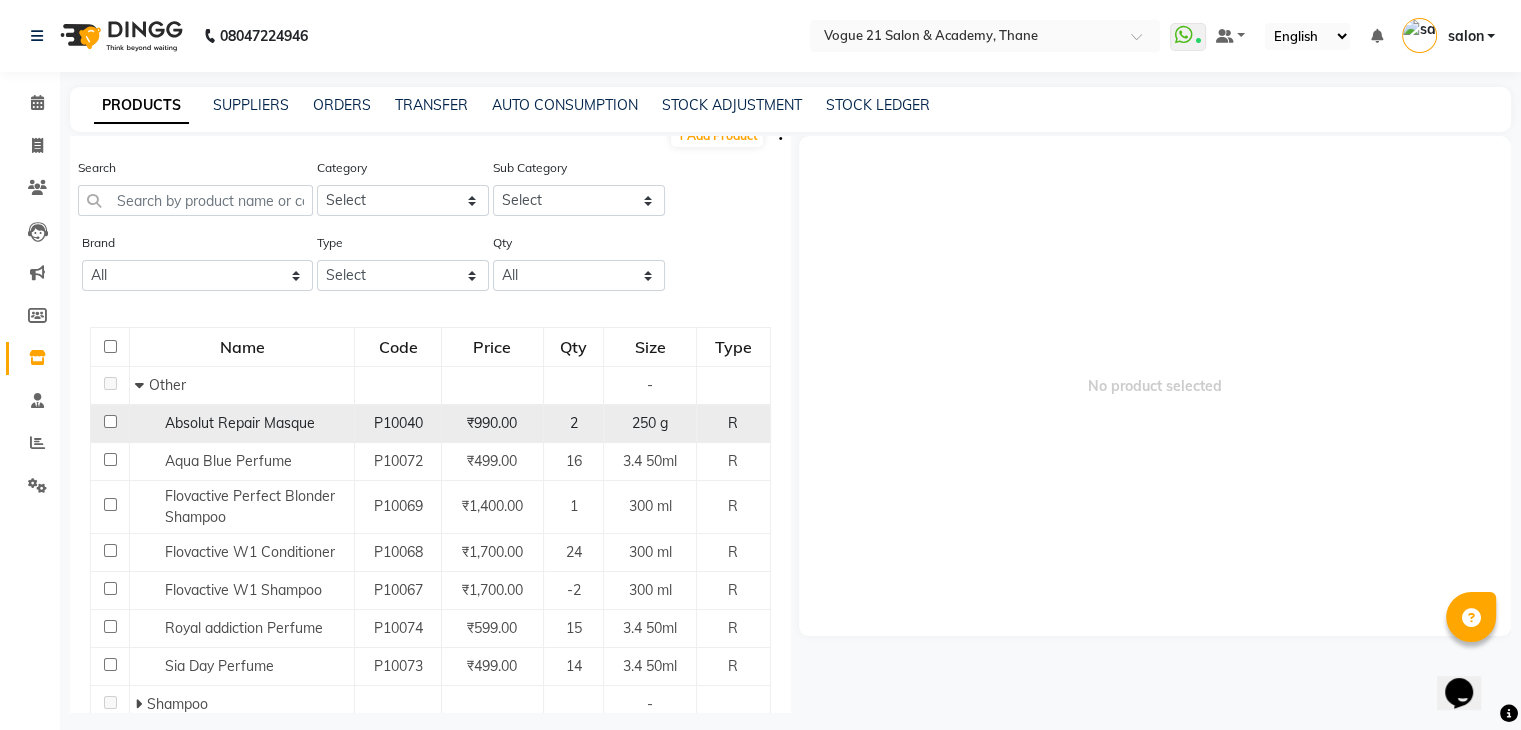 scroll, scrollTop: 20, scrollLeft: 0, axis: vertical 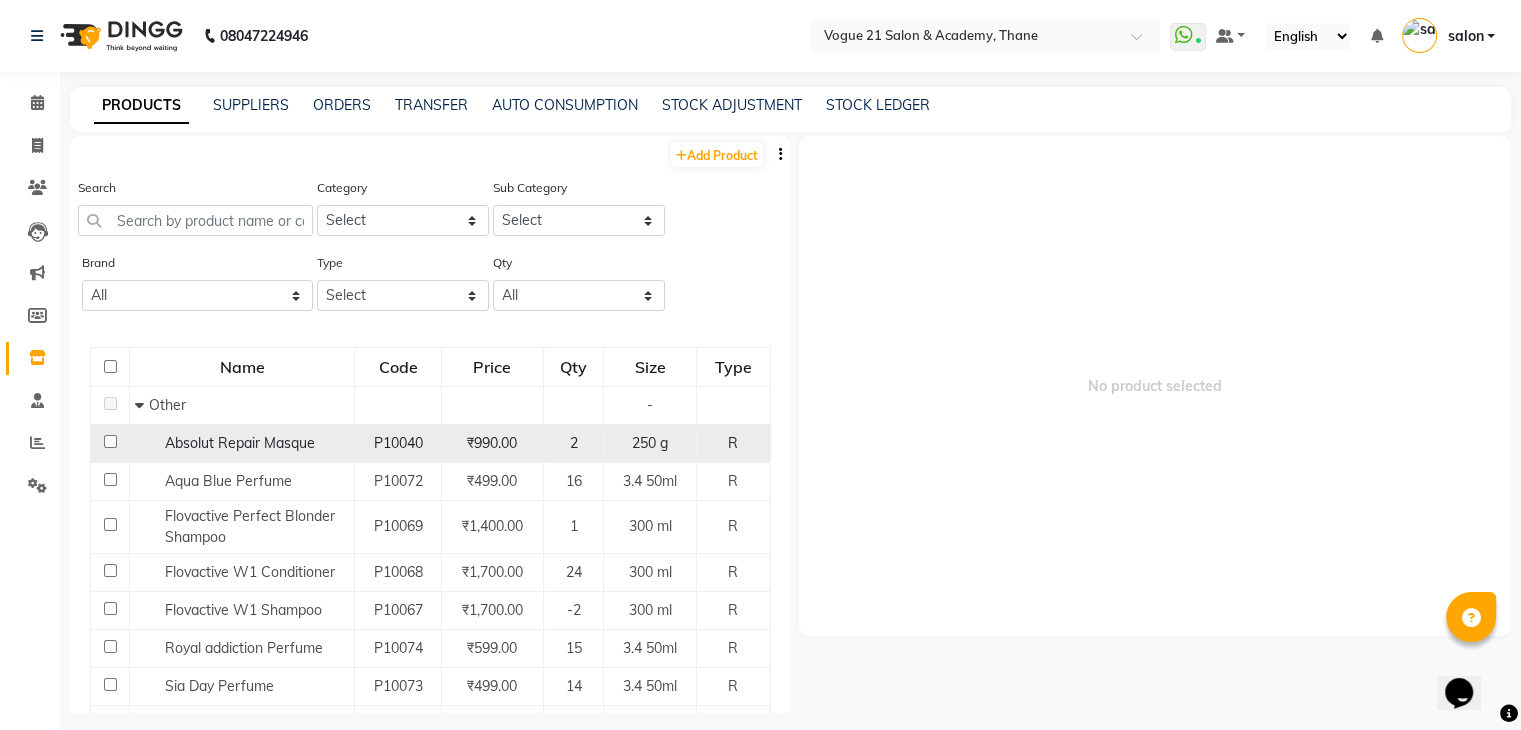 click on "Type Select Both Retail Consumable" 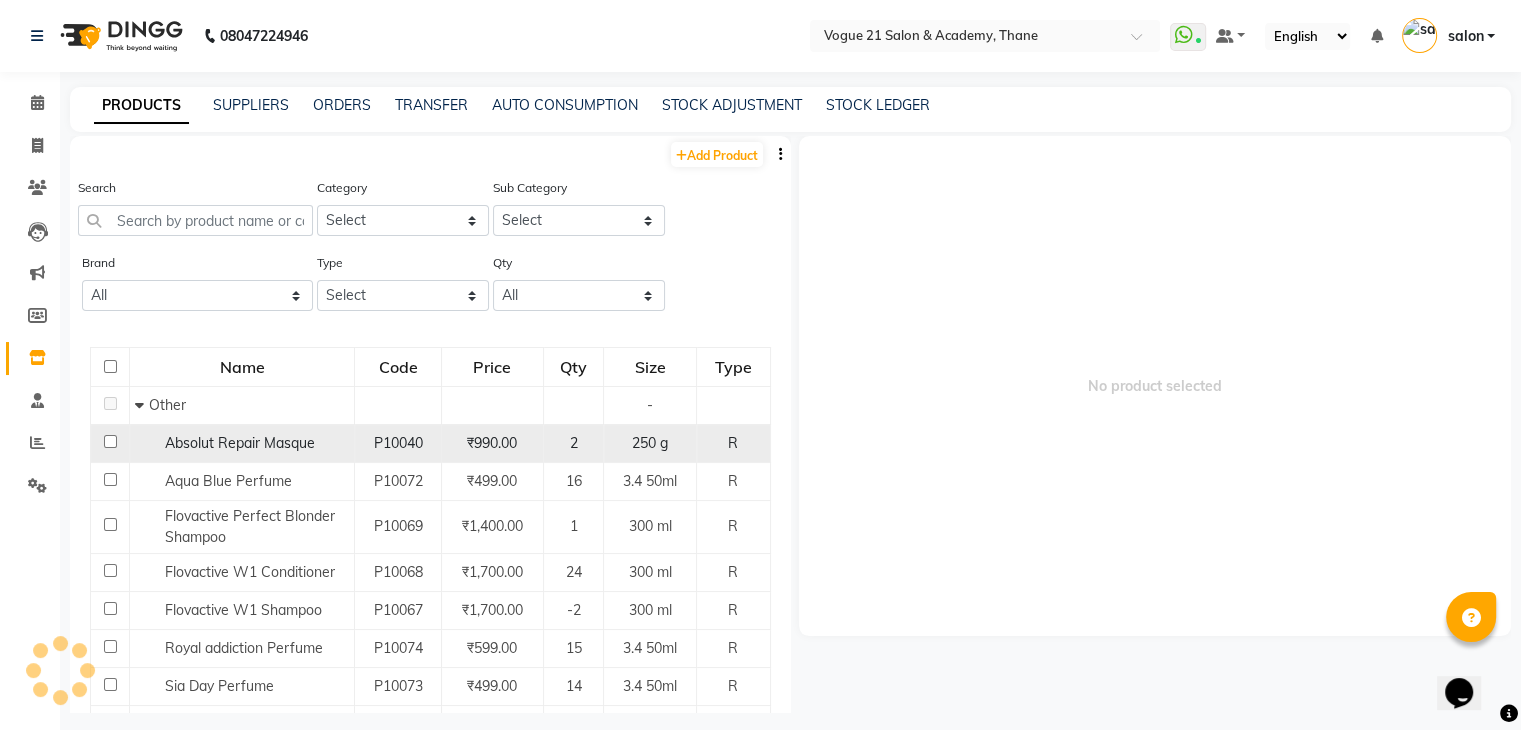 scroll, scrollTop: 0, scrollLeft: 0, axis: both 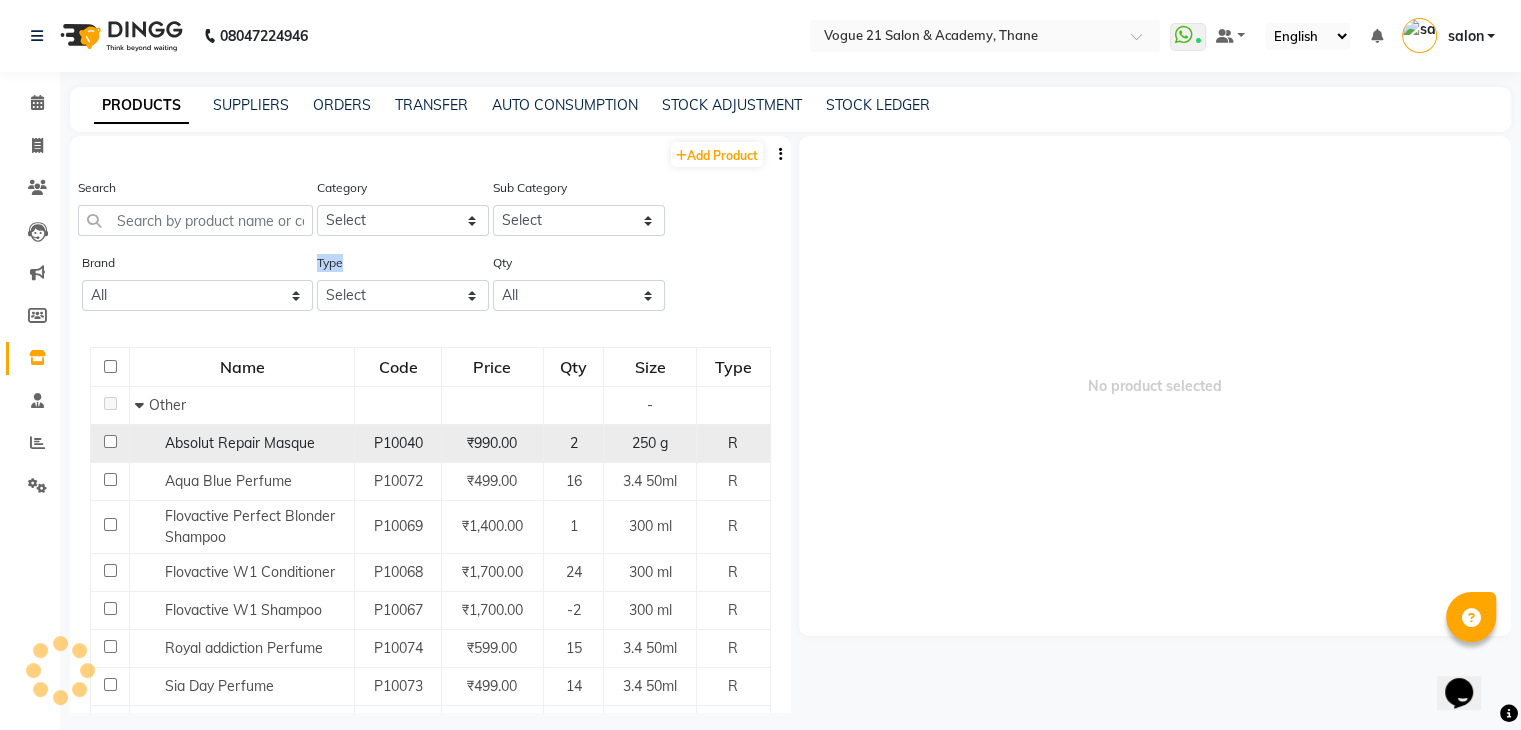 click on "Type Select Both Retail Consumable" 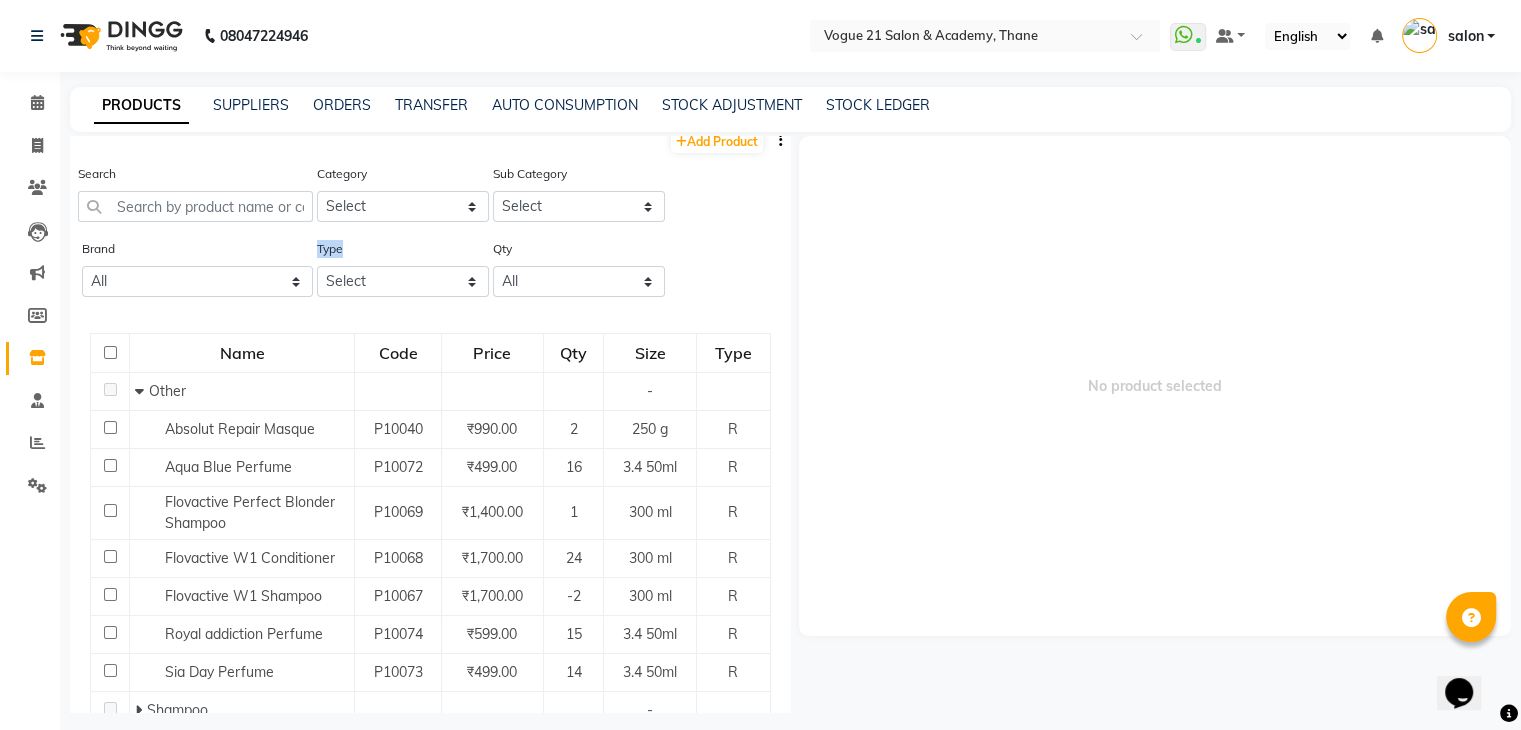 scroll, scrollTop: 0, scrollLeft: 0, axis: both 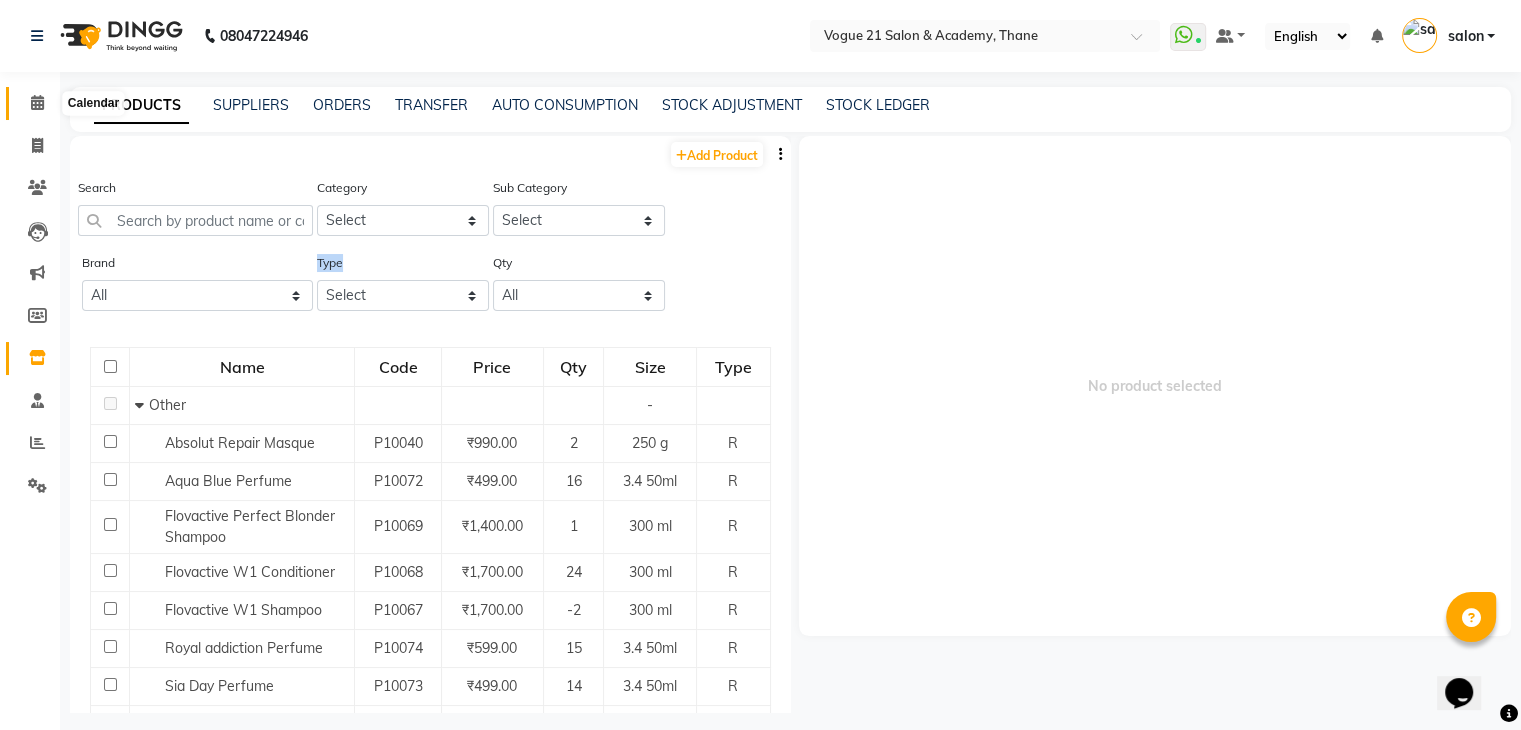 click 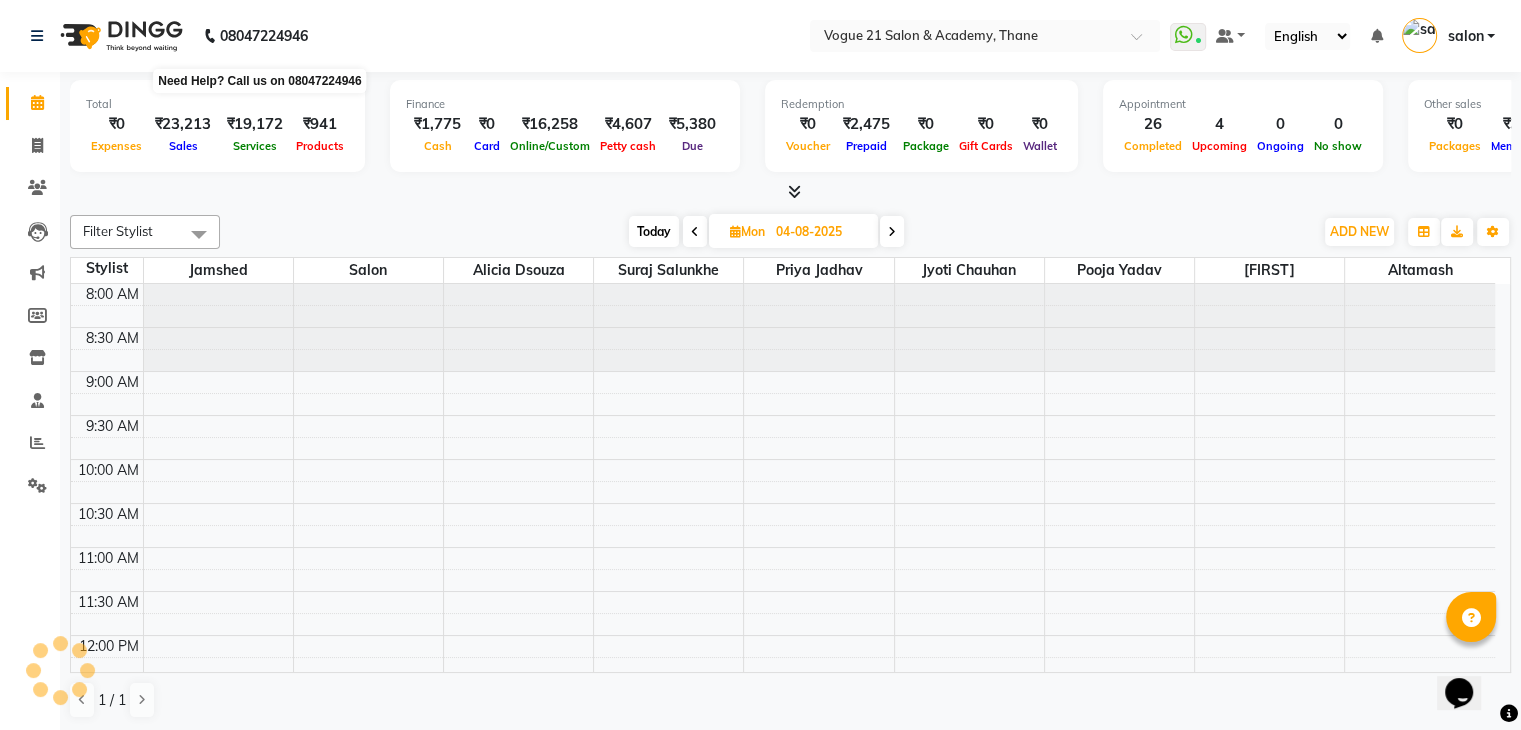 scroll, scrollTop: 0, scrollLeft: 0, axis: both 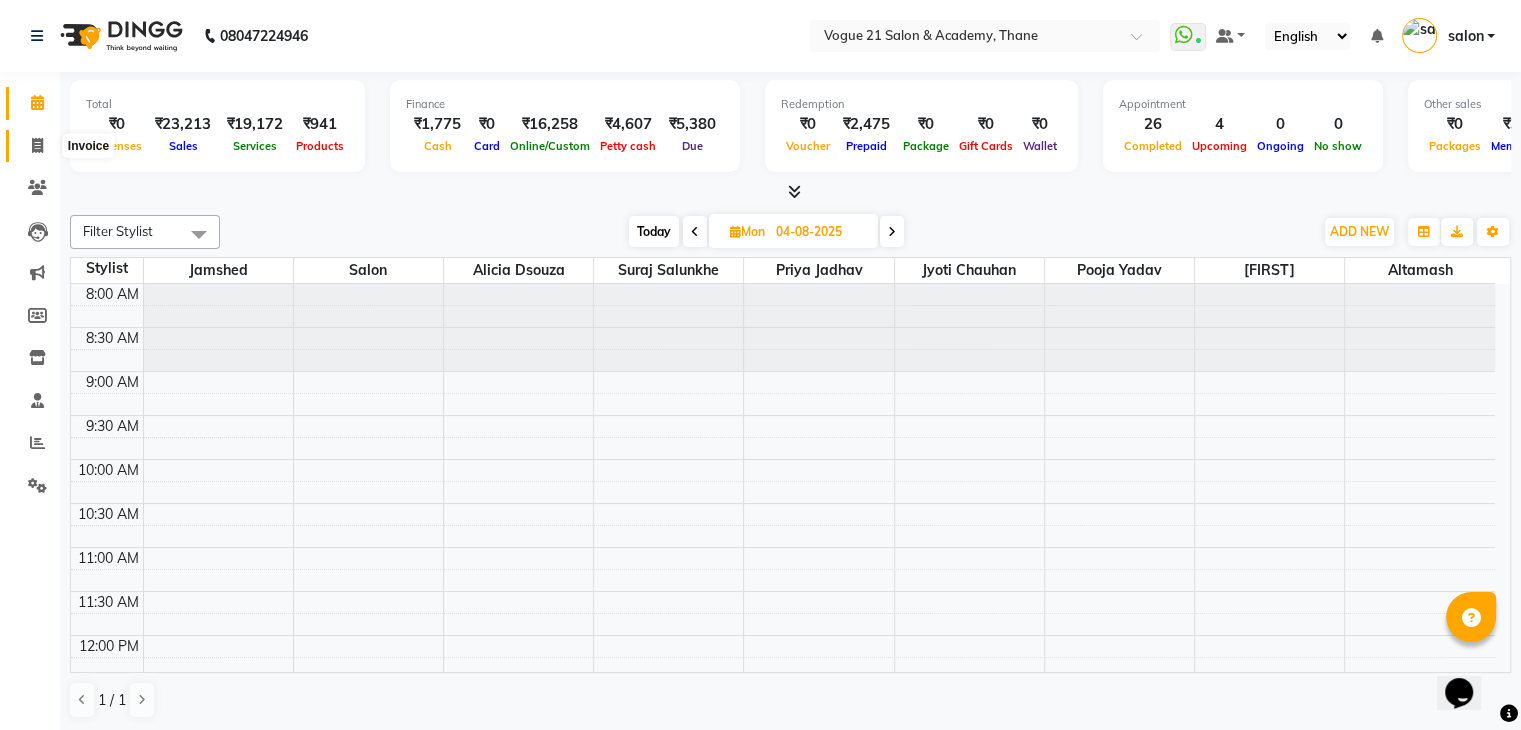 click 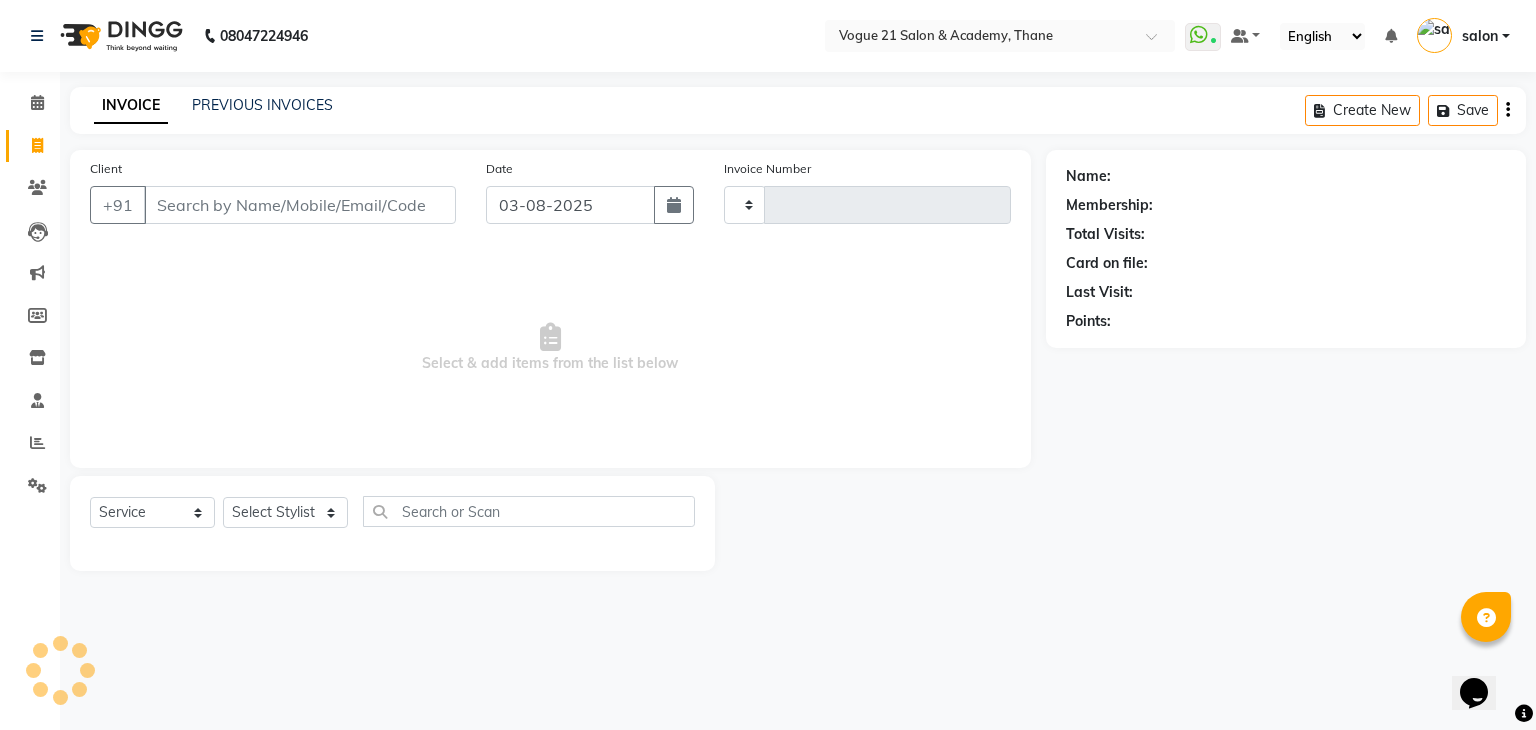 type on "2202" 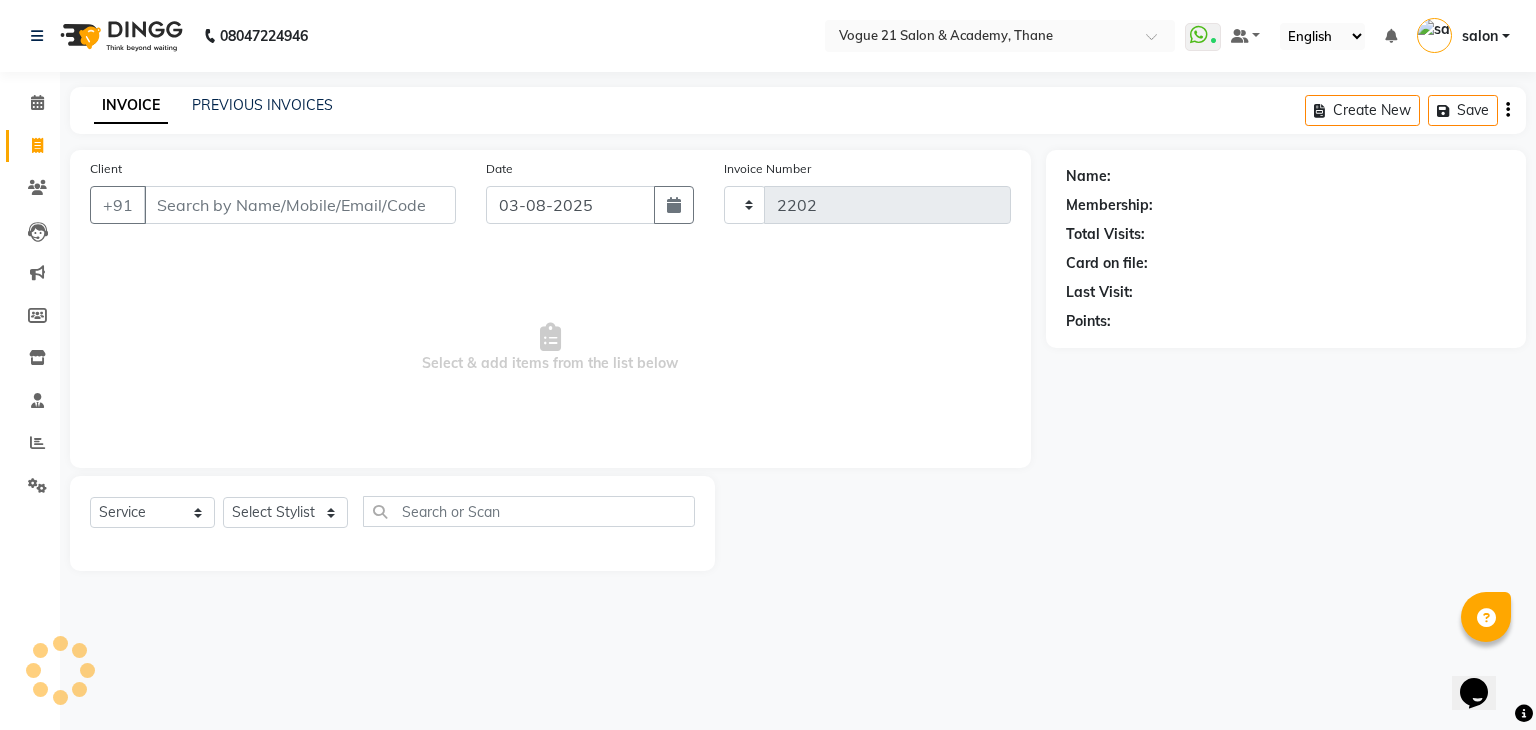 select on "4433" 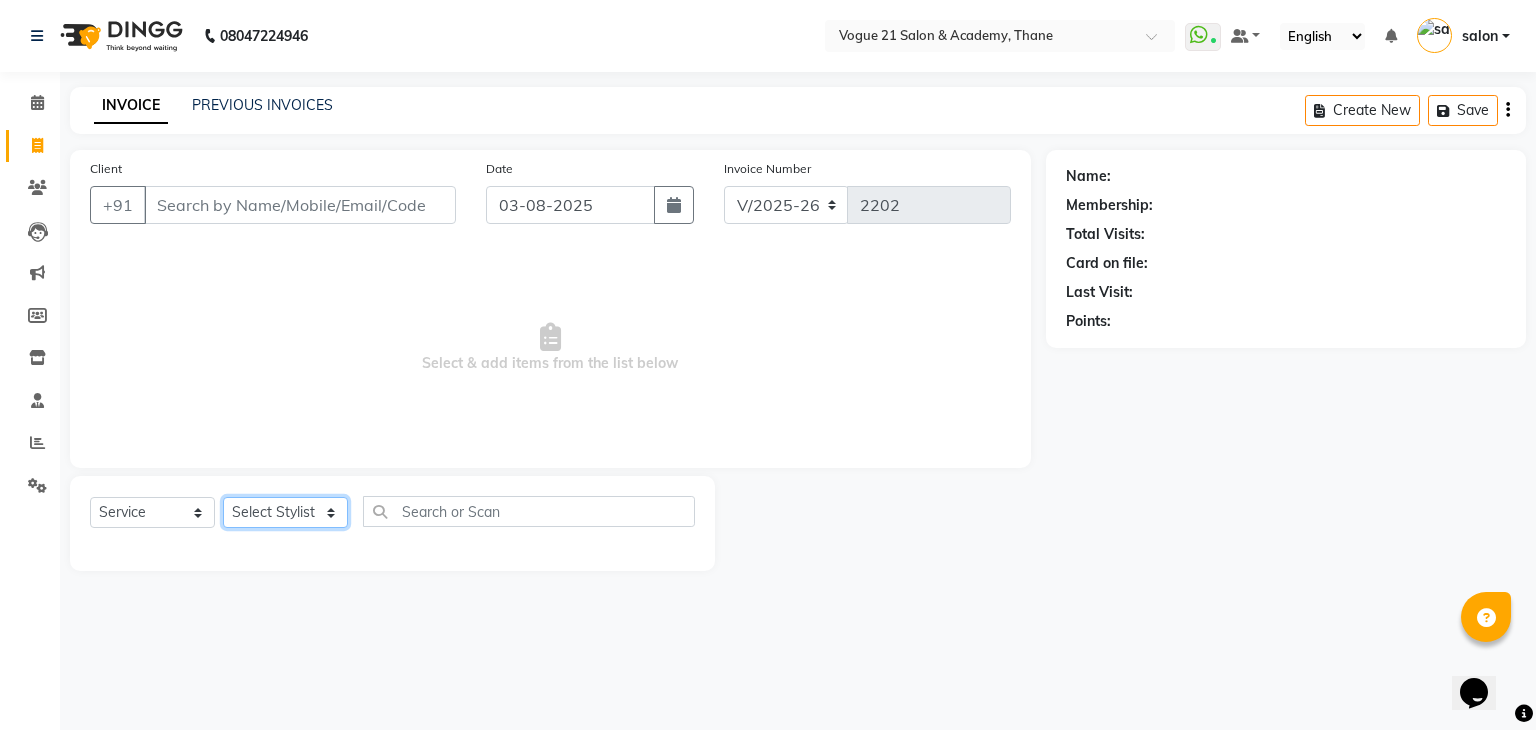 click on "Select Stylist aamir  Alicia Dsouza Altamash Jamshed  jyoti chauhan Pooja yadav Priya jadhav salon suraj salunkhe" 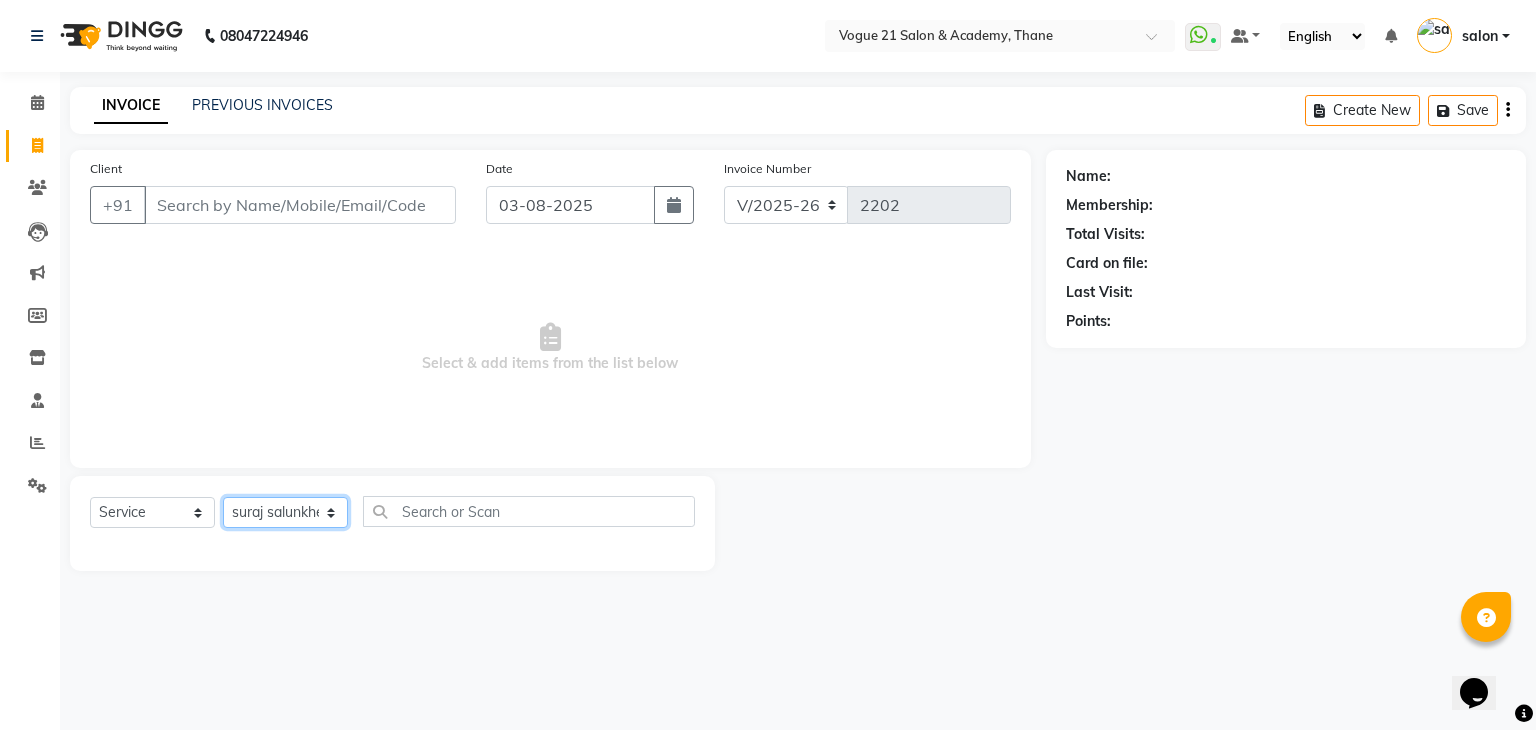 click on "Select Stylist aamir  Alicia Dsouza Altamash Jamshed  jyoti chauhan Pooja yadav Priya jadhav salon suraj salunkhe" 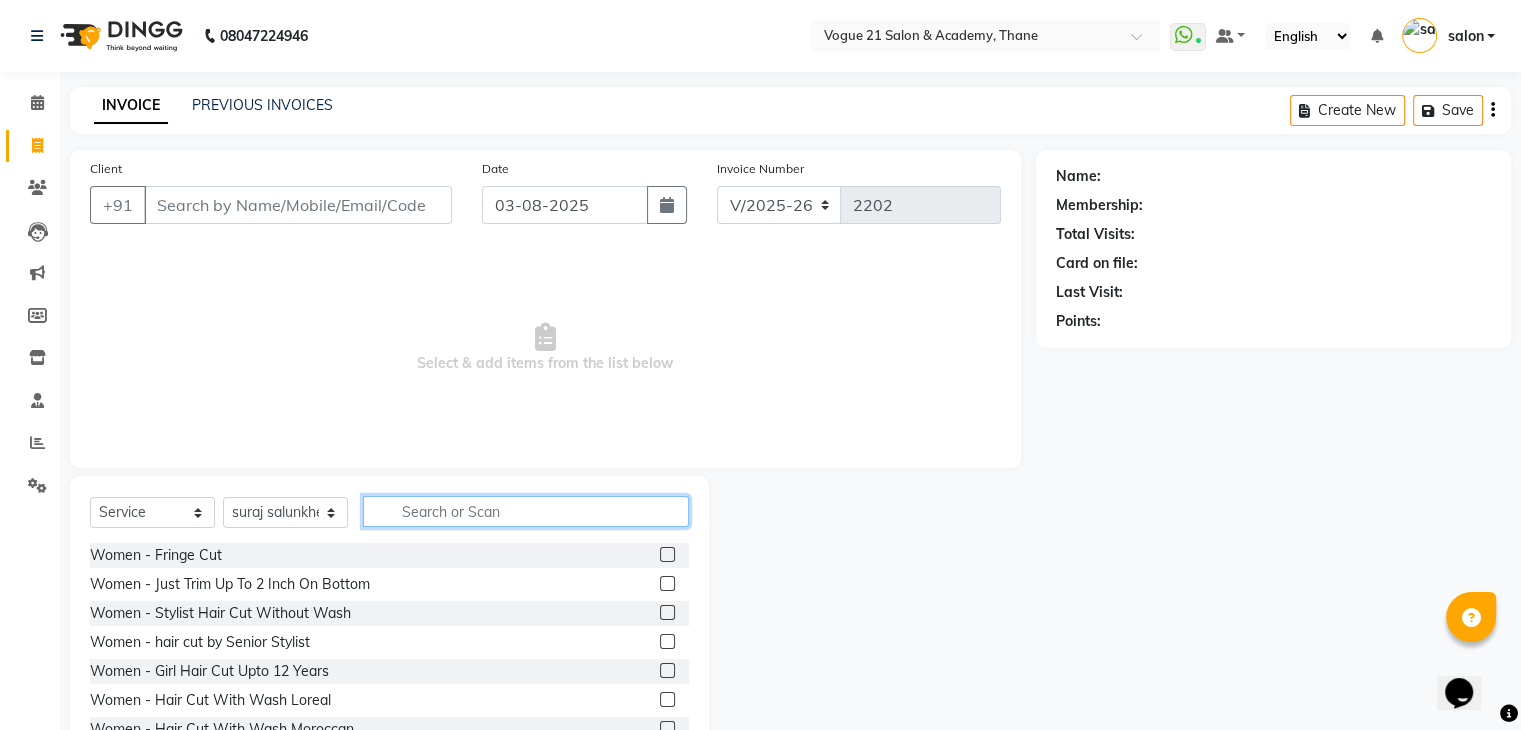click 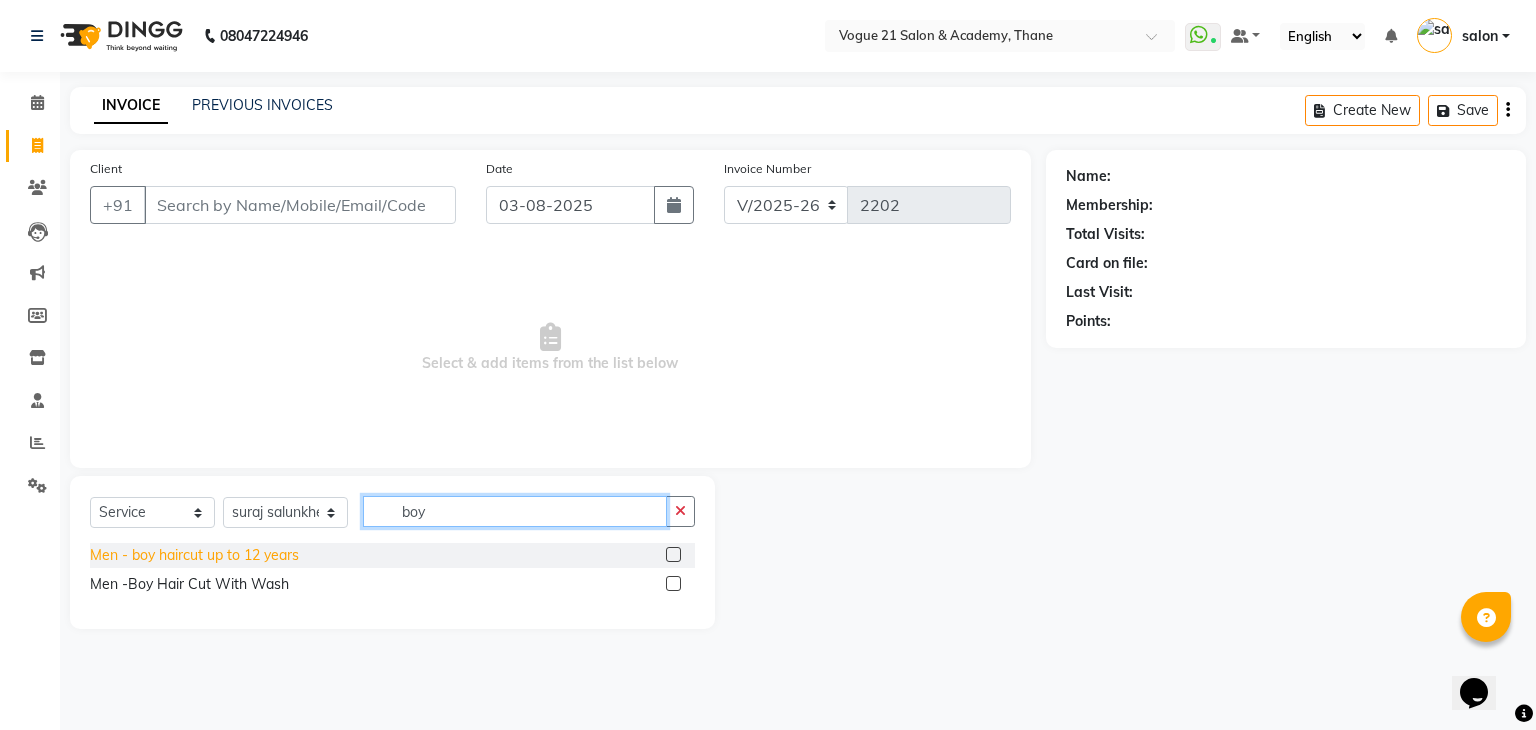type on "boy" 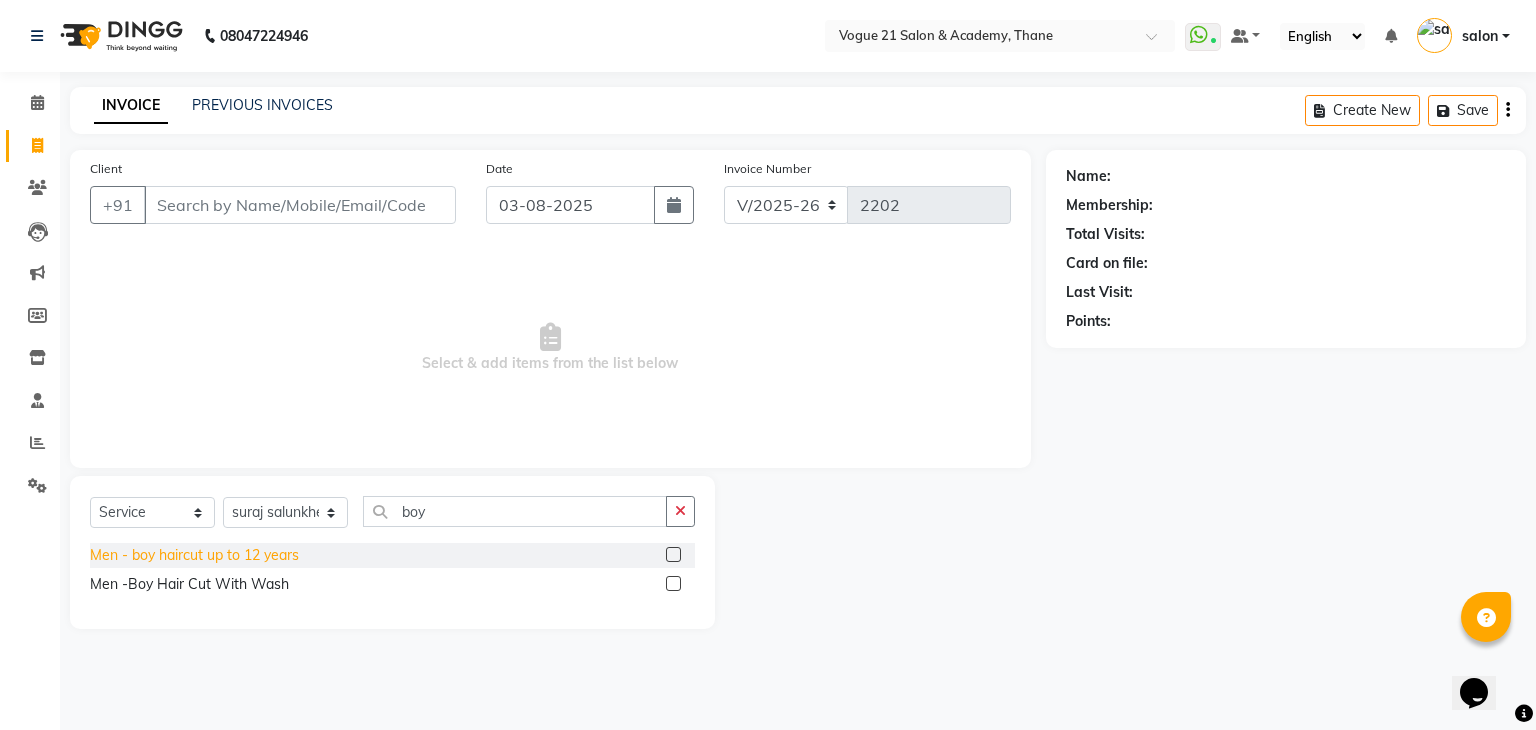 click on "Men   -  boy haircut up to 12 years" 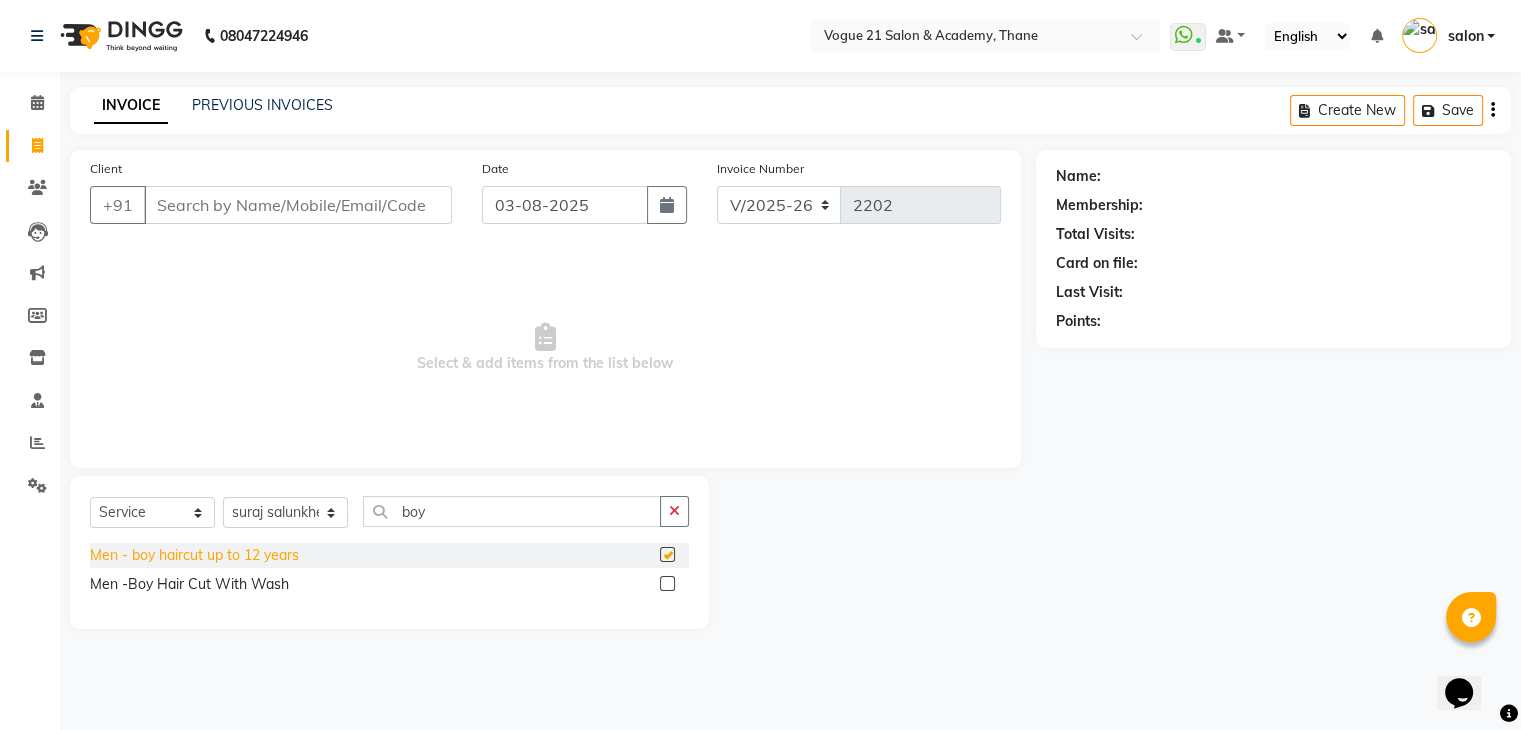 checkbox on "false" 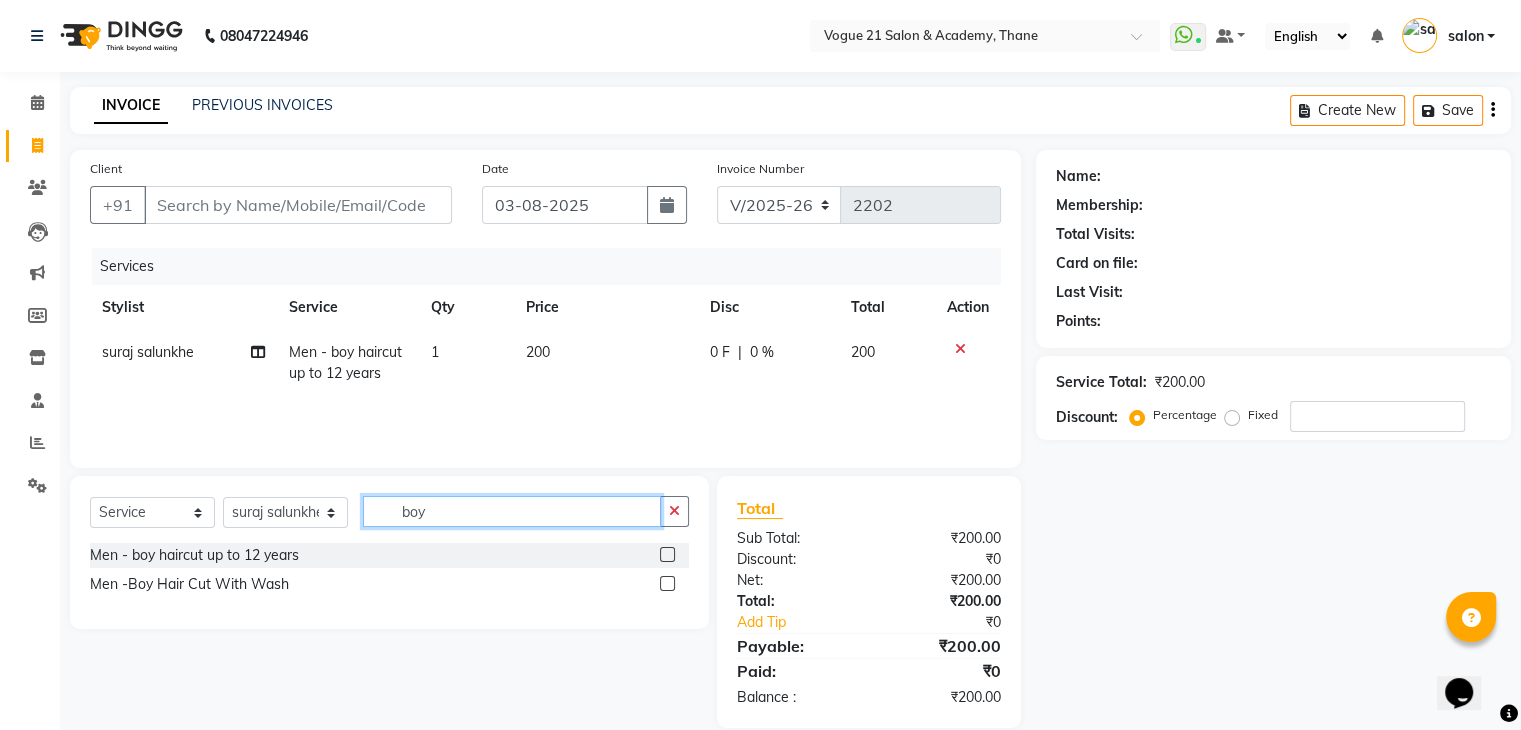 click on "boy" 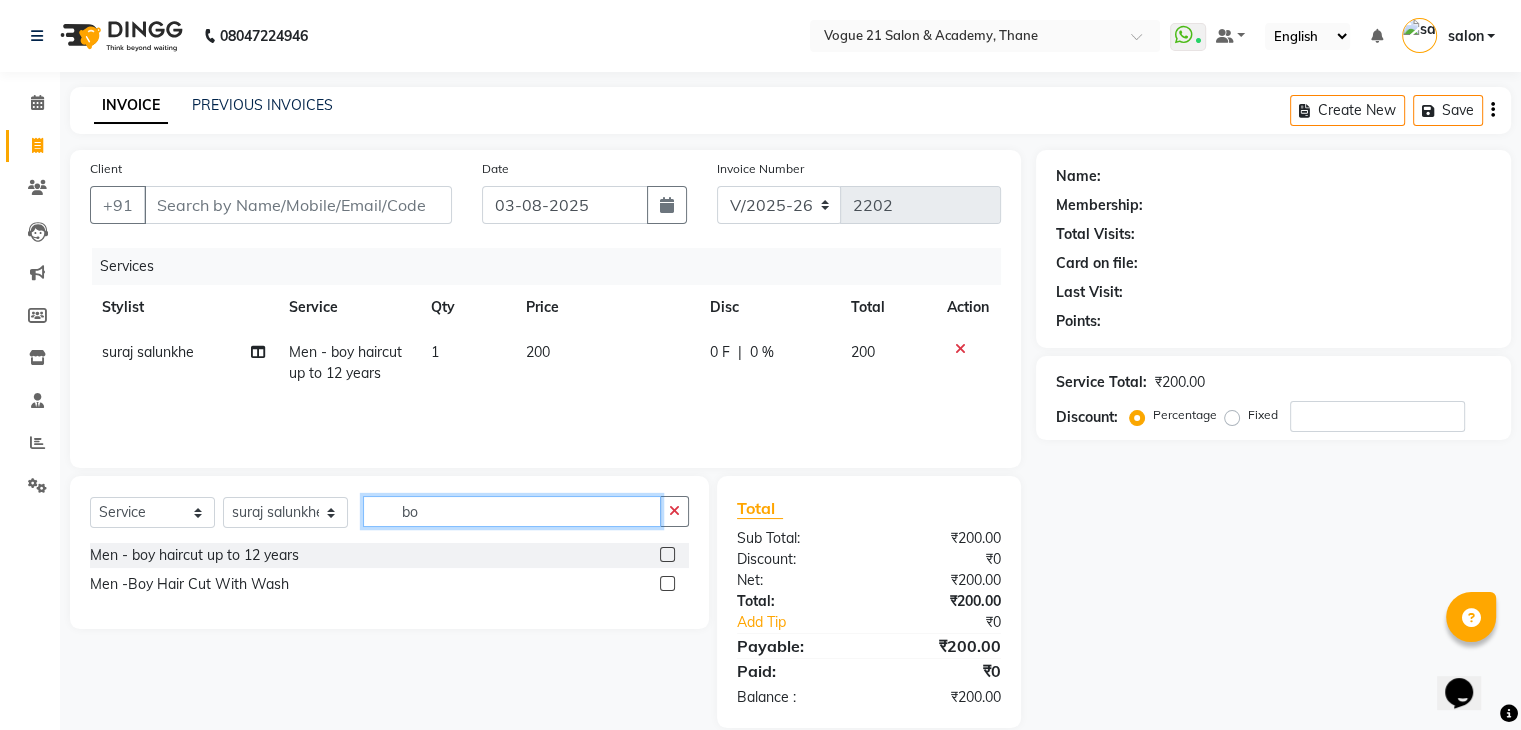 type on "b" 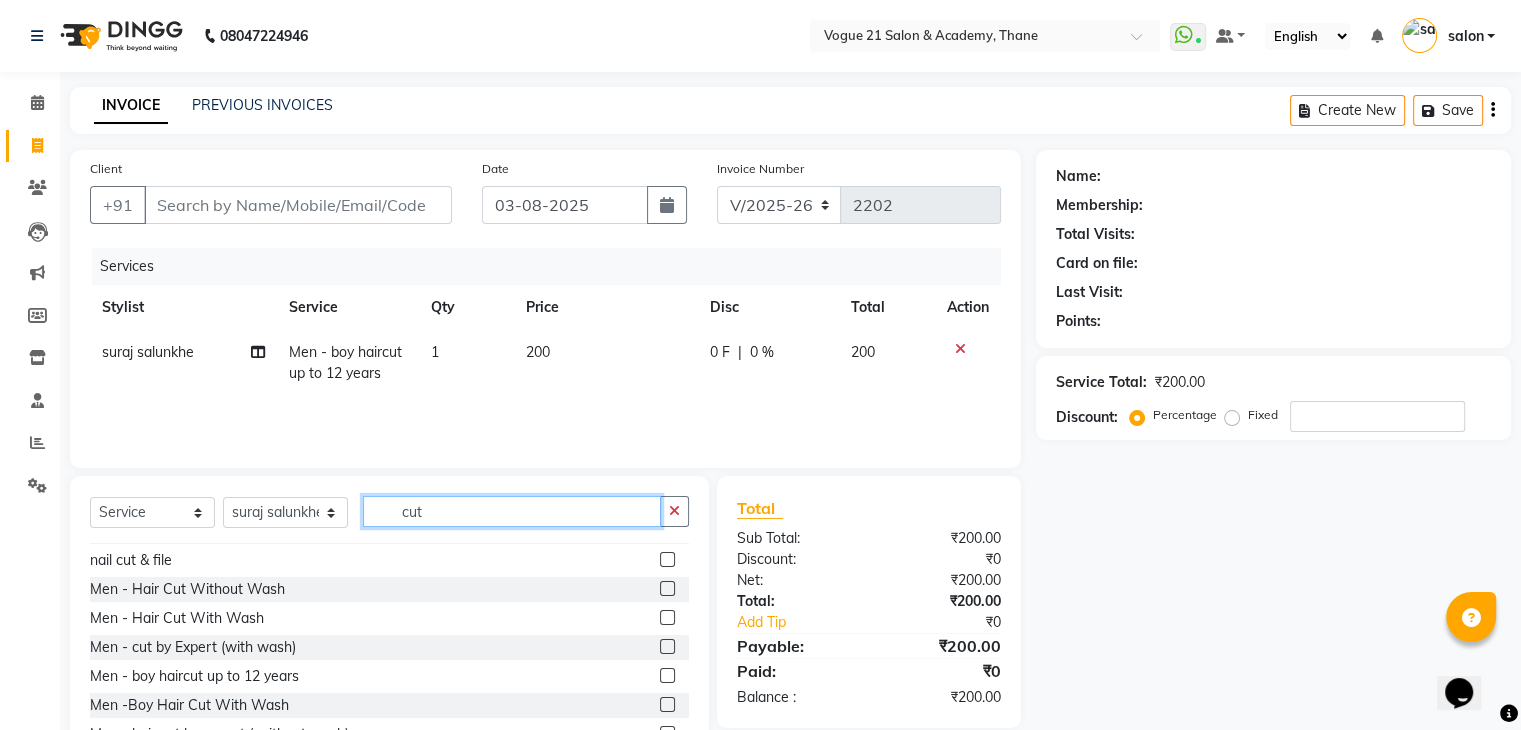 scroll, scrollTop: 200, scrollLeft: 0, axis: vertical 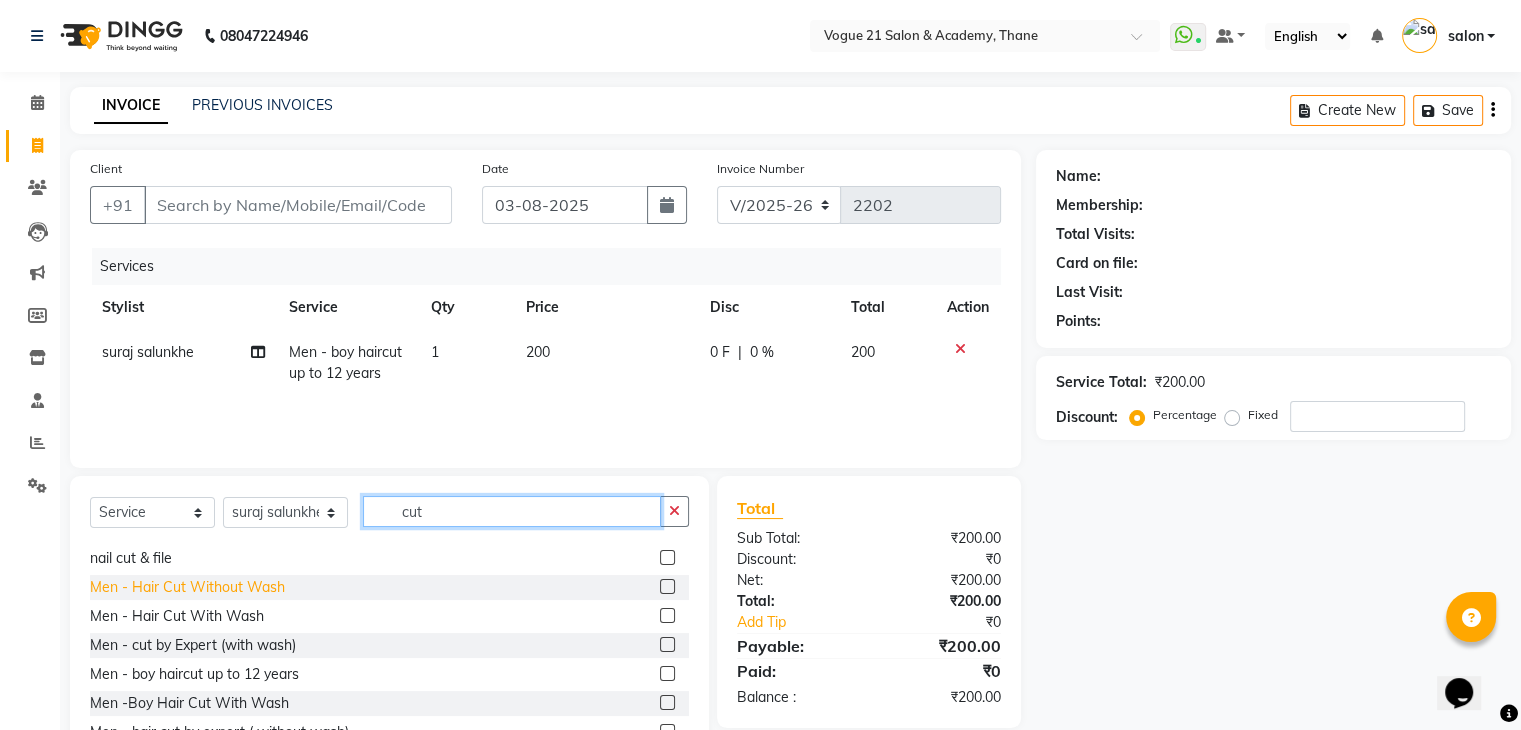 type on "cut" 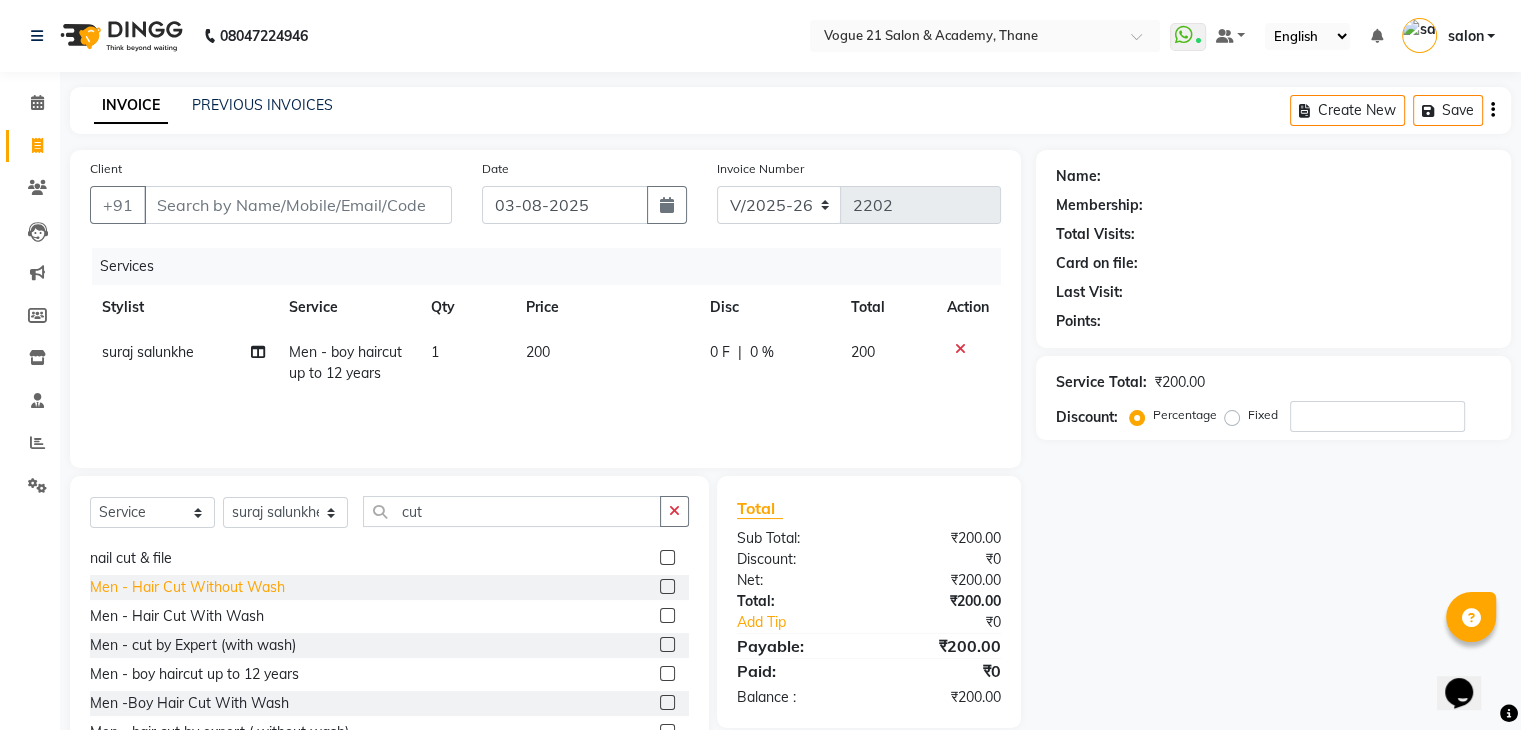 click on "Men   -   Hair Cut Without Wash" 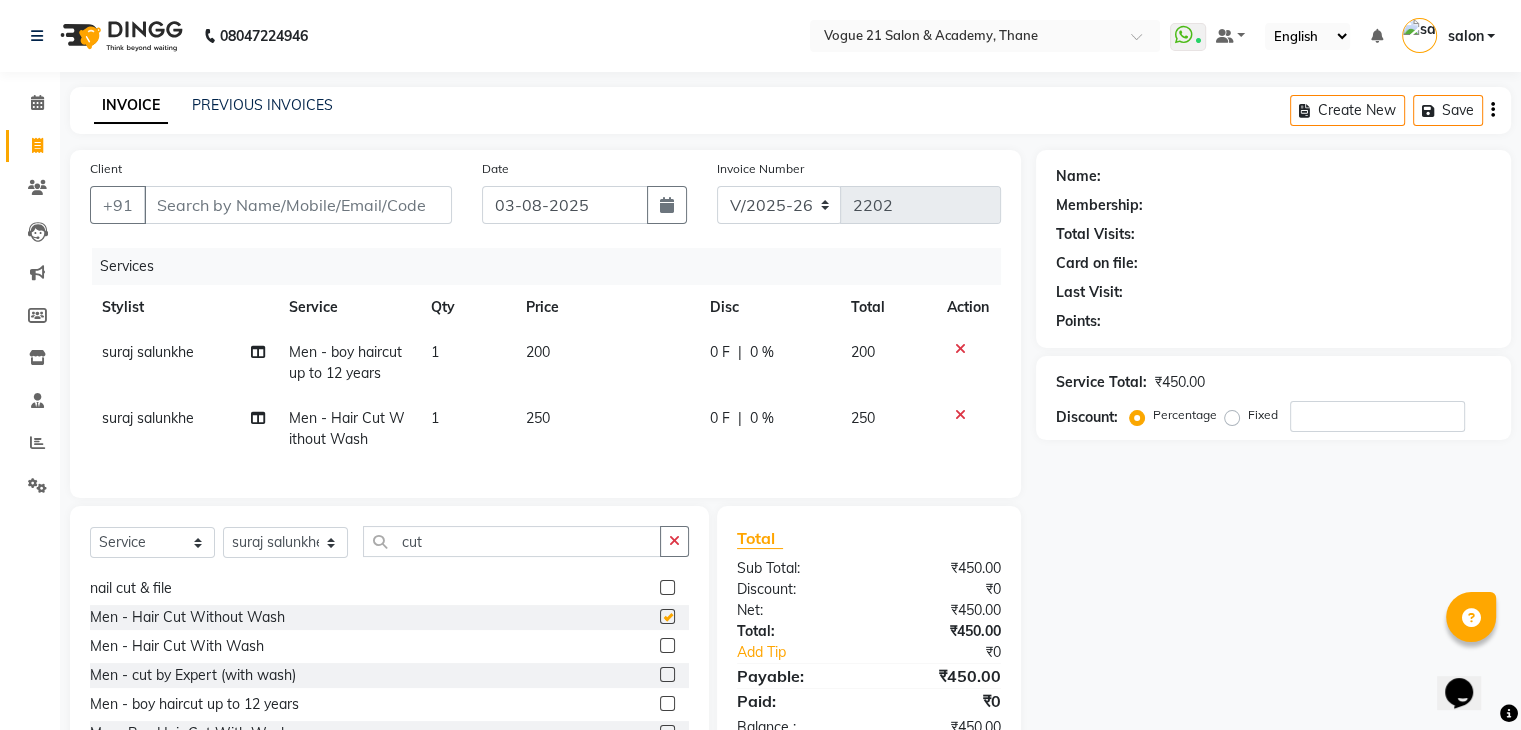 checkbox on "false" 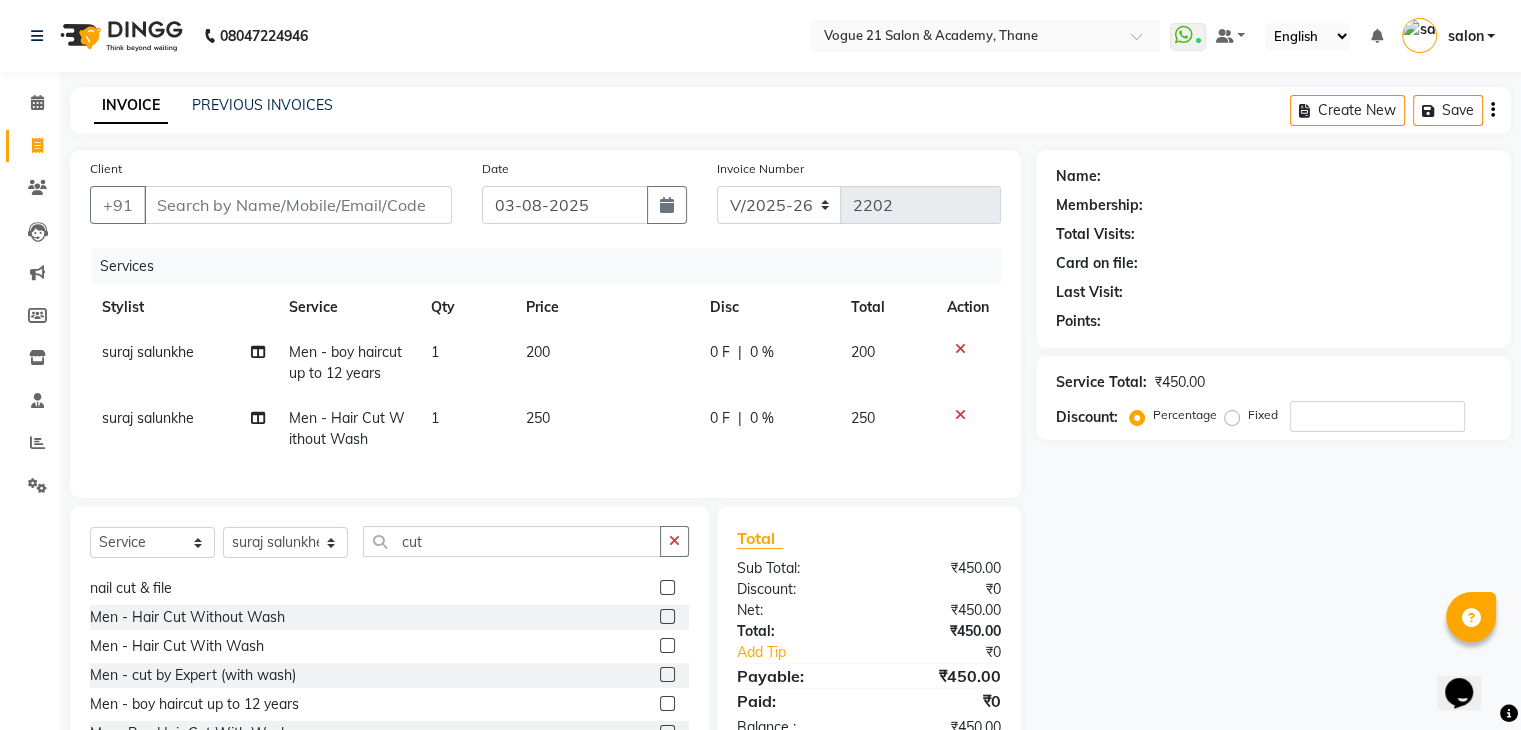 click 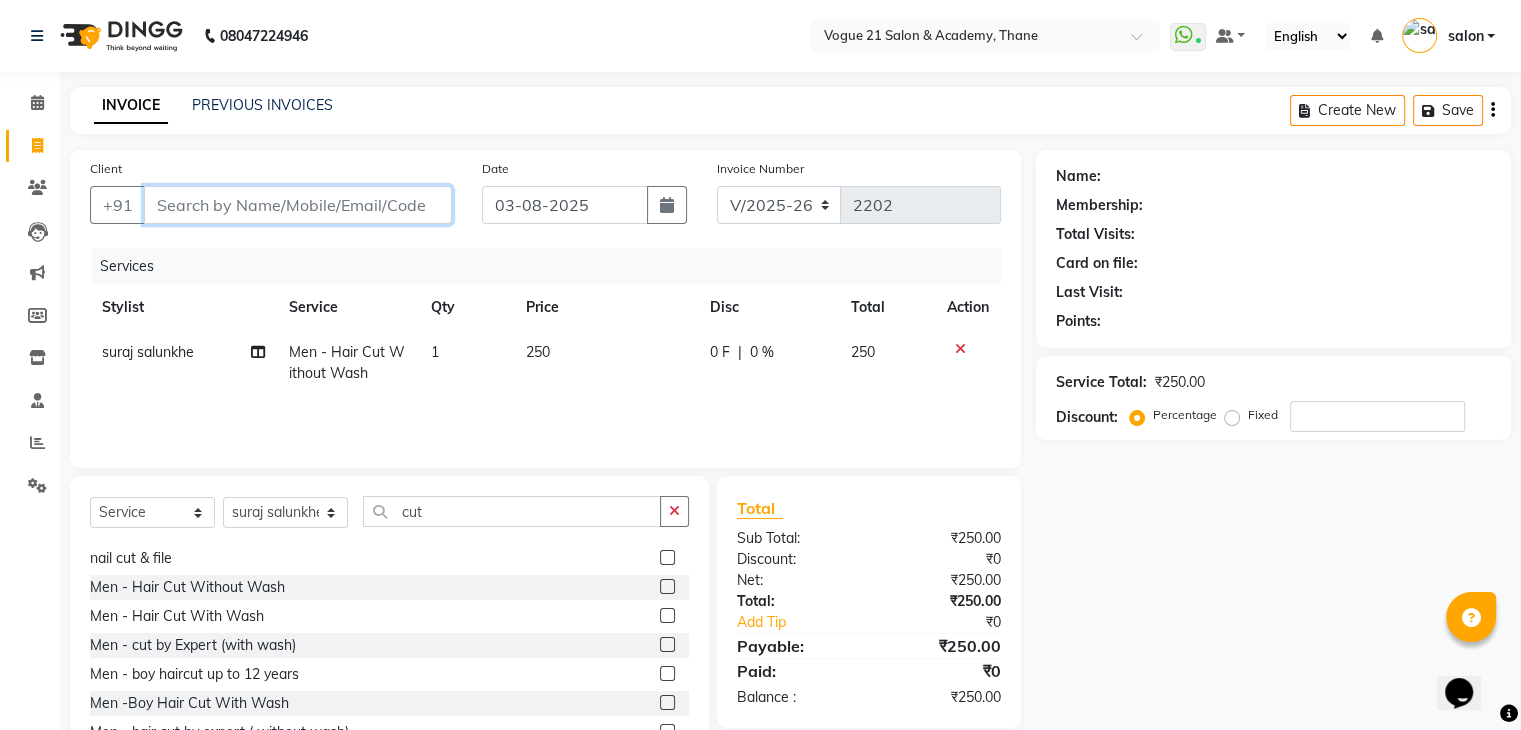 click on "Client" at bounding box center [298, 205] 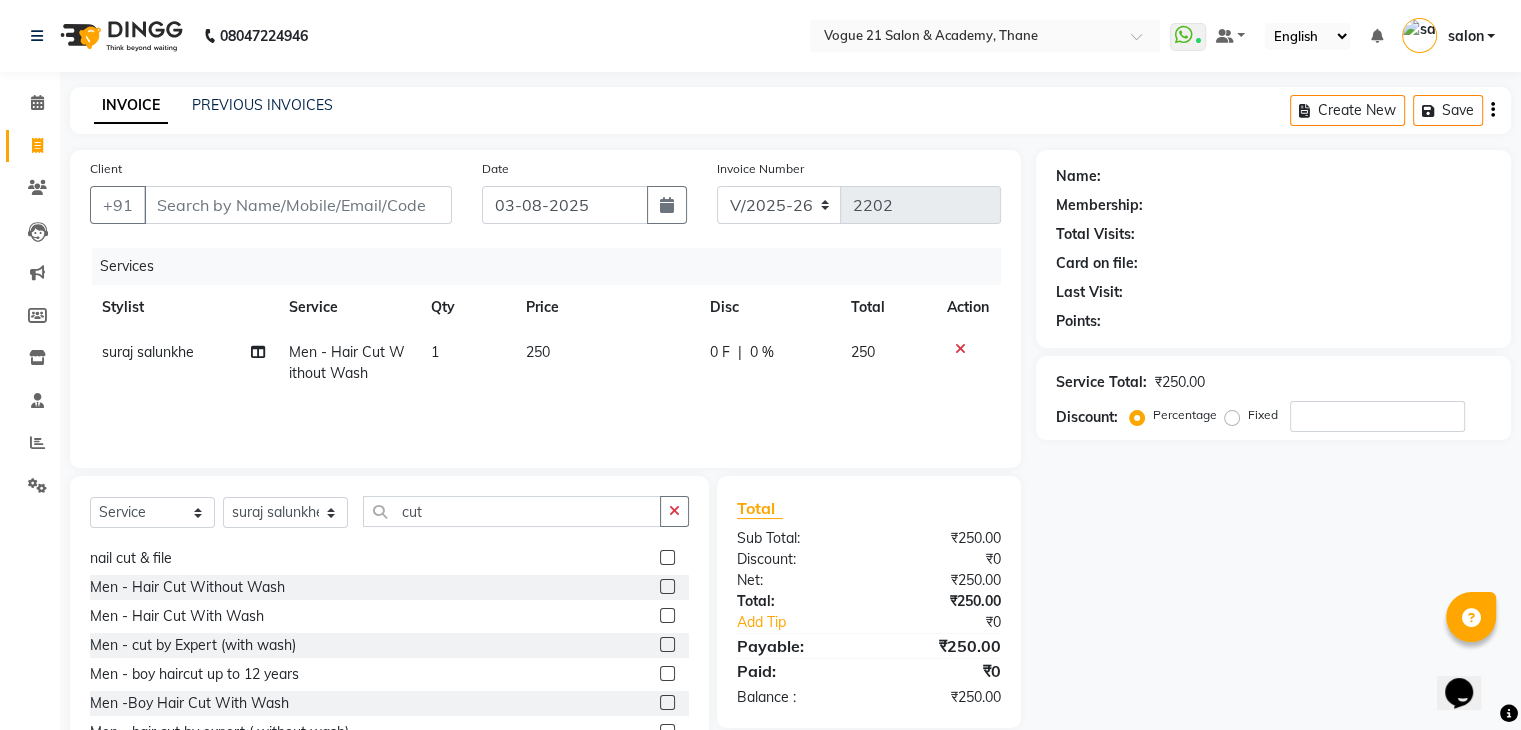 click on "1" 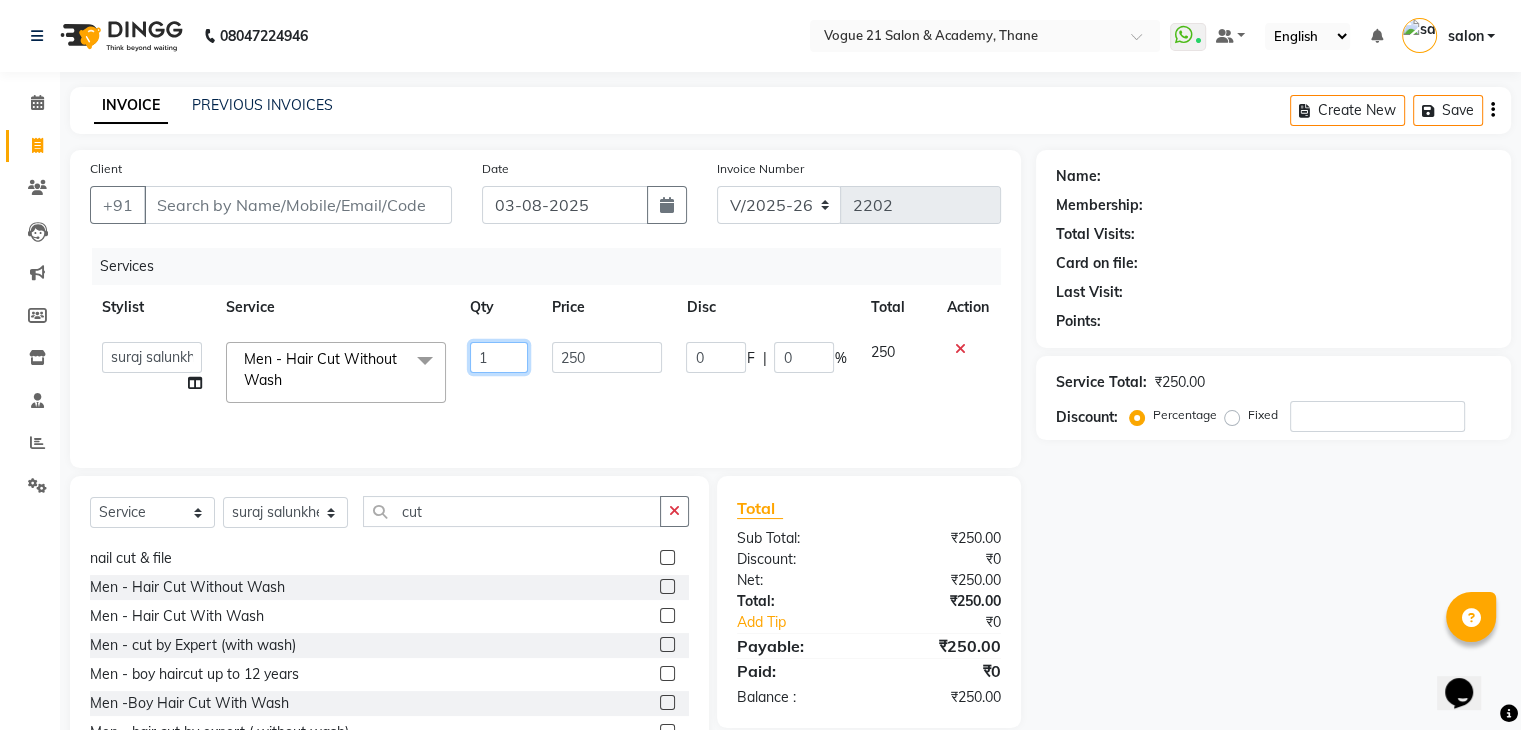 click on "1" 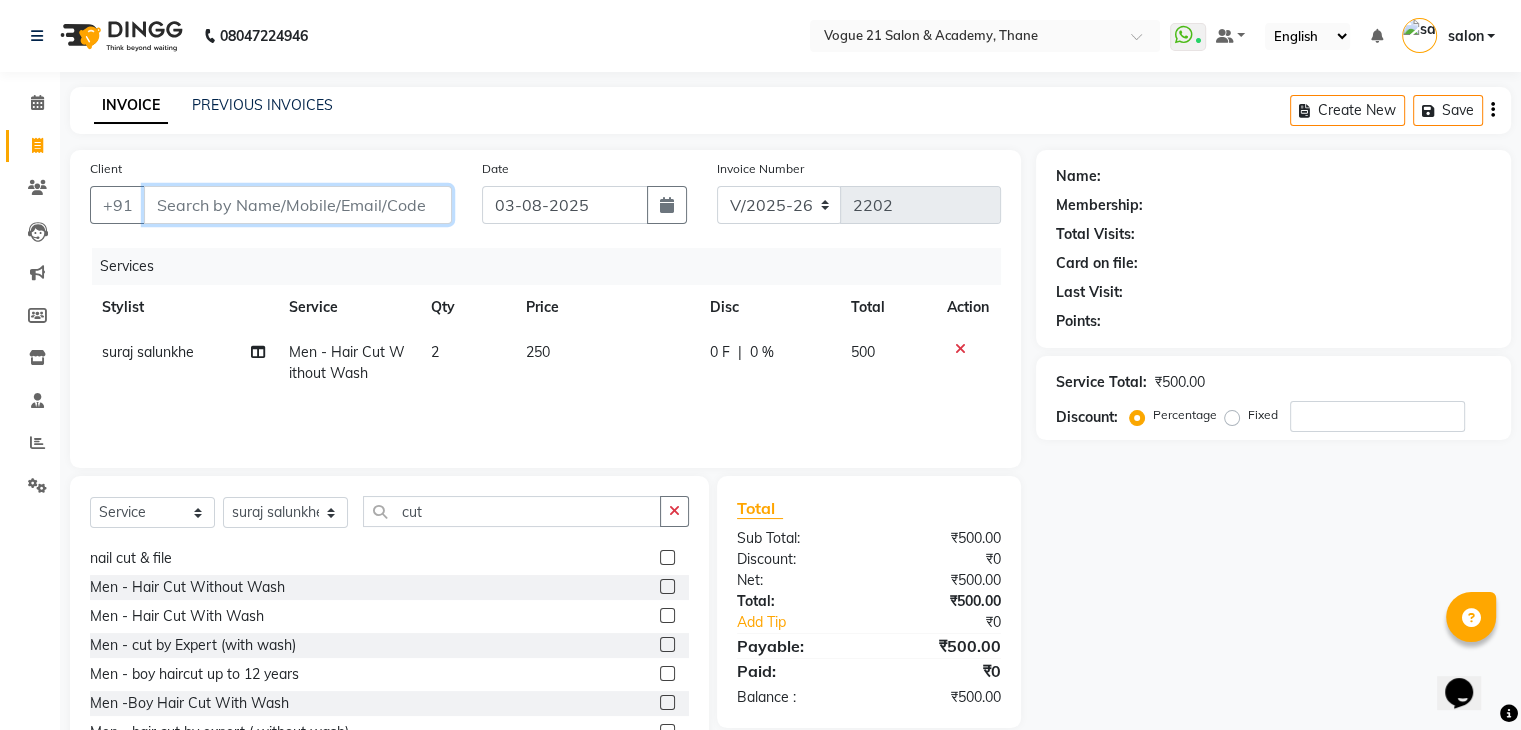 click on "Client" at bounding box center (298, 205) 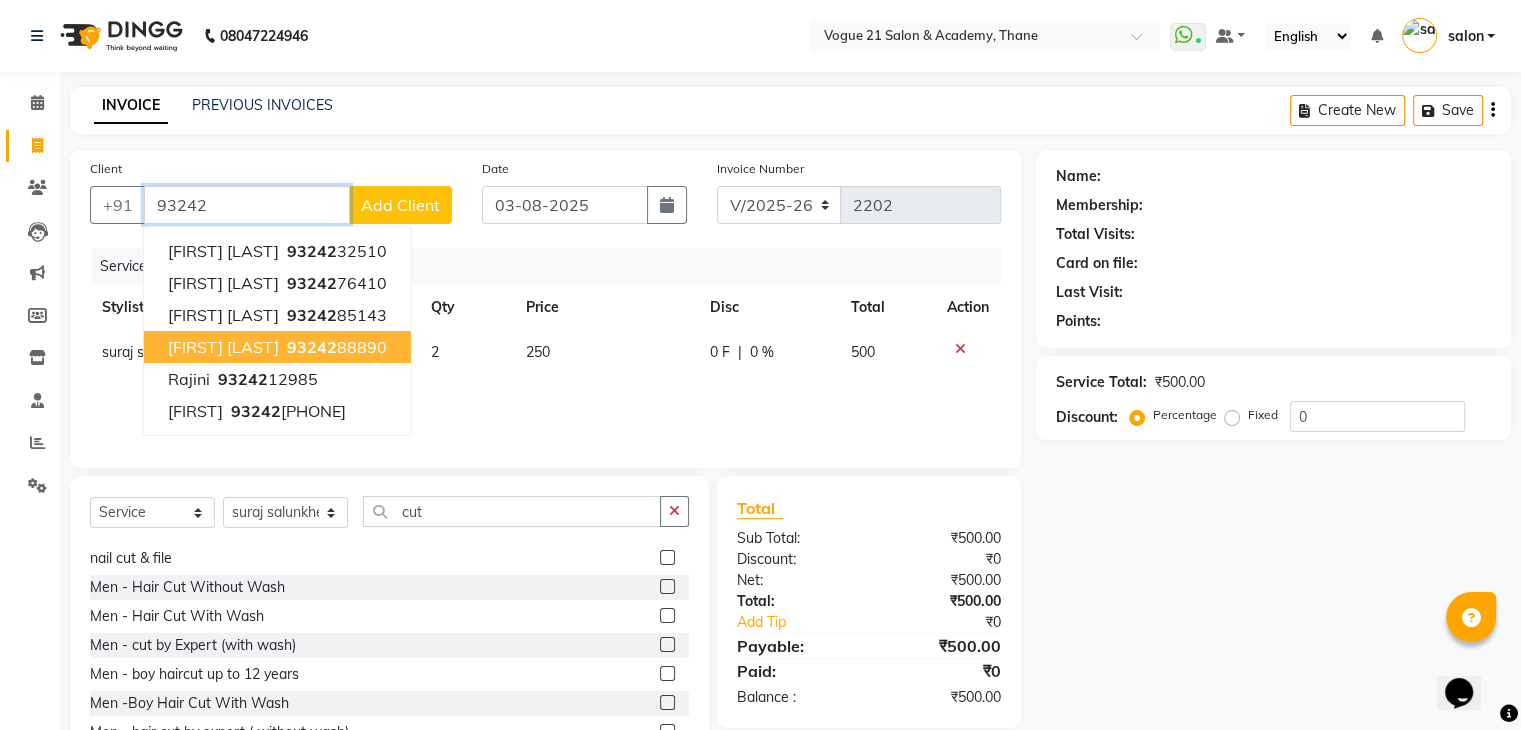 click on "93242" at bounding box center [312, 347] 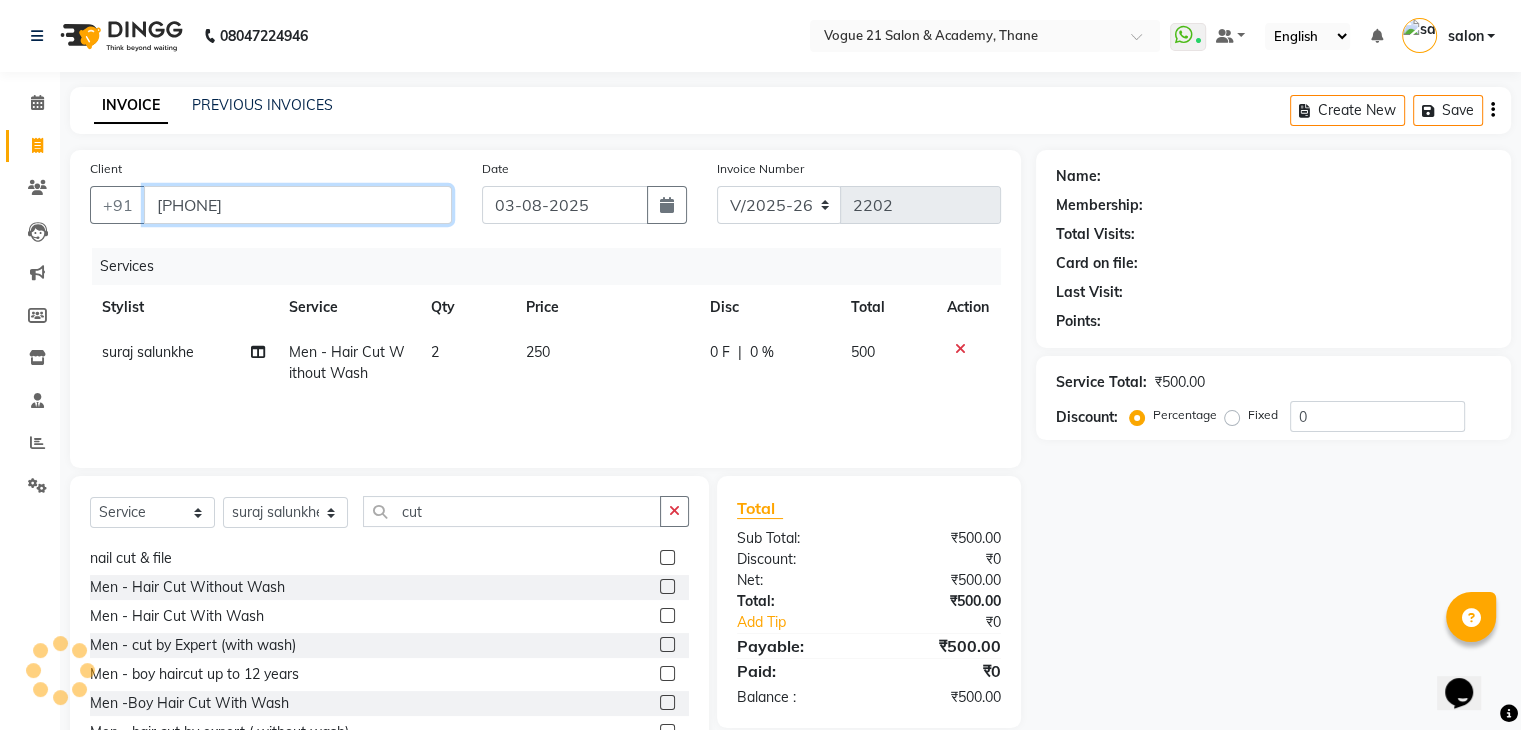 scroll, scrollTop: 72, scrollLeft: 0, axis: vertical 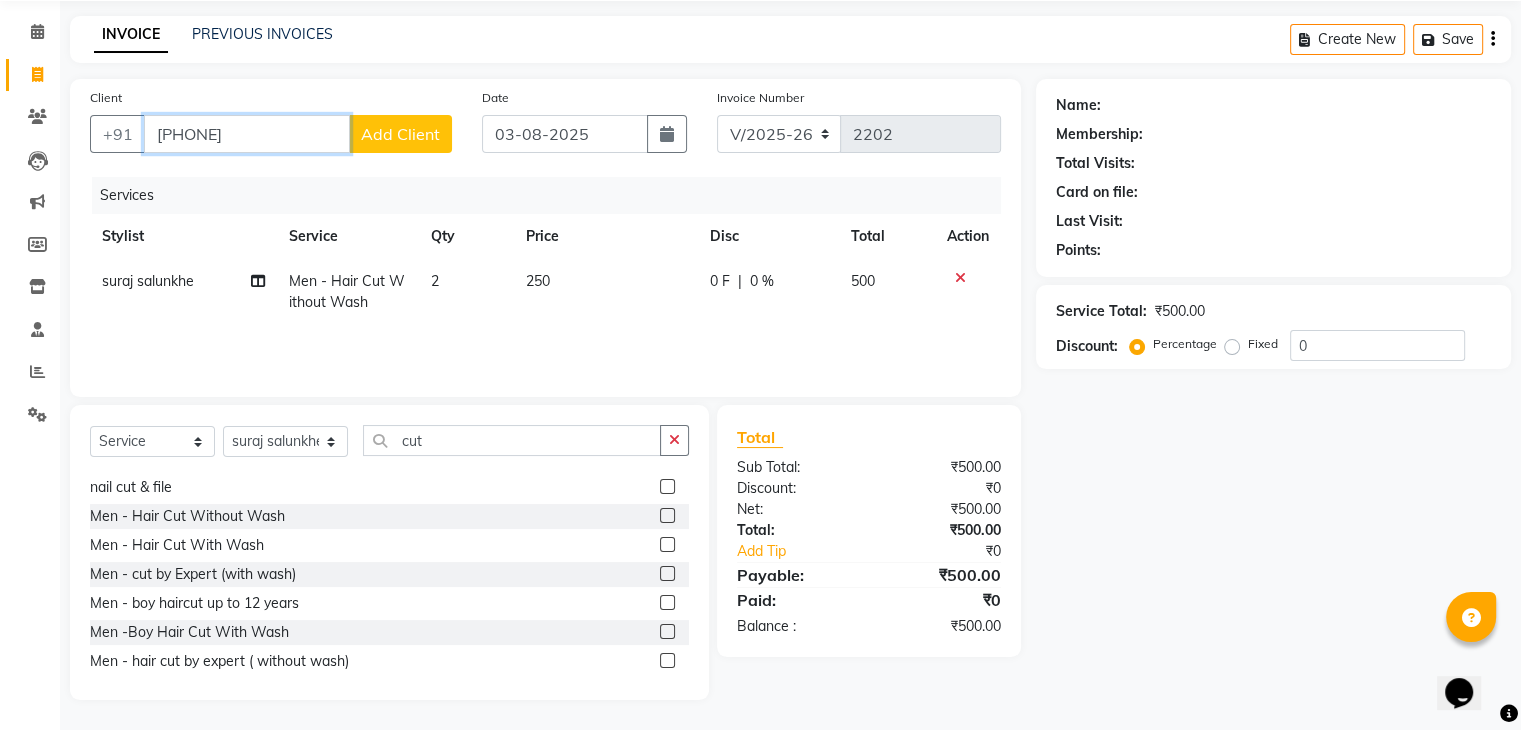 click on "9324288890" at bounding box center (247, 134) 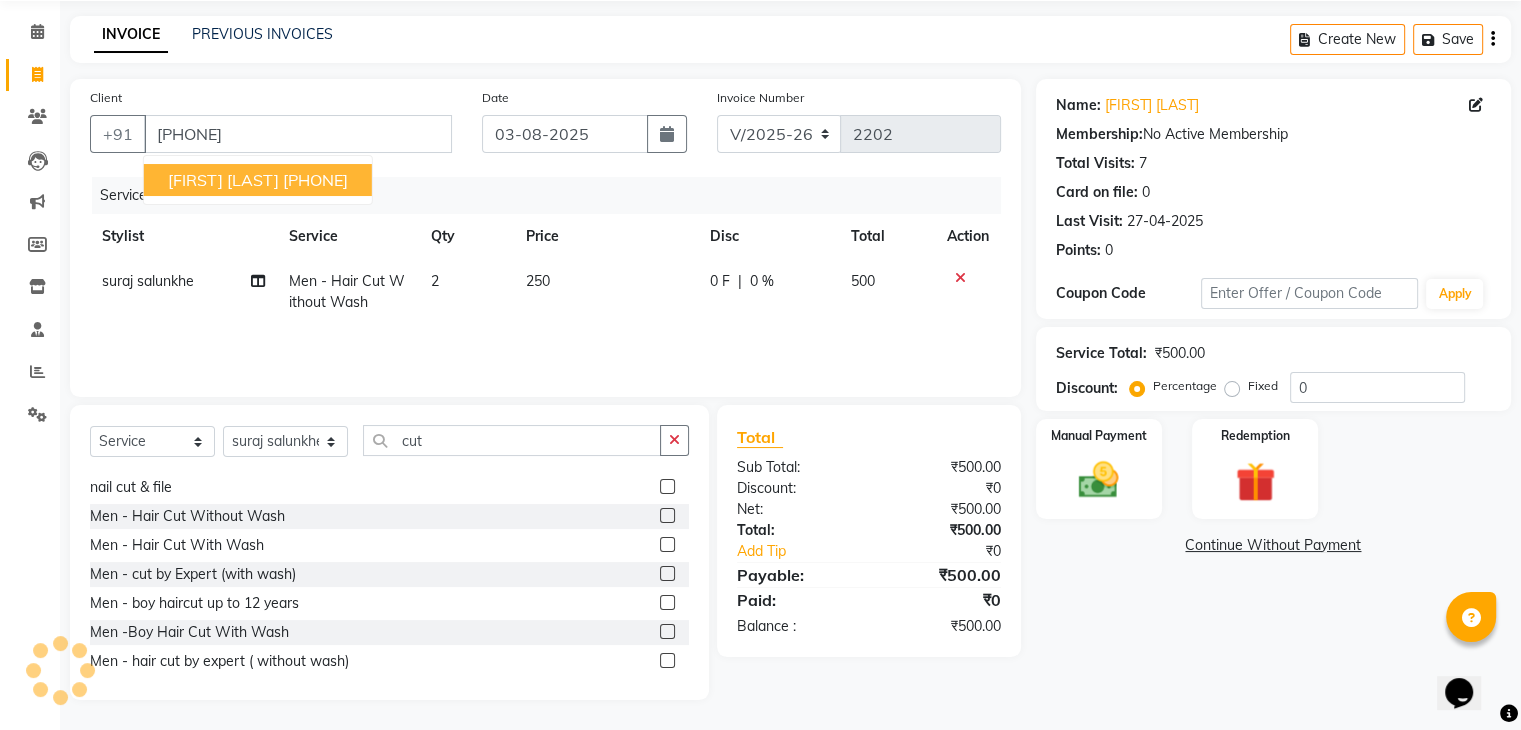 click on "9324288890" at bounding box center (315, 180) 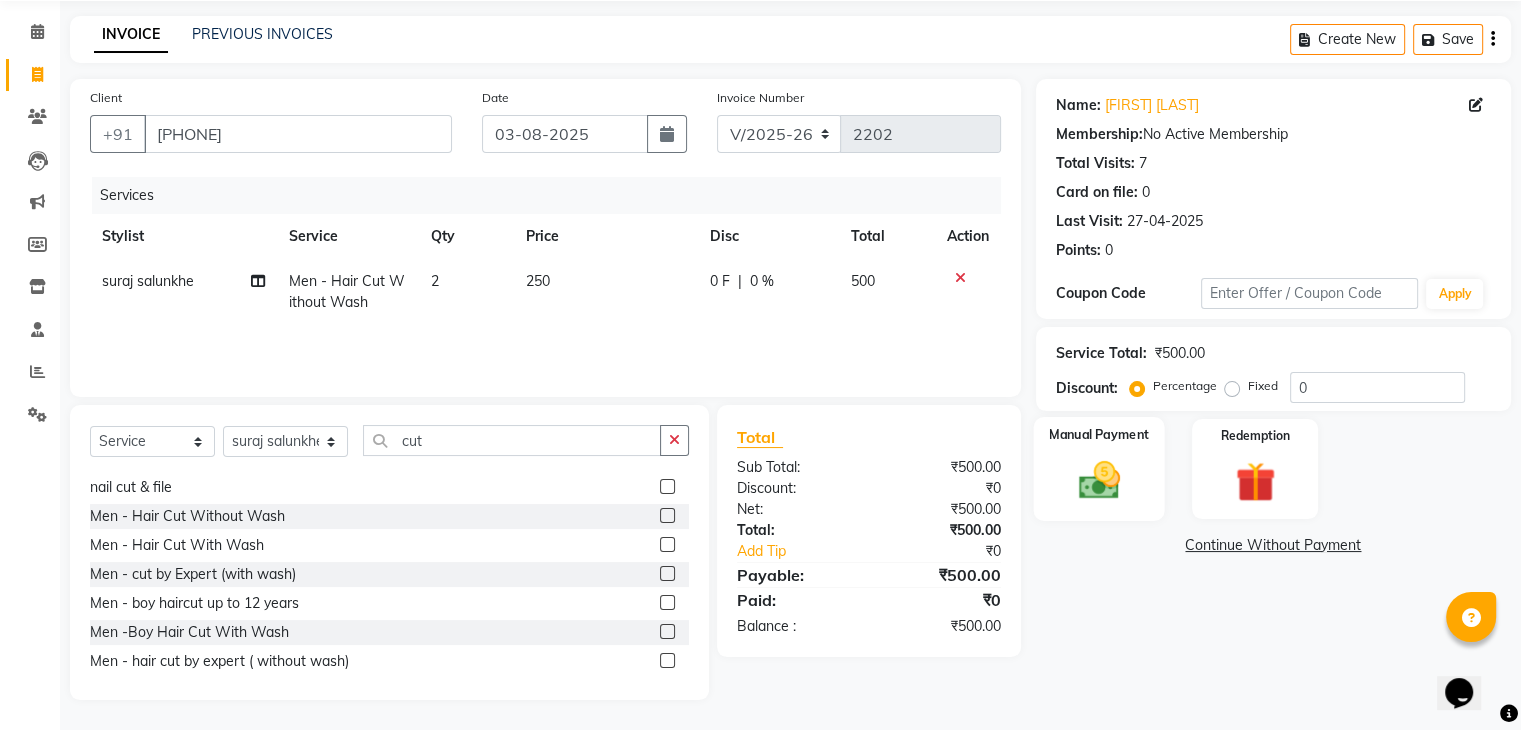 click 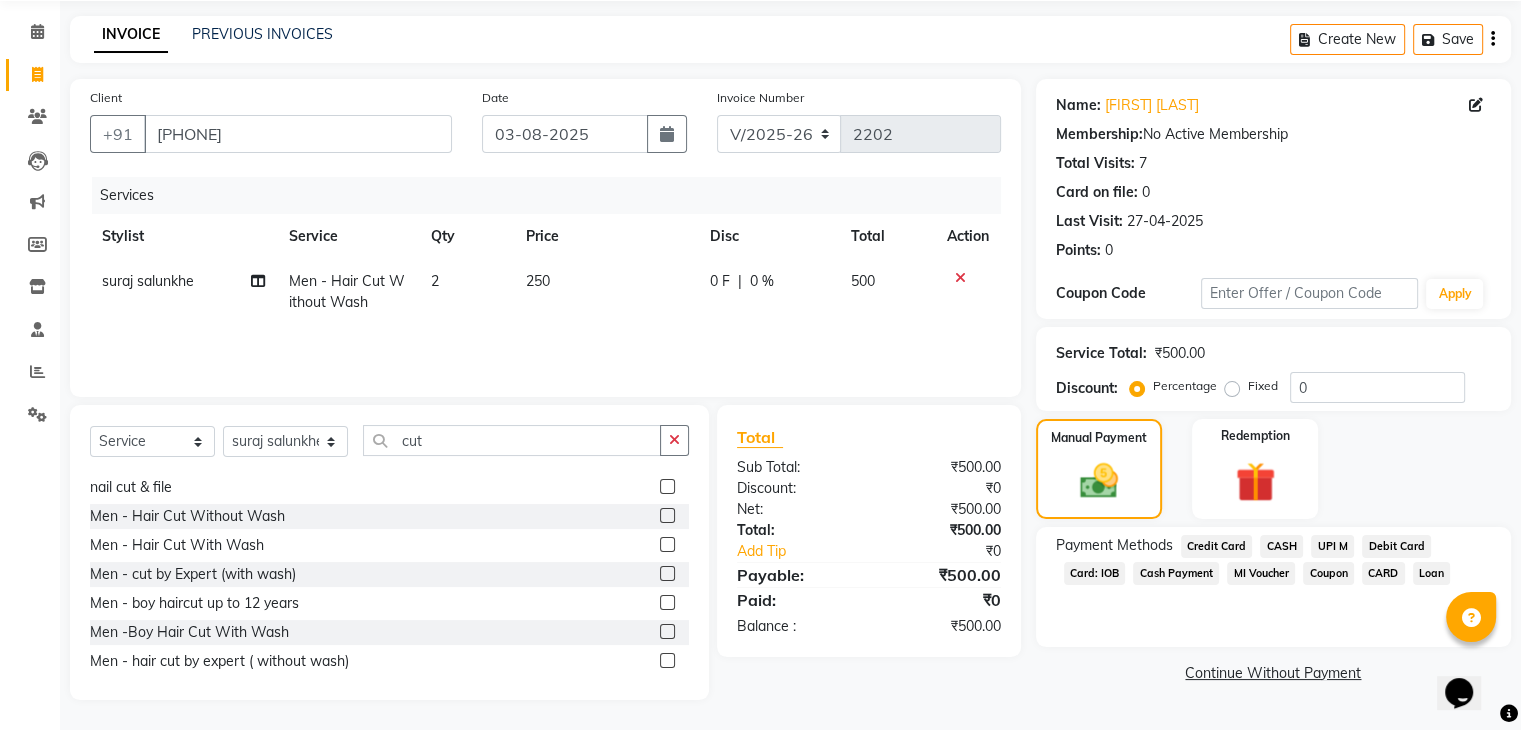 click on "CASH" 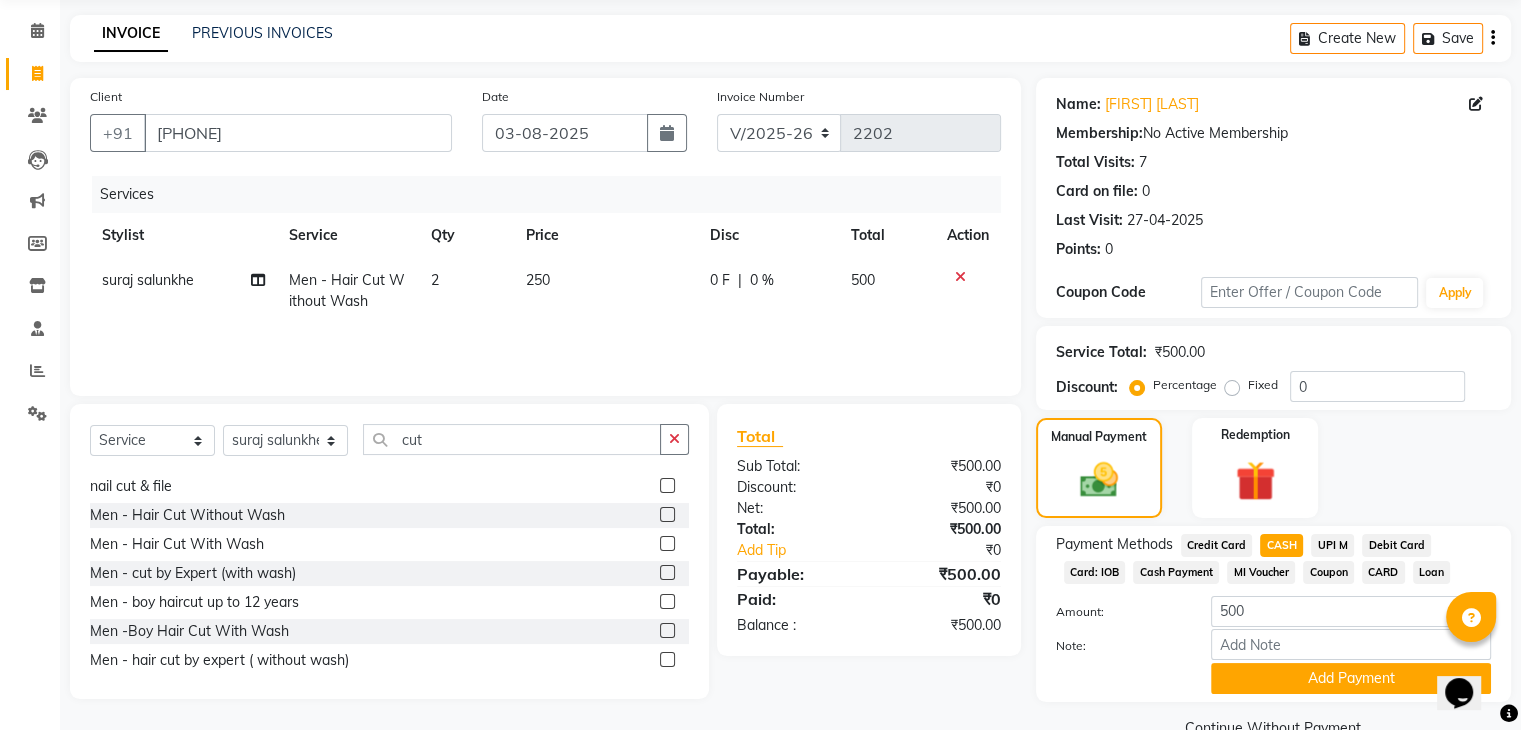 scroll, scrollTop: 117, scrollLeft: 0, axis: vertical 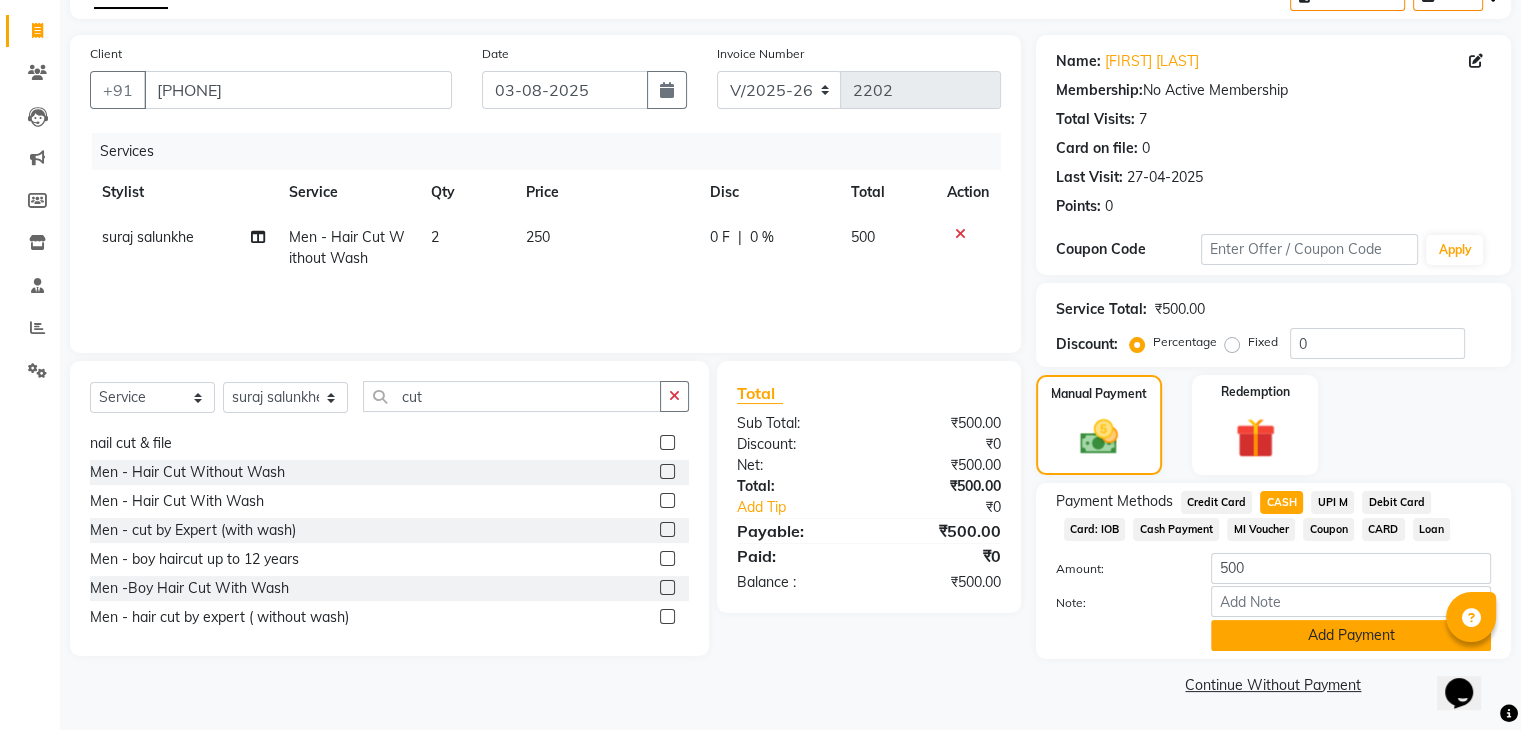 click on "Add Payment" 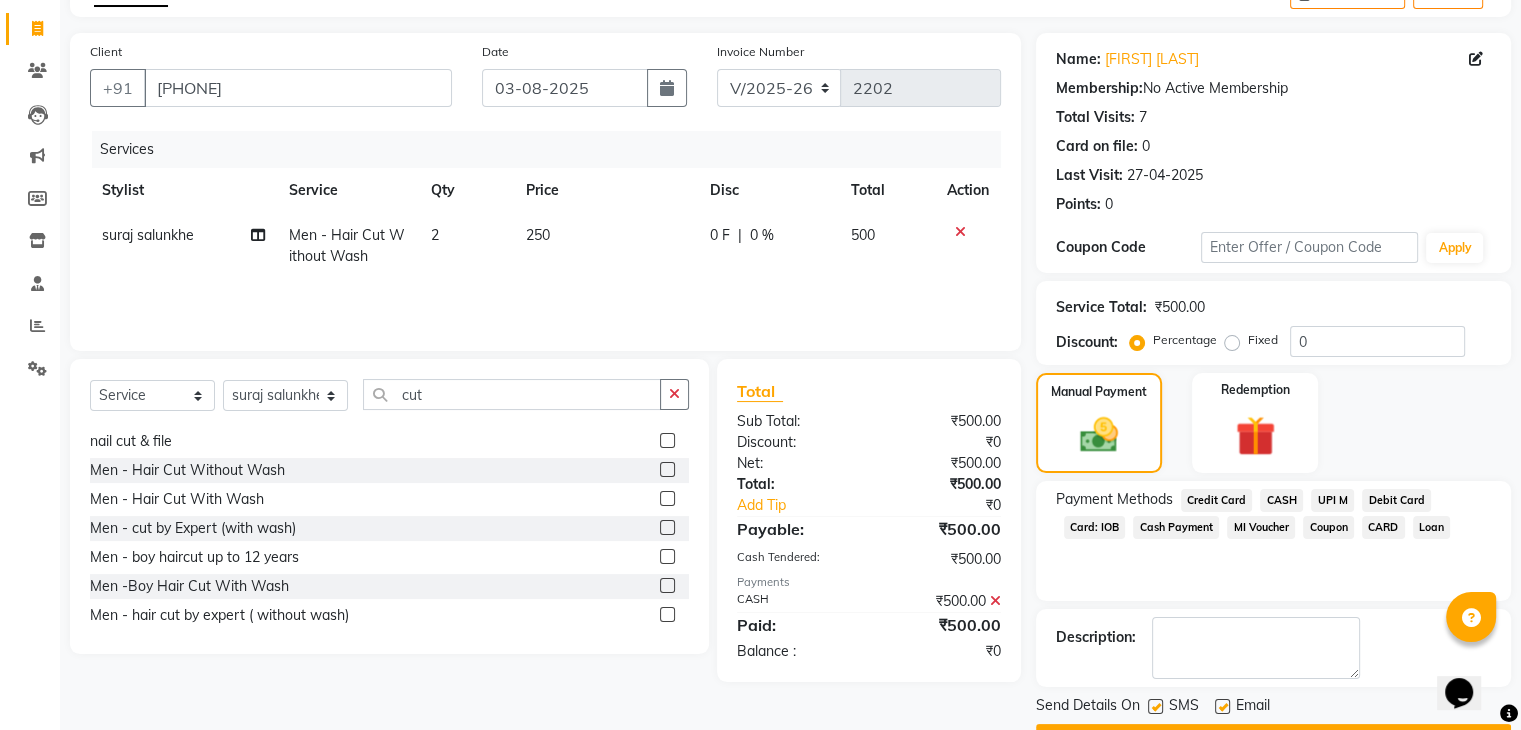 scroll, scrollTop: 171, scrollLeft: 0, axis: vertical 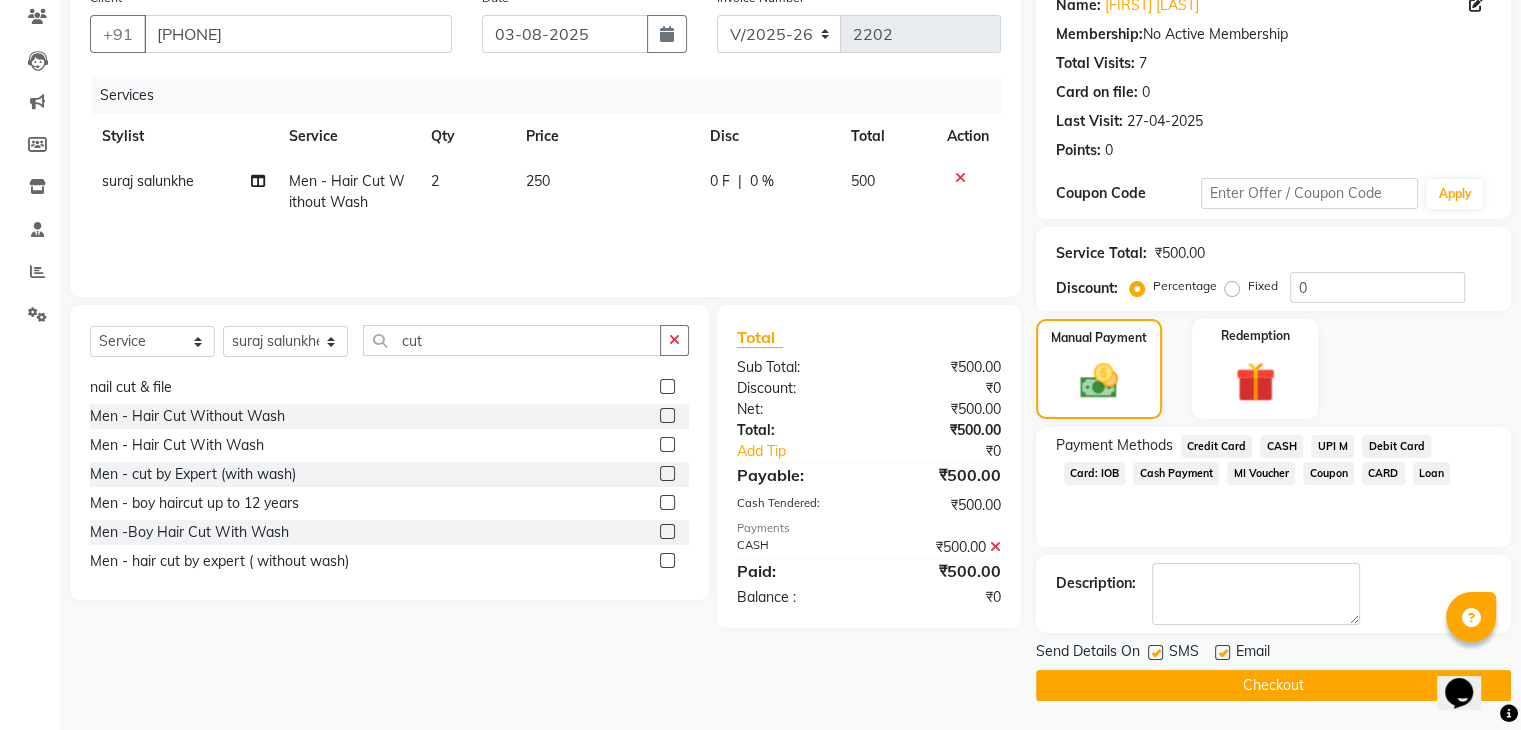 click on "Checkout" 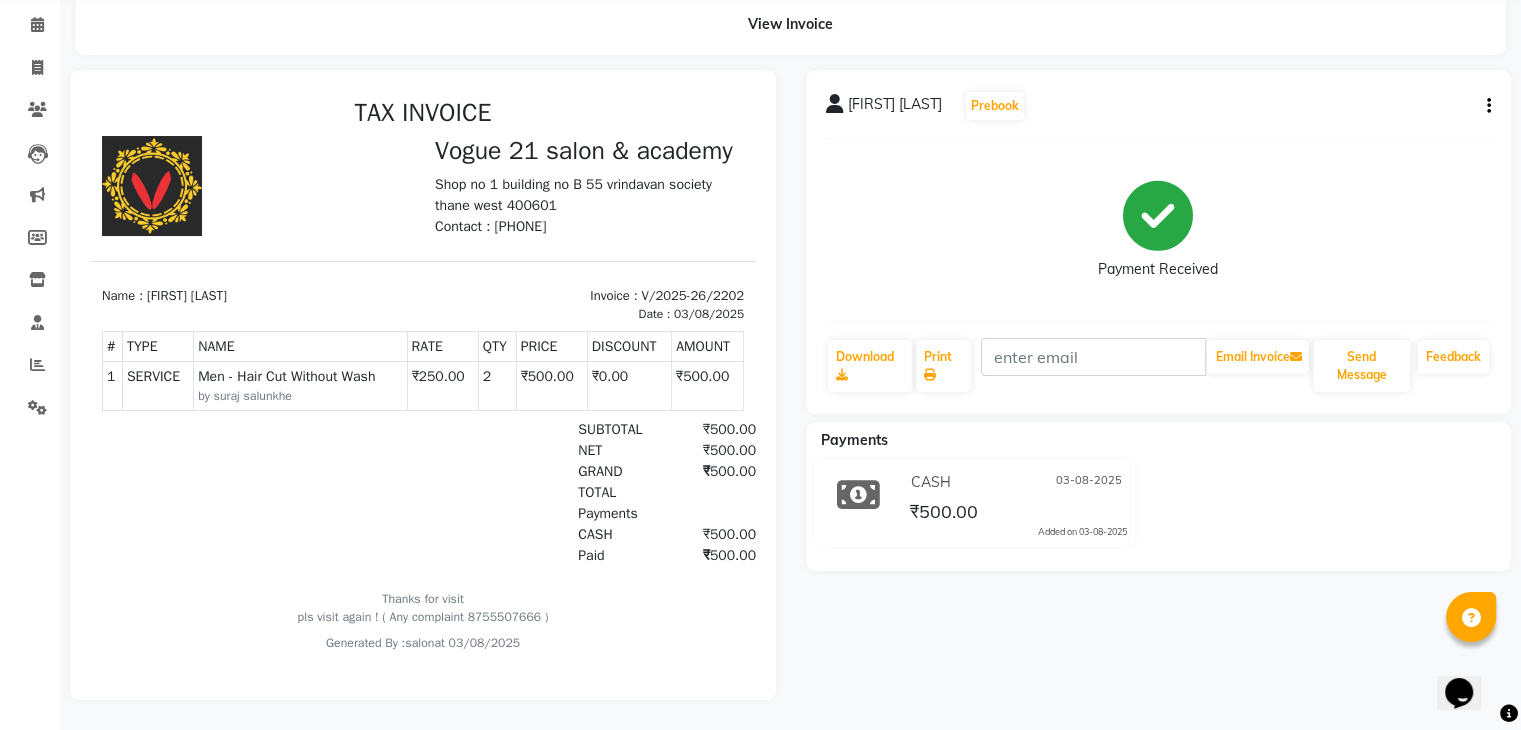 scroll, scrollTop: 0, scrollLeft: 0, axis: both 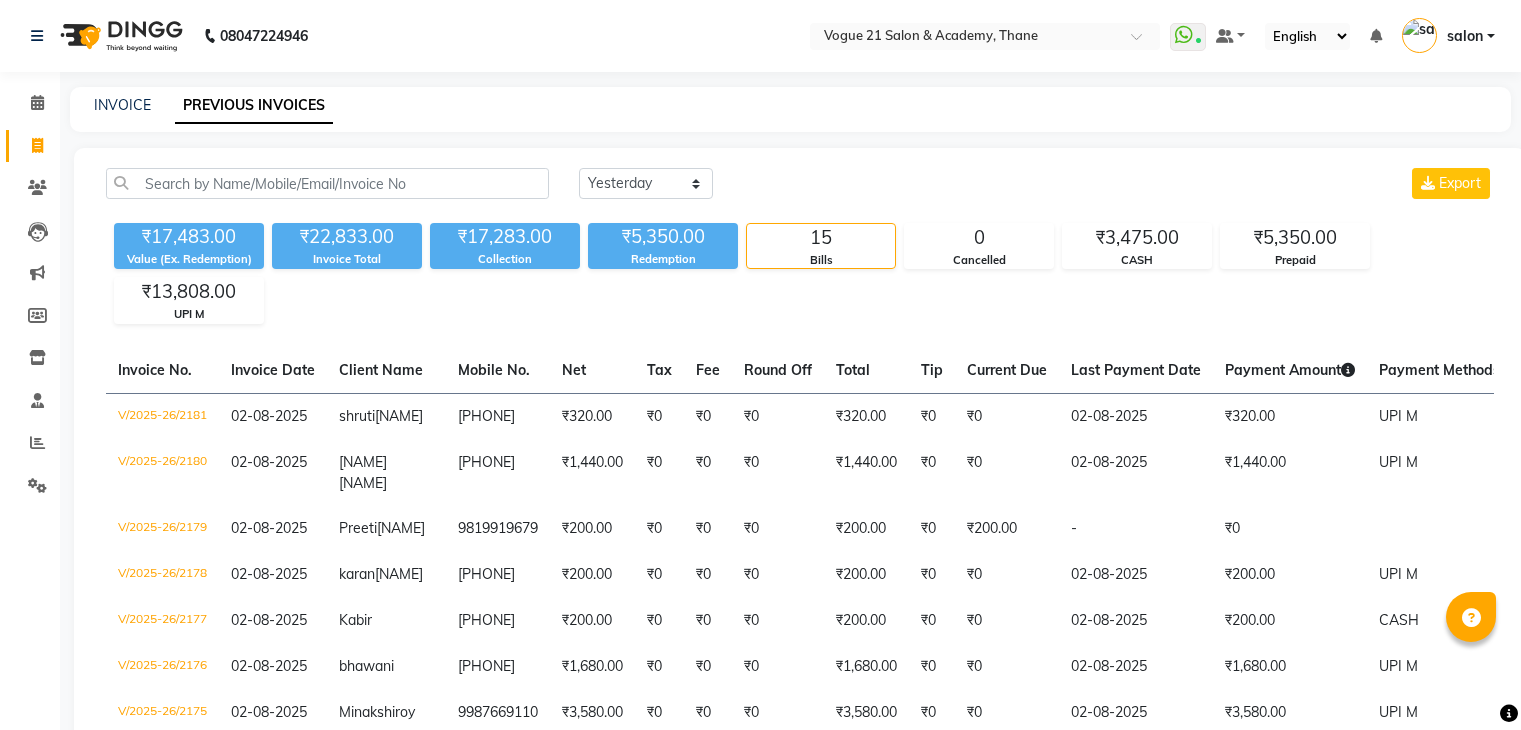 select on "yesterday" 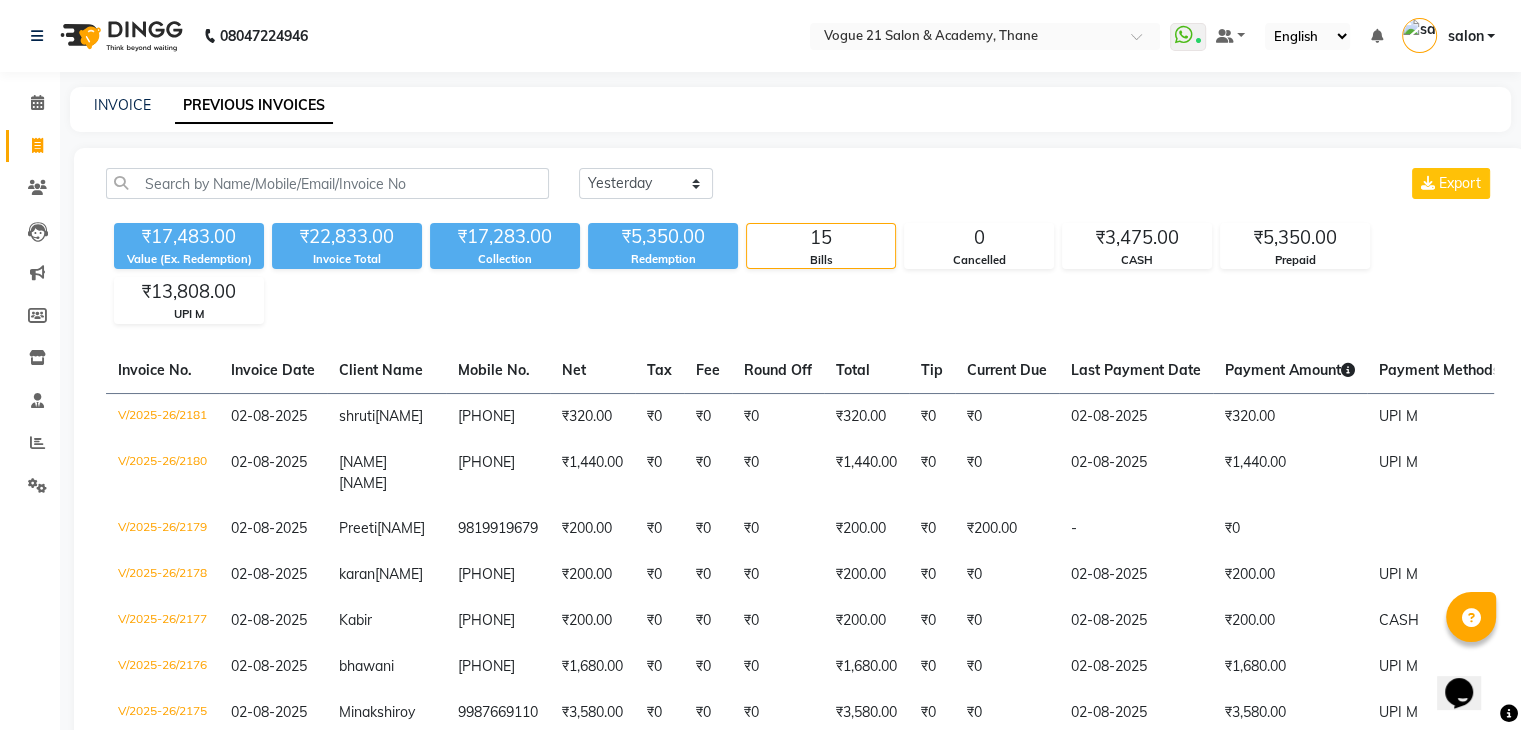 scroll, scrollTop: 0, scrollLeft: 0, axis: both 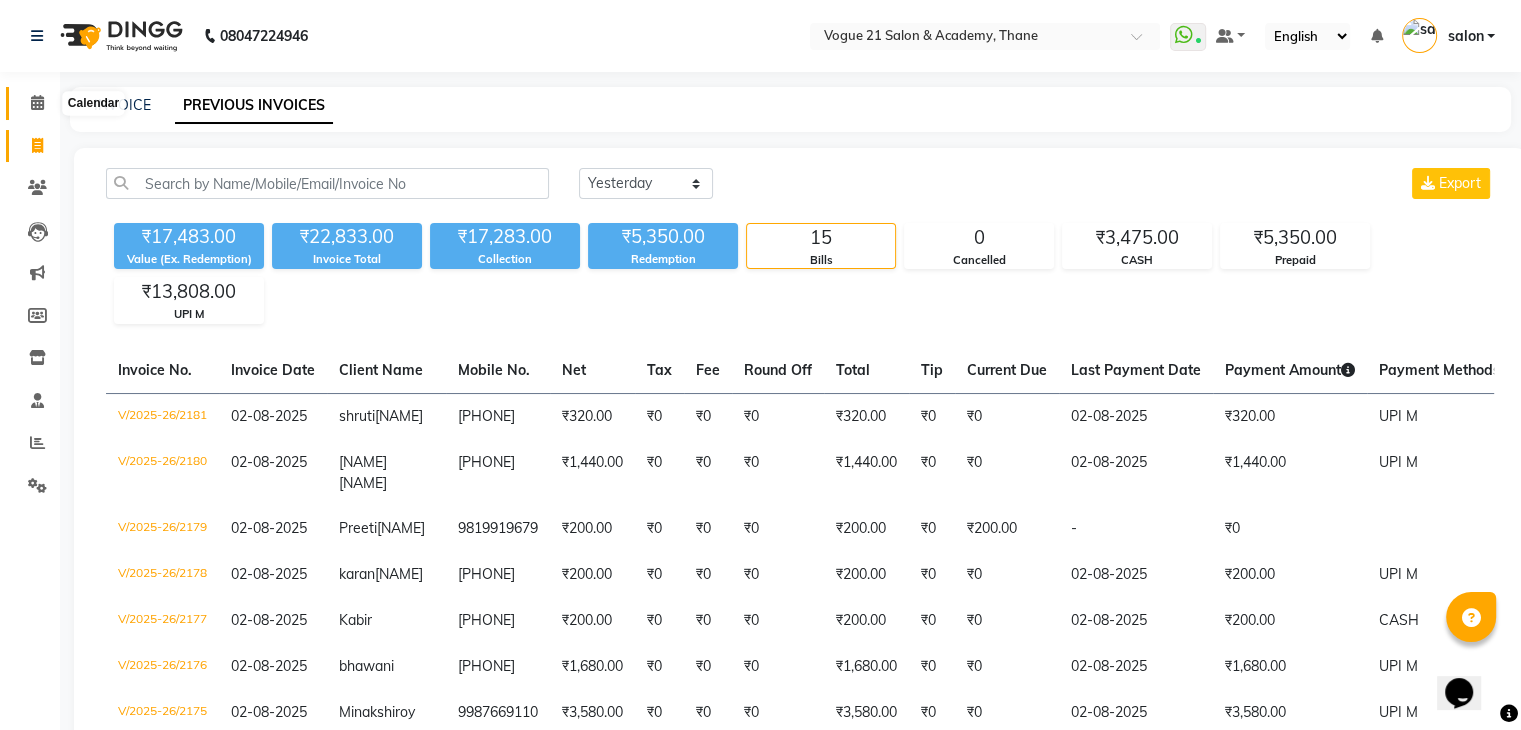 click 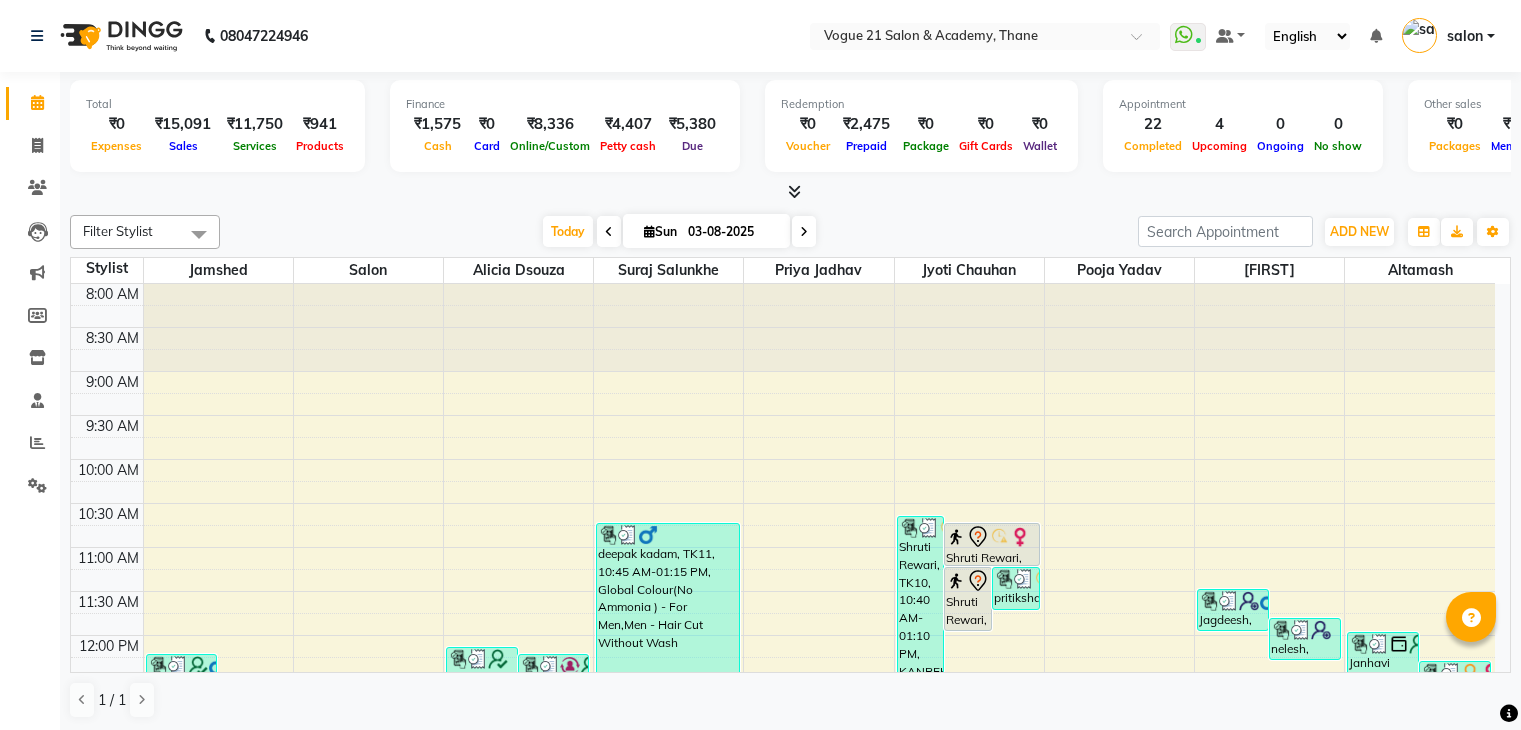 scroll, scrollTop: 0, scrollLeft: 0, axis: both 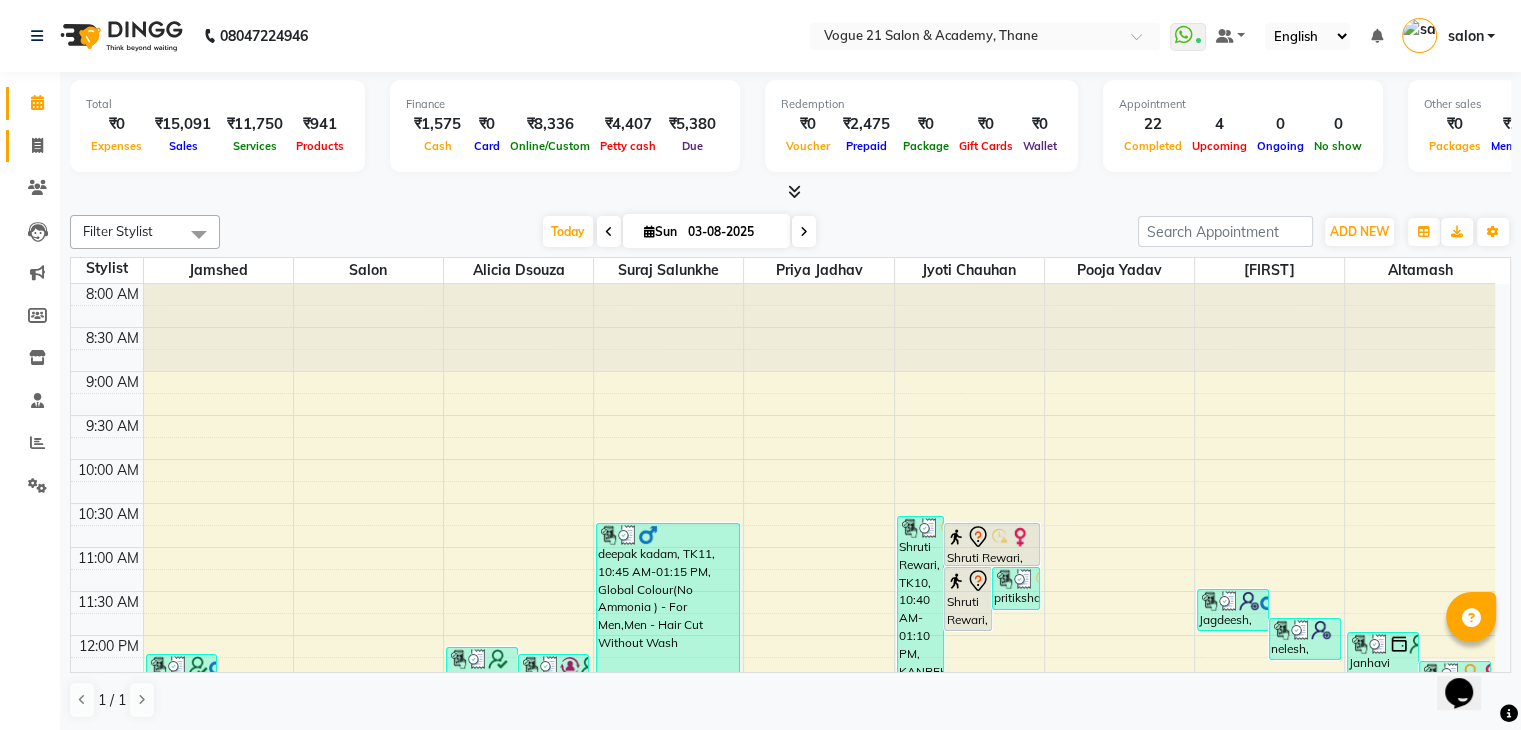 click on "Invoice" 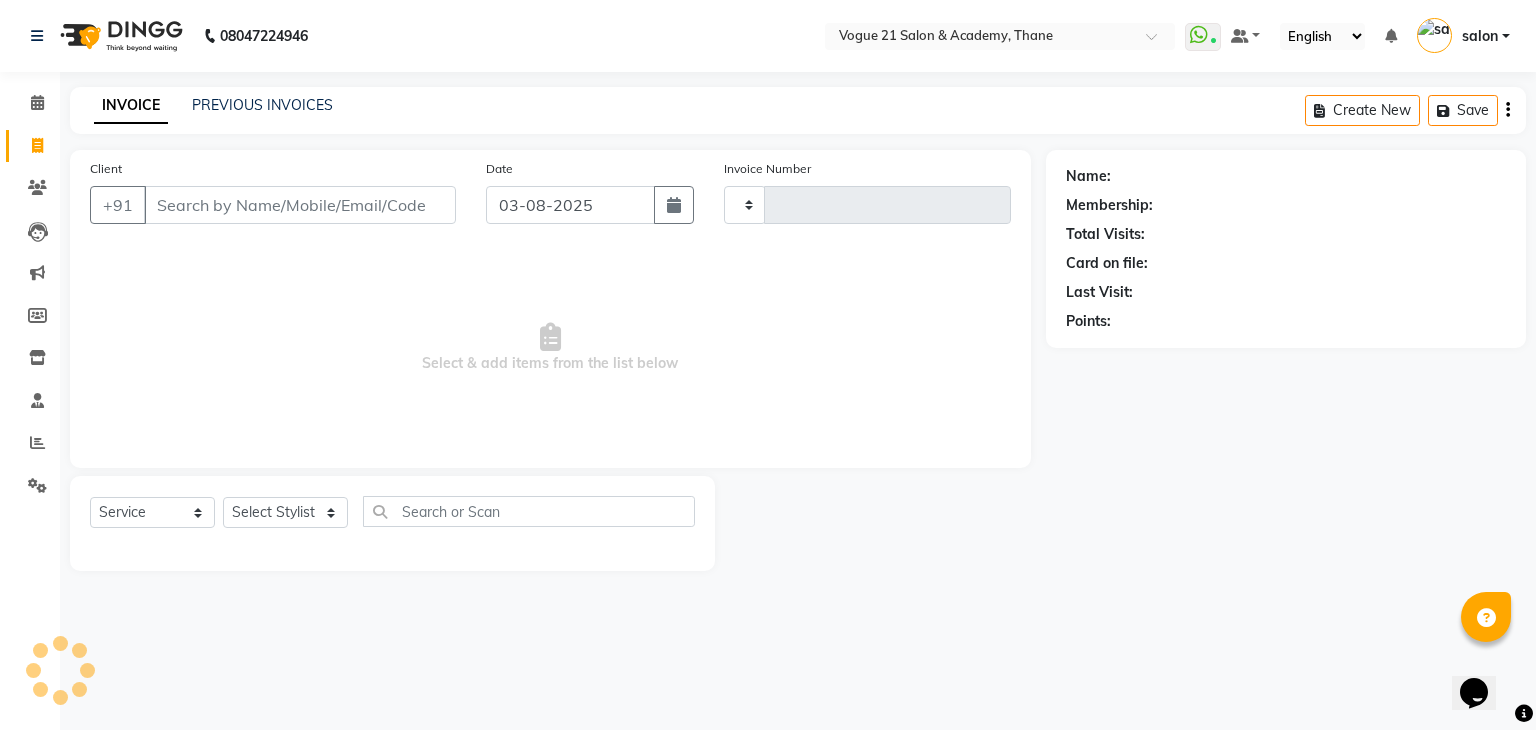 type on "2200" 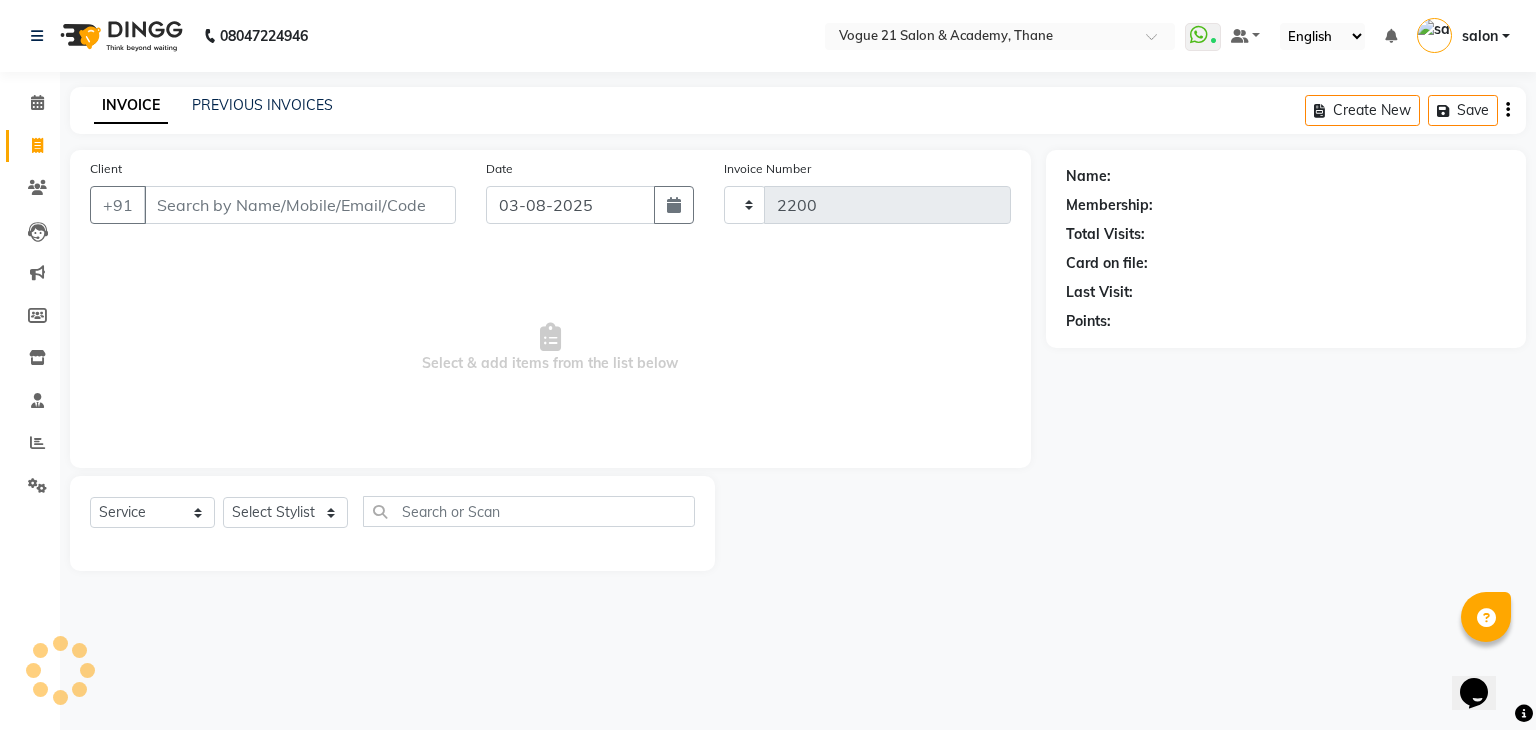 select on "4433" 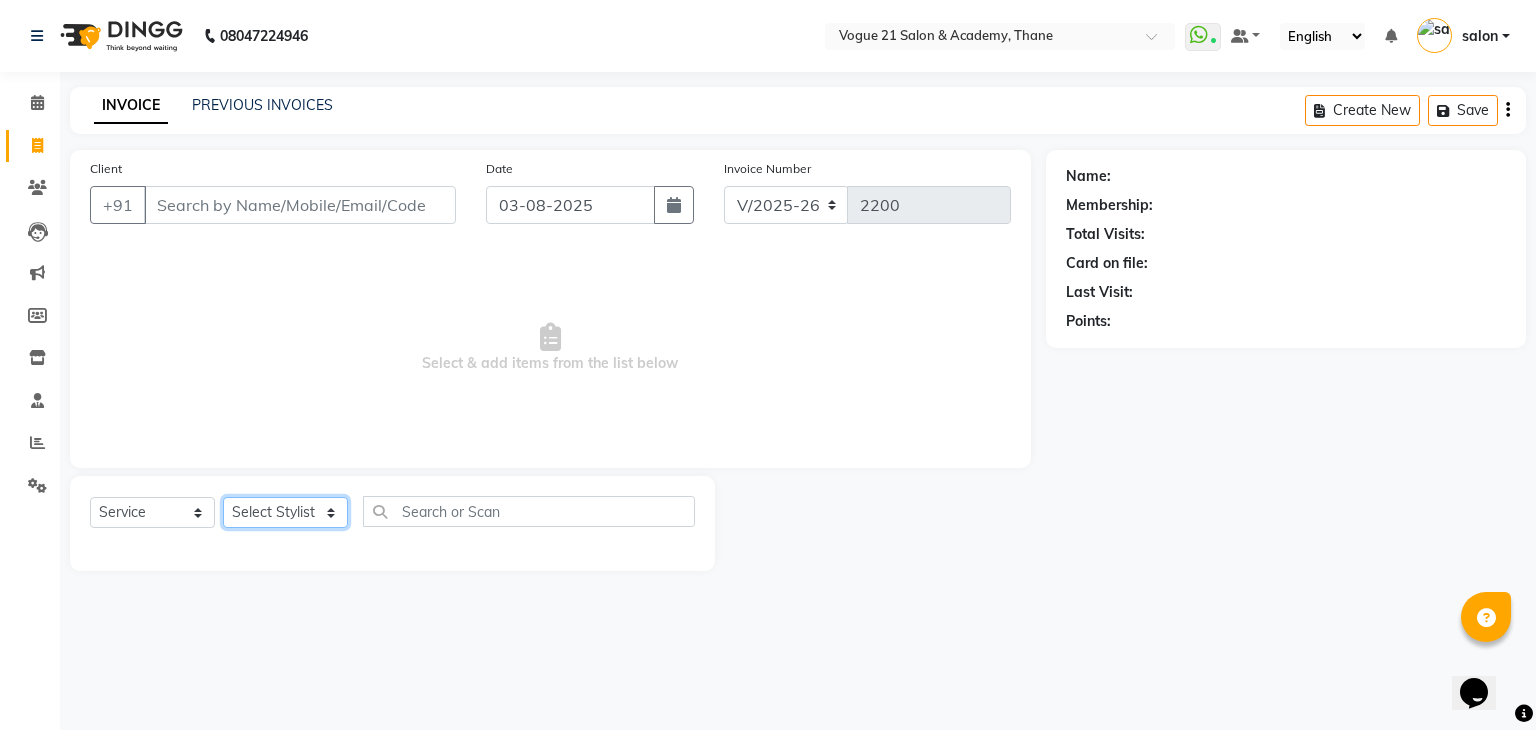 click on "Select Stylist" 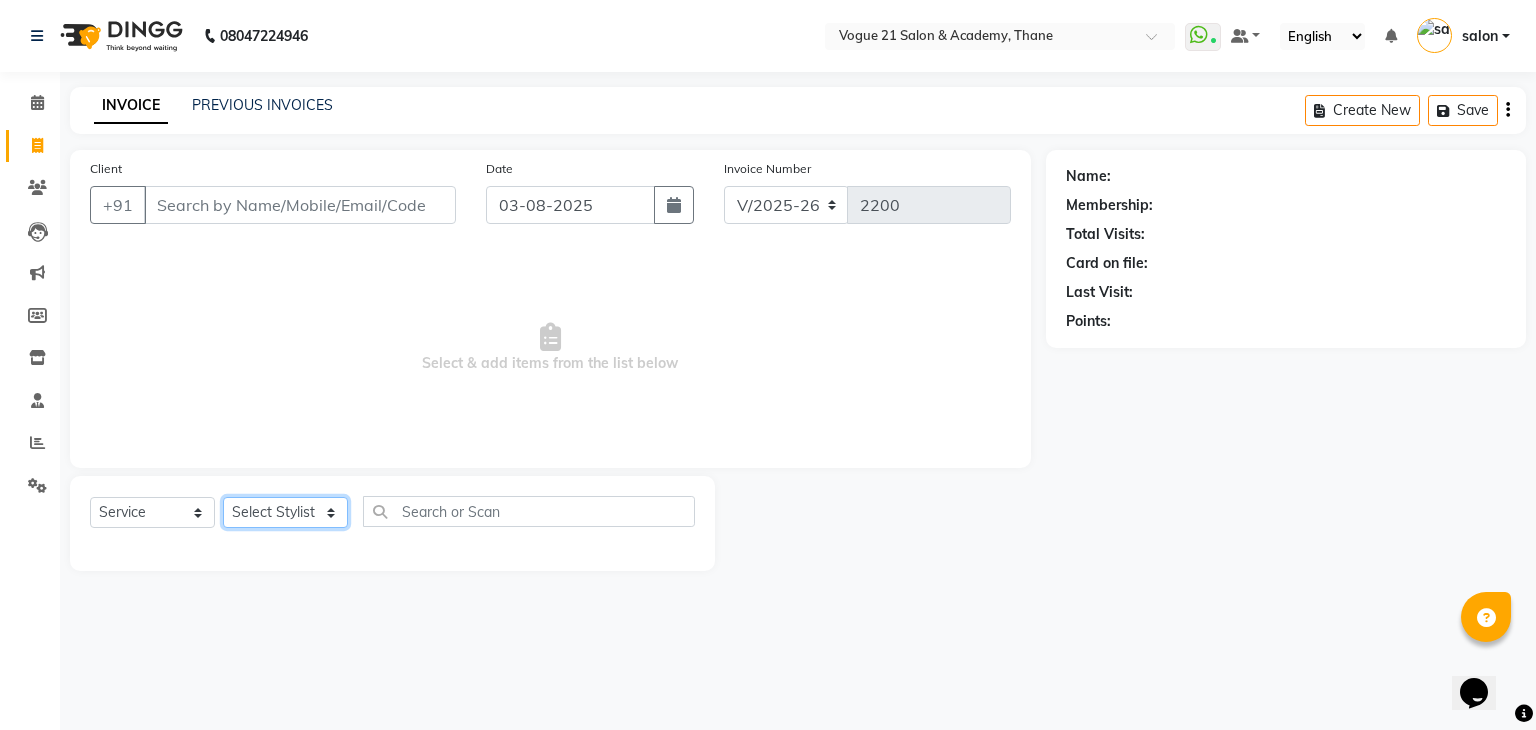 select on "66614" 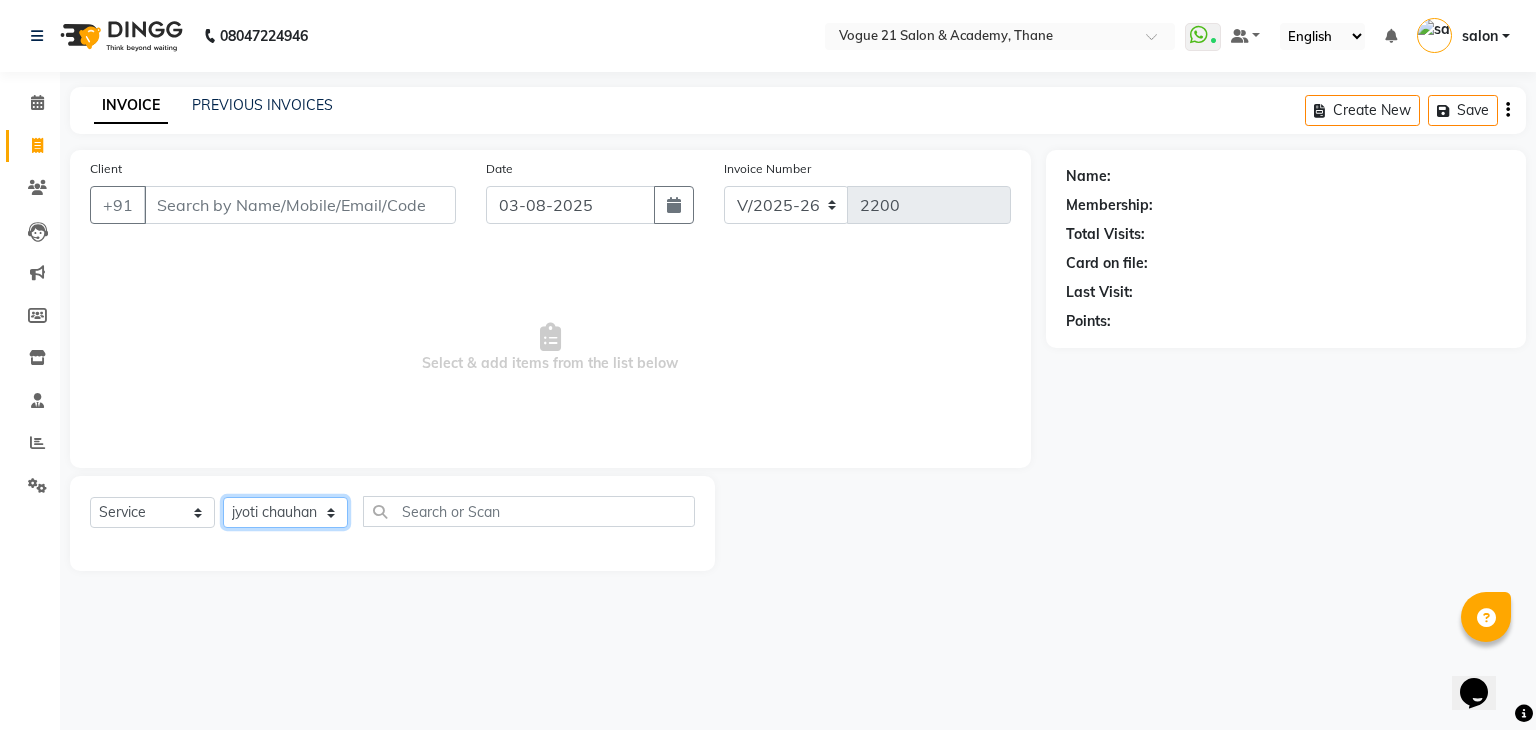click on "Select Stylist aamir  Alicia Dsouza Altamash Jamshed  jyoti chauhan Pooja yadav Priya jadhav salon suraj salunkhe" 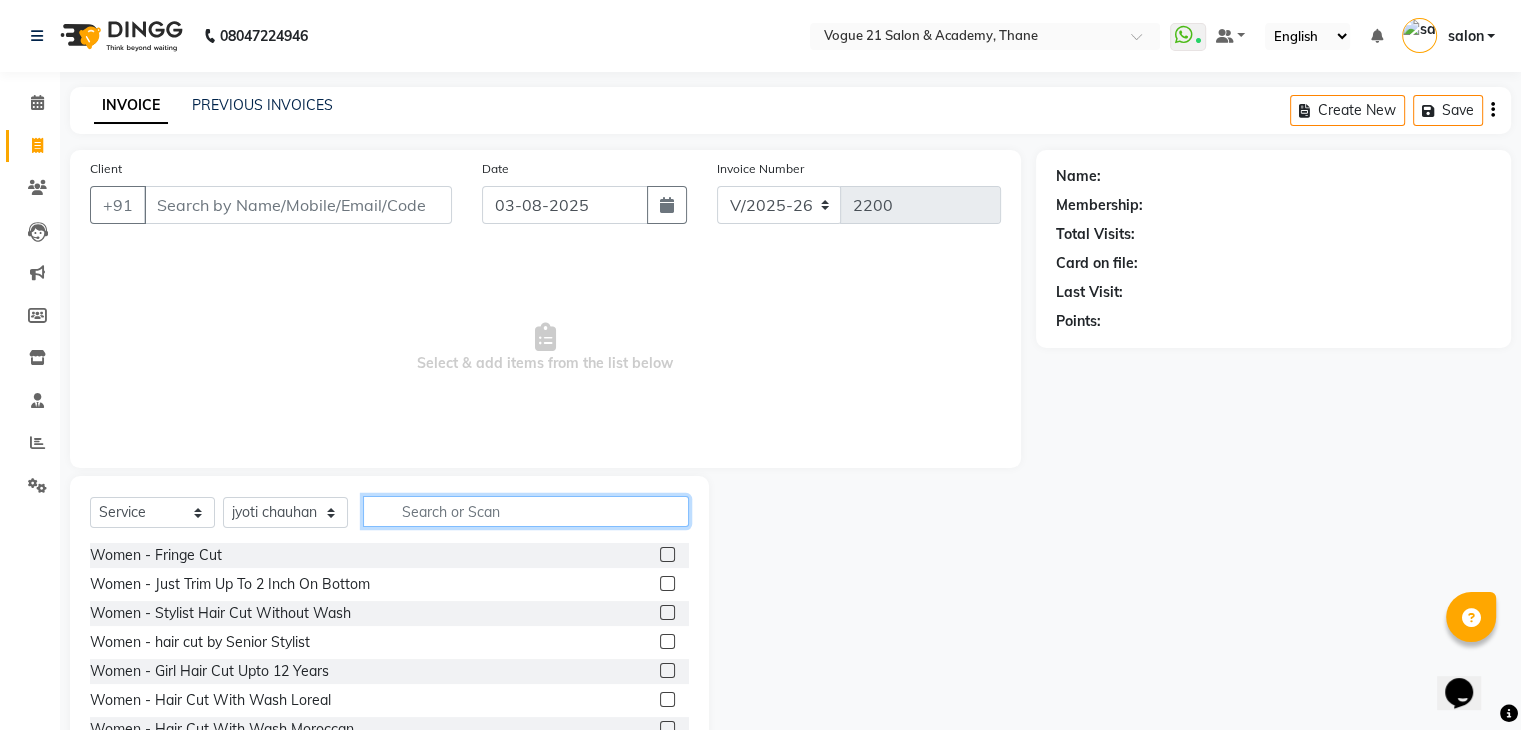 click 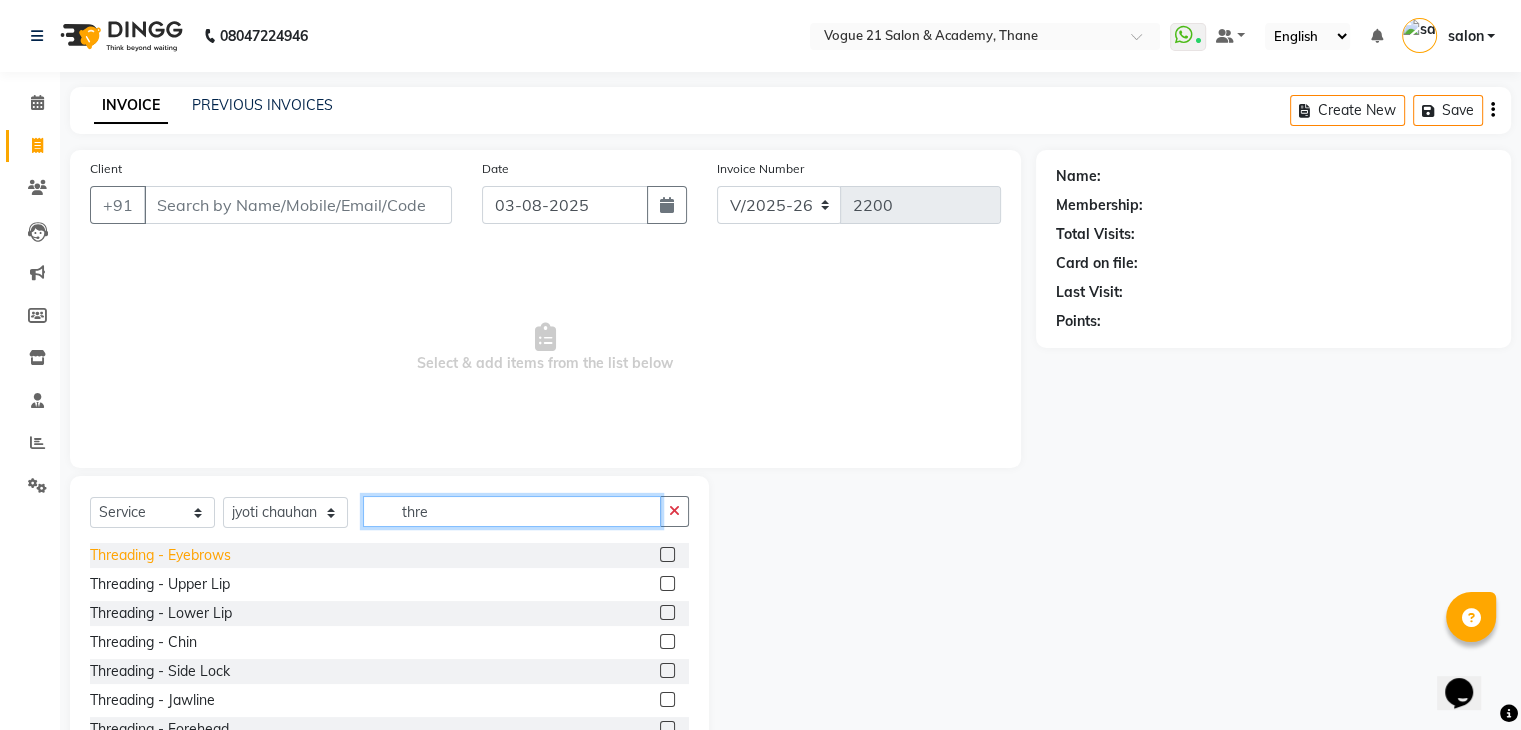 type on "thre" 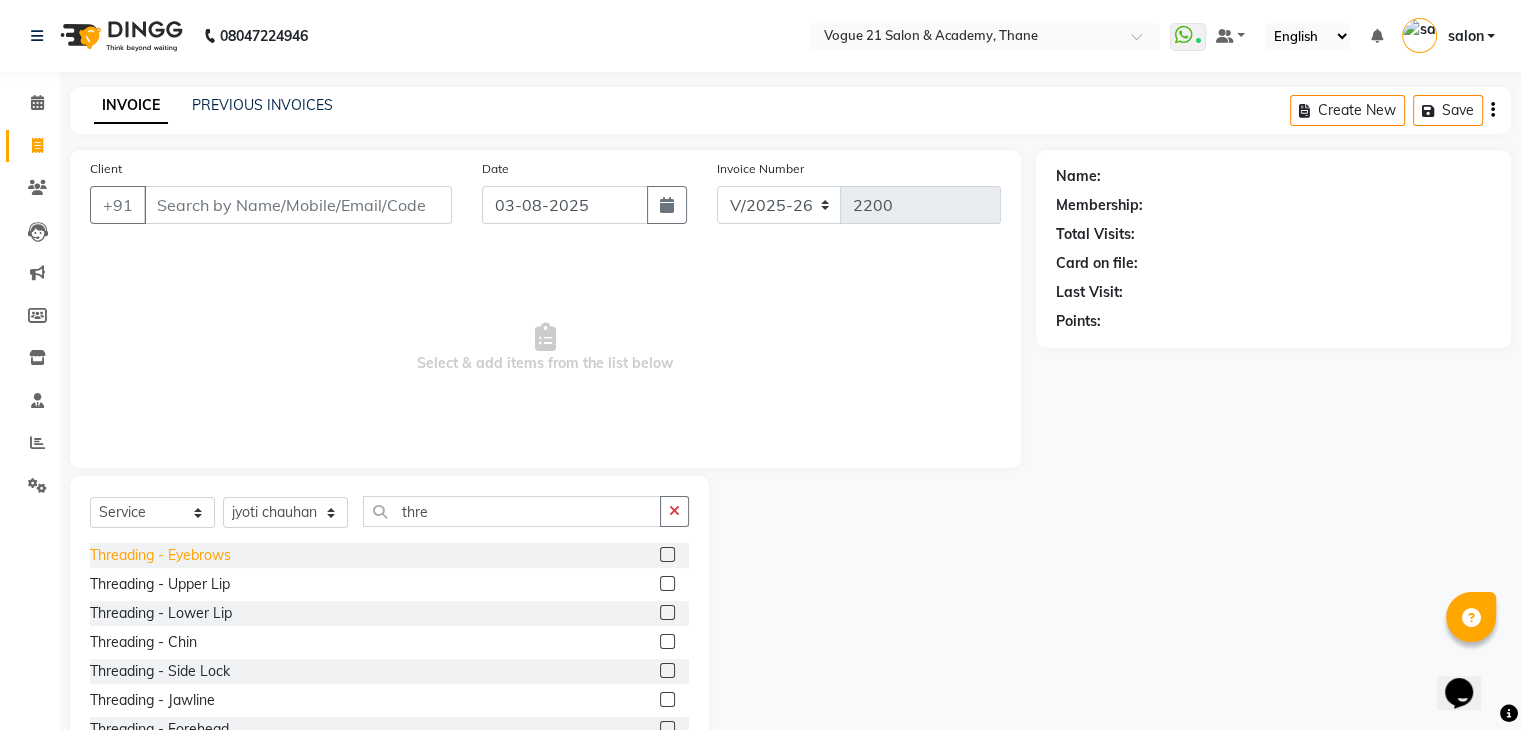 click on "Threading   -   Eyebrows" 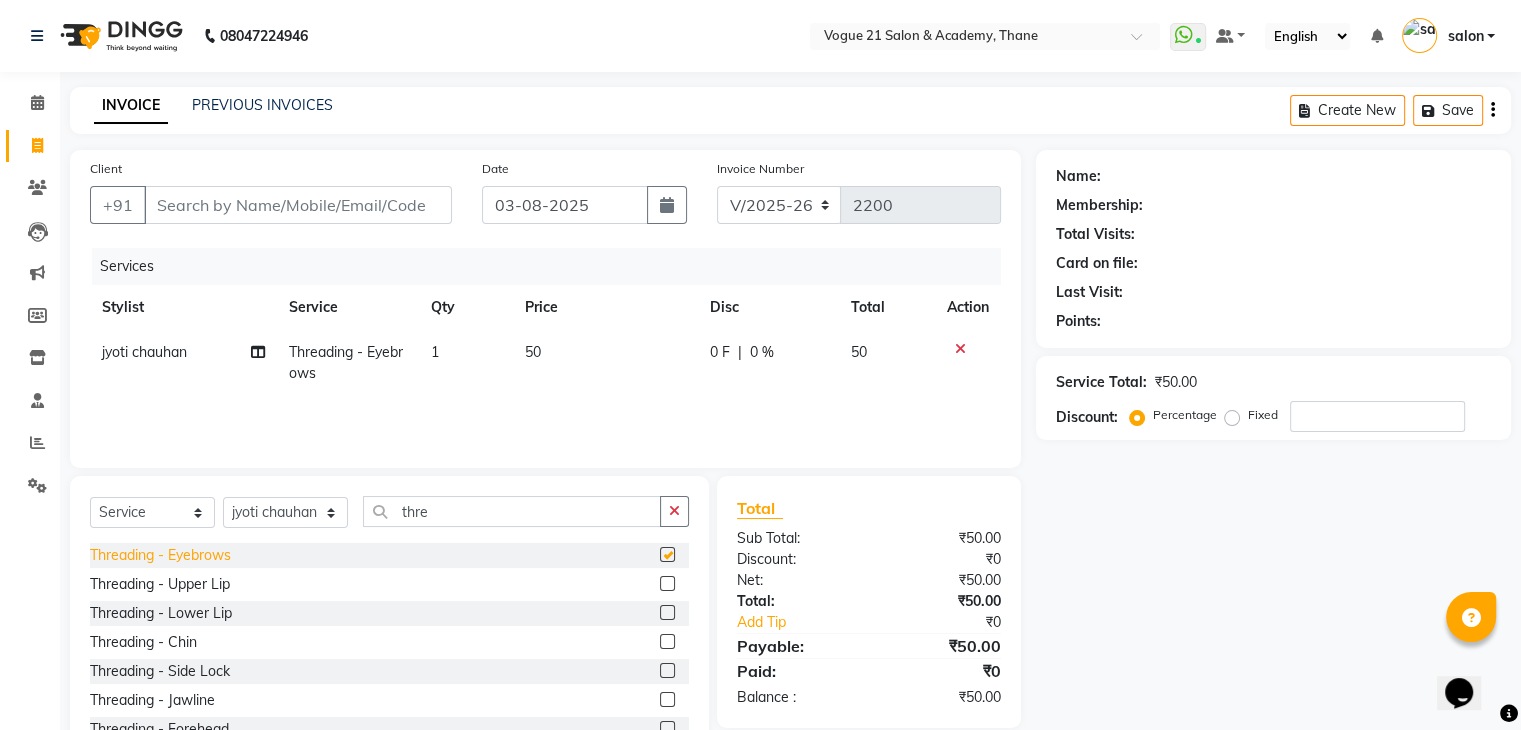 checkbox on "false" 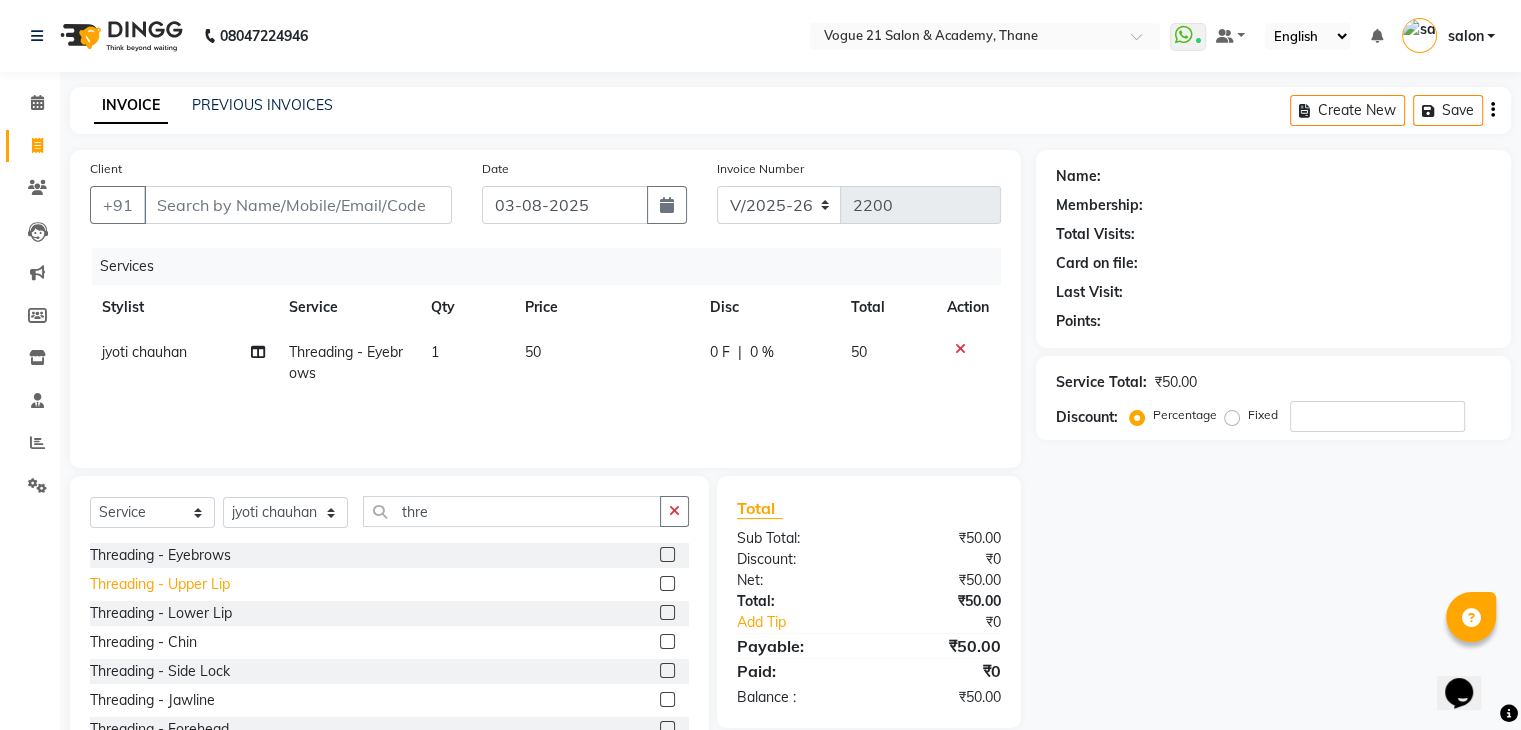 click on "Threading   -   Upper Lip" 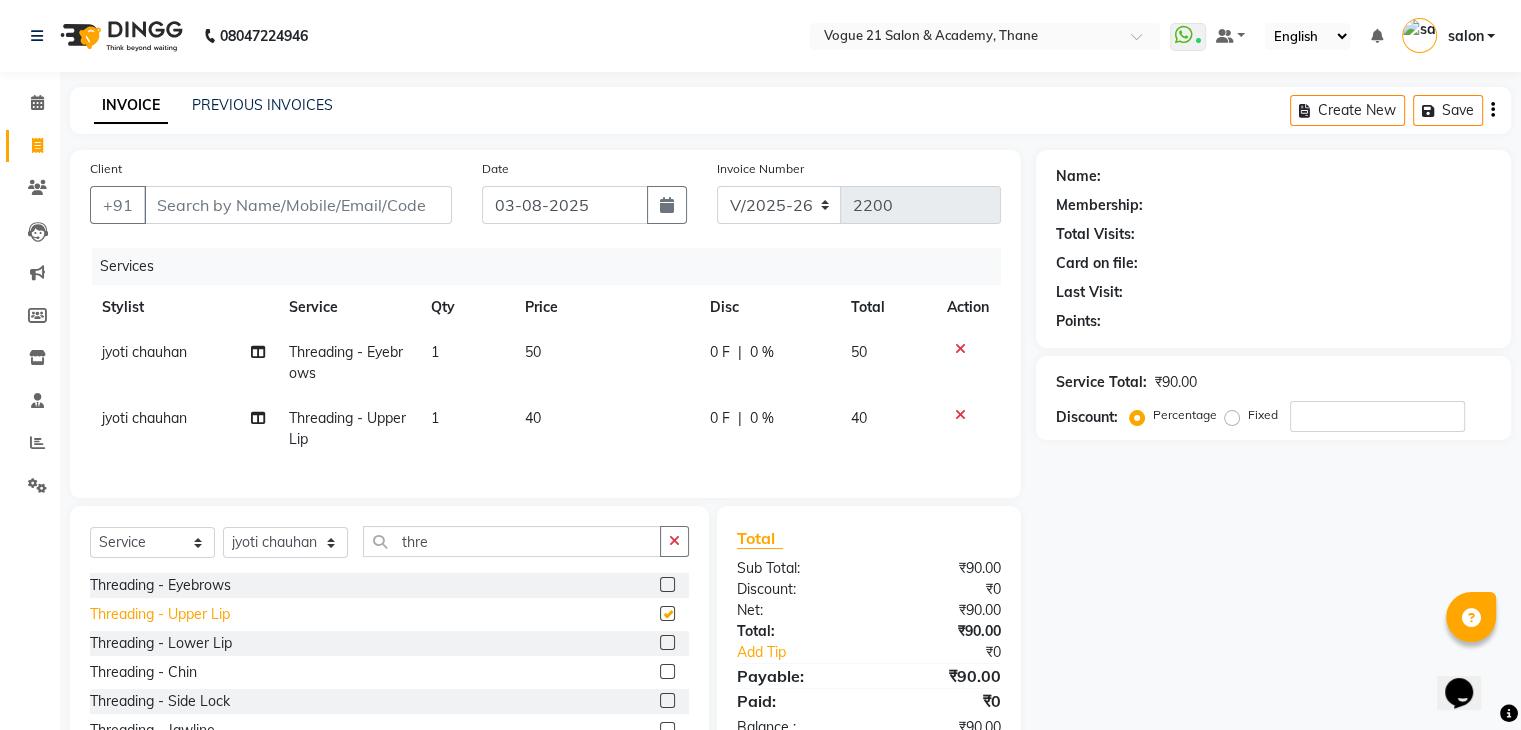 checkbox on "false" 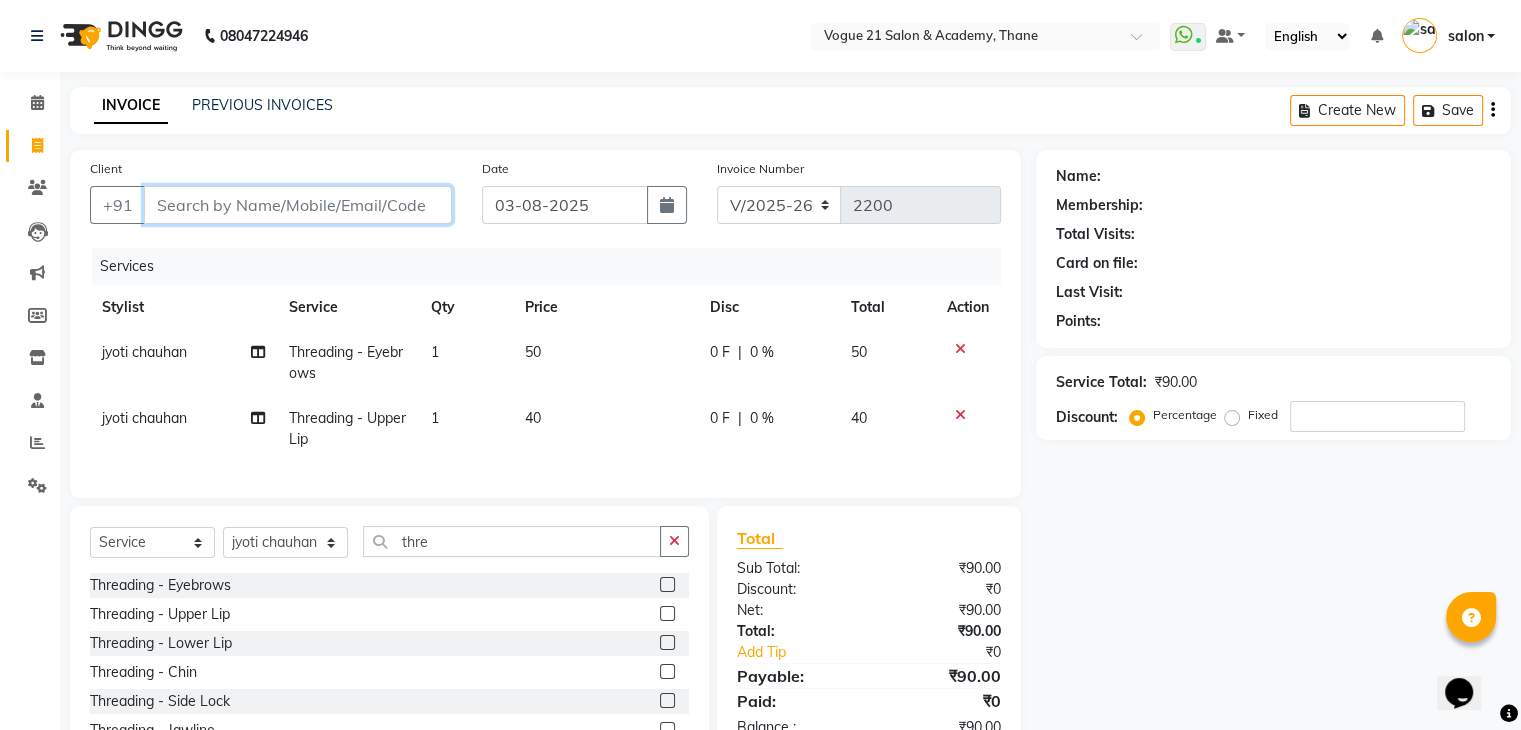 click on "Client" at bounding box center [298, 205] 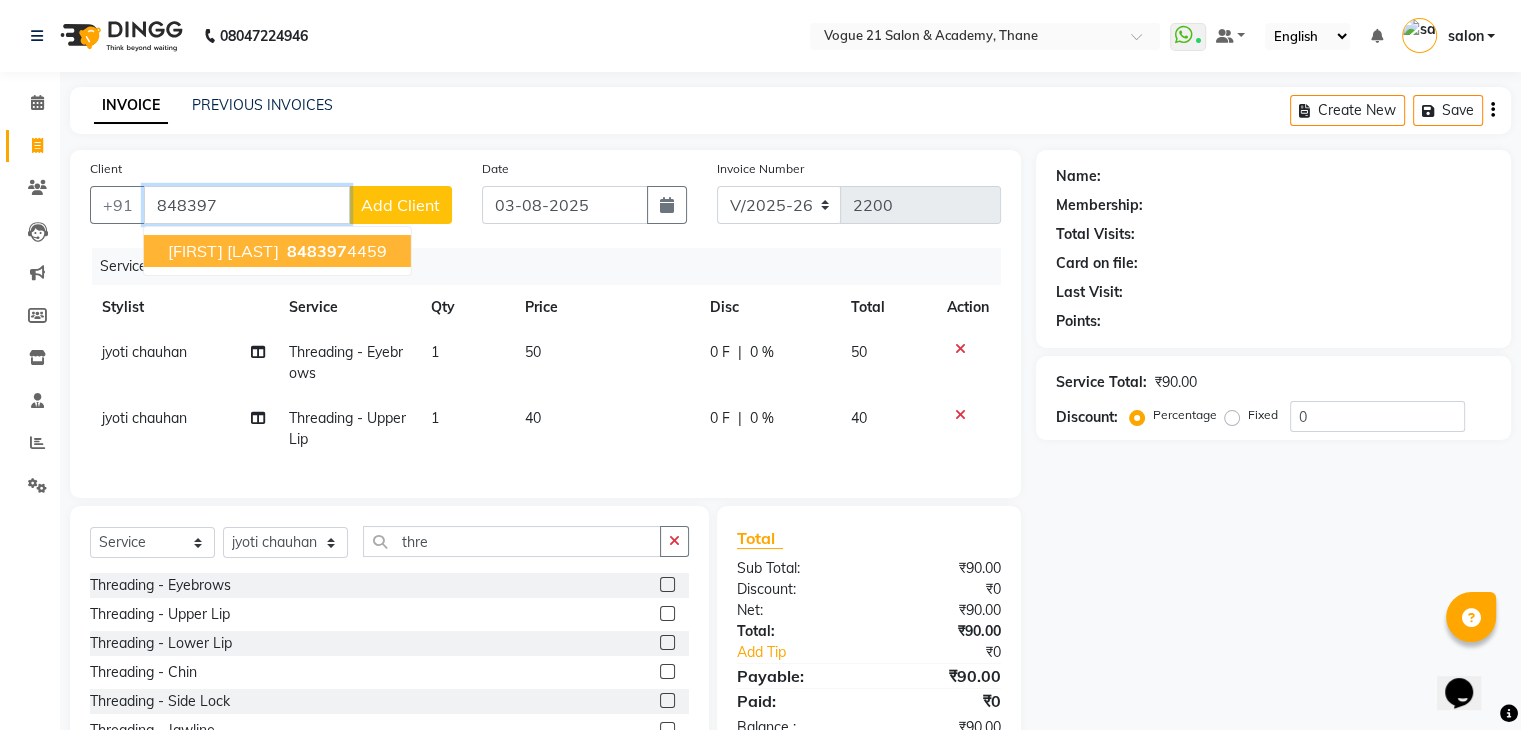 click on "Aditi Awasti" at bounding box center (223, 251) 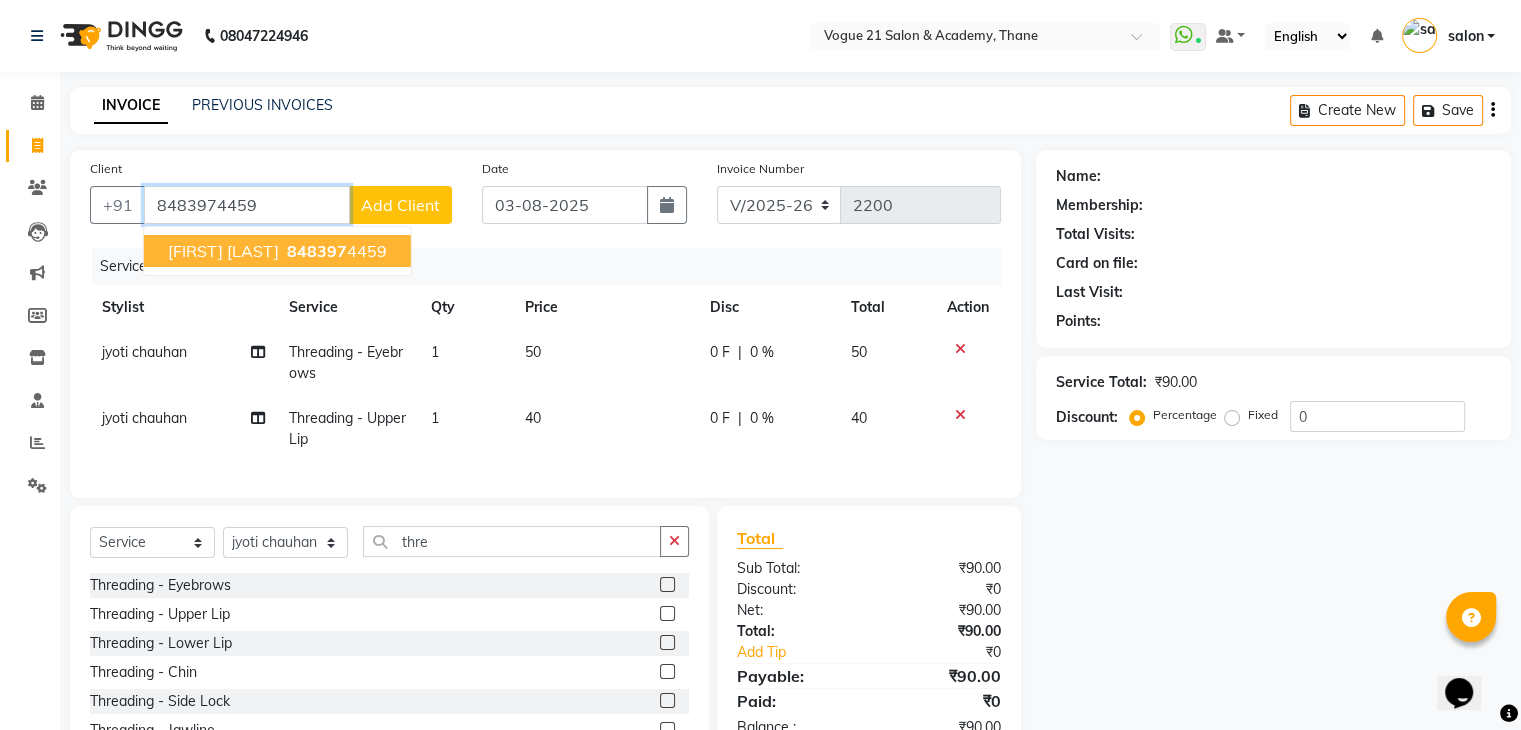type on "8483974459" 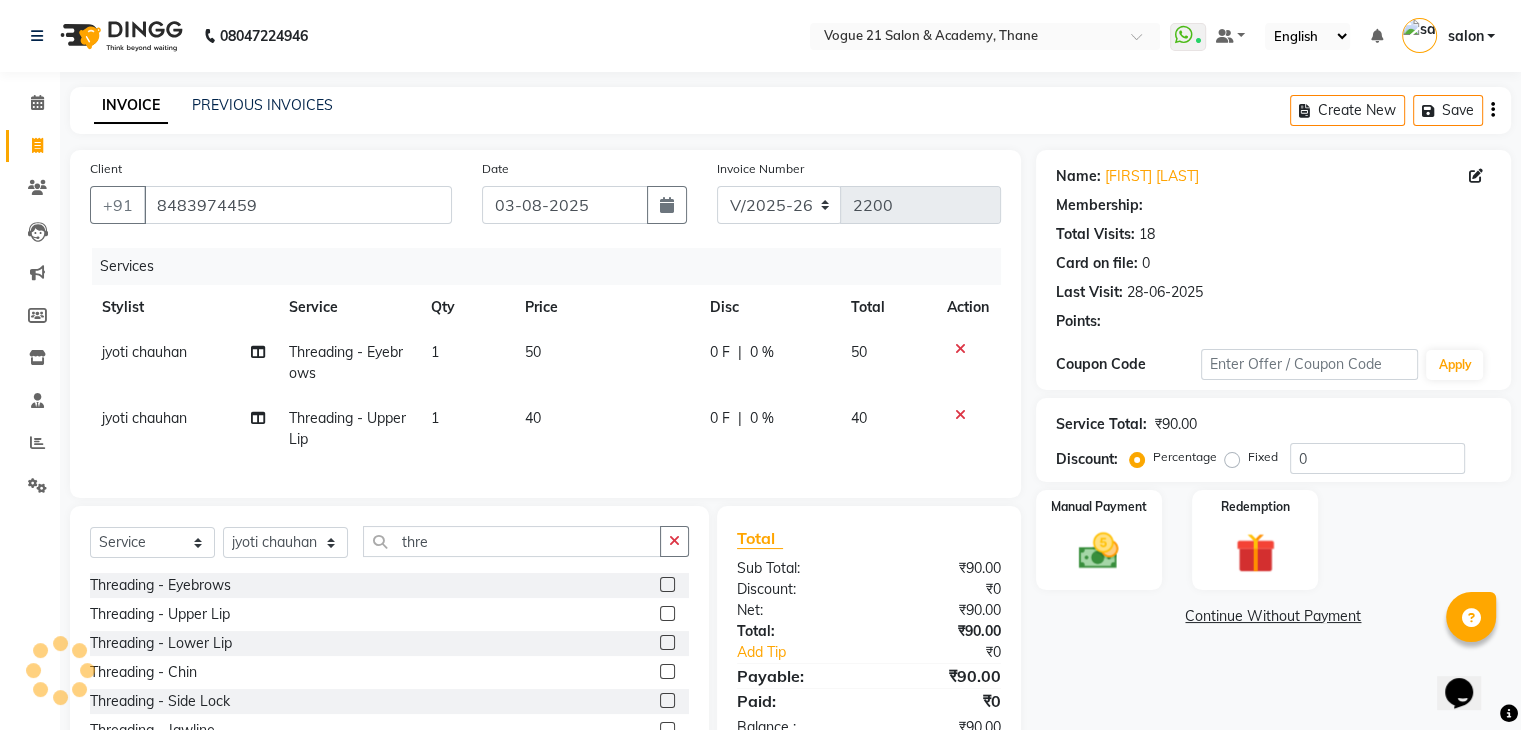 select on "1: Object" 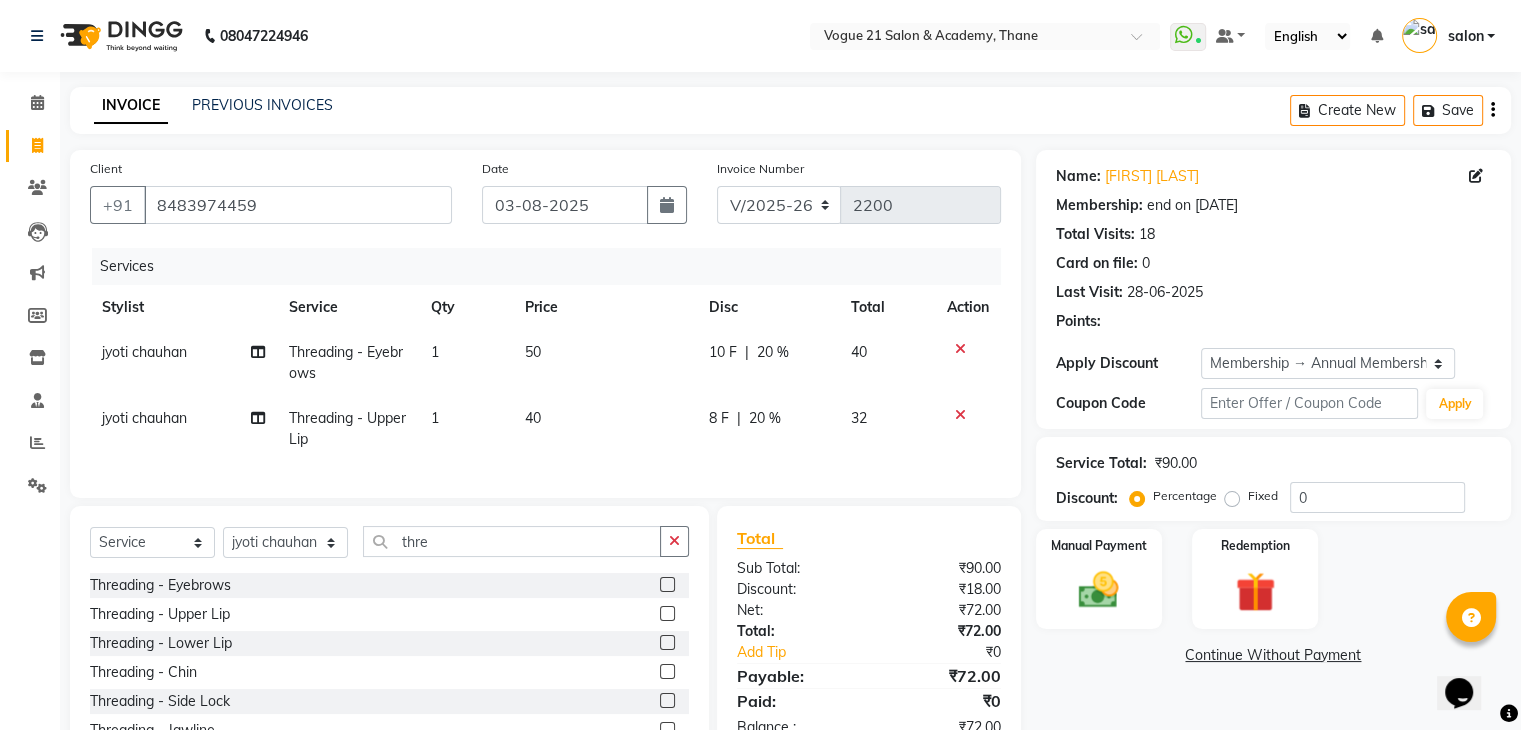 type on "20" 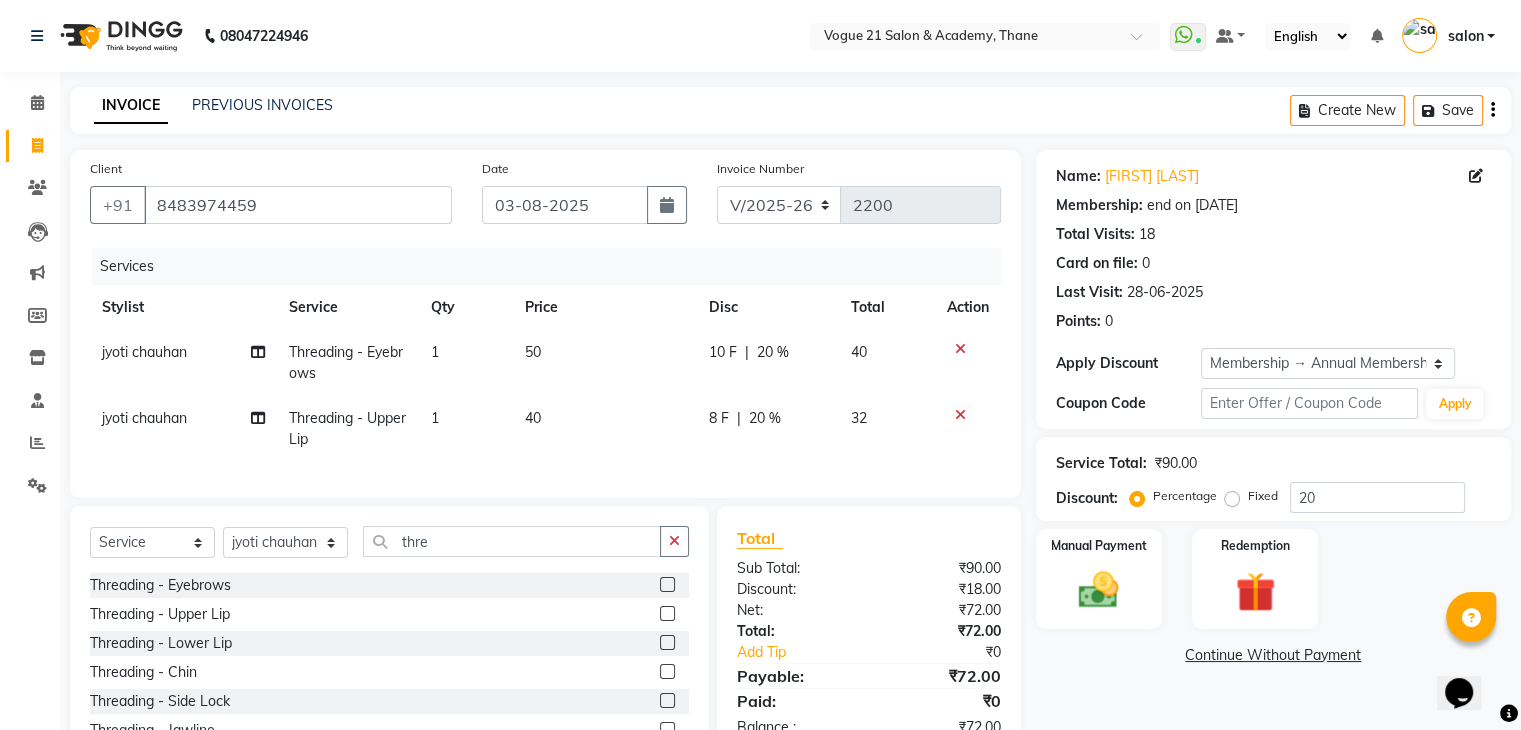 scroll, scrollTop: 100, scrollLeft: 0, axis: vertical 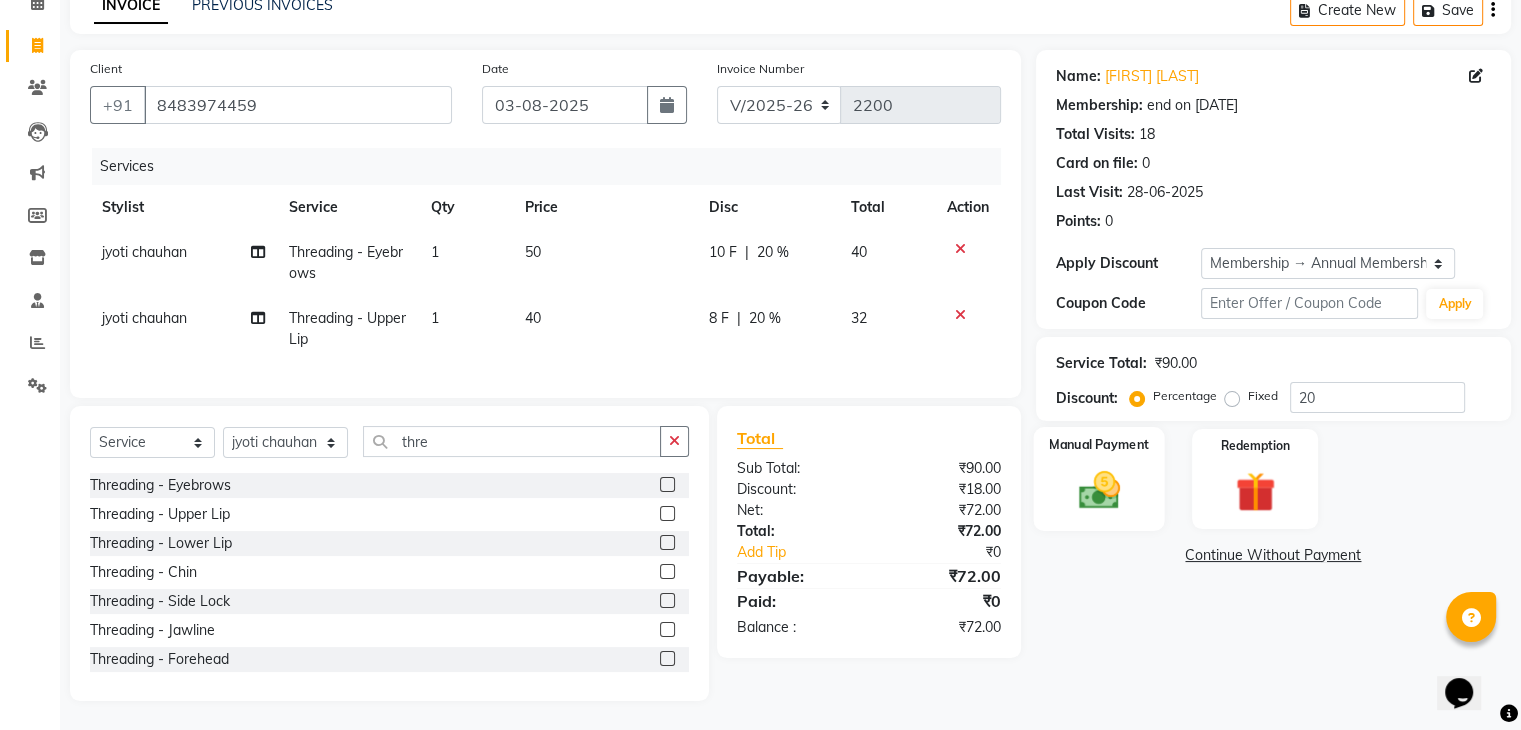 click 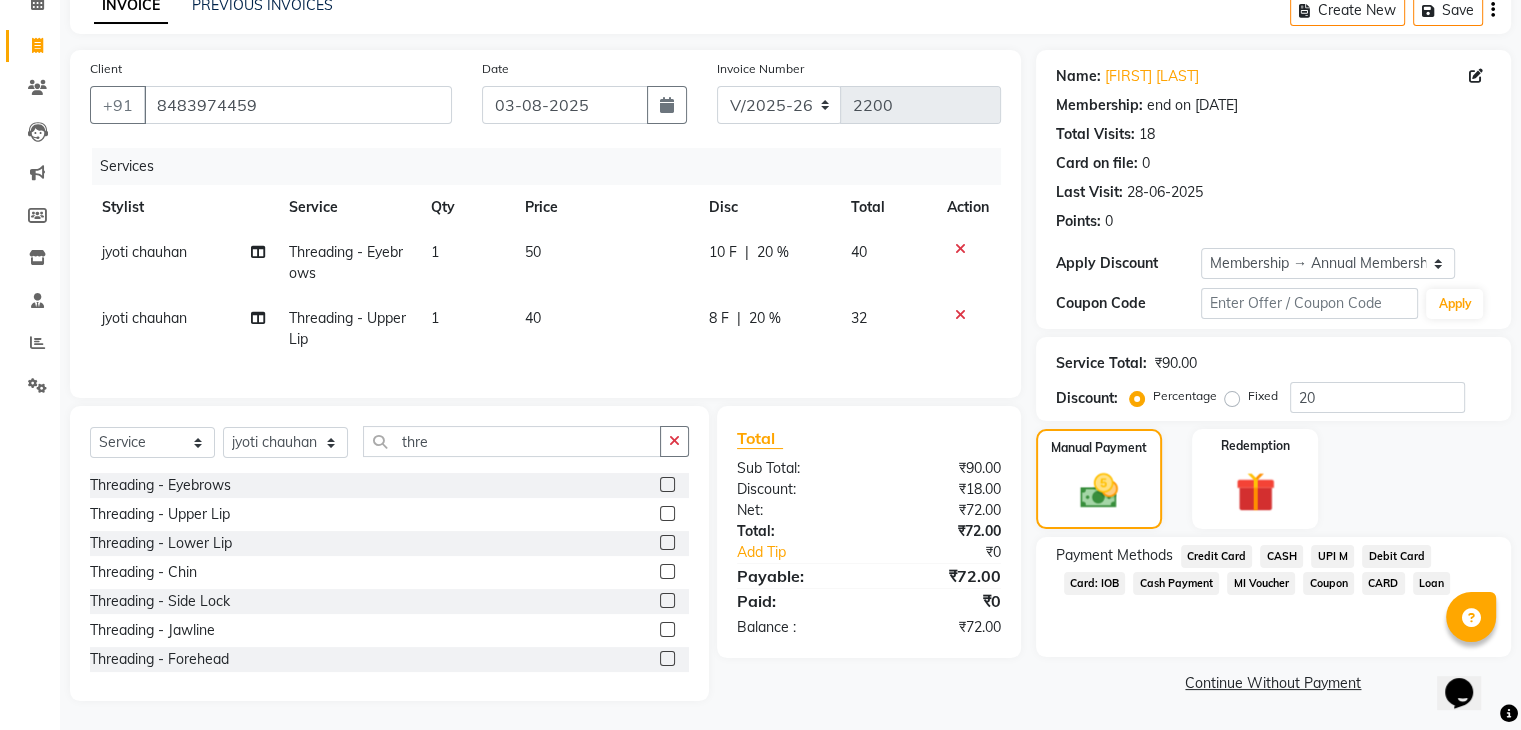 click on "UPI M" 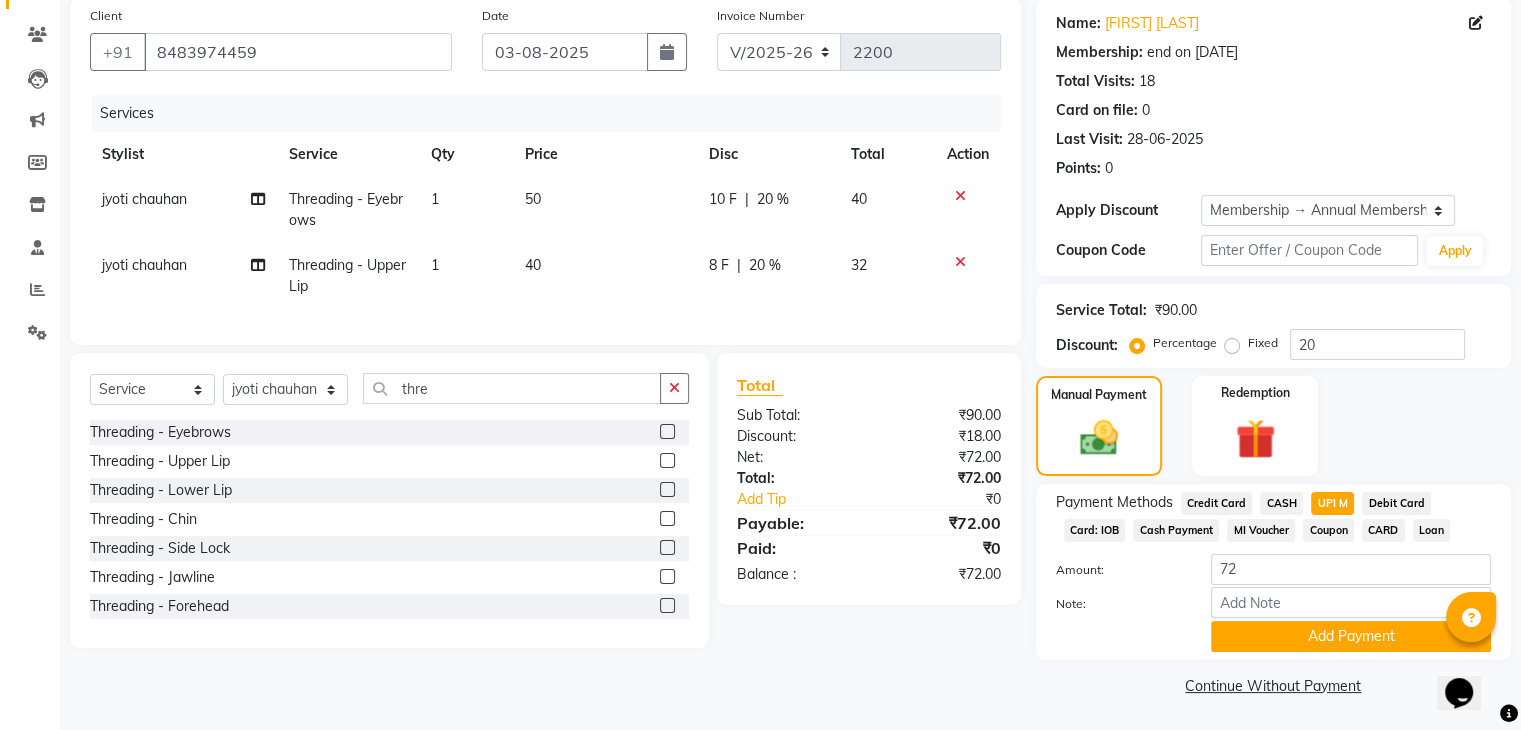 scroll, scrollTop: 156, scrollLeft: 0, axis: vertical 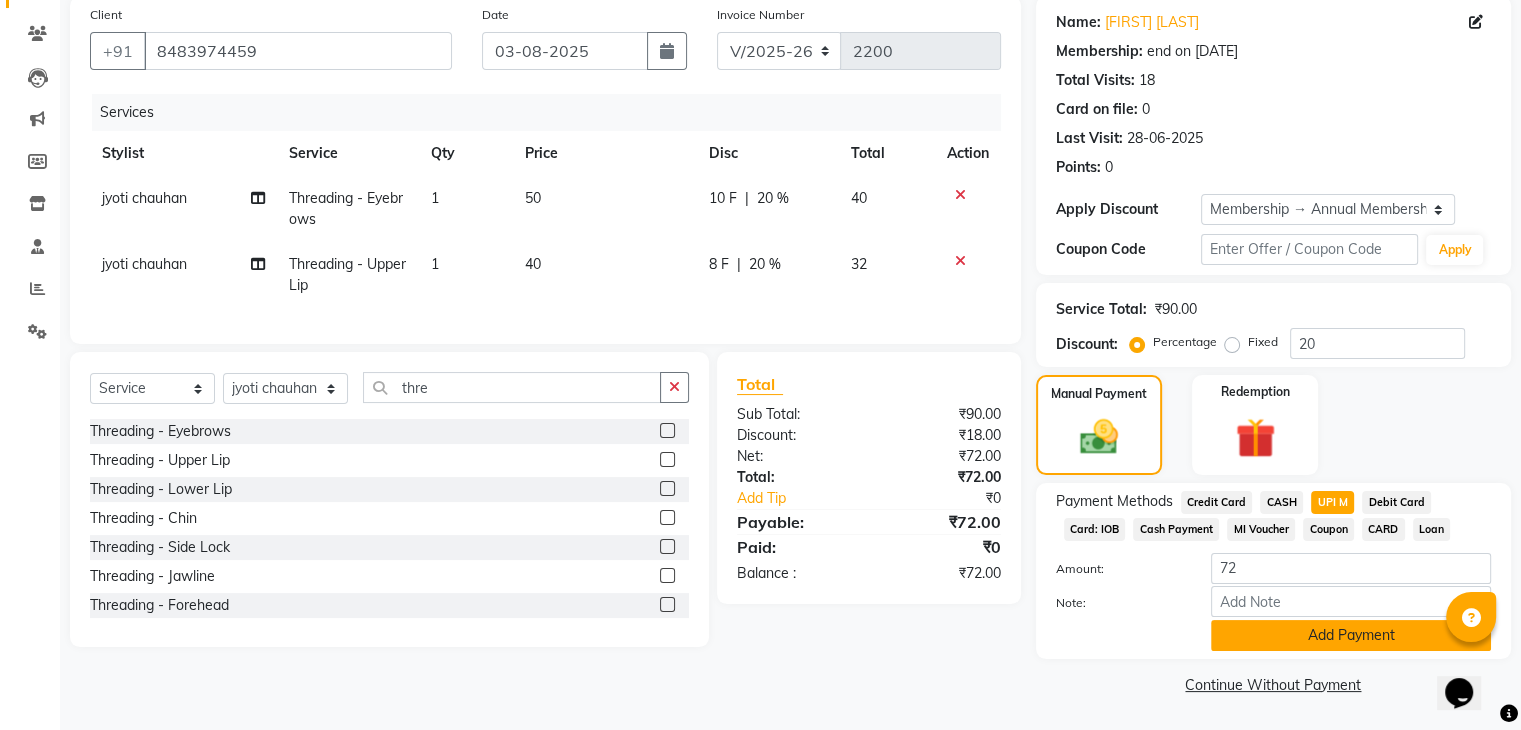 click on "Add Payment" 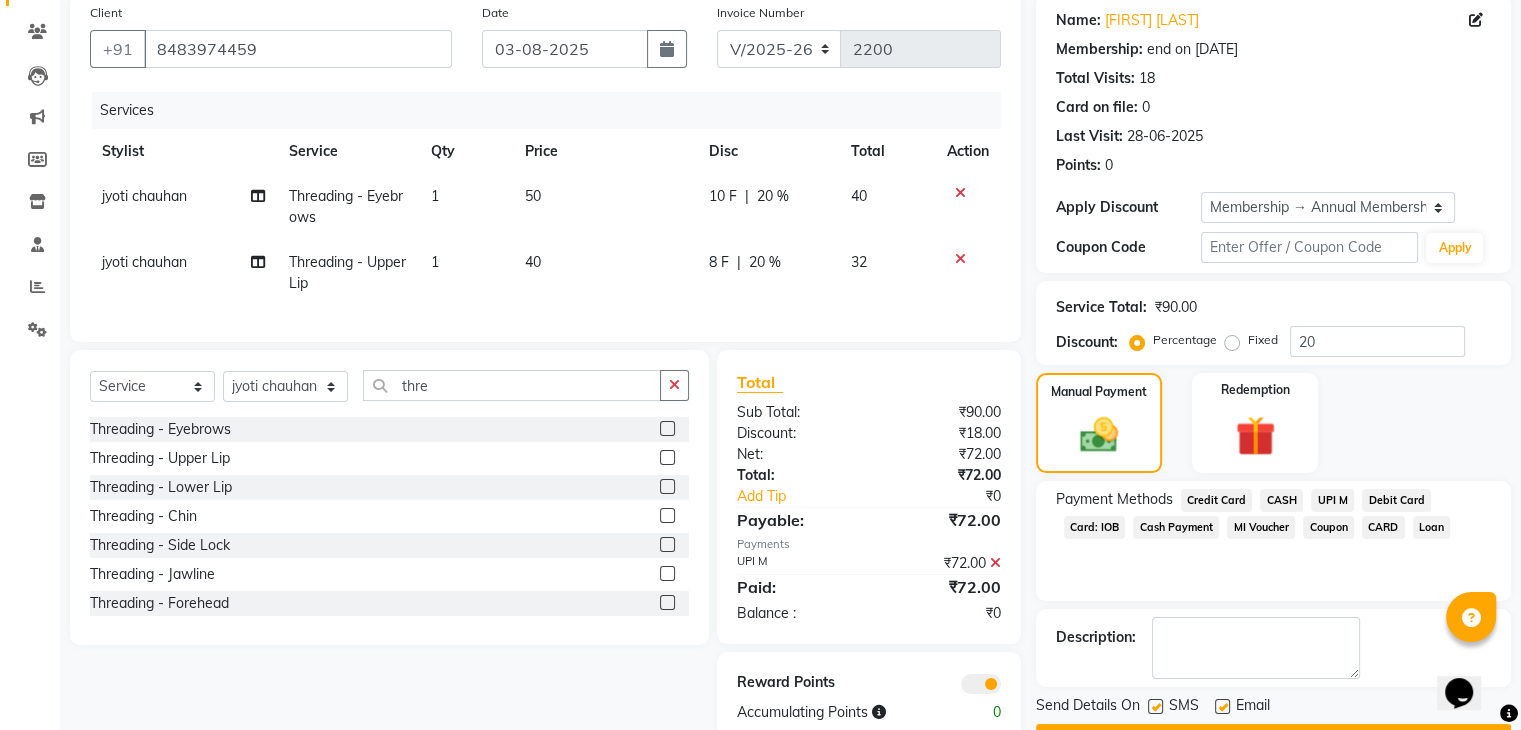 scroll, scrollTop: 216, scrollLeft: 0, axis: vertical 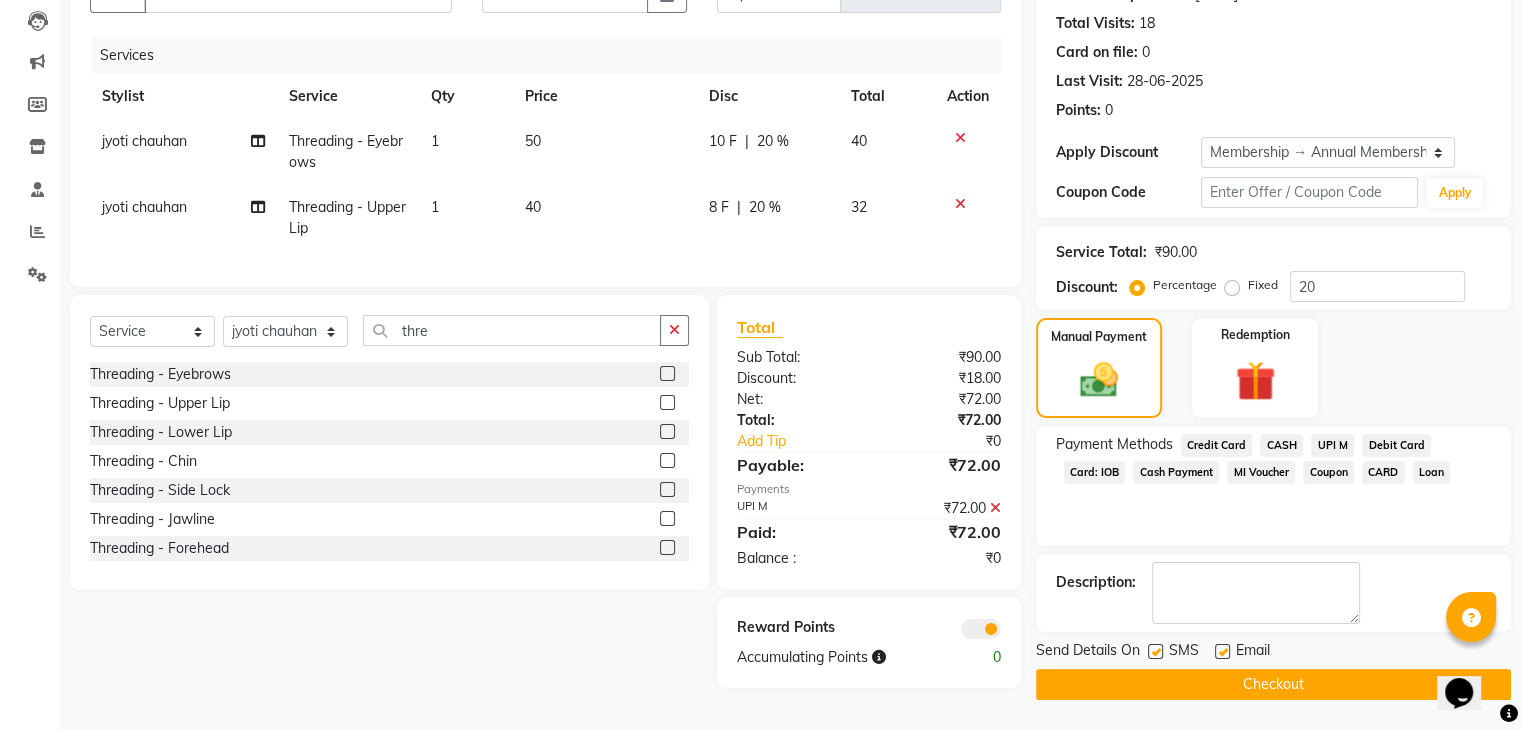 click on "Checkout" 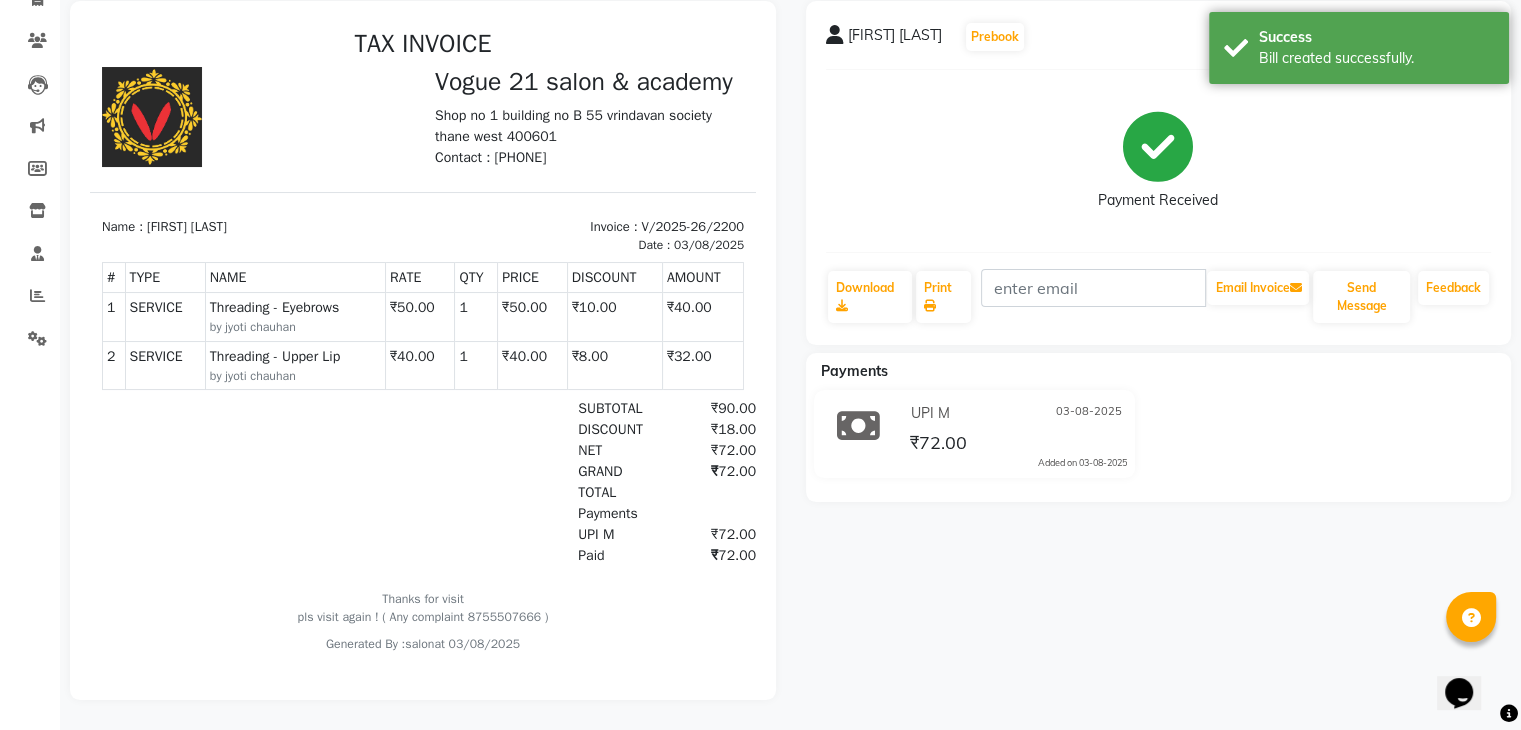 scroll, scrollTop: 0, scrollLeft: 0, axis: both 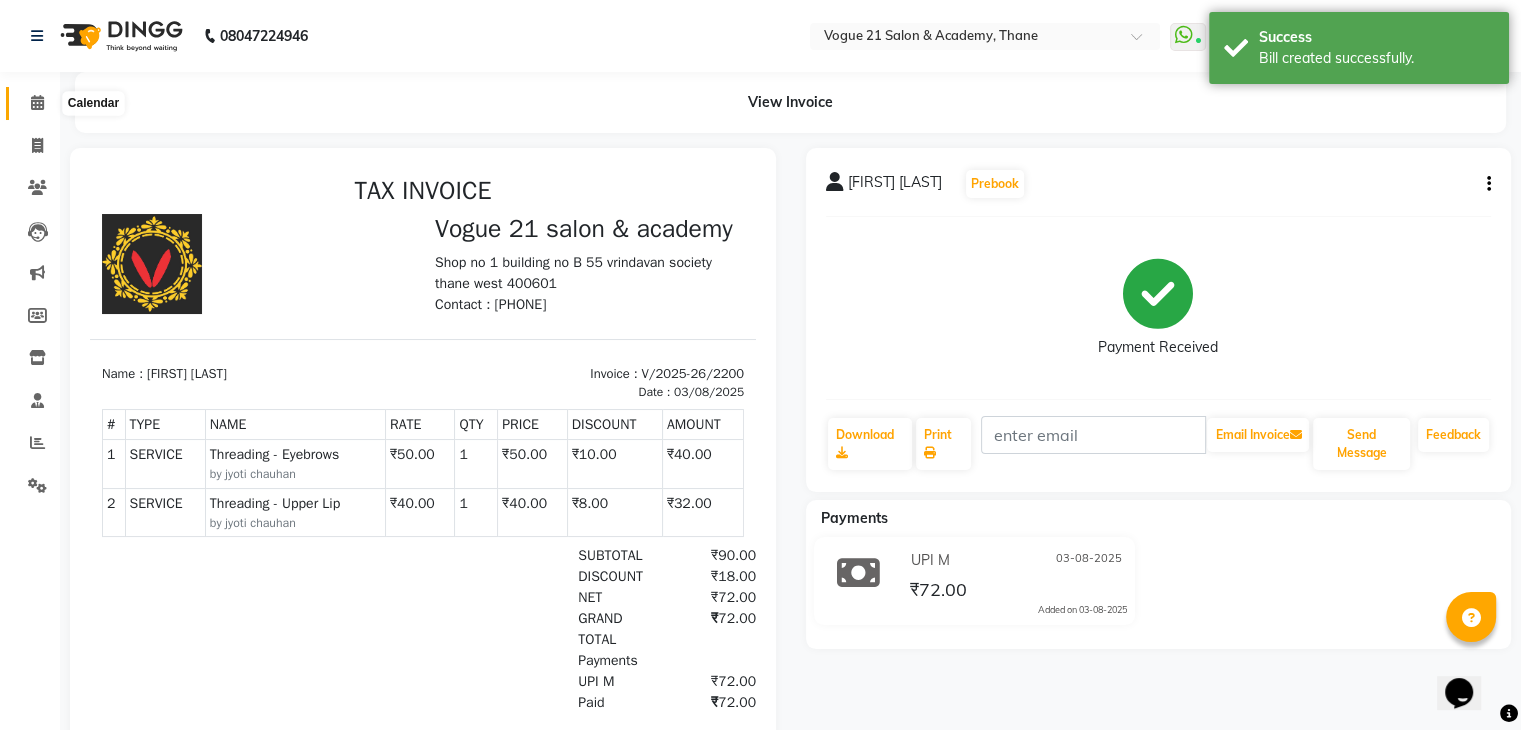 click 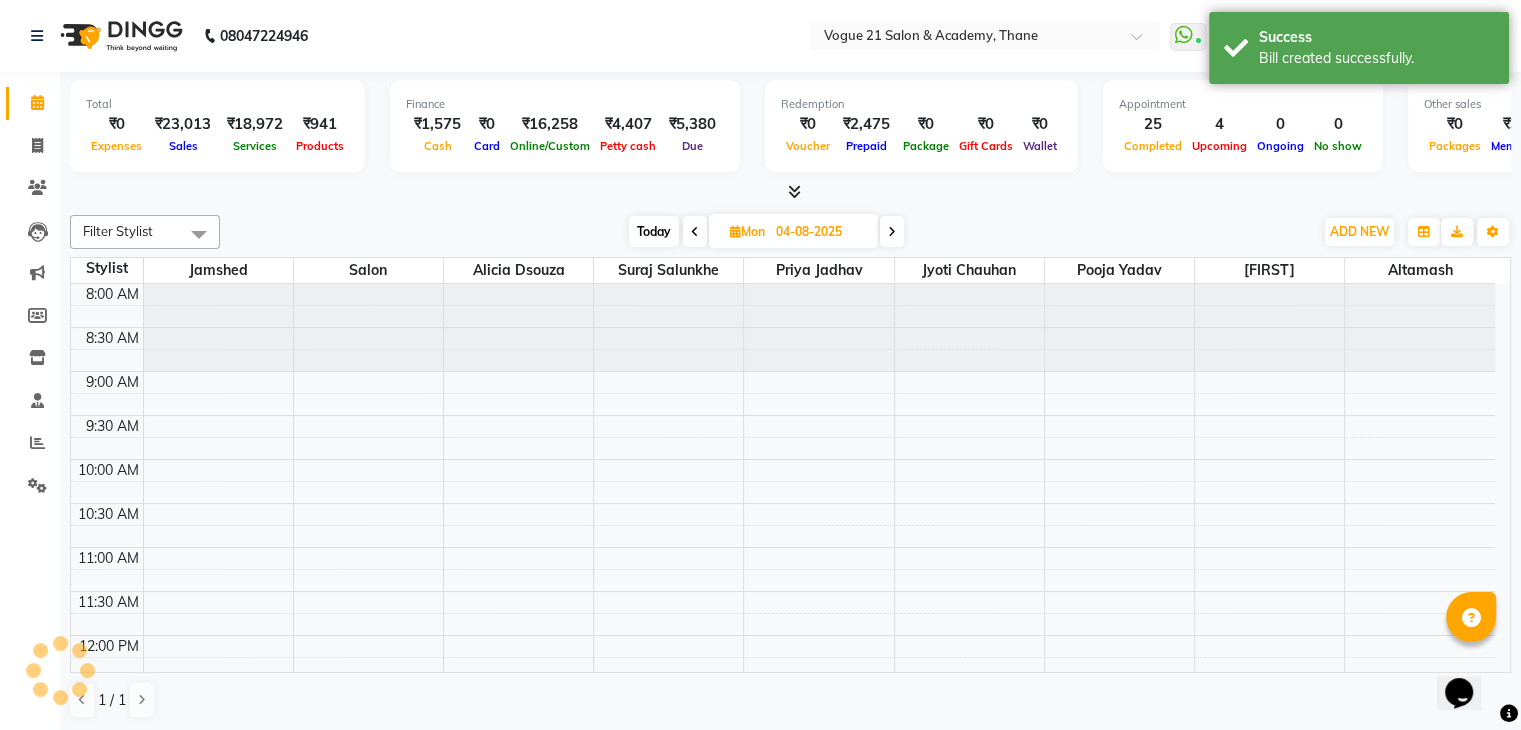 scroll, scrollTop: 0, scrollLeft: 0, axis: both 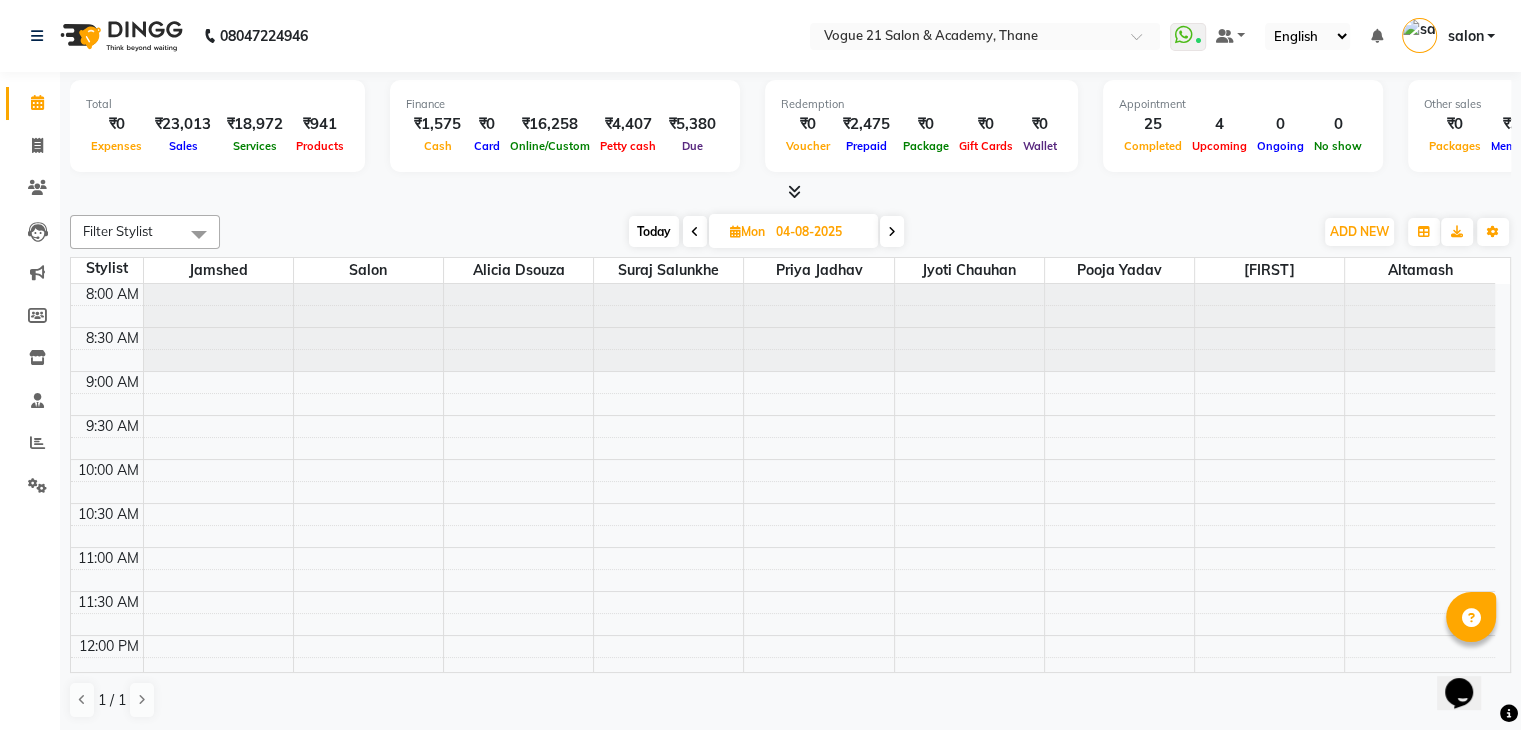click on "08047224946 Select Location × Vogue 21 Salon & Academy, Thane   WhatsApp Status  ✕ Status:  Connected Most Recent Message: 03-08-2025     01:15 PM Recent Service Activity: 03-08-2025     01:18 PM Default Panel My Panel English ENGLISH Español العربية मराठी हिंदी ગુજરાતી தமிழ் 中文 Notifications nothing to show salon Manage Profile Change Password Sign out  Version:3.15.11" 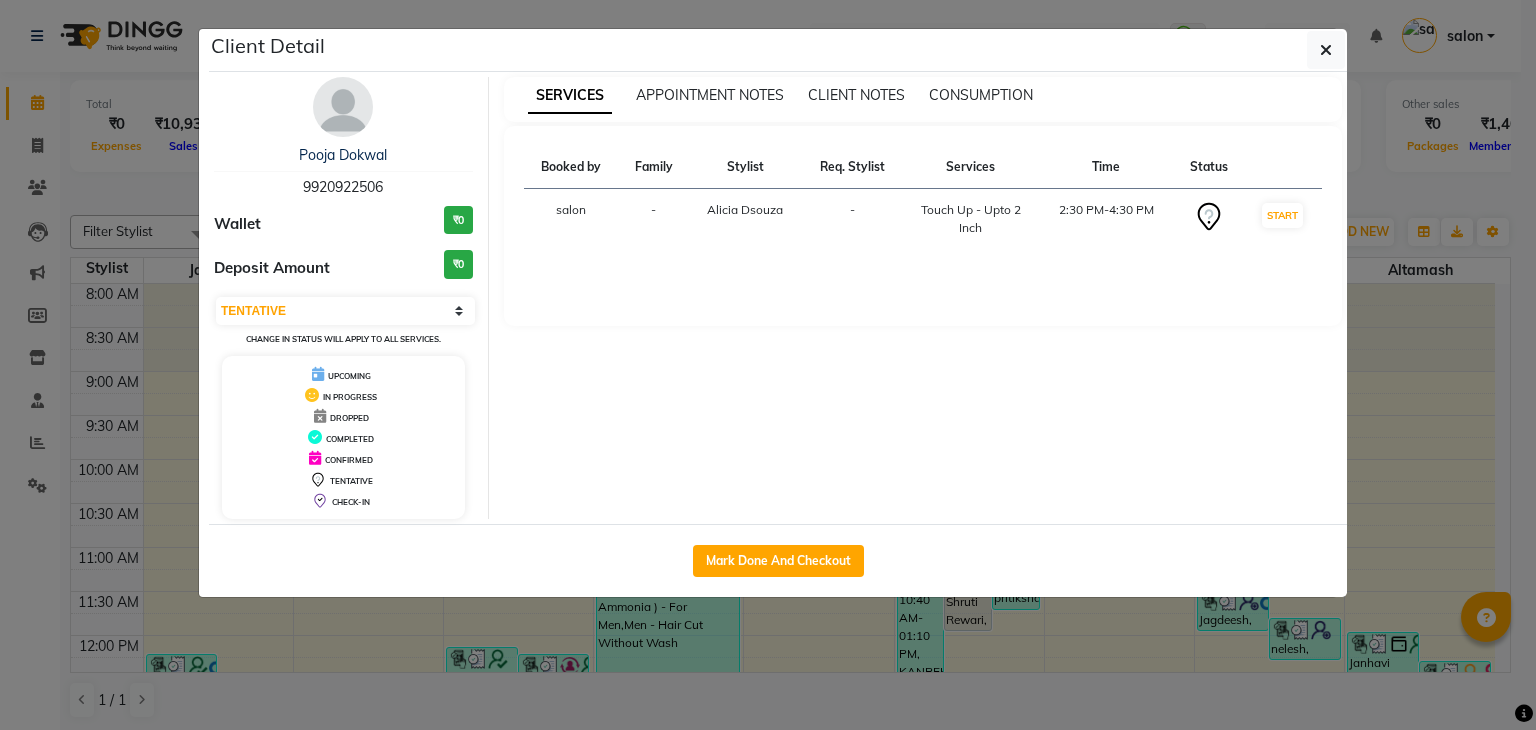 select on "7" 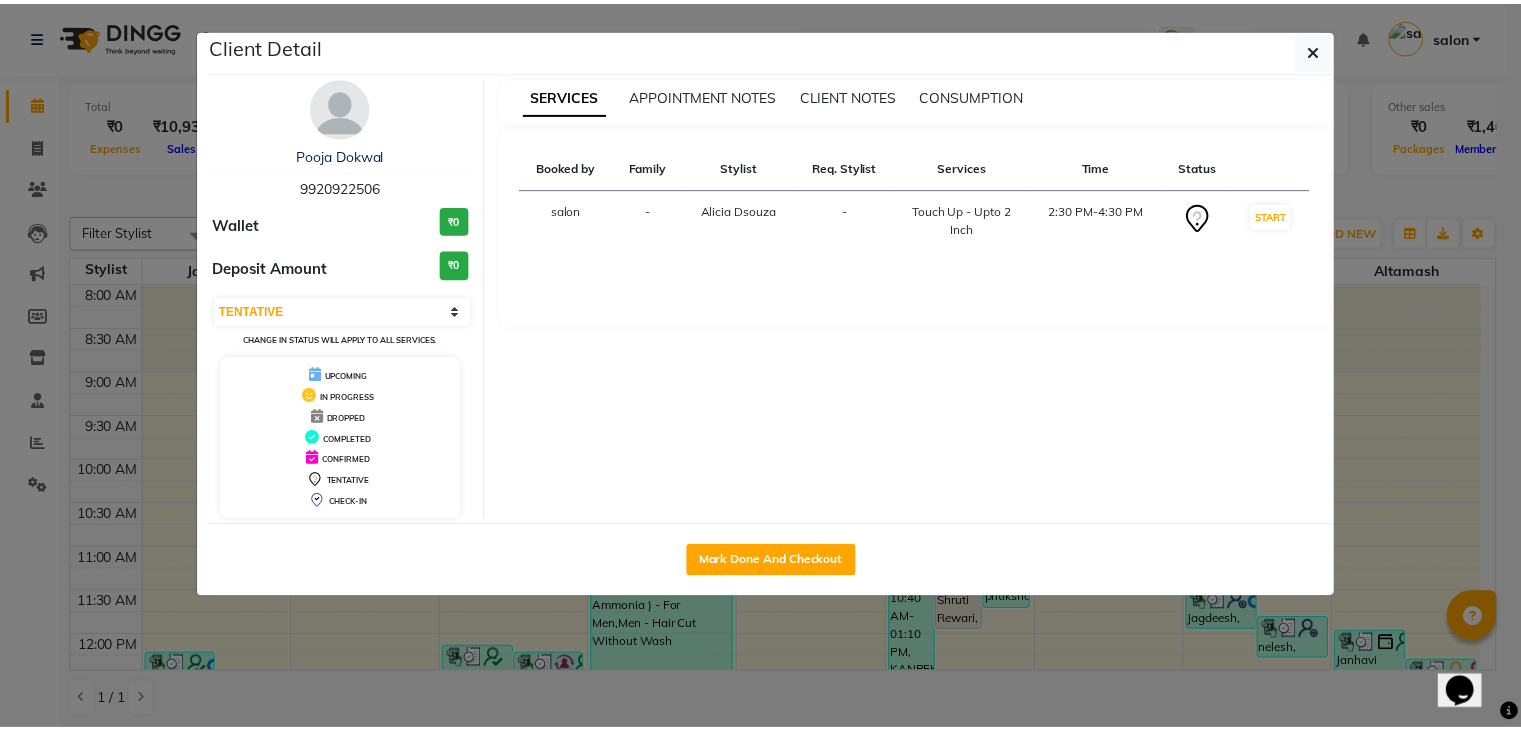 scroll, scrollTop: 0, scrollLeft: 0, axis: both 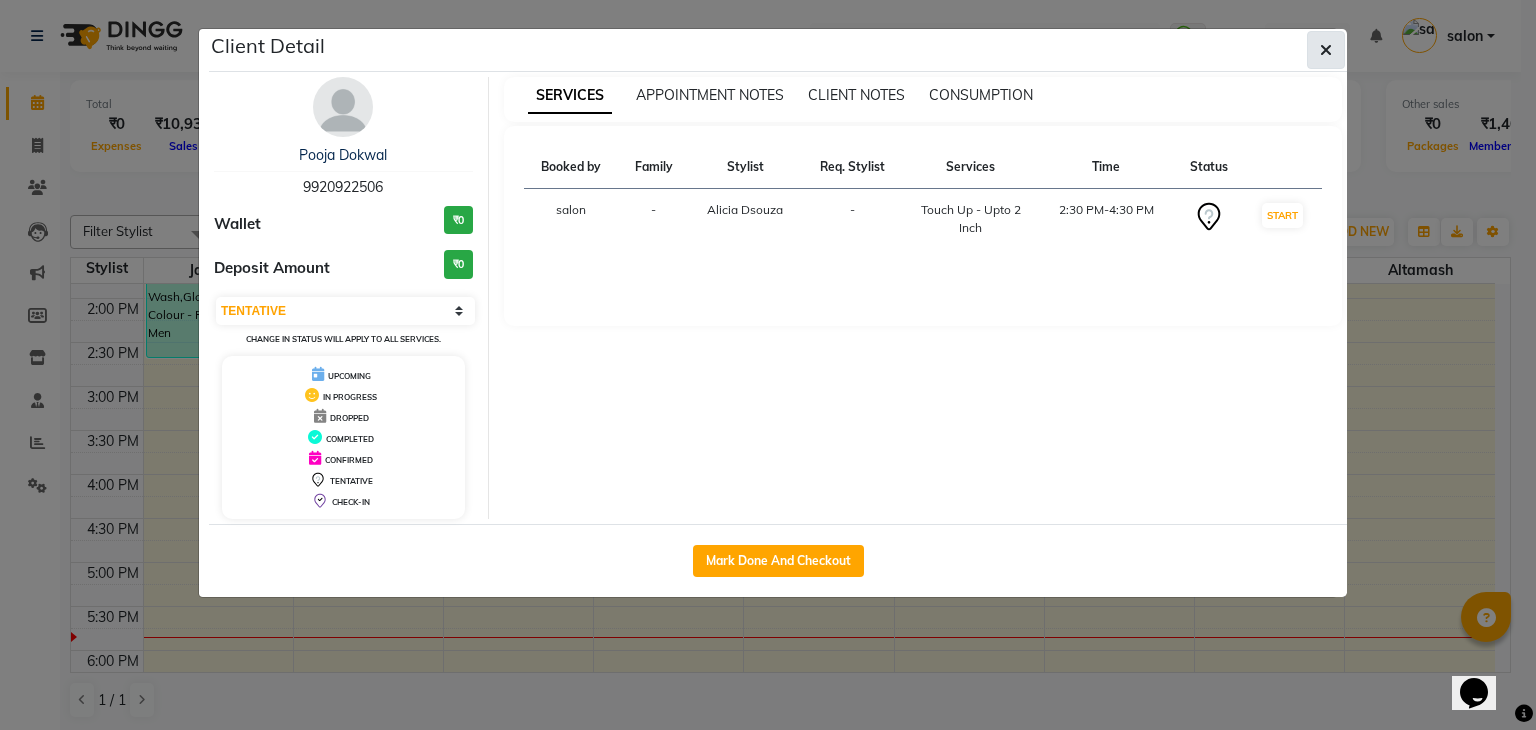 click 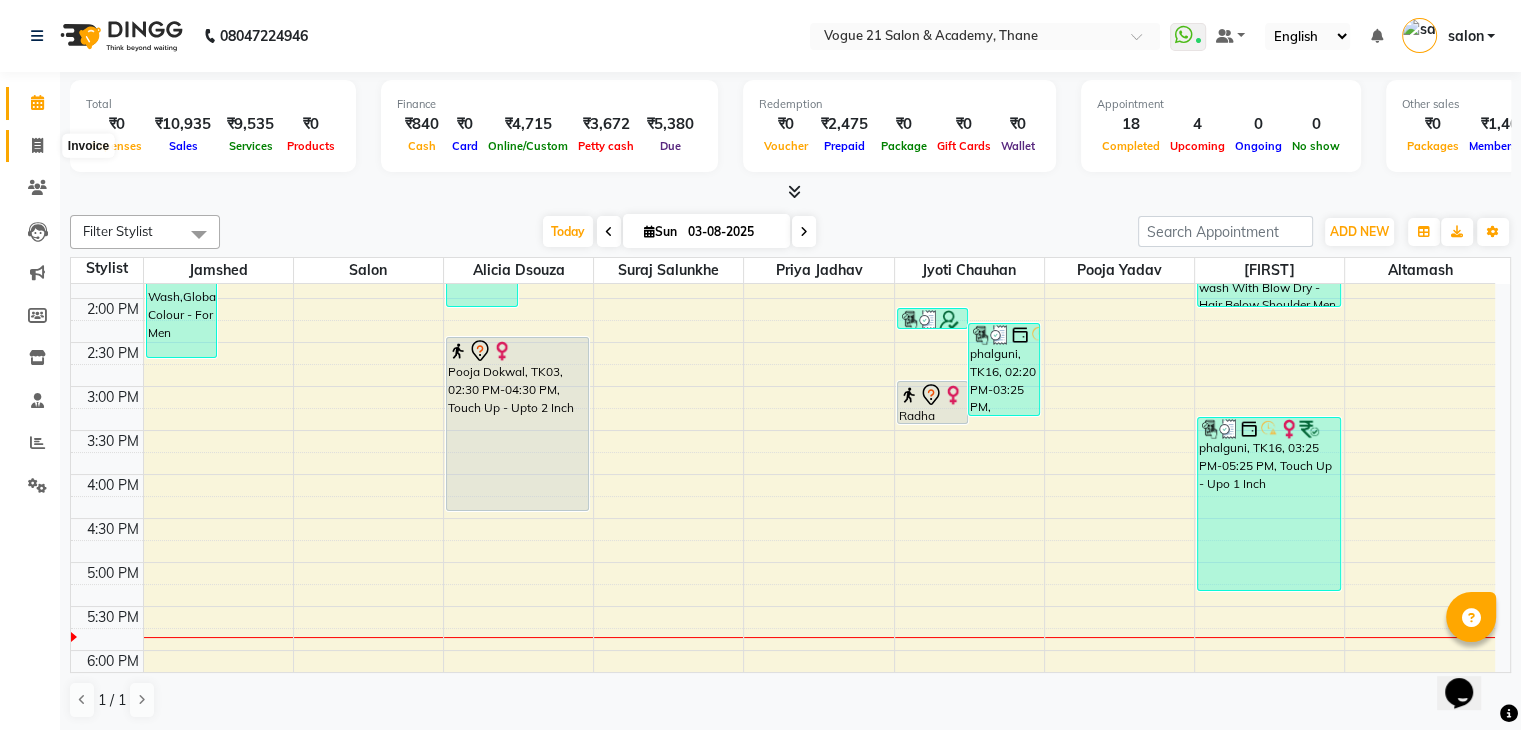 click 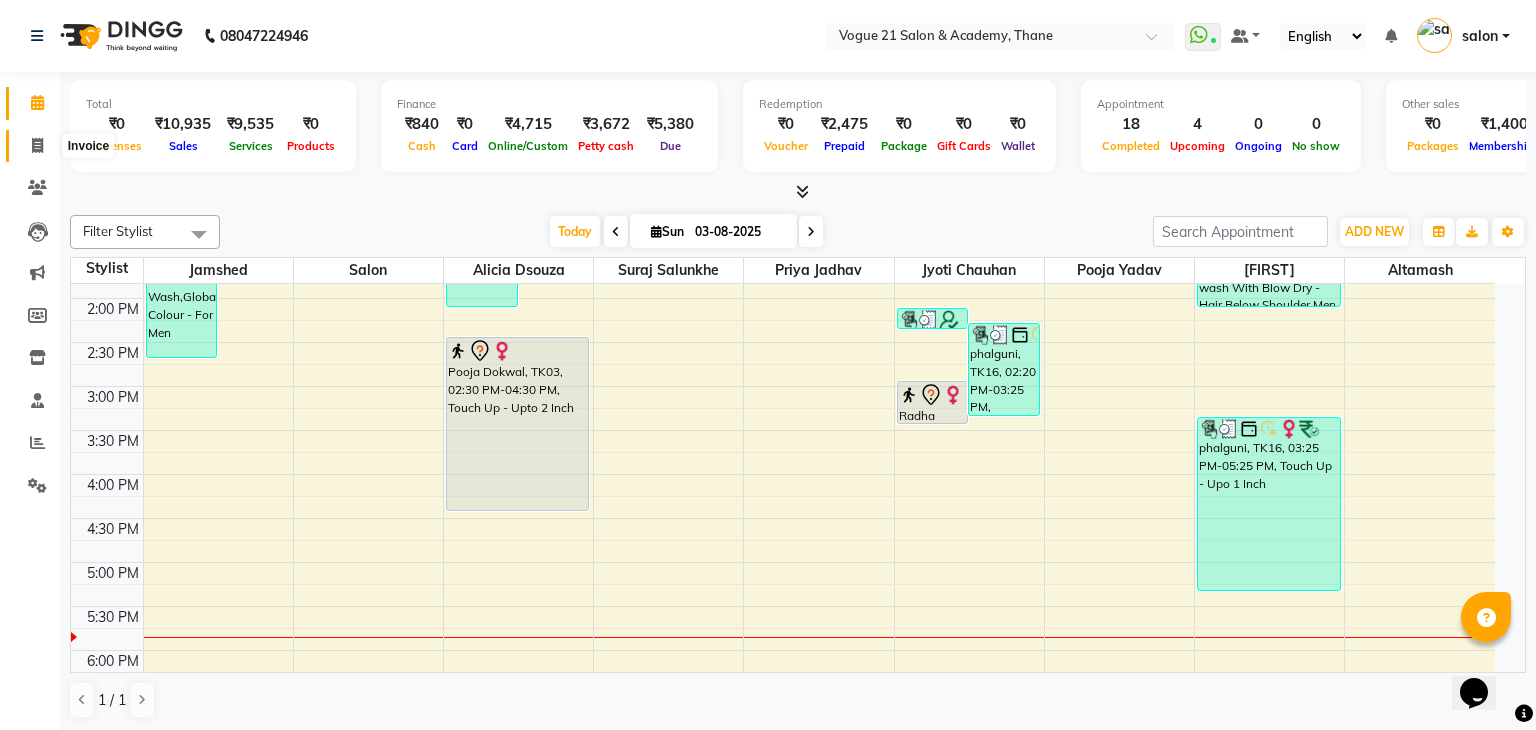 select on "service" 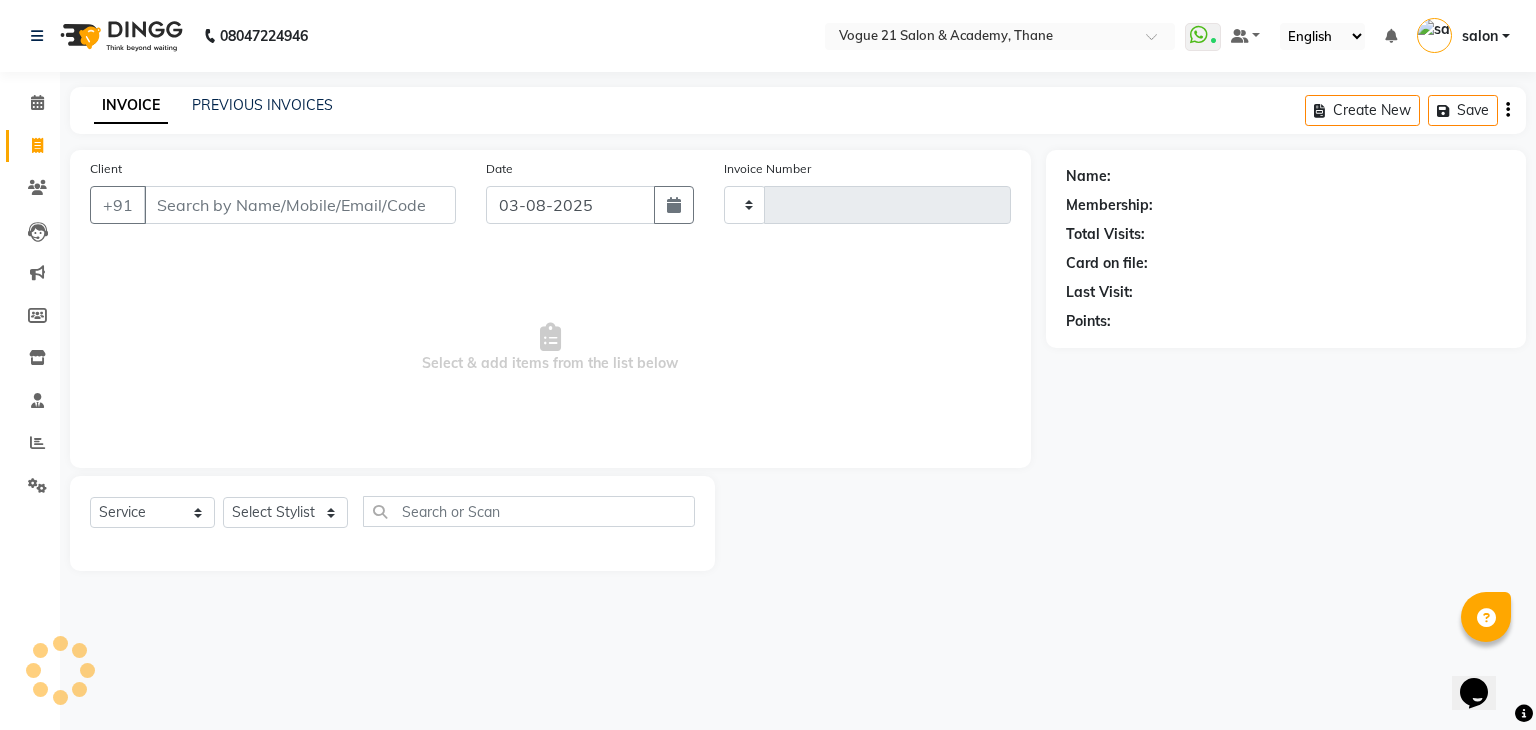 type on "2201" 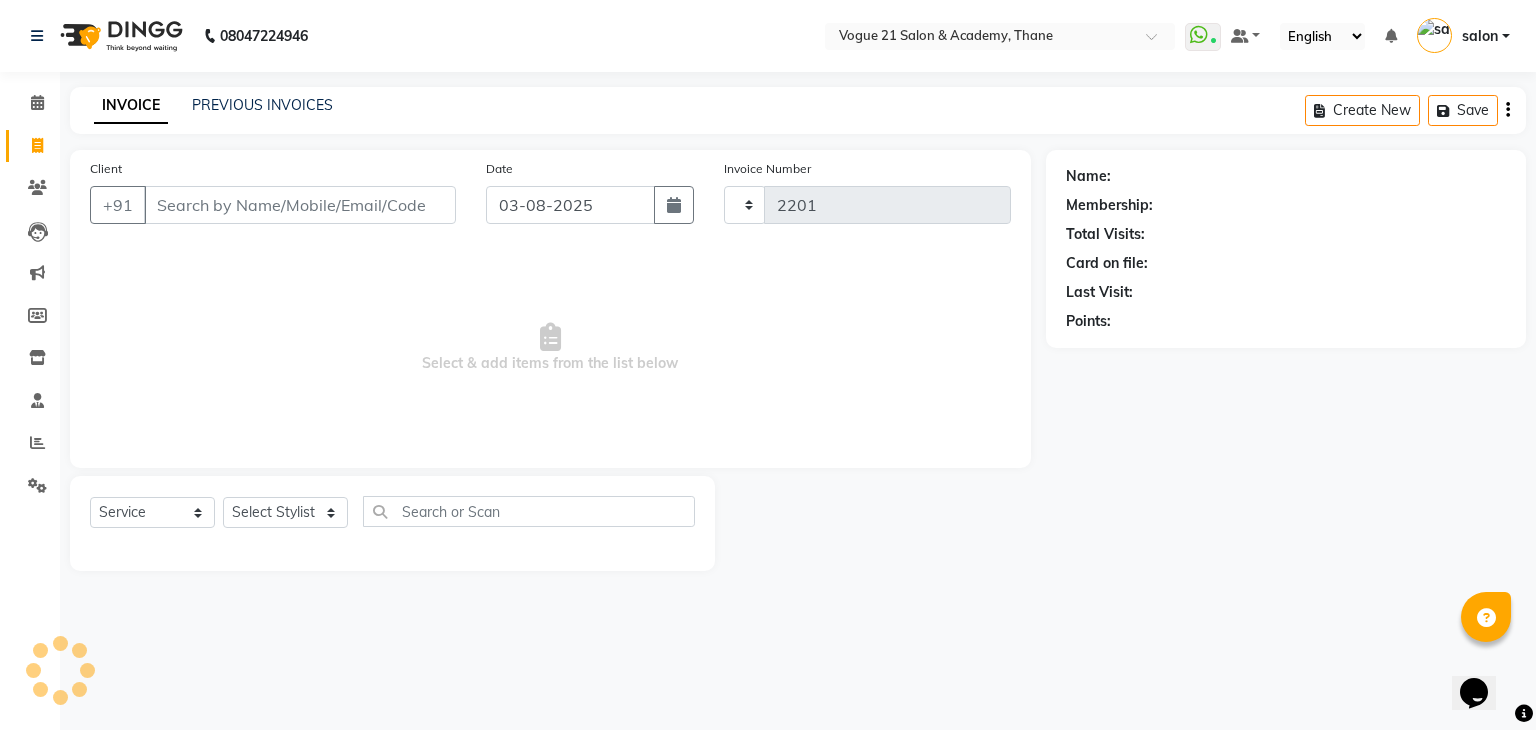 select on "4433" 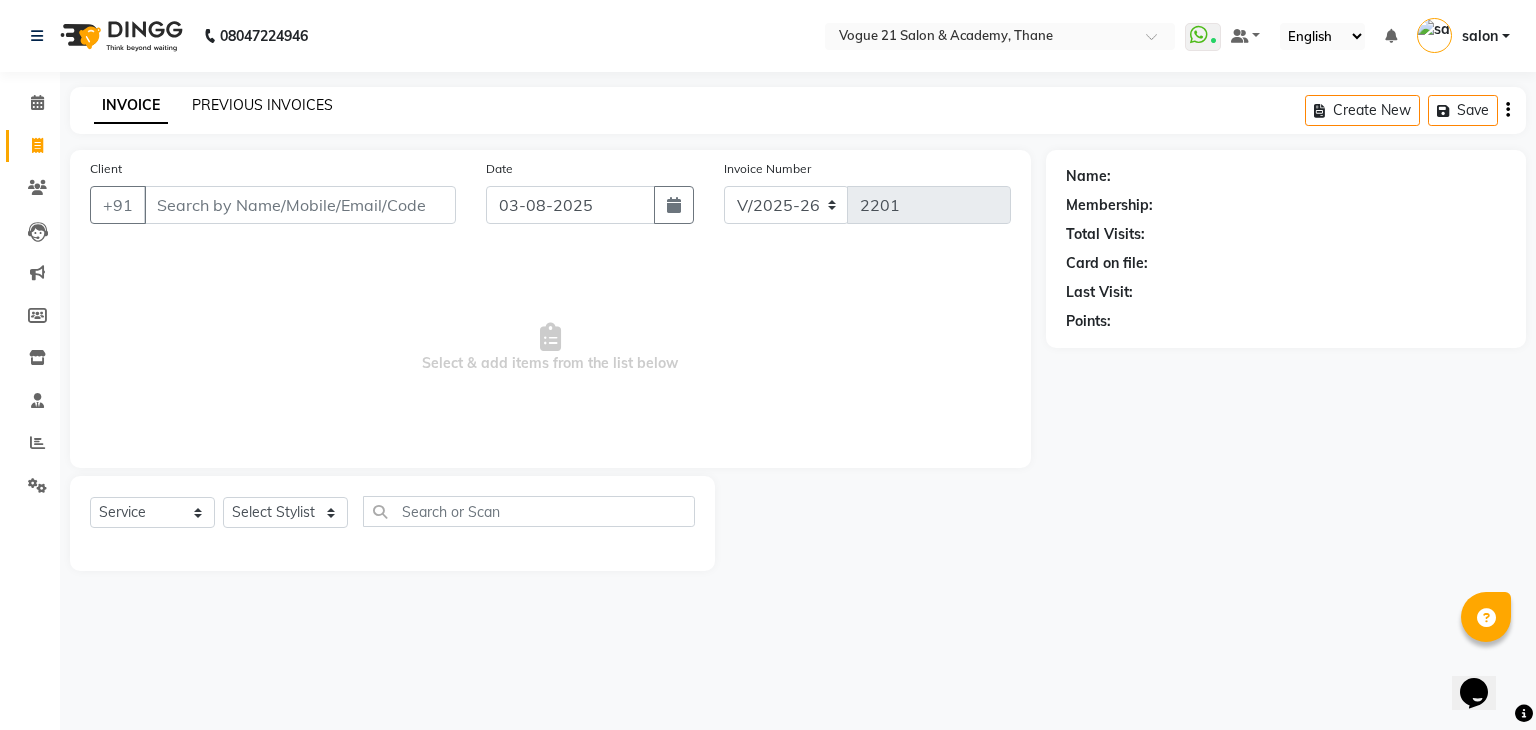 click on "PREVIOUS INVOICES" 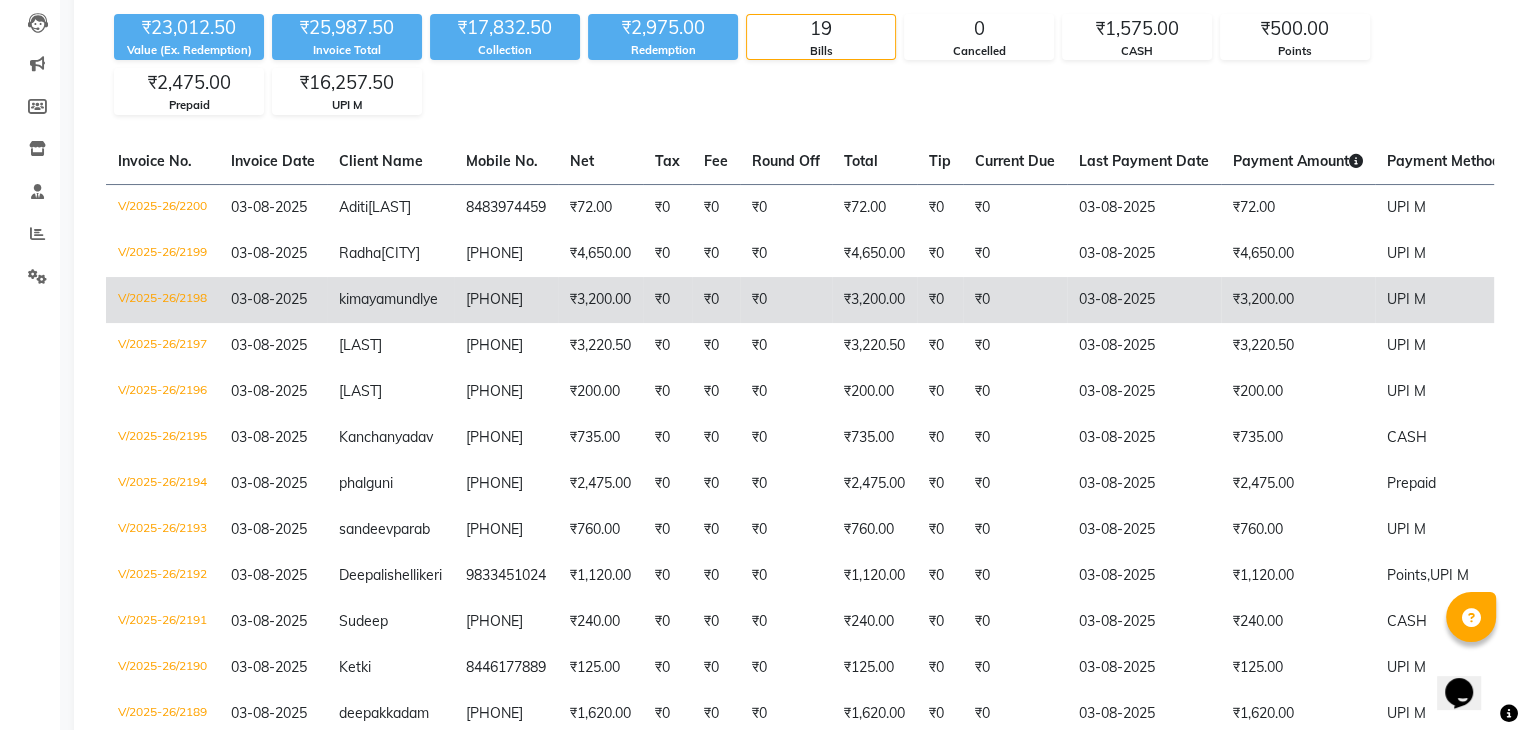 scroll, scrollTop: 266, scrollLeft: 0, axis: vertical 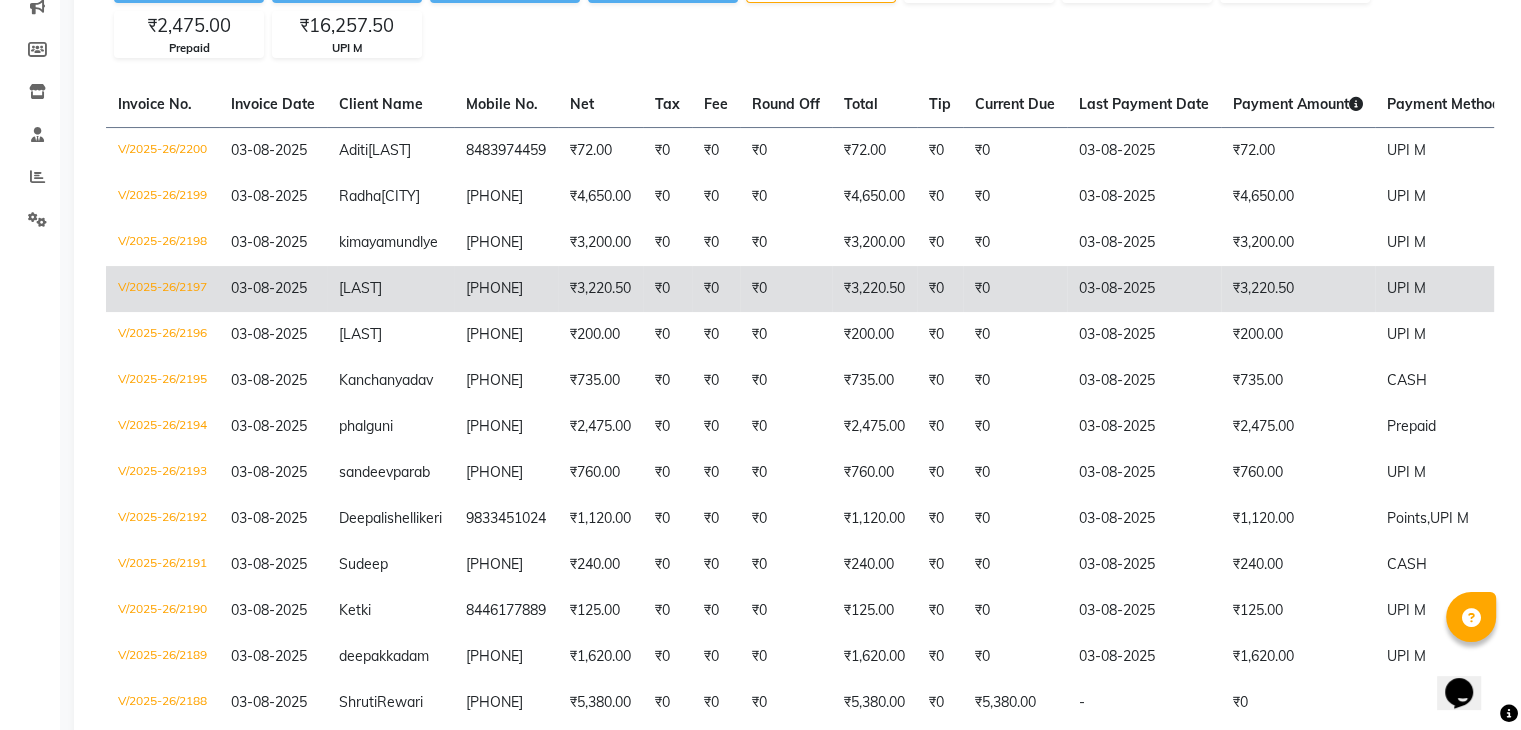 click on "[PHONE]" 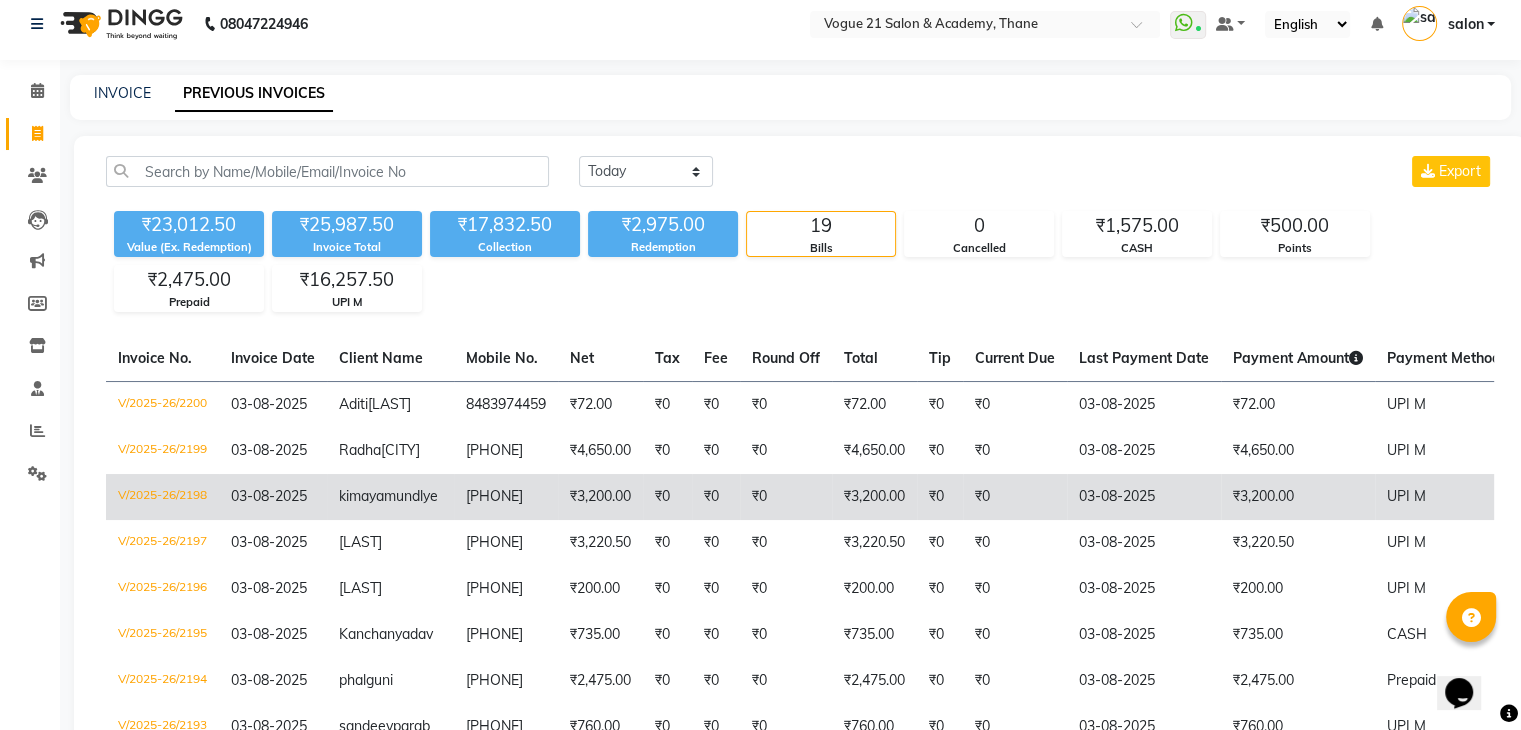 scroll, scrollTop: 0, scrollLeft: 0, axis: both 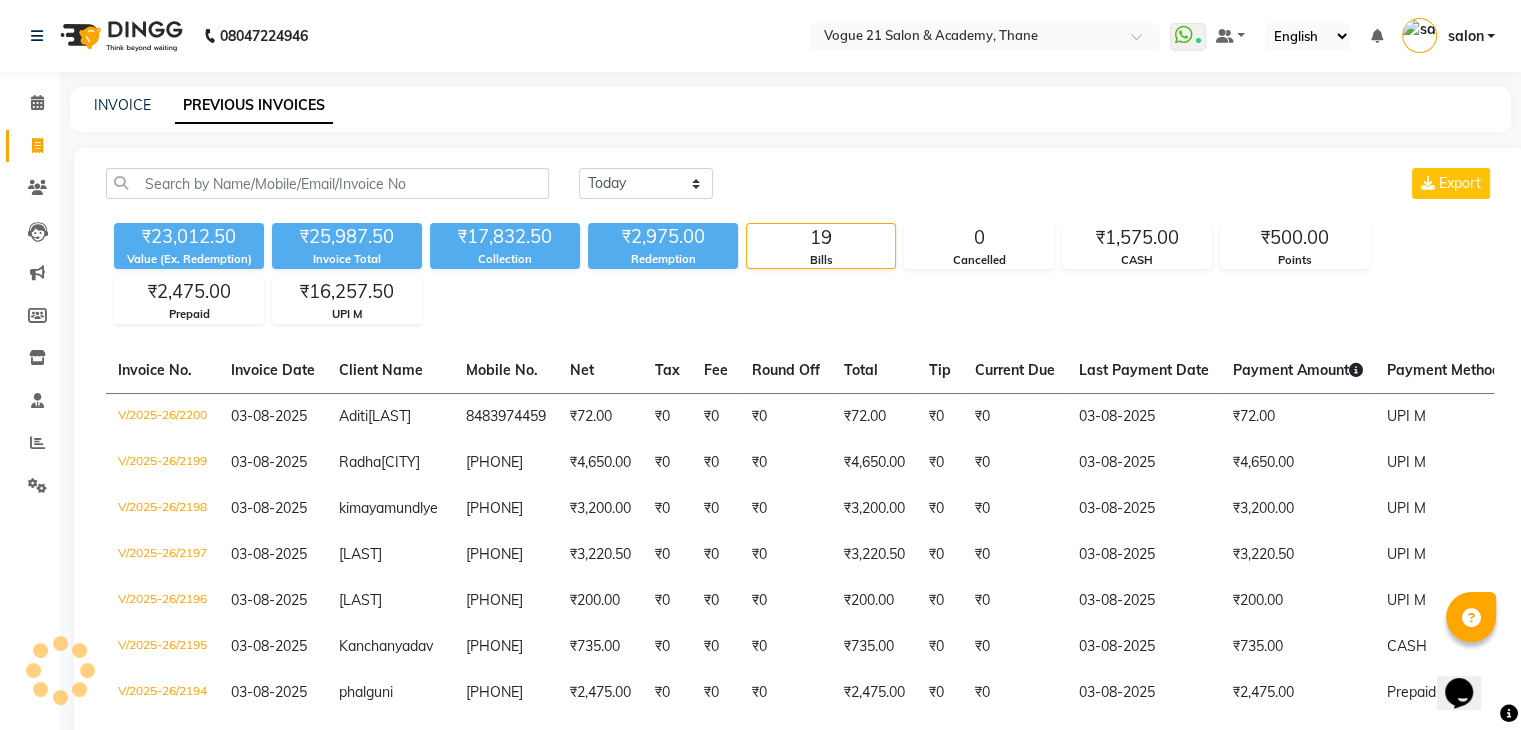 click on "INVOICE PREVIOUS INVOICES" 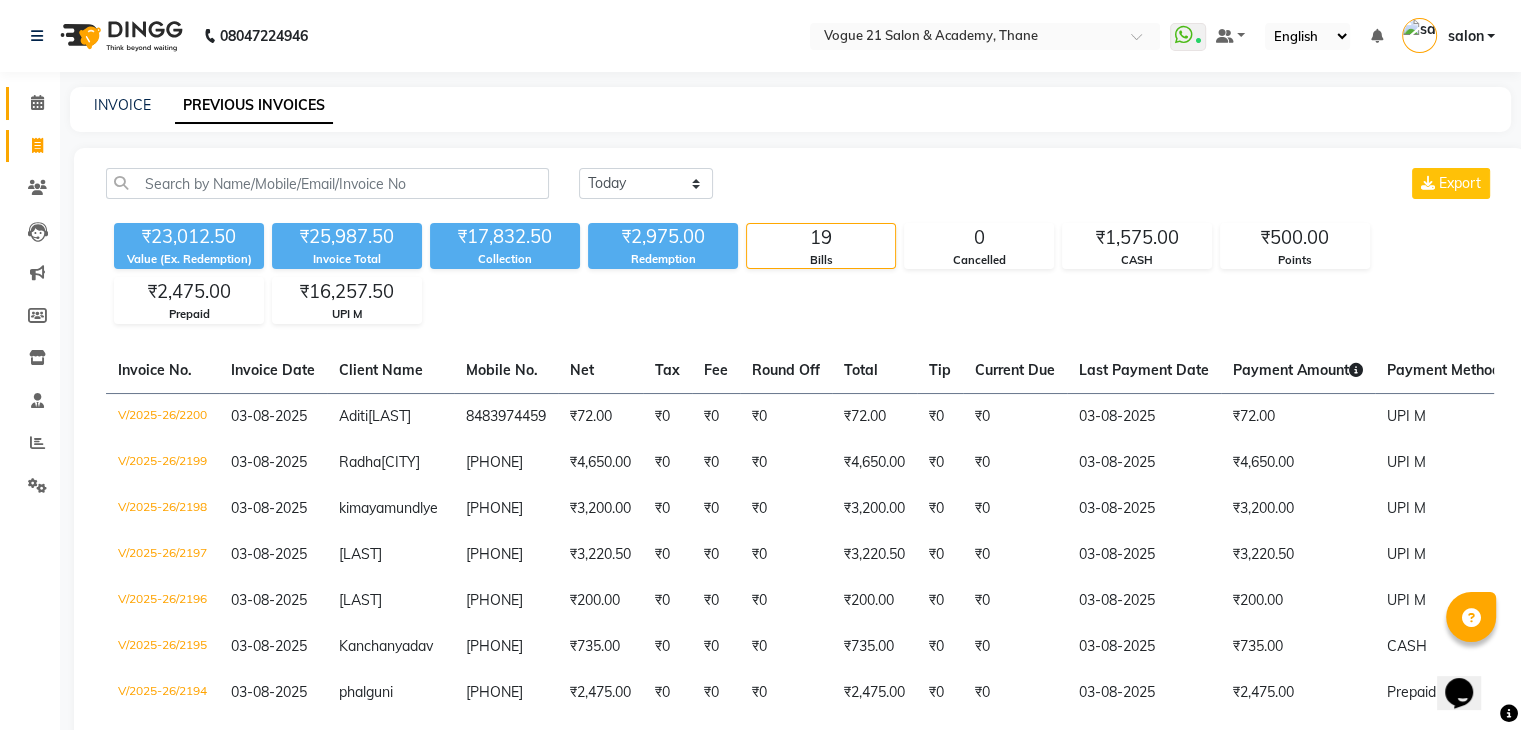 click on "Calendar" 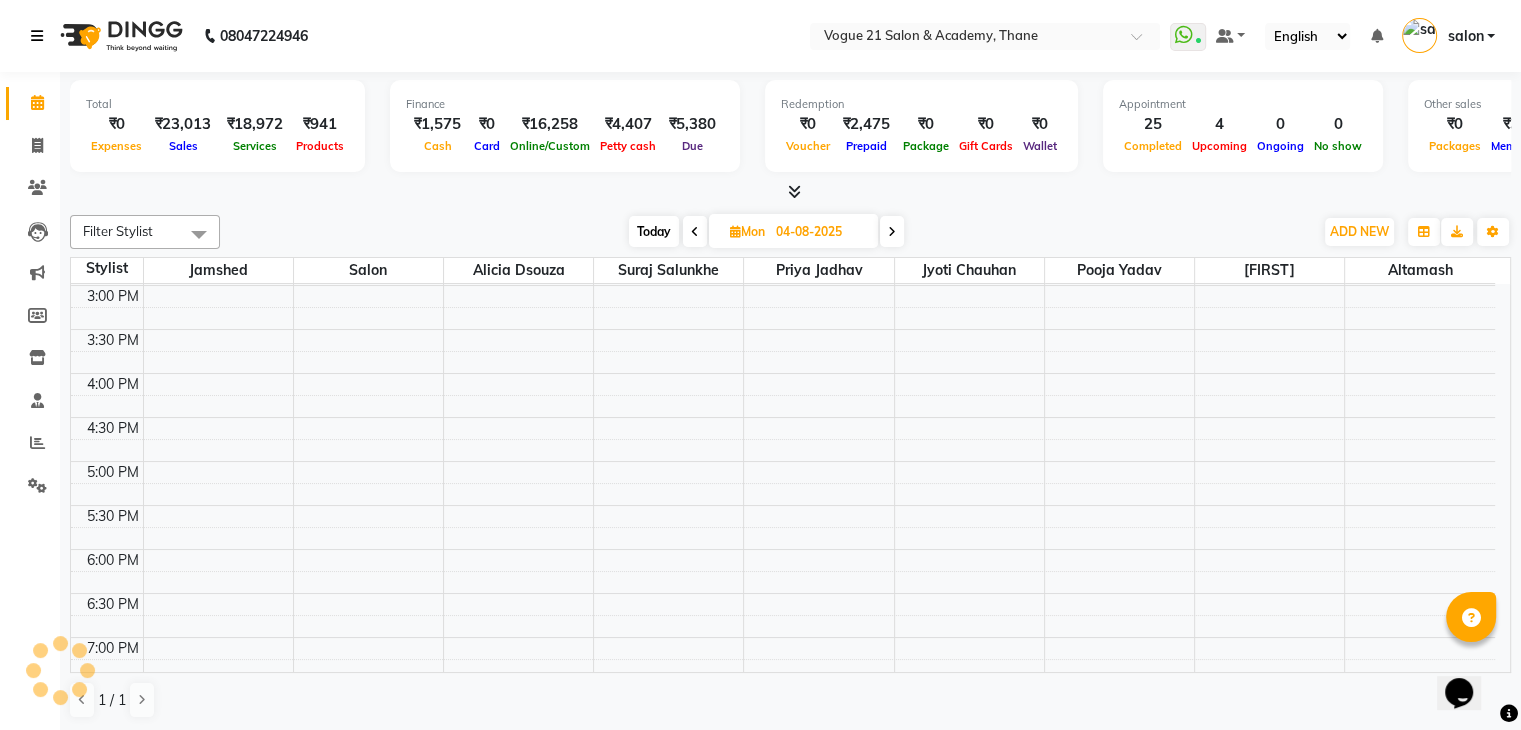 scroll, scrollTop: 0, scrollLeft: 0, axis: both 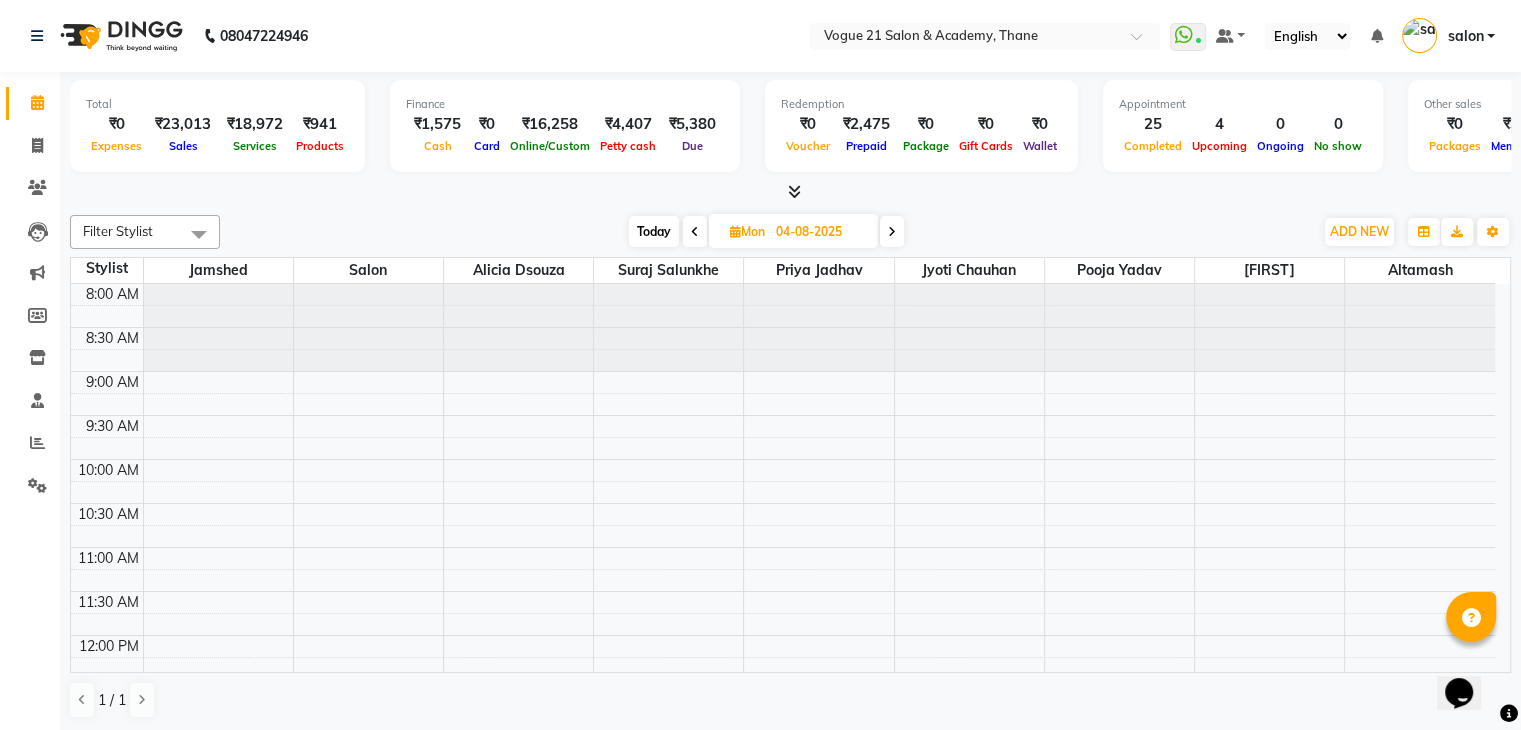 click on "Invoice" 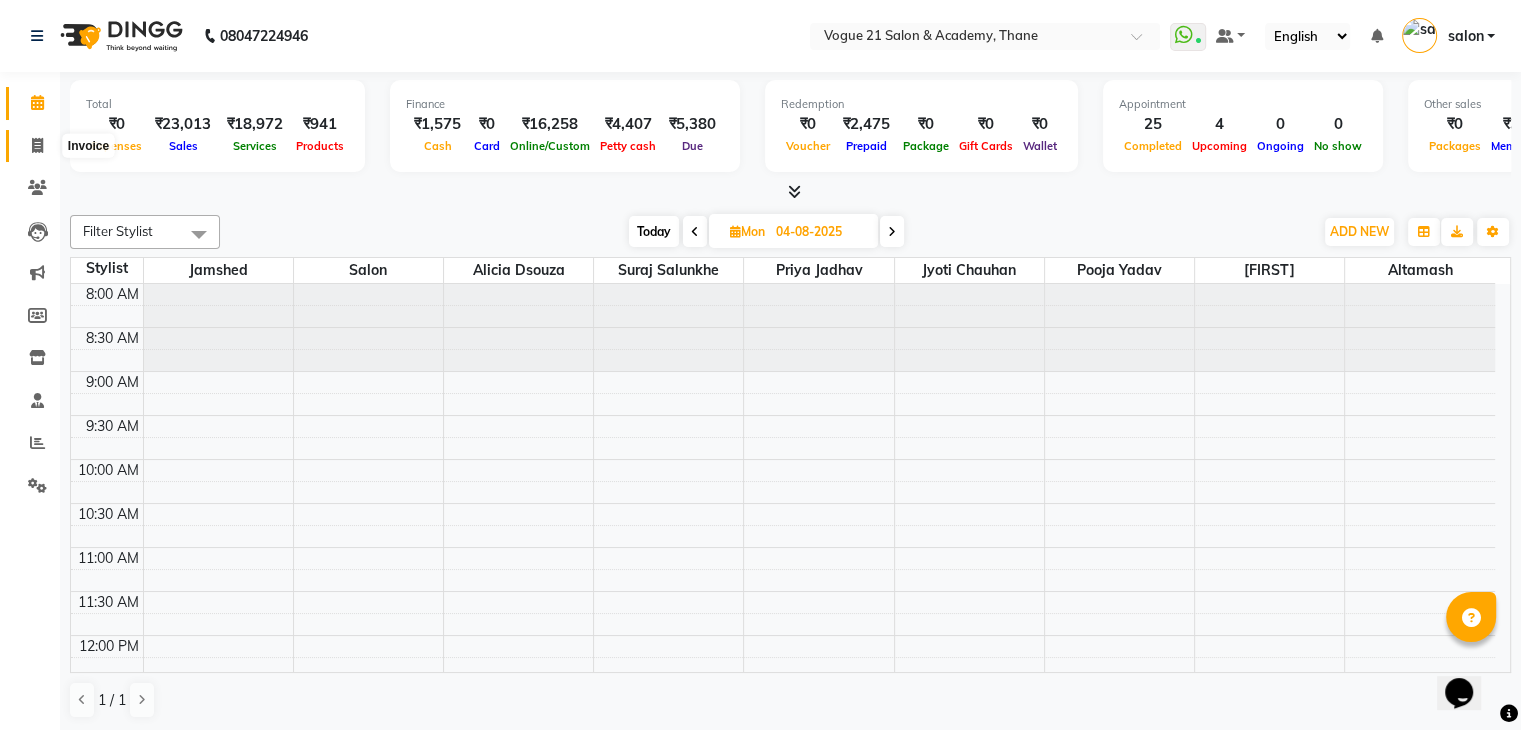 click 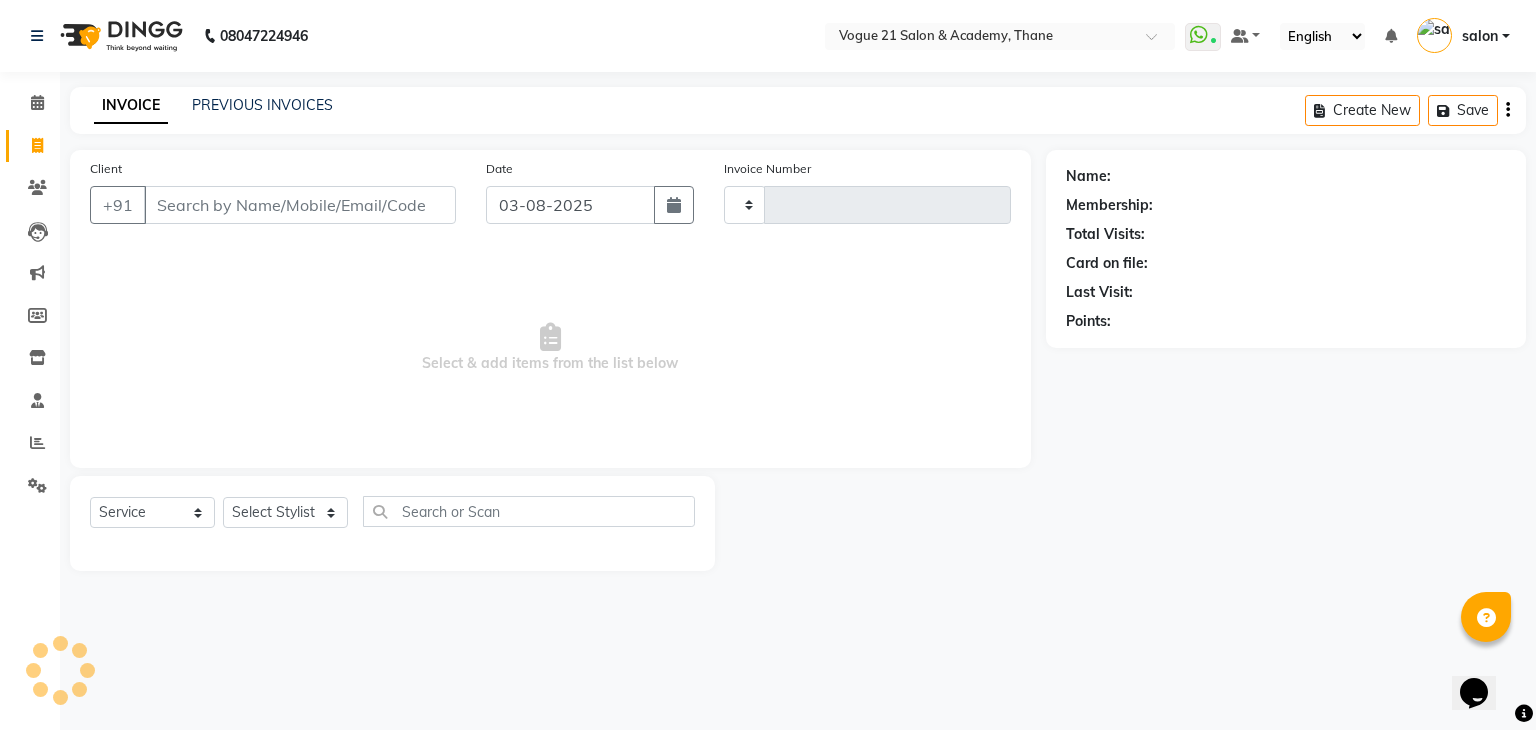 type on "2201" 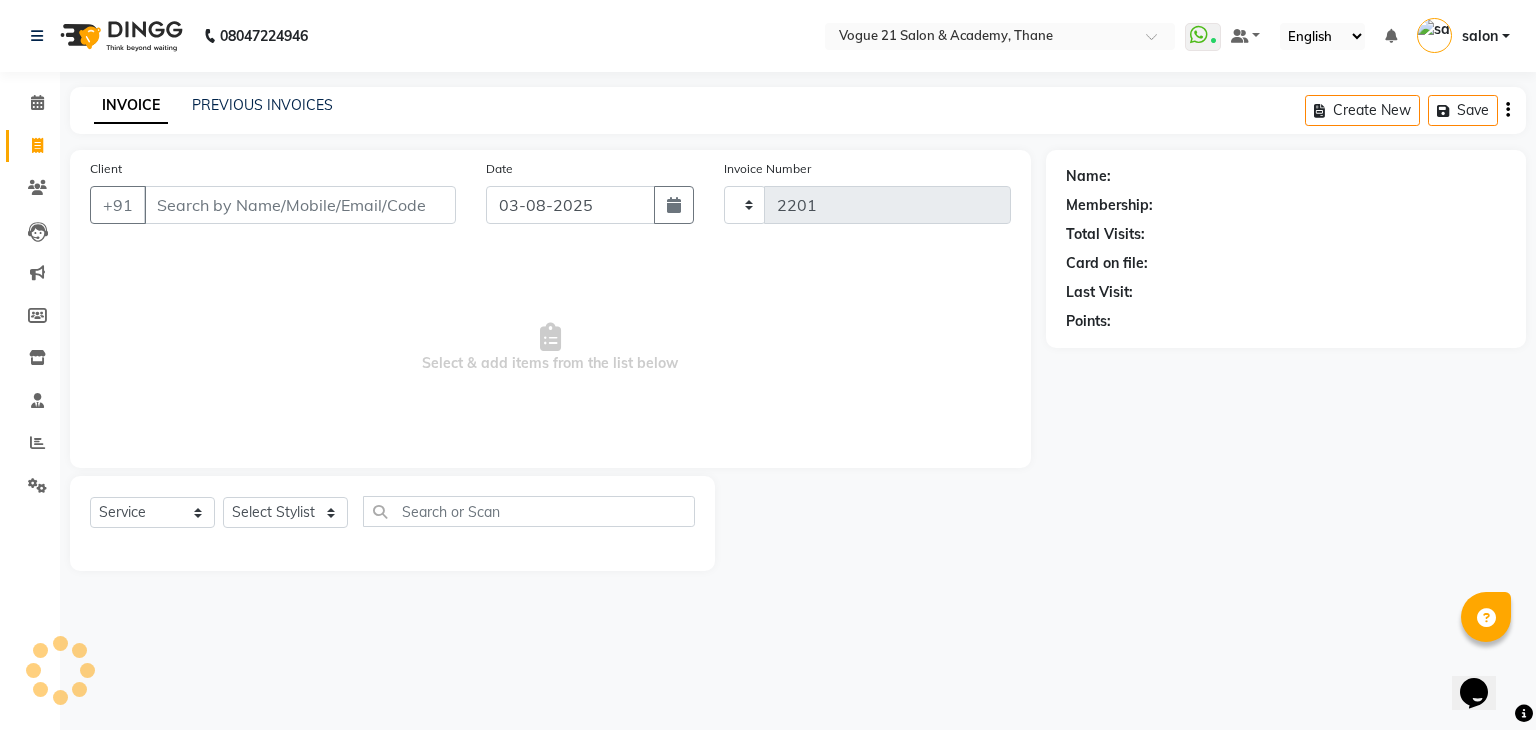 select on "4433" 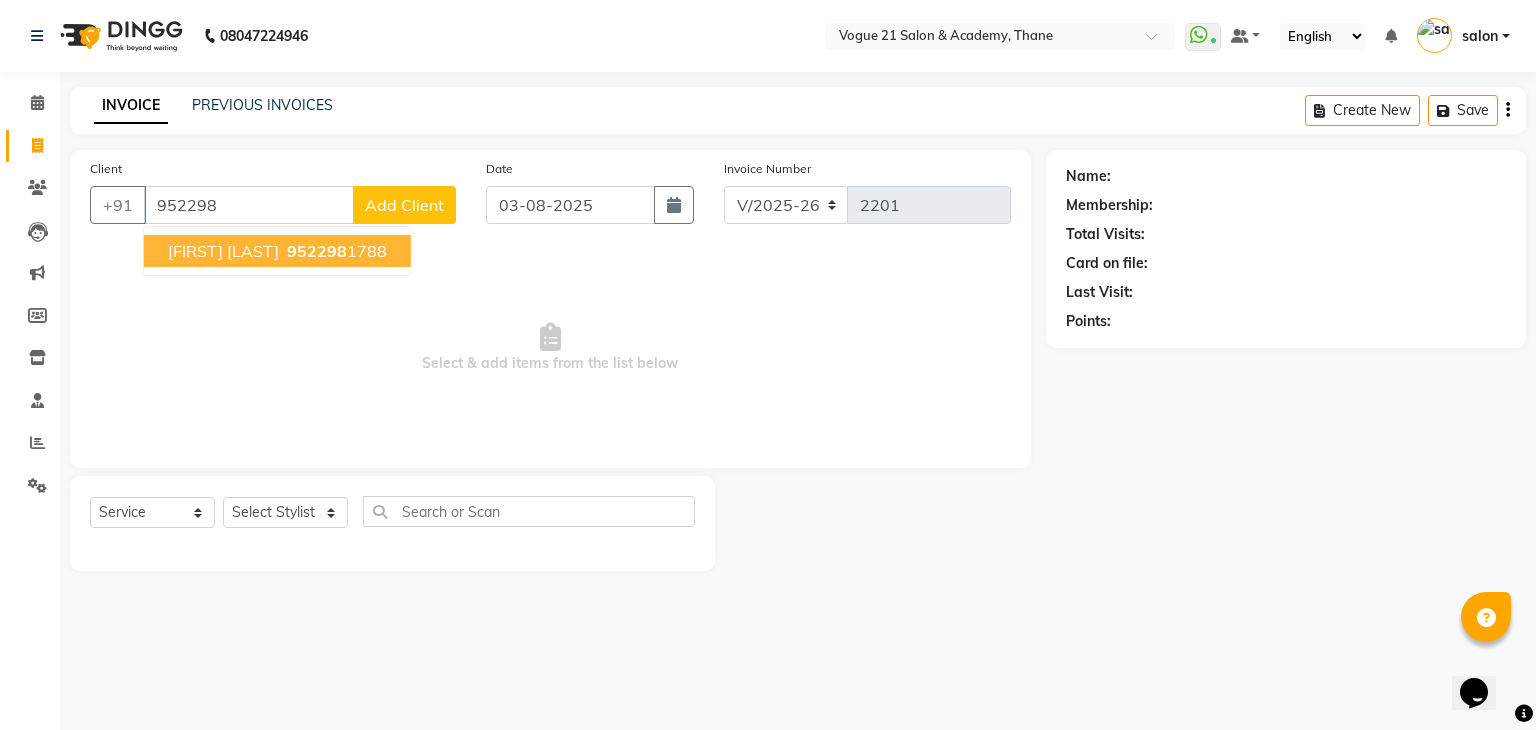 click on "Taniya sharma" at bounding box center [223, 251] 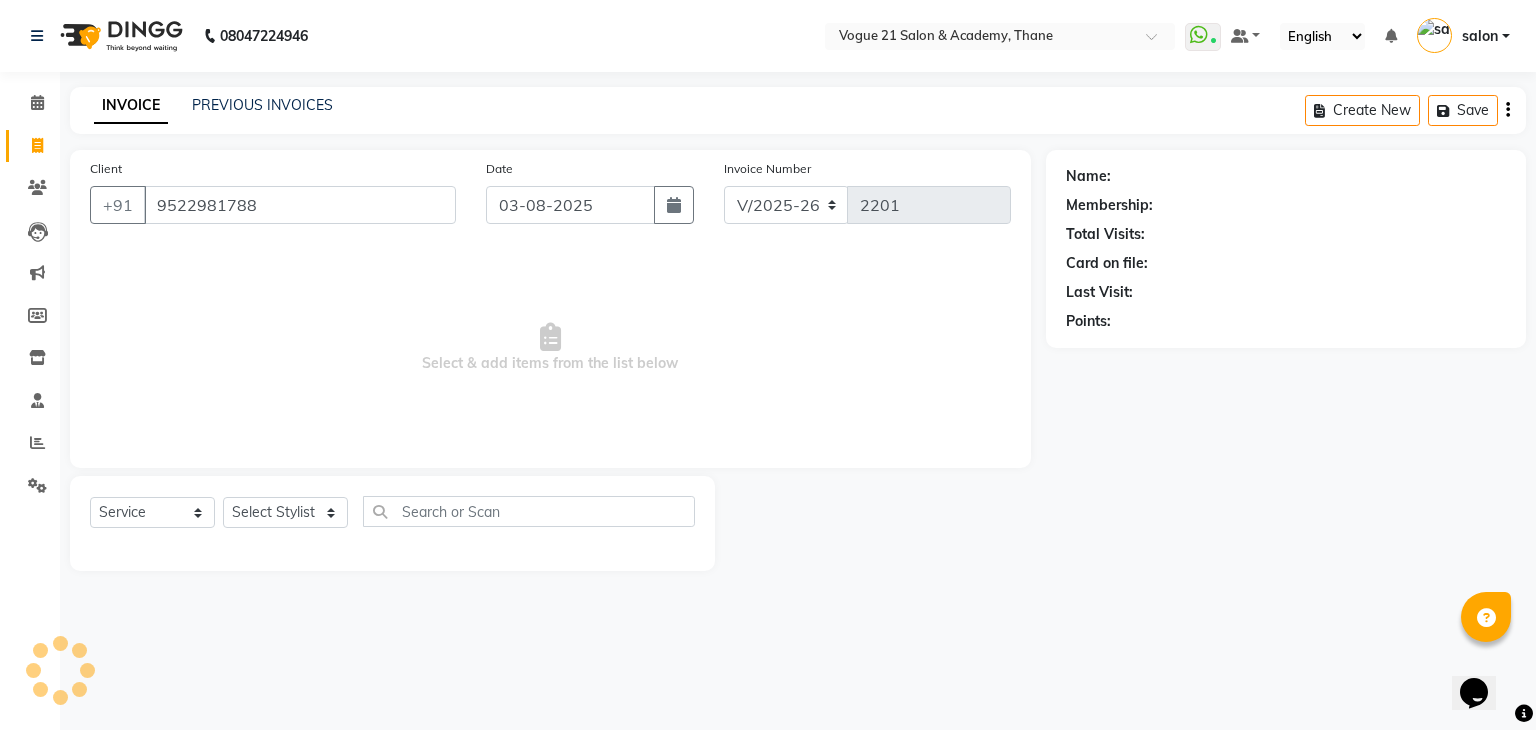 type on "9522981788" 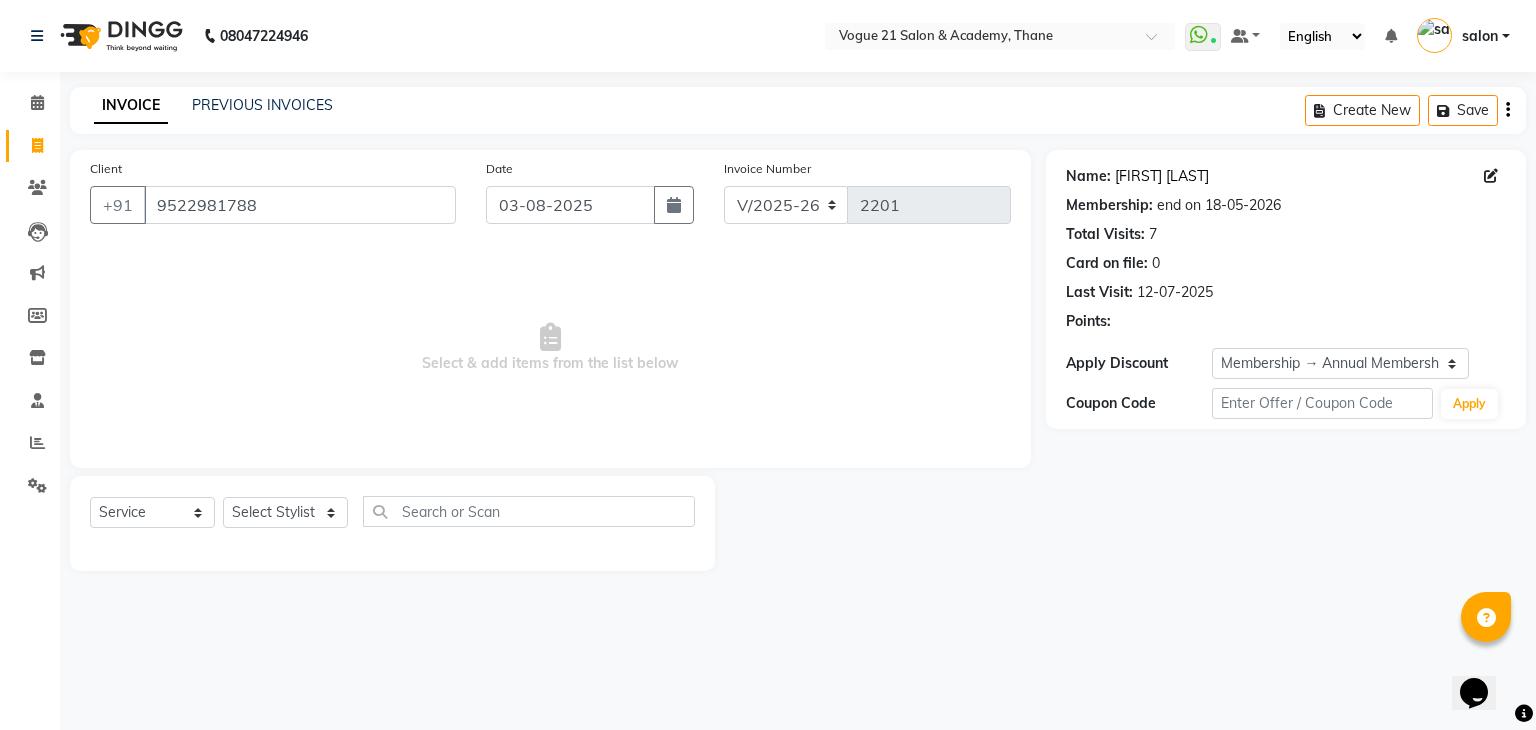 click on "Taniya Sharma" 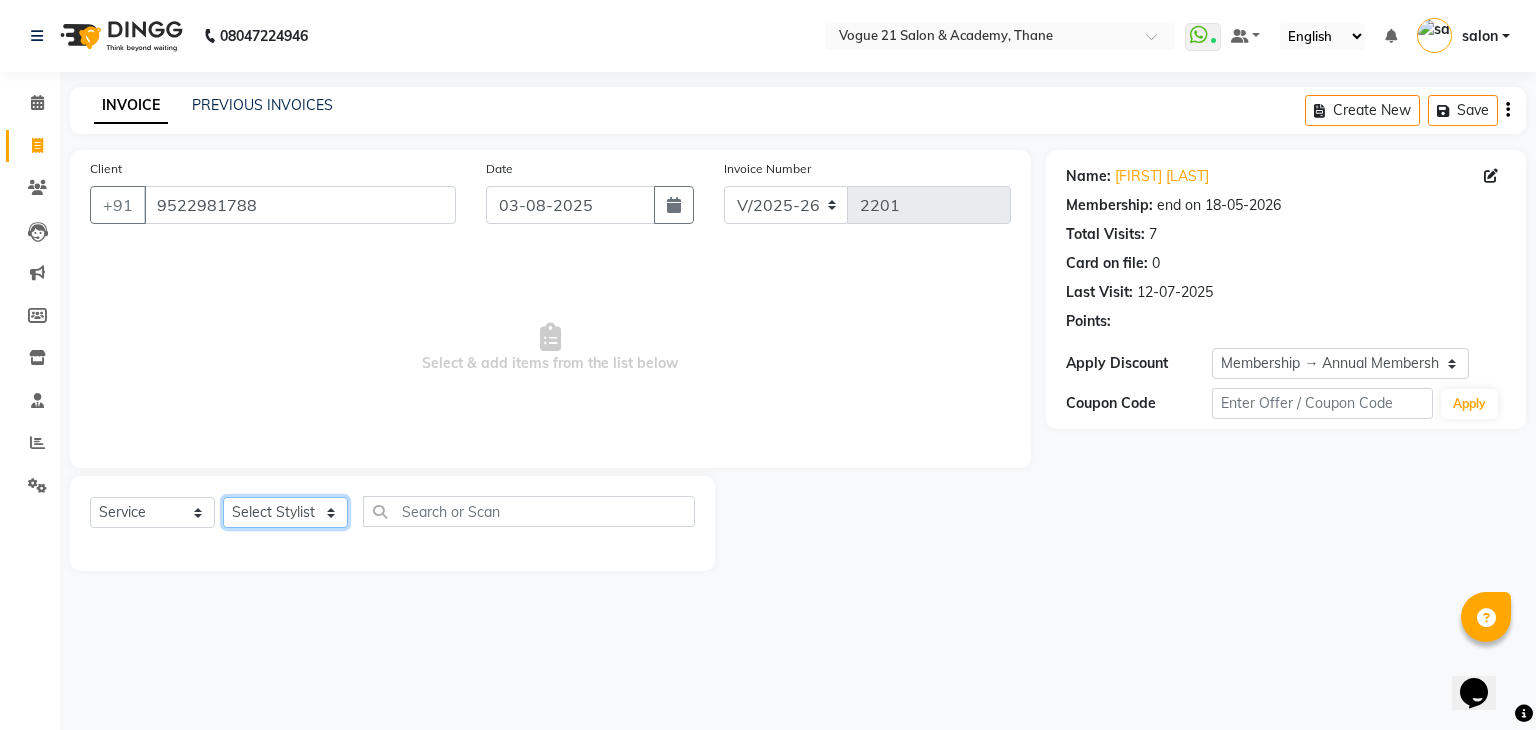 click on "Select Stylist aamir  Alicia Dsouza Altamash Jamshed  jyoti chauhan Pooja yadav Priya jadhav salon suraj salunkhe" 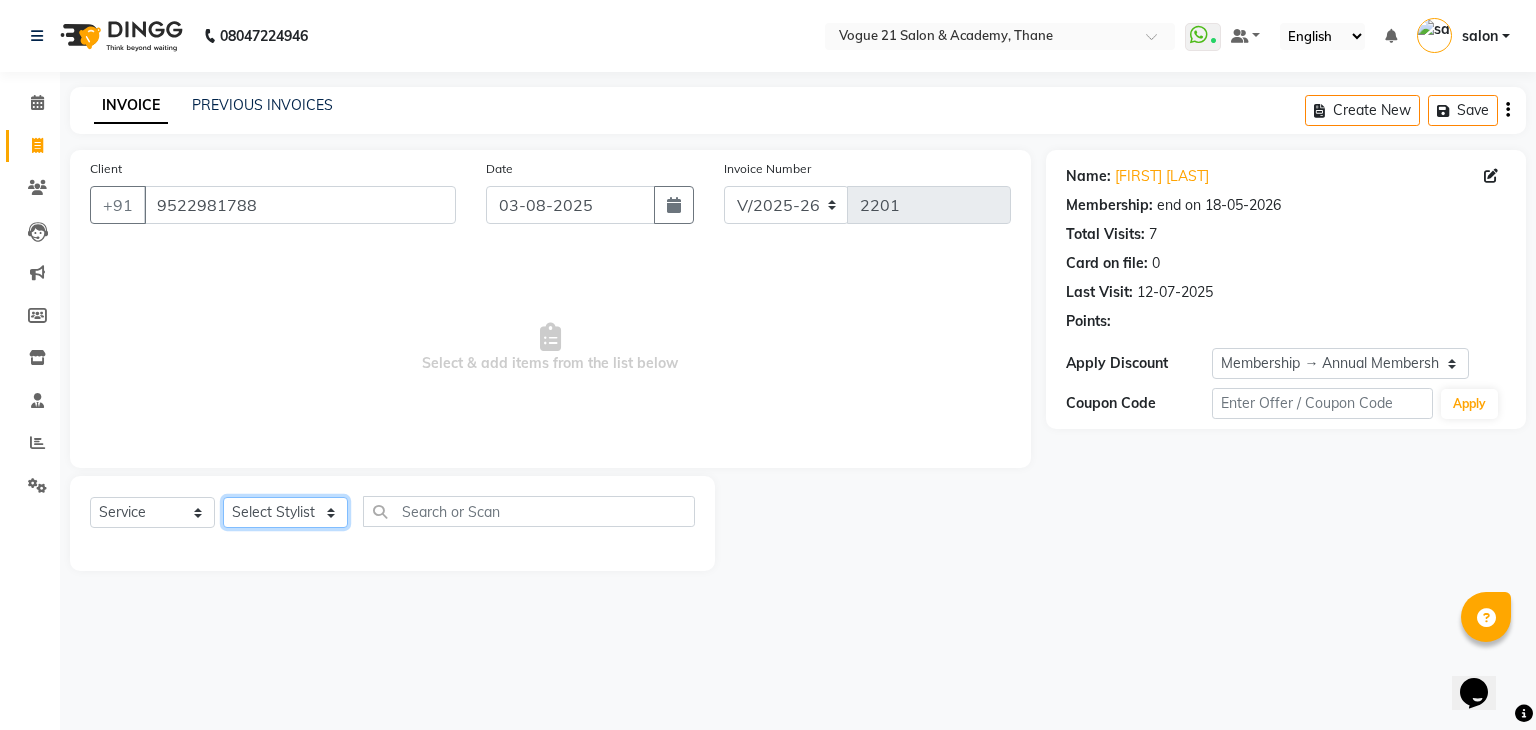 select on "66614" 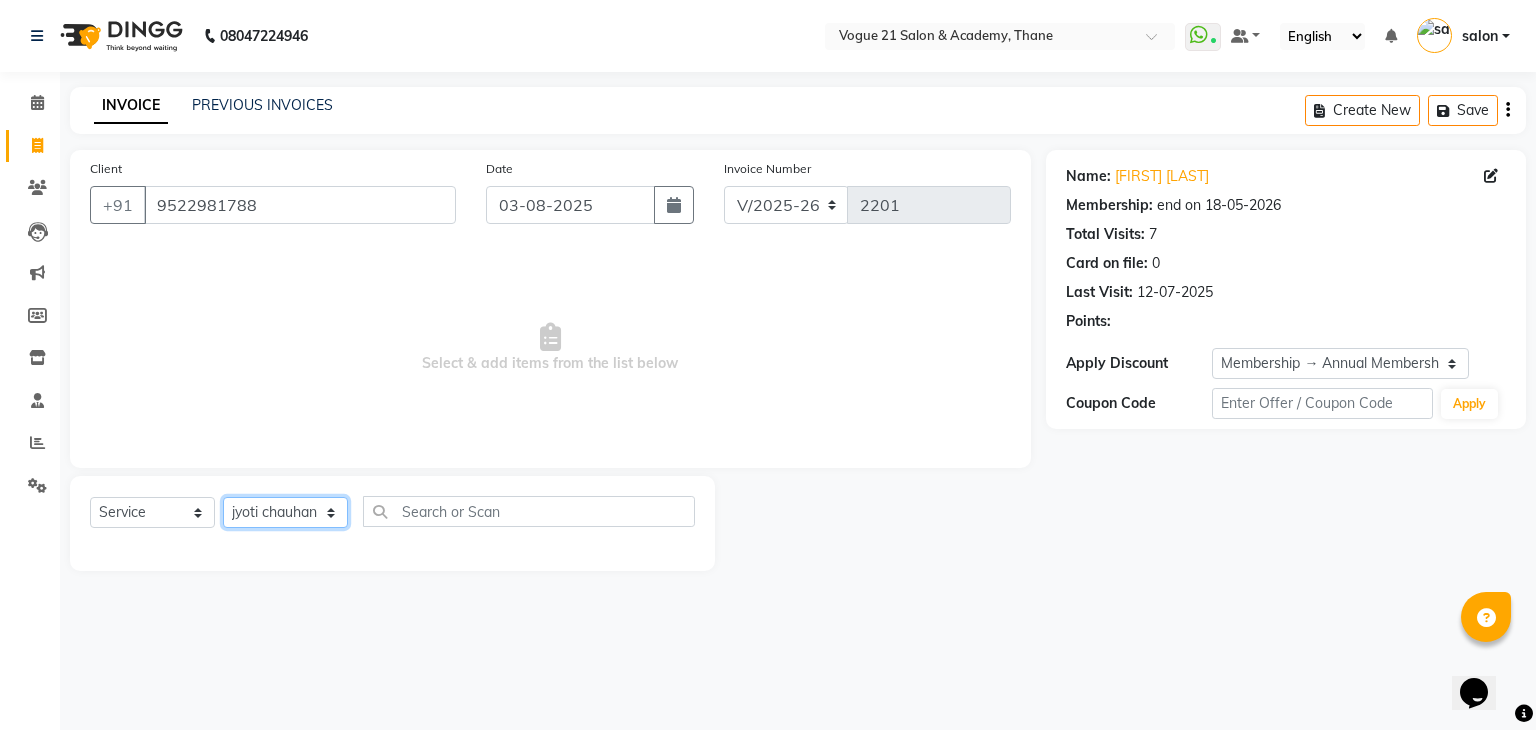 click on "Select Stylist aamir  Alicia Dsouza Altamash Jamshed  jyoti chauhan Pooja yadav Priya jadhav salon suraj salunkhe" 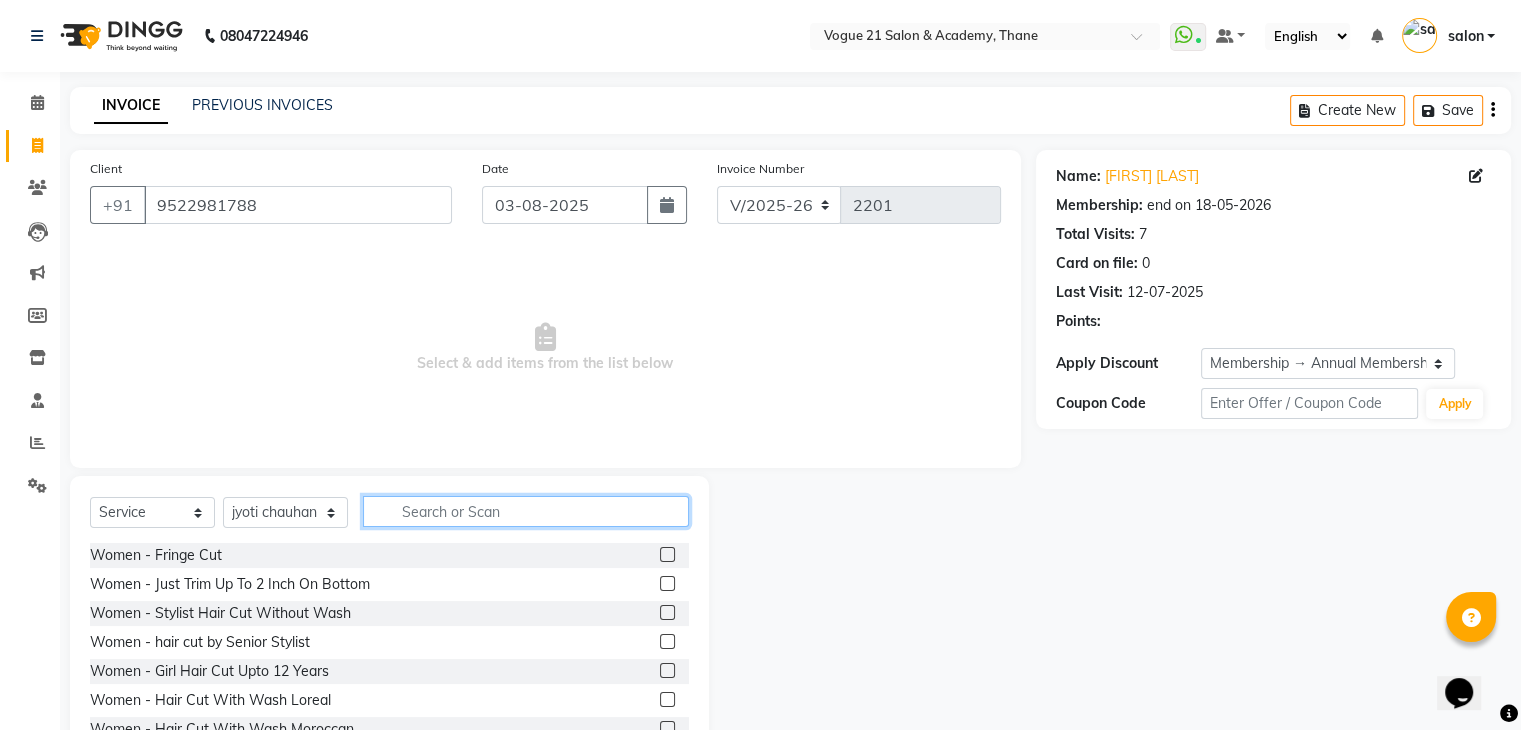 click 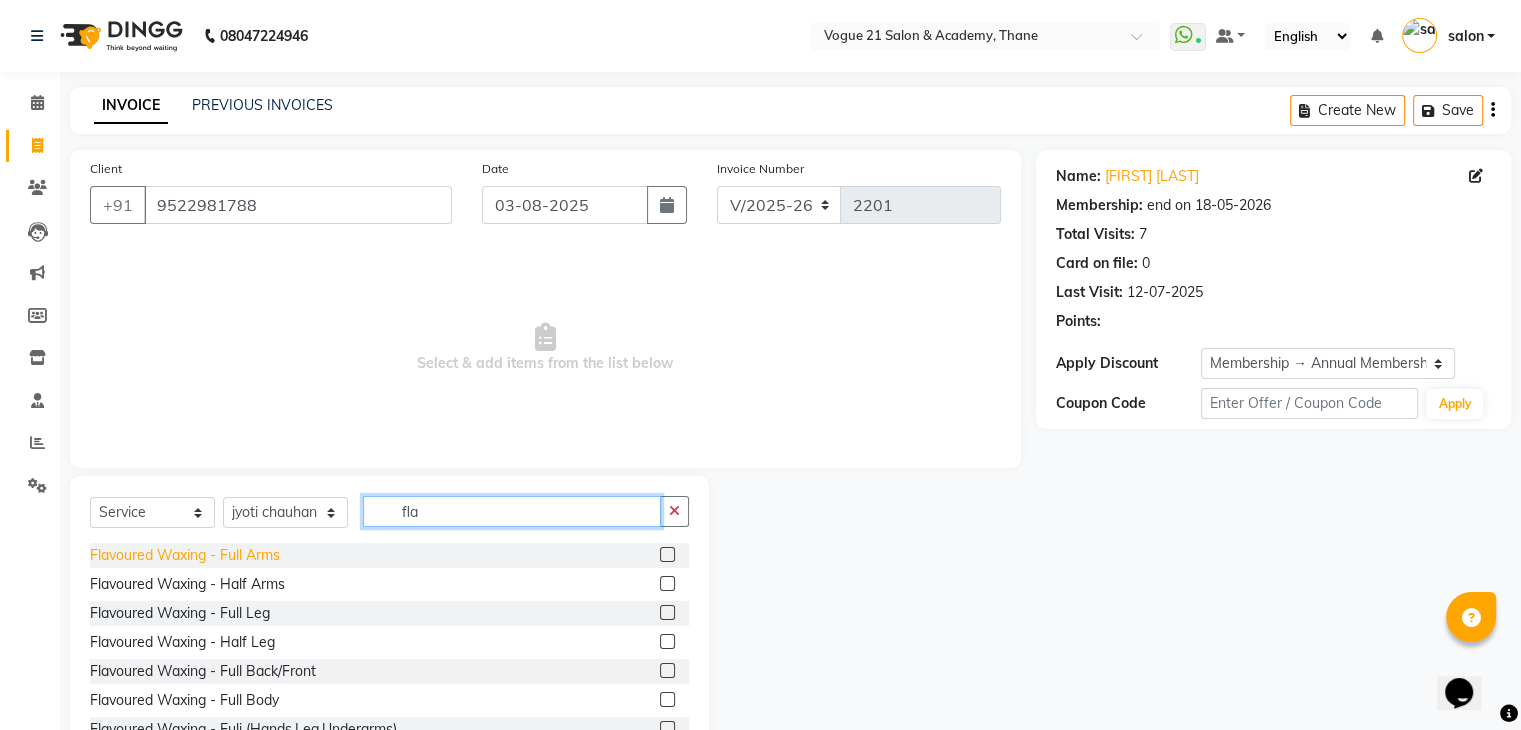type on "fla" 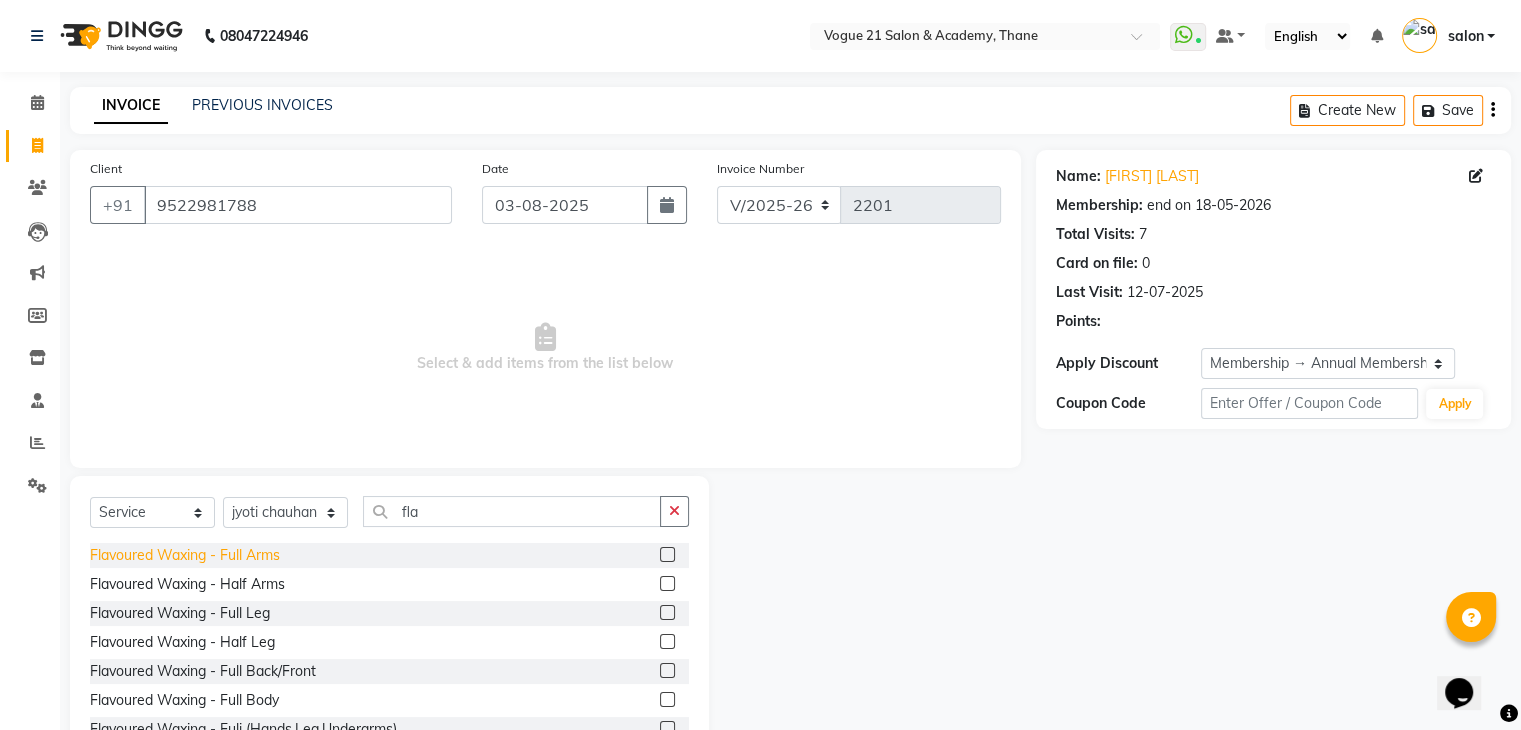 click on "Flavoured Waxing   -   Full Arms" 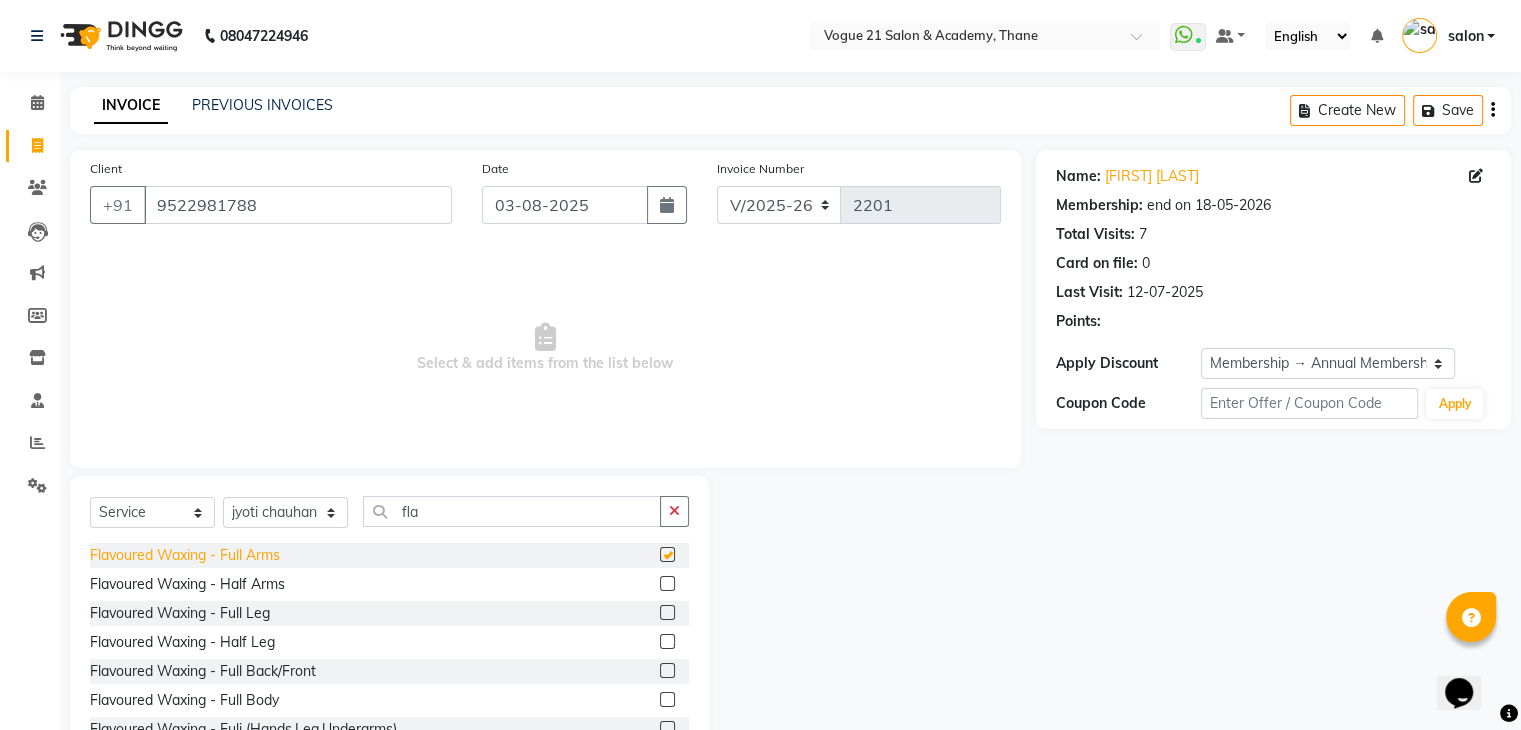 checkbox on "false" 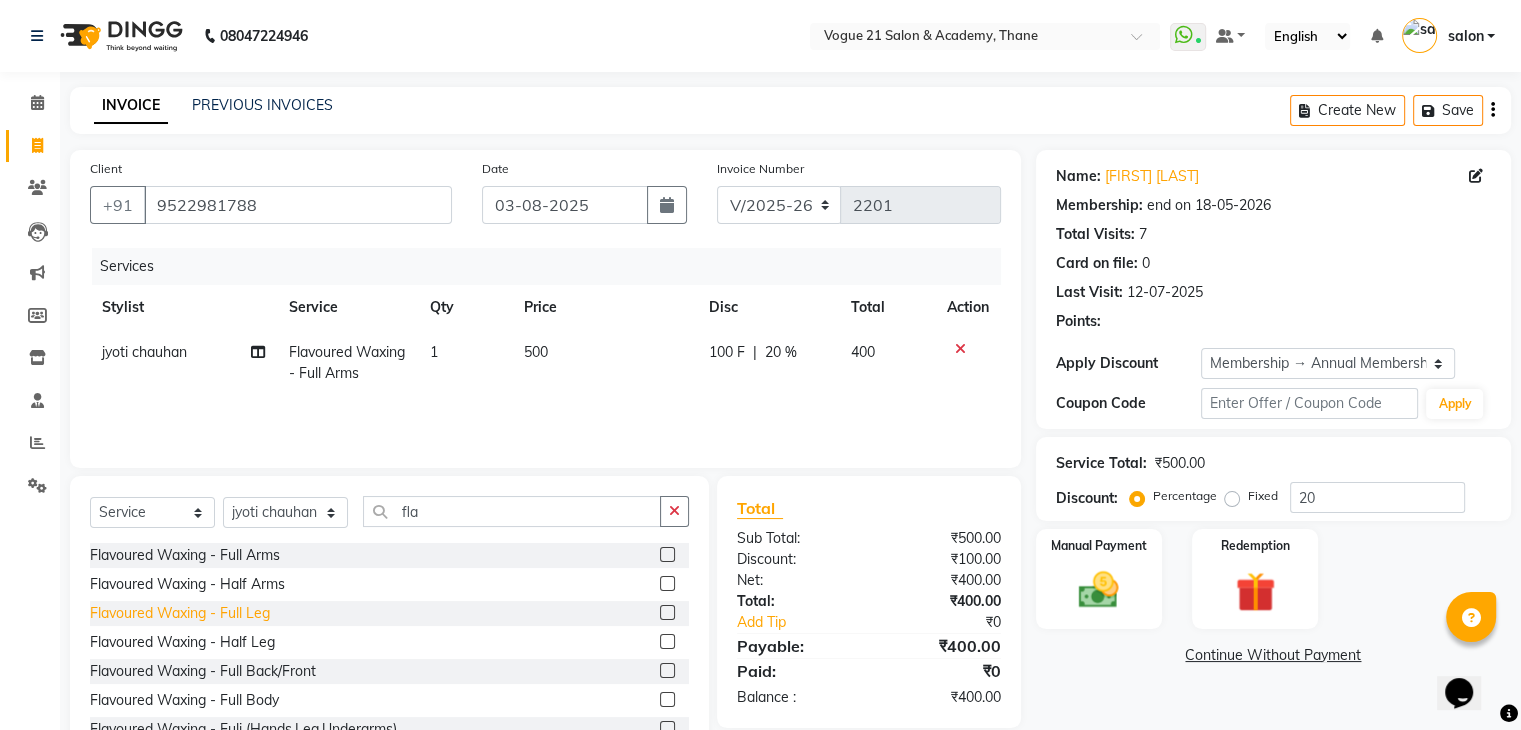 click on "Flavoured Waxing   -   Full Leg" 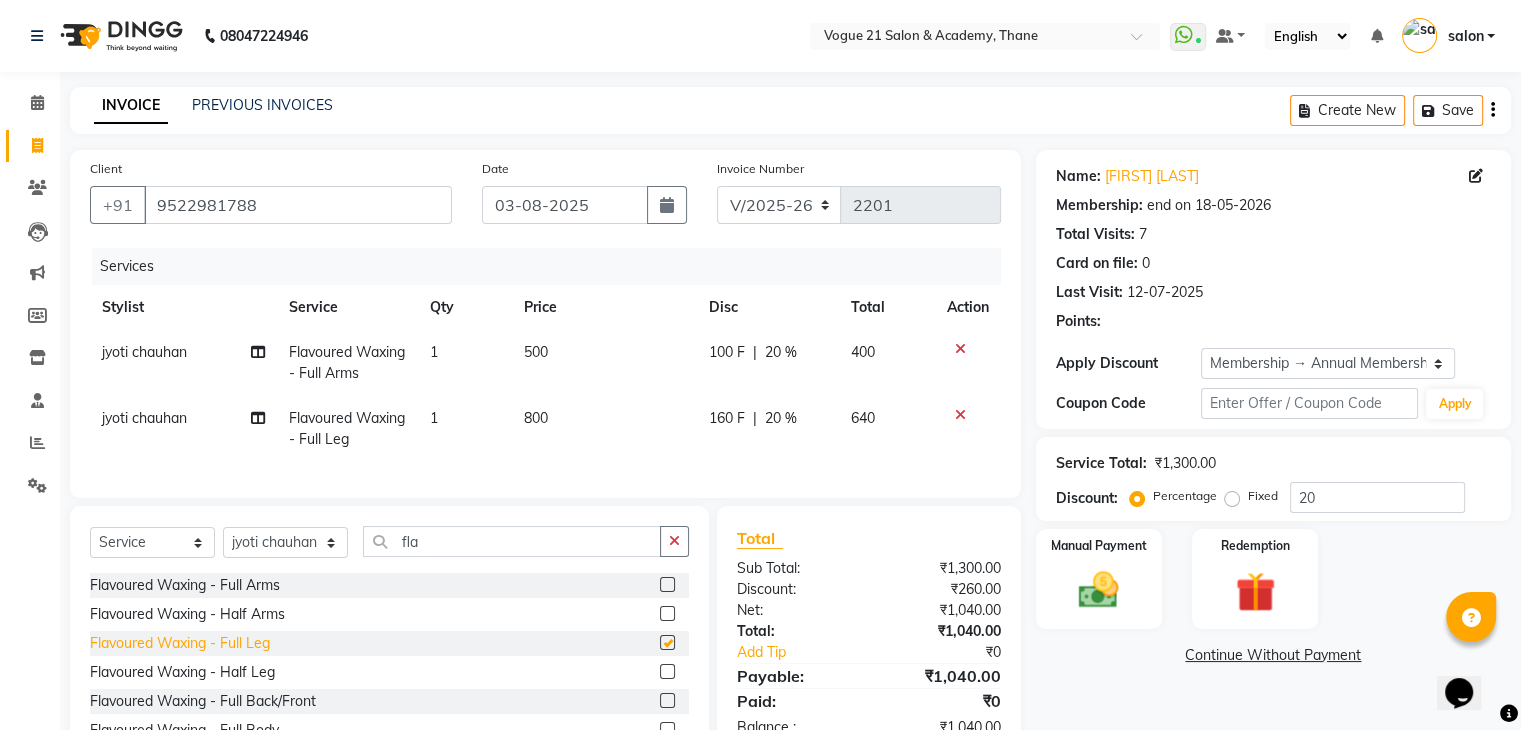 checkbox on "false" 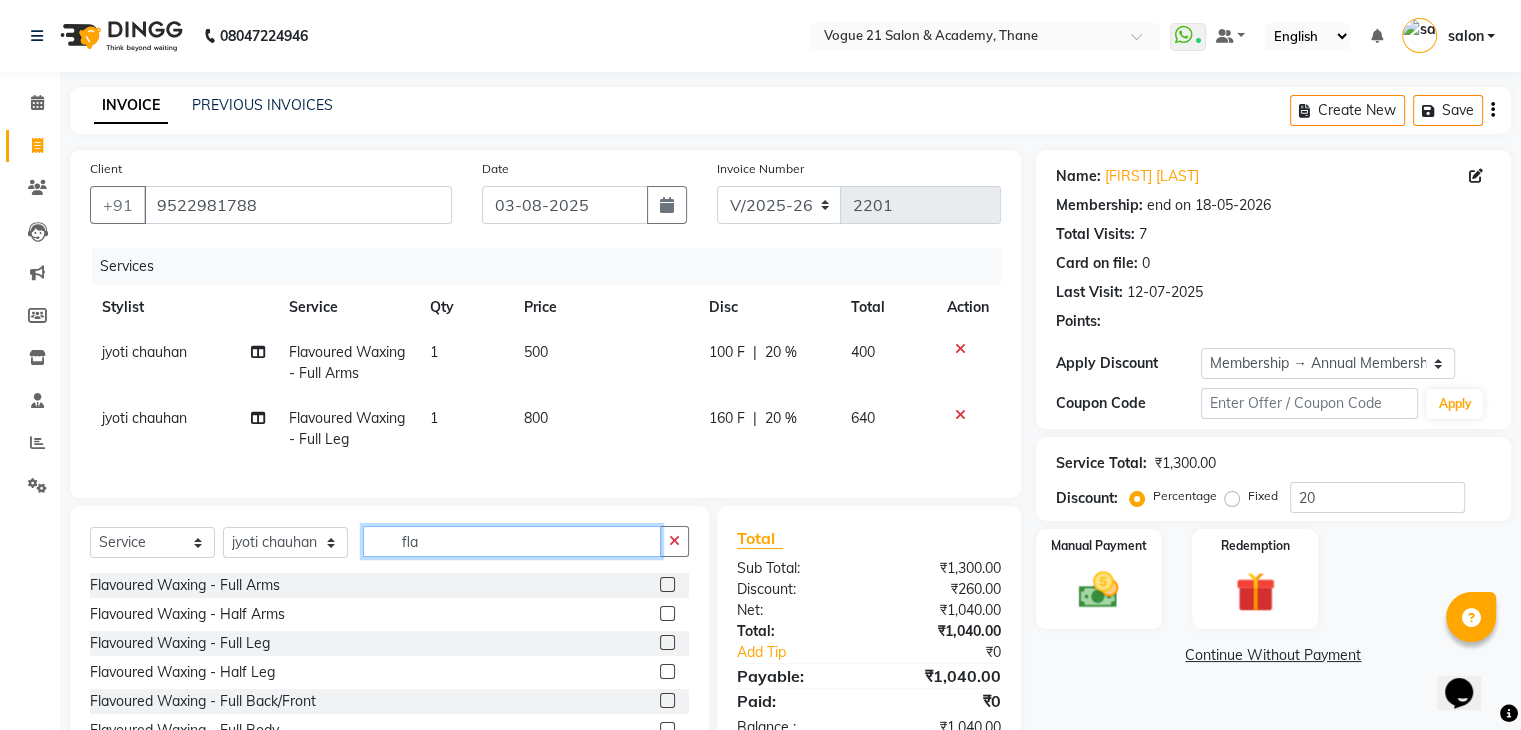 click on "fla" 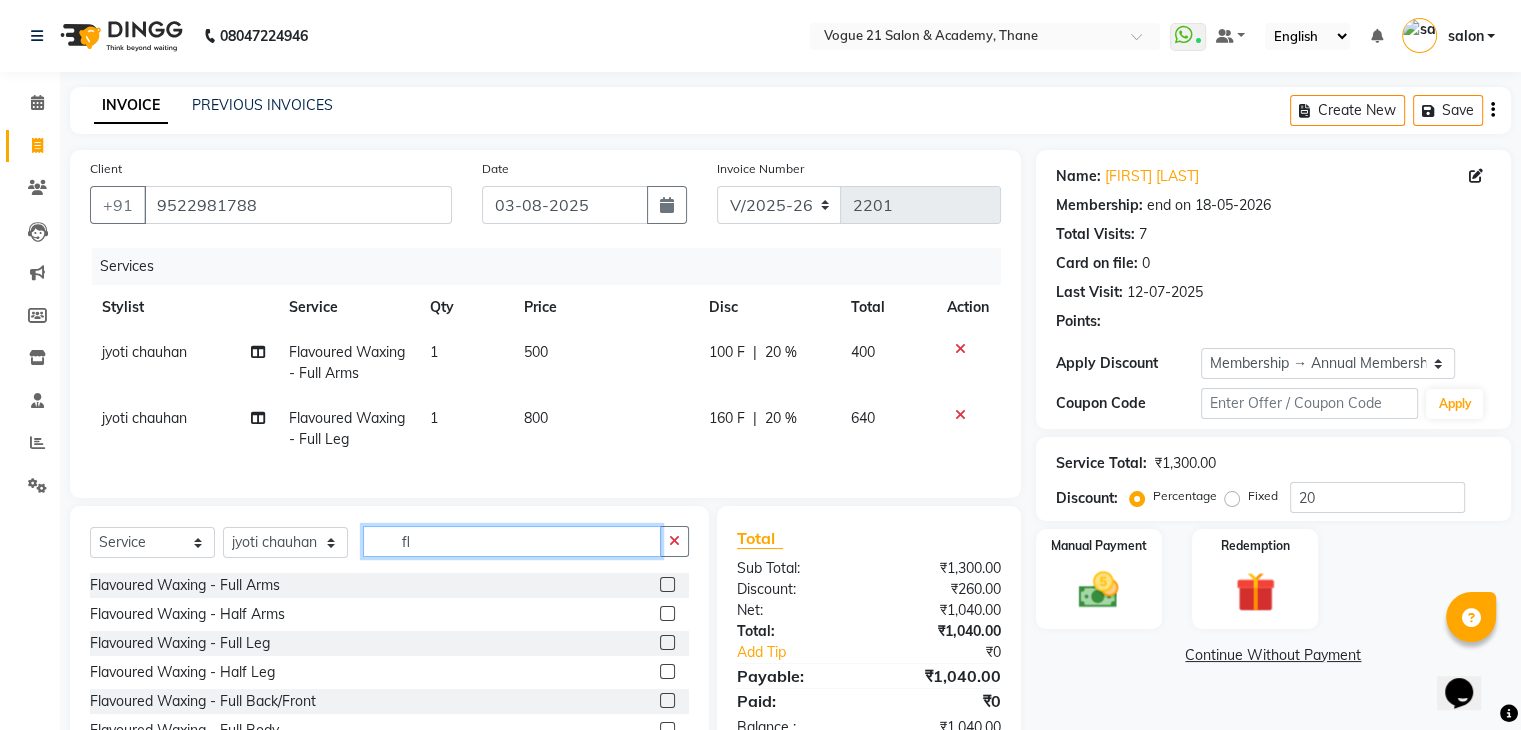 type on "f" 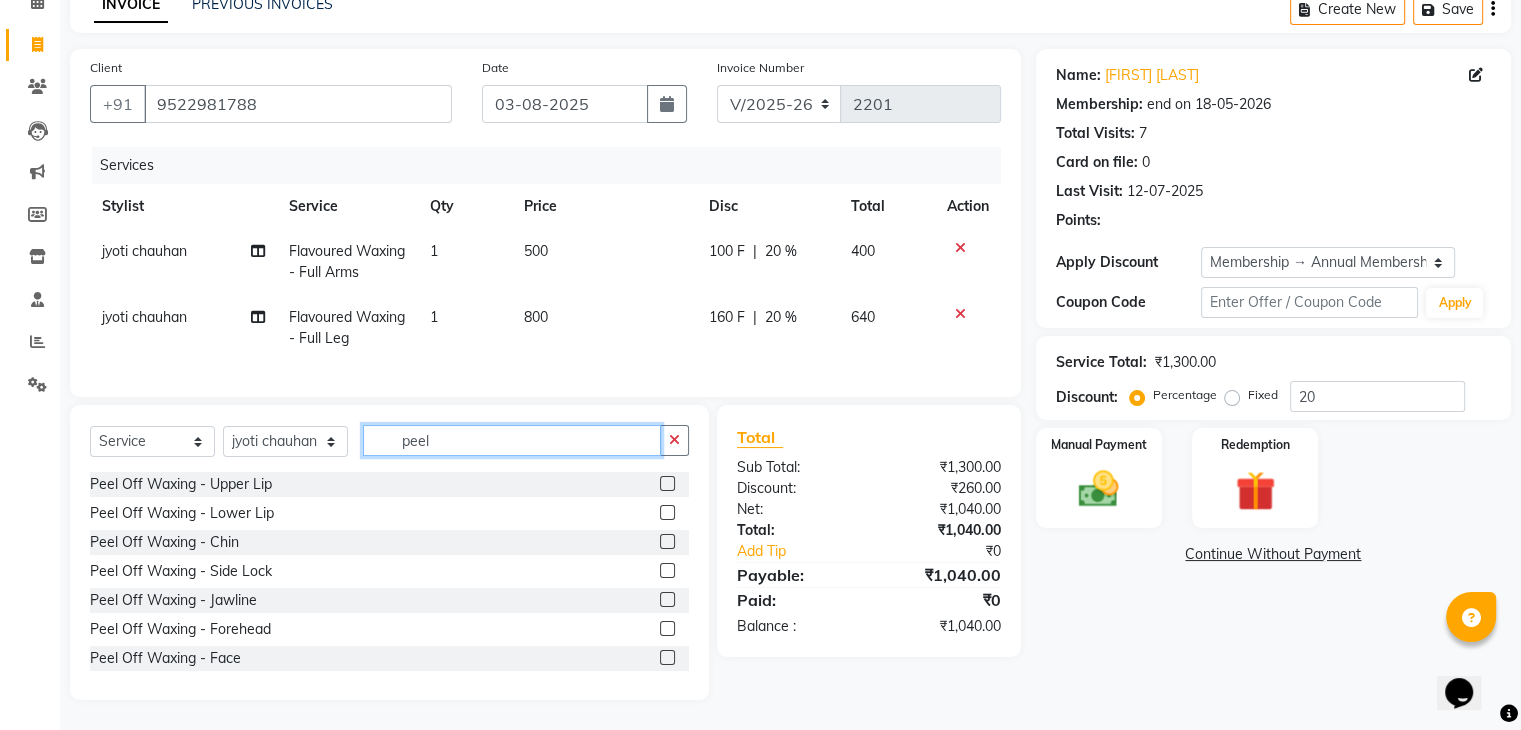 scroll, scrollTop: 117, scrollLeft: 0, axis: vertical 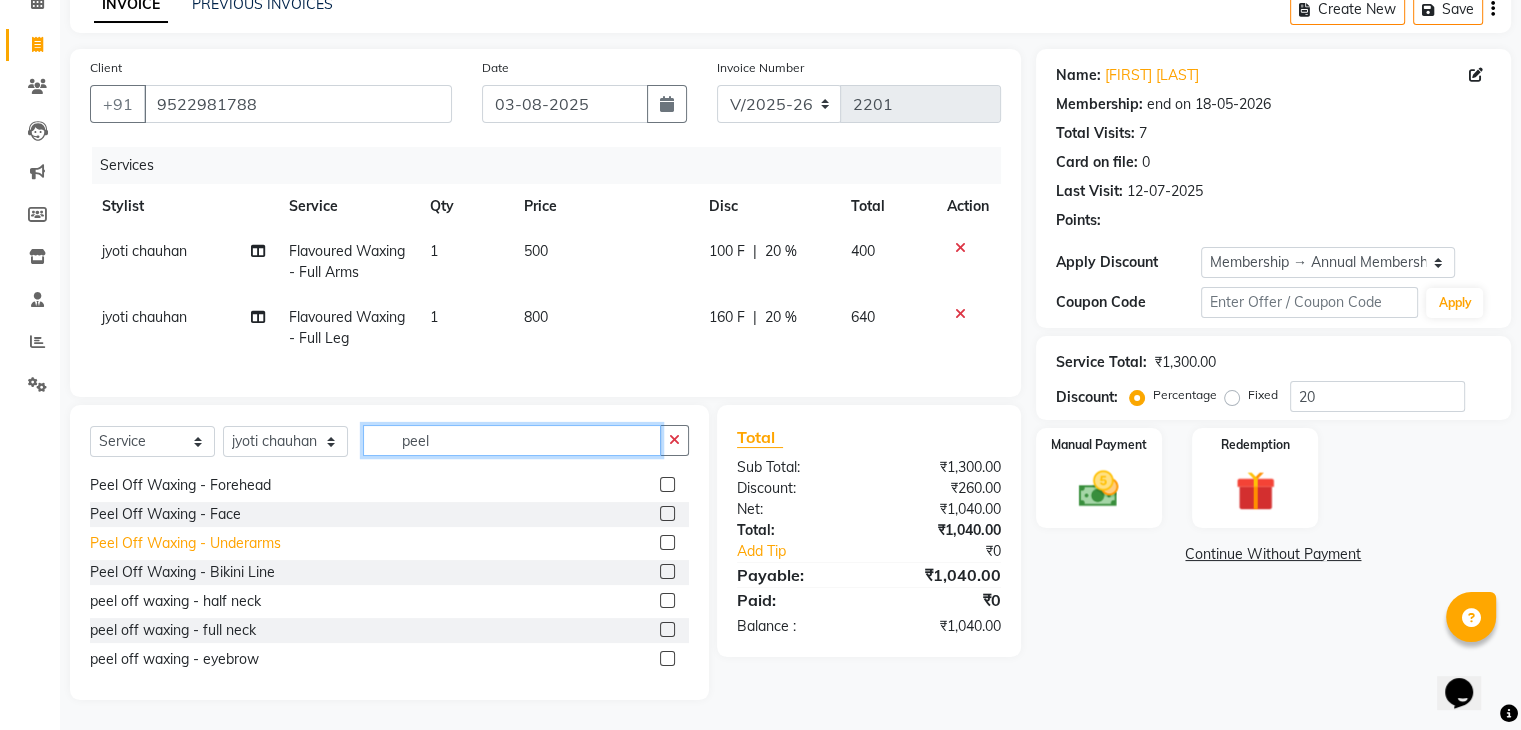 type on "peel" 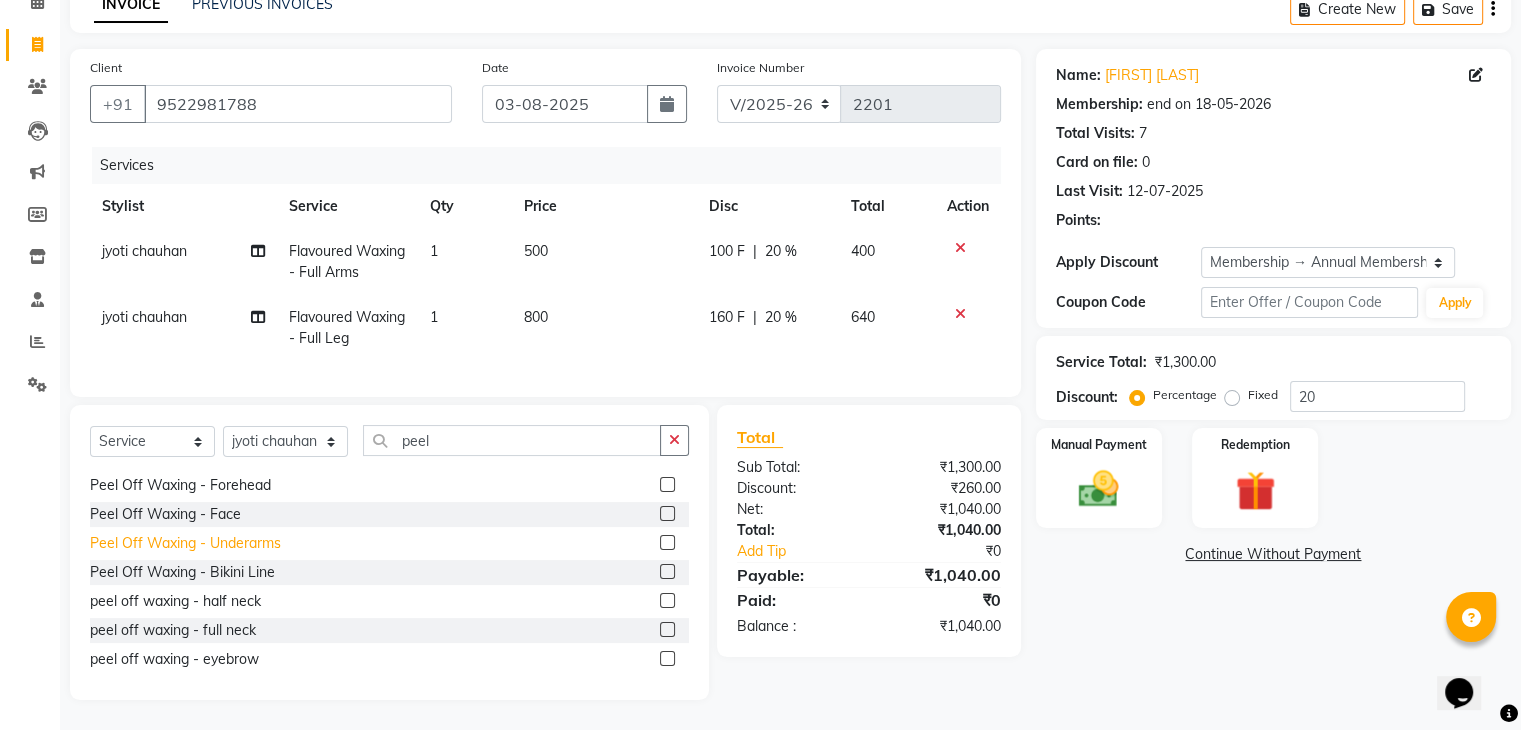 click on "Peel Off Waxing   -   Underarms" 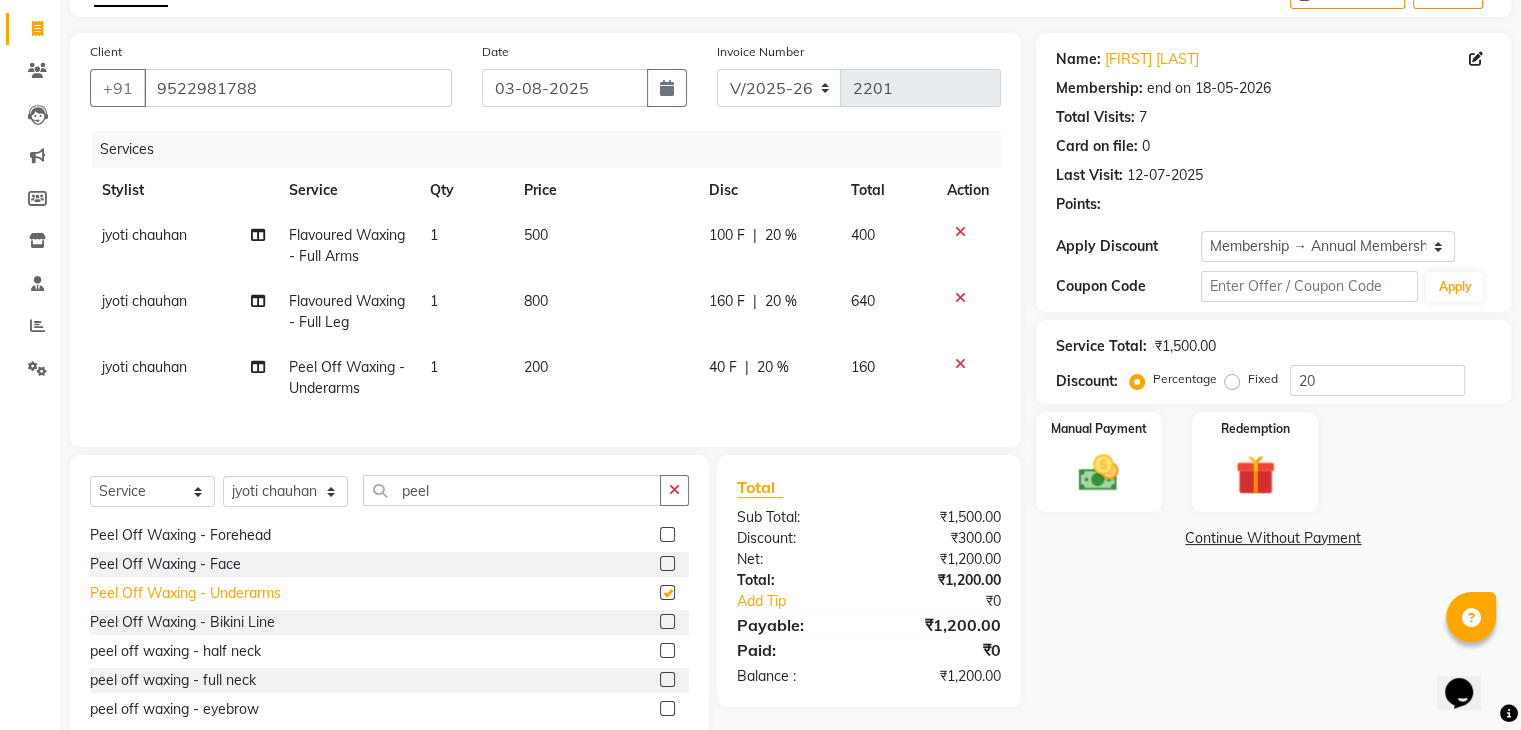 checkbox on "false" 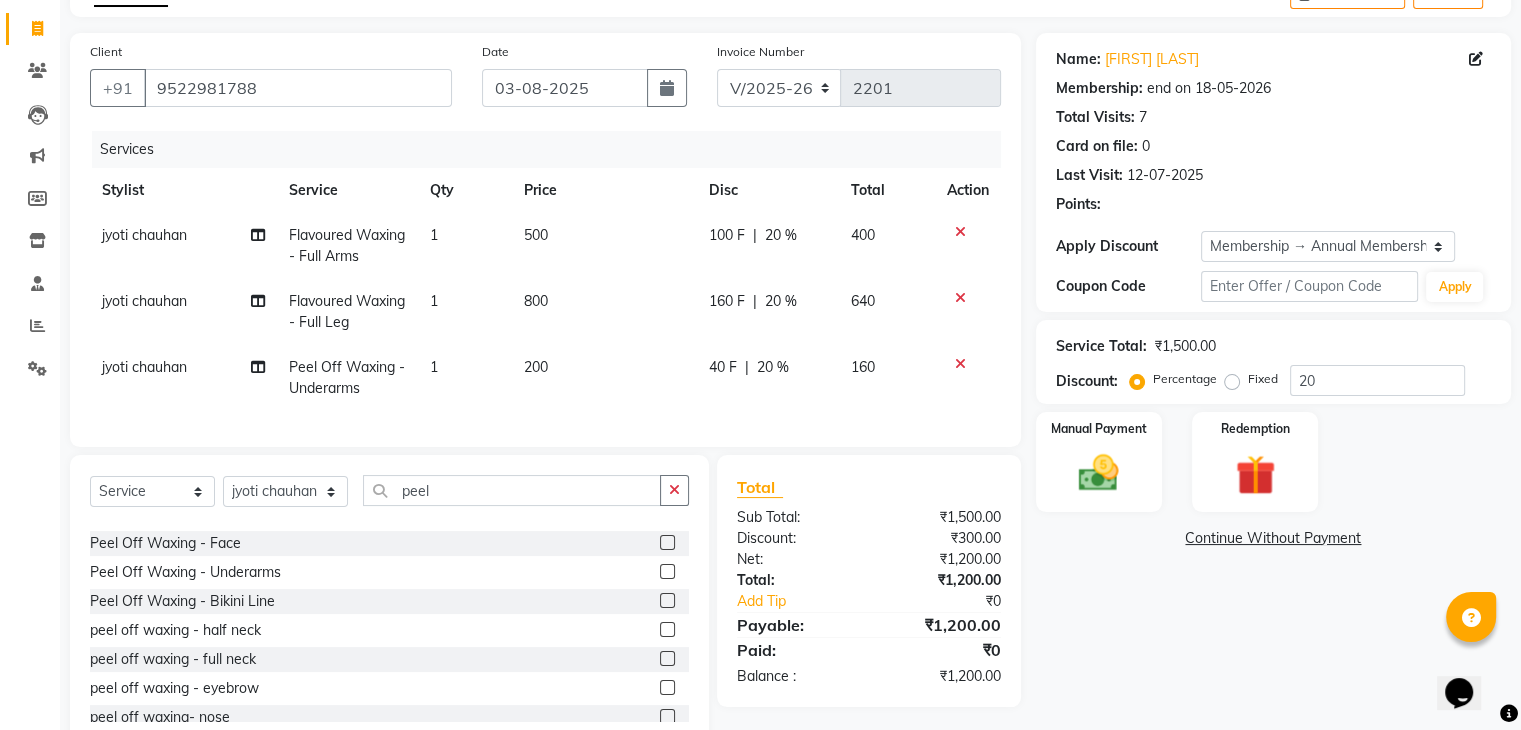 scroll, scrollTop: 176, scrollLeft: 0, axis: vertical 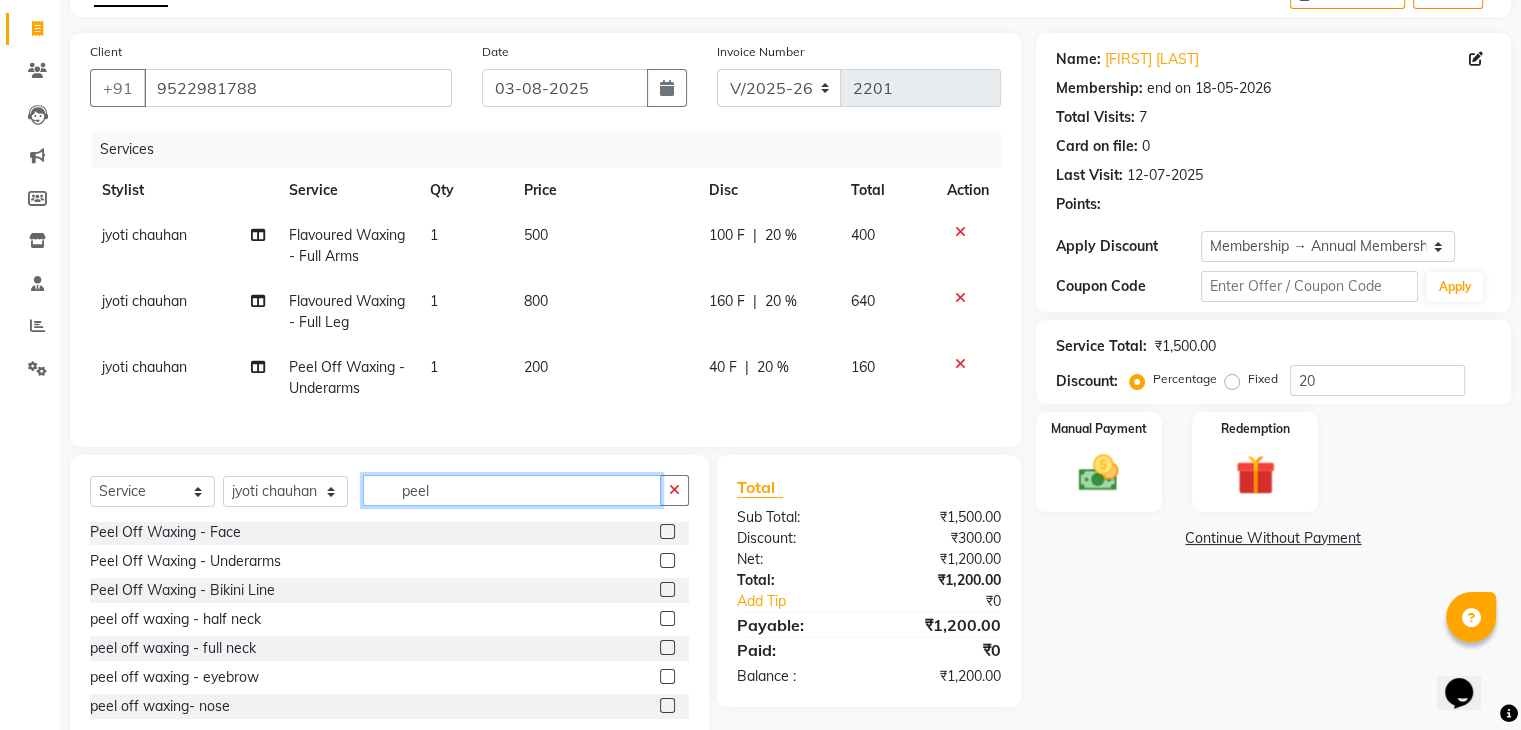 click on "peel" 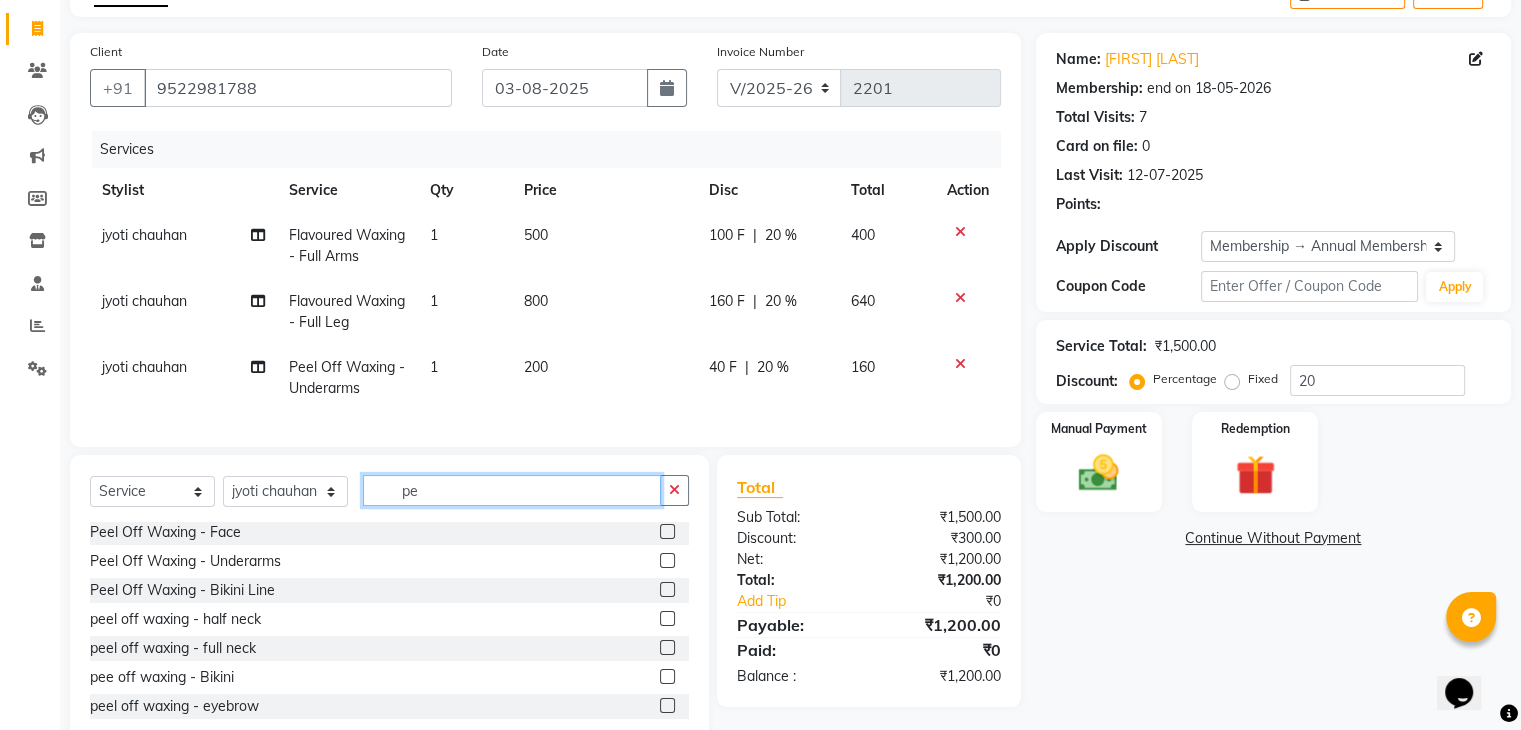 type on "p" 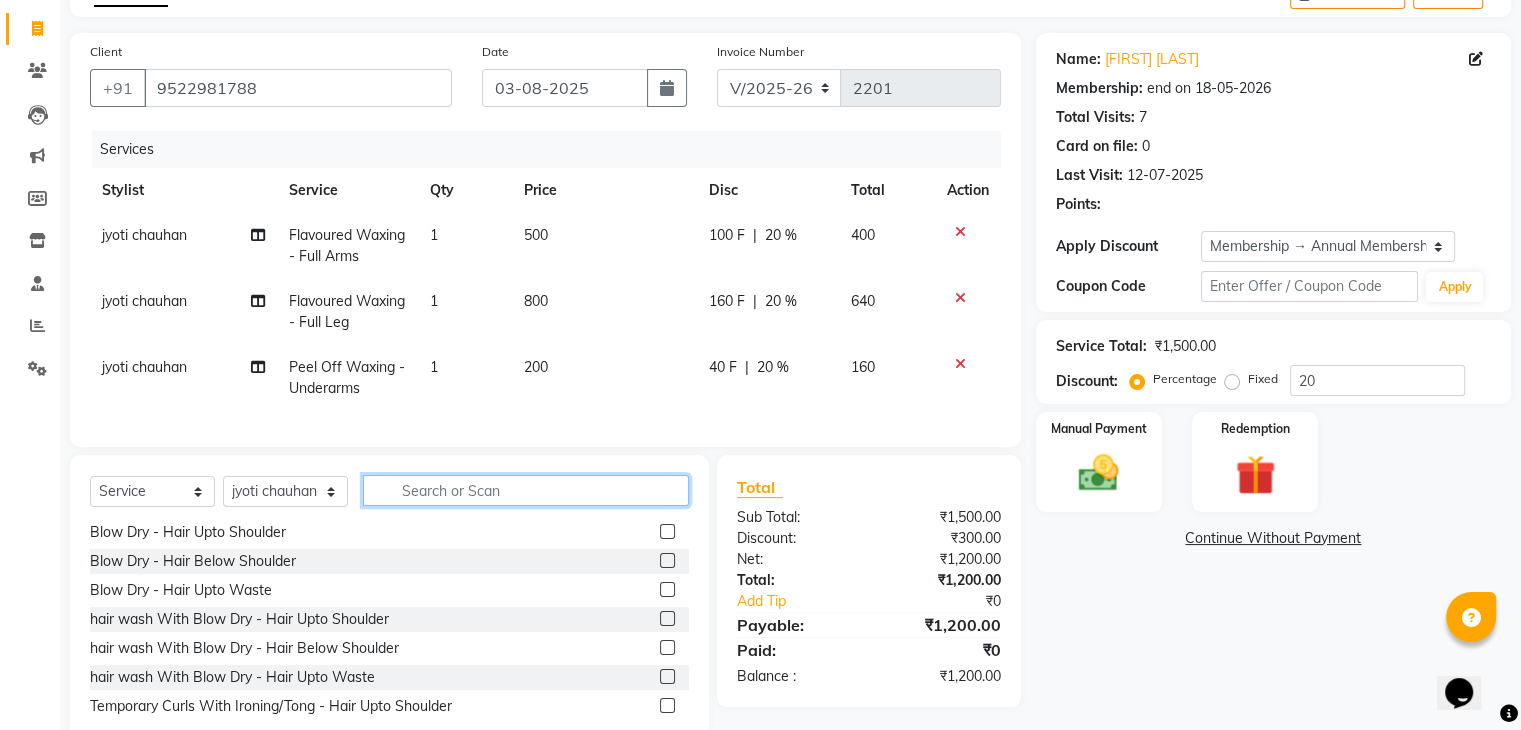 scroll, scrollTop: 1250, scrollLeft: 0, axis: vertical 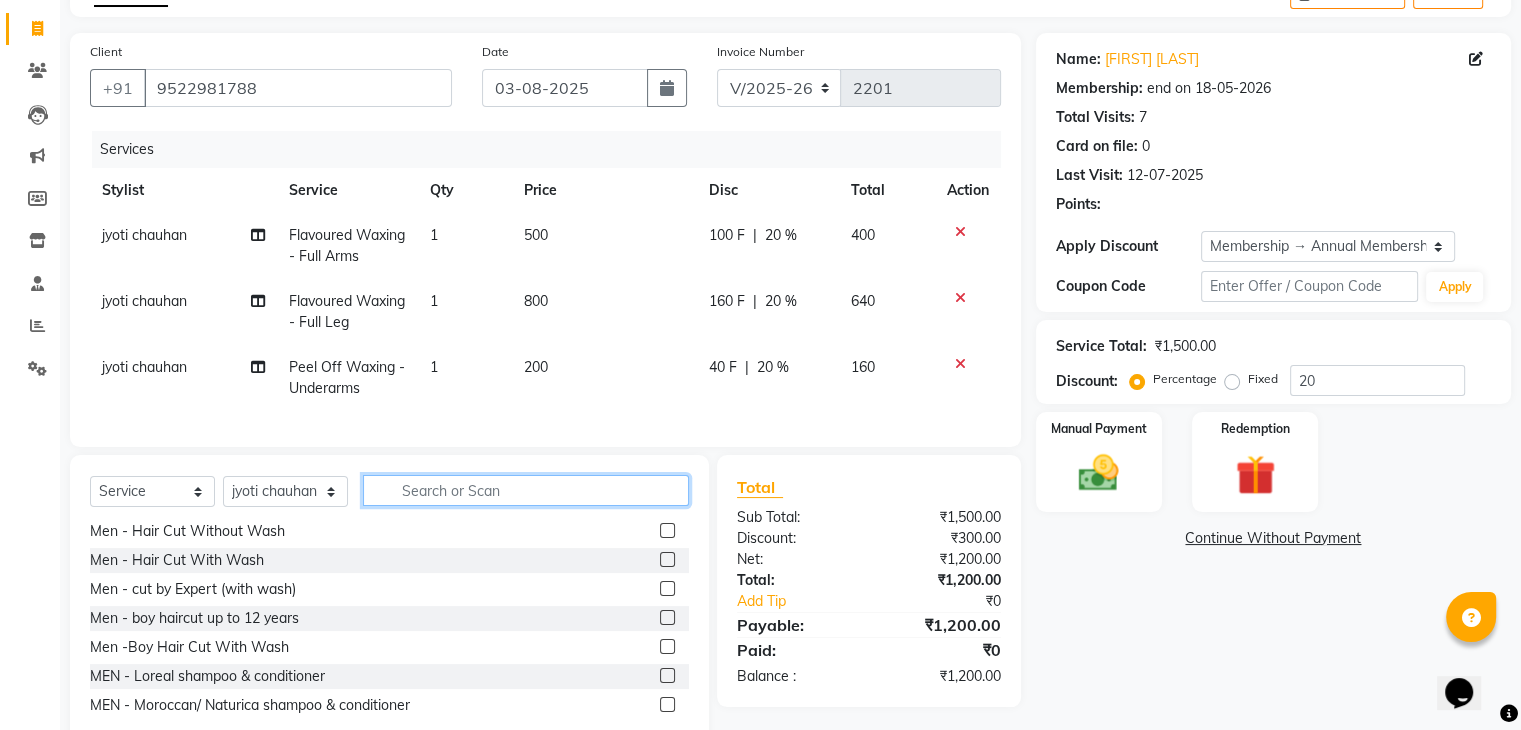 click 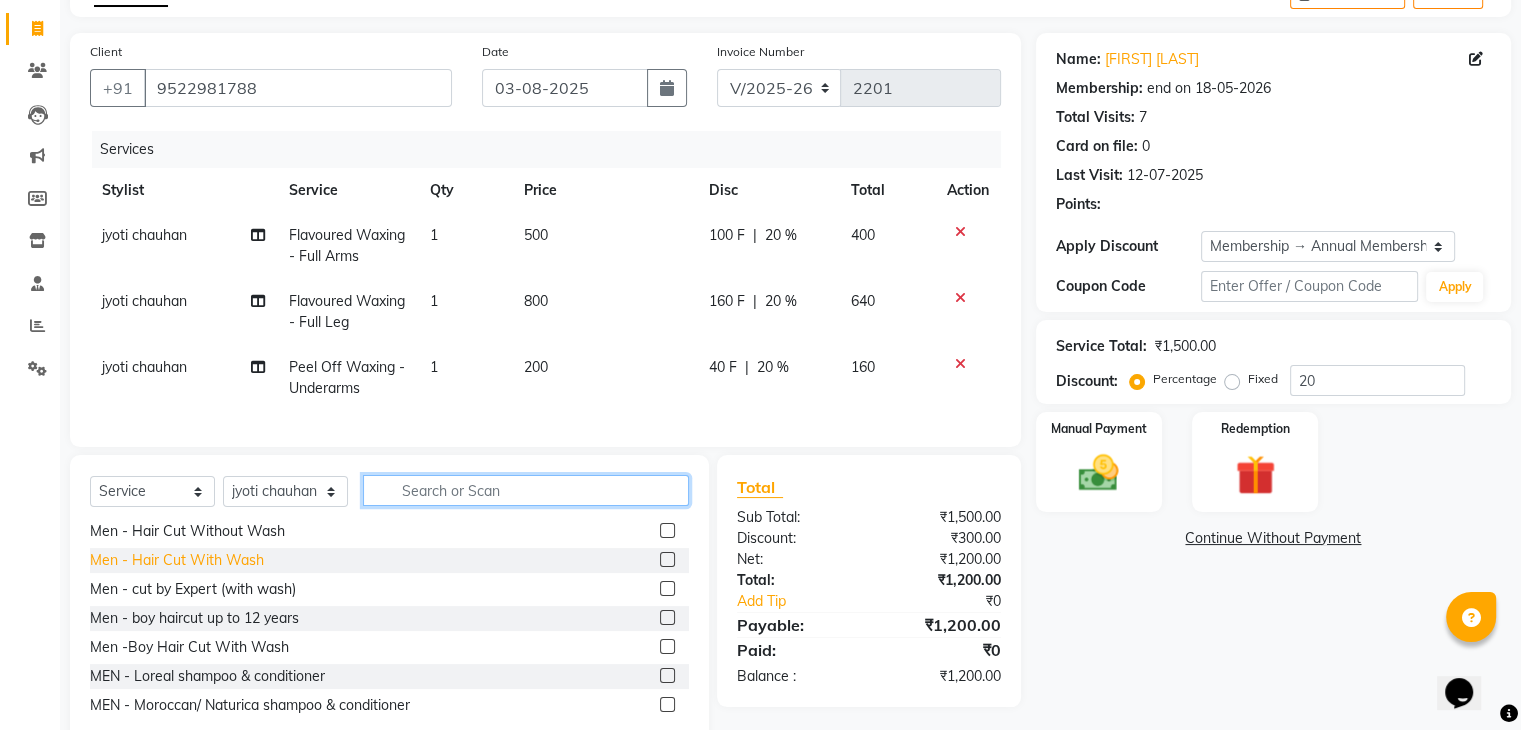 type 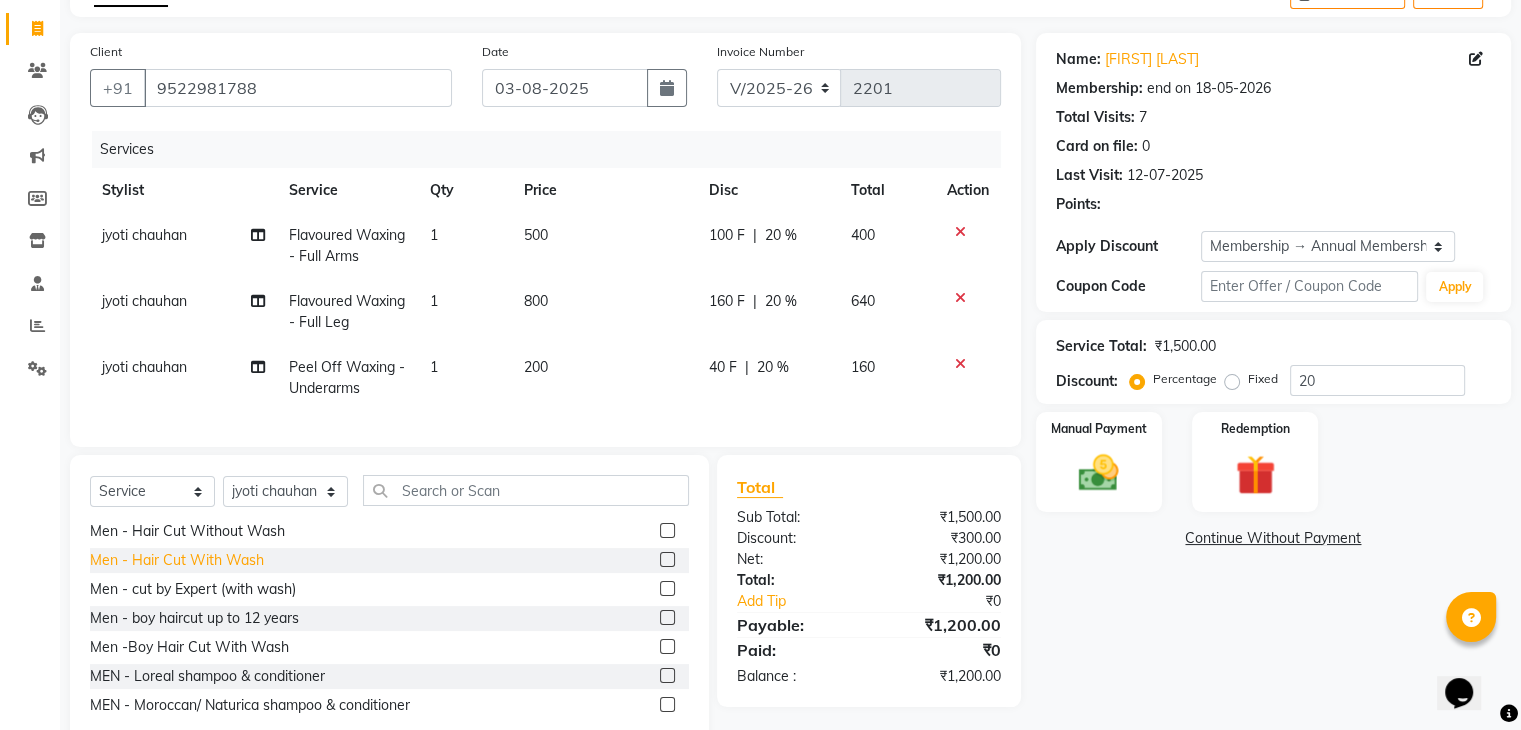 click on "Men   -   Hair Cut With Wash" 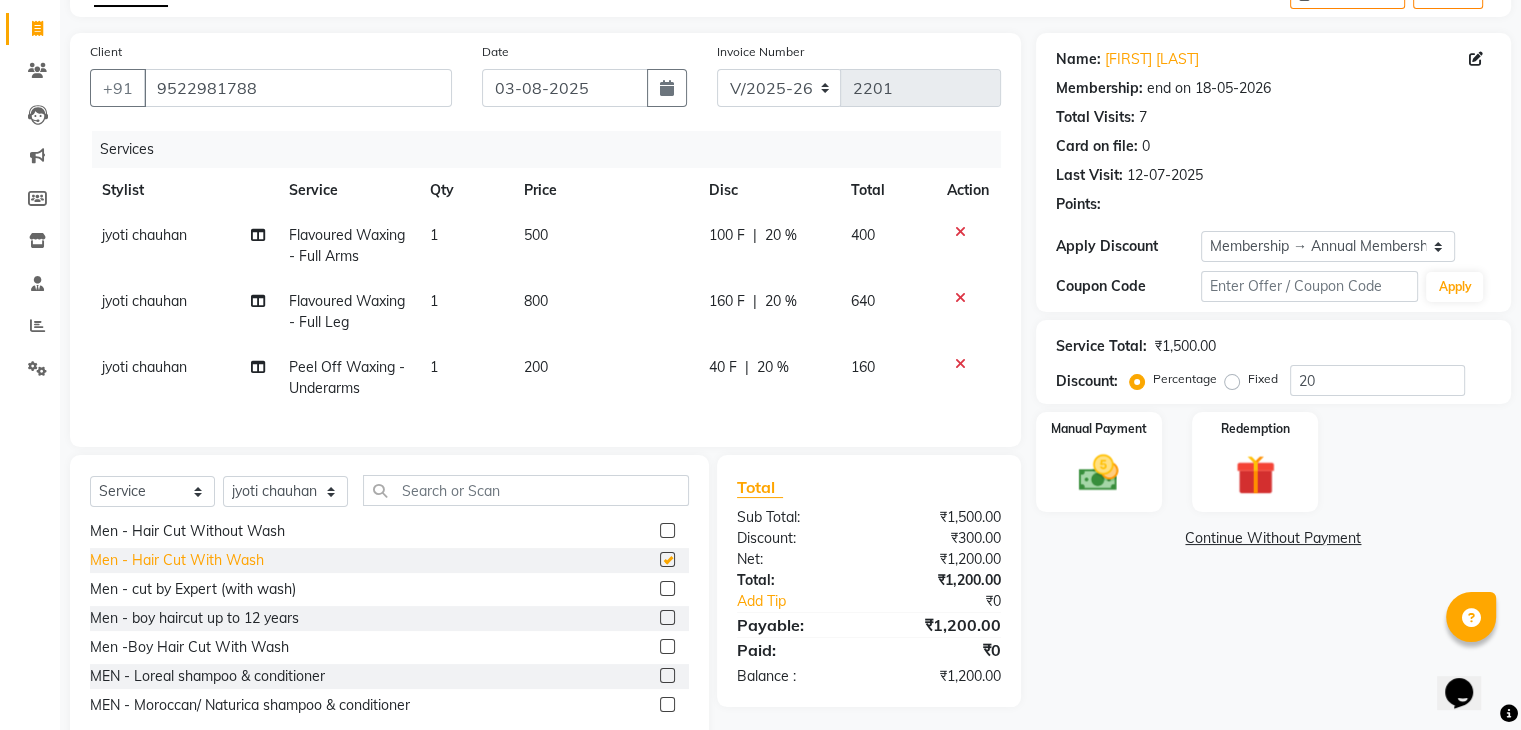 checkbox on "false" 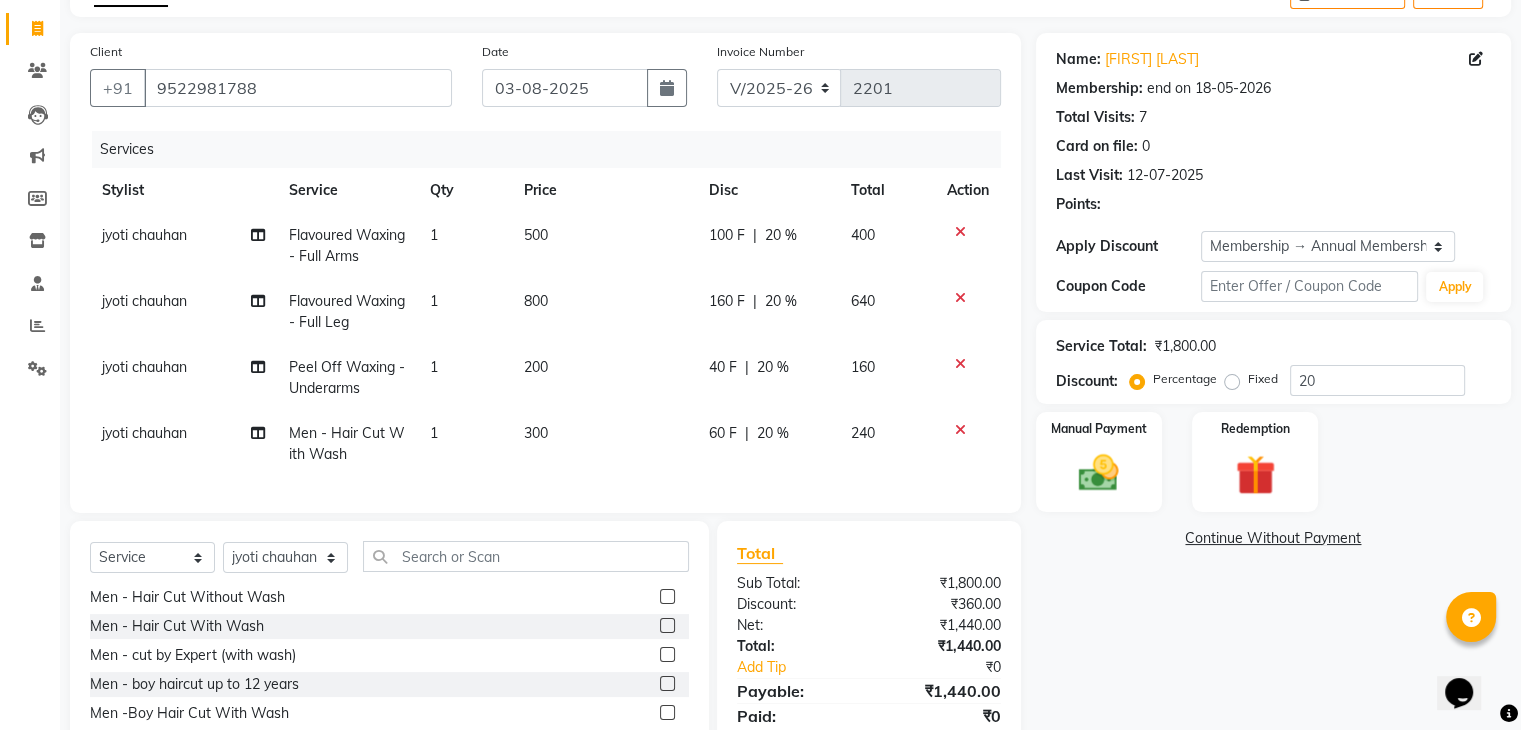 click 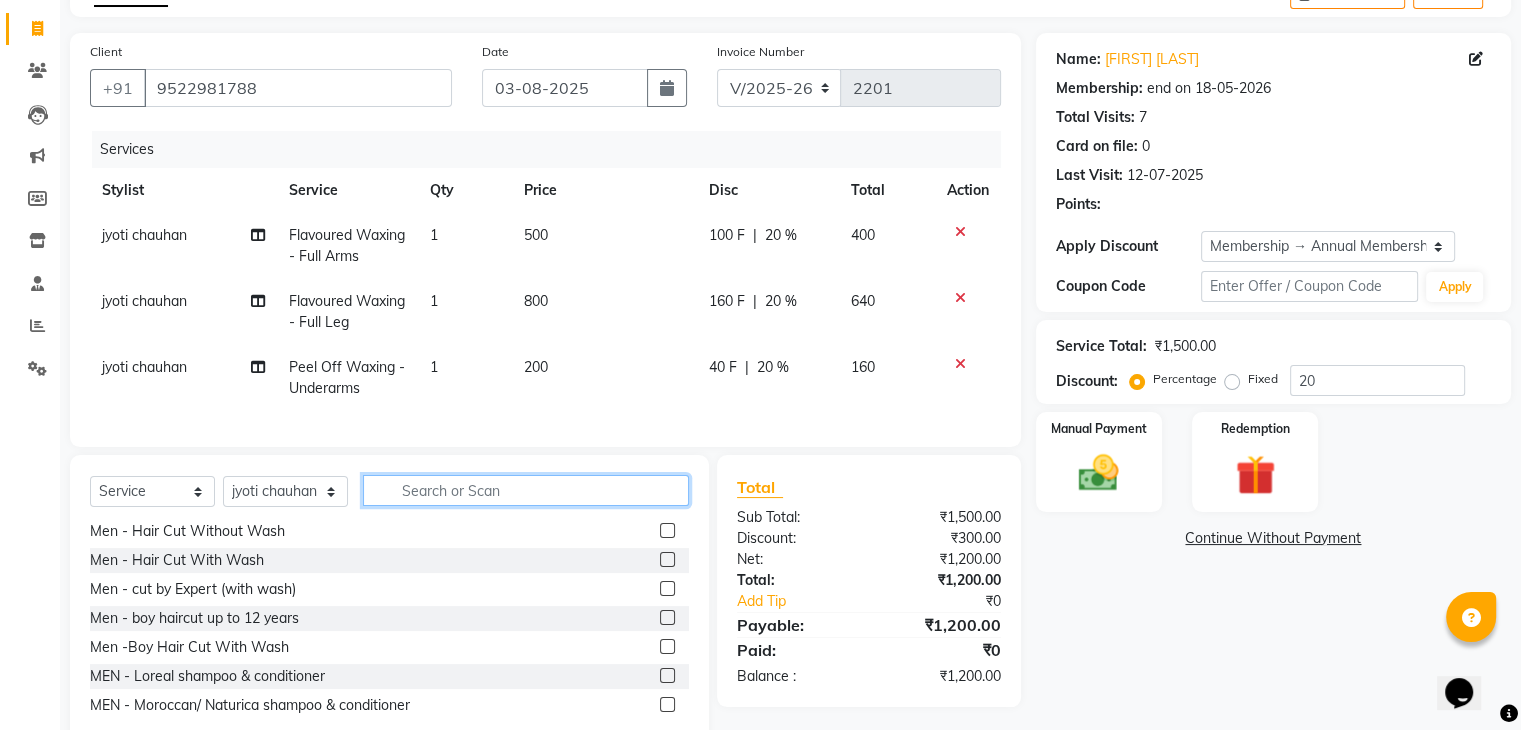 click 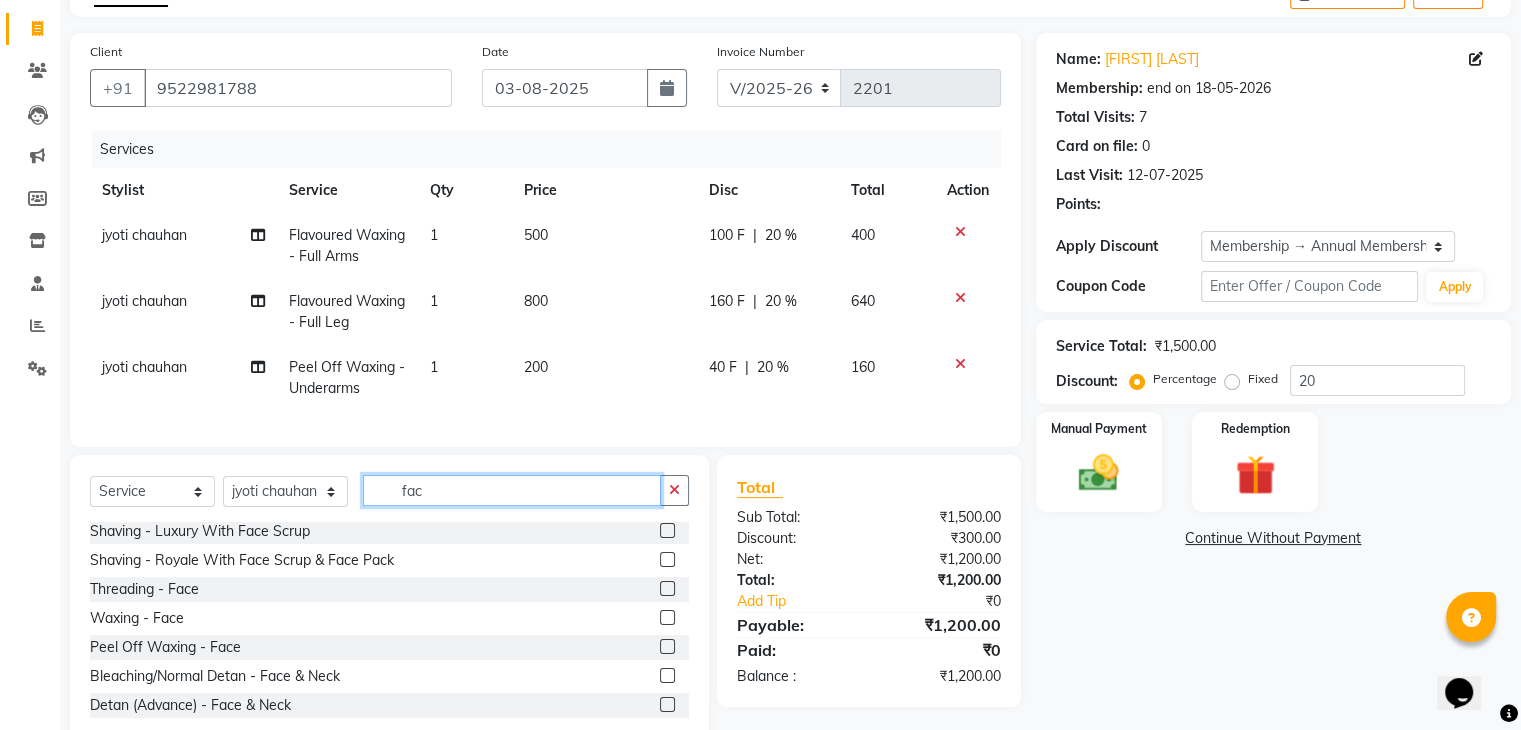 scroll, scrollTop: 4, scrollLeft: 0, axis: vertical 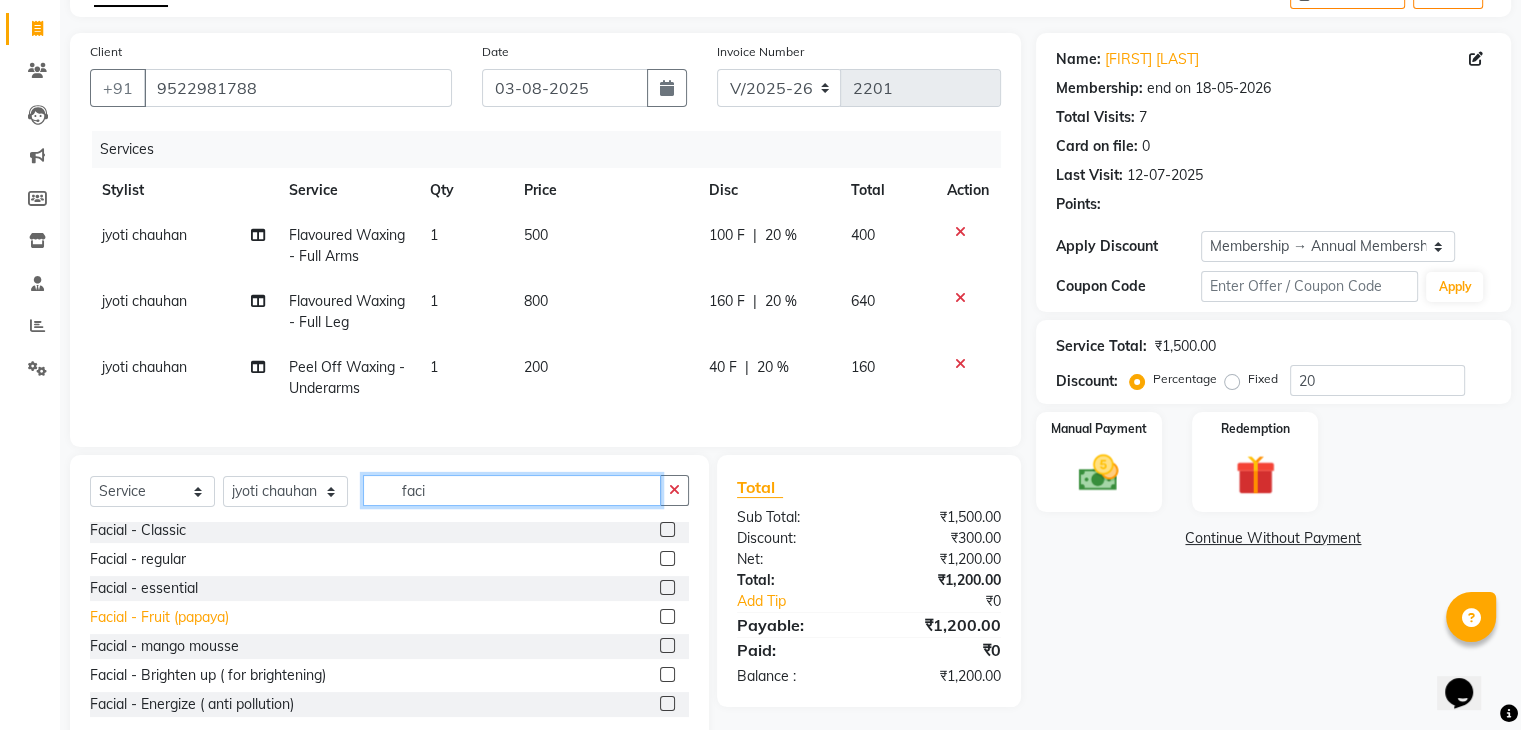 type on "faci" 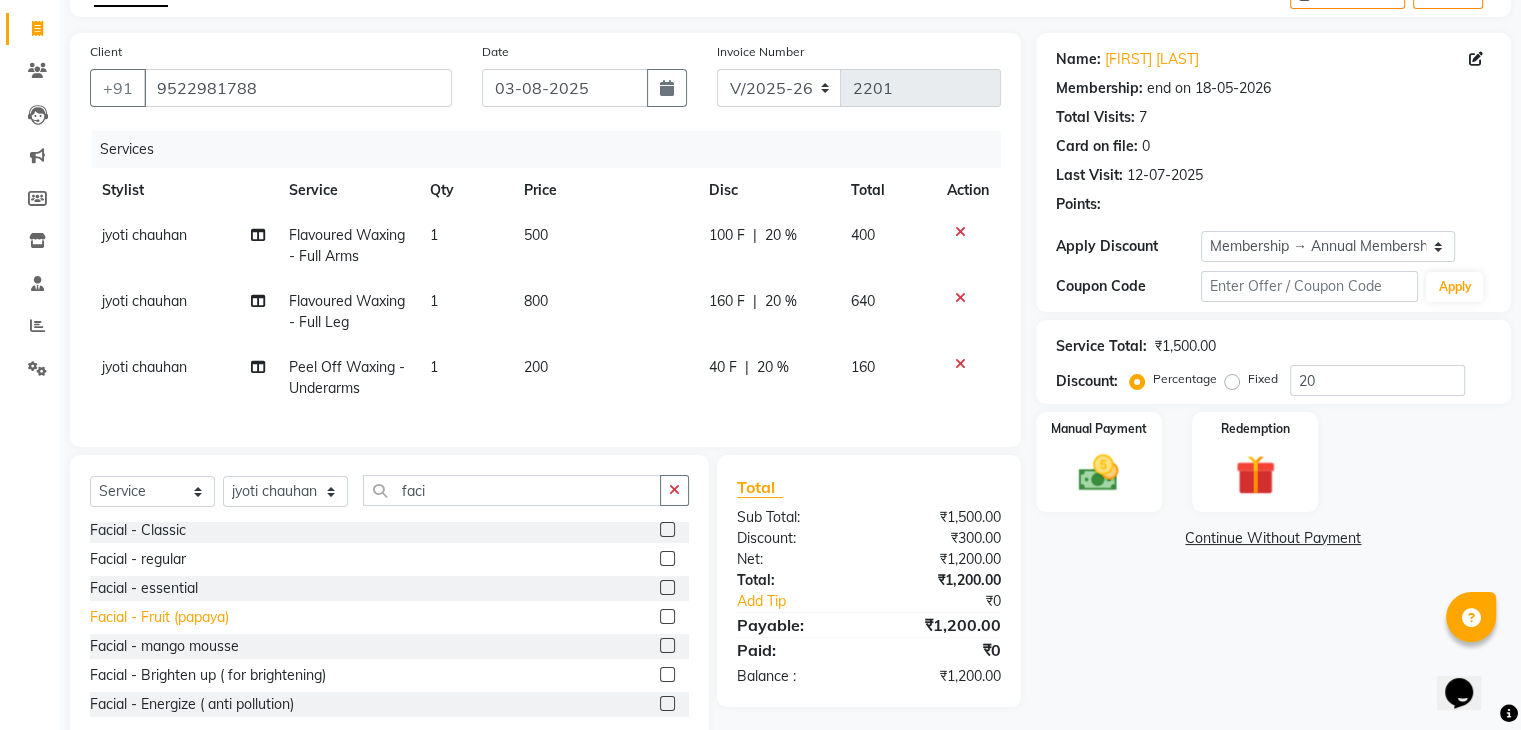 click on "Facial   -   Fruit (papaya)" 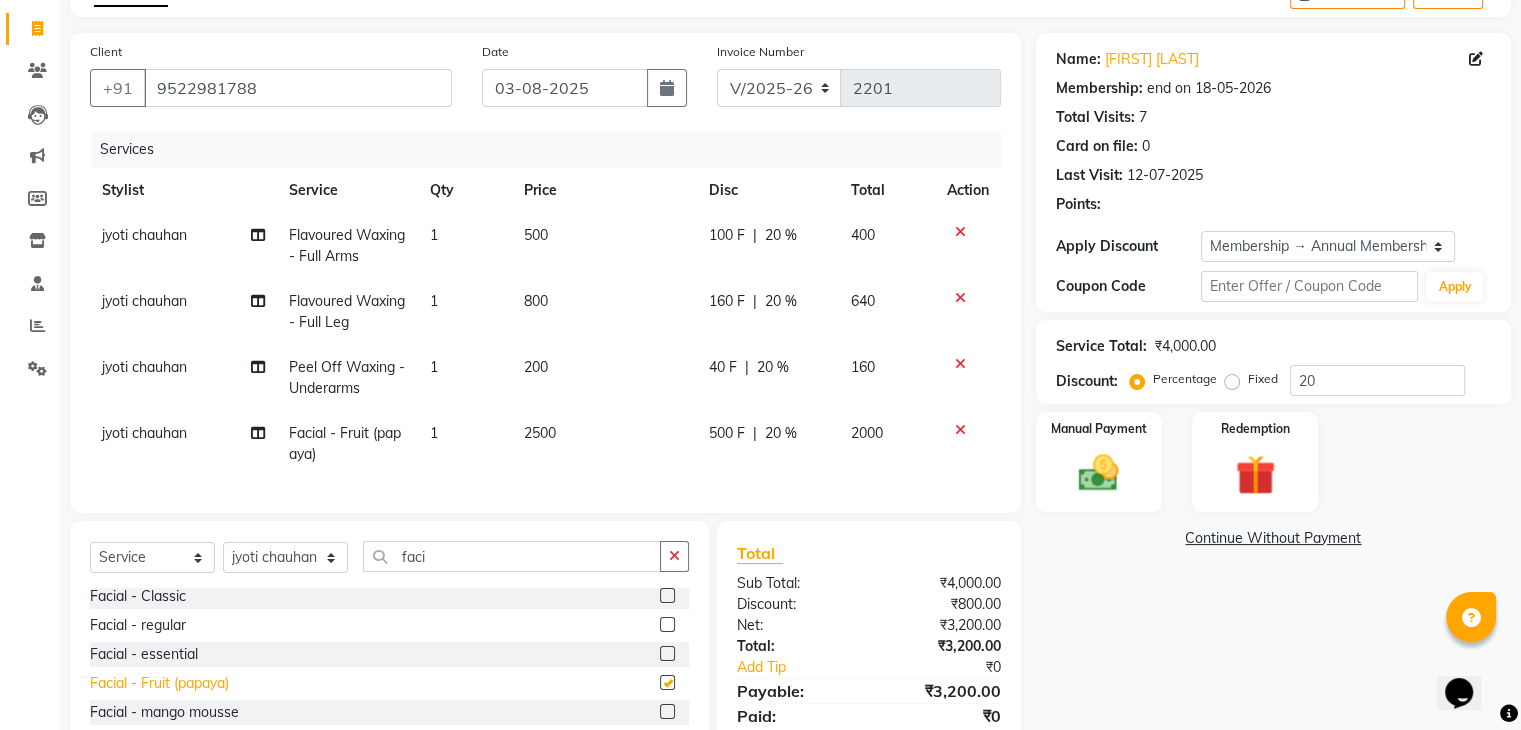 checkbox on "false" 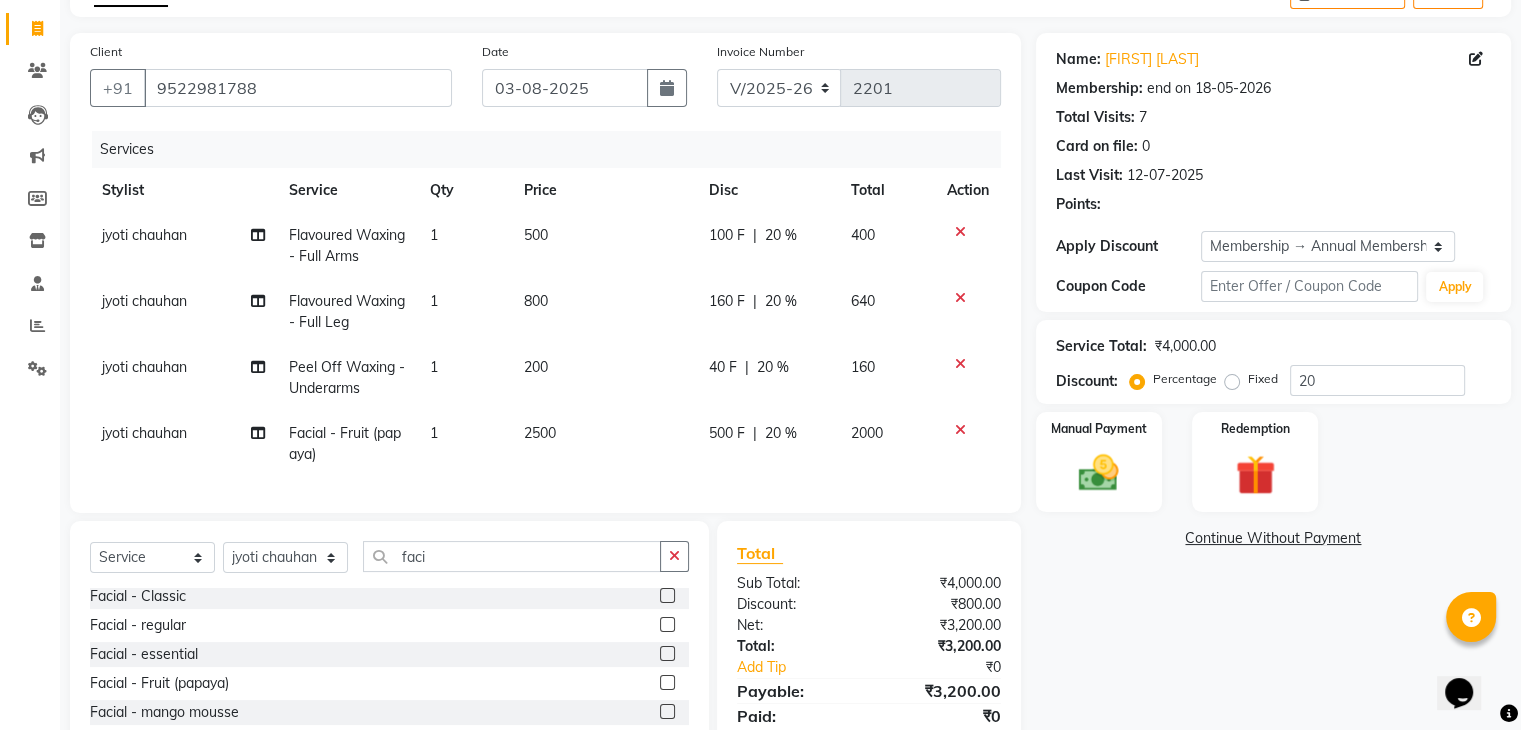 click on "2500" 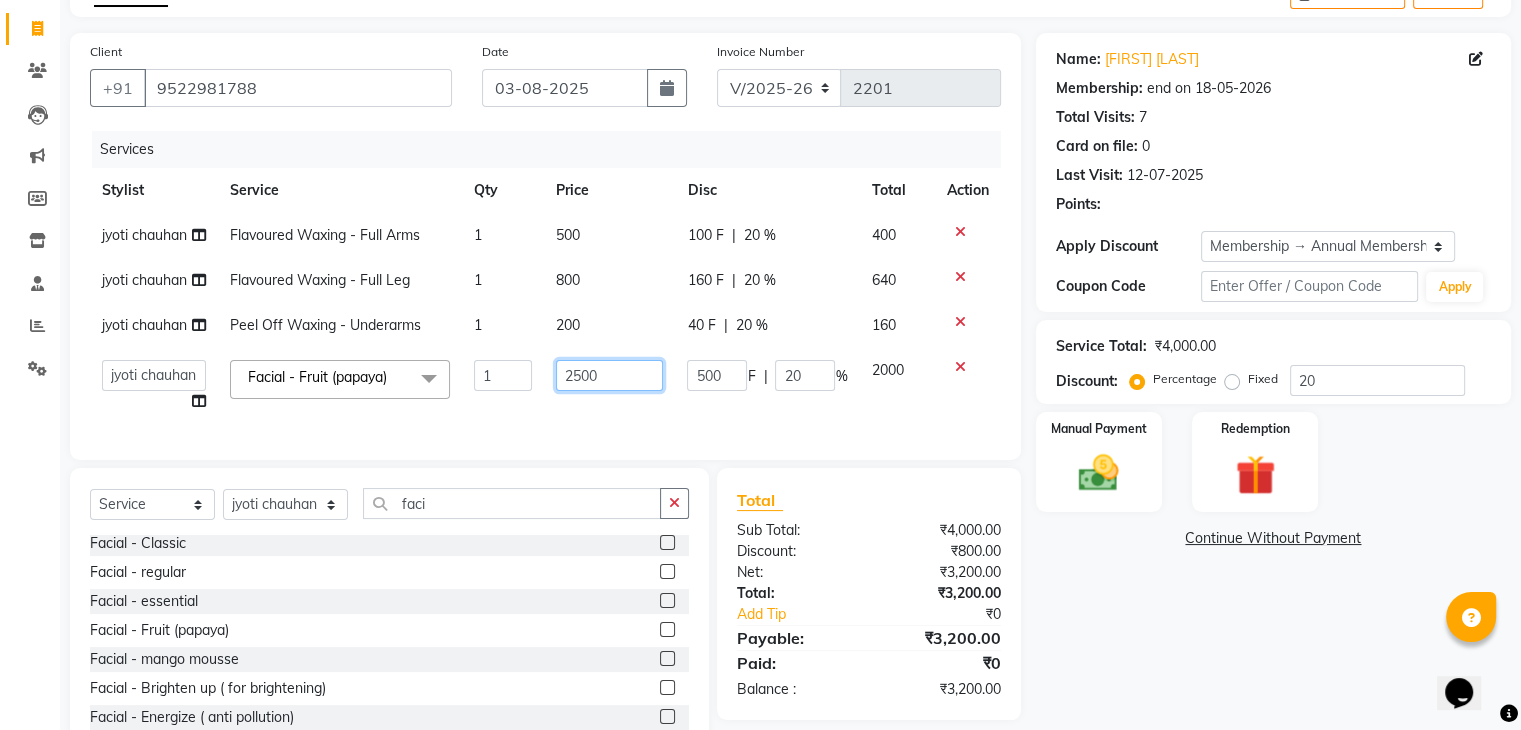 click on "2500" 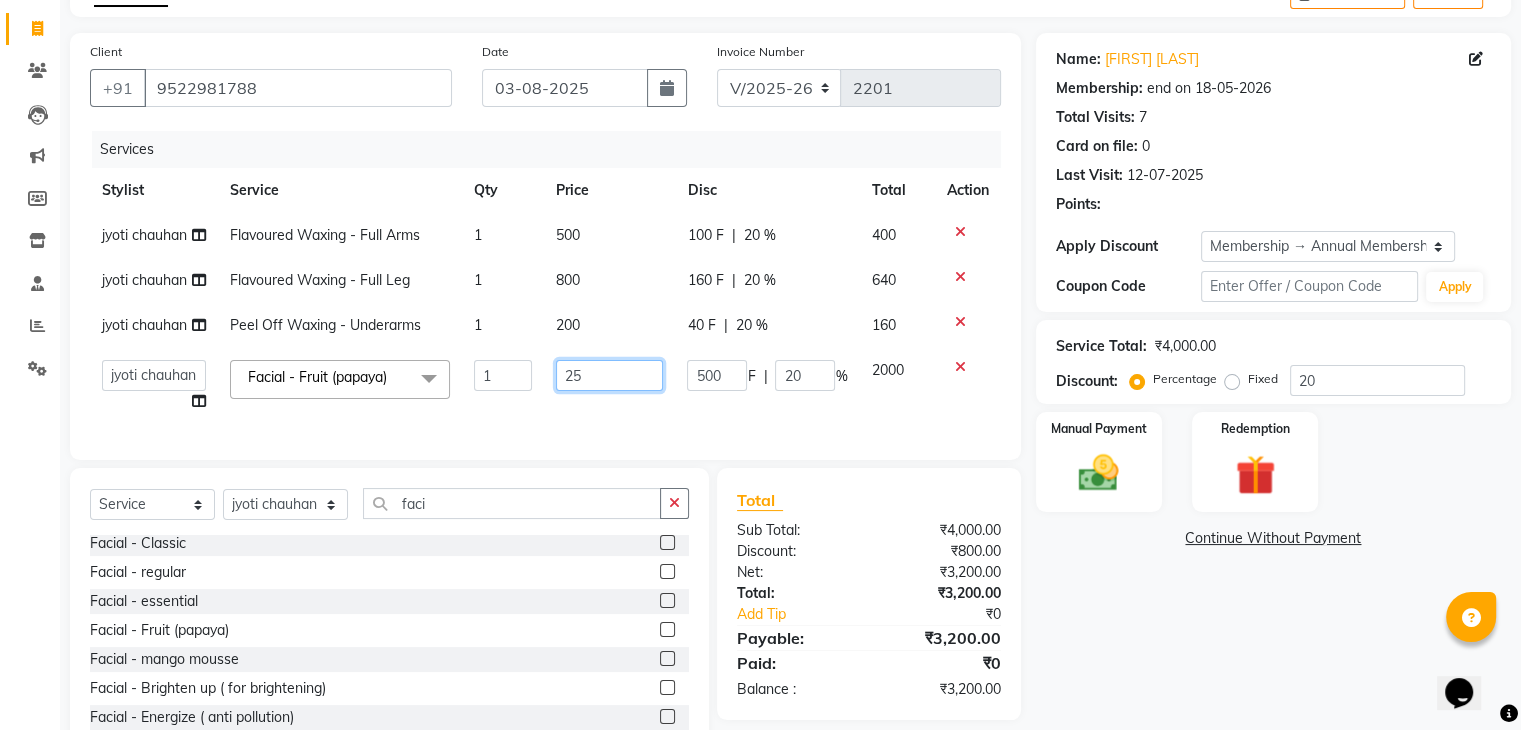type on "2" 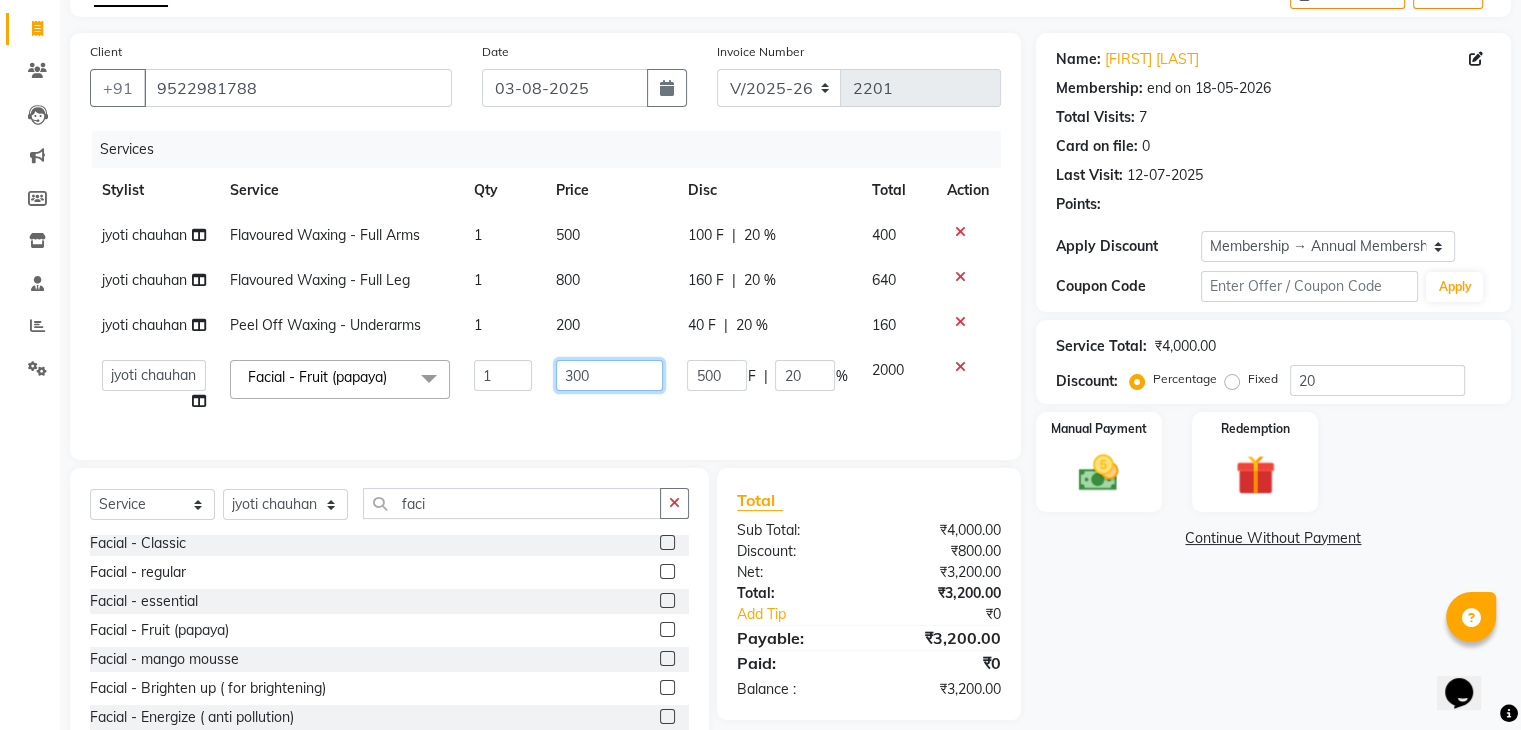 type on "3000" 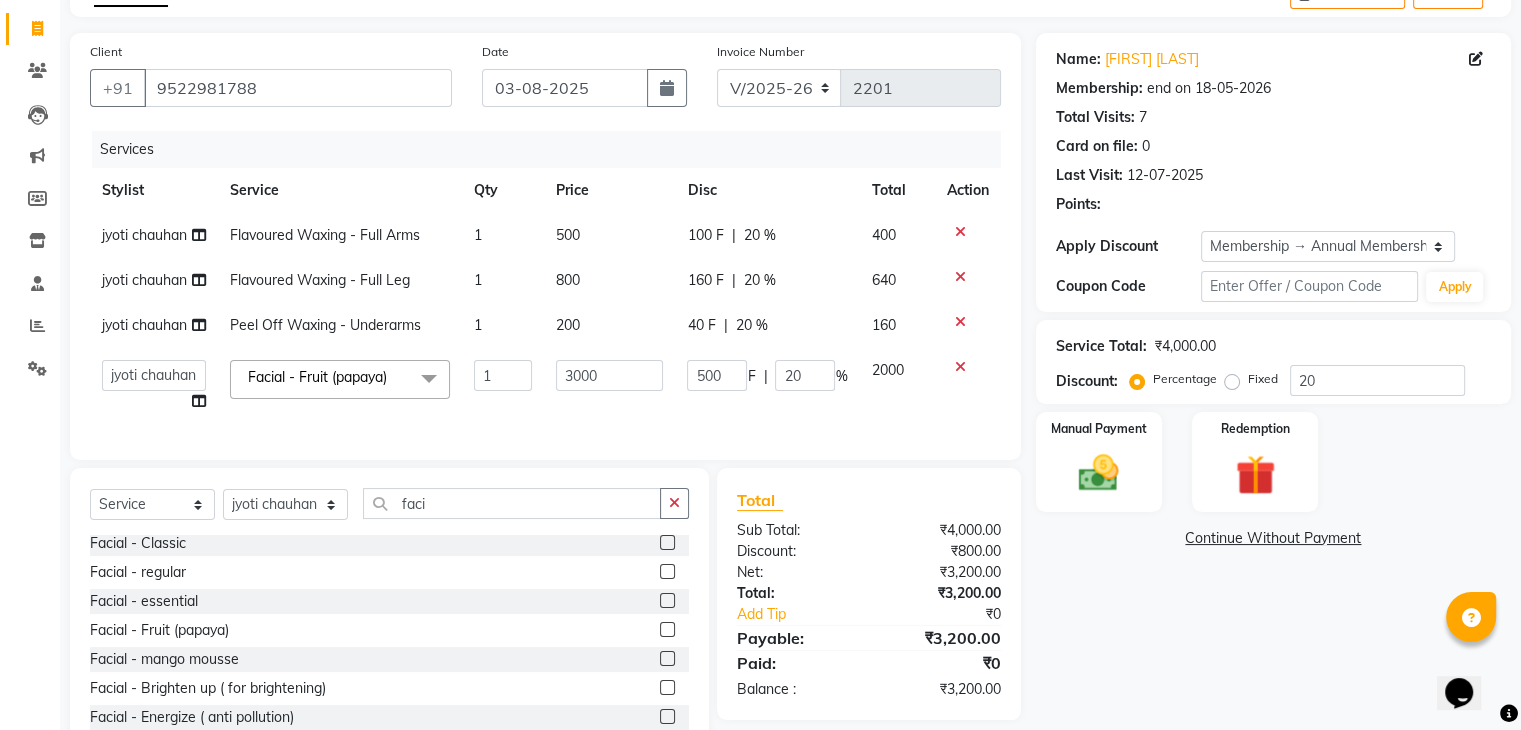 click on "Name: Taniya Sharma Membership: end on 18-05-2026 Total Visits:  7 Card on file:  0 Last Visit:   12-07-2025 Points:  Apply Discount Select Membership → Annual Membership 1000 Coupon Code Apply Service Total:  ₹4,000.00  Discount:  Percentage   Fixed  20 Manual Payment Redemption  Continue Without Payment" 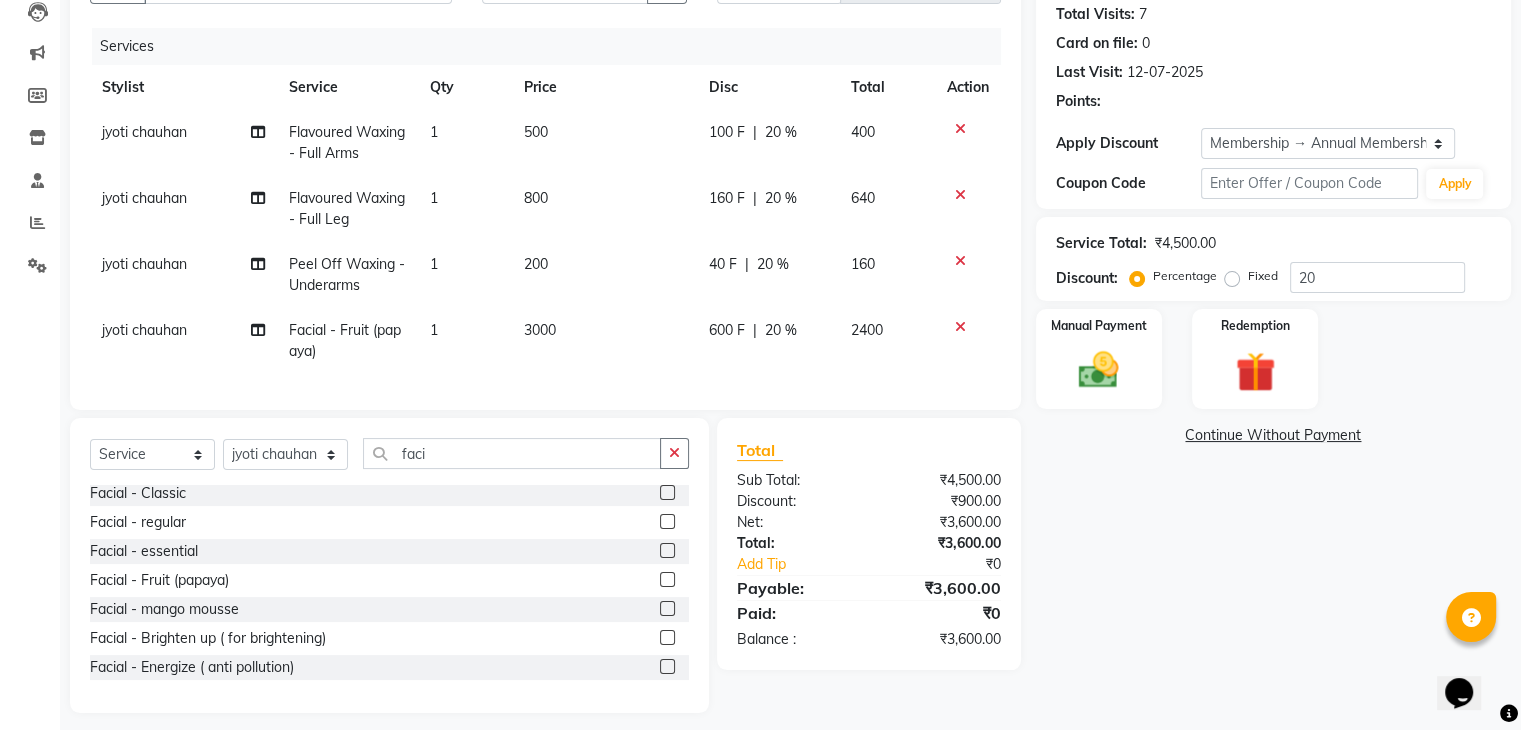 scroll, scrollTop: 0, scrollLeft: 0, axis: both 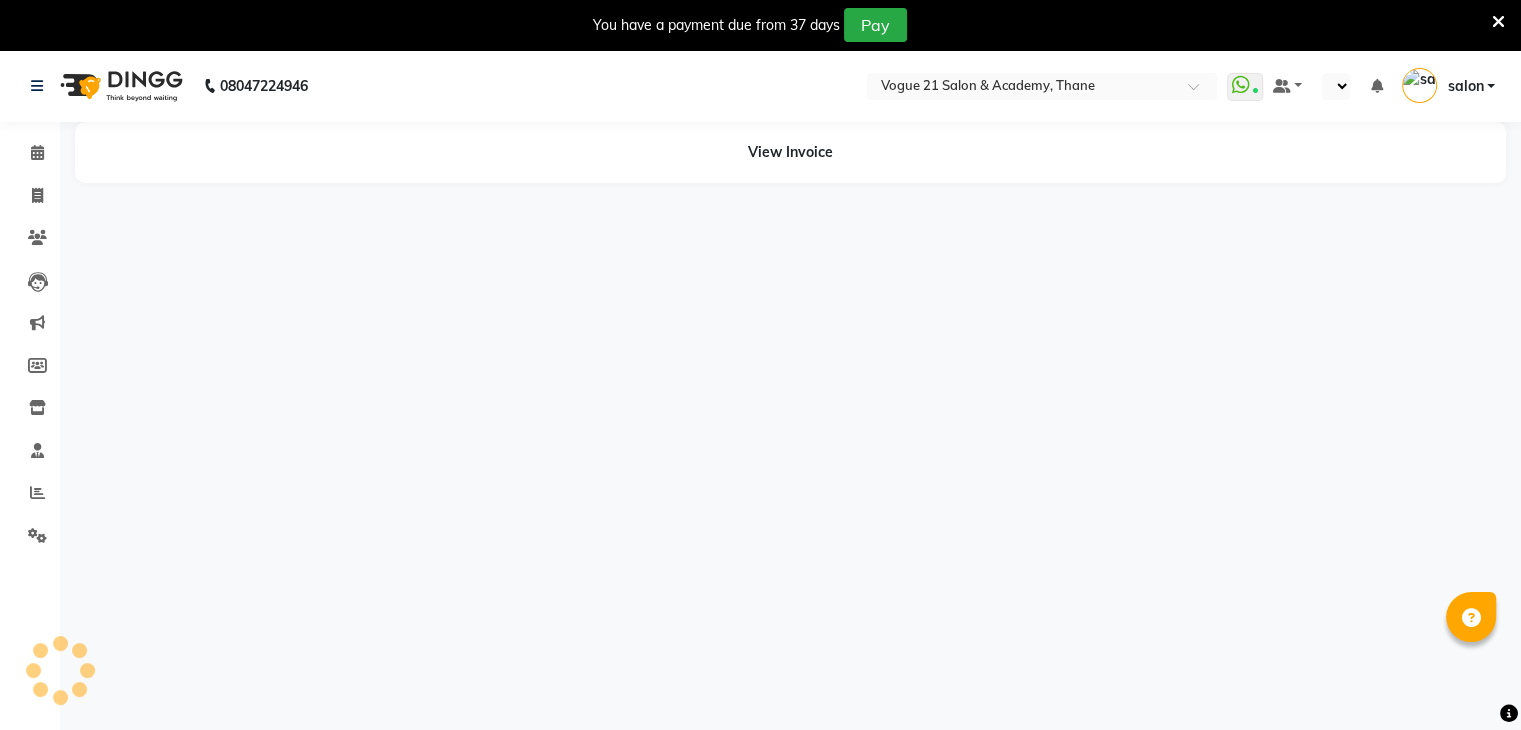 select on "en" 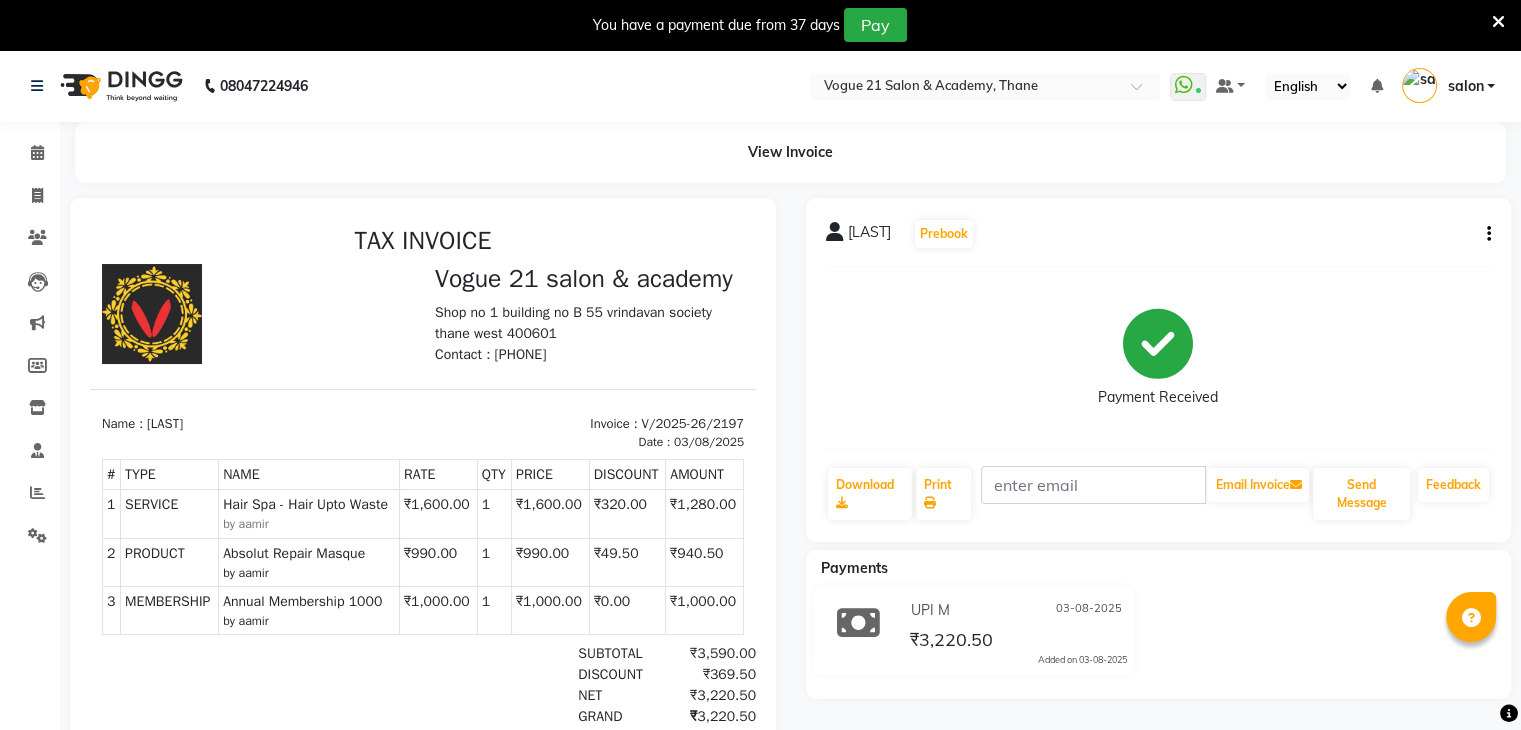 scroll, scrollTop: 0, scrollLeft: 0, axis: both 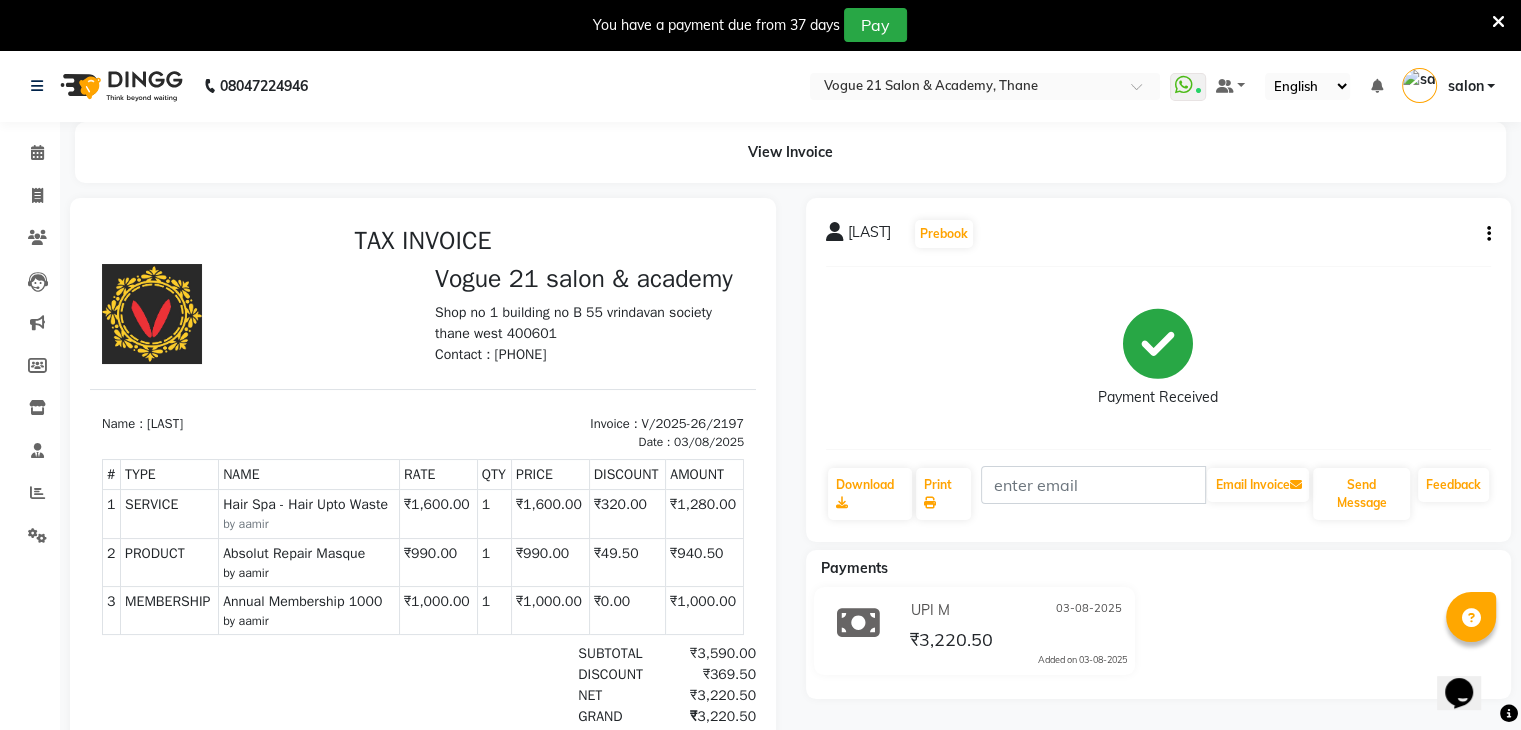 click at bounding box center [1498, 22] 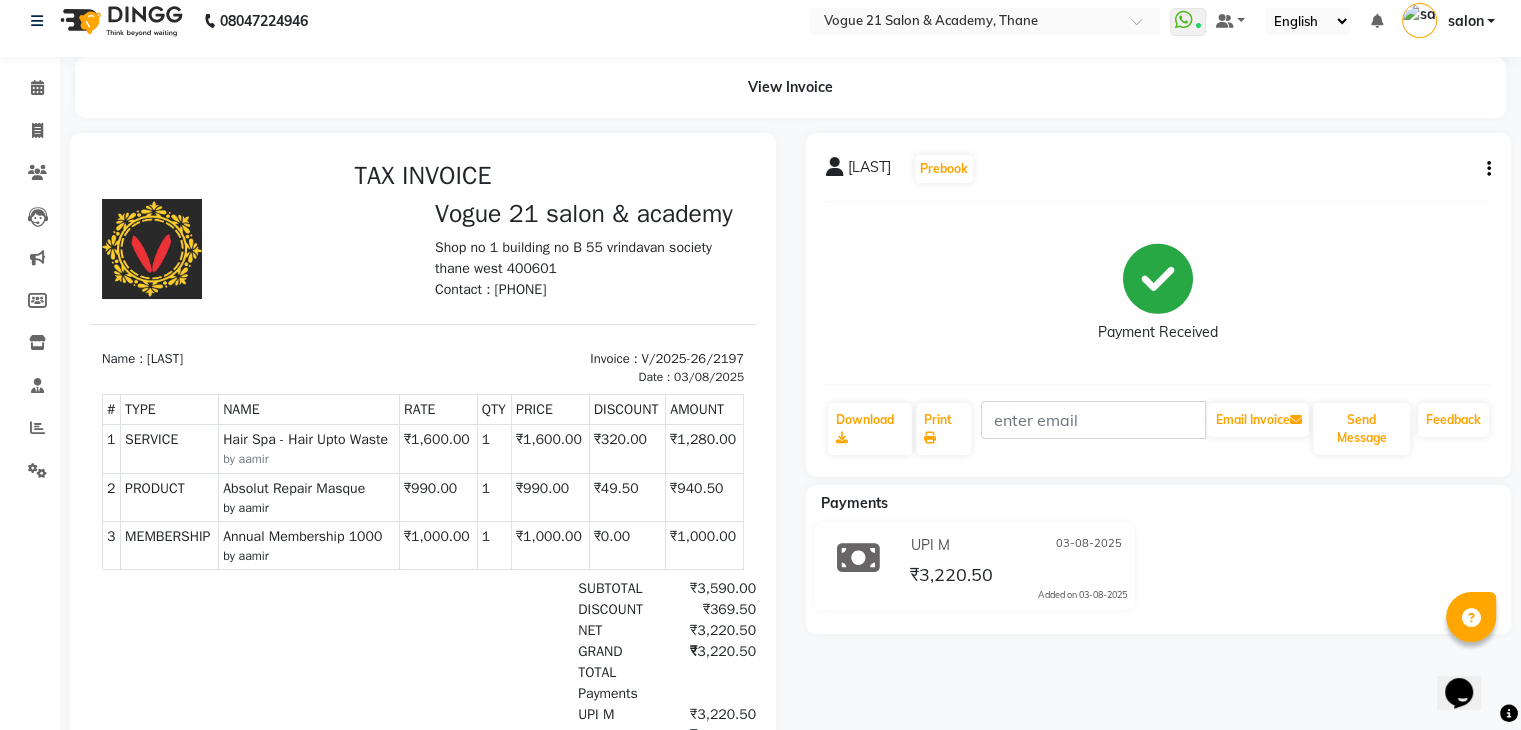 scroll, scrollTop: 0, scrollLeft: 0, axis: both 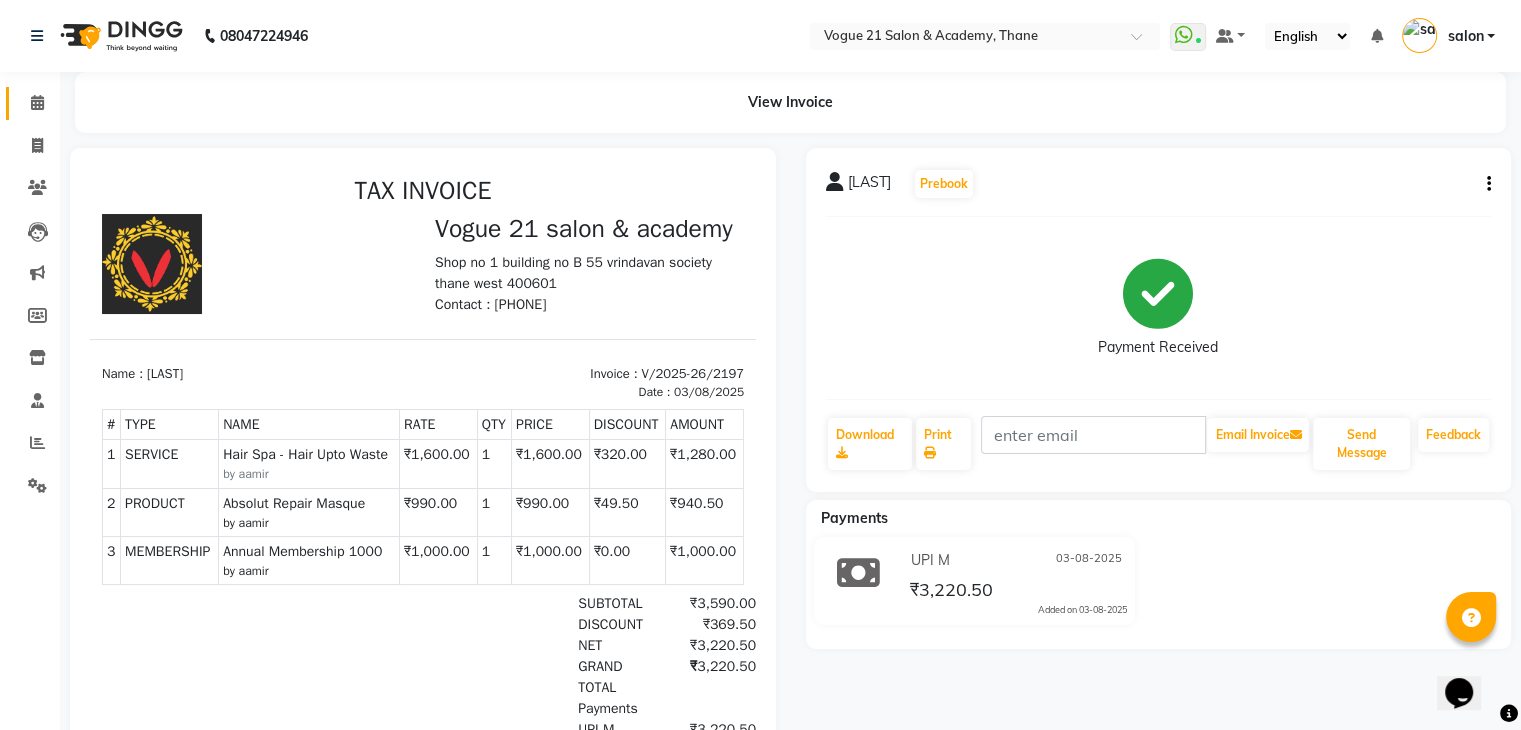 click on "Calendar" 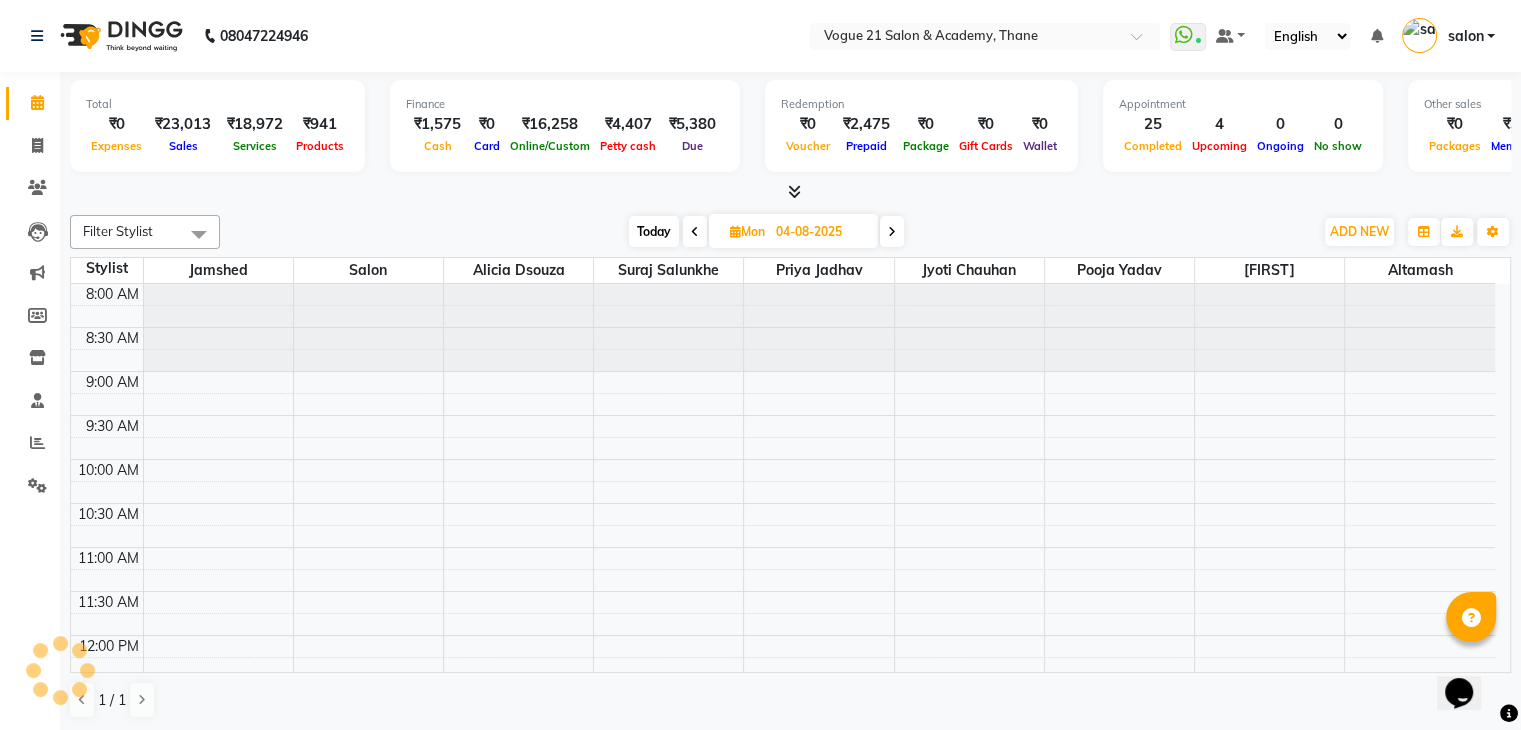 scroll, scrollTop: 0, scrollLeft: 0, axis: both 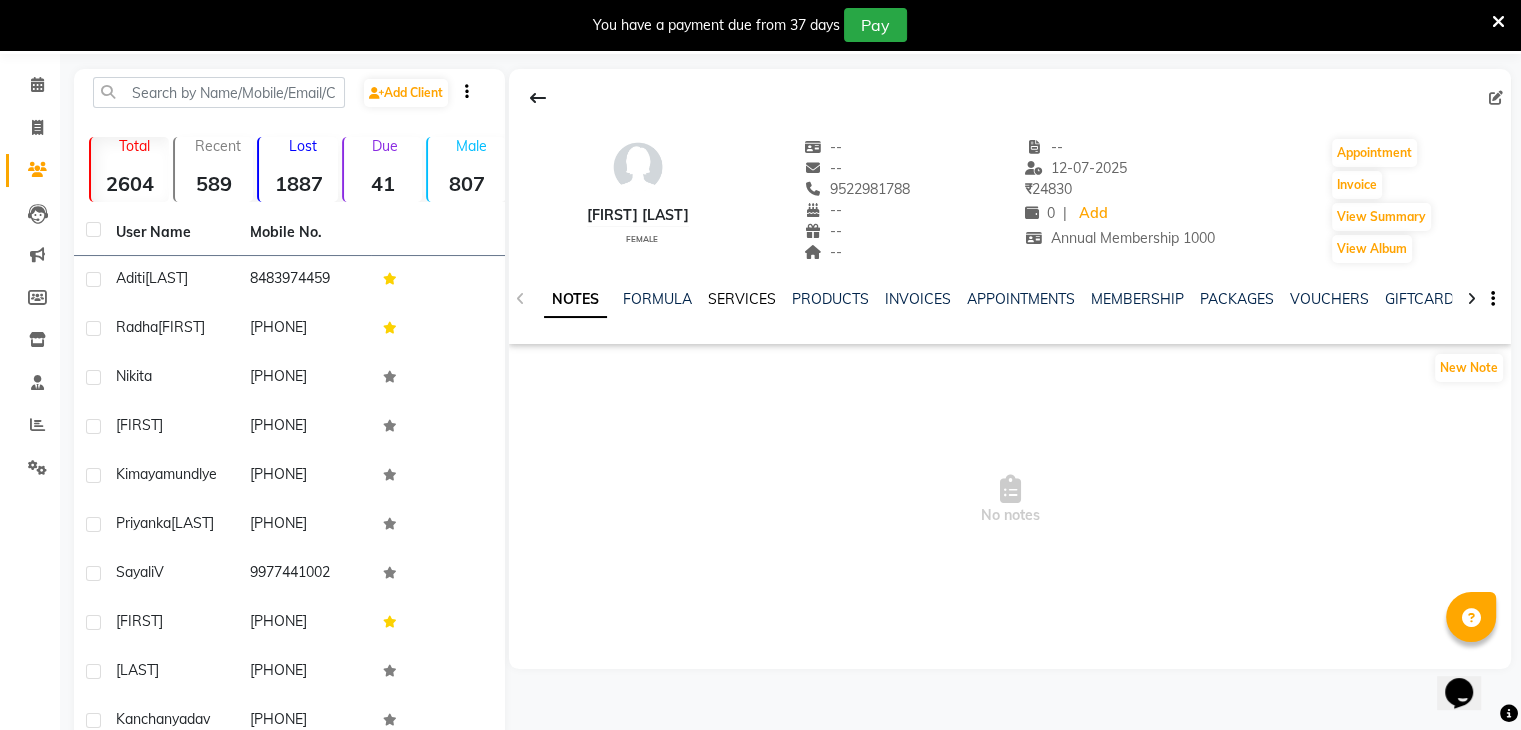 click on "SERVICES" 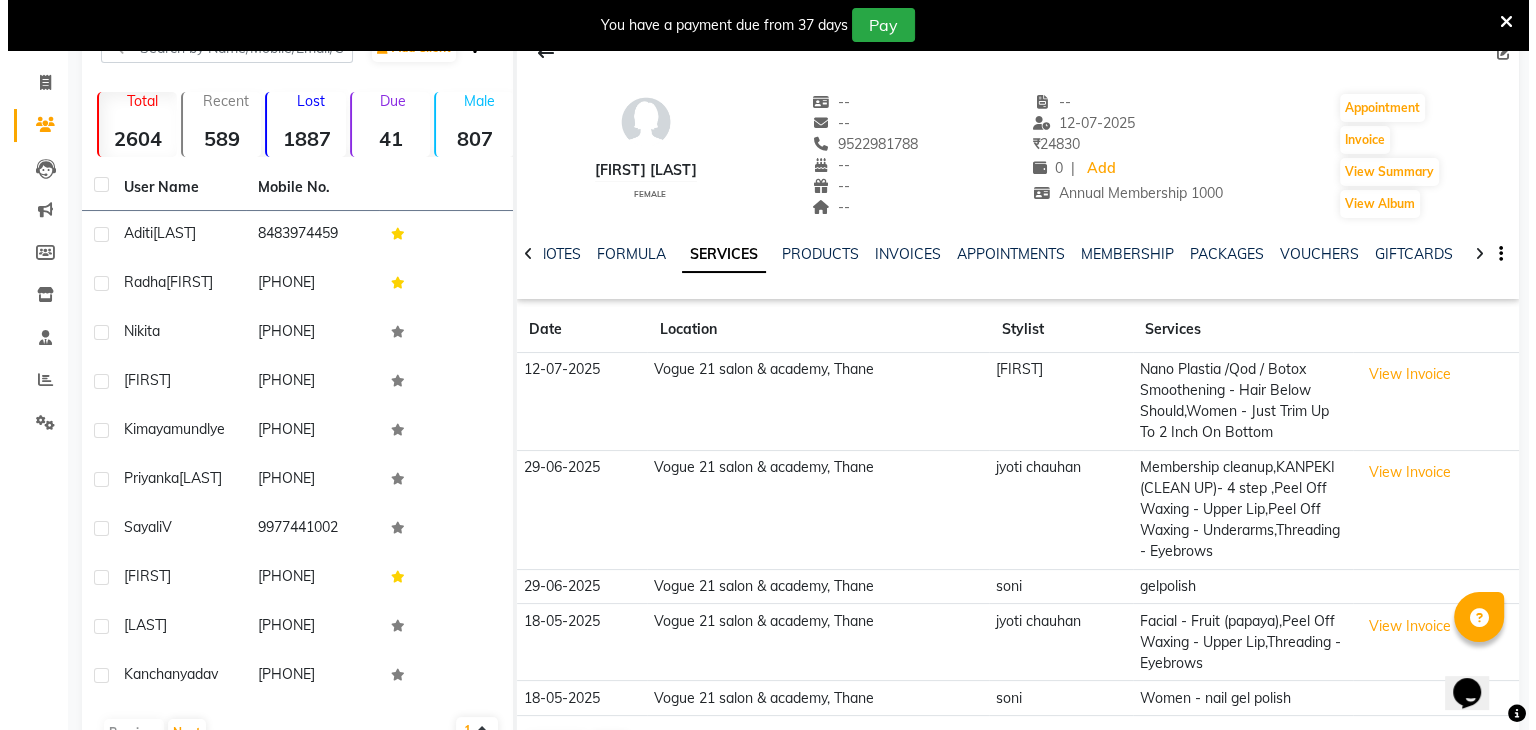 scroll, scrollTop: 184, scrollLeft: 0, axis: vertical 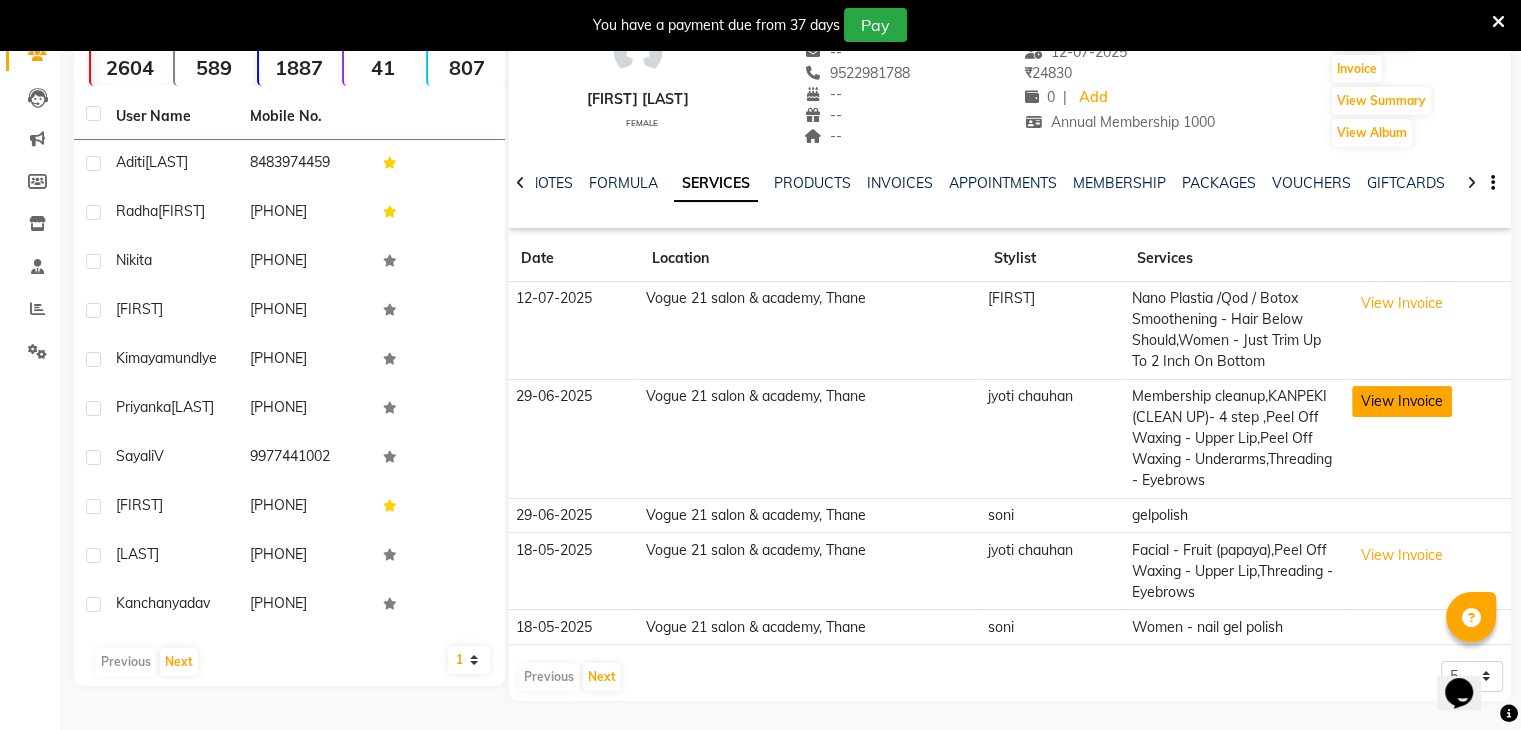 click on "View Invoice" 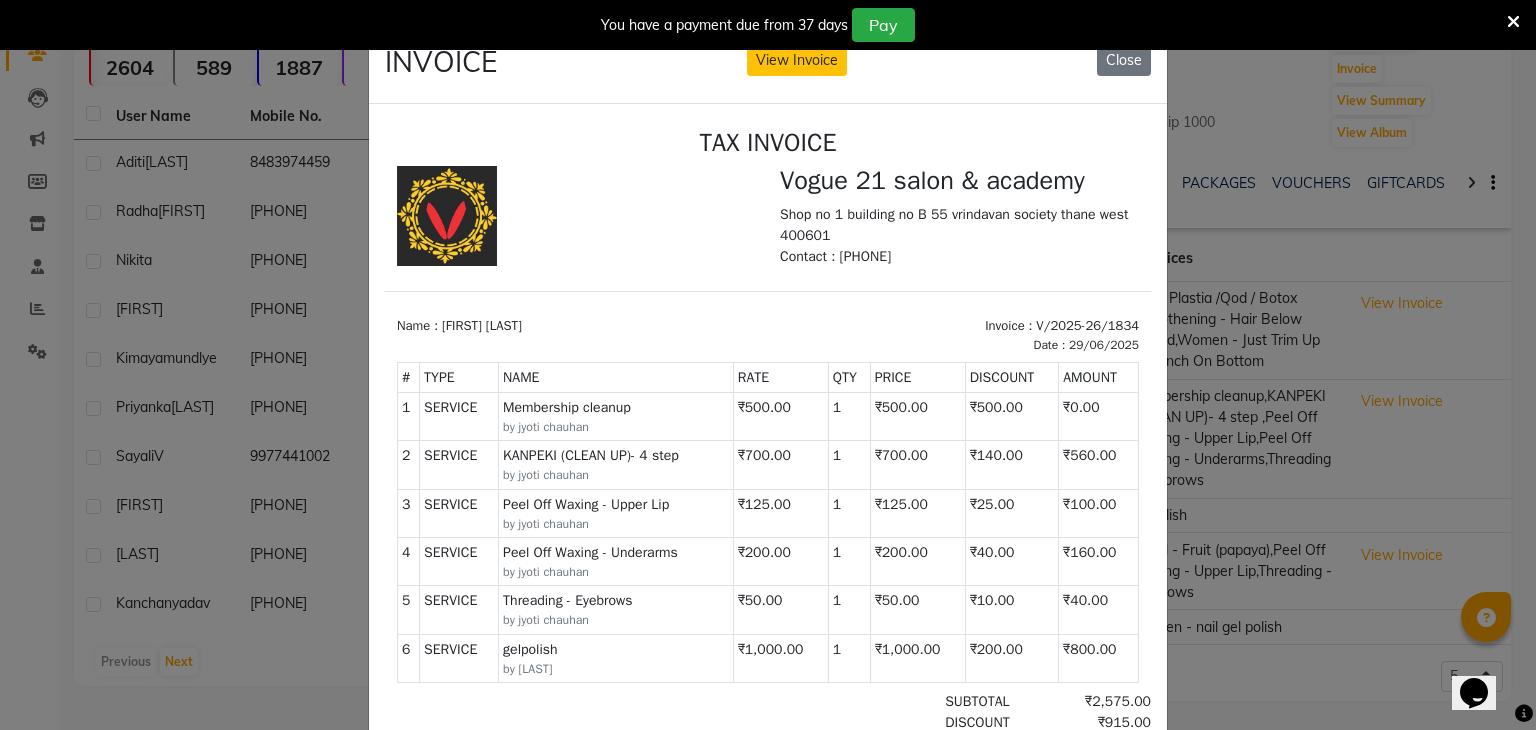 scroll, scrollTop: 16, scrollLeft: 0, axis: vertical 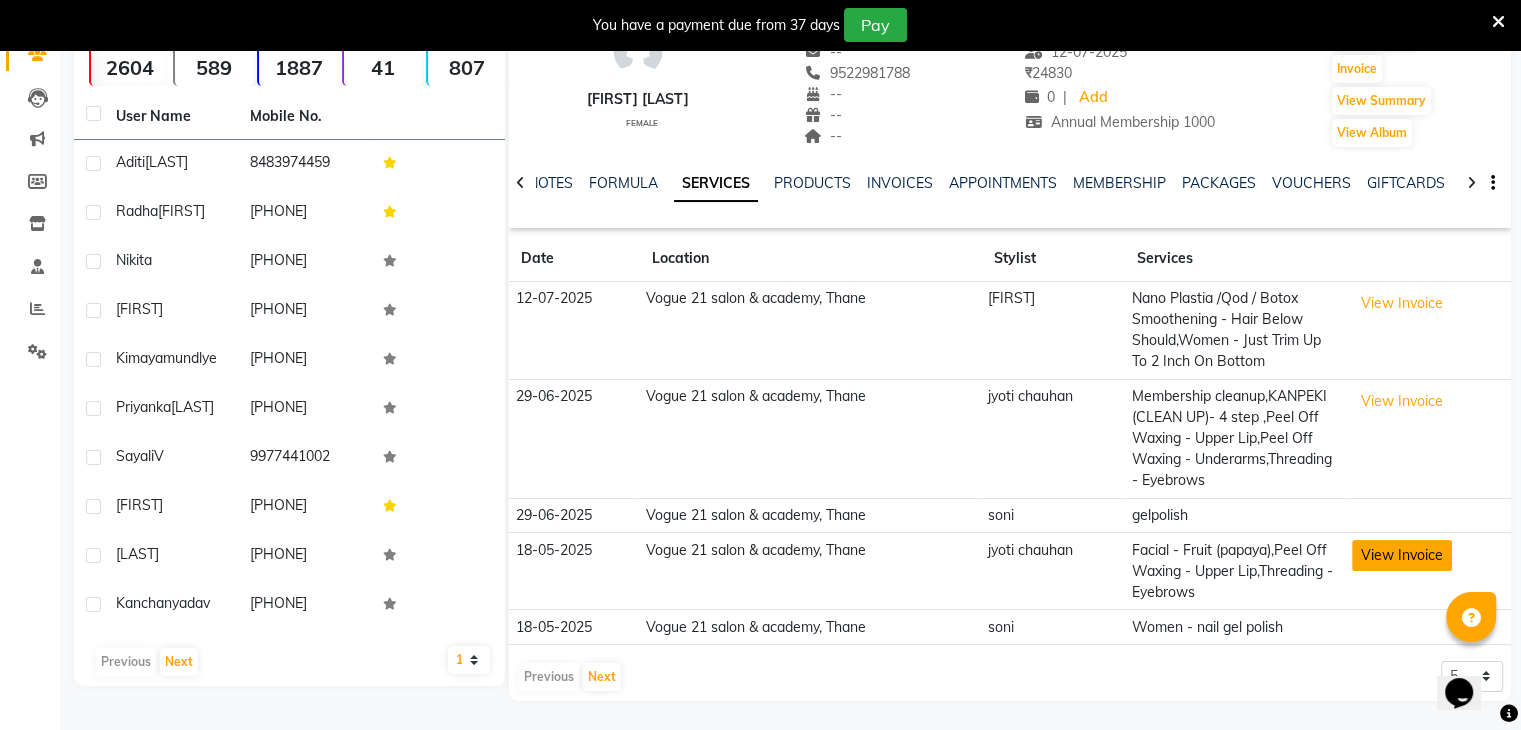 click on "View Invoice" 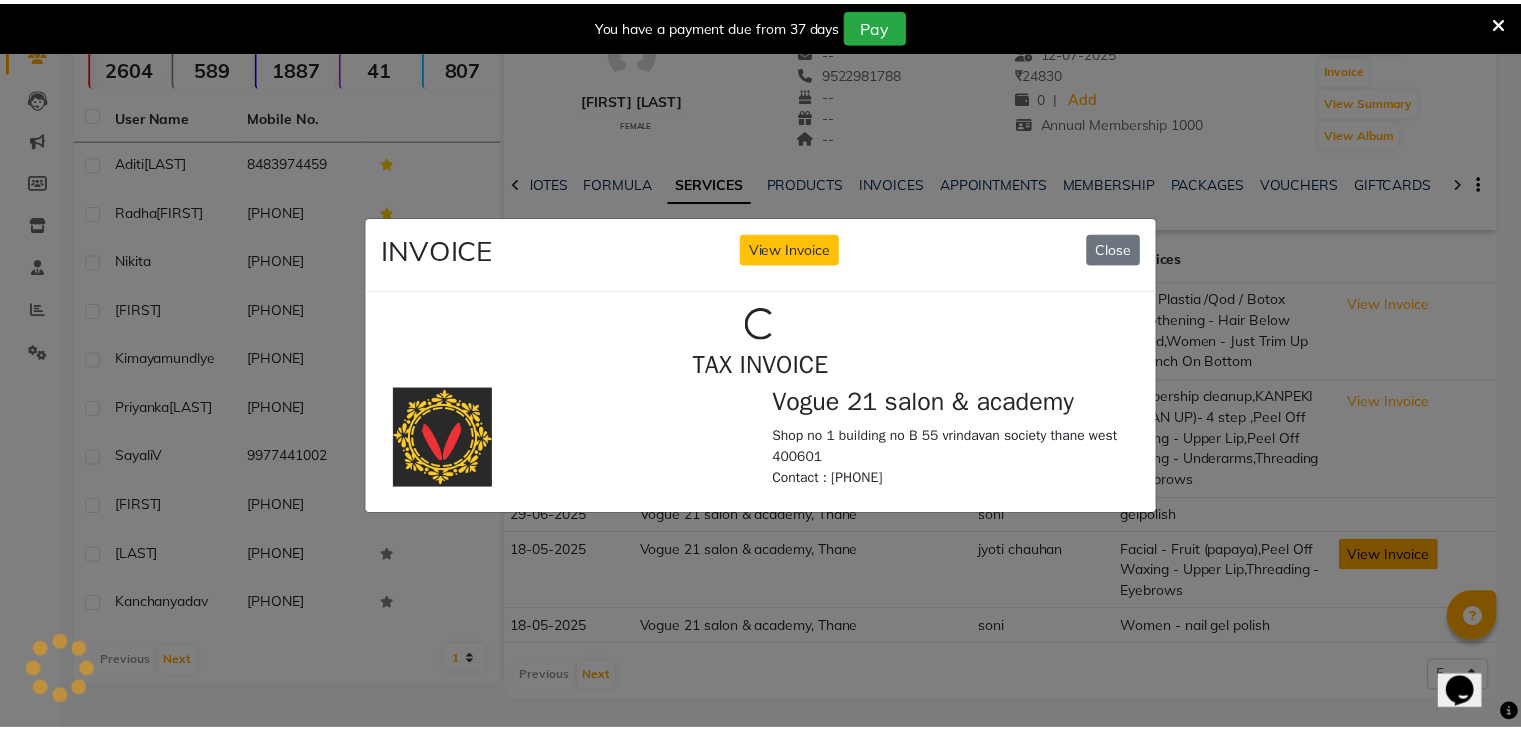 scroll, scrollTop: 0, scrollLeft: 0, axis: both 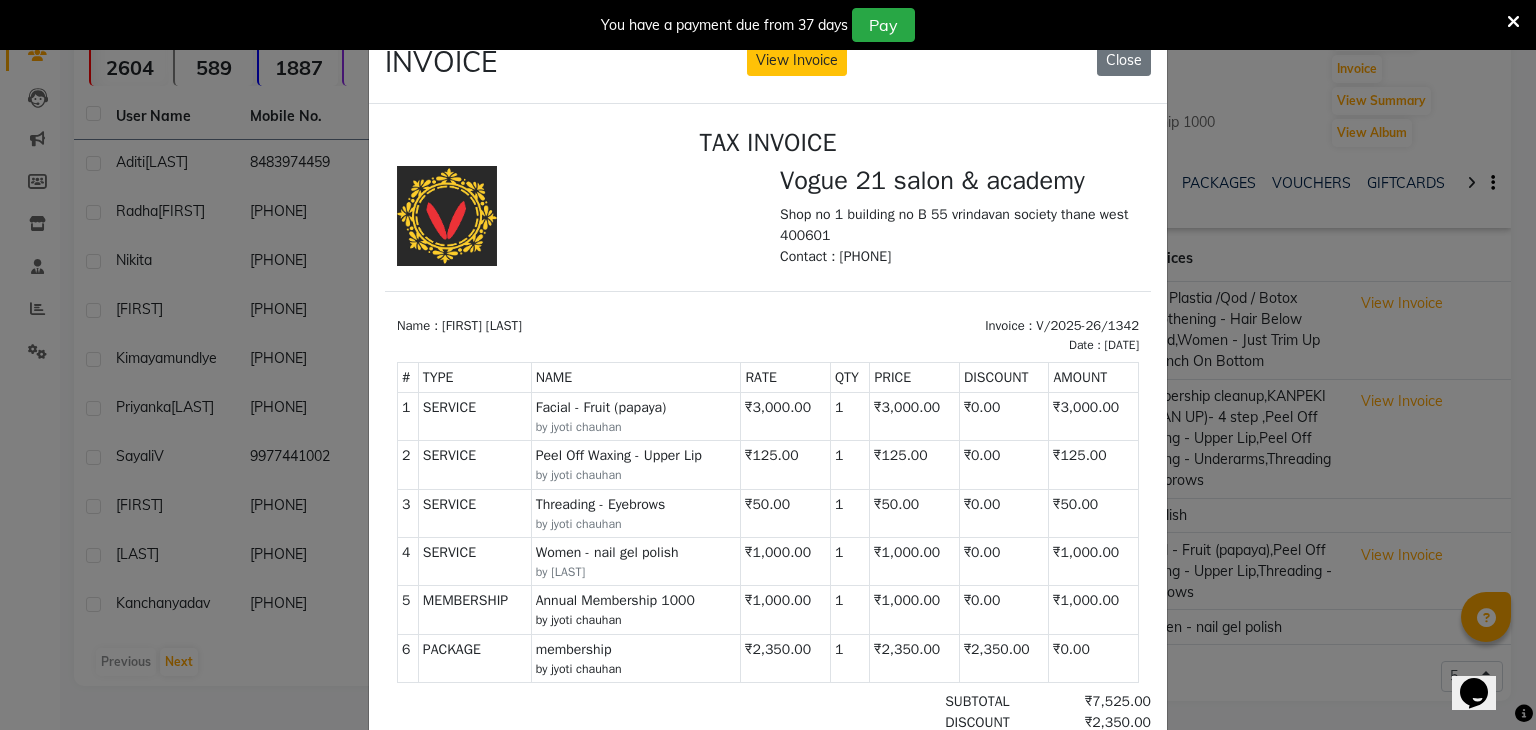 click on "INVOICE View Invoice Close" 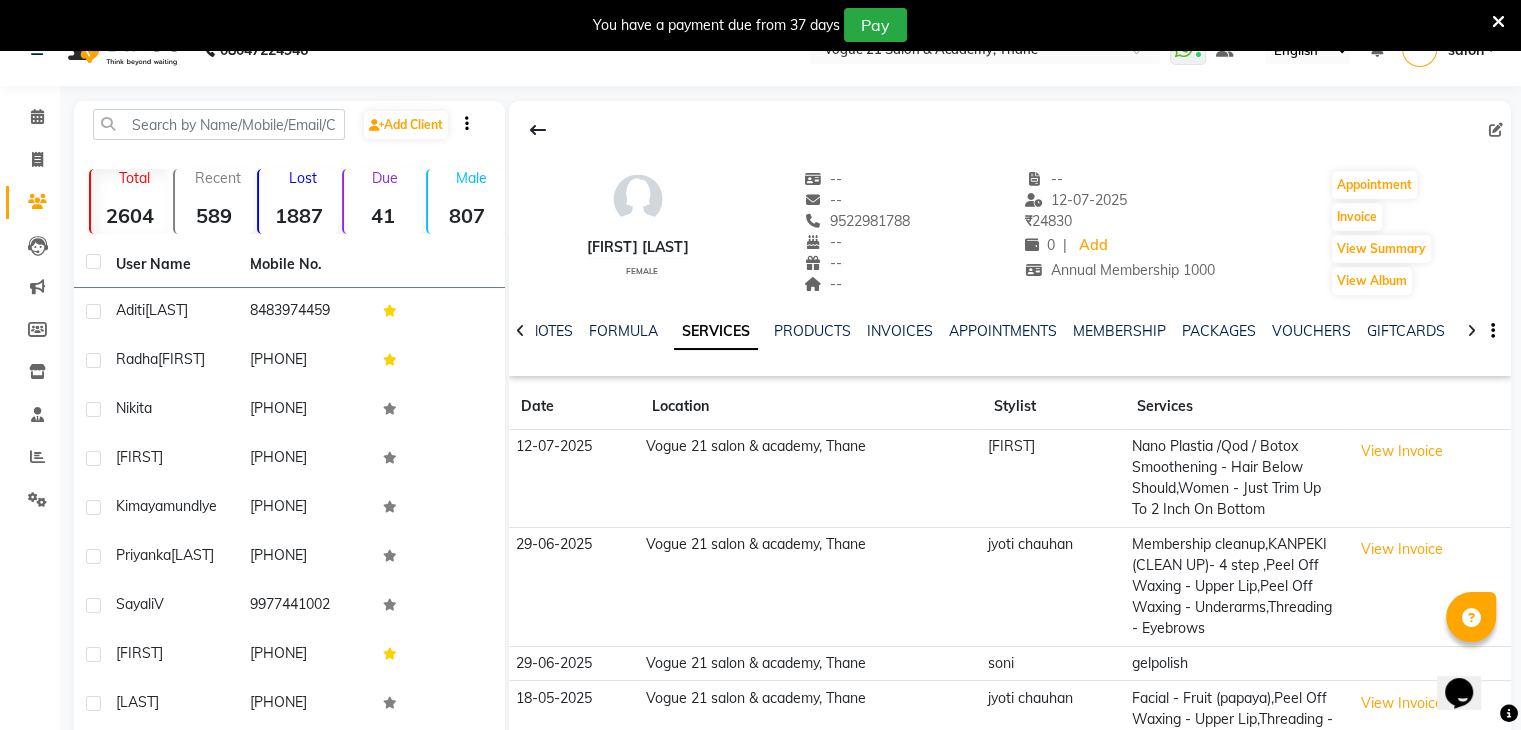 scroll, scrollTop: 0, scrollLeft: 0, axis: both 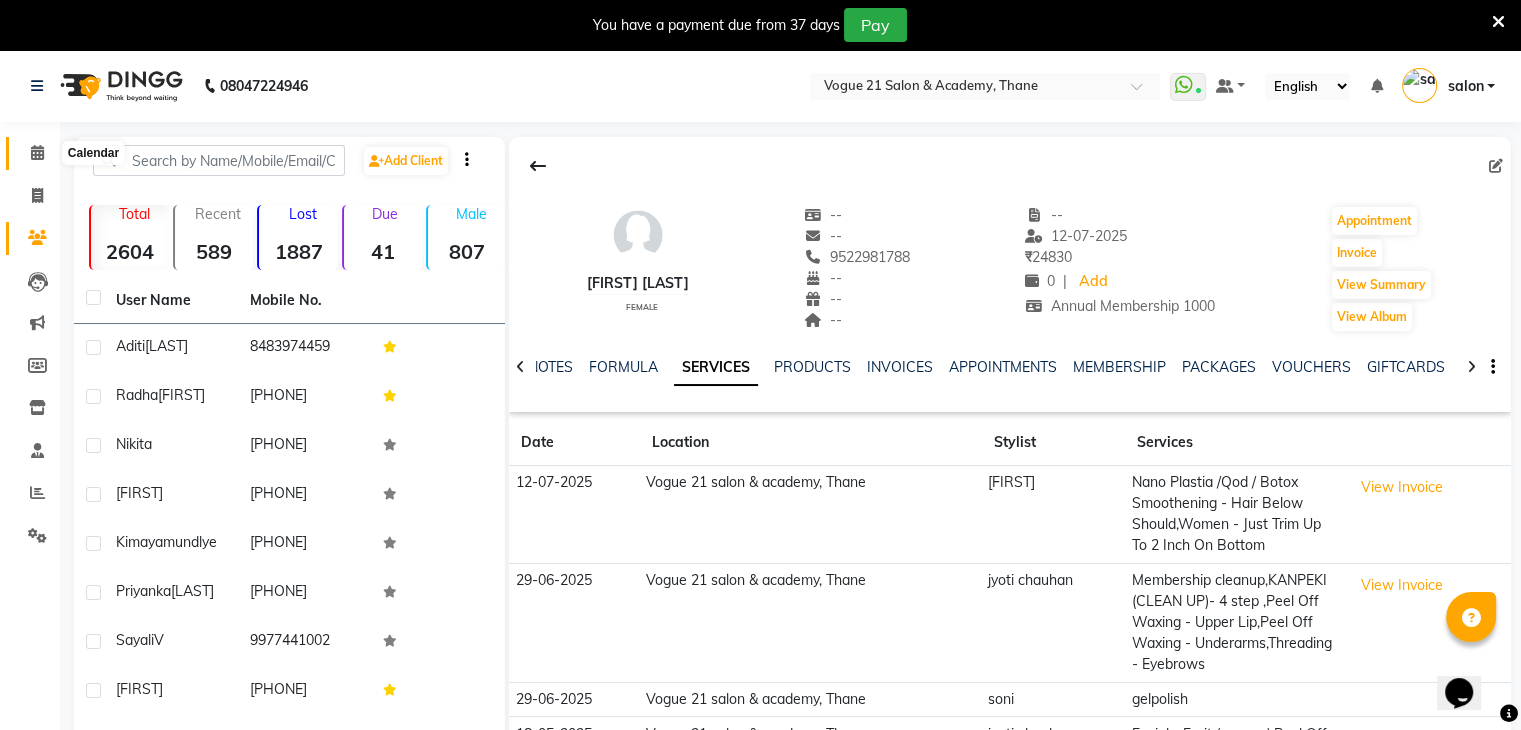 click 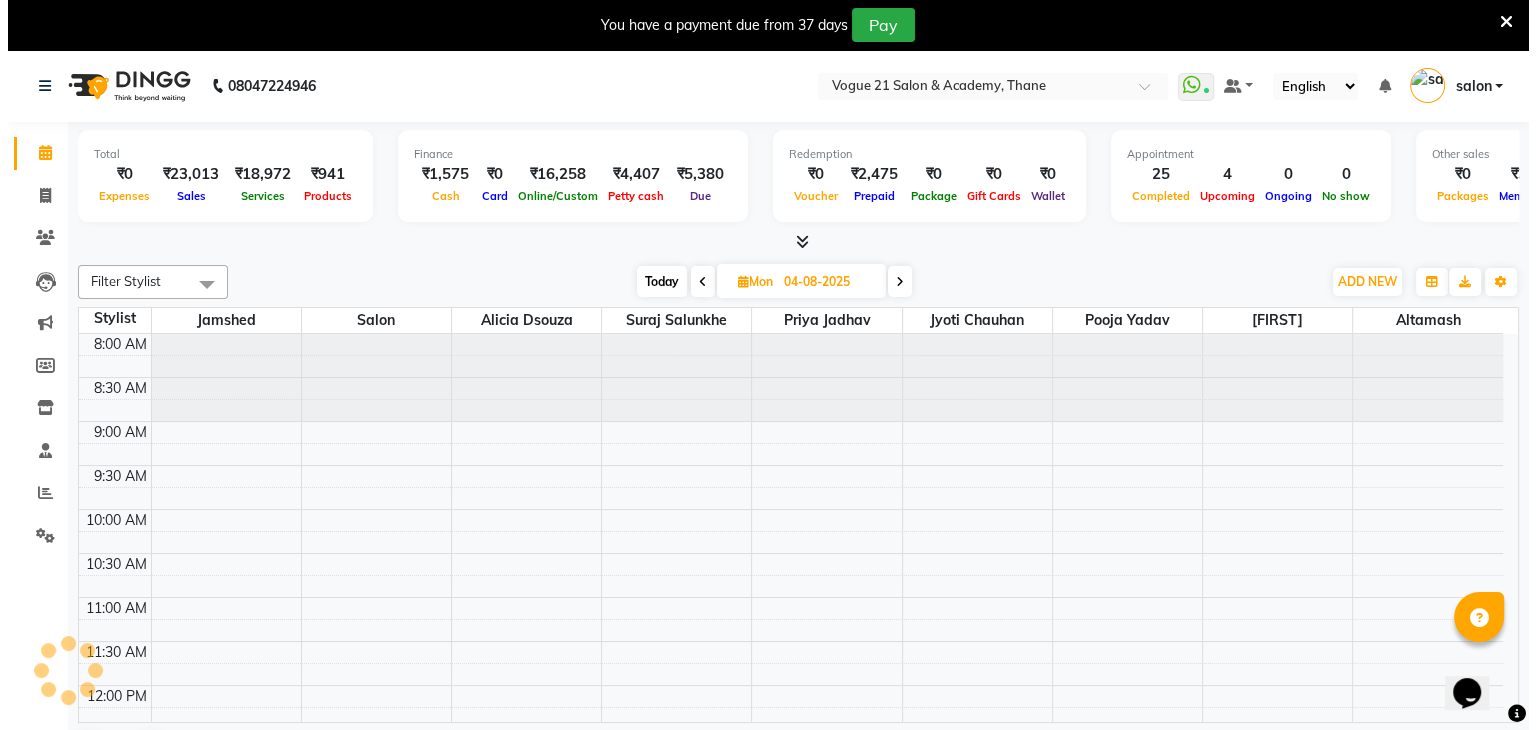 scroll, scrollTop: 872, scrollLeft: 0, axis: vertical 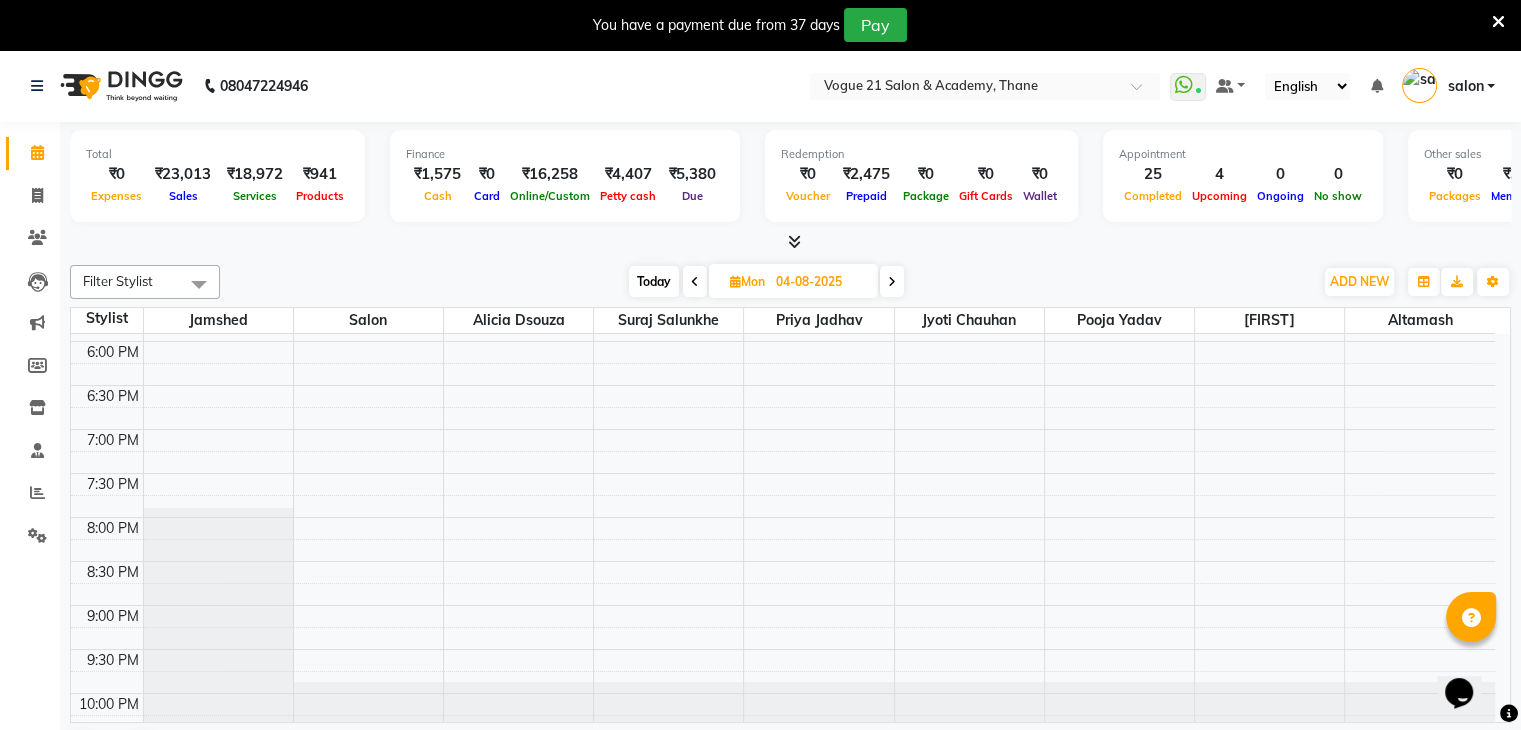 click at bounding box center (1498, 22) 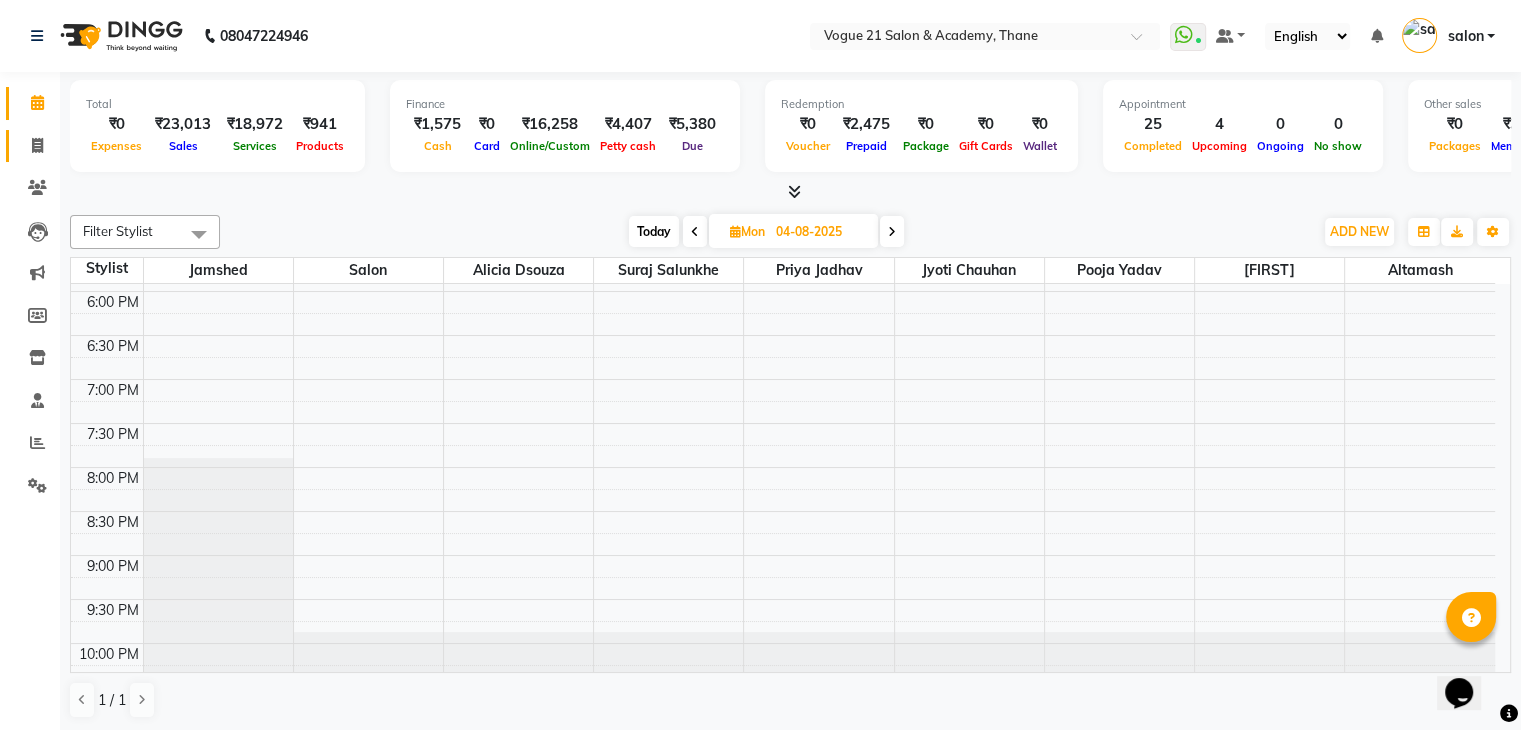 click on "Invoice" 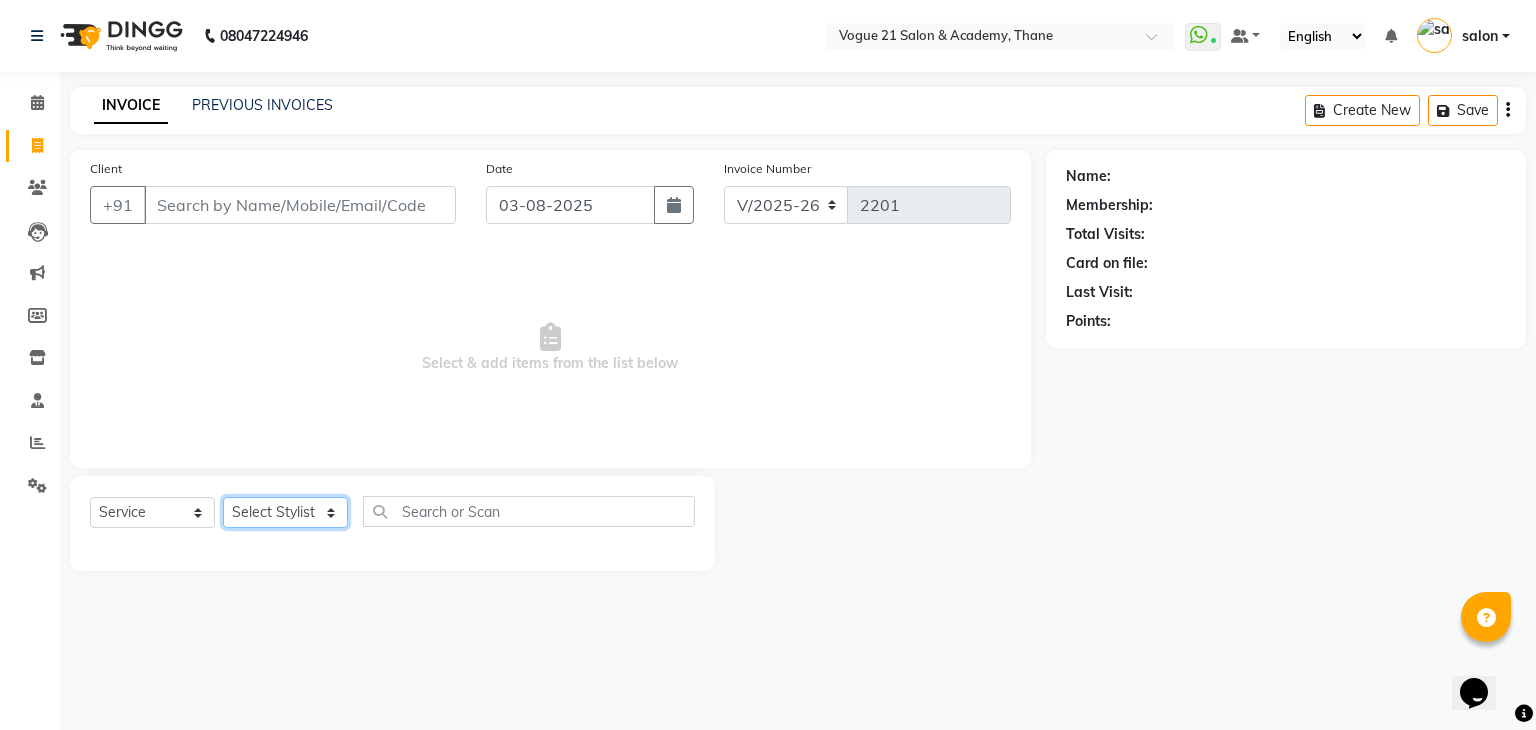 click on "Select Stylist aamir  Alicia Dsouza Altamash Jamshed  jyoti chauhan Pooja yadav Priya jadhav salon suraj salunkhe" 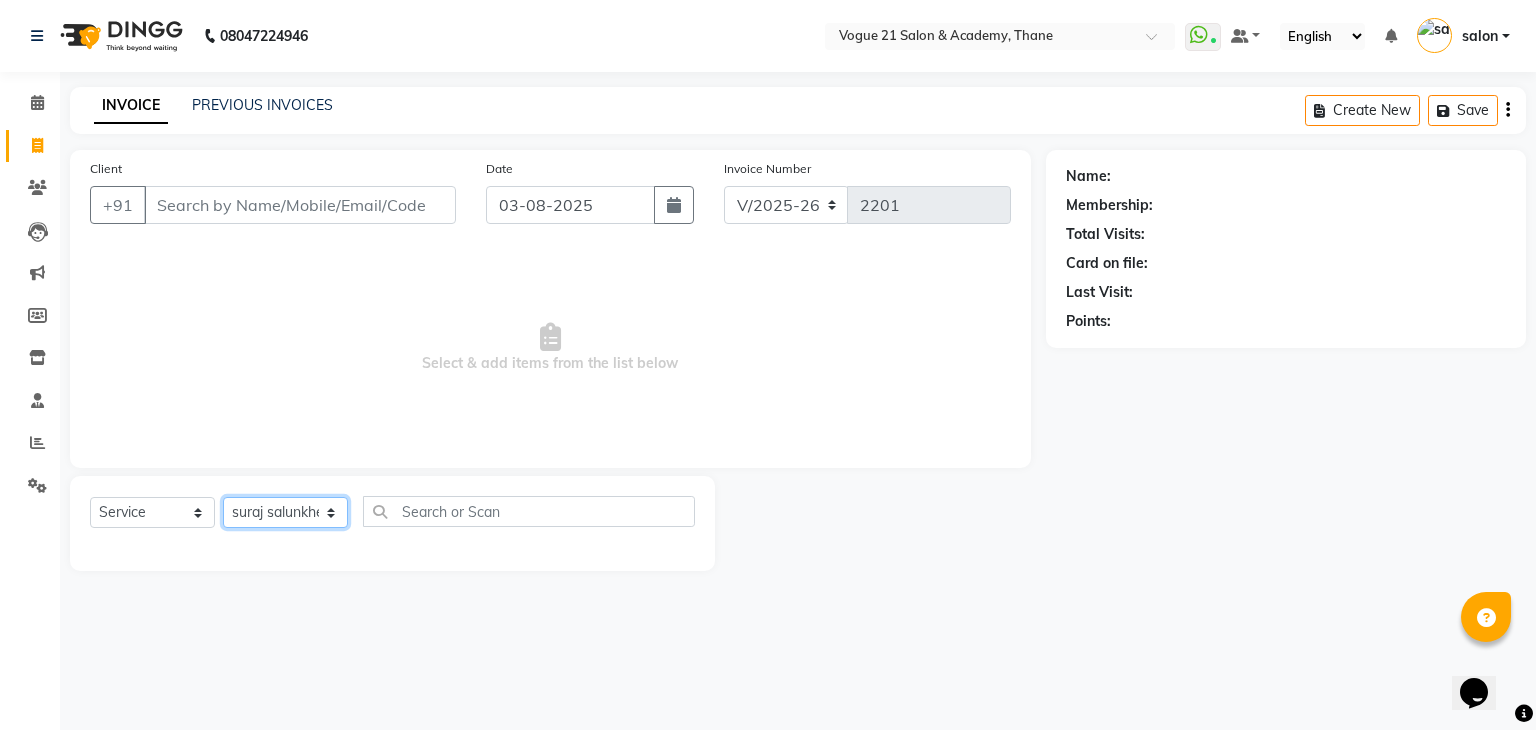 click on "Select Stylist aamir  Alicia Dsouza Altamash Jamshed  jyoti chauhan Pooja yadav Priya jadhav salon suraj salunkhe" 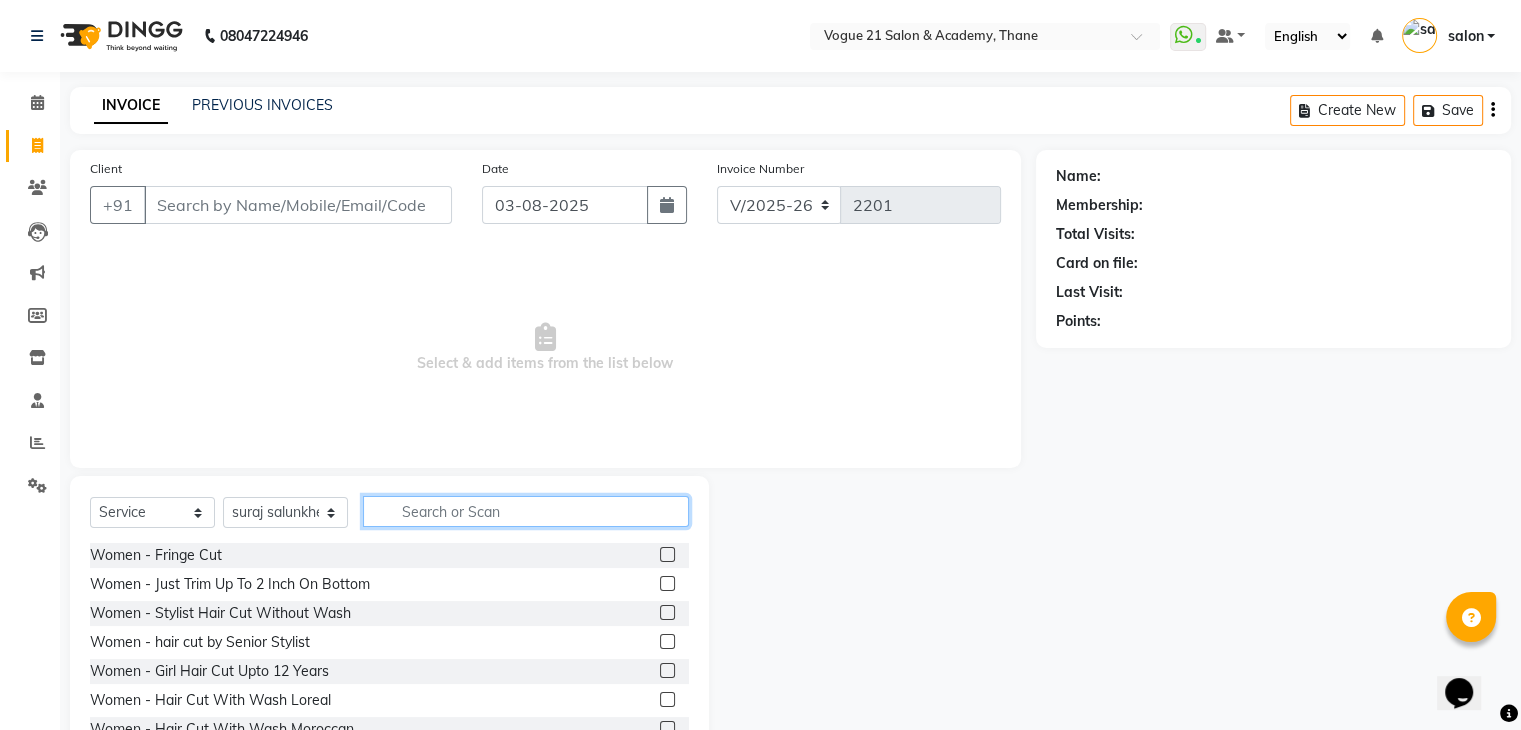 click 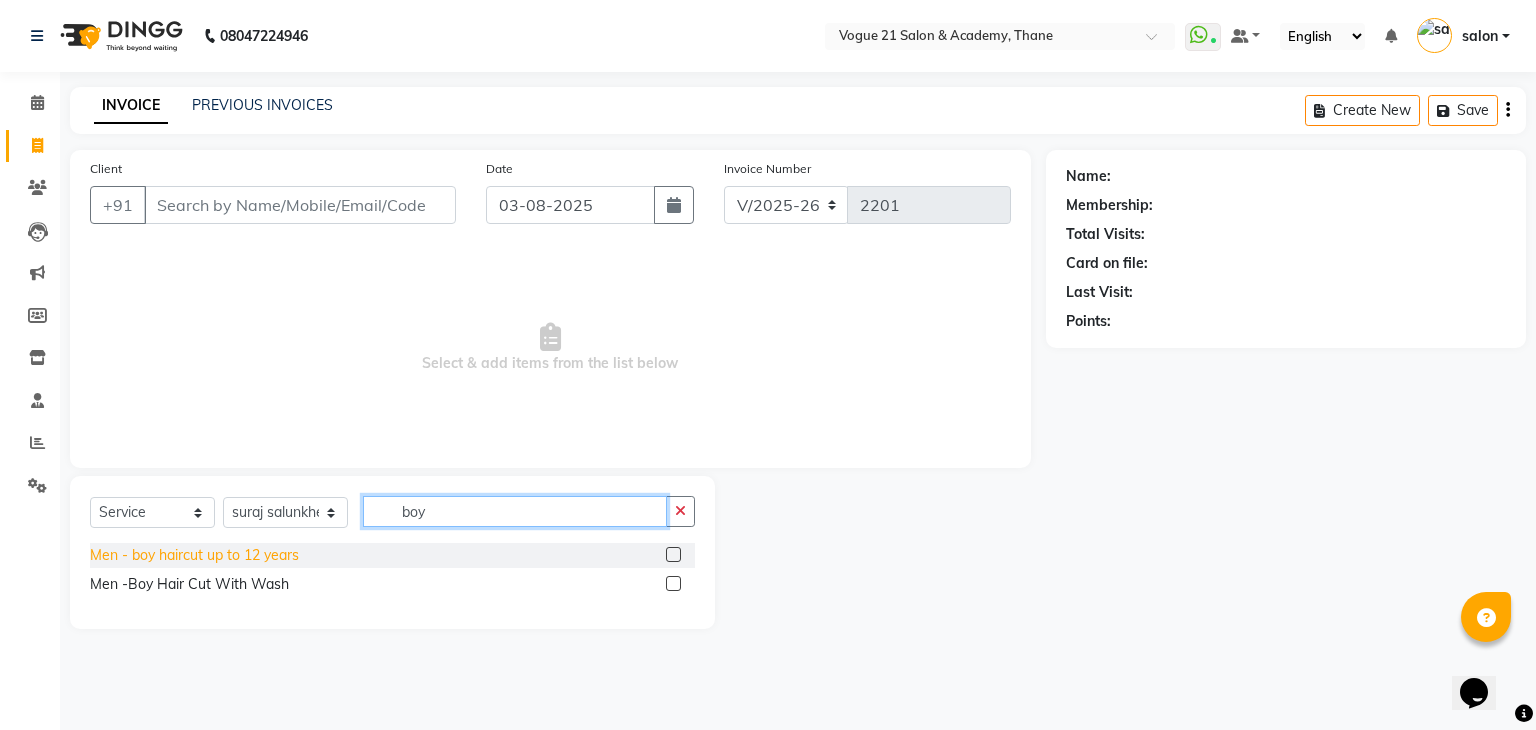type on "boy" 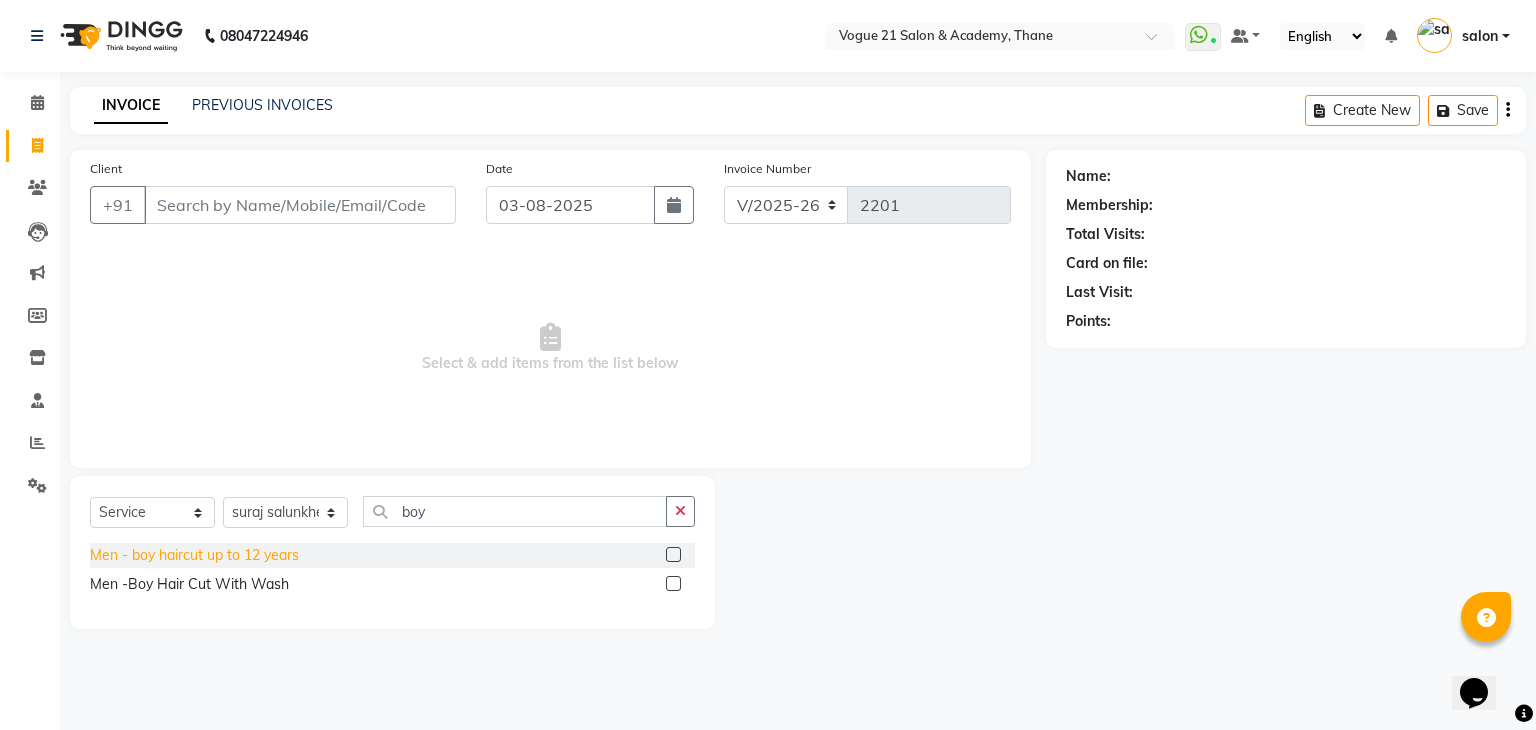 click on "Men   -  boy haircut up to 12 years" 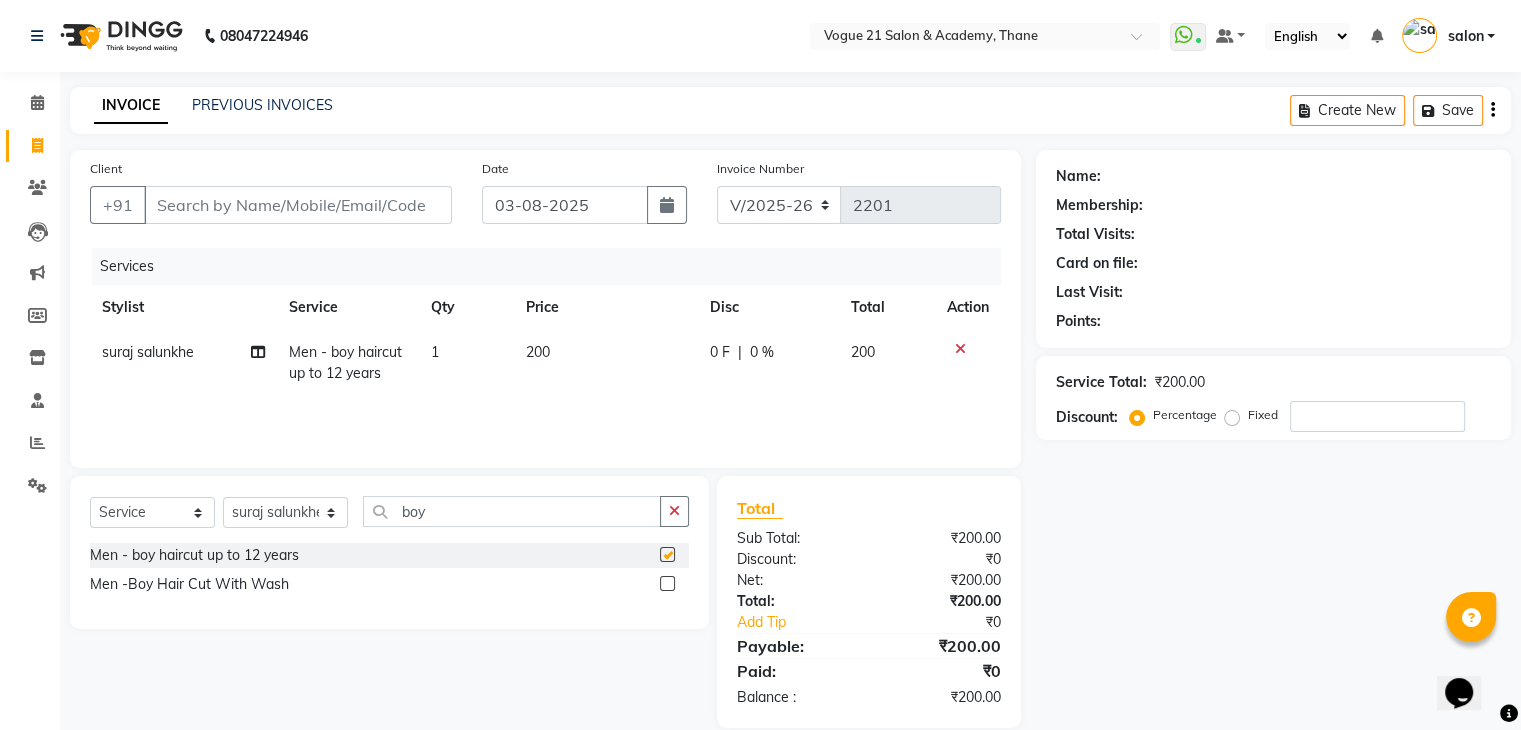 checkbox on "false" 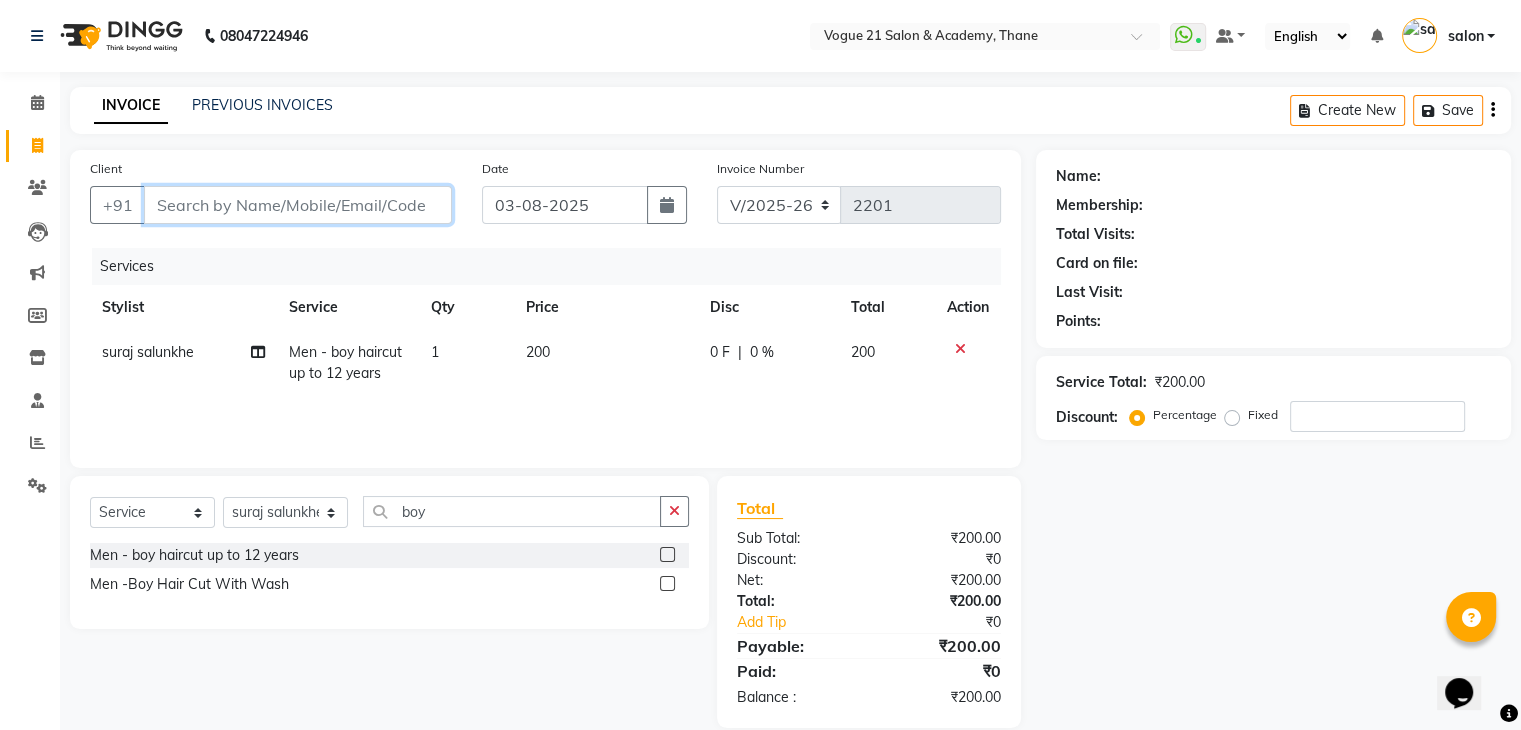 click on "Client" at bounding box center [298, 205] 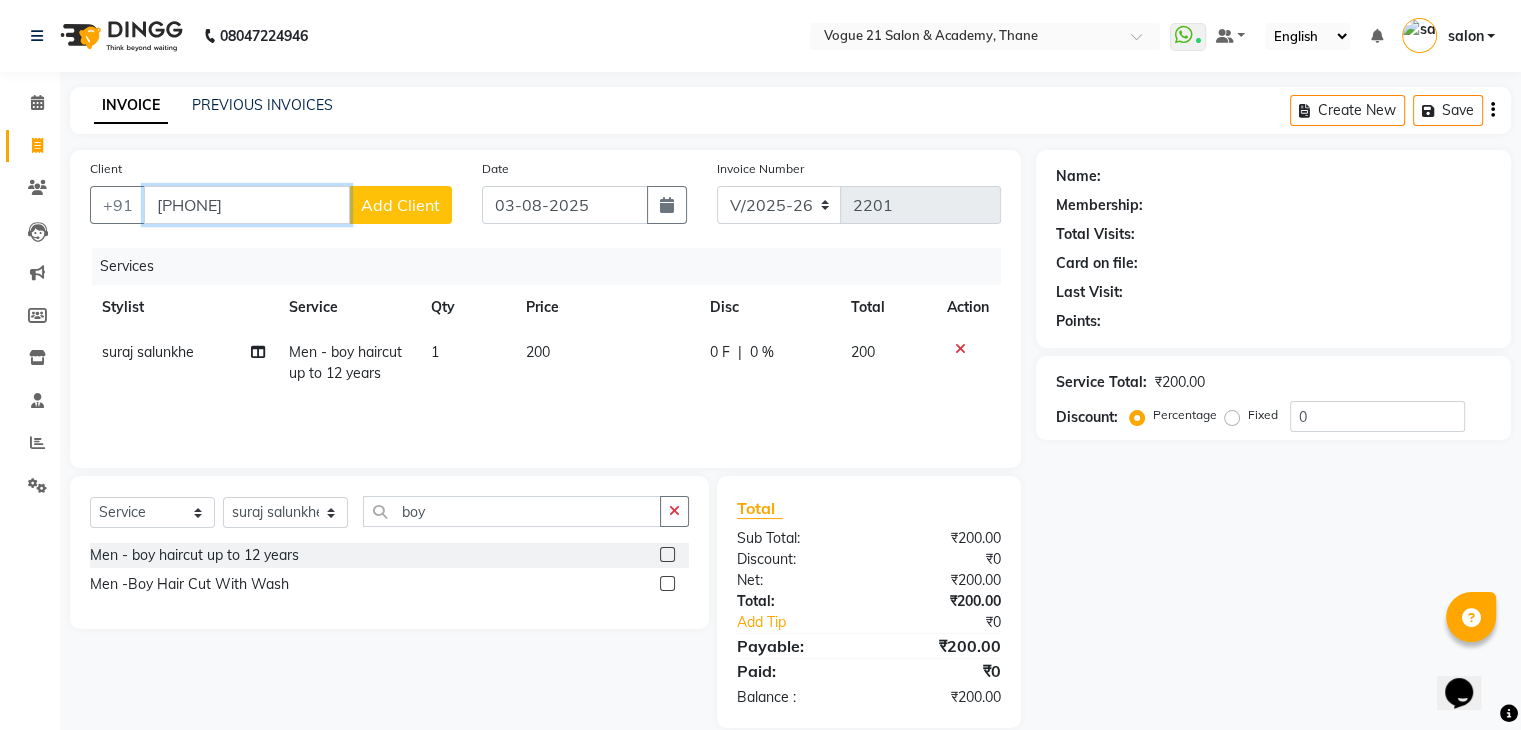 type on "[PHONE]" 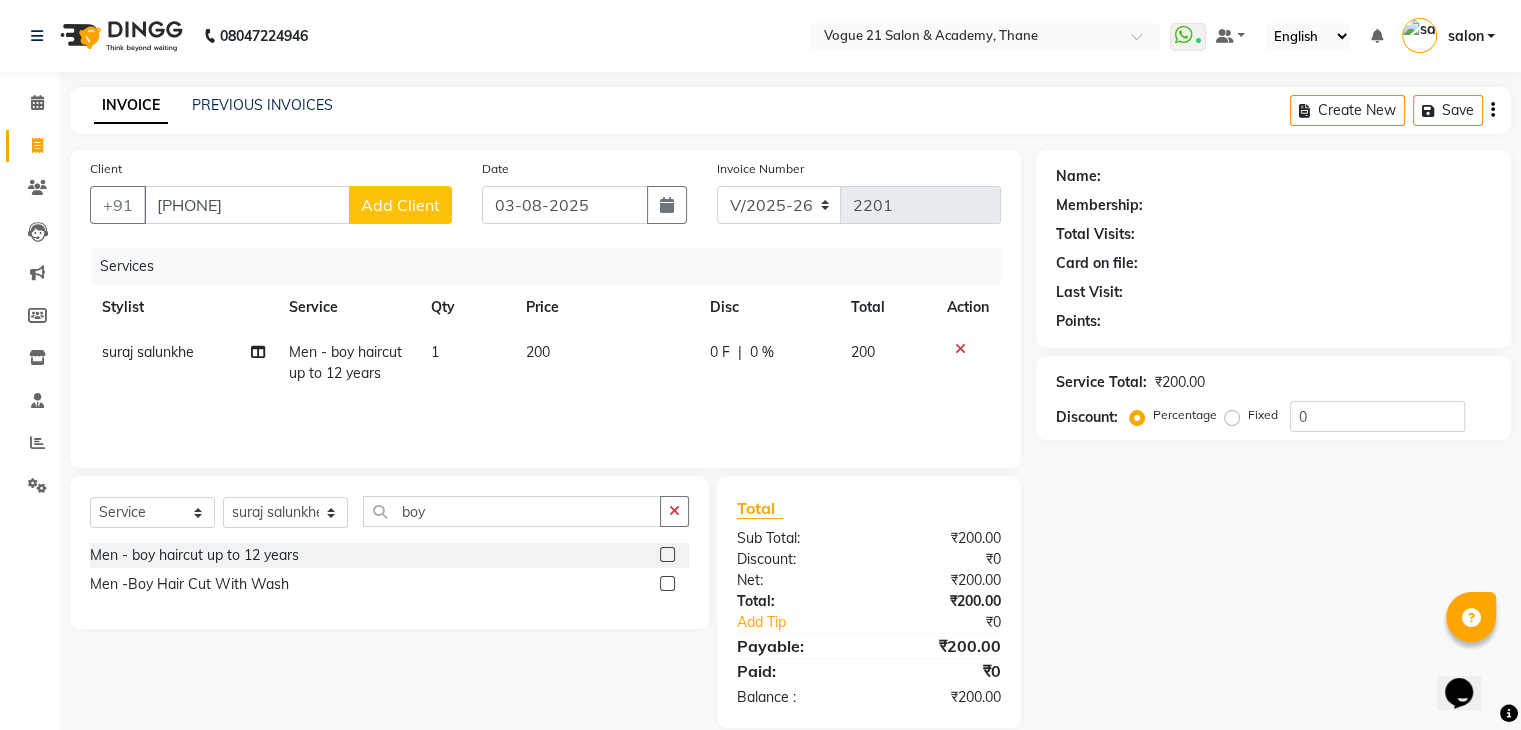 click on "Add Client" 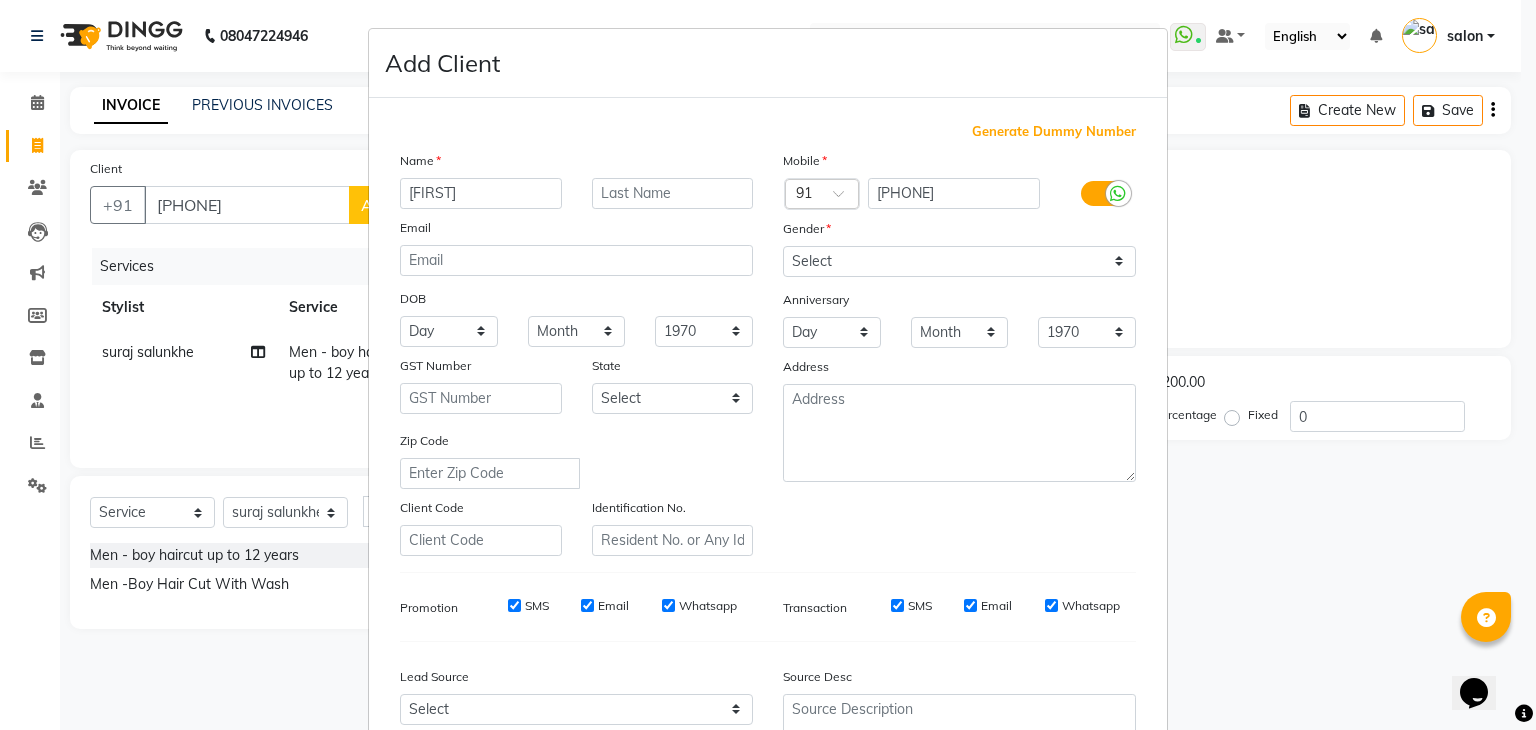 type on "[FIRST]" 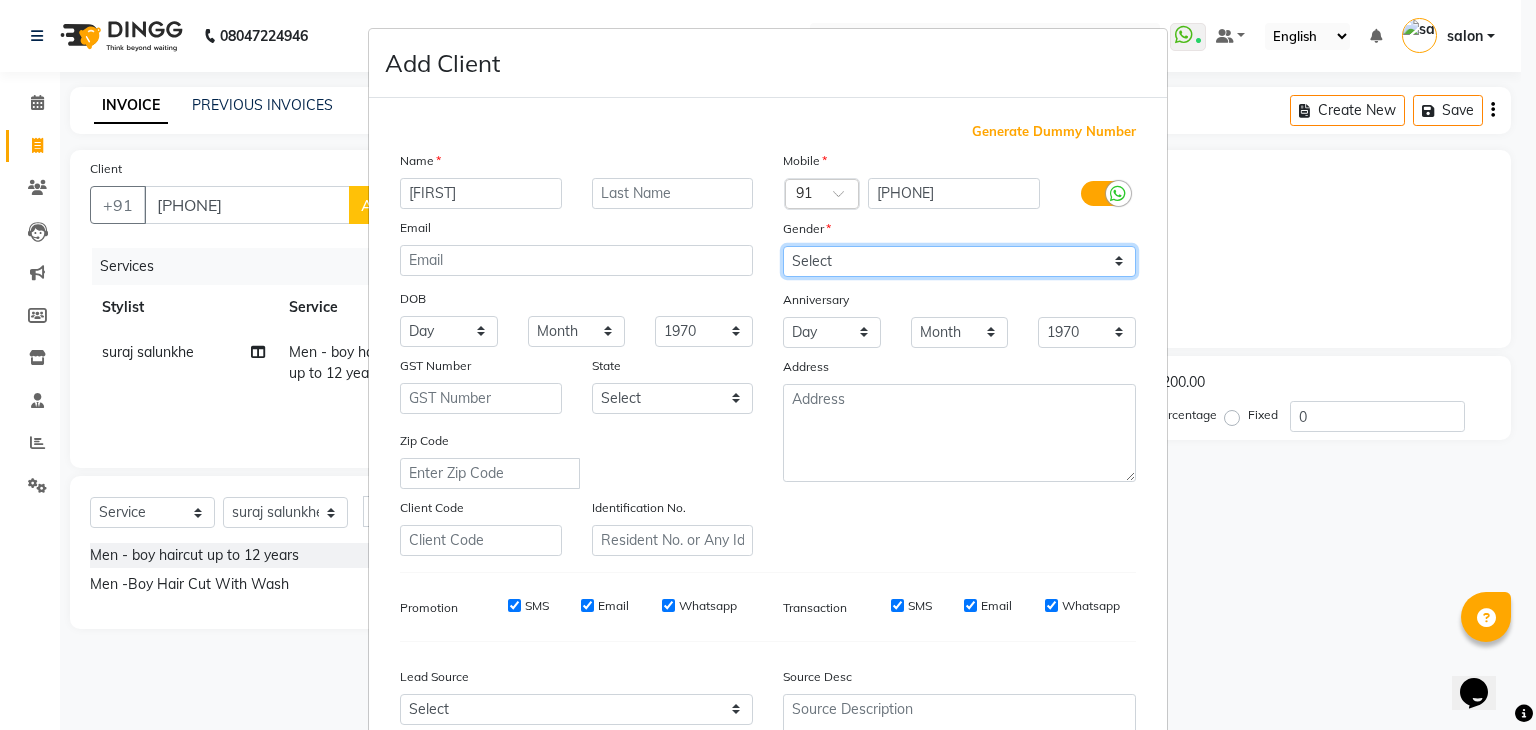 click on "Select Male Female Other Prefer Not To Say" at bounding box center [959, 261] 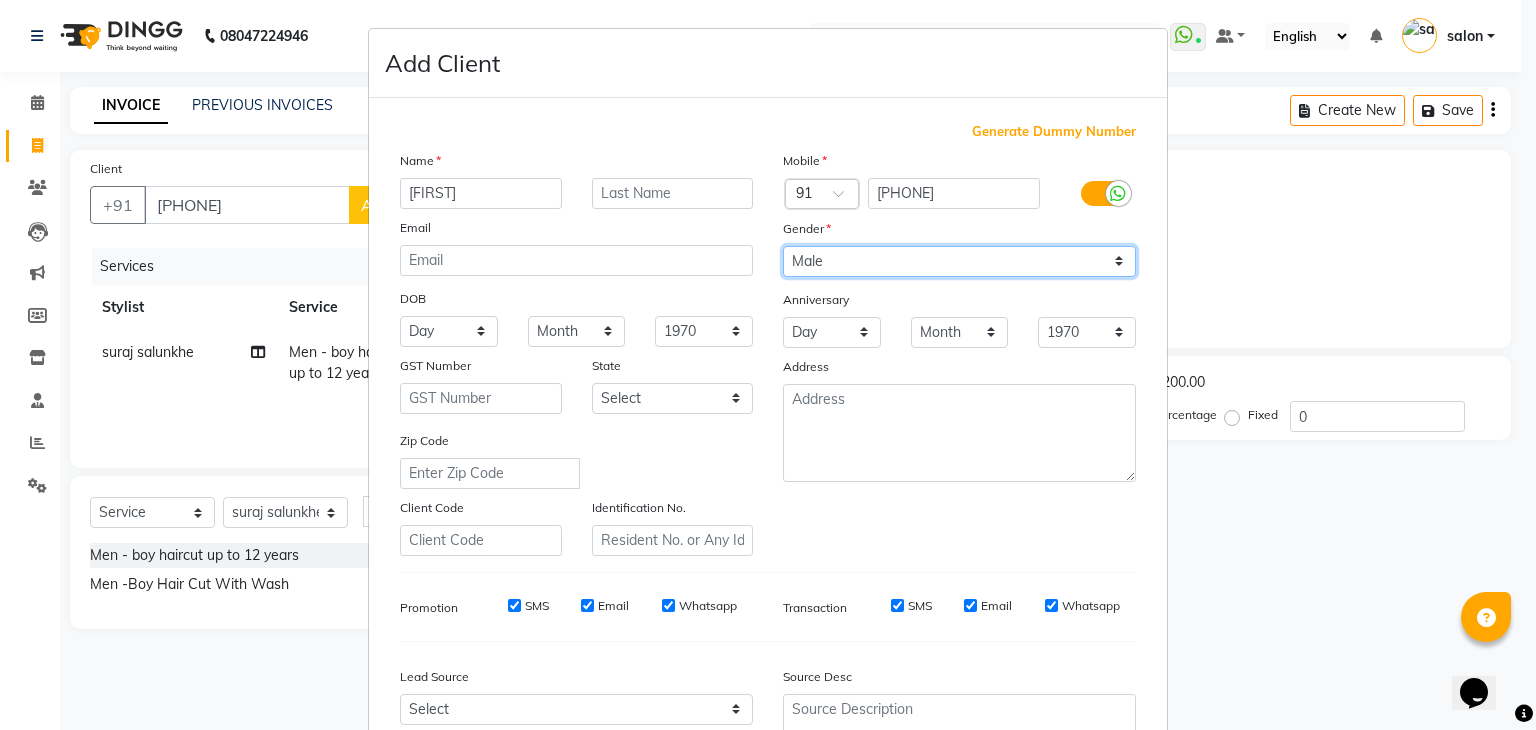 click on "Select Male Female Other Prefer Not To Say" at bounding box center [959, 261] 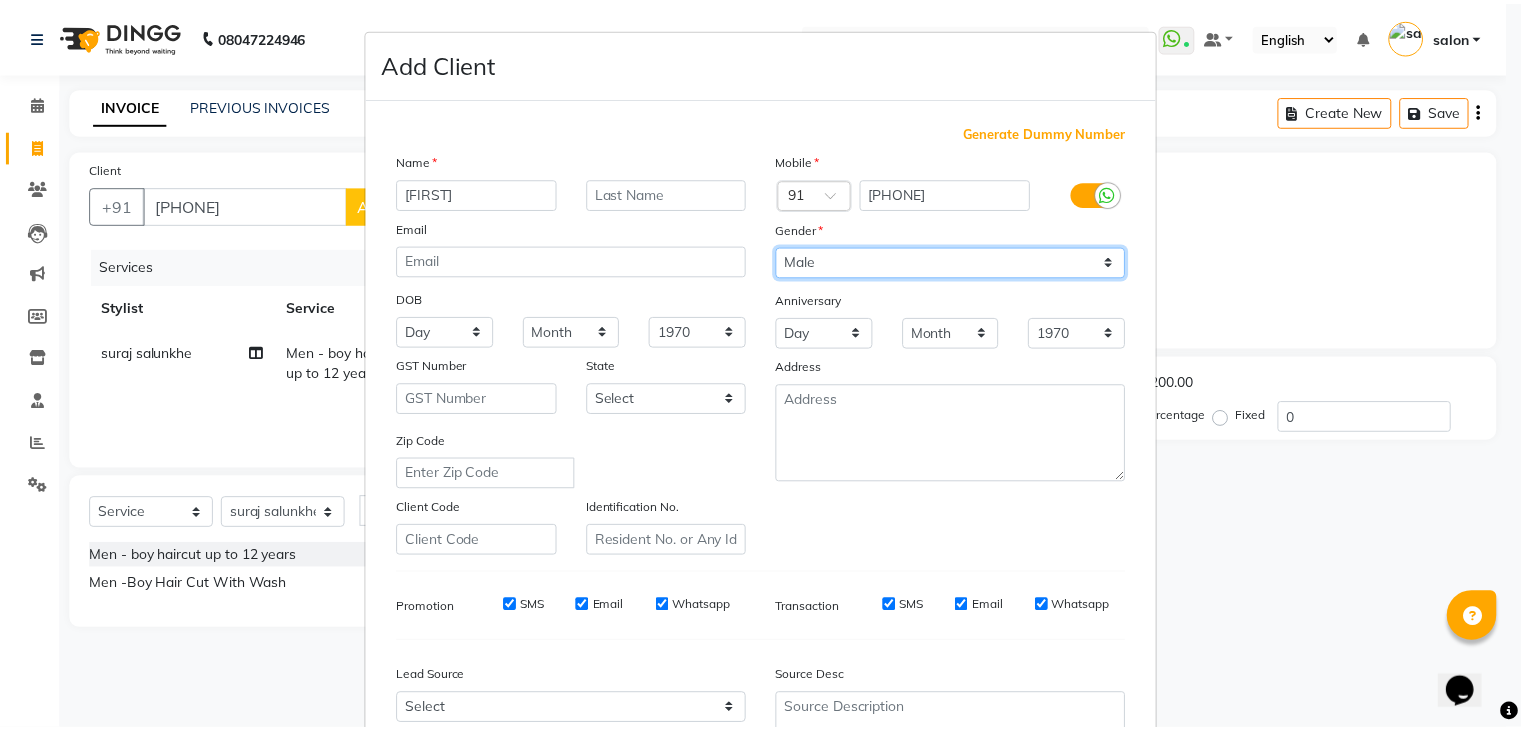 scroll, scrollTop: 203, scrollLeft: 0, axis: vertical 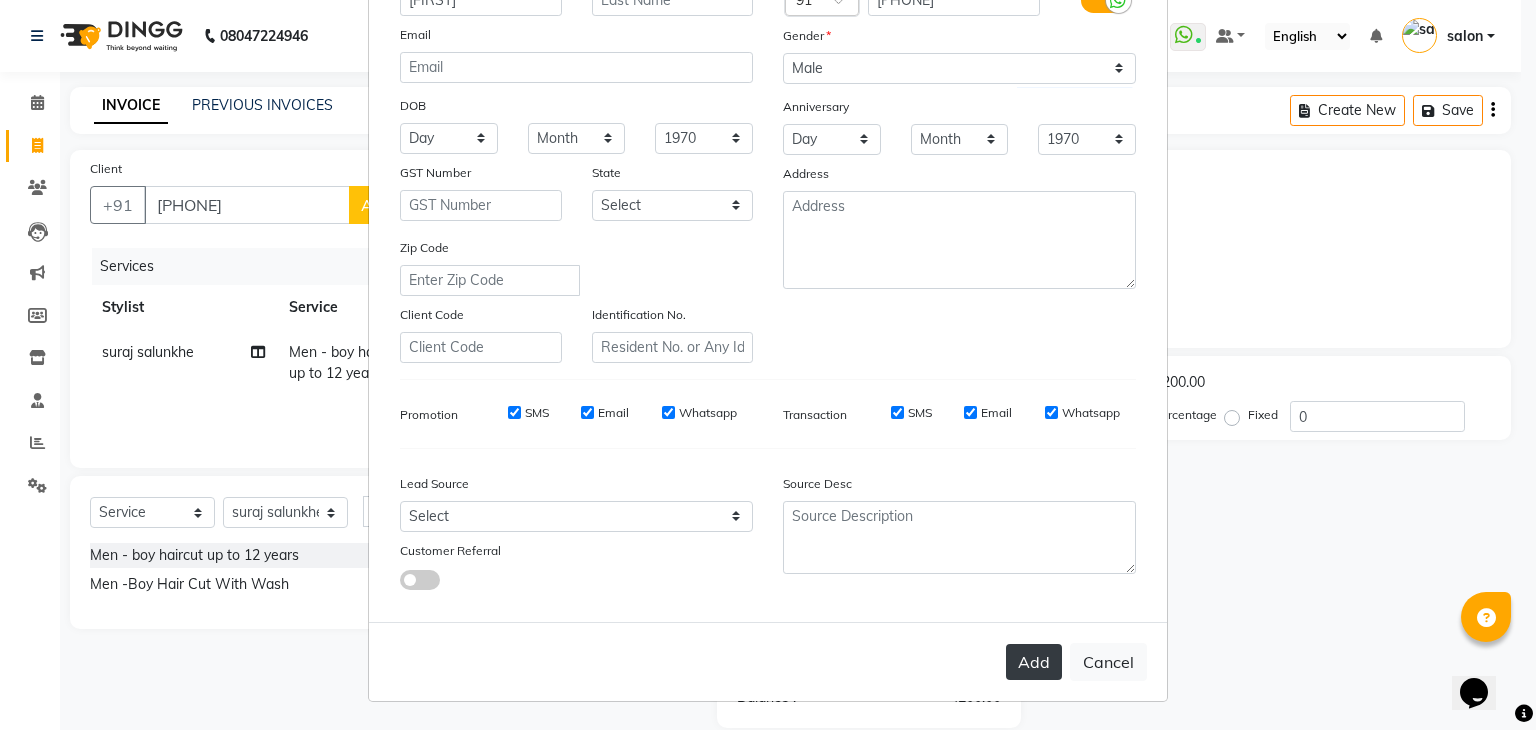 click on "Add" at bounding box center (1034, 662) 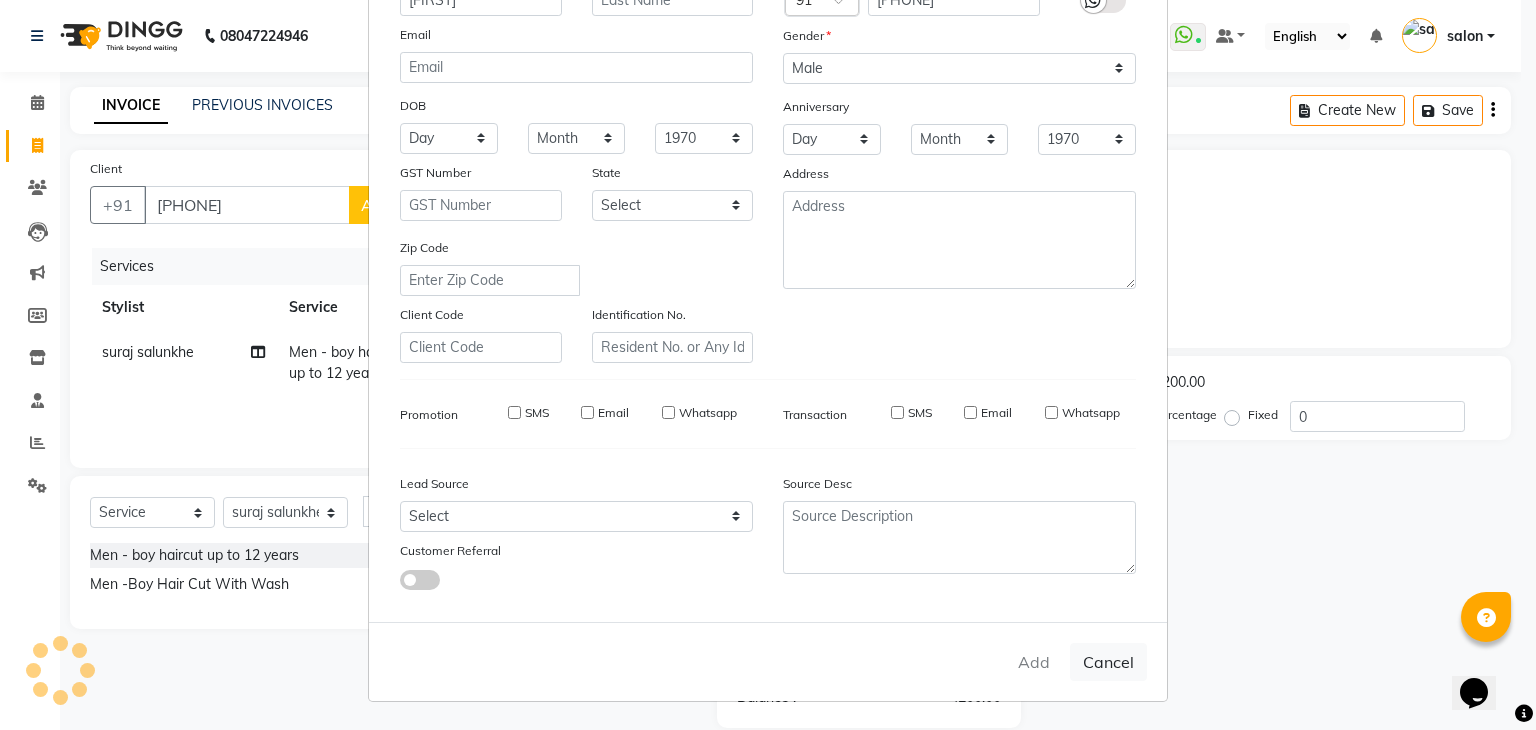 type 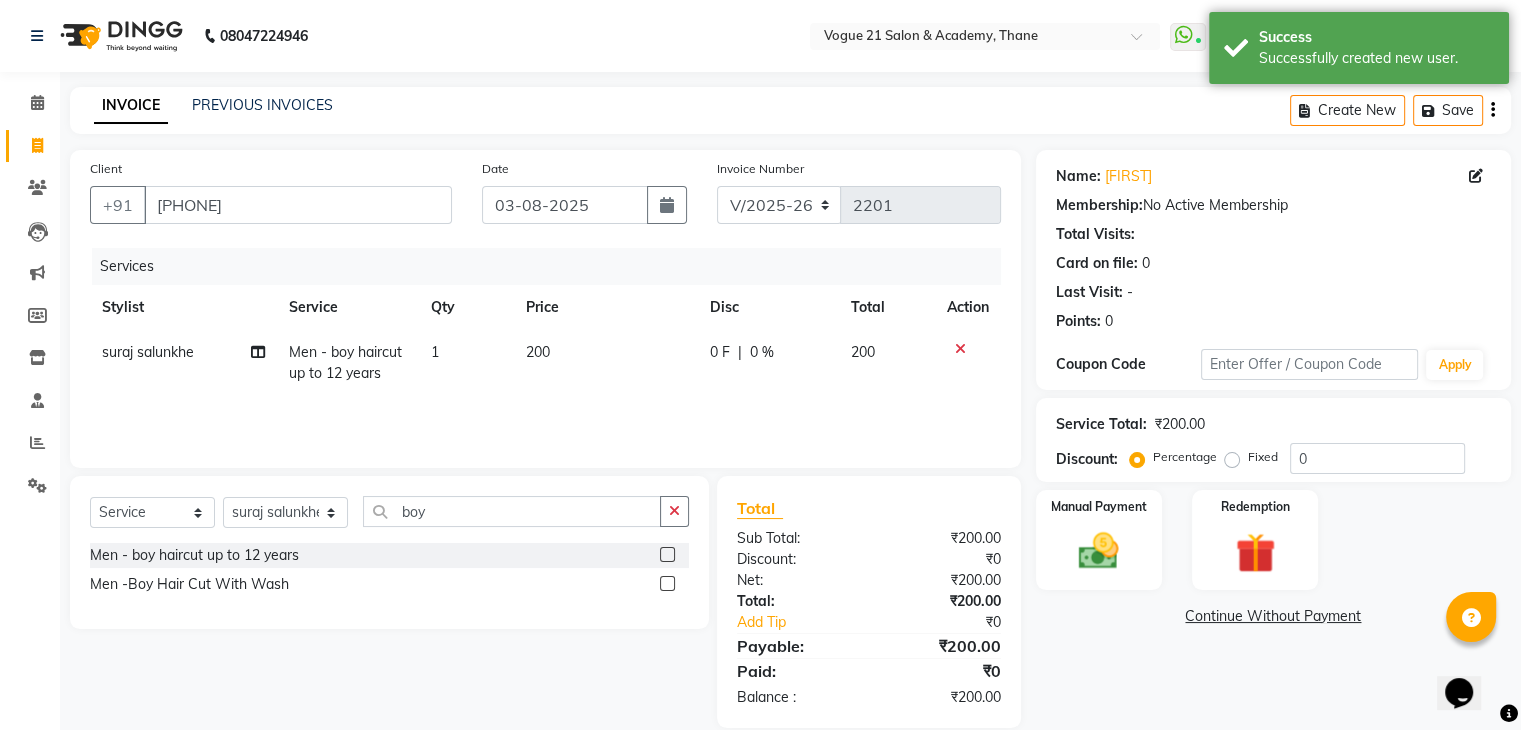 scroll, scrollTop: 28, scrollLeft: 0, axis: vertical 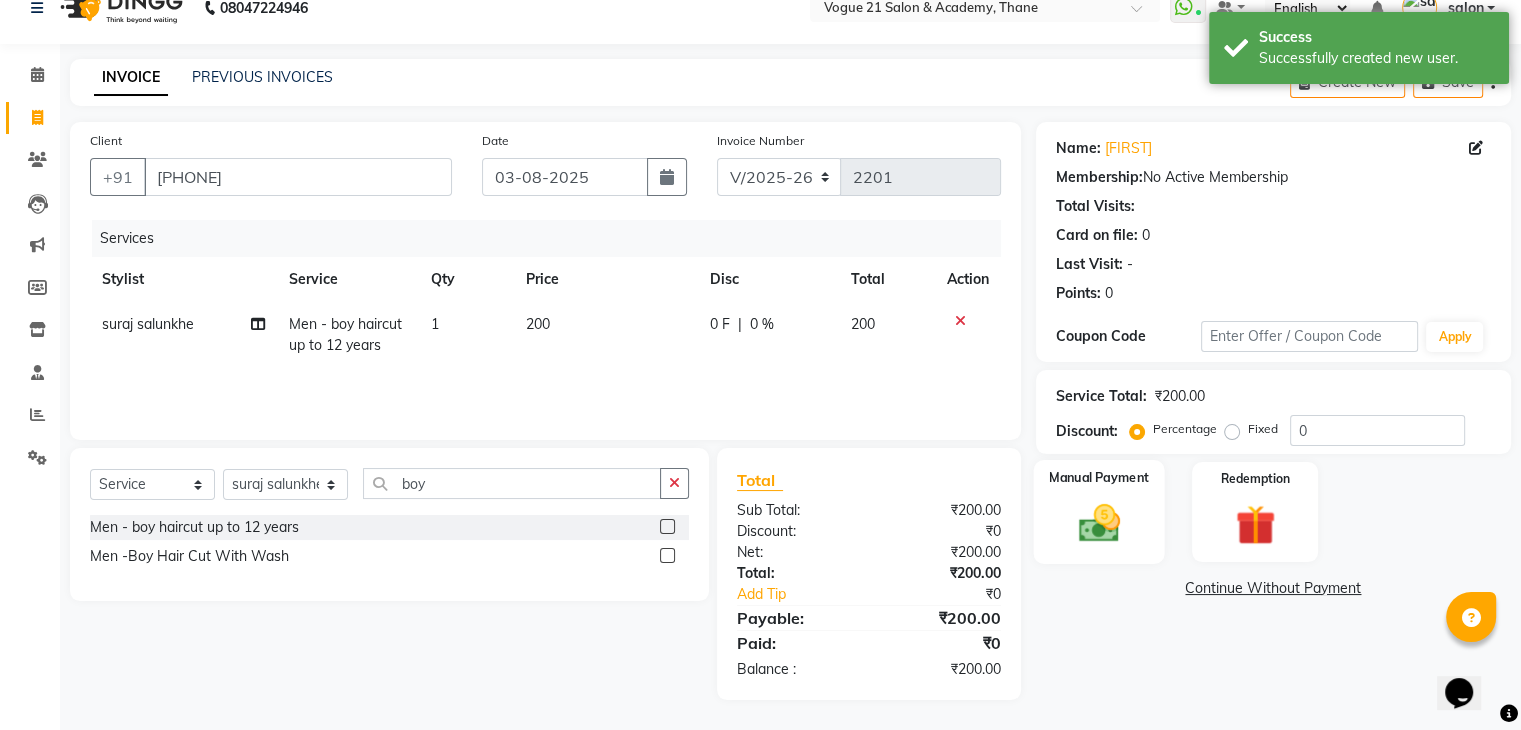 click 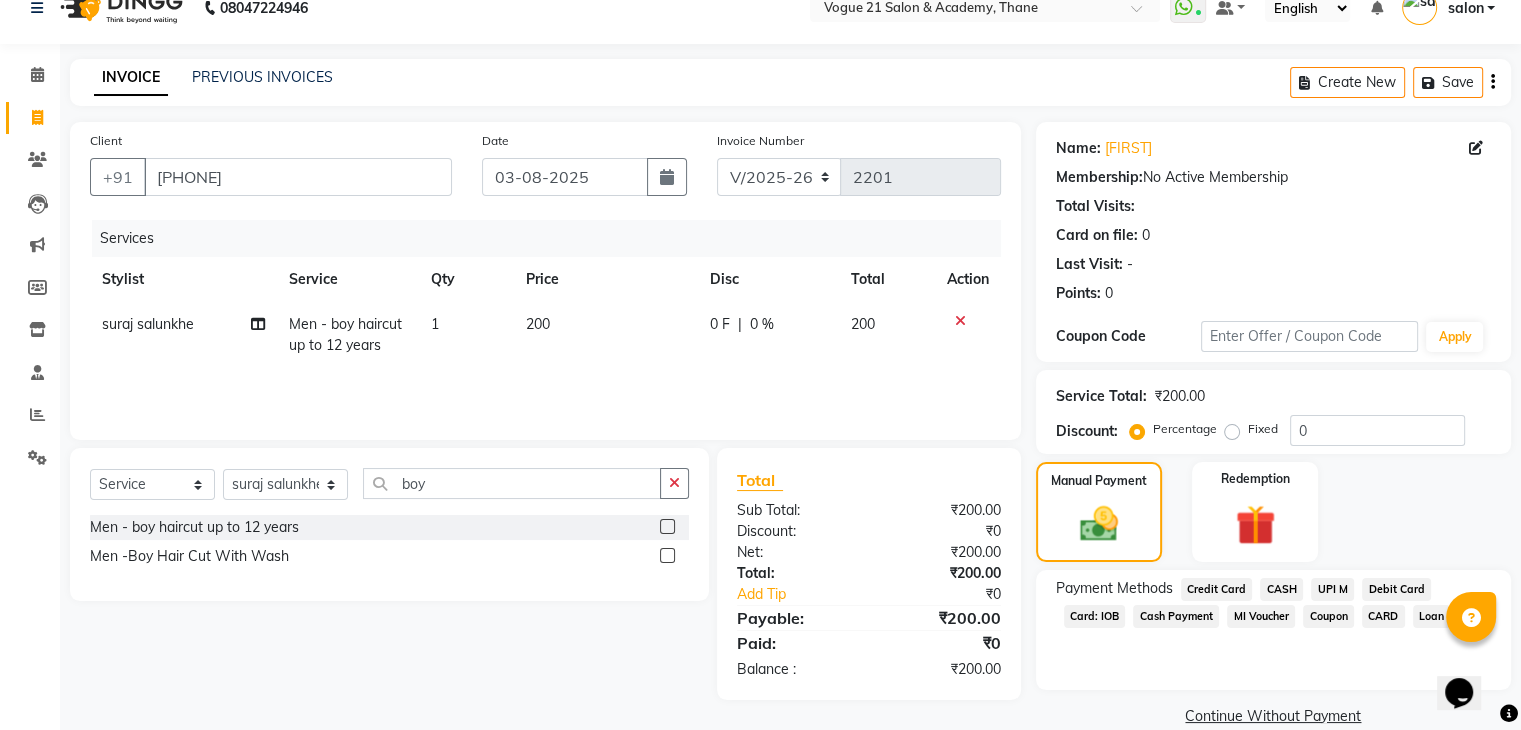 click on "CASH" 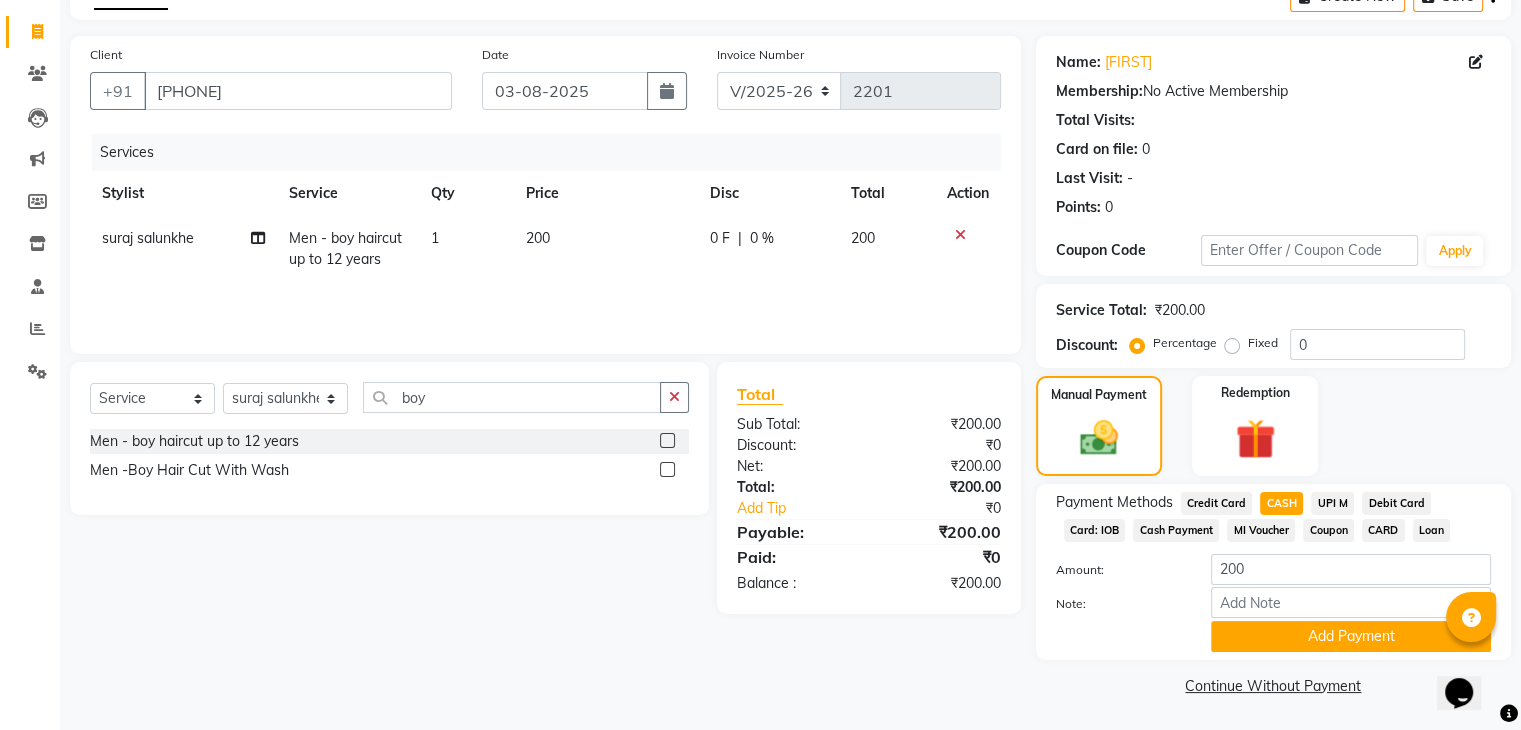 scroll, scrollTop: 117, scrollLeft: 0, axis: vertical 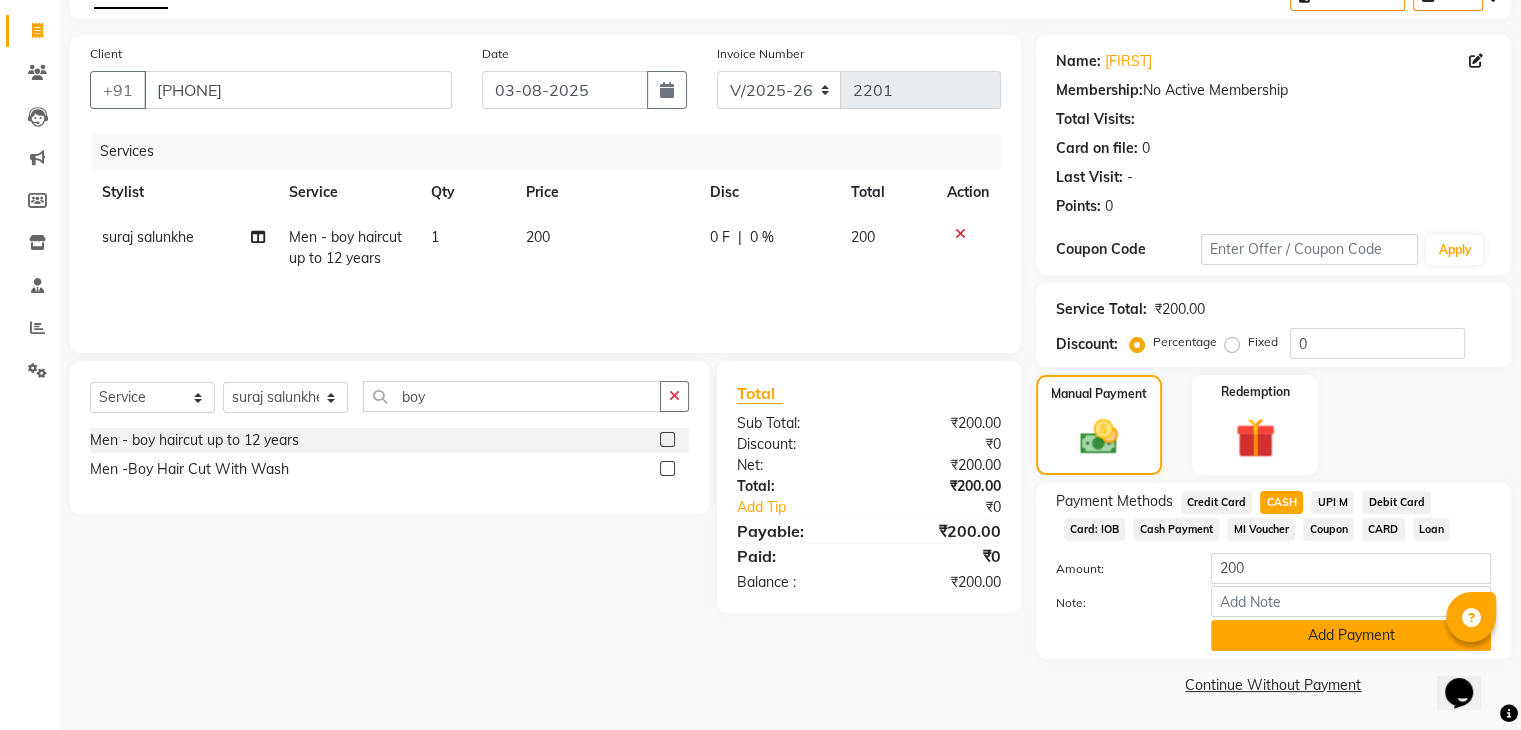 click on "Add Payment" 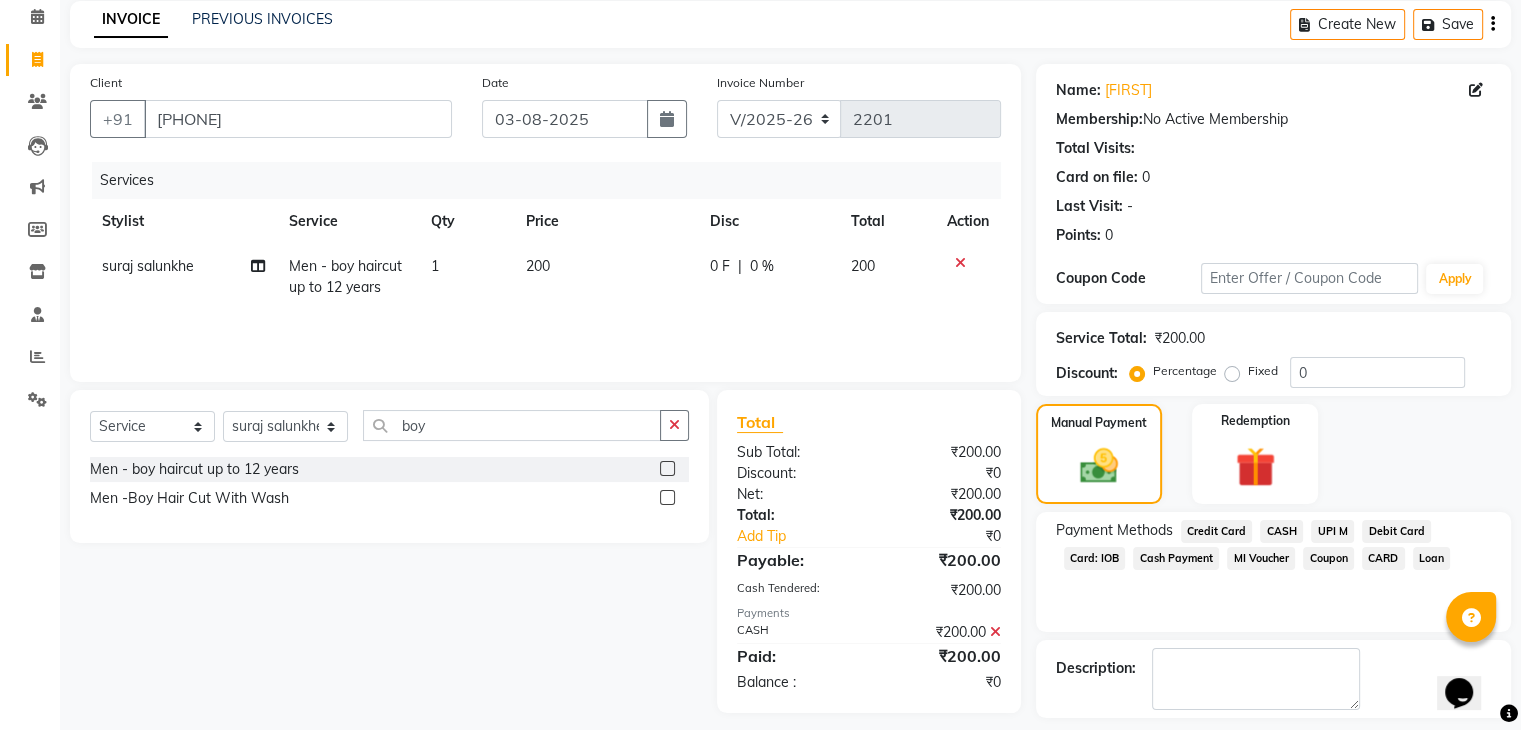 scroll, scrollTop: 71, scrollLeft: 0, axis: vertical 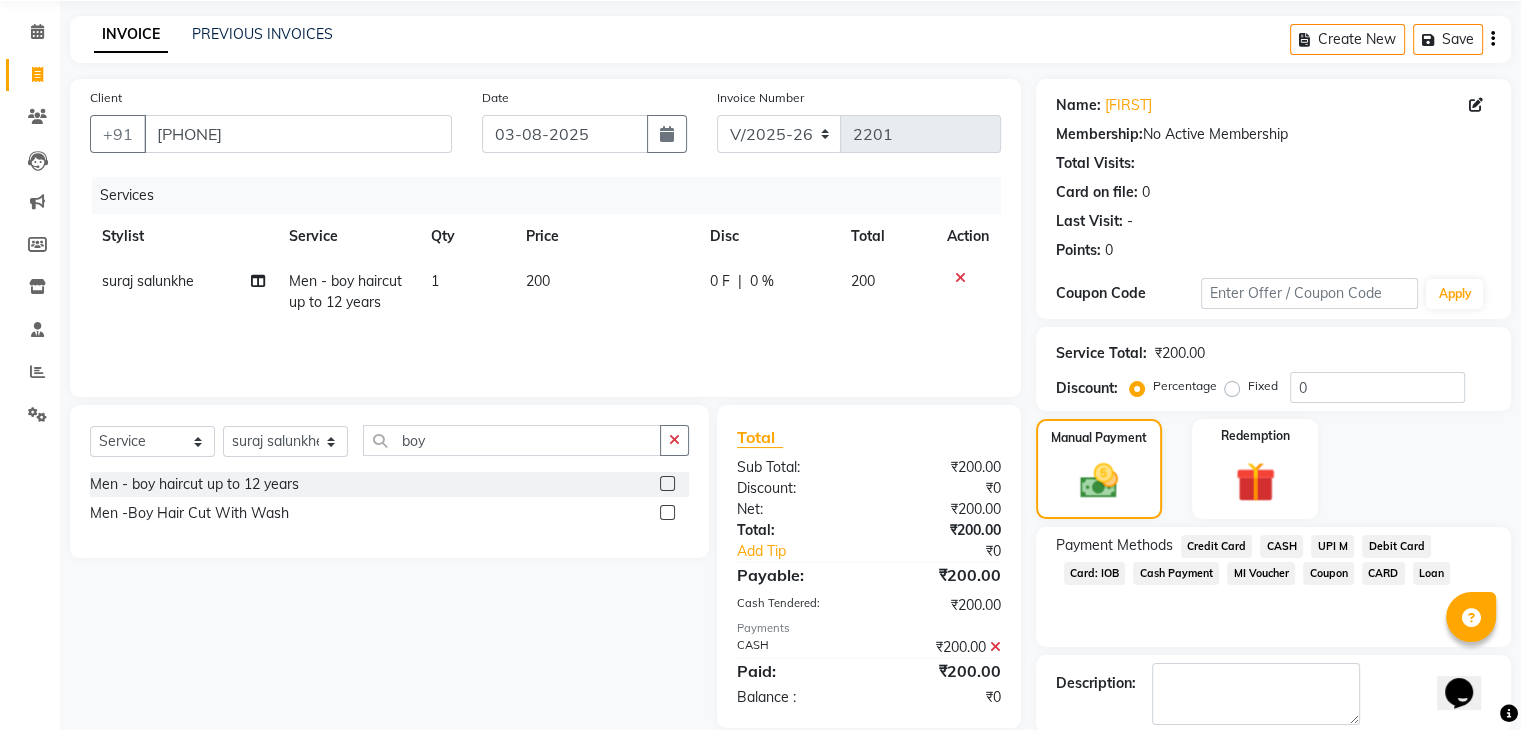 click on "CASH" 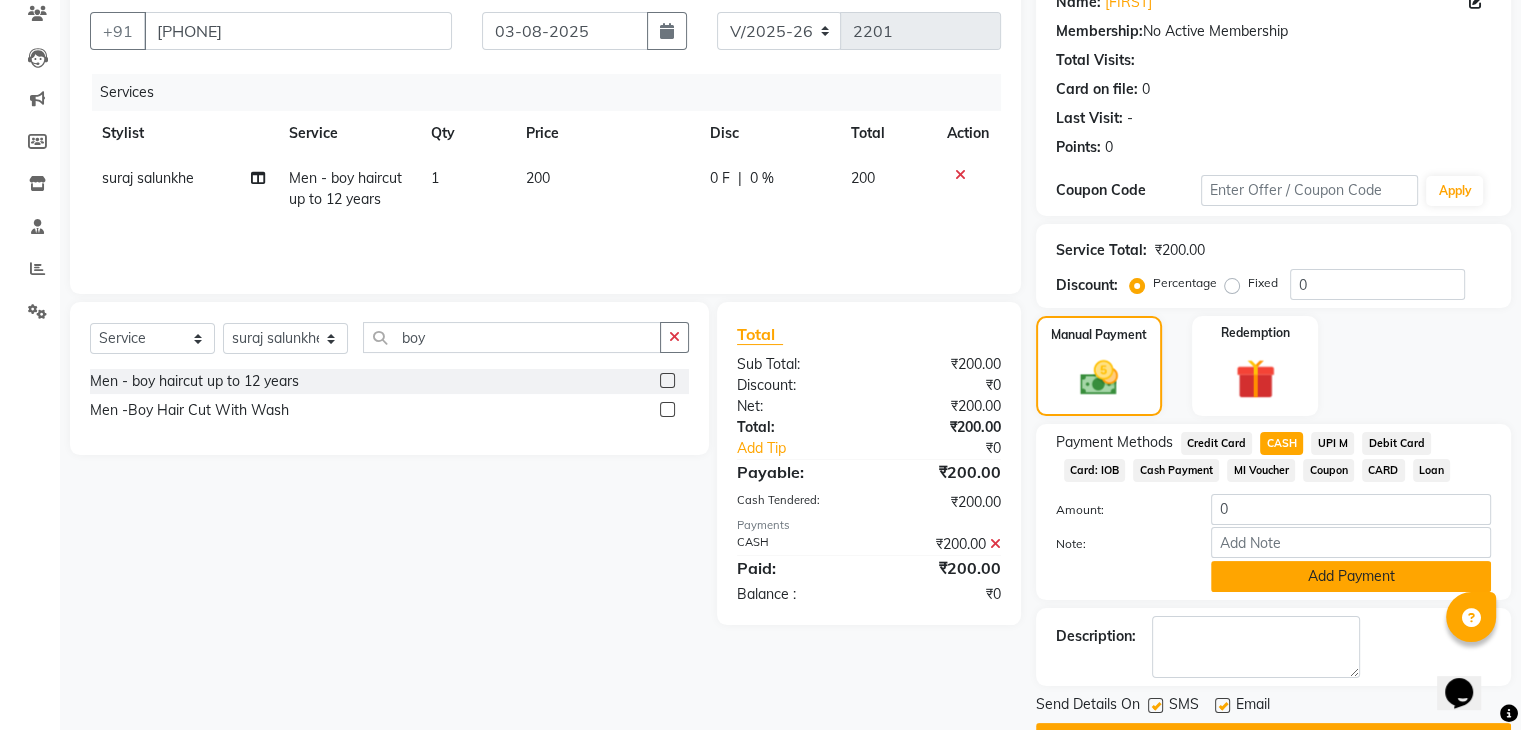 scroll, scrollTop: 204, scrollLeft: 0, axis: vertical 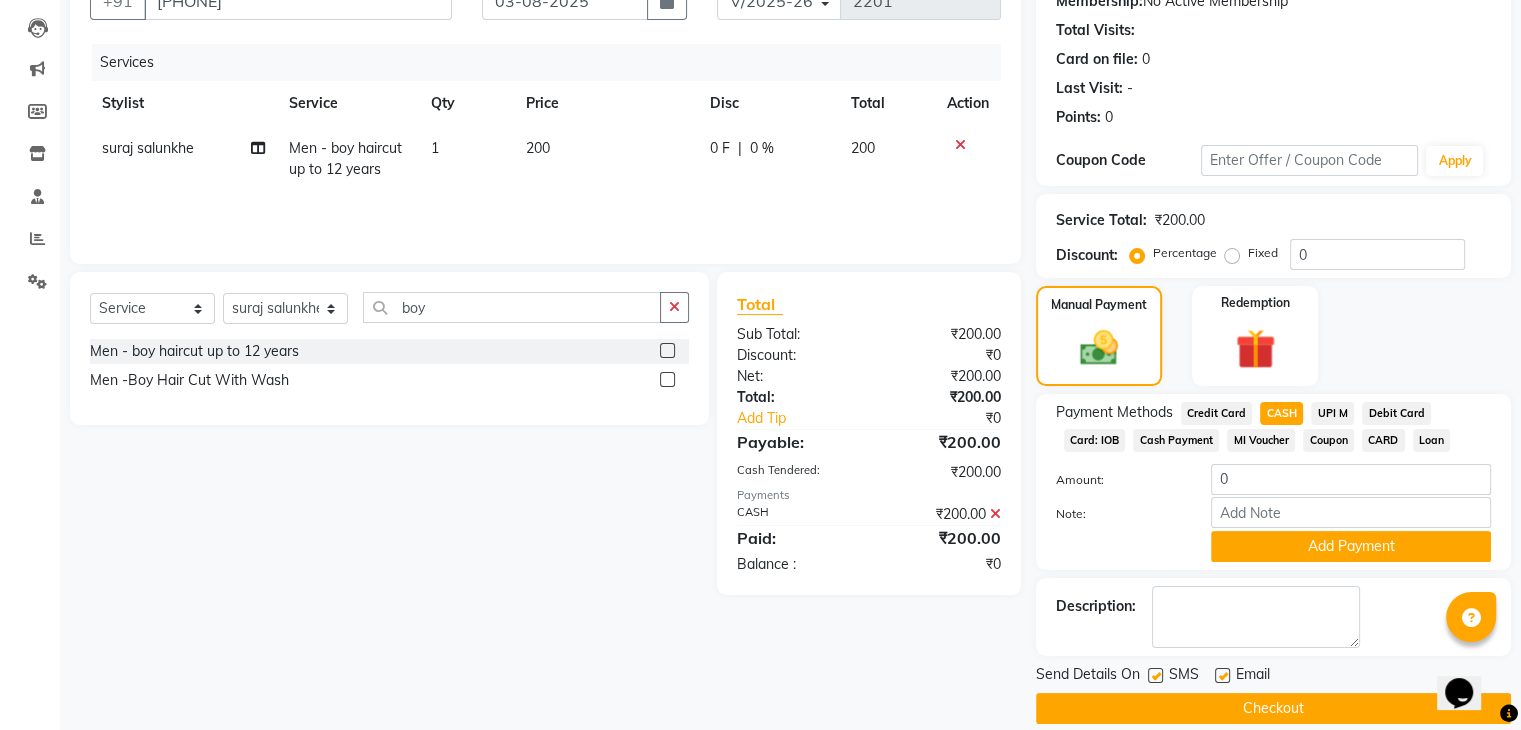 click 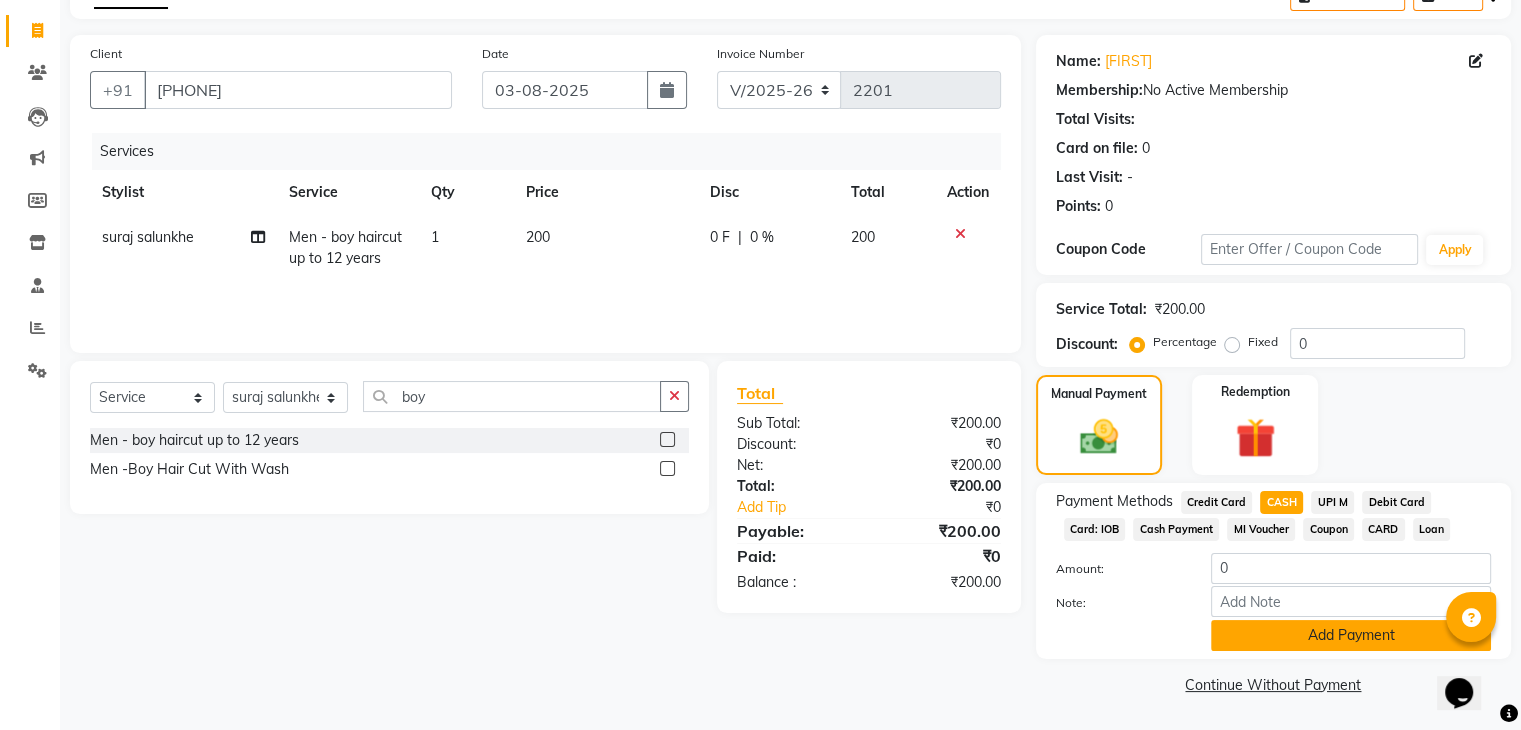 click on "Add Payment" 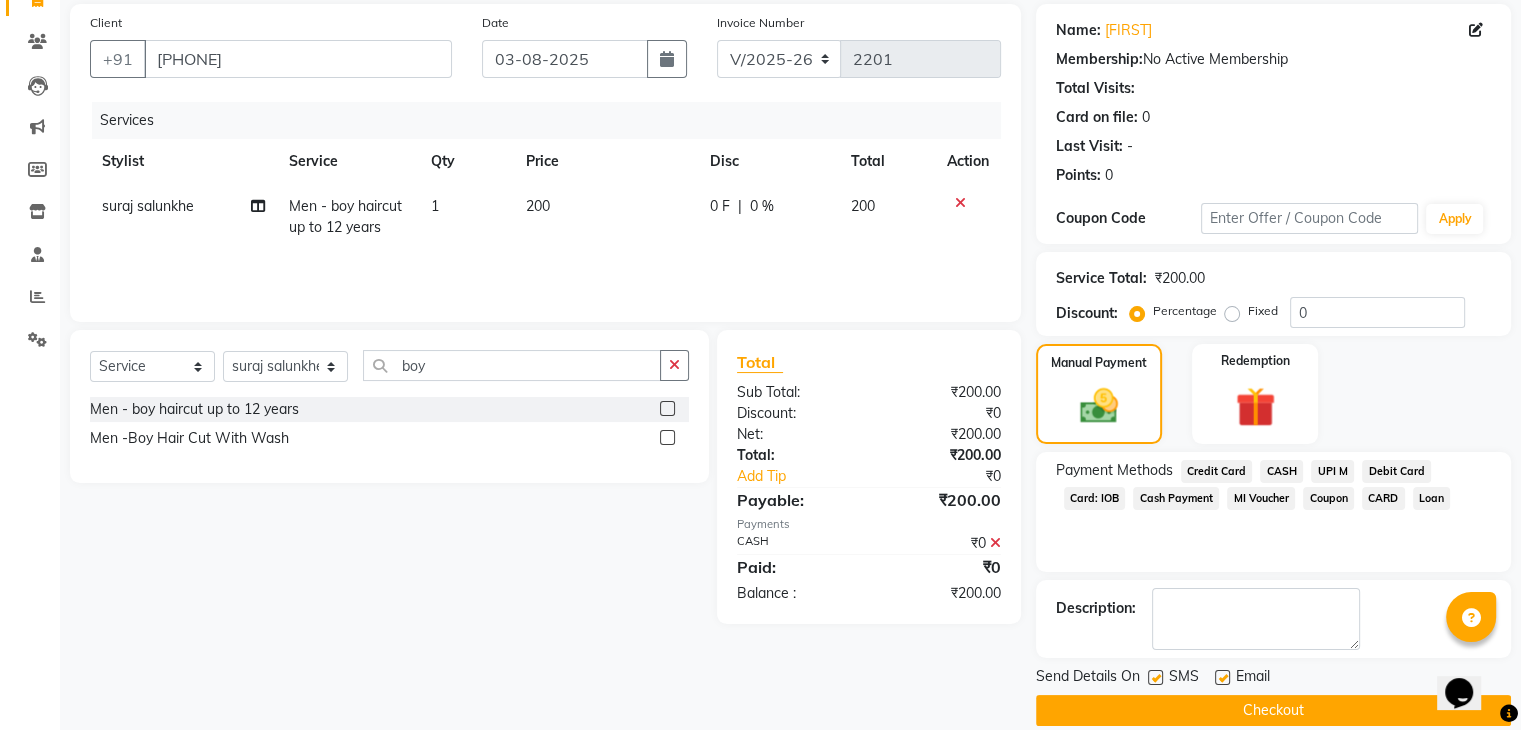scroll, scrollTop: 171, scrollLeft: 0, axis: vertical 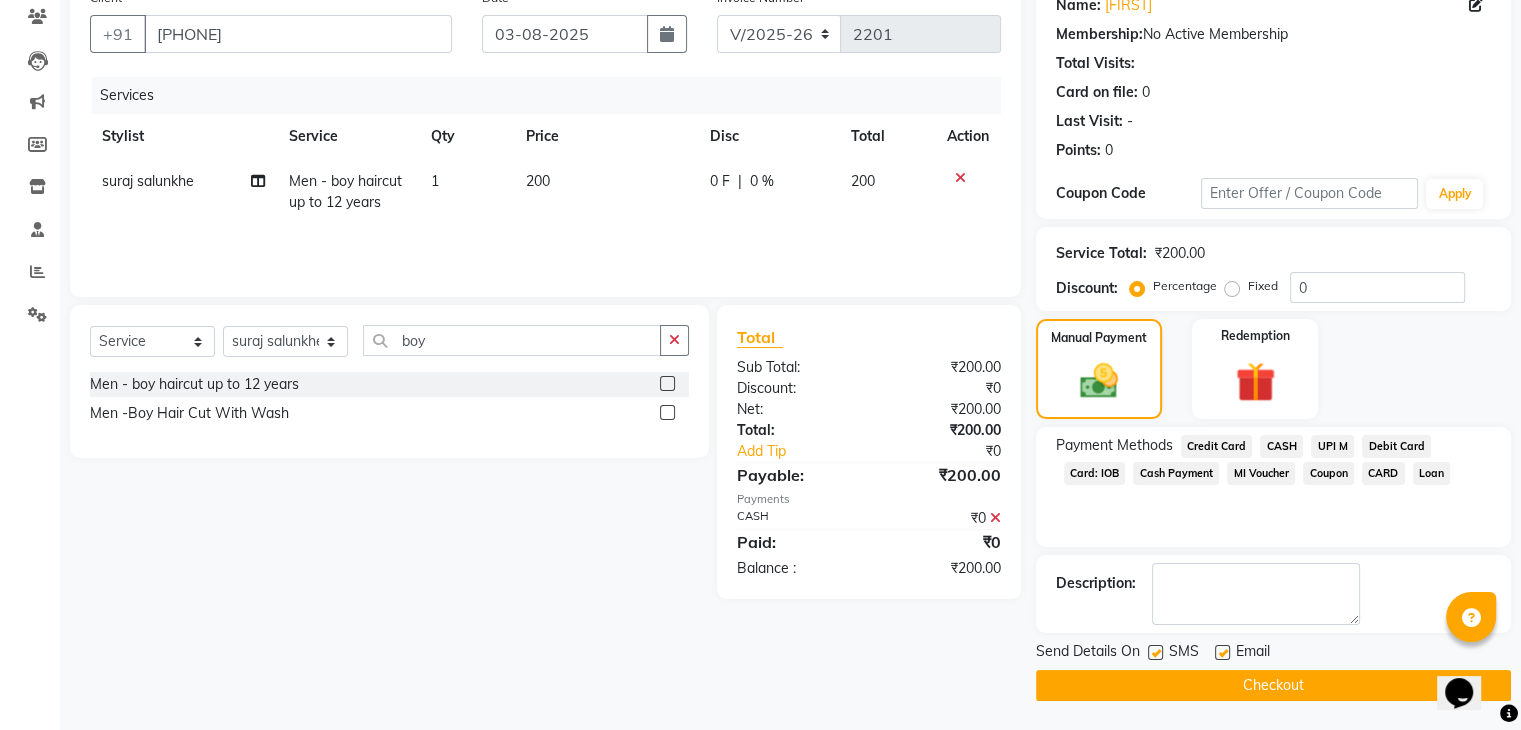 click on "Checkout" 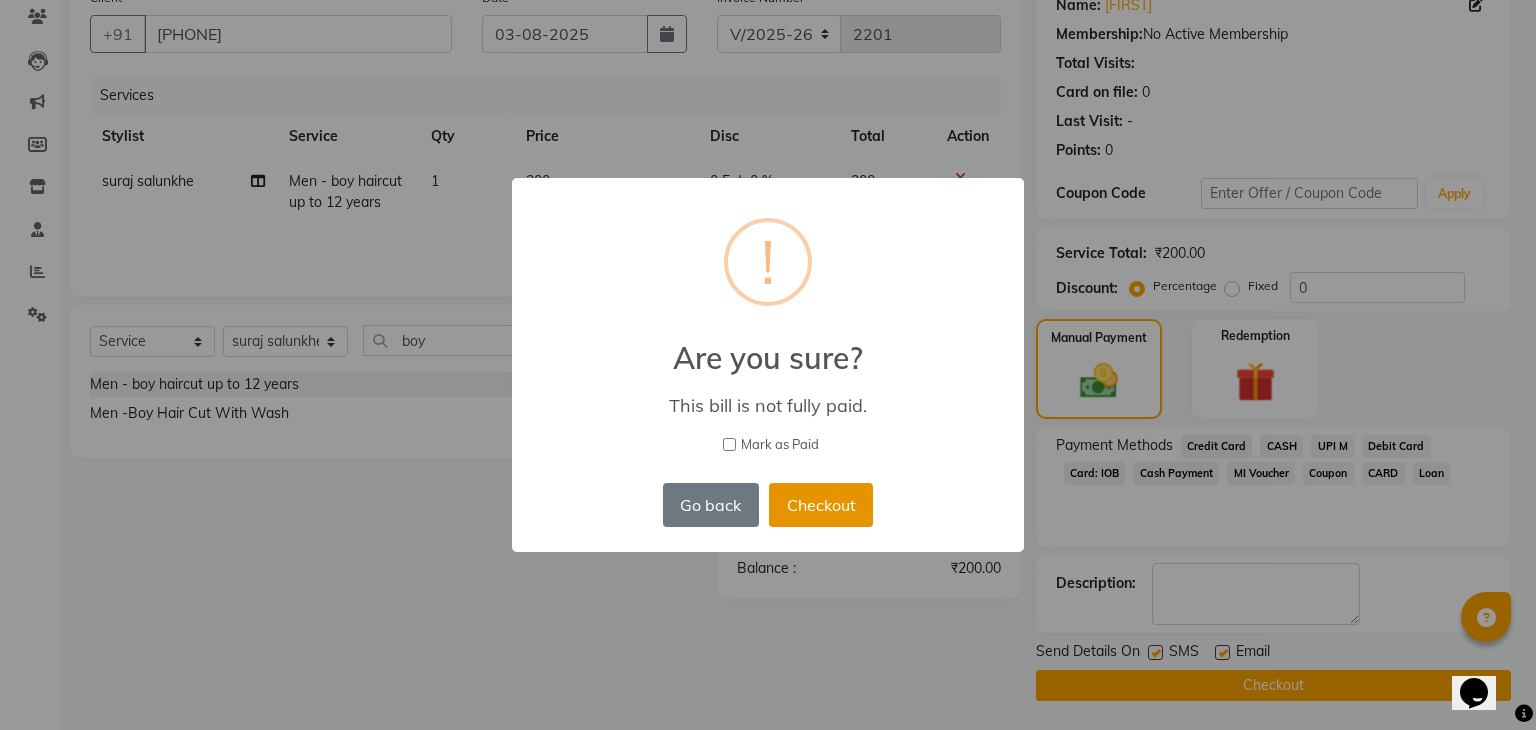 click on "Checkout" at bounding box center [821, 505] 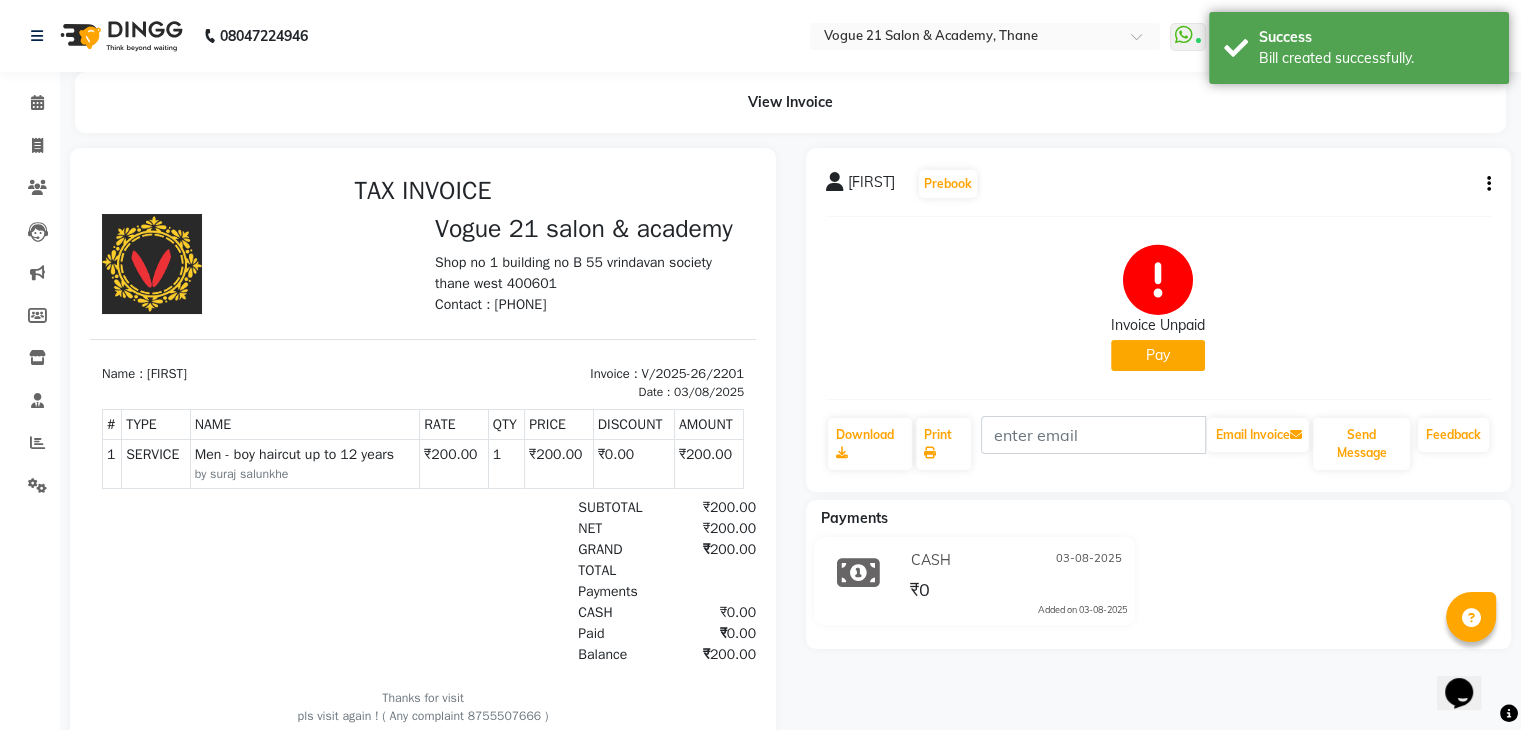 scroll, scrollTop: 16, scrollLeft: 0, axis: vertical 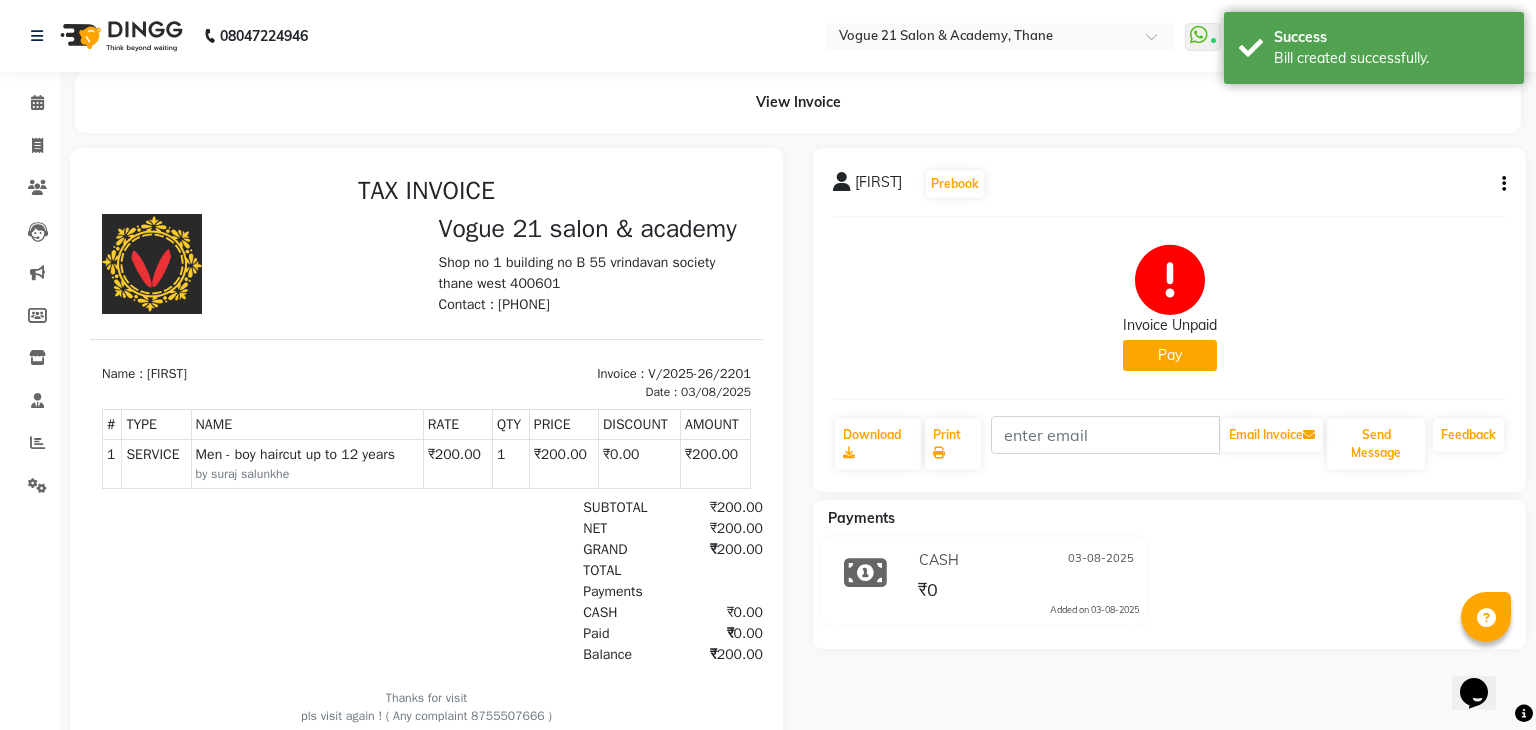 select on "1" 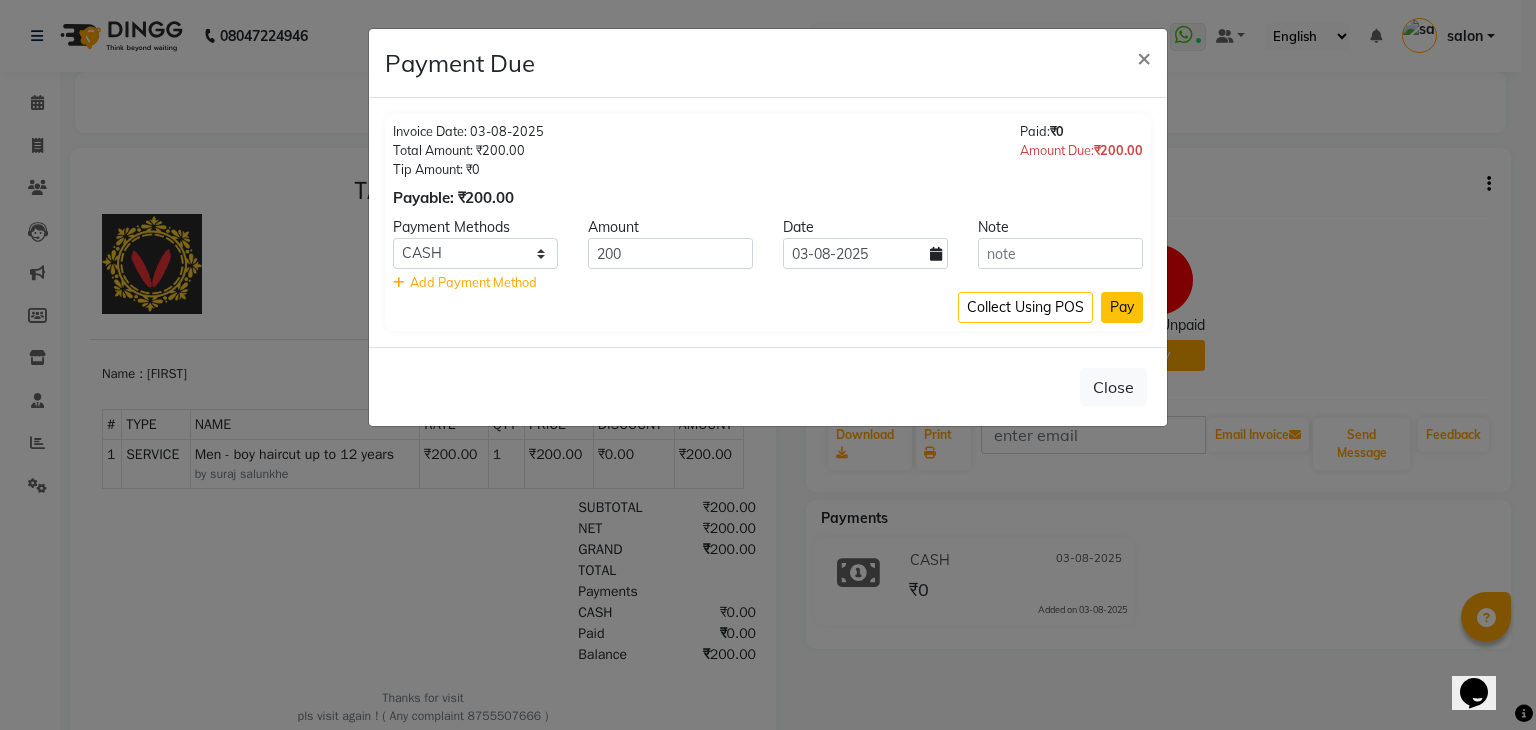 click on "Pay" 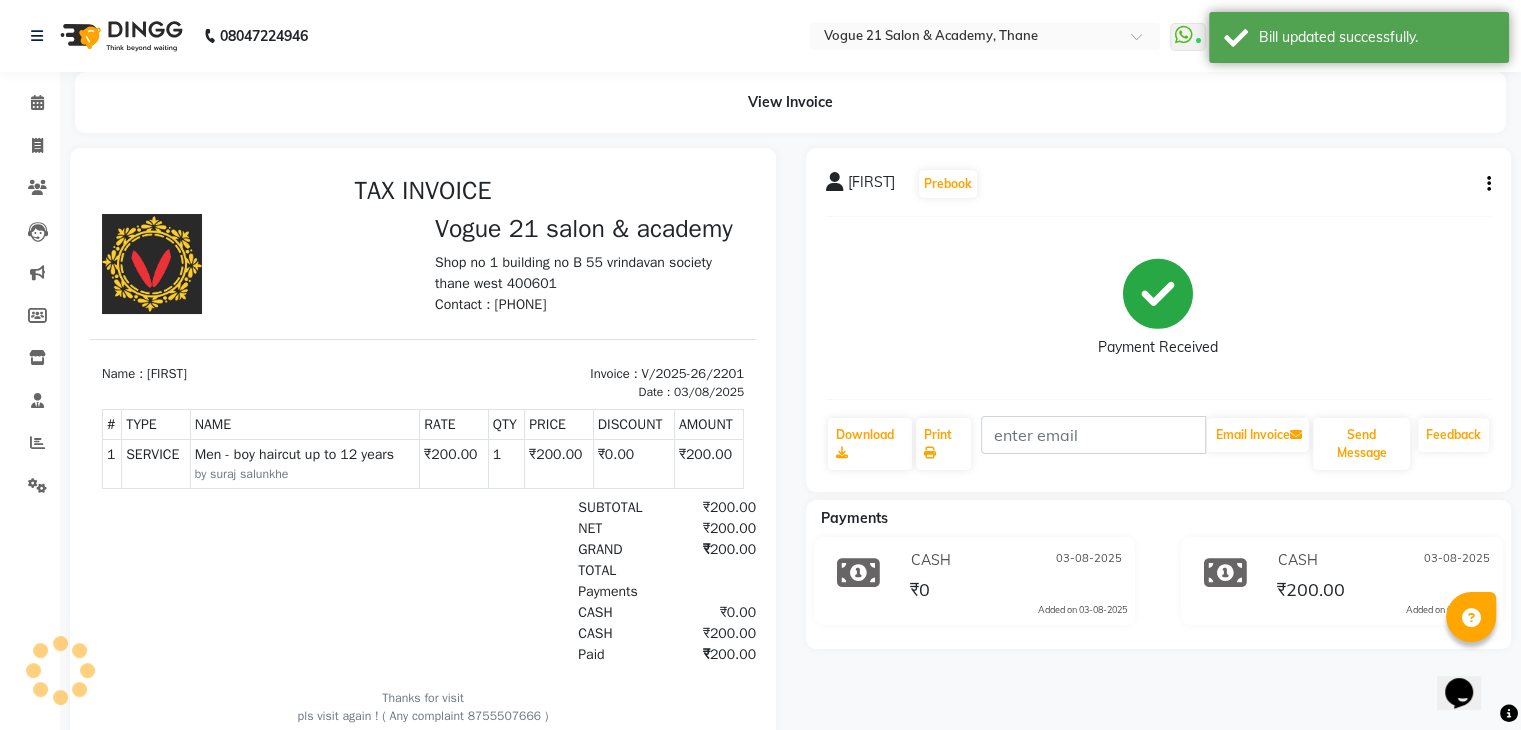 scroll, scrollTop: 16, scrollLeft: 0, axis: vertical 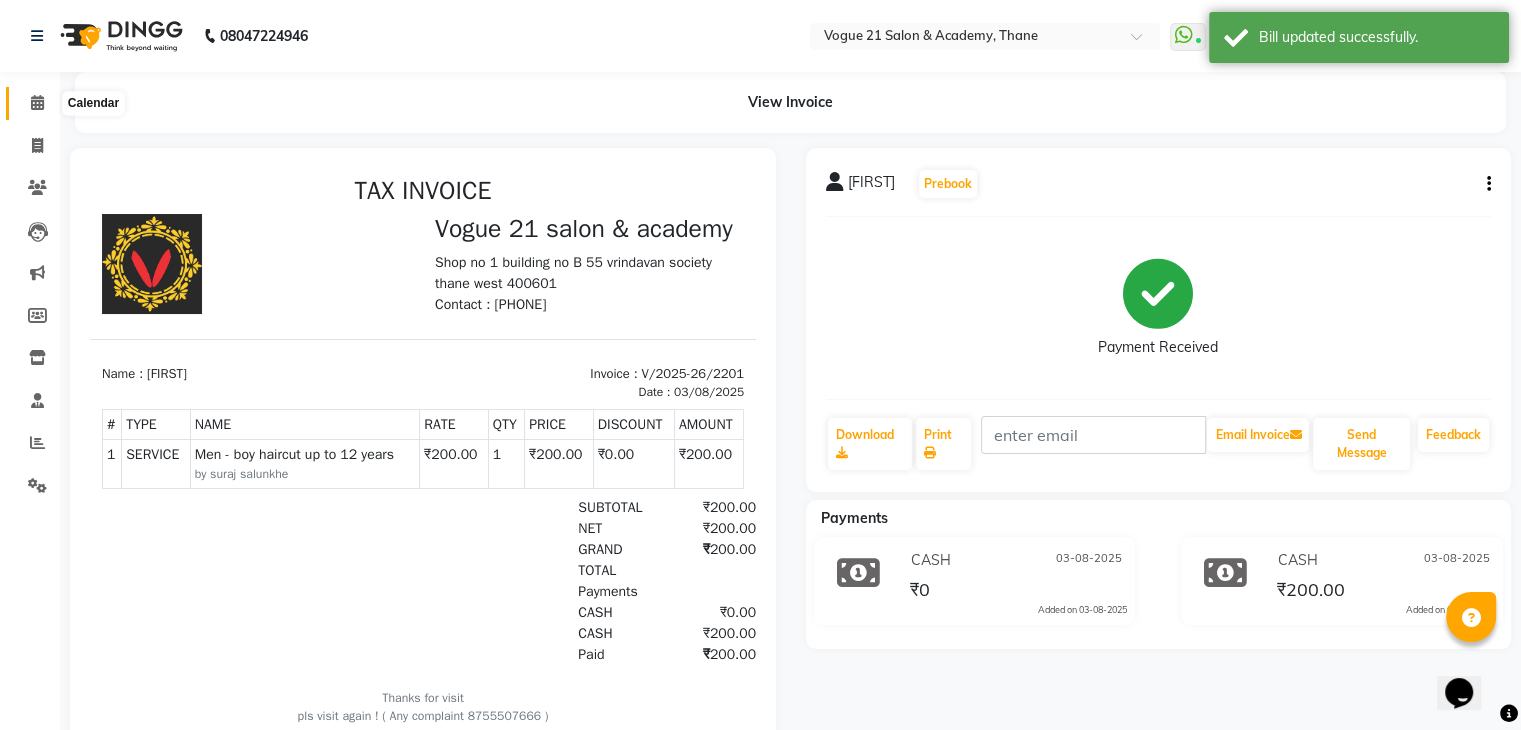 click 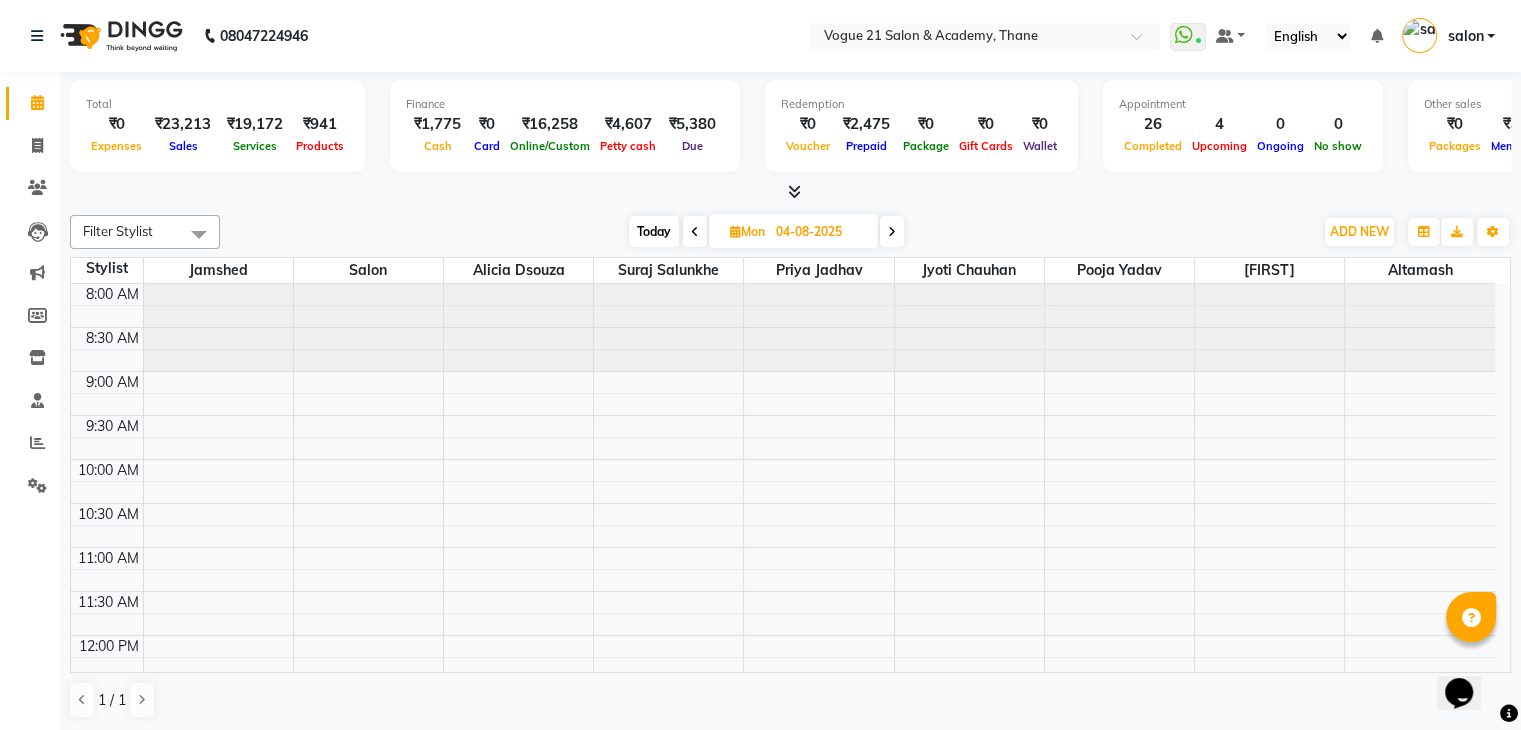 scroll, scrollTop: 0, scrollLeft: 0, axis: both 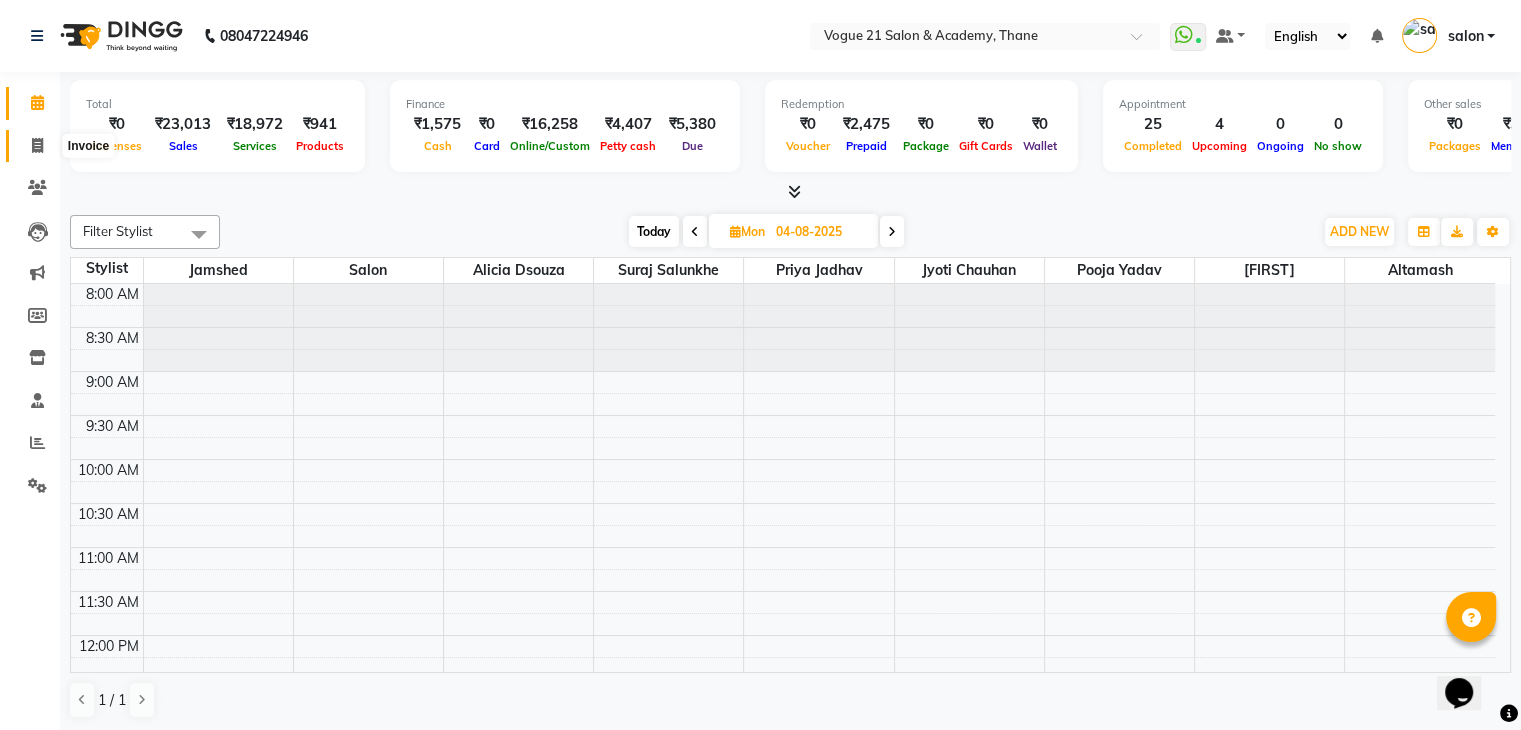 click 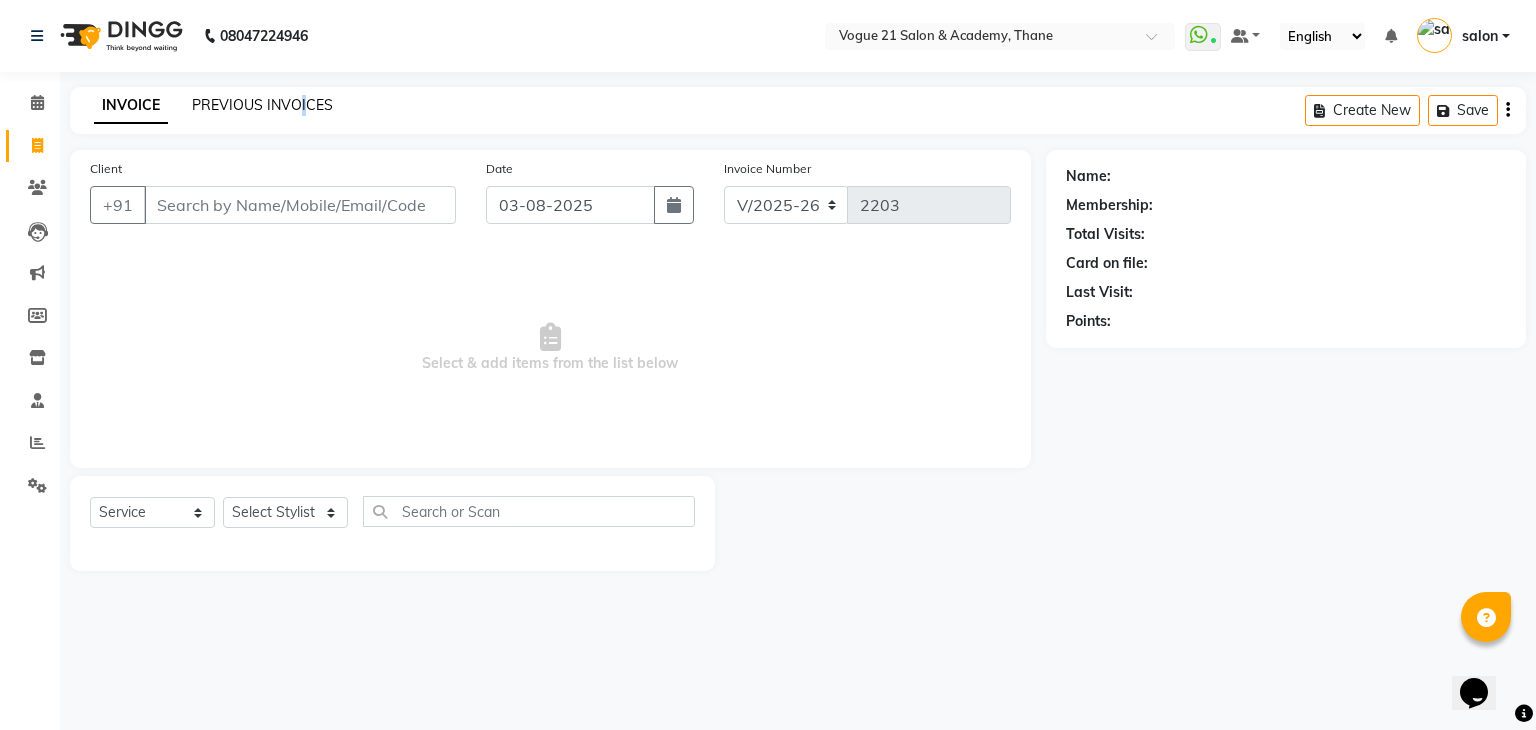 click on "INVOICE PREVIOUS INVOICES Create New   Save" 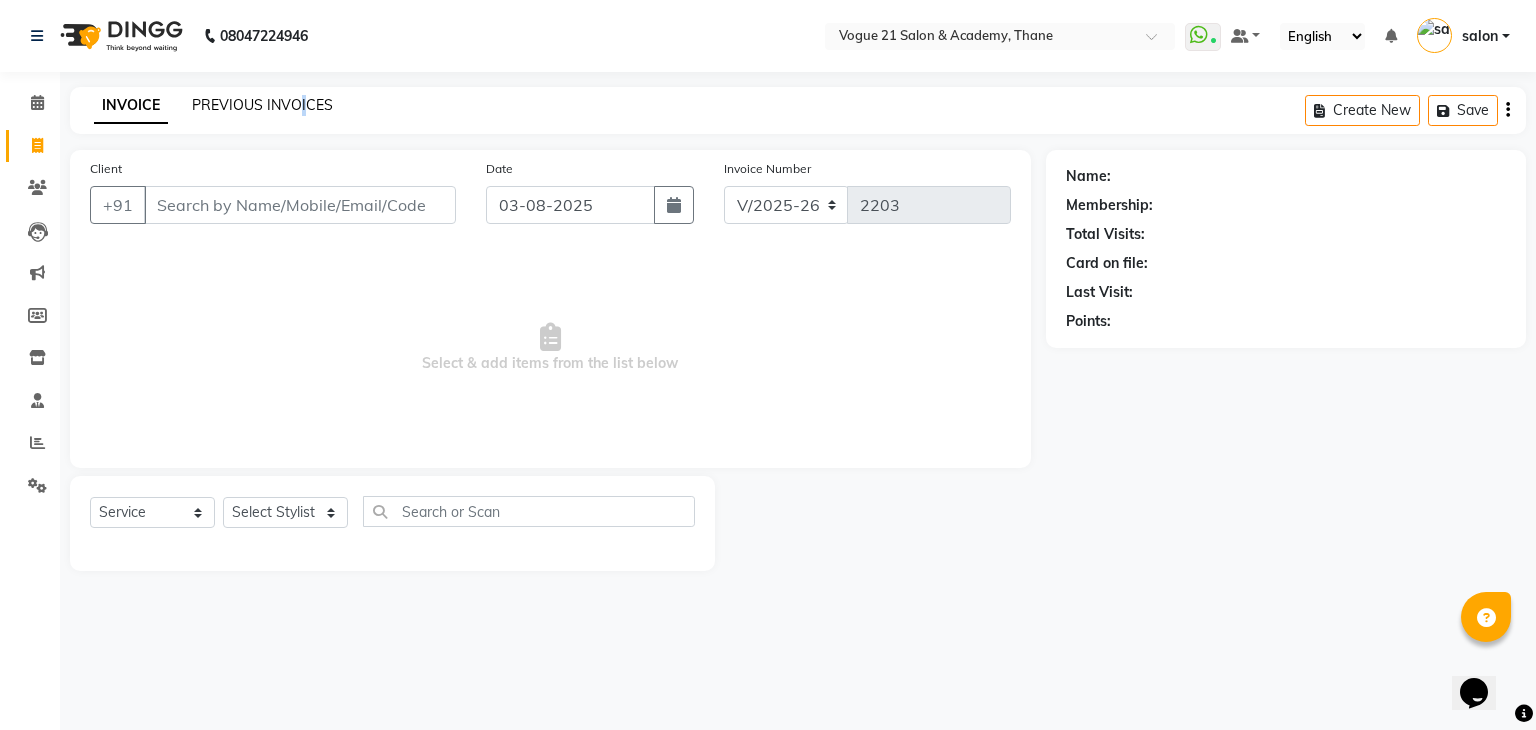 click on "PREVIOUS INVOICES" 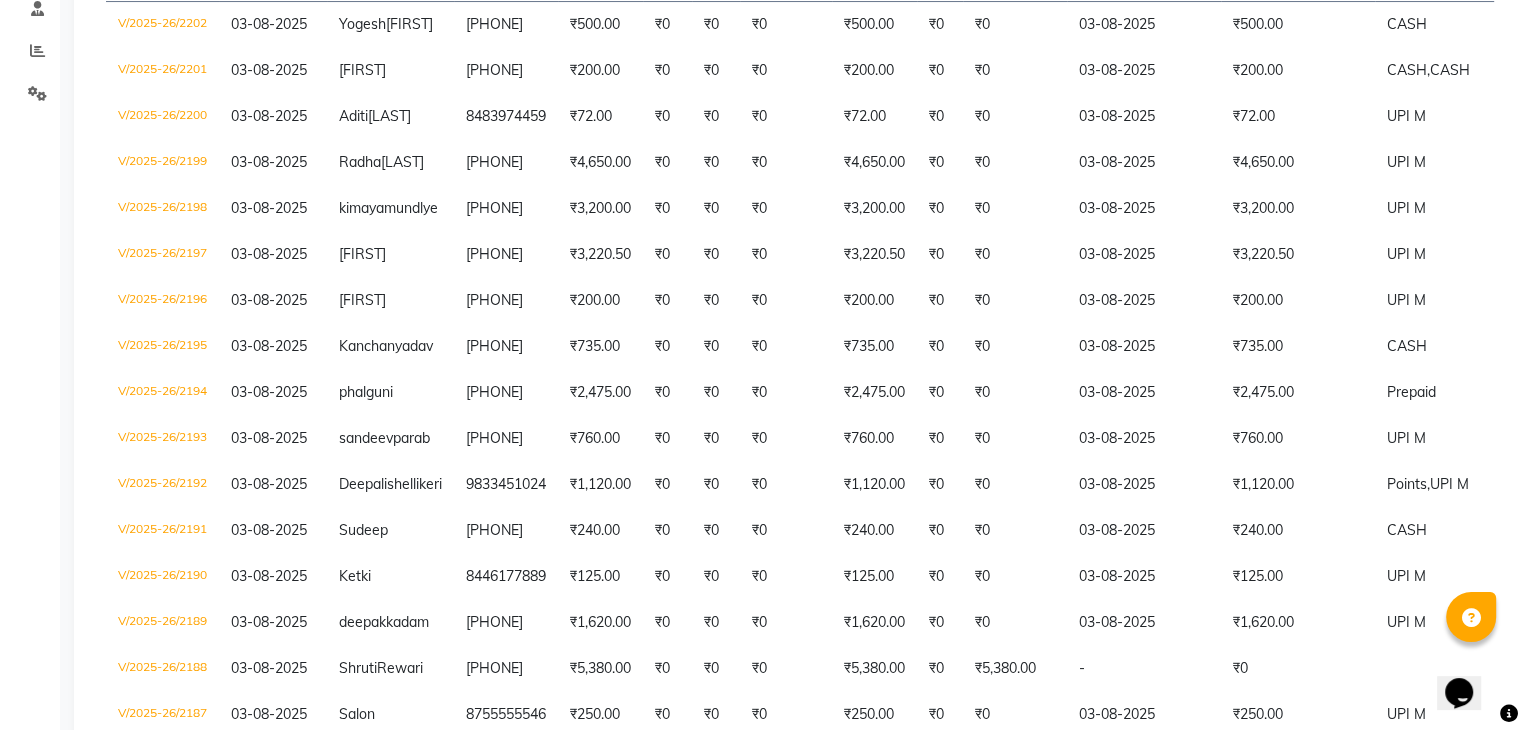 scroll, scrollTop: 413, scrollLeft: 0, axis: vertical 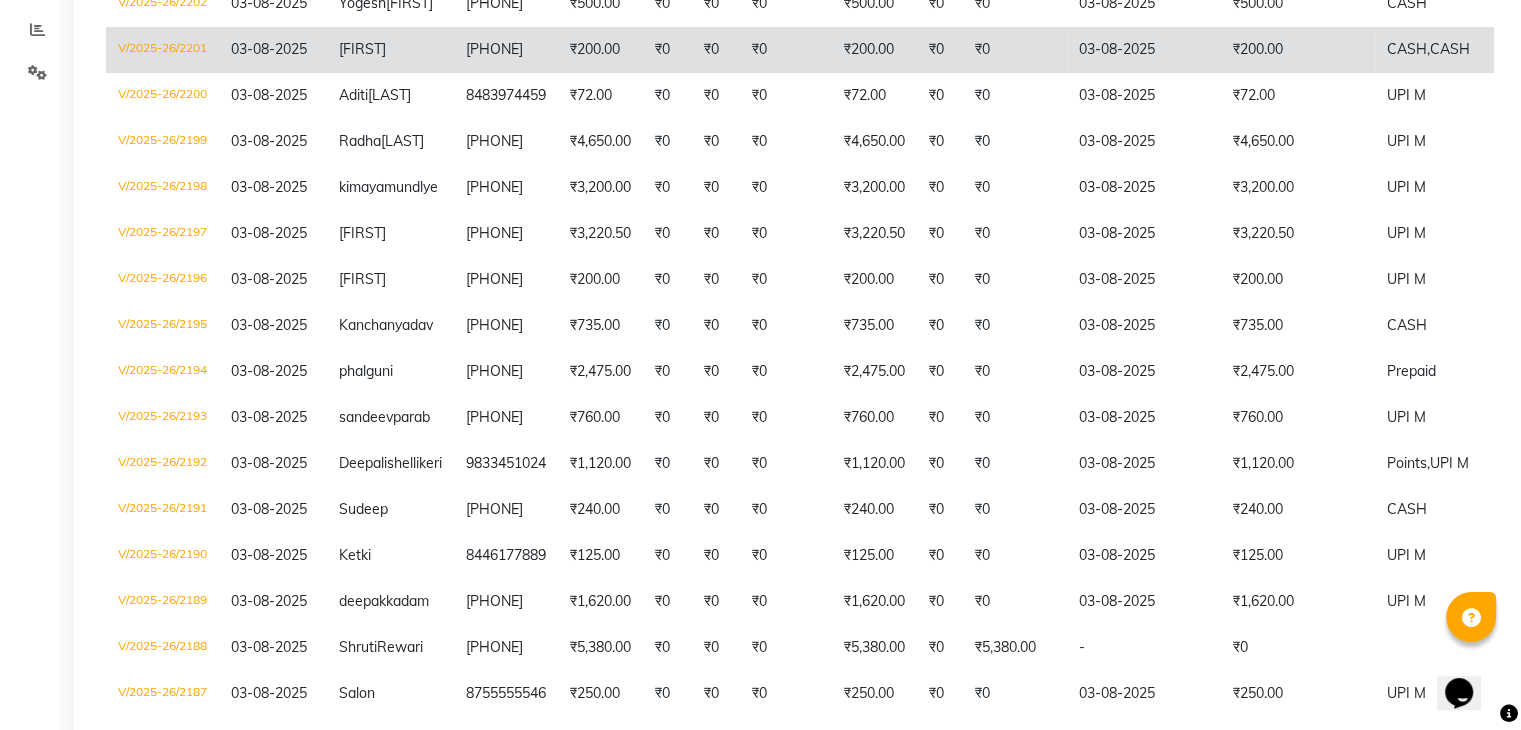 click on "CASH," 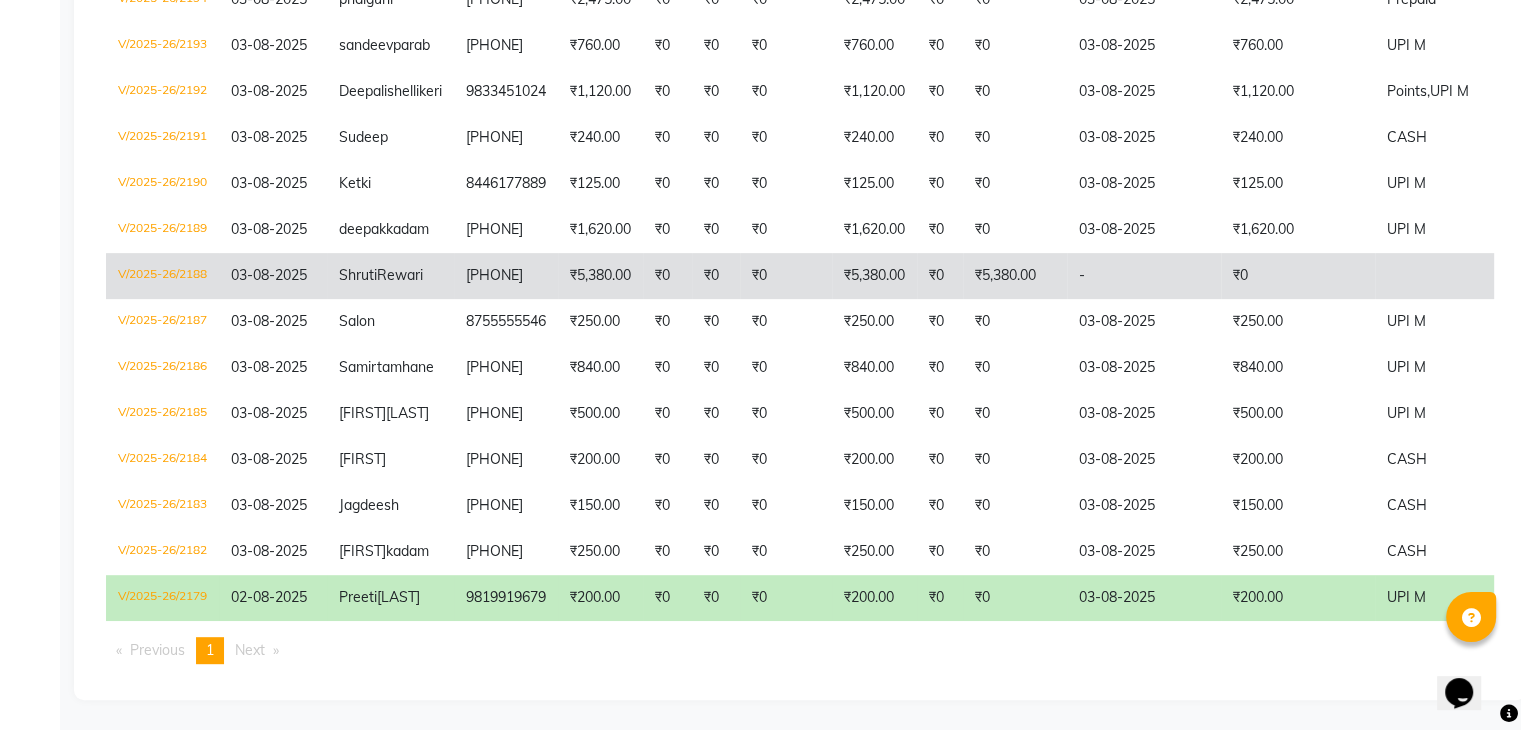 scroll, scrollTop: 821, scrollLeft: 0, axis: vertical 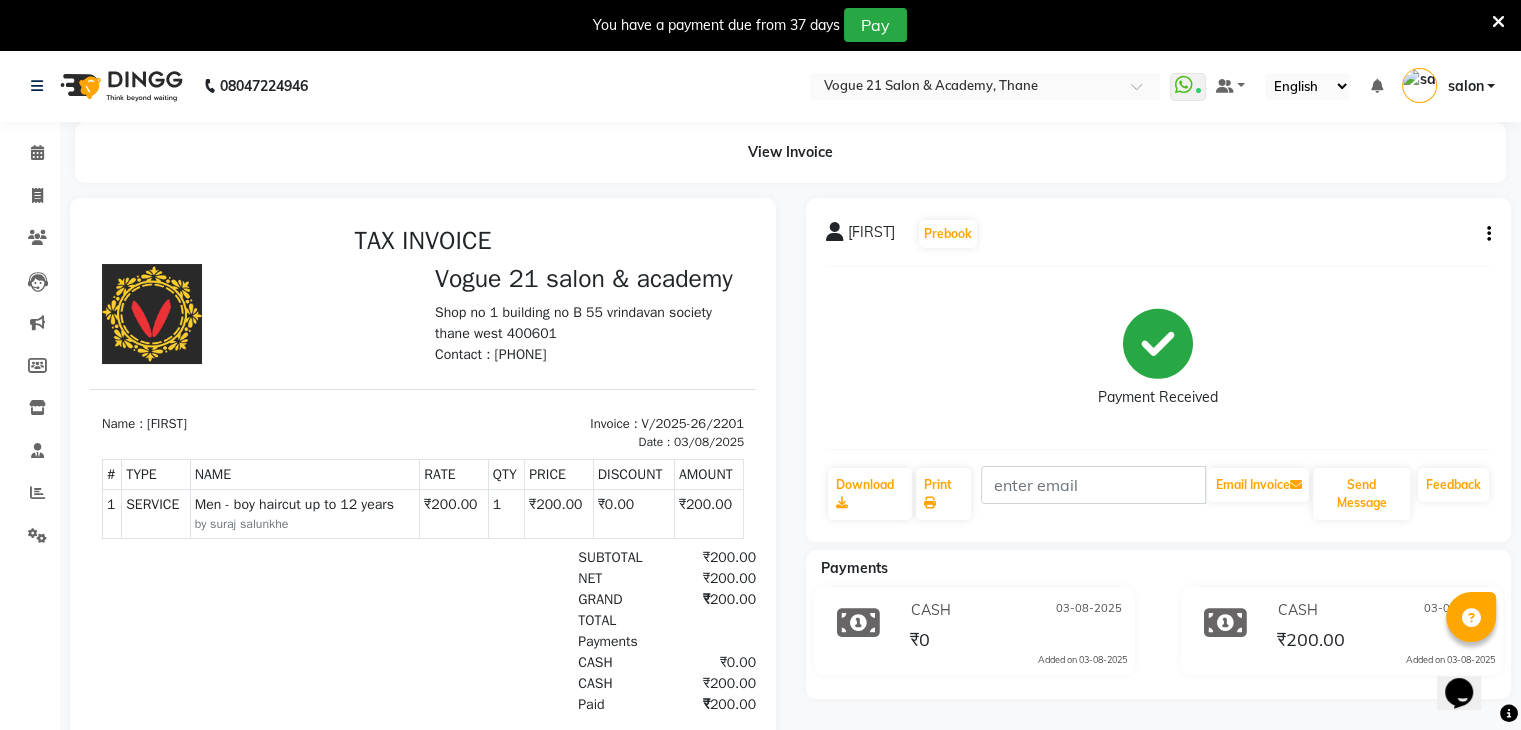 click at bounding box center (1498, 22) 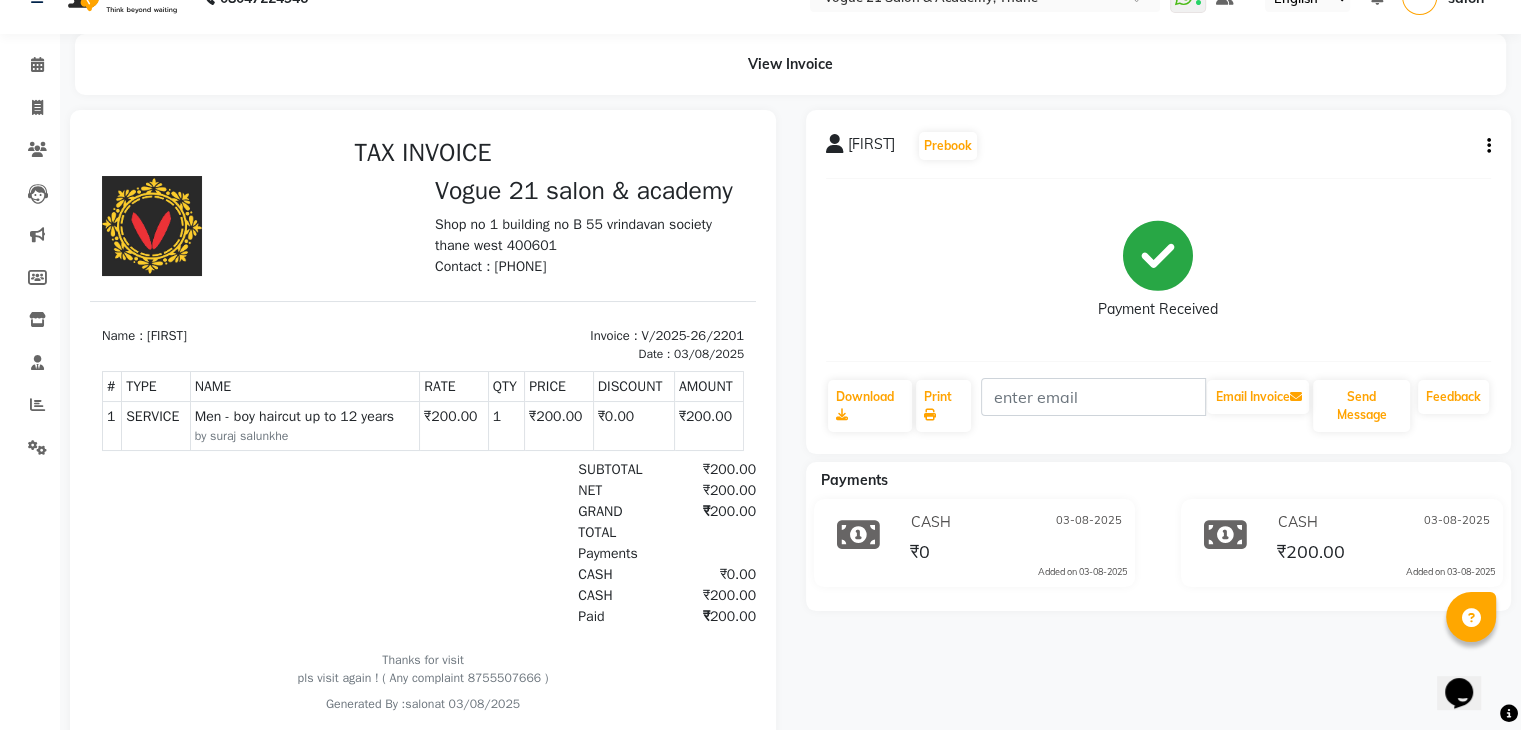 scroll, scrollTop: 112, scrollLeft: 0, axis: vertical 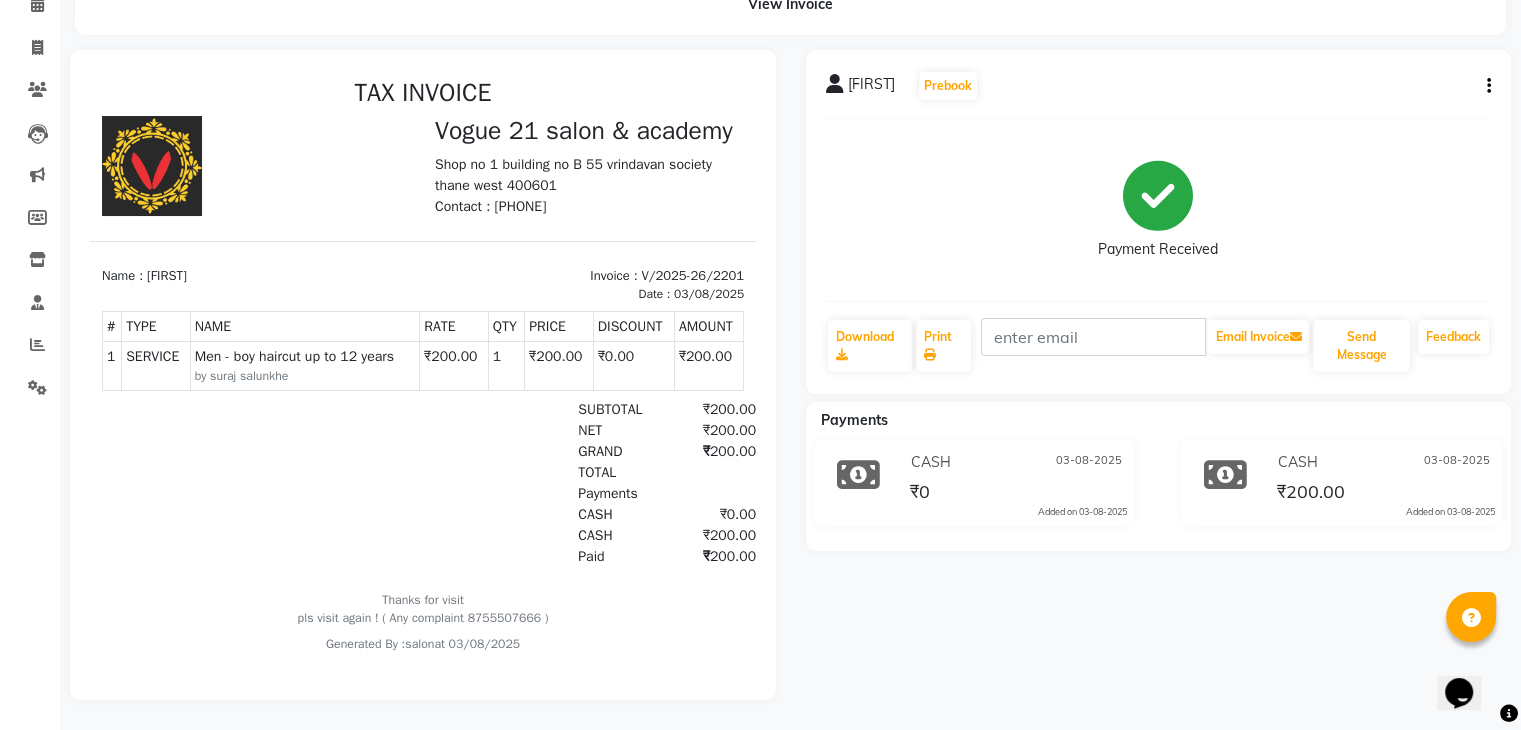click on "₹200.00" at bounding box center [708, 535] 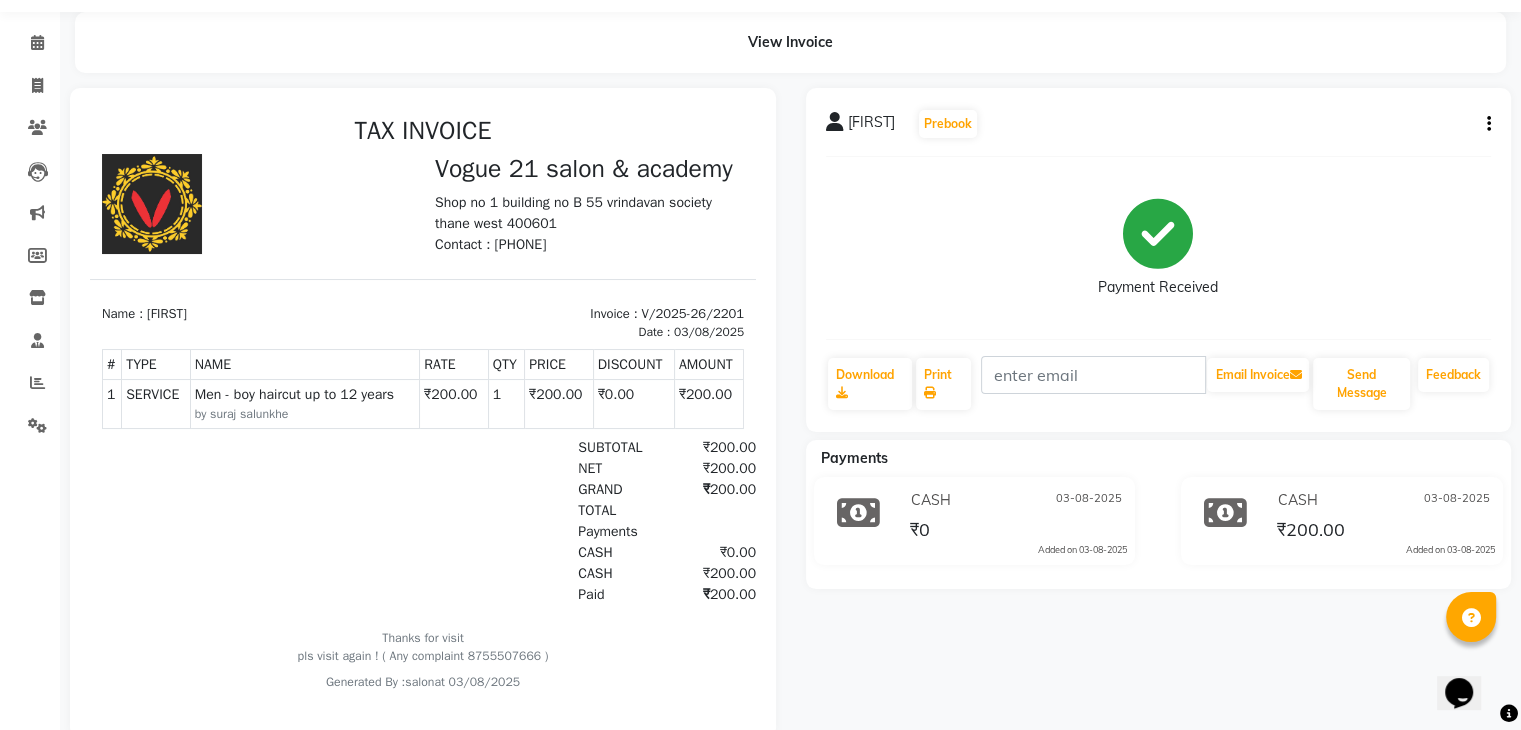 scroll, scrollTop: 0, scrollLeft: 0, axis: both 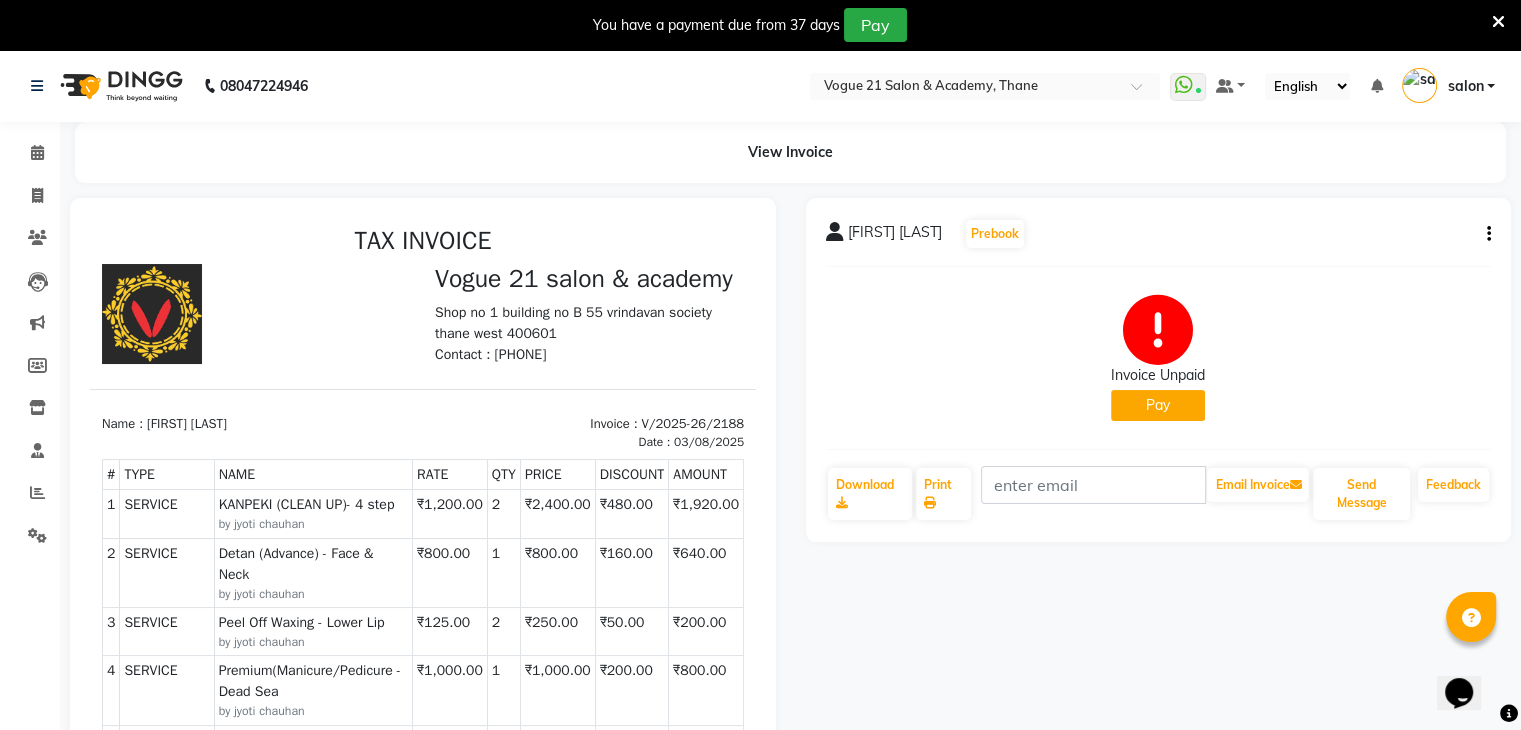 click at bounding box center [1498, 22] 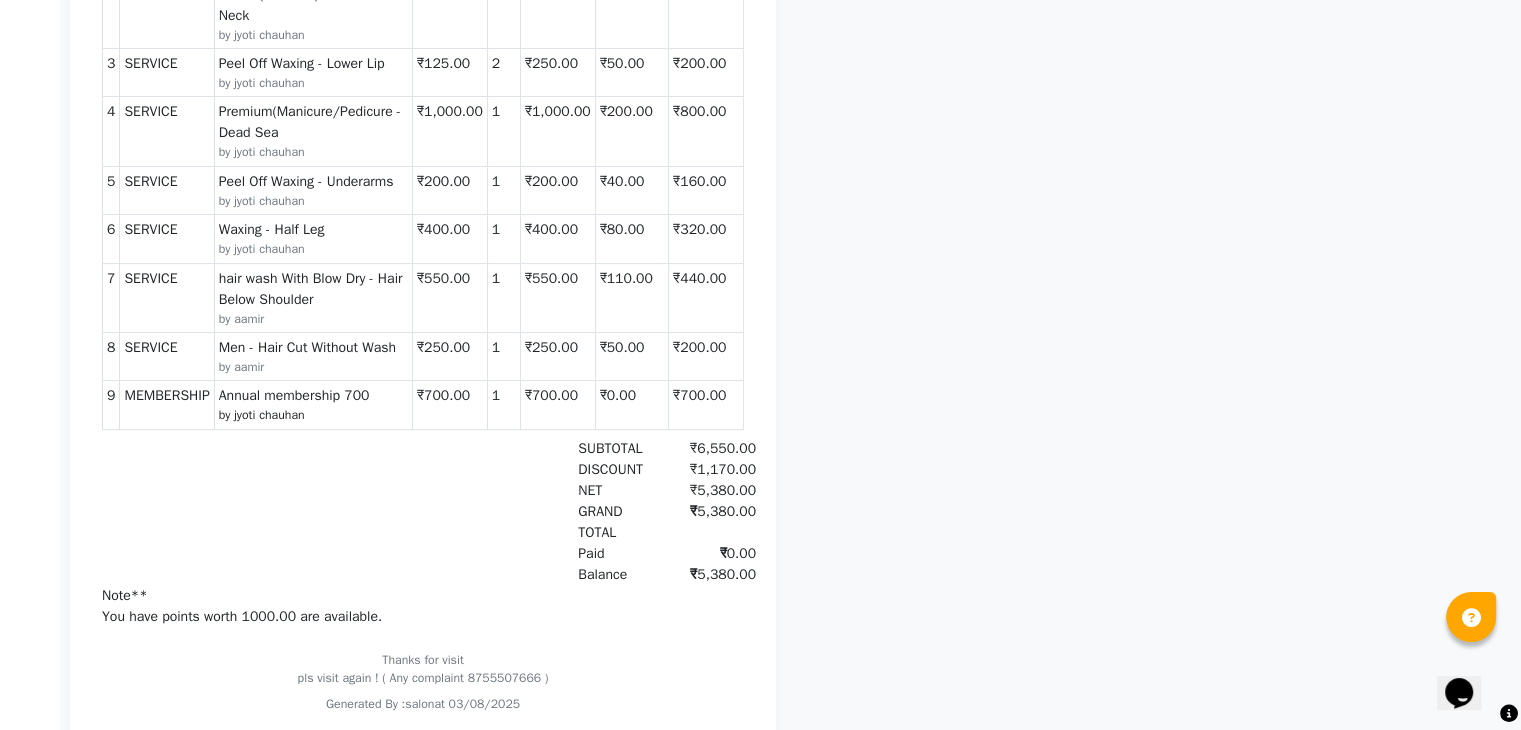 scroll, scrollTop: 499, scrollLeft: 0, axis: vertical 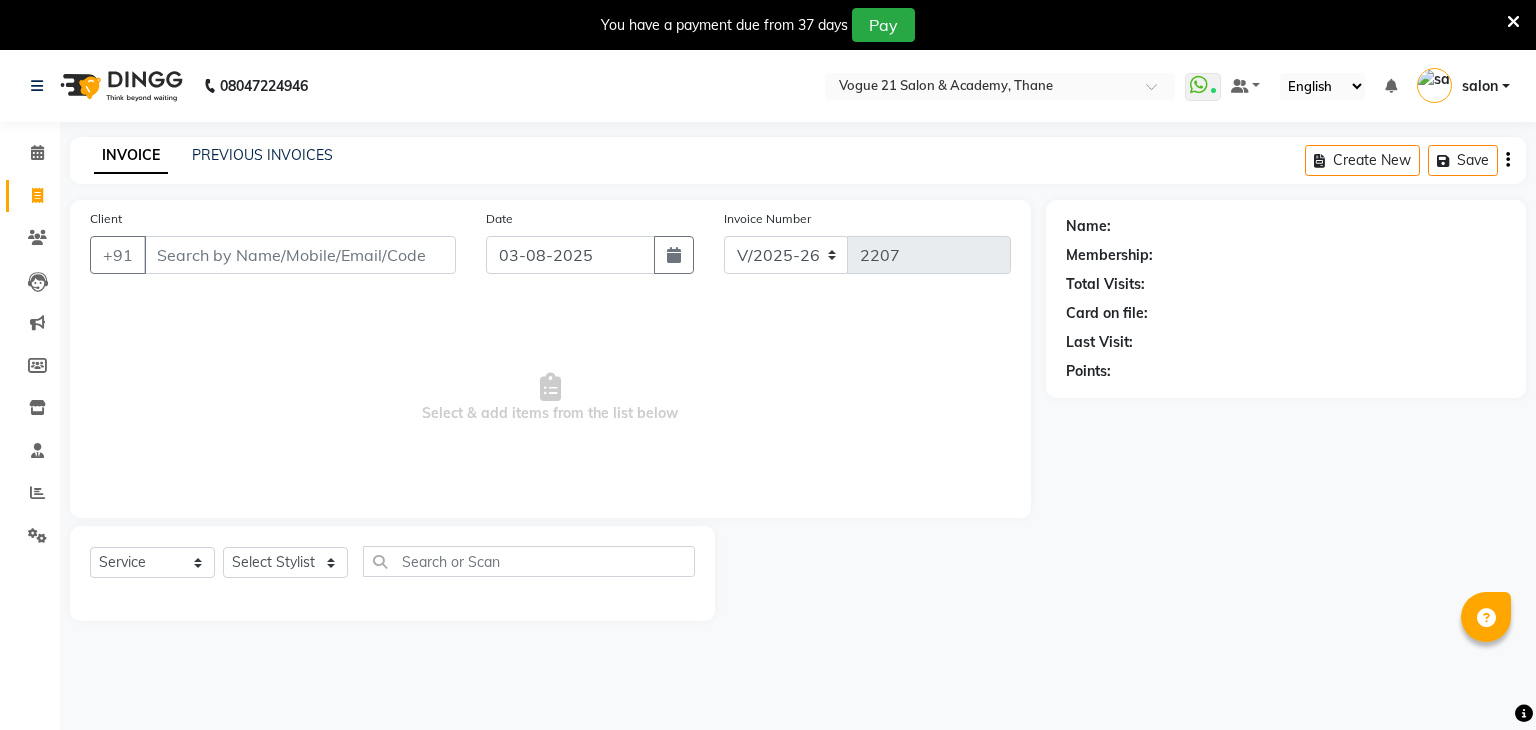 select on "4433" 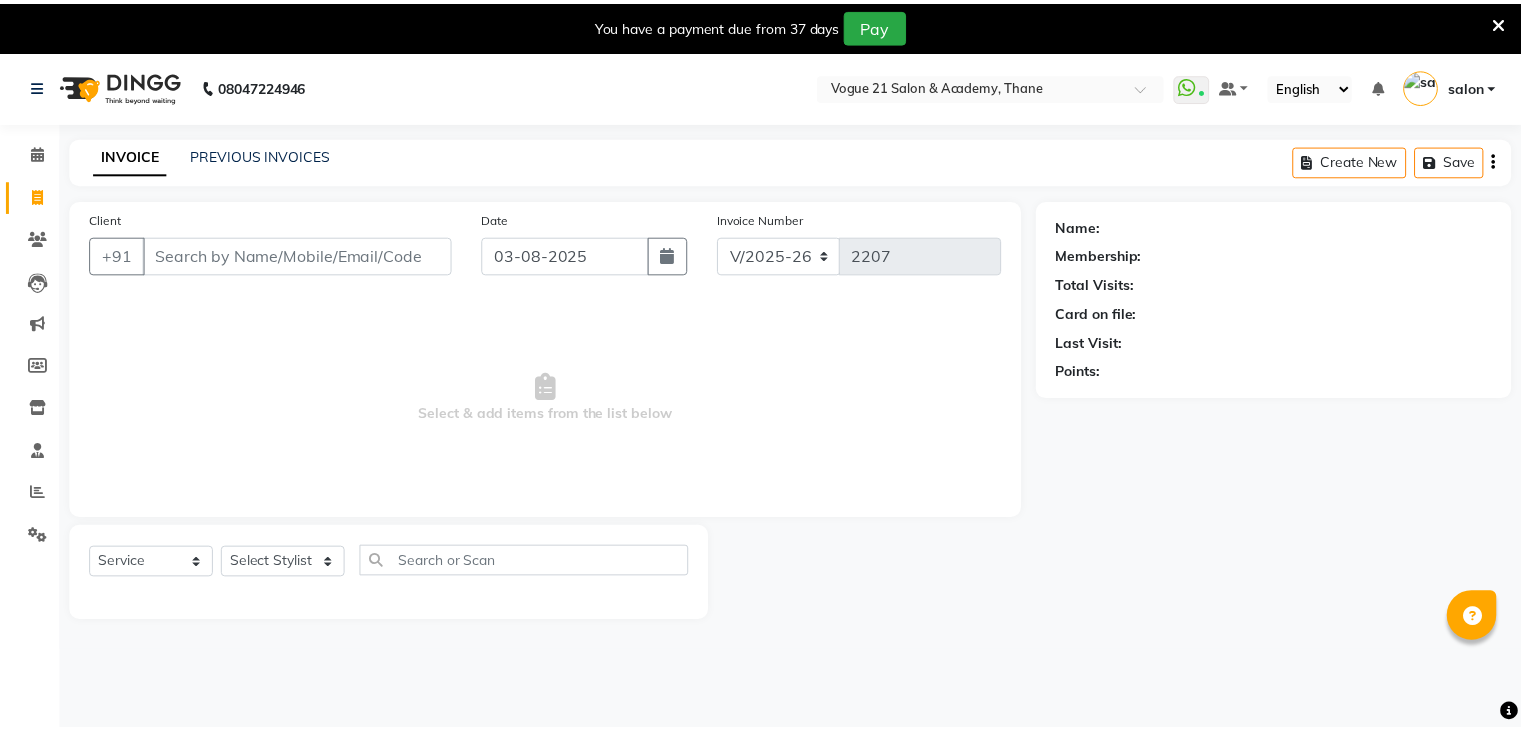 scroll, scrollTop: 0, scrollLeft: 0, axis: both 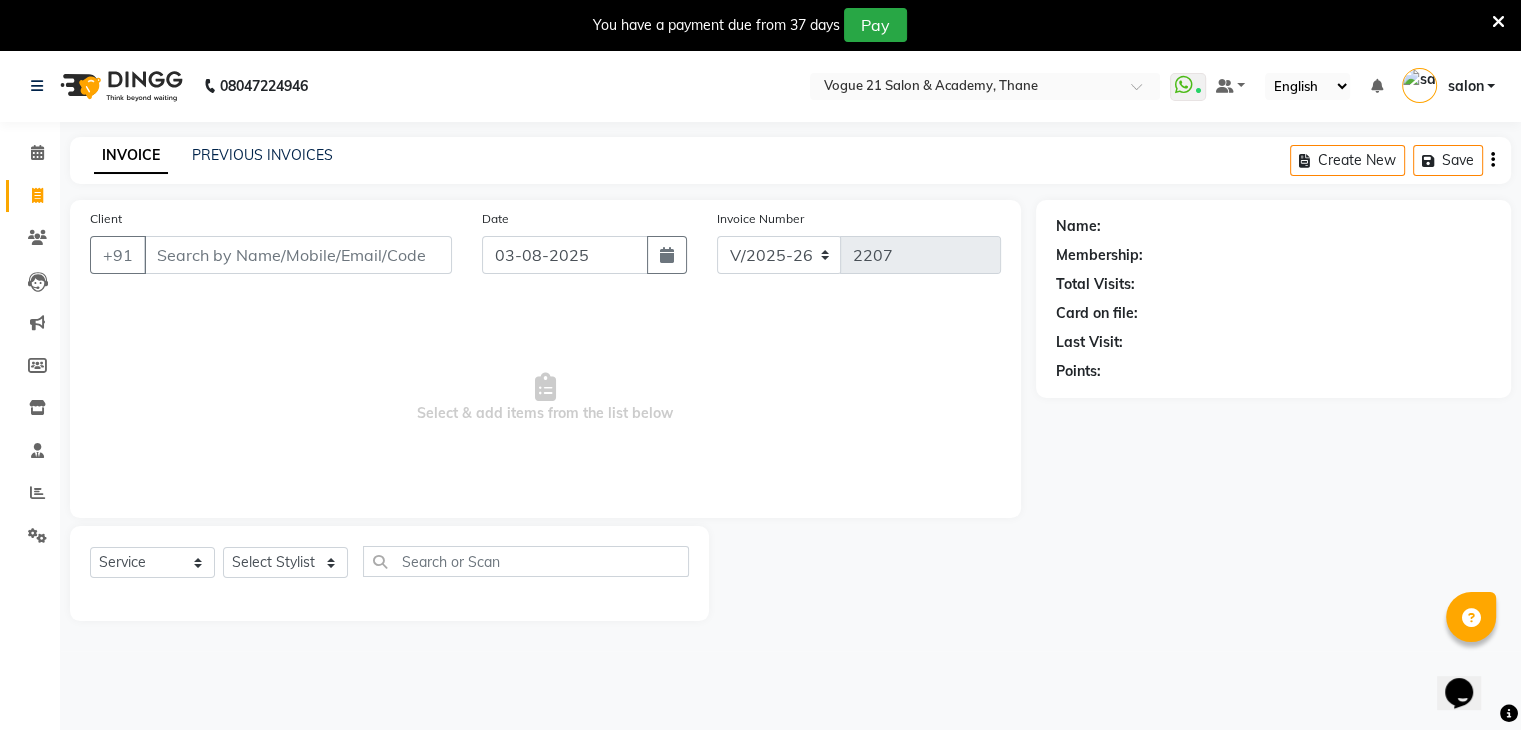click at bounding box center (1498, 22) 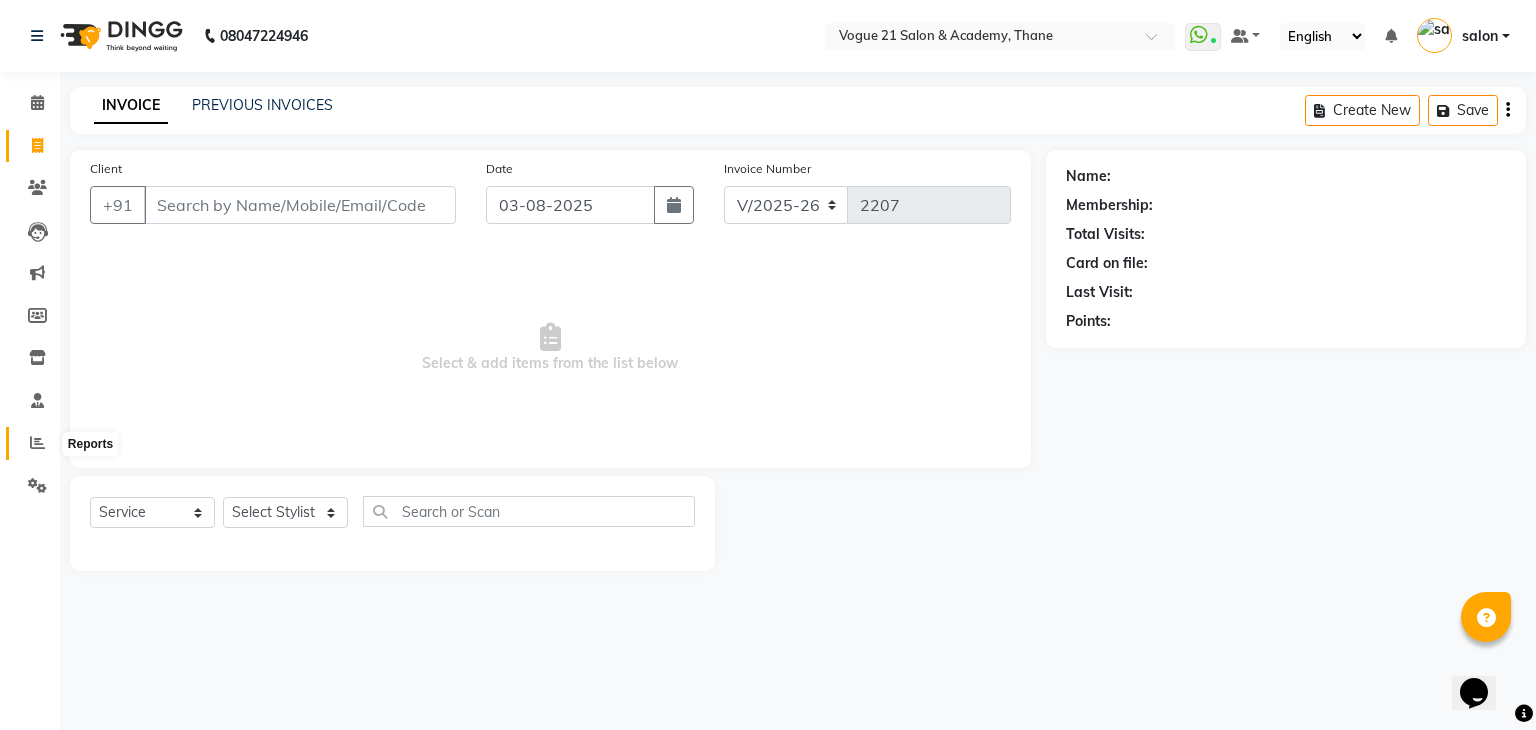 click 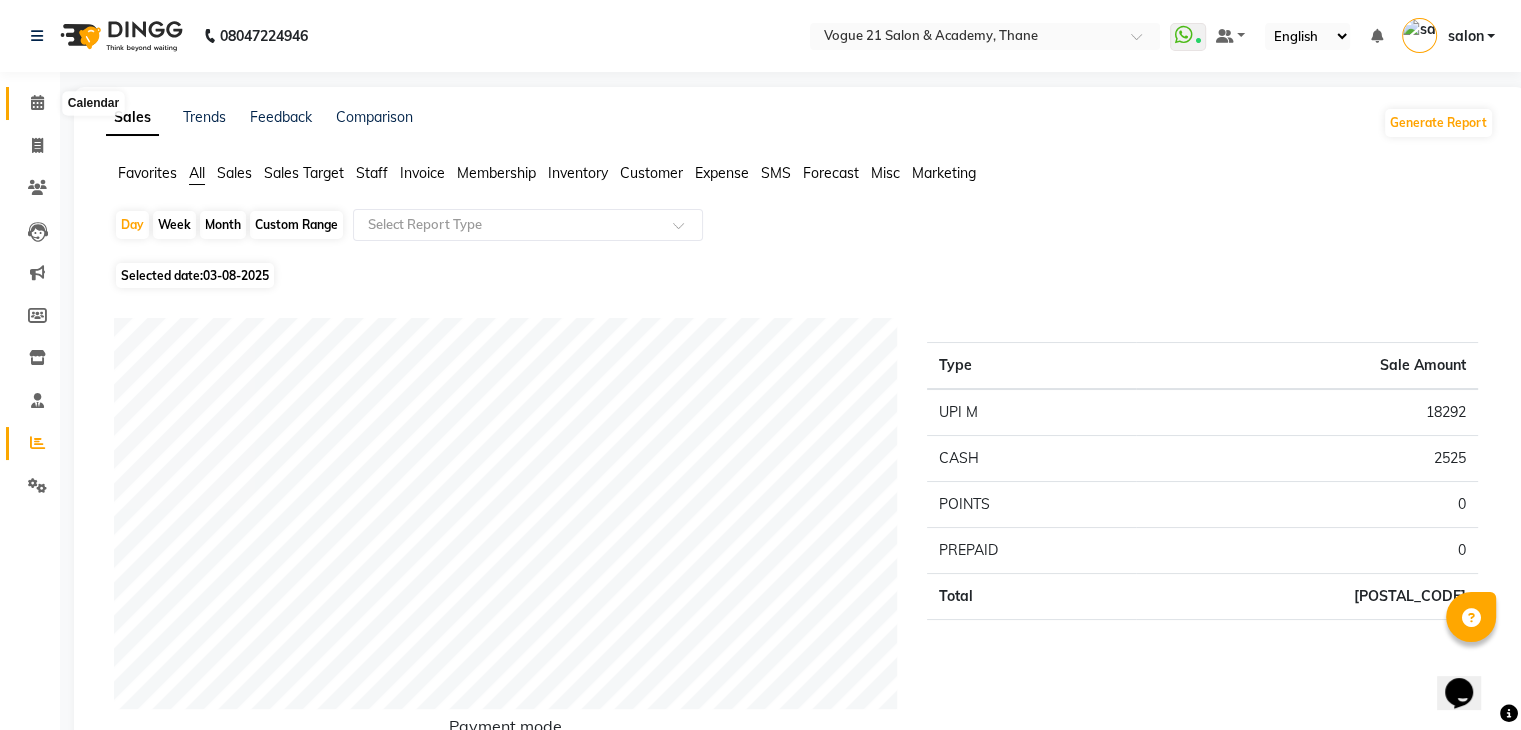 click 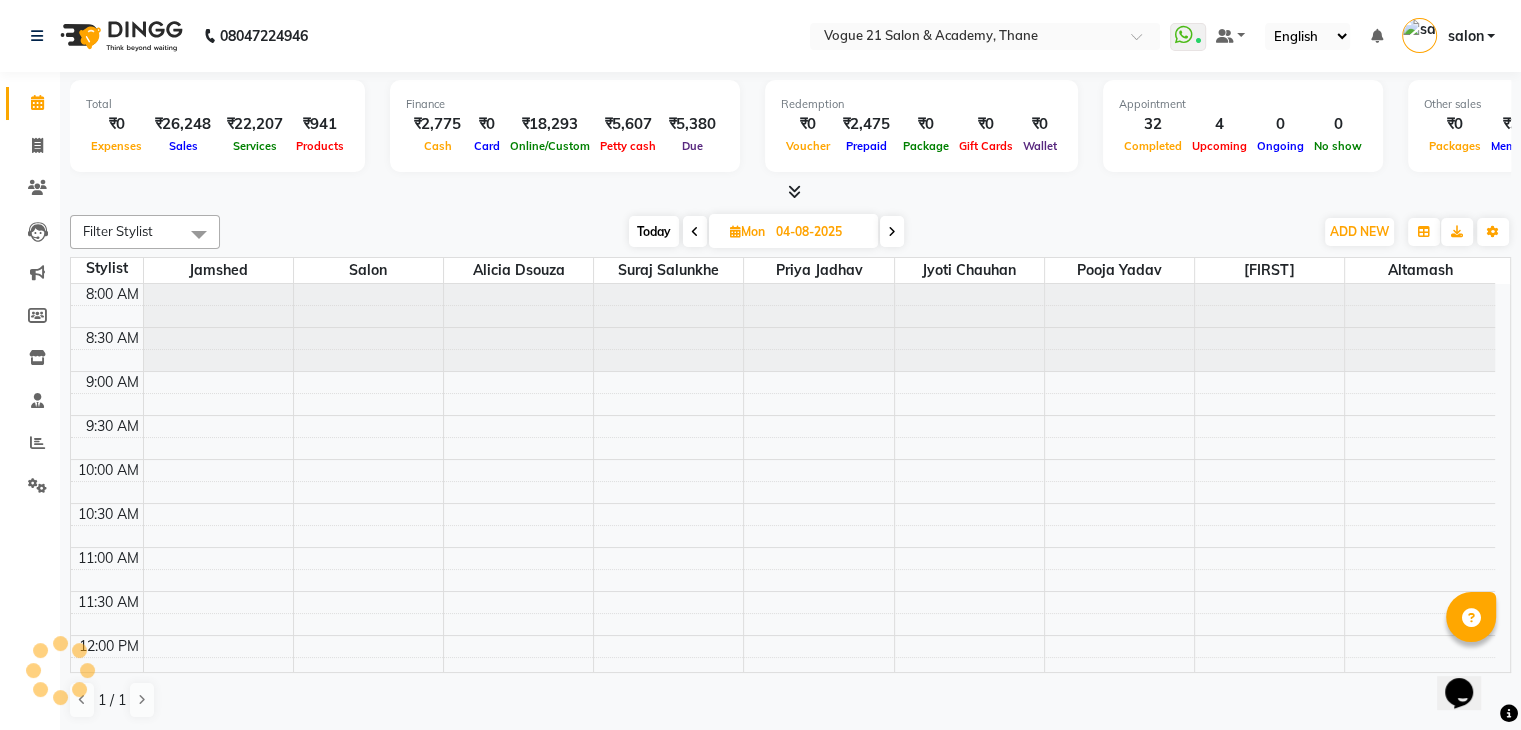 scroll, scrollTop: 0, scrollLeft: 0, axis: both 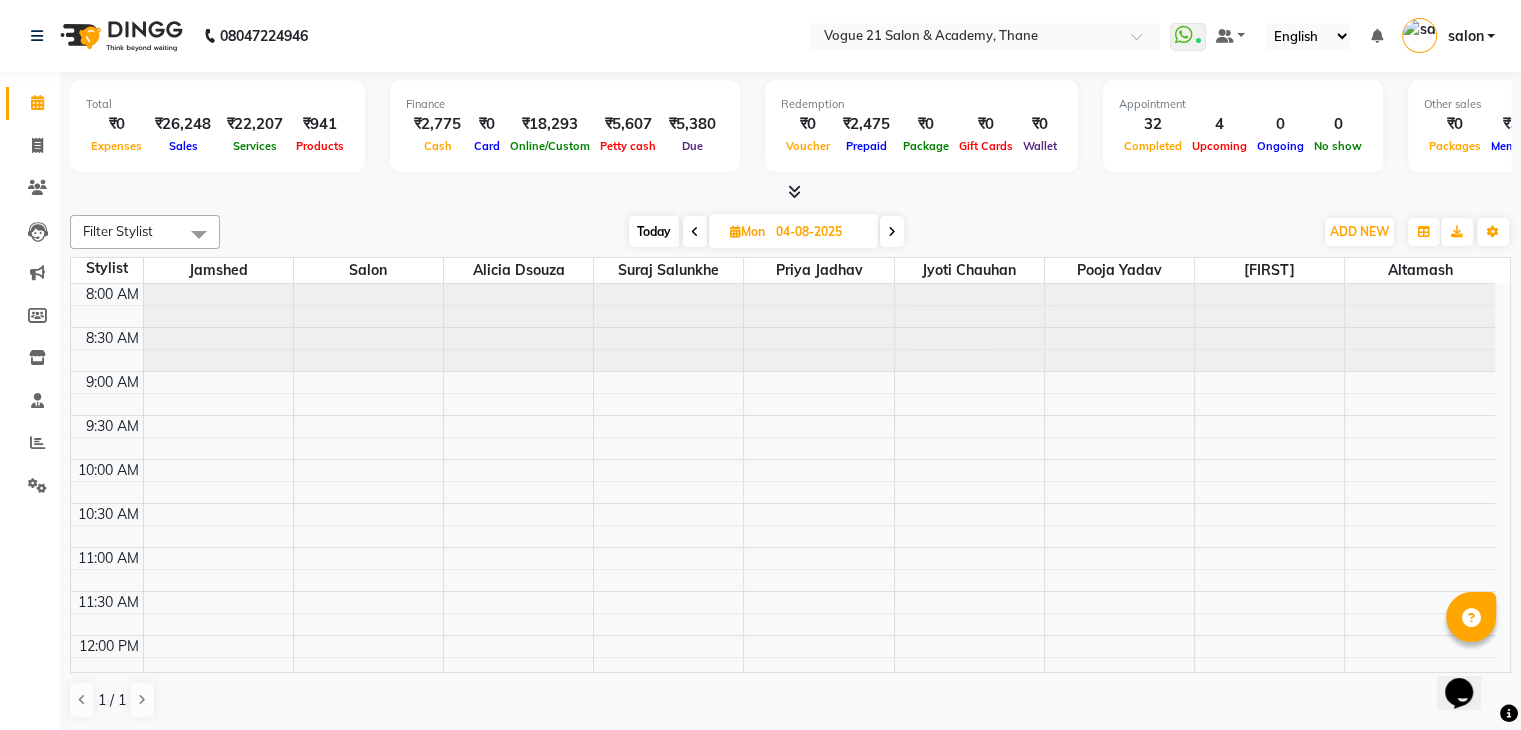 click at bounding box center [892, 231] 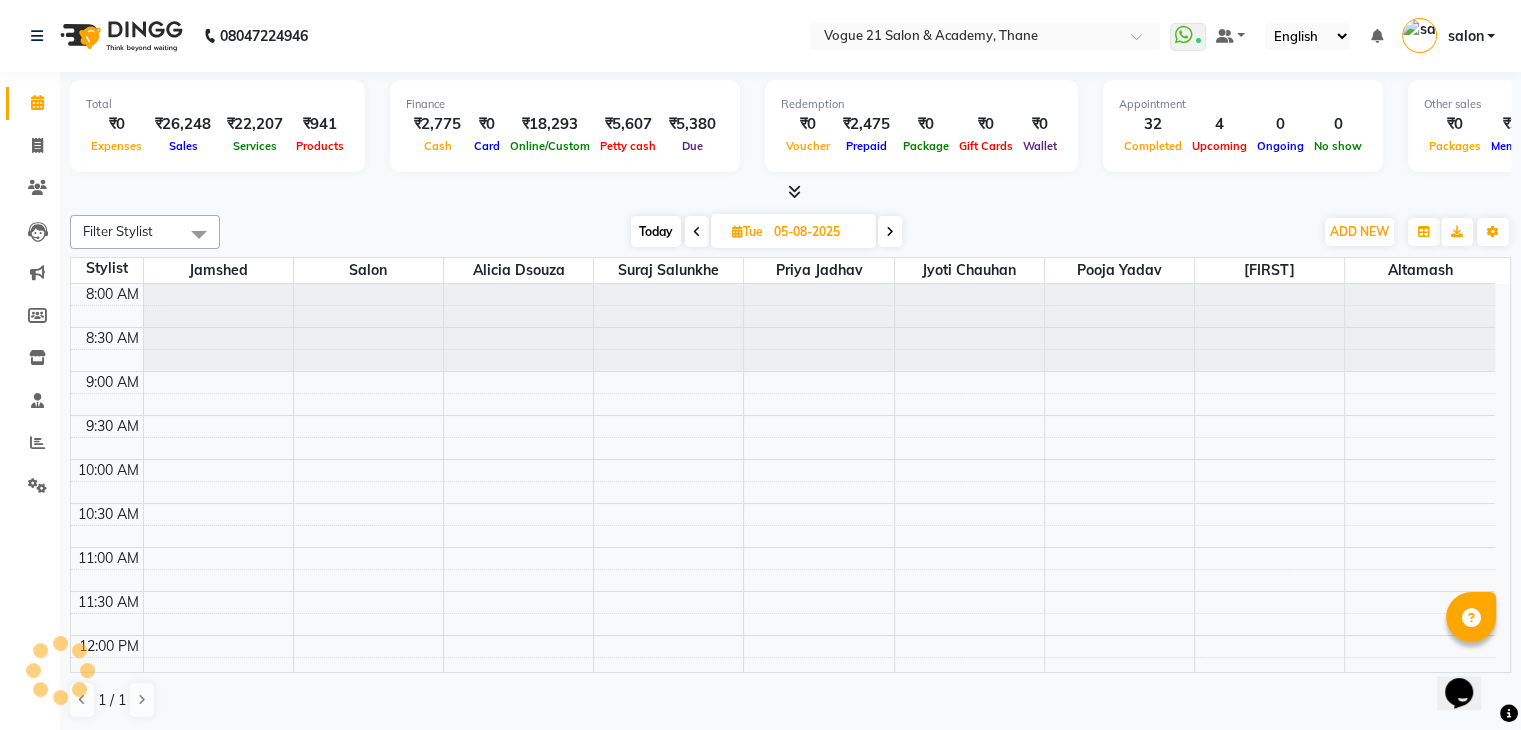 scroll, scrollTop: 918, scrollLeft: 0, axis: vertical 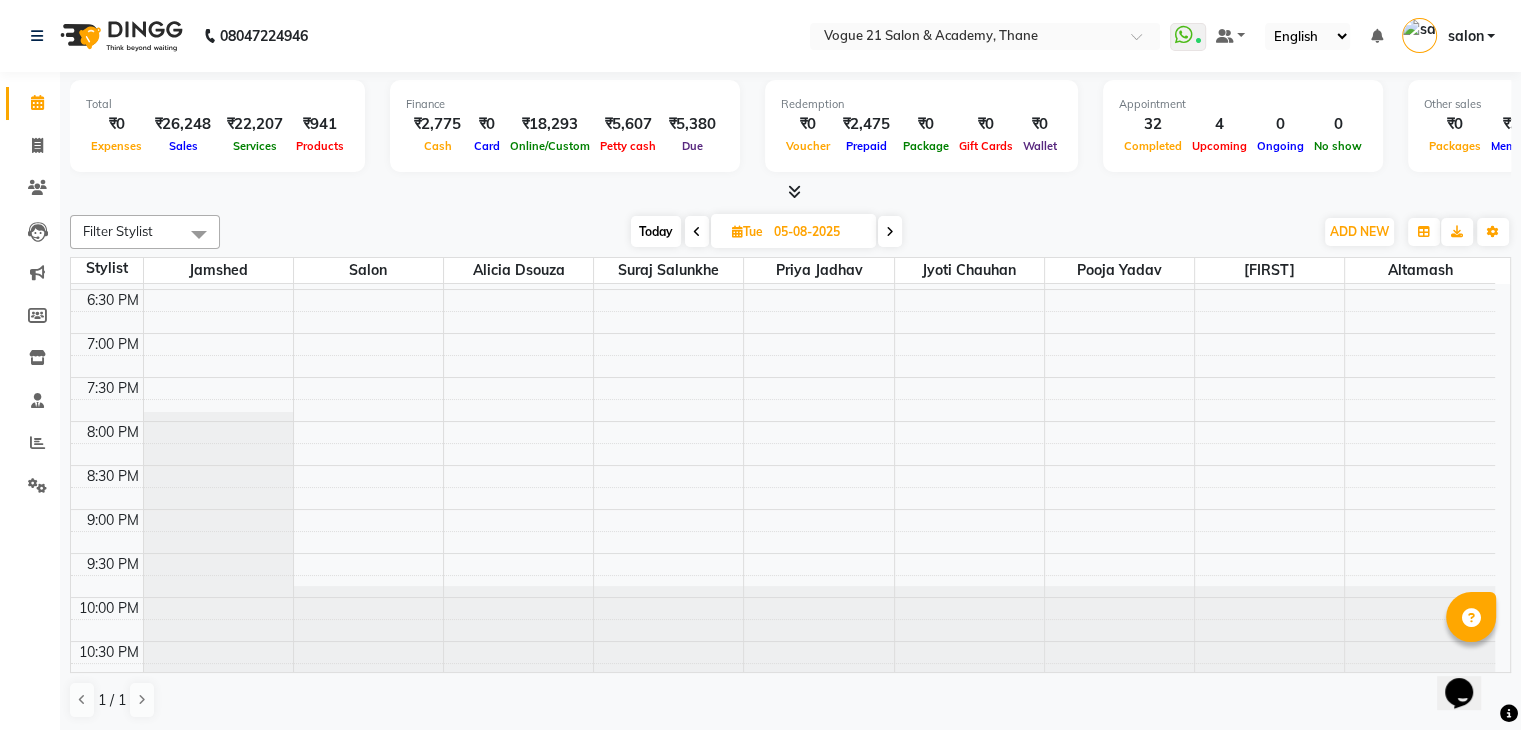 click at bounding box center [697, 232] 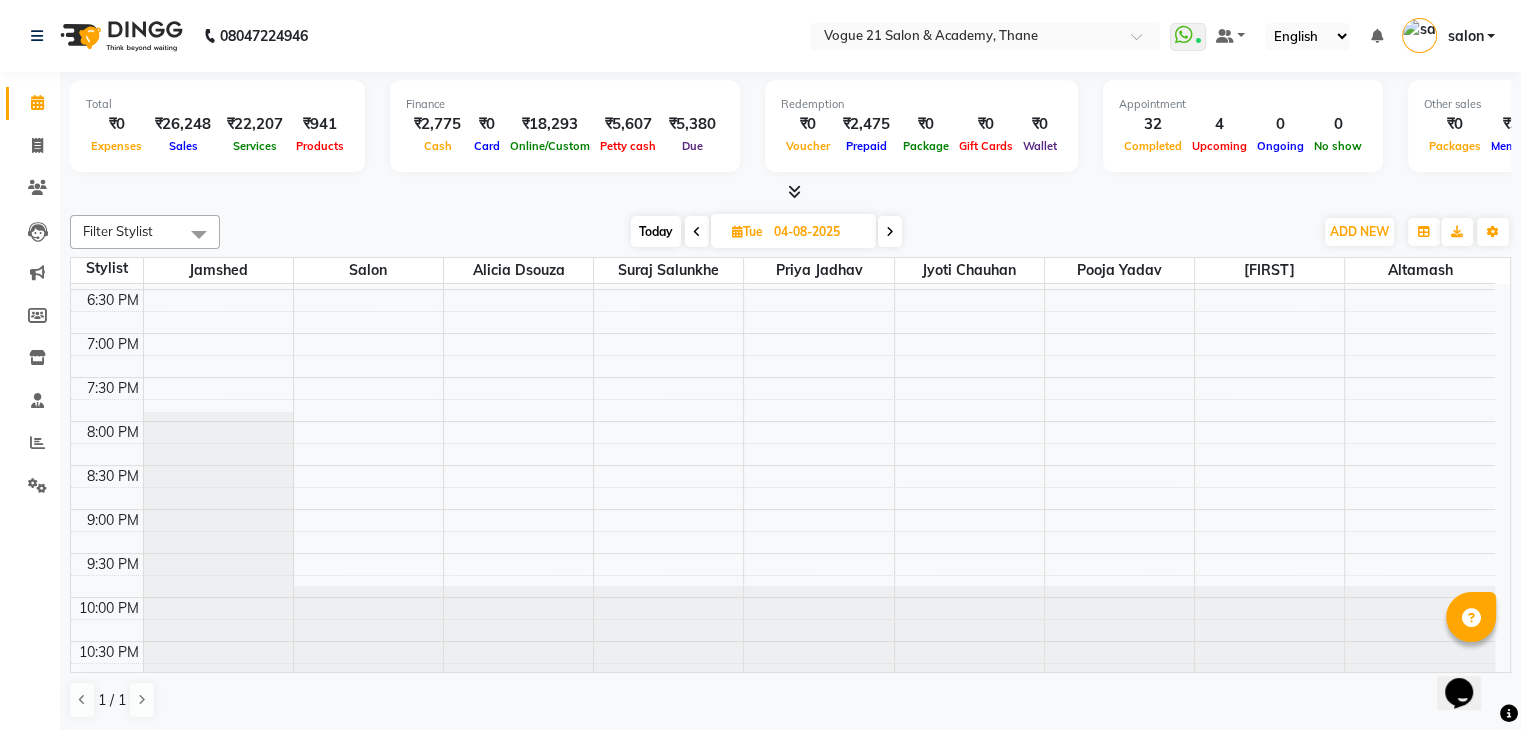 scroll, scrollTop: 918, scrollLeft: 0, axis: vertical 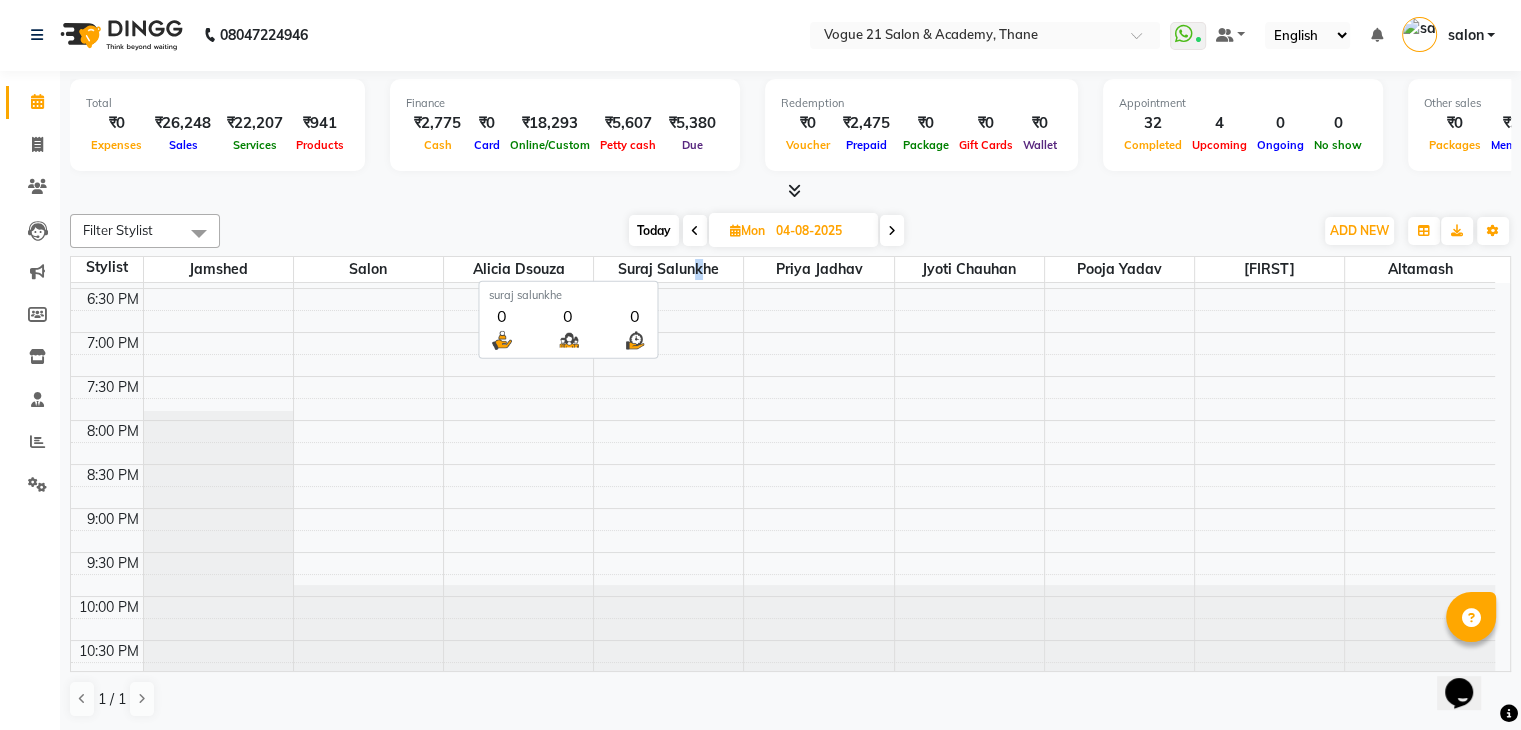 click on "suraj salunkhe" at bounding box center (668, 269) 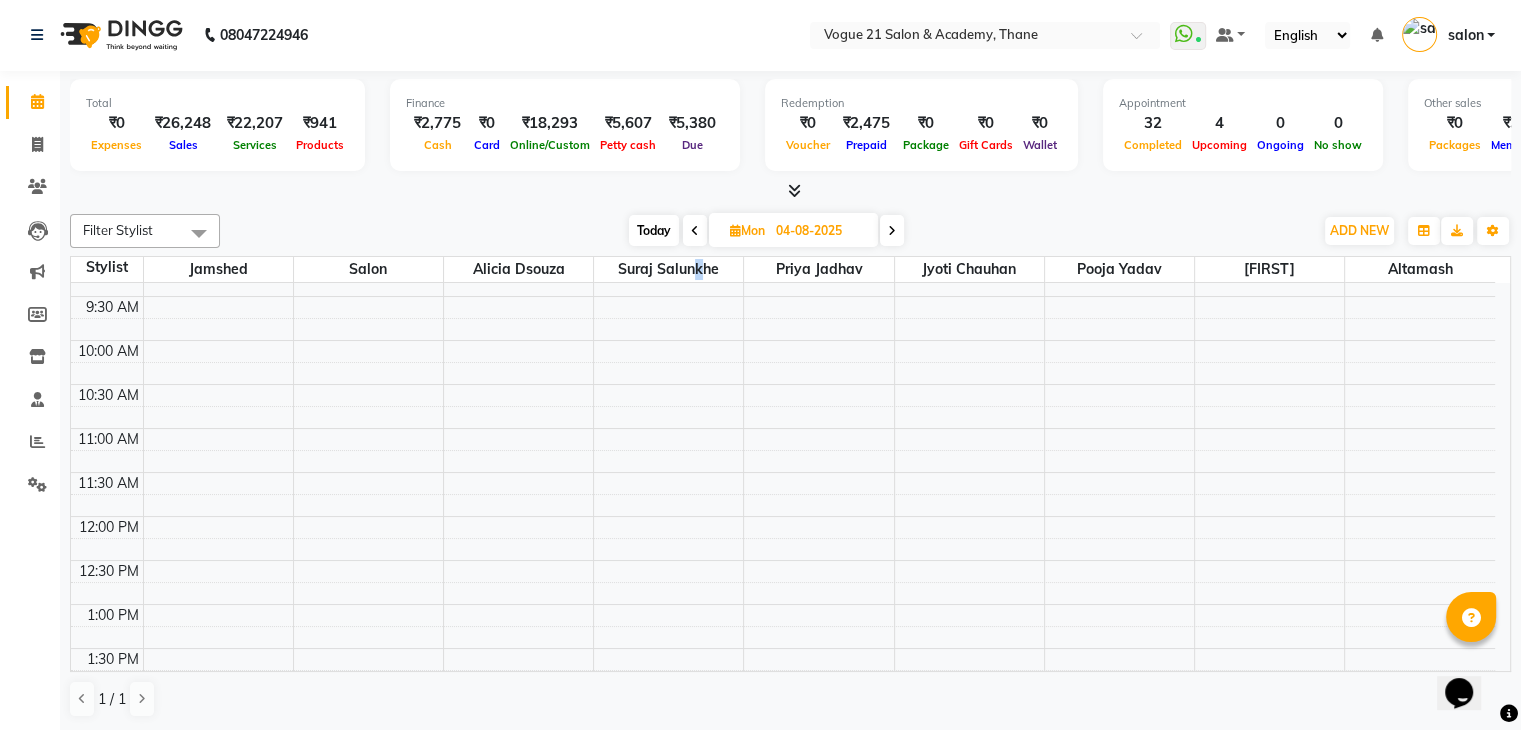 scroll, scrollTop: 84, scrollLeft: 0, axis: vertical 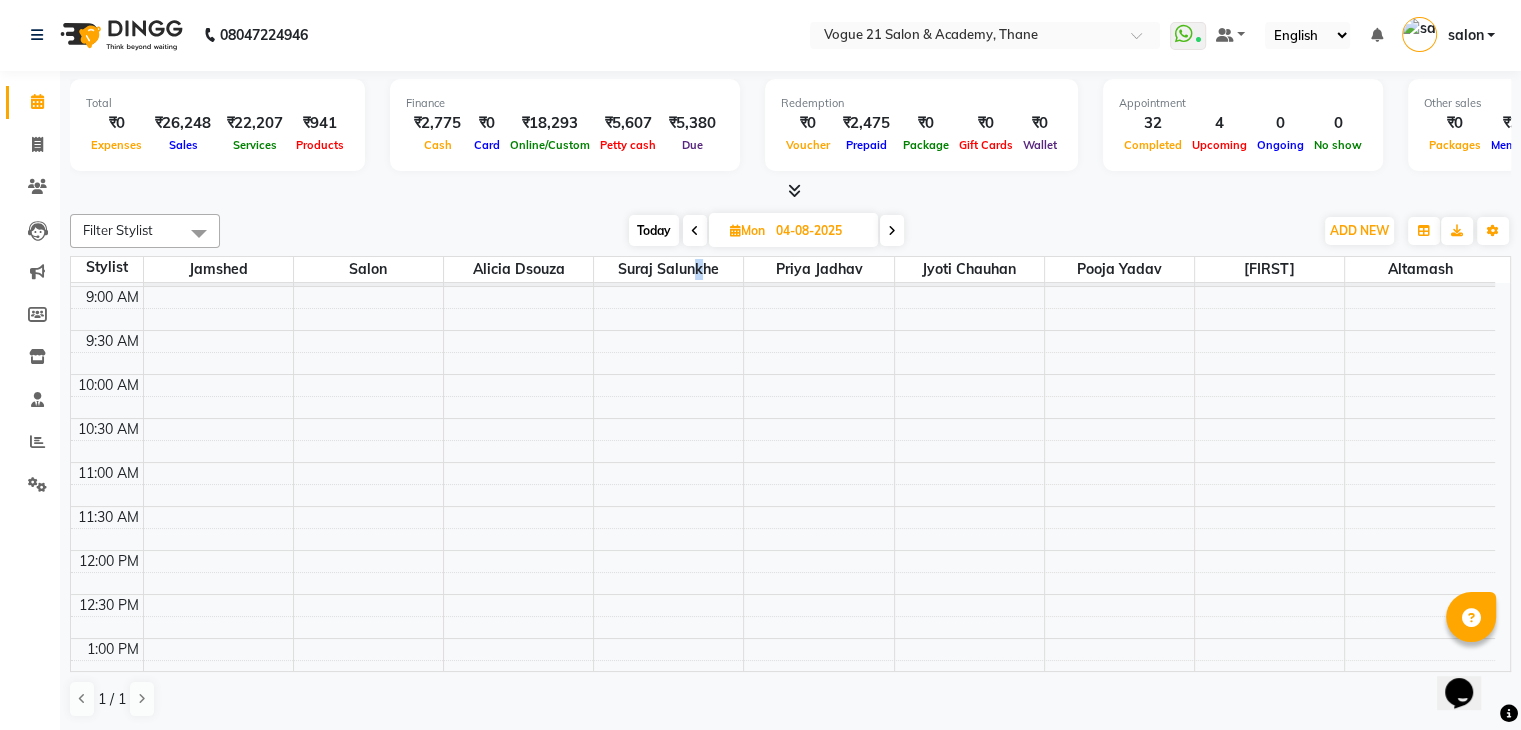click on "8:00 AM 8:30 AM 9:00 AM 9:30 AM 10:00 AM 10:30 AM 11:00 AM 11:30 AM 12:00 PM 12:30 PM 1:00 PM 1:30 PM 2:00 PM 2:30 PM 3:00 PM 3:30 PM 4:00 PM 4:30 PM 5:00 PM 5:30 PM 6:00 PM 6:30 PM 7:00 PM 7:30 PM 8:00 PM 8:30 PM 9:00 PM 9:30 PM 10:00 PM 10:30 PM" at bounding box center [783, 858] 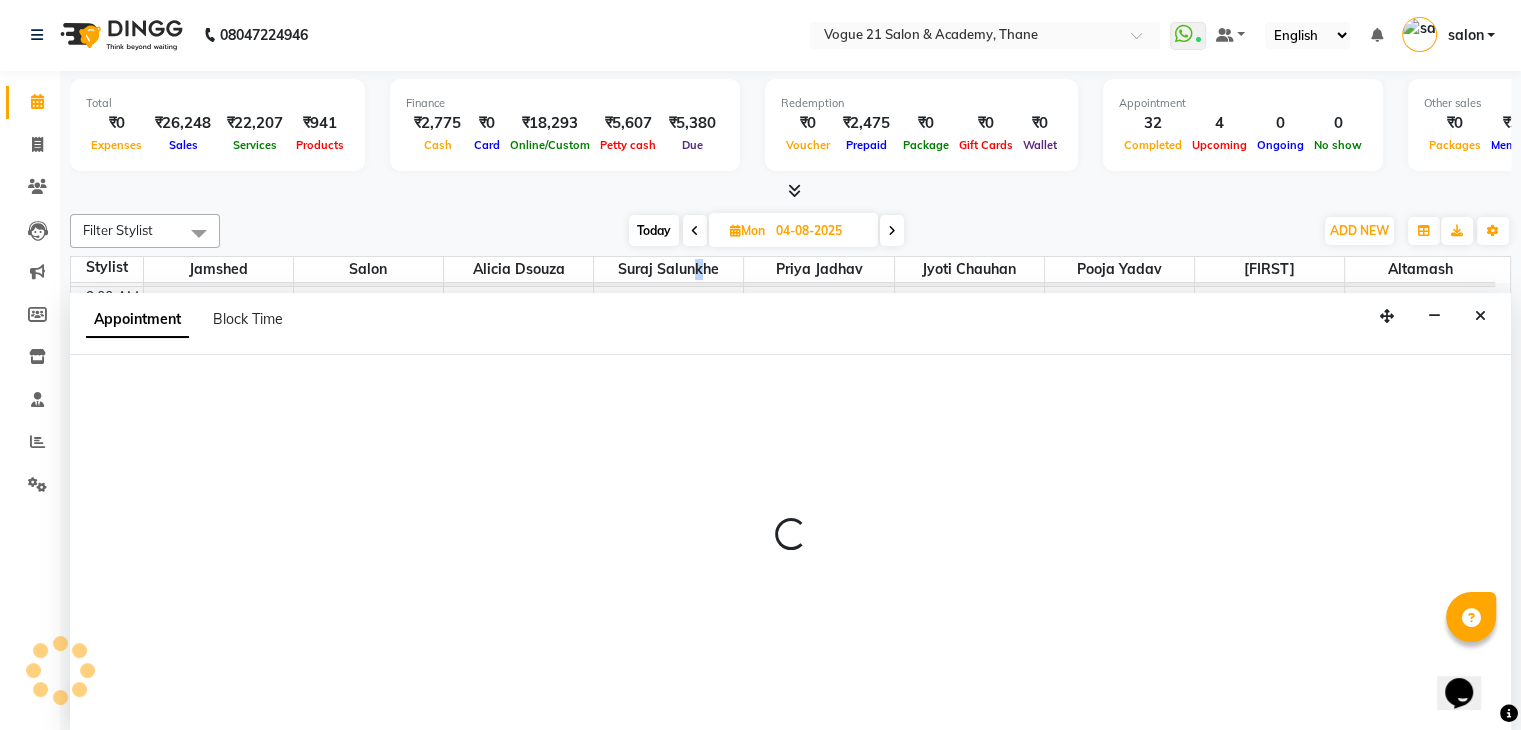 select on "25756" 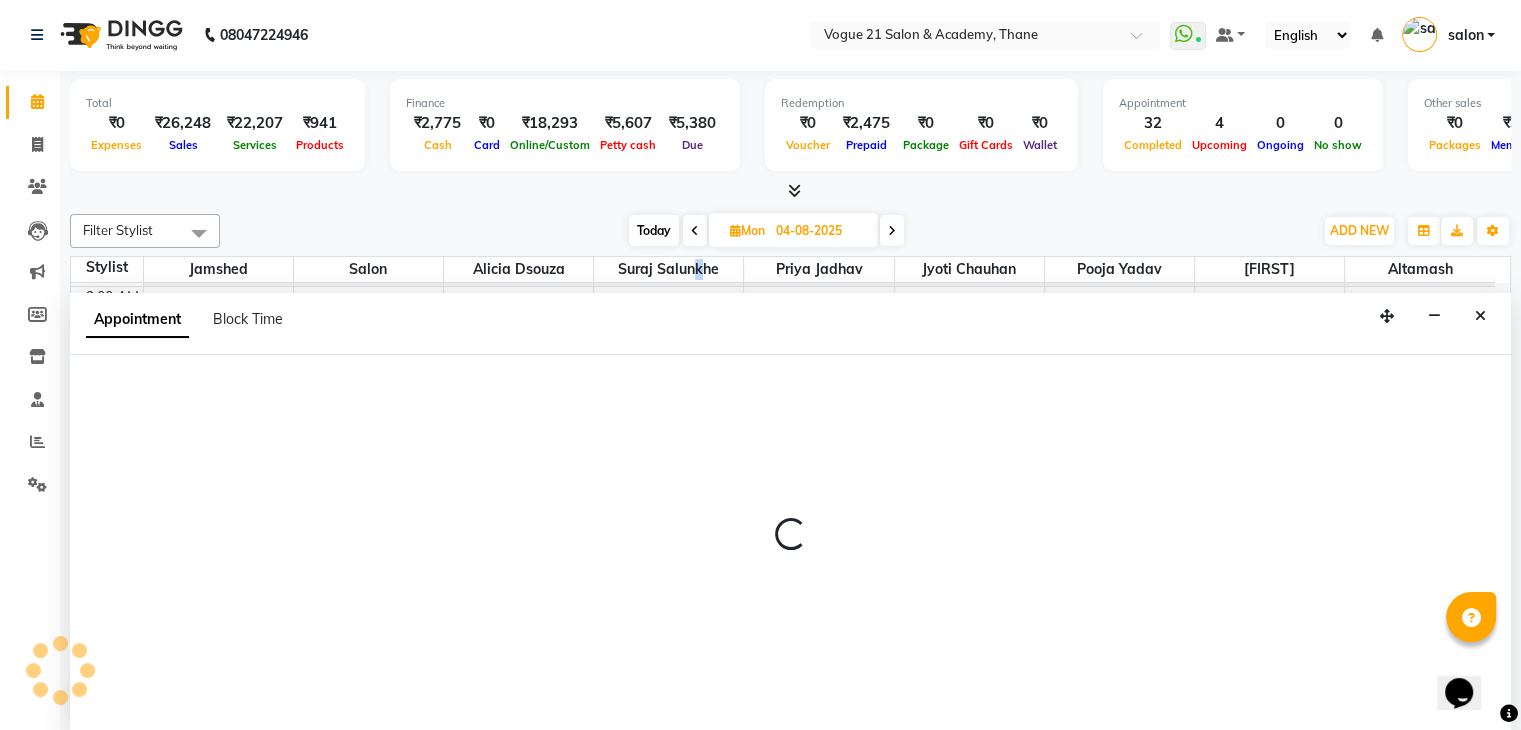 select on "750" 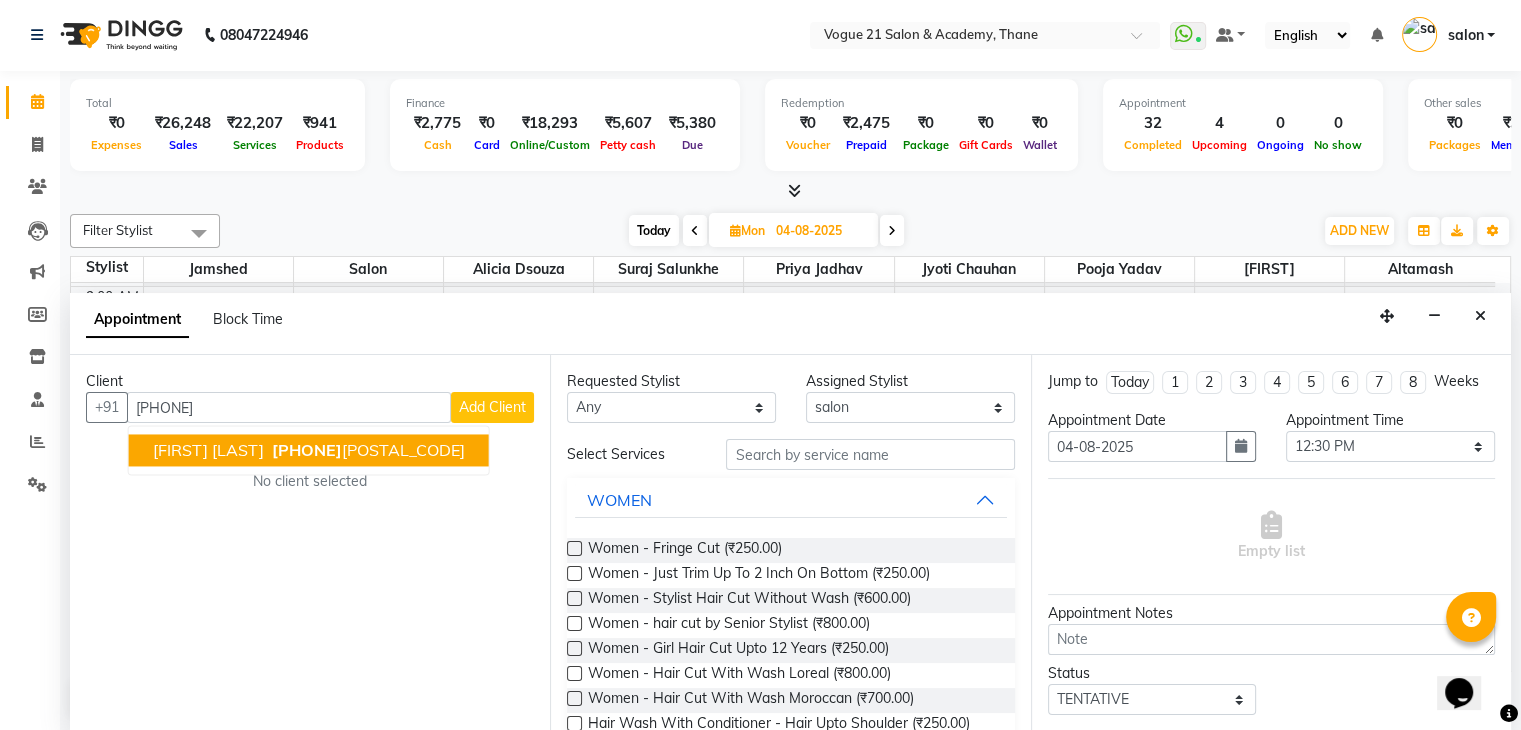 click on "[PHONE]" at bounding box center (366, 451) 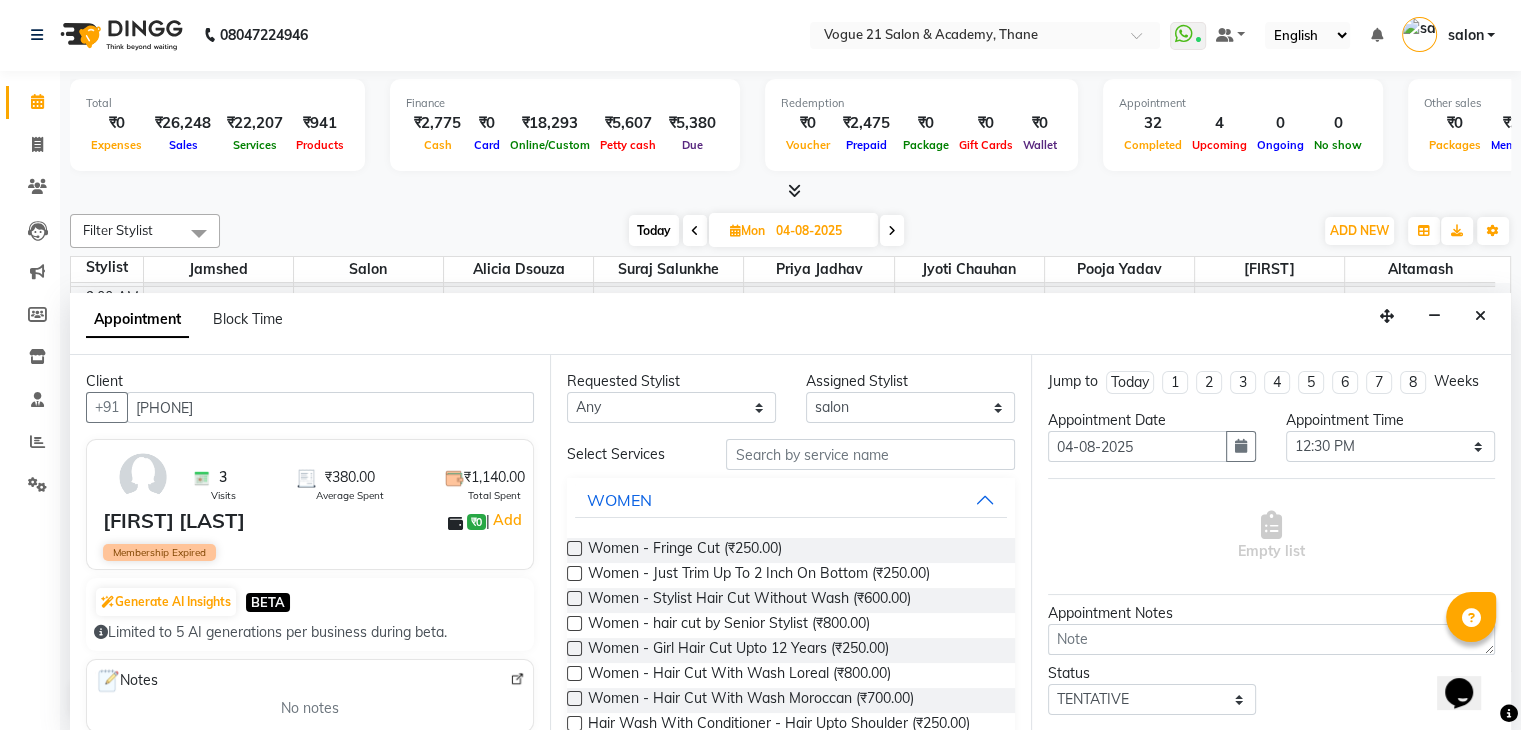 type on "[PHONE]" 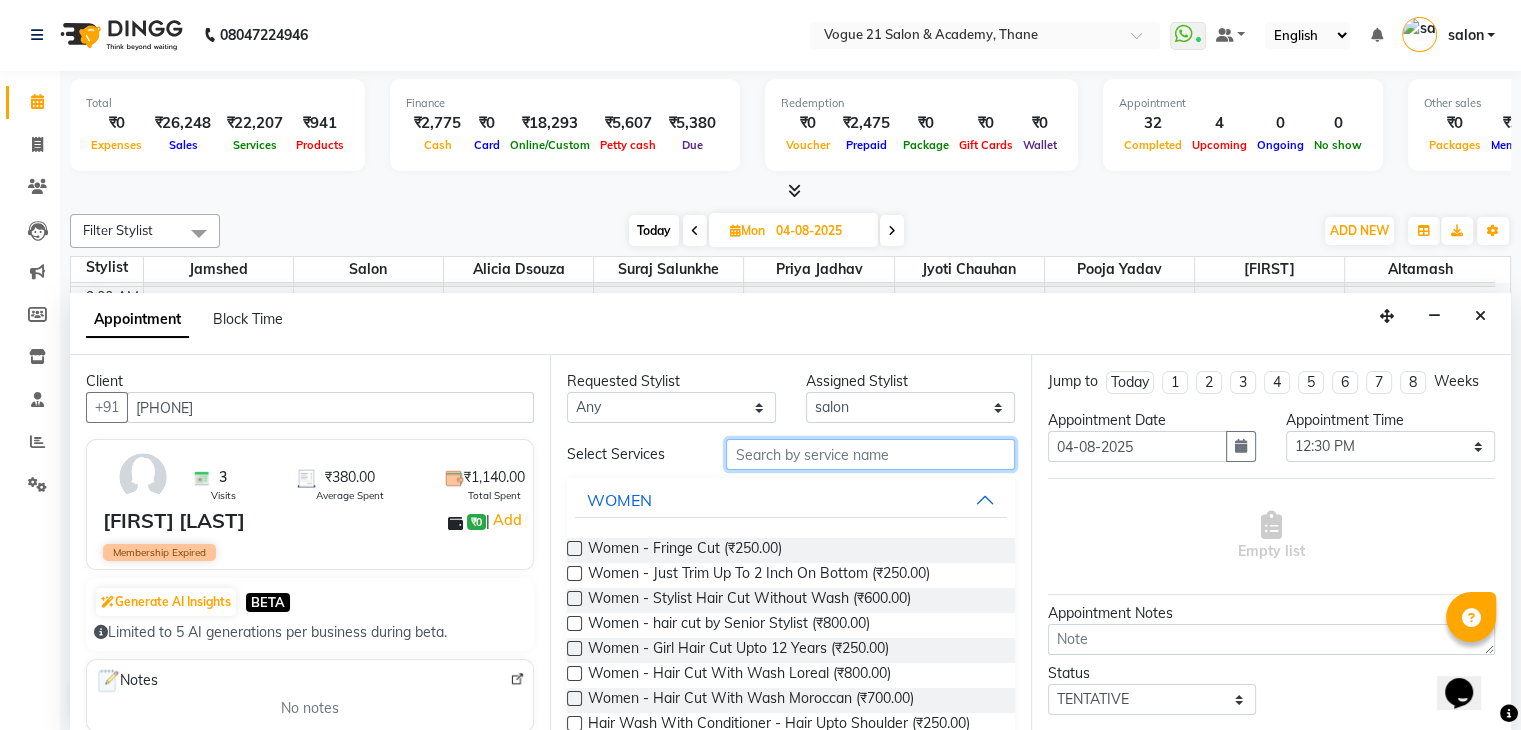click at bounding box center [870, 454] 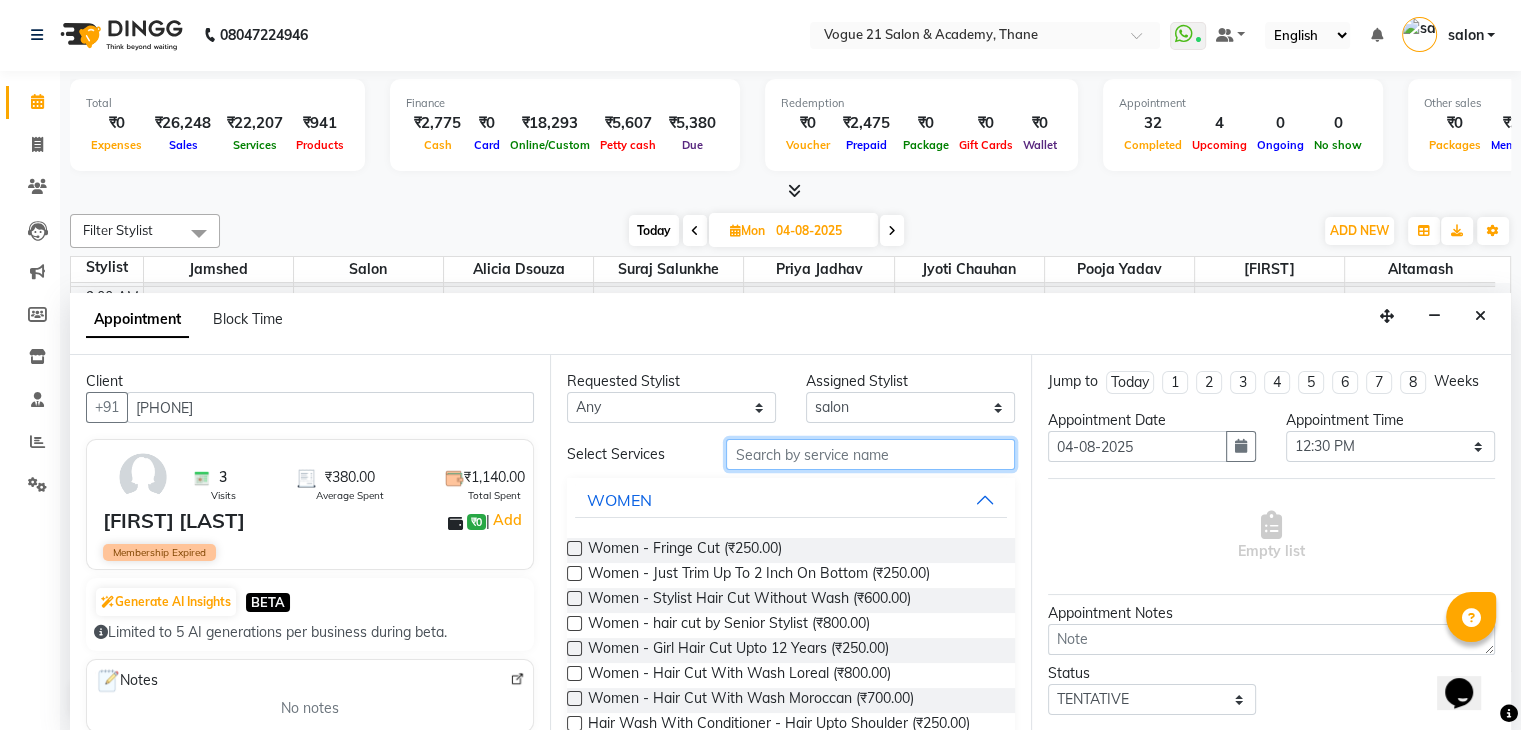 click at bounding box center (870, 454) 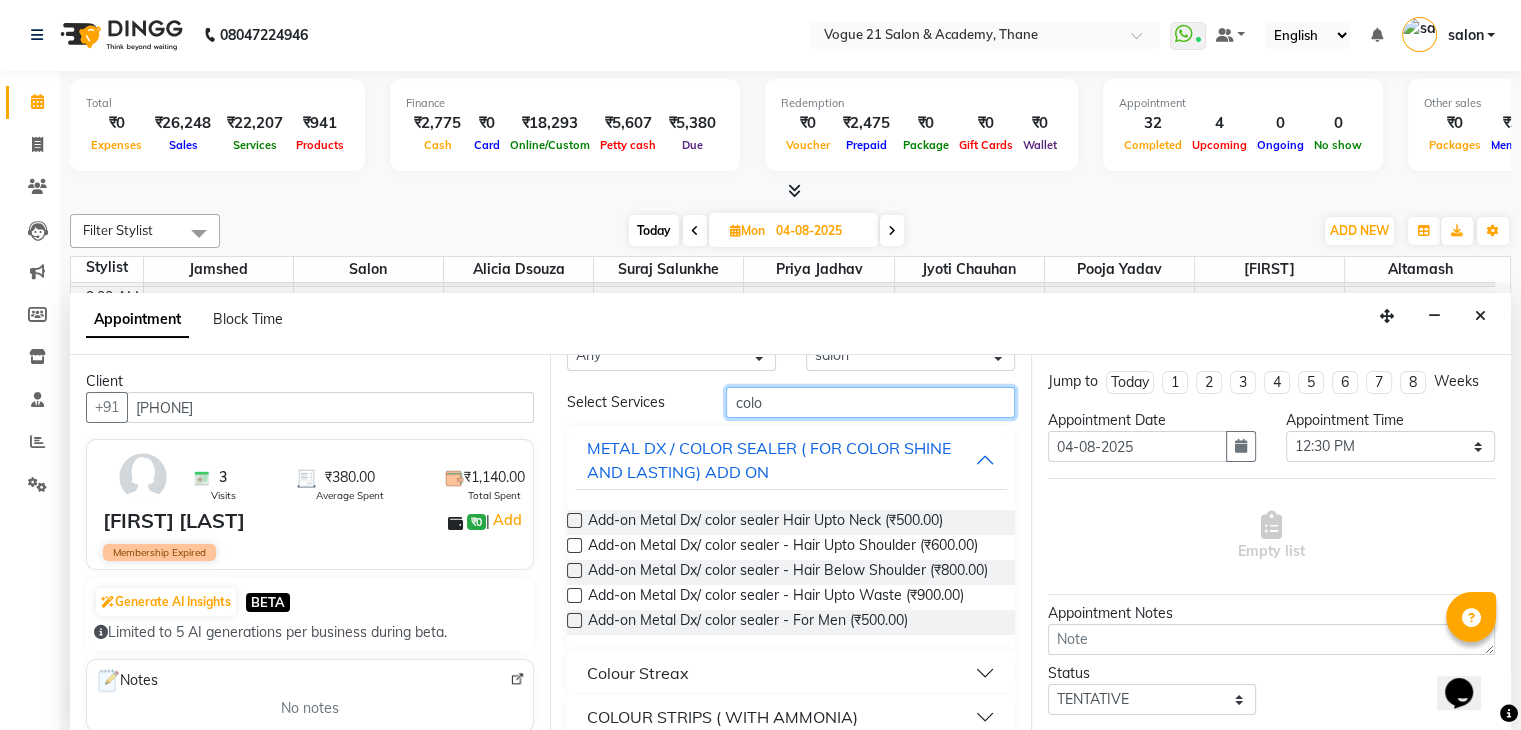 scroll, scrollTop: 19, scrollLeft: 0, axis: vertical 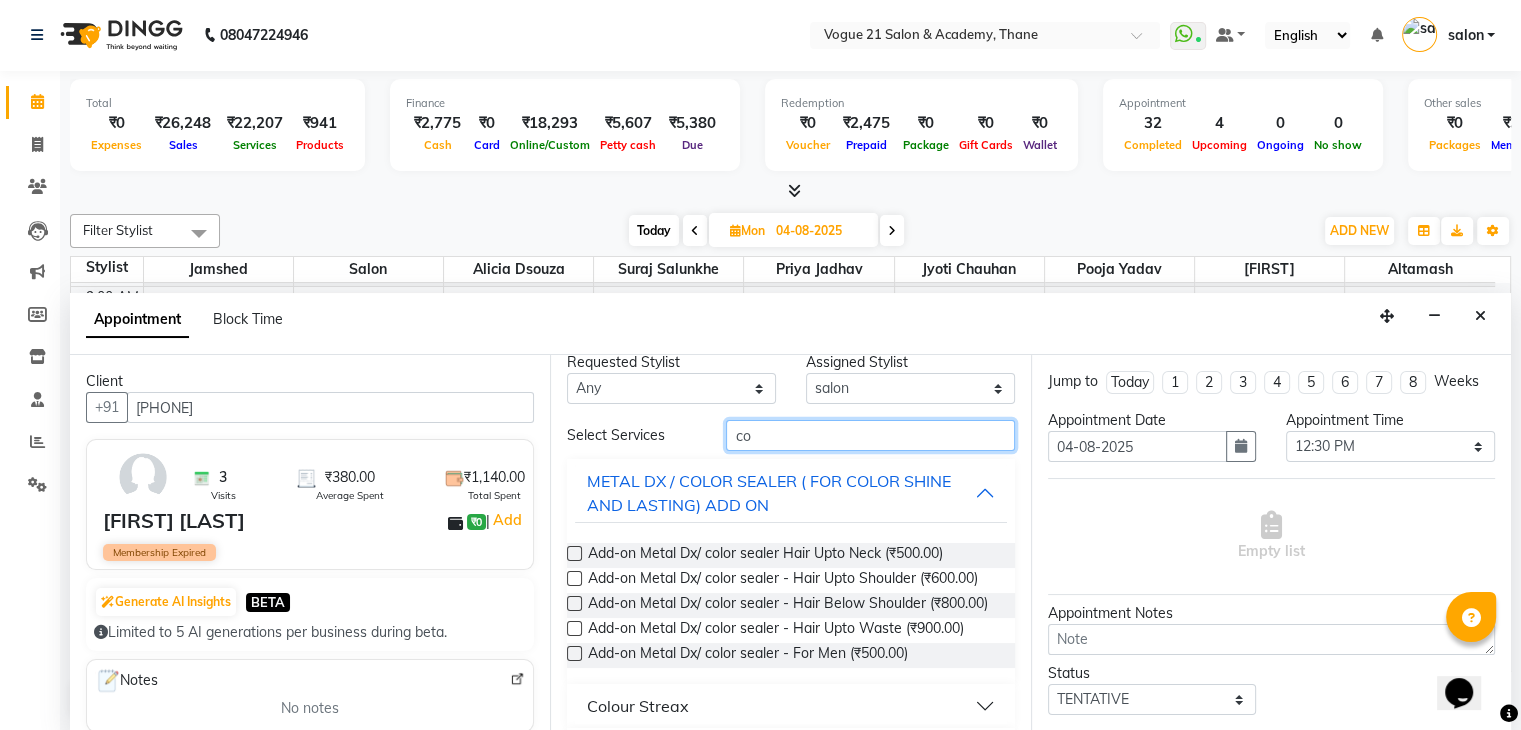 type on "c" 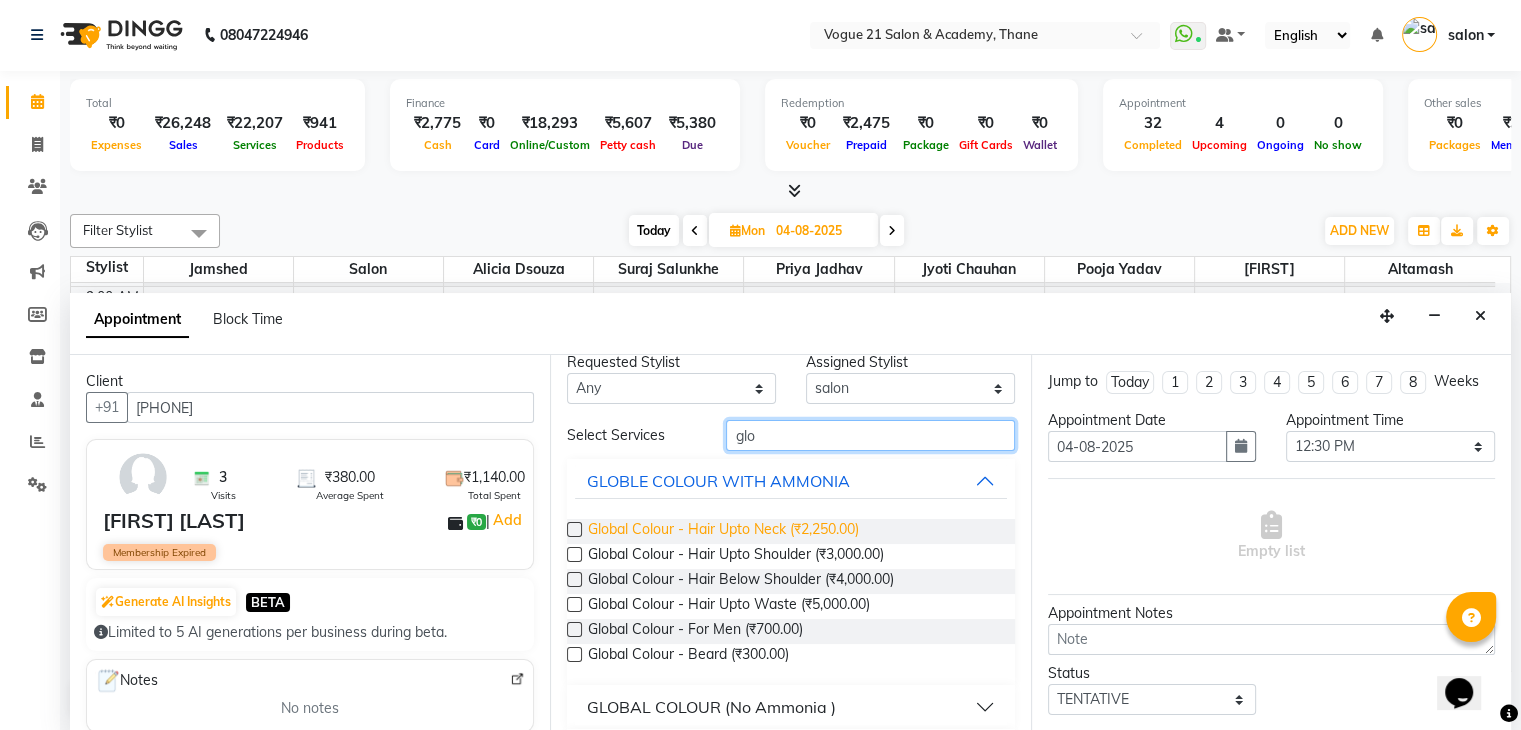 type on "glo" 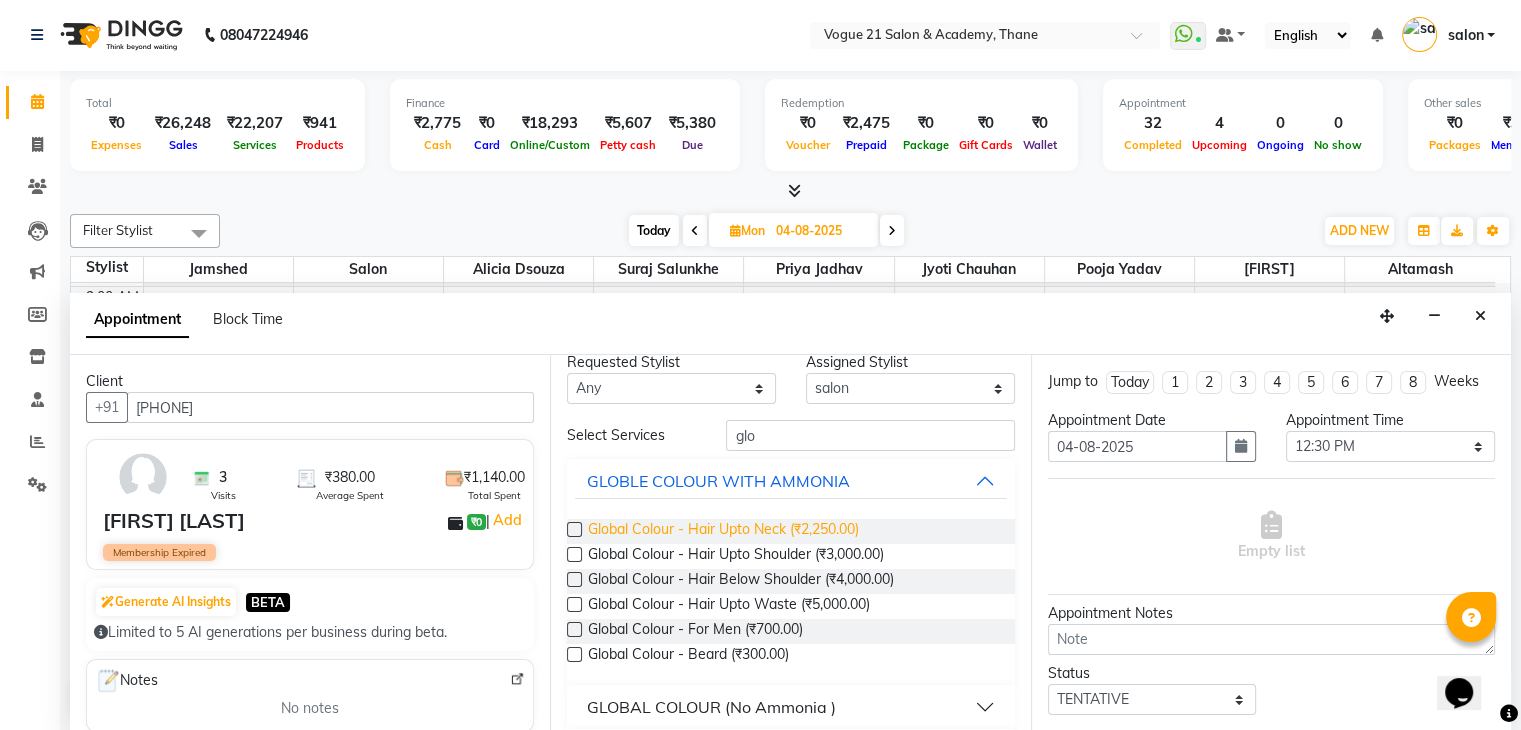 click on "Global Colour   -   Hair Upto Neck (₹2,250.00)" at bounding box center [723, 531] 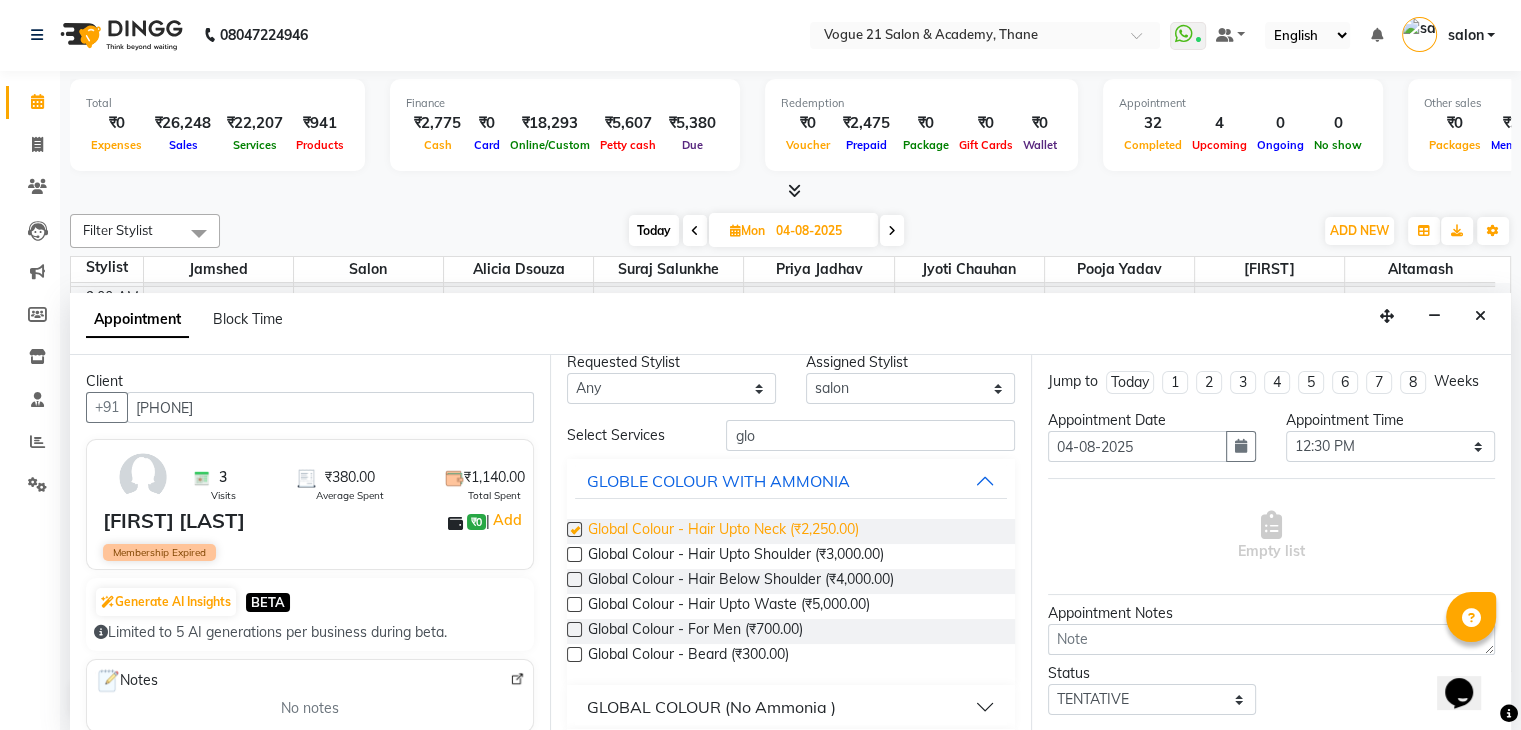 checkbox on "false" 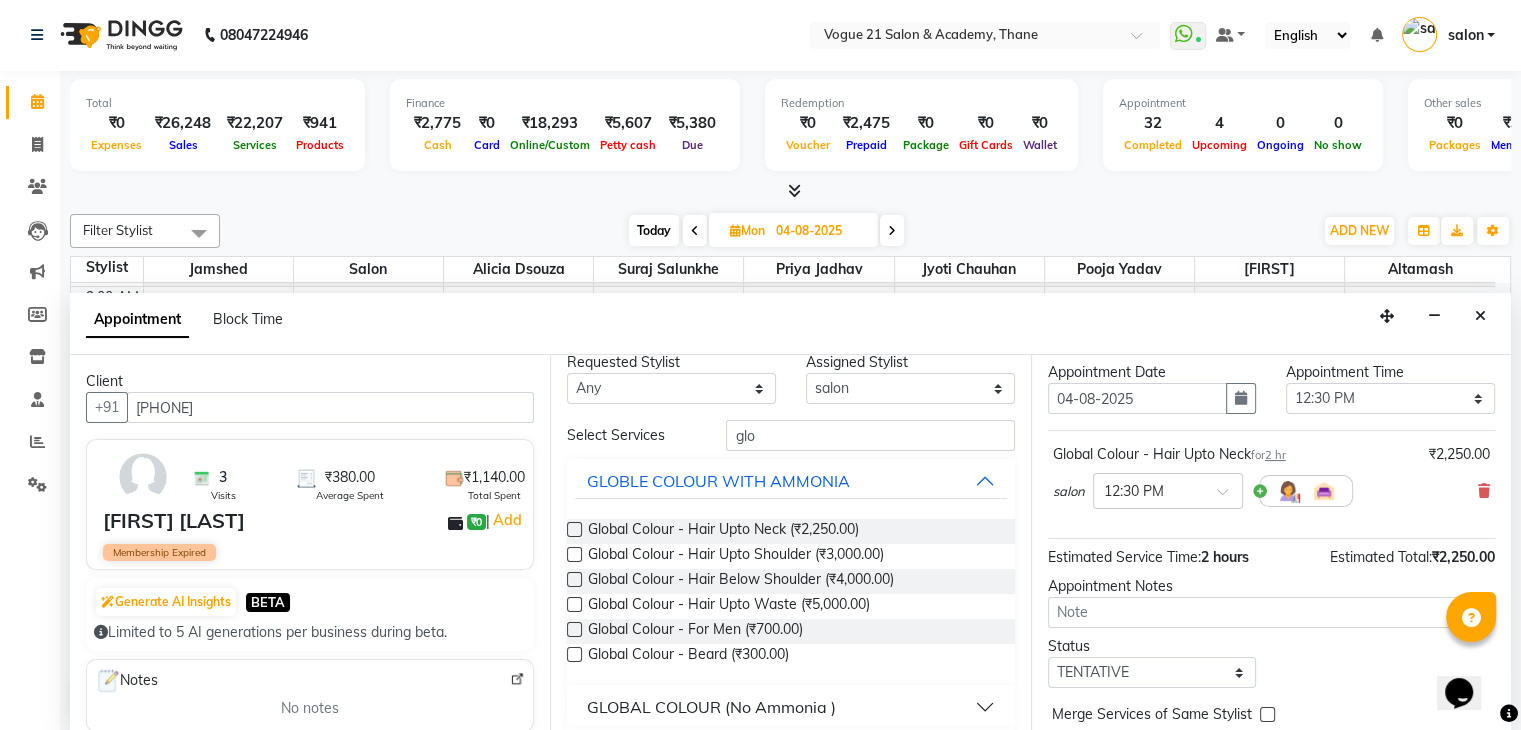 scroll, scrollTop: 130, scrollLeft: 0, axis: vertical 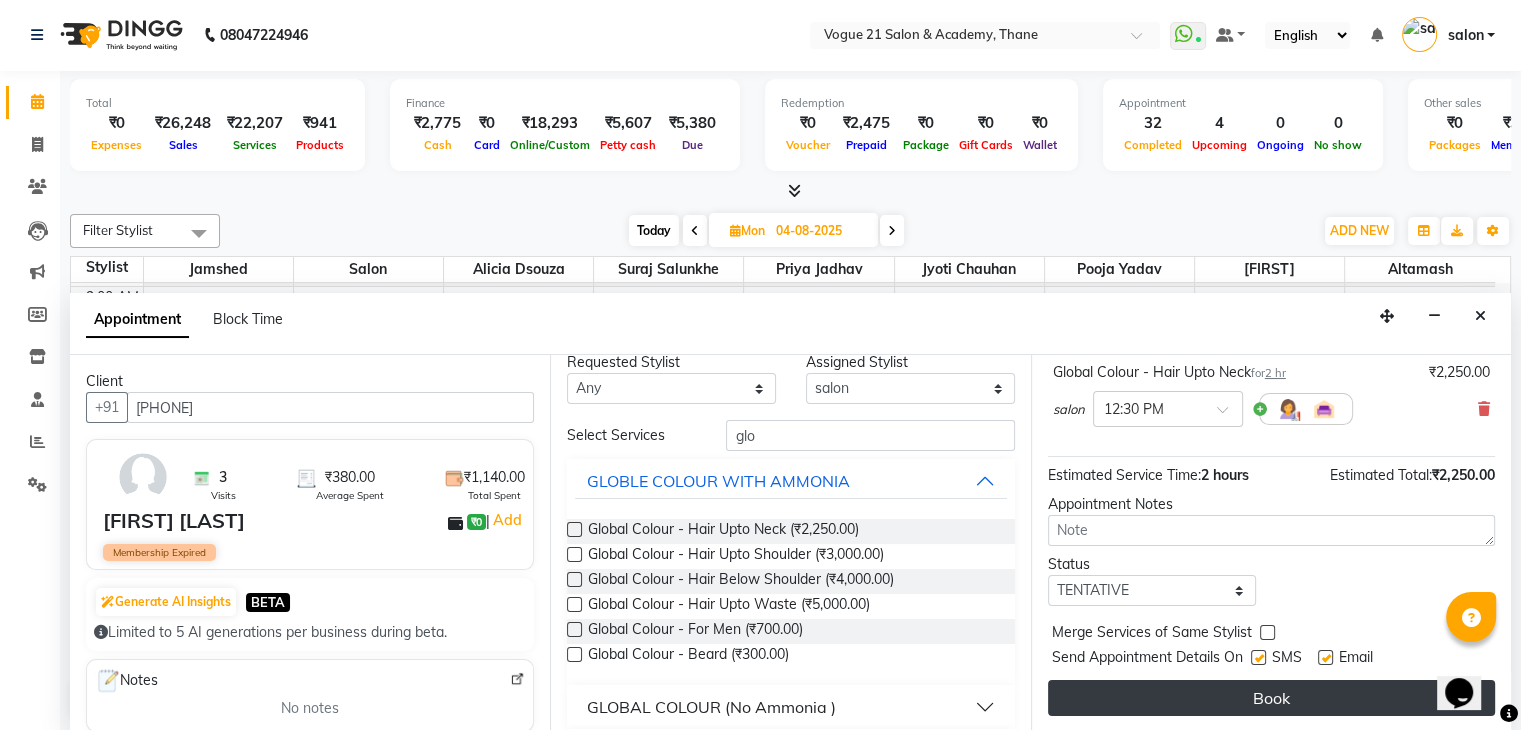 click on "Book" at bounding box center [1271, 698] 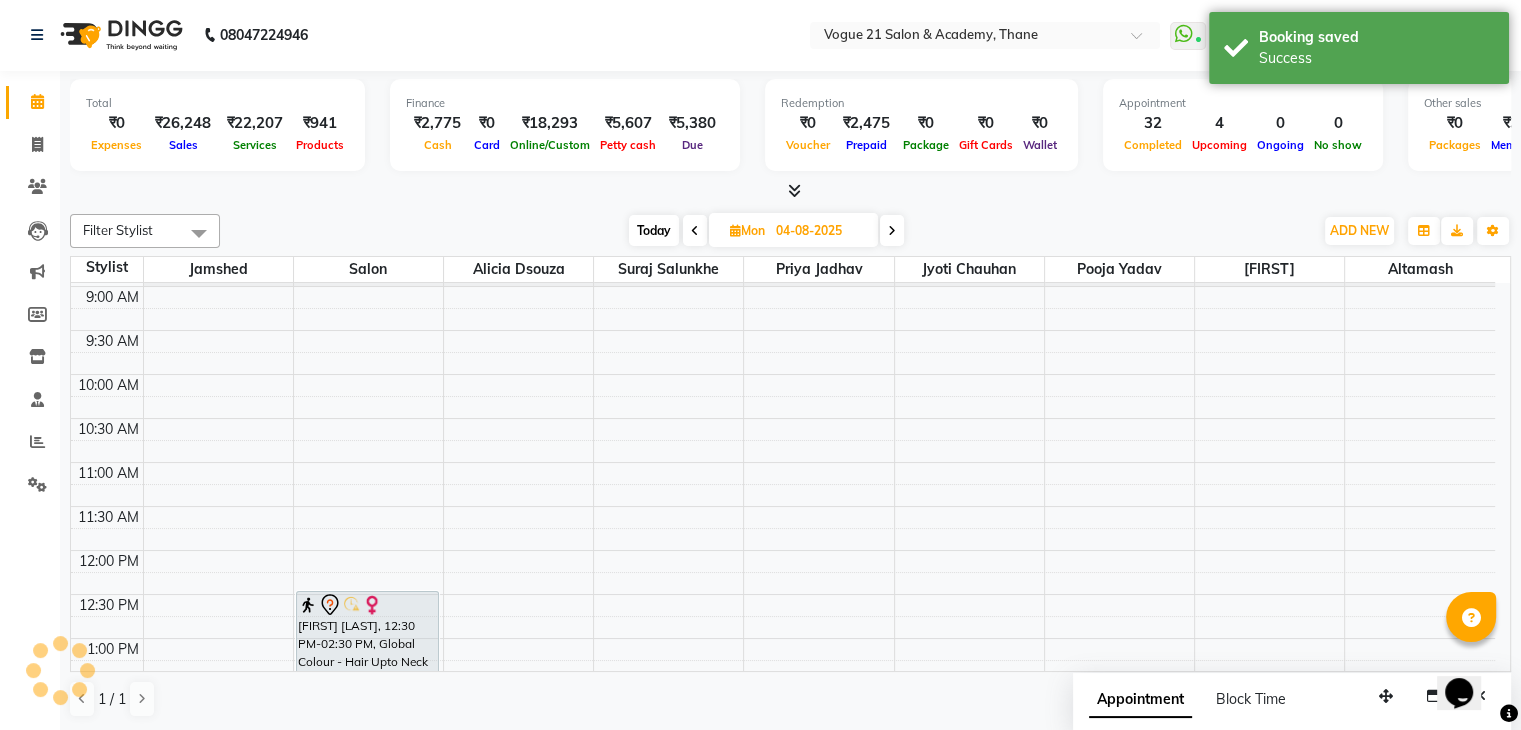 scroll, scrollTop: 0, scrollLeft: 0, axis: both 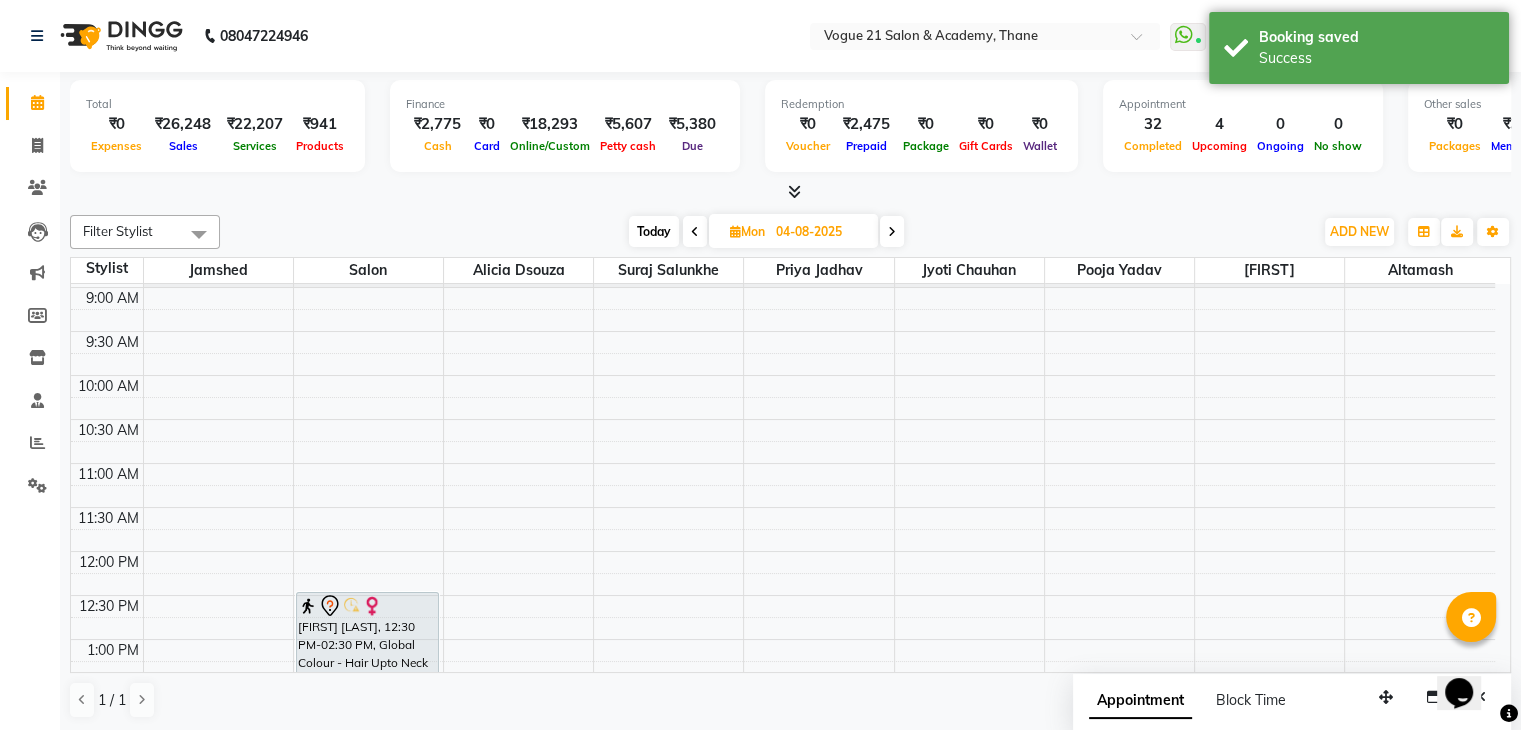 click at bounding box center [695, 231] 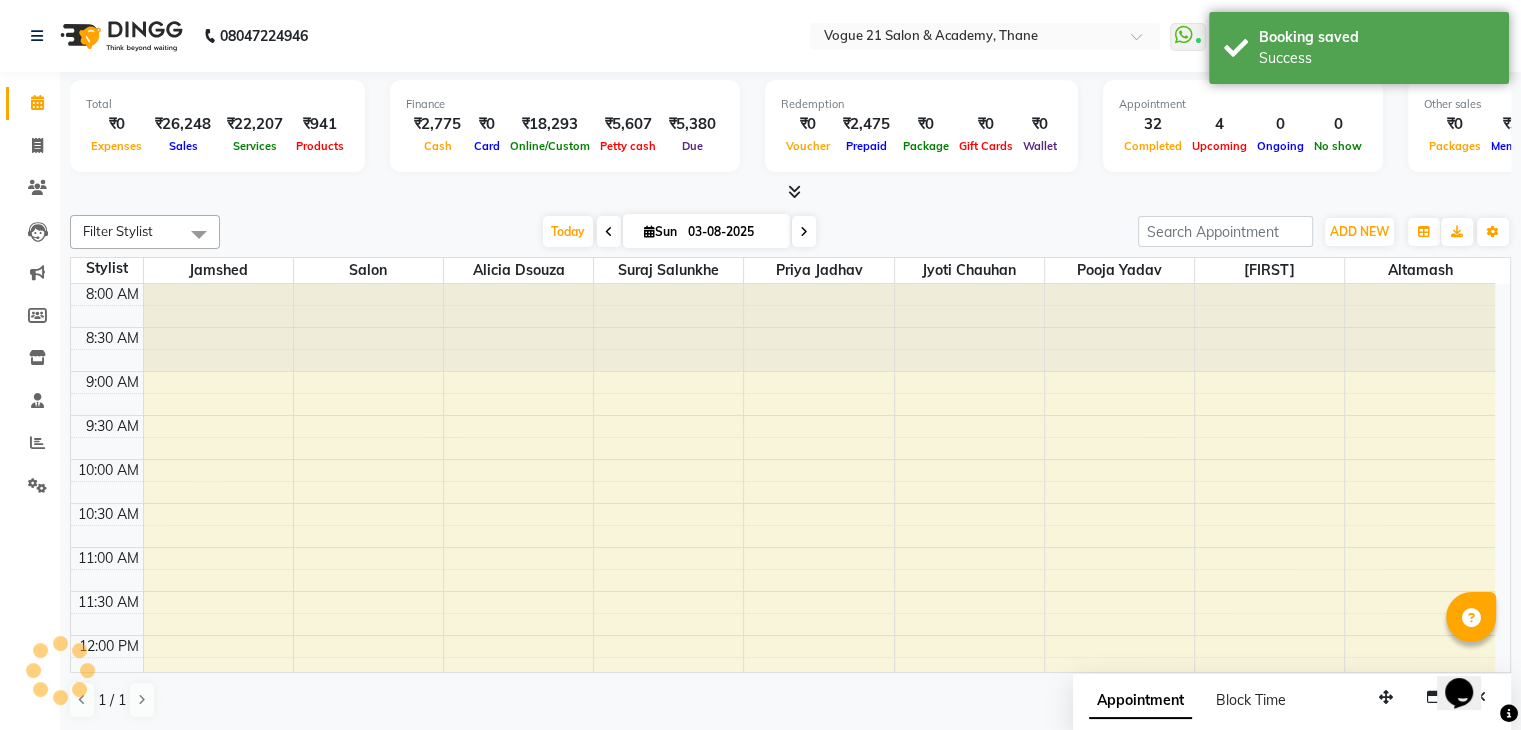 scroll, scrollTop: 918, scrollLeft: 0, axis: vertical 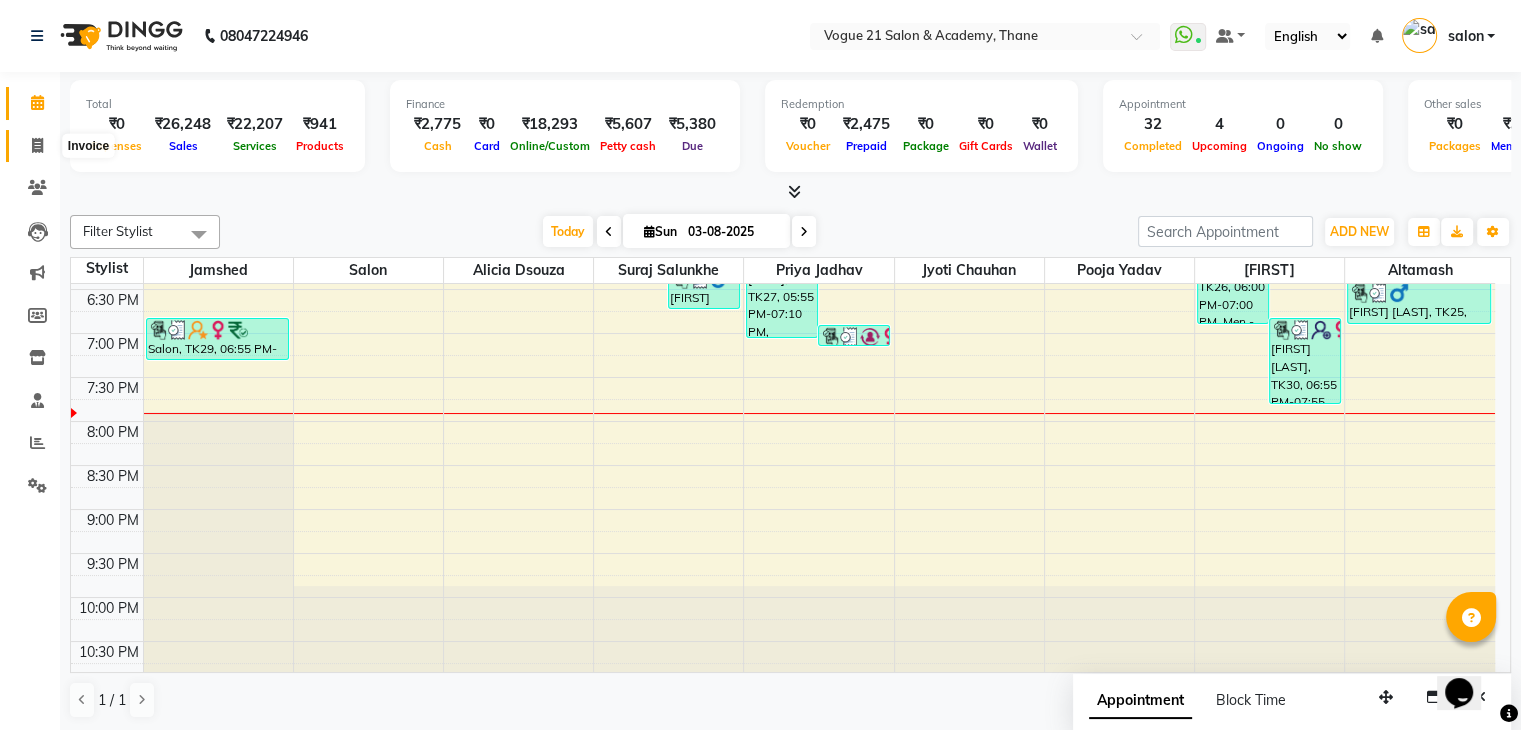 click 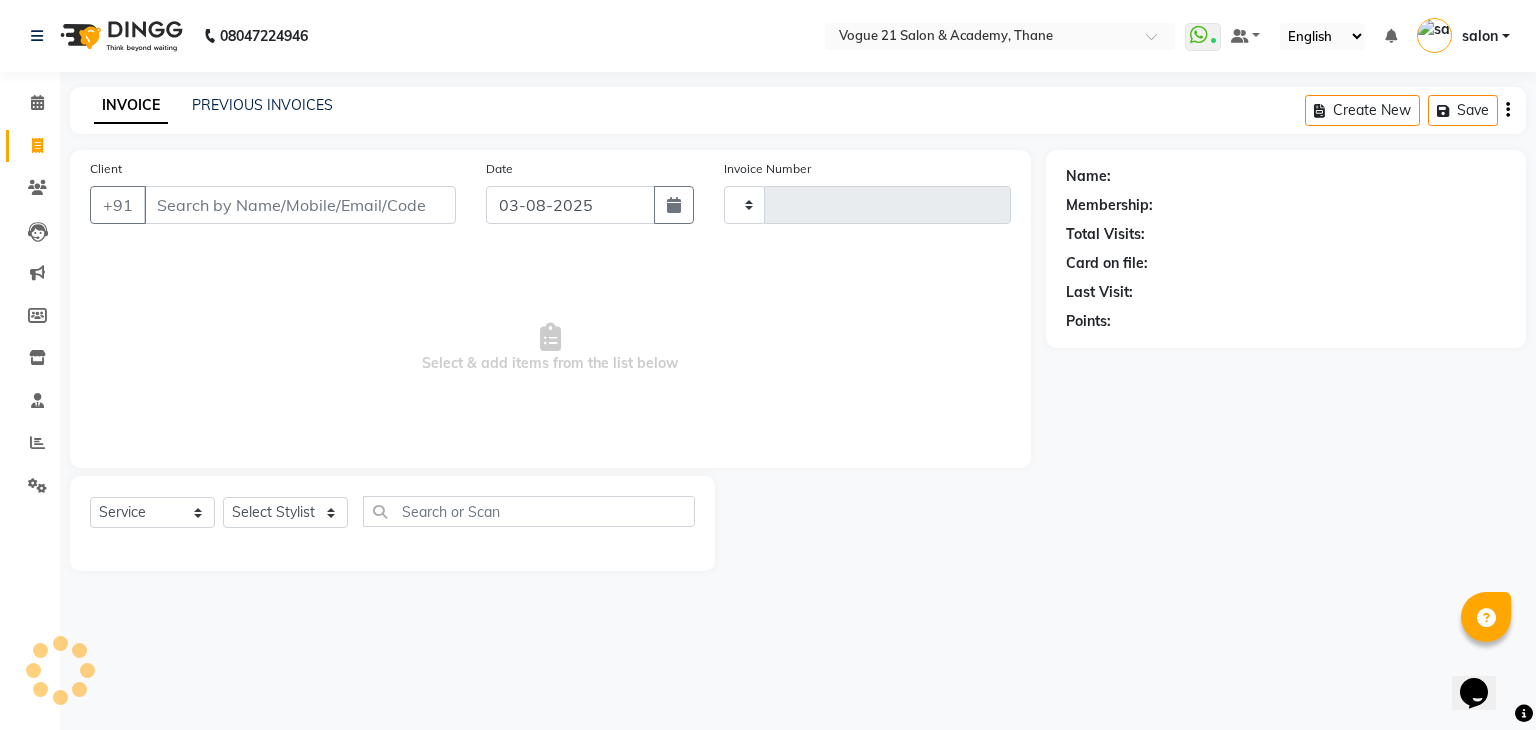 type on "2209" 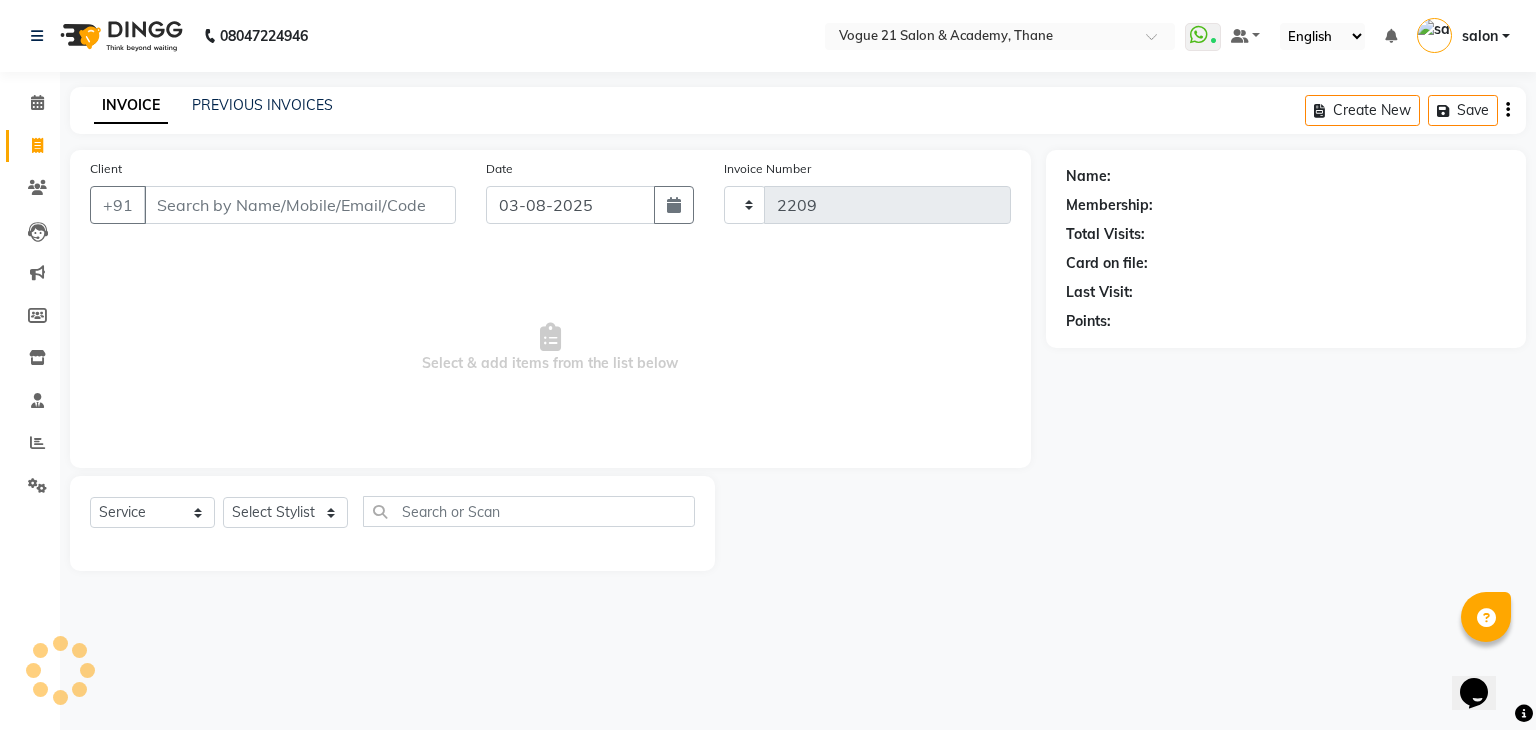 select on "4433" 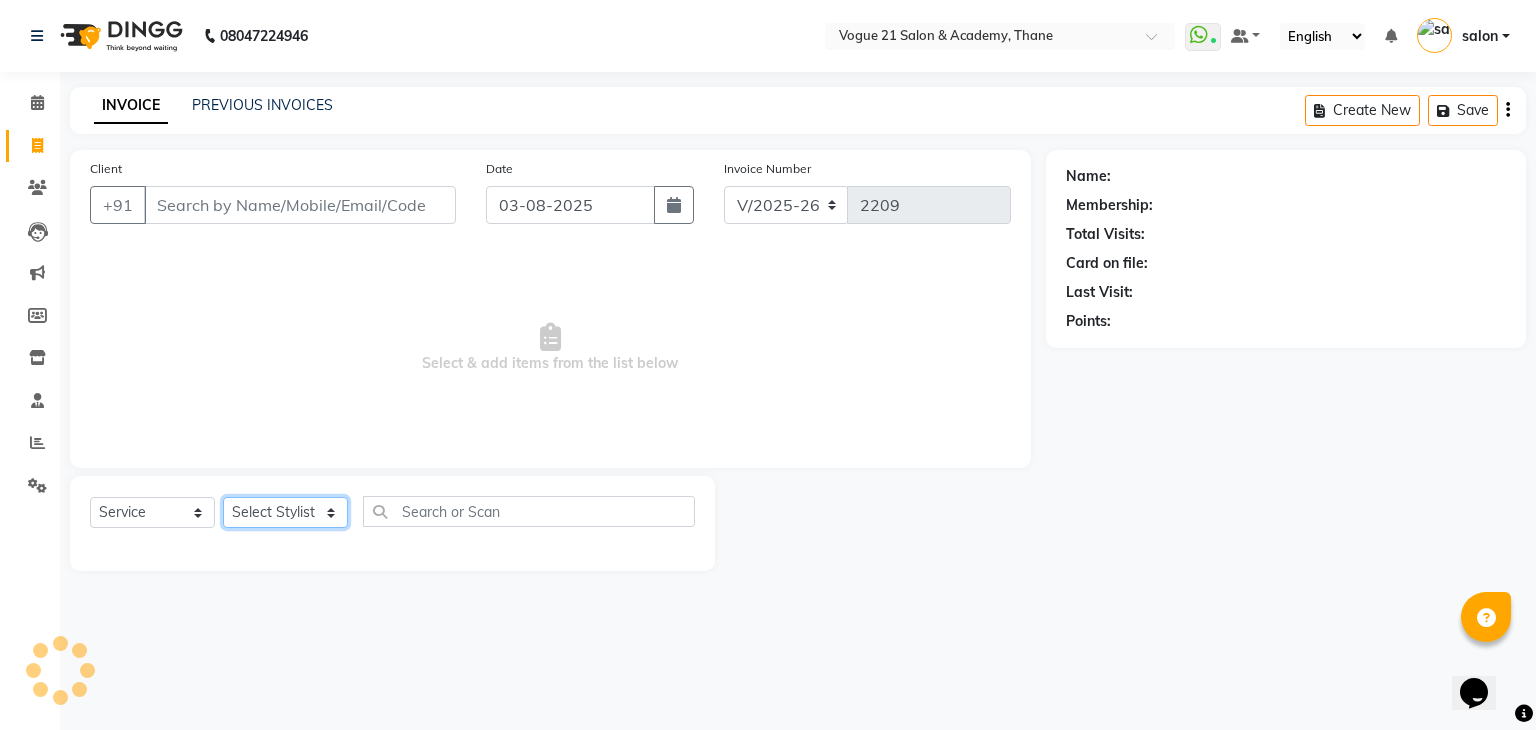 click on "Select Stylist" 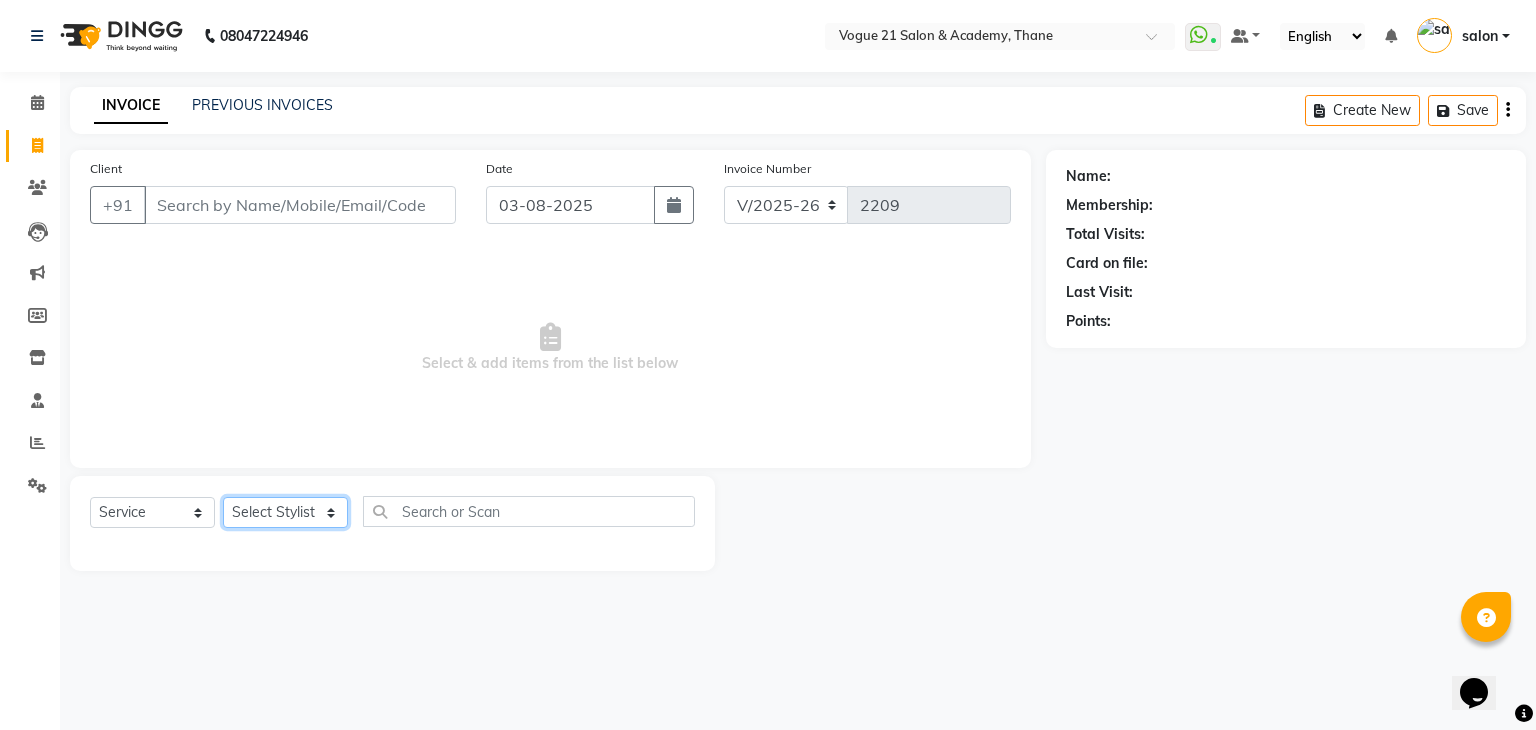 select on "52036" 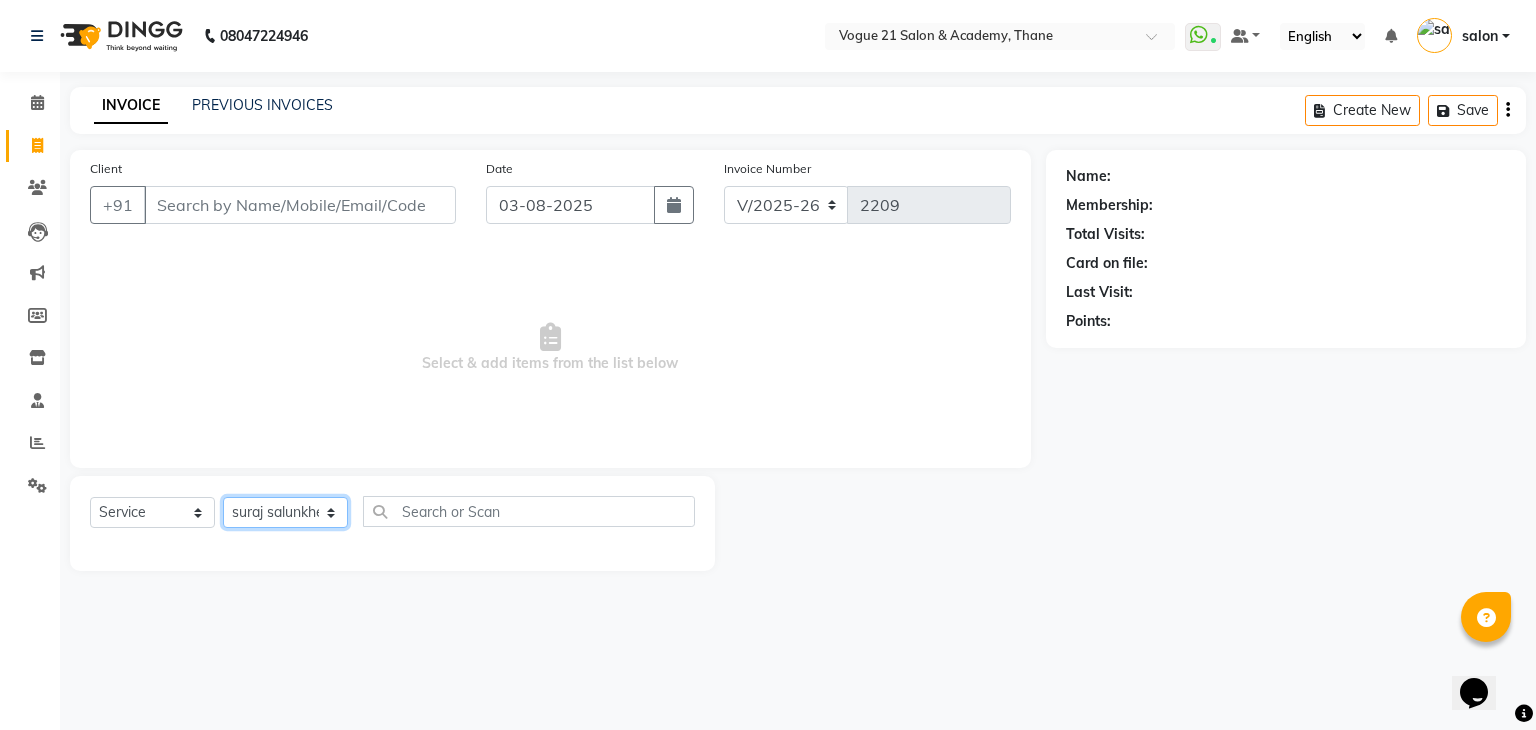 click on "Select Stylist aamir  Alicia Dsouza Altamash Jamshed  jyoti chauhan Pooja yadav Priya jadhav salon suraj salunkhe" 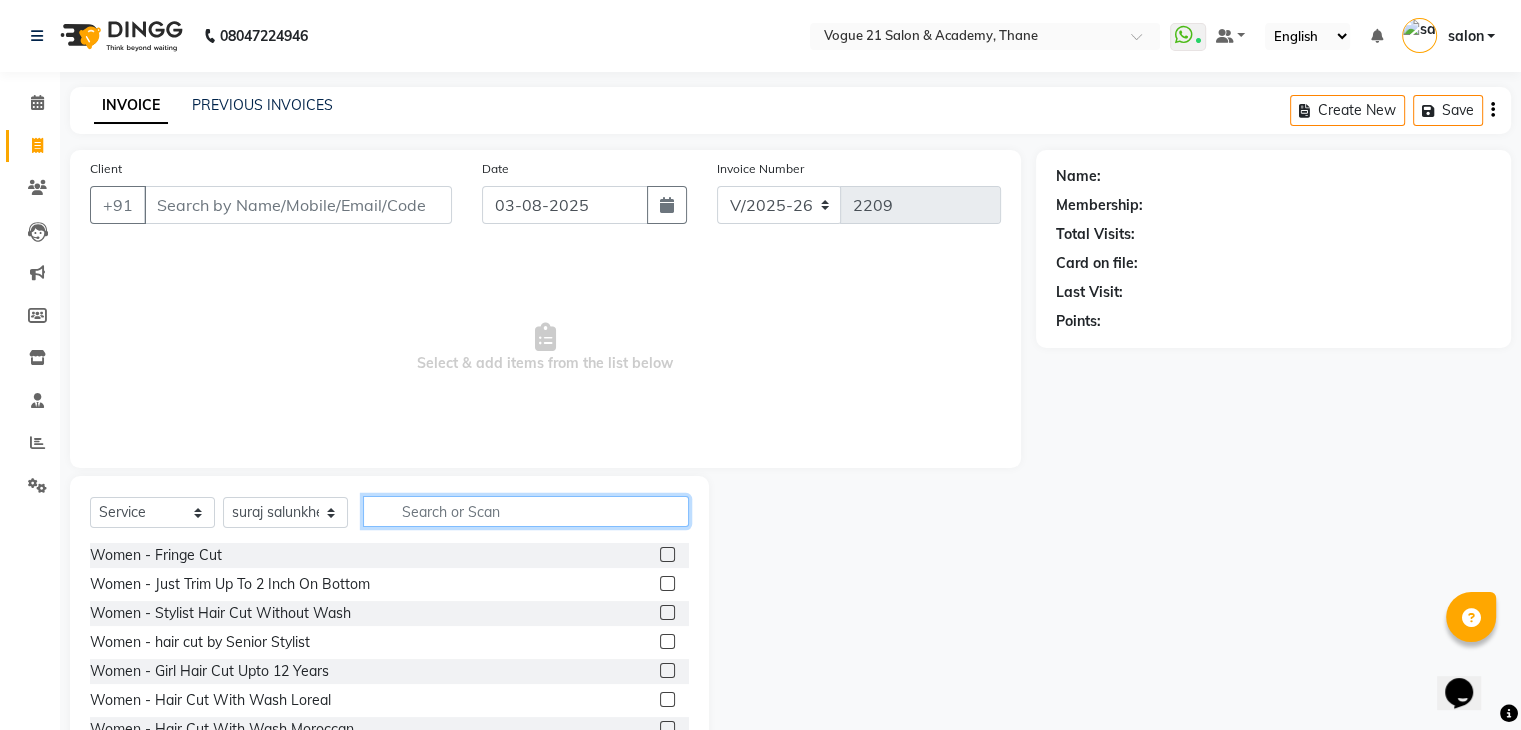 click 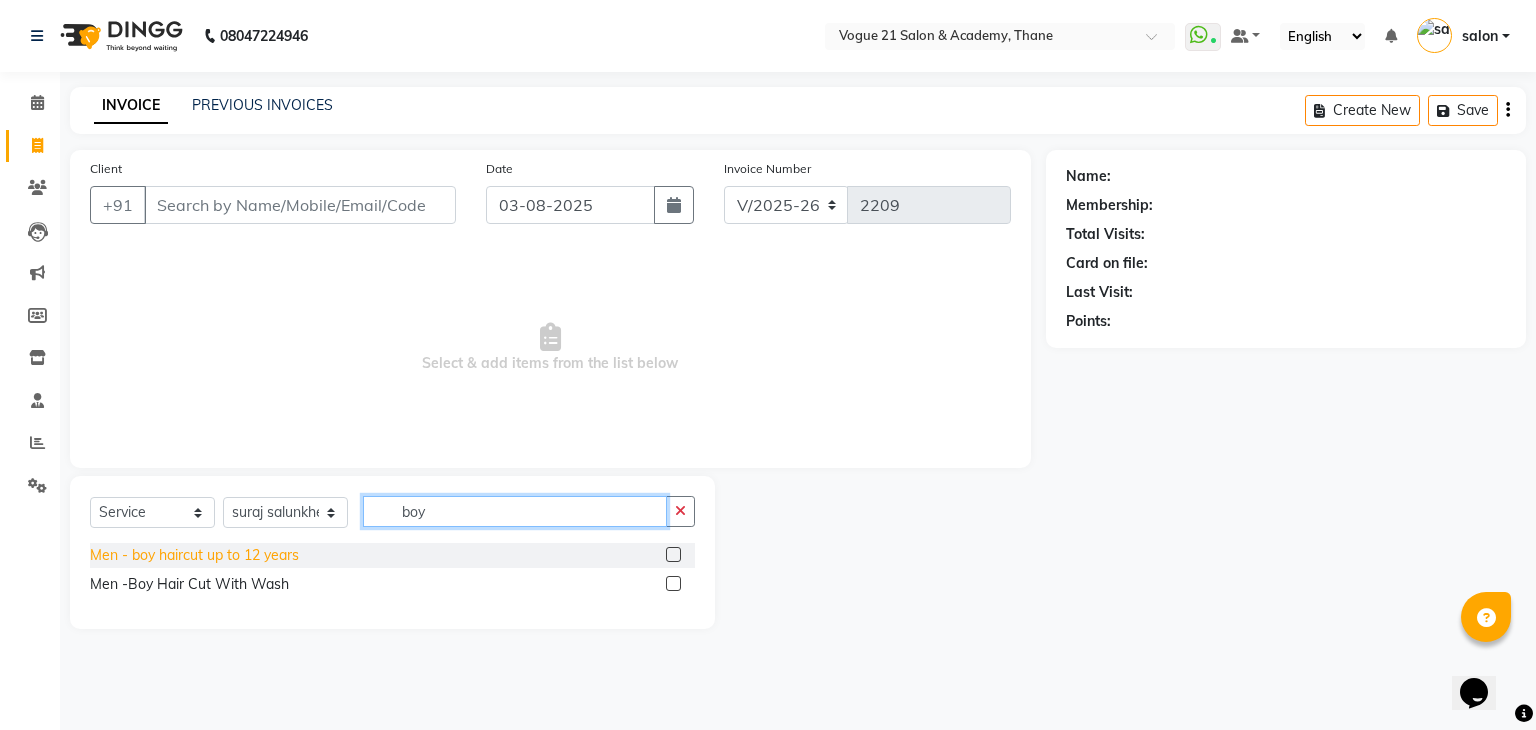 type on "boy" 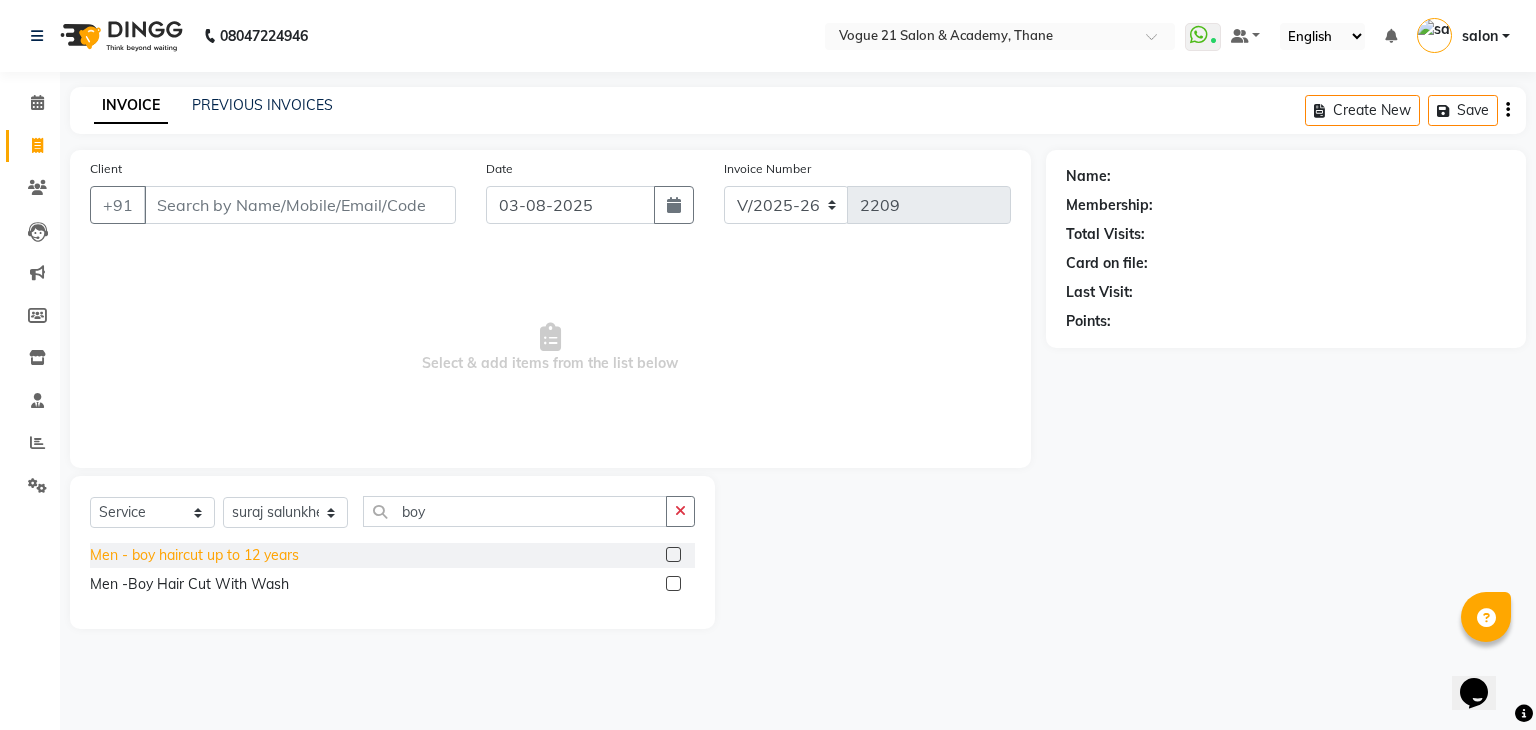 click on "Men   -  boy haircut up to 12 years" 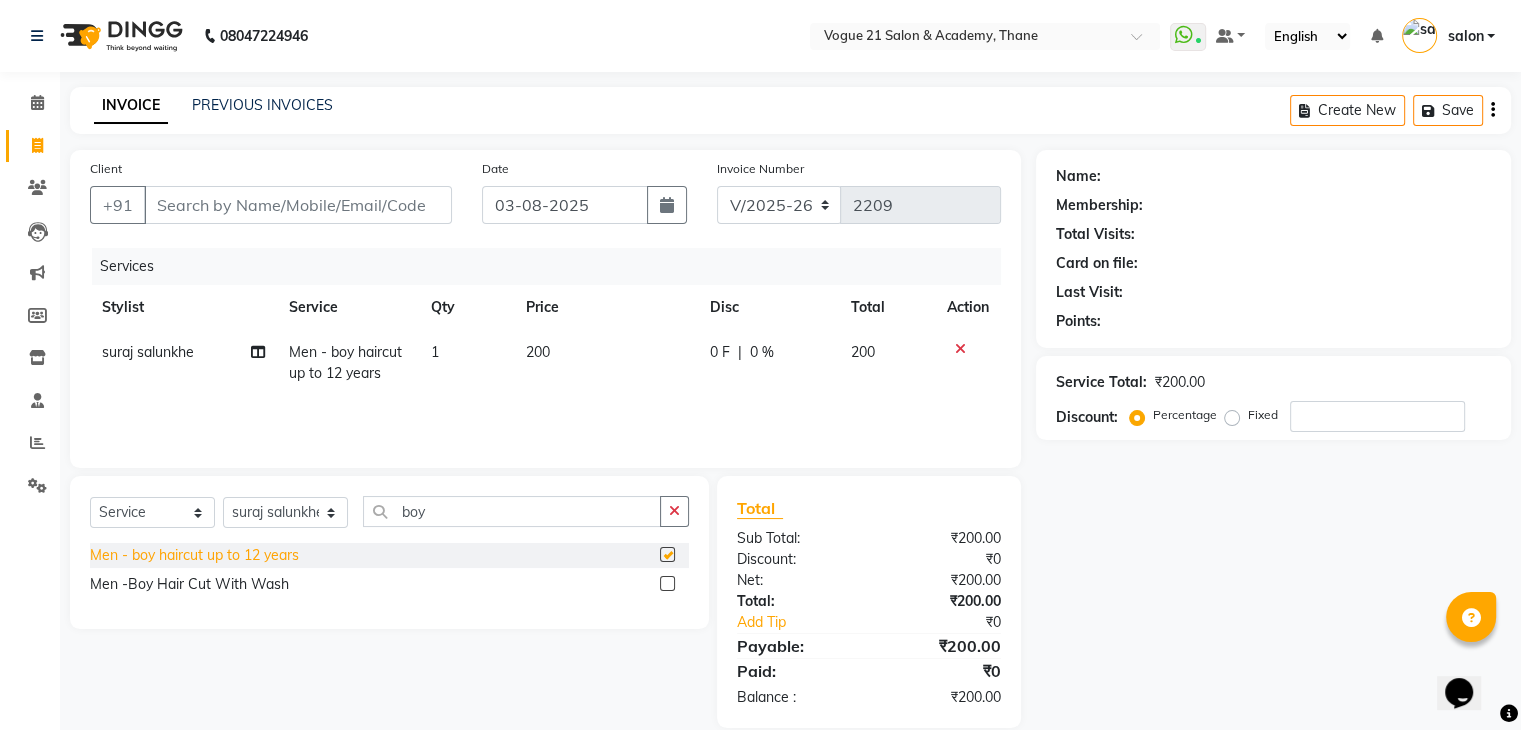 checkbox on "false" 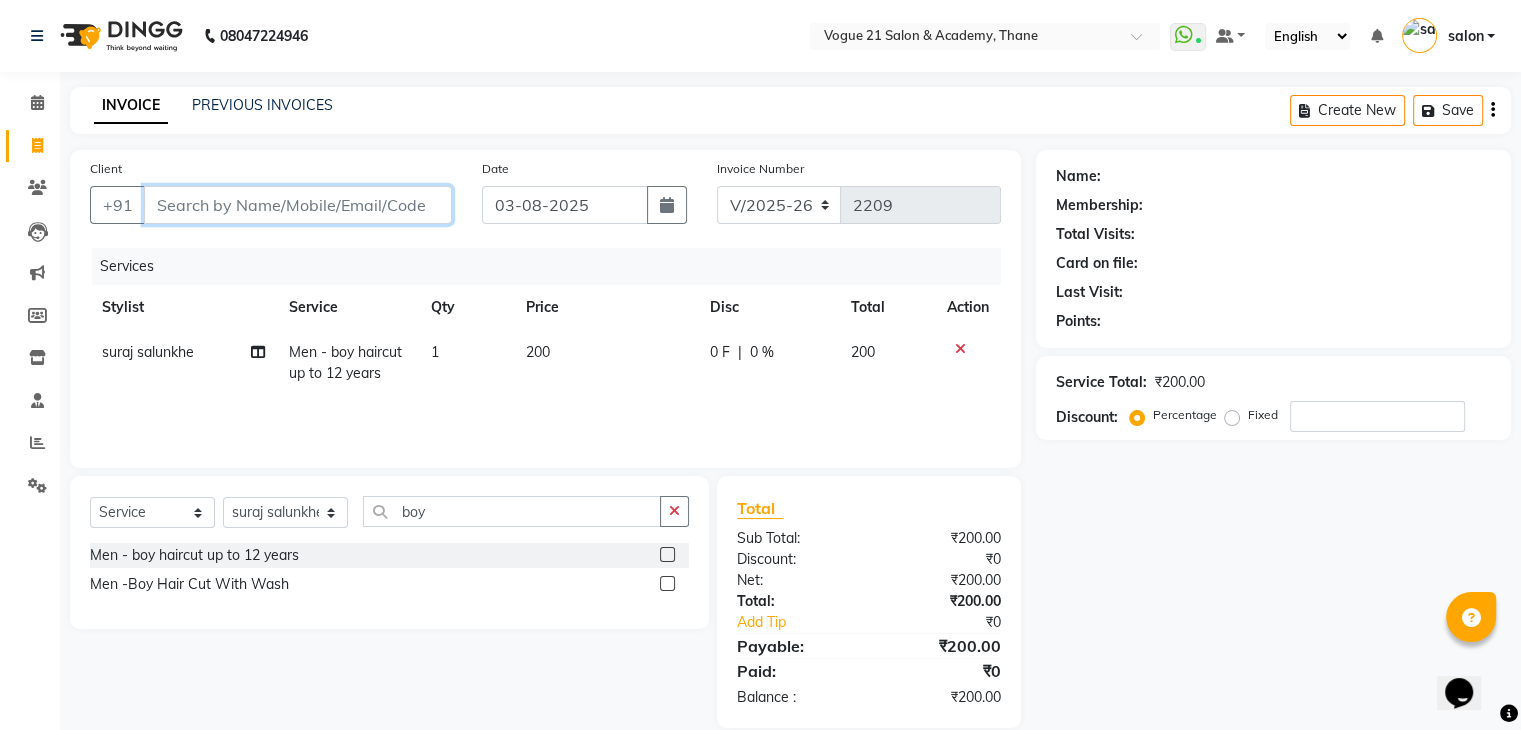 click on "Client" at bounding box center (298, 205) 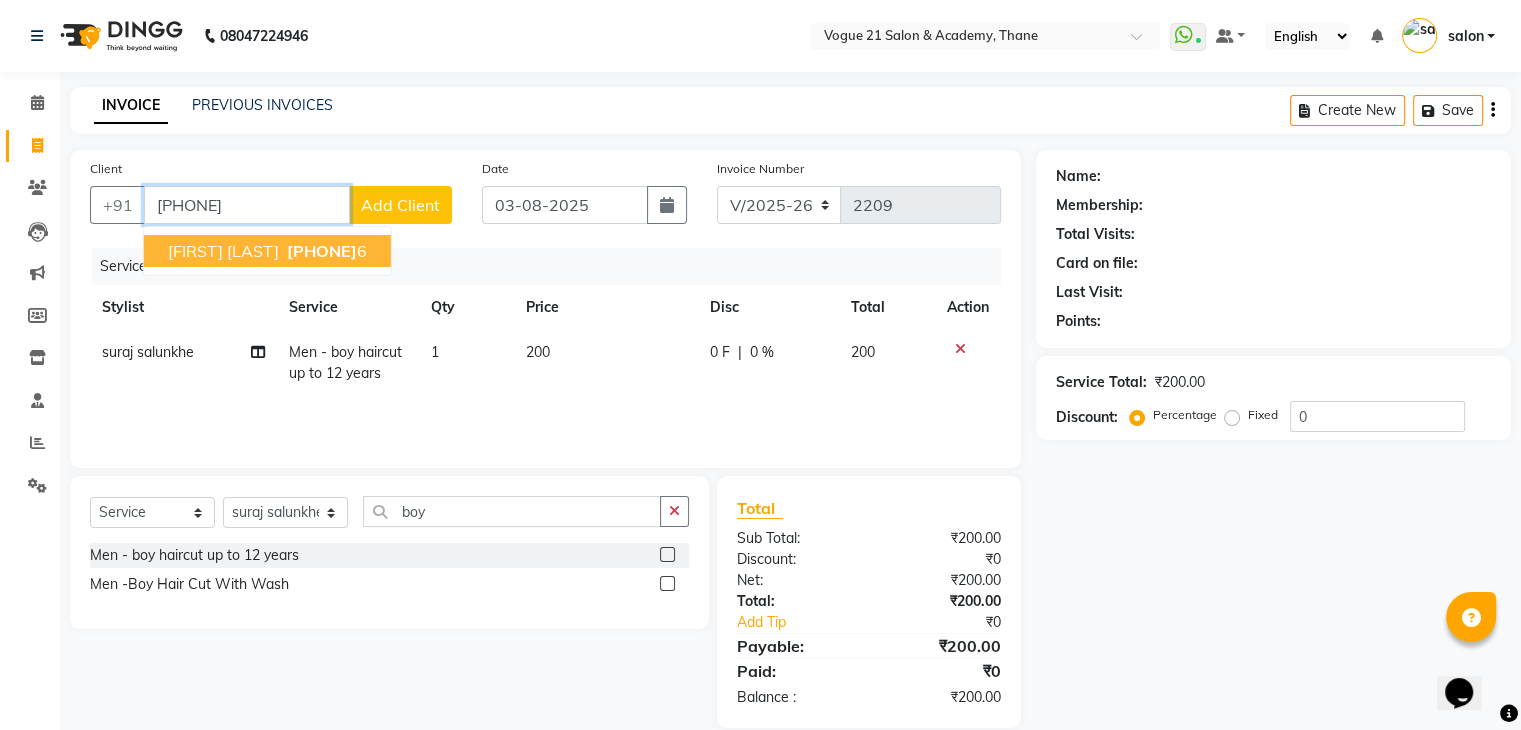 click on "982030490" at bounding box center [322, 251] 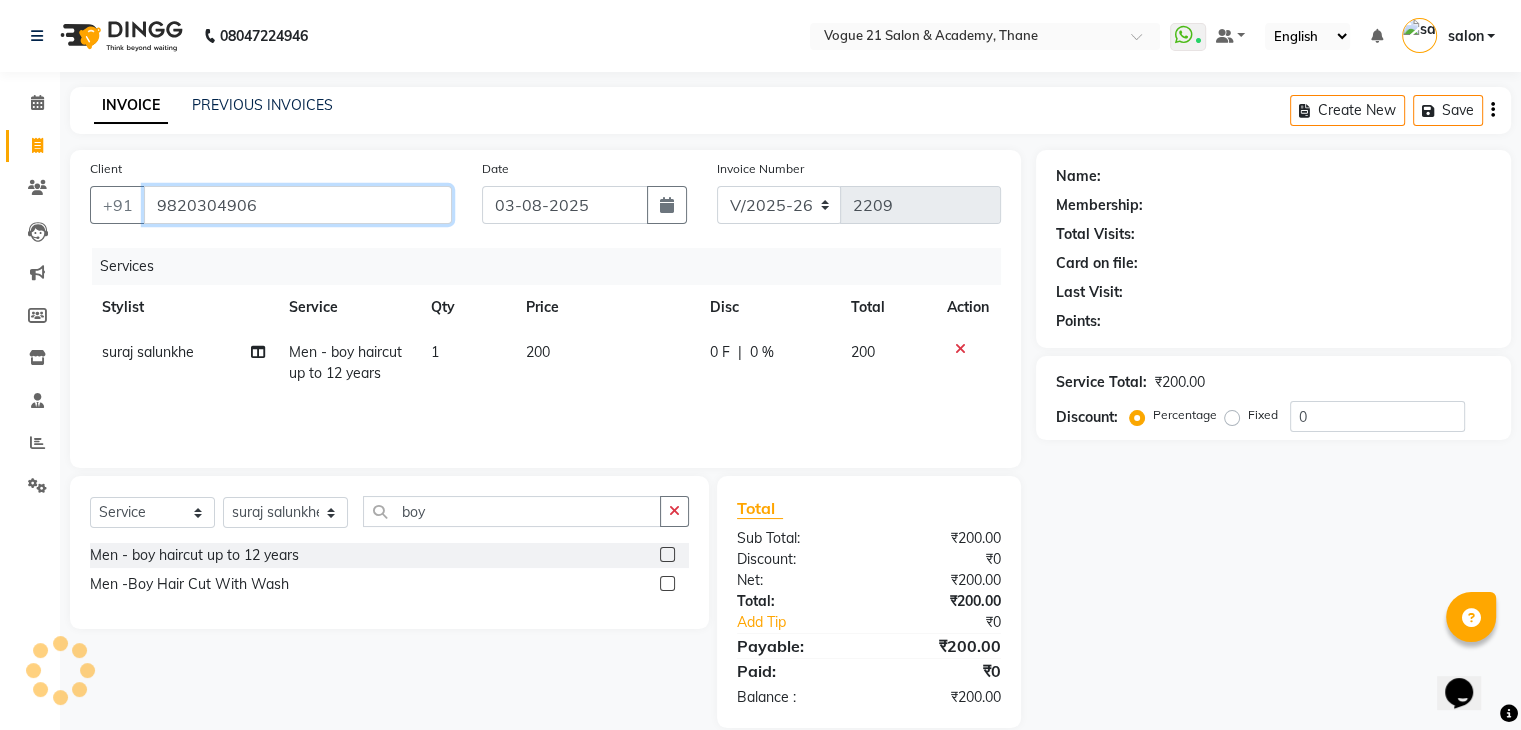 type on "9820304906" 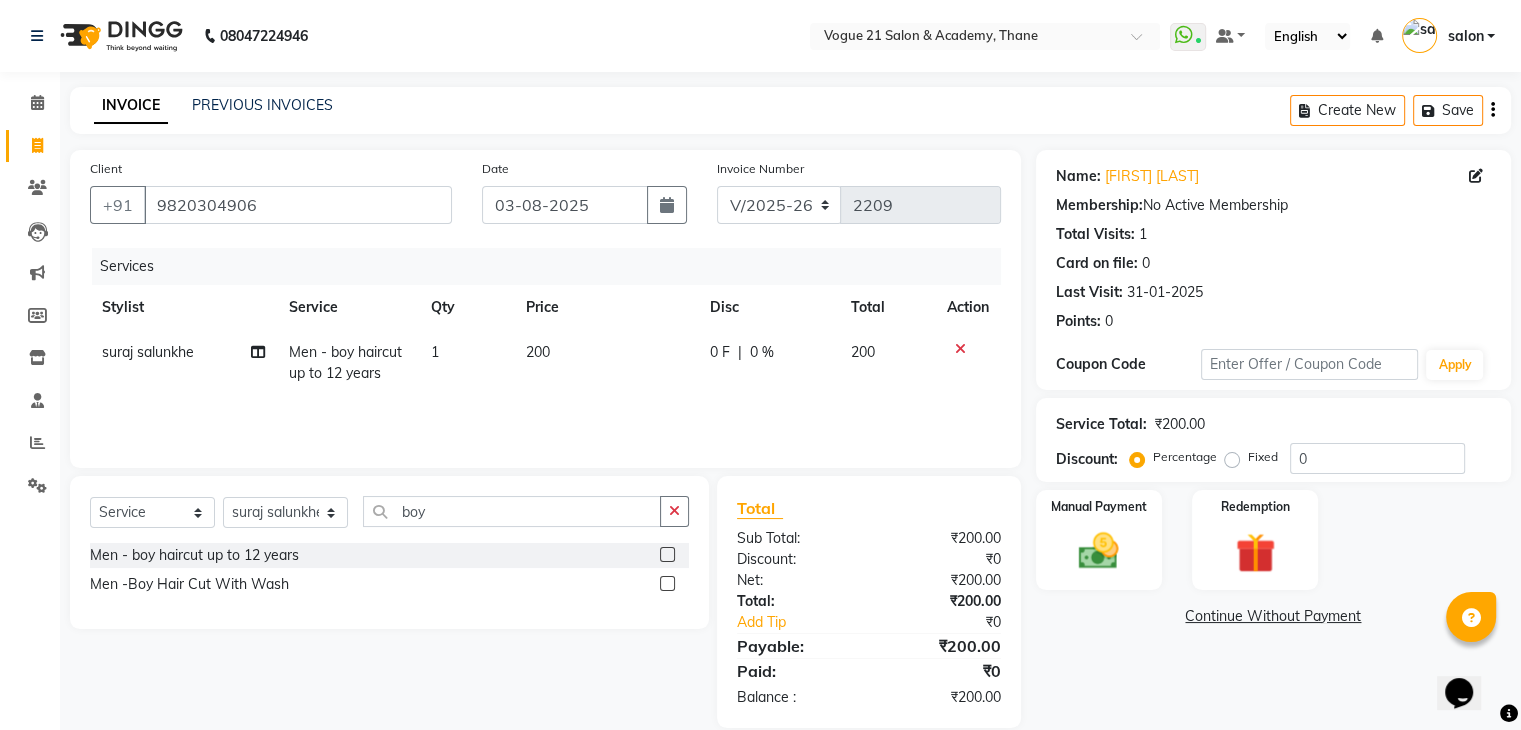 scroll, scrollTop: 28, scrollLeft: 0, axis: vertical 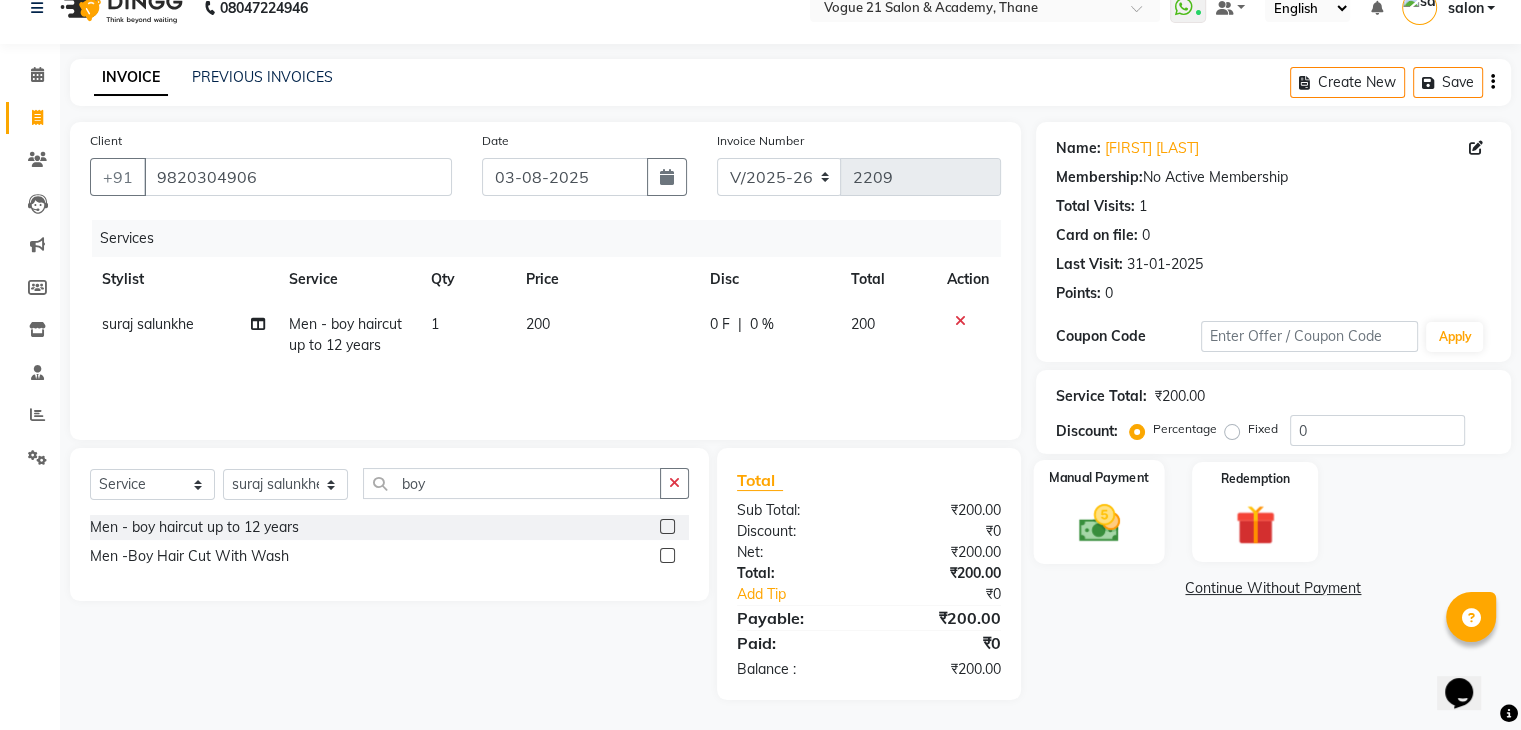 click 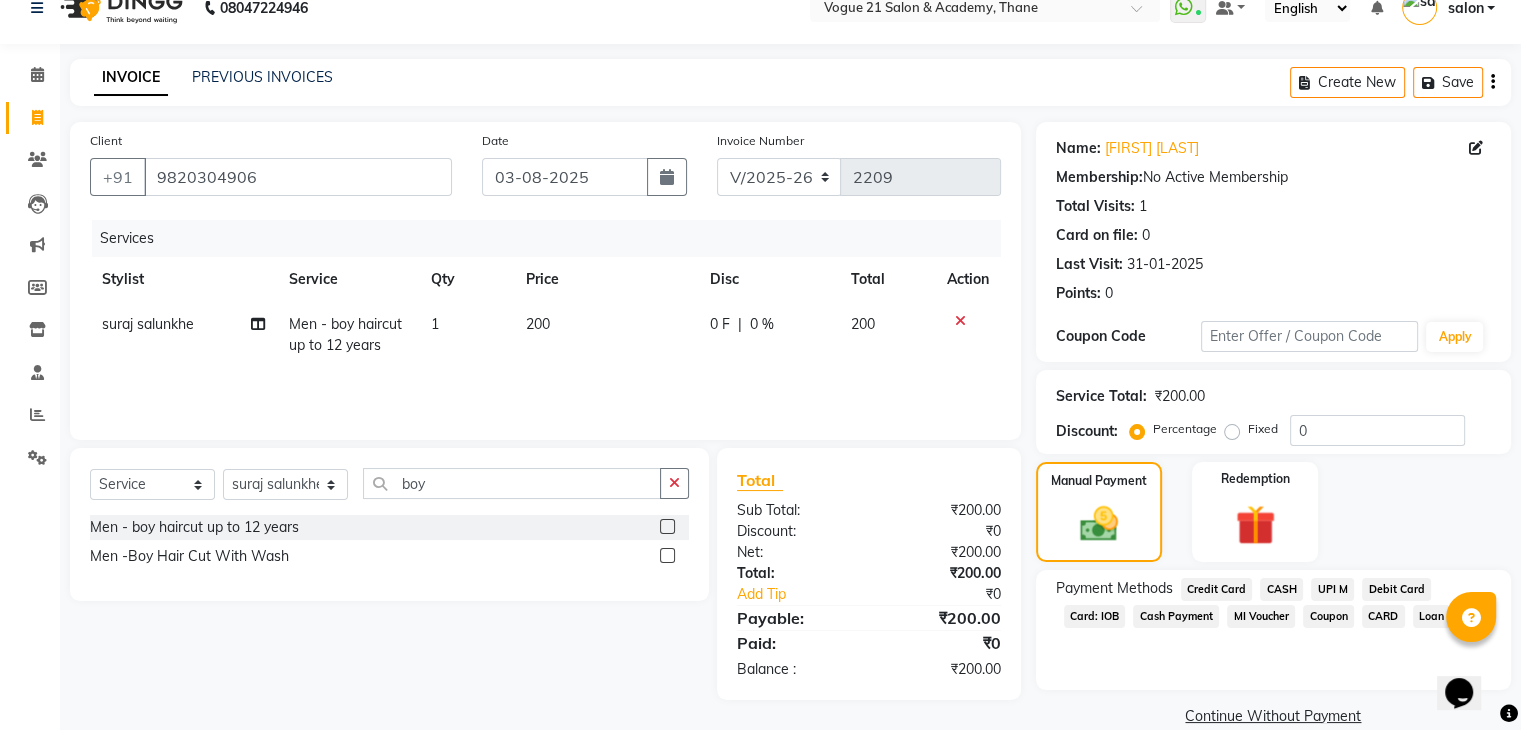 click on "UPI M" 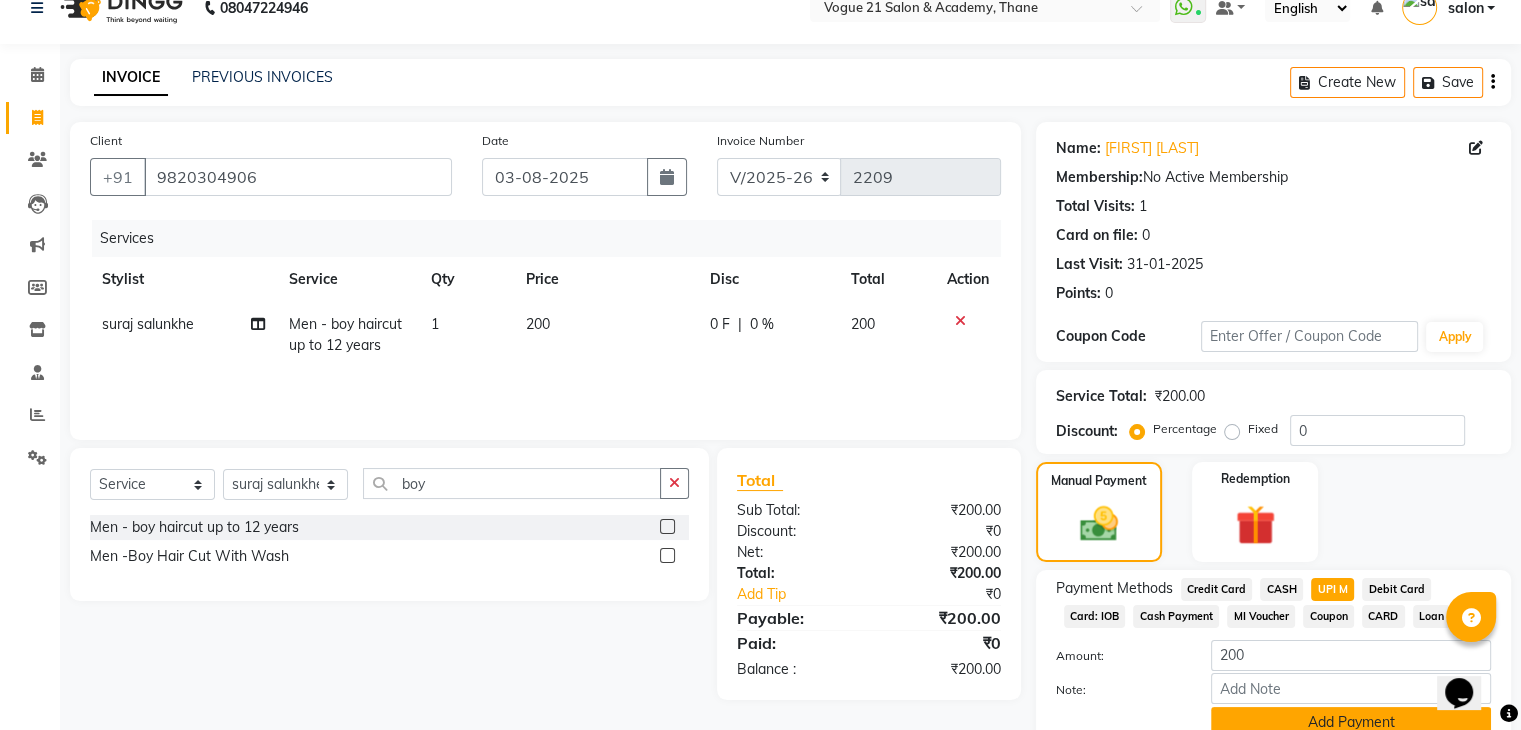 click on "Add Payment" 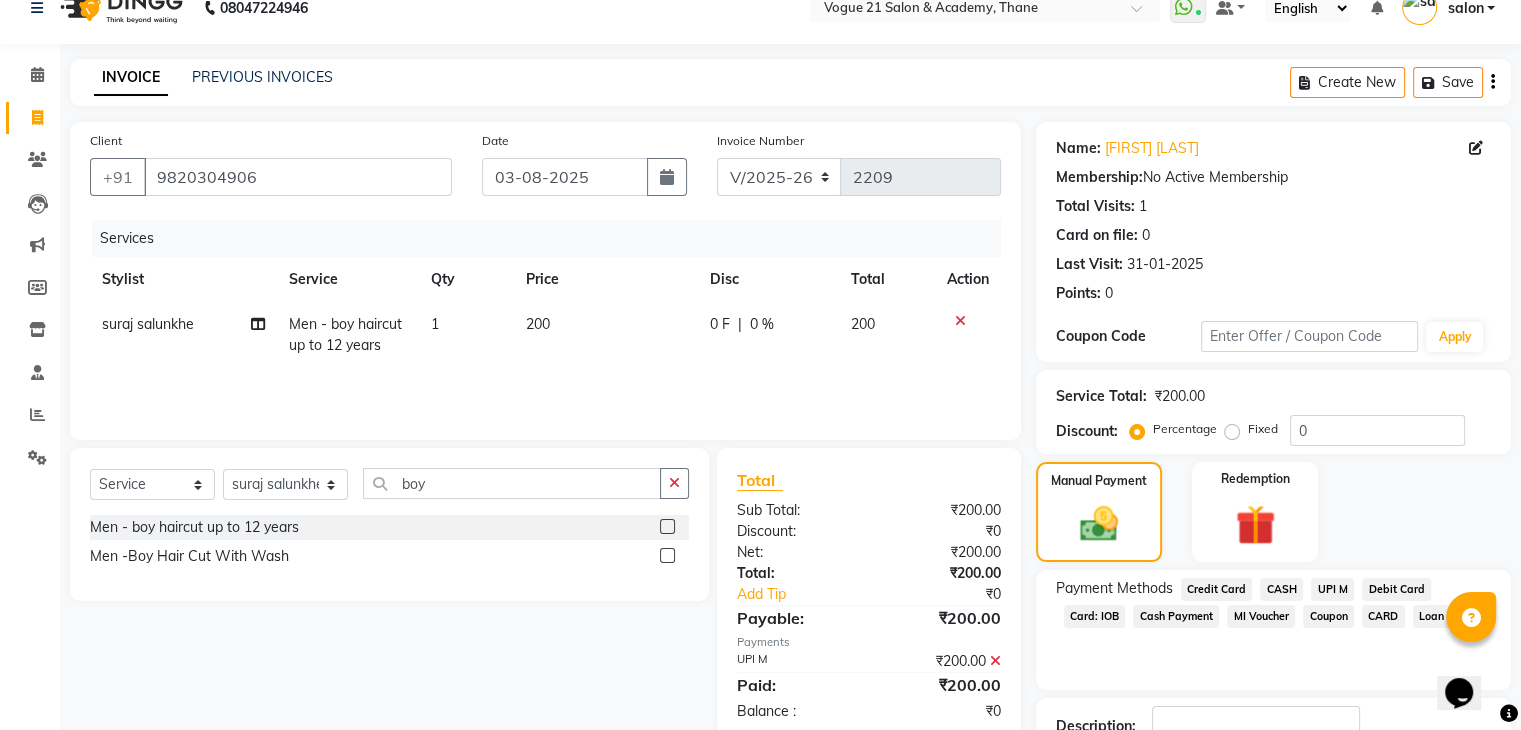 scroll, scrollTop: 171, scrollLeft: 0, axis: vertical 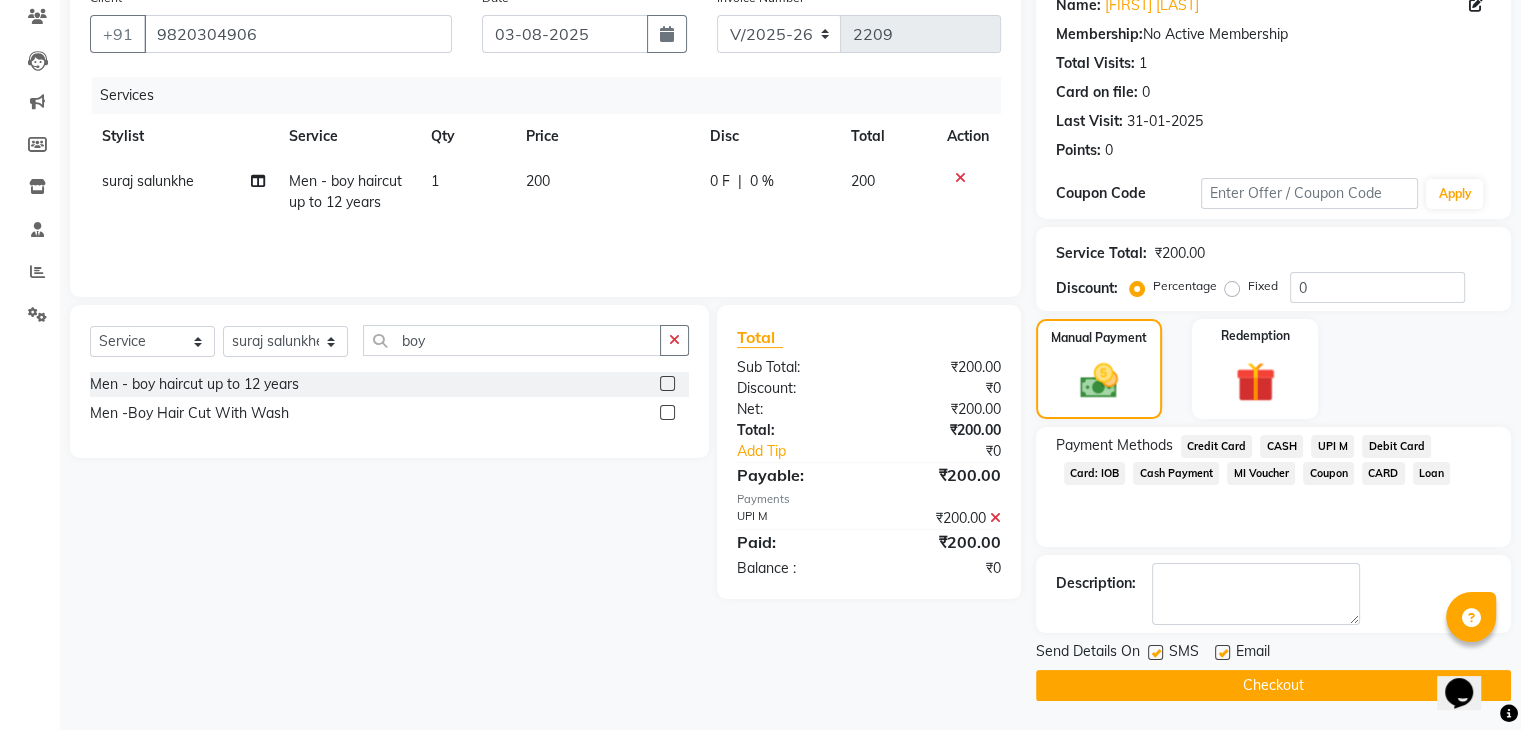 click on "Checkout" 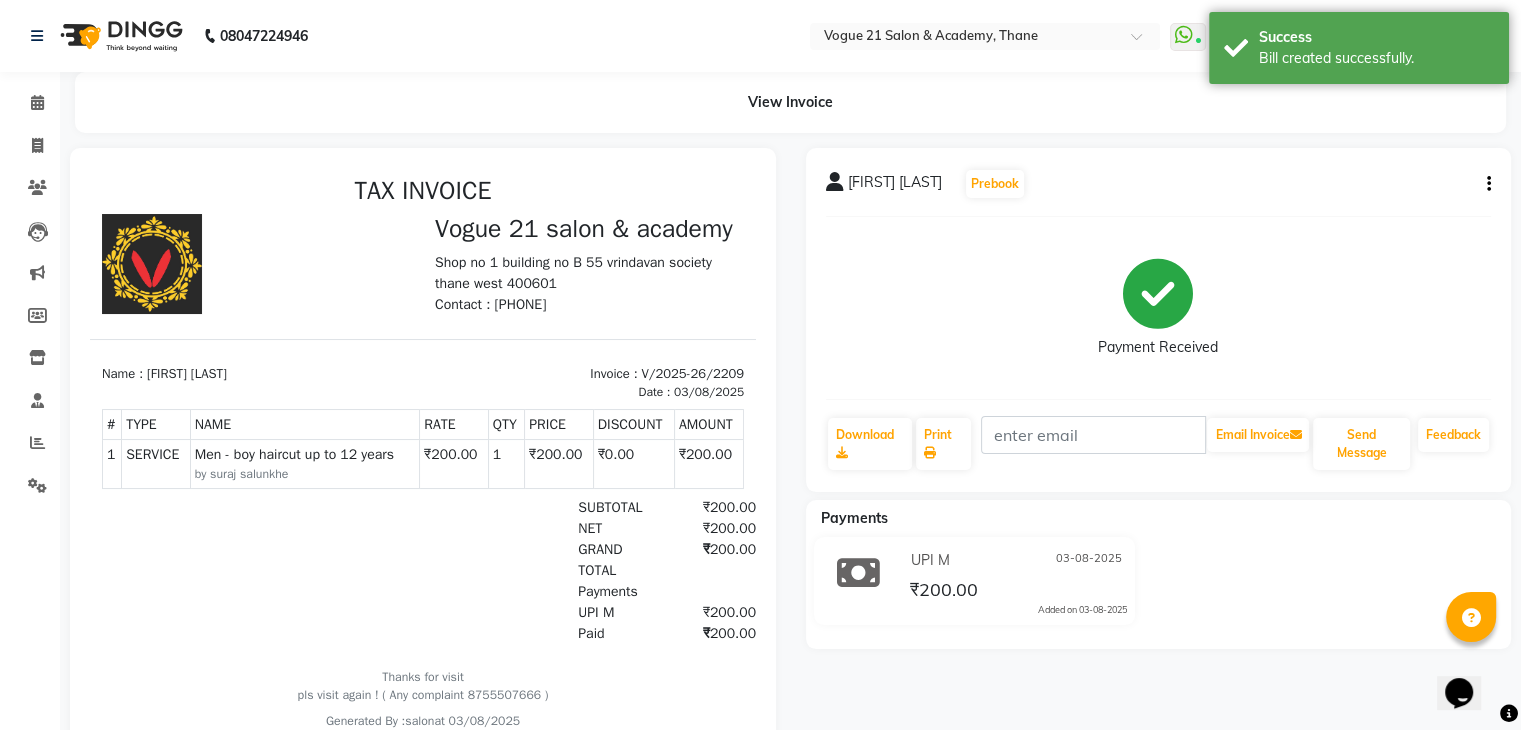 scroll, scrollTop: 0, scrollLeft: 0, axis: both 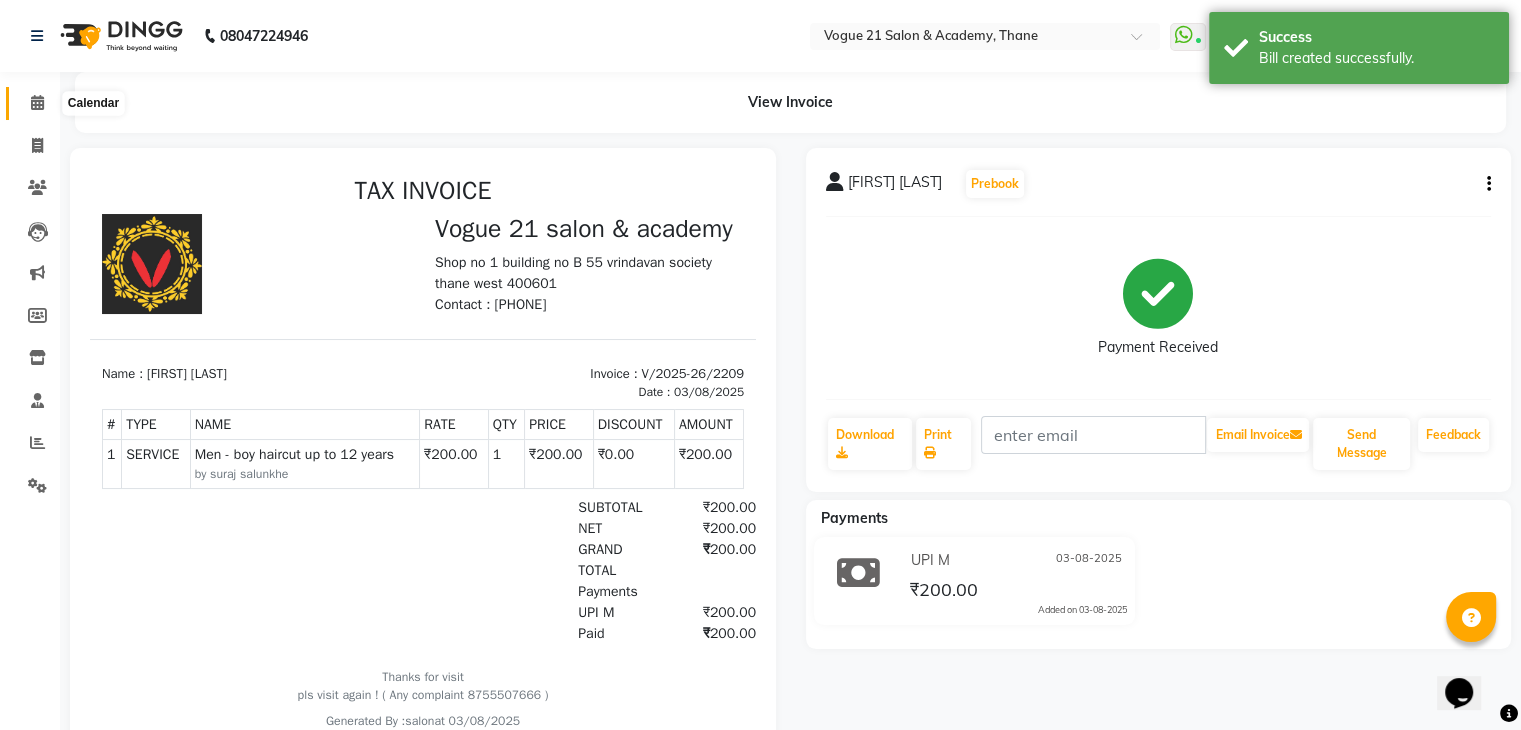 click 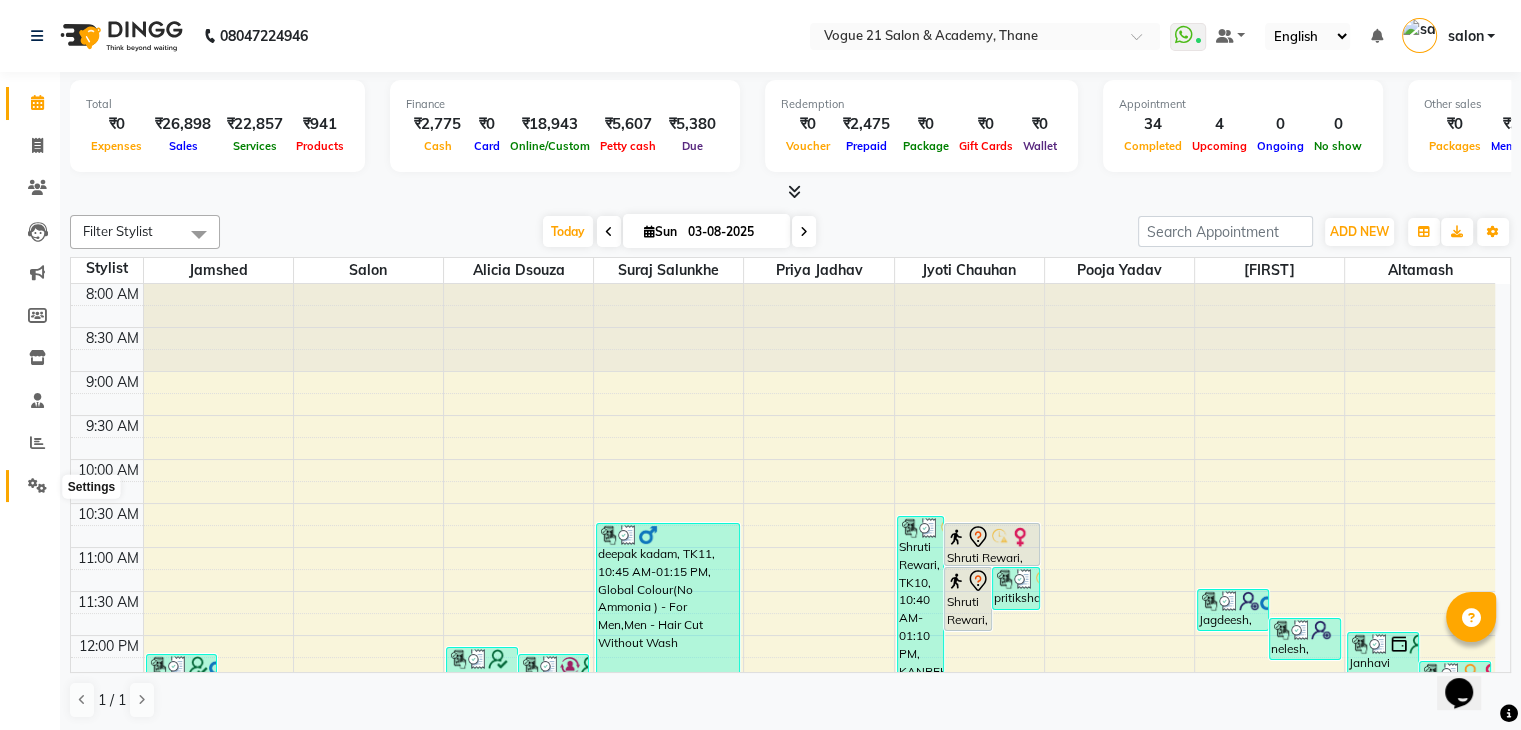 click 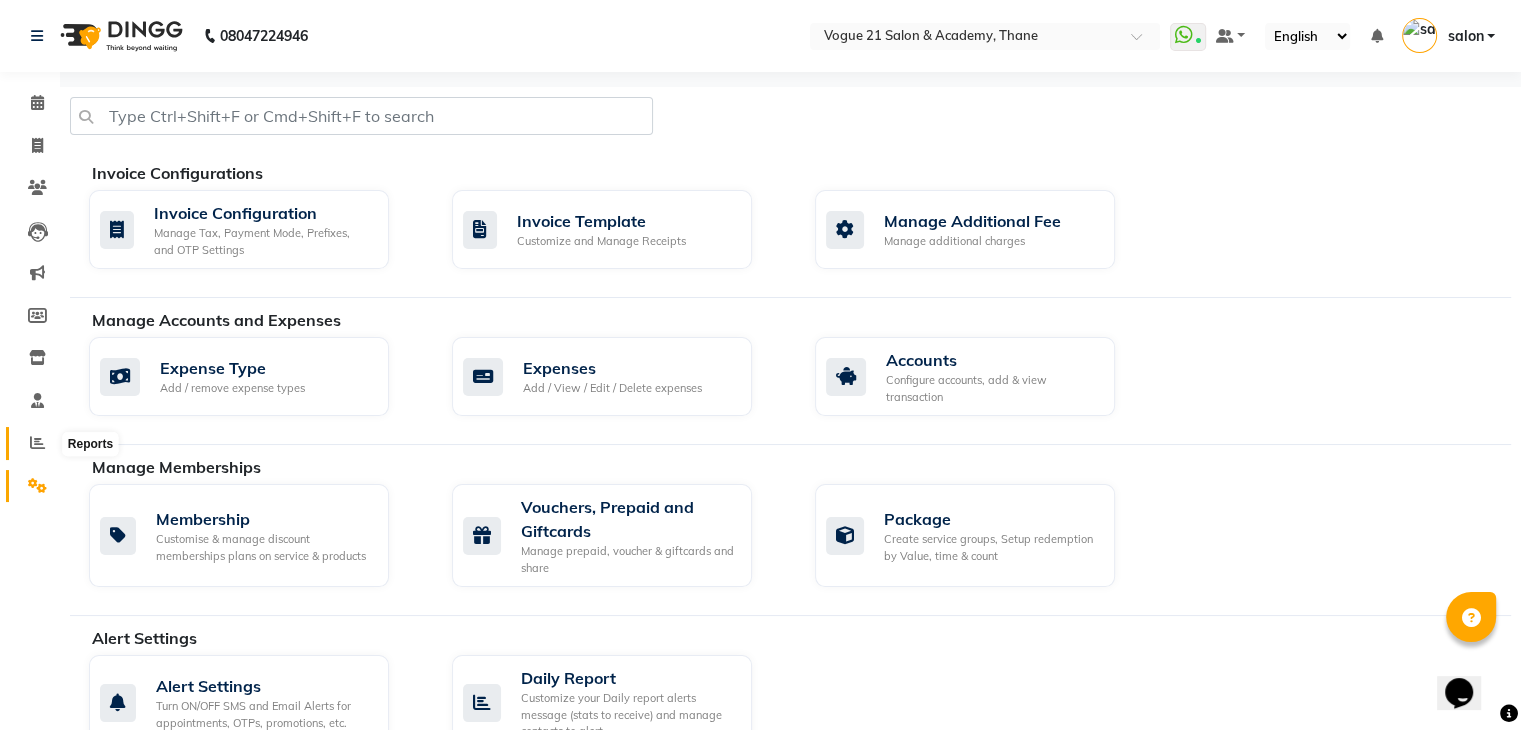 click 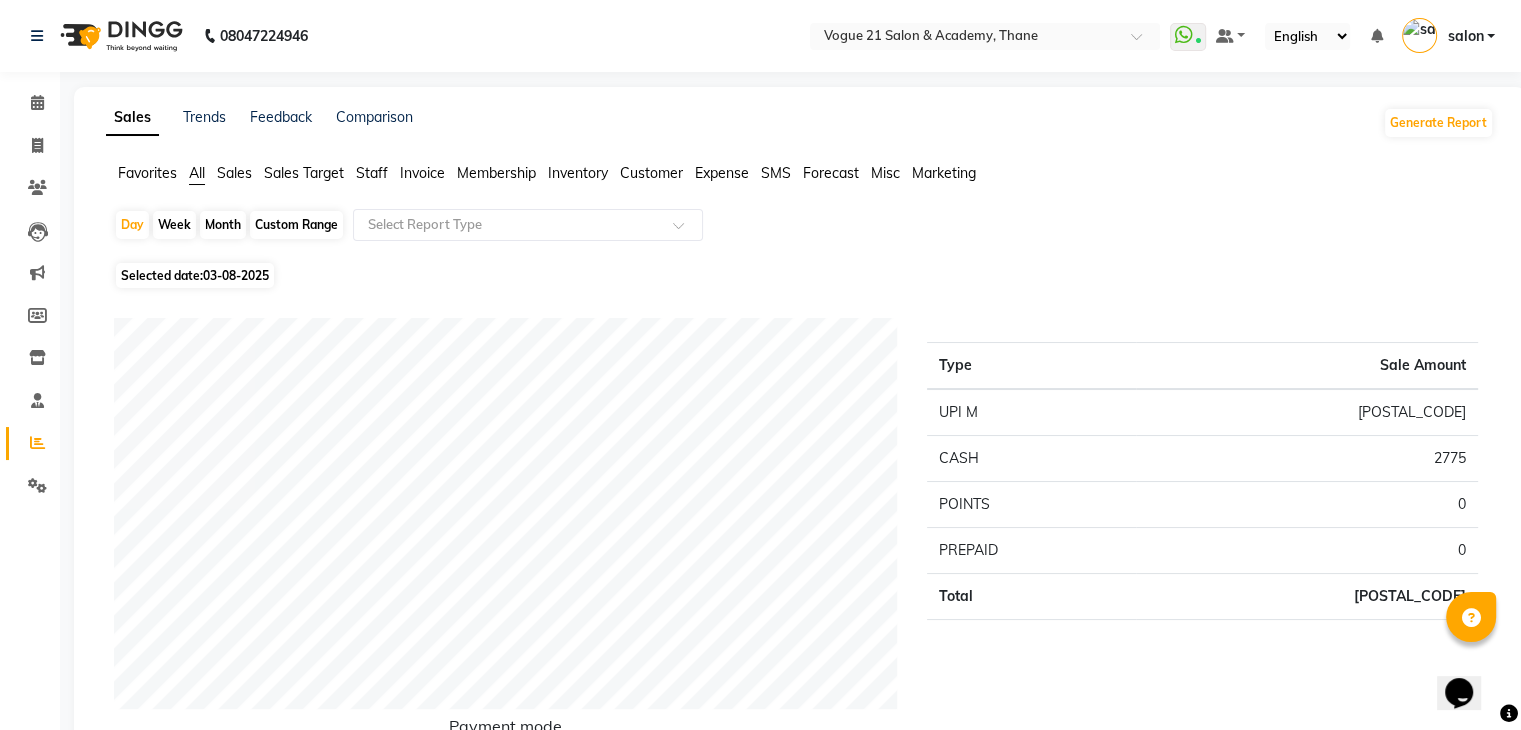 click on "Staff" 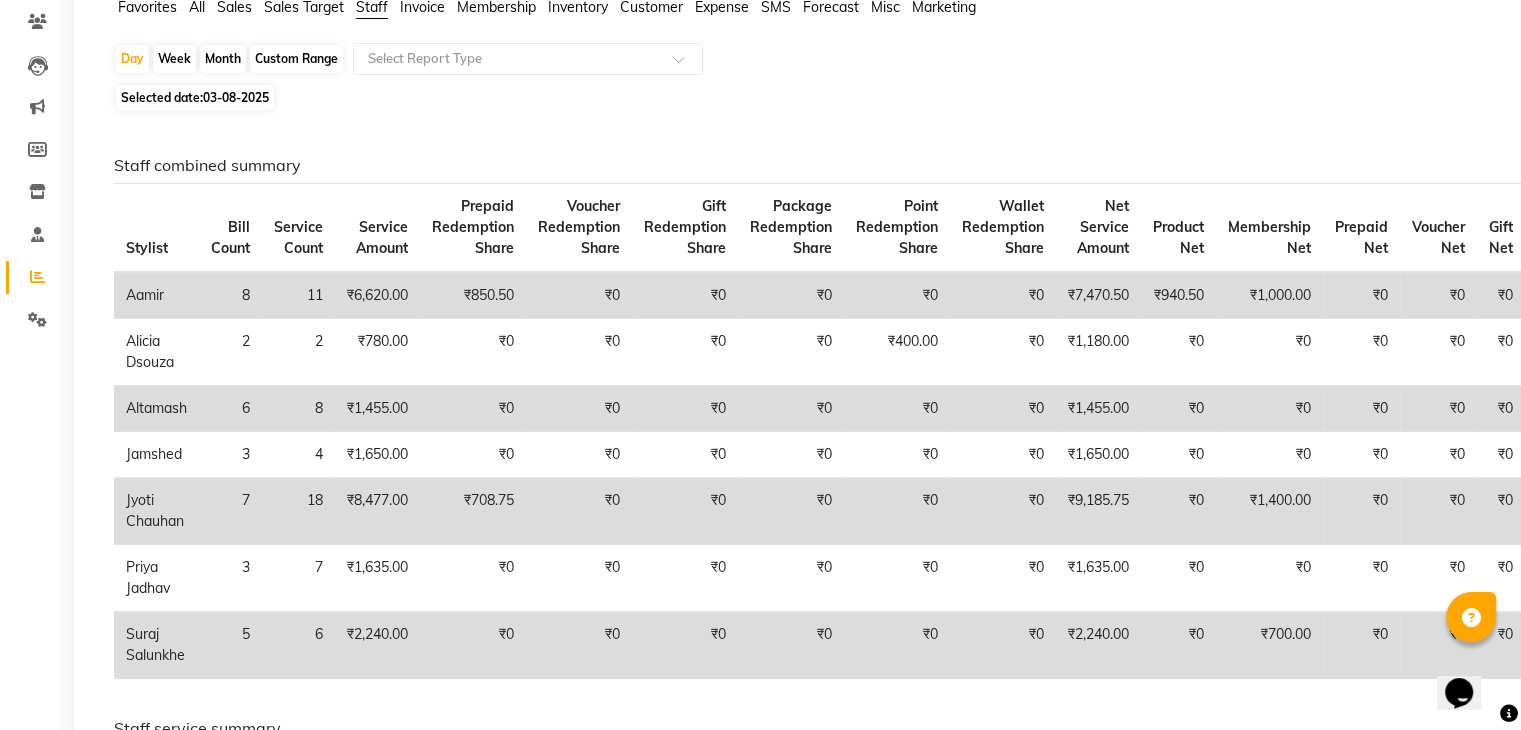 scroll, scrollTop: 0, scrollLeft: 0, axis: both 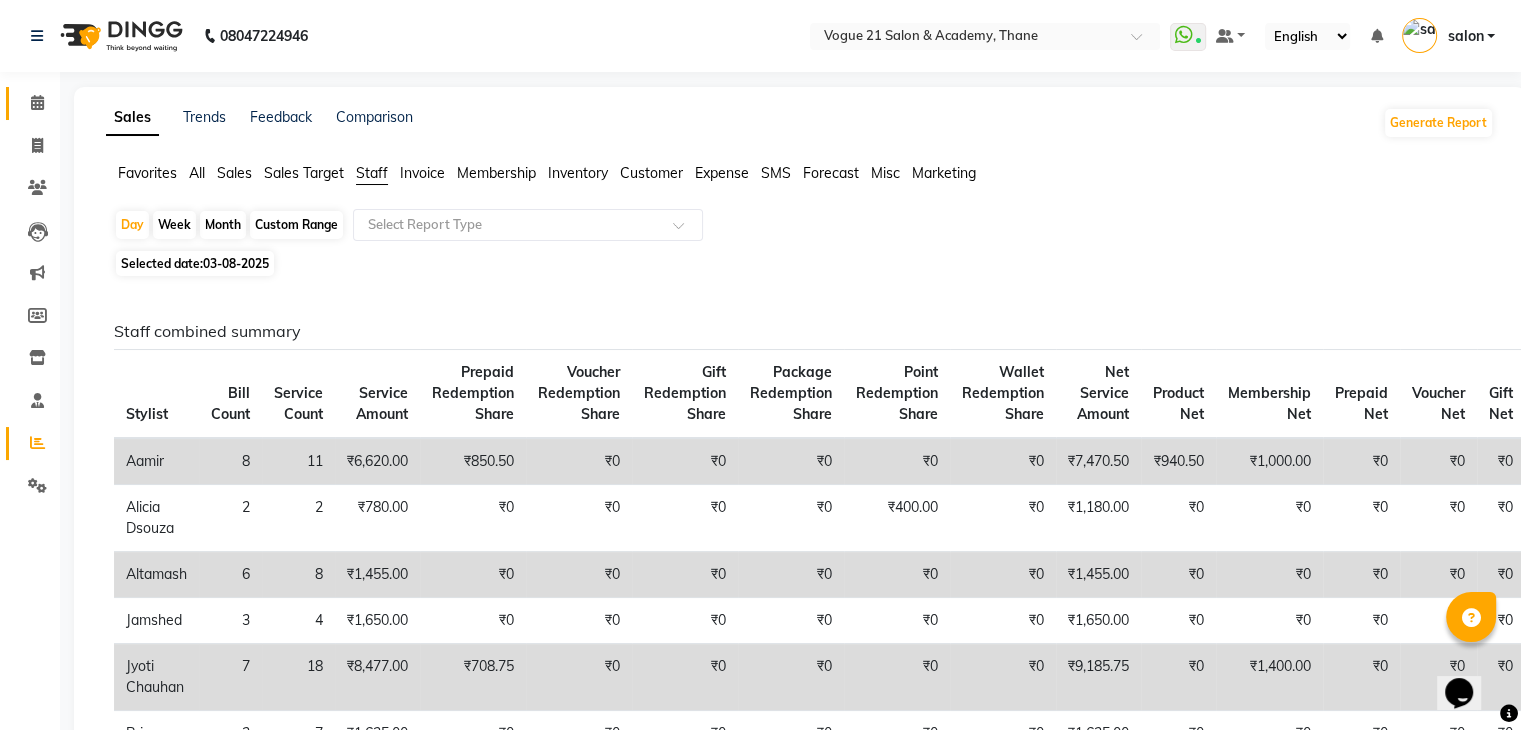 click on "Calendar" 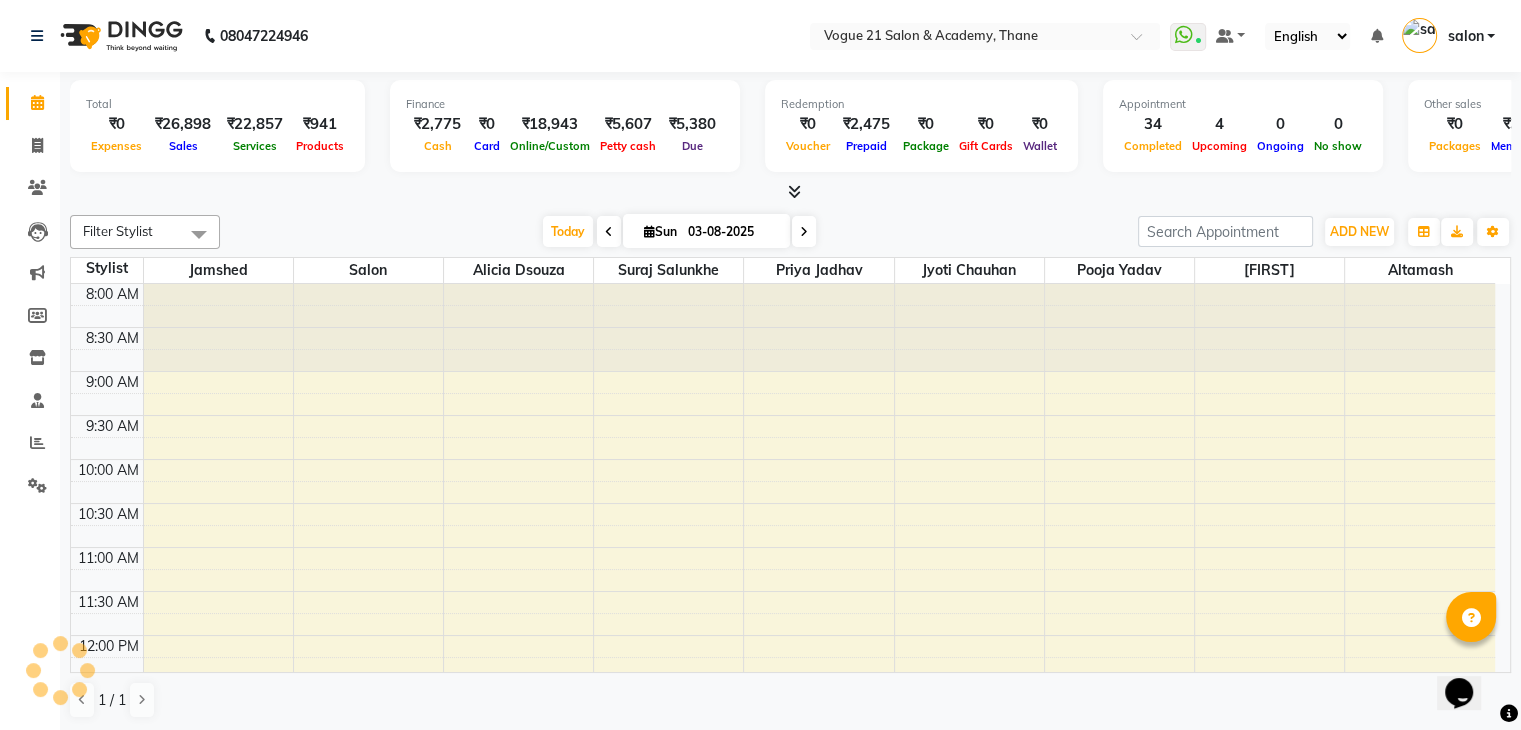 scroll, scrollTop: 0, scrollLeft: 0, axis: both 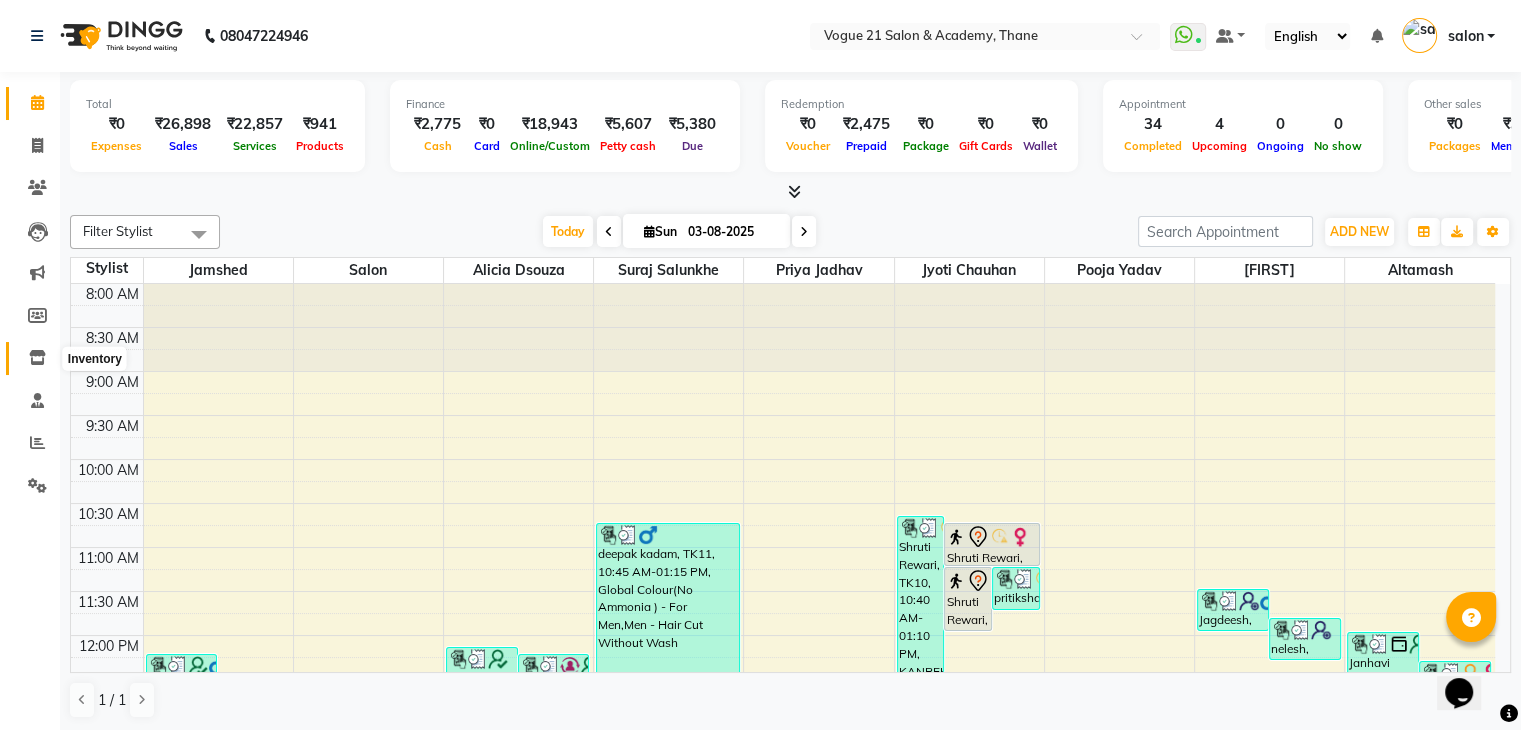 click 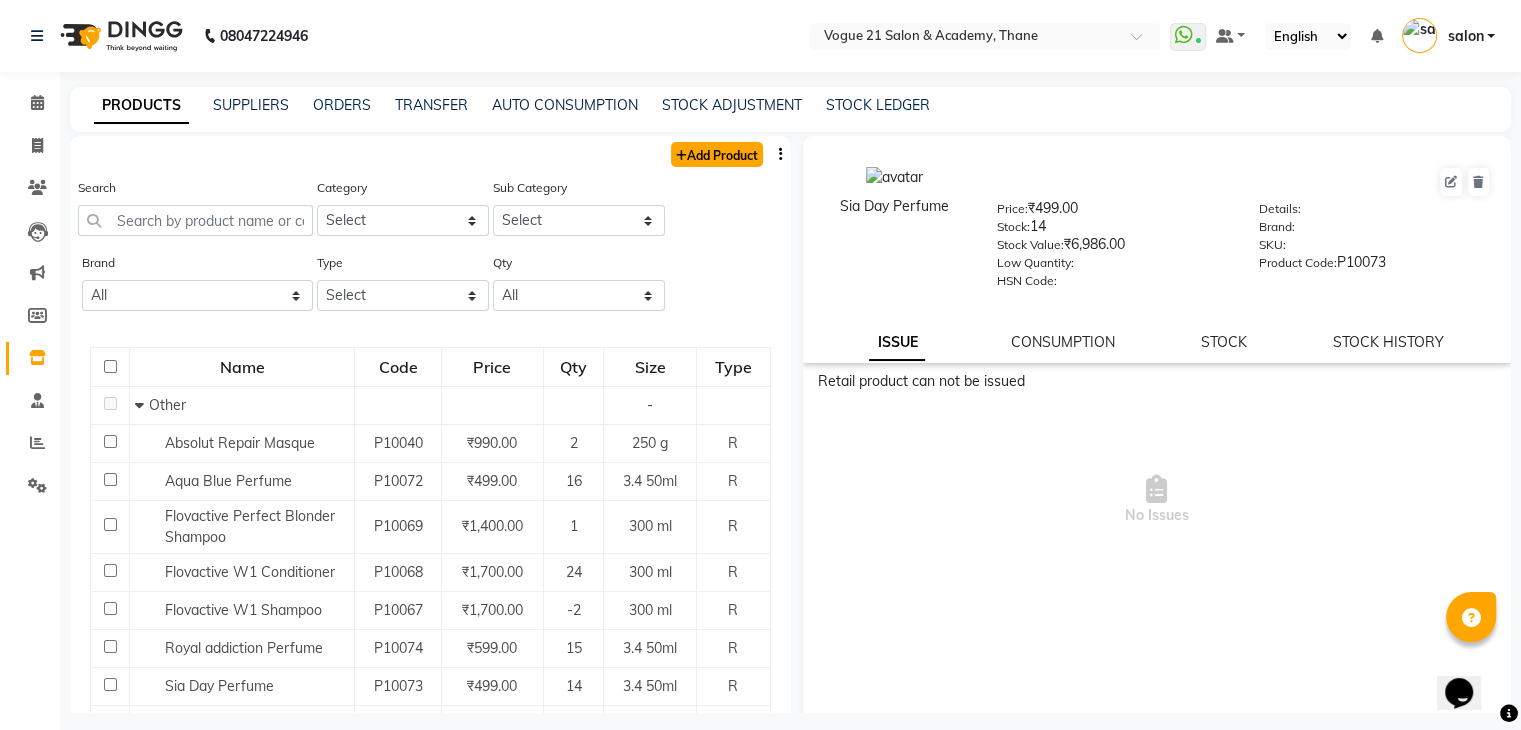 click on "Add Product" 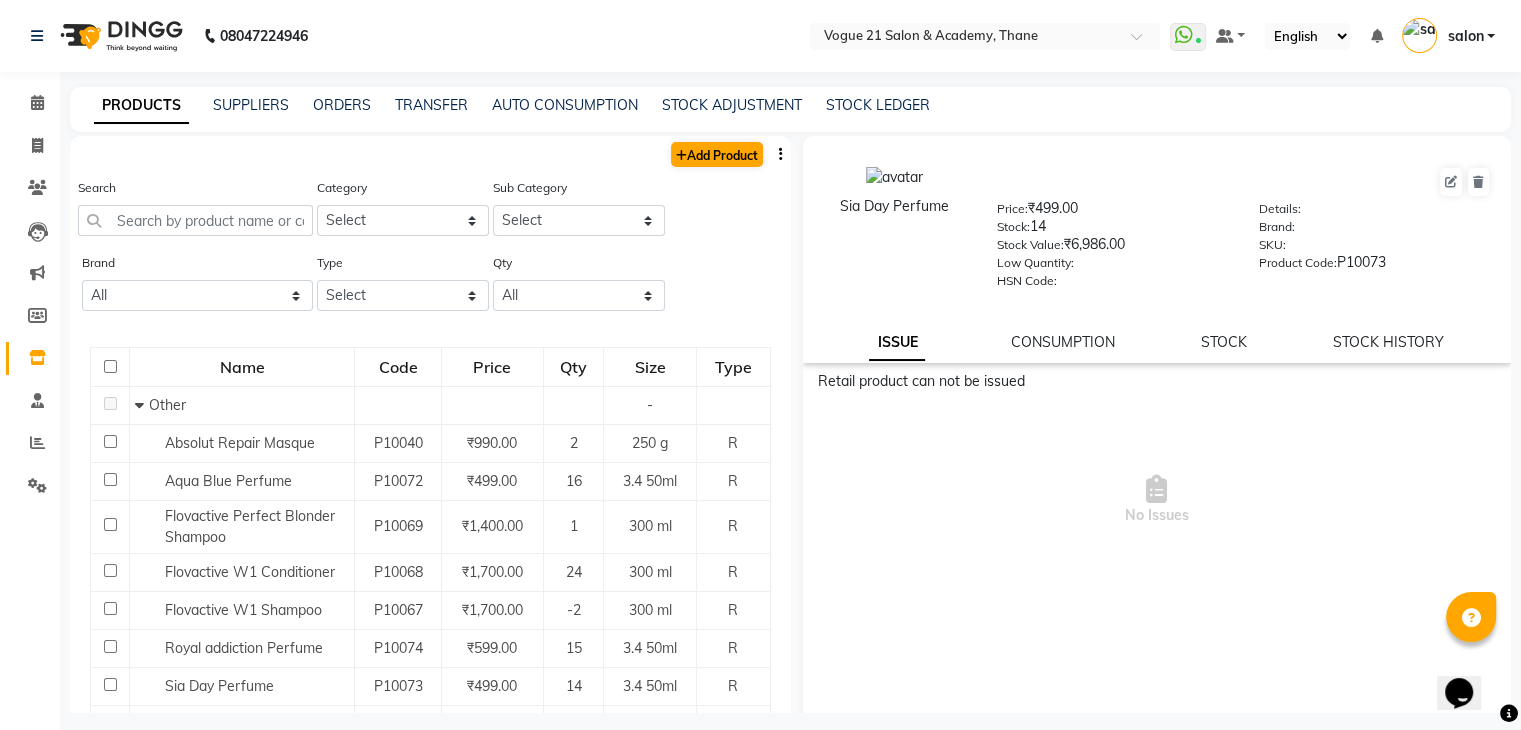select on "true" 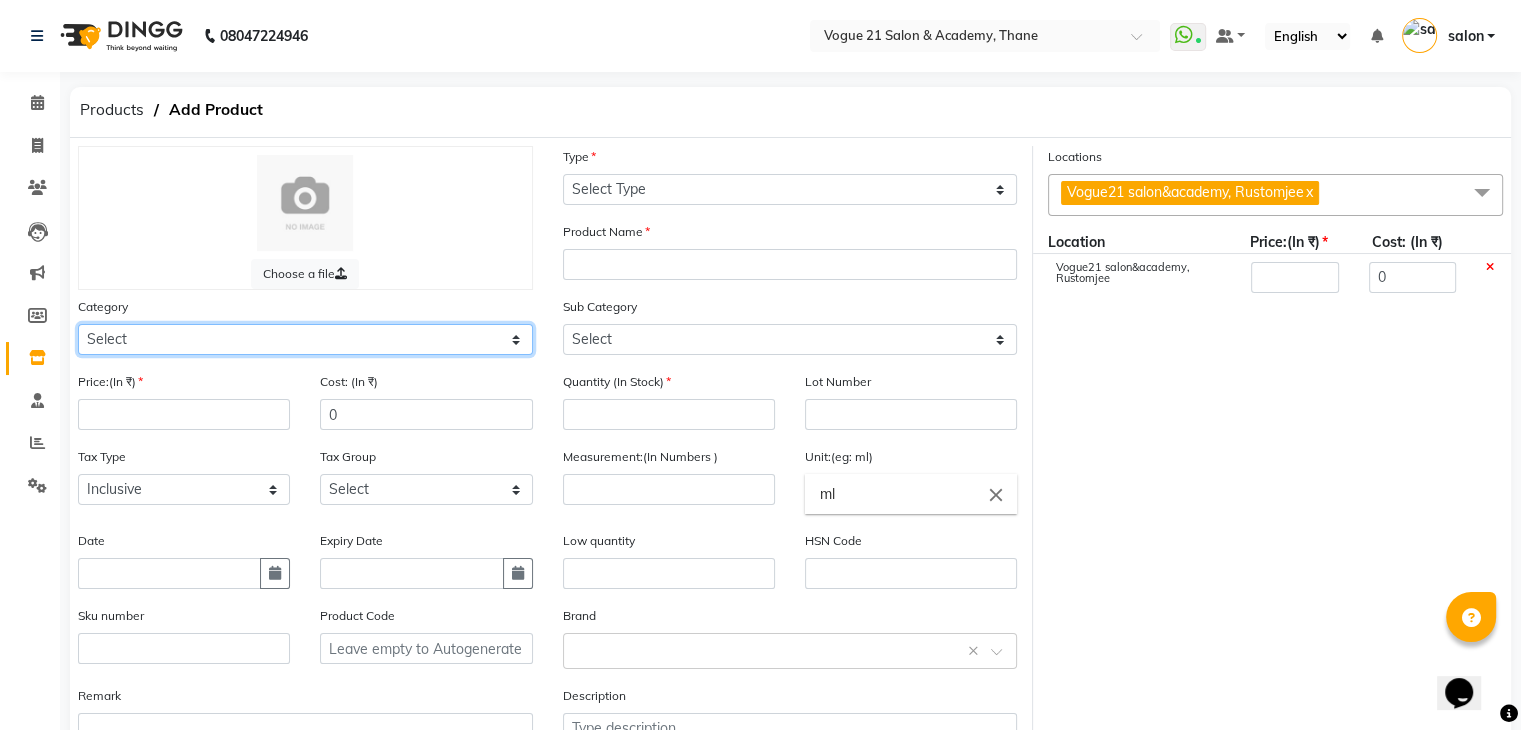 click on "Select Hair Skin Makeup Personal Care Appliances Beard Waxing Disposable Threading Hands and Feet Beauty Planet Botox Cadiveu Casmara Cheryls Loreal Olaplex Other" 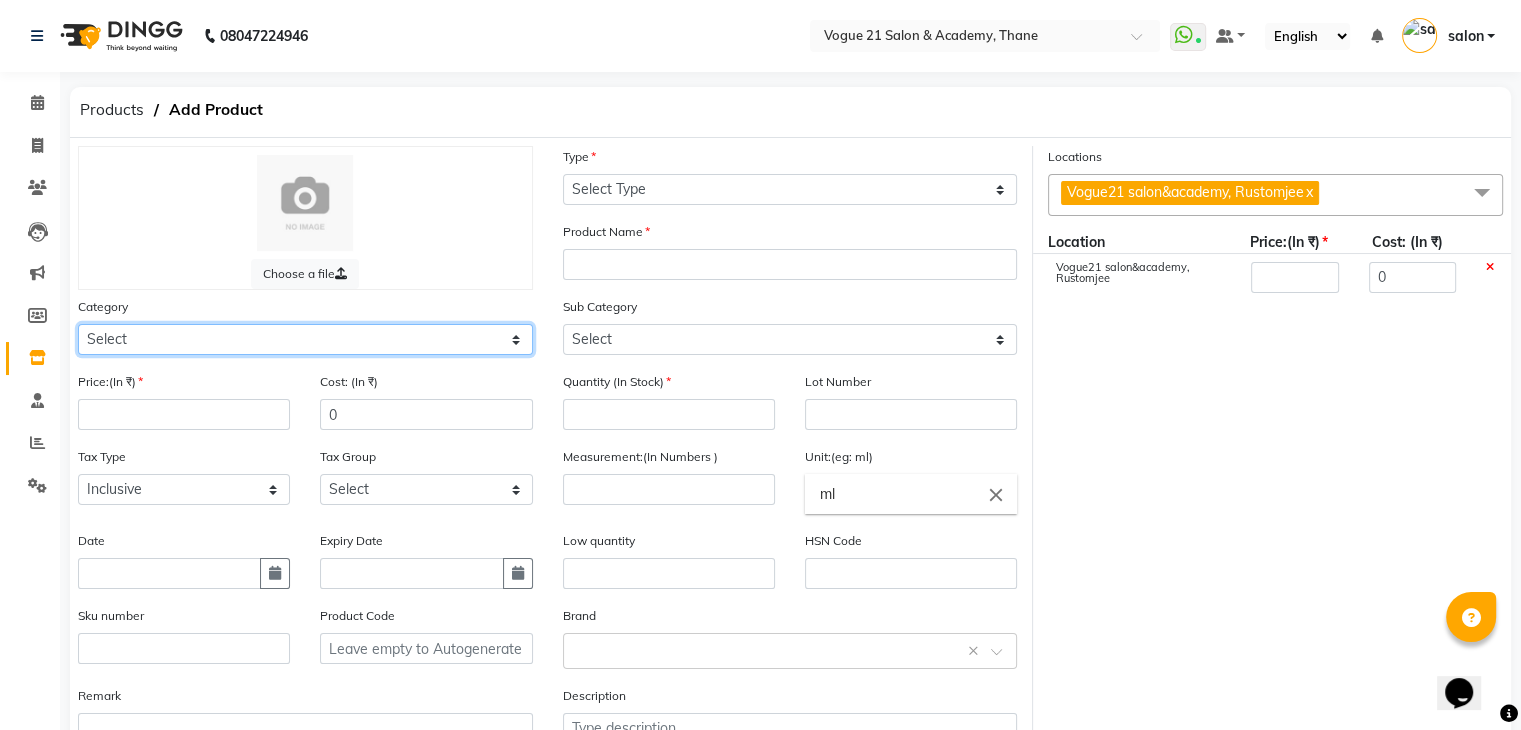 select on "567501250" 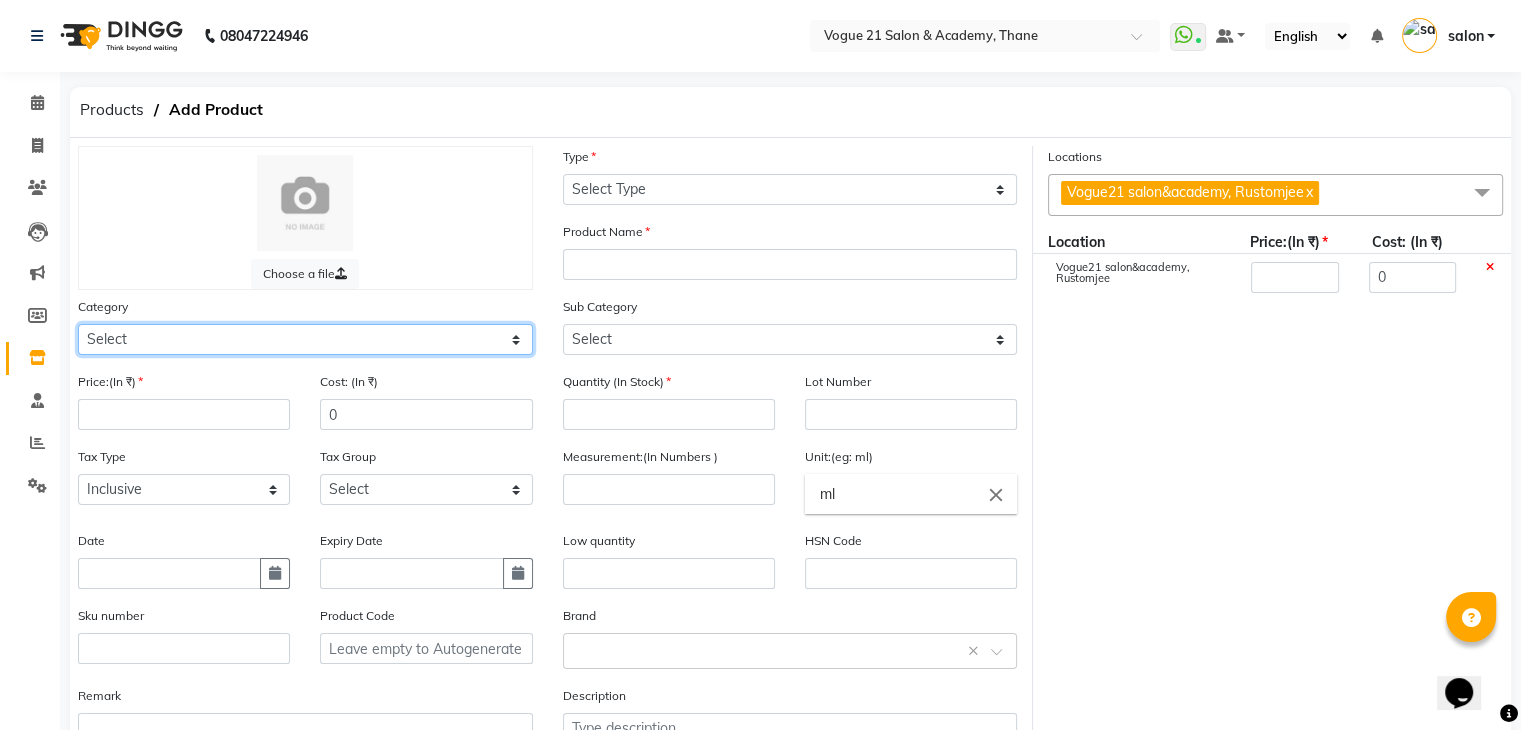 click on "Select Hair Skin Makeup Personal Care Appliances Beard Waxing Disposable Threading Hands and Feet Beauty Planet Botox Cadiveu Casmara Cheryls Loreal Olaplex Other" 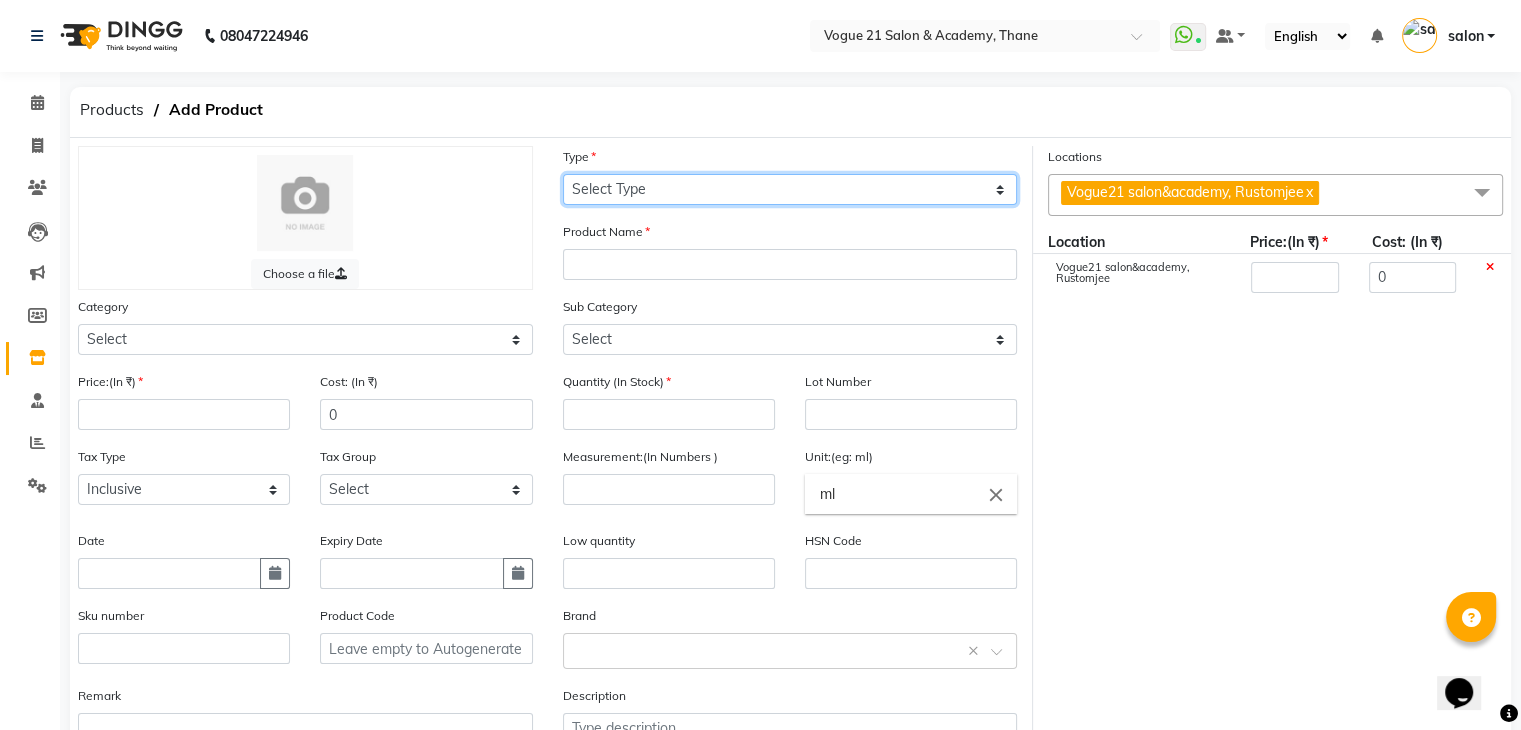 click on "Select Type Both Retail Consumable" 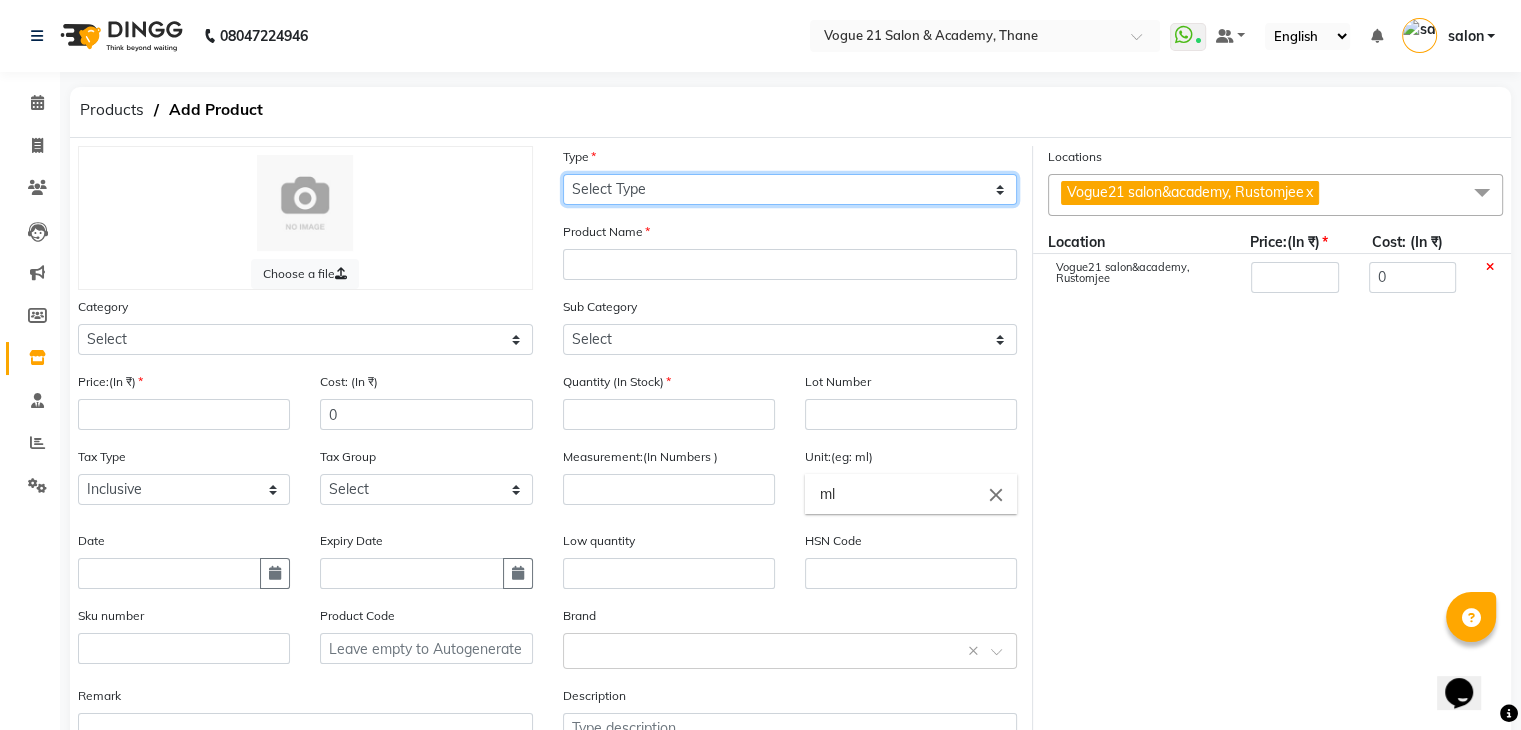 select on "R" 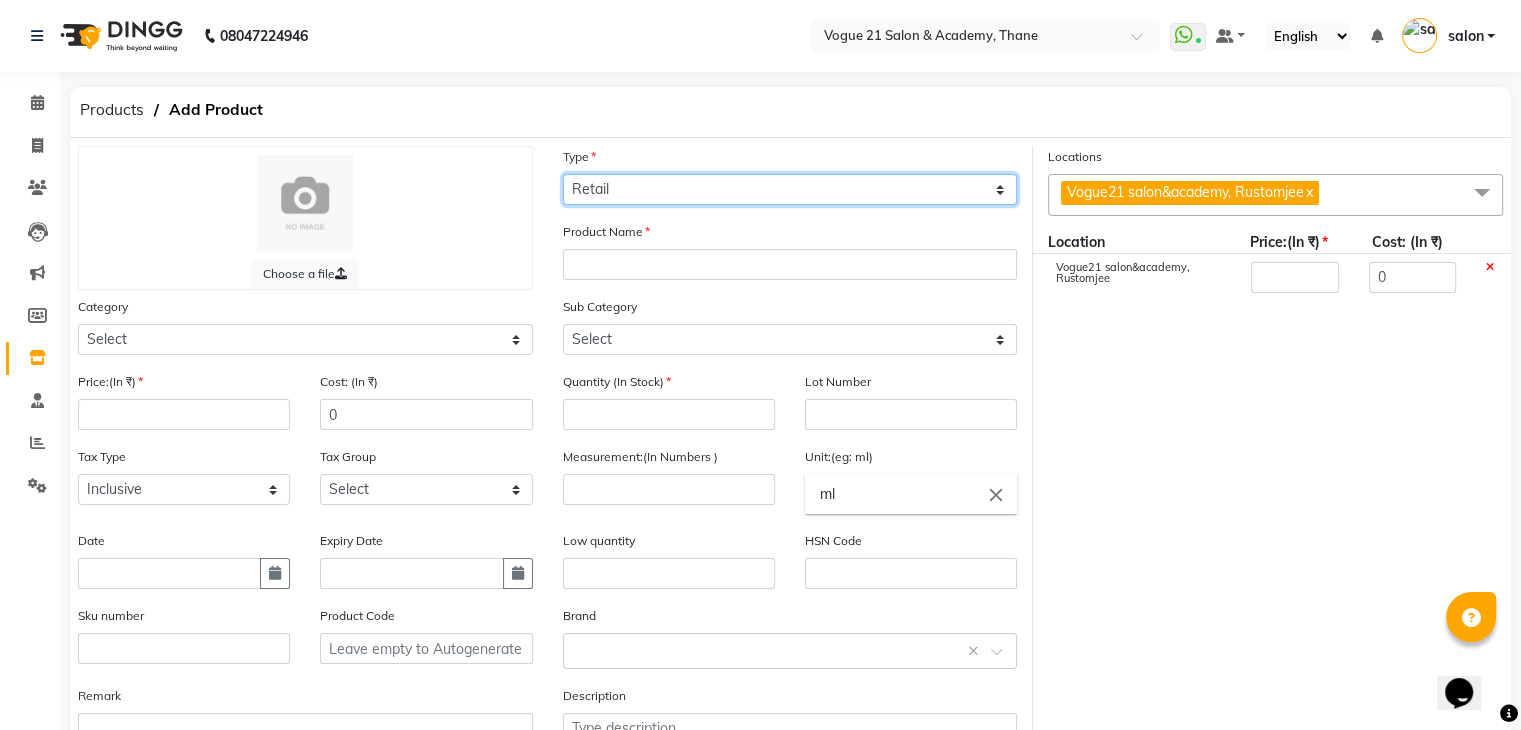 click on "Select Type Both Retail Consumable" 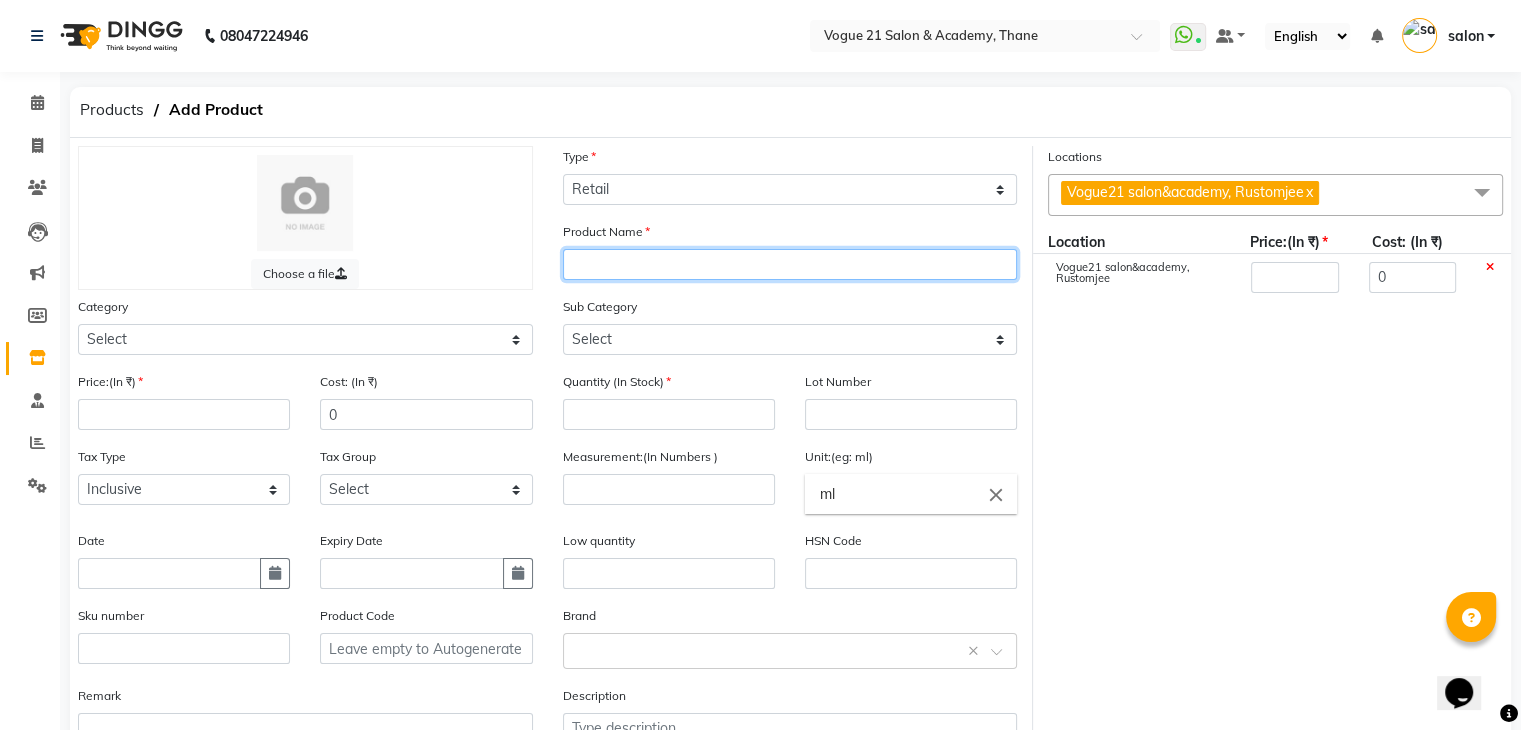 click 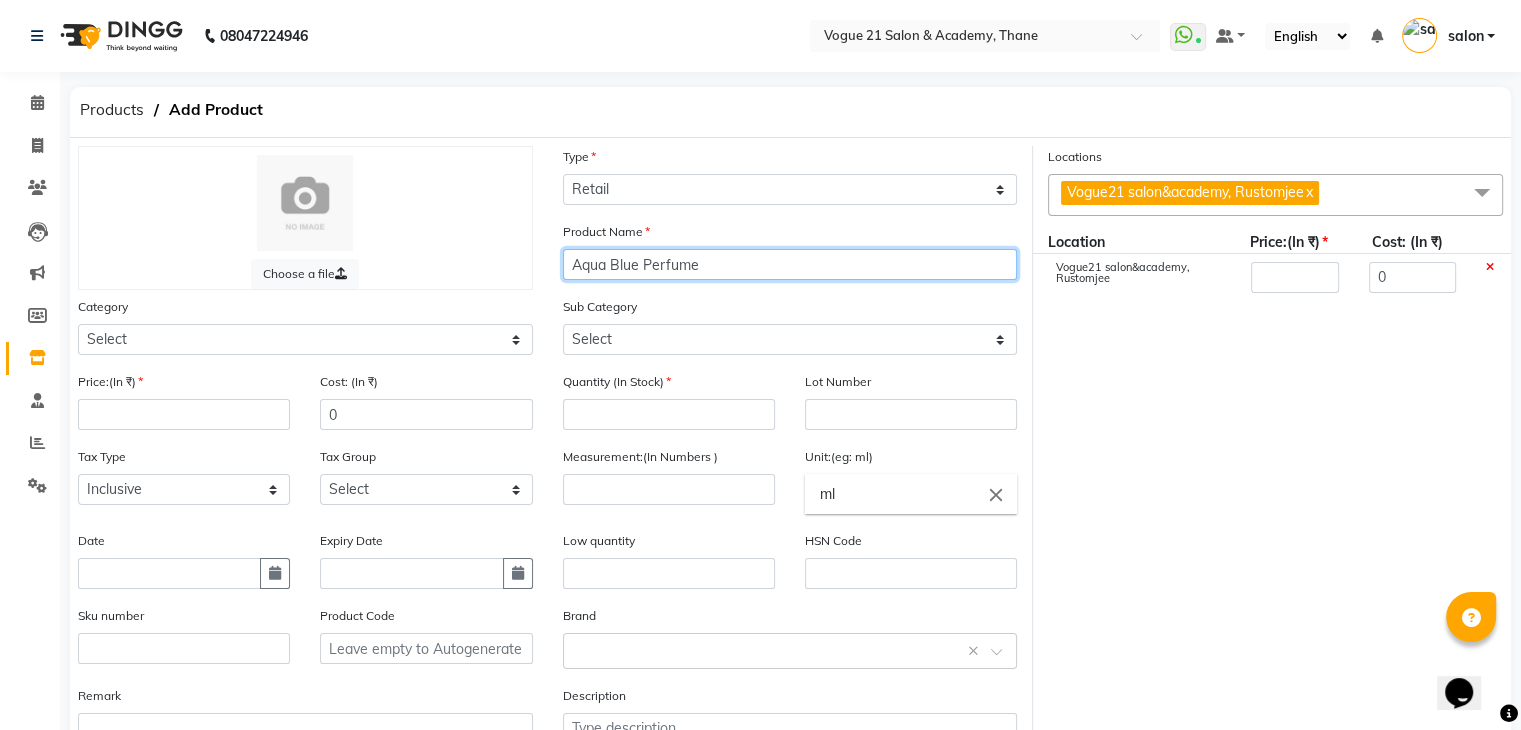 type on "Aqua Blue Perfume" 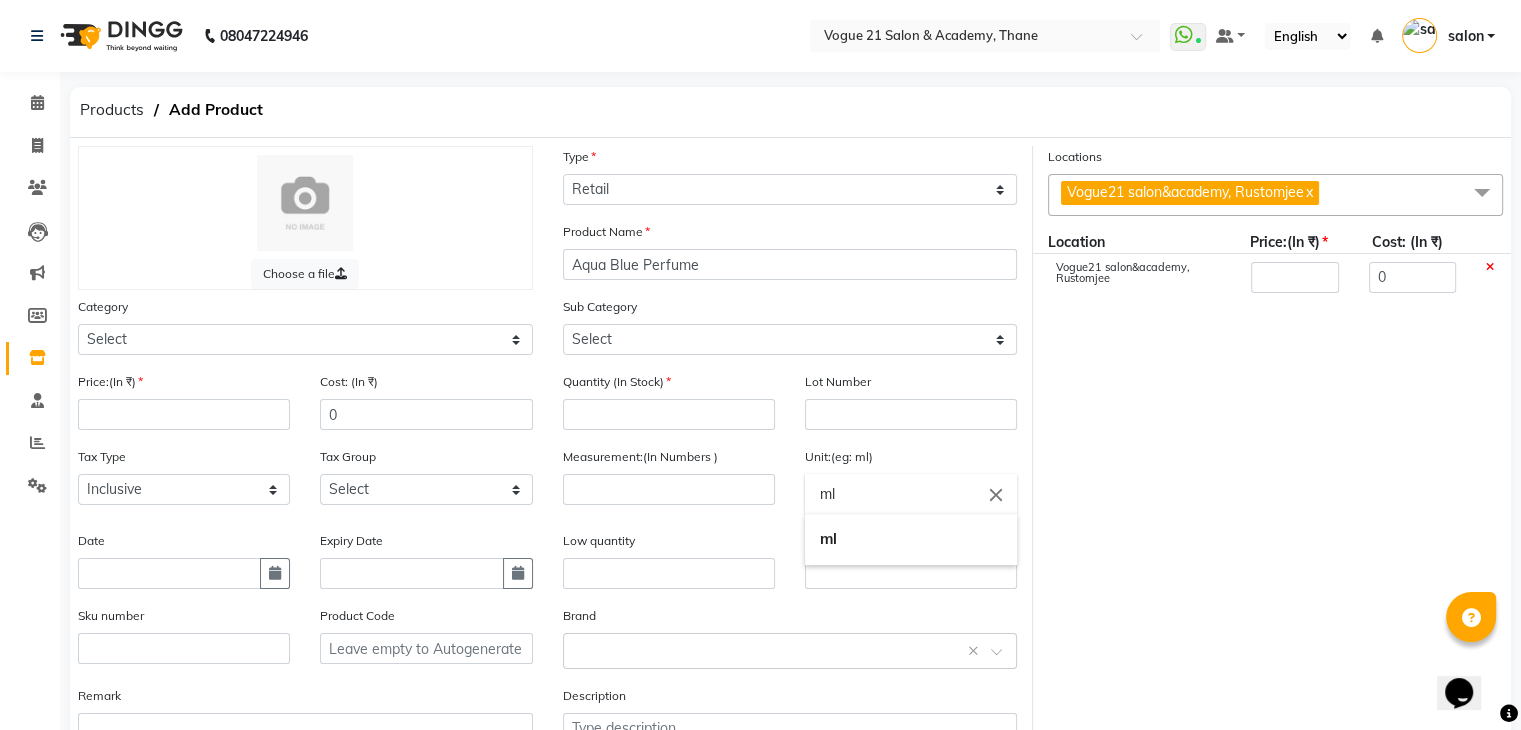 click on "ml" 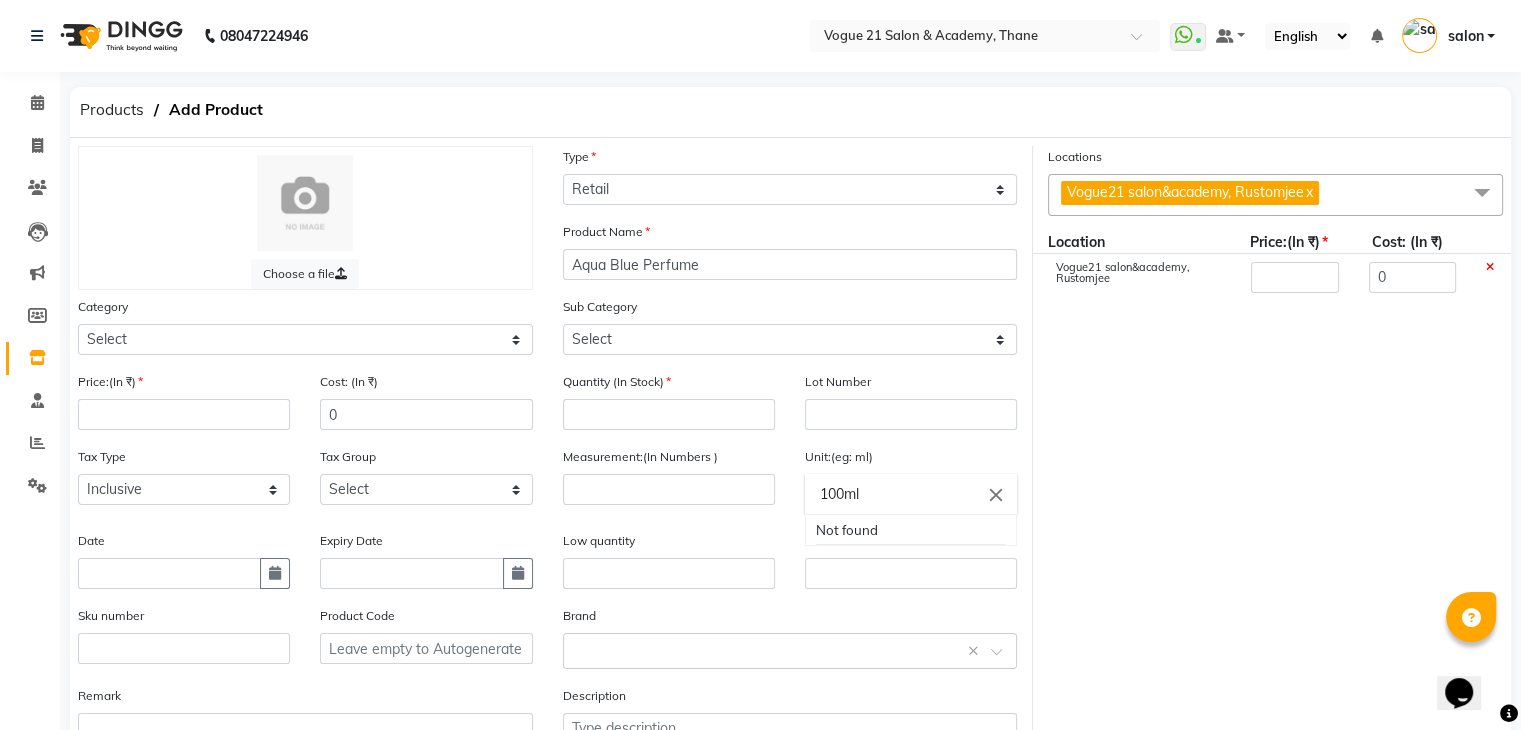 type on "100ml" 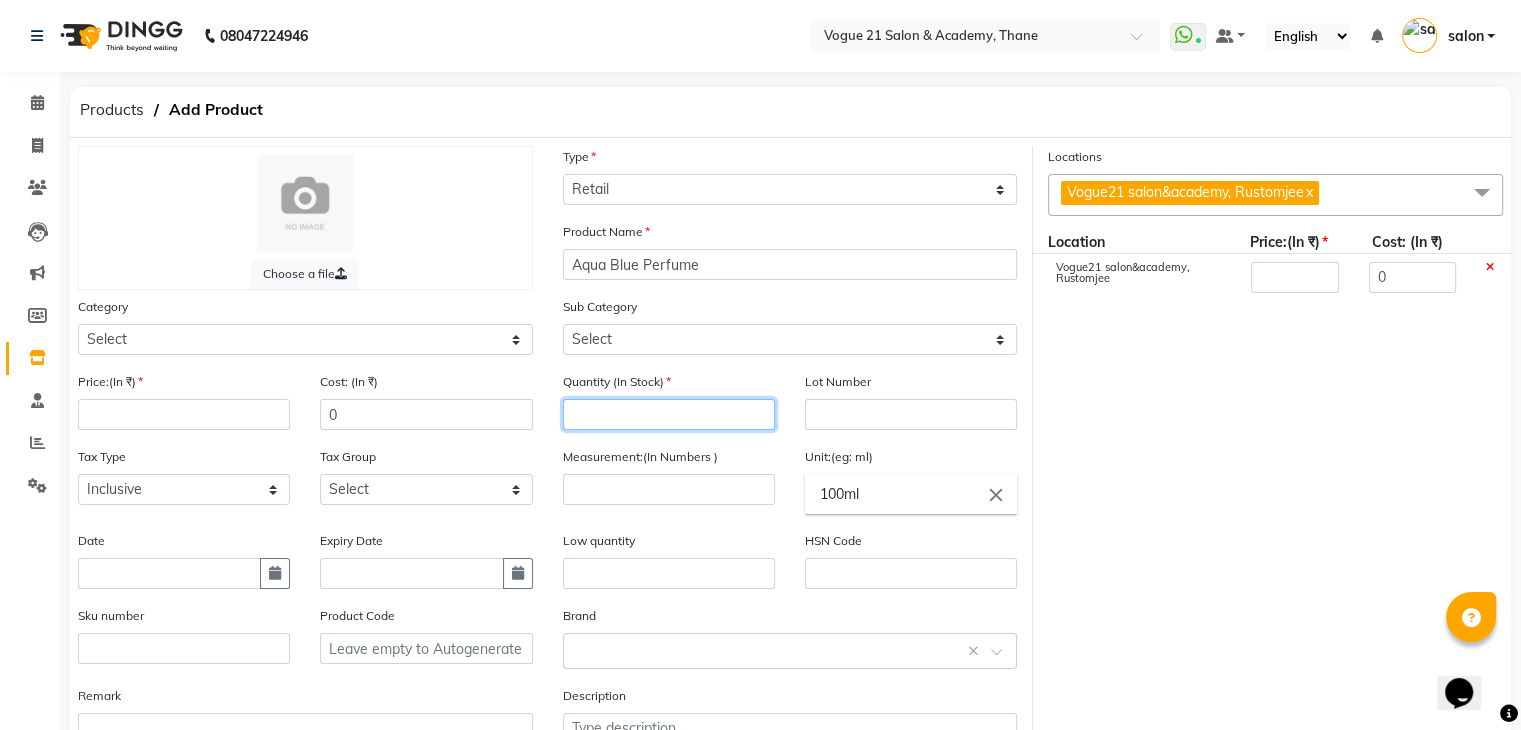 click 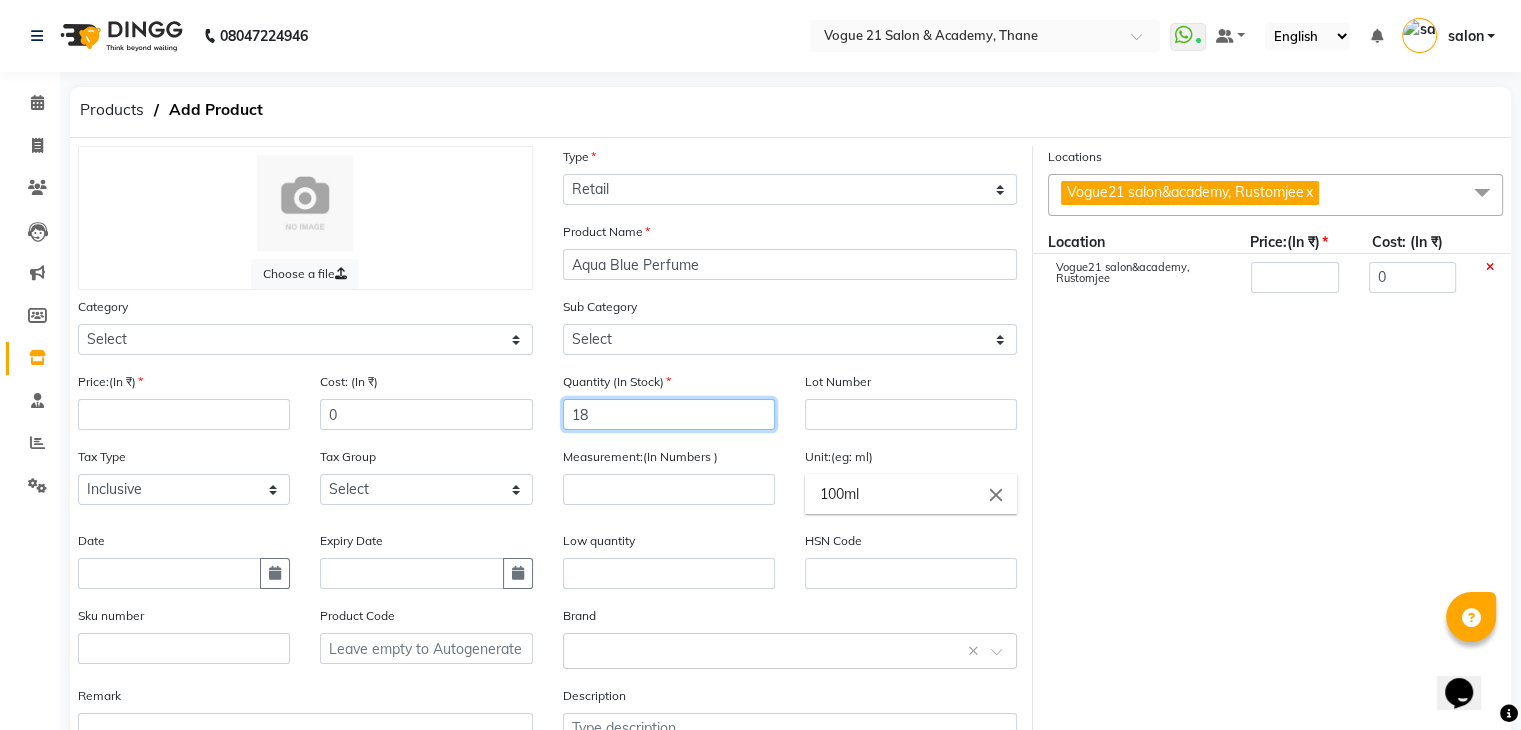 type on "18" 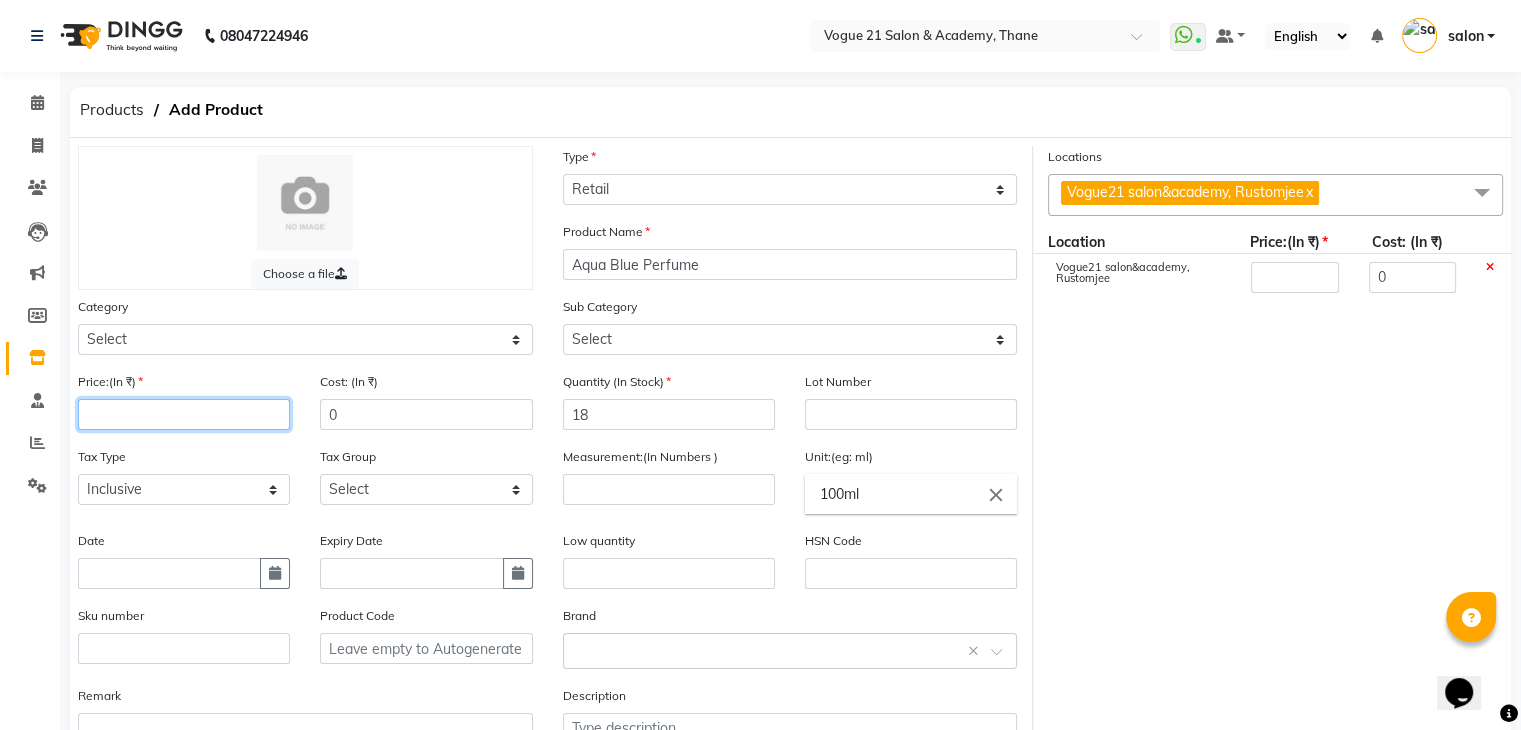 click 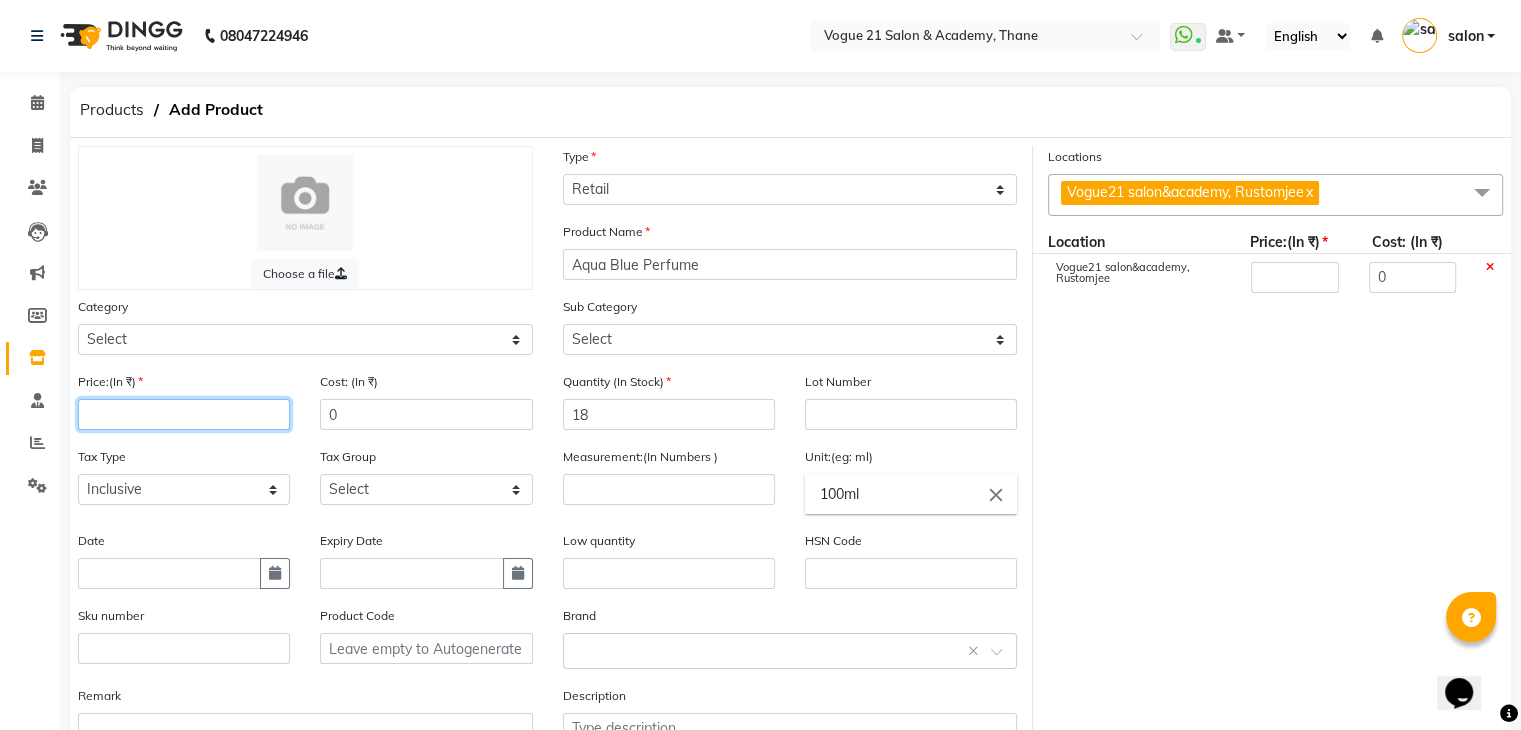 type on "7" 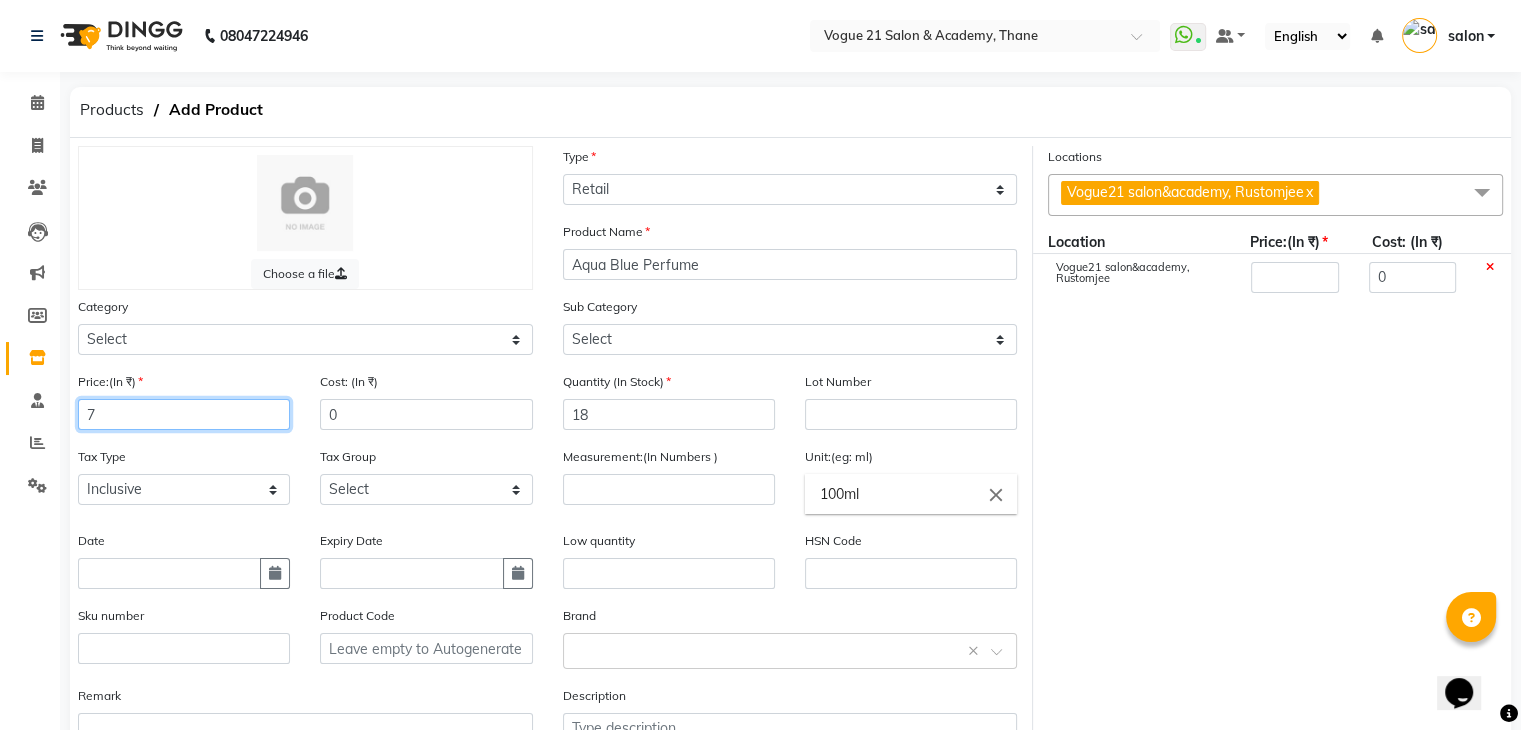 type on "7" 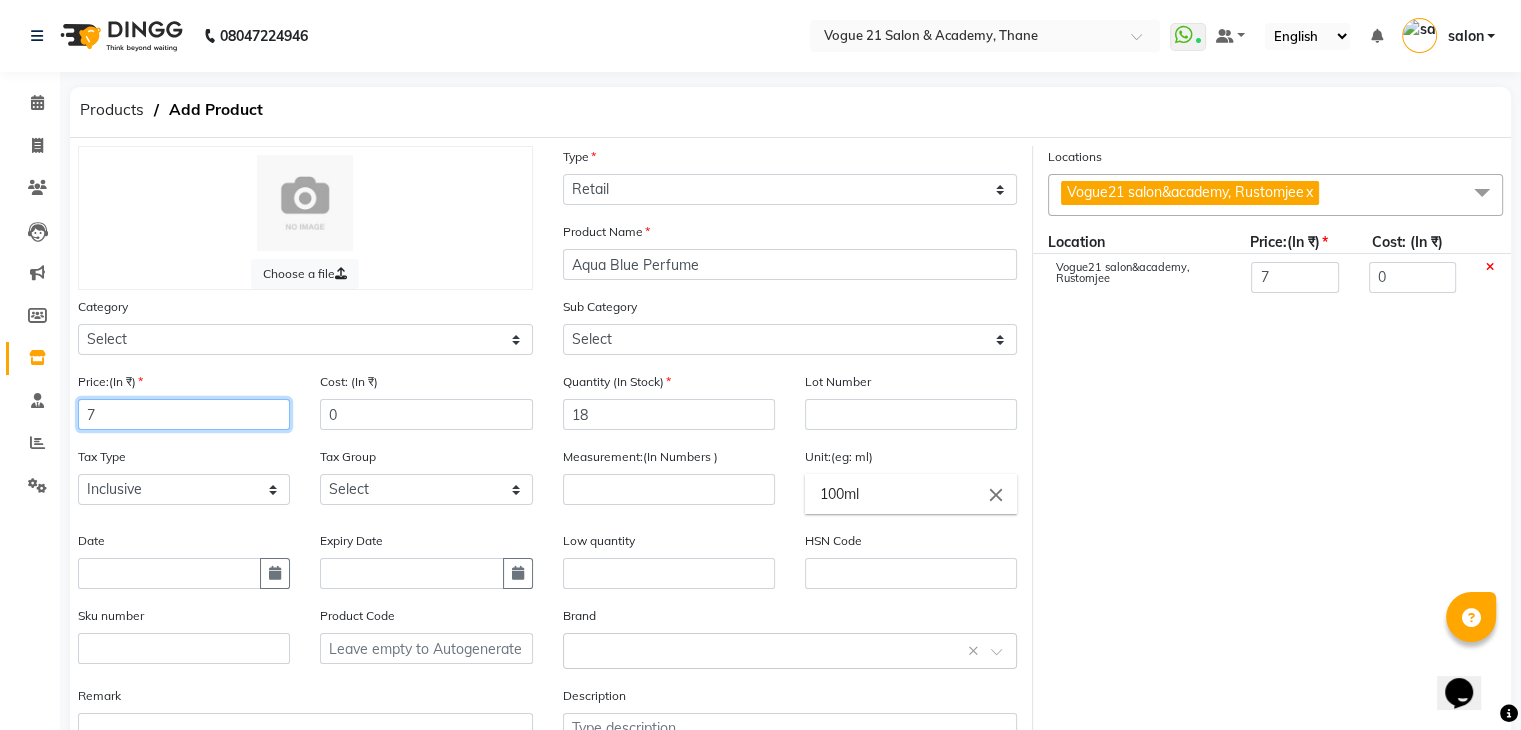 type on "79" 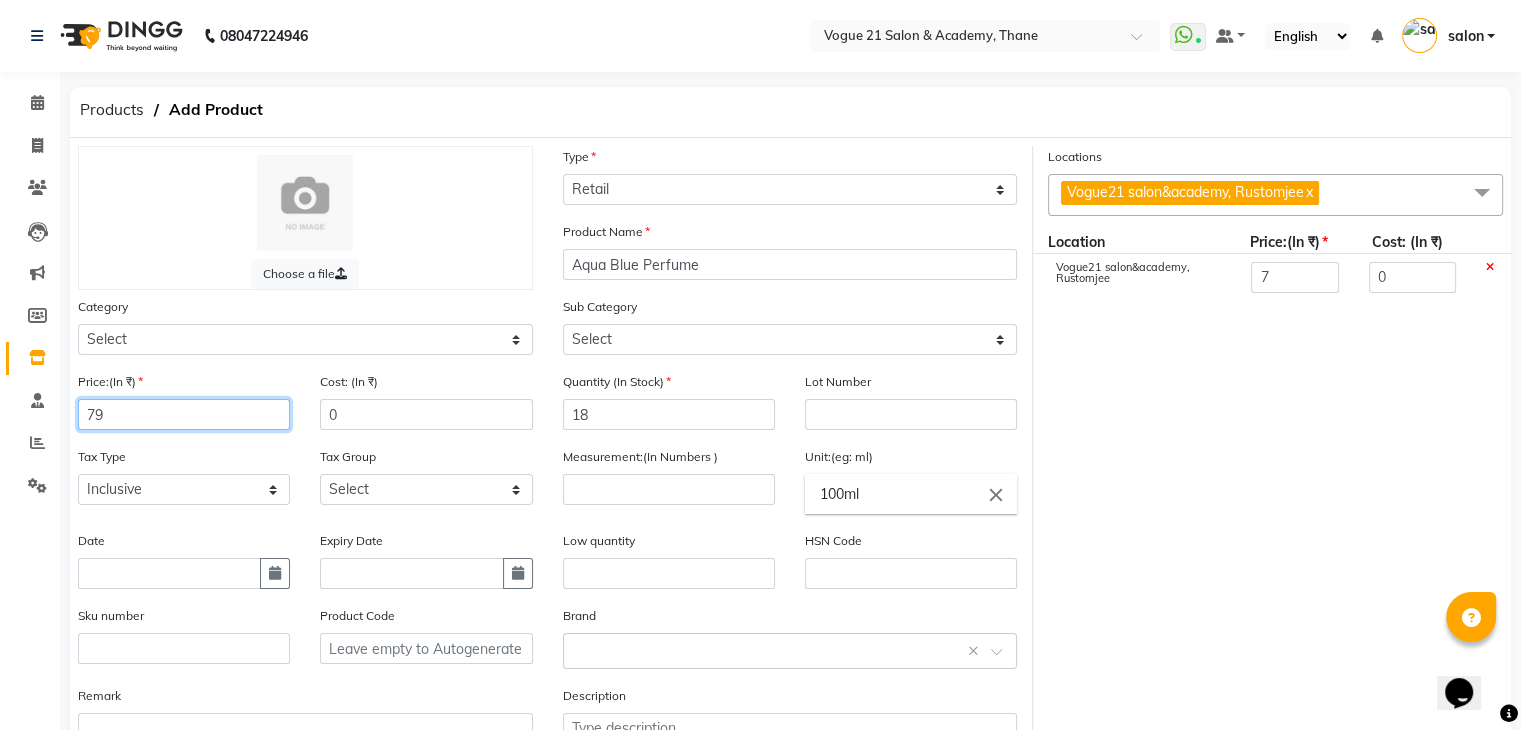 type on "79" 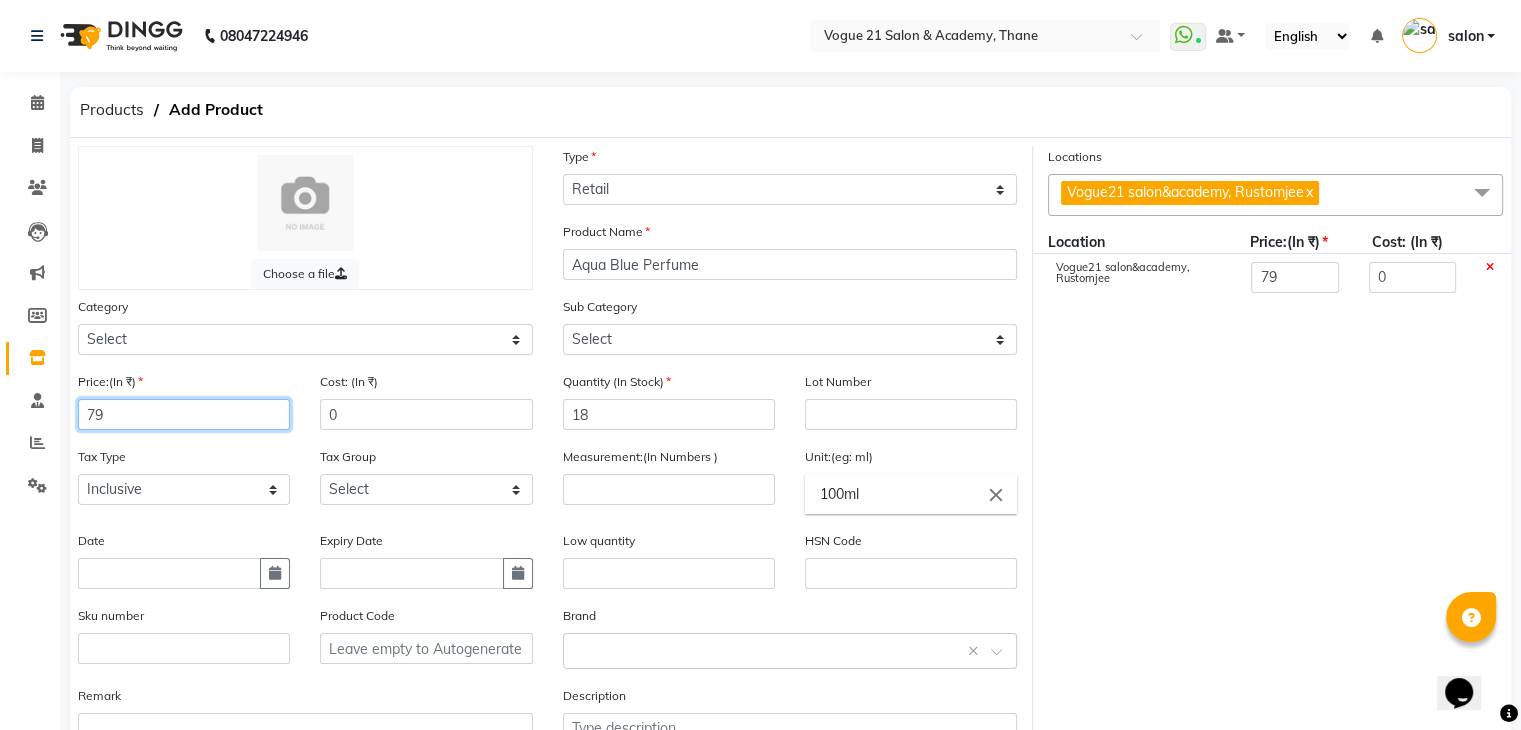 type on "799" 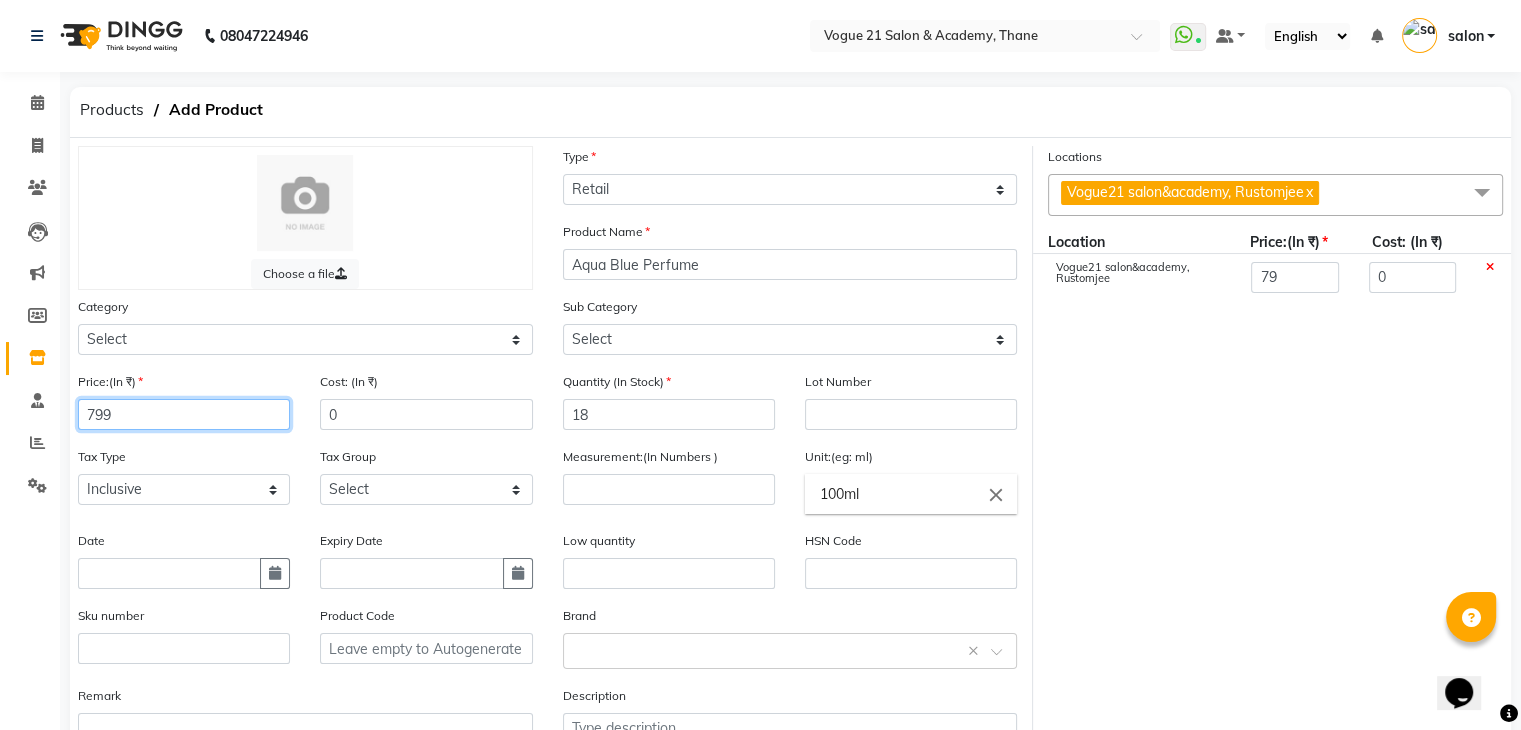 type on "799" 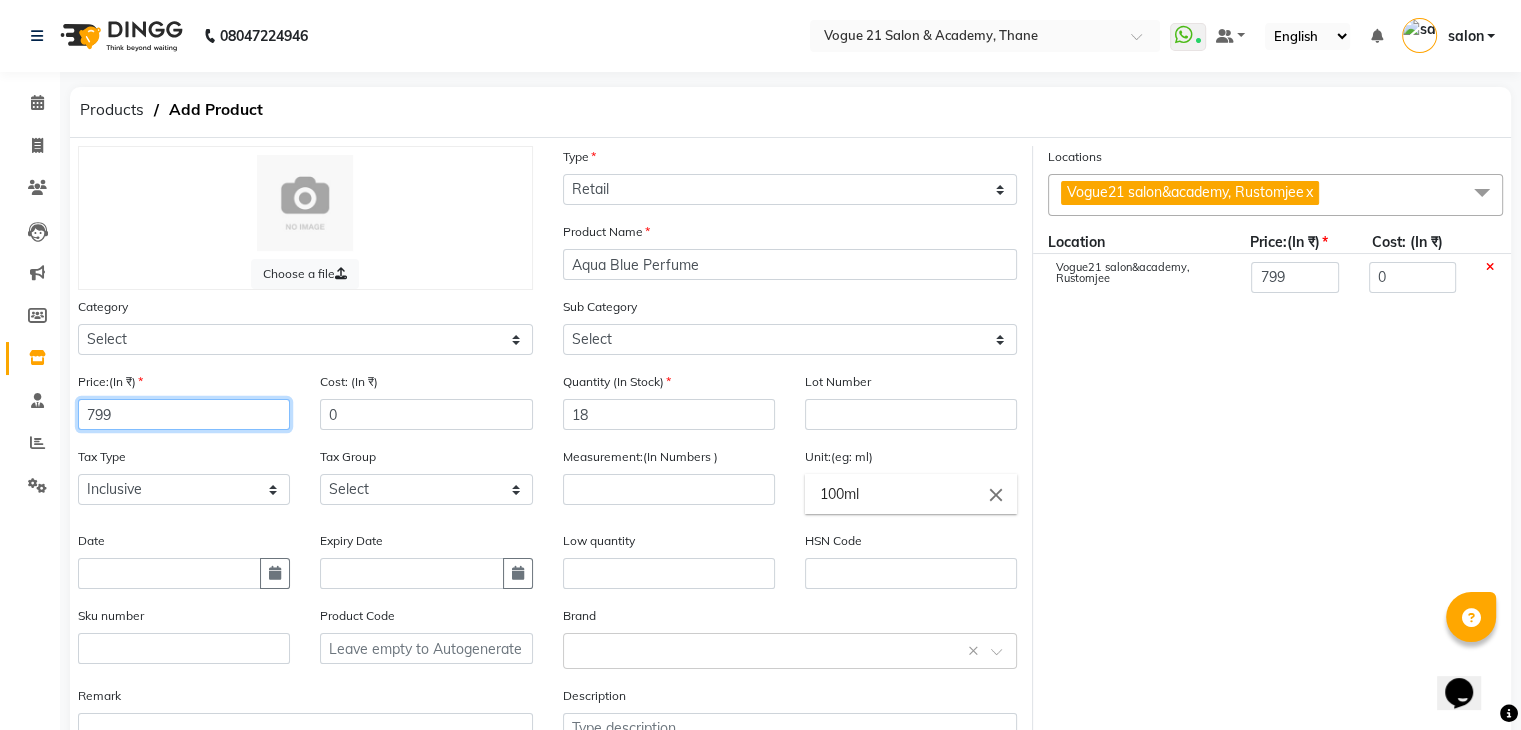 type on "799" 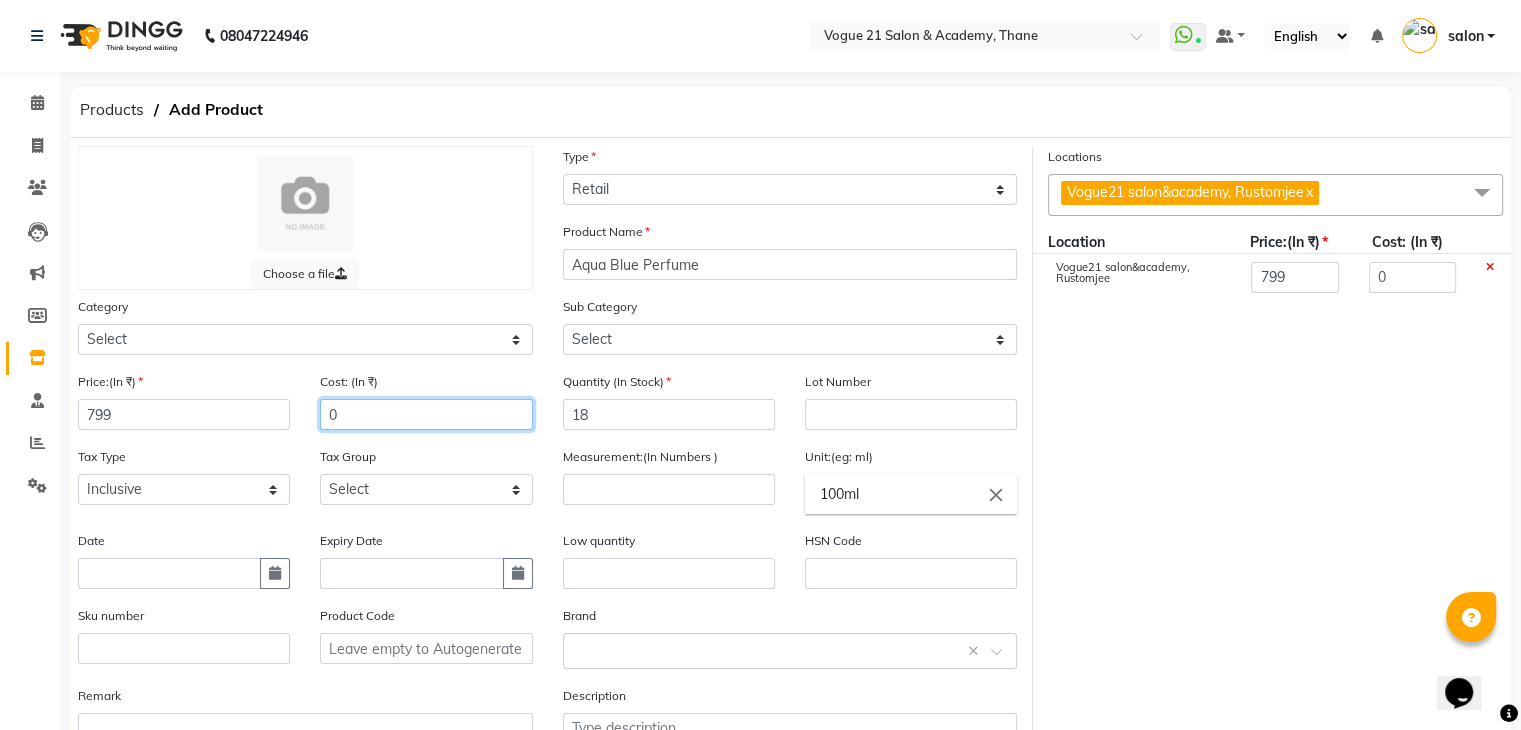 click on "0" 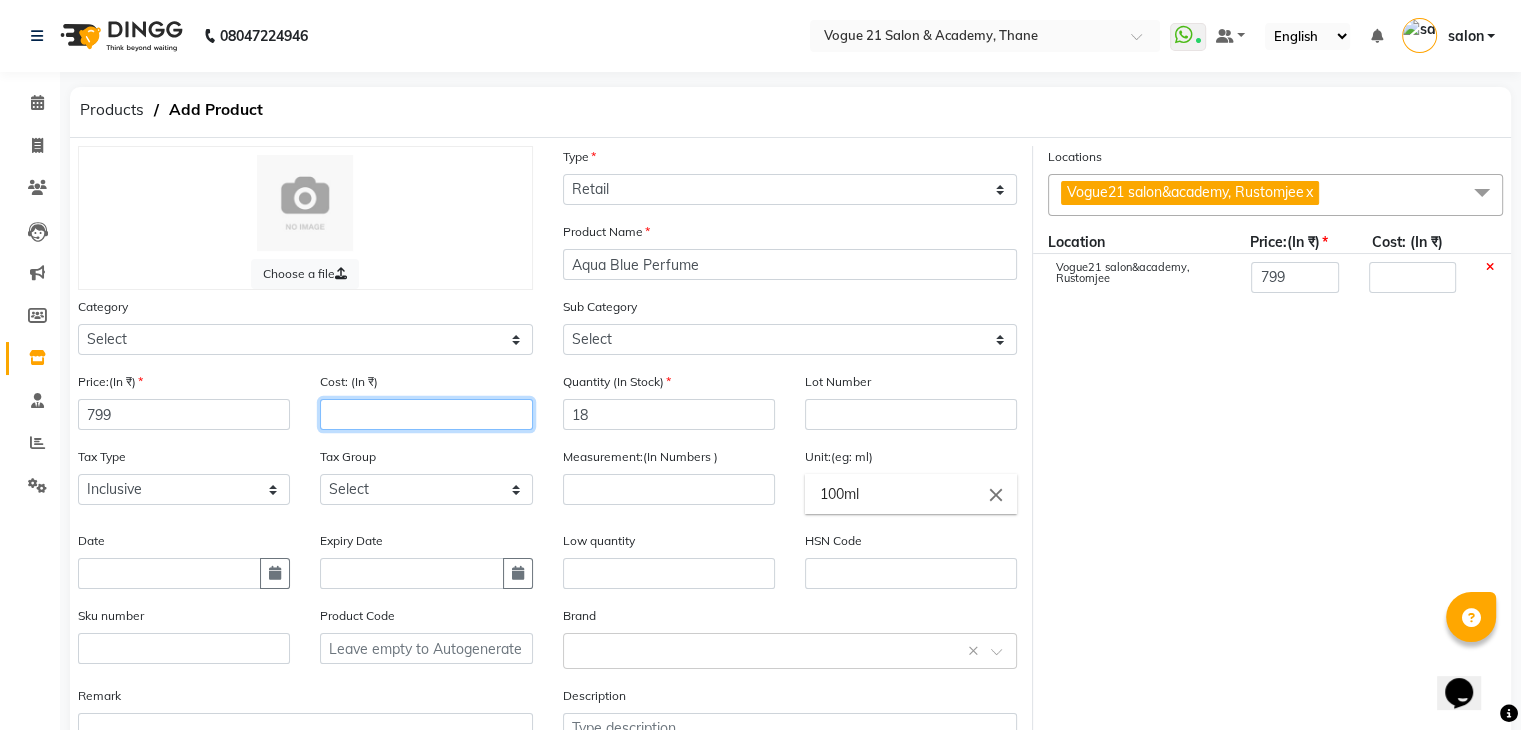 type on "7" 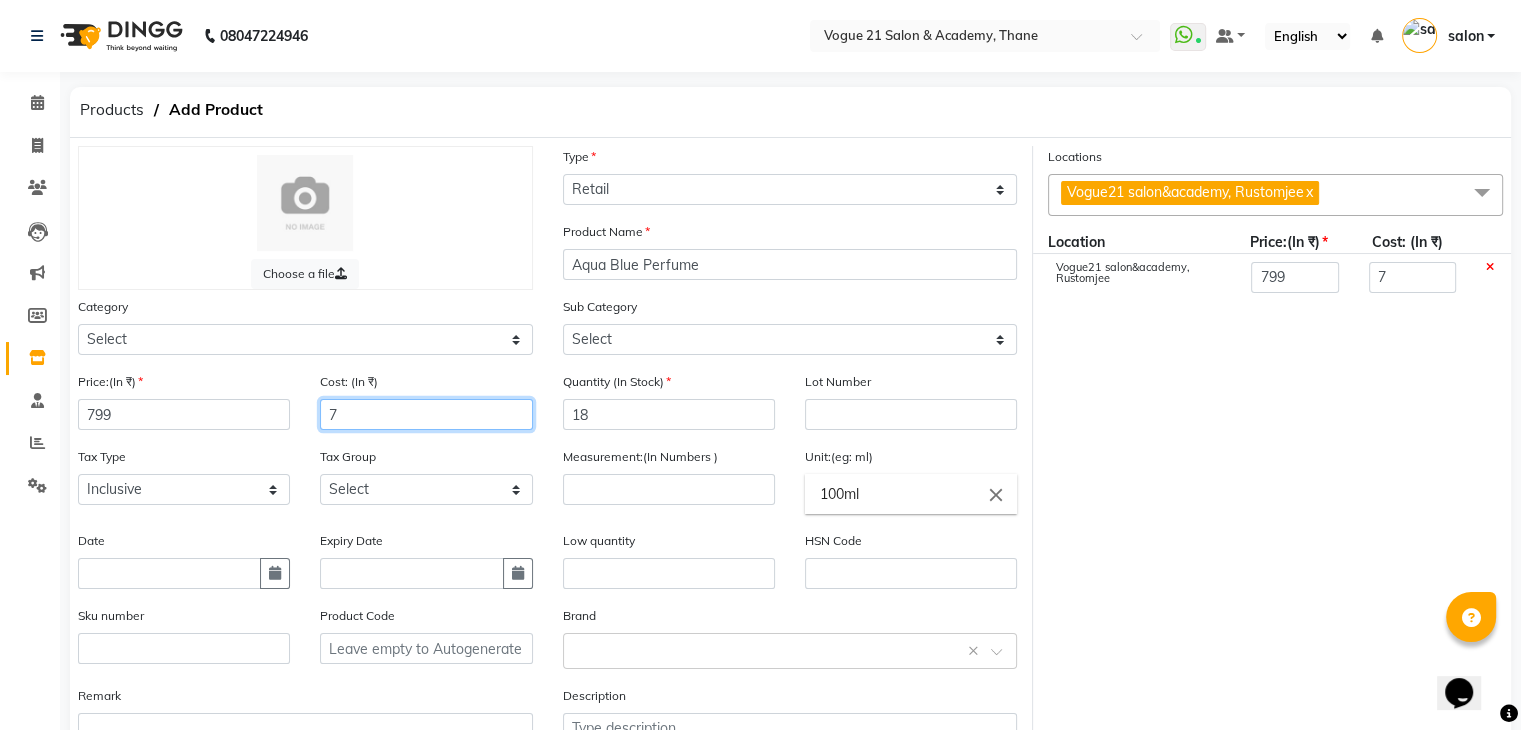 type on "79" 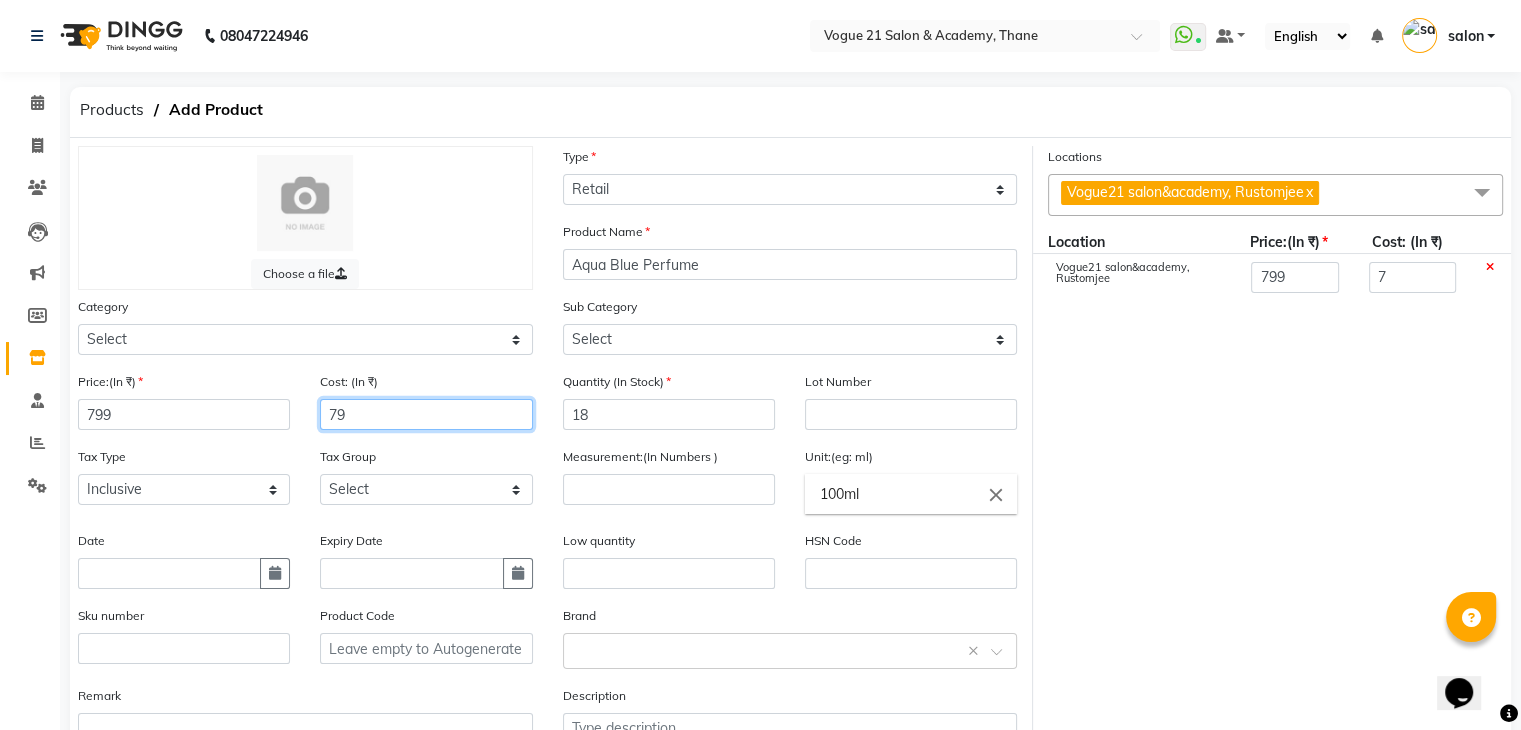 type on "79" 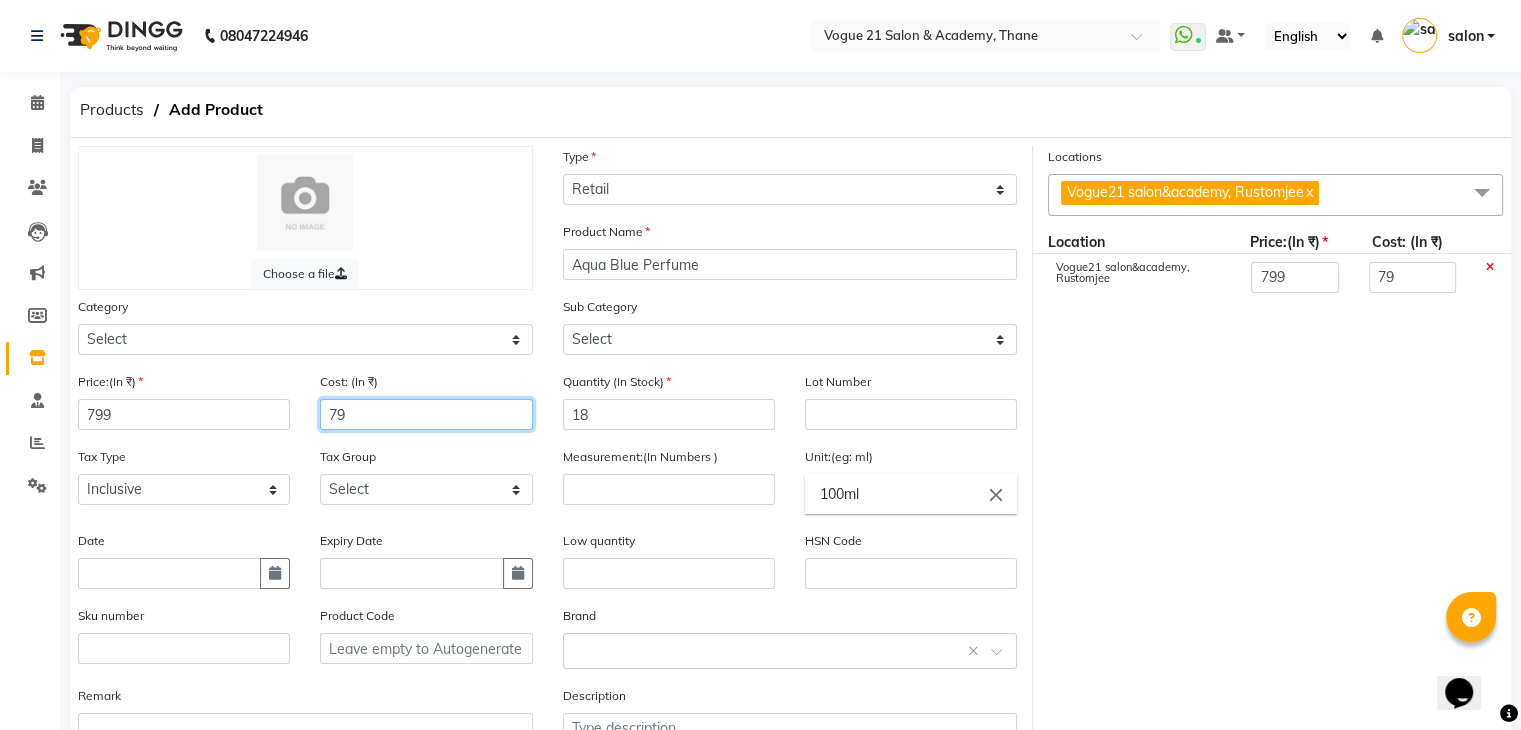 type on "799" 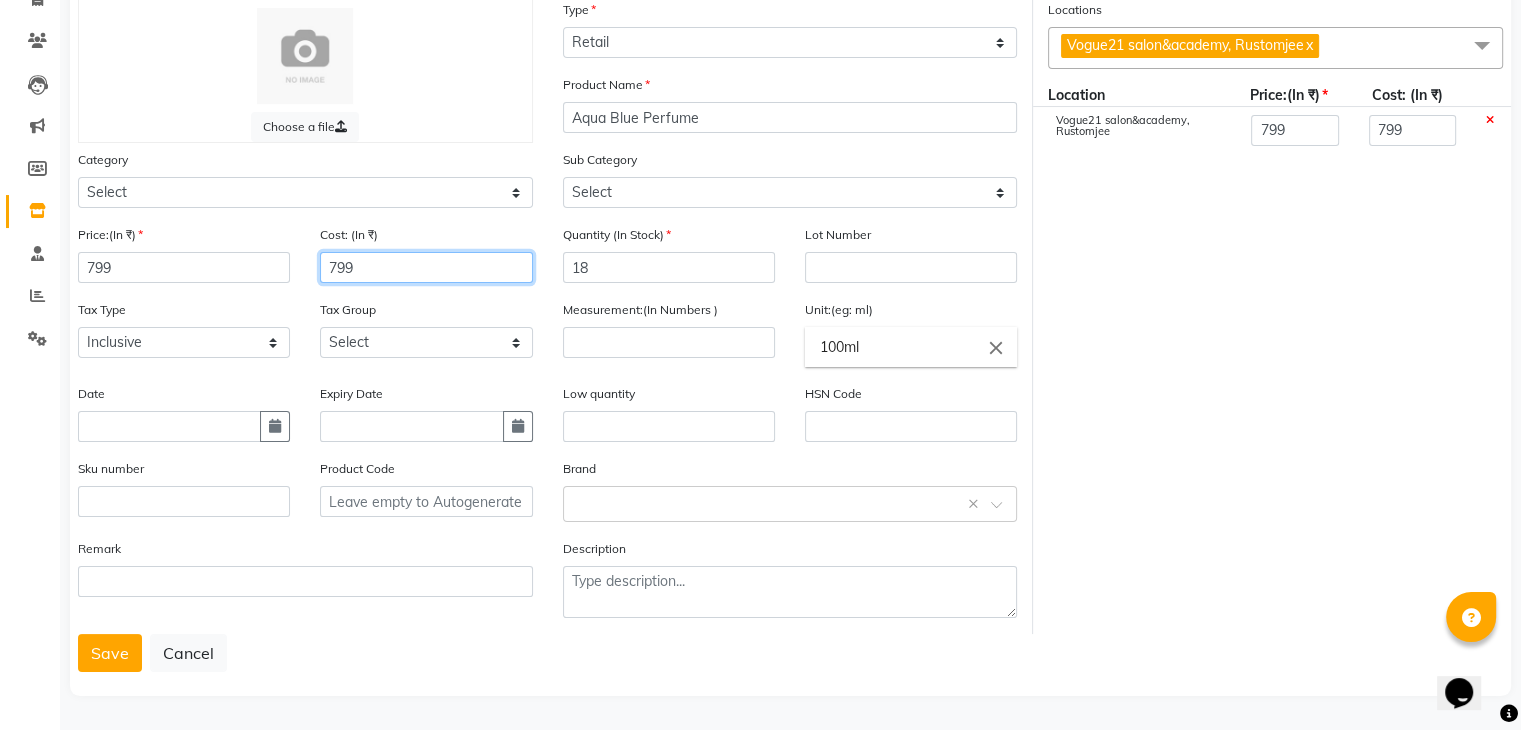 scroll, scrollTop: 156, scrollLeft: 0, axis: vertical 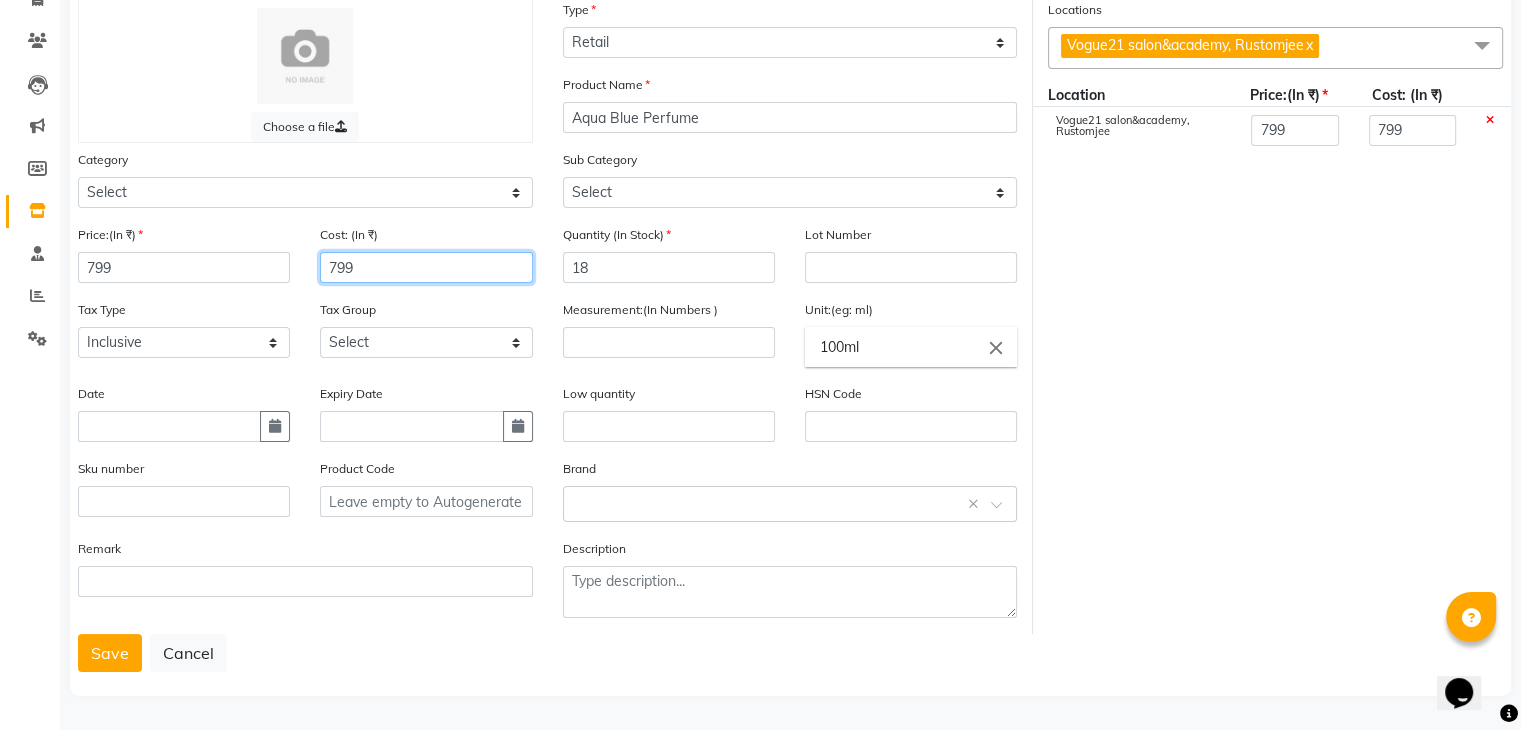 type on "799" 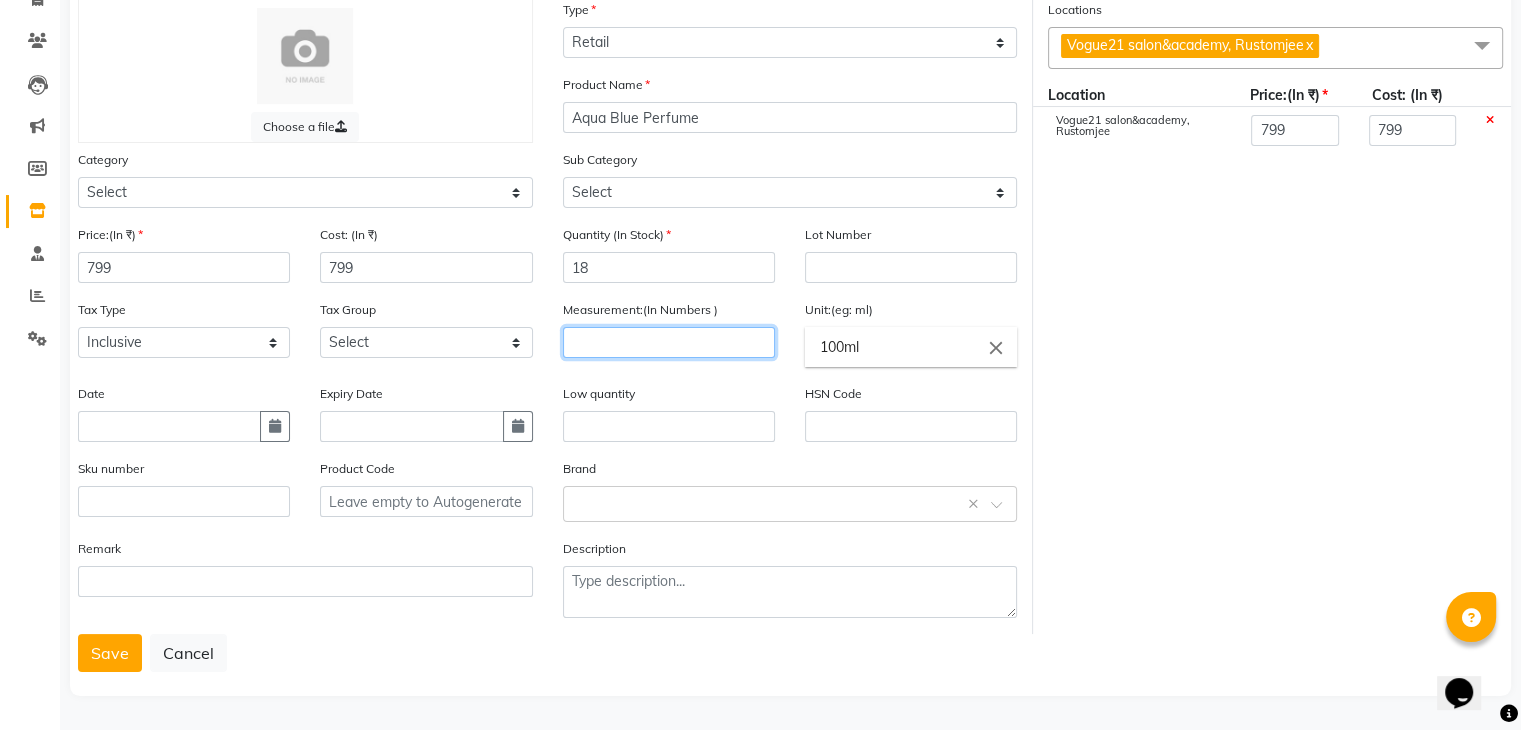 click 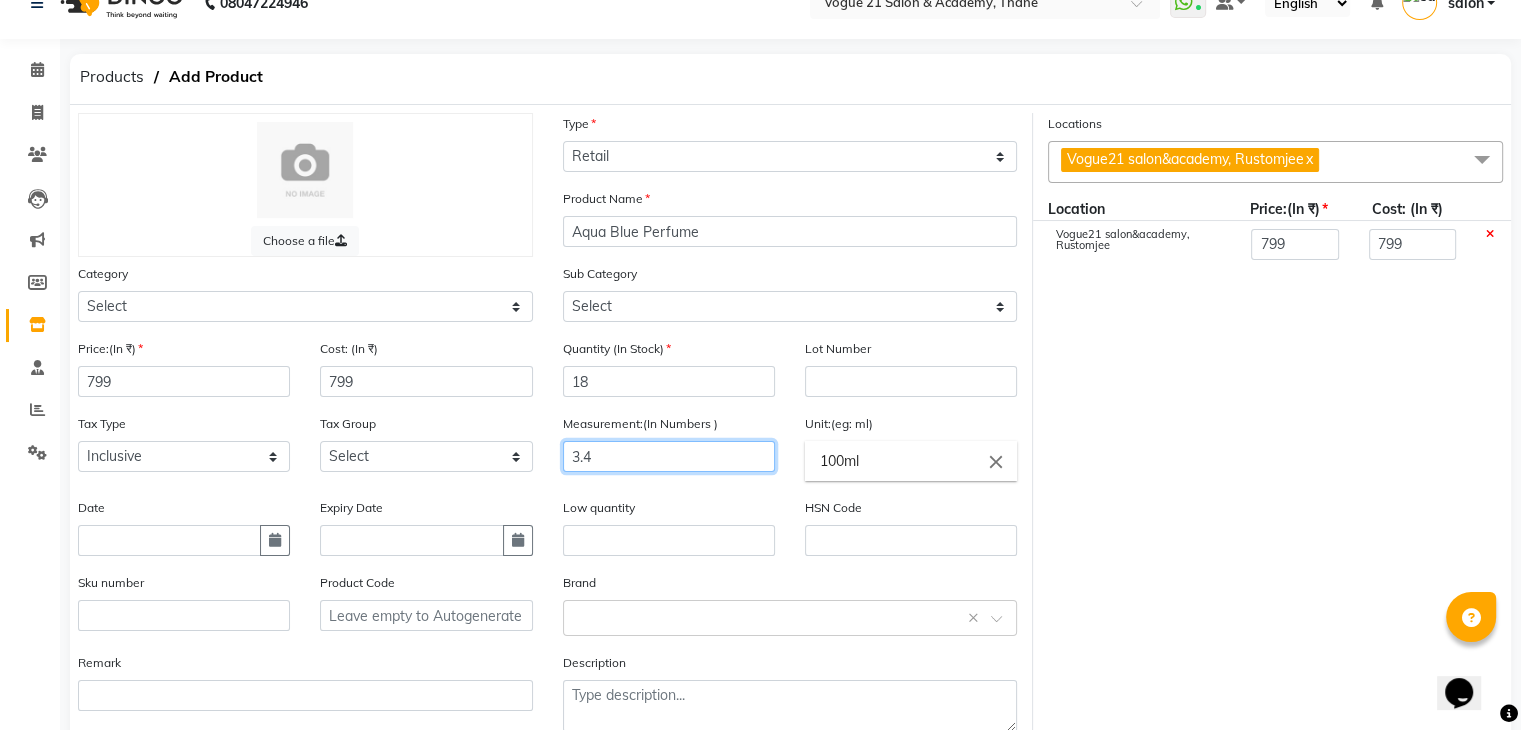scroll, scrollTop: 156, scrollLeft: 0, axis: vertical 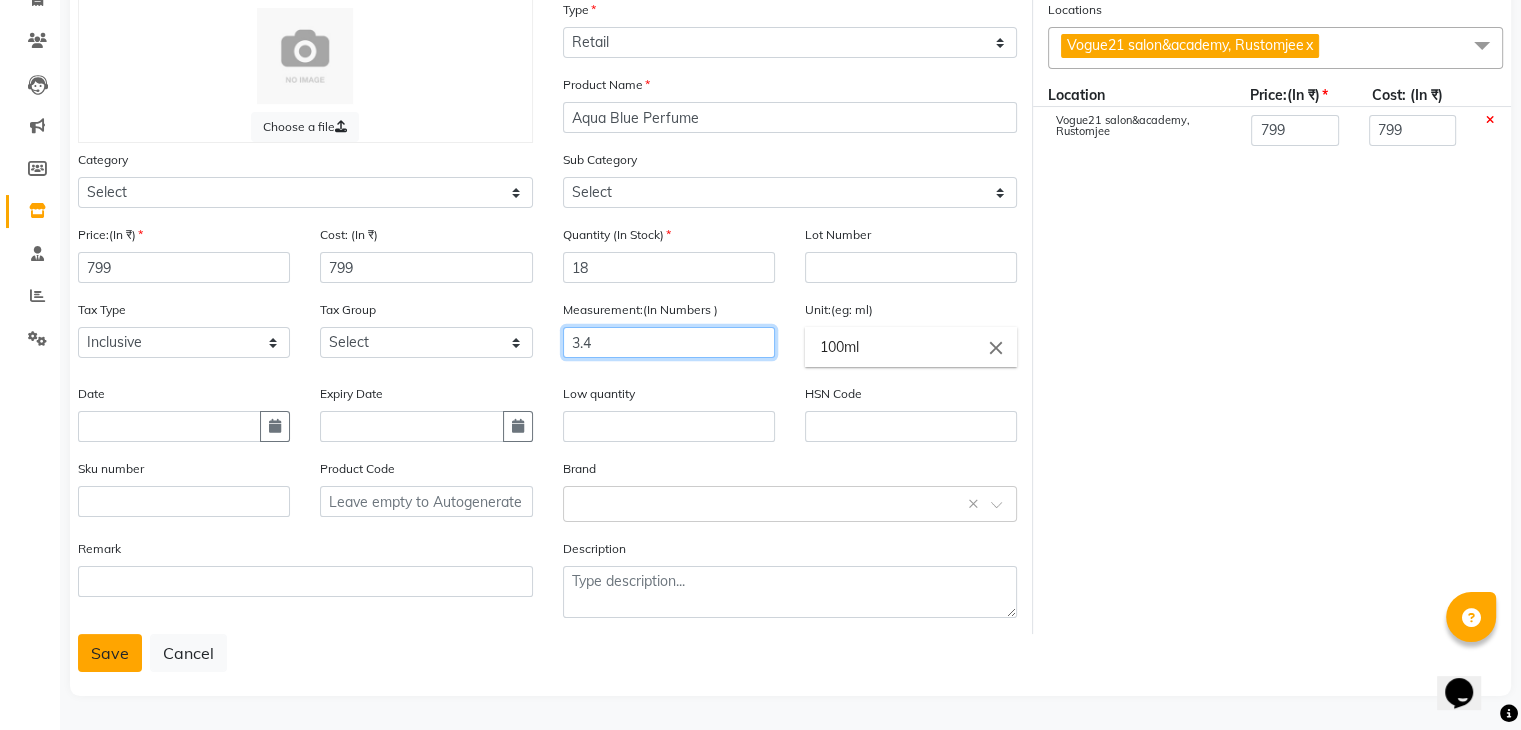 type on "3.4" 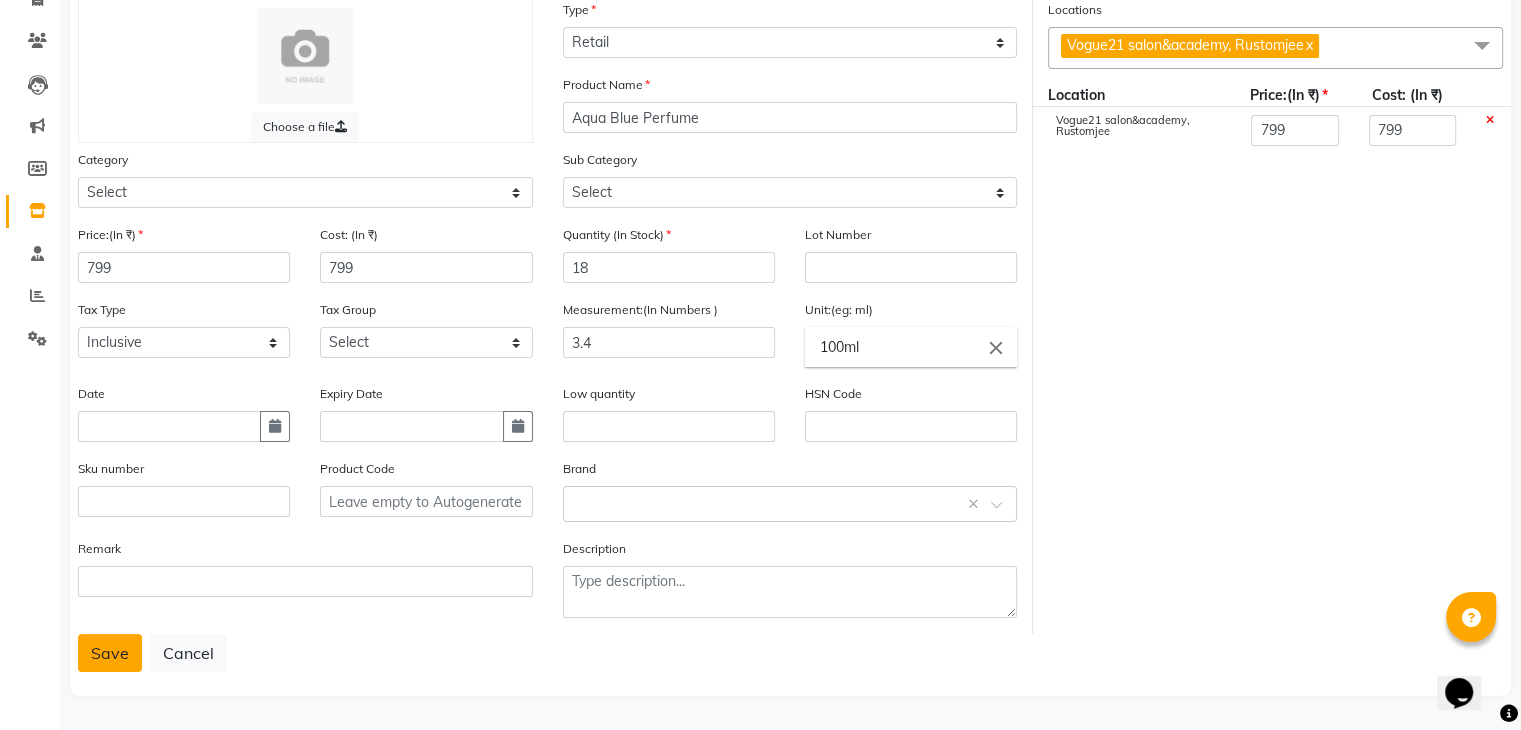 click on "Save" 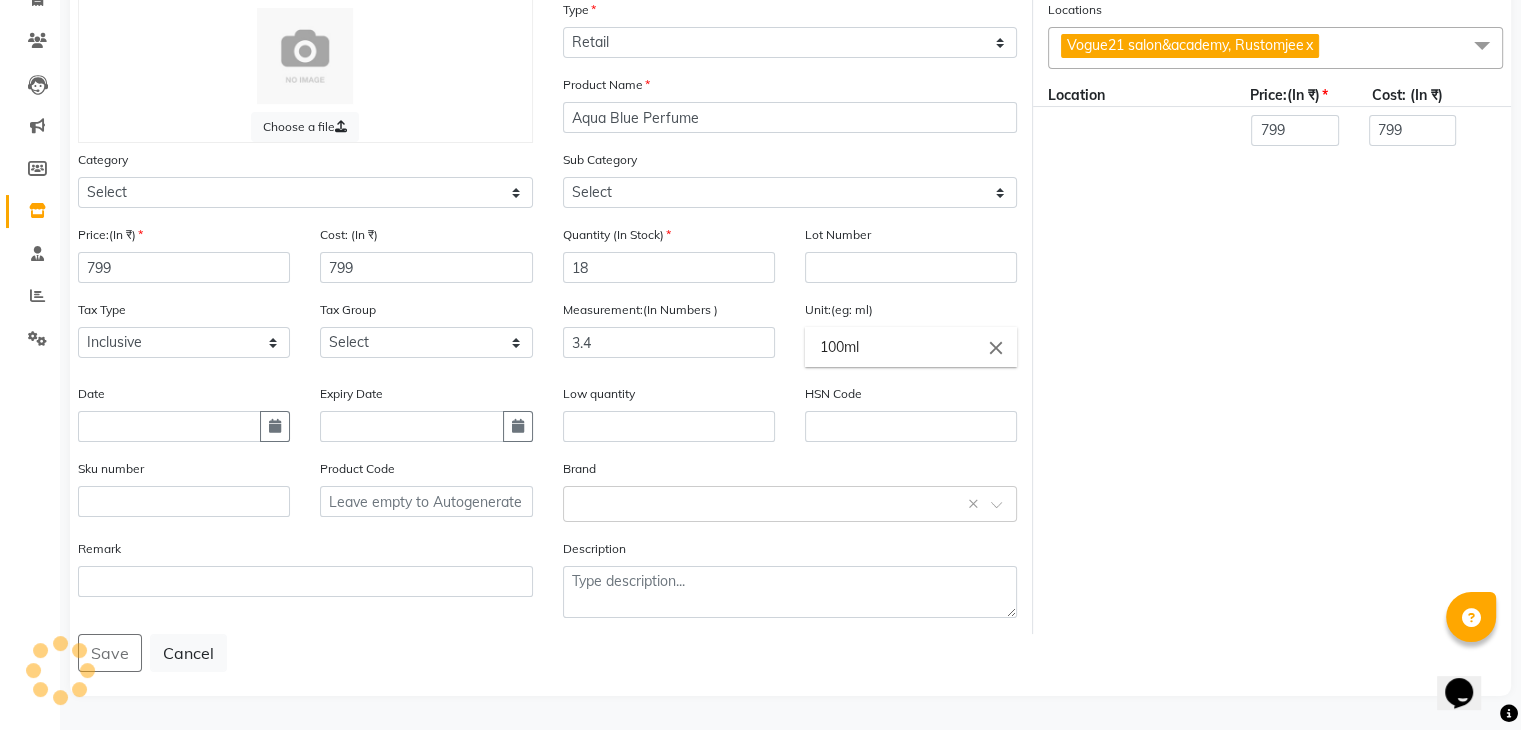 scroll, scrollTop: 0, scrollLeft: 0, axis: both 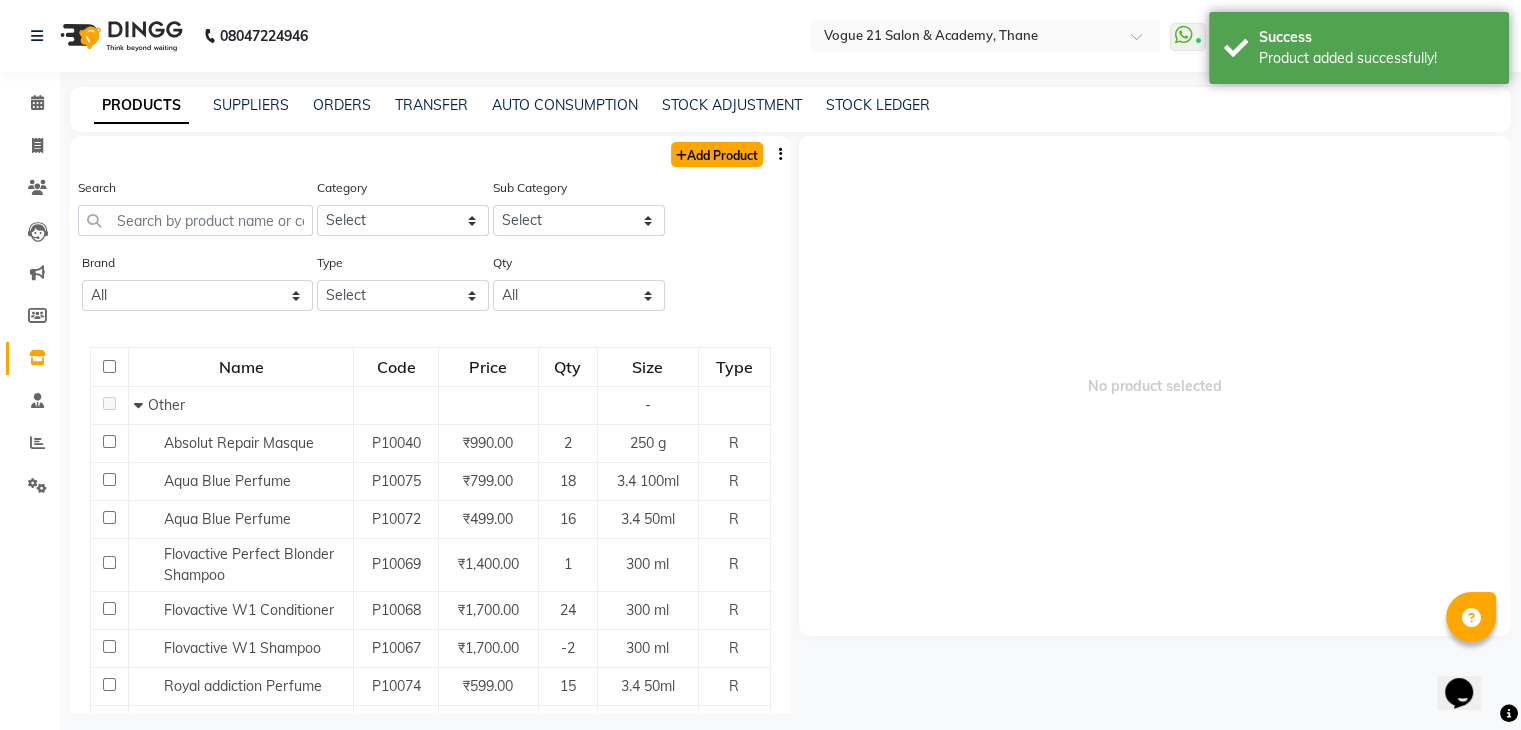 click on "Add Product" 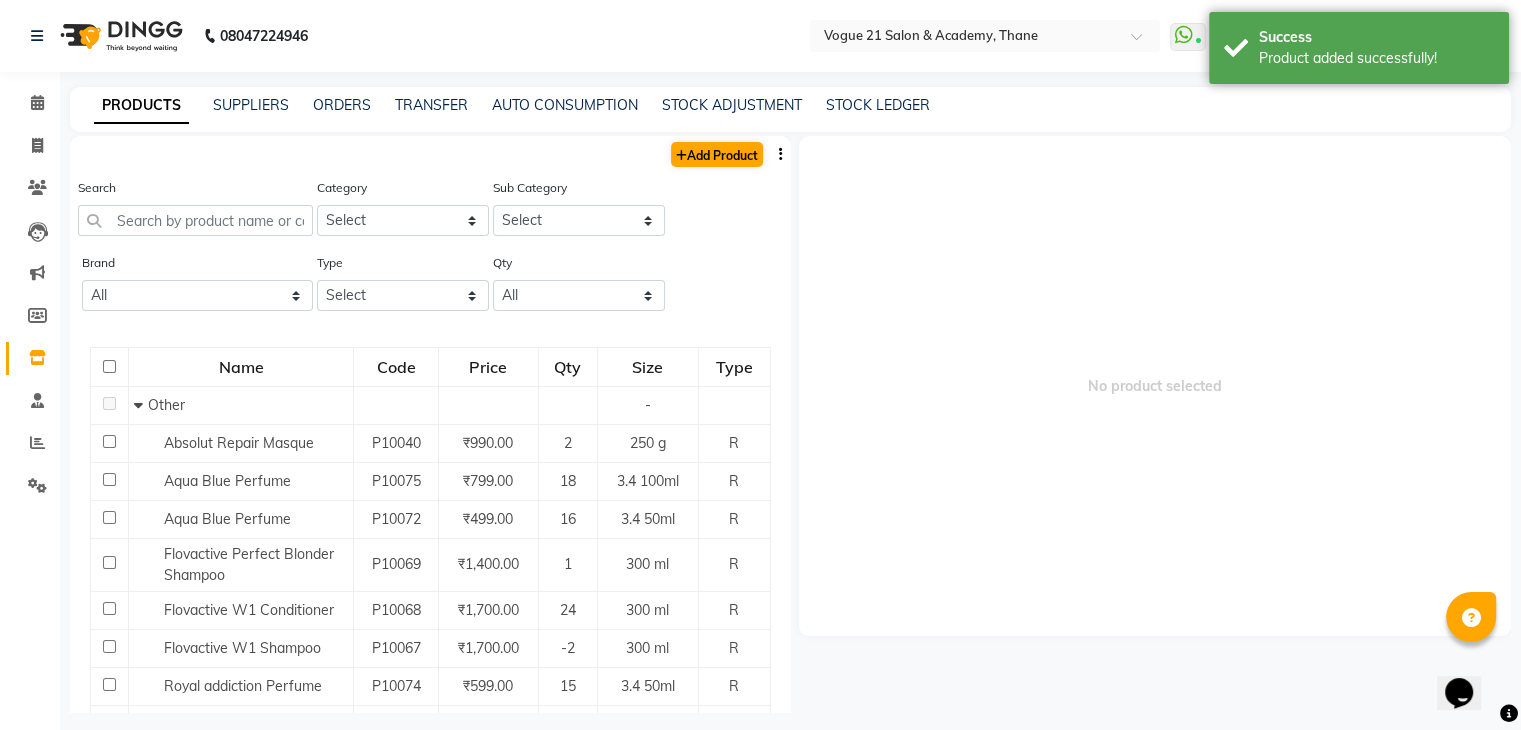 select on "true" 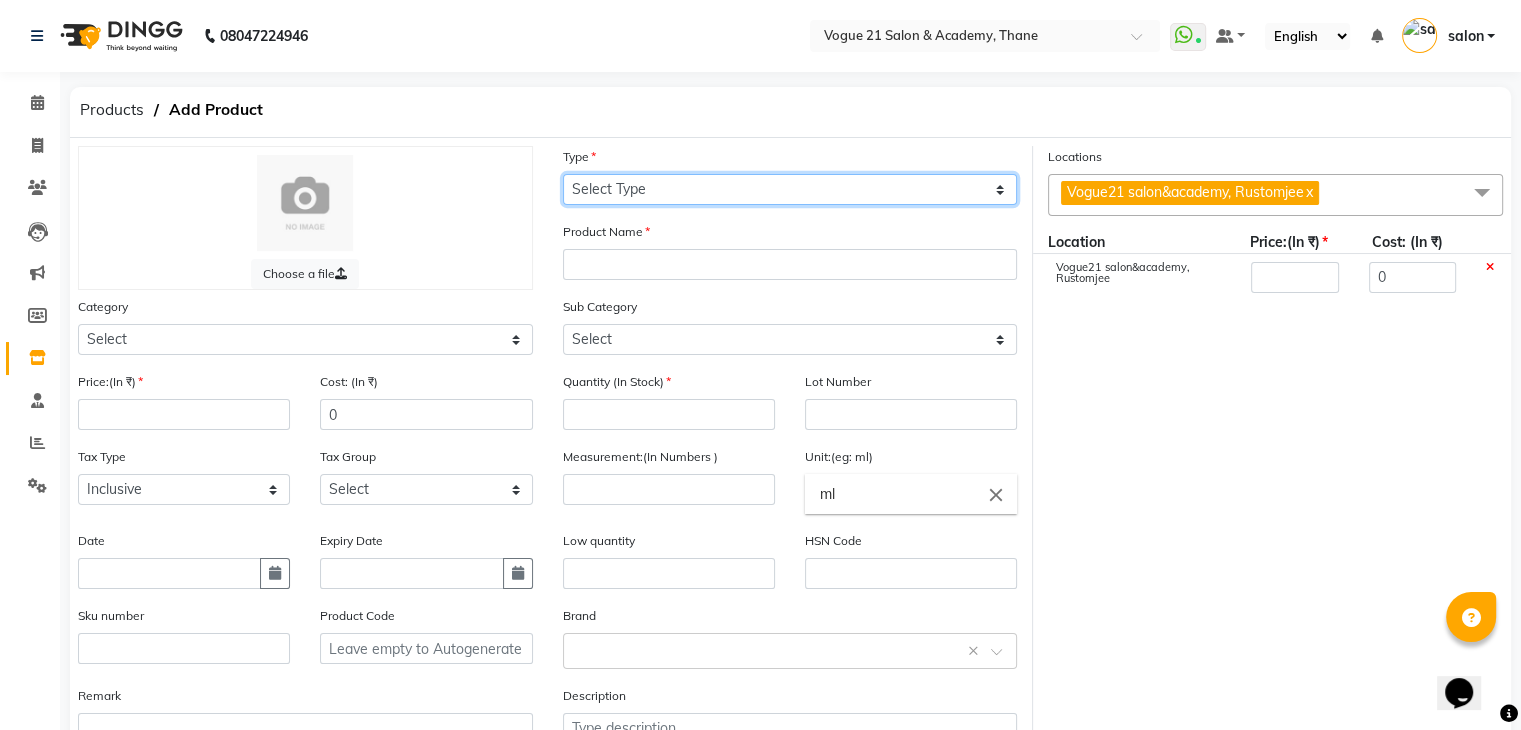 click on "Select Type Both Retail Consumable" 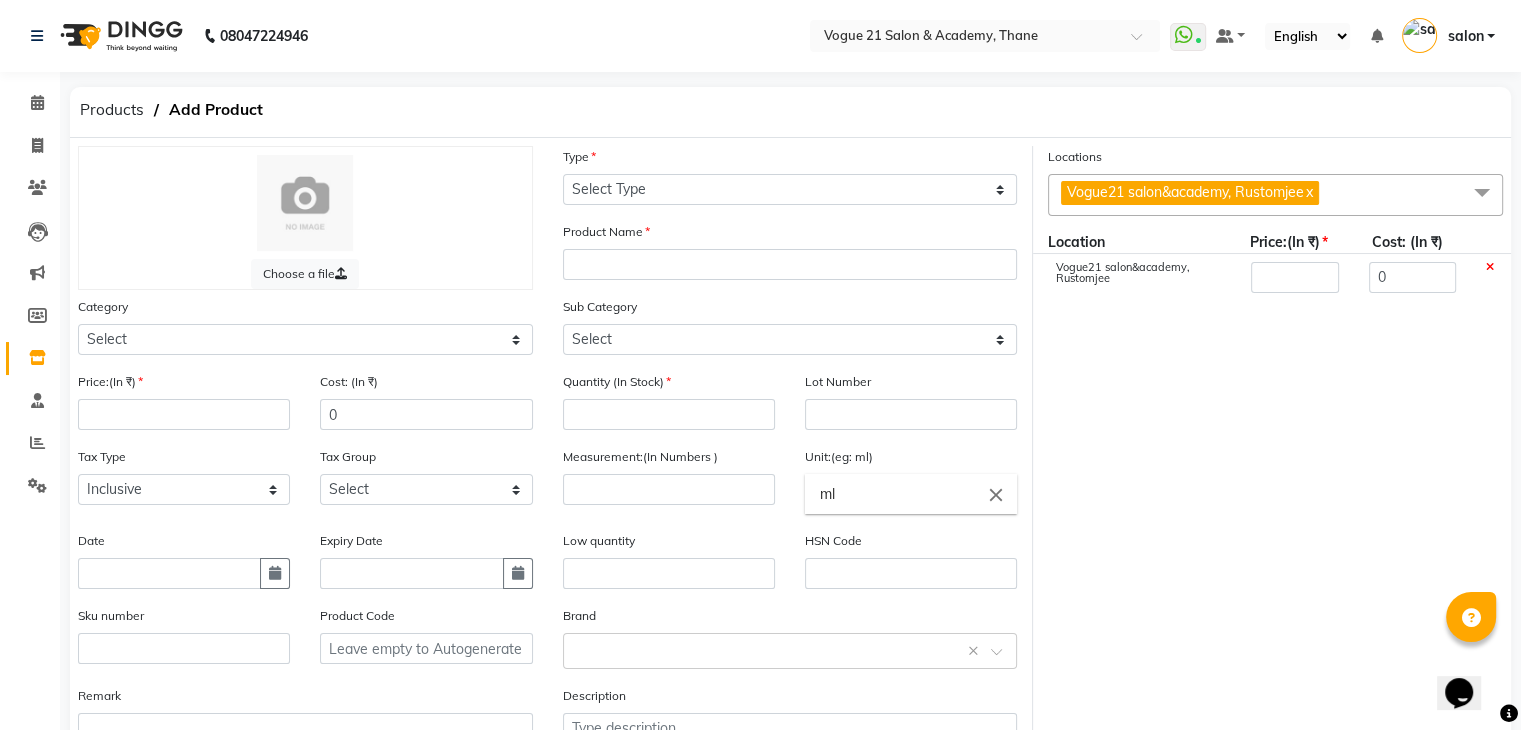 click on "Type Select Type Both Retail Consumable" 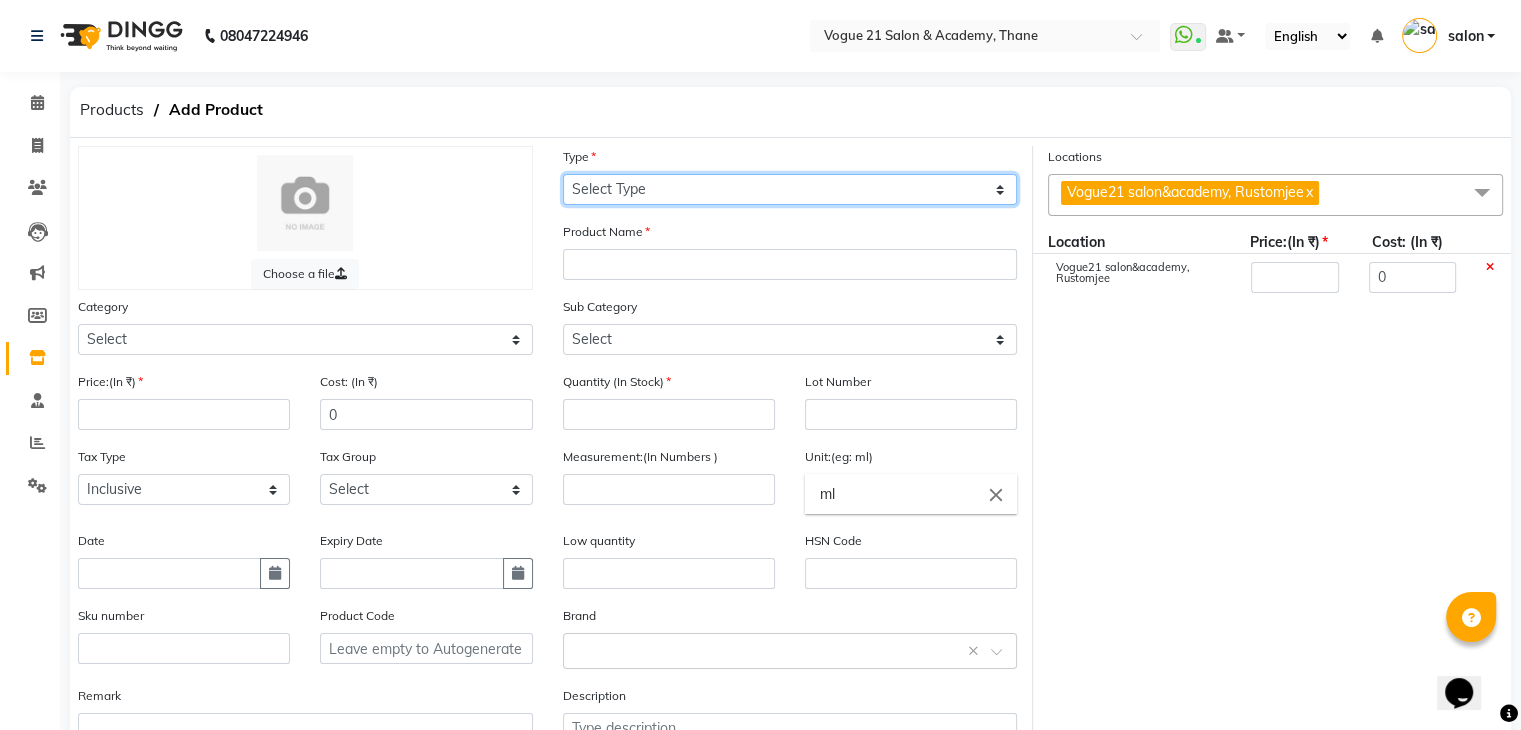 click on "Select Type Both Retail Consumable" 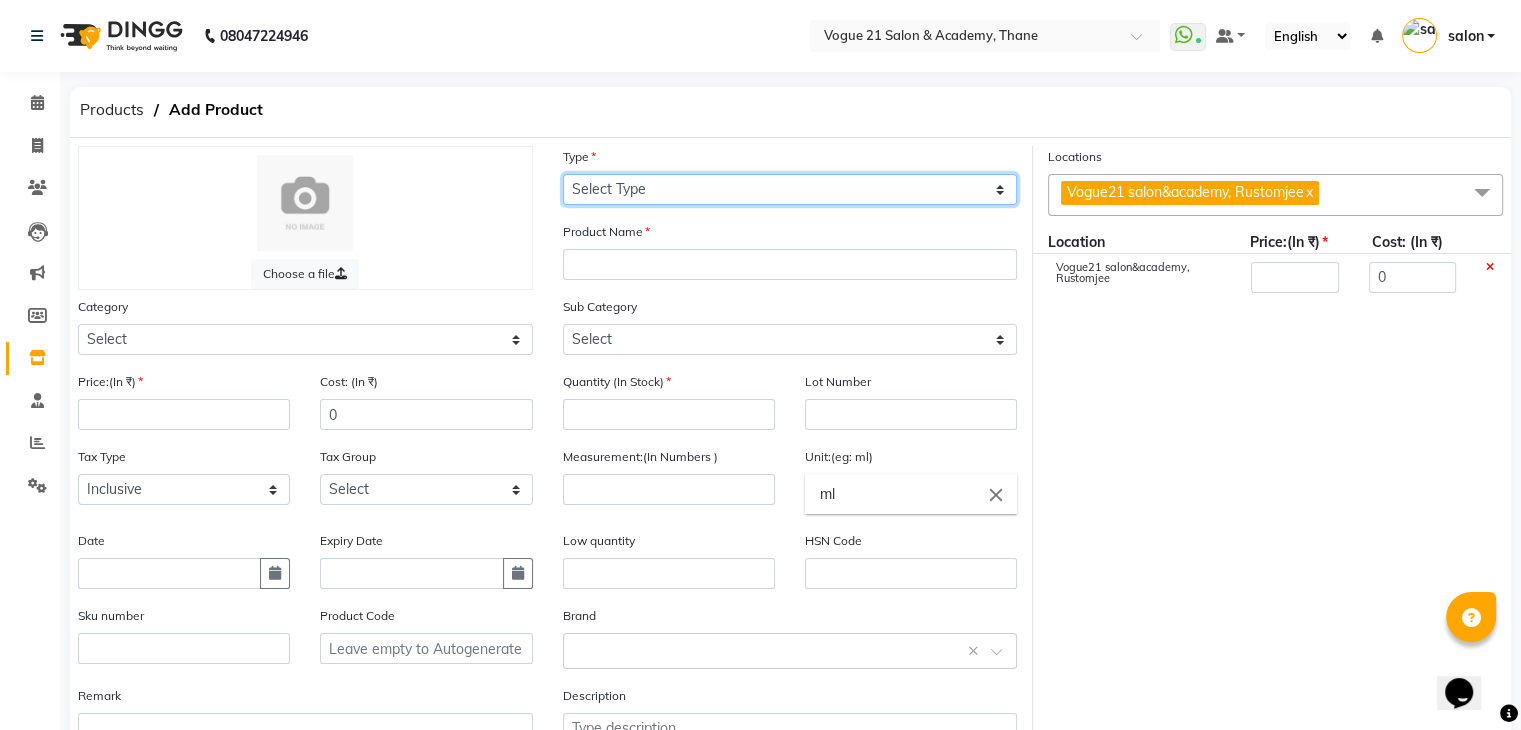 select on "R" 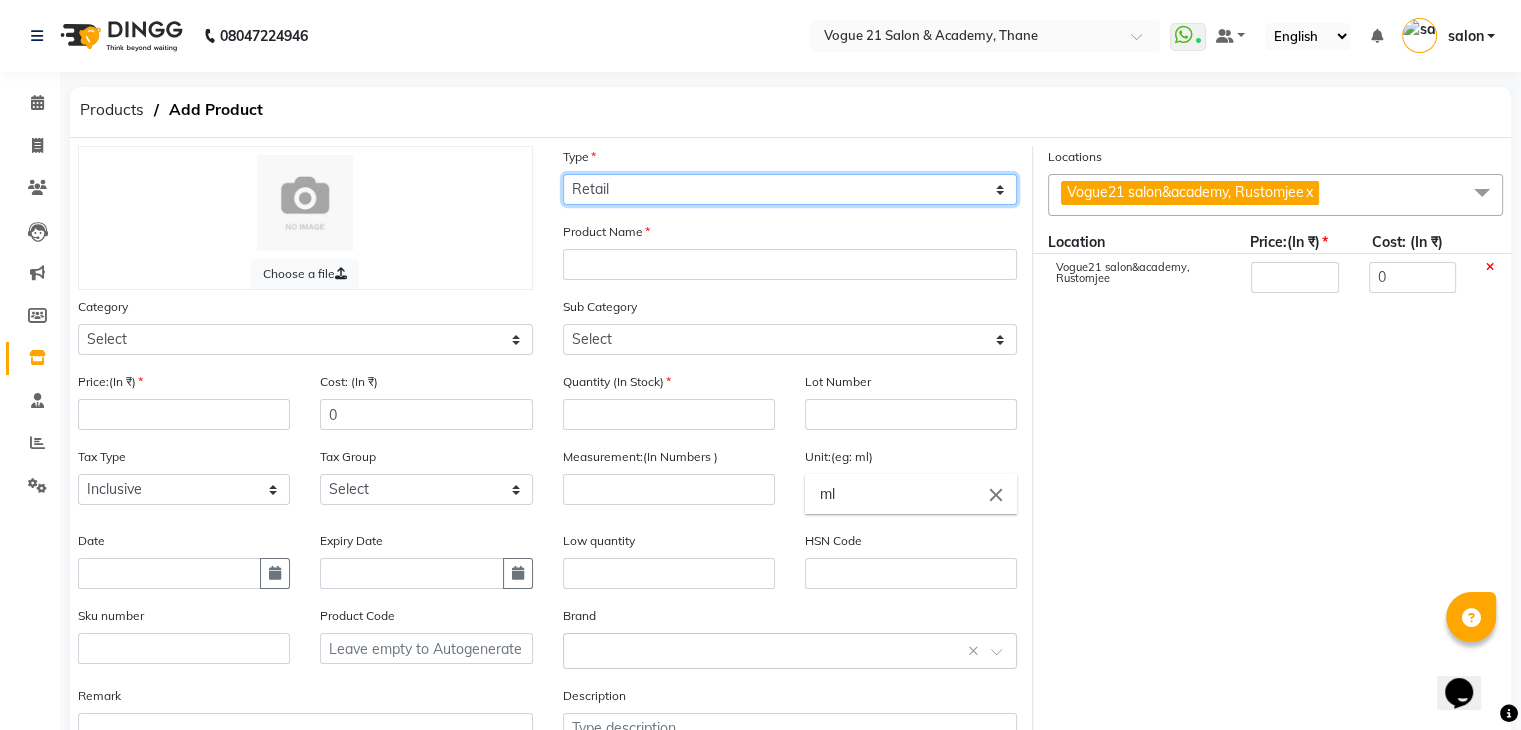 click on "Select Type Both Retail Consumable" 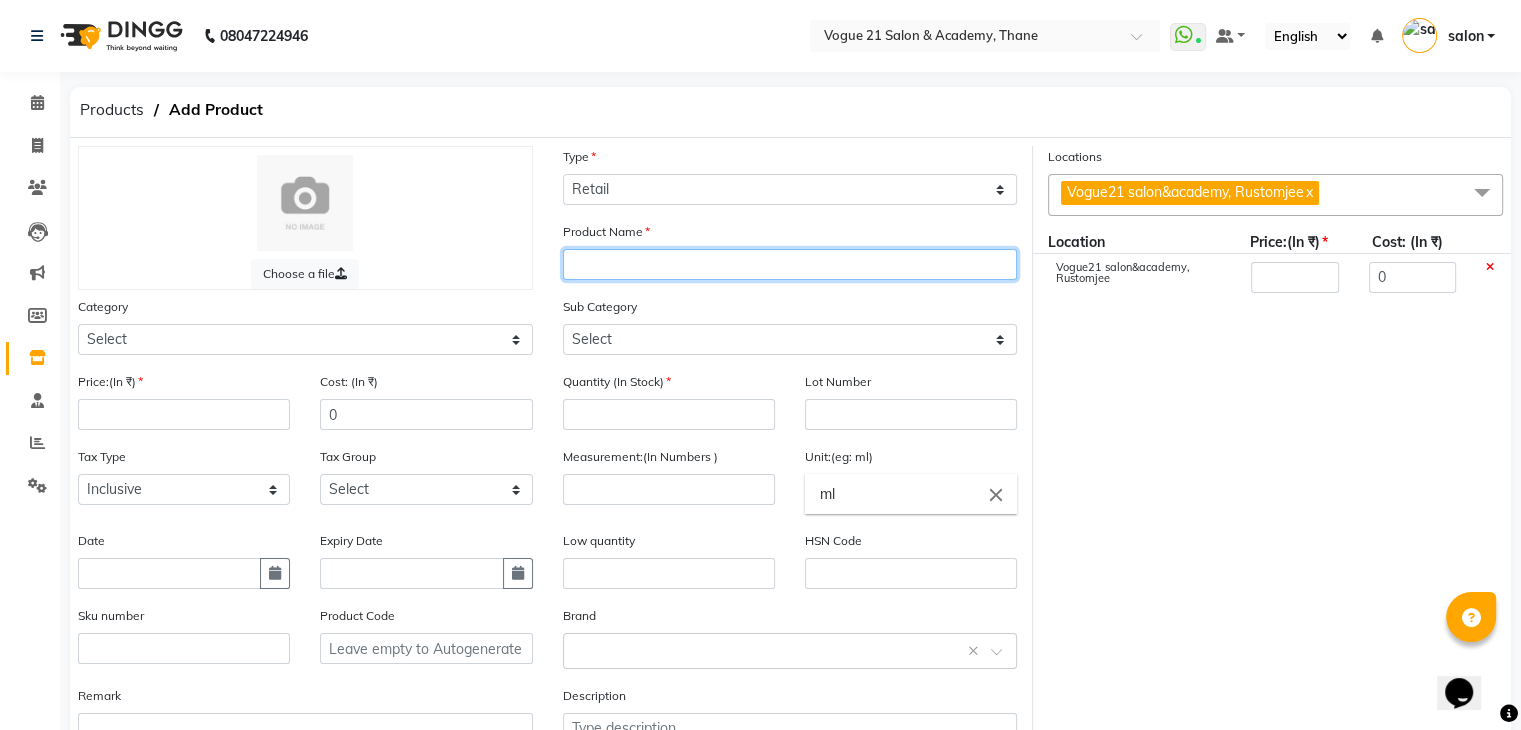 click 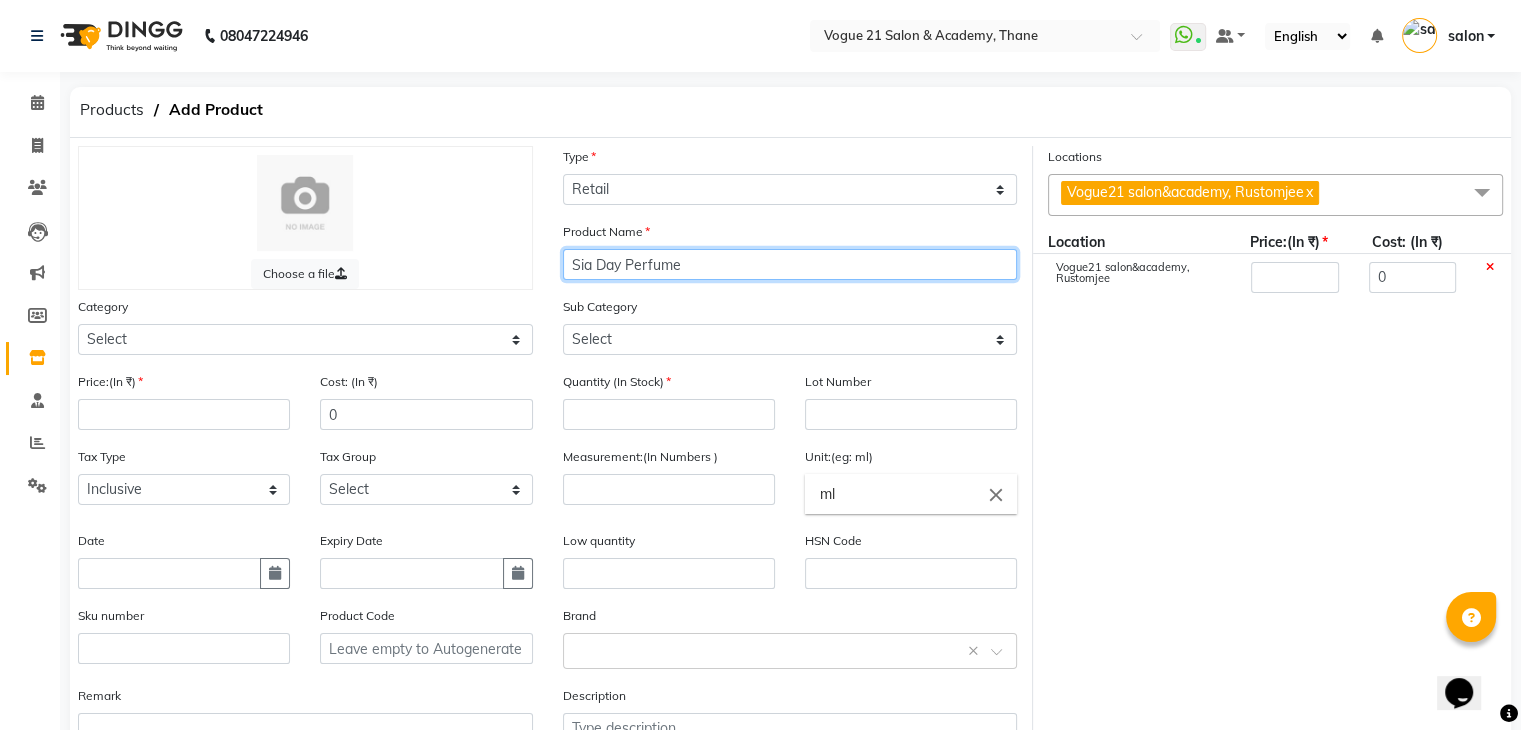 type on "Sia Day Perfume" 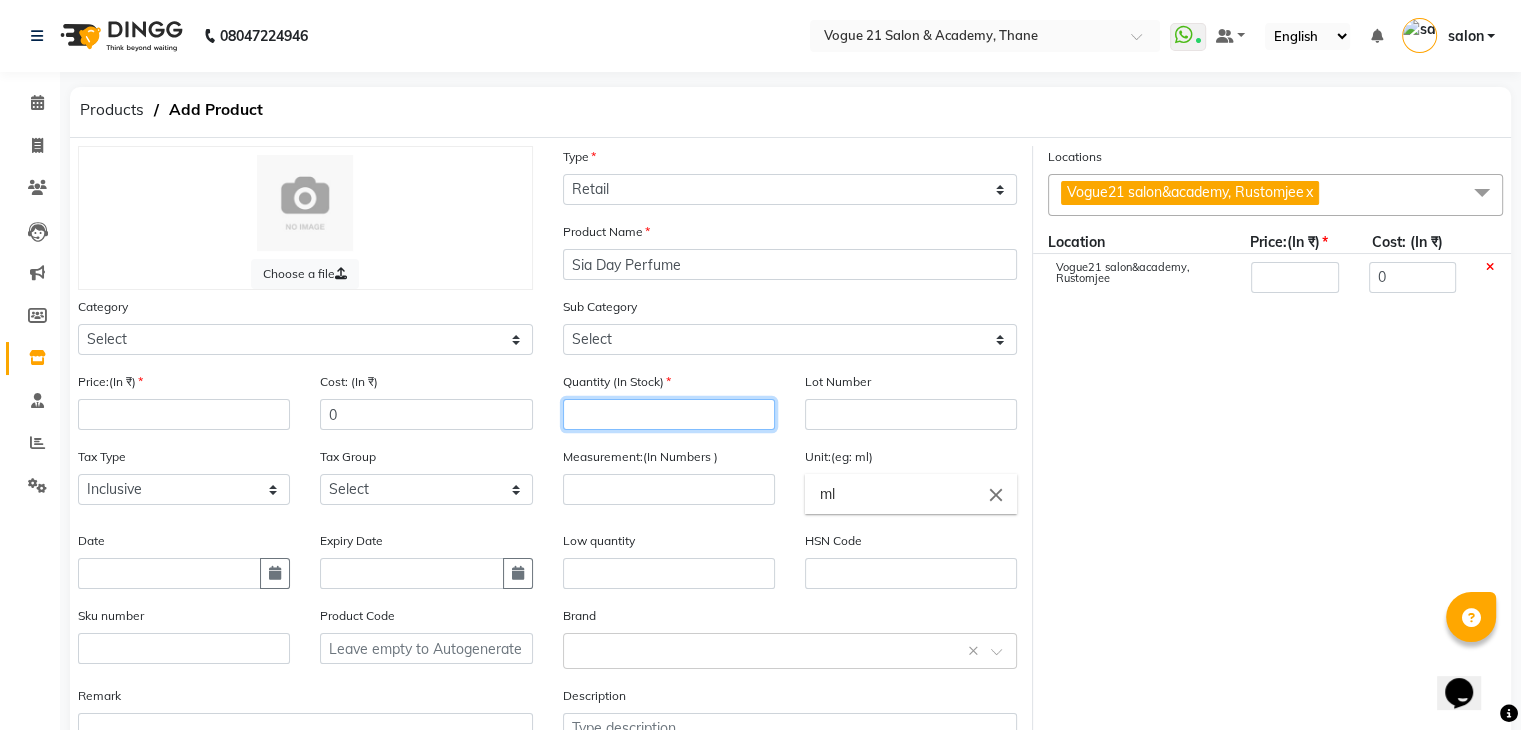 click 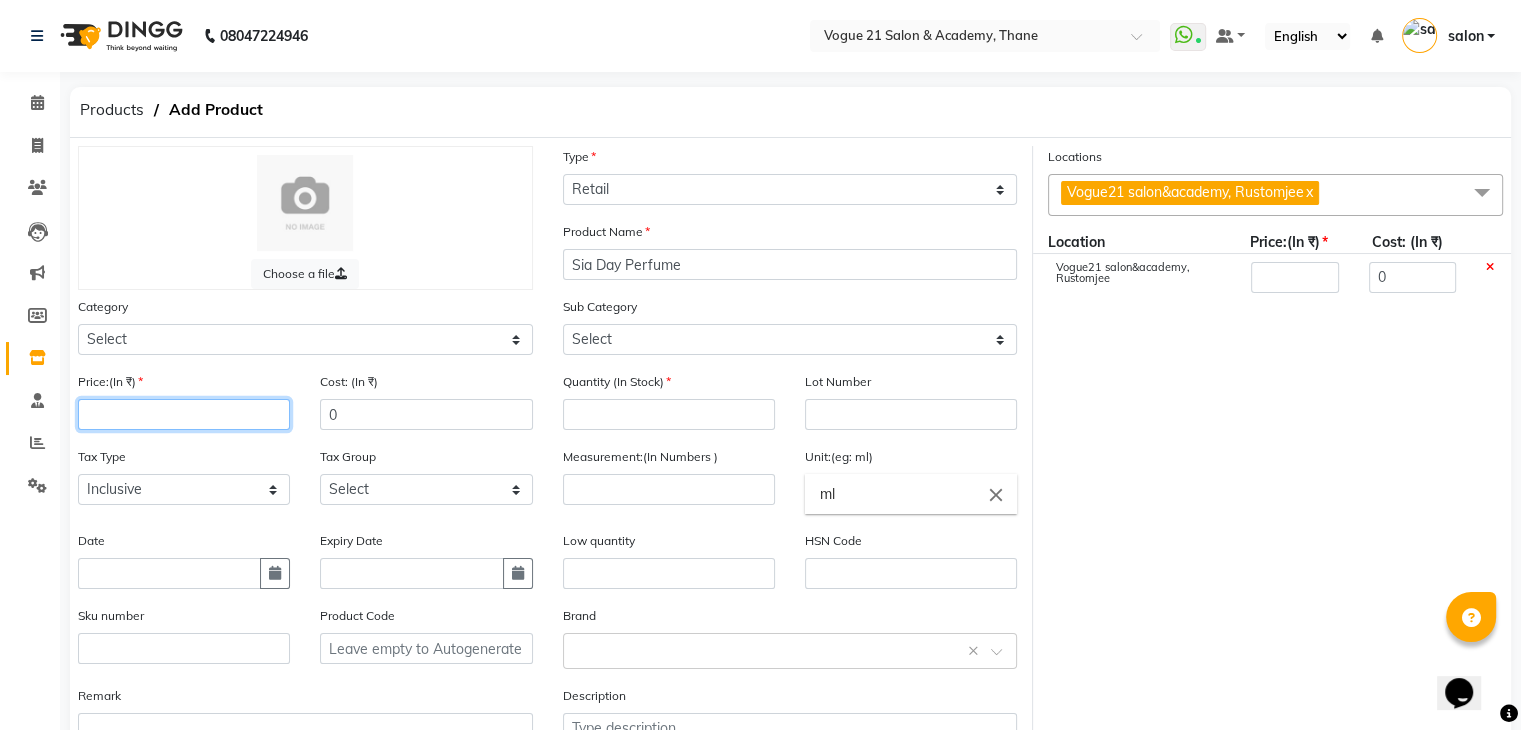 click 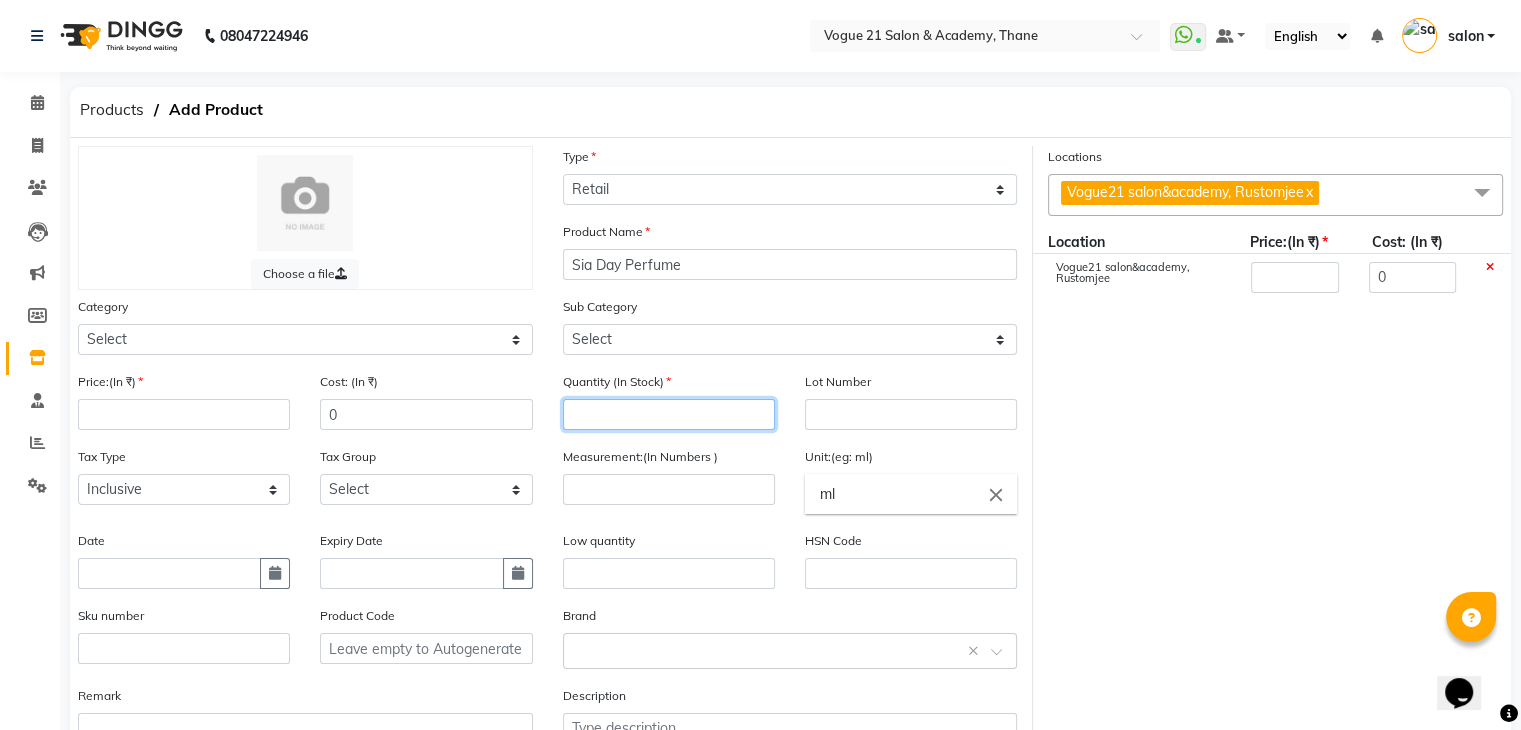 click 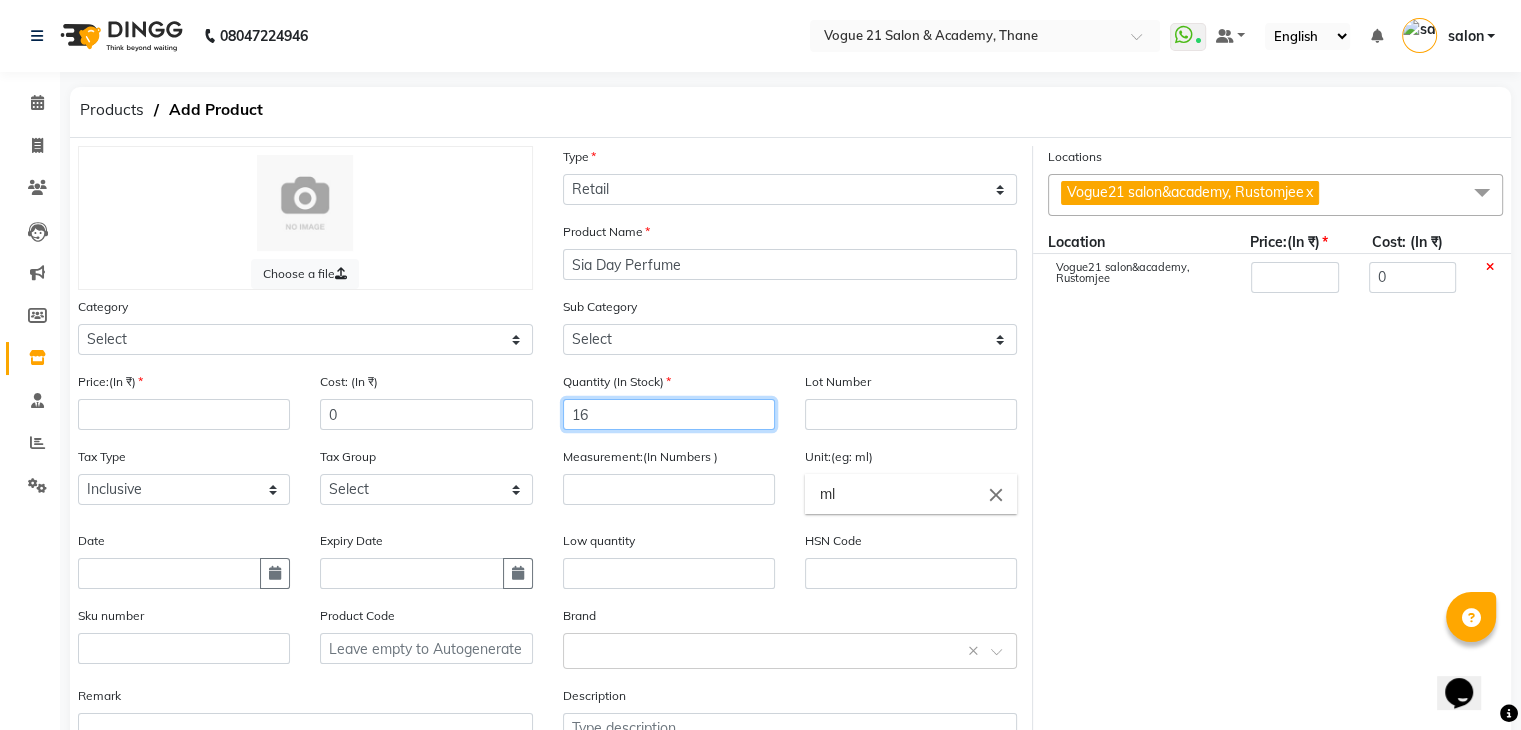 type on "16" 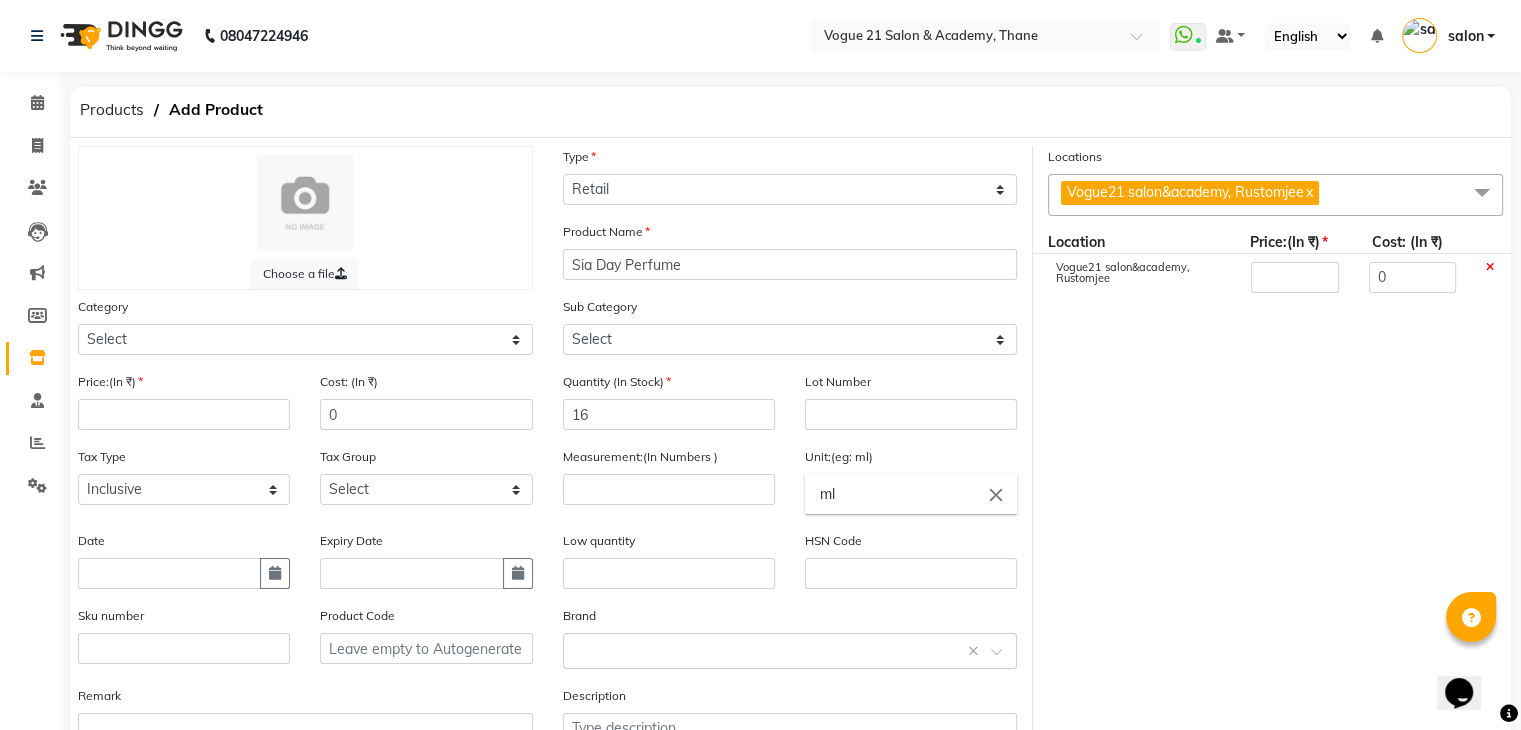 click on "ml" 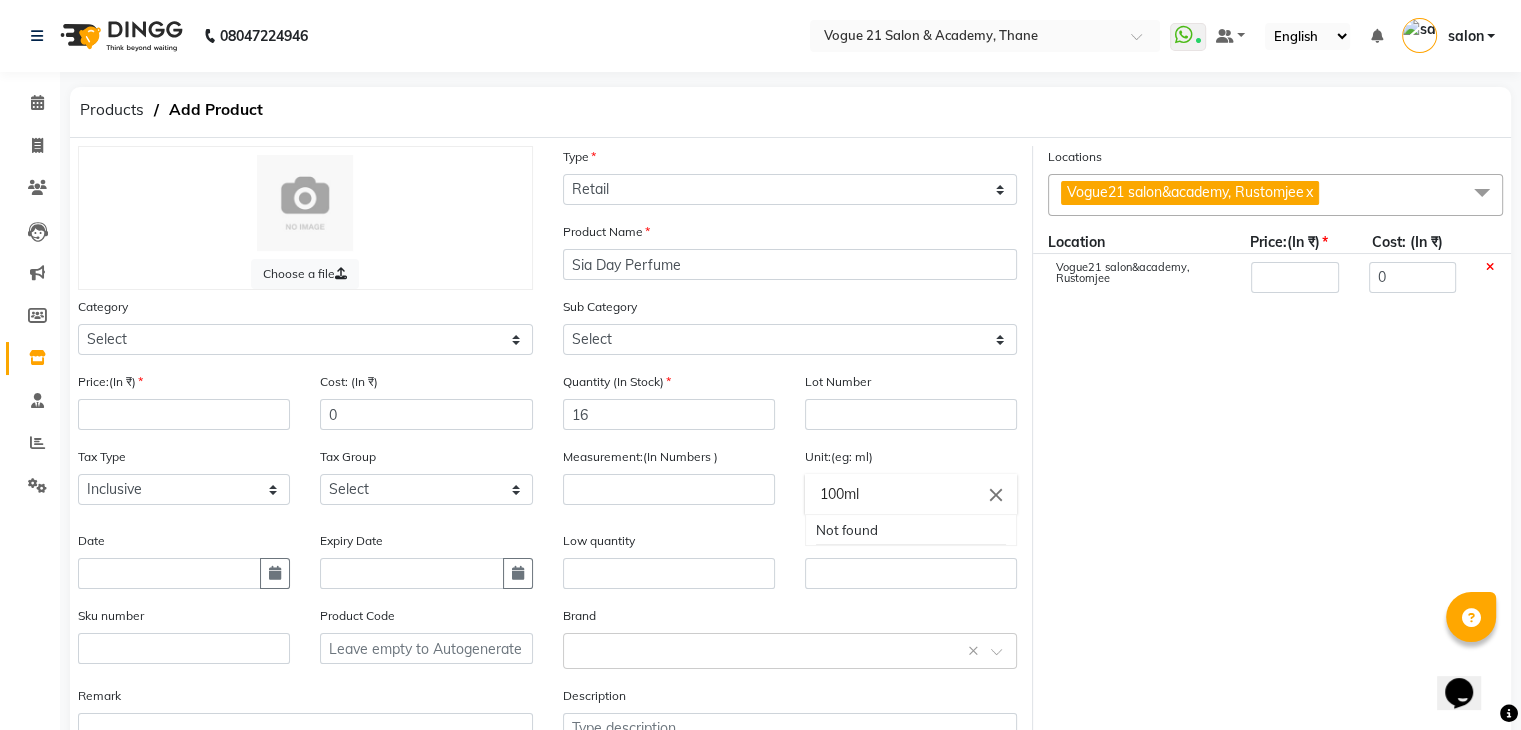 type on "100ml" 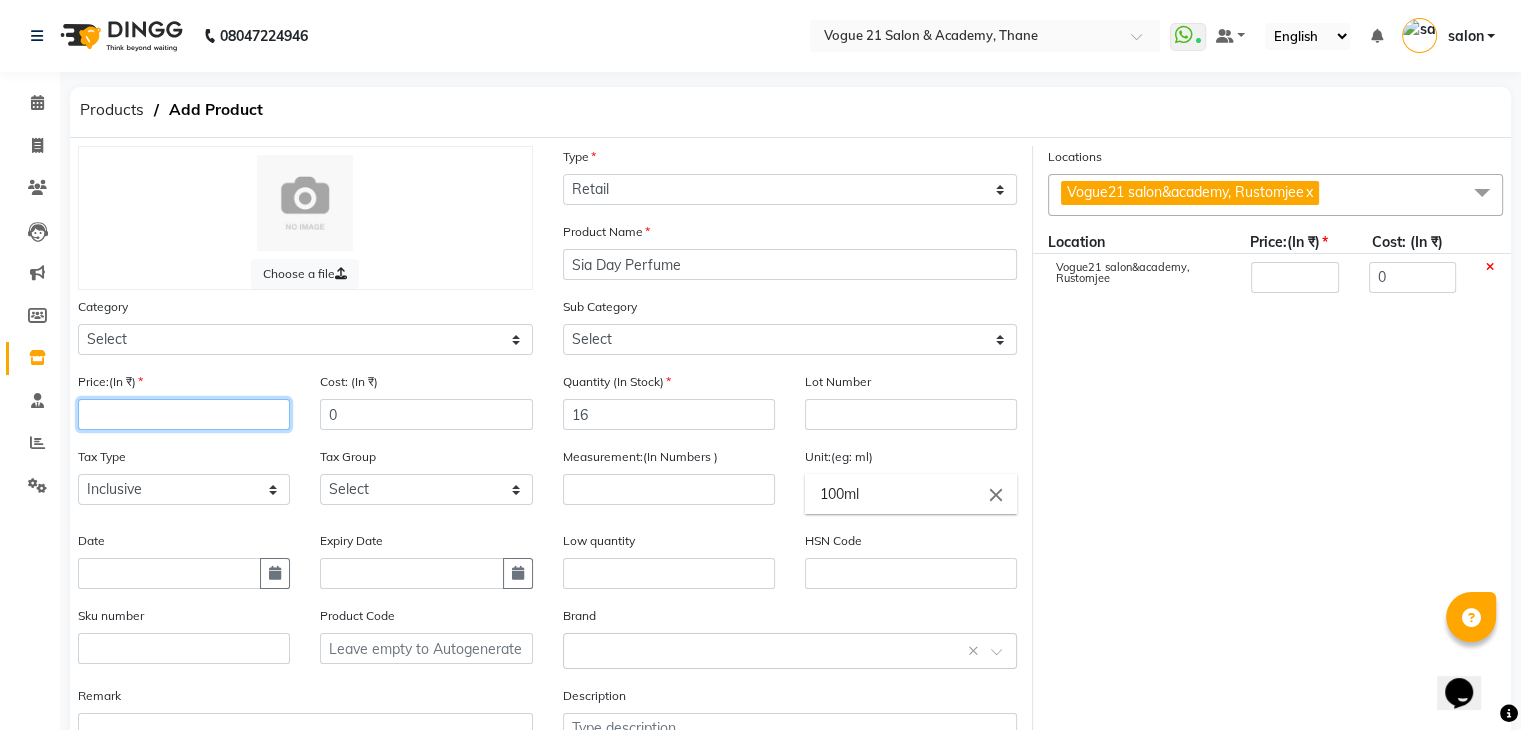 click 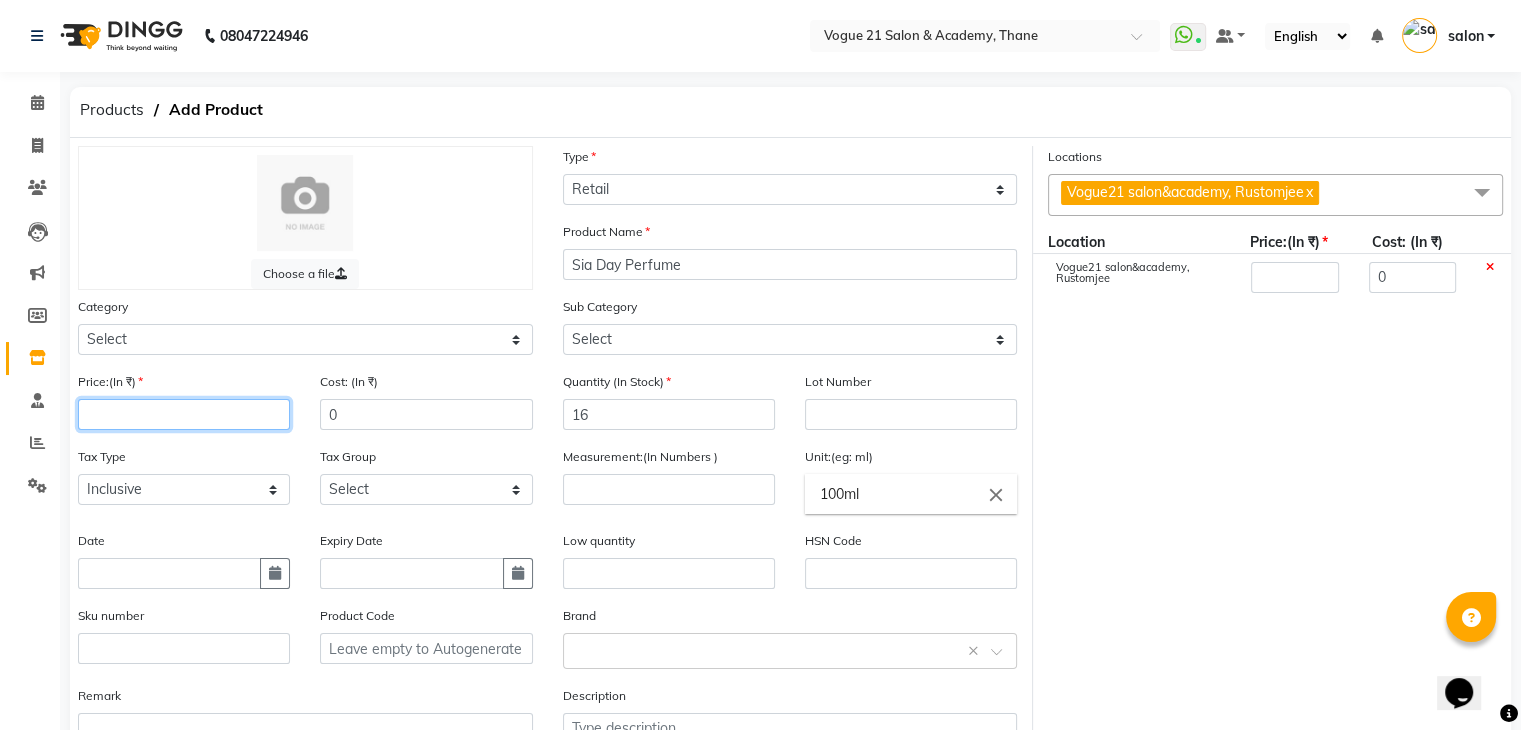 type on "7" 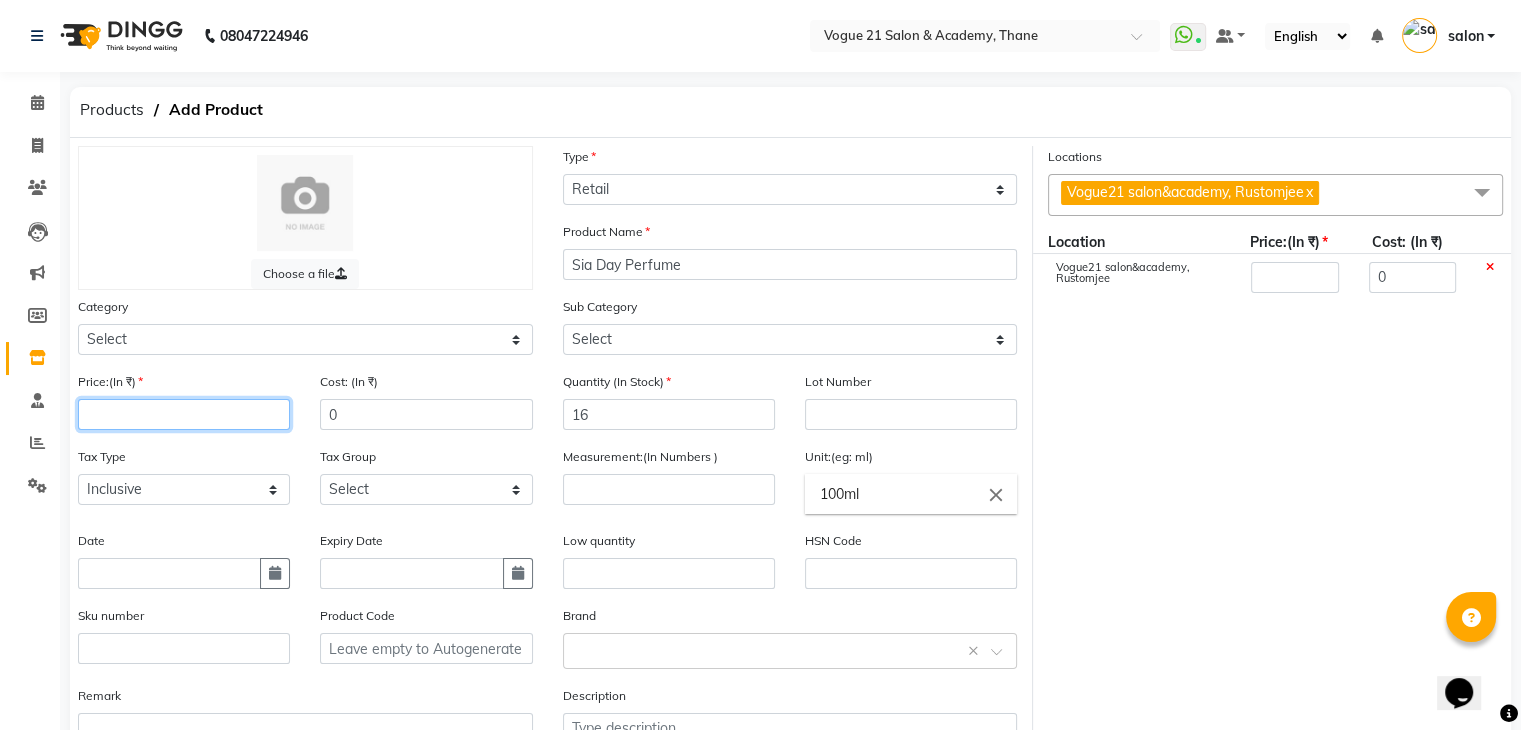 type on "7" 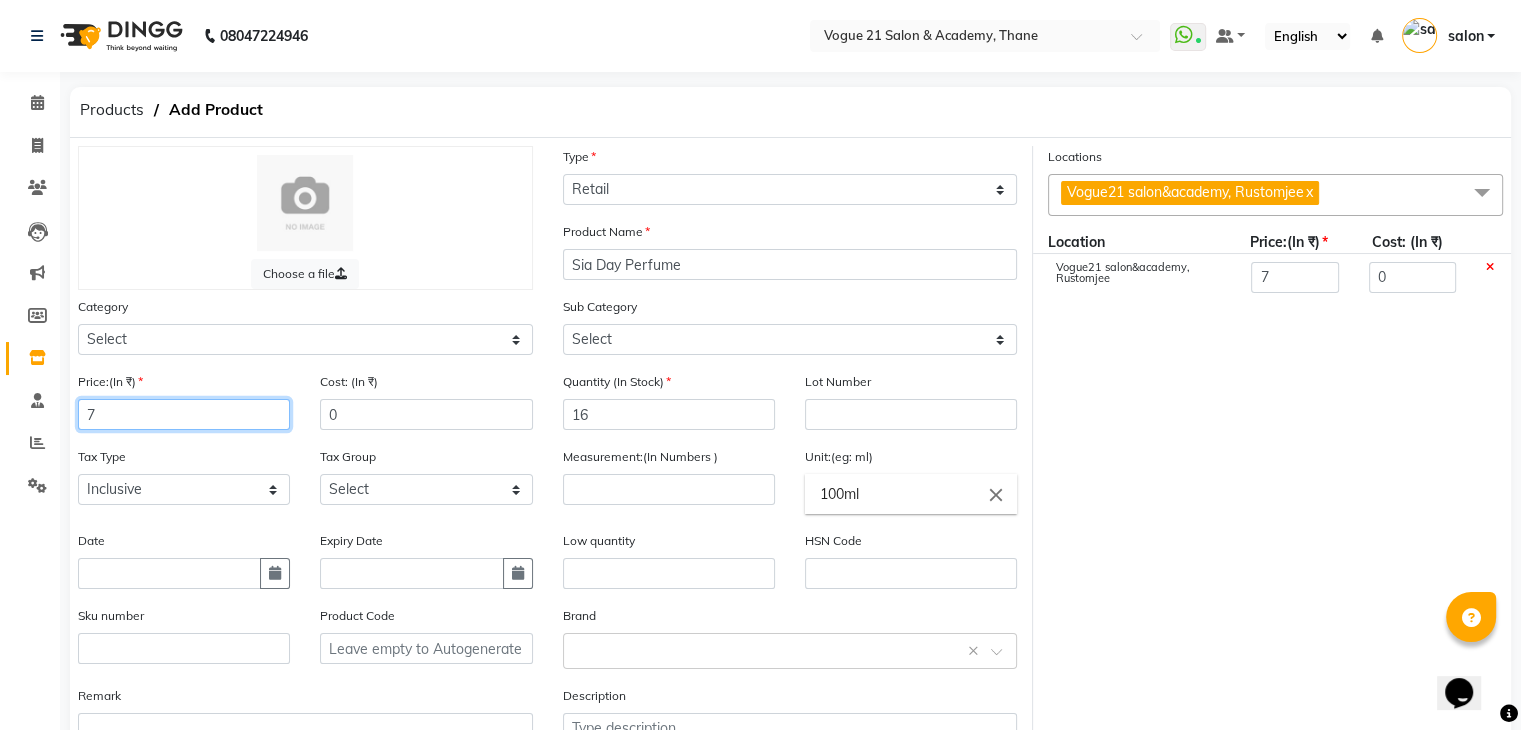 type on "79" 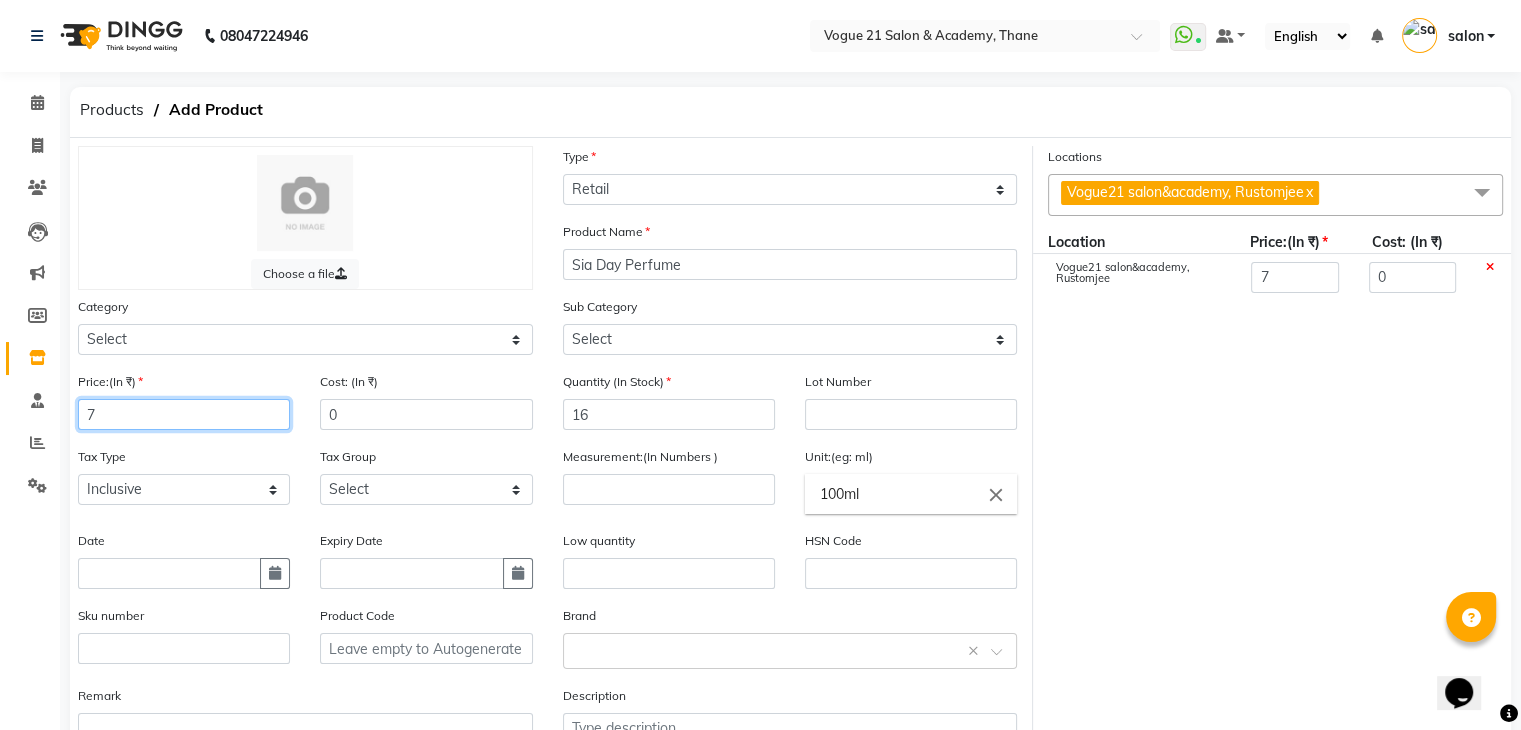 type on "79" 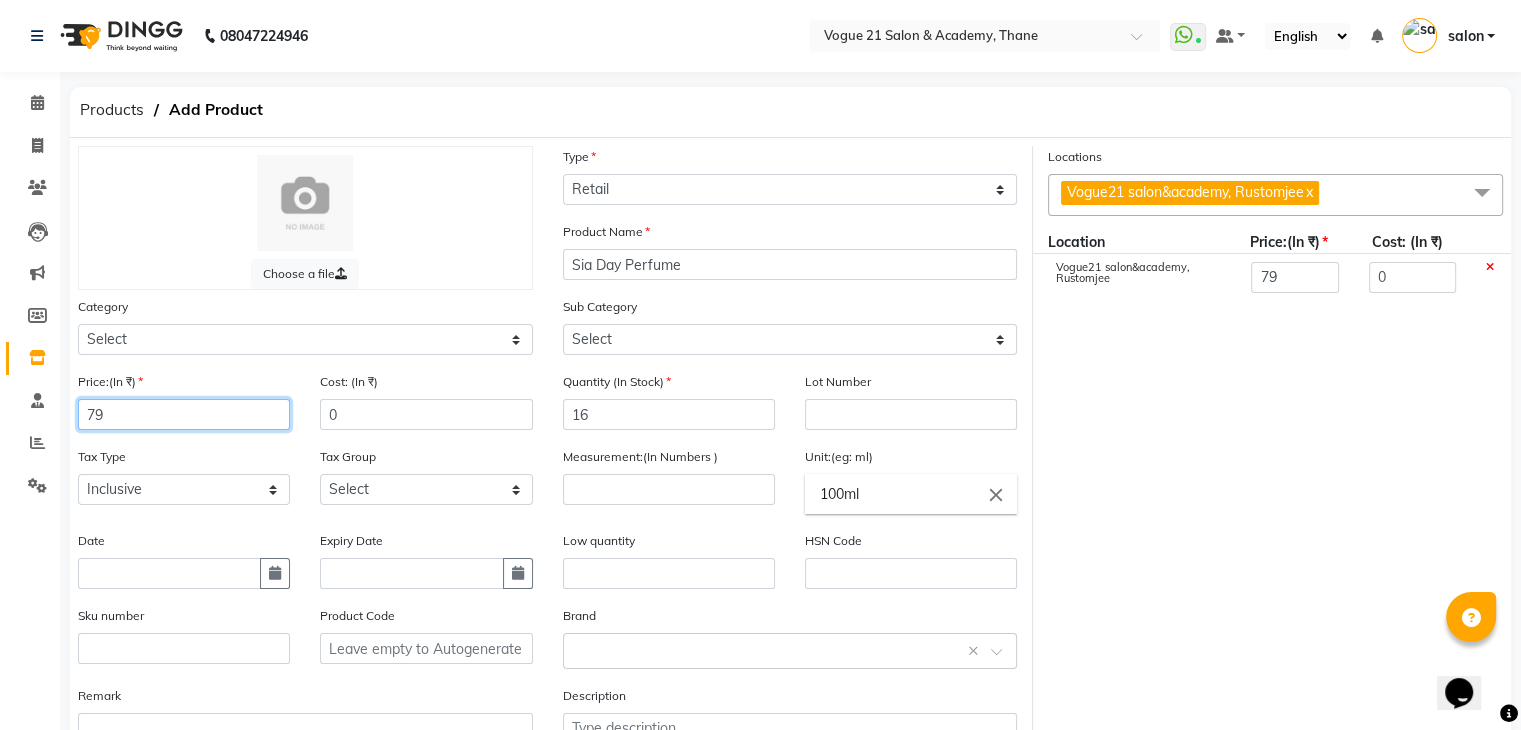 type on "799" 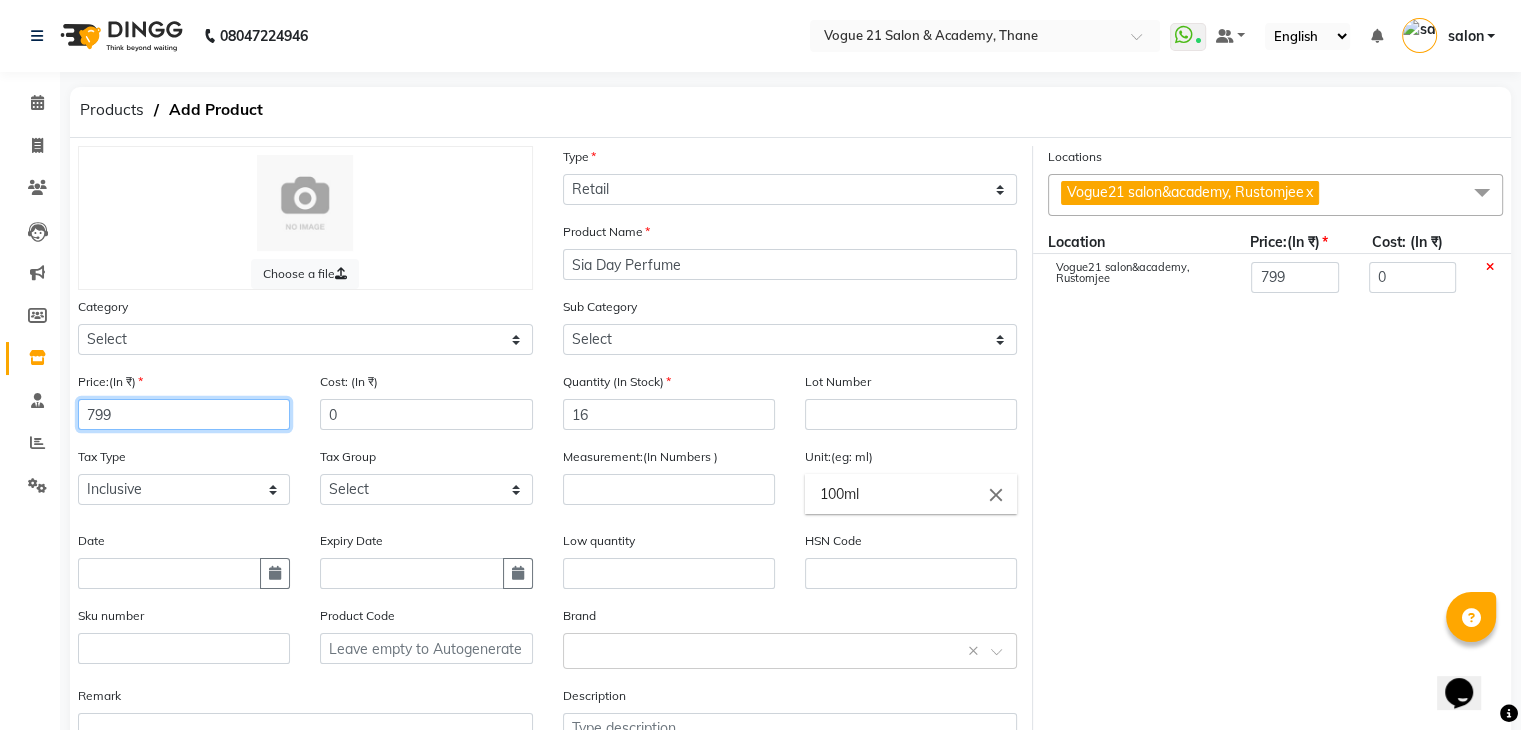 type on "799" 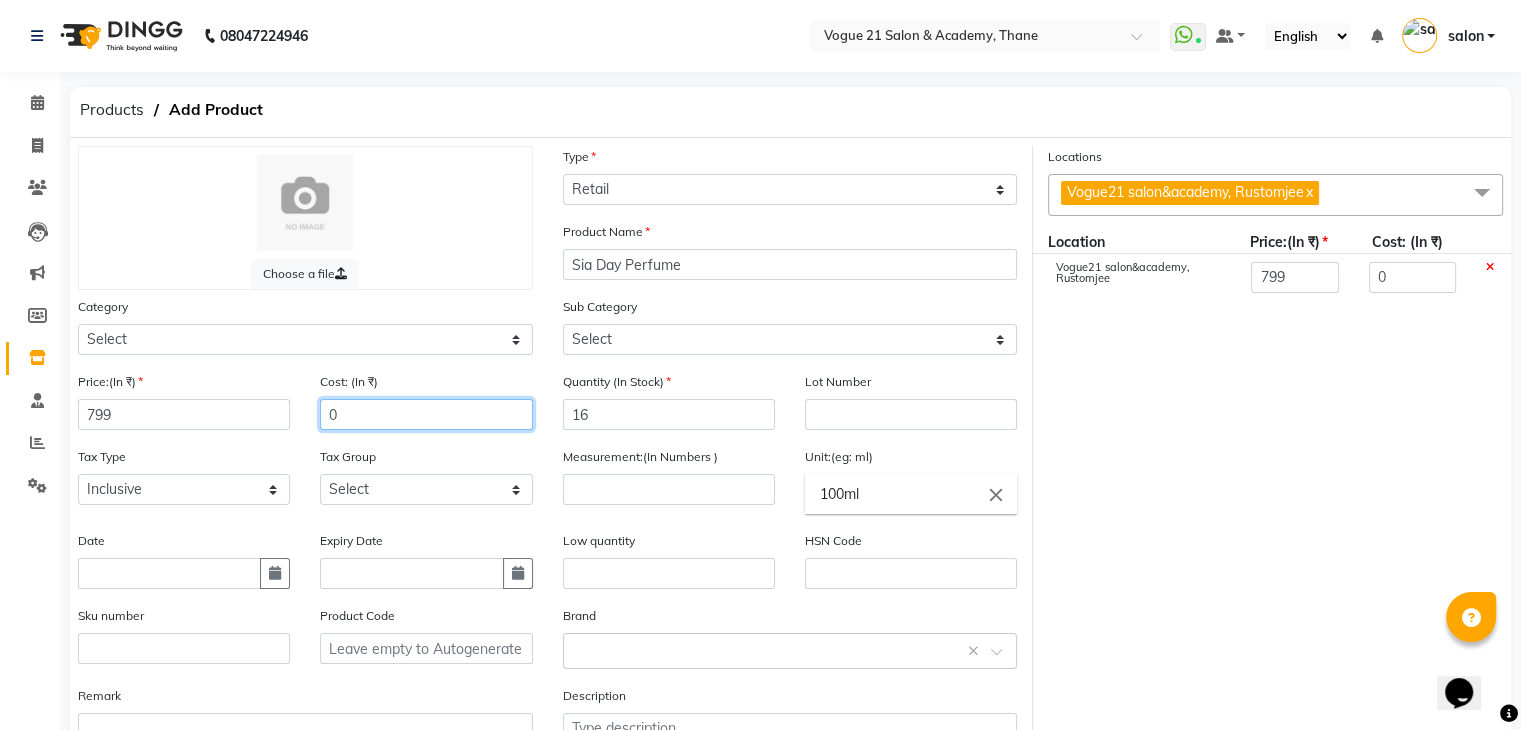click on "0" 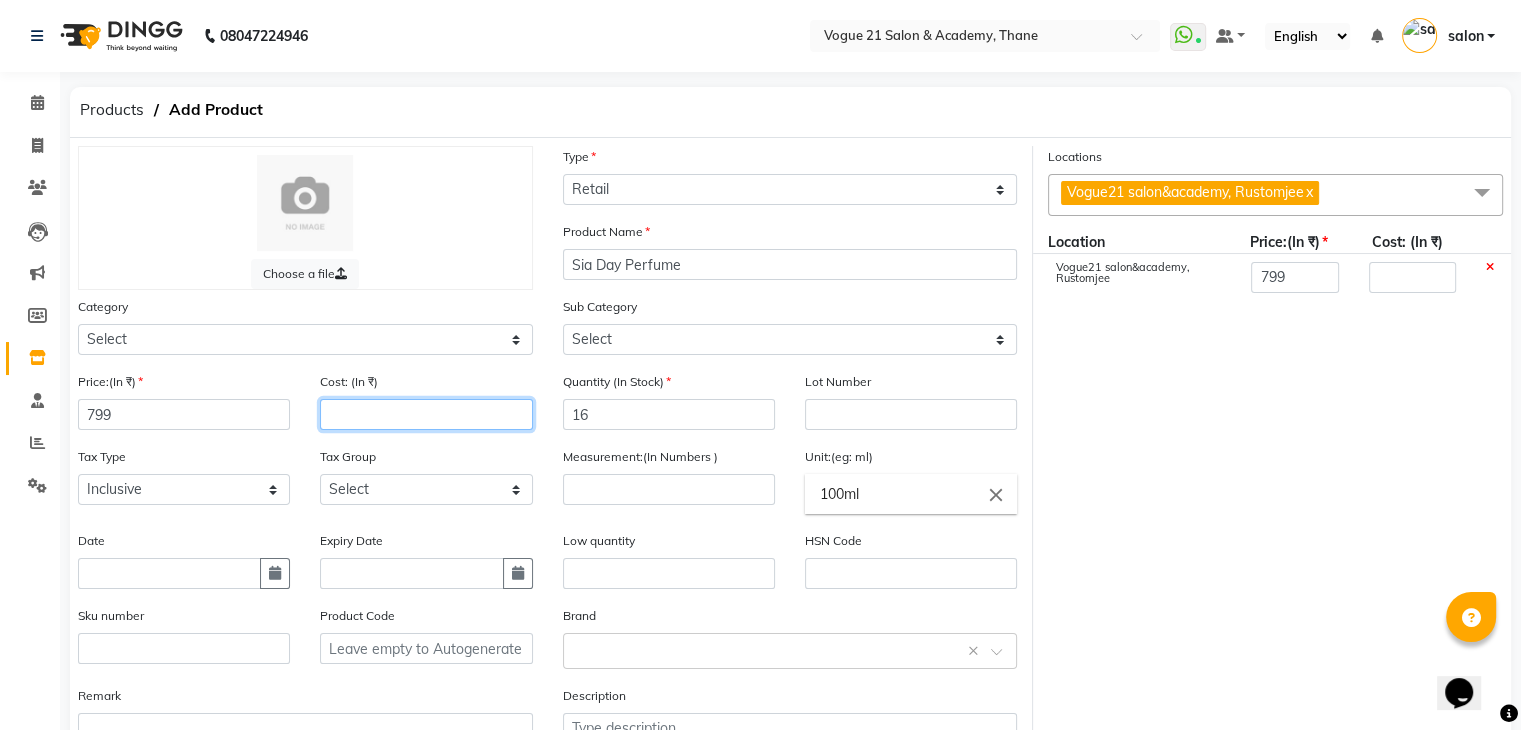 type on "7" 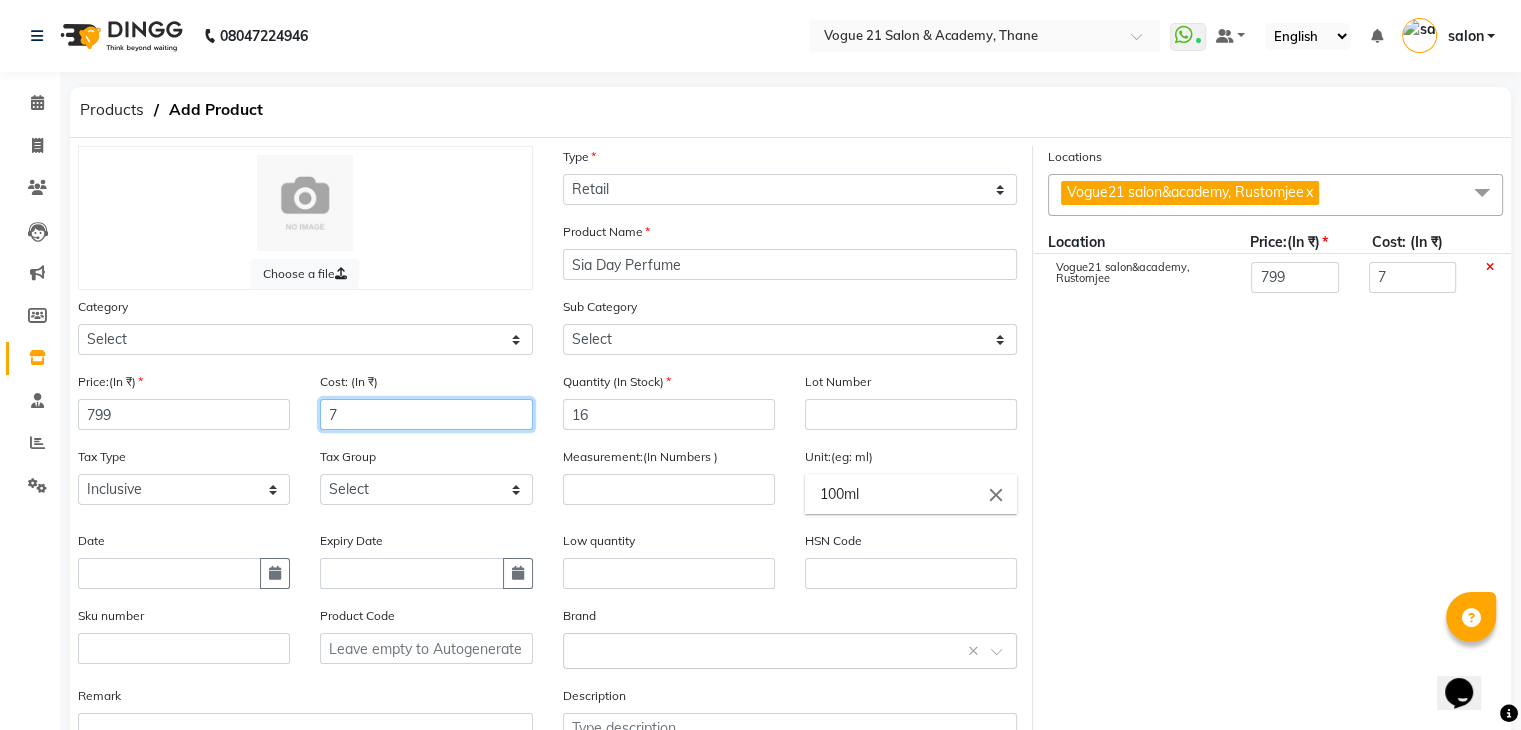type on "79" 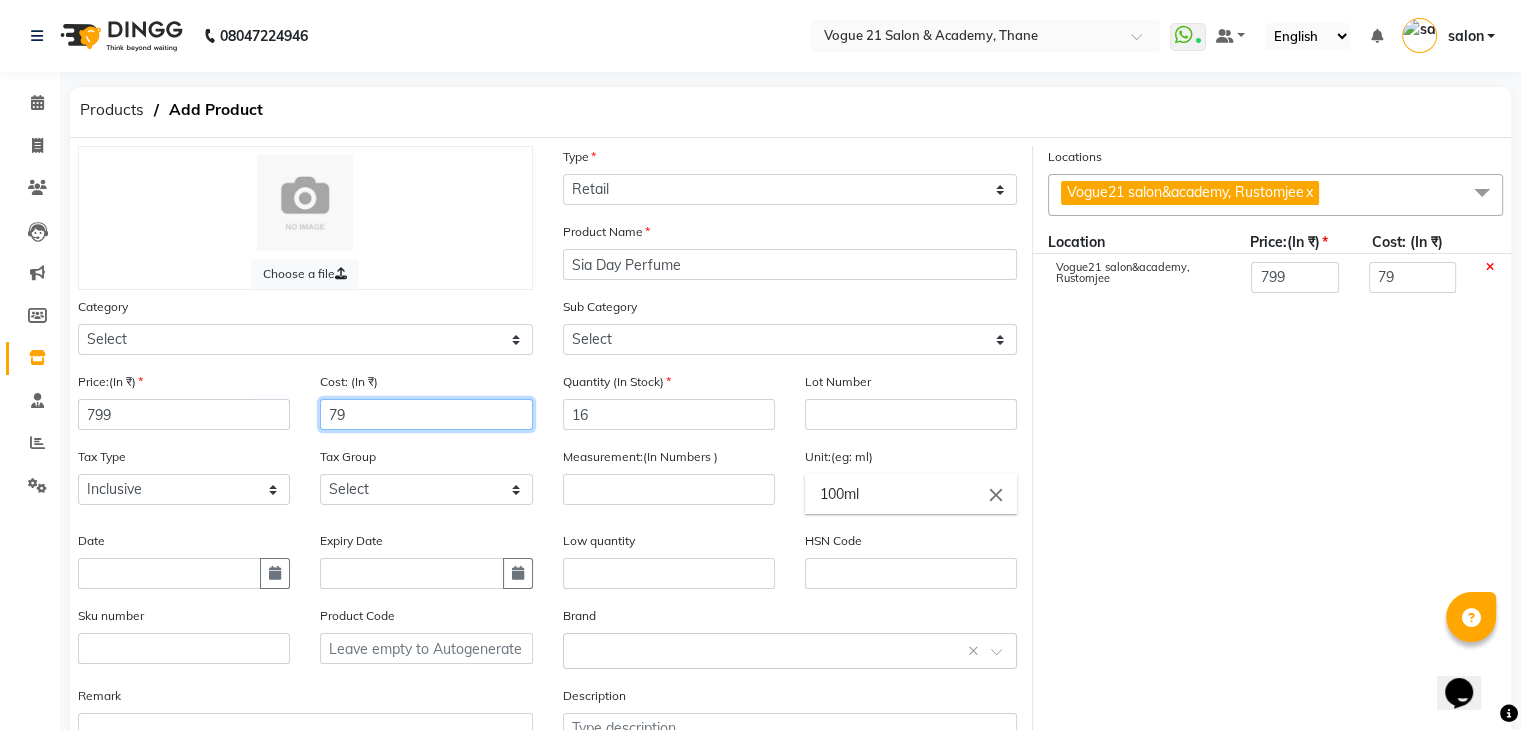 type on "799" 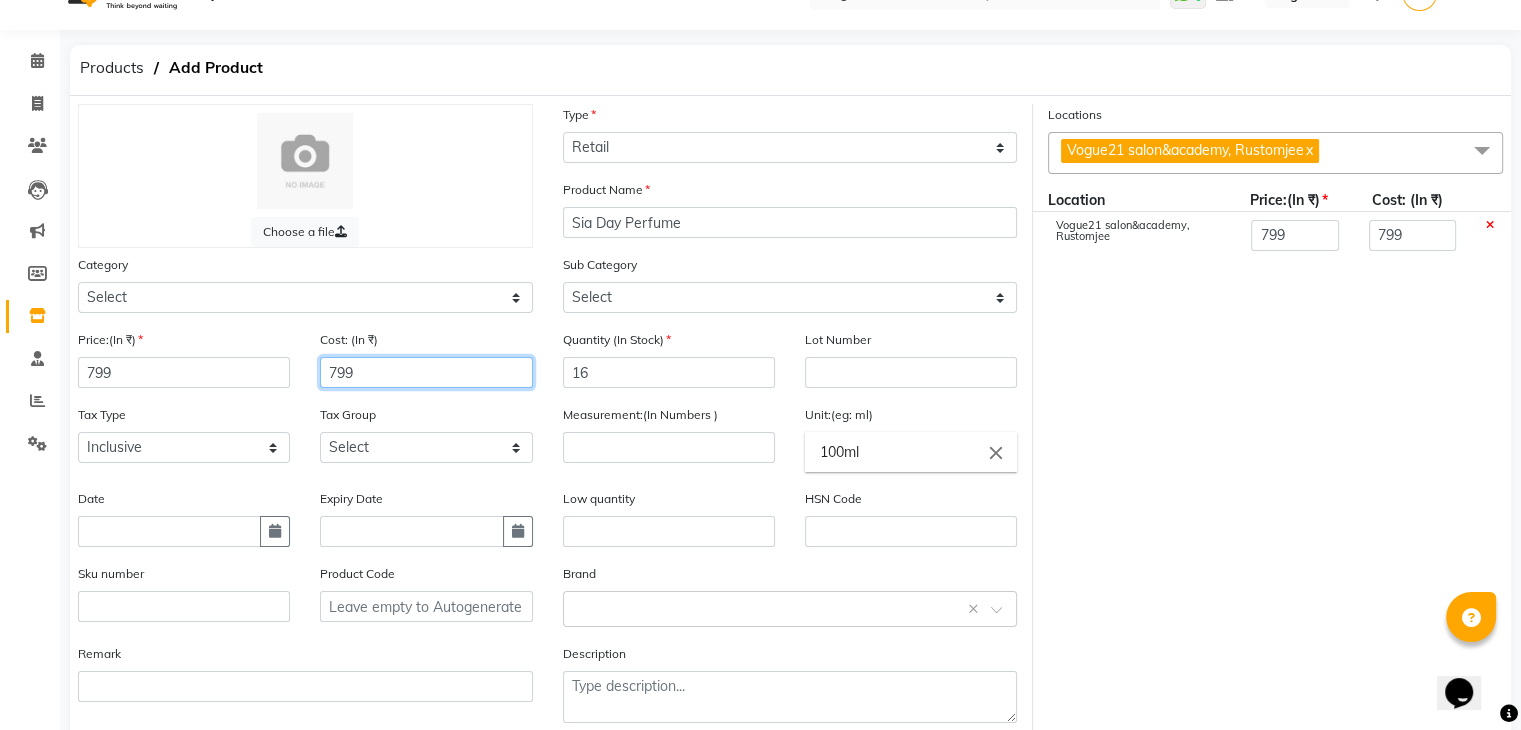 scroll, scrollTop: 66, scrollLeft: 0, axis: vertical 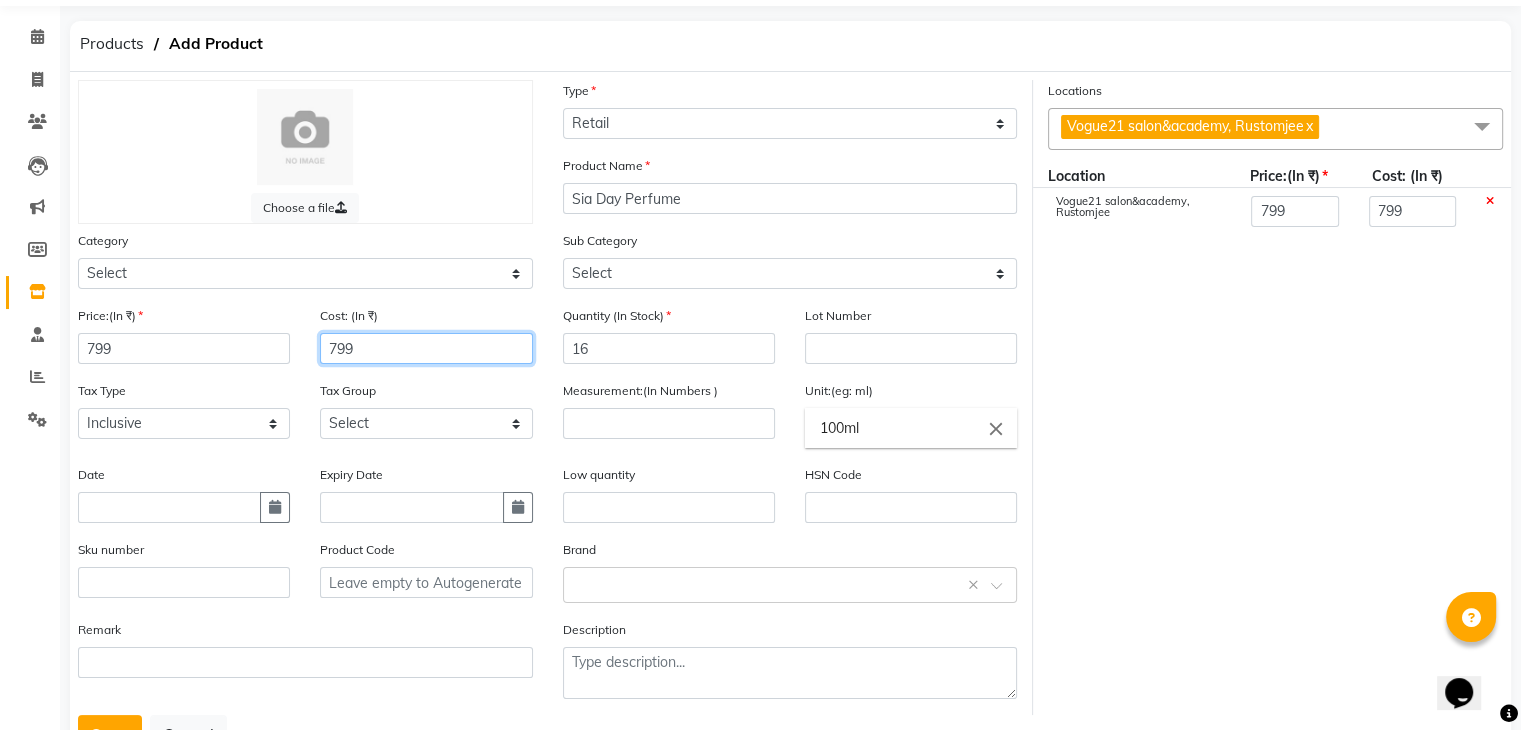type on "799" 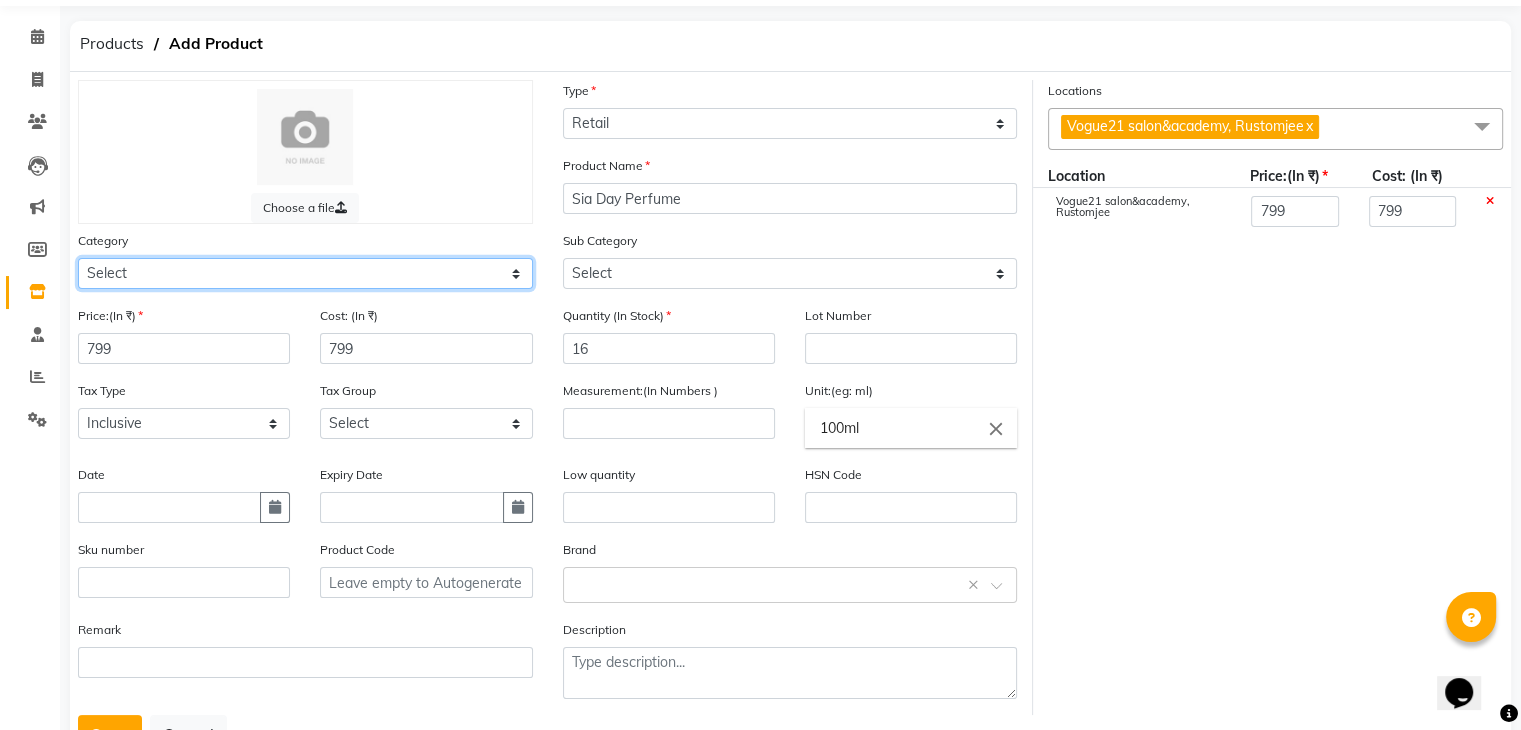 click on "Select Hair Skin Makeup Personal Care Appliances Beard Waxing Disposable Threading Hands and Feet Beauty Planet Botox Cadiveu Casmara Cheryls Loreal Olaplex Other" 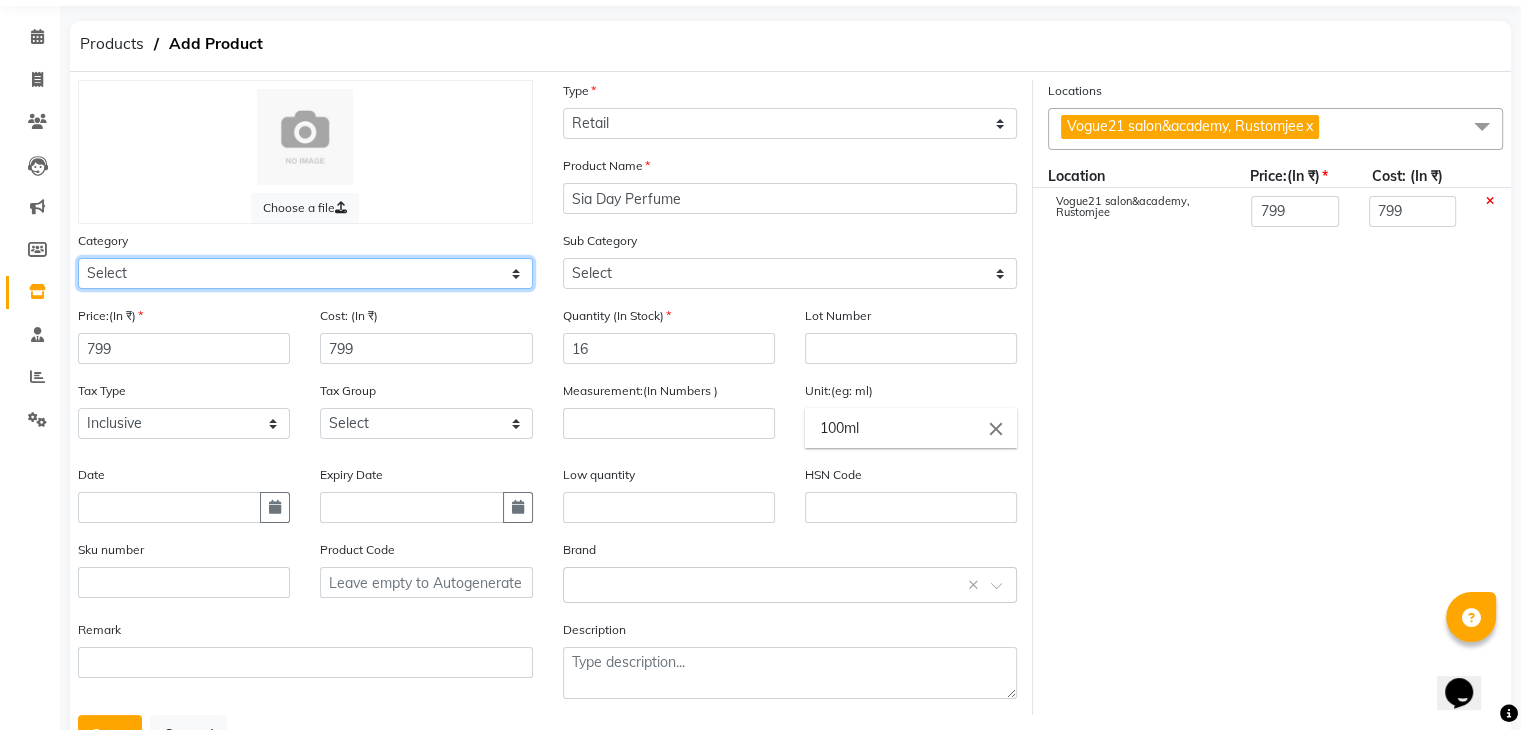 select on "567501250" 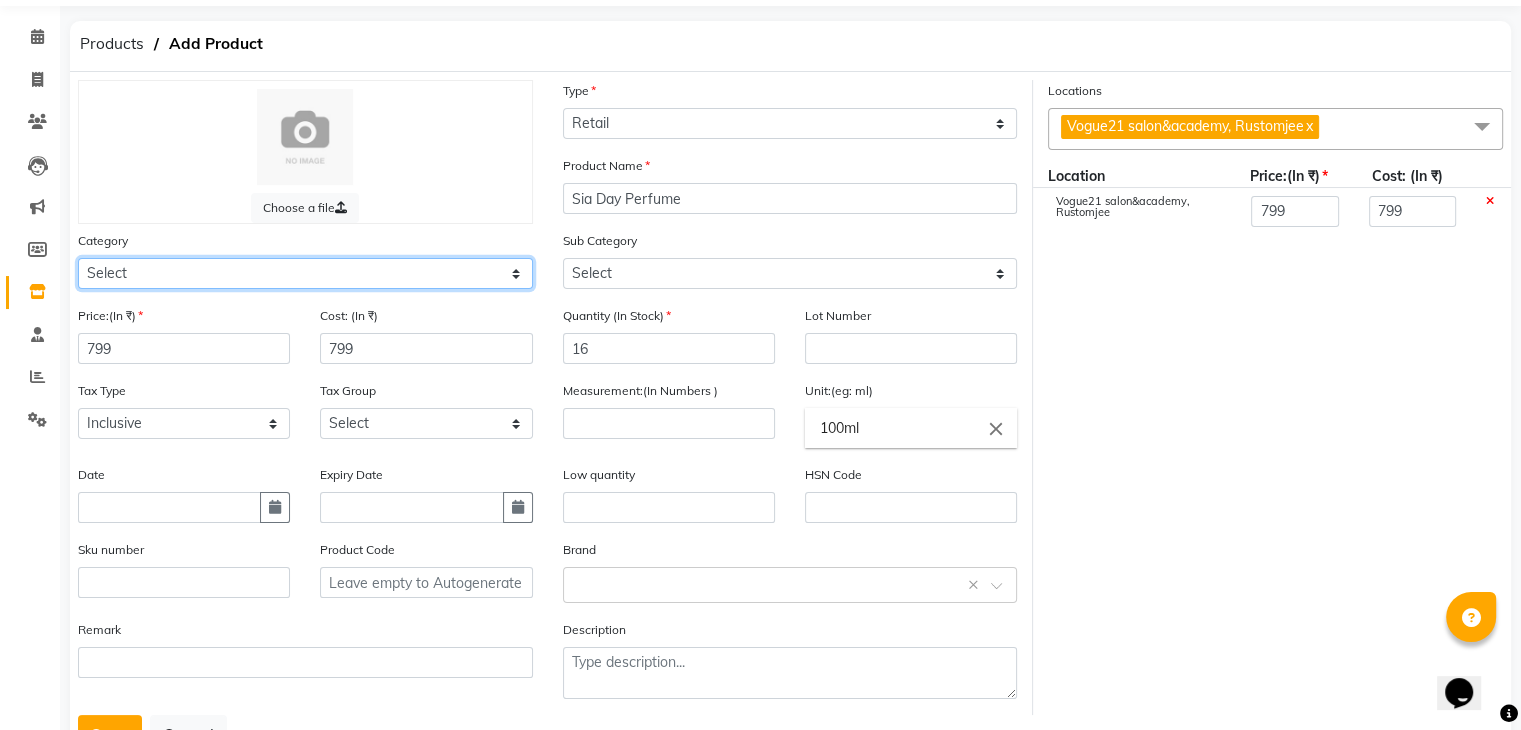 click on "Select Hair Skin Makeup Personal Care Appliances Beard Waxing Disposable Threading Hands and Feet Beauty Planet Botox Cadiveu Casmara Cheryls Loreal Olaplex Other" 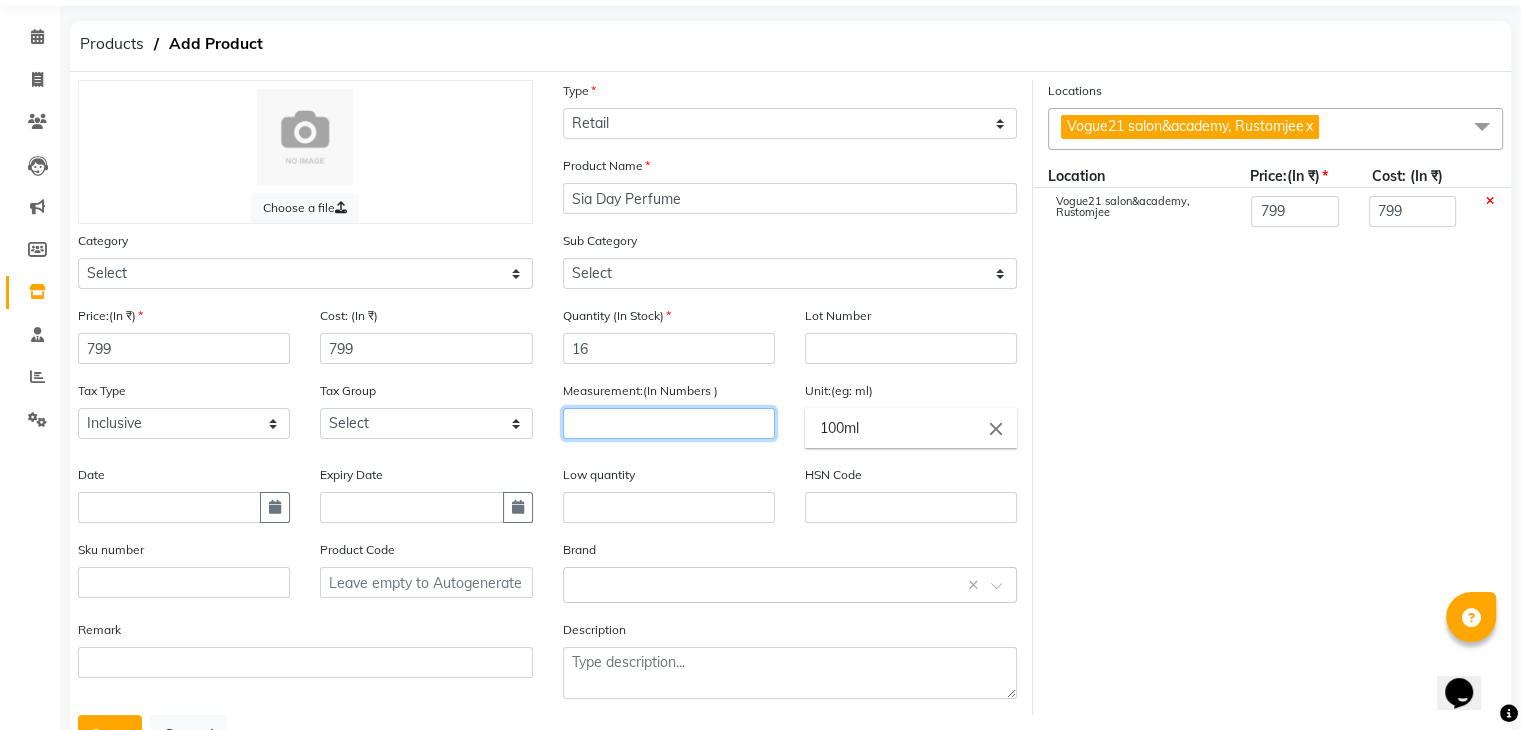 click 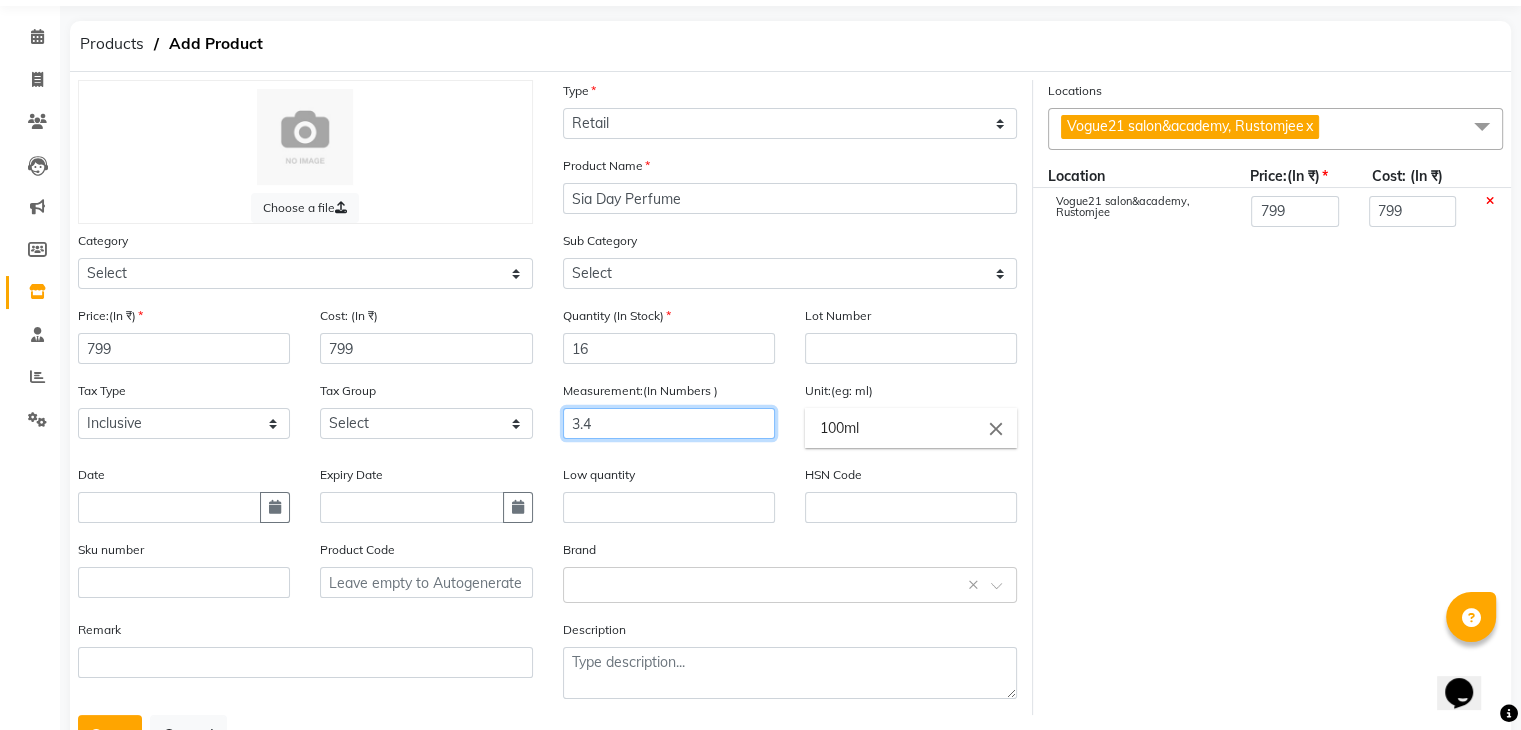 scroll, scrollTop: 156, scrollLeft: 0, axis: vertical 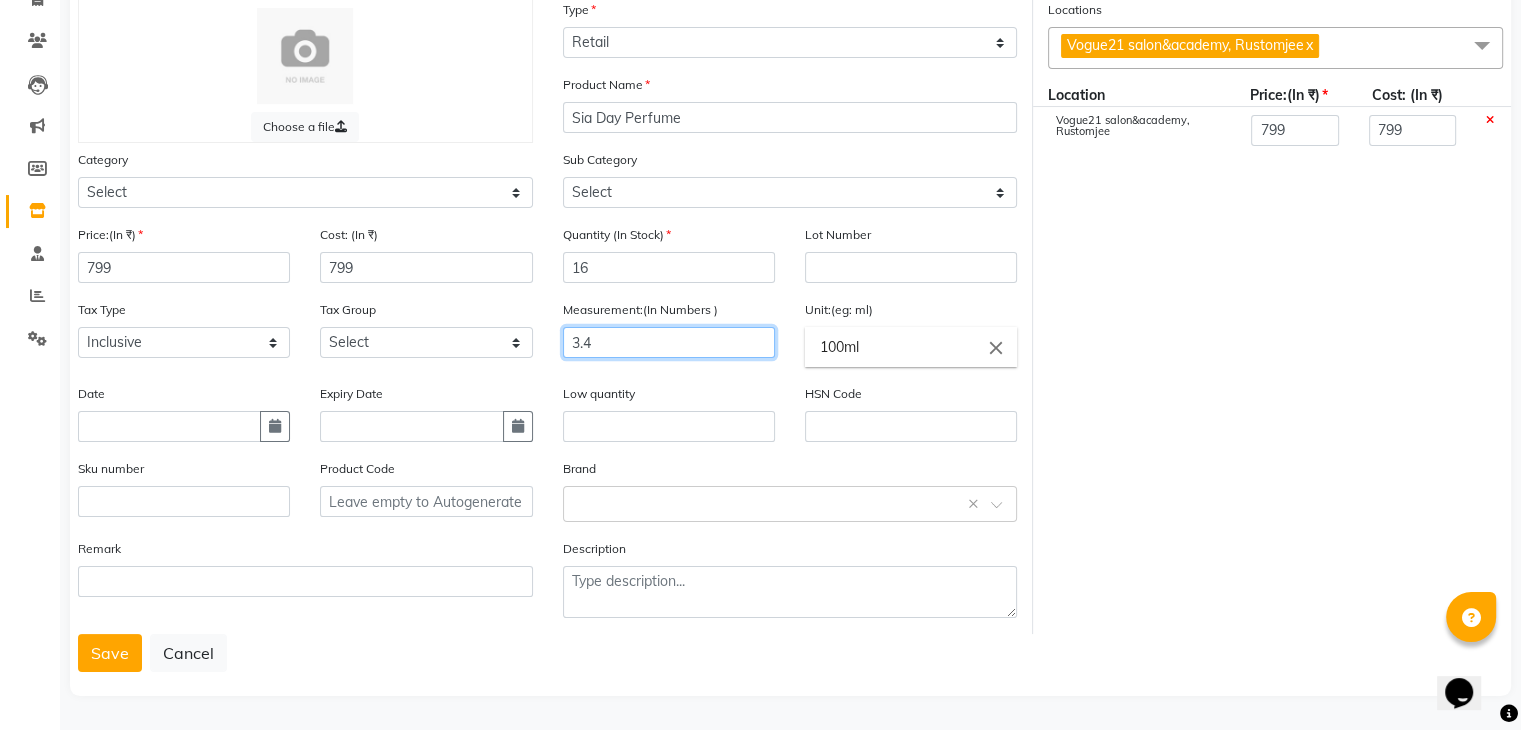 type on "3.4" 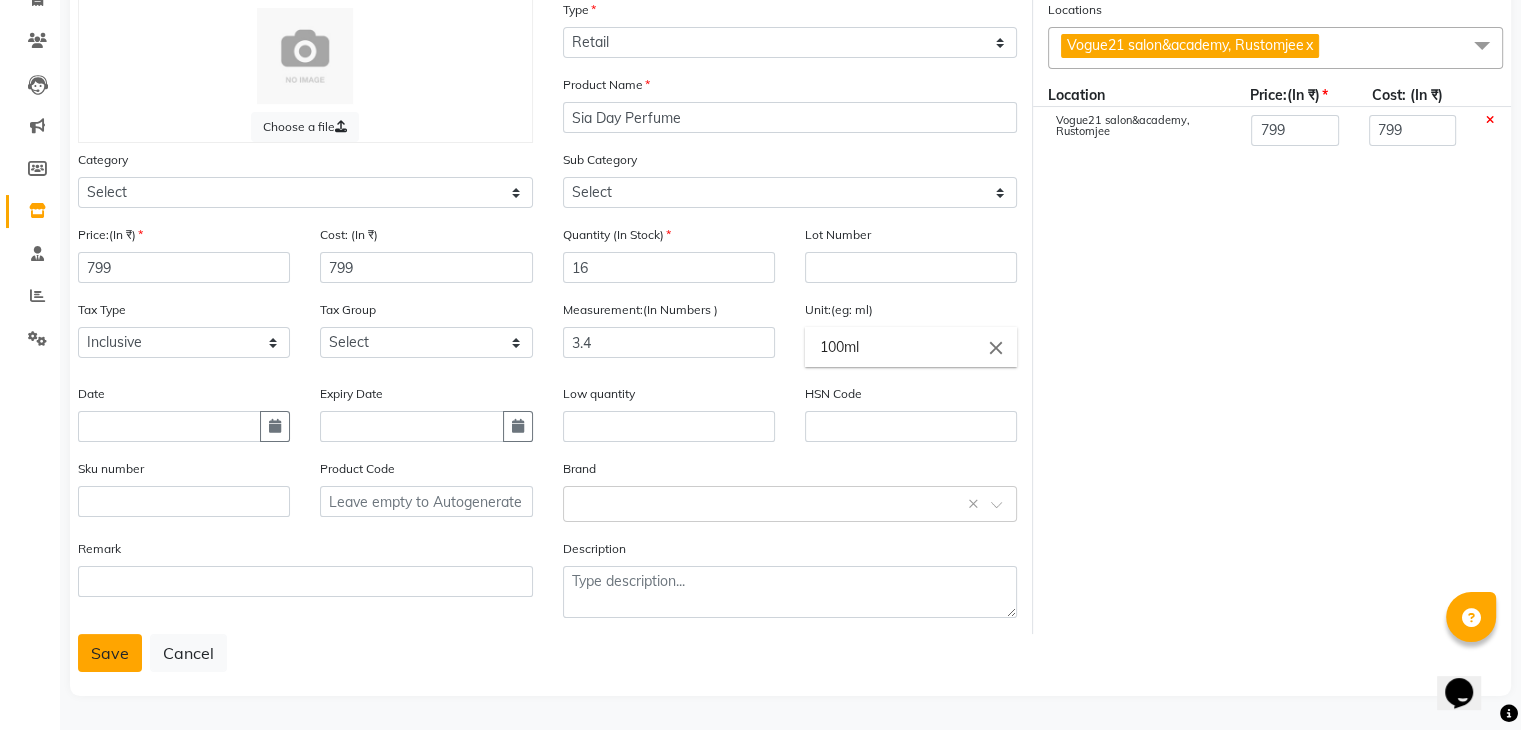 click on "Save" 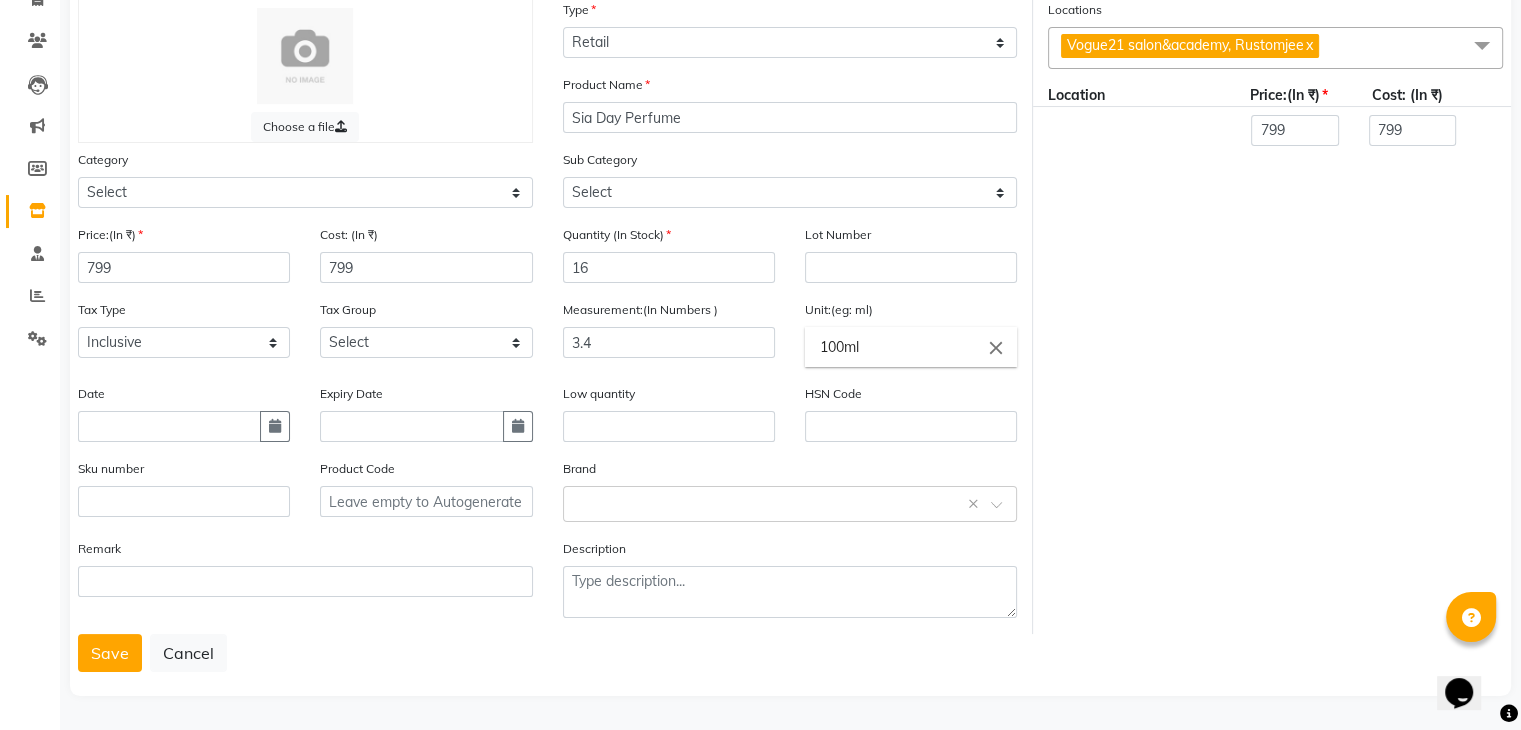scroll, scrollTop: 156, scrollLeft: 0, axis: vertical 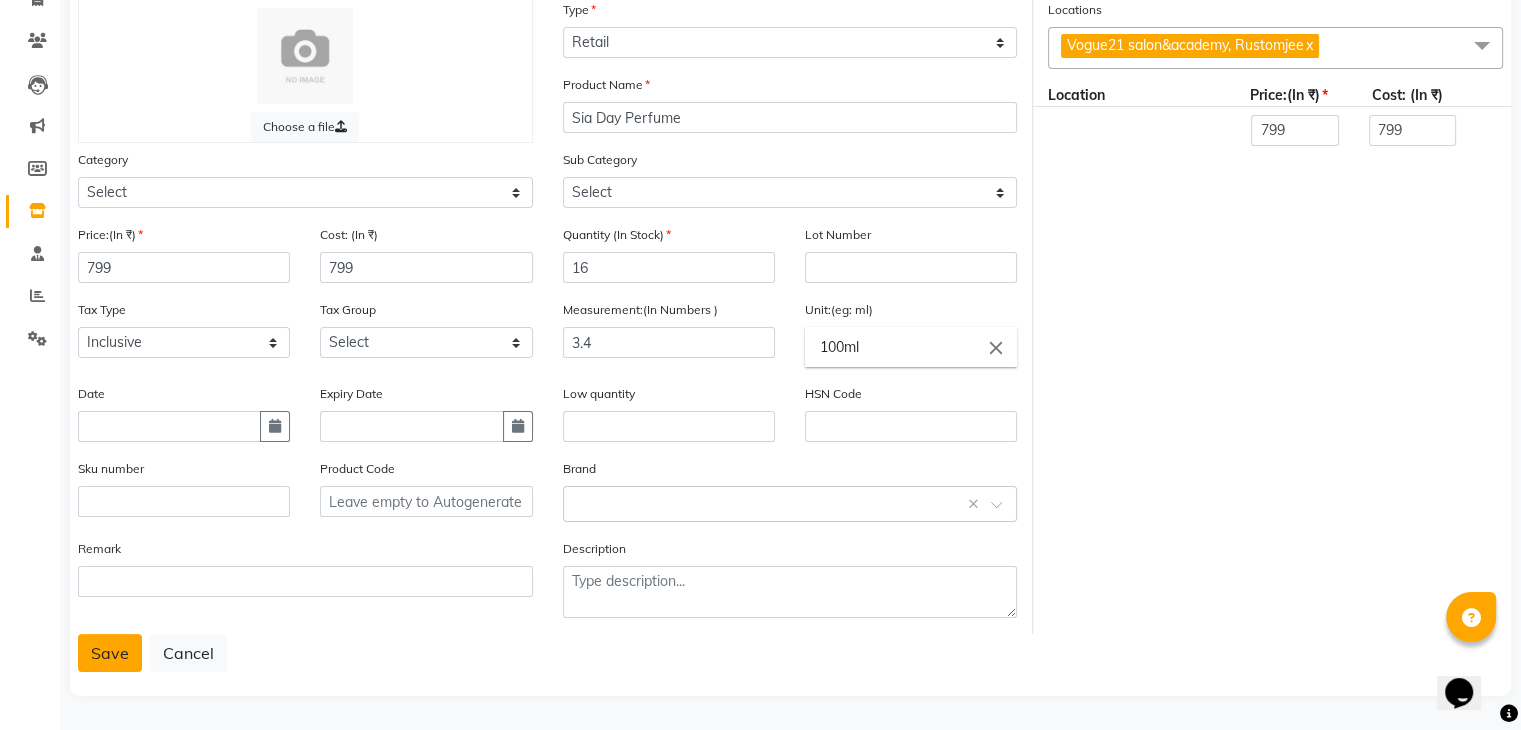 click on "Save" 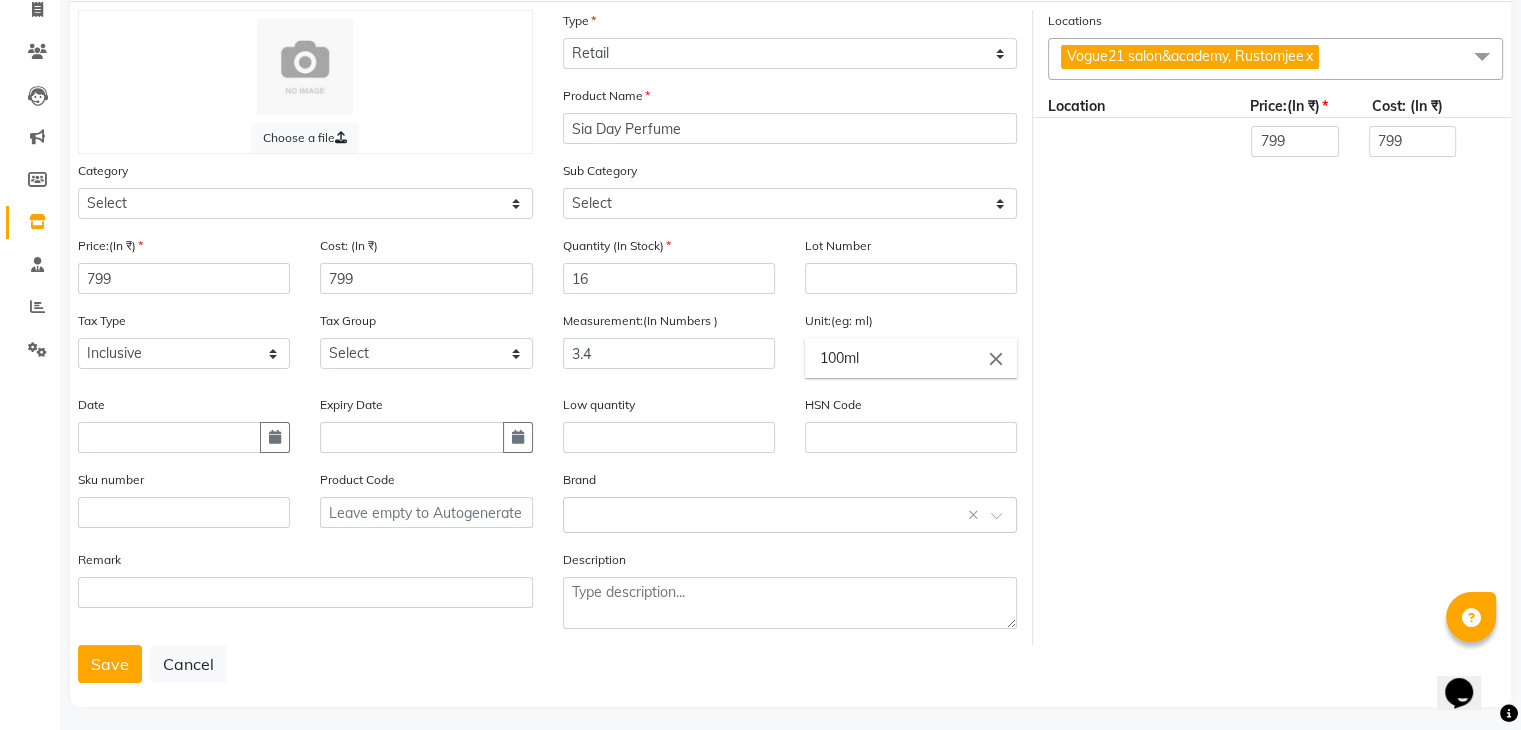 scroll, scrollTop: 156, scrollLeft: 0, axis: vertical 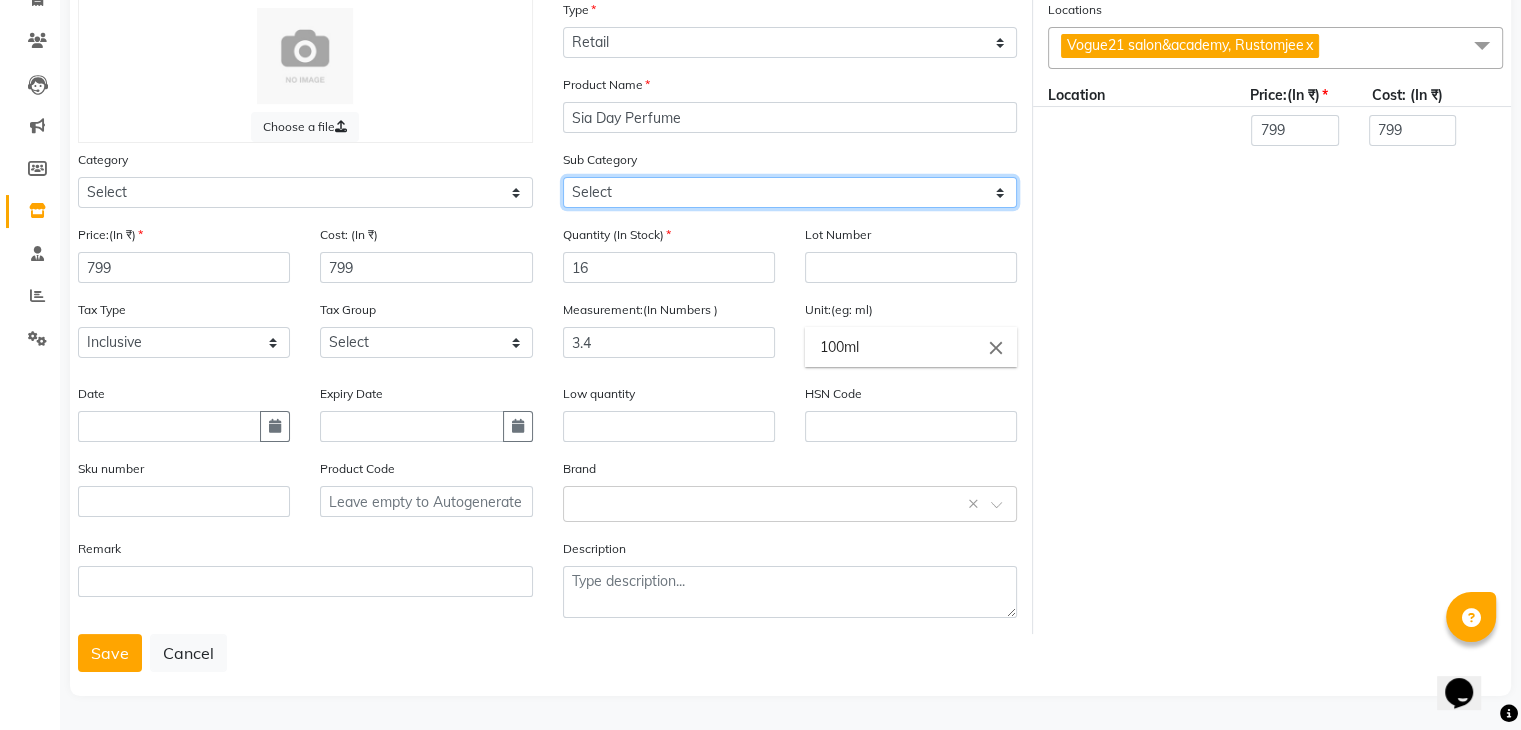 click on "Select Bath & Body Female Hygiene Grooming - Women Grooming - Men Dental Care Hand & Foot Gifts Cologne Other Care" 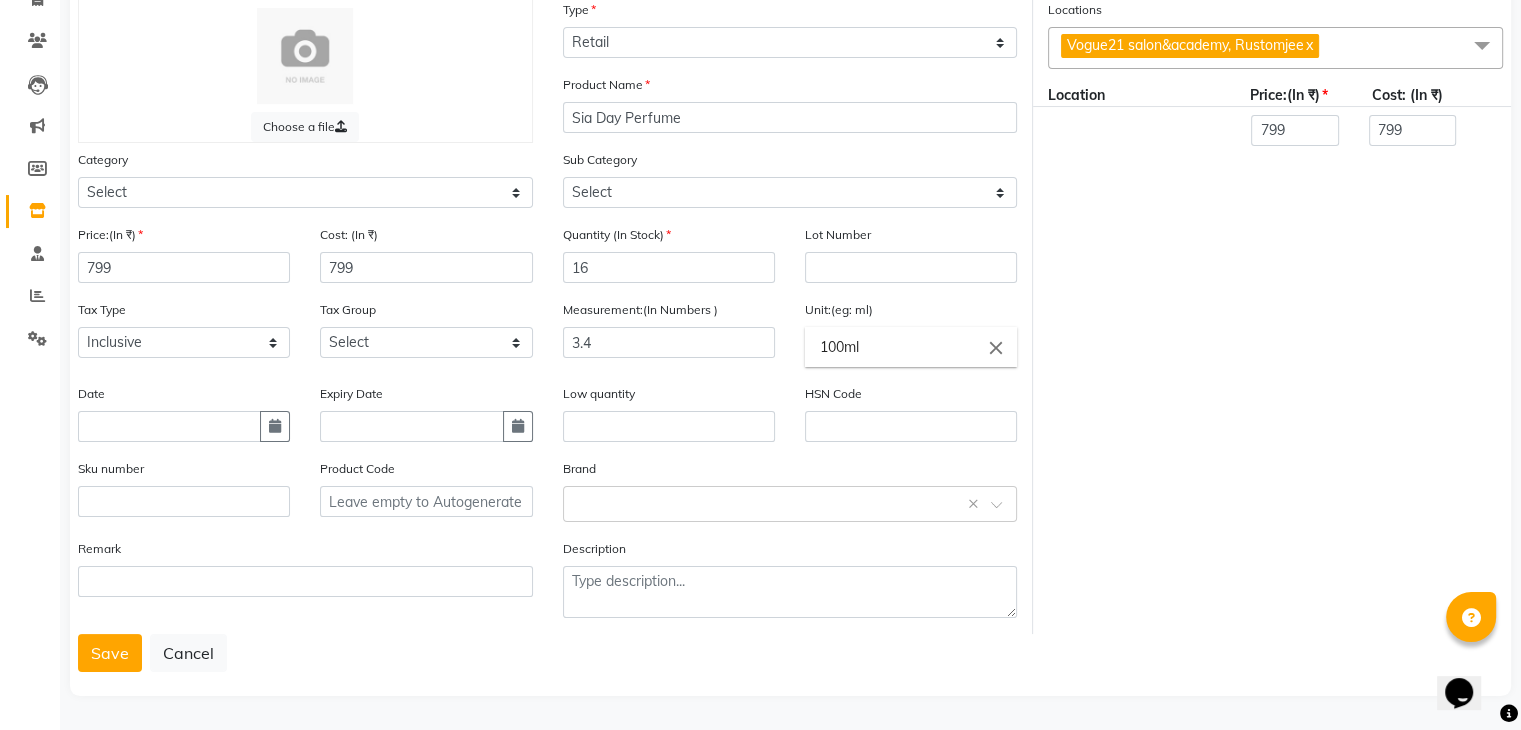 click on "Products   Add Product   Choose a file Type Select Type Both Retail Consumable Product Name Sia Day Perfume Category Select Hair Skin Makeup Personal Care Appliances Beard Waxing Disposable Threading Hands and Feet Beauty Planet Botox Cadiveu Casmara Cheryls Loreal Olaplex Other Sub Category Select Bath & Body Female Hygiene Grooming - Women Grooming - Men Dental Care Hand & Foot Gifts Cologne Other Care  Price:(In ₹) 799 Cost: (In ₹) 799 Quantity (In Stock) 16 Lot Number Tax Type Select Inclusive Exclusive Tax Group Select GST Measurement:(In Numbers ) 3.4 Unit:(eg: ml) 100ml close Date Expiry Date Low quantity HSN Code Sku number Product Code Brand Select brand or add custom brand    × Remark Description Locations Vogue21 salon&academy, Rustomjee  x UnSelect All Vogue21 salon&academy, Rustomjee Location Price:(In ₹) Cost: (In ₹) 799 799  Save   Cancel" 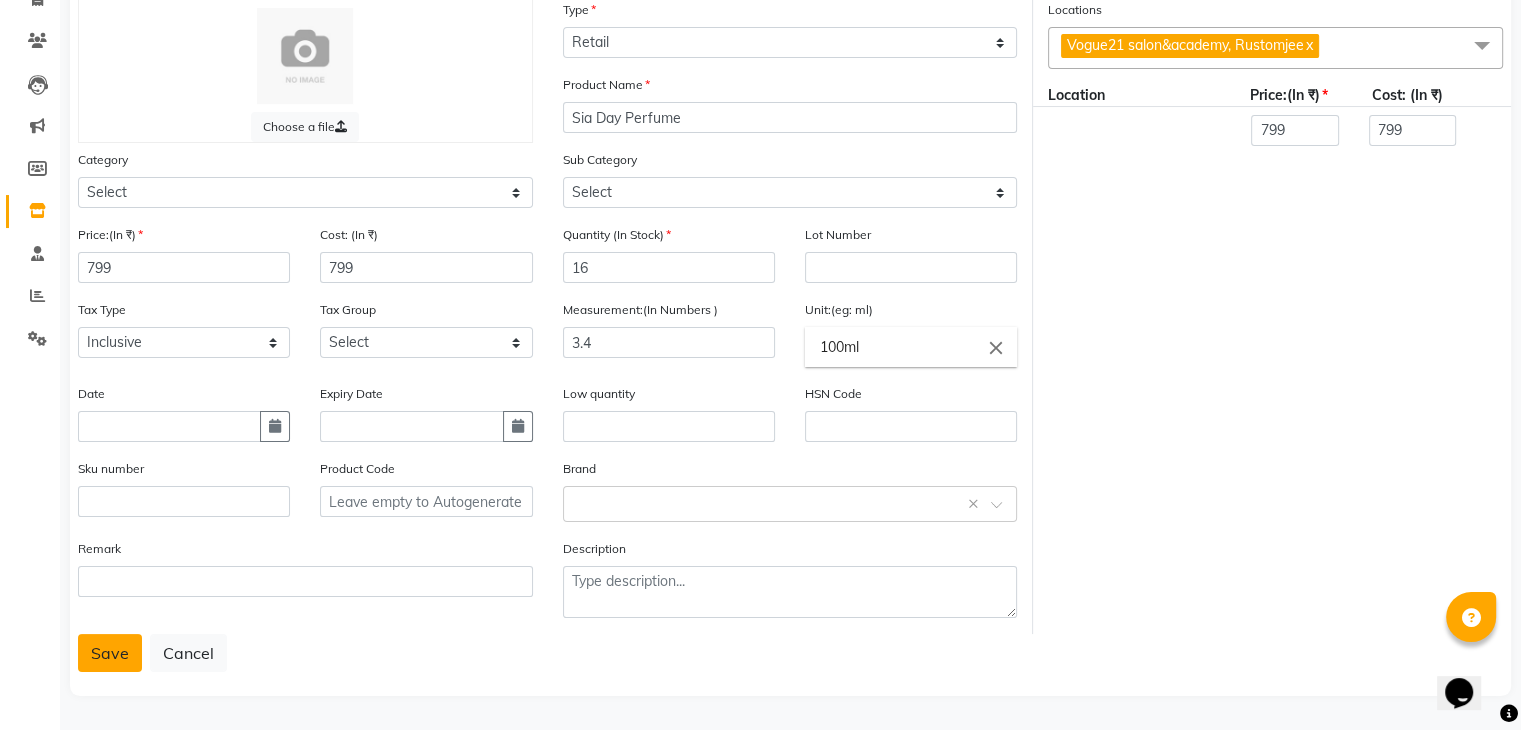 click on "Save" 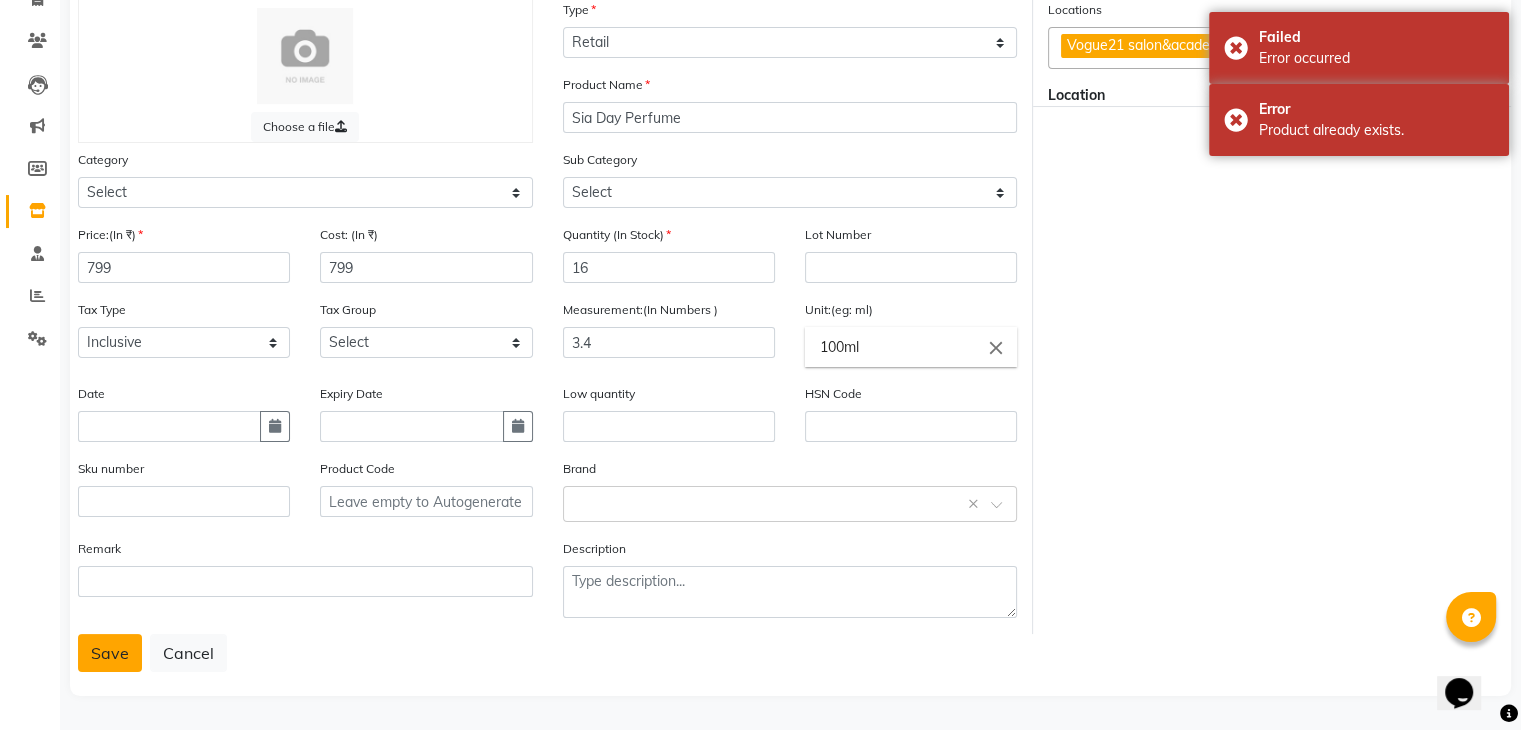 scroll, scrollTop: 0, scrollLeft: 0, axis: both 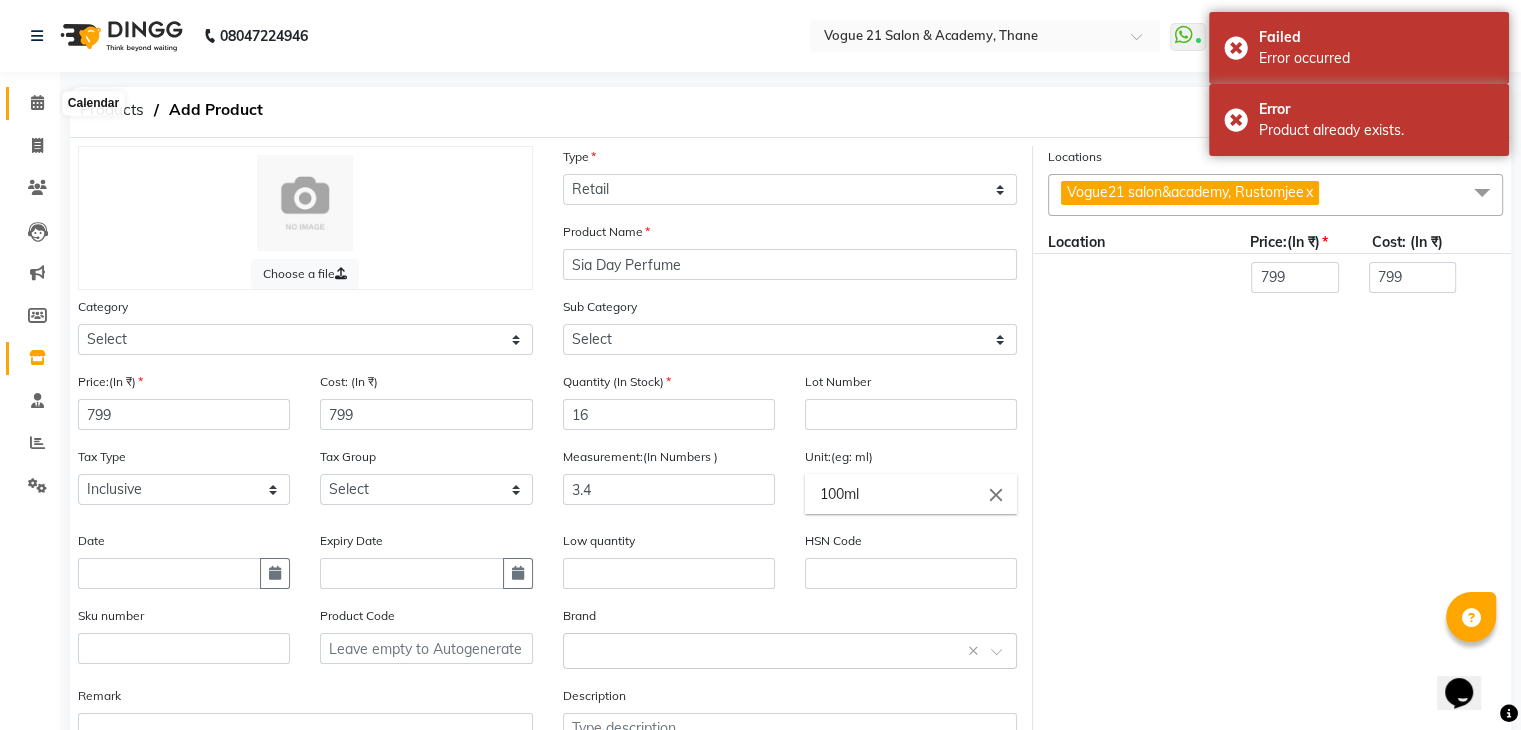 click 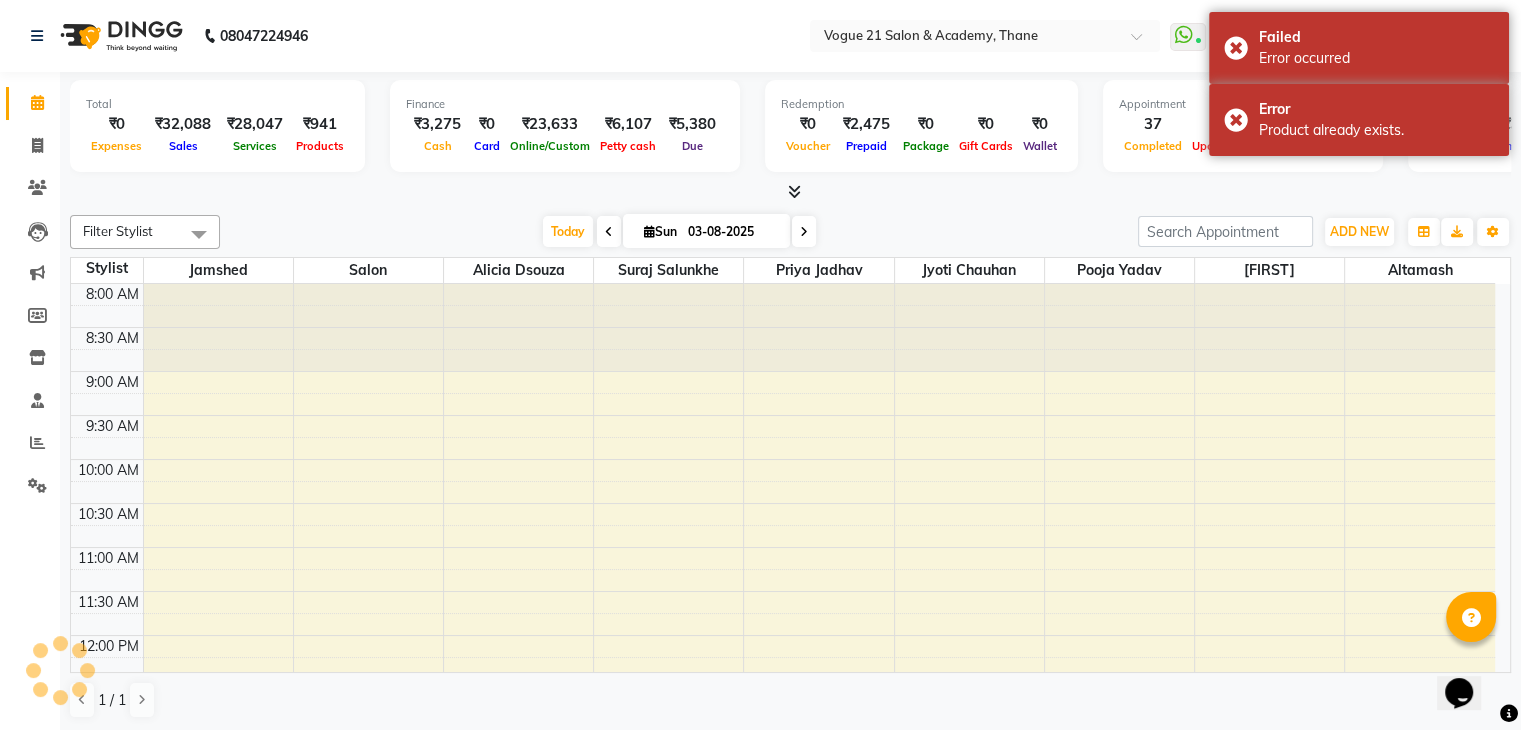 scroll, scrollTop: 0, scrollLeft: 0, axis: both 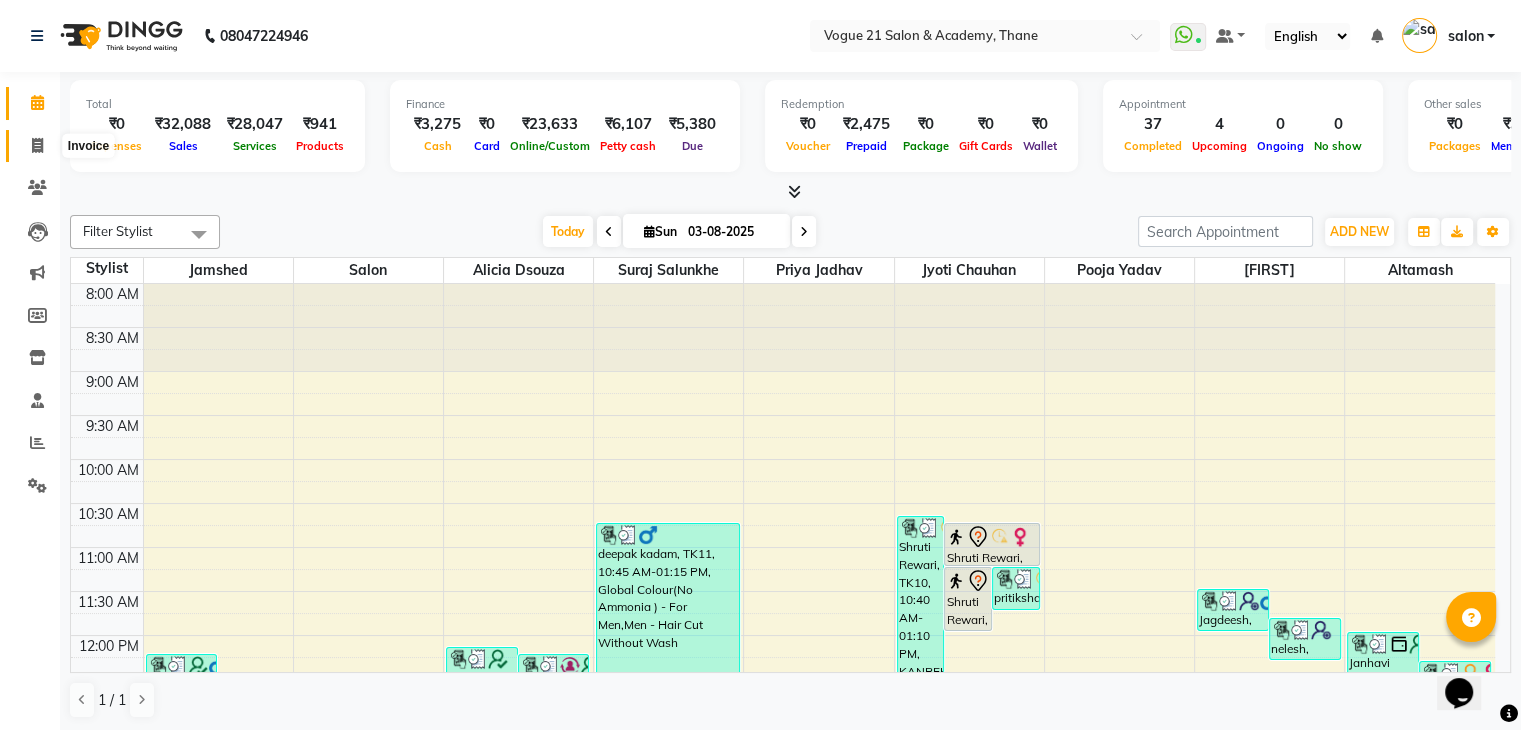 click 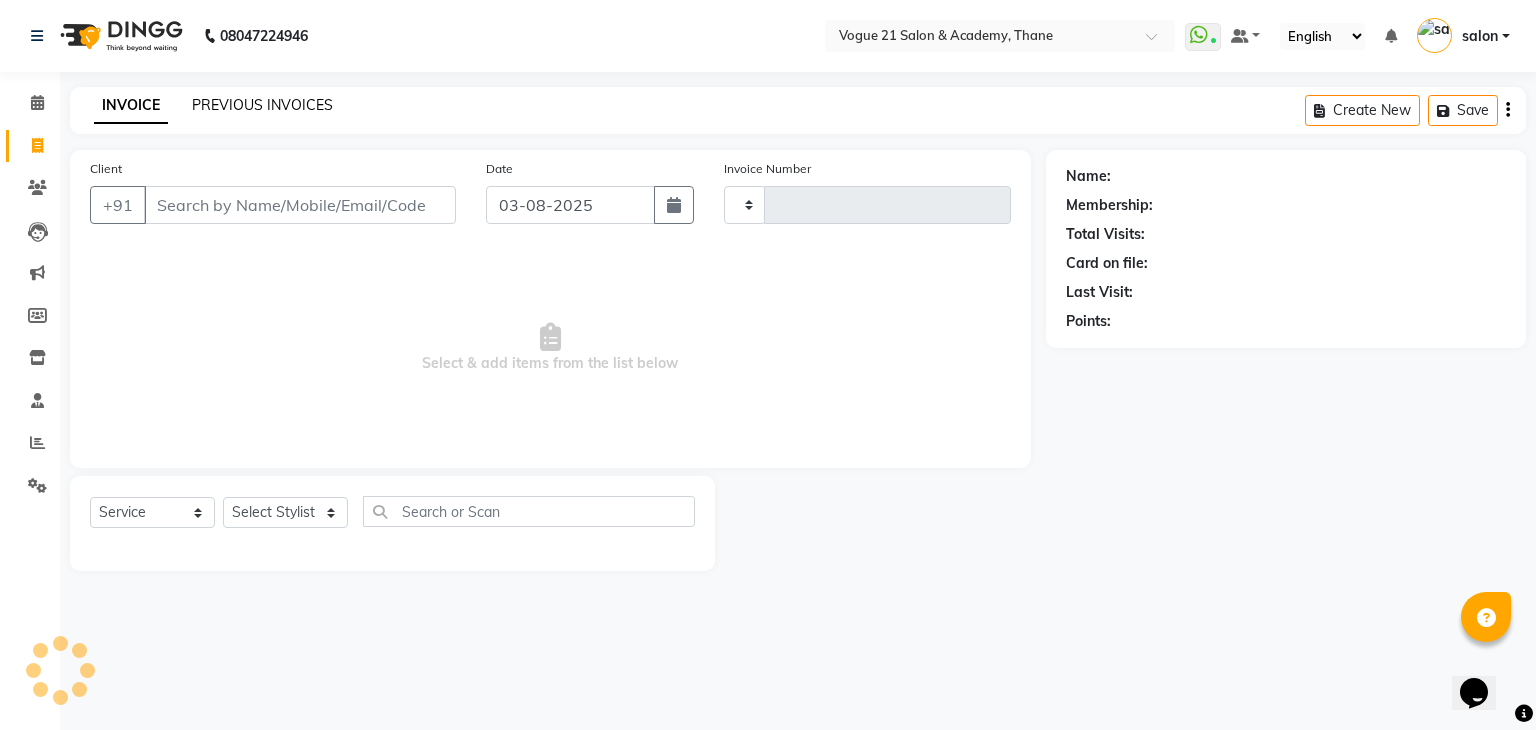 type on "2213" 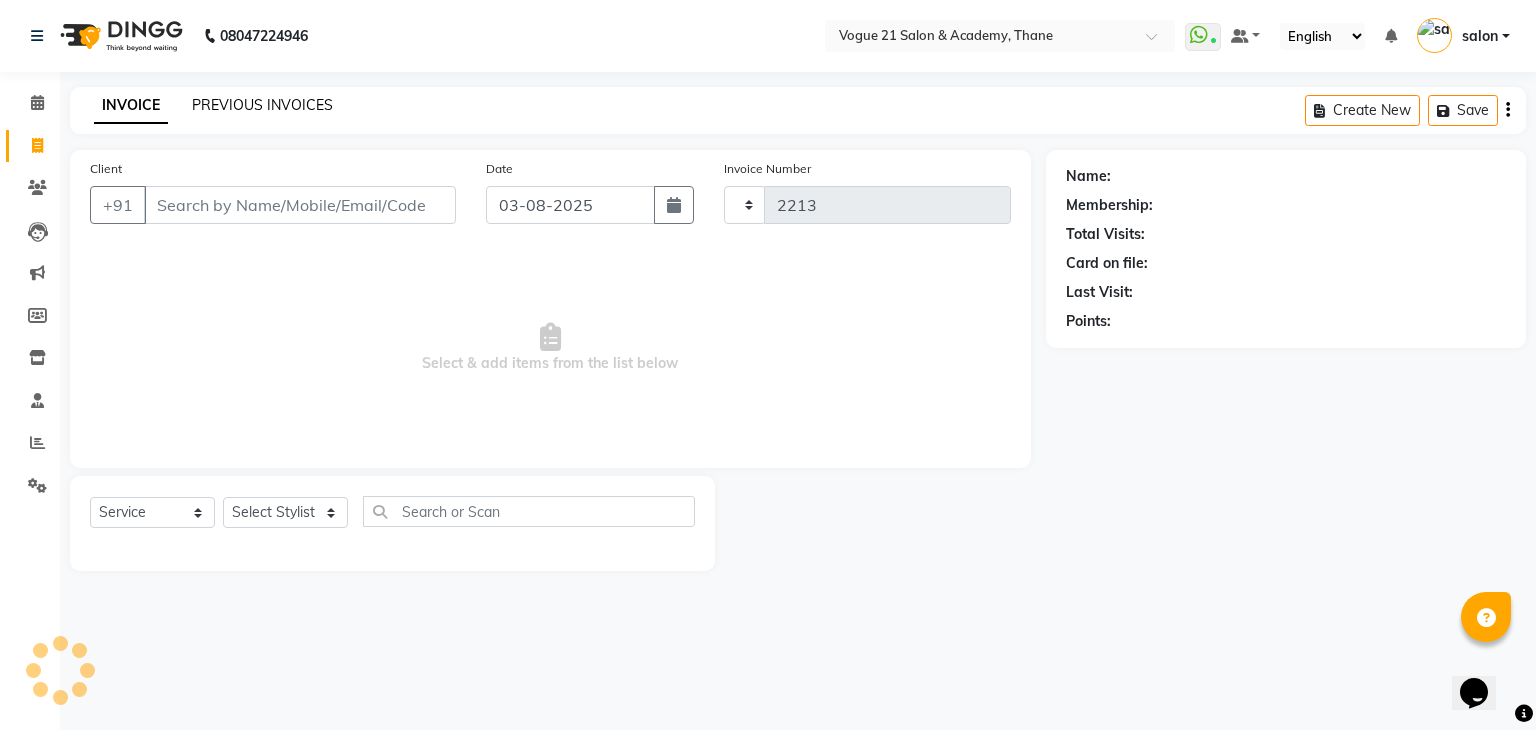 select on "4433" 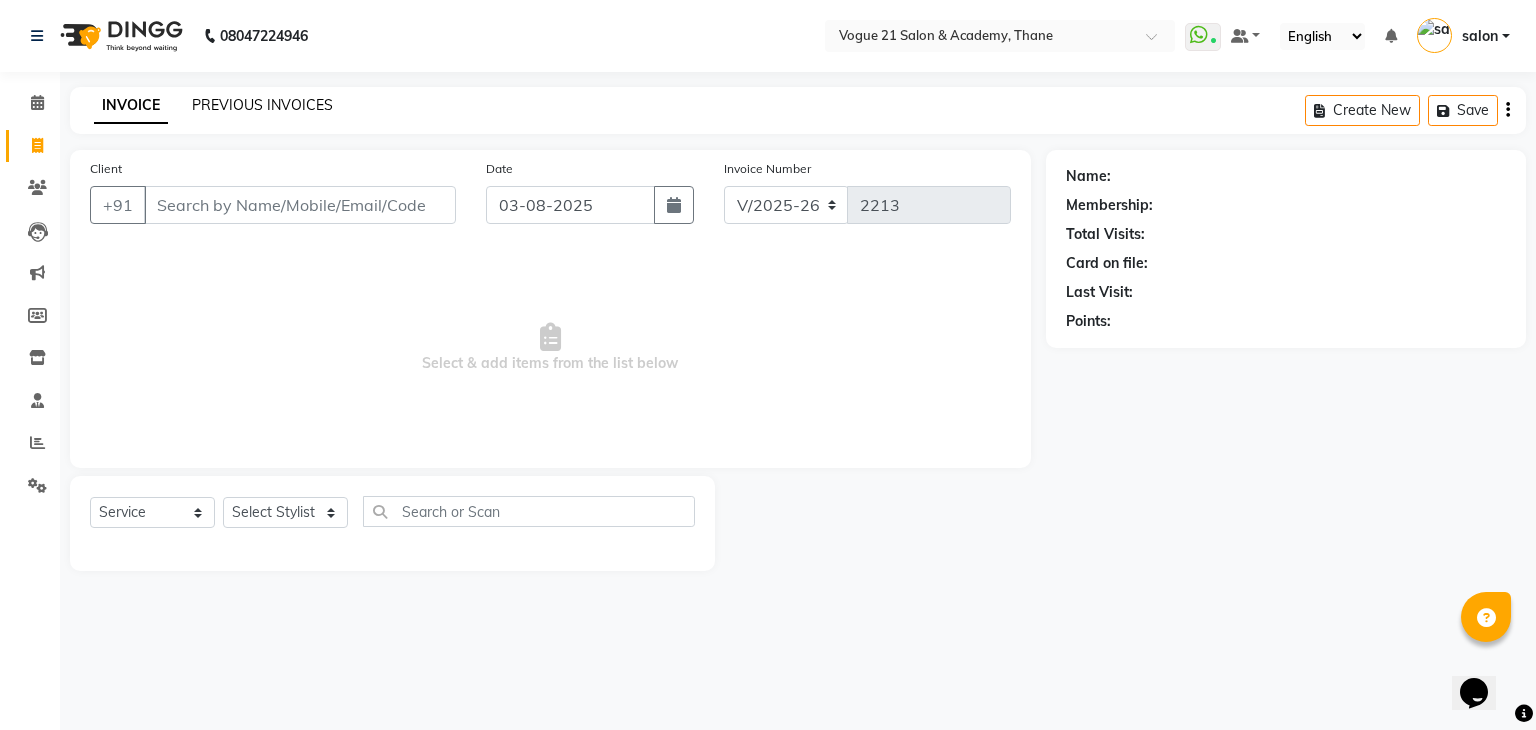 click on "PREVIOUS INVOICES" 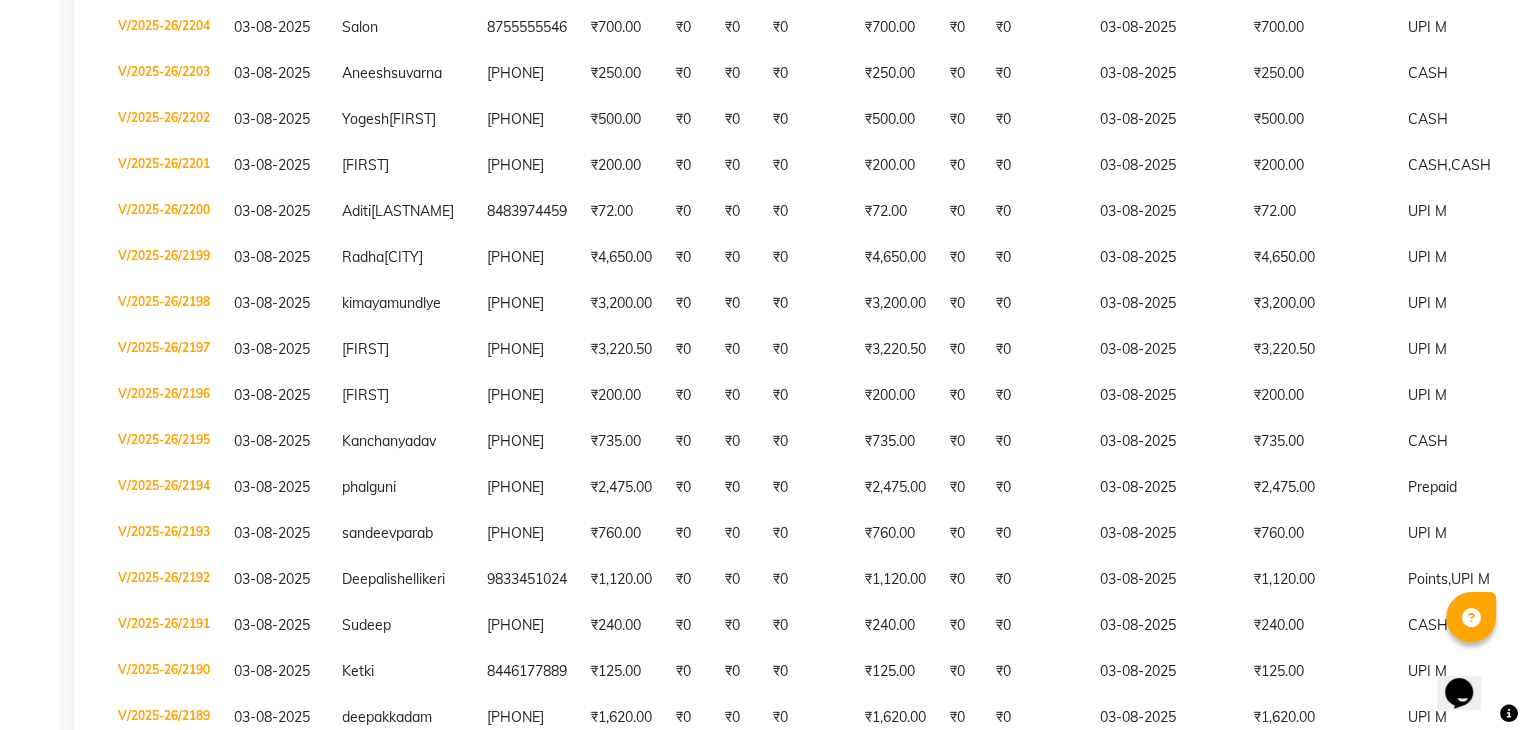 scroll, scrollTop: 773, scrollLeft: 0, axis: vertical 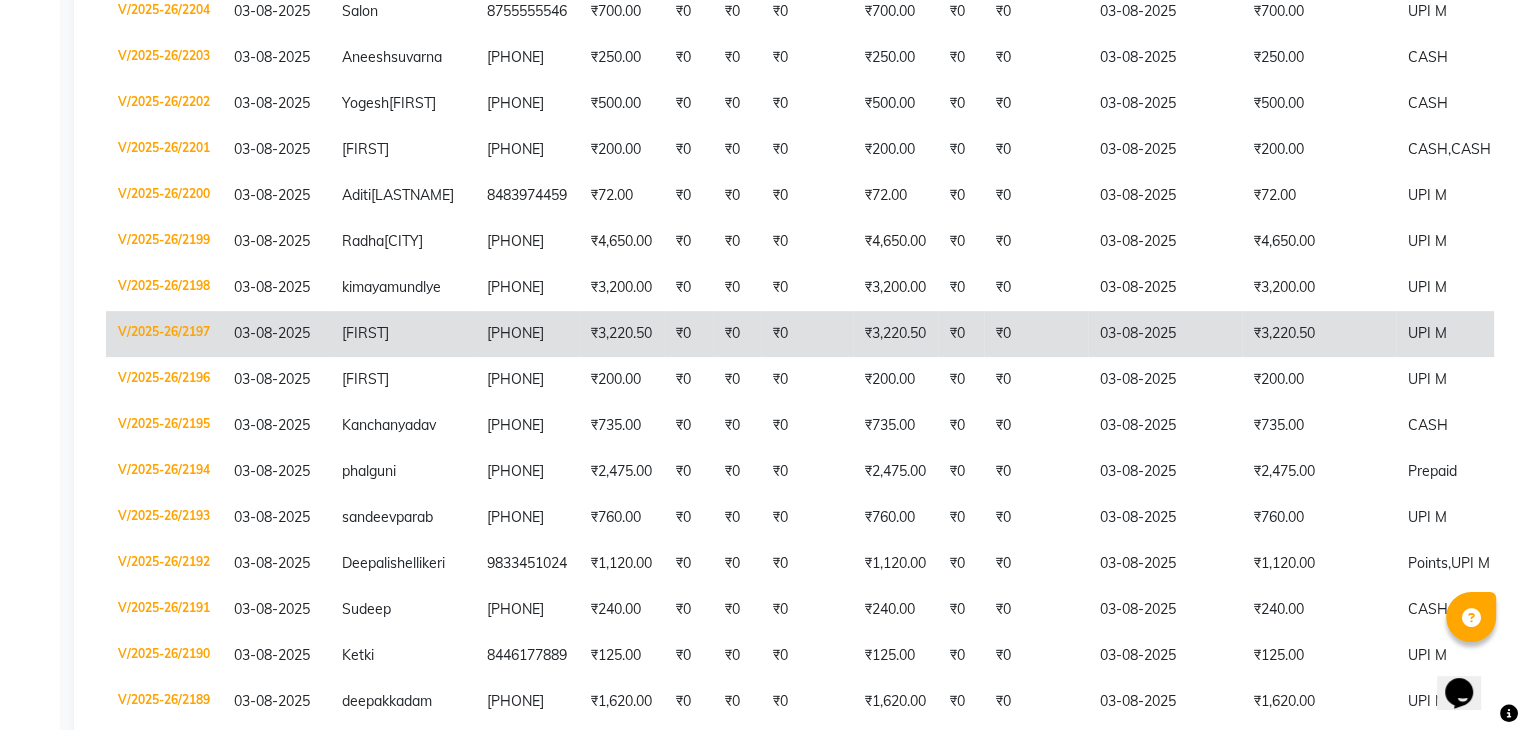 click on "[PHONE]" 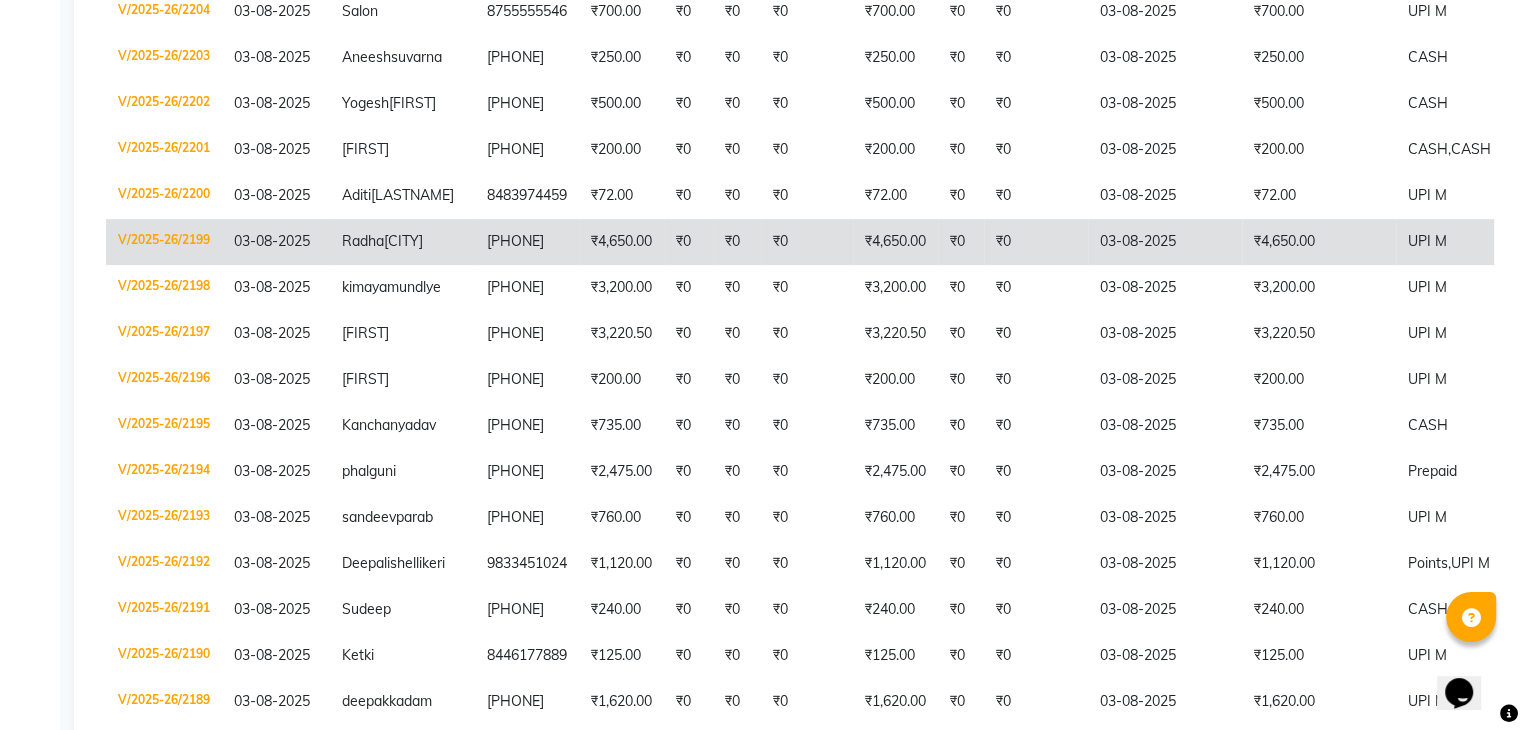 click on "9769671101" 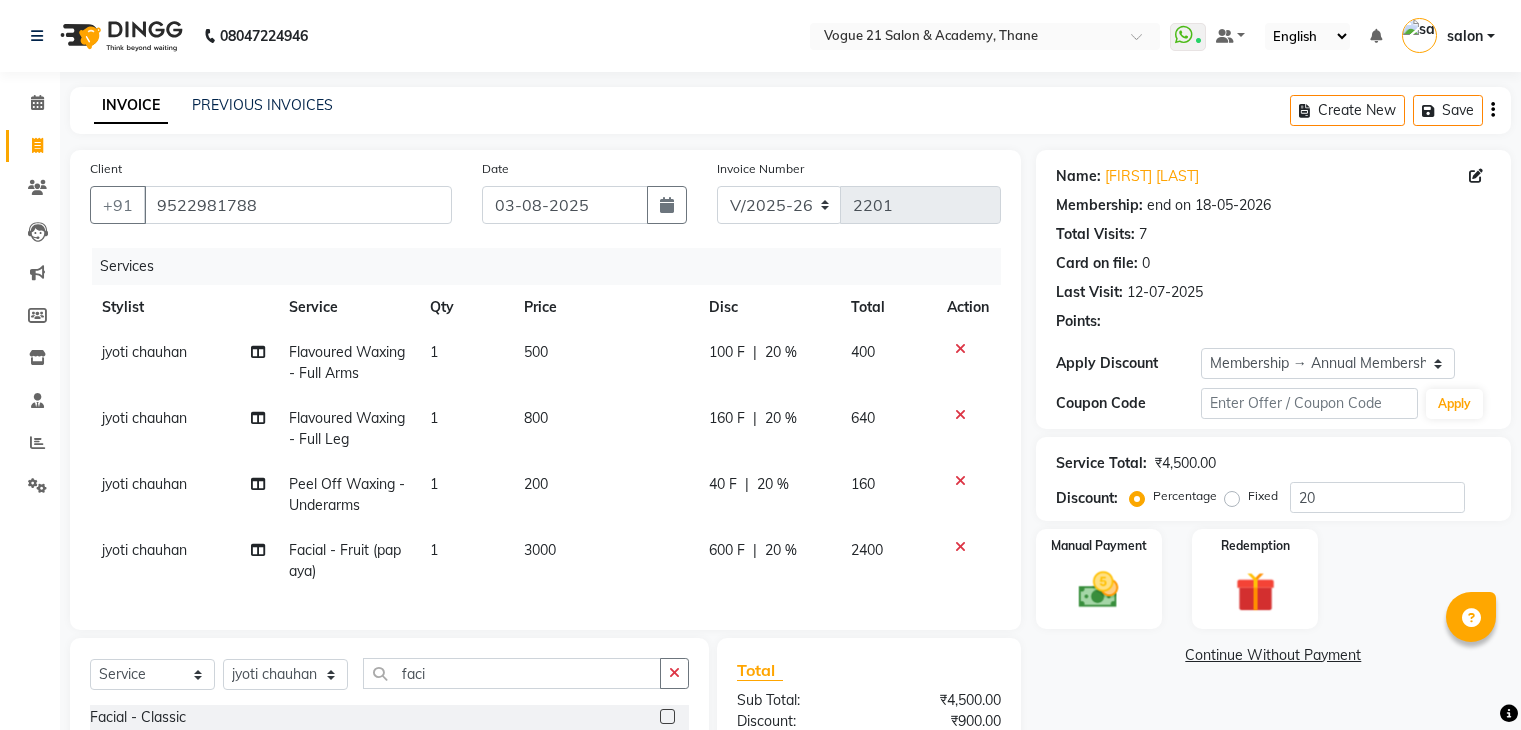 select on "4433" 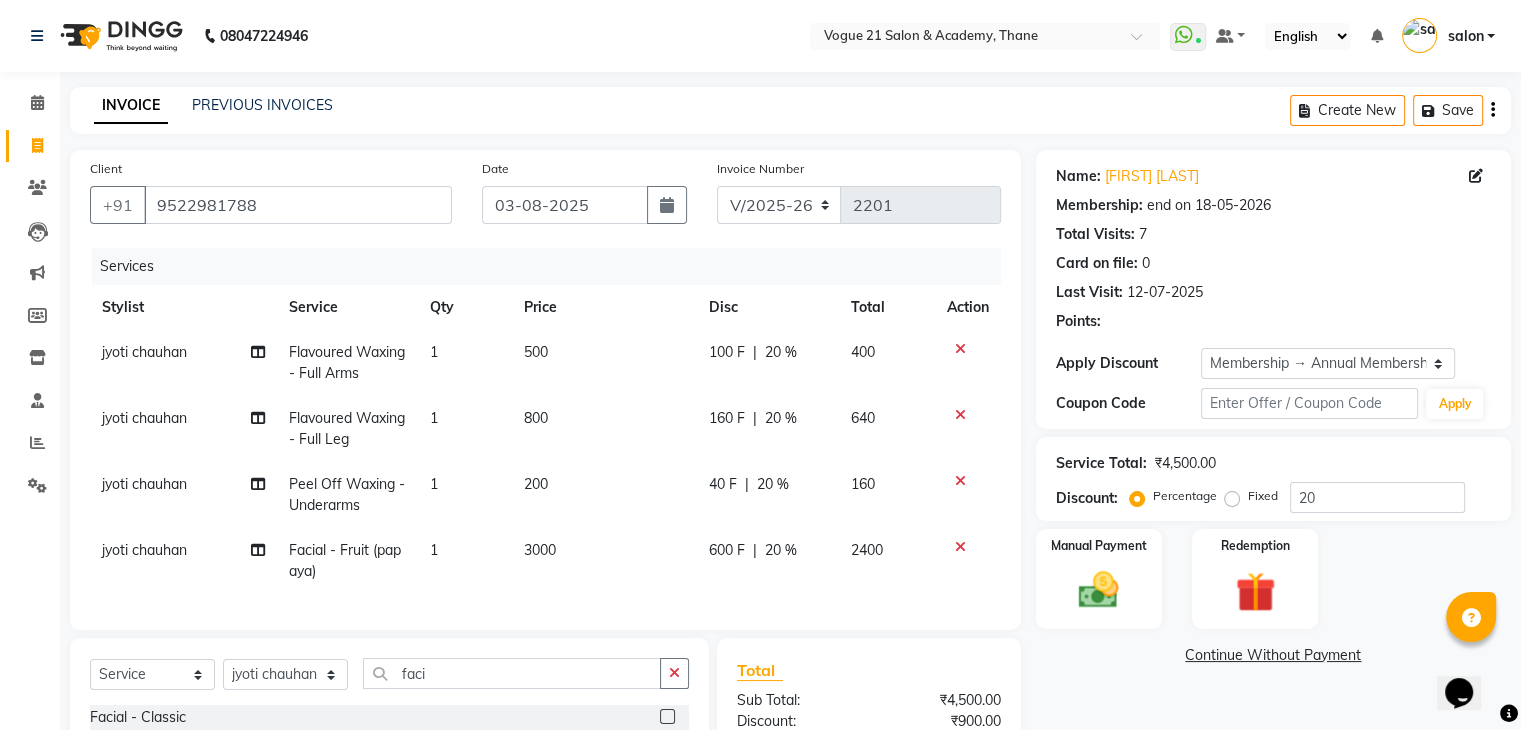scroll, scrollTop: 0, scrollLeft: 0, axis: both 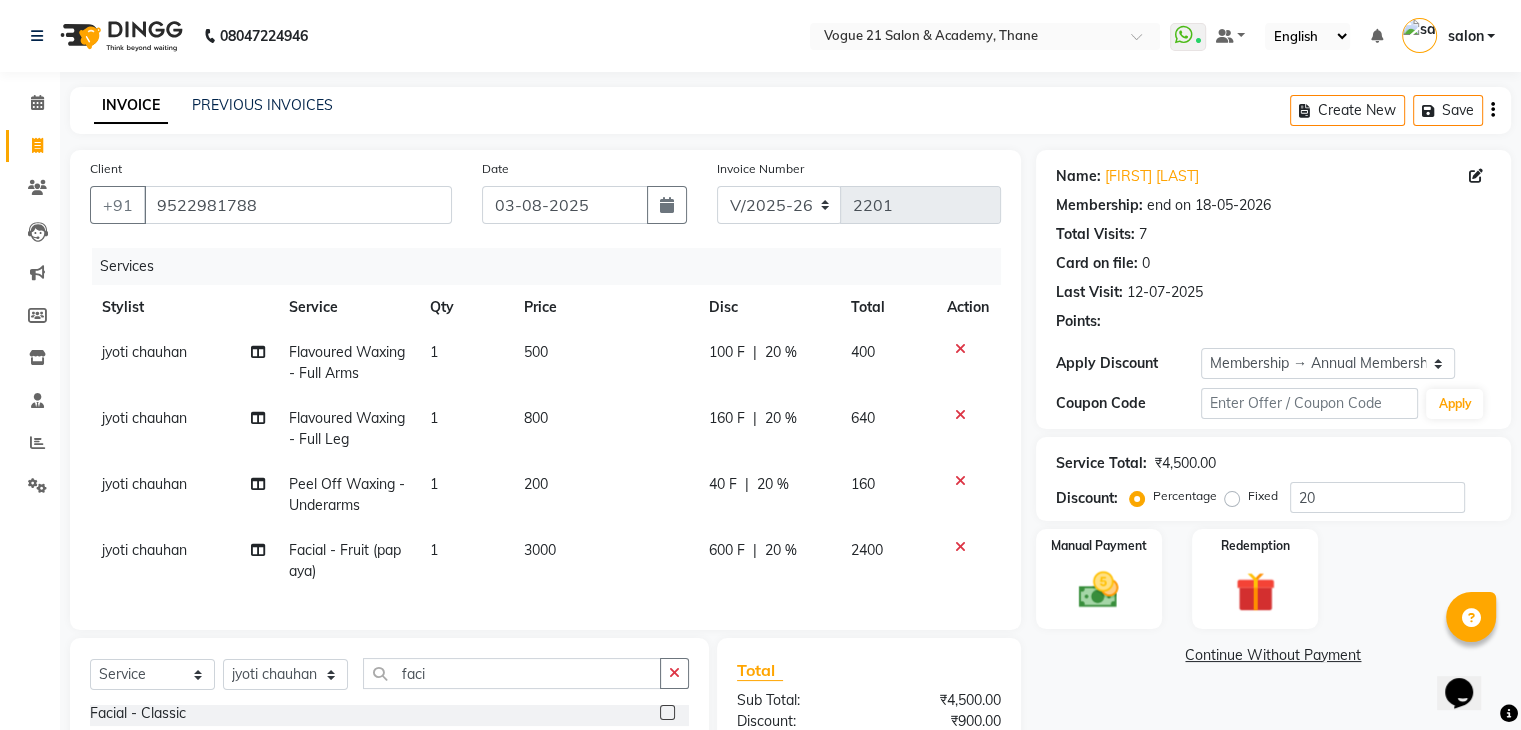 click on "[PHONE] Select Location × Vogue 21 Salon & Academy, Thane WhatsApp Status ✕ Status: Connected Most Recent Message: 03-08-2025 02:46 PM Recent Service Activity: 03-08-2025 03:25 PM Default Panel My Panel English ENGLISH Español العربية मराठी हिंदी ગુજરાતી தமிழ் 中文 Notifications nothing to show salon Manage Profile Change Password Sign out Version:3.15.11" 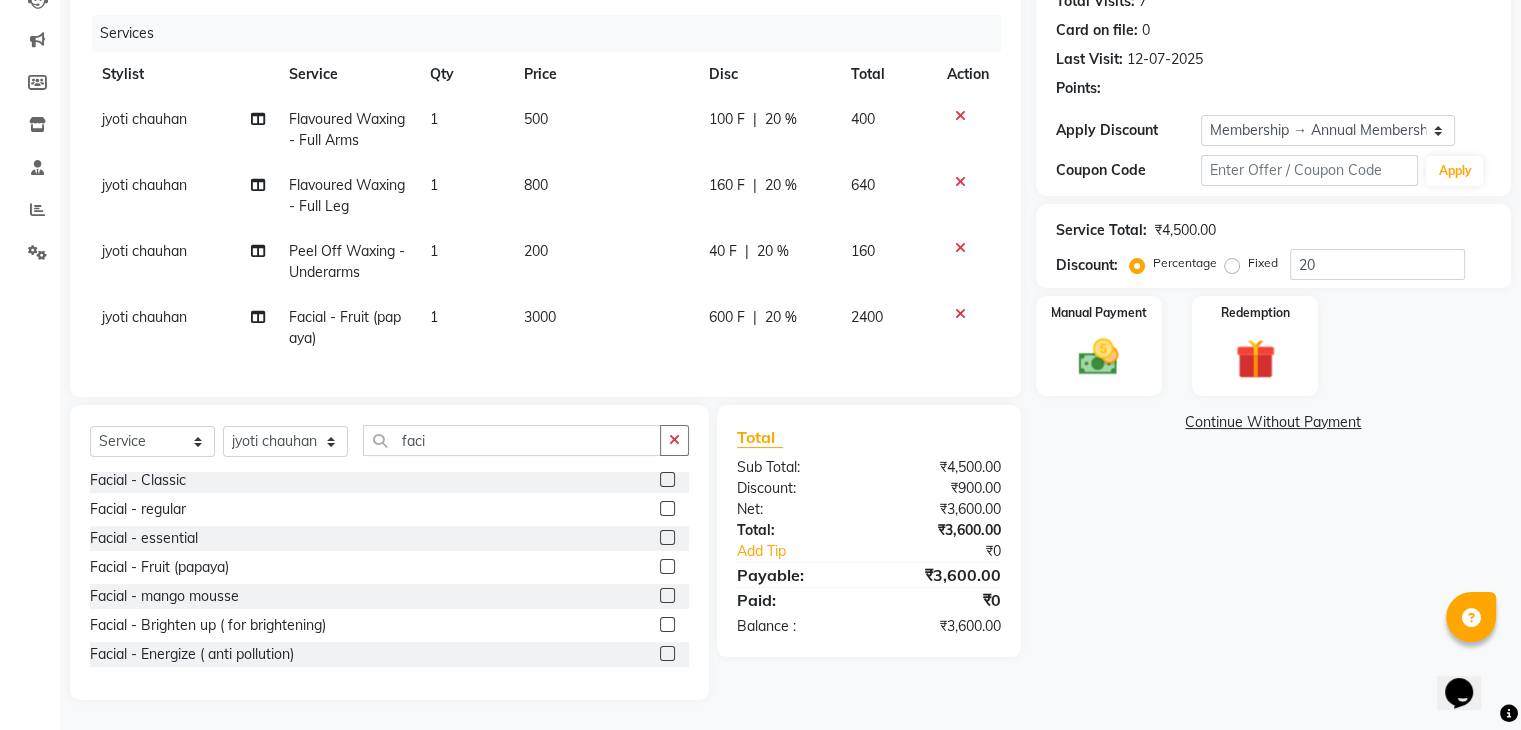 scroll, scrollTop: 249, scrollLeft: 0, axis: vertical 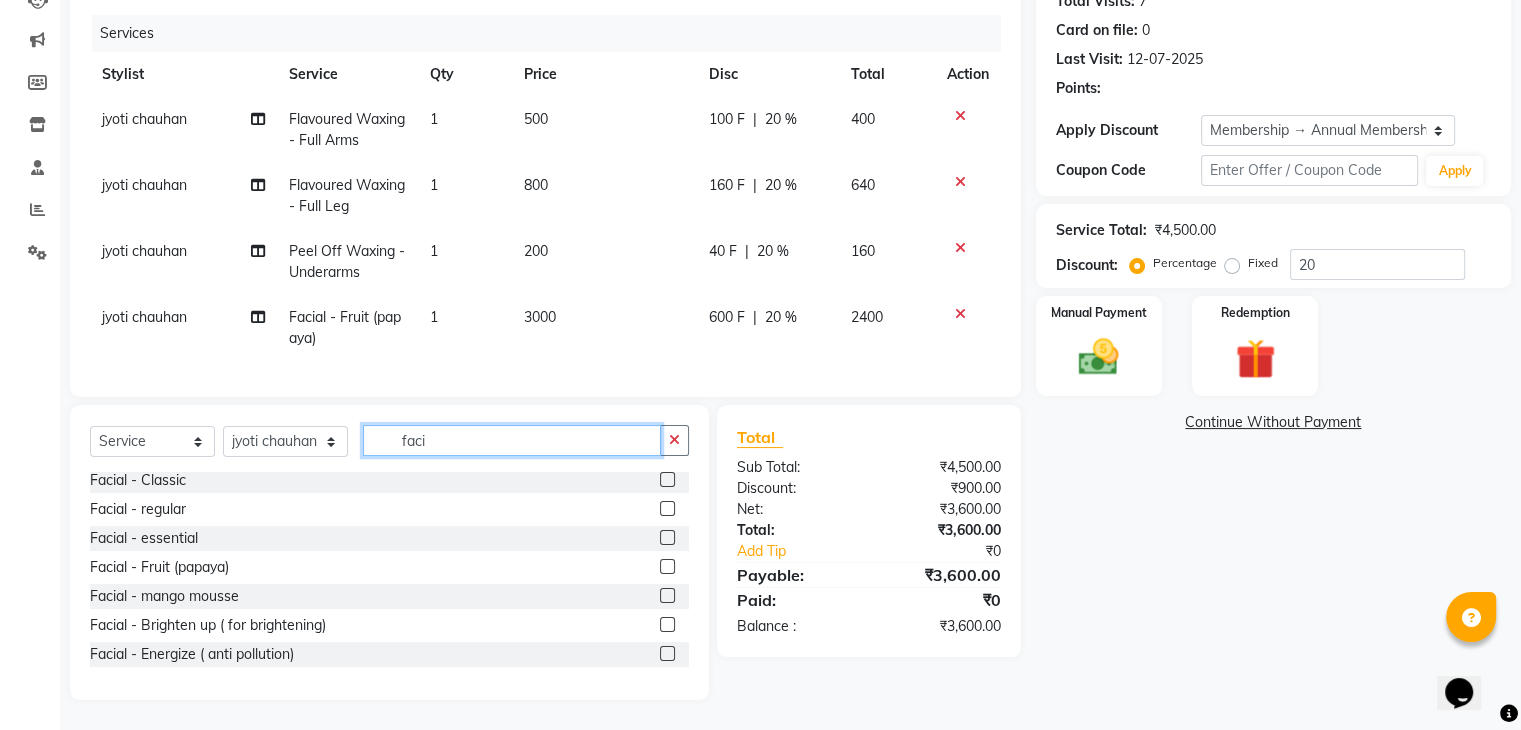 click on "faci" 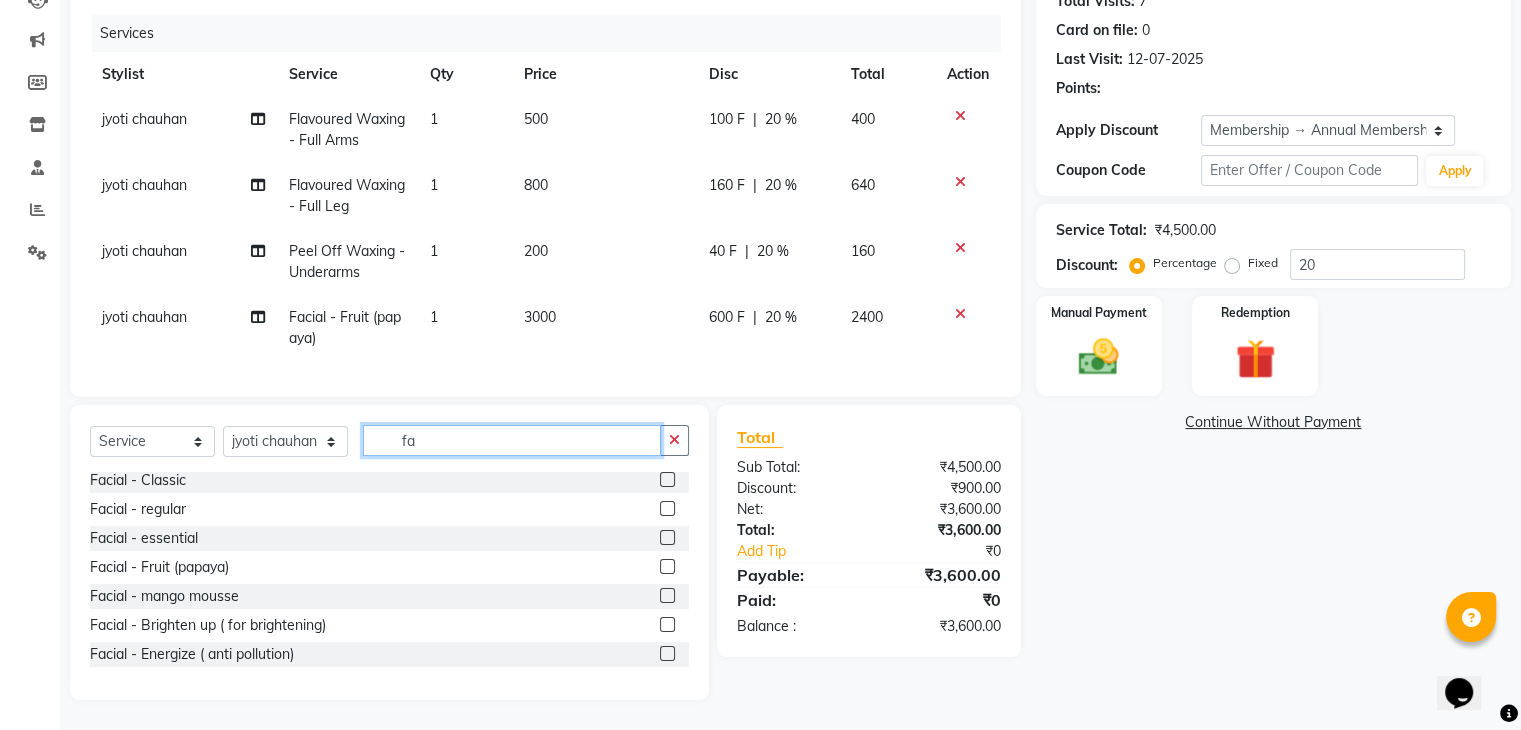 type on "f" 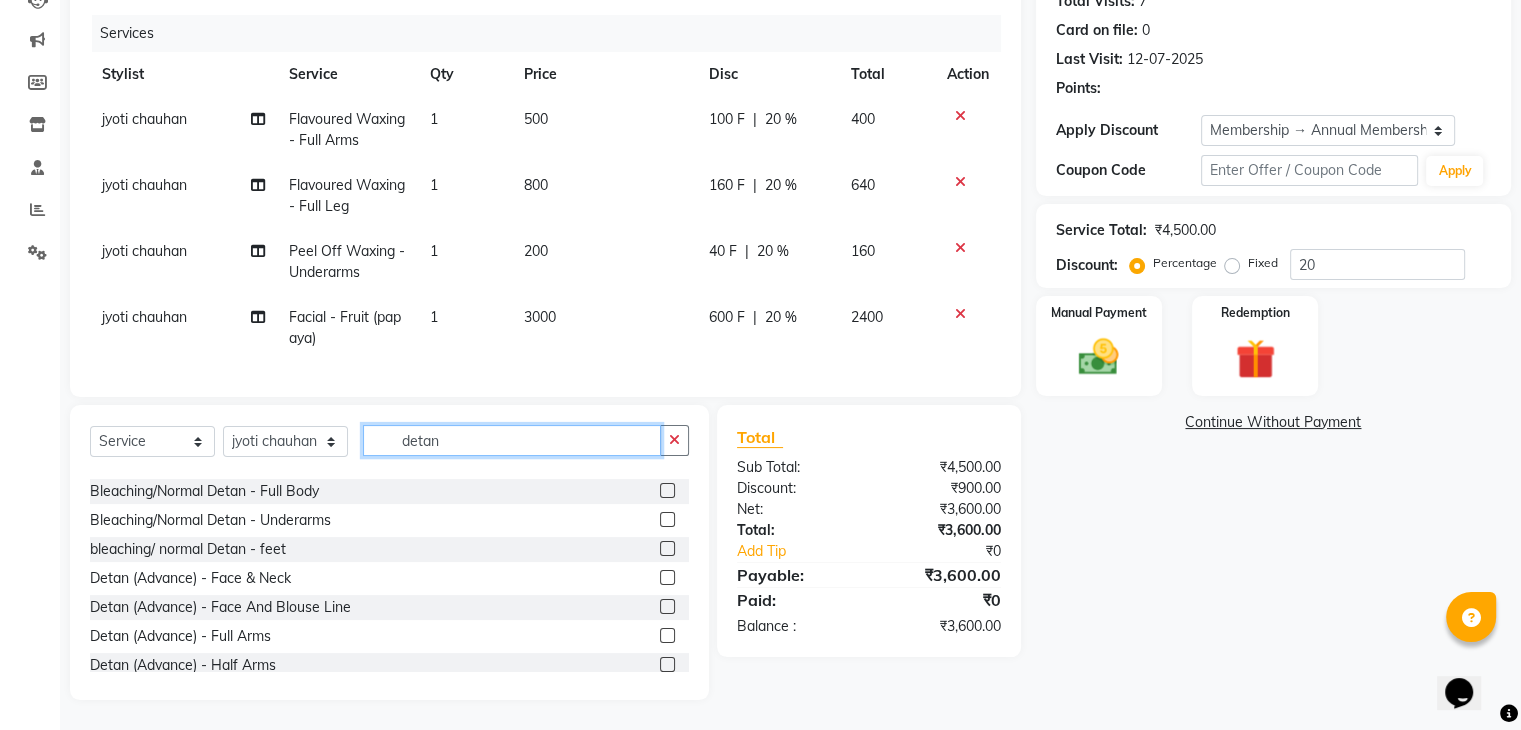 scroll, scrollTop: 166, scrollLeft: 0, axis: vertical 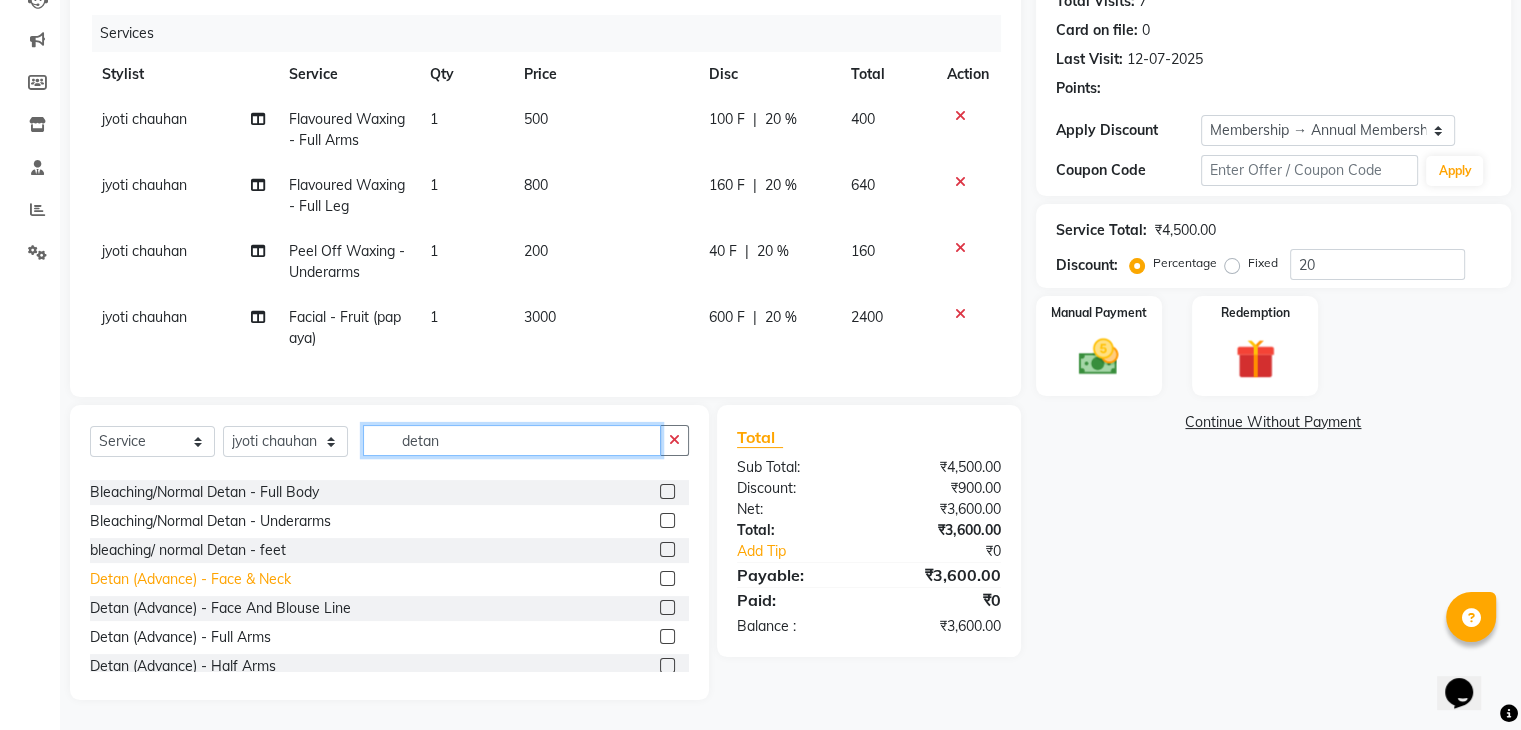 type on "detan" 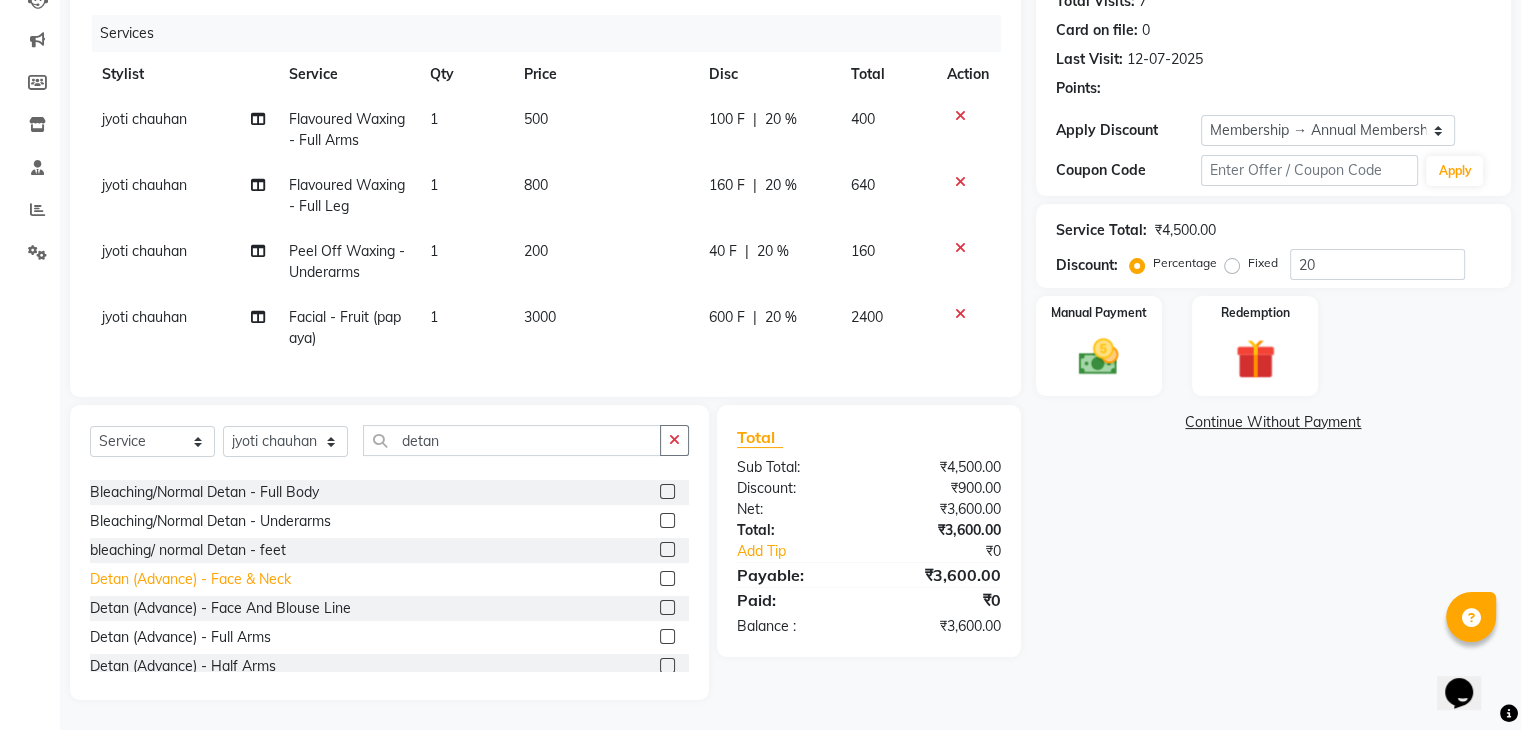 click on "Detan (Advance)   -   Face & Neck" 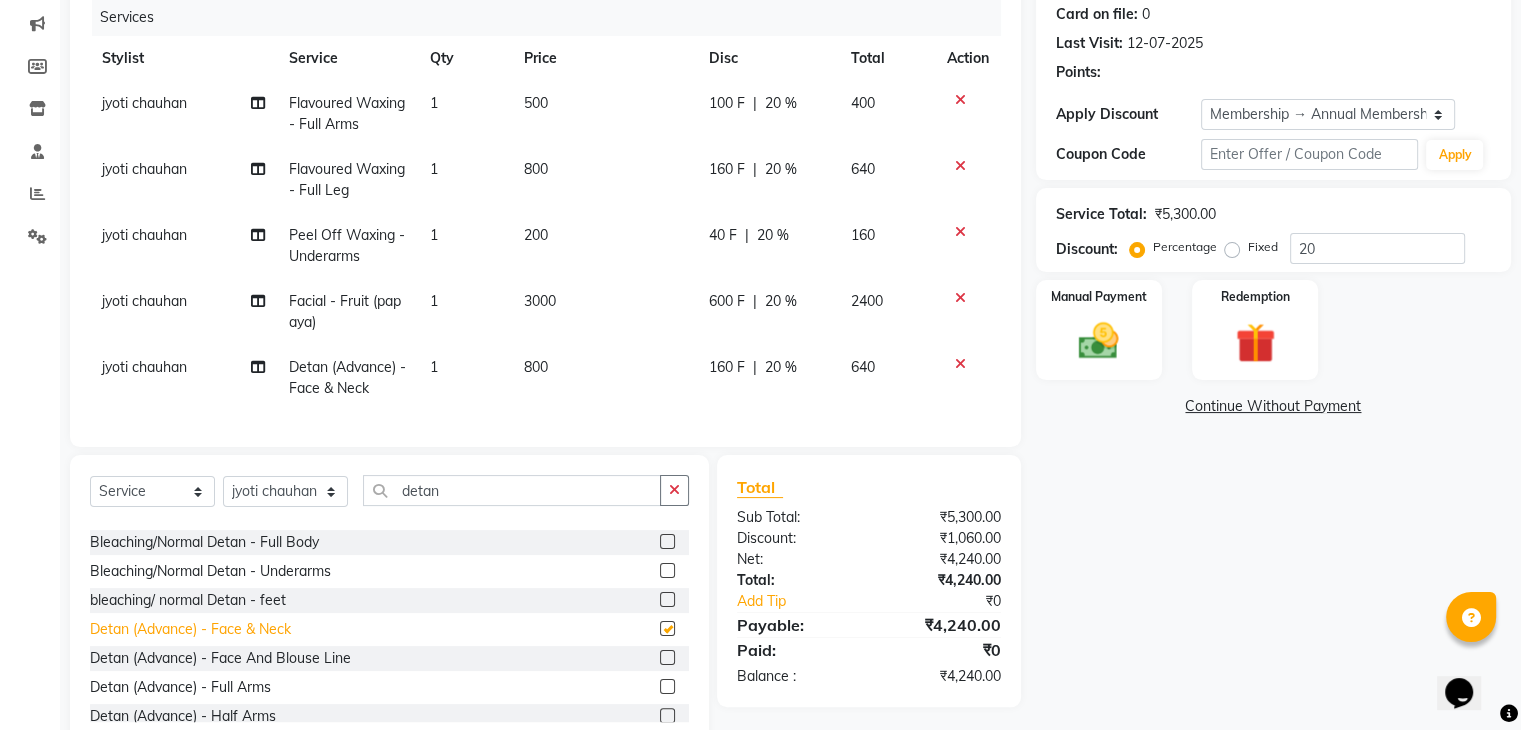 checkbox on "false" 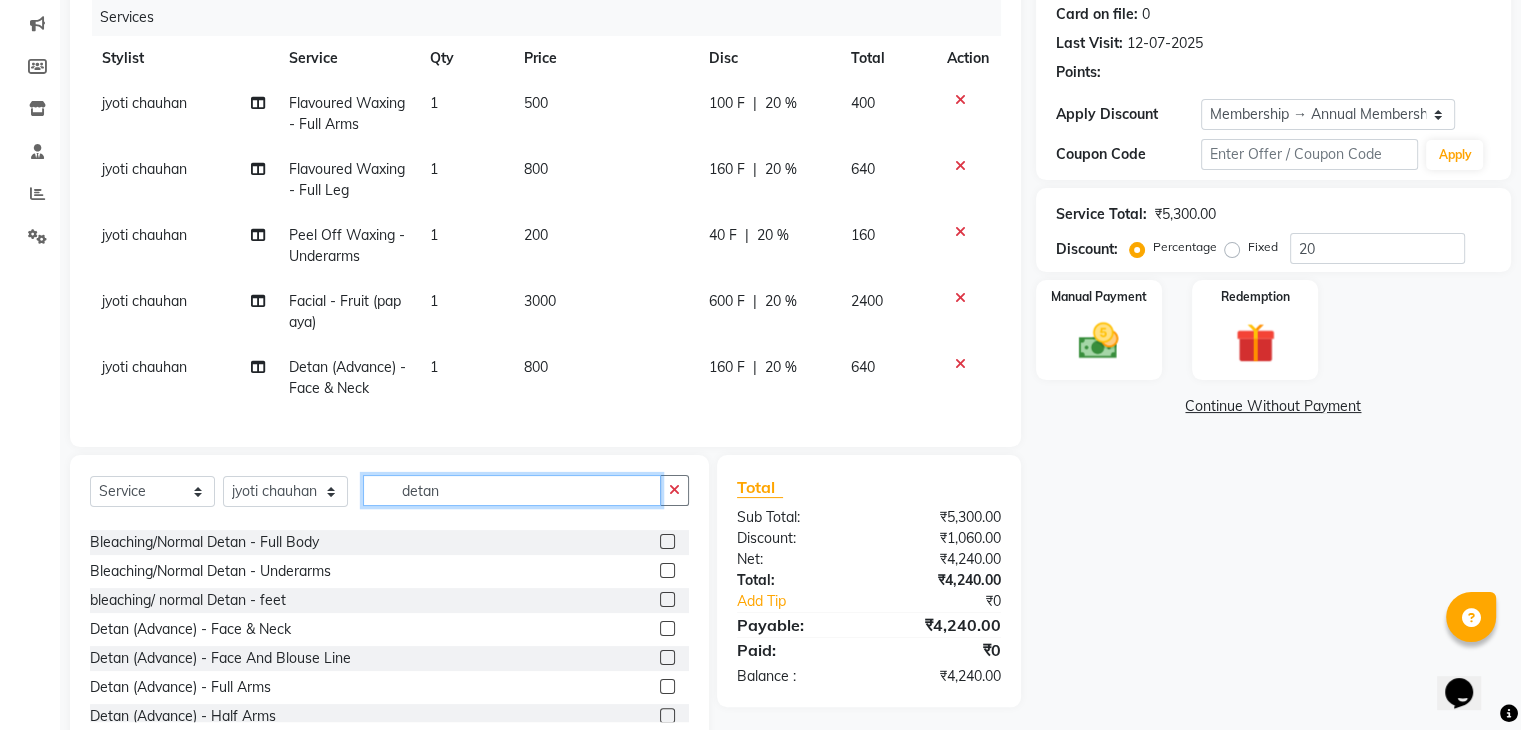 click on "detan" 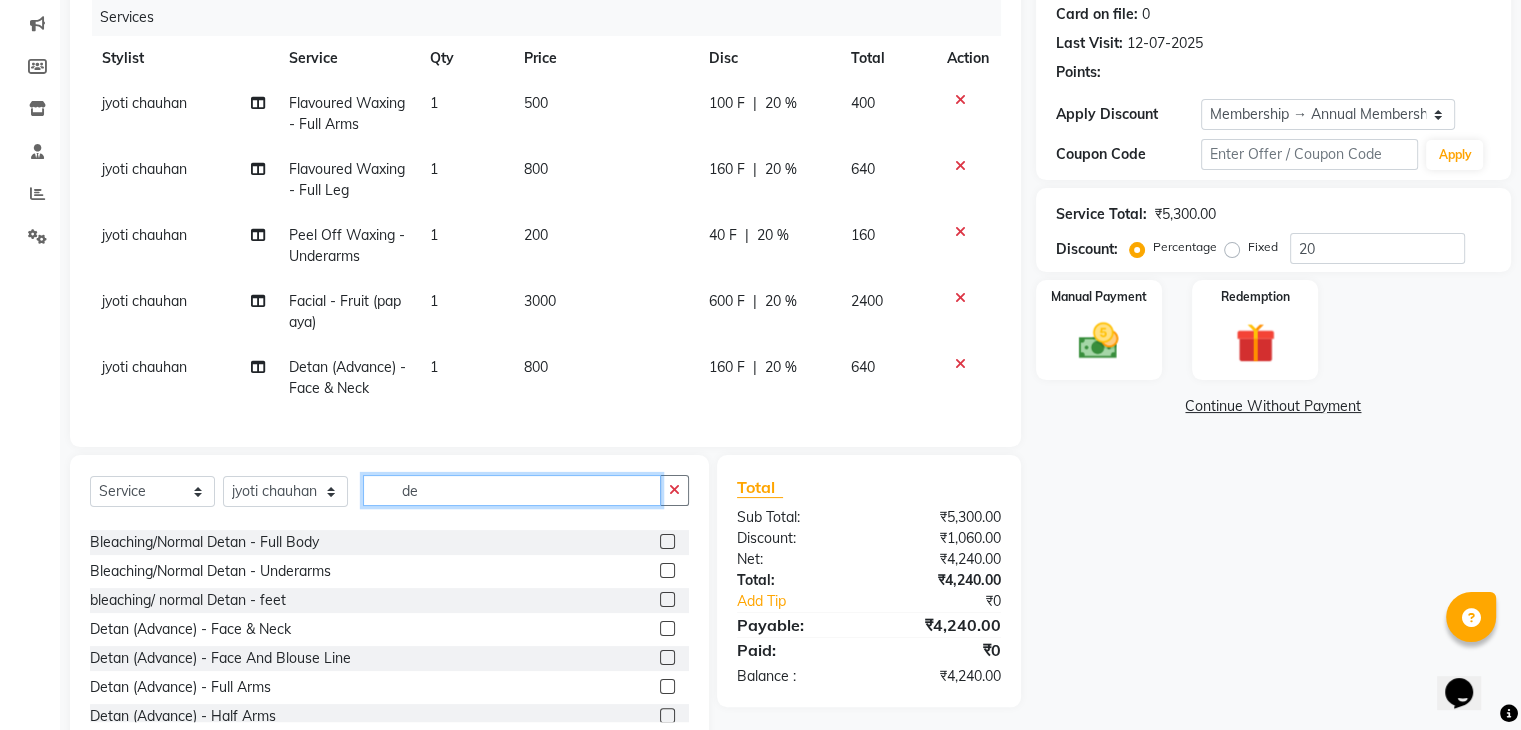 type on "d" 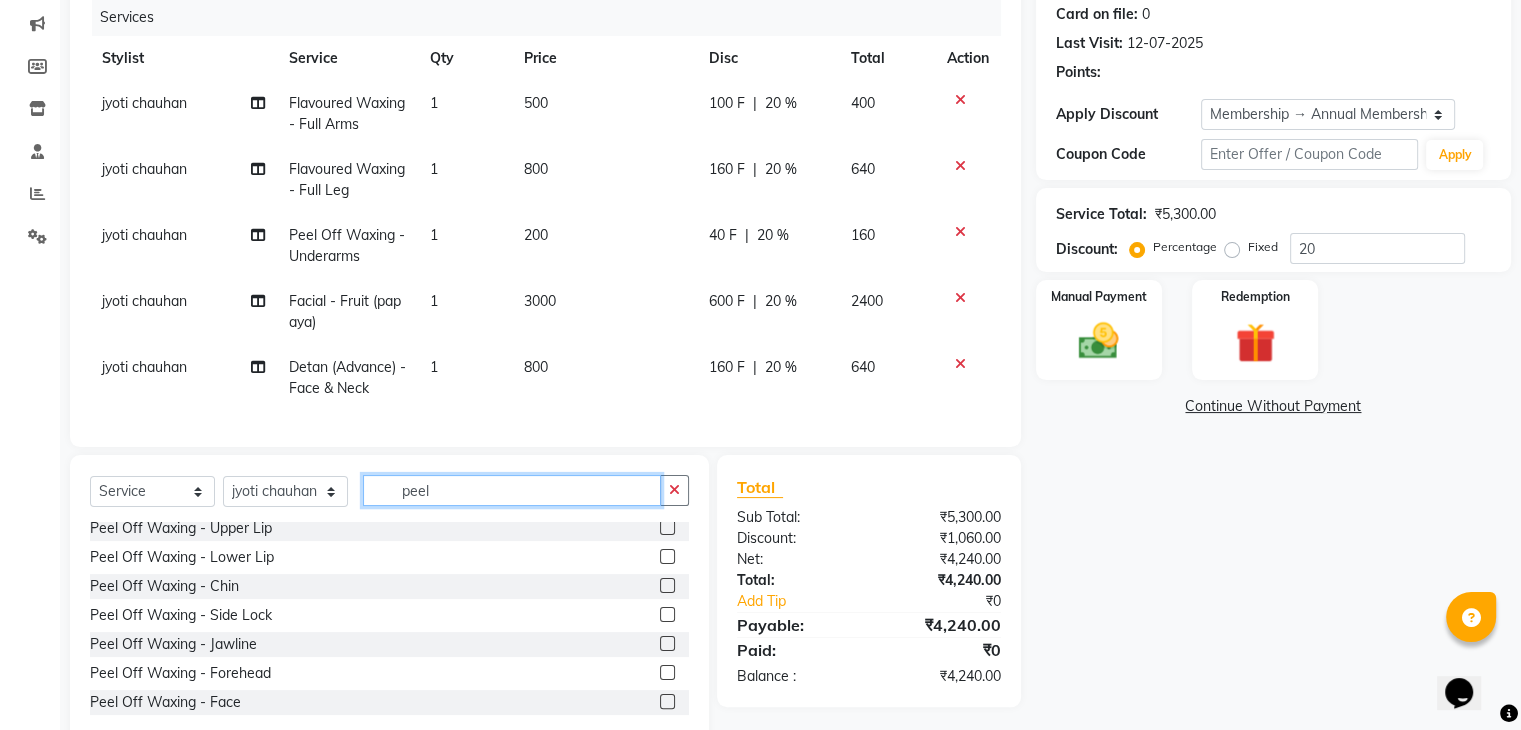 scroll, scrollTop: 0, scrollLeft: 0, axis: both 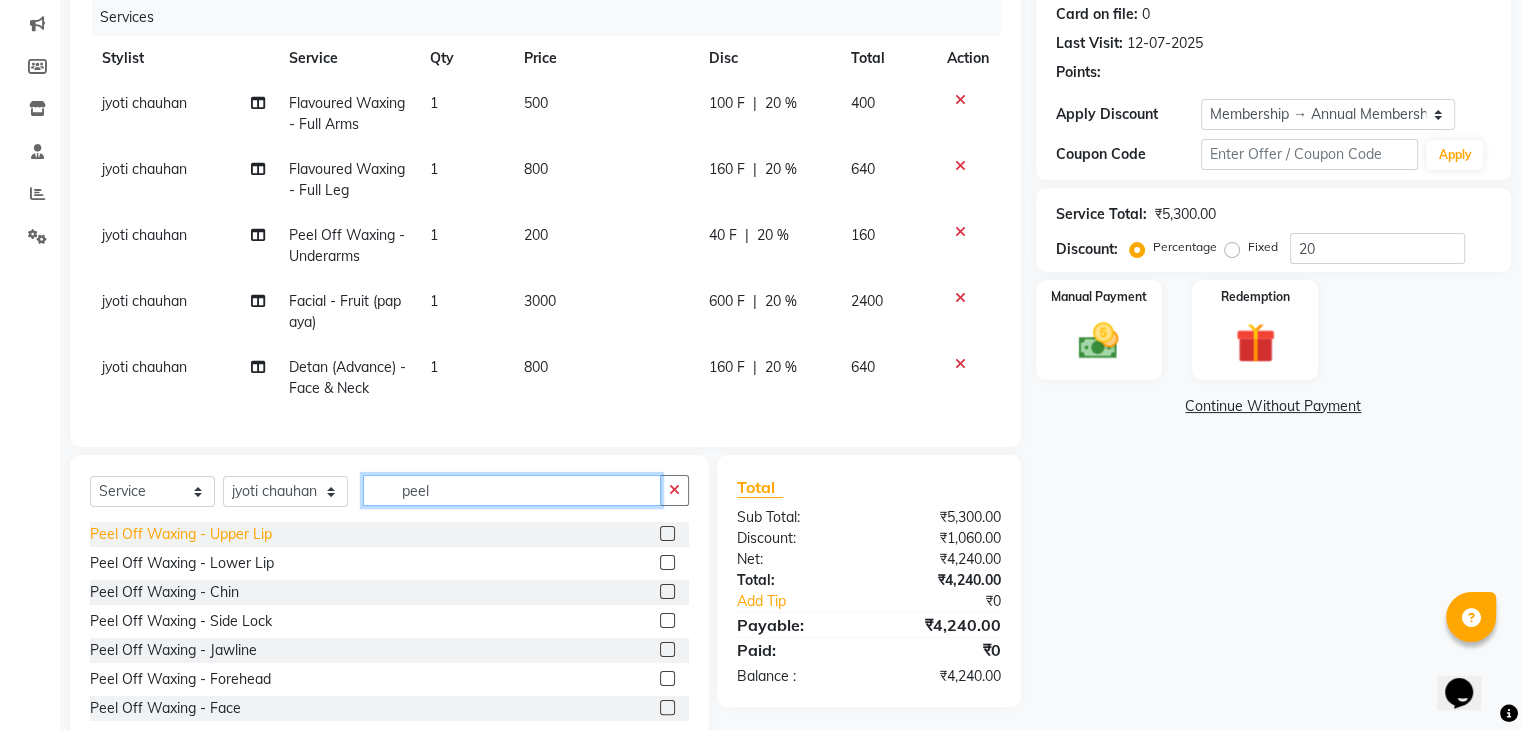 type on "peel" 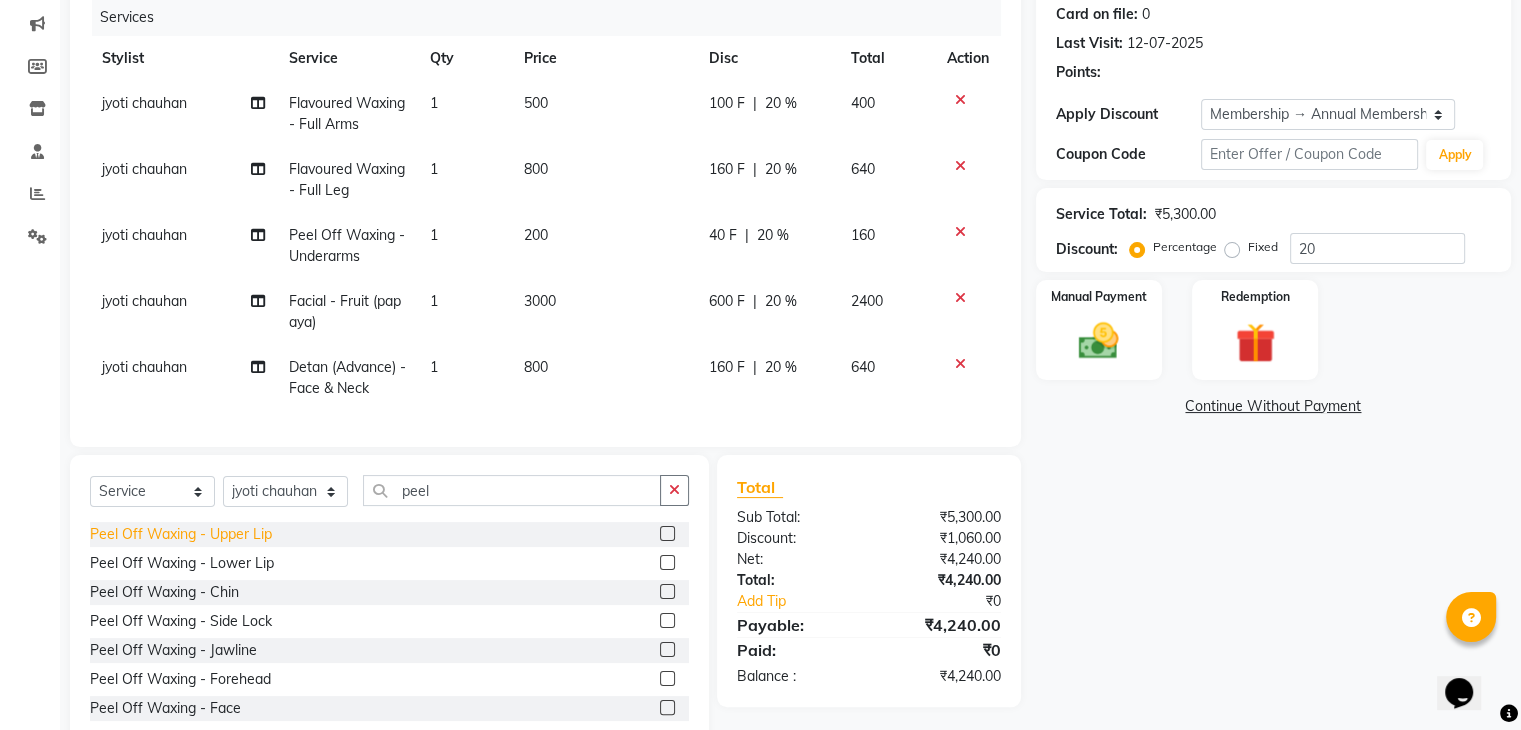 click on "Peel Off Waxing   -   Upper Lip" 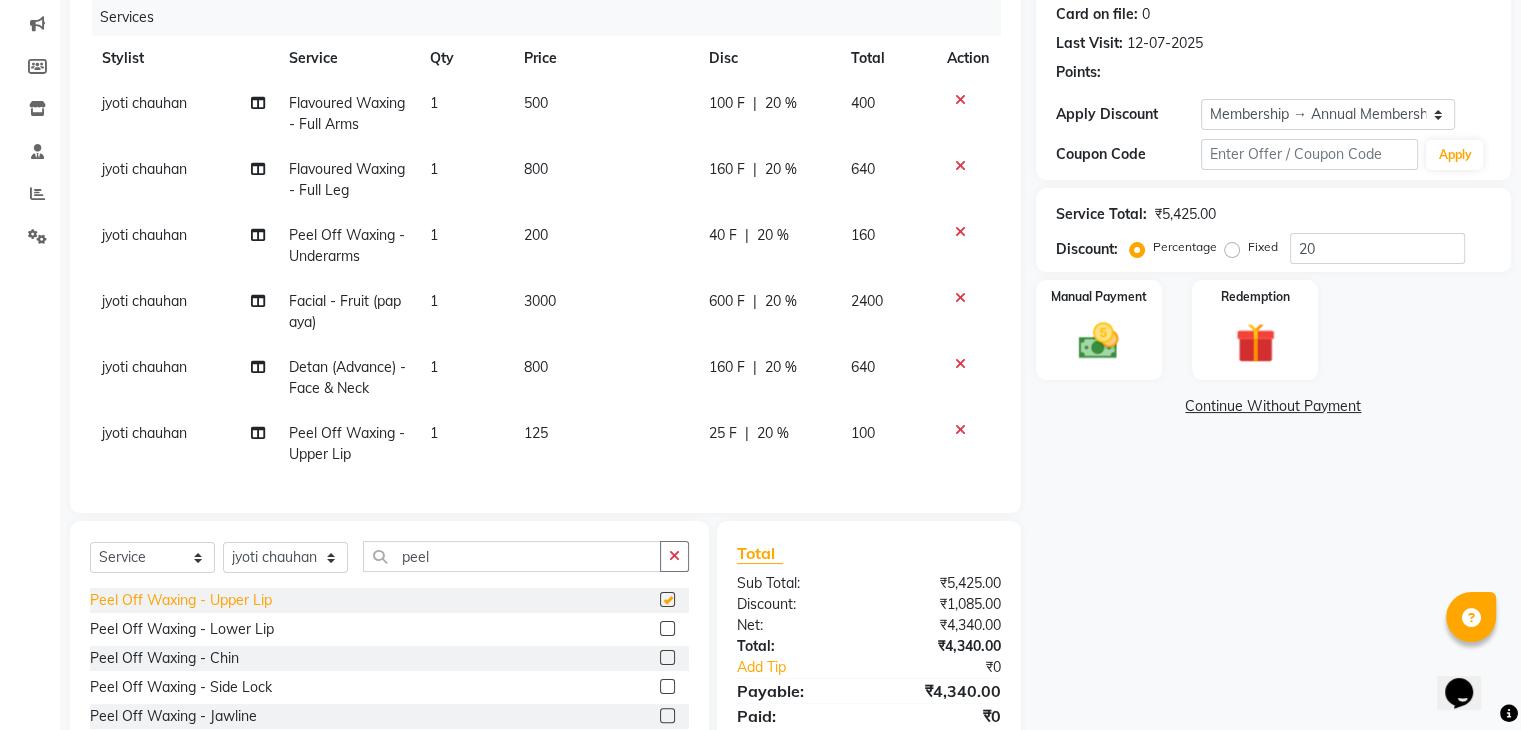checkbox on "false" 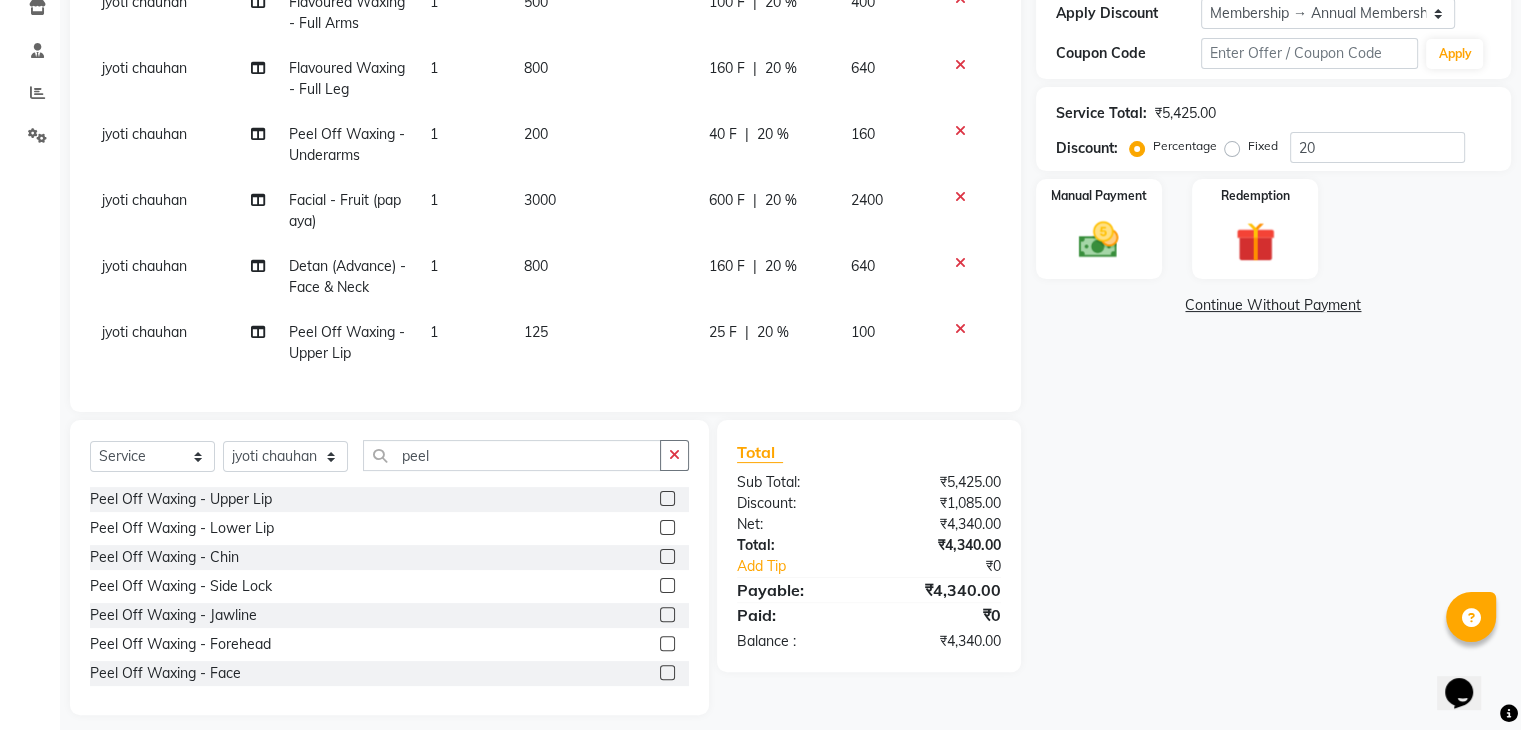 scroll, scrollTop: 372, scrollLeft: 0, axis: vertical 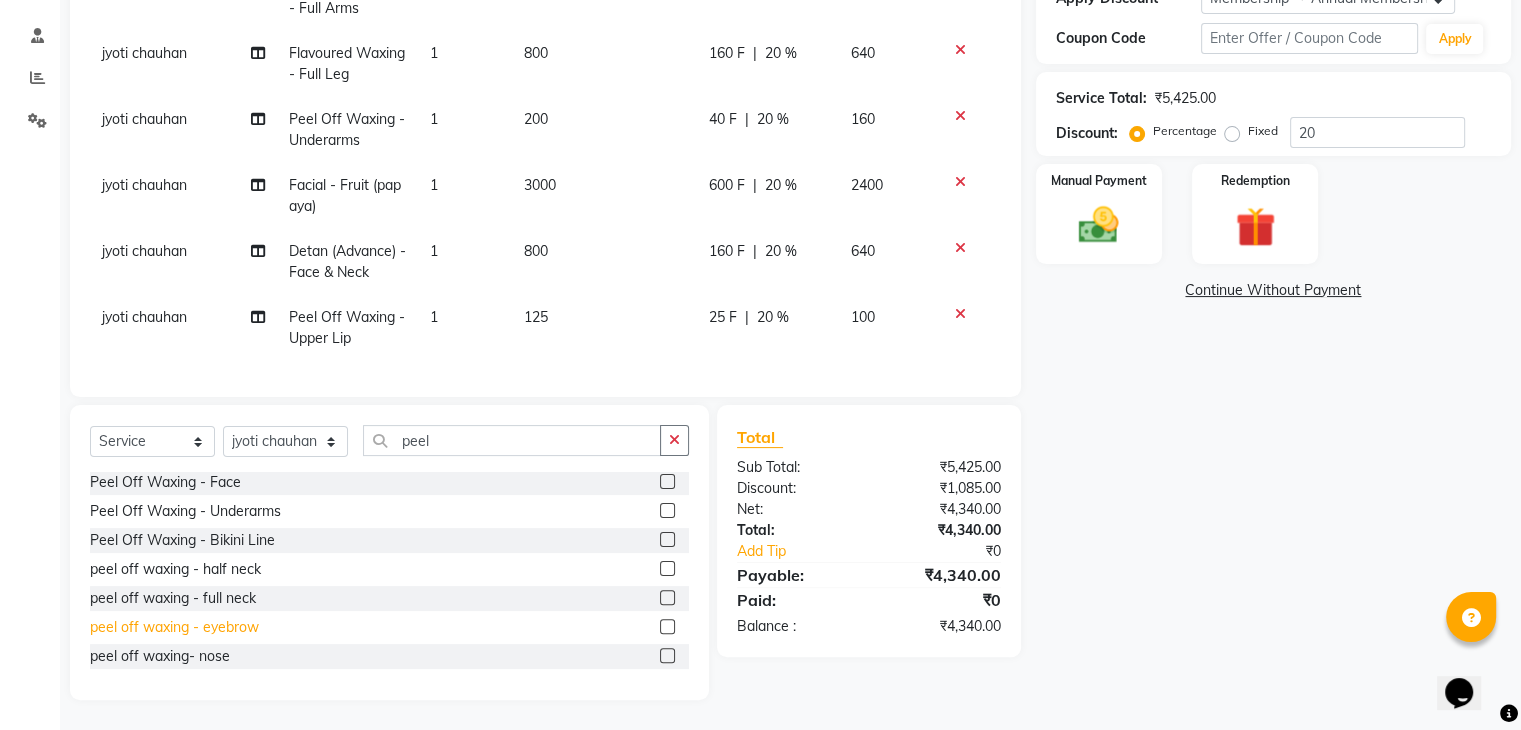 click on "peel off waxing - eyebrow" 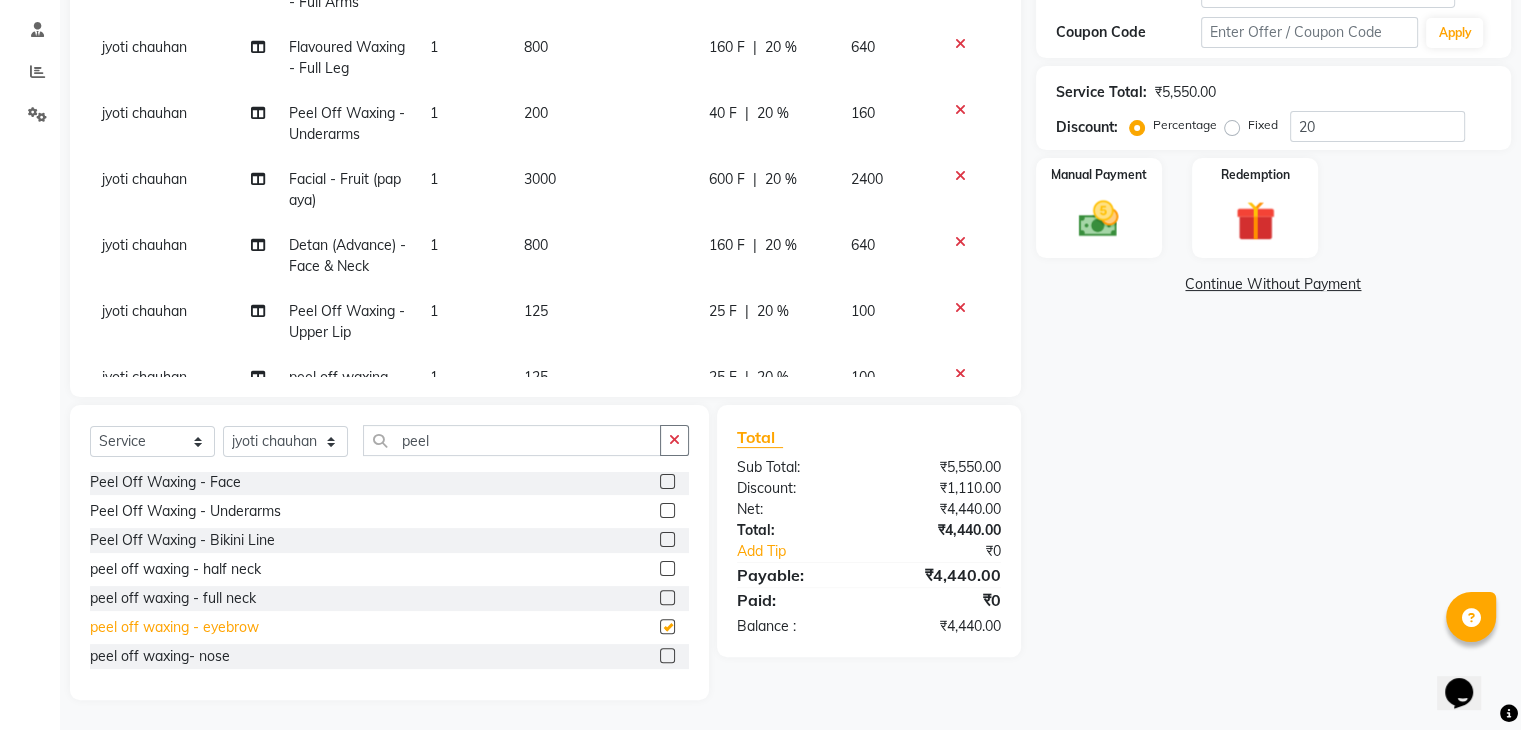 checkbox on "false" 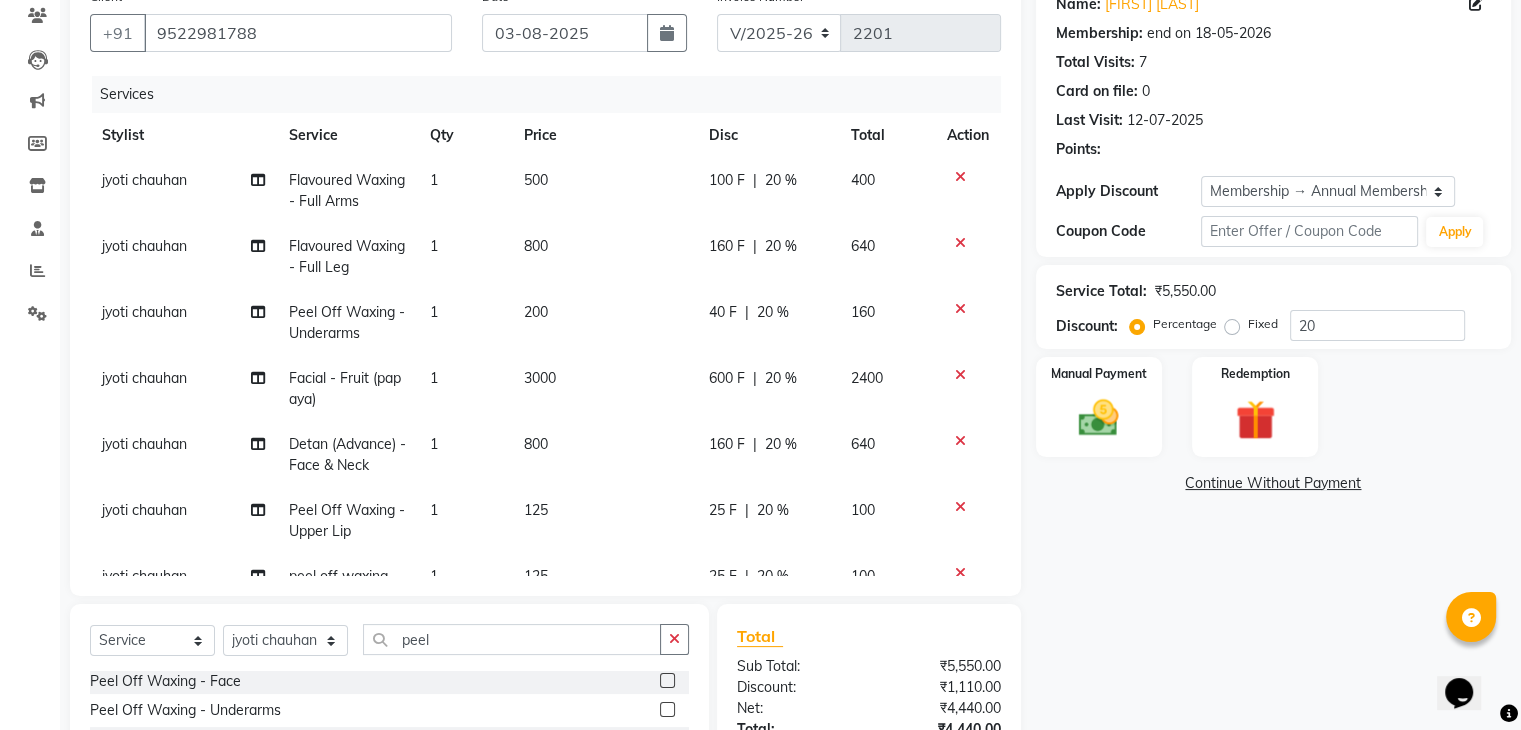 scroll, scrollTop: 172, scrollLeft: 0, axis: vertical 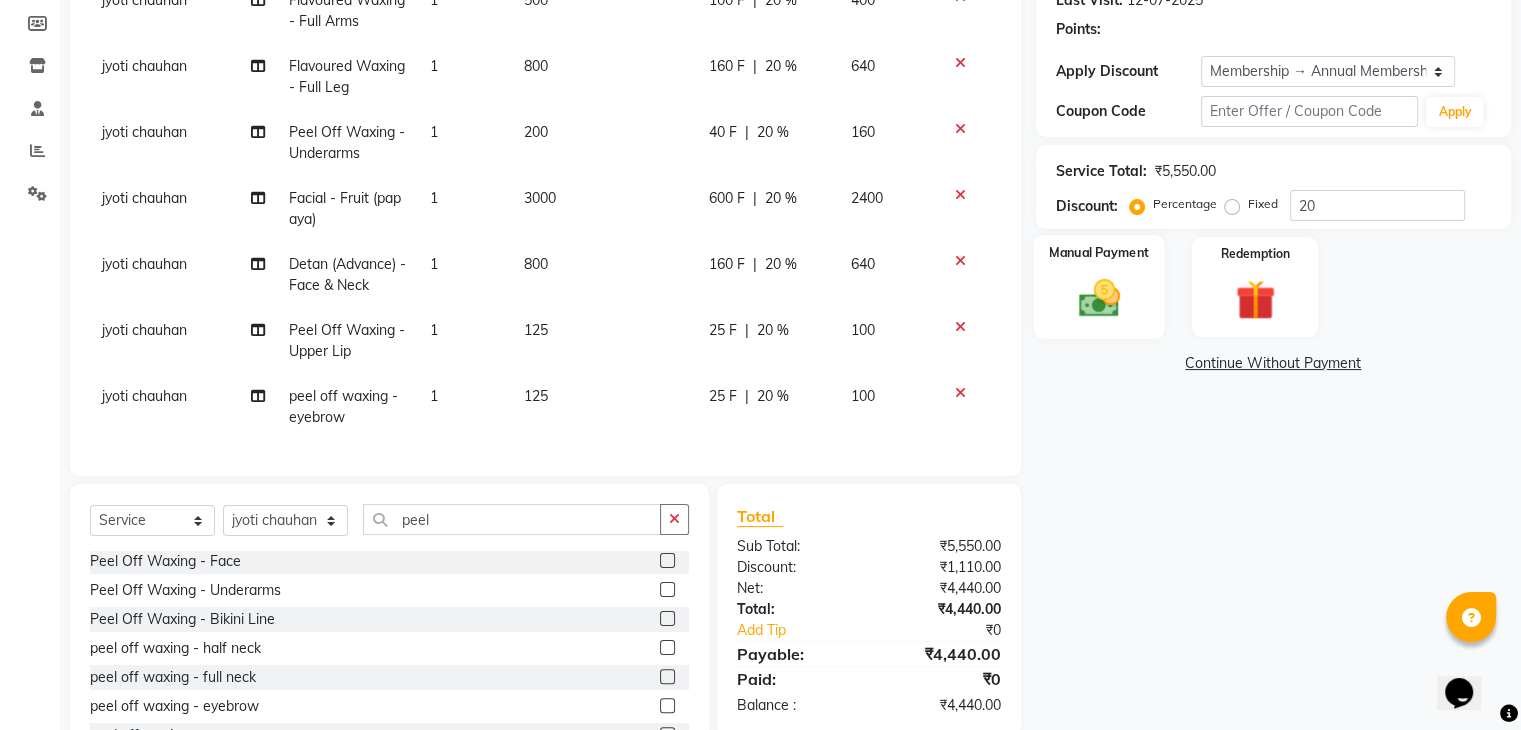 click 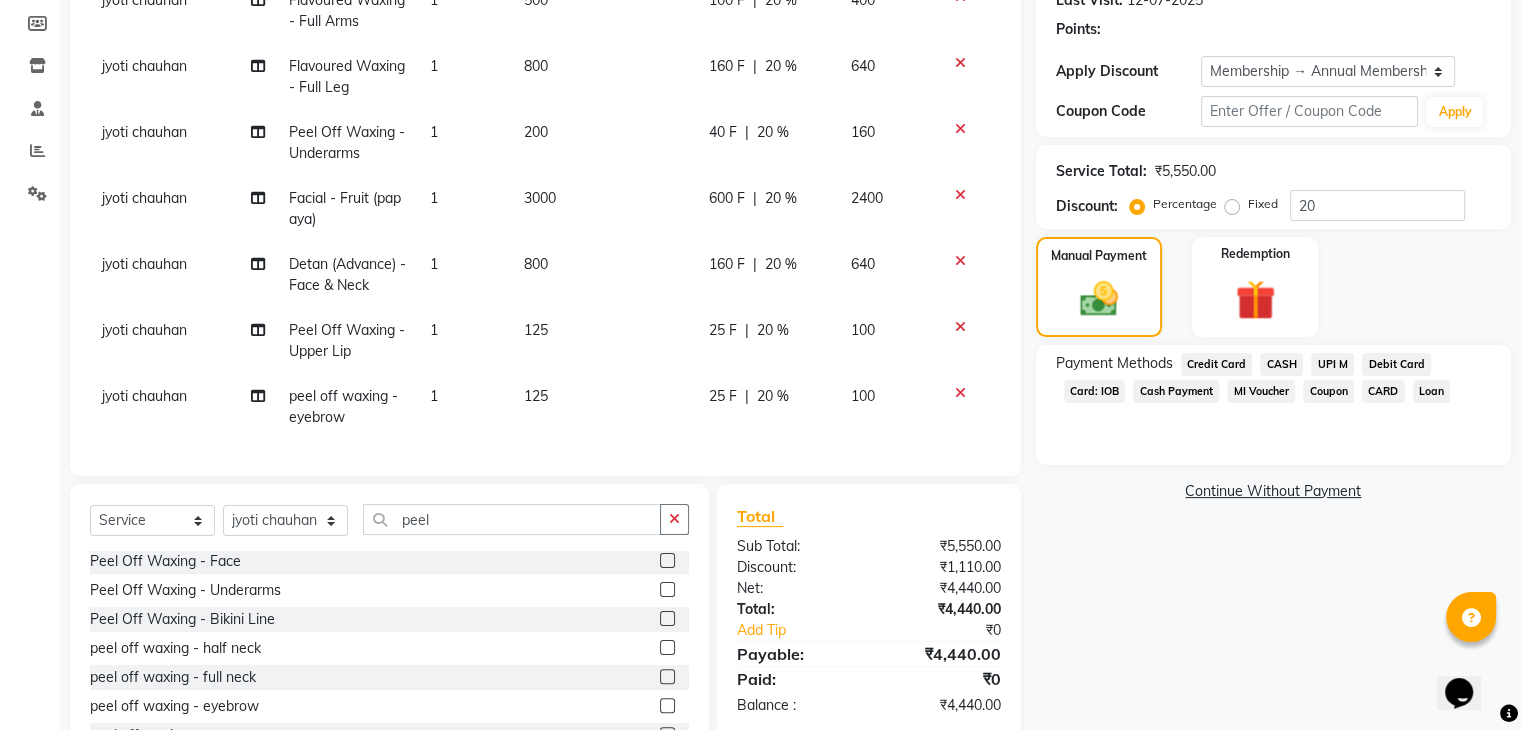 click on "Credit Card" 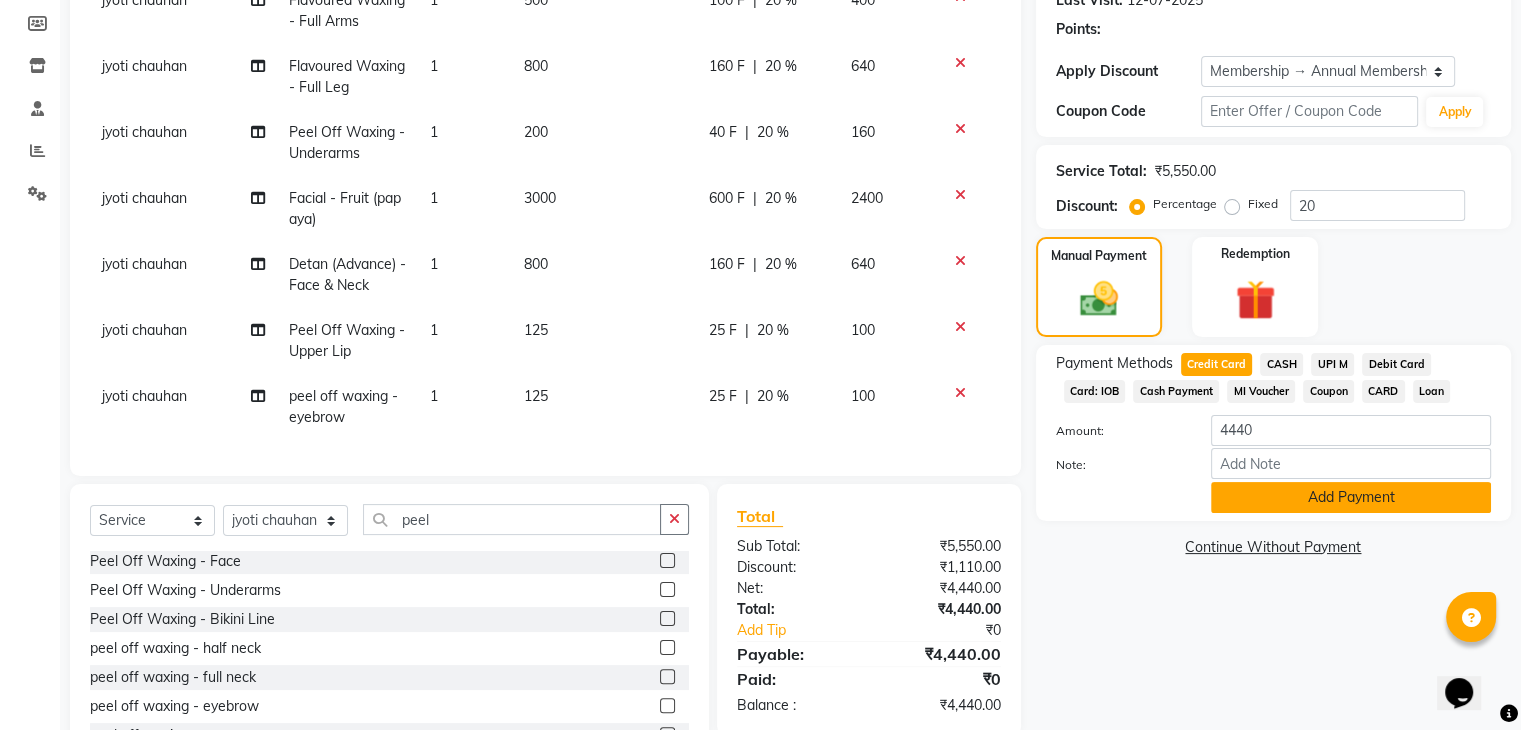 click on "Add Payment" 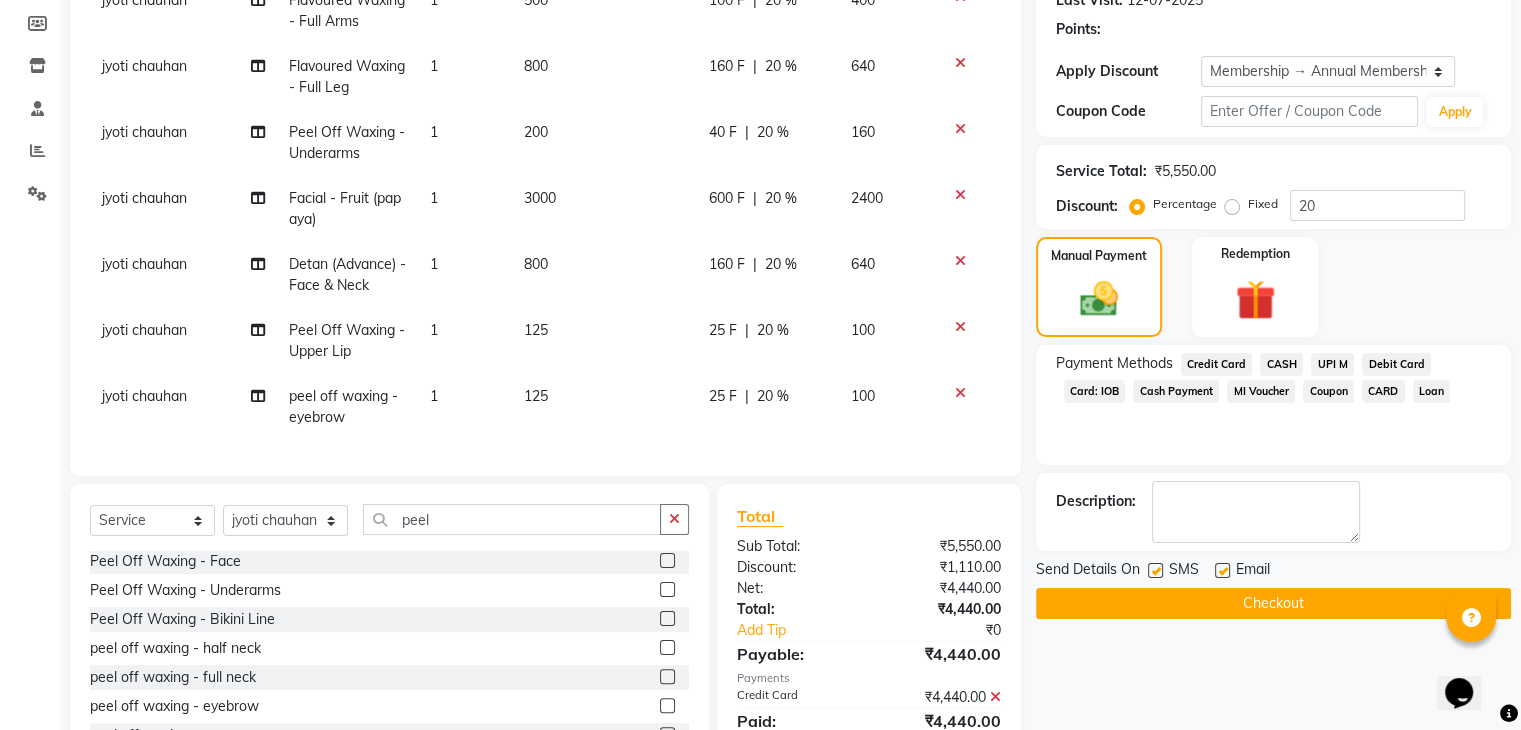click on "Checkout" 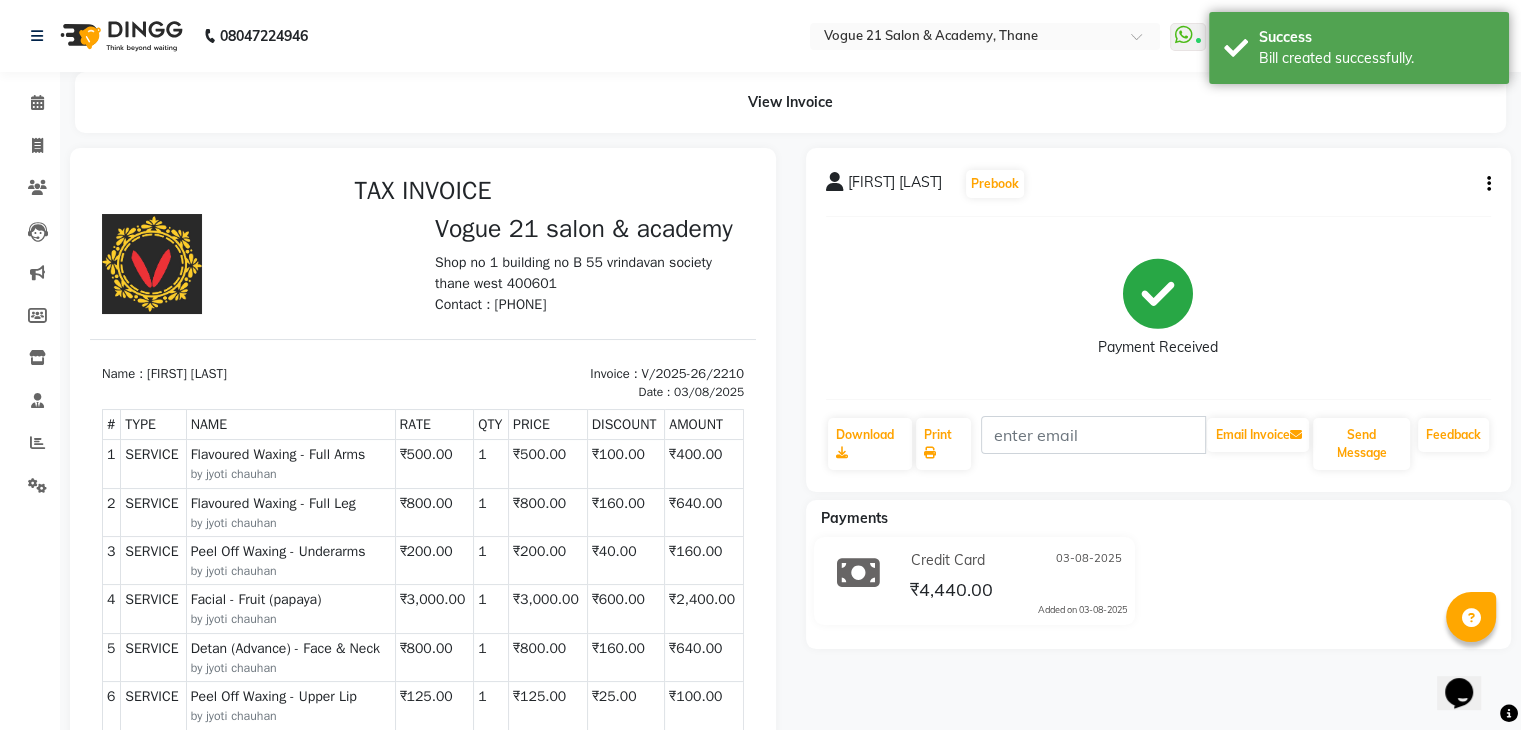 scroll, scrollTop: 0, scrollLeft: 0, axis: both 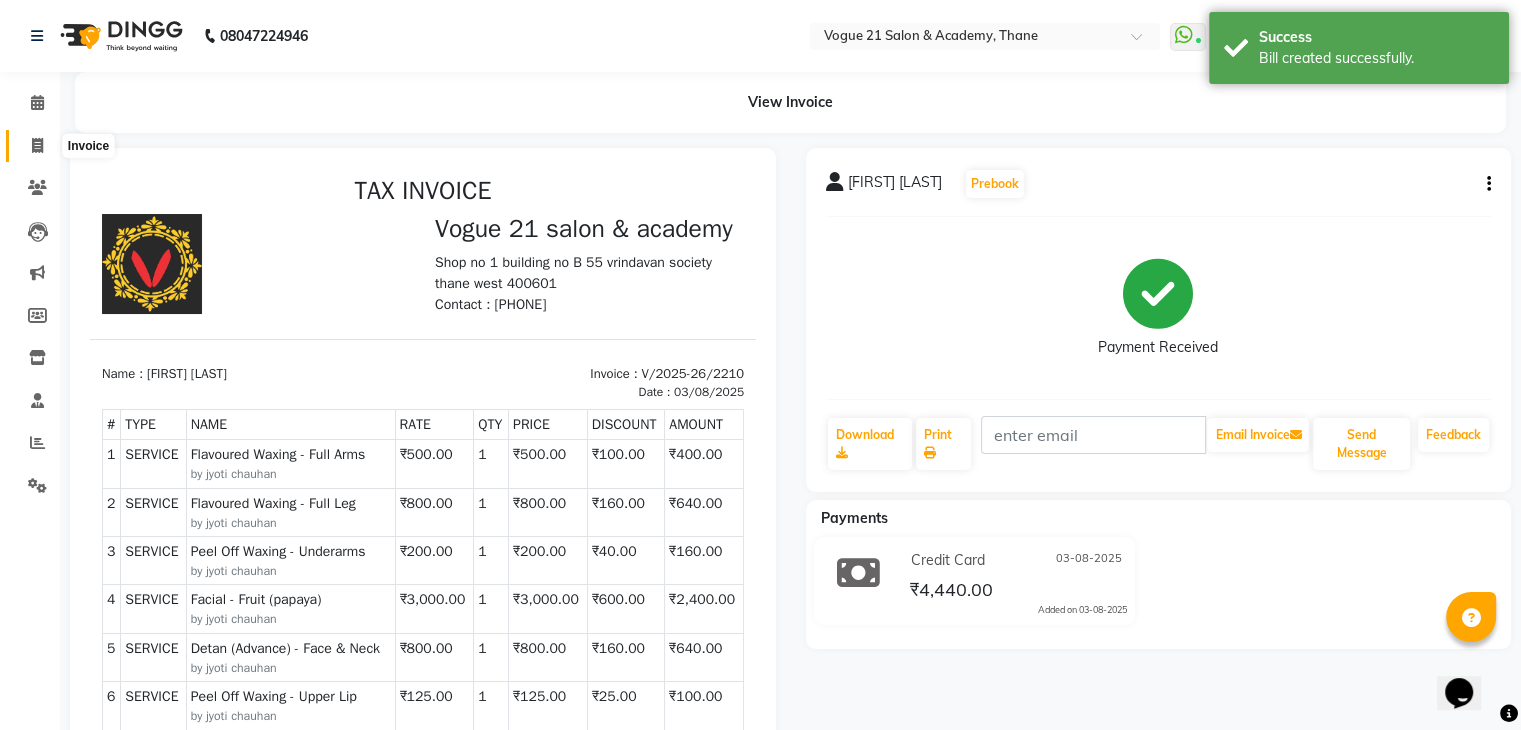 click 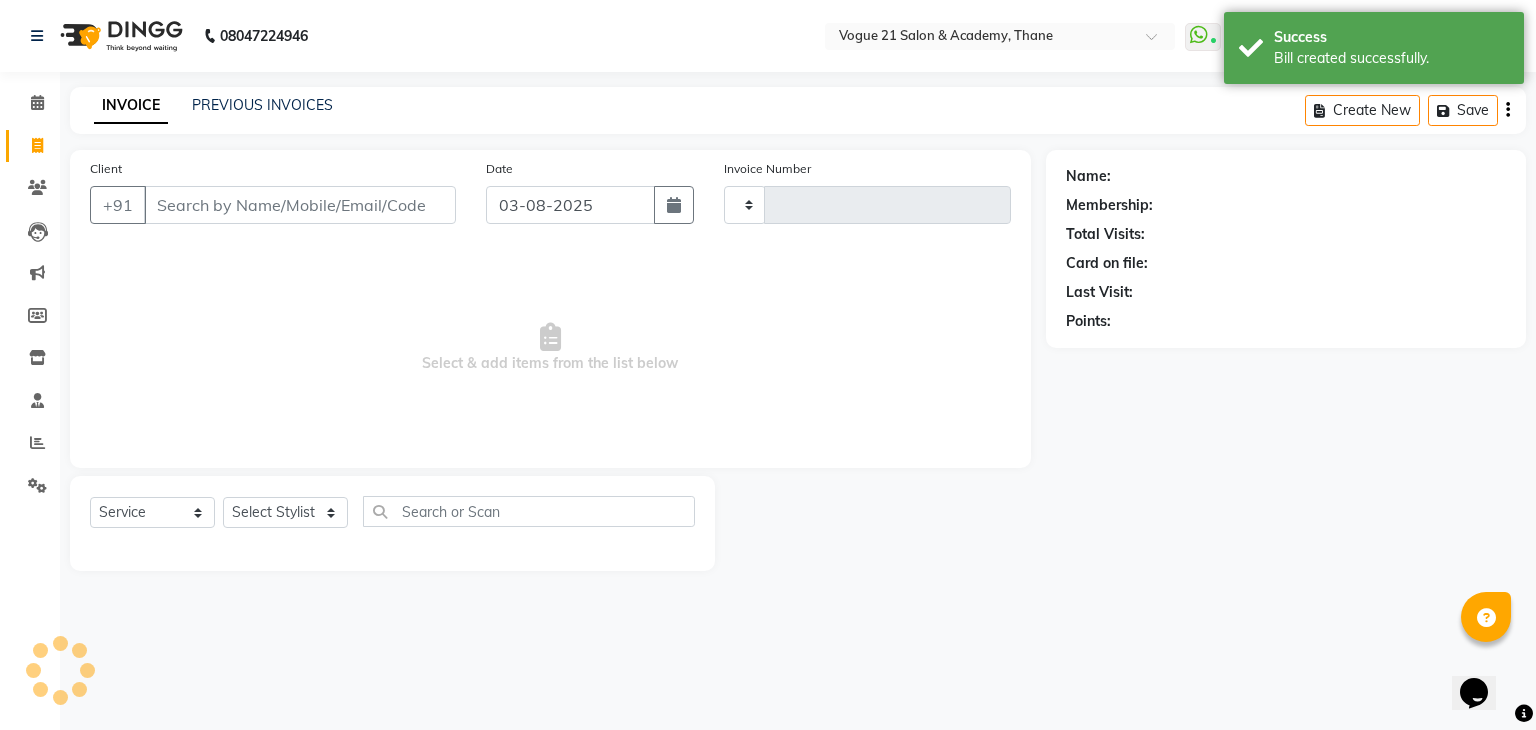 type on "2211" 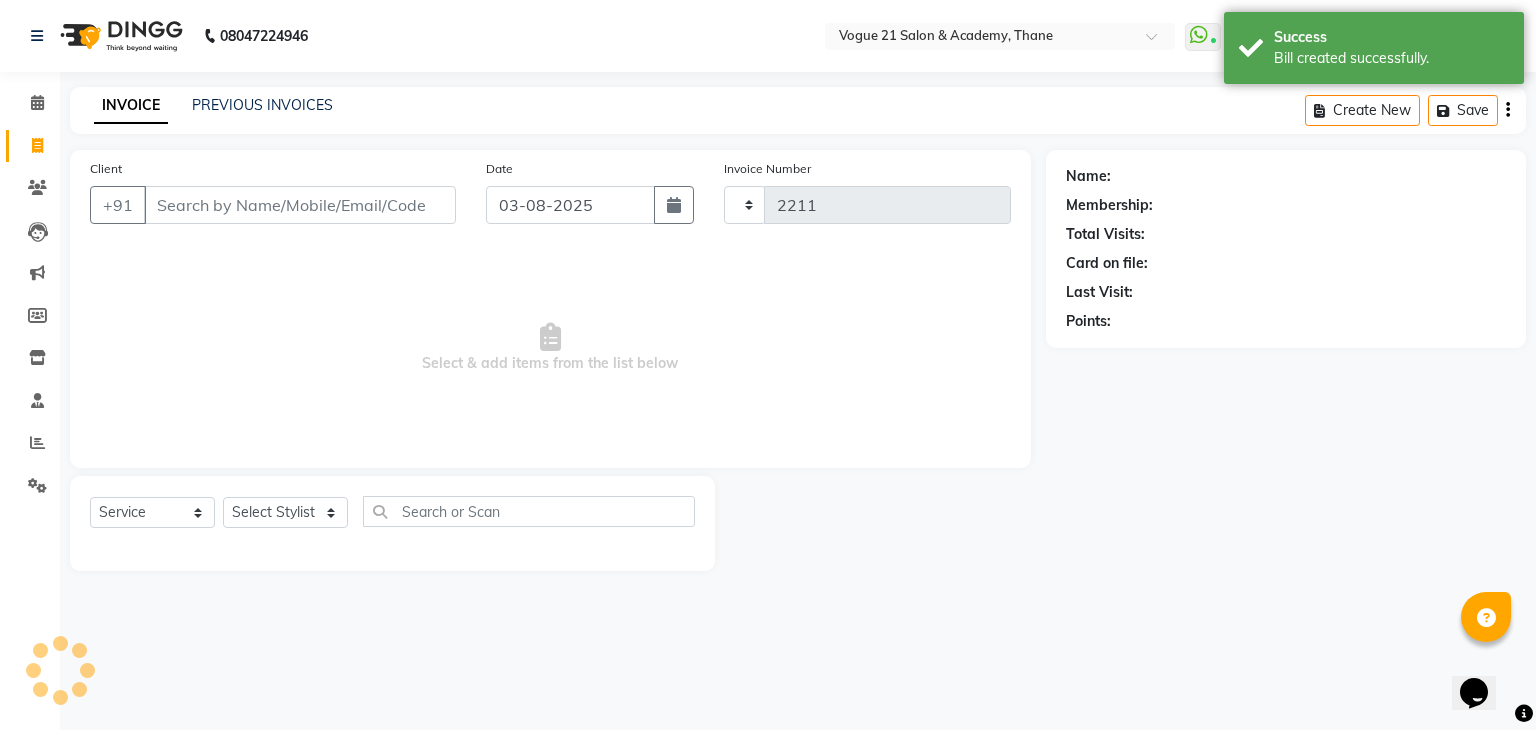 select on "4433" 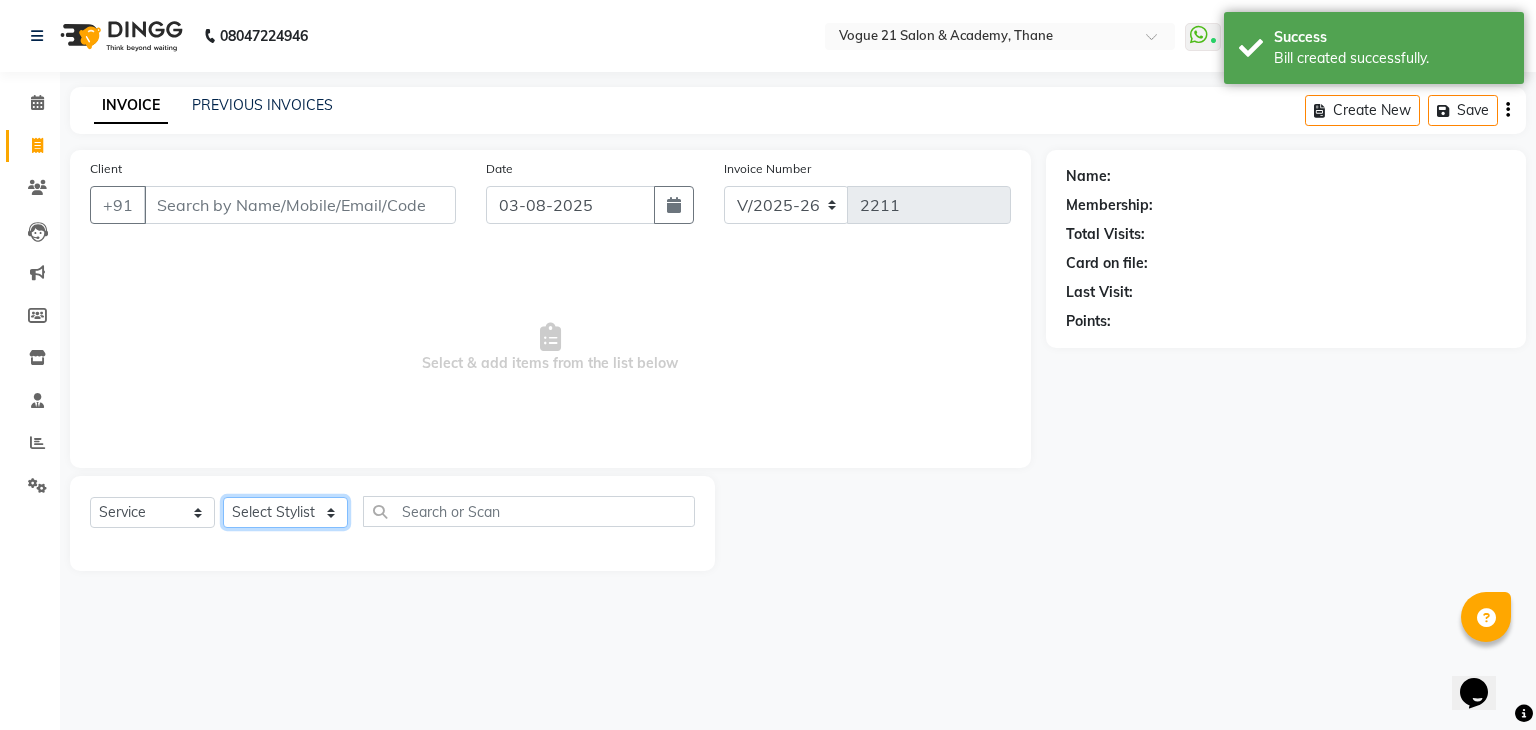 click on "Select Stylist aamir  Alicia Dsouza Altamash Jamshed  jyoti chauhan Pooja yadav Priya jadhav salon suraj salunkhe" 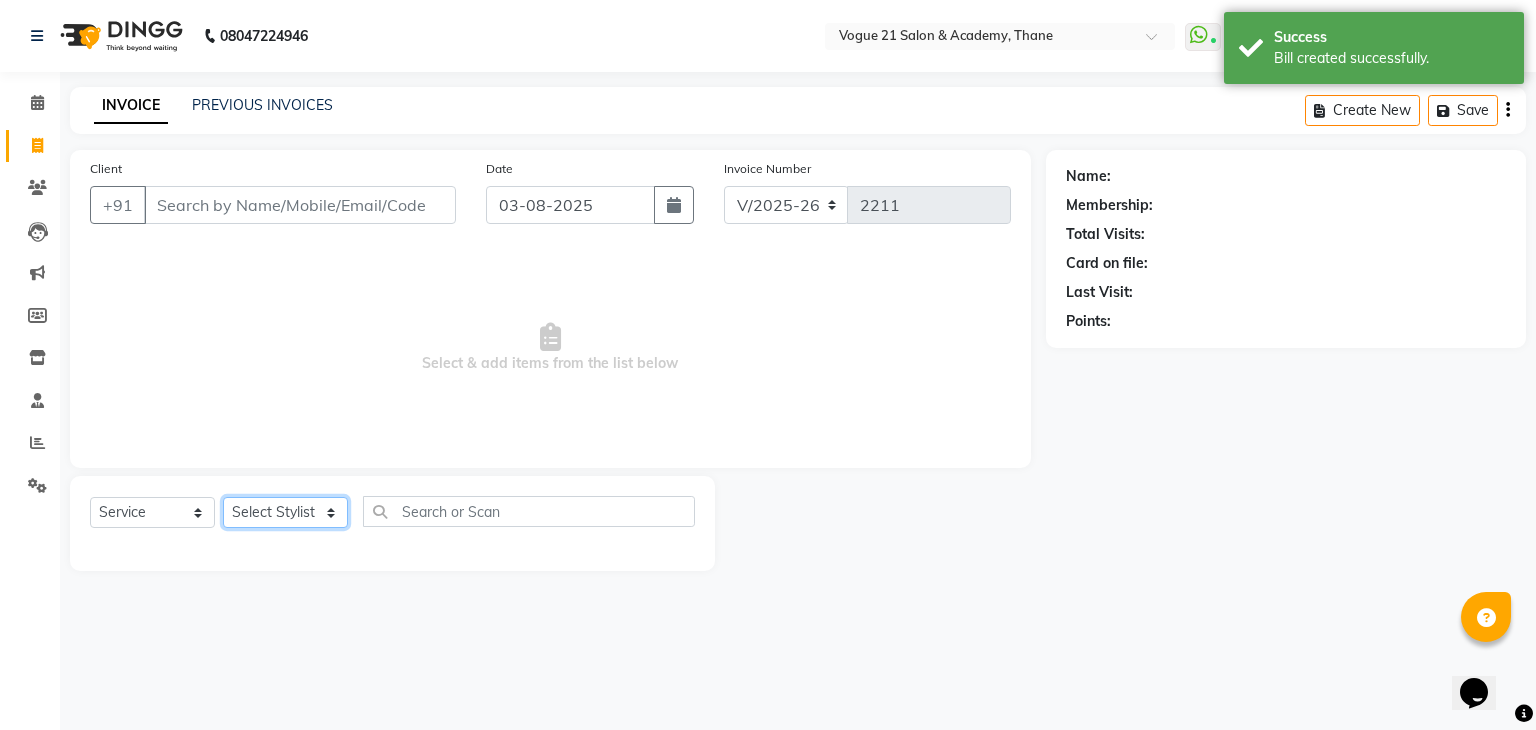 select on "82620" 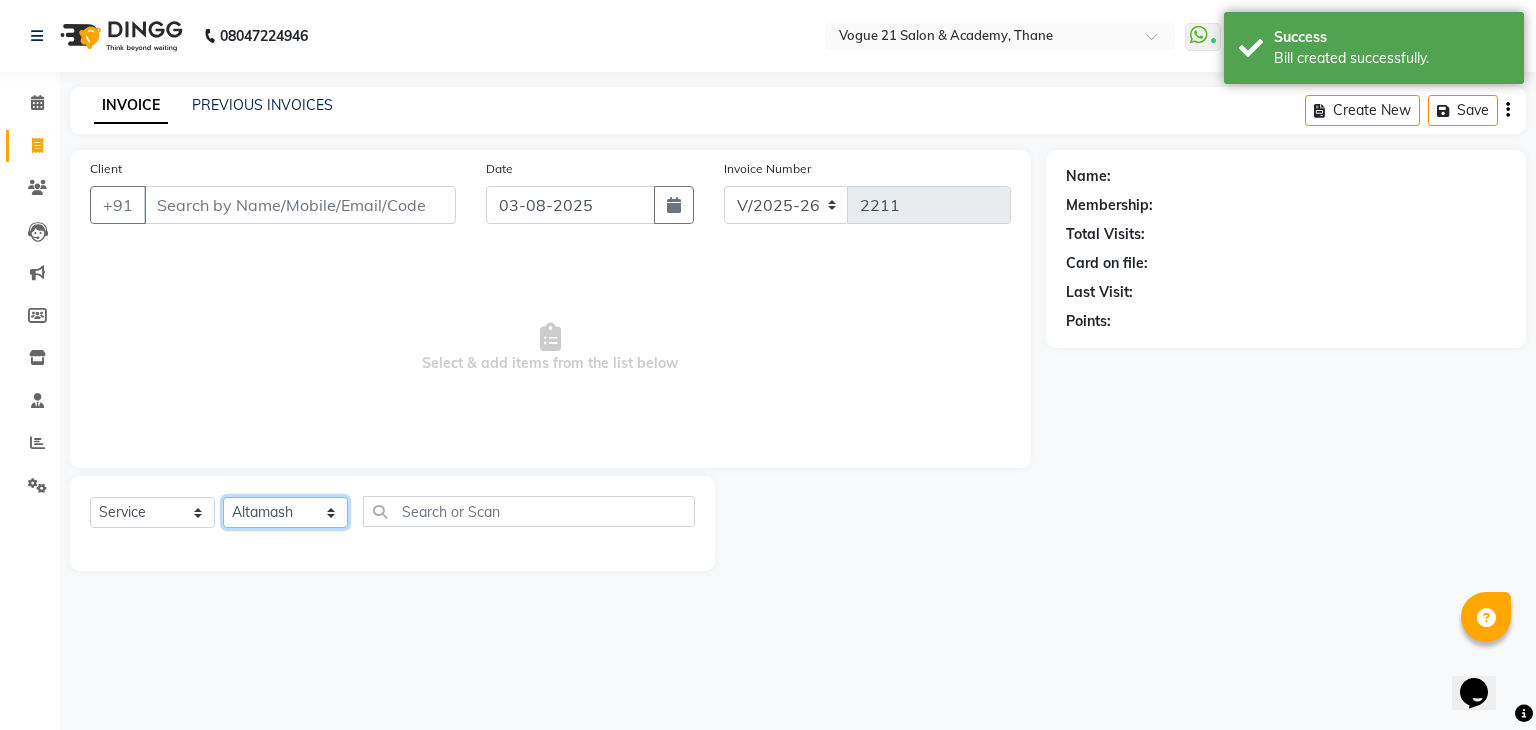 click on "Select Stylist aamir  Alicia Dsouza Altamash Jamshed  jyoti chauhan Pooja yadav Priya jadhav salon suraj salunkhe" 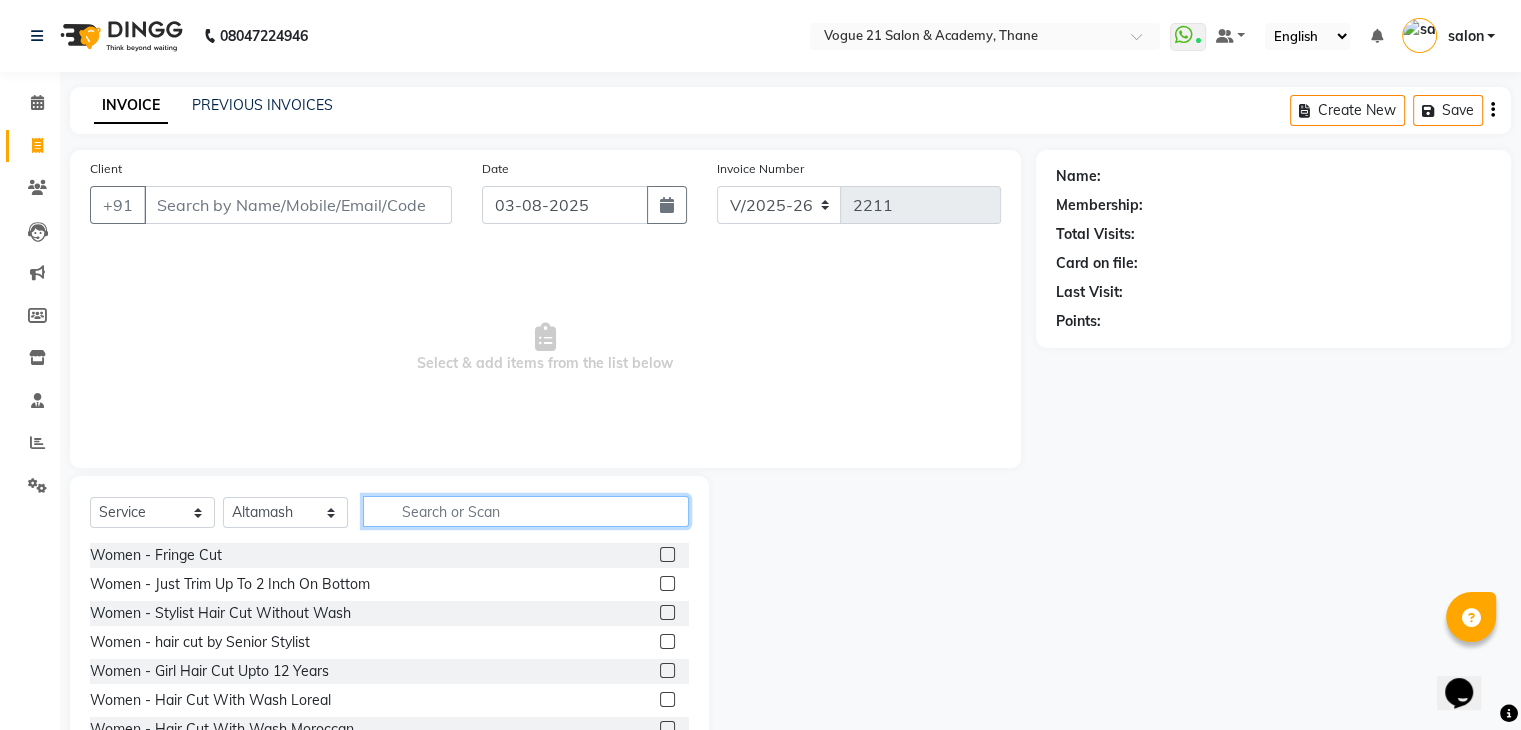 click 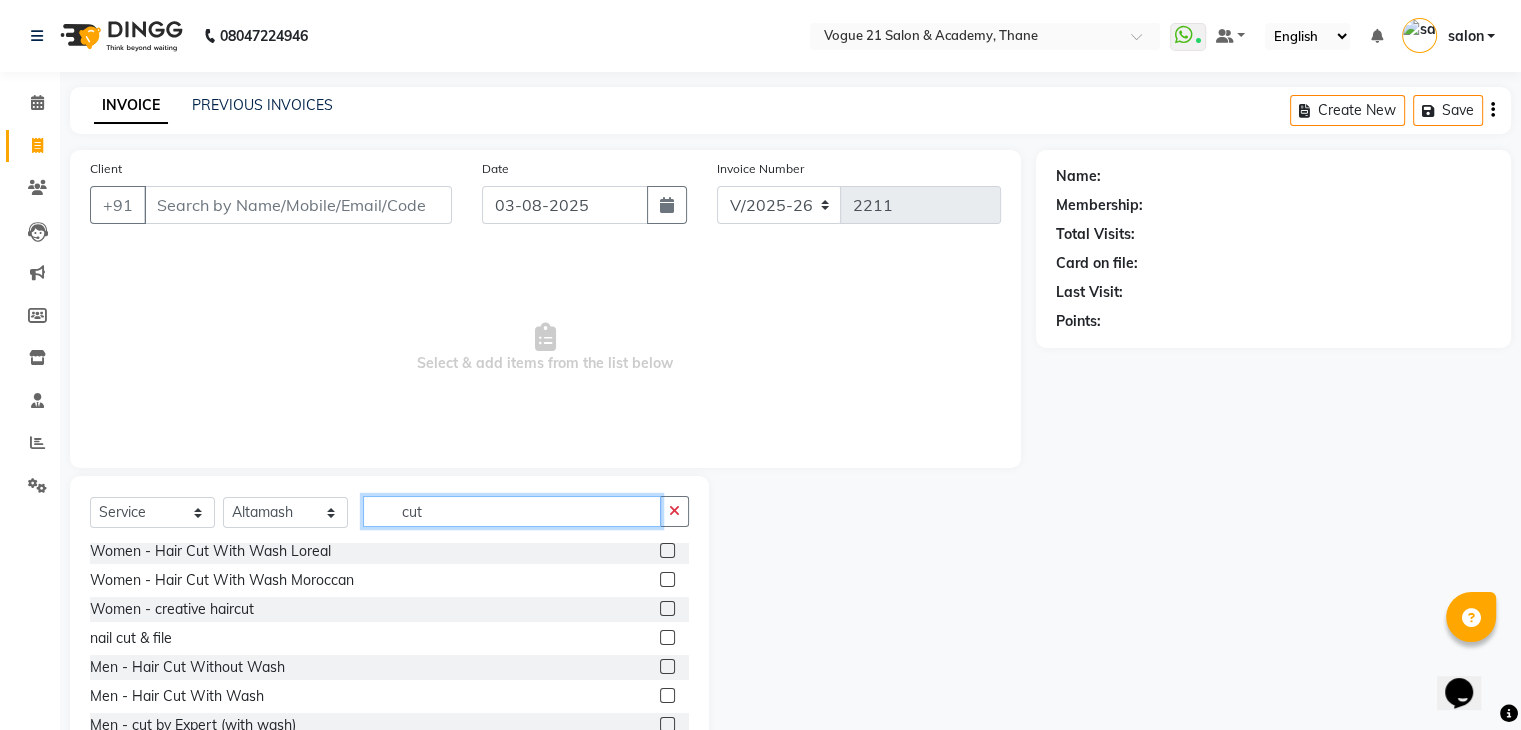 scroll, scrollTop: 133, scrollLeft: 0, axis: vertical 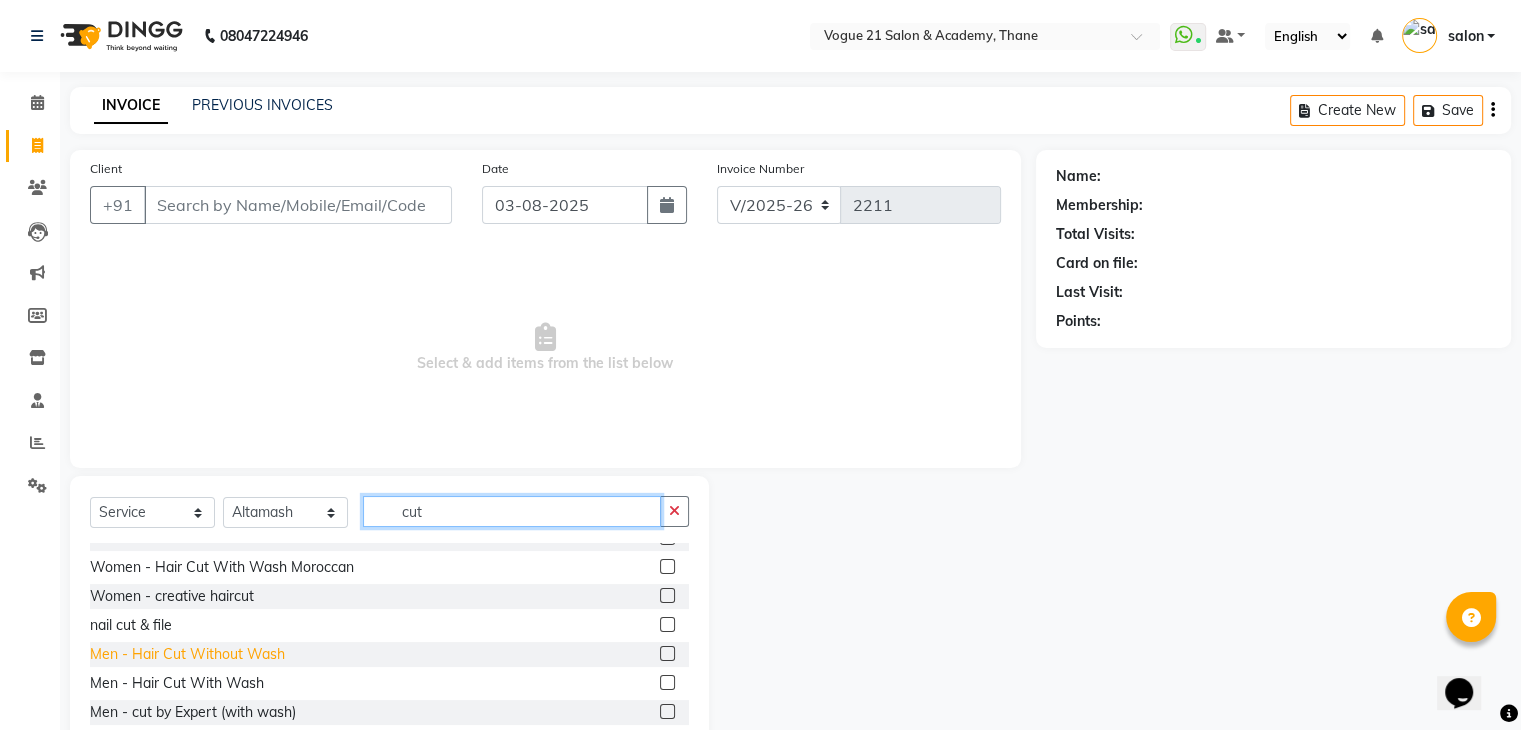 type on "cut" 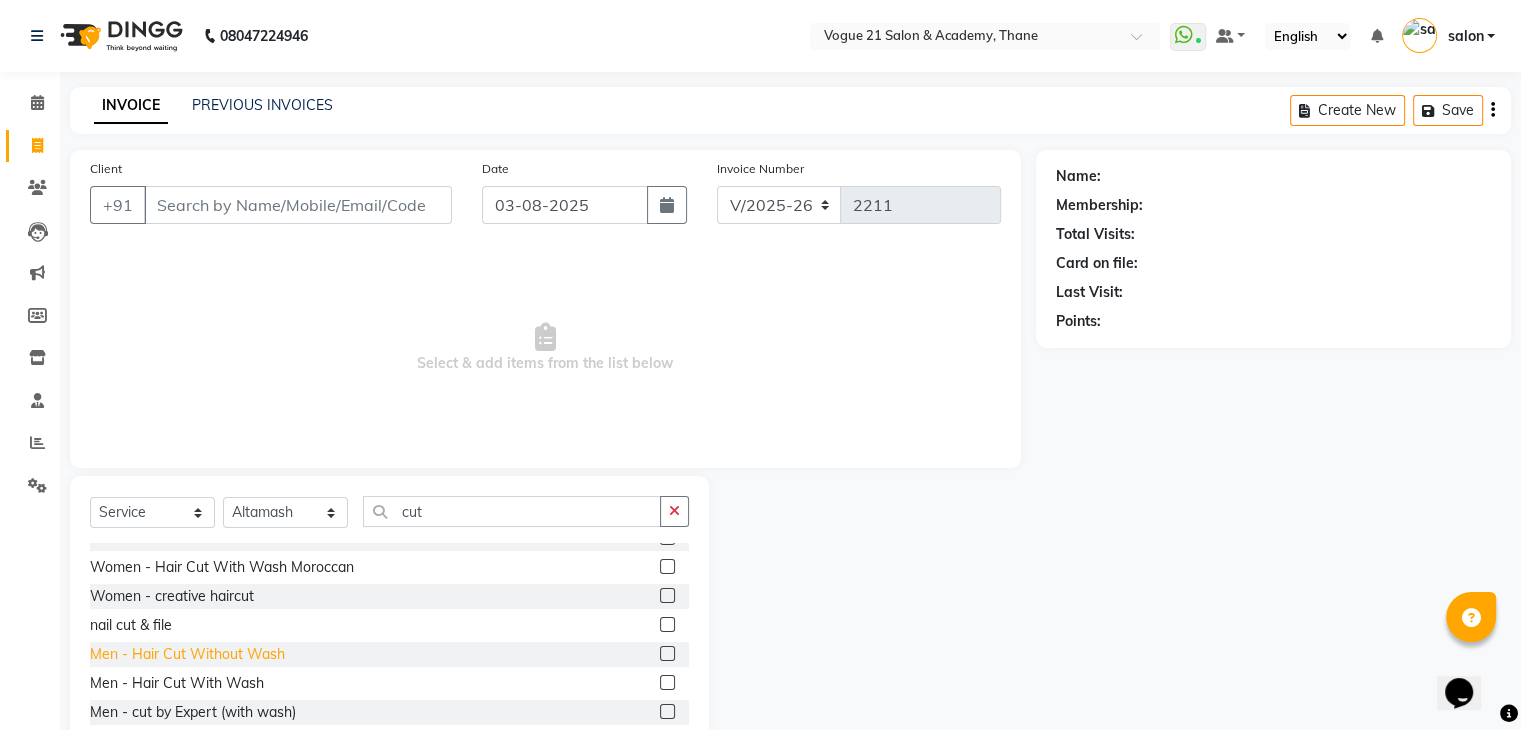 click on "Men   -   Hair Cut Without Wash" 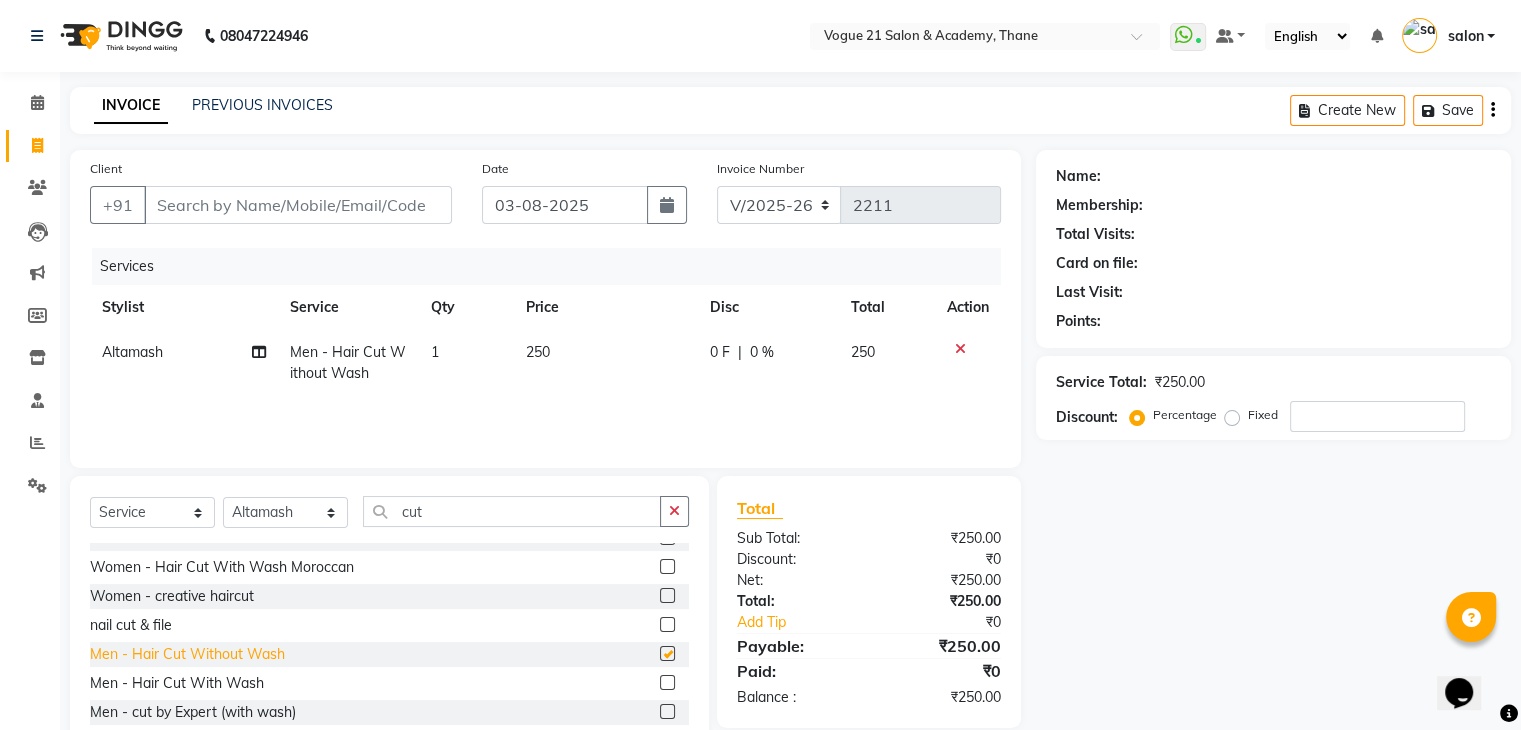 checkbox on "false" 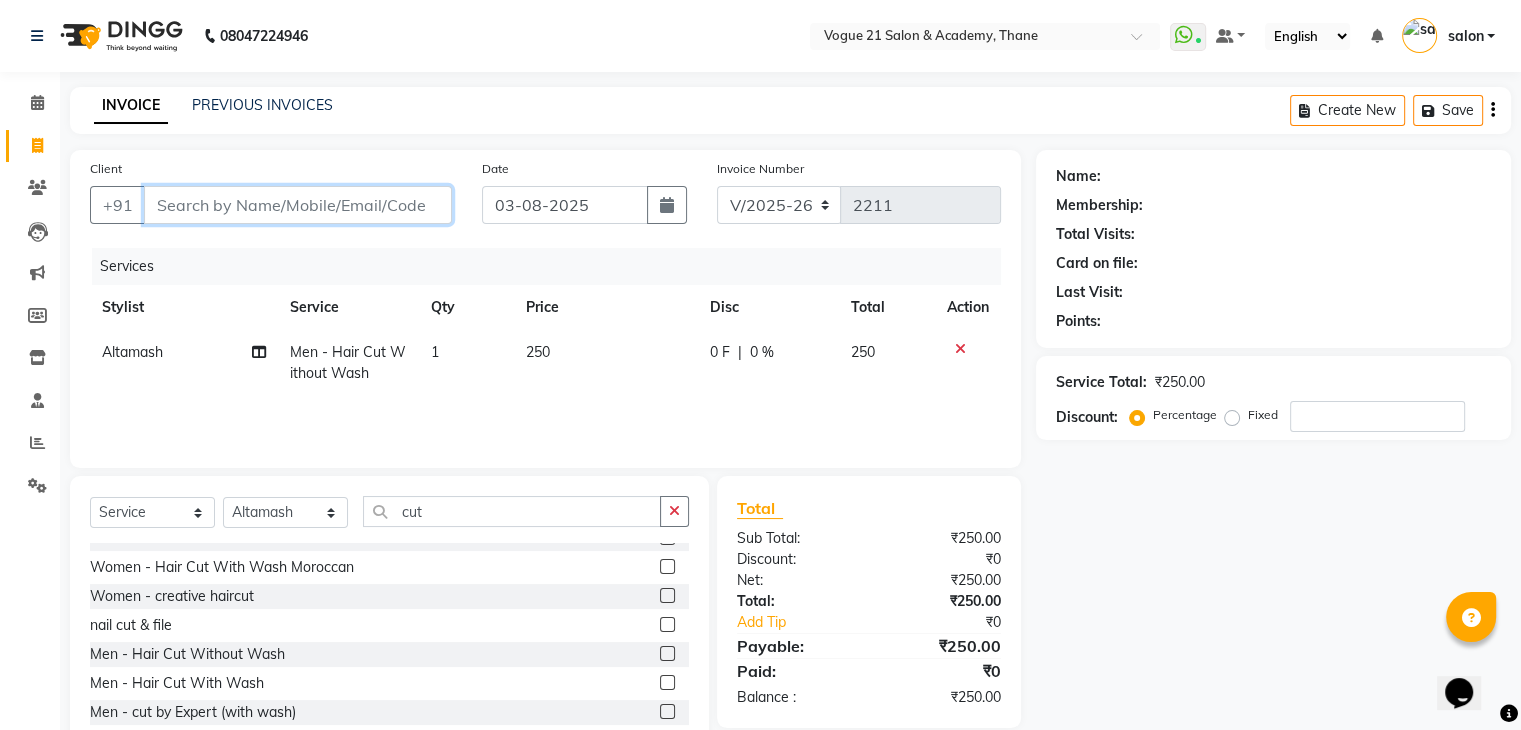 click on "Client" at bounding box center (298, 205) 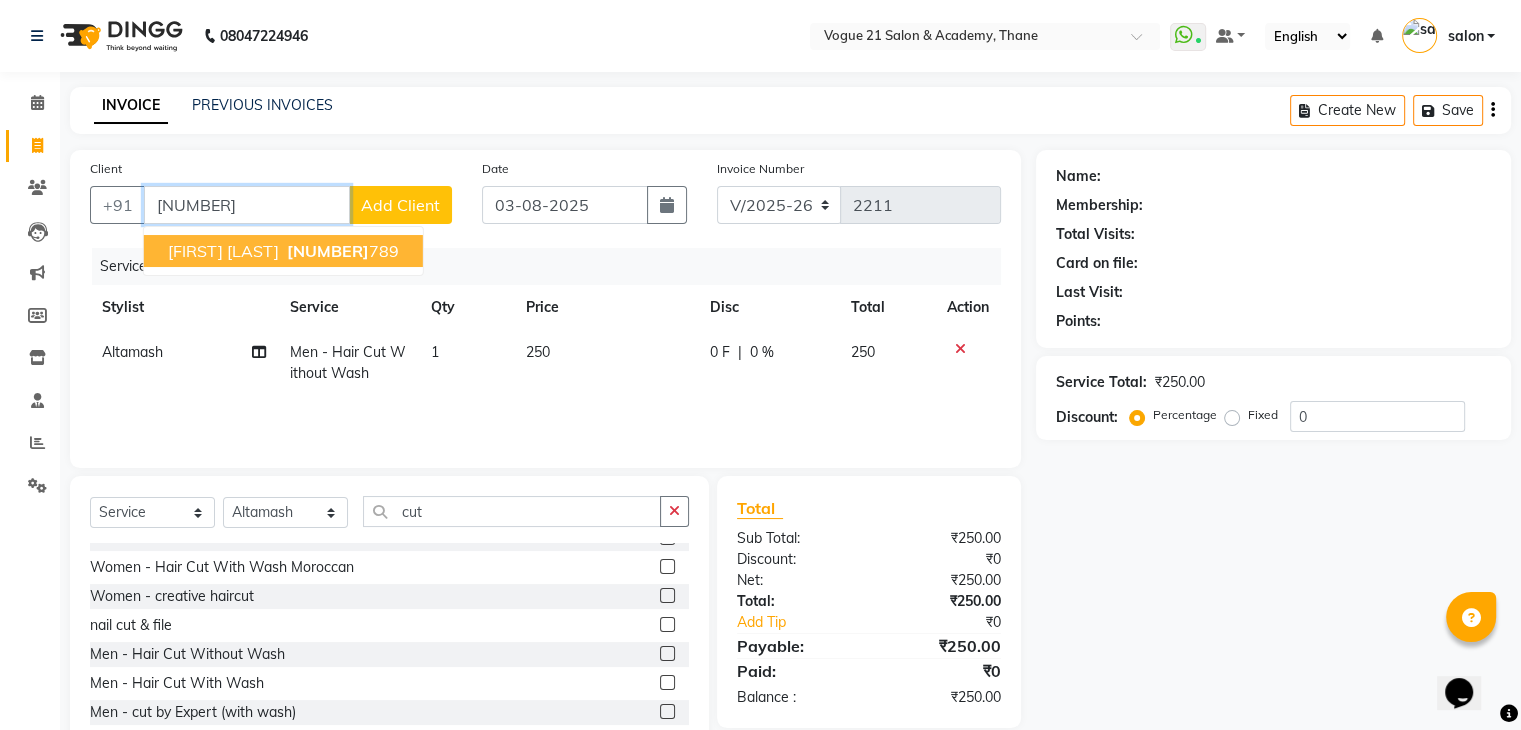 click on "[NUMBER]" at bounding box center (328, 251) 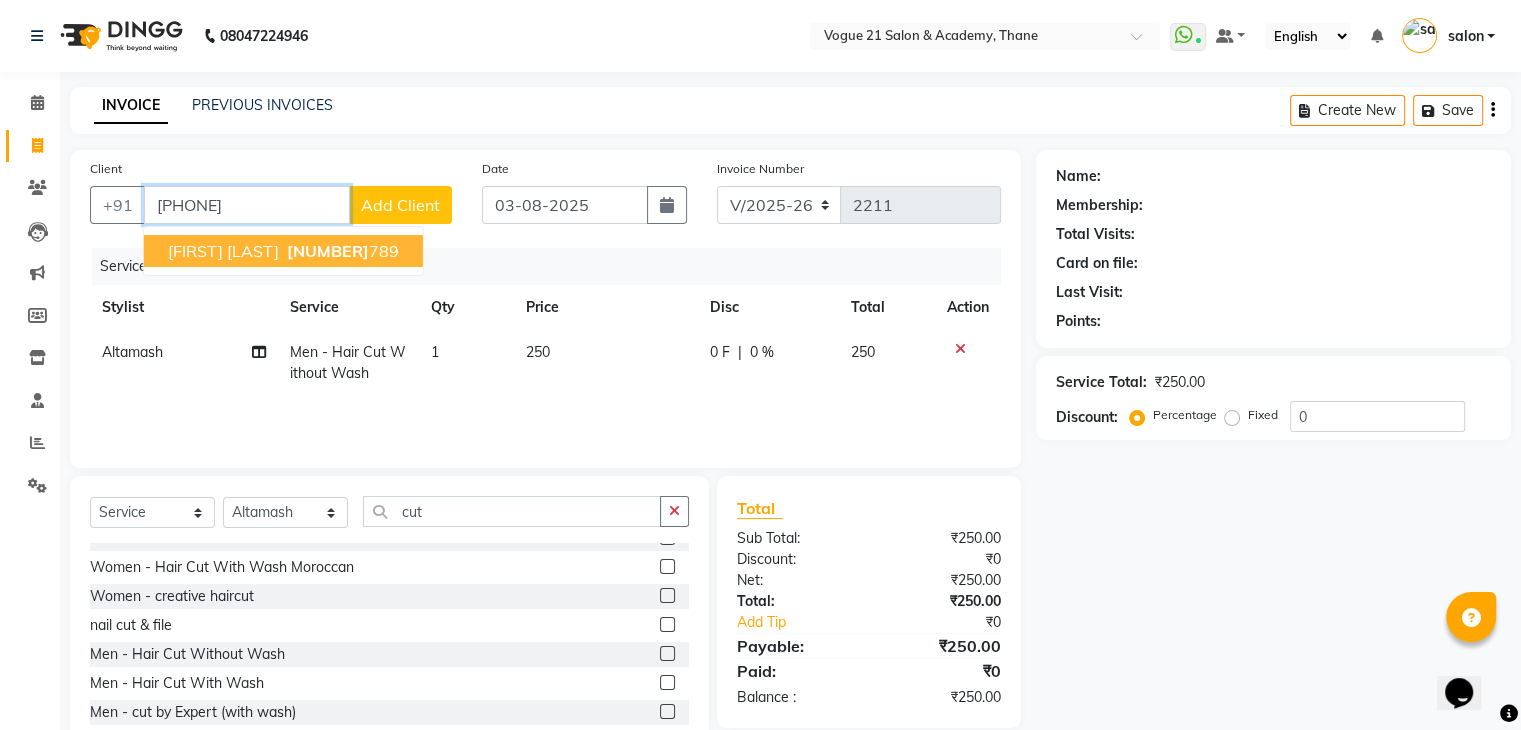type on "[PHONE]" 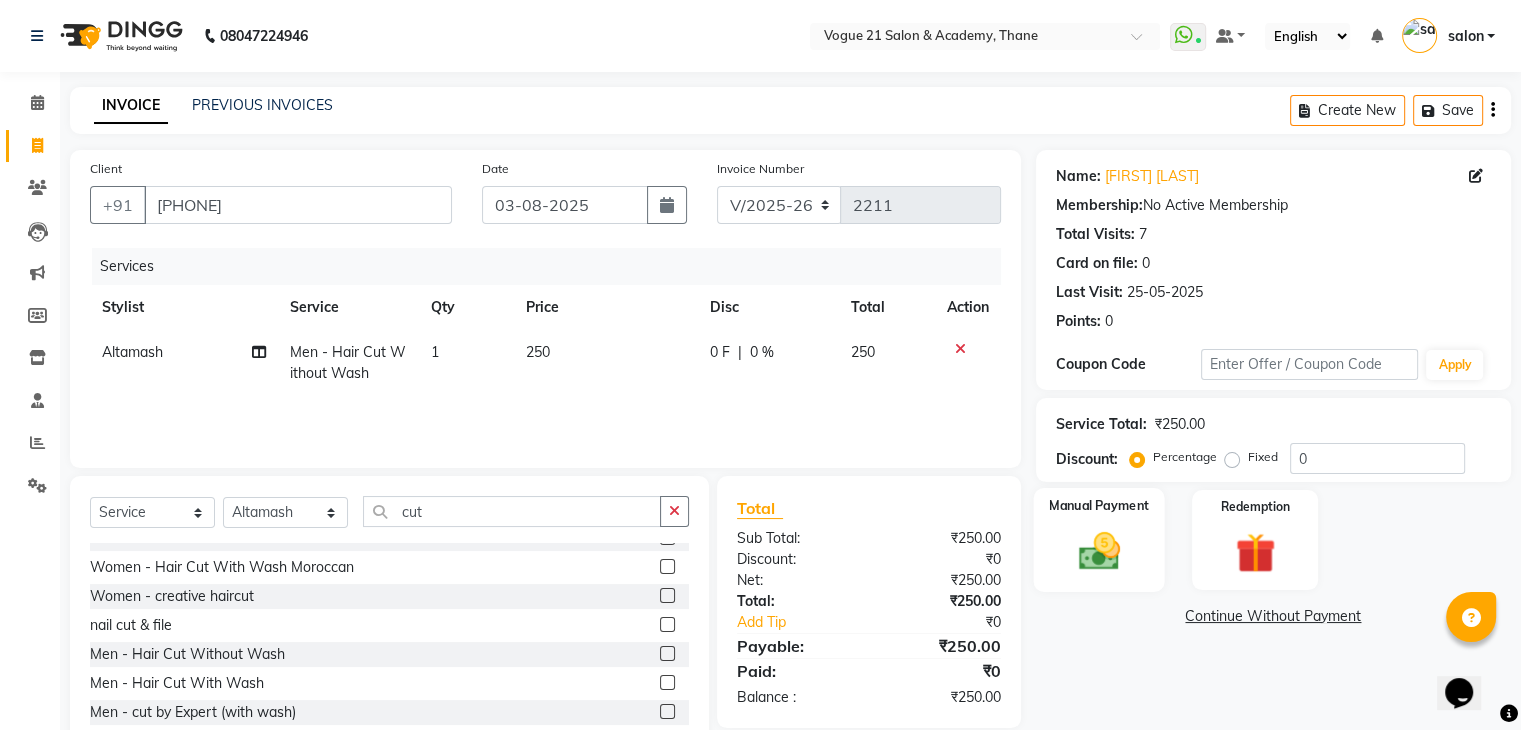 click 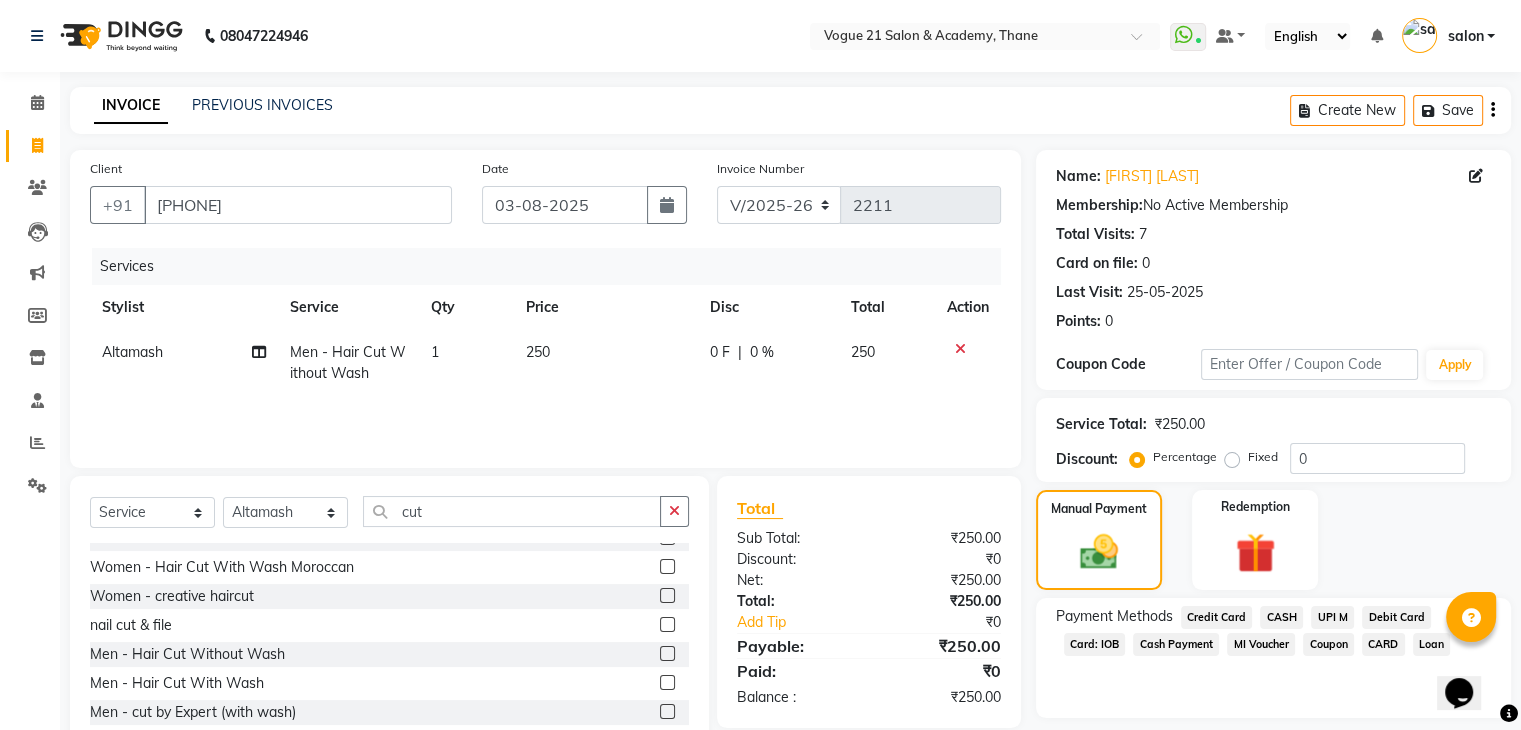 click on "UPI M" 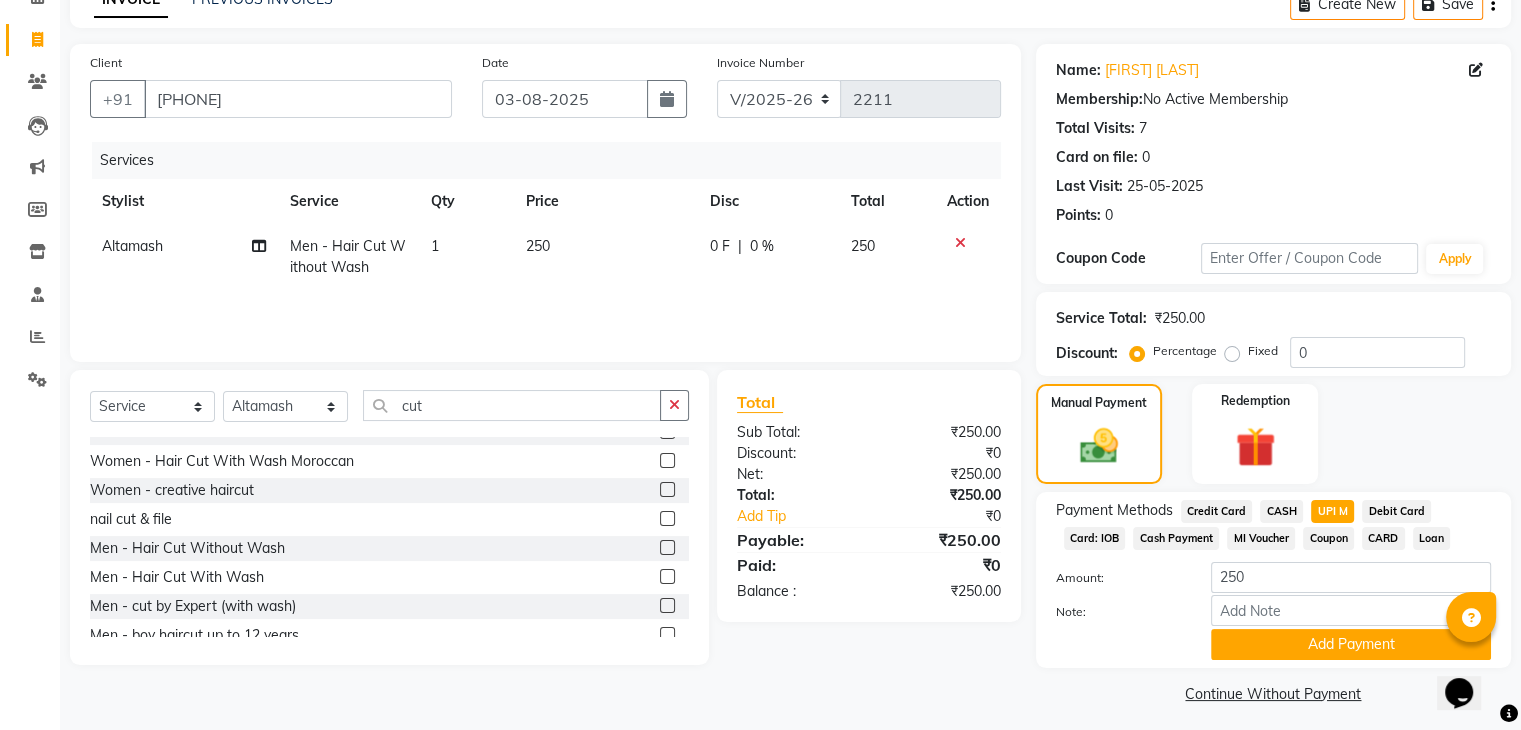 scroll, scrollTop: 117, scrollLeft: 0, axis: vertical 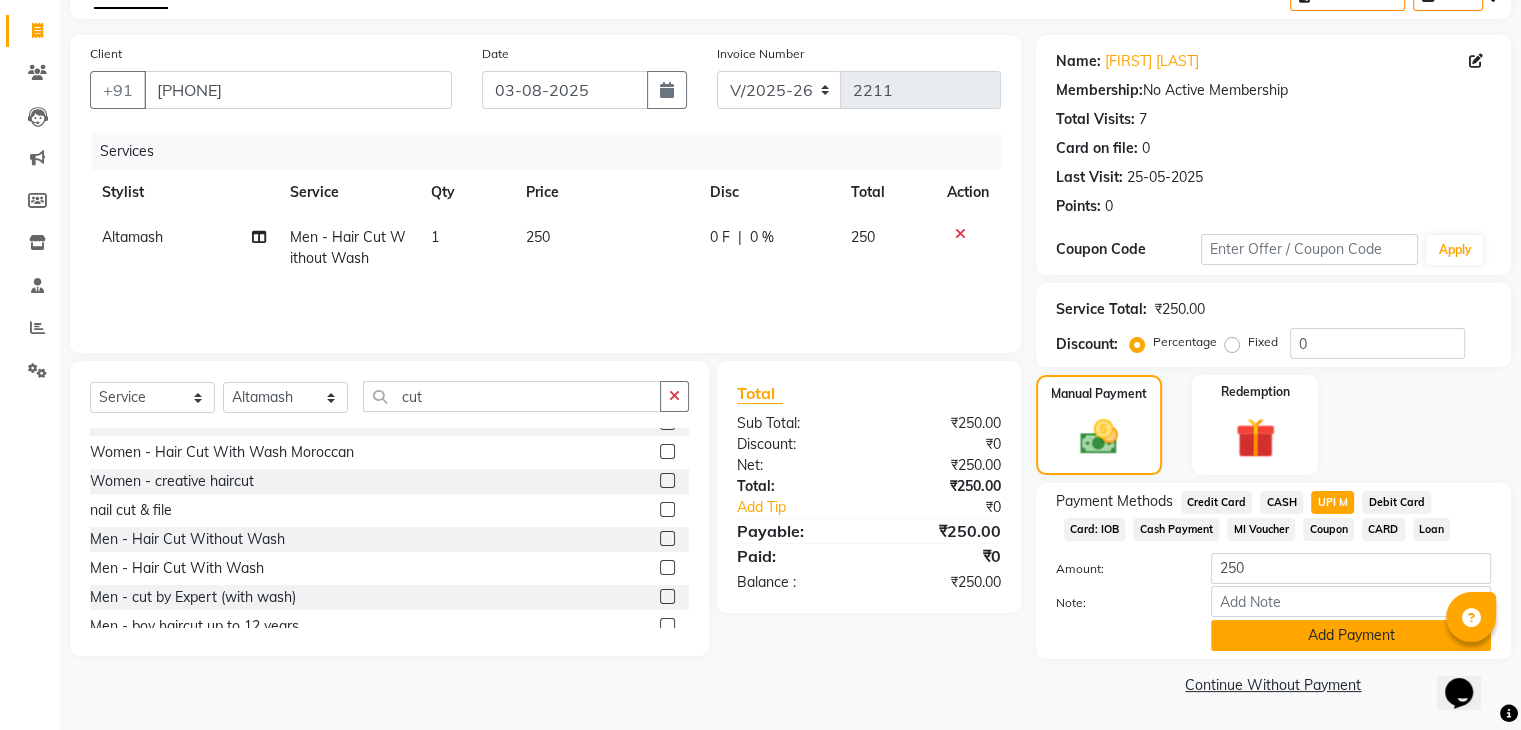 click on "Add Payment" 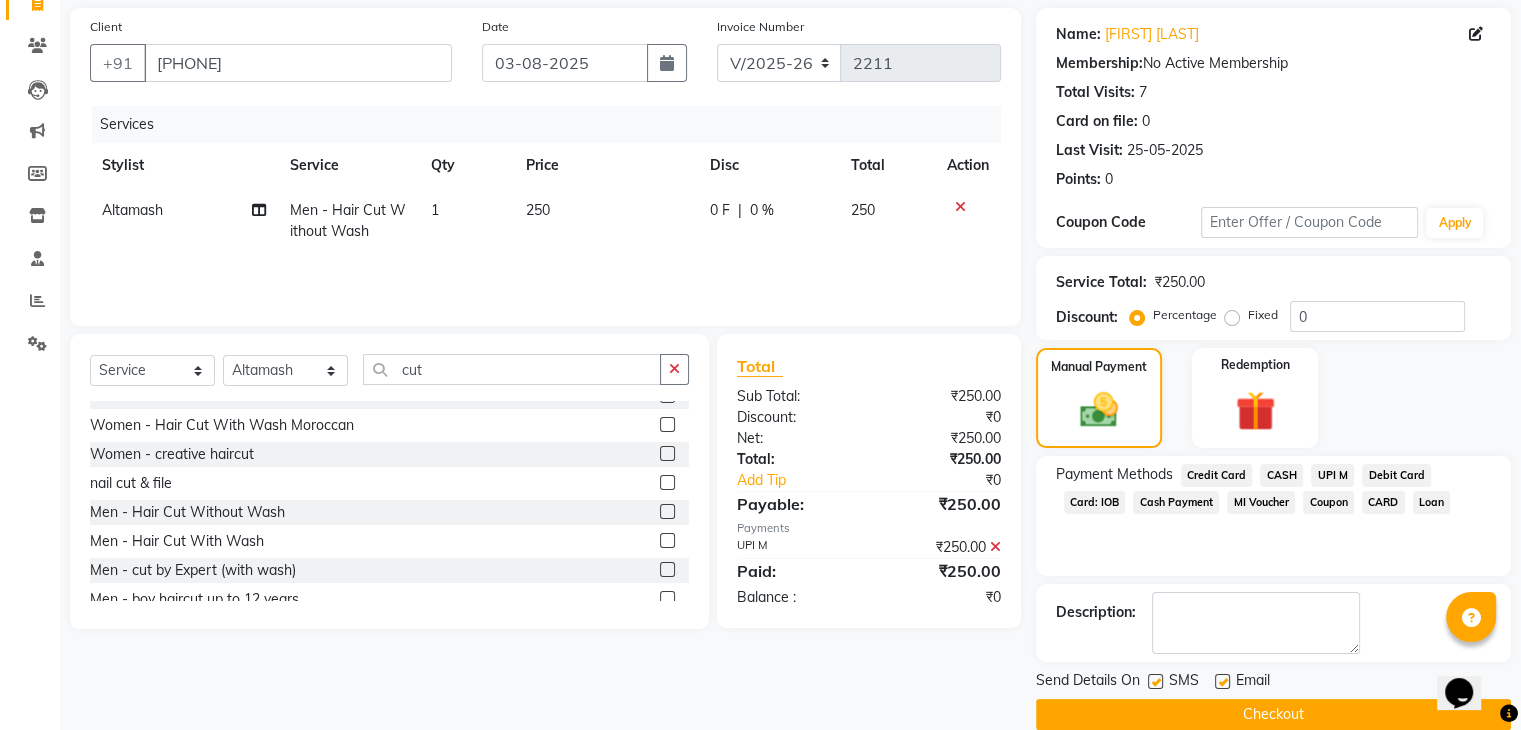 scroll, scrollTop: 171, scrollLeft: 0, axis: vertical 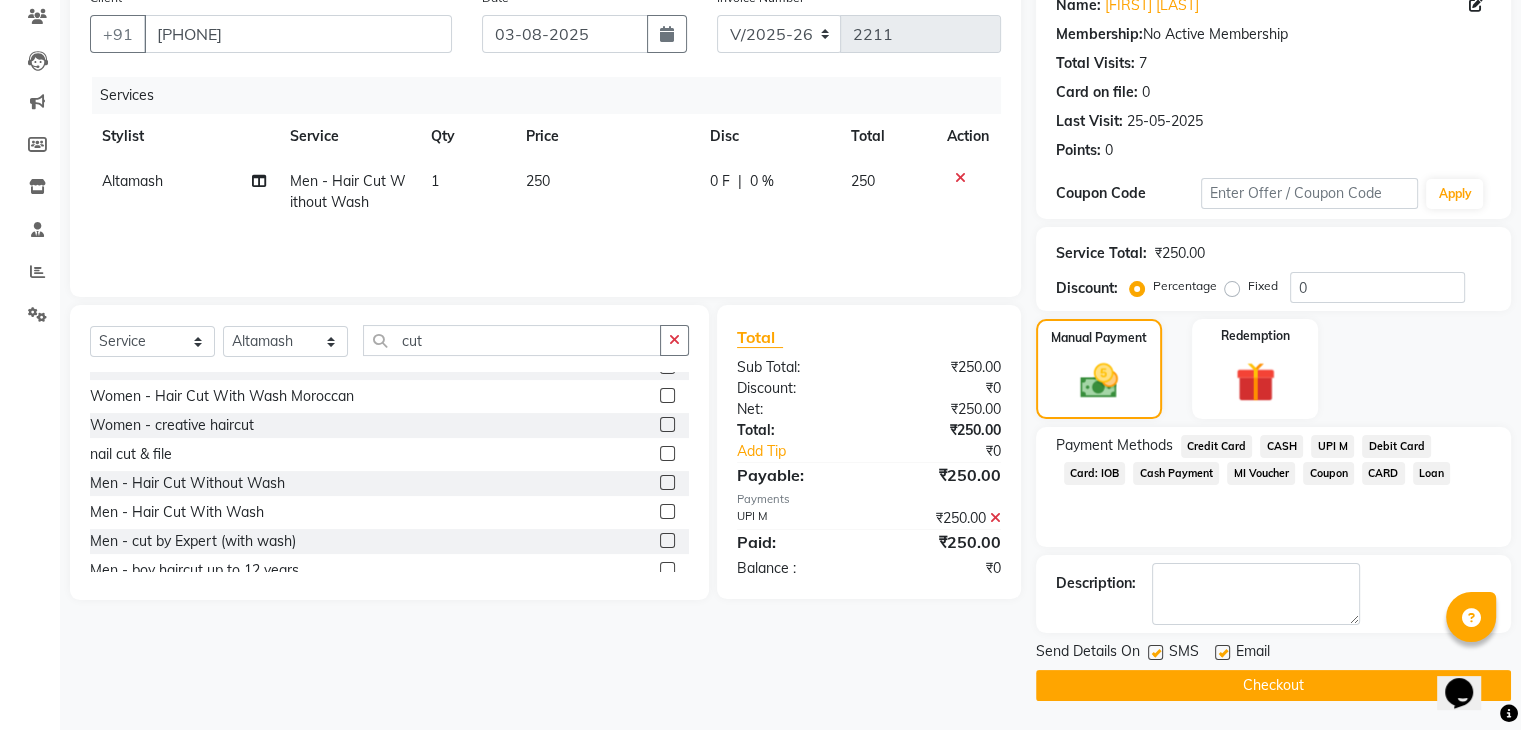 click on "Checkout" 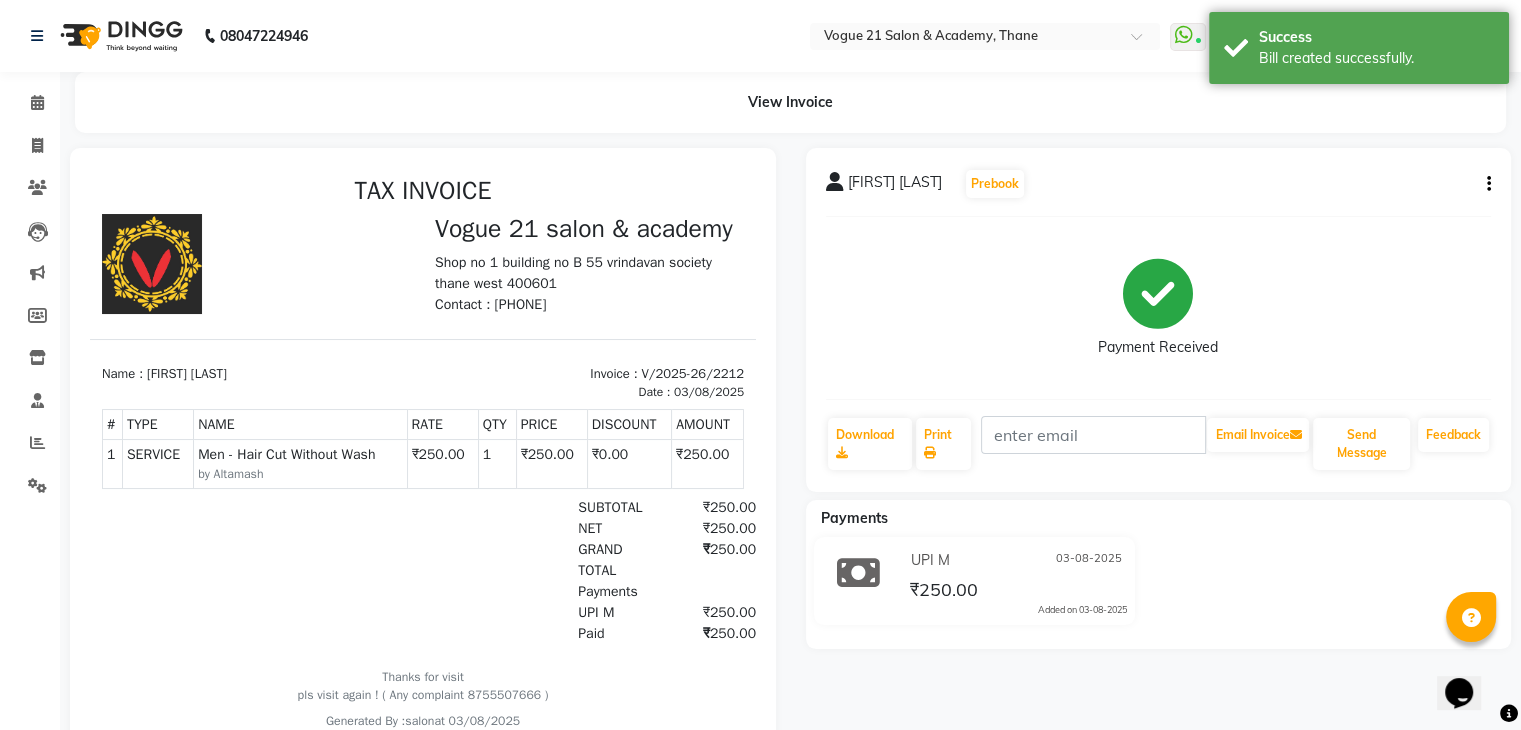 scroll, scrollTop: 0, scrollLeft: 0, axis: both 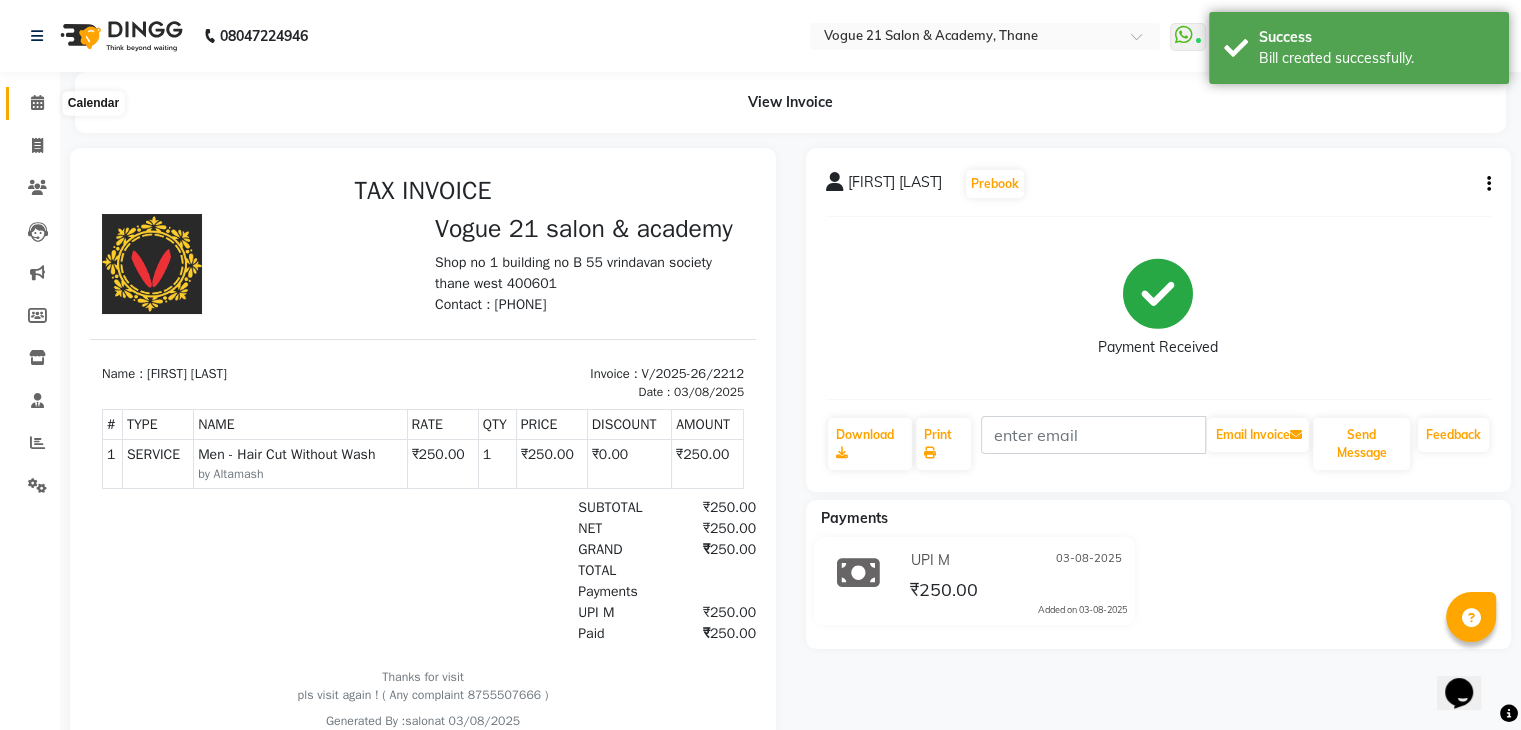 click 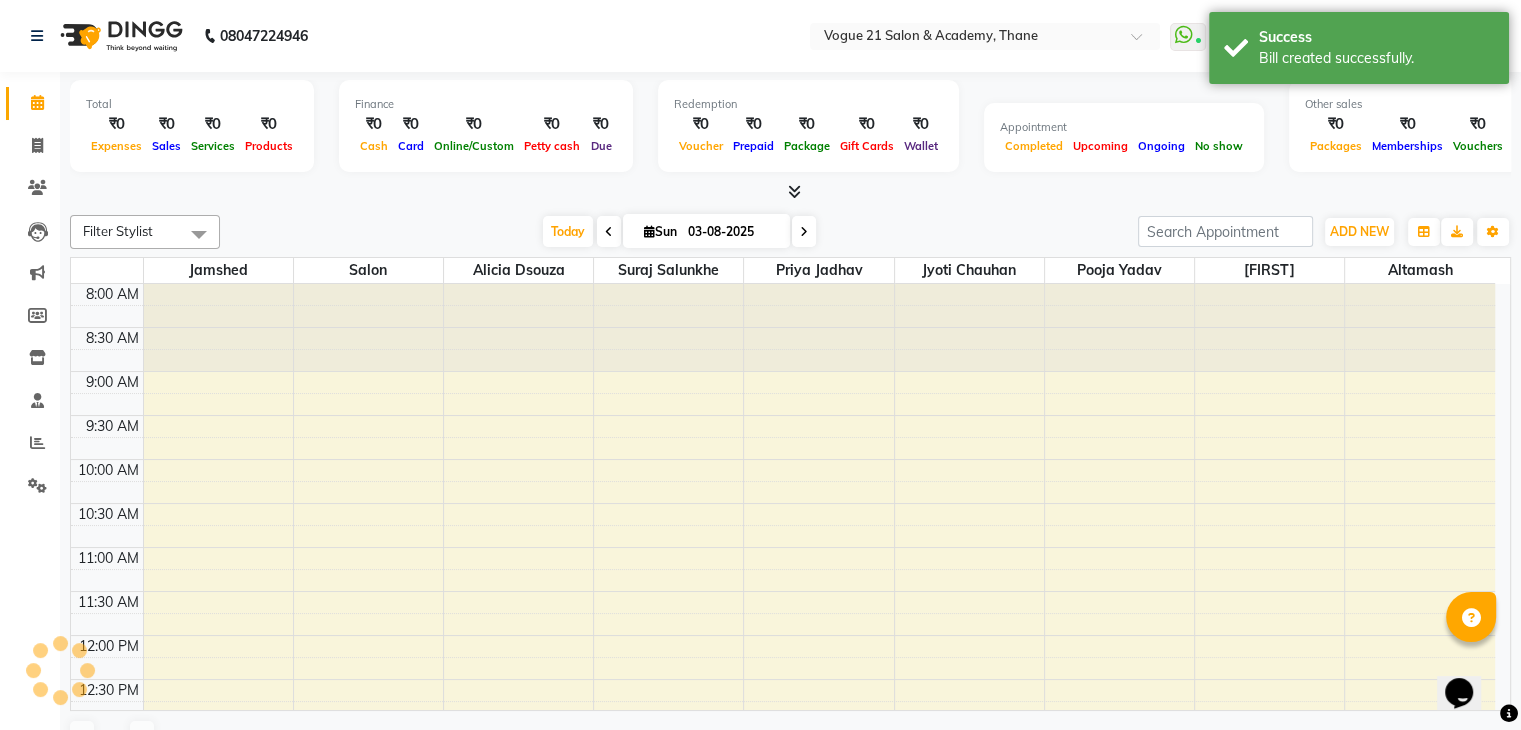 scroll, scrollTop: 0, scrollLeft: 0, axis: both 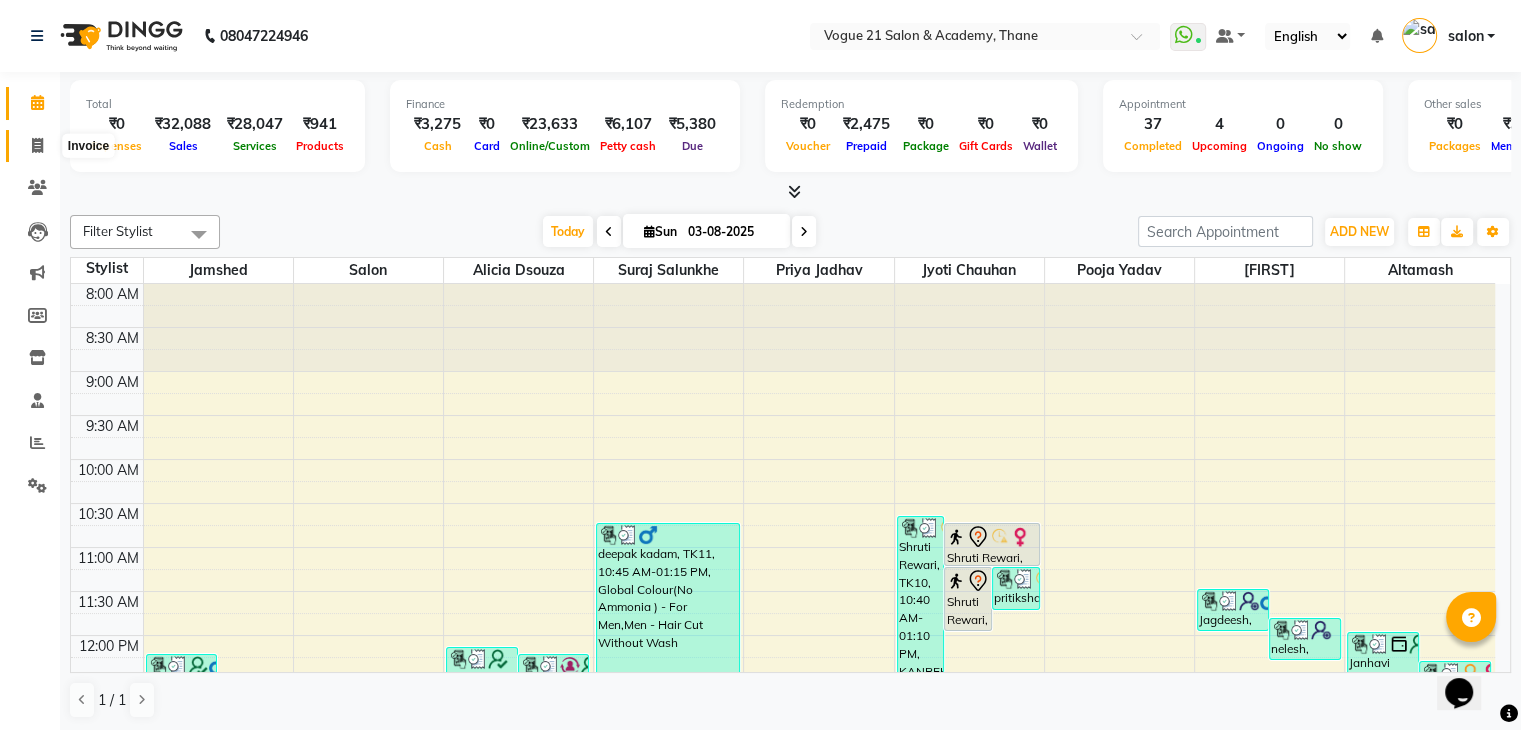 click 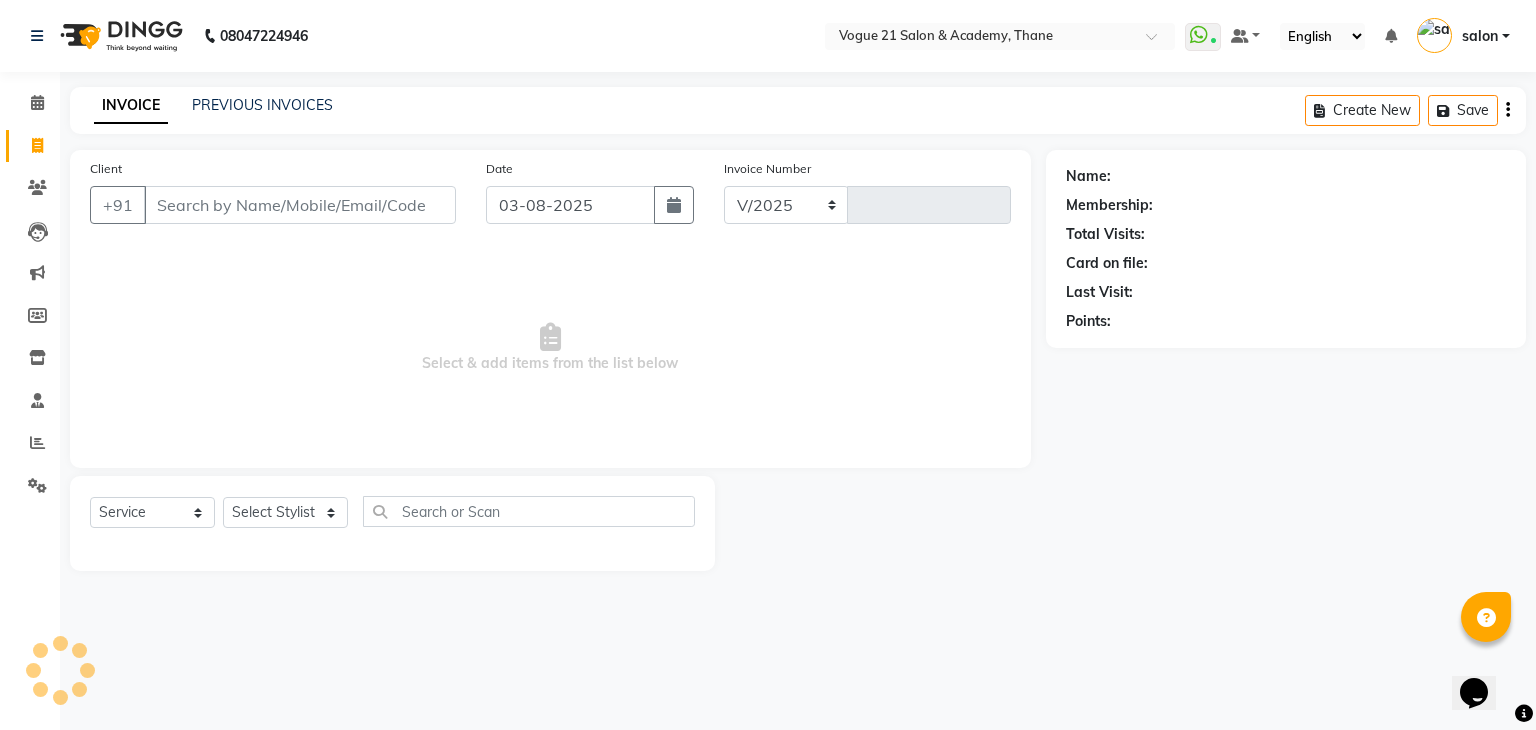 select on "4433" 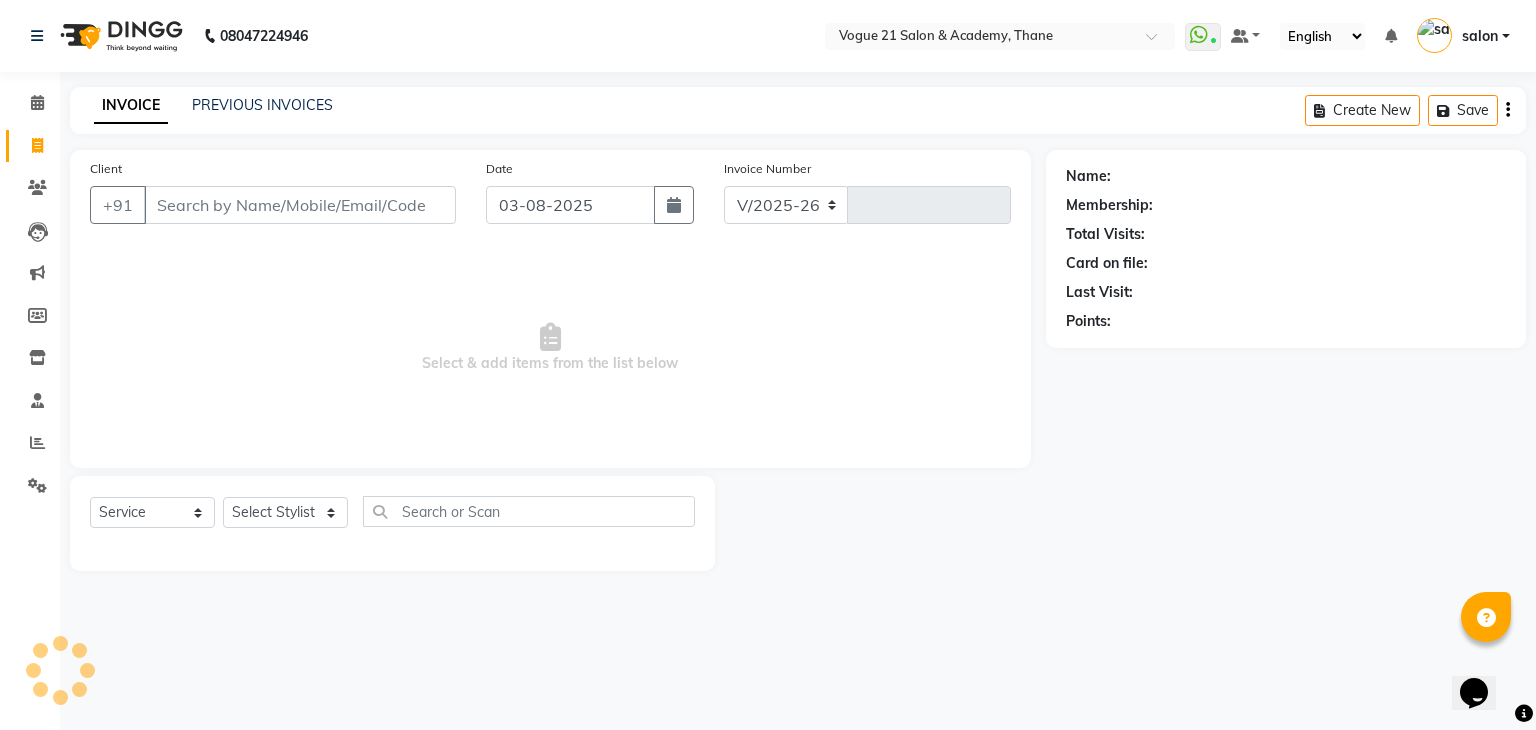 type on "2213" 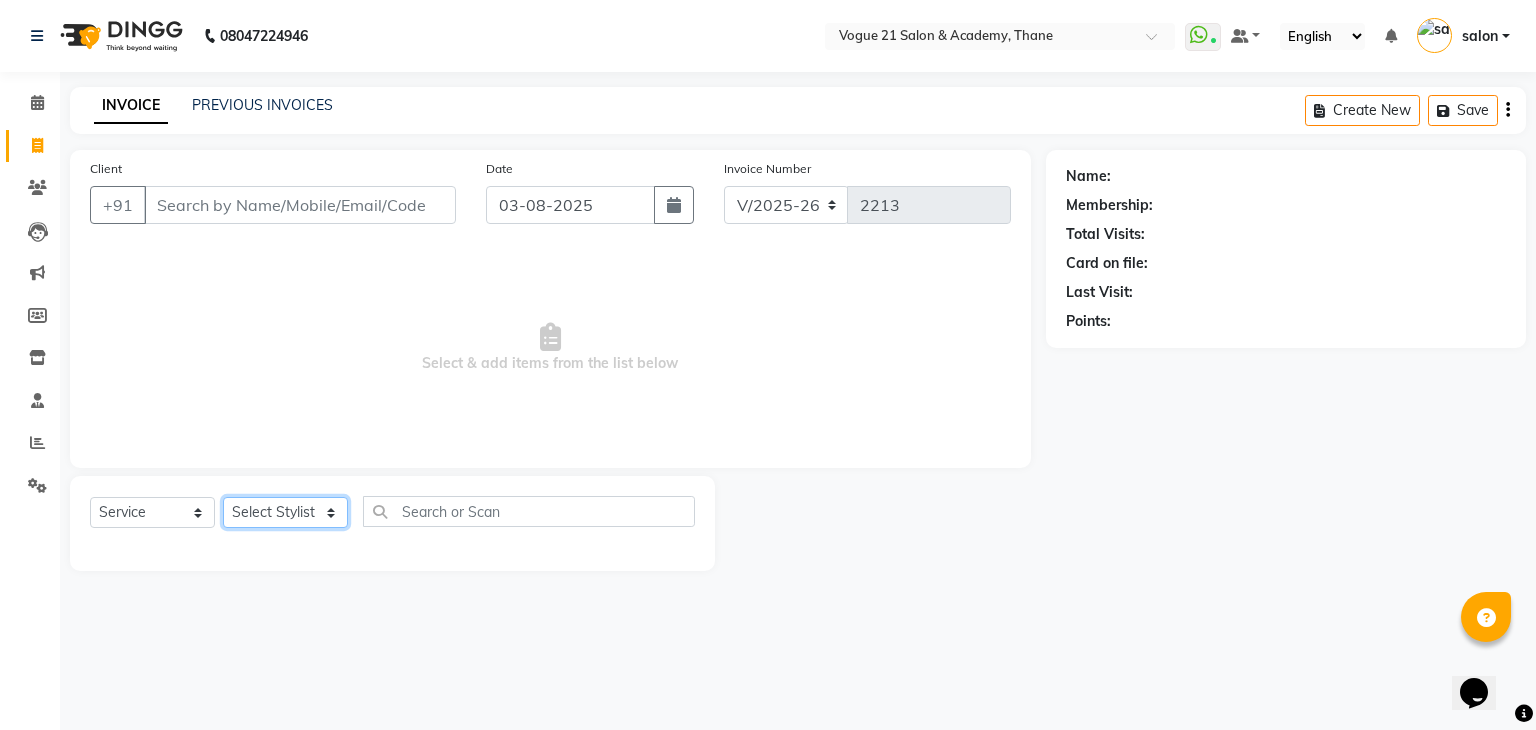 click on "Select Stylist aamir  Alicia Dsouza Altamash Jamshed  jyoti chauhan Pooja yadav Priya jadhav salon suraj salunkhe" 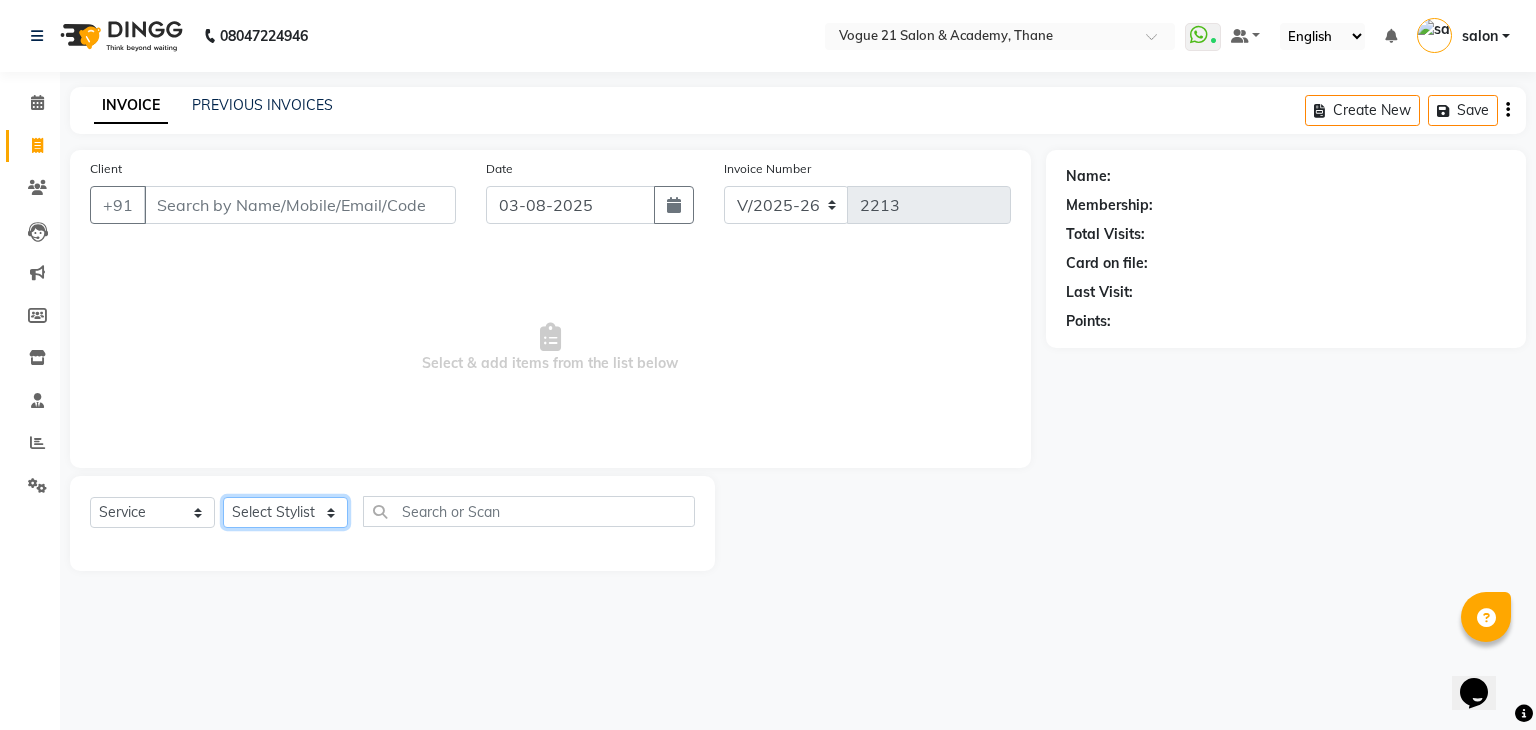 select on "40287" 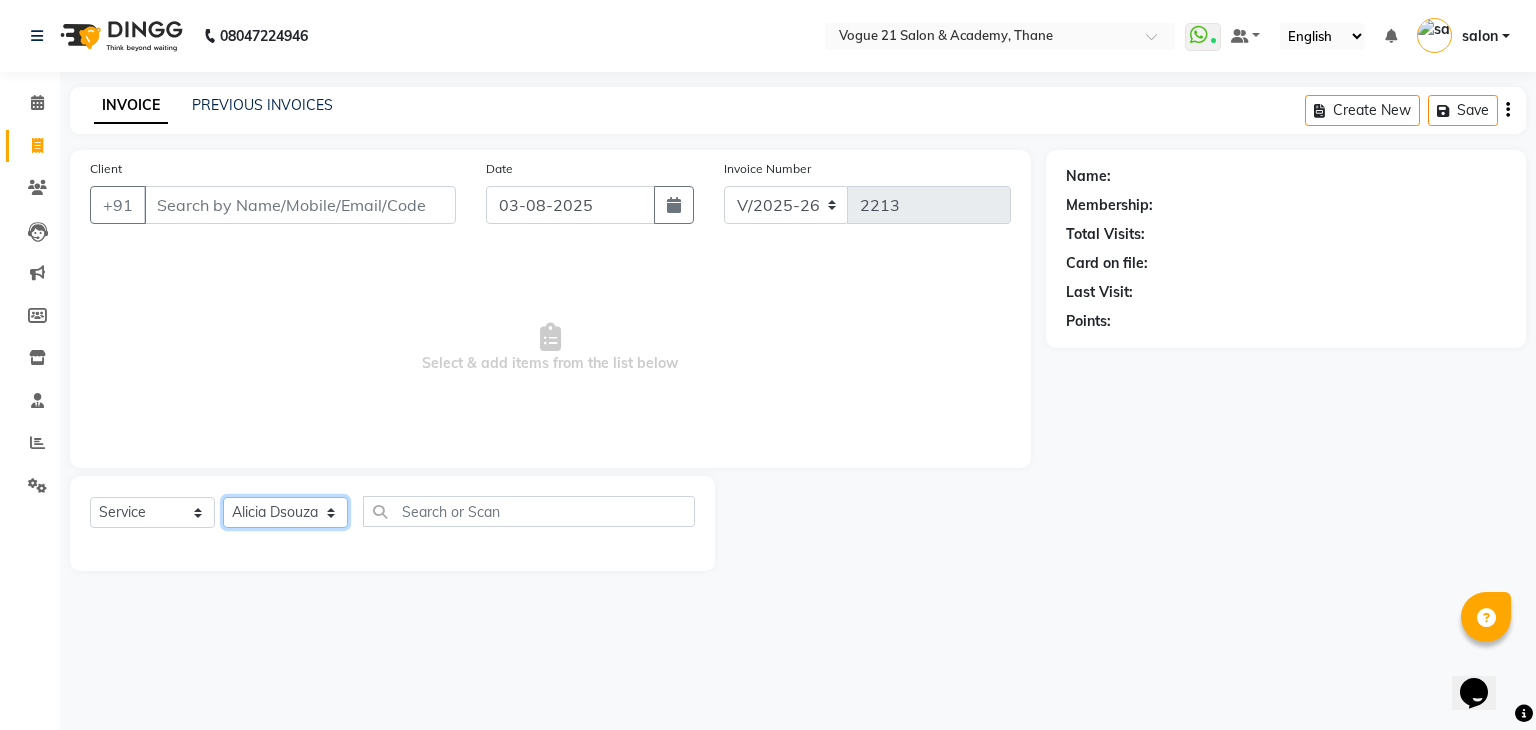 click on "Select Stylist aamir  Alicia Dsouza Altamash Jamshed  jyoti chauhan Pooja yadav Priya jadhav salon suraj salunkhe" 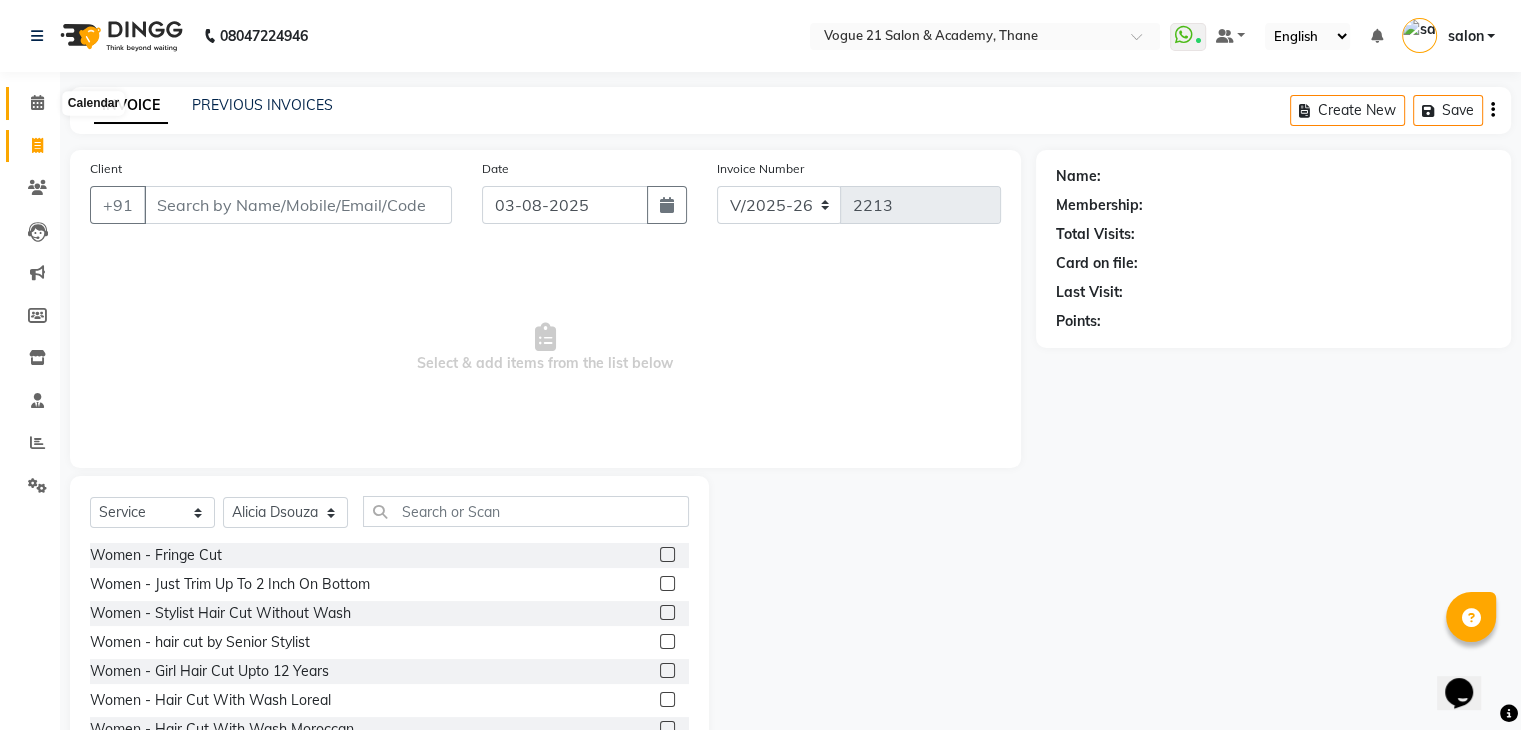 click 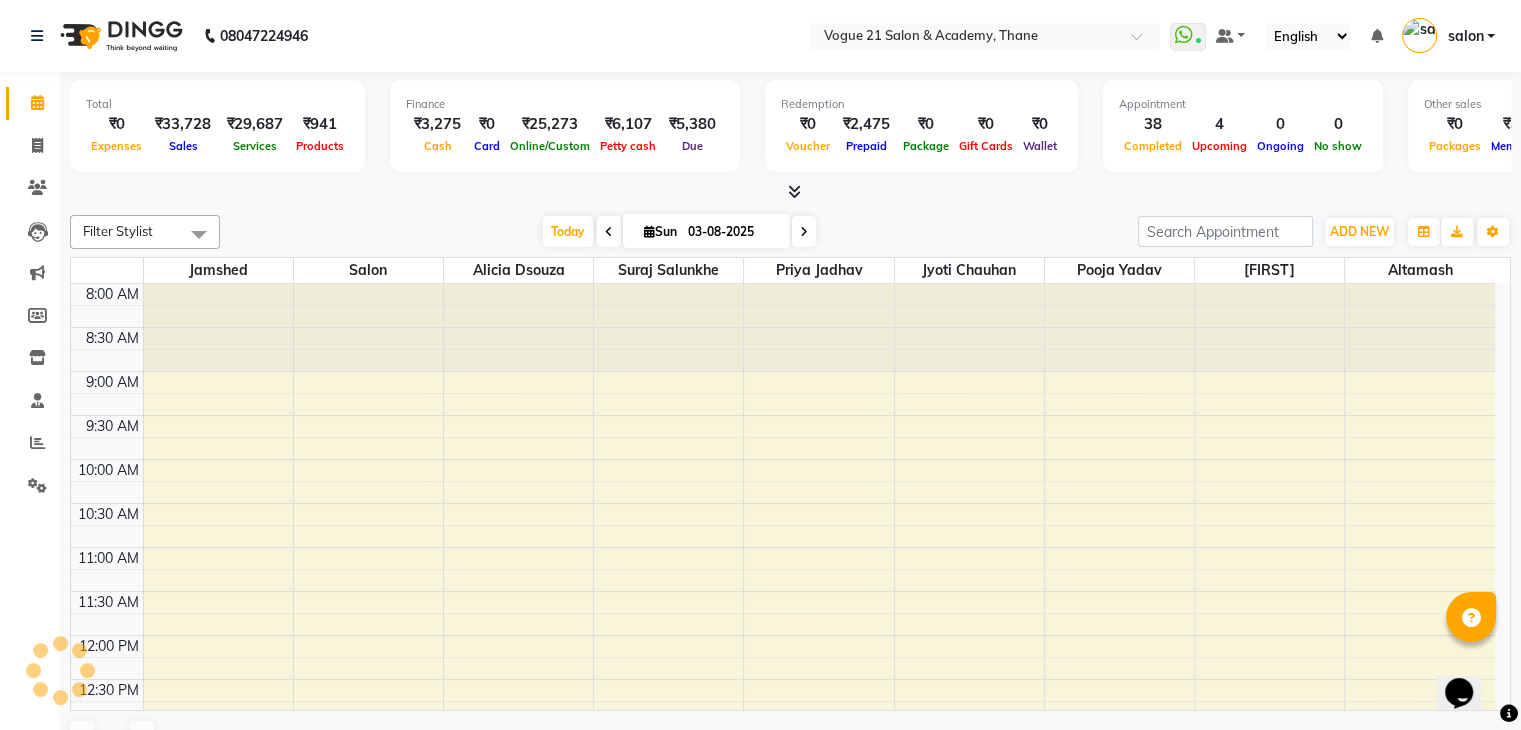 scroll, scrollTop: 0, scrollLeft: 0, axis: both 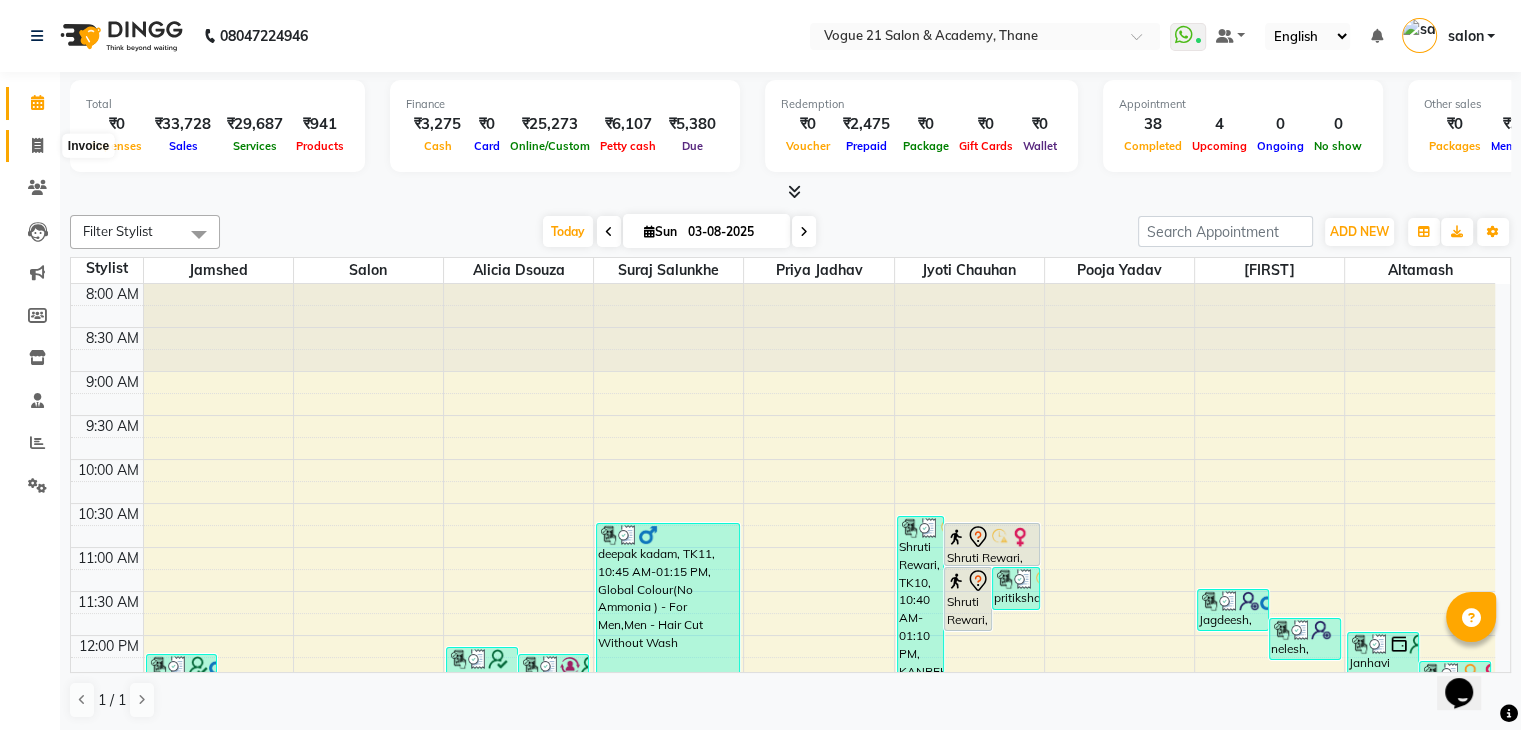 click 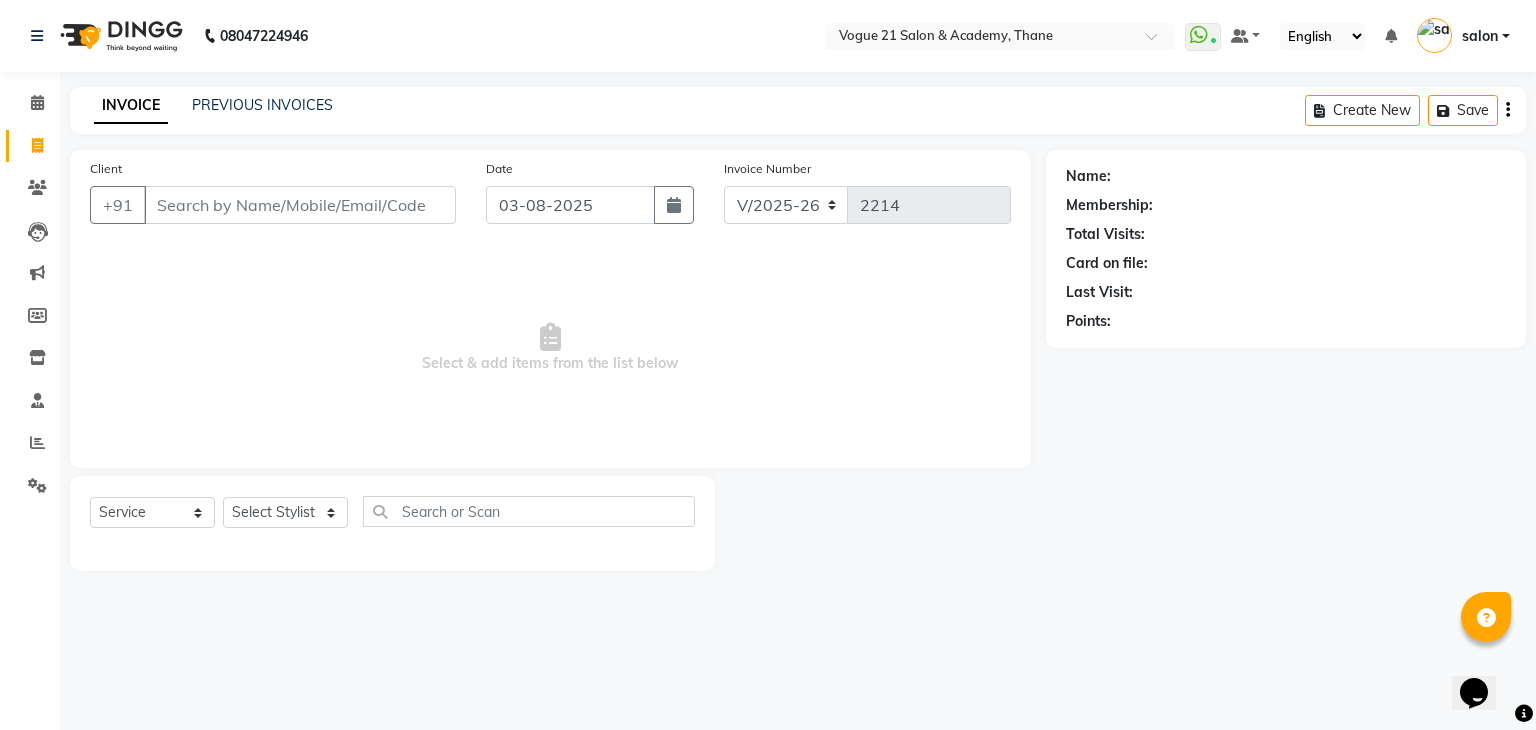 click on "PREVIOUS INVOICES" 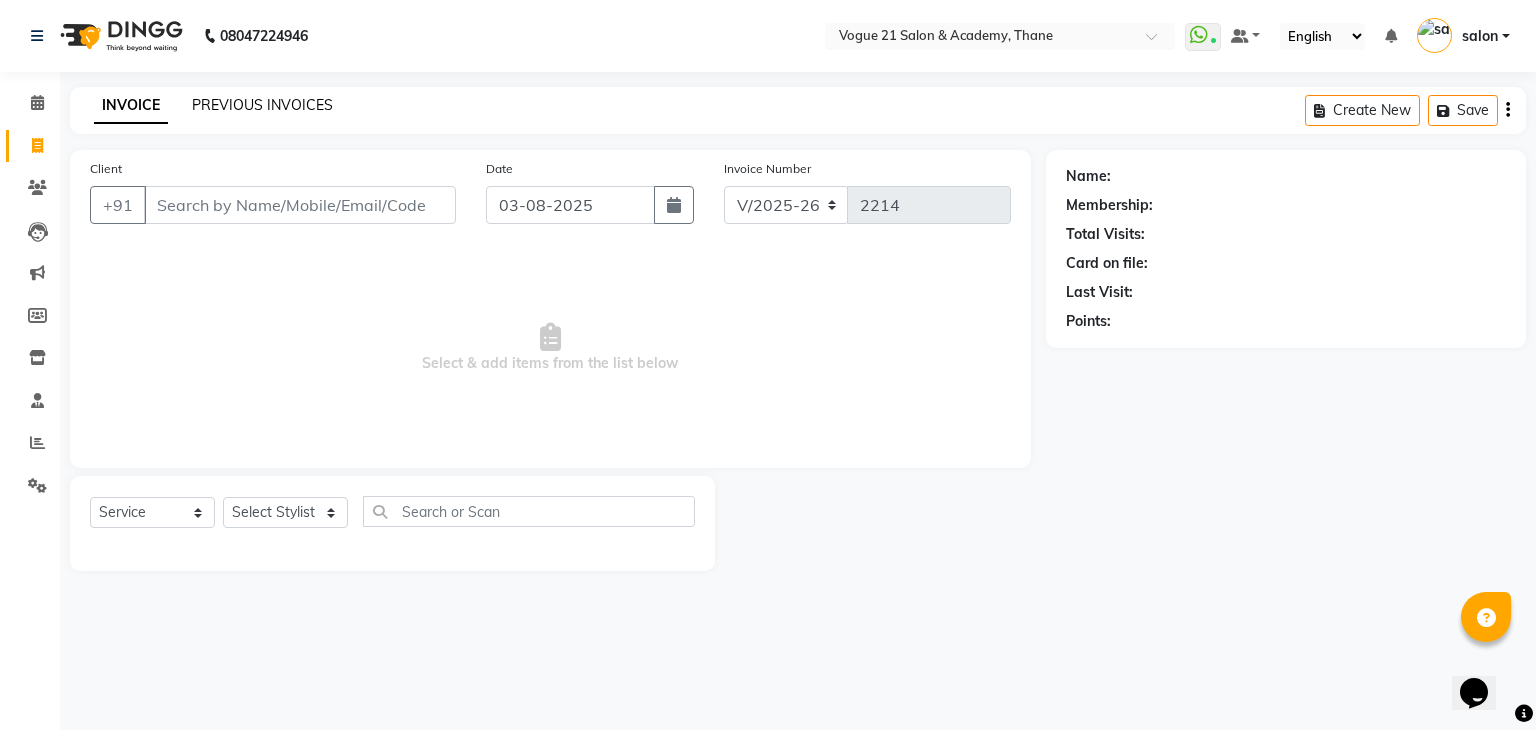 click on "PREVIOUS INVOICES" 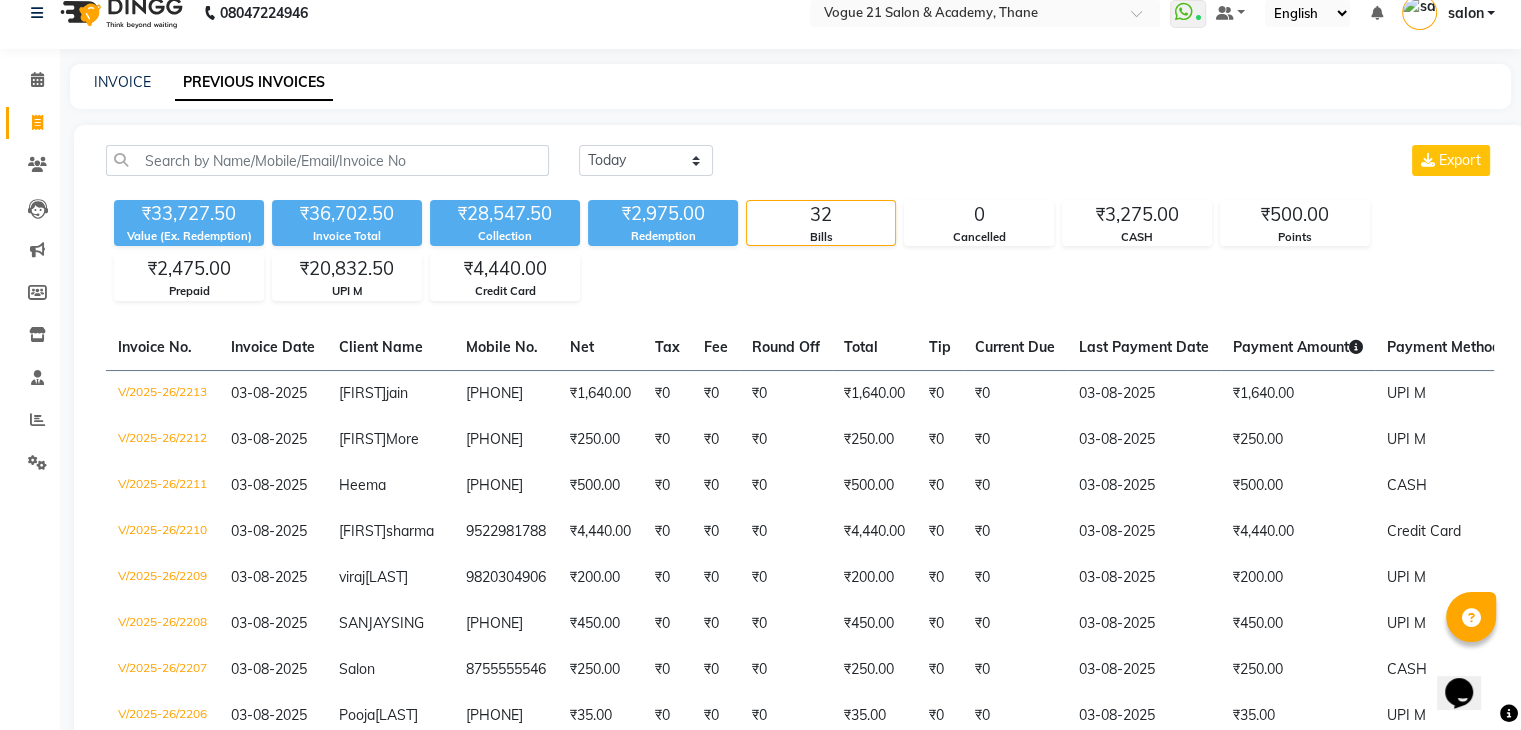 scroll, scrollTop: 0, scrollLeft: 0, axis: both 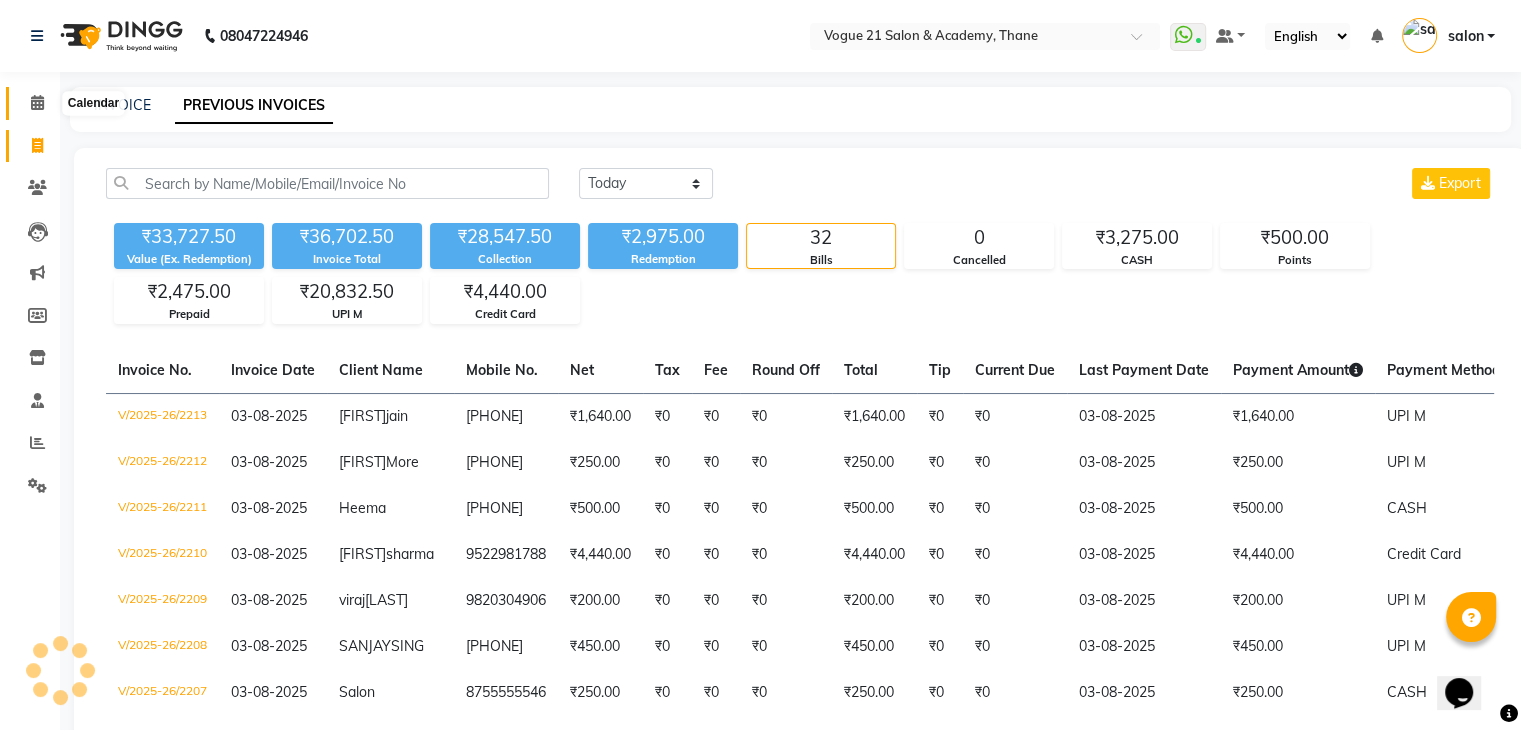 click 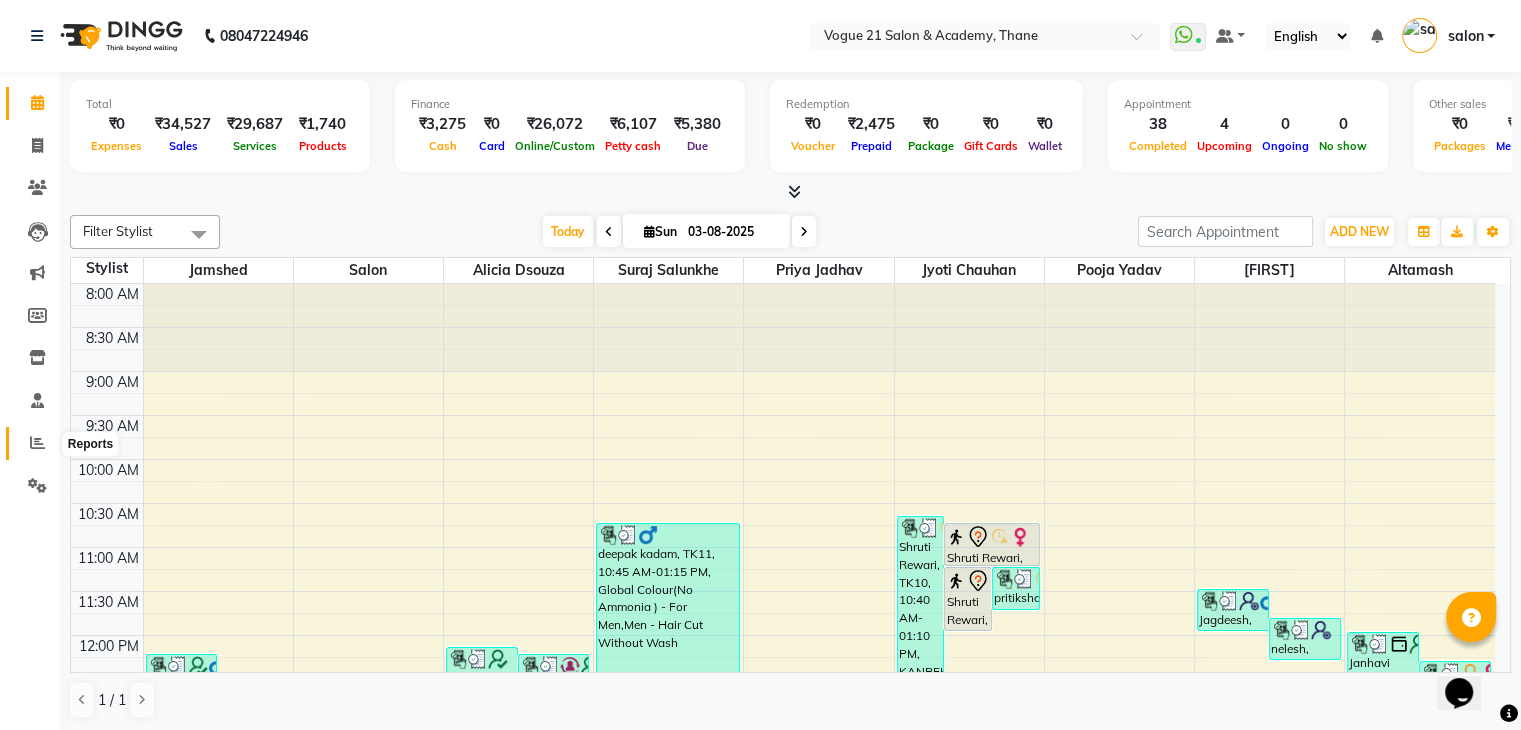click 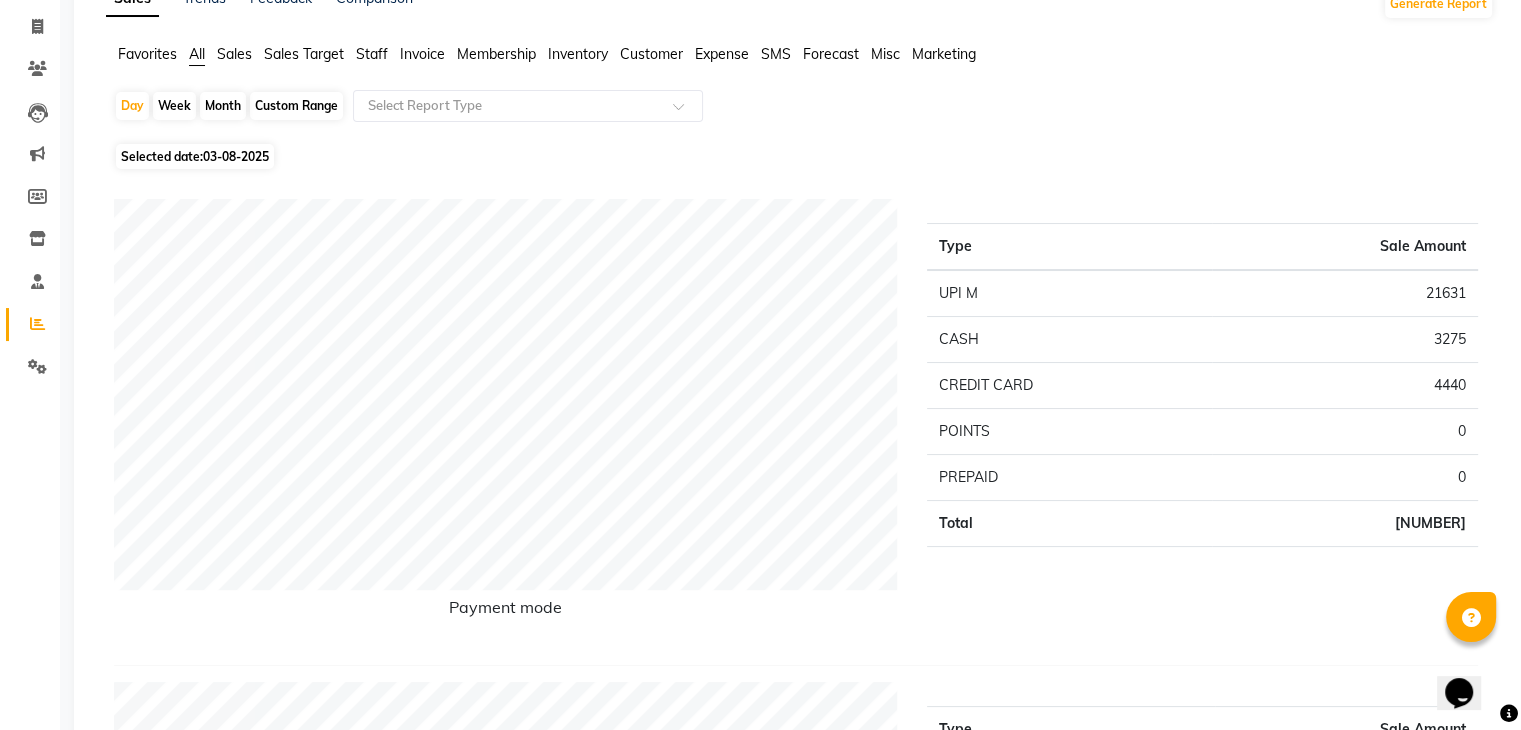 scroll, scrollTop: 0, scrollLeft: 0, axis: both 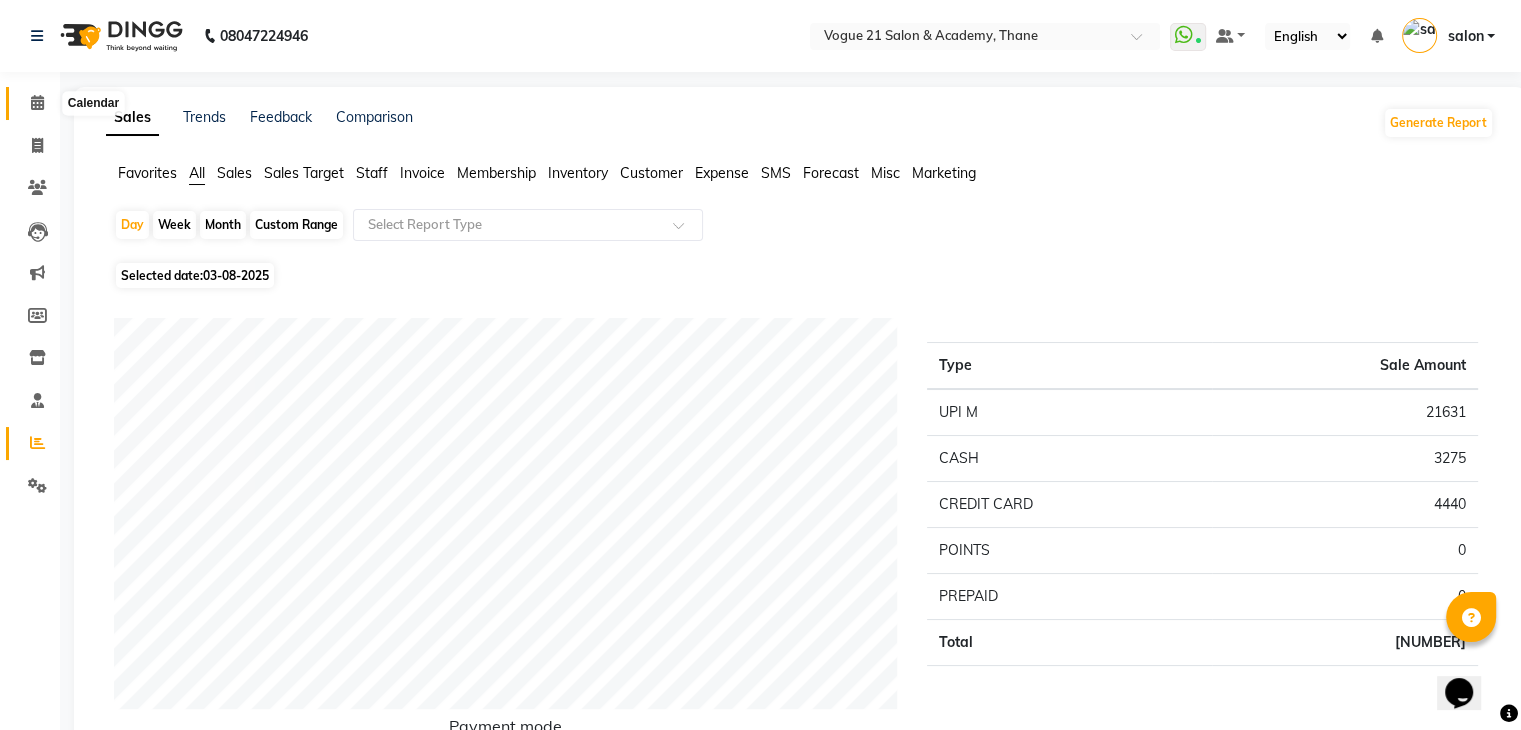 click 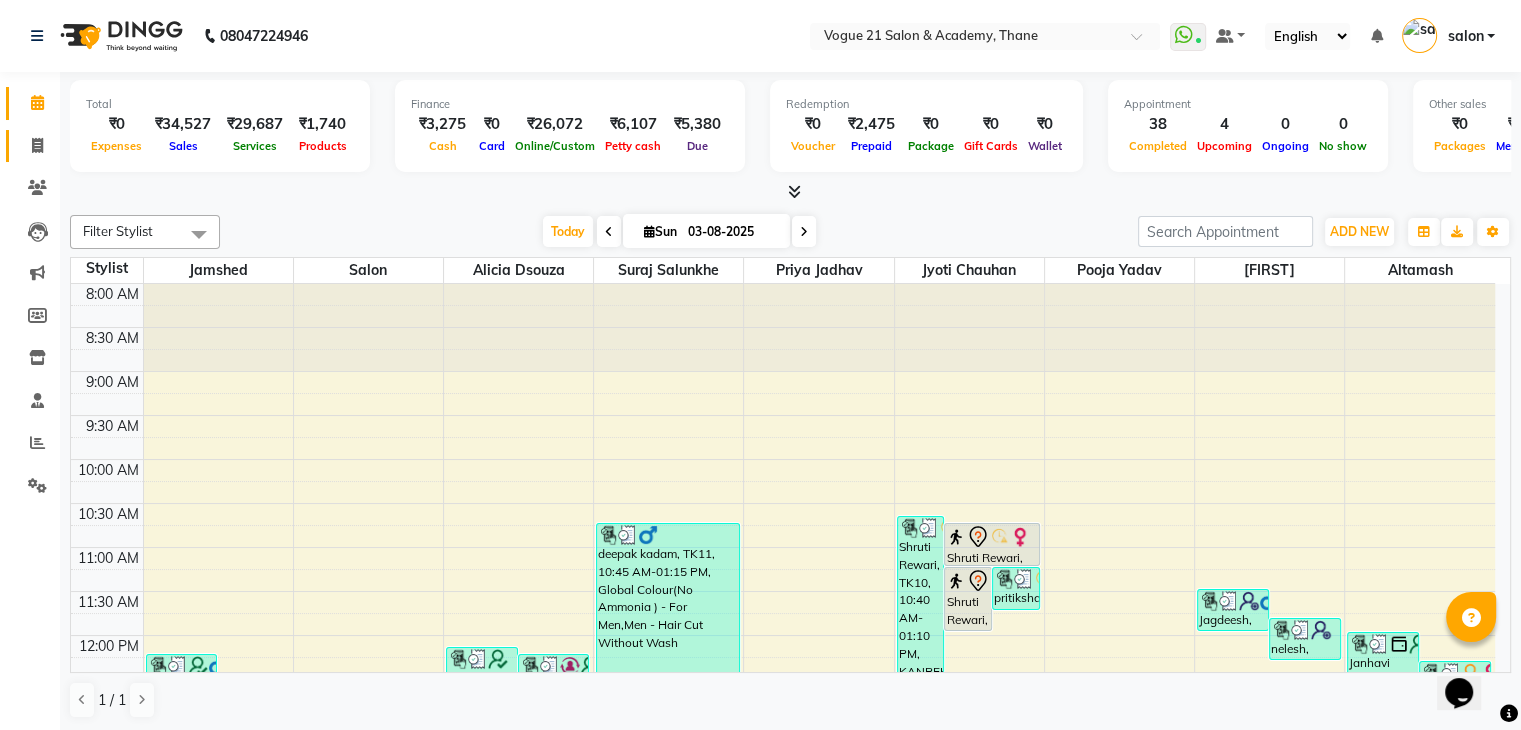 click on "Invoice" 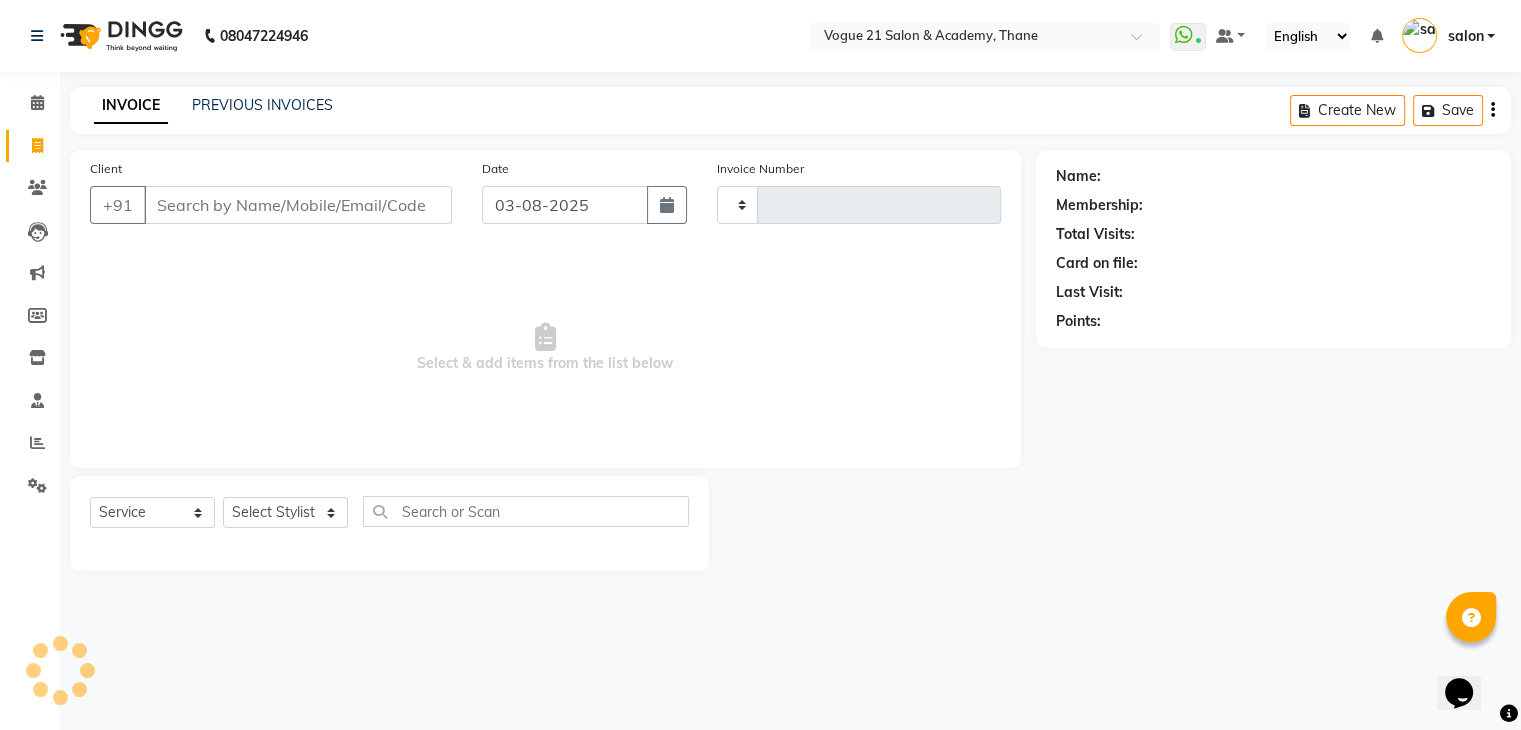 type on "2215" 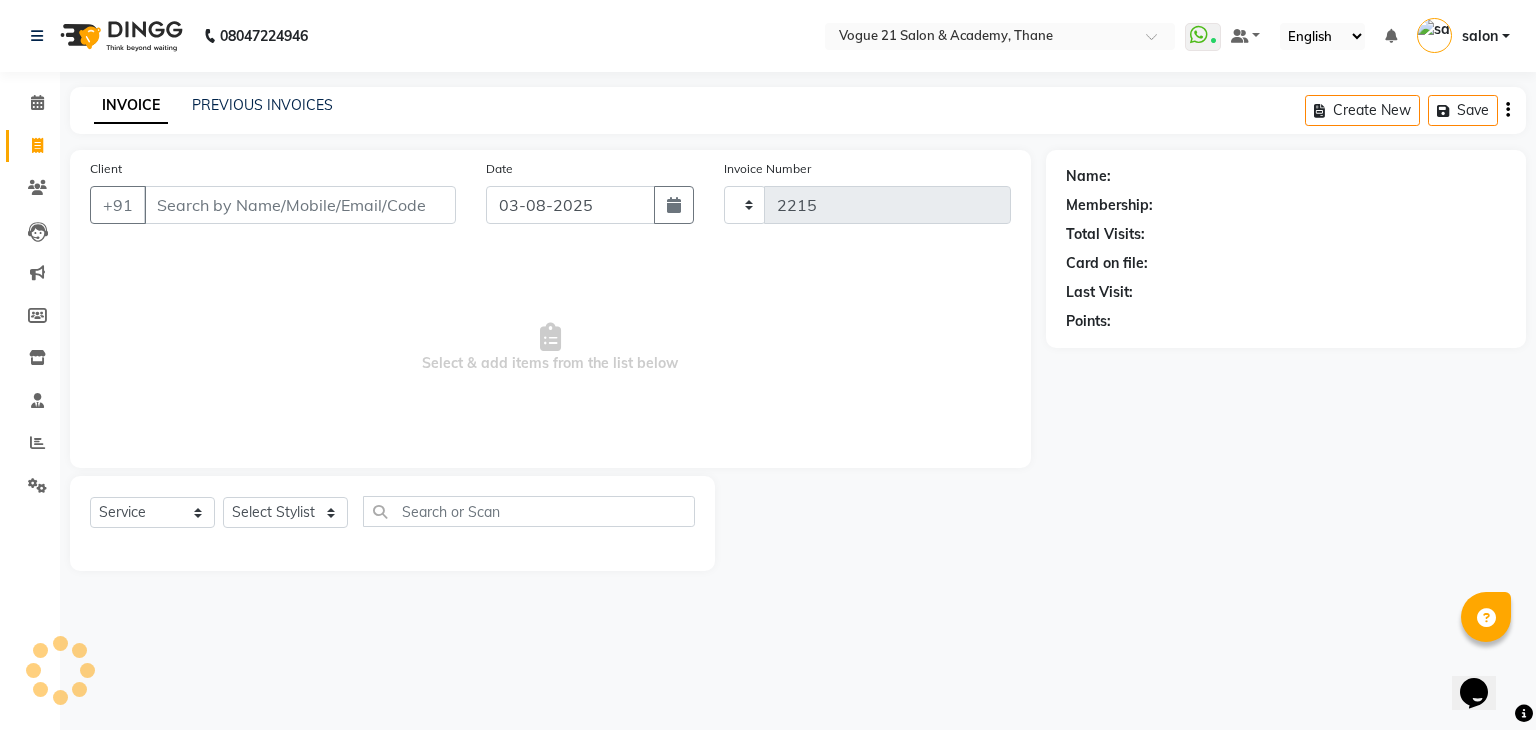 select on "4433" 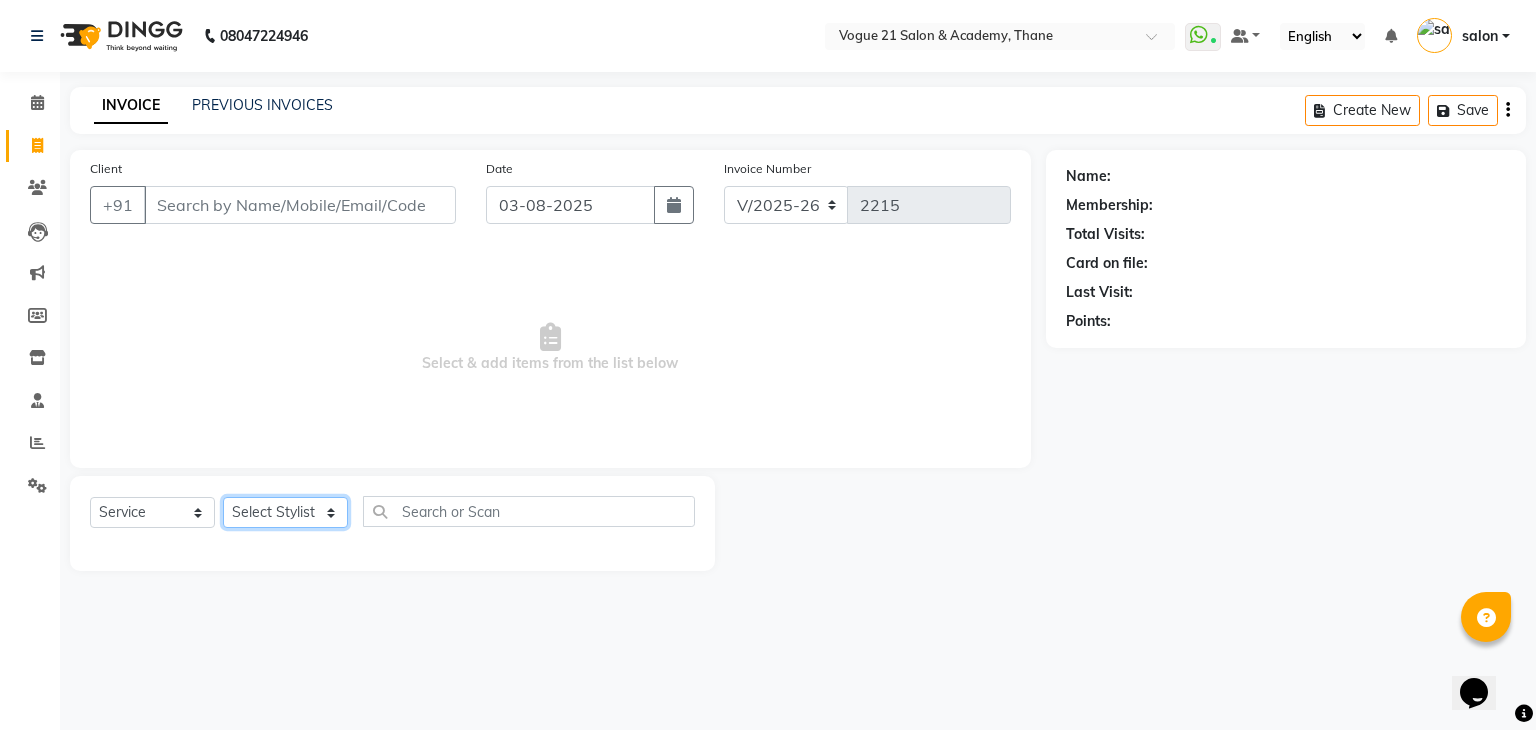 click on "Select Stylist aamir  Alicia Dsouza Altamash Jamshed  jyoti chauhan Pooja yadav Priya jadhav salon suraj salunkhe" 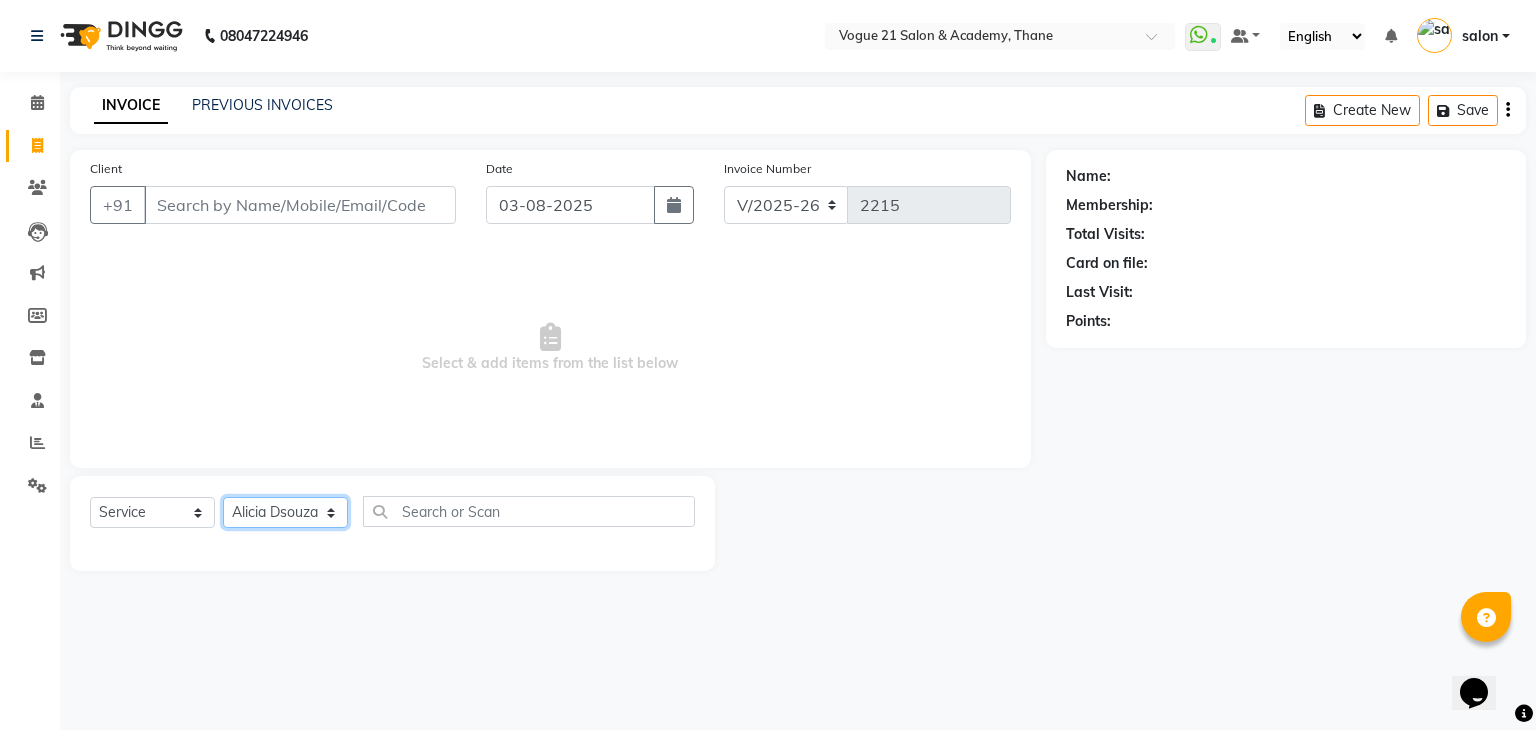 click on "Select Stylist aamir  Alicia Dsouza Altamash Jamshed  jyoti chauhan Pooja yadav Priya jadhav salon suraj salunkhe" 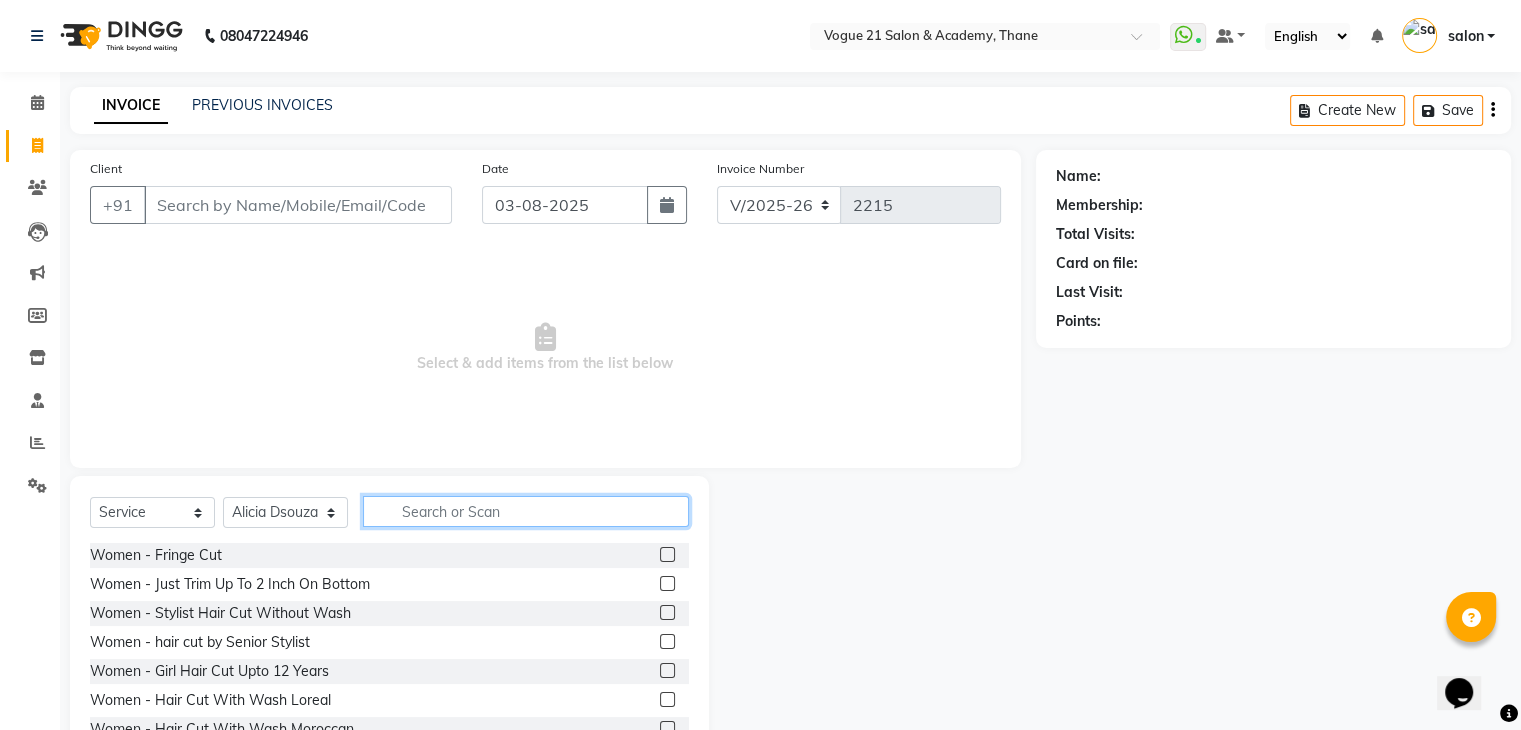 click 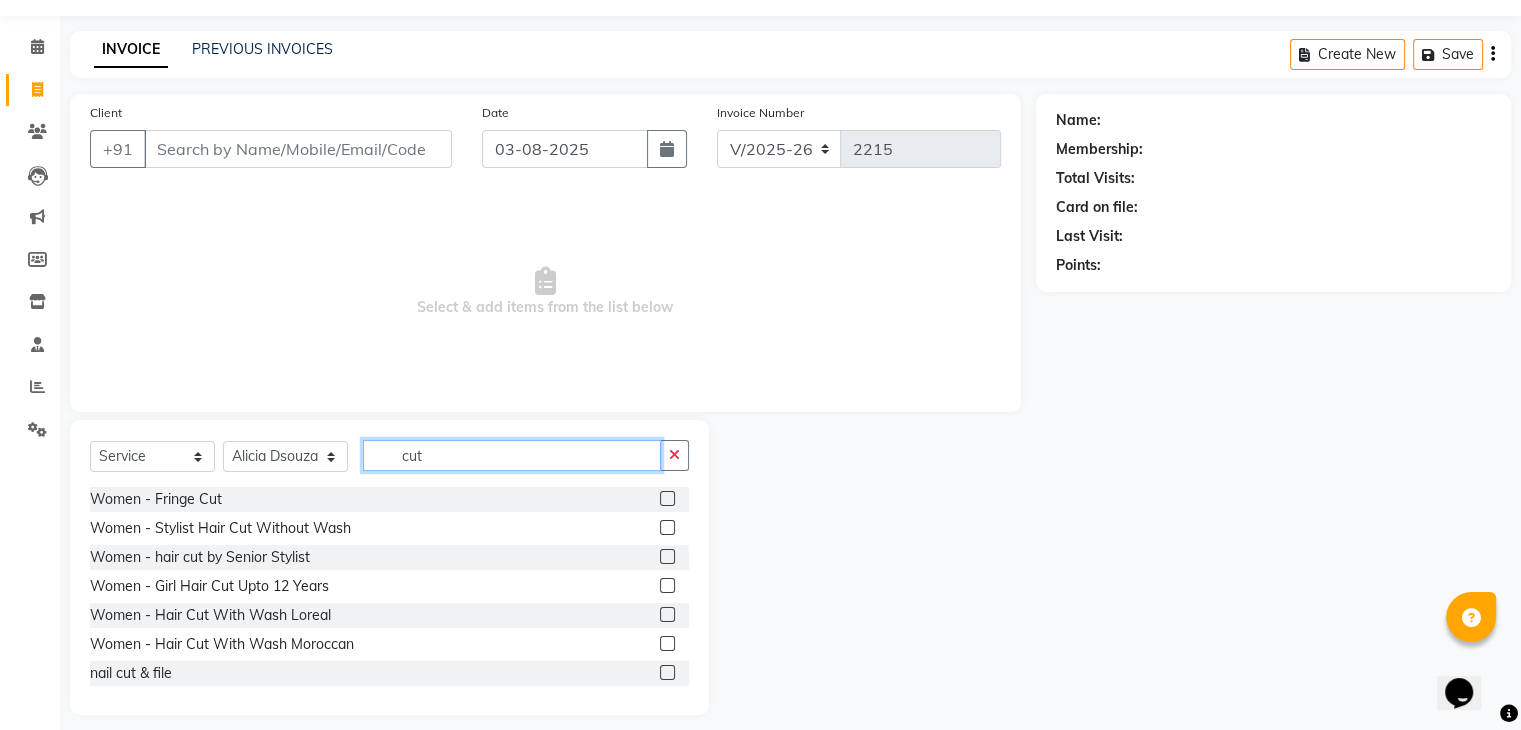 scroll, scrollTop: 72, scrollLeft: 0, axis: vertical 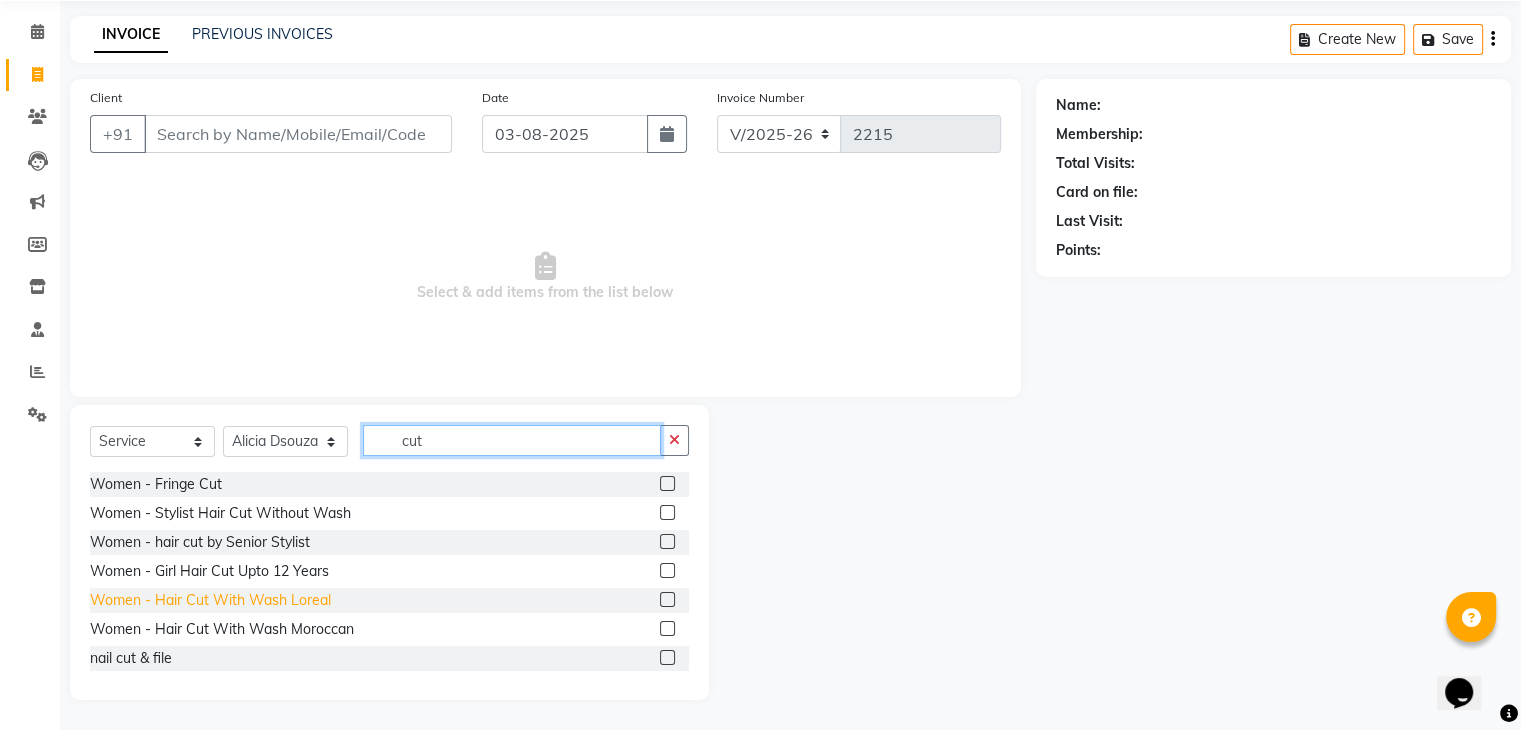 type on "cut" 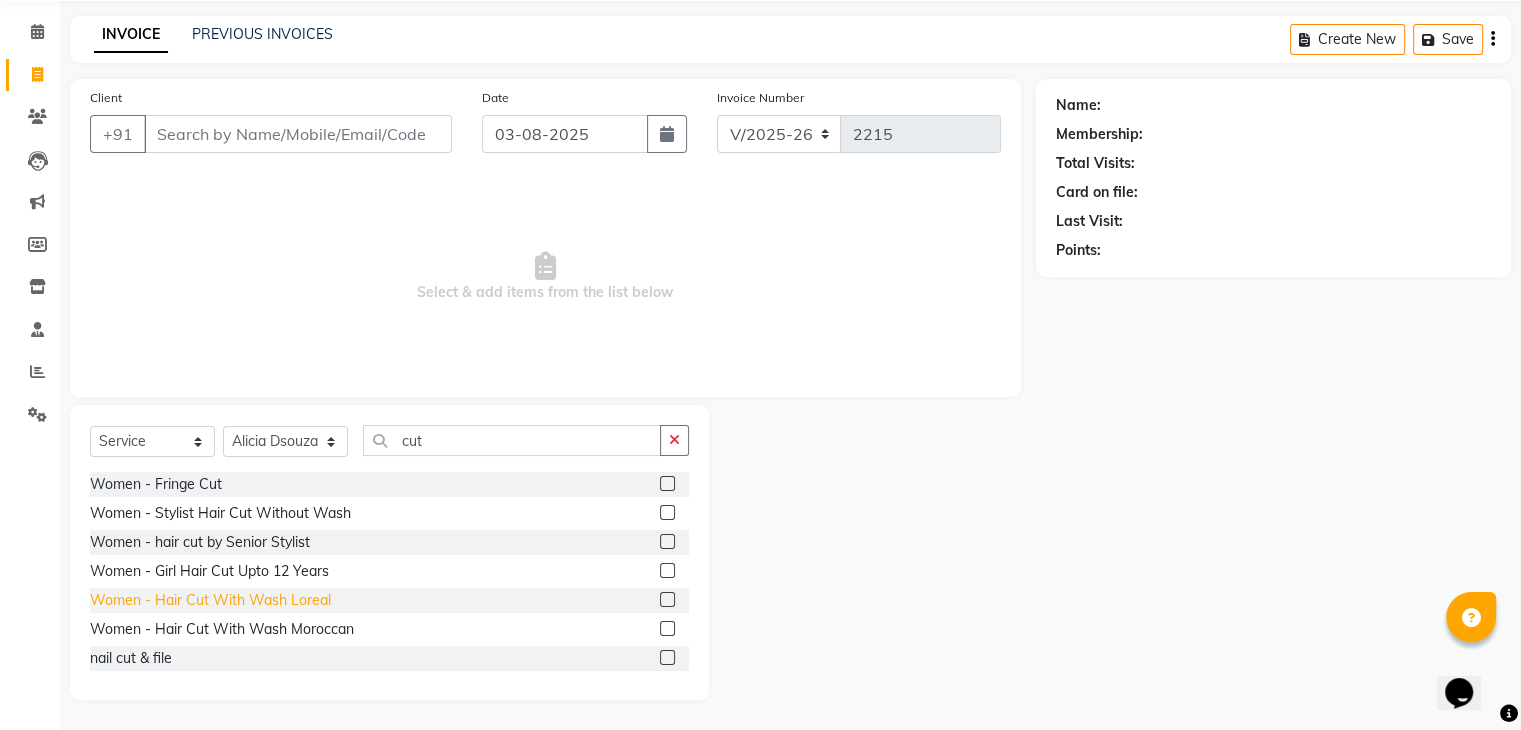 click on "Women   -   Hair Cut With Wash Loreal" 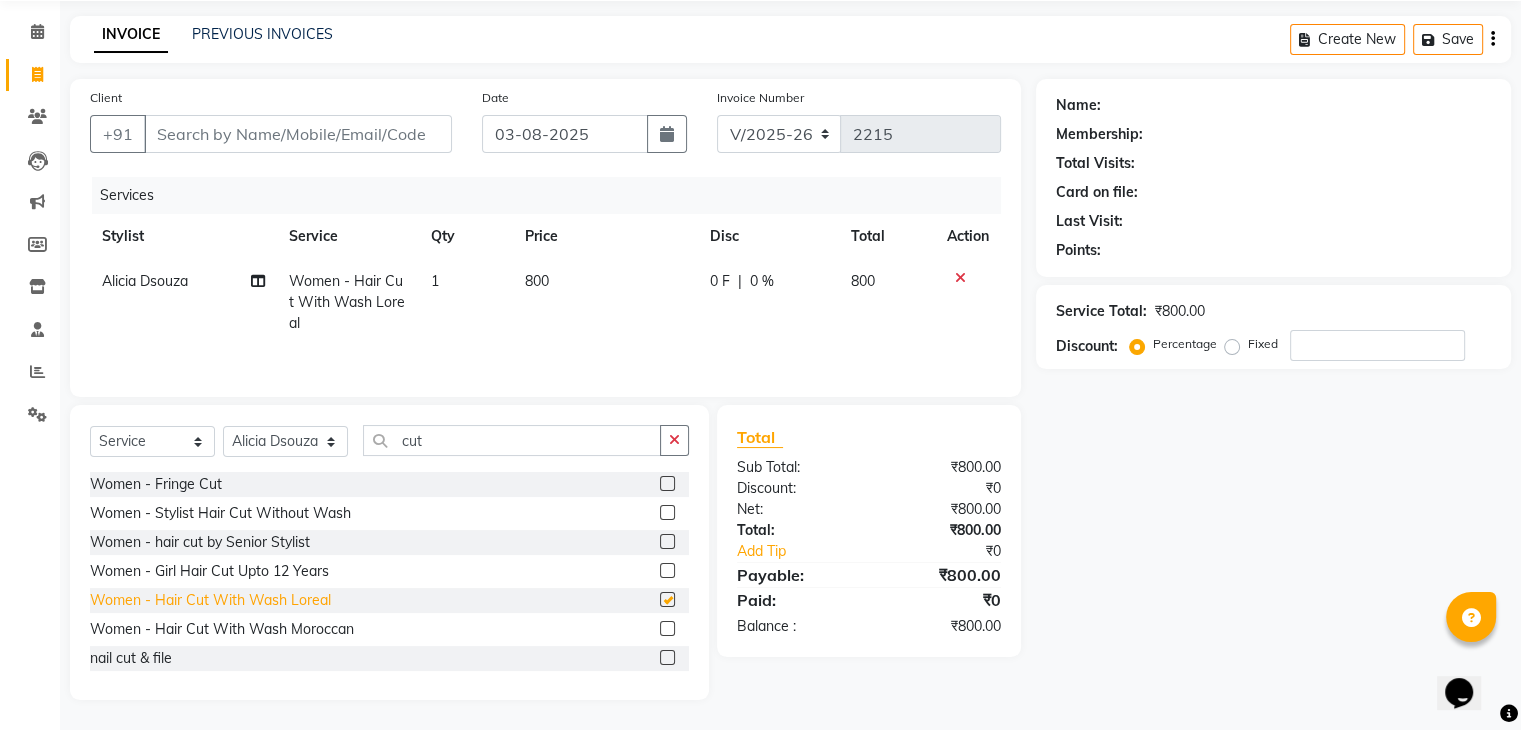 checkbox on "false" 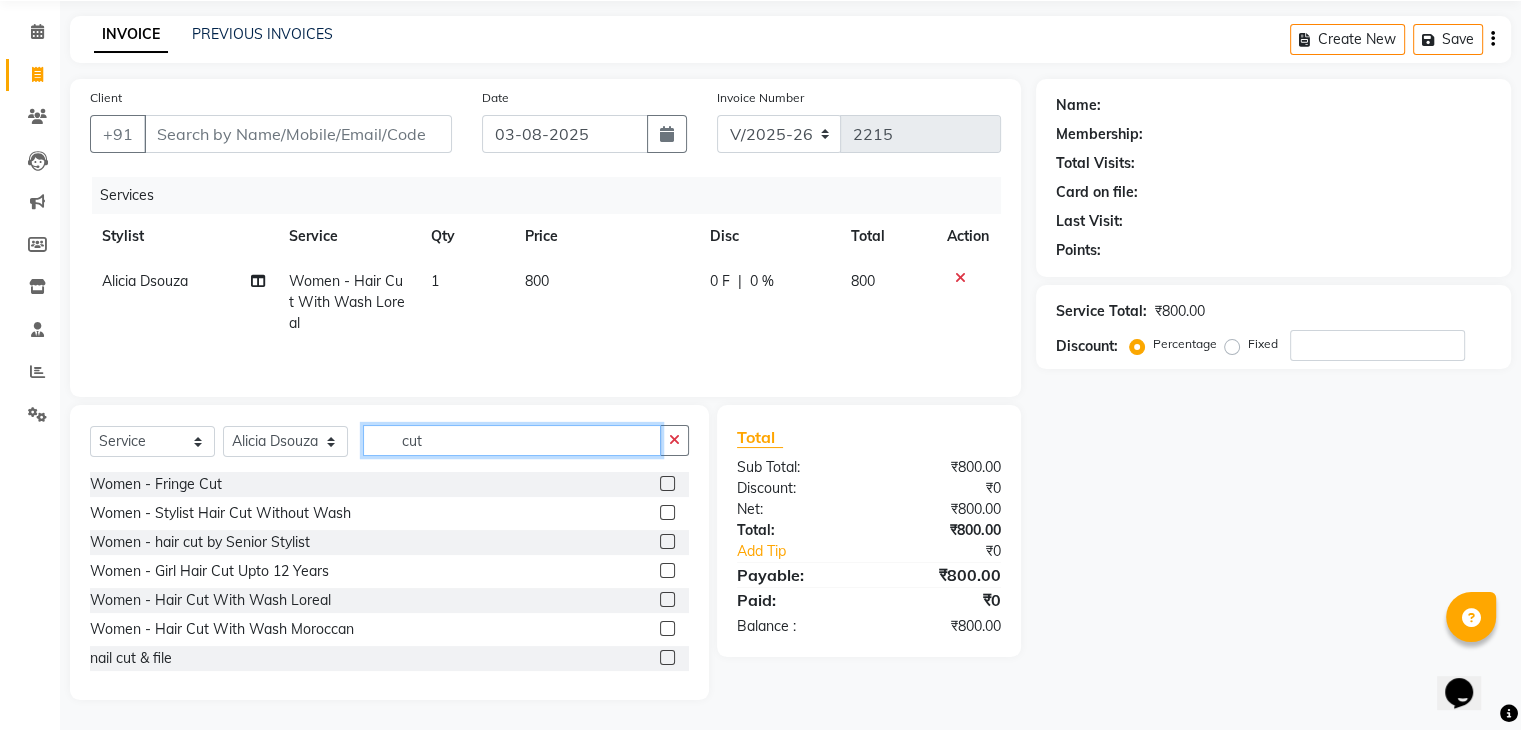 click on "cut" 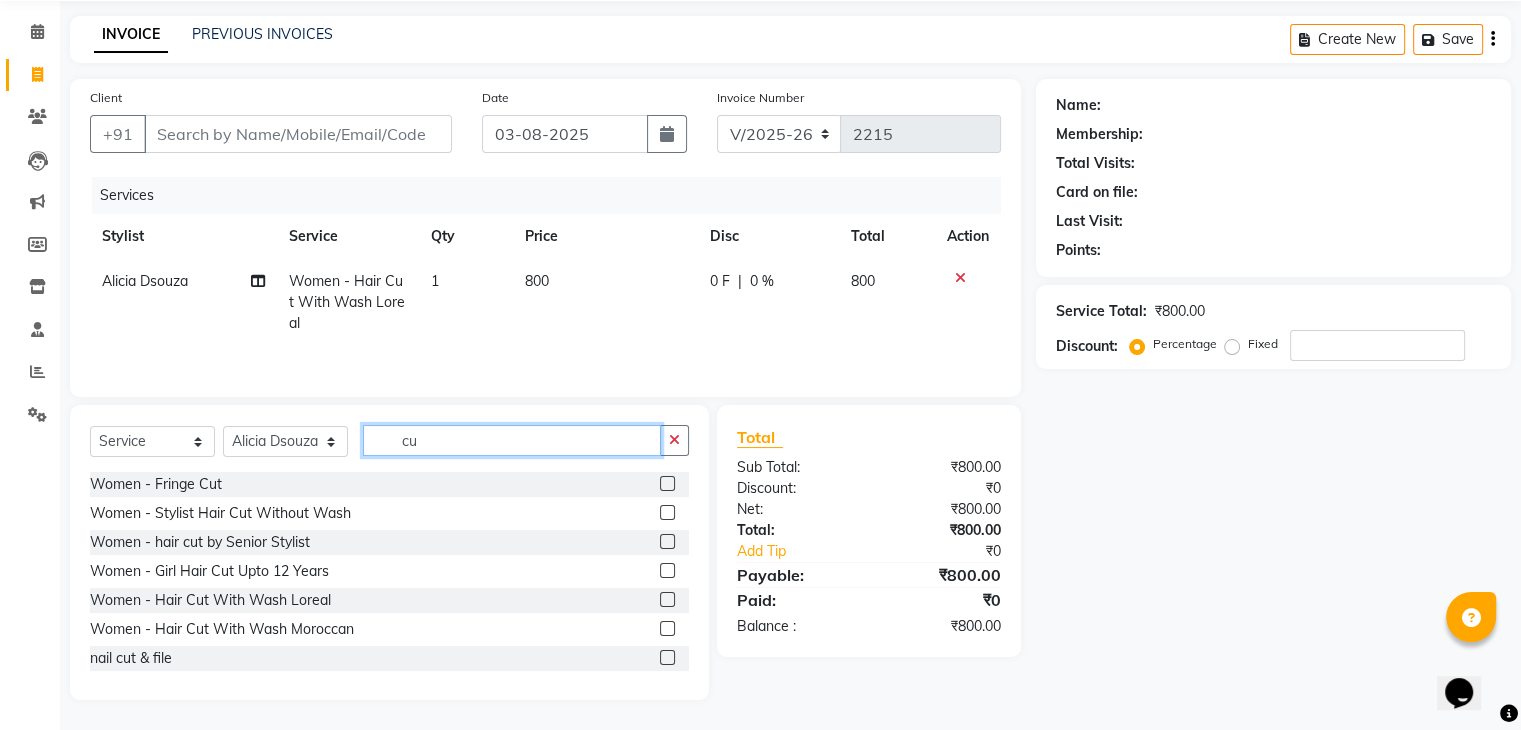 type on "c" 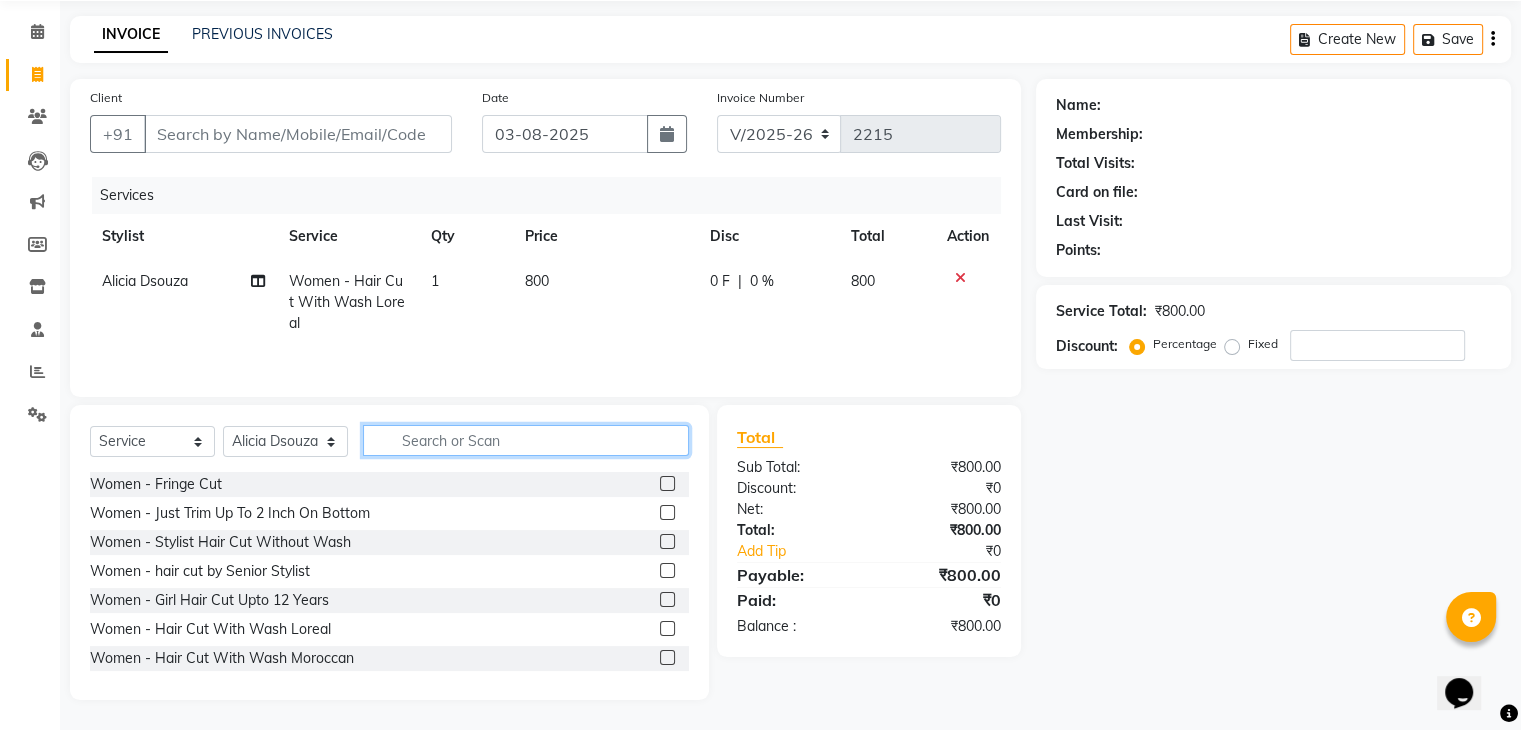 type 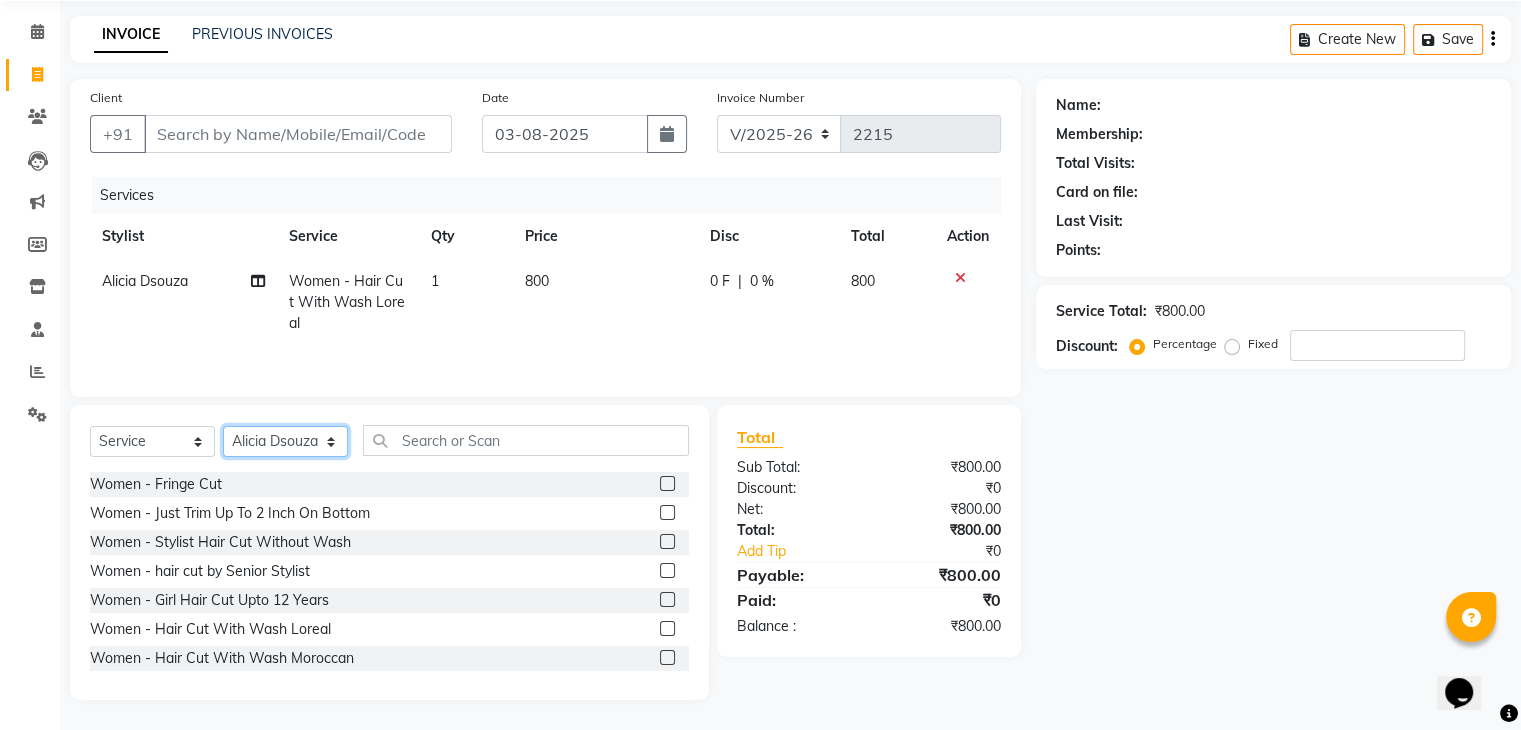 click on "Select Stylist aamir  Alicia Dsouza Altamash Jamshed  jyoti chauhan Pooja yadav Priya jadhav salon suraj salunkhe" 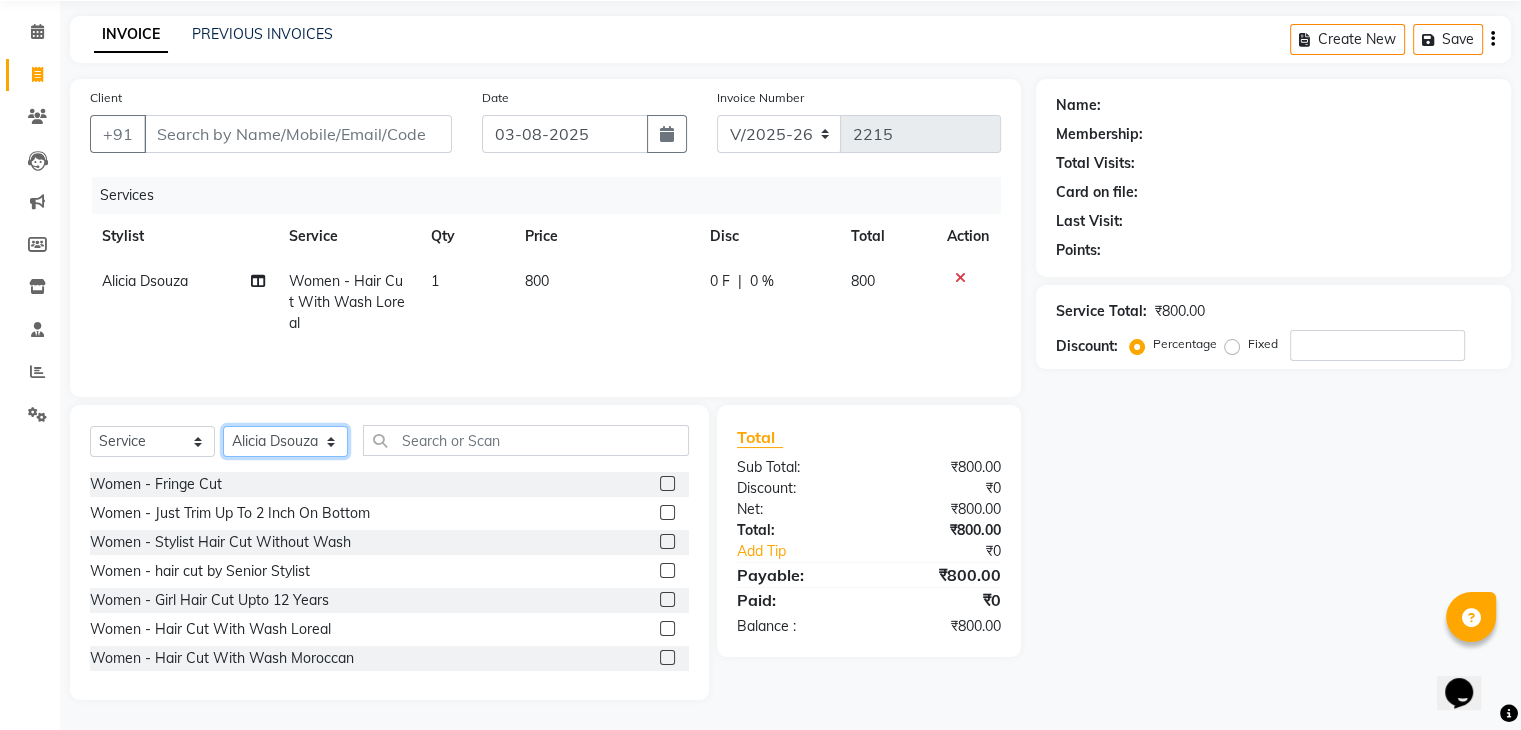 select on "66614" 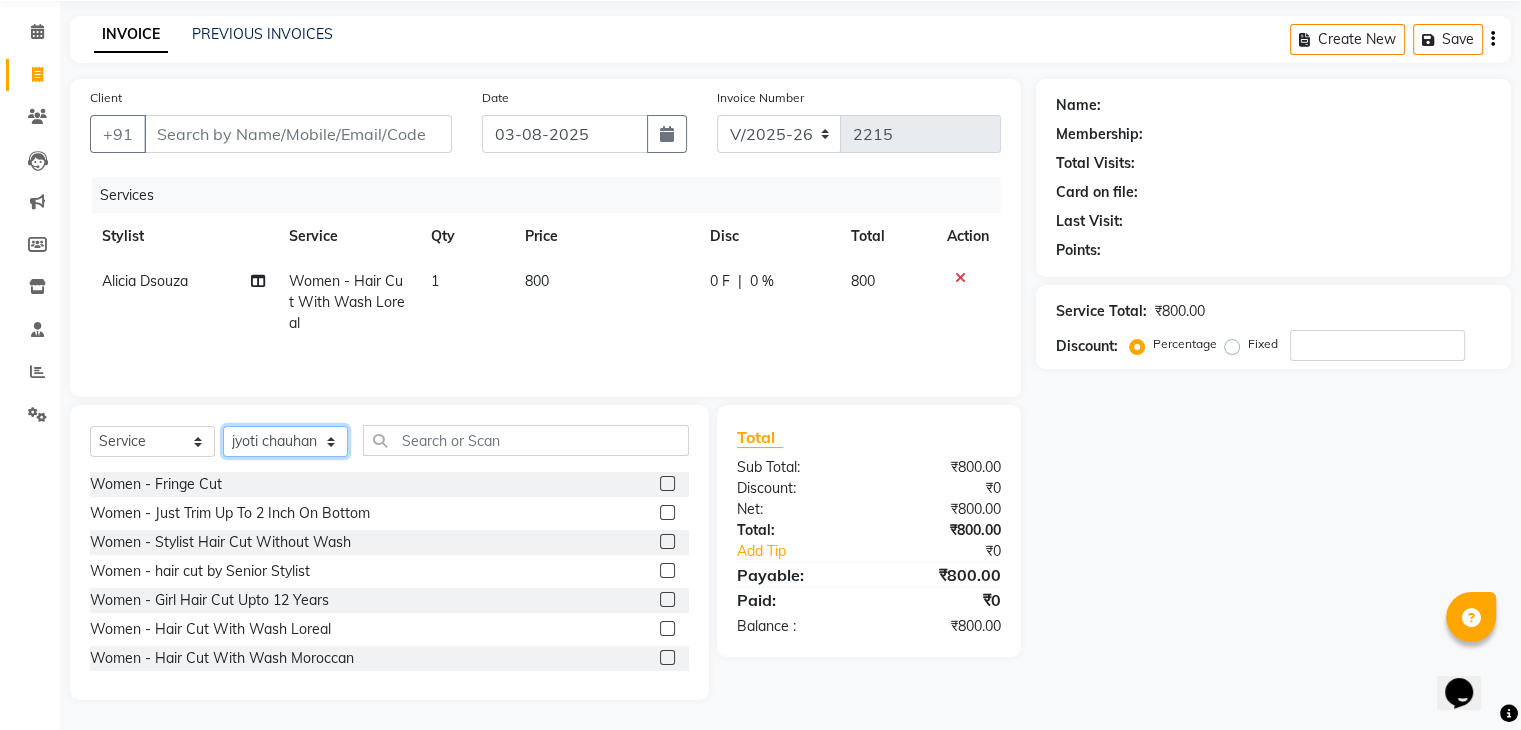 click on "Select Stylist aamir  Alicia Dsouza Altamash Jamshed  jyoti chauhan Pooja yadav Priya jadhav salon suraj salunkhe" 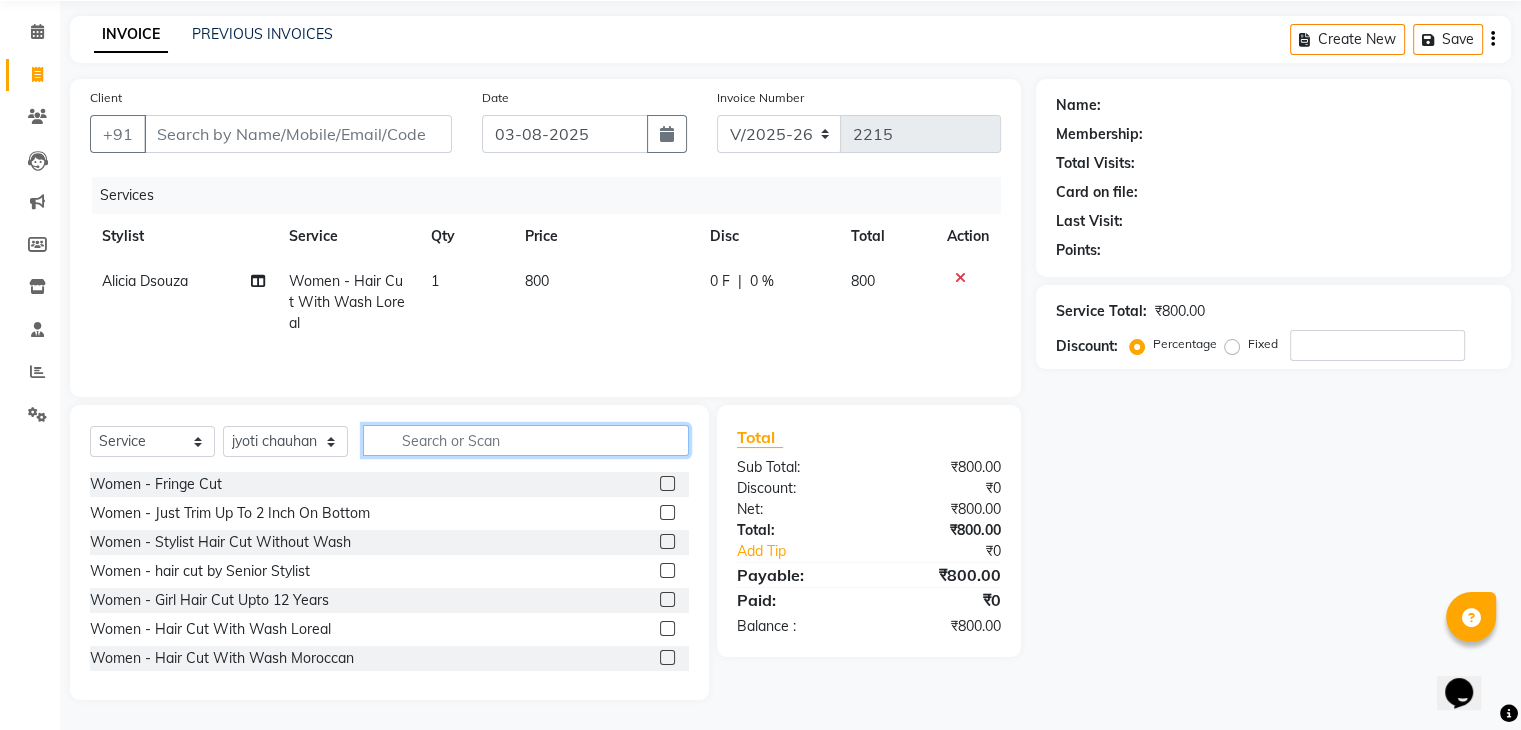 click 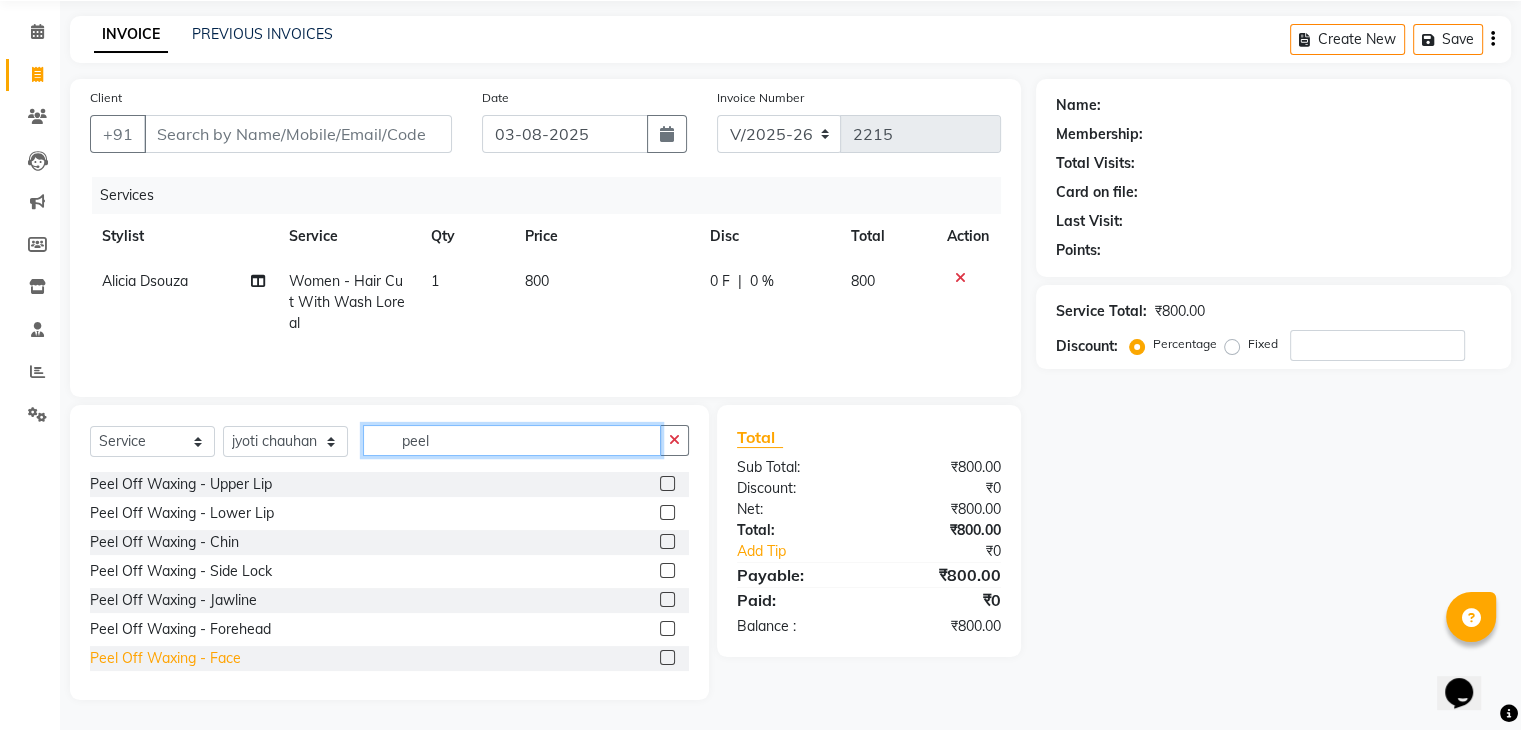 type on "peel" 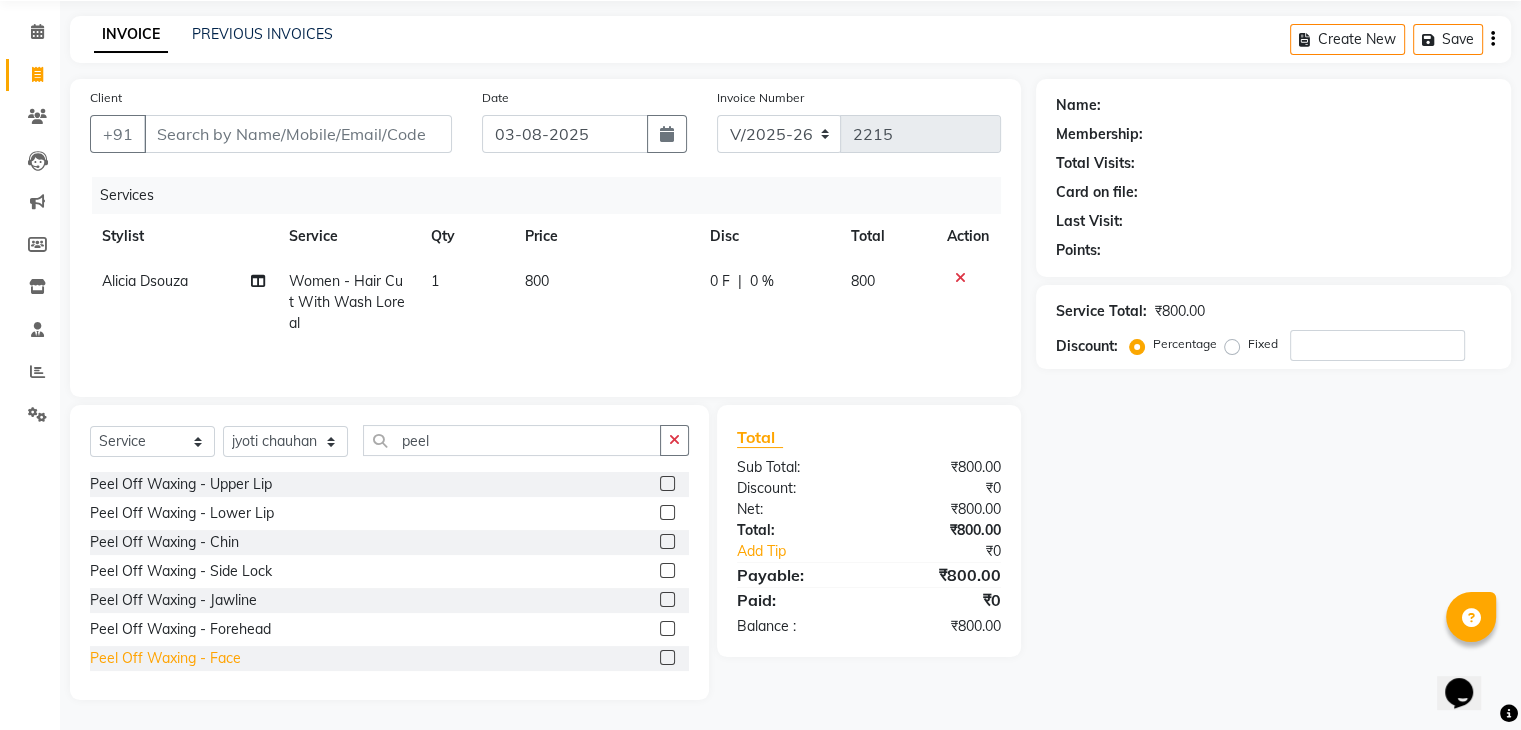 click on "Peel Off Waxing   -   Face" 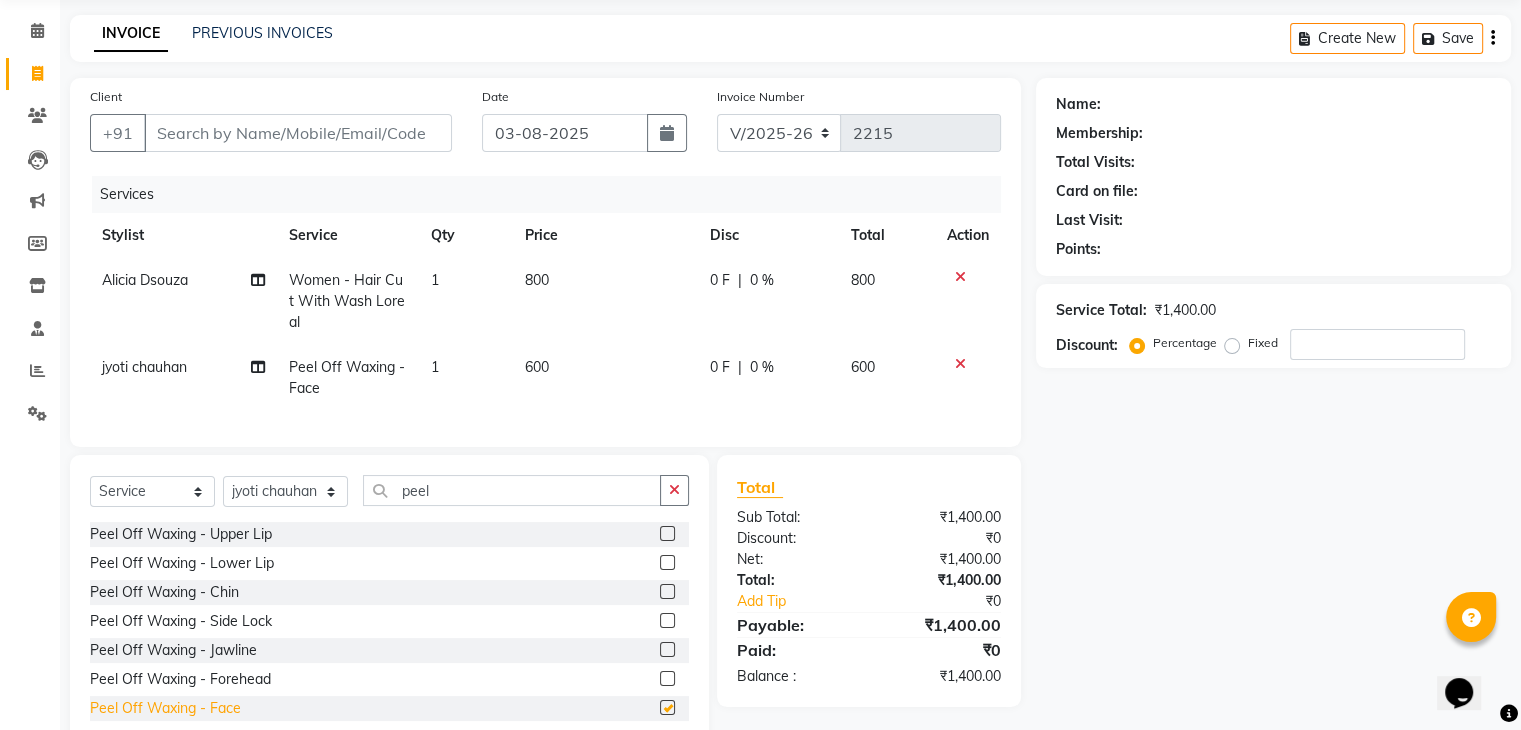 checkbox on "false" 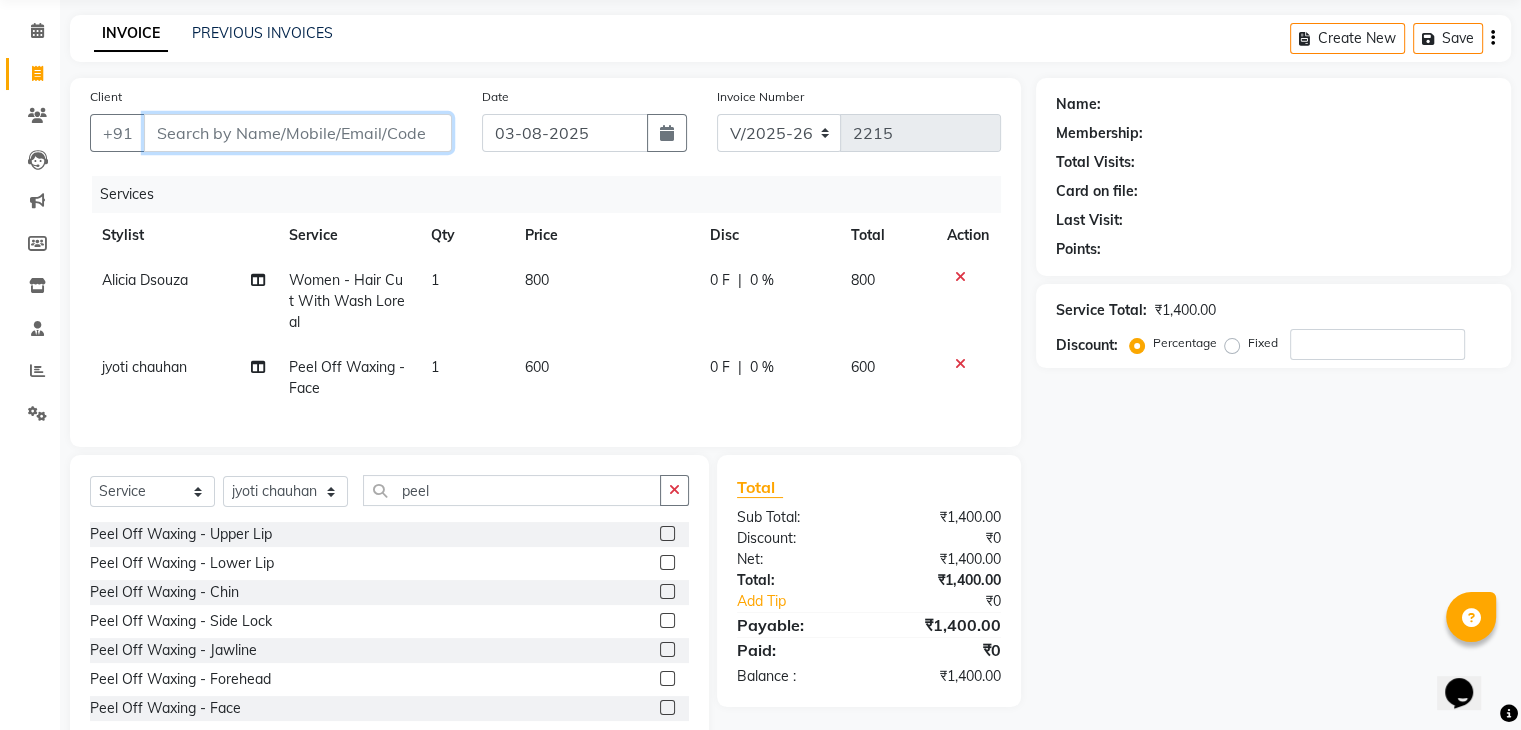 click on "Client" at bounding box center (298, 133) 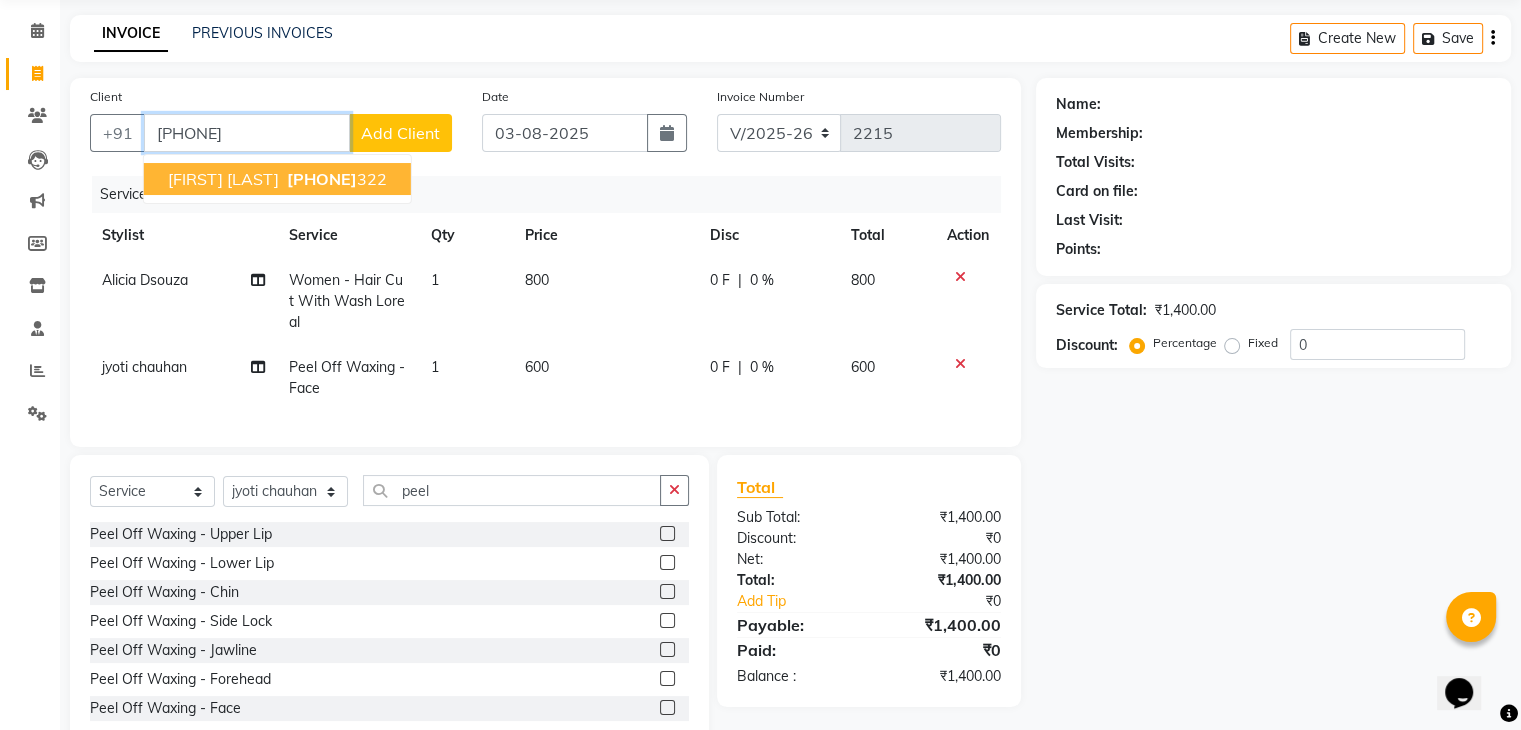 click on "[FIRST] [LAST]   [PHONE]" at bounding box center [277, 179] 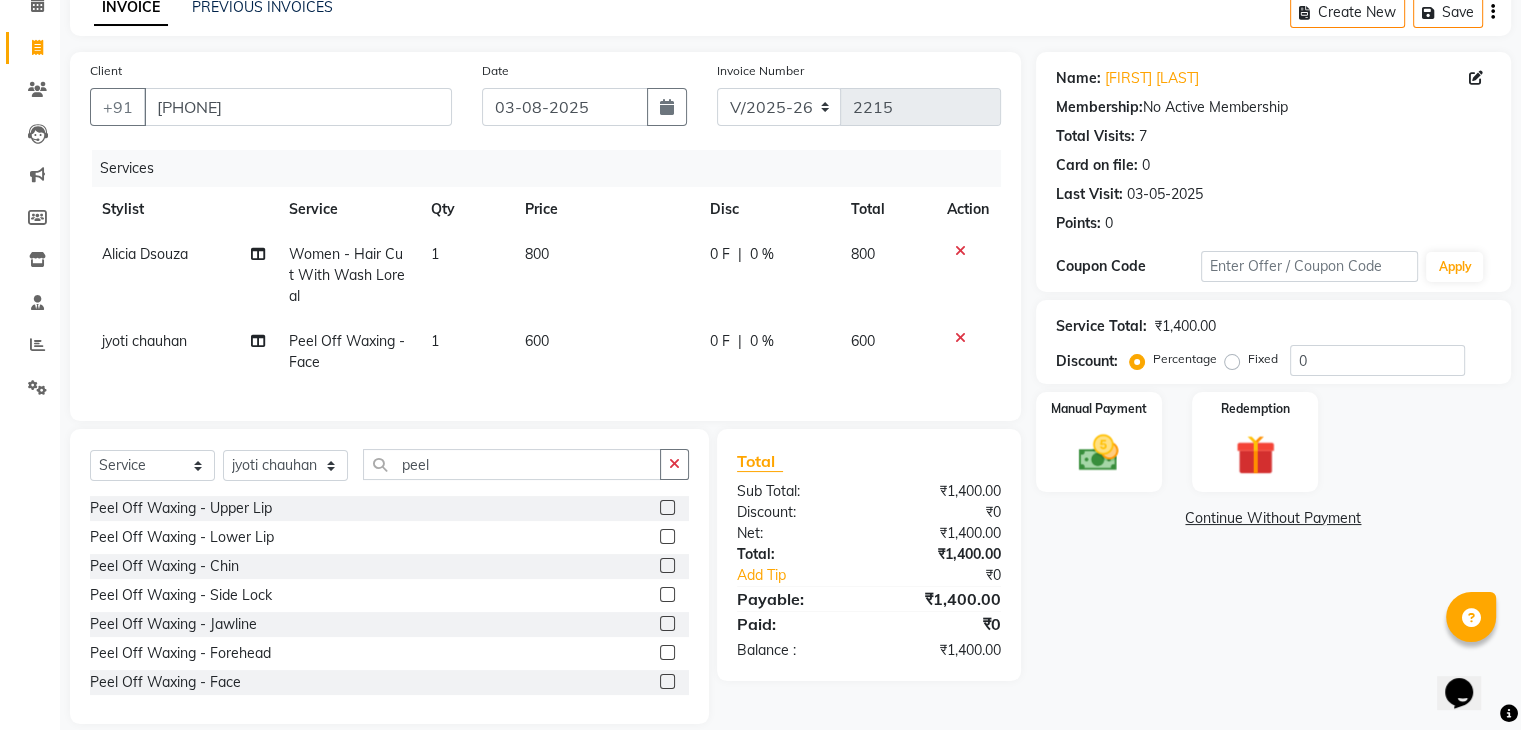 scroll, scrollTop: 138, scrollLeft: 0, axis: vertical 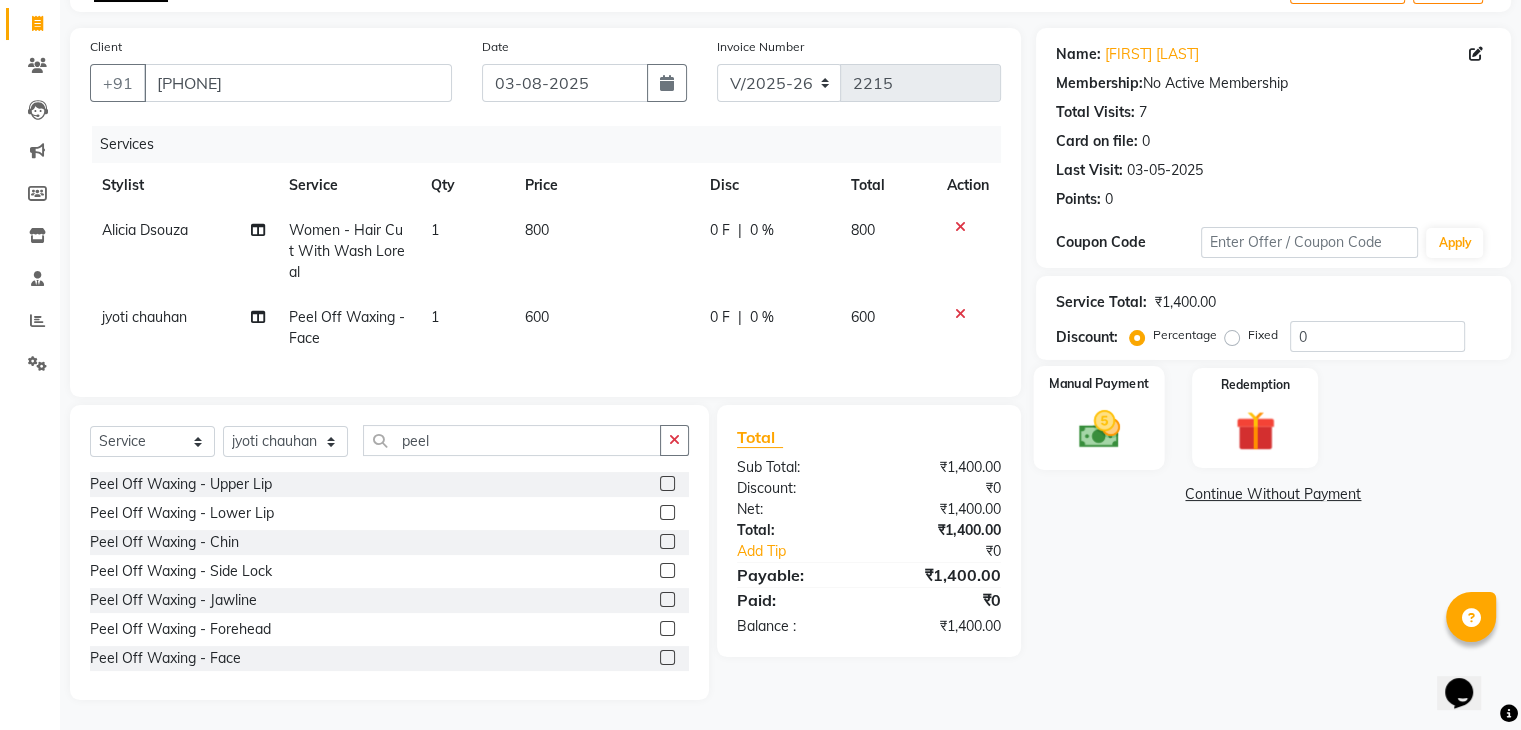 click 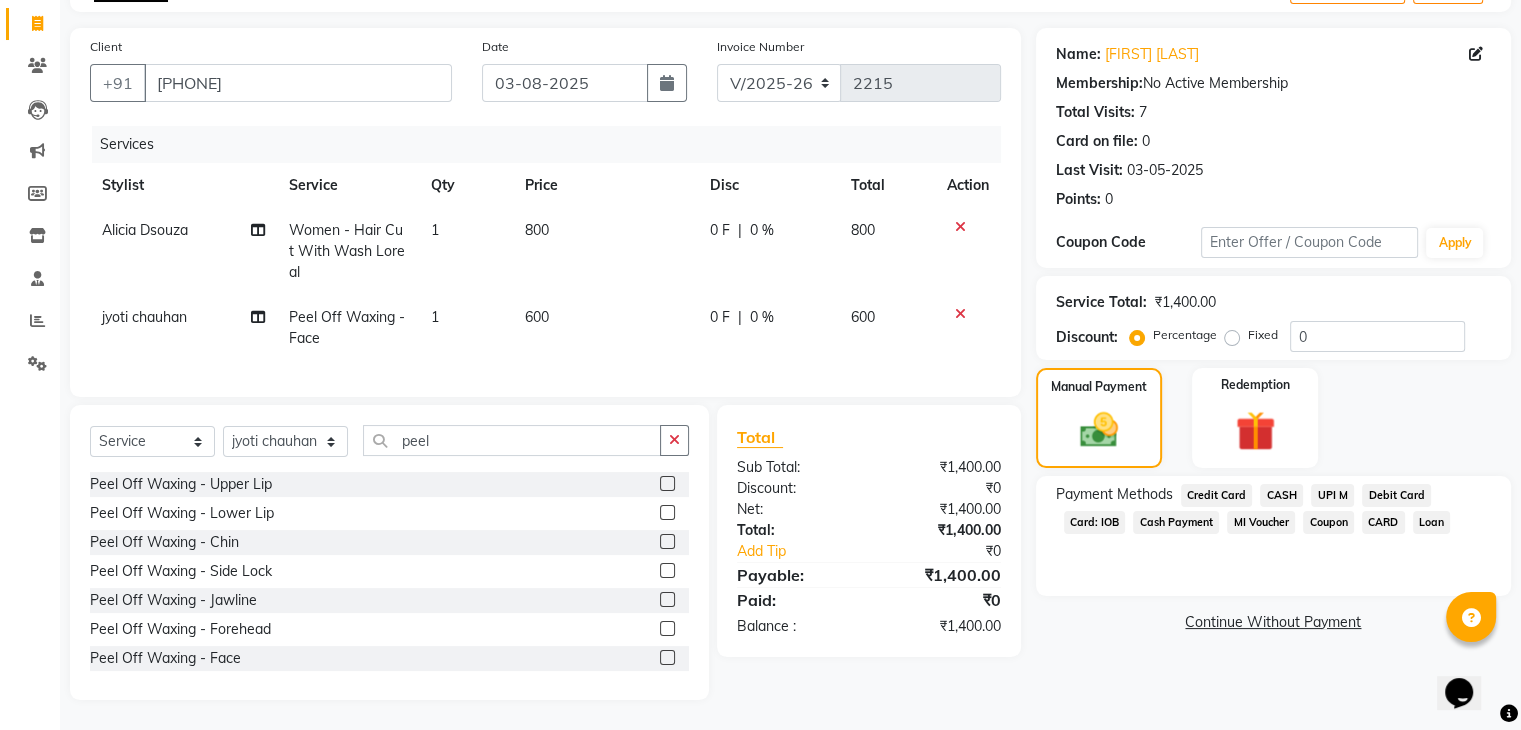 click on "UPI M" 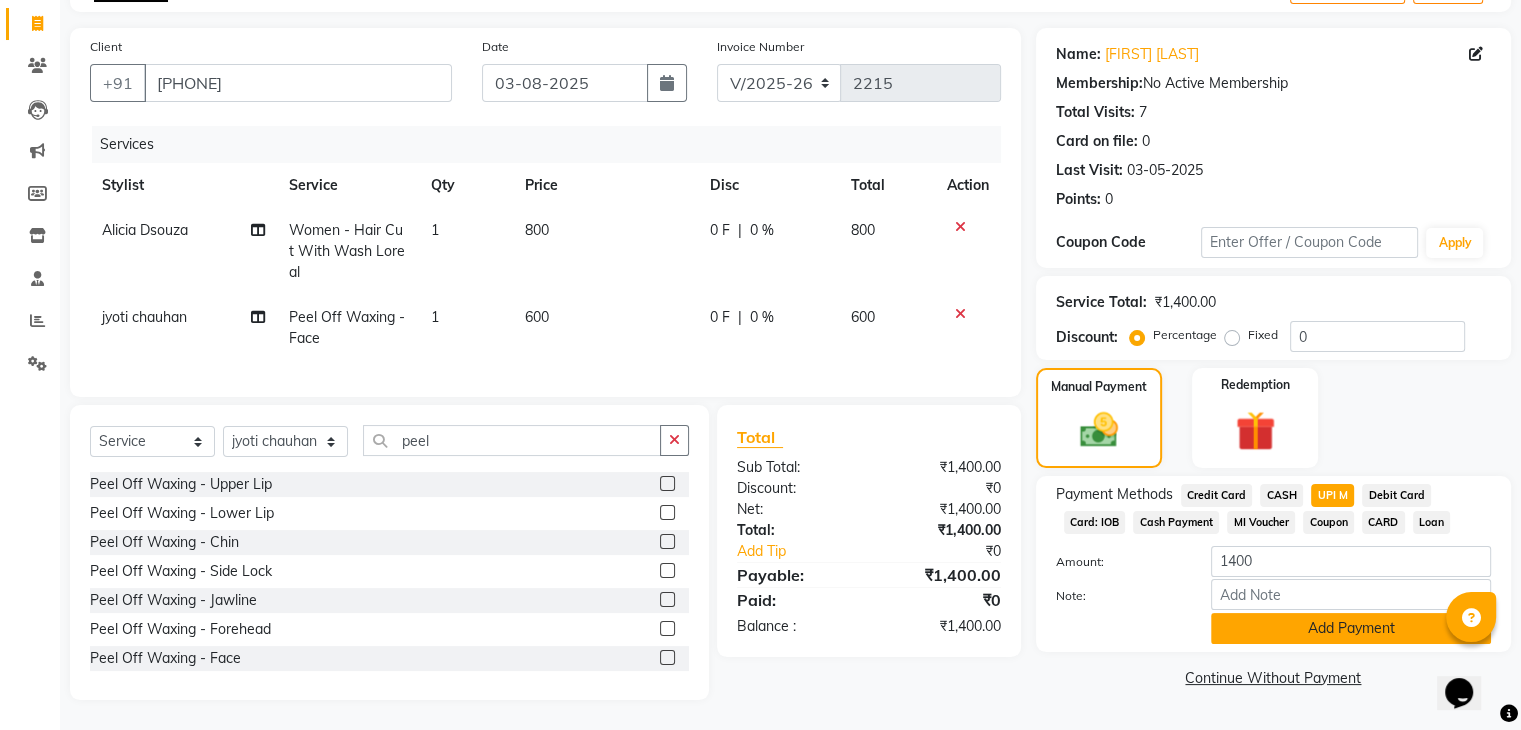 click on "Add Payment" 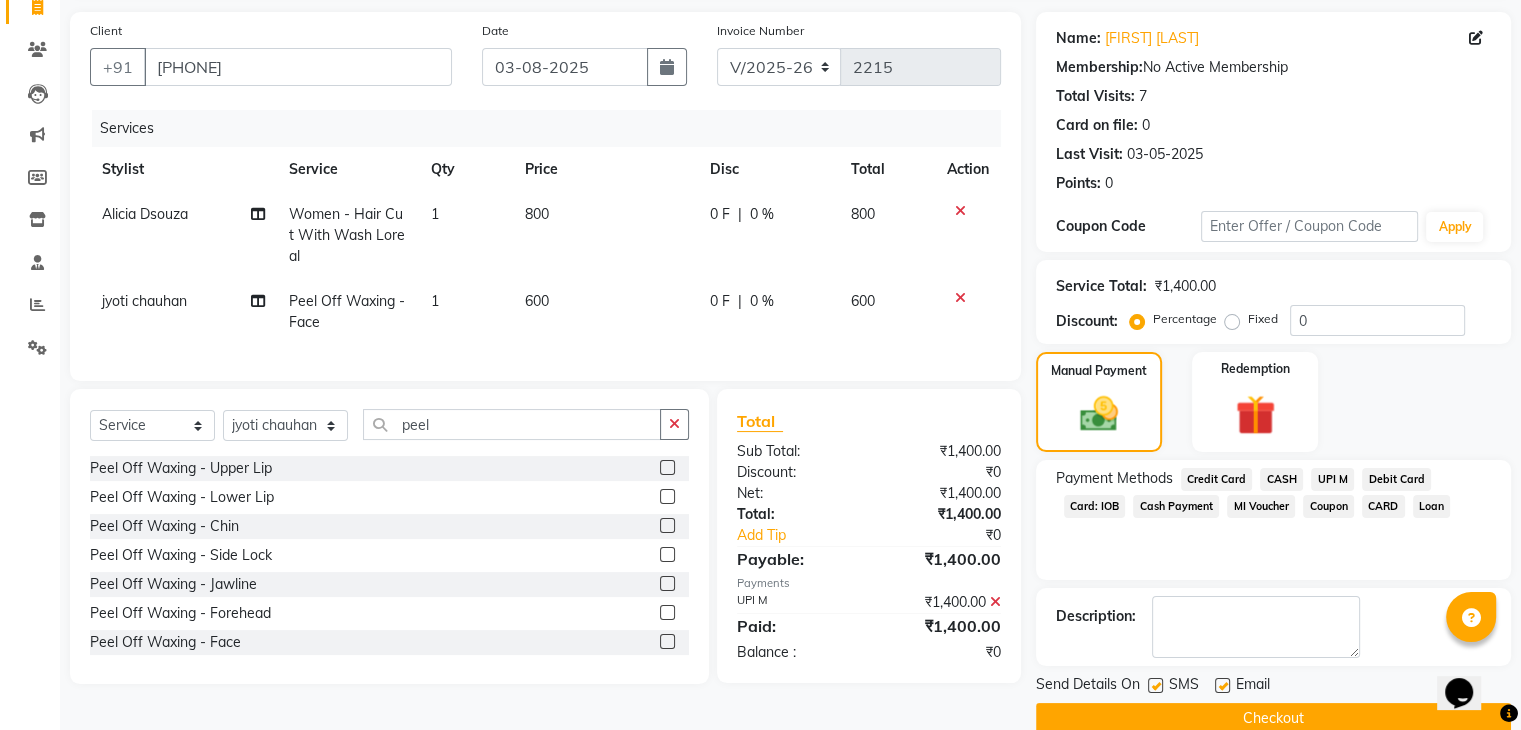 click on "Checkout" 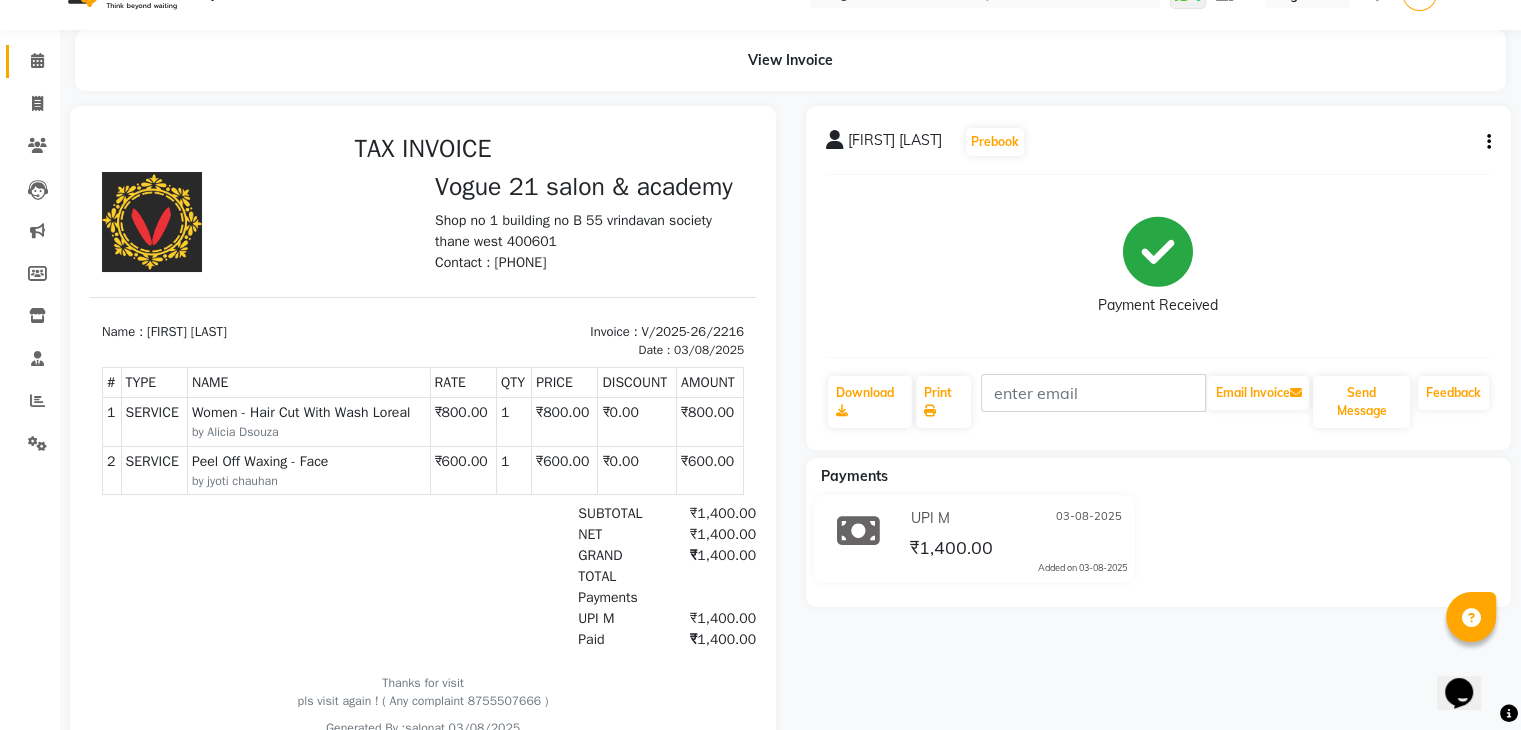 scroll, scrollTop: 0, scrollLeft: 0, axis: both 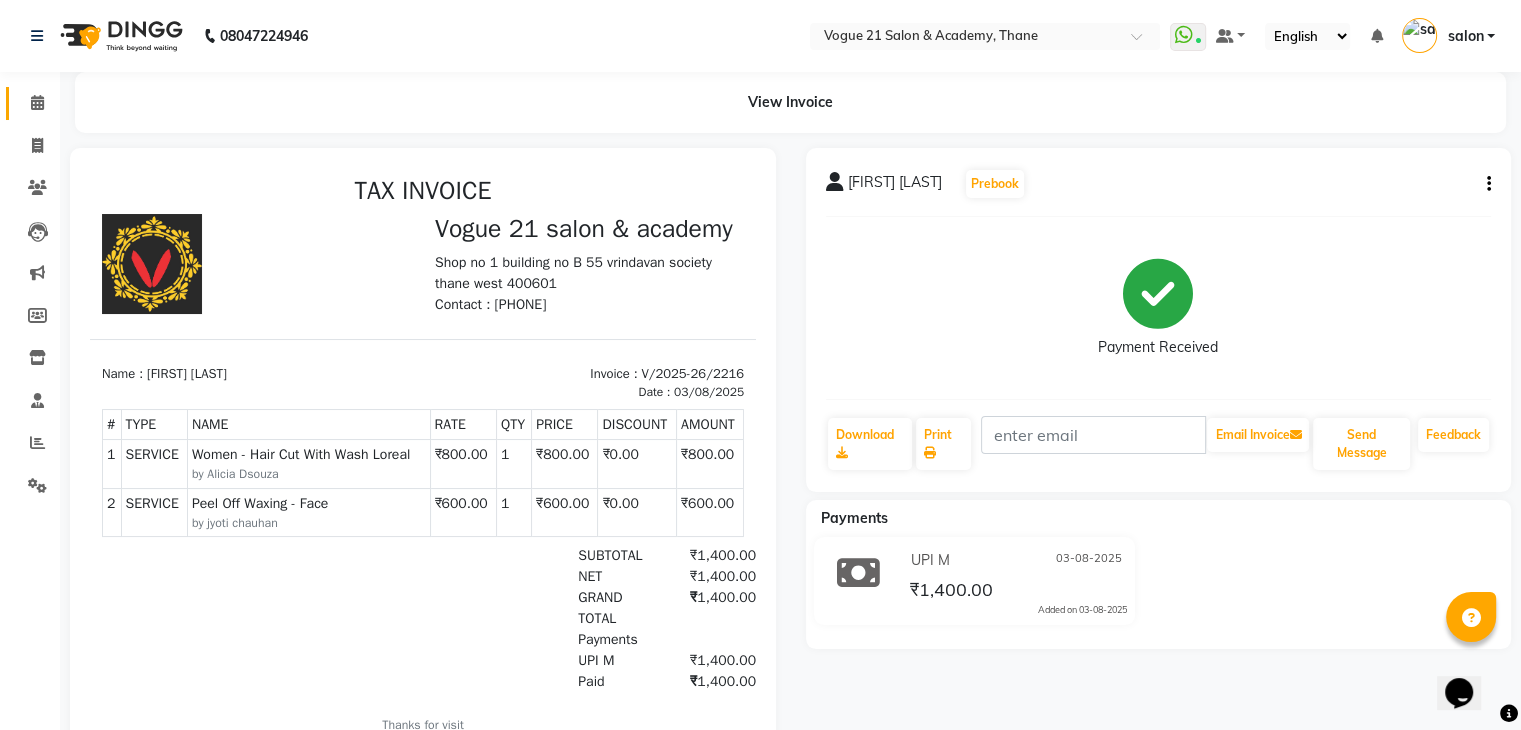 click on "Calendar" 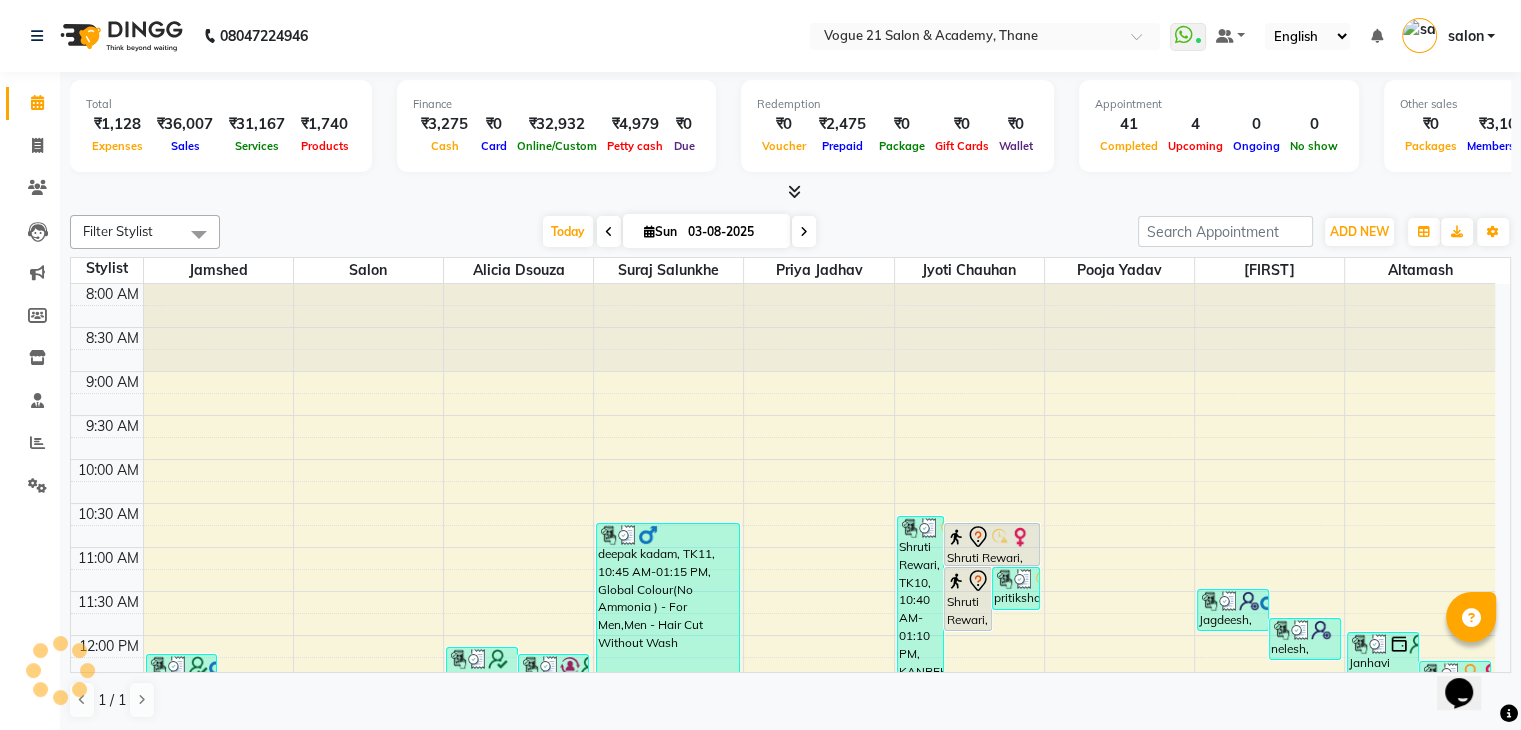 scroll, scrollTop: 0, scrollLeft: 0, axis: both 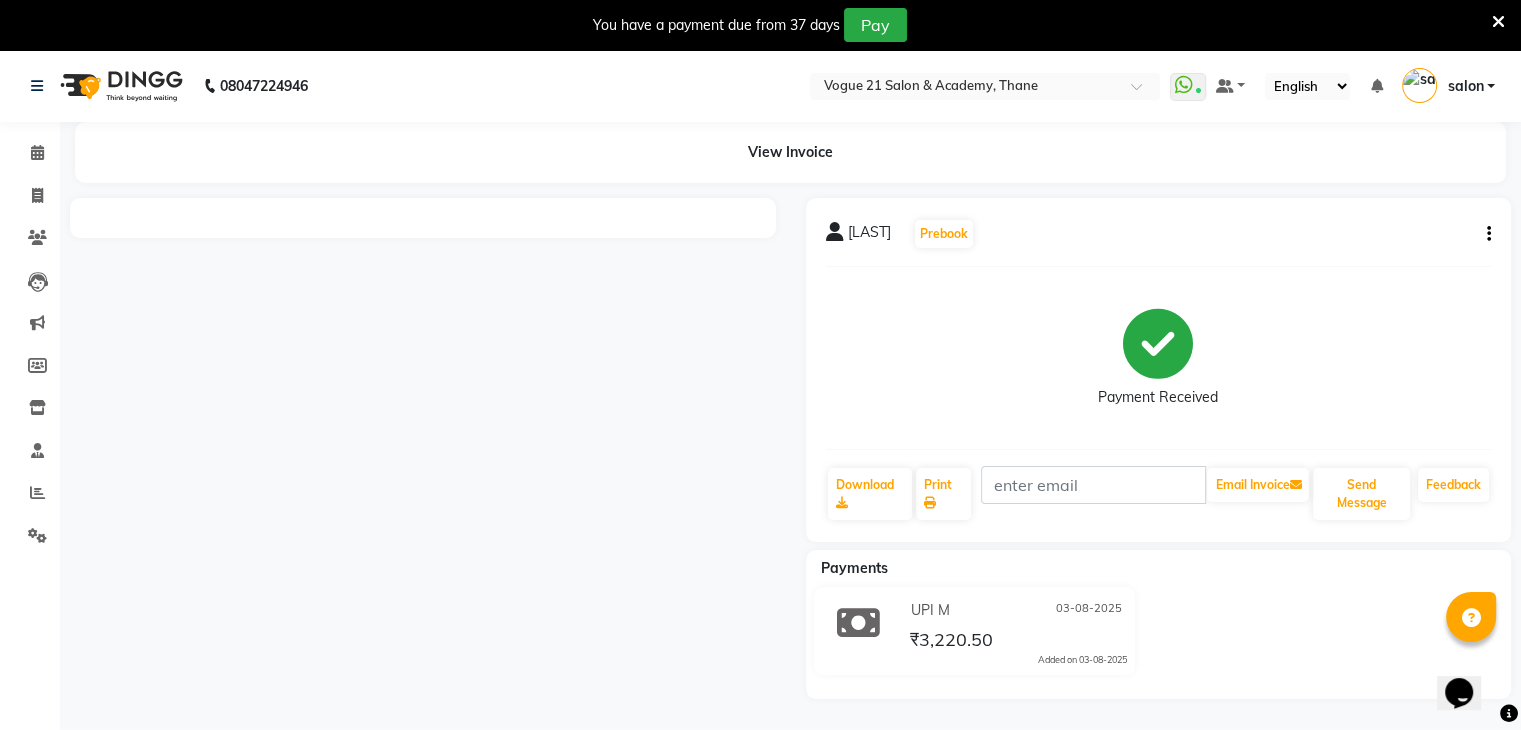 click at bounding box center (1498, 22) 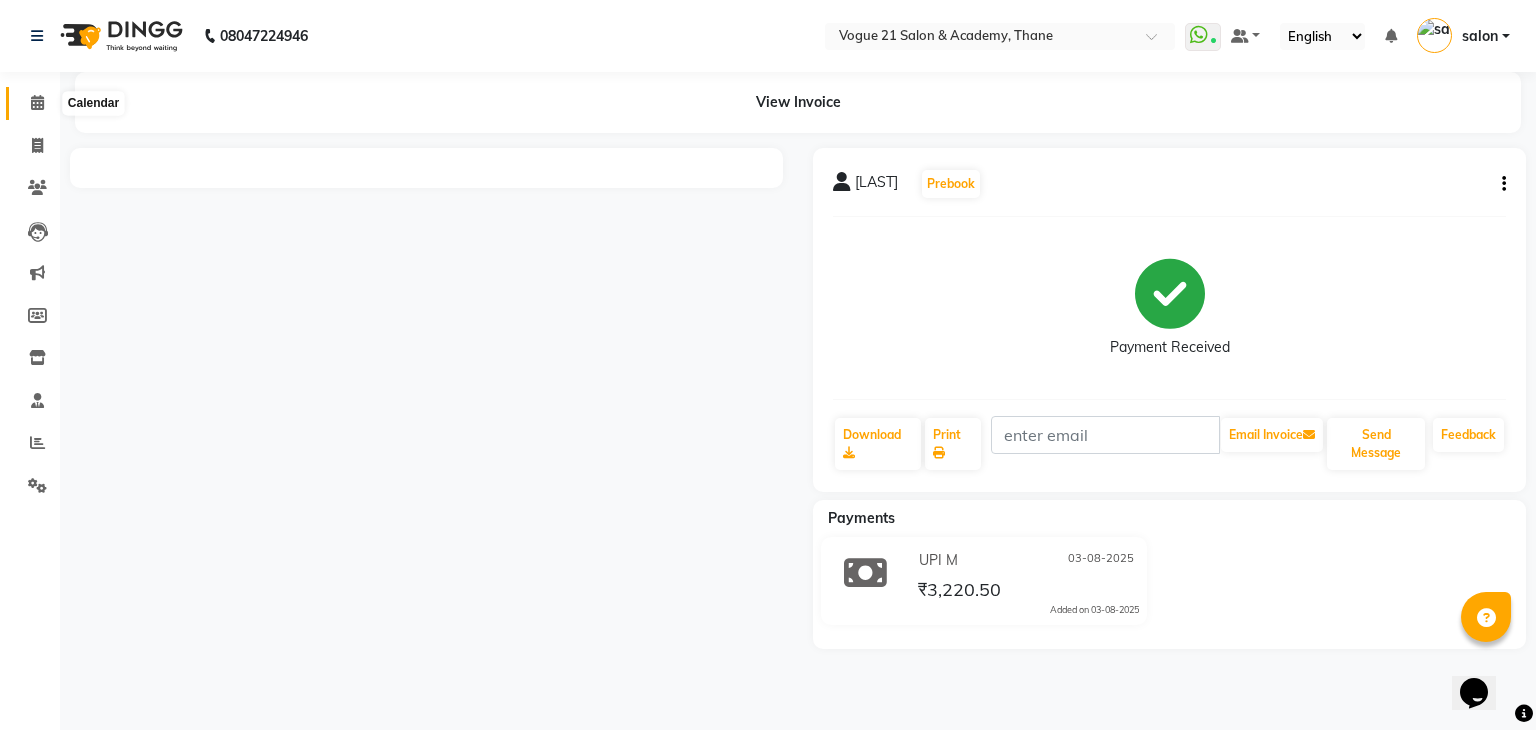 click 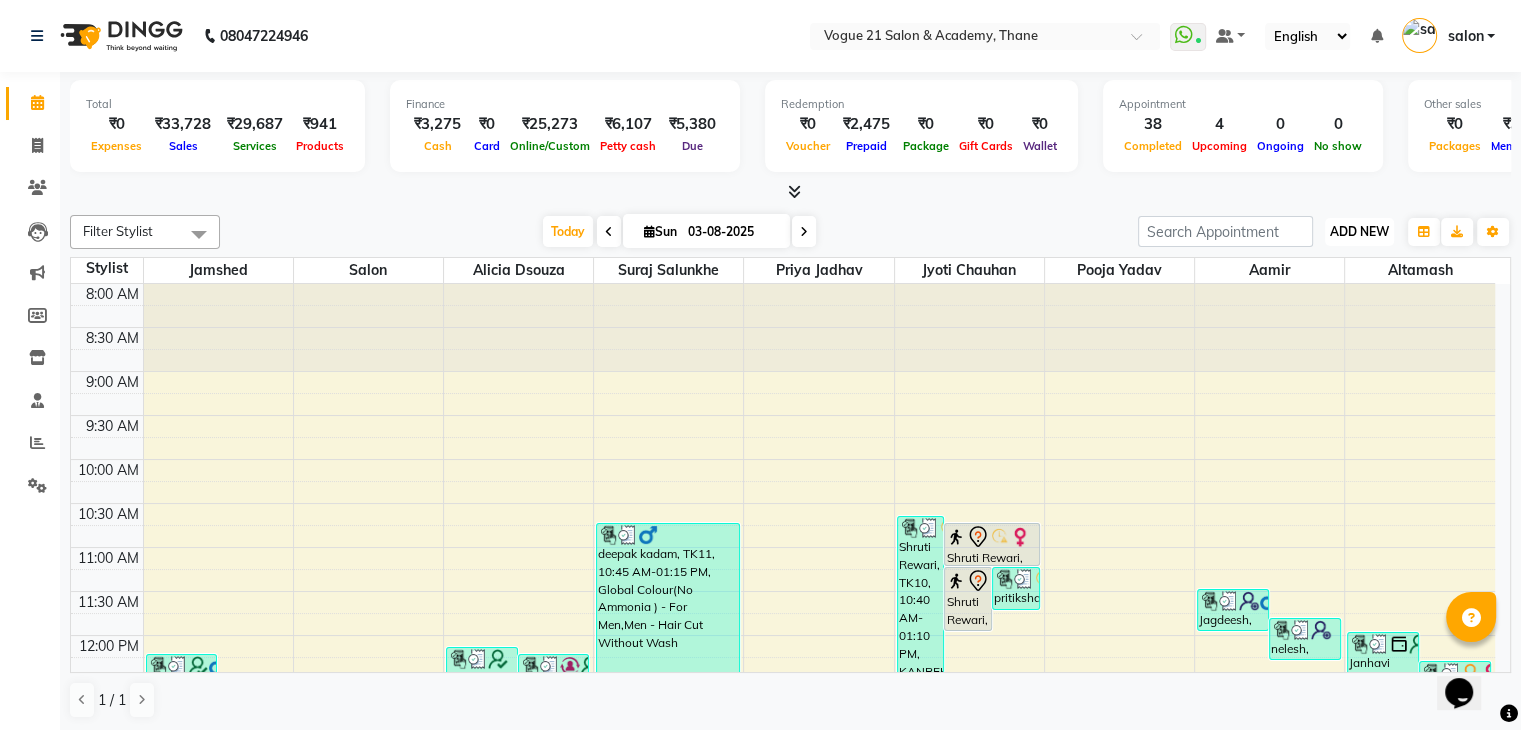 click on "ADD NEW" at bounding box center (1359, 231) 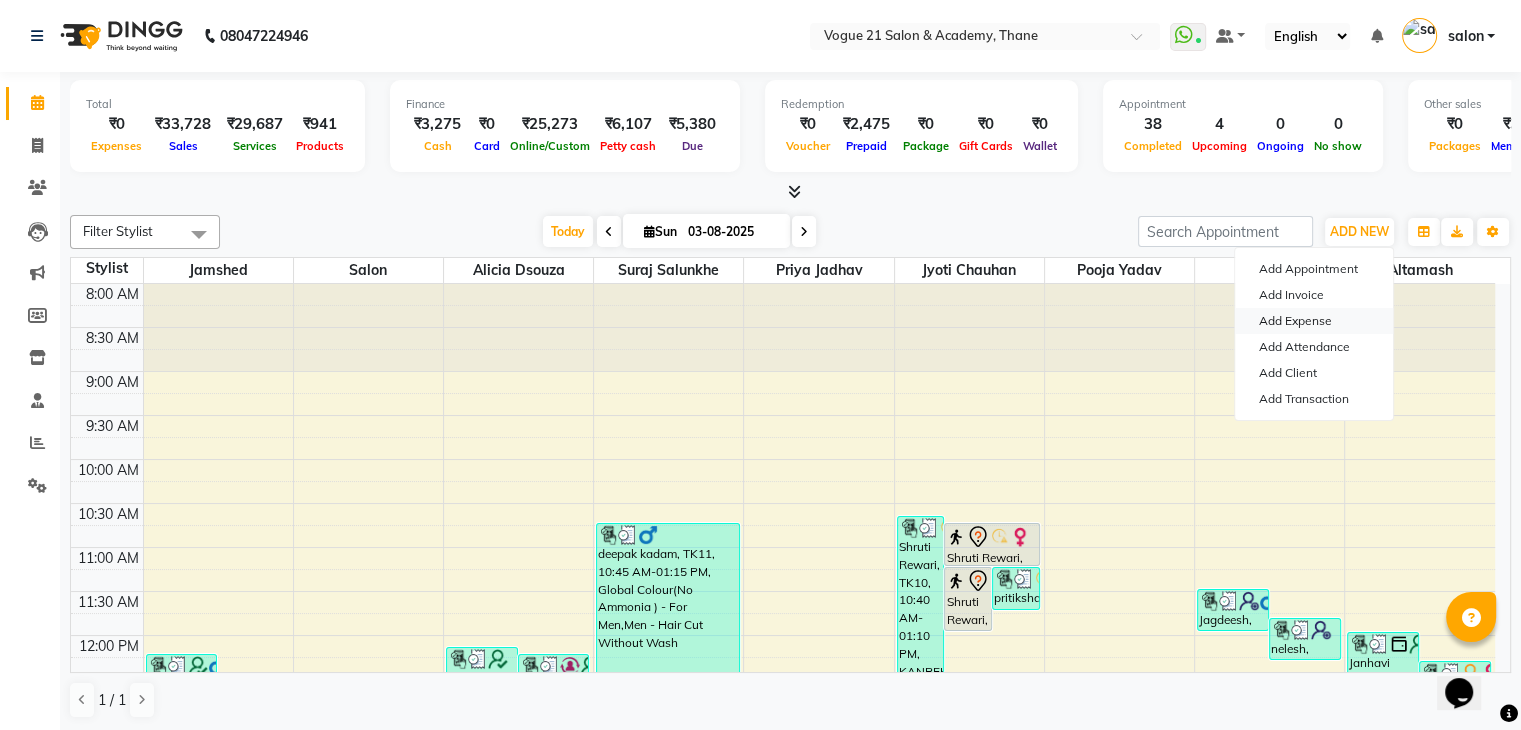 click on "Add Expense" at bounding box center [1314, 321] 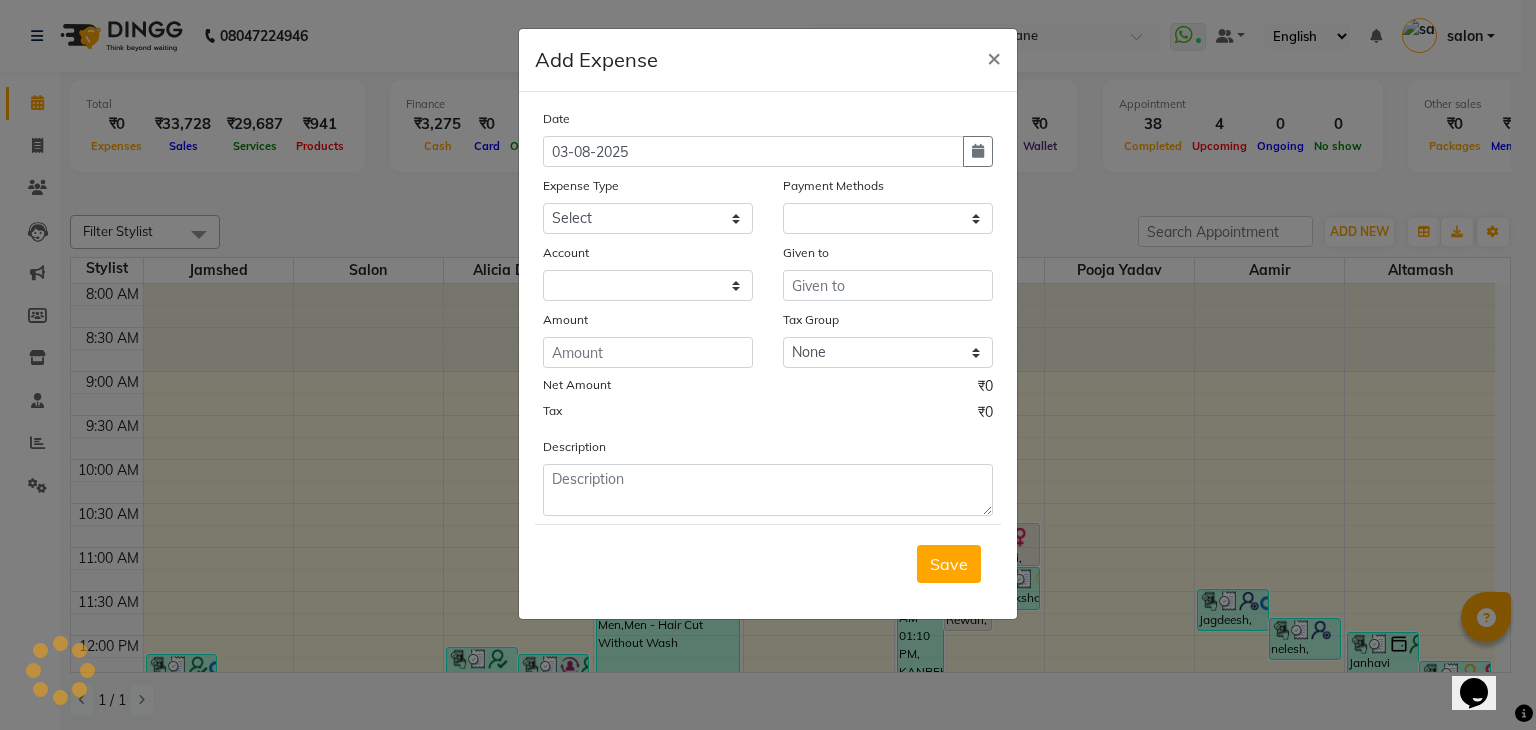 select on "1" 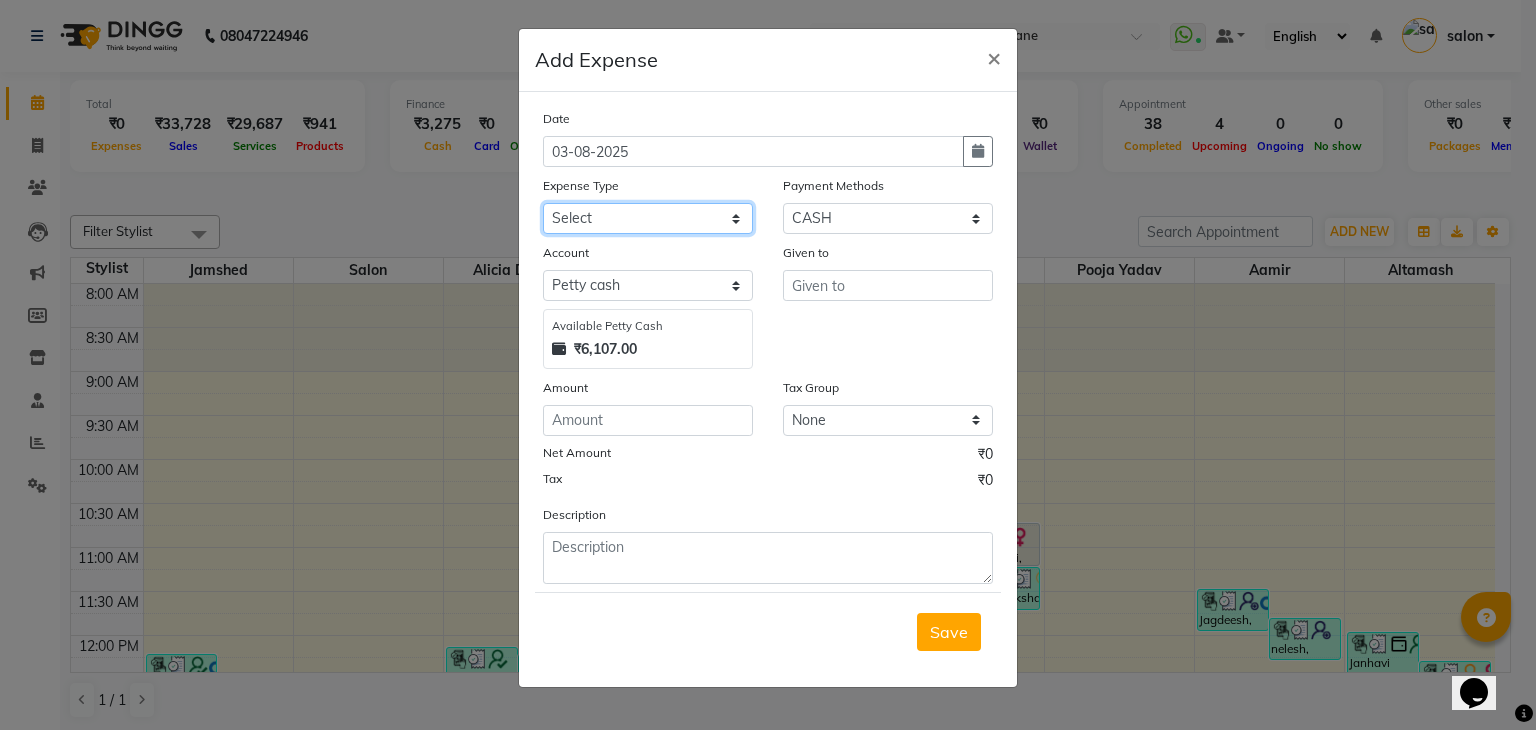 click on "Select Advance Salary Bank charges Cash transfer to bank Client Snacks Equipment Fuel Govt fee Incentive International purchase Maintenance Marketing Miscellaneous MRA Other Pantry Product Rent Salary Staff Snacks Staff Tea Staff Tip Staff travel Tea & Refreshment Utilities" 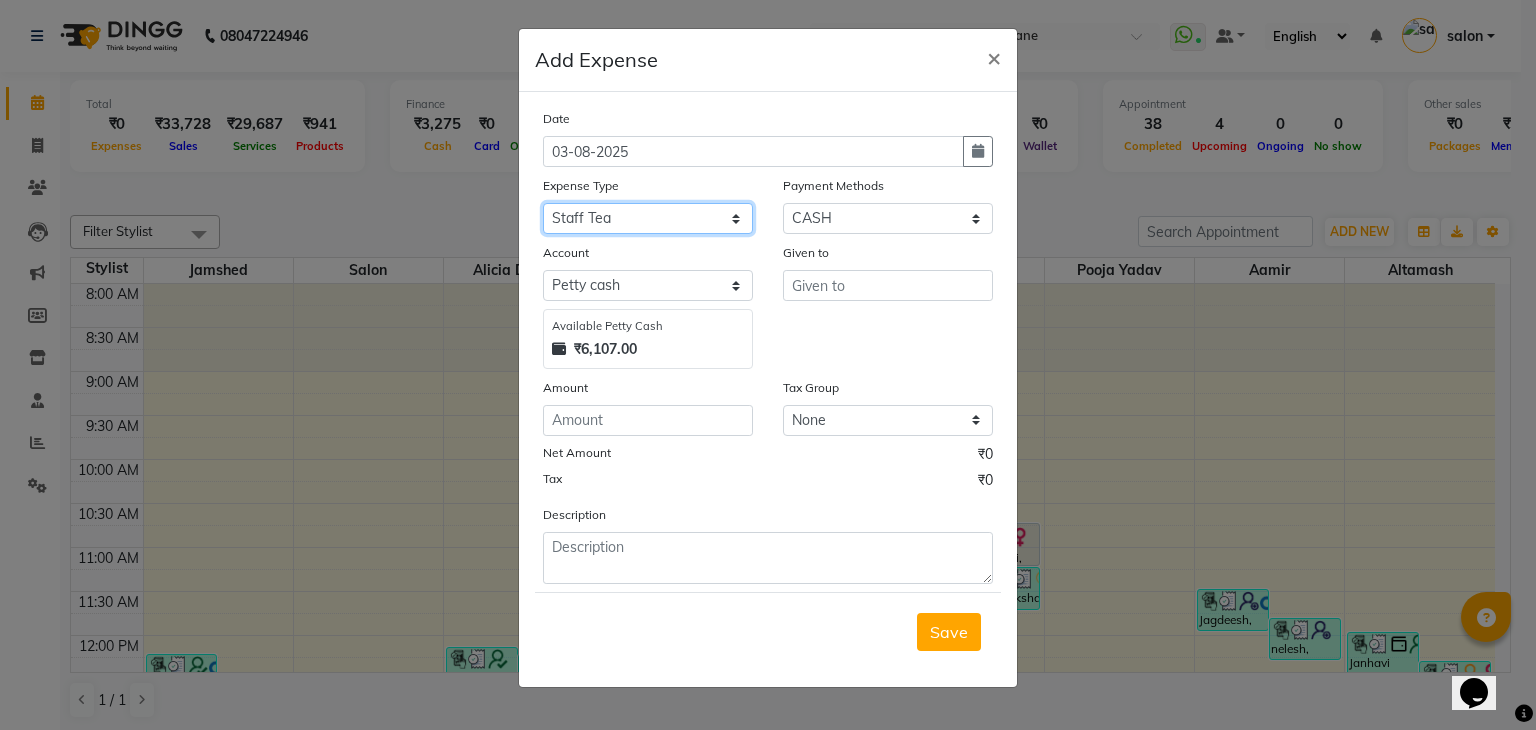 click on "Select Advance Salary Bank charges Cash transfer to bank Client Snacks Equipment Fuel Govt fee Incentive International purchase Maintenance Marketing Miscellaneous MRA Other Pantry Product Rent Salary Staff Snacks Staff Tea Staff Tip Staff travel Tea & Refreshment Utilities" 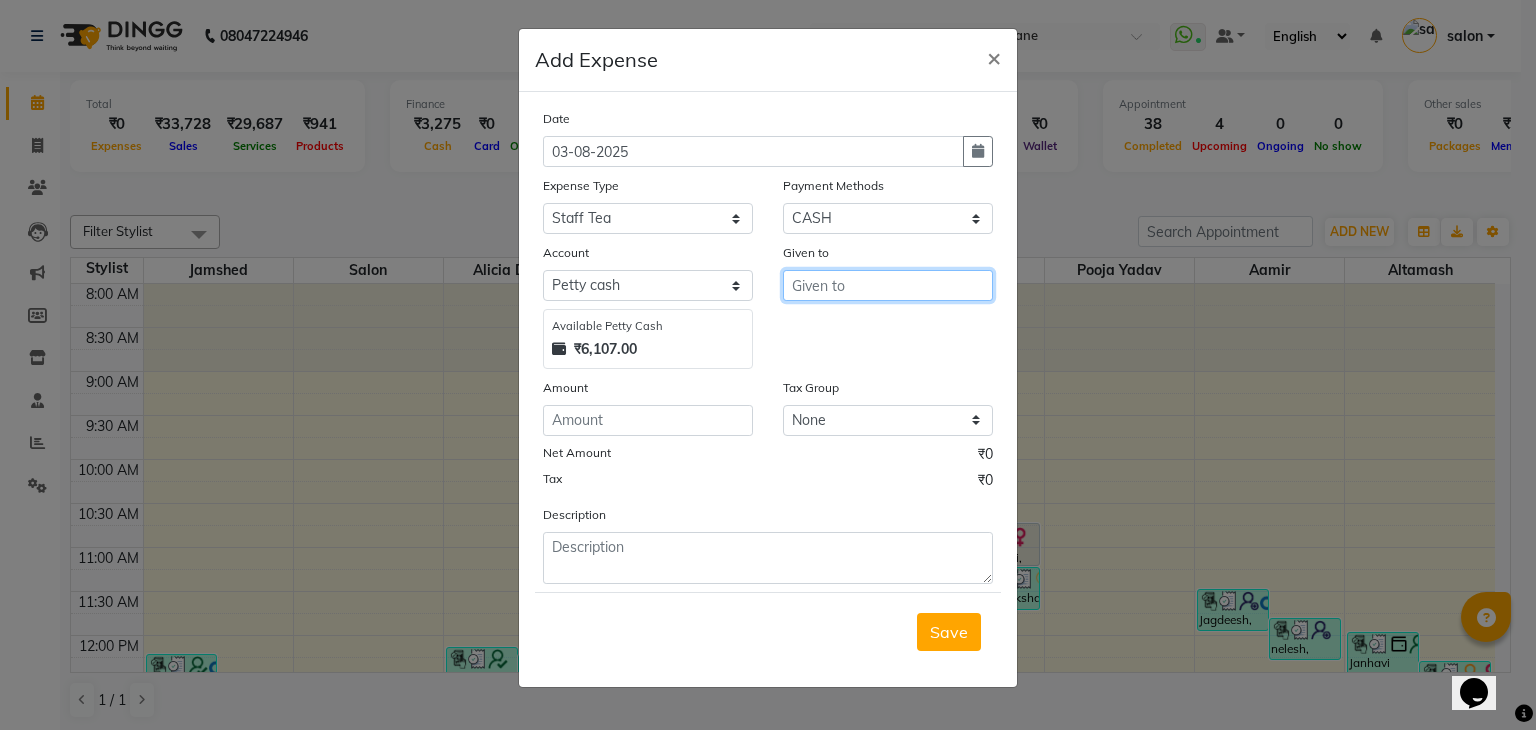click at bounding box center (888, 285) 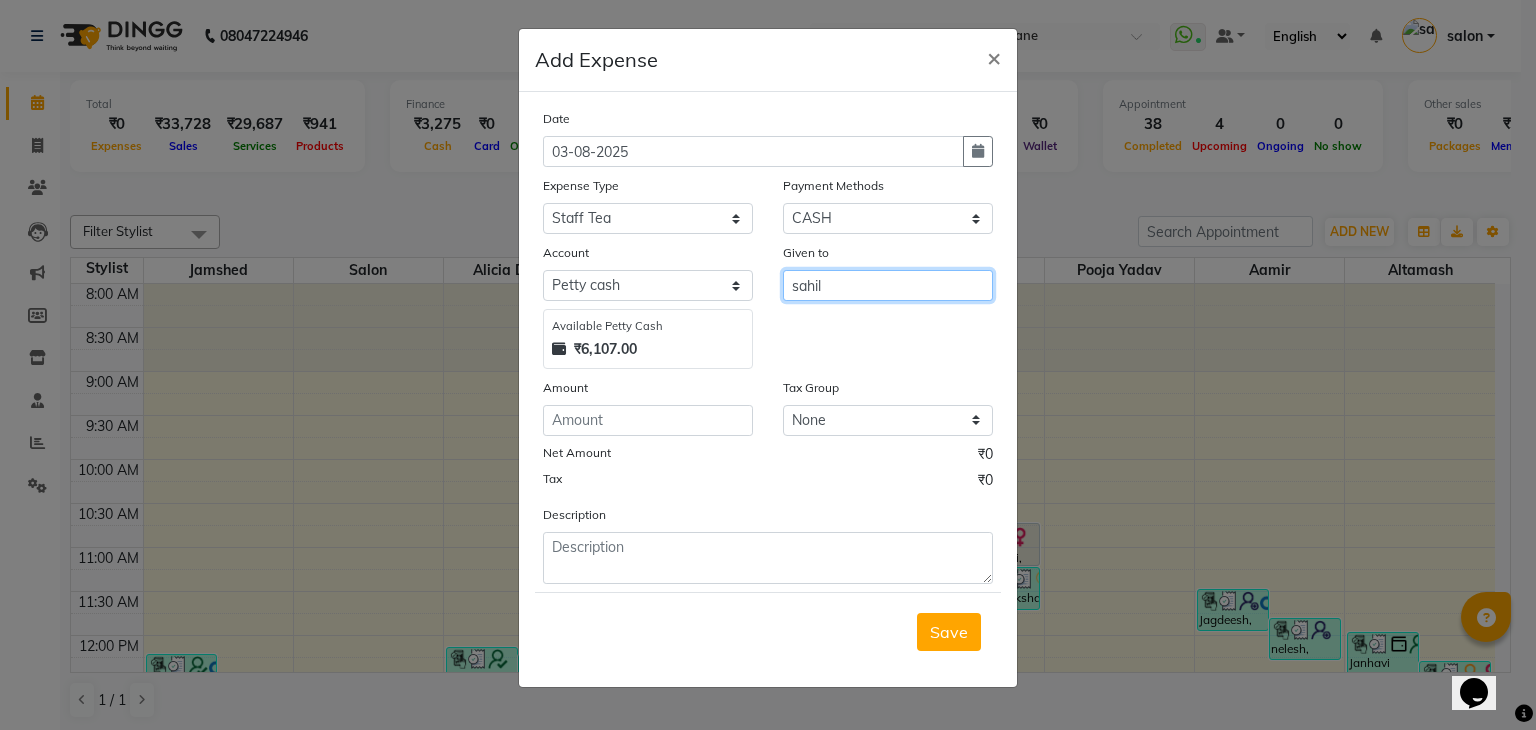 type on "sahil" 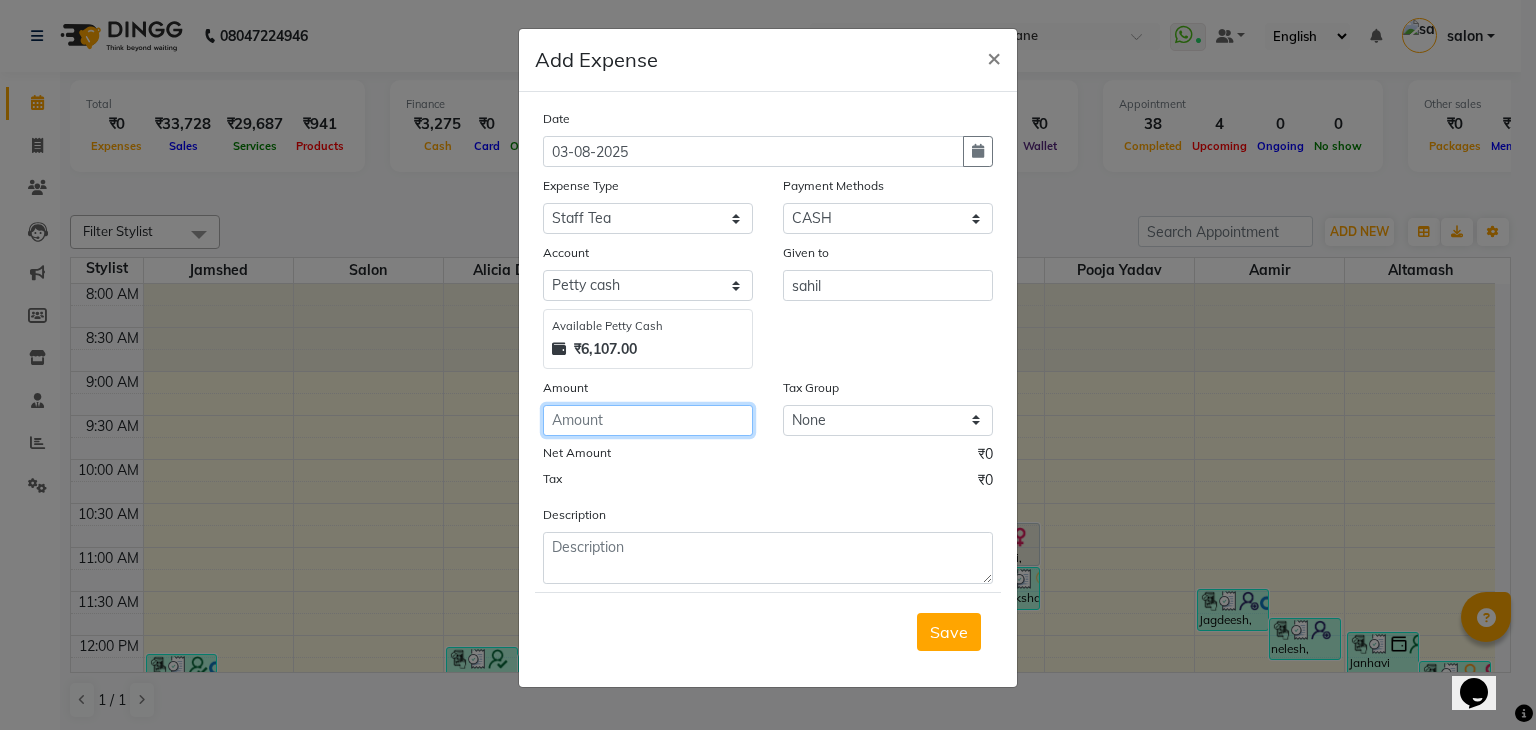 click 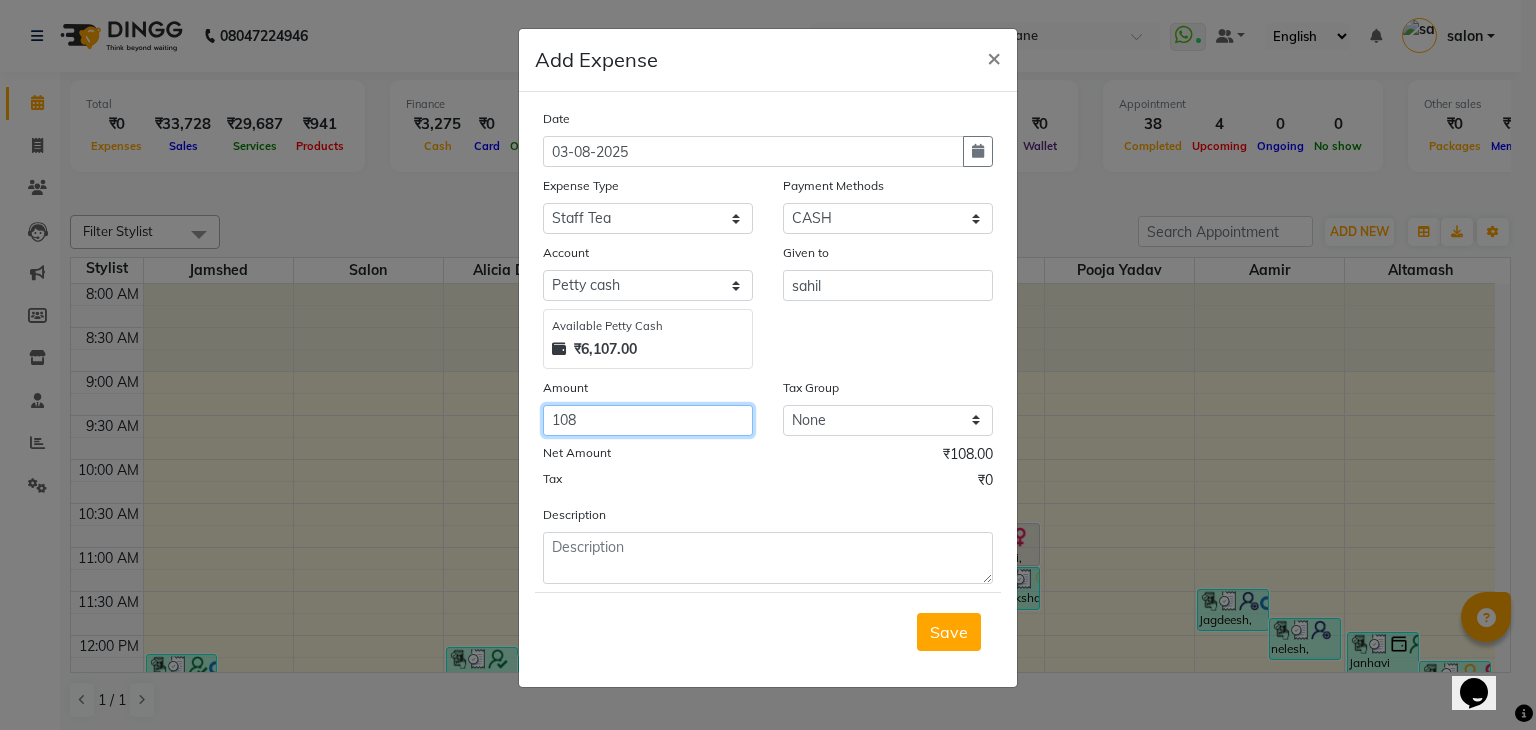 type on "108" 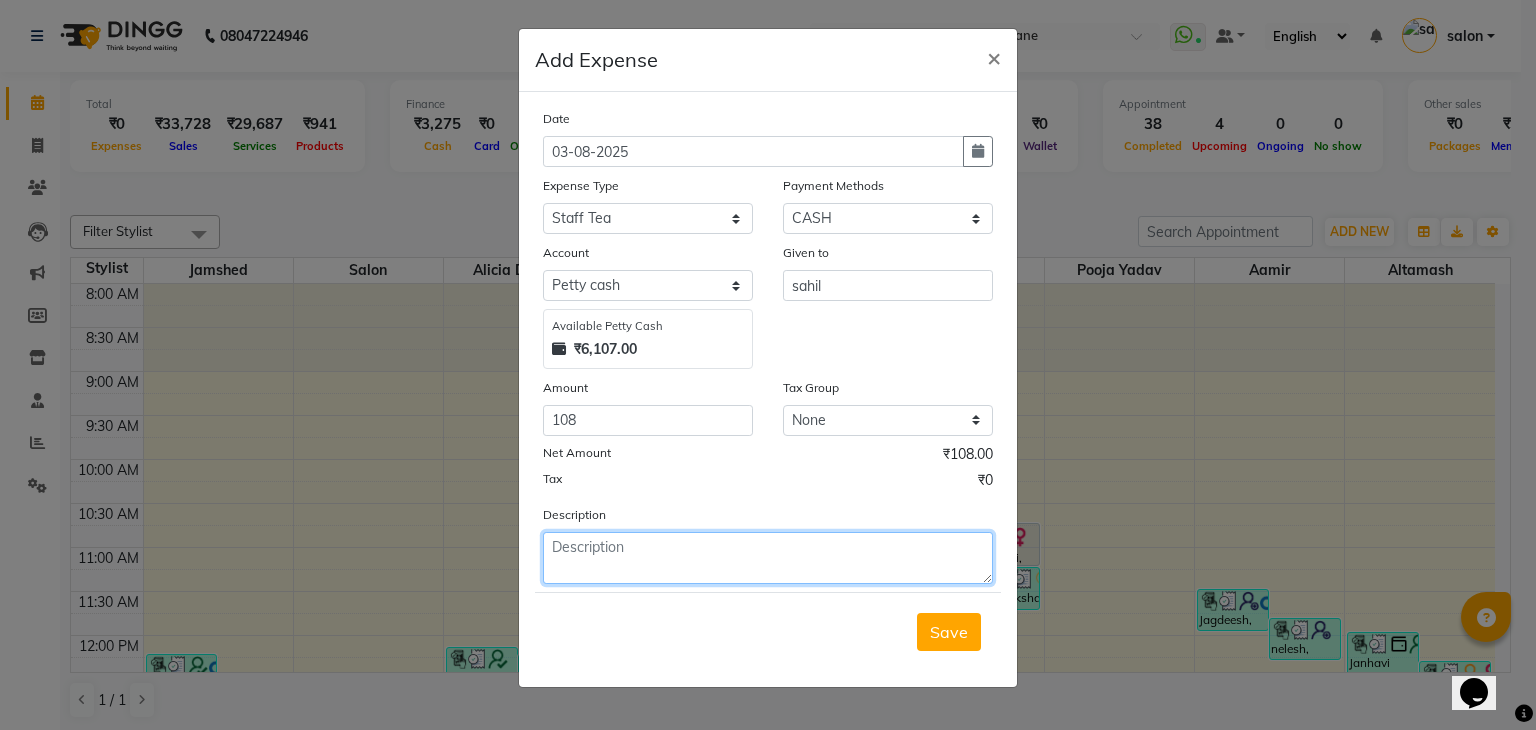 click 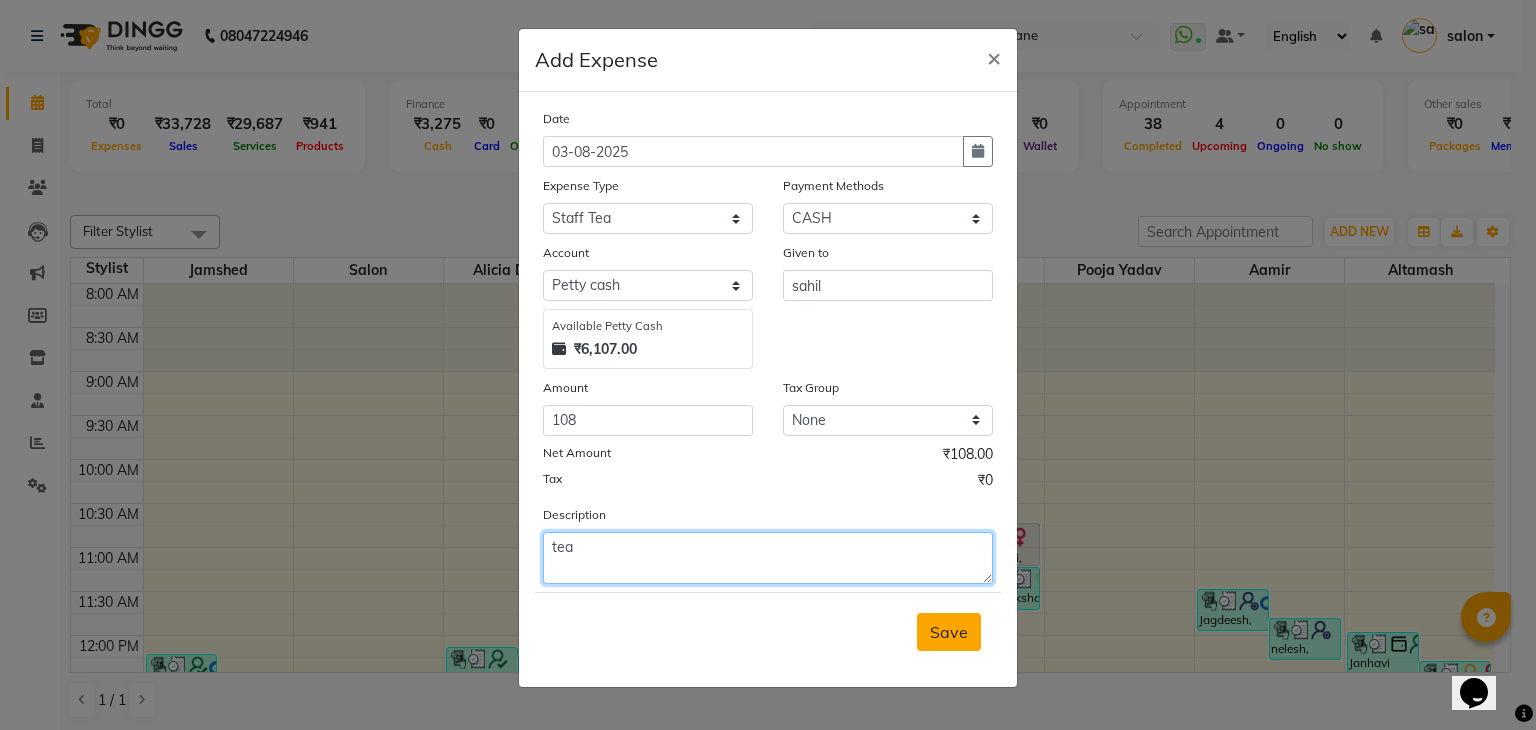 type on "tea" 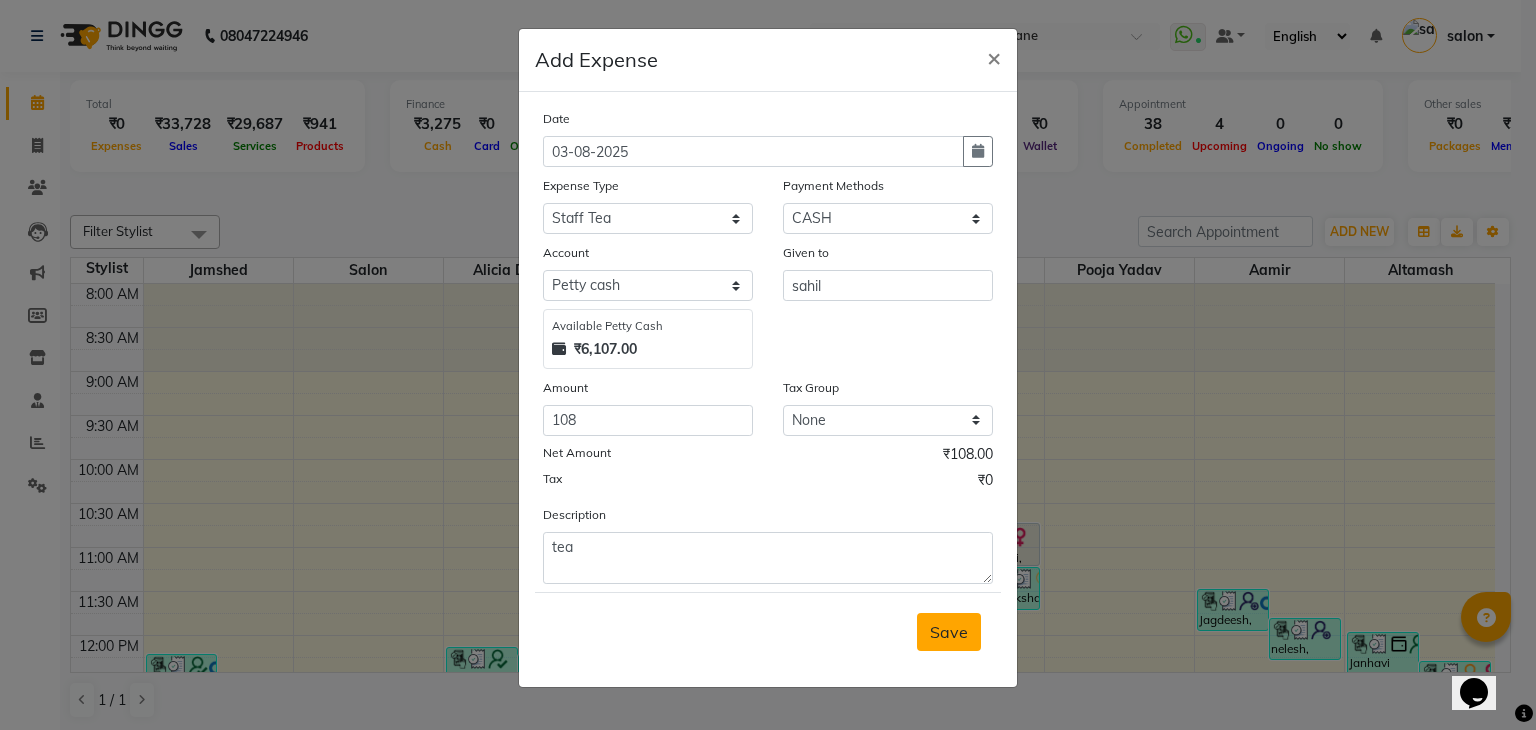 click on "Save" at bounding box center [949, 632] 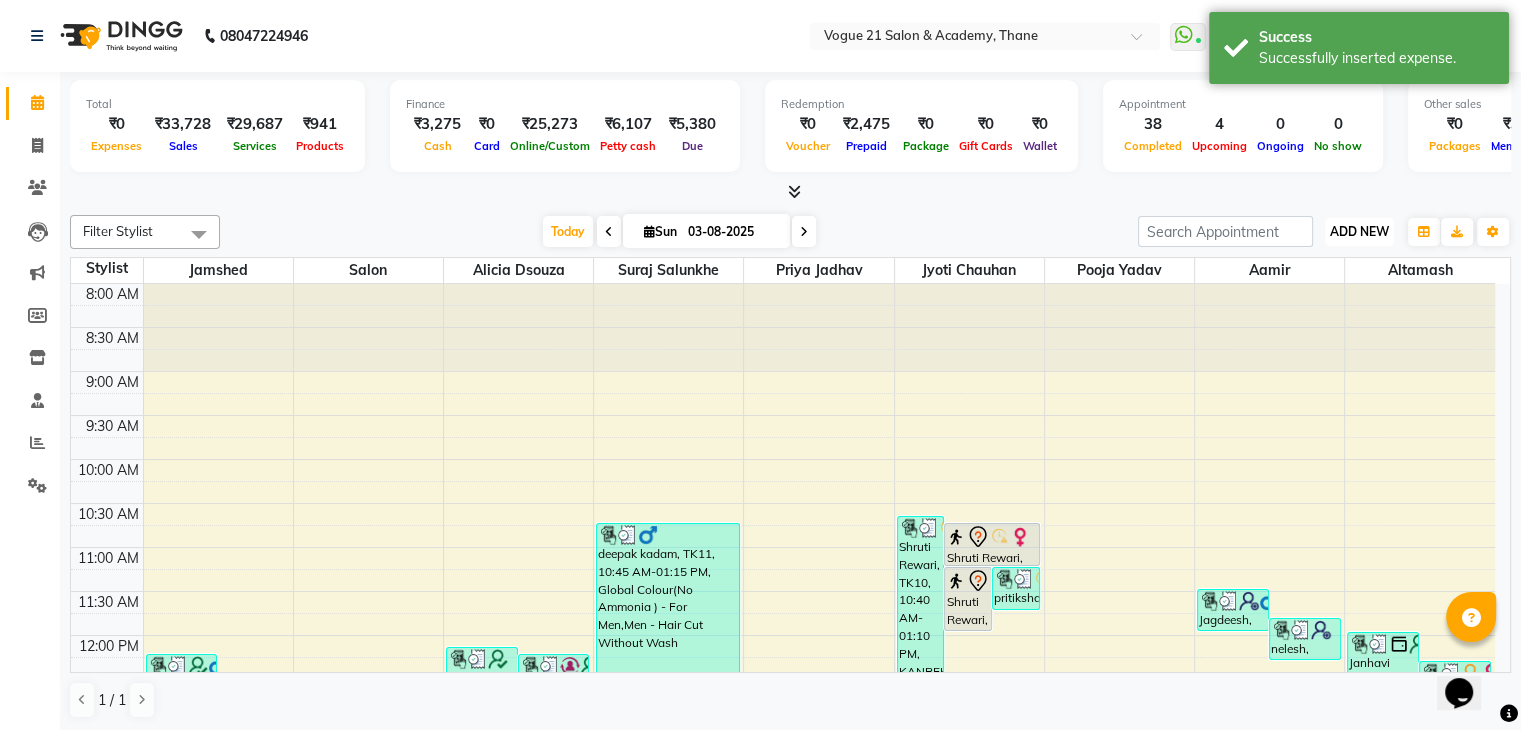 click on "ADD NEW" at bounding box center (1359, 231) 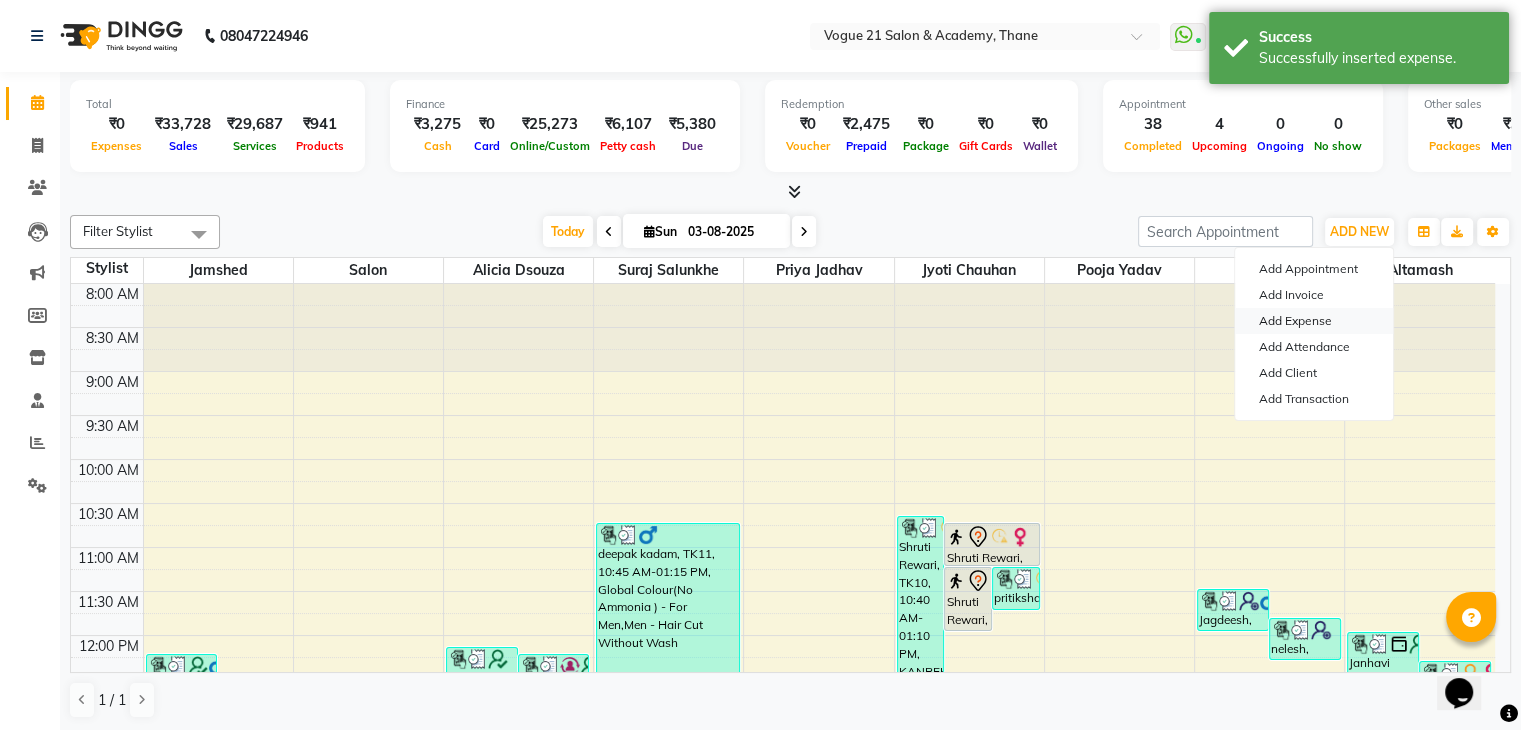 click on "Add Expense" at bounding box center (1314, 321) 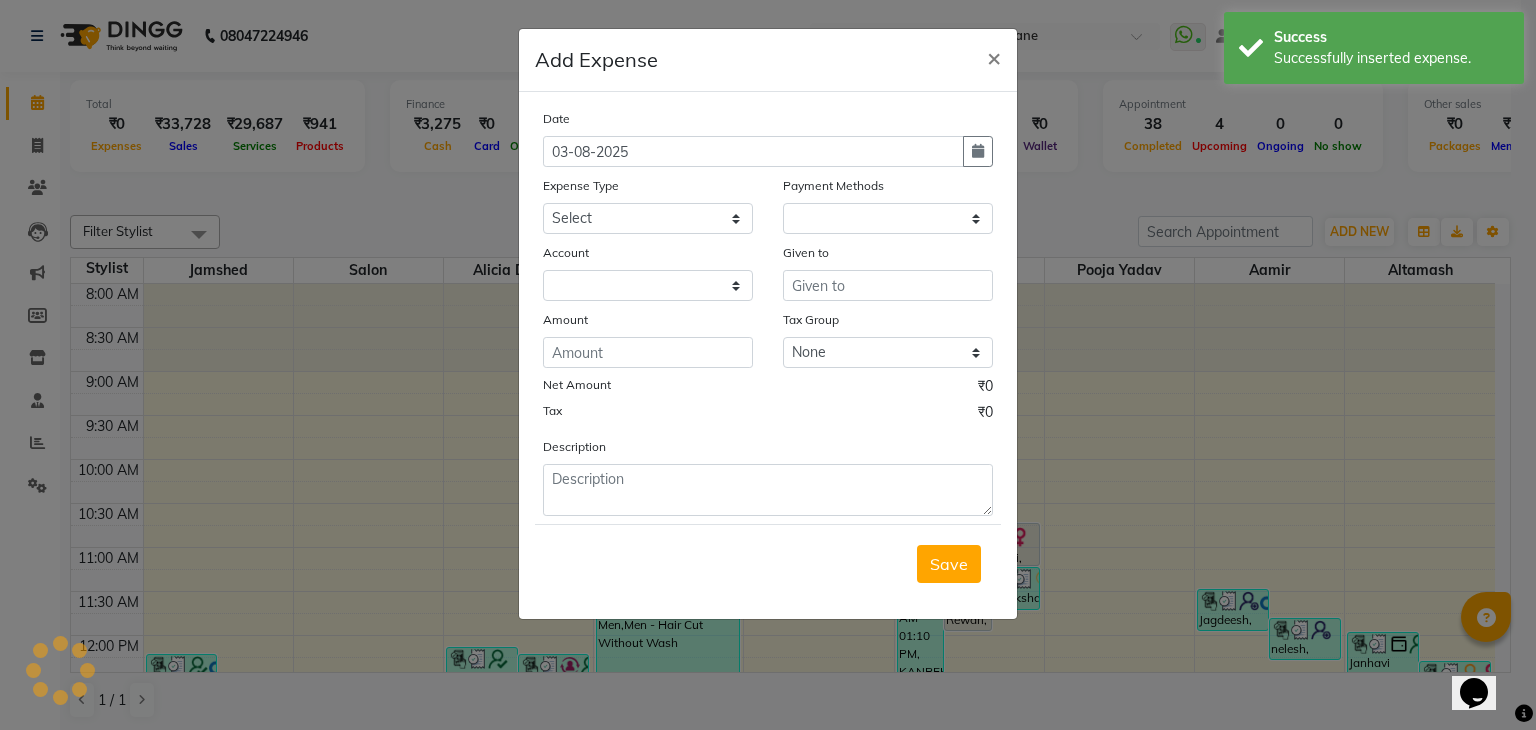 select on "1" 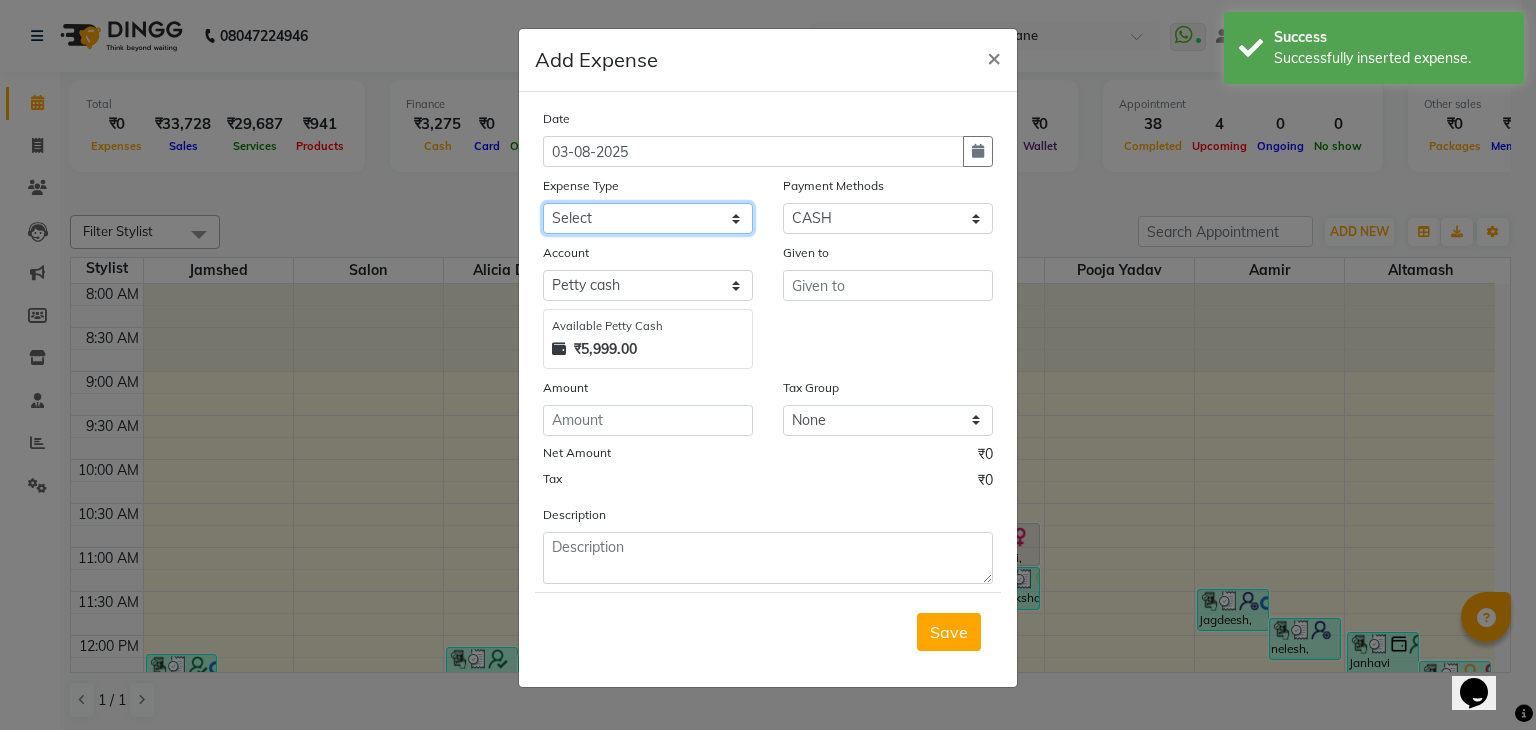 click on "Select Advance Salary Bank charges Cash transfer to bank Client Snacks Equipment Fuel Govt fee Incentive International purchase Maintenance Marketing Miscellaneous MRA Other Pantry Product Rent Salary Staff Snacks Staff Tea Staff Tip Staff travel Tea & Refreshment Utilities" 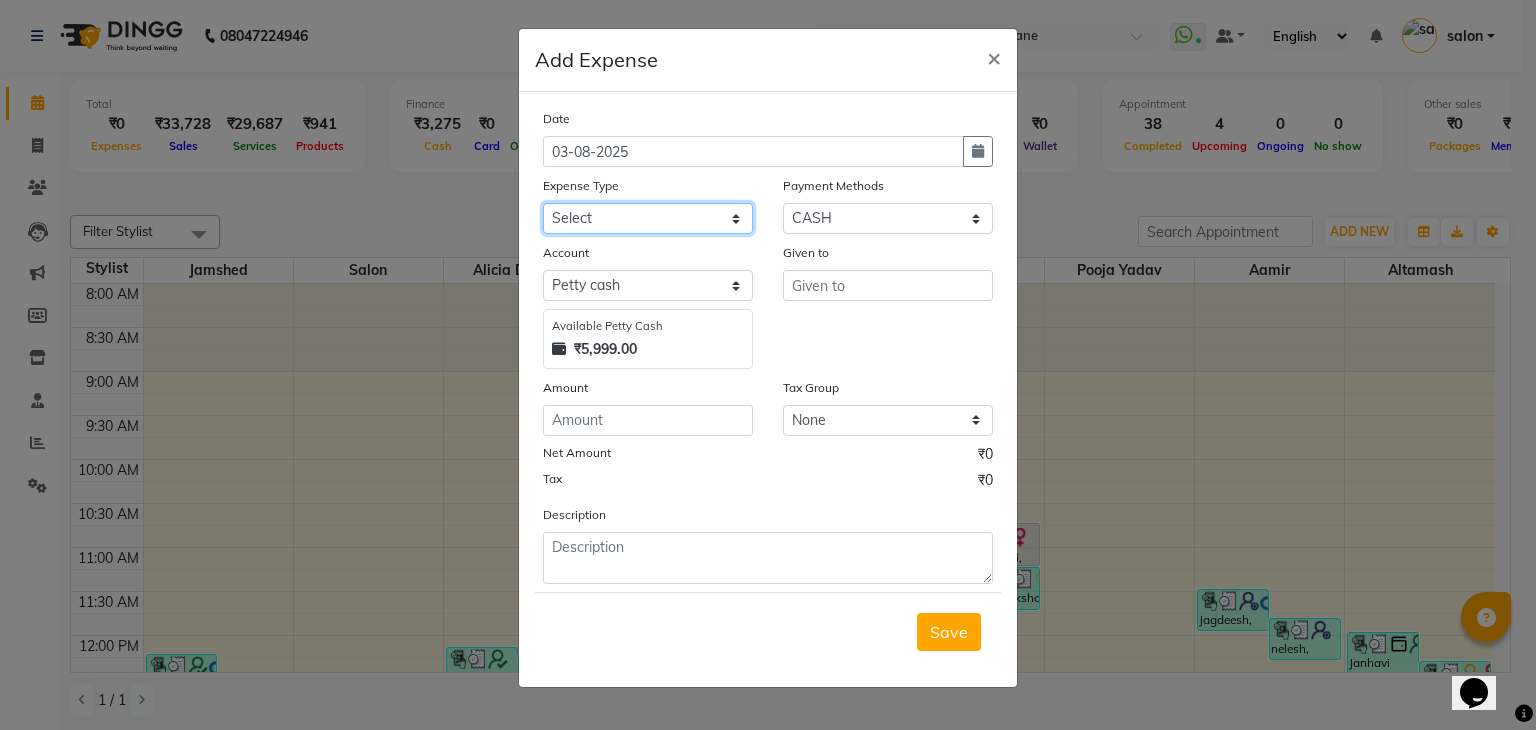 select on "23399" 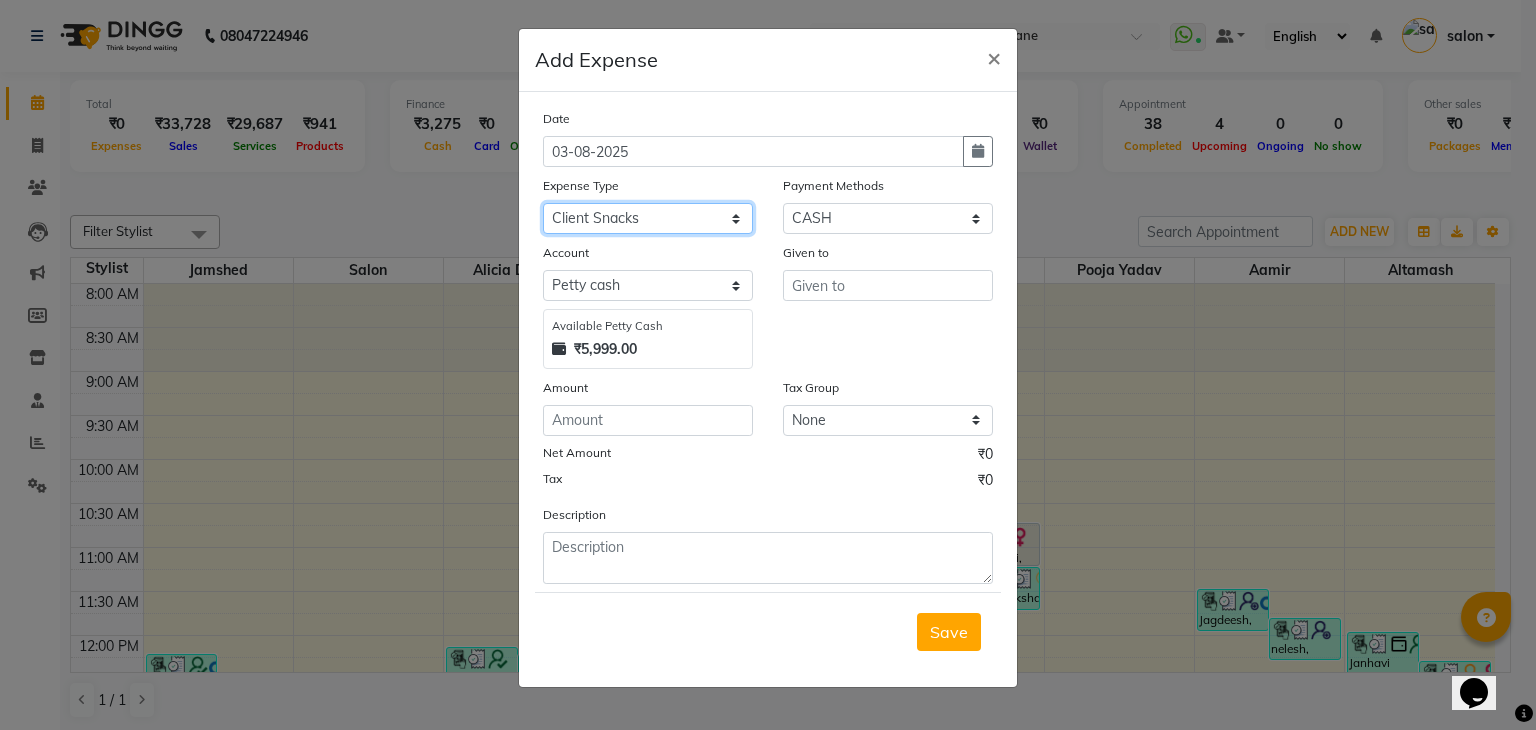 click on "Select Advance Salary Bank charges Cash transfer to bank Client Snacks Equipment Fuel Govt fee Incentive International purchase Maintenance Marketing Miscellaneous MRA Other Pantry Product Rent Salary Staff Snacks Staff Tea Staff Tip Staff travel Tea & Refreshment Utilities" 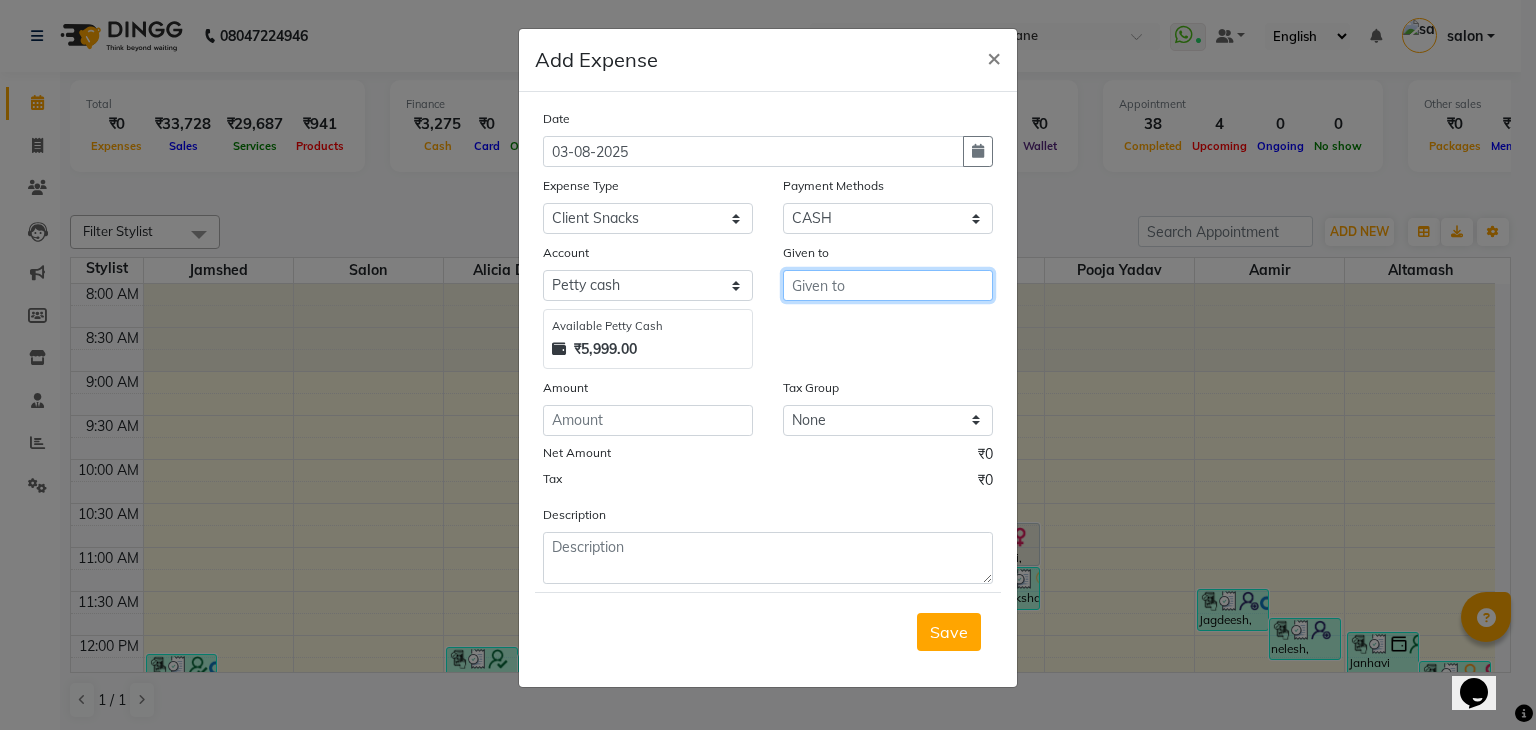 click at bounding box center [888, 285] 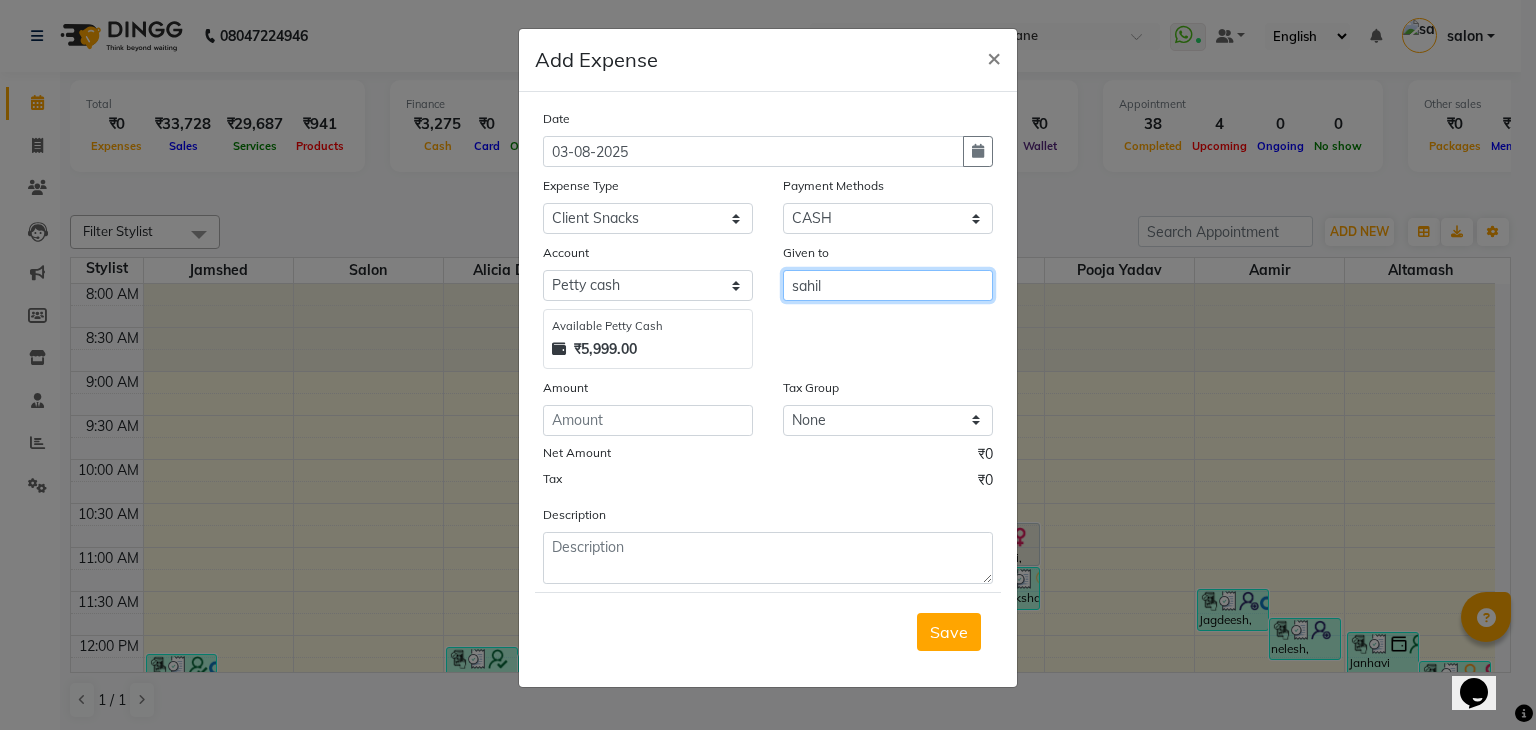 type on "sahil" 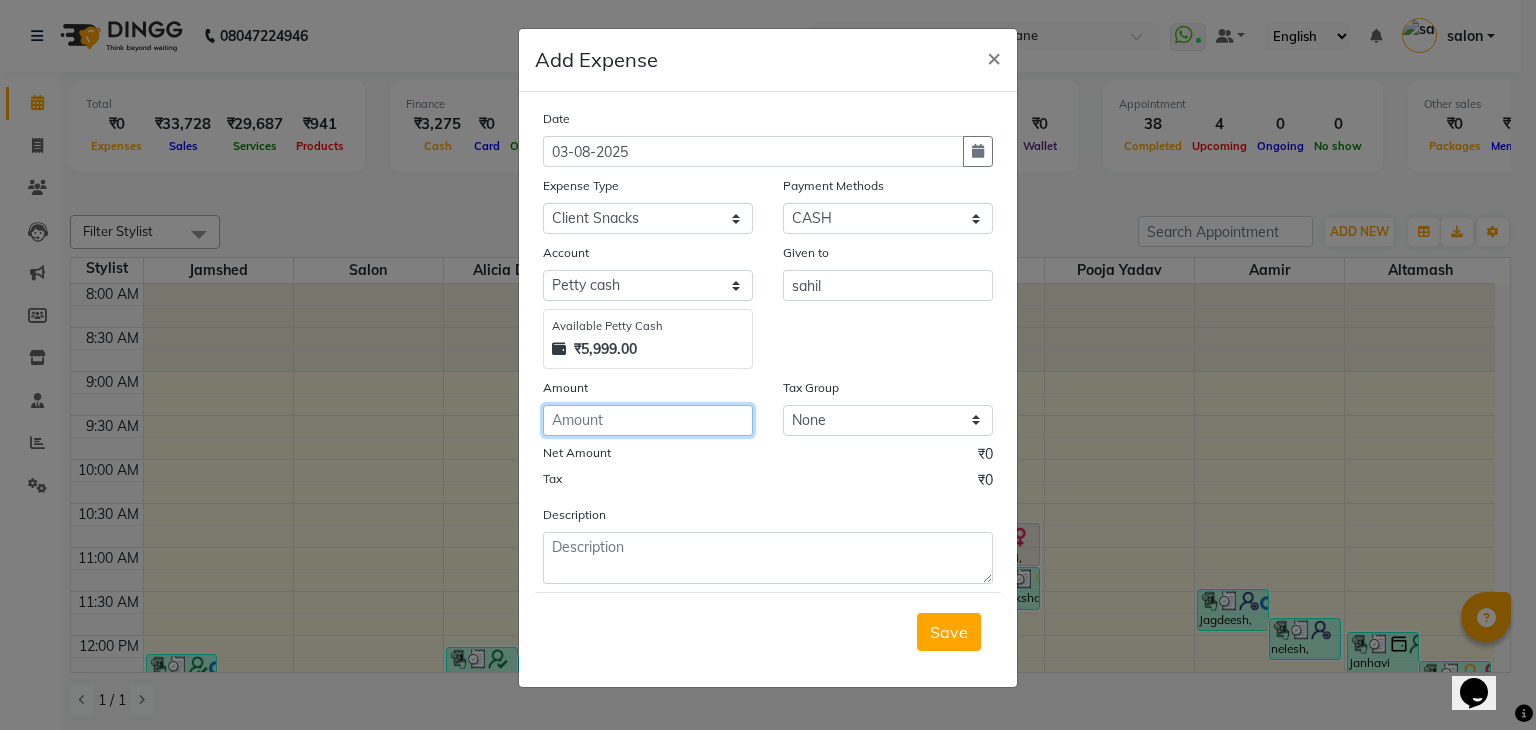 click 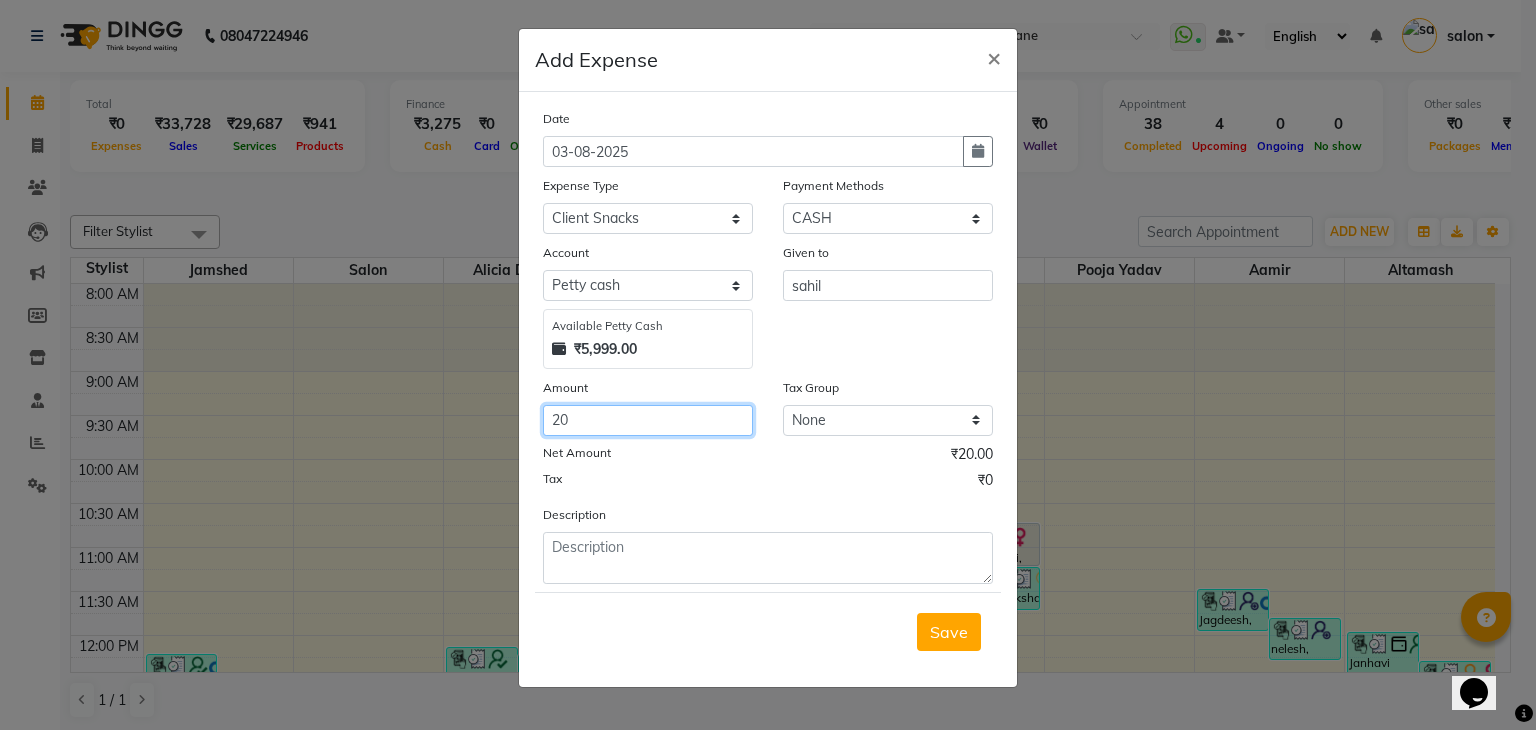 type on "20" 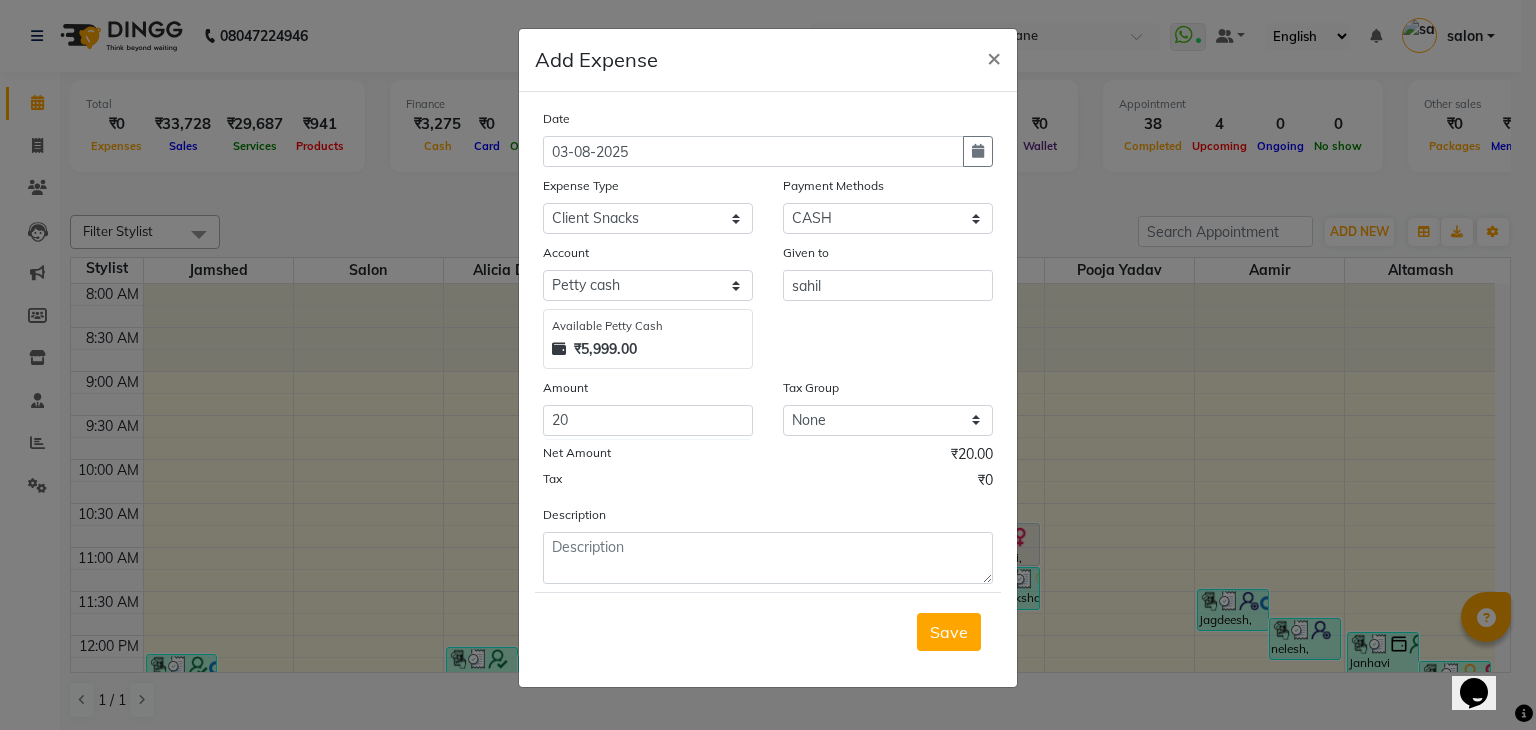 click on "Description" 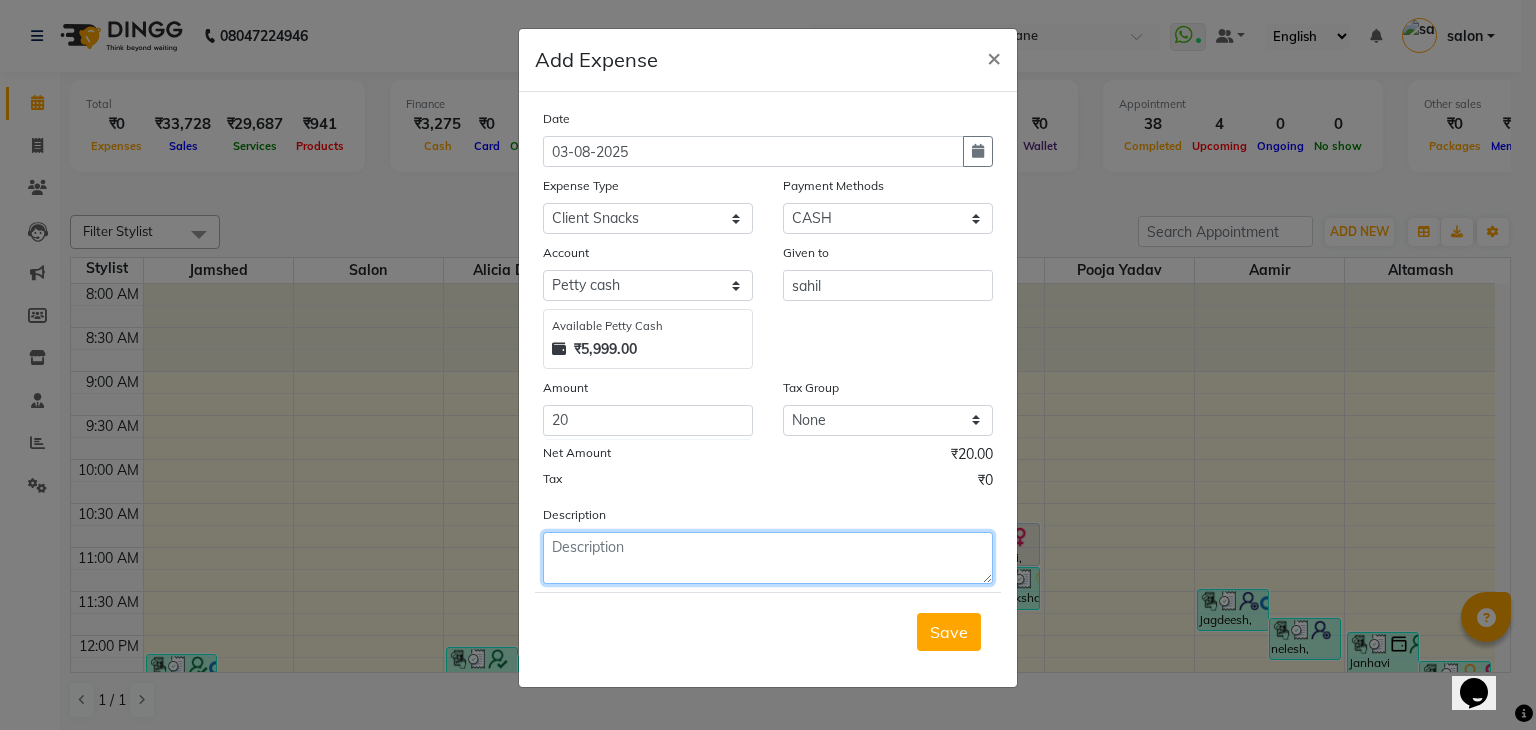 click 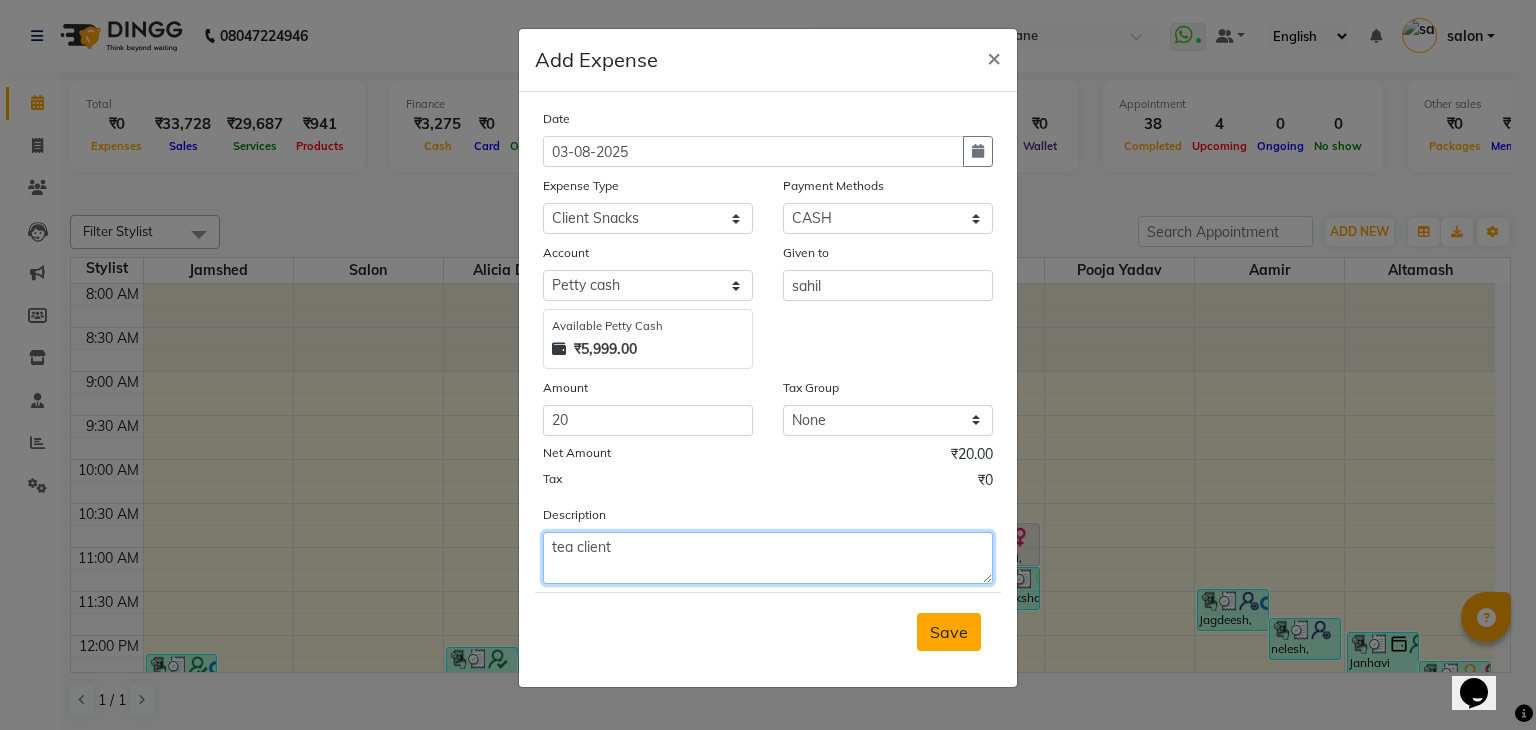 type on "tea client" 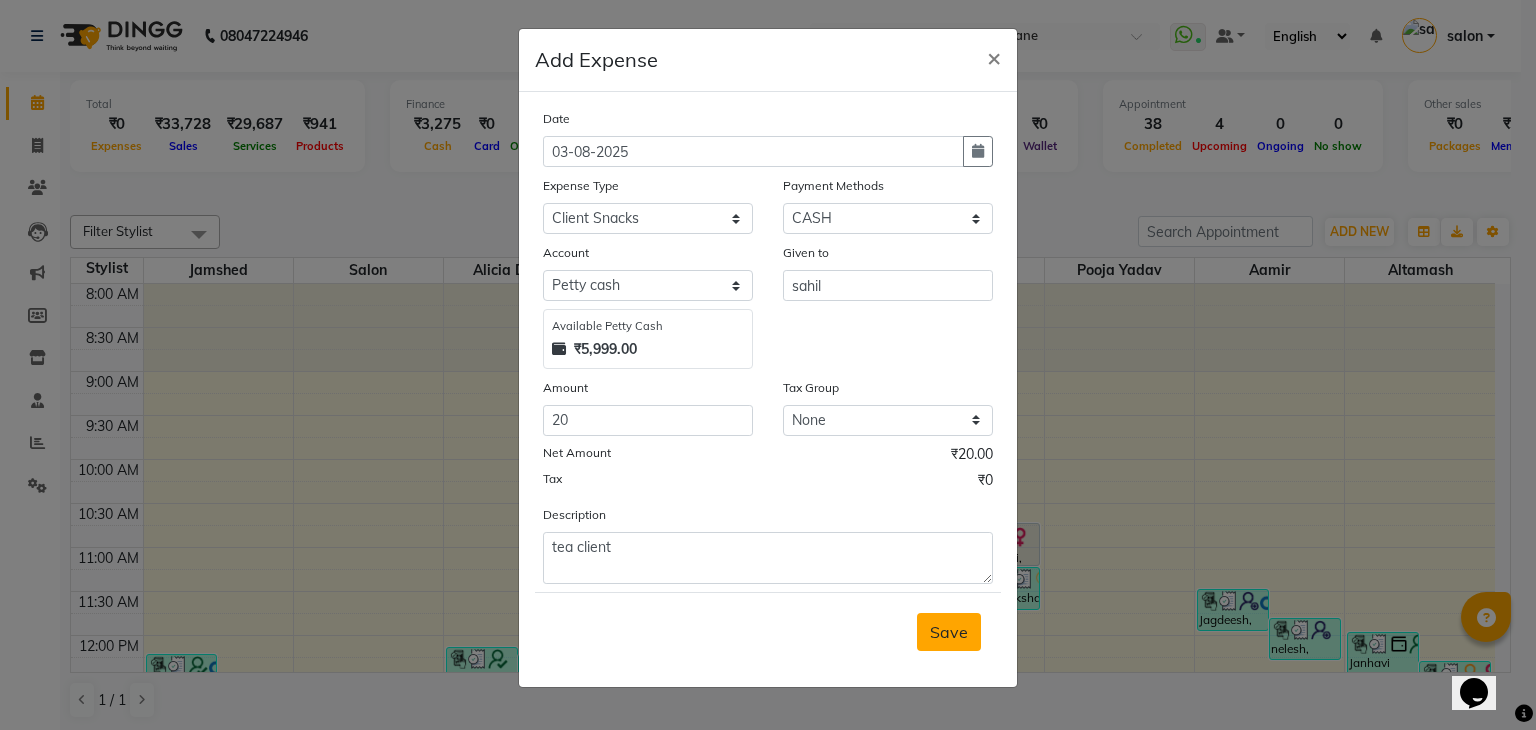 click on "Save" at bounding box center (949, 632) 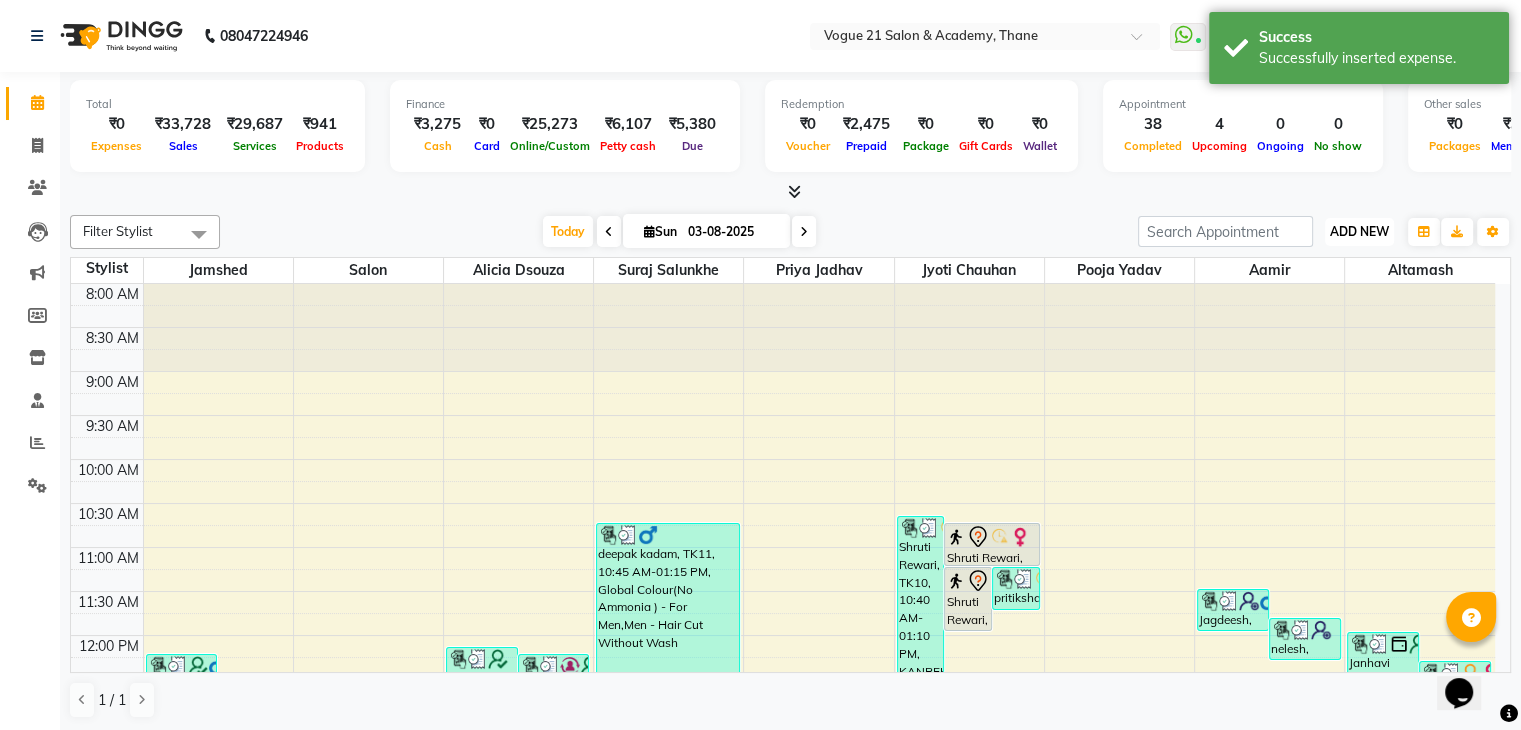 click on "ADD NEW" at bounding box center [1359, 231] 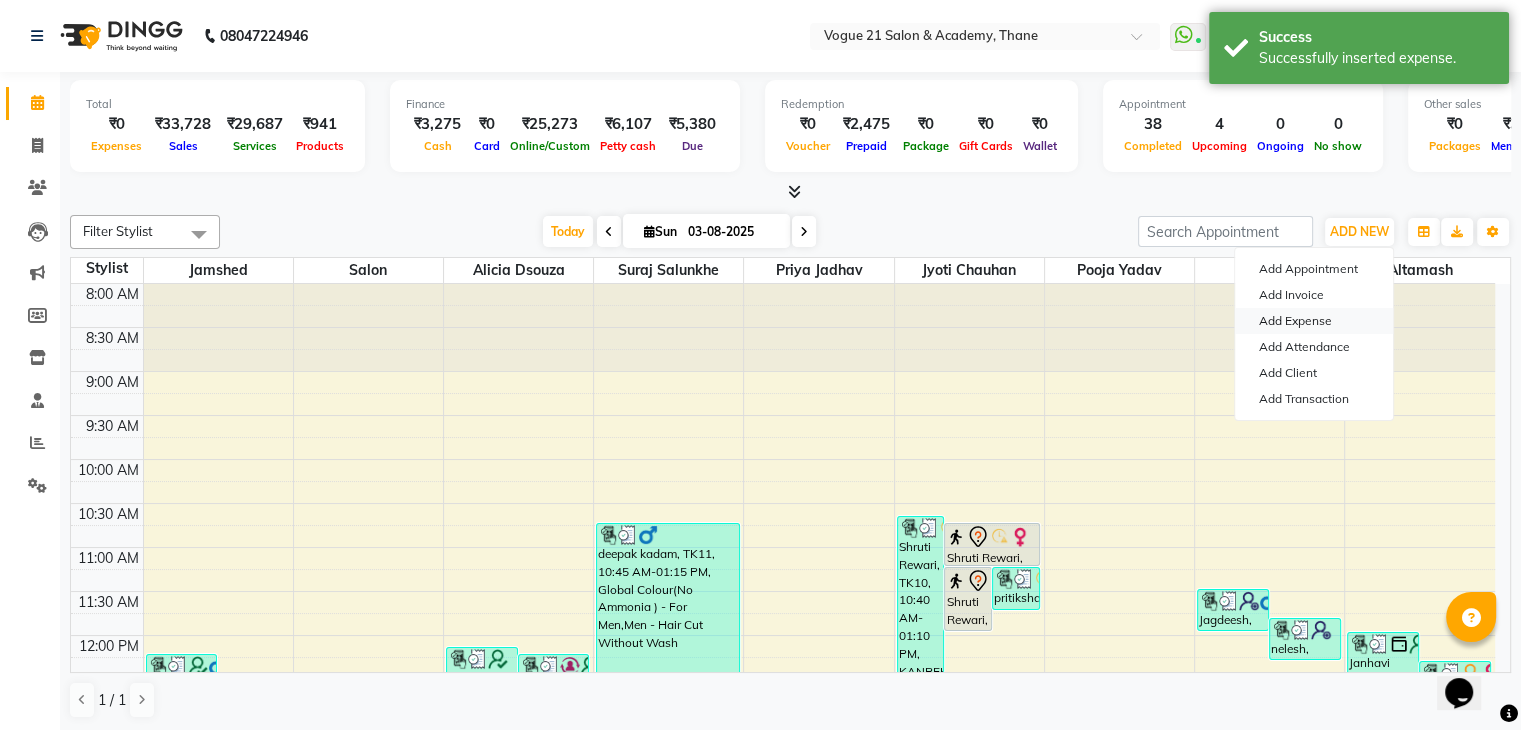 click on "Add Expense" at bounding box center [1314, 321] 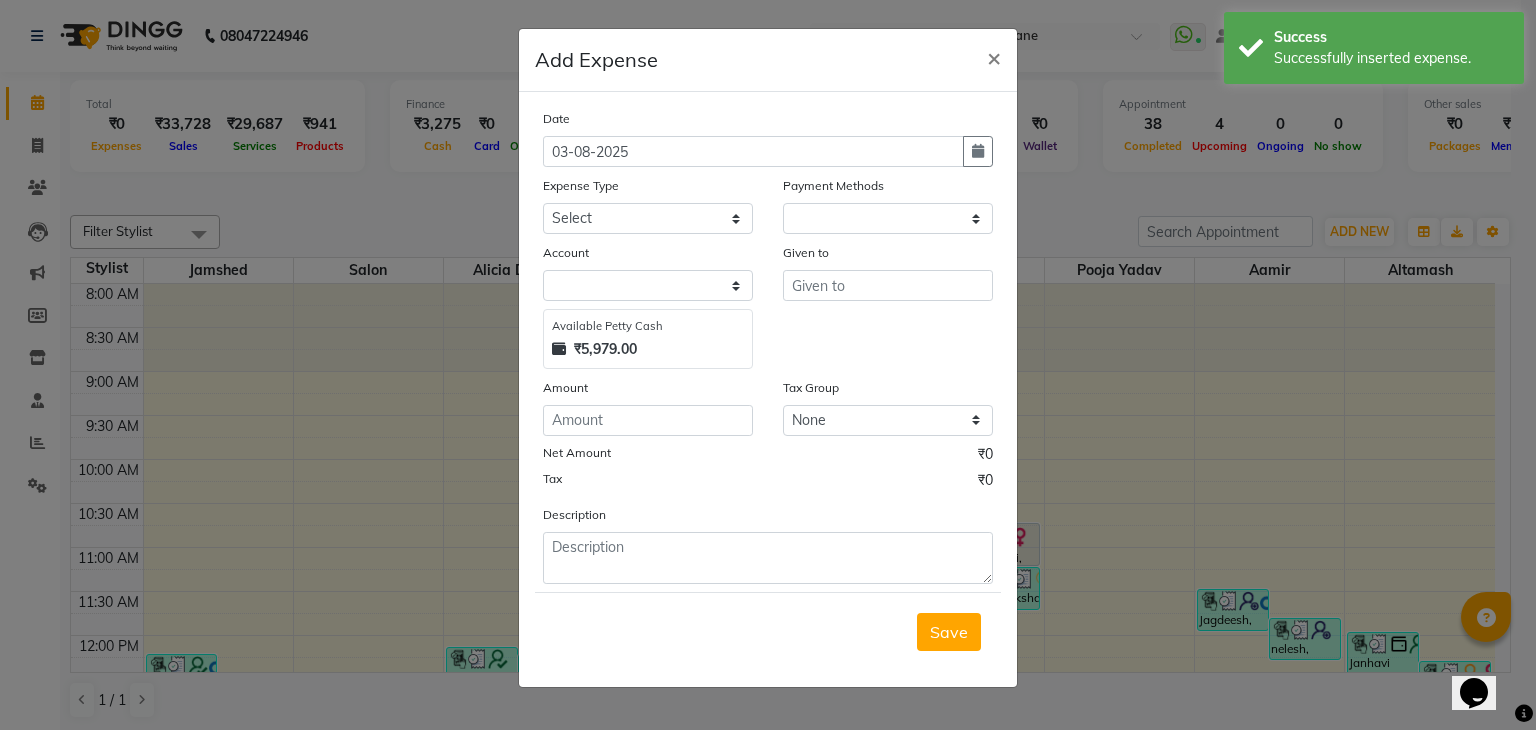 select 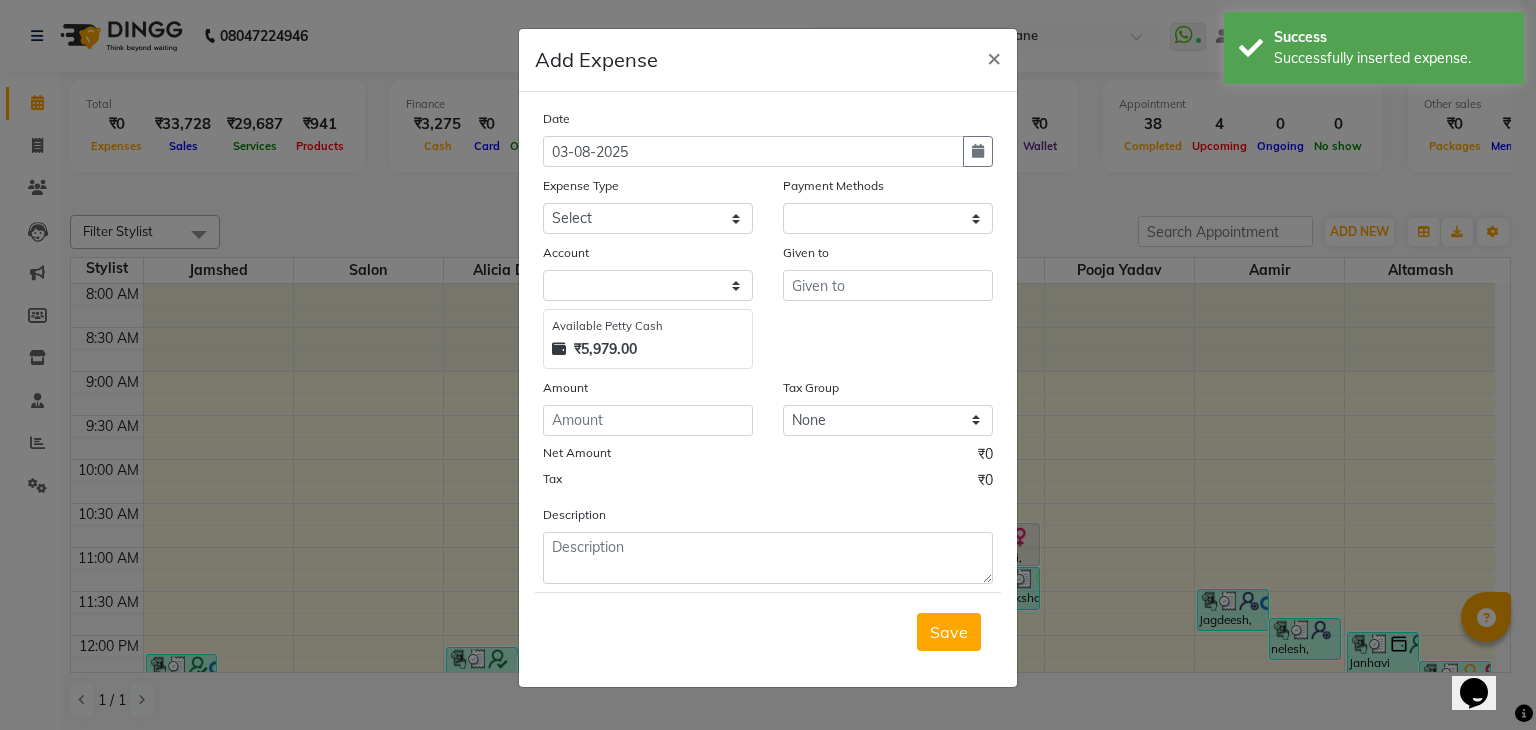 select on "1" 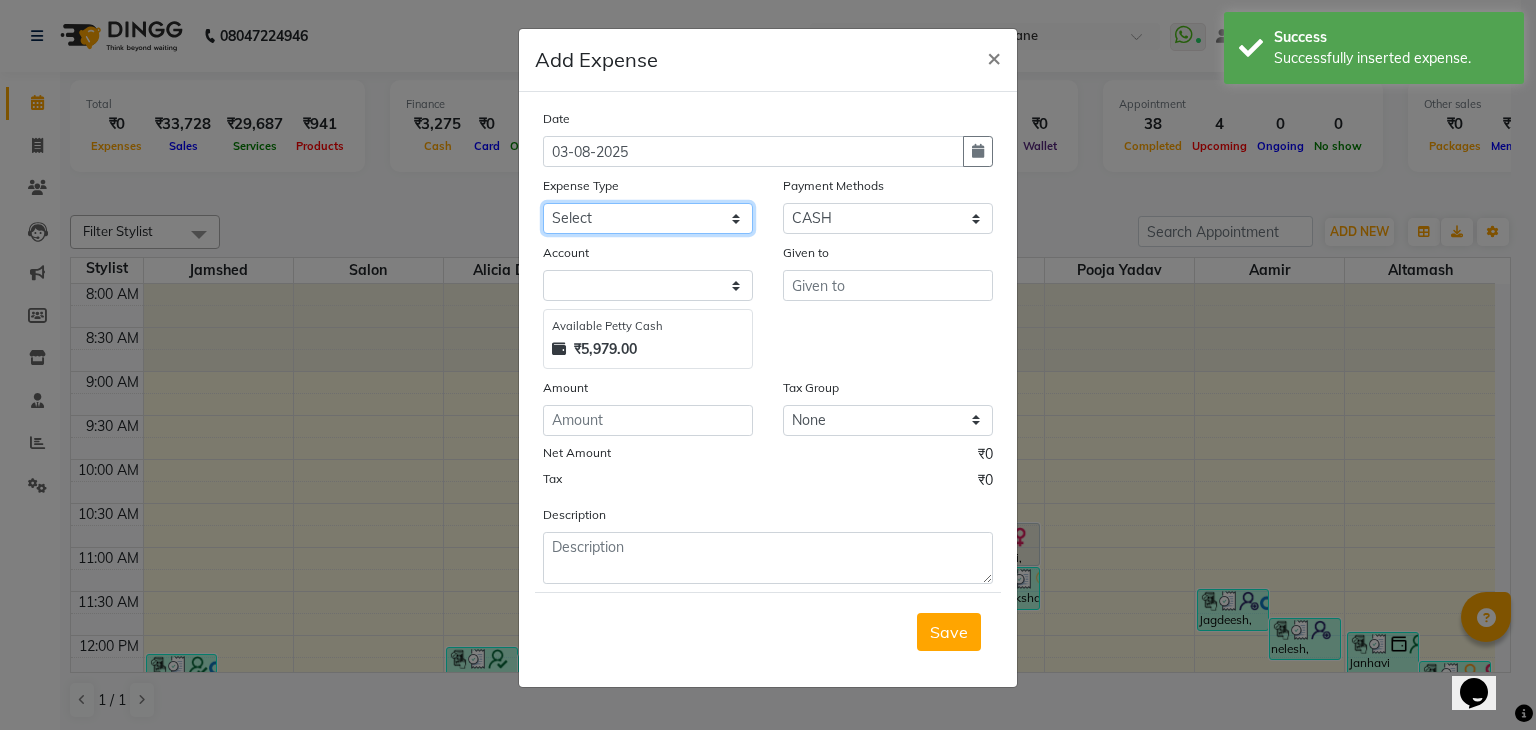 click on "Select Advance Salary Bank charges Cash transfer to bank Client Snacks Equipment Fuel Govt fee Incentive International purchase Maintenance Marketing Miscellaneous MRA Other Pantry Product Rent Salary Staff Snacks Staff Tea Staff Tip Staff travel Tea & Refreshment Utilities" 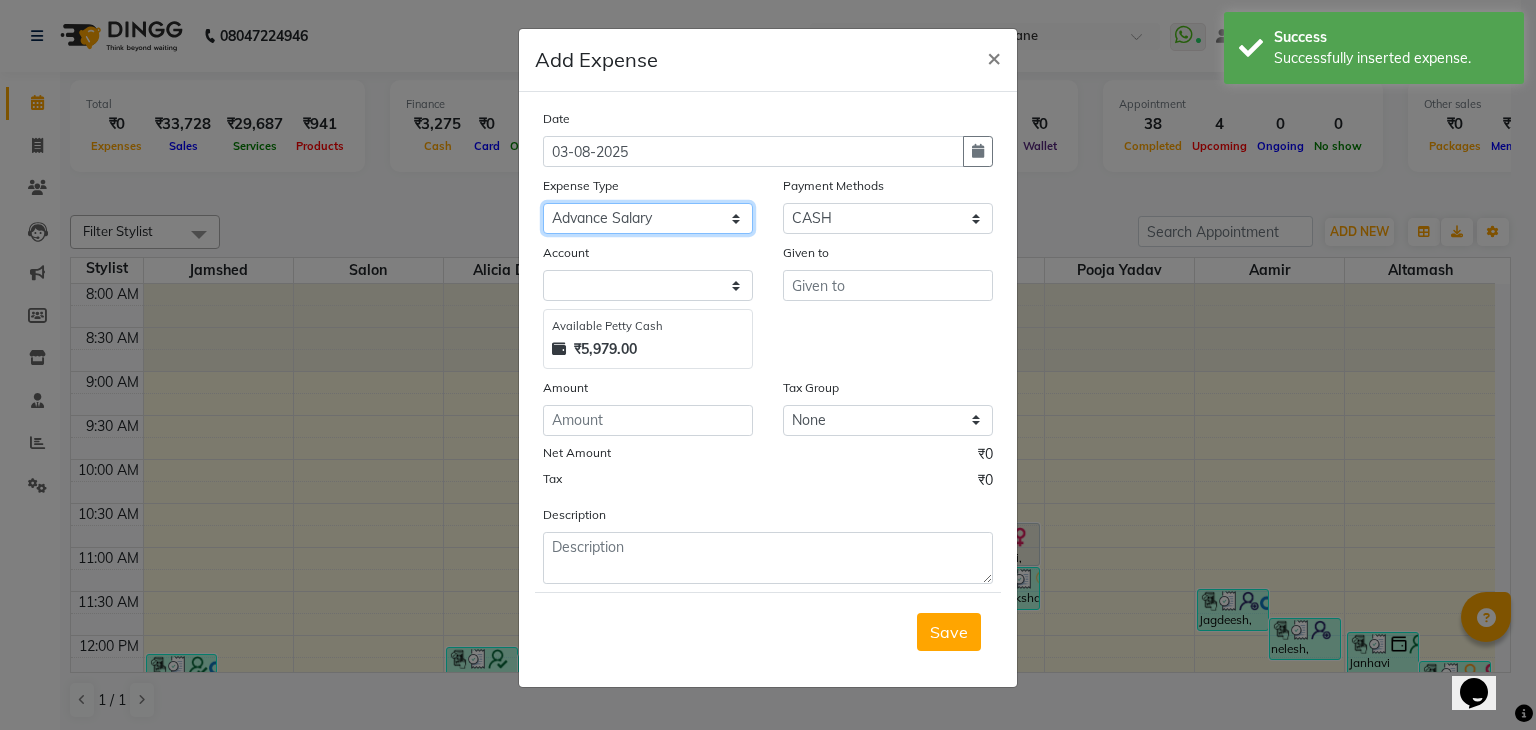 click on "Select Advance Salary Bank charges Cash transfer to bank Client Snacks Equipment Fuel Govt fee Incentive International purchase Maintenance Marketing Miscellaneous MRA Other Pantry Product Rent Salary Staff Snacks Staff Tea Staff Tip Staff travel Tea & Refreshment Utilities" 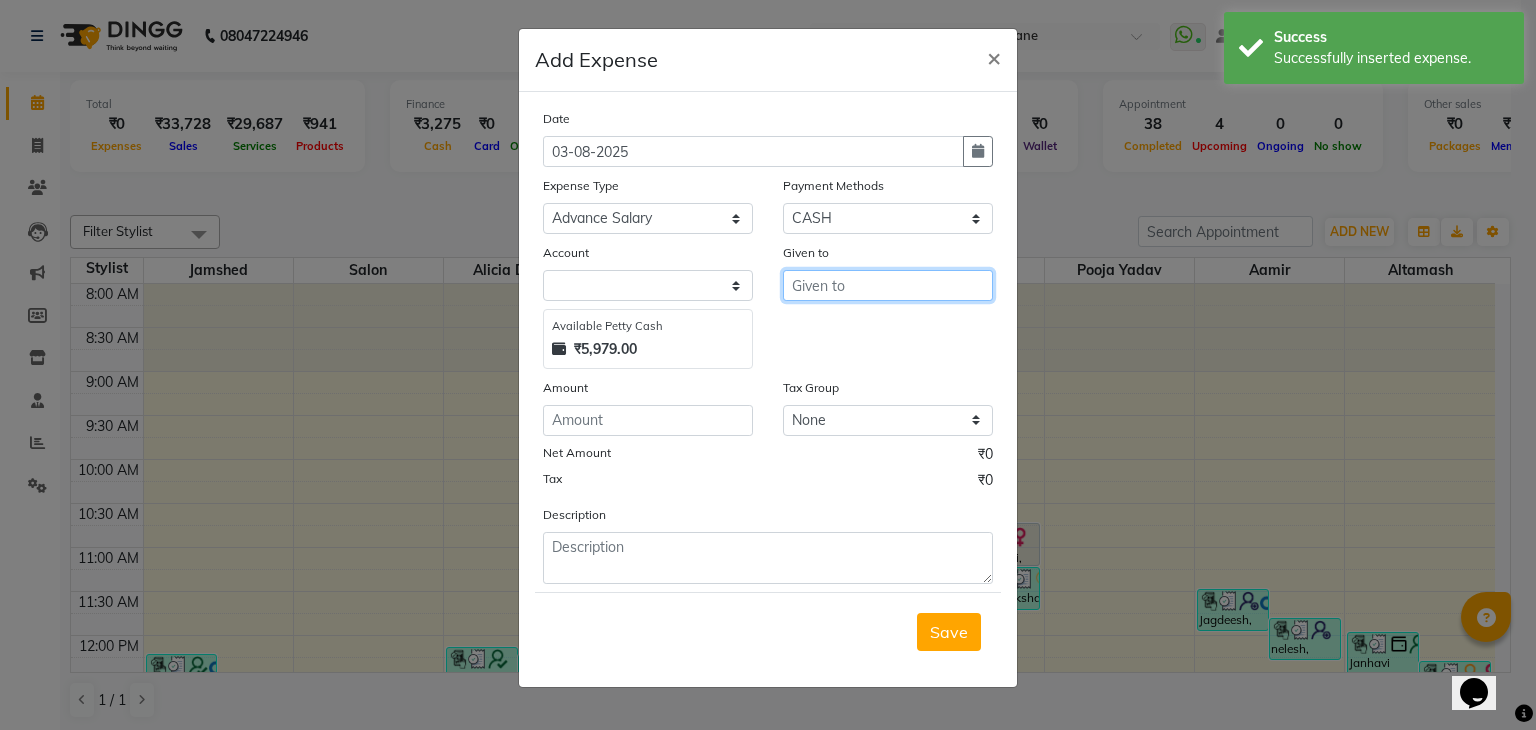 click at bounding box center [888, 285] 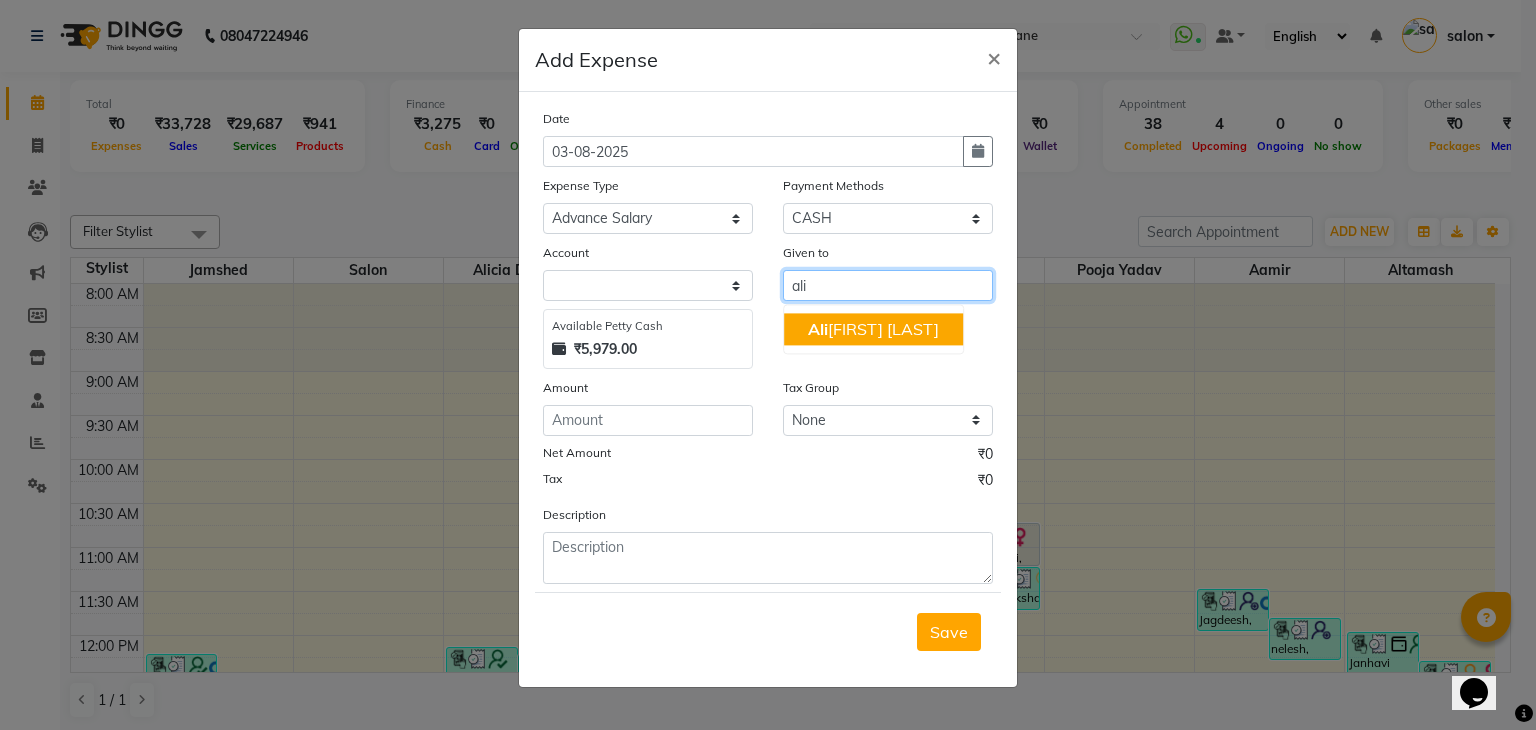 click on "[FIRST] [LAST]" at bounding box center [873, 329] 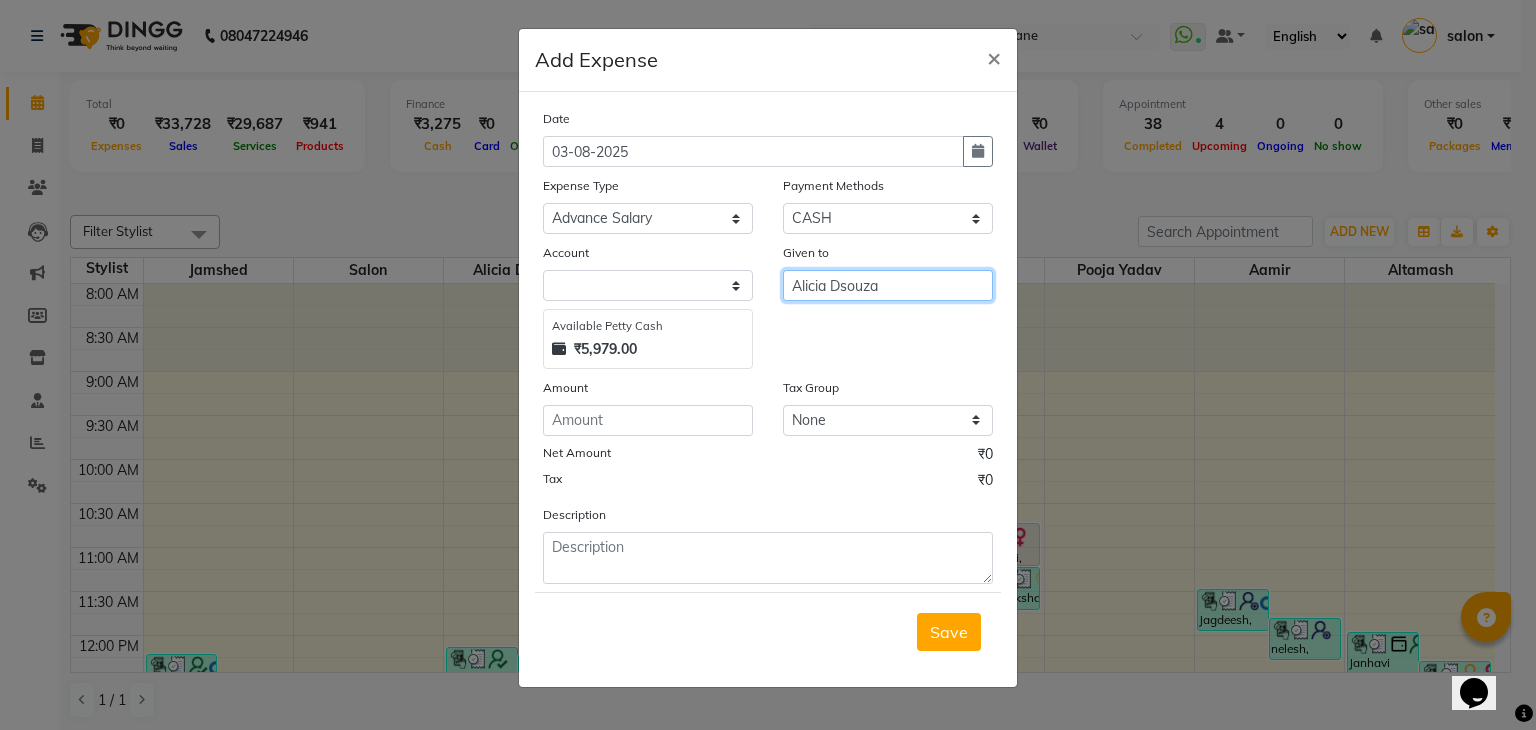 type on "Alicia Dsouza" 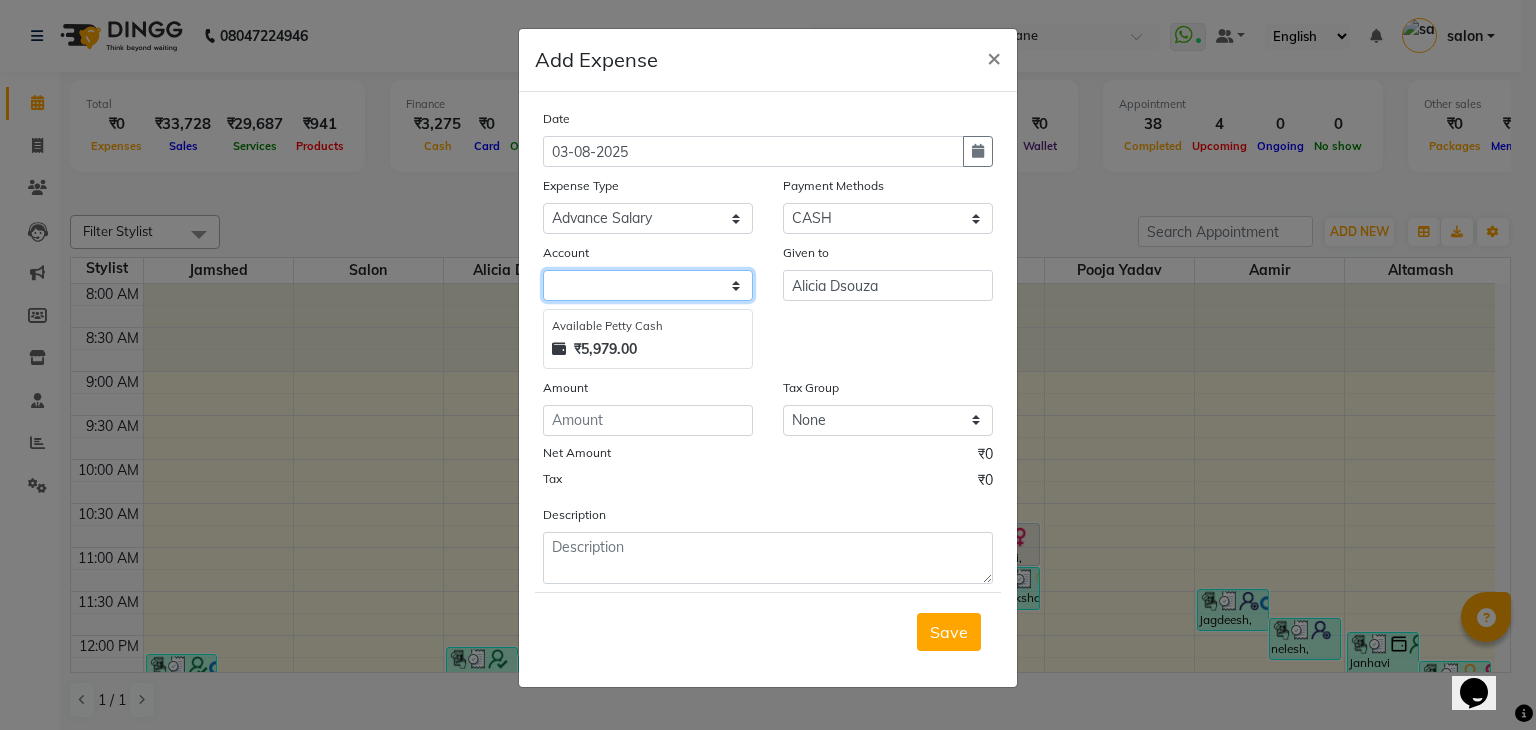 click 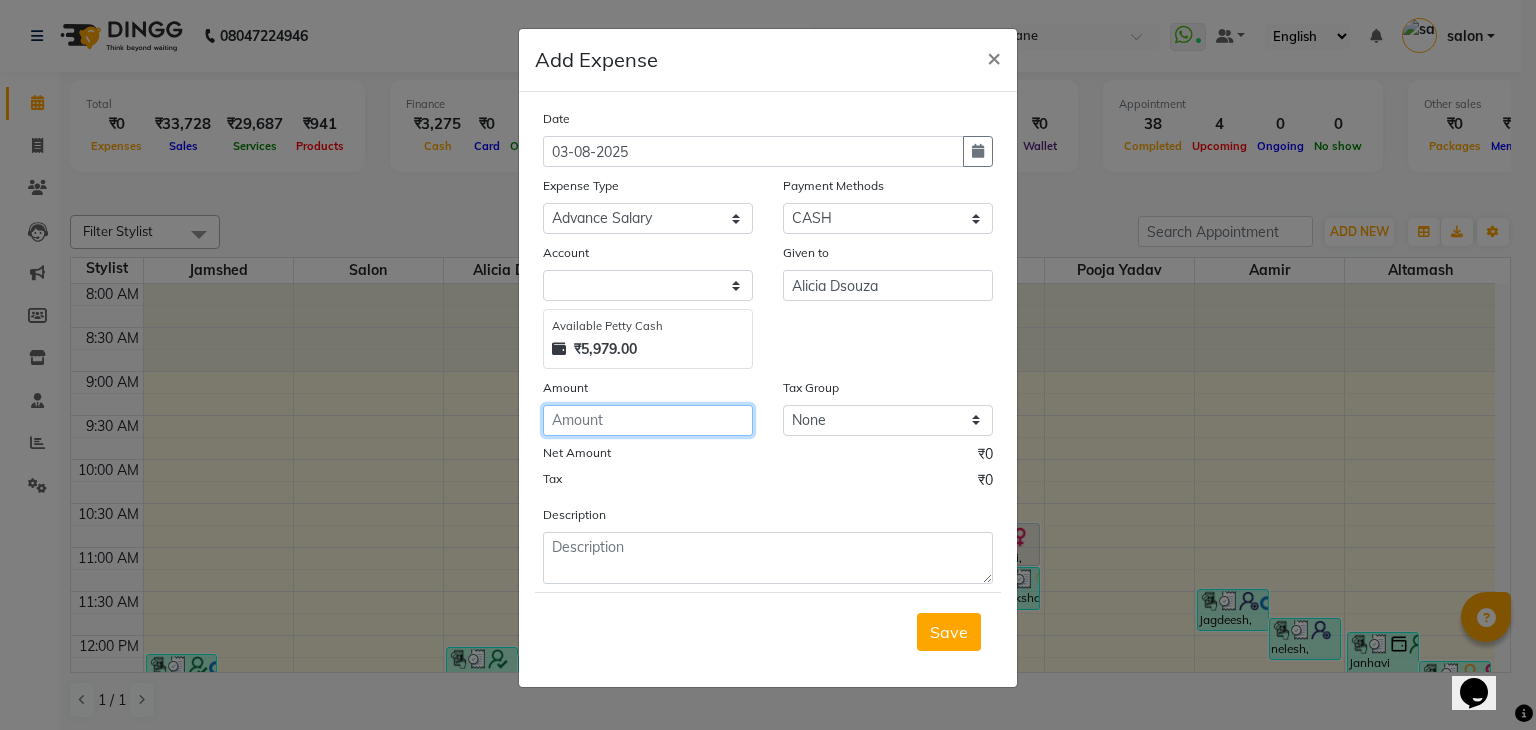 click 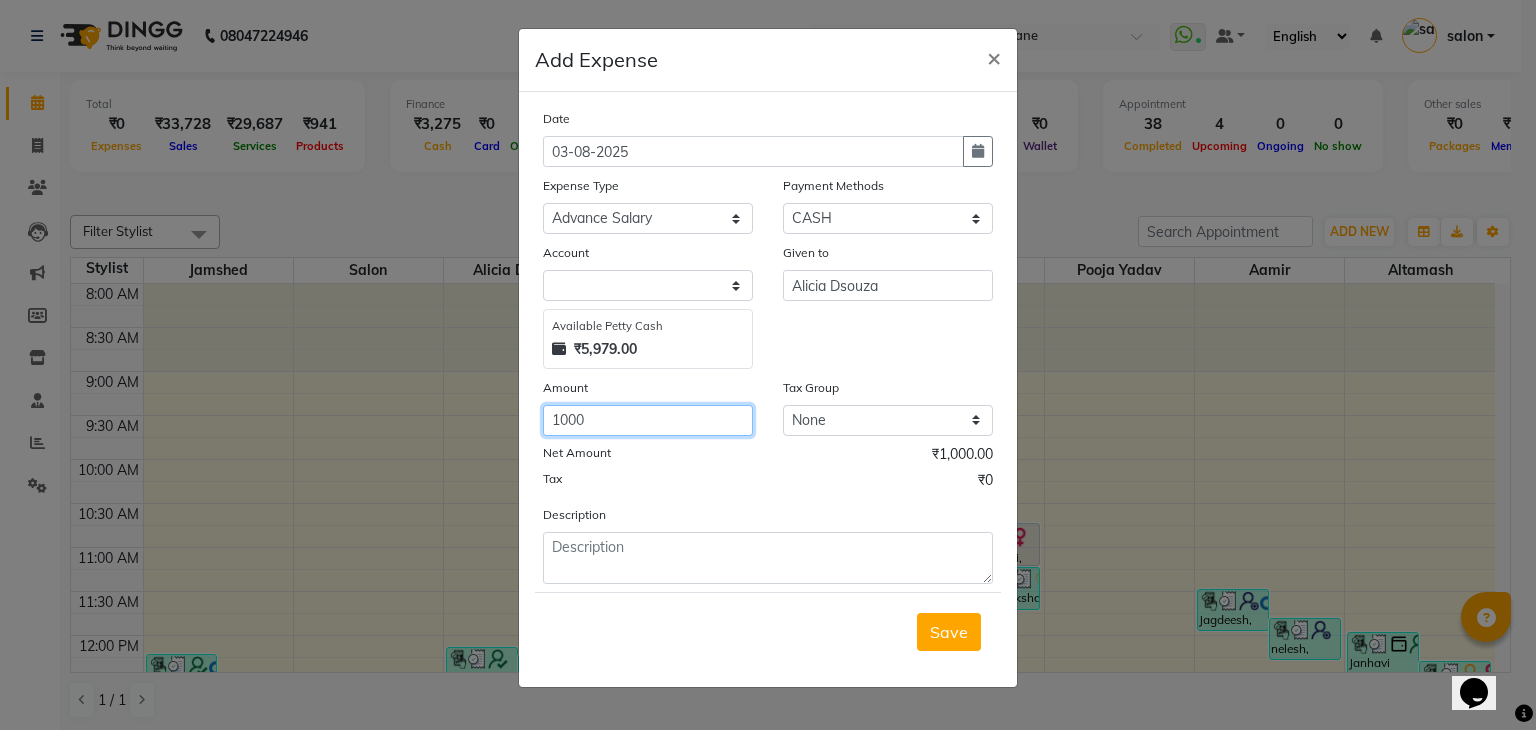 type on "1000" 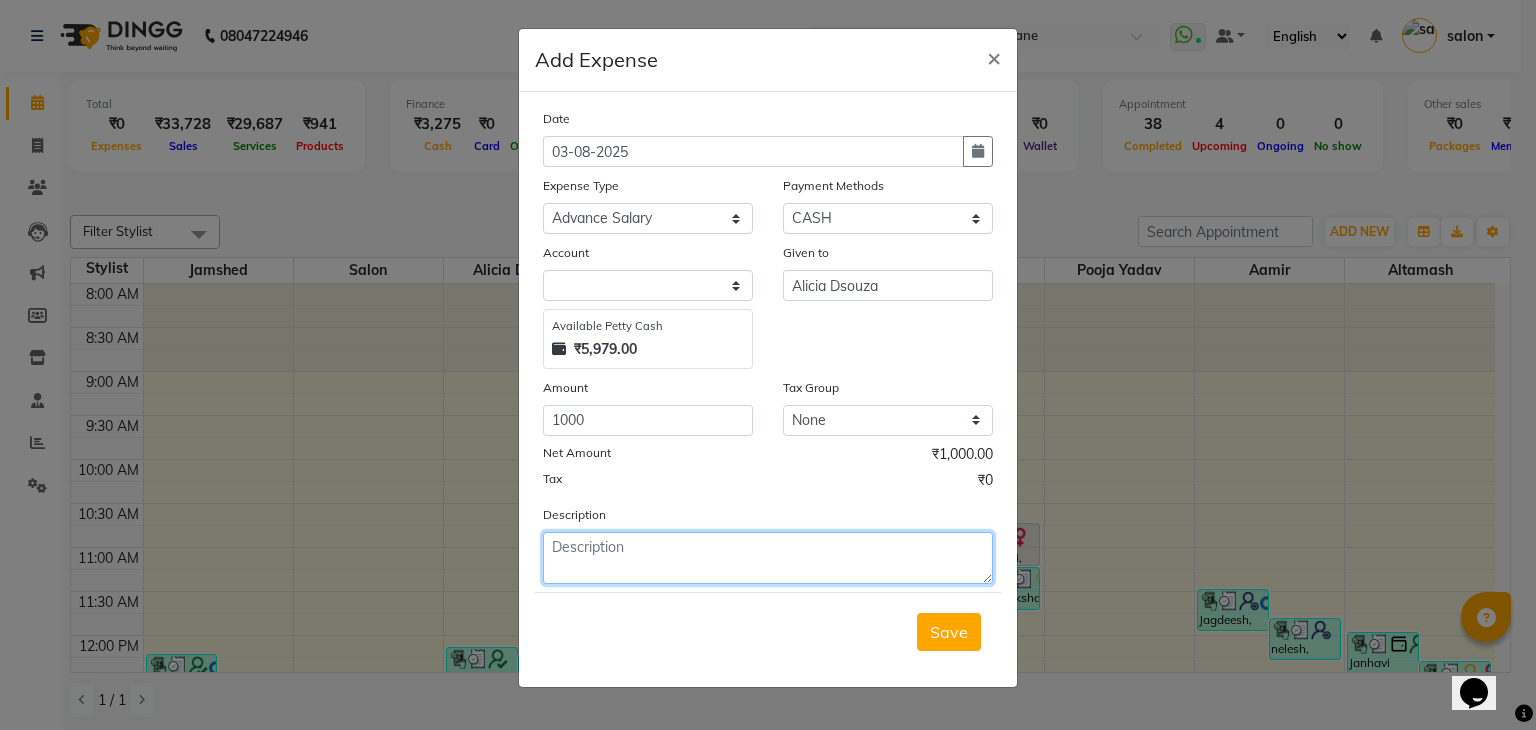 click 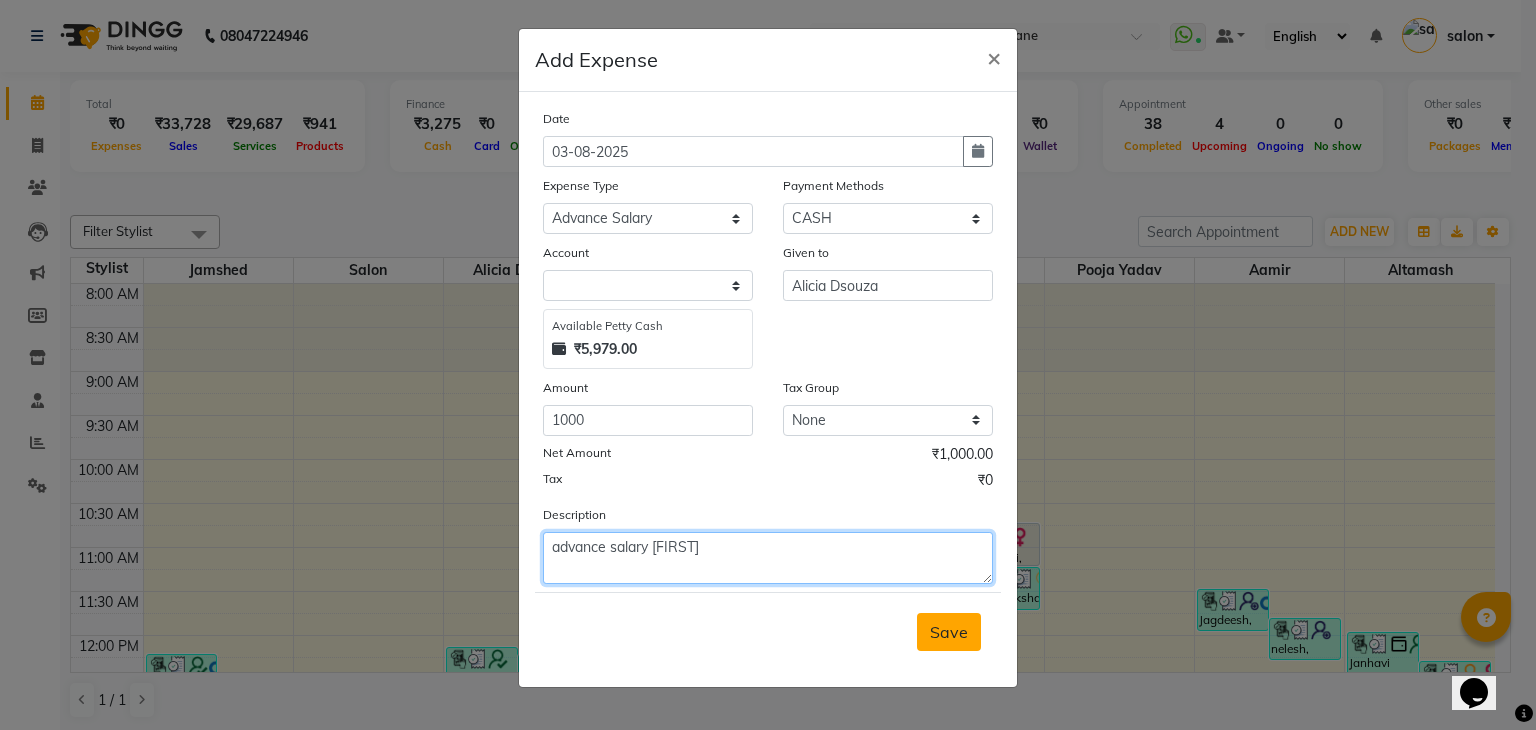 type on "advance salary [FIRST]" 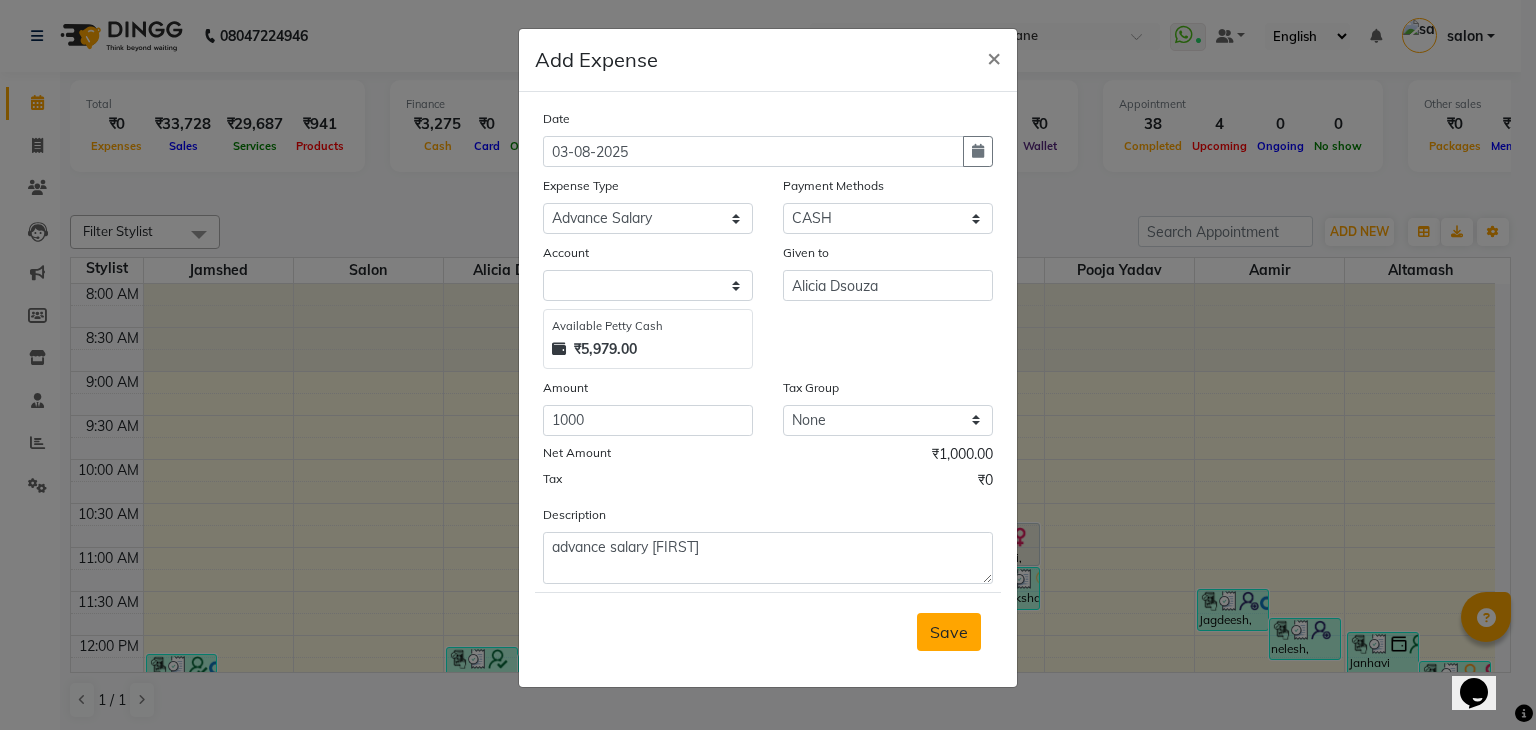 click on "Save" at bounding box center (949, 632) 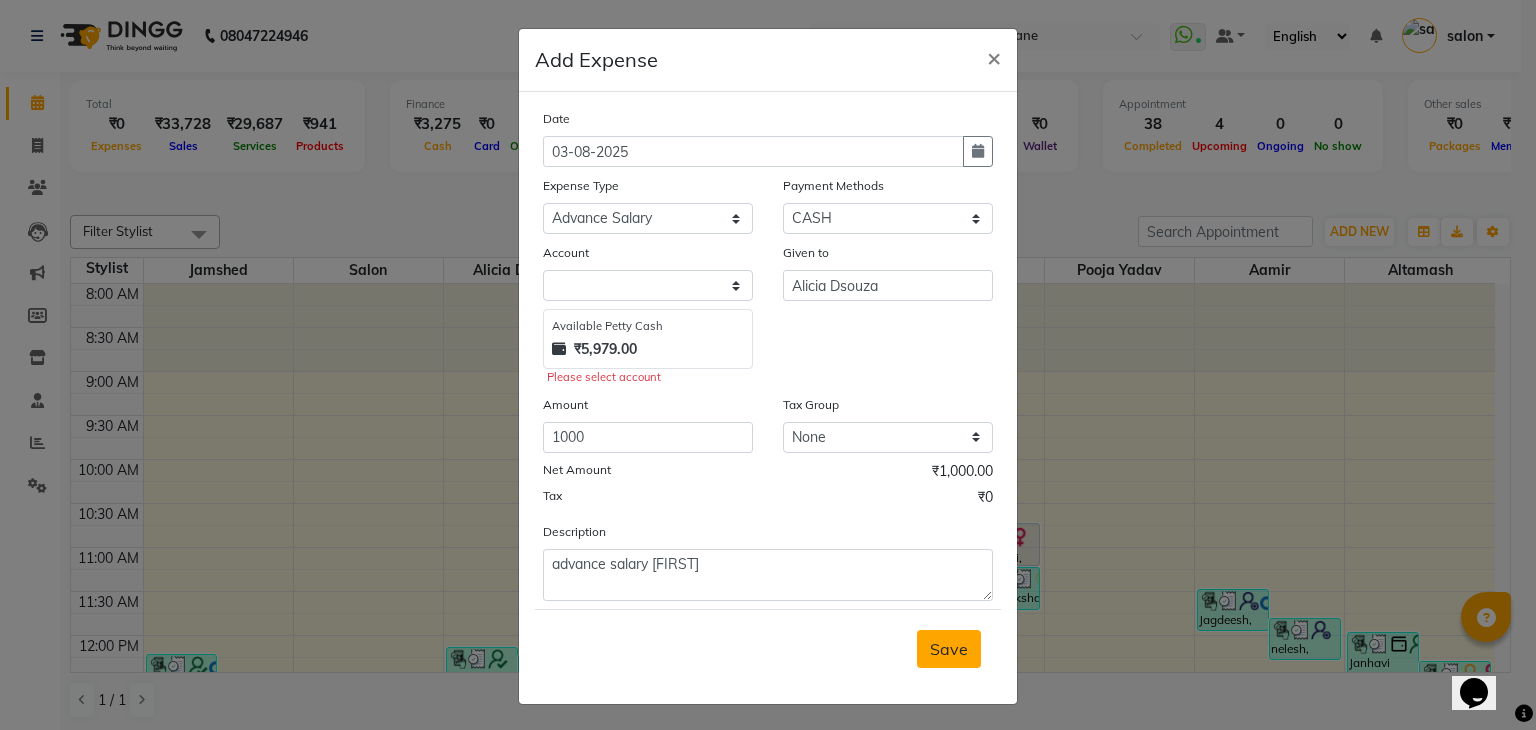 click on "Save" at bounding box center [949, 649] 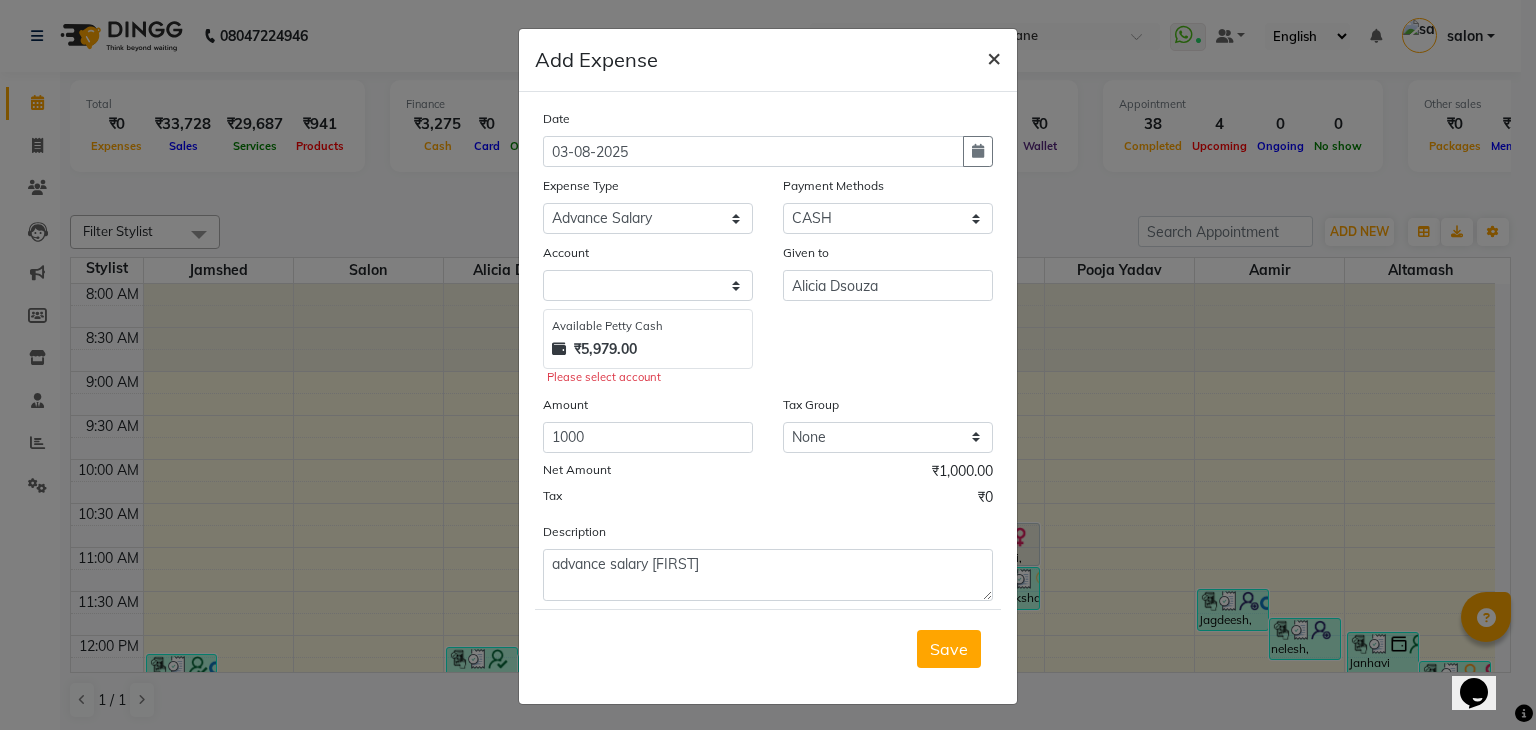 click on "×" 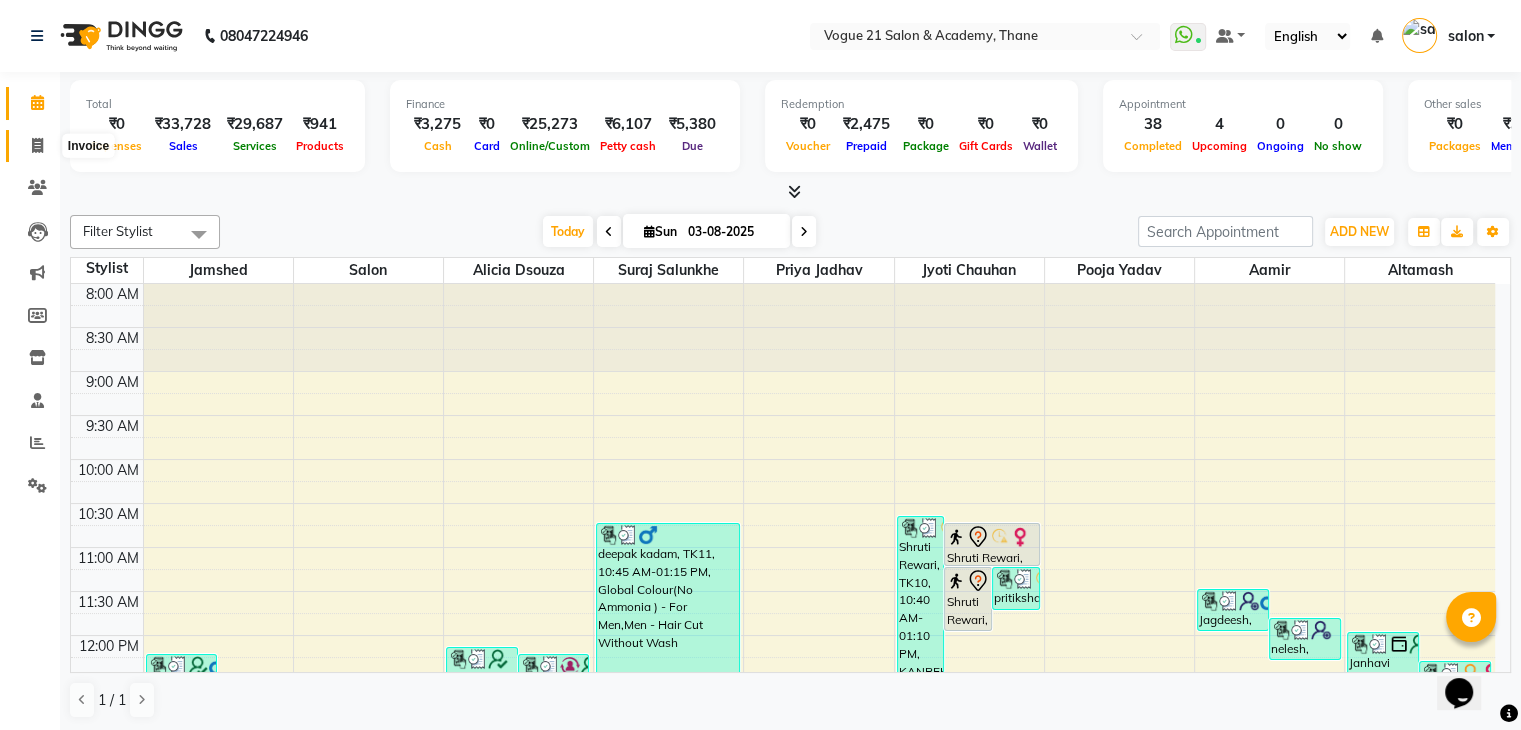 click 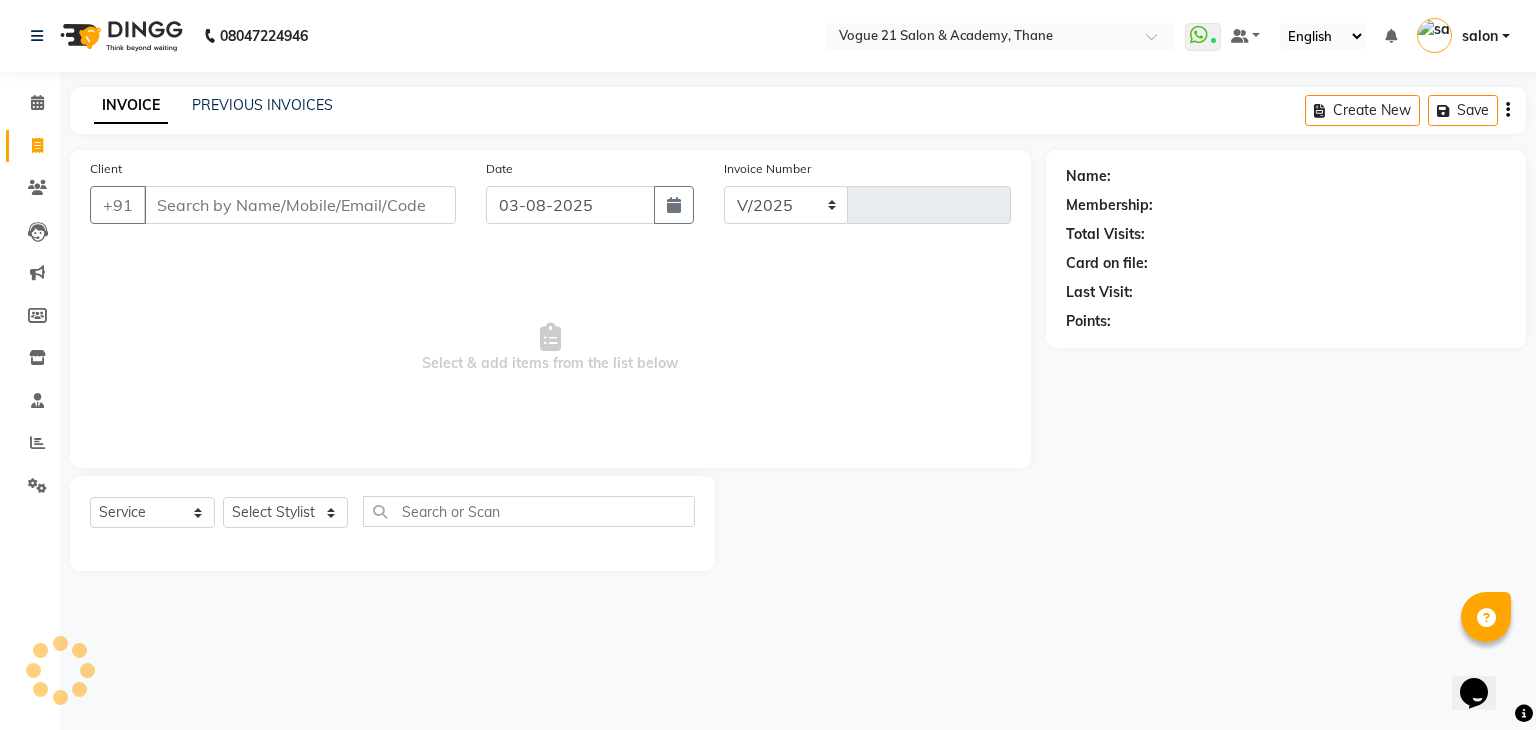 select on "4433" 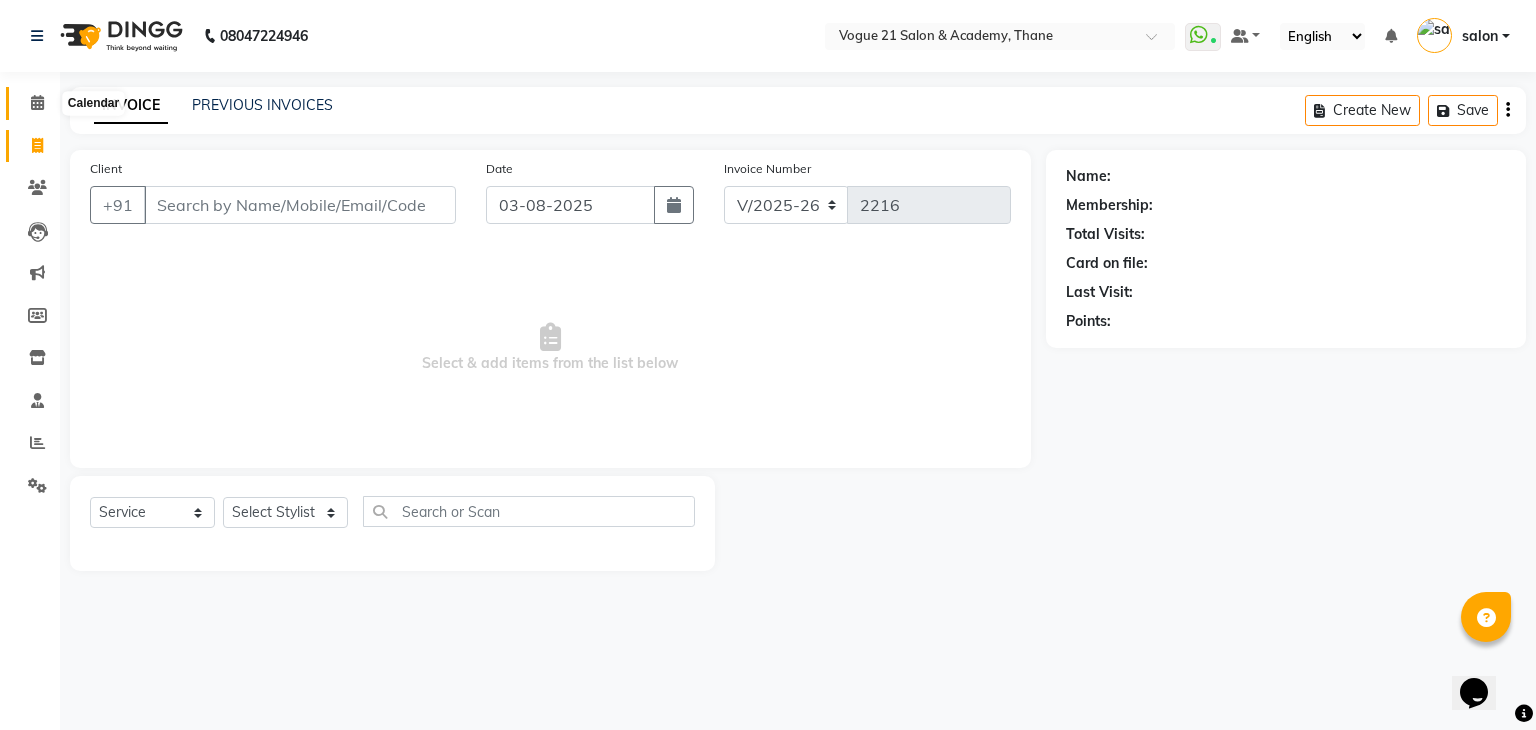 click 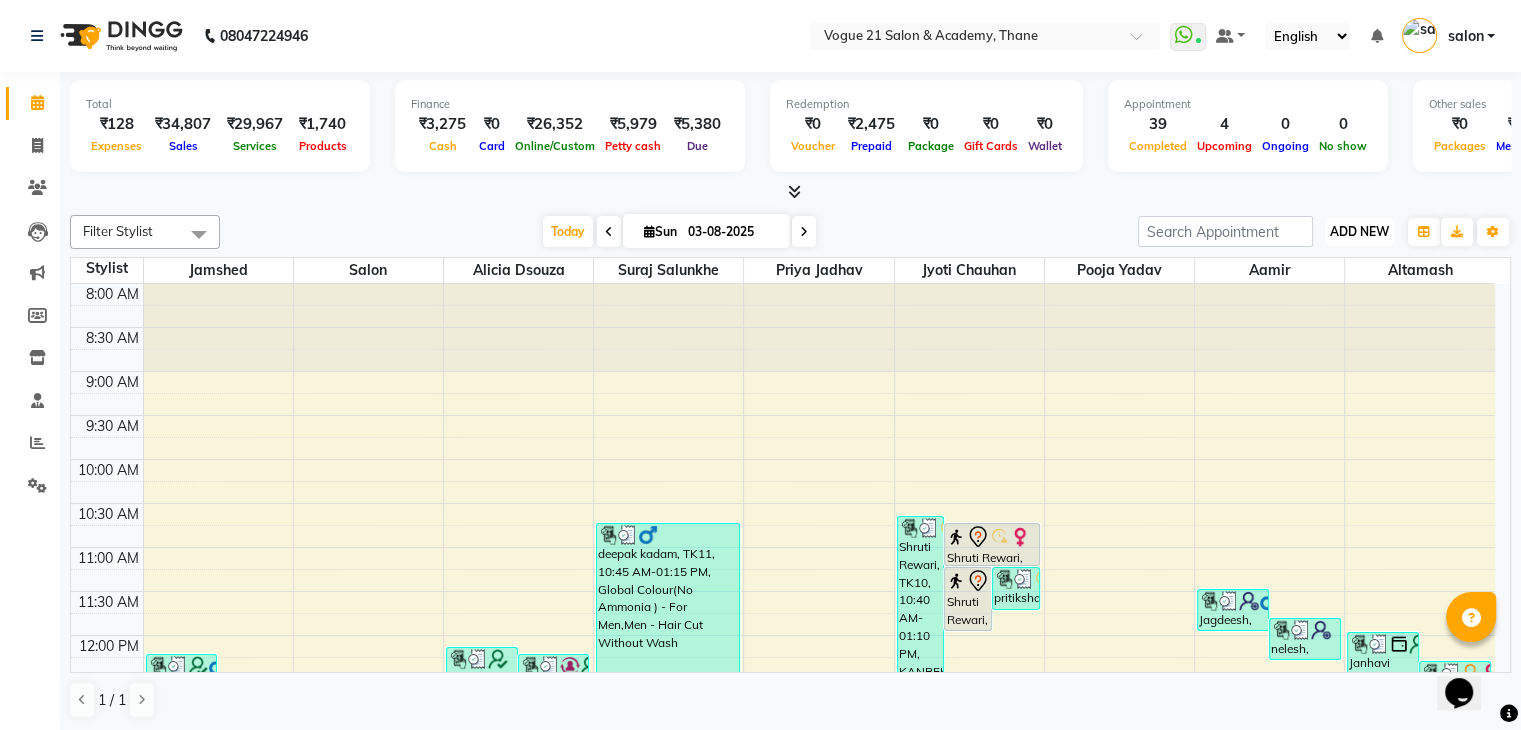 click on "ADD NEW" at bounding box center (1359, 231) 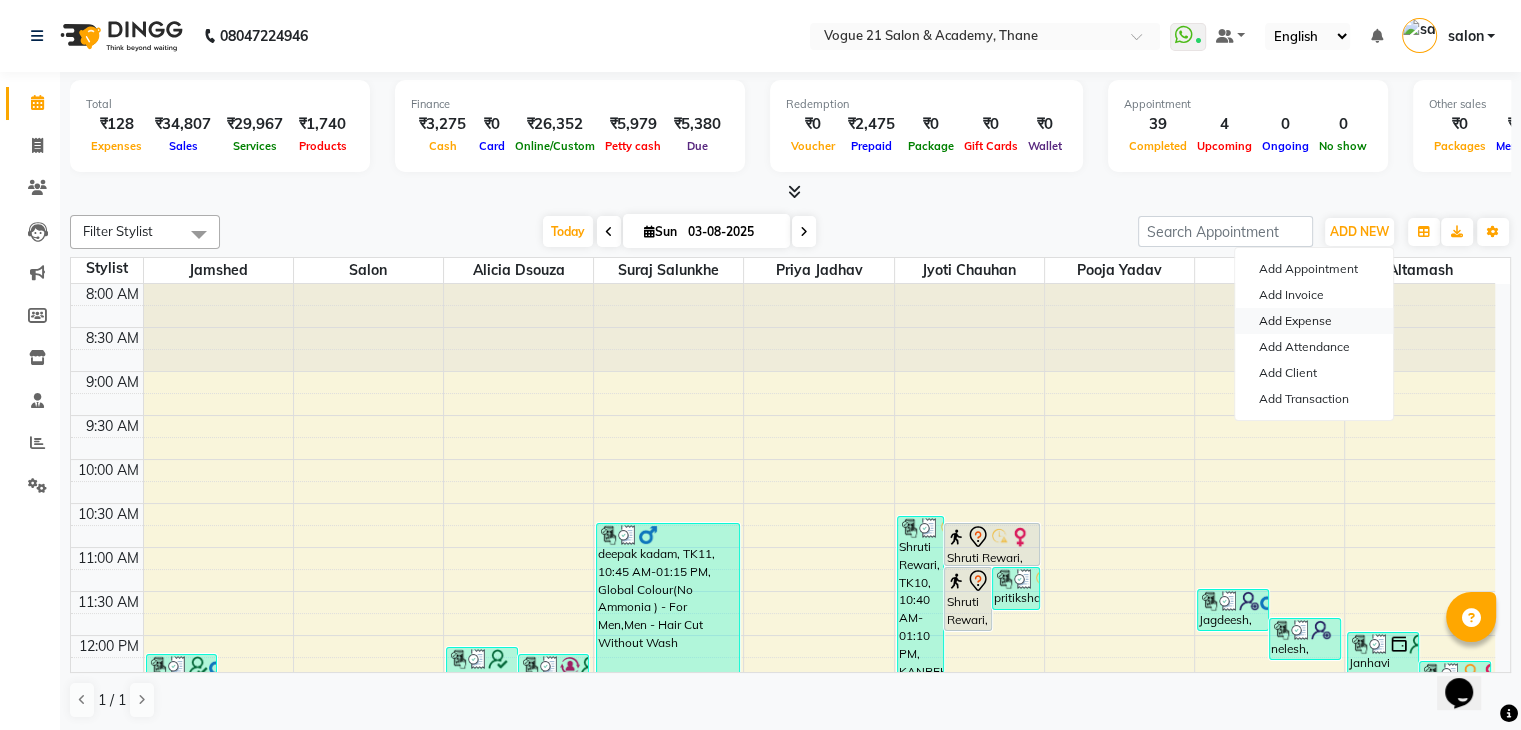 click on "Add Expense" at bounding box center (1314, 321) 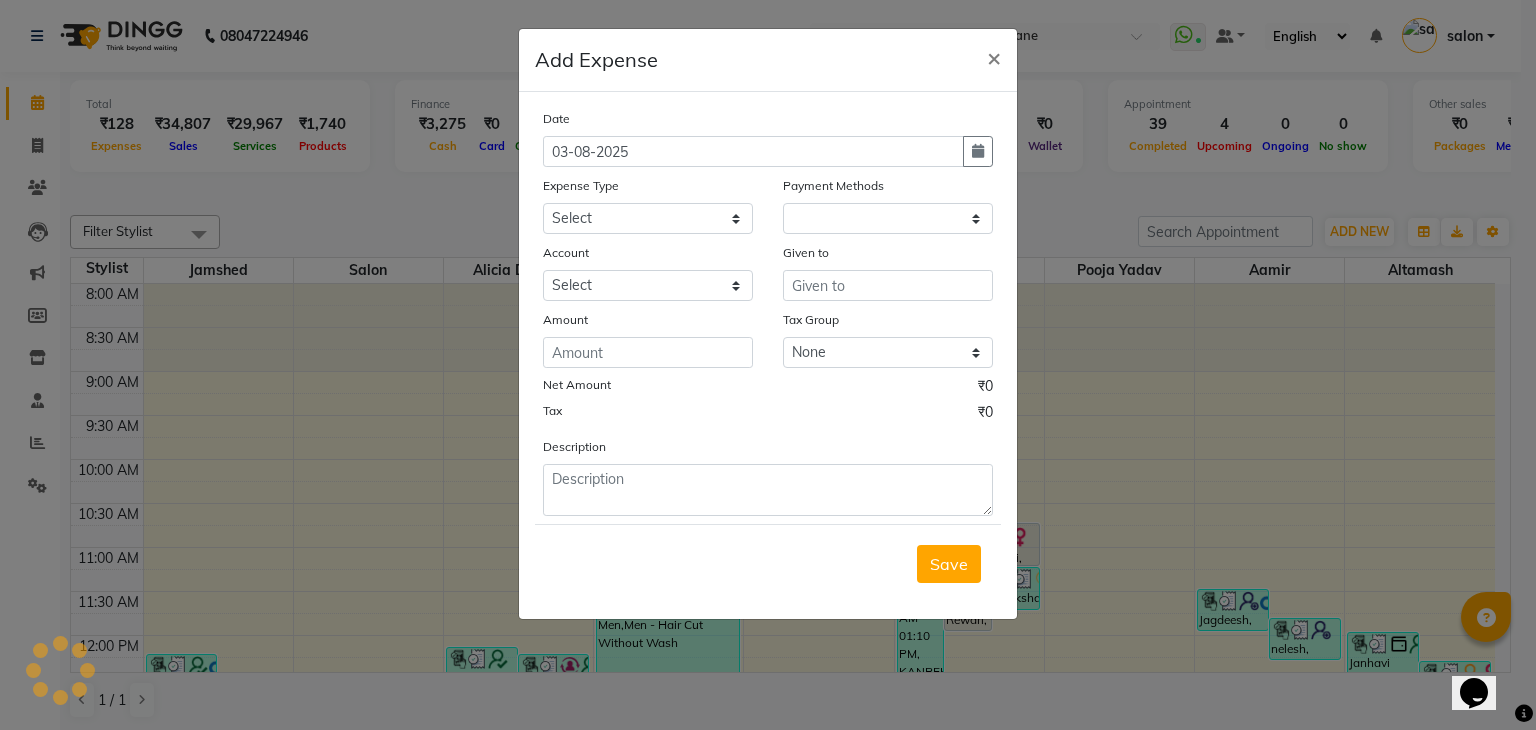 select on "3251" 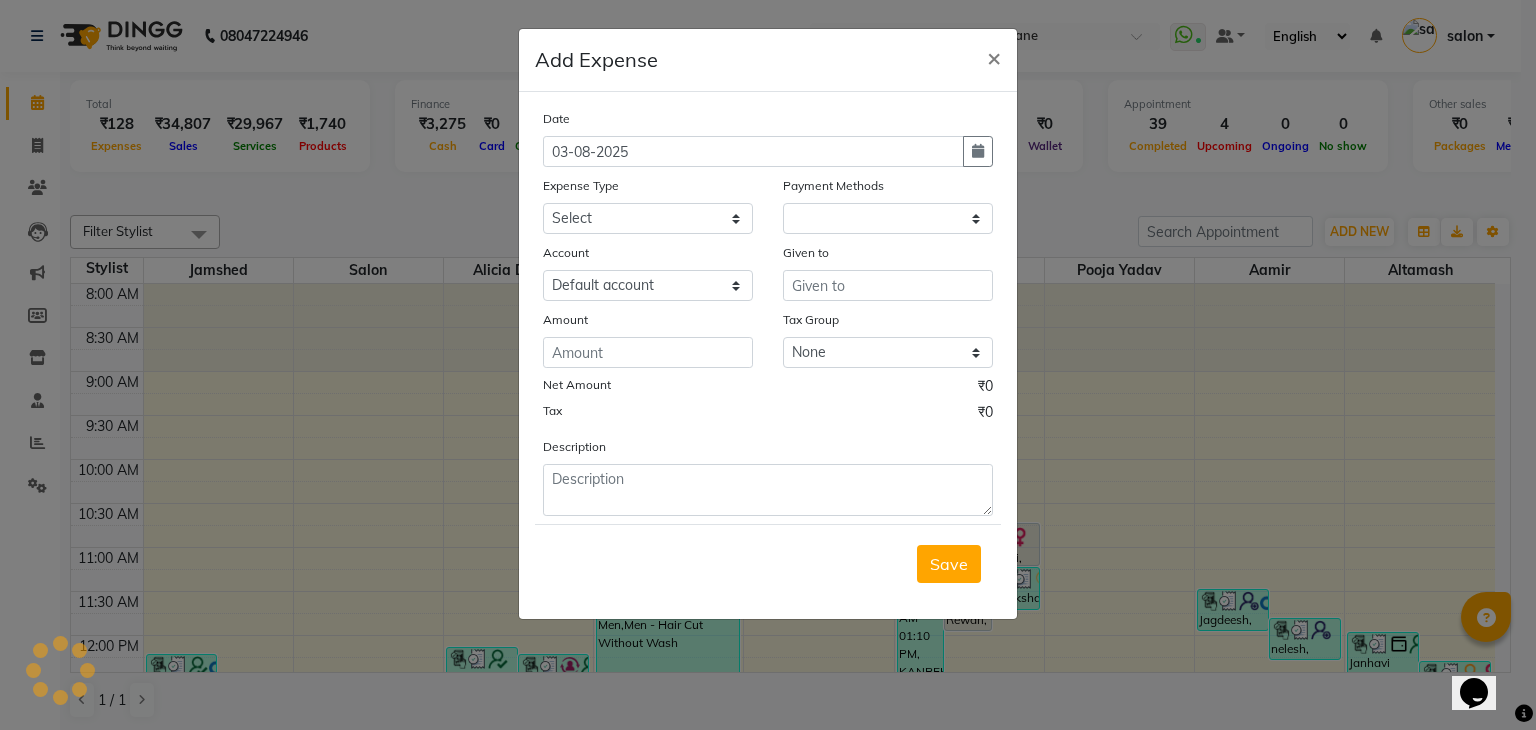 select on "1" 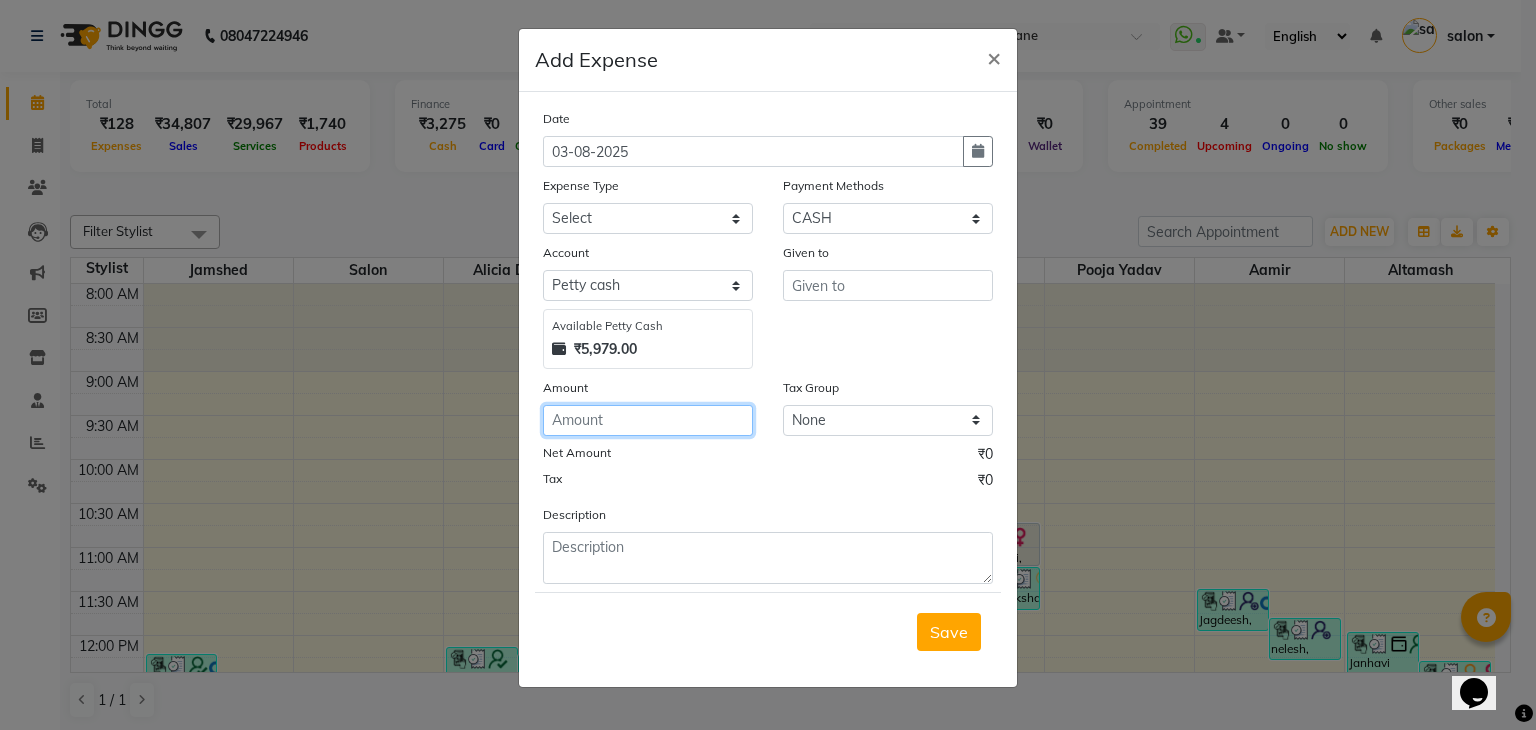 click 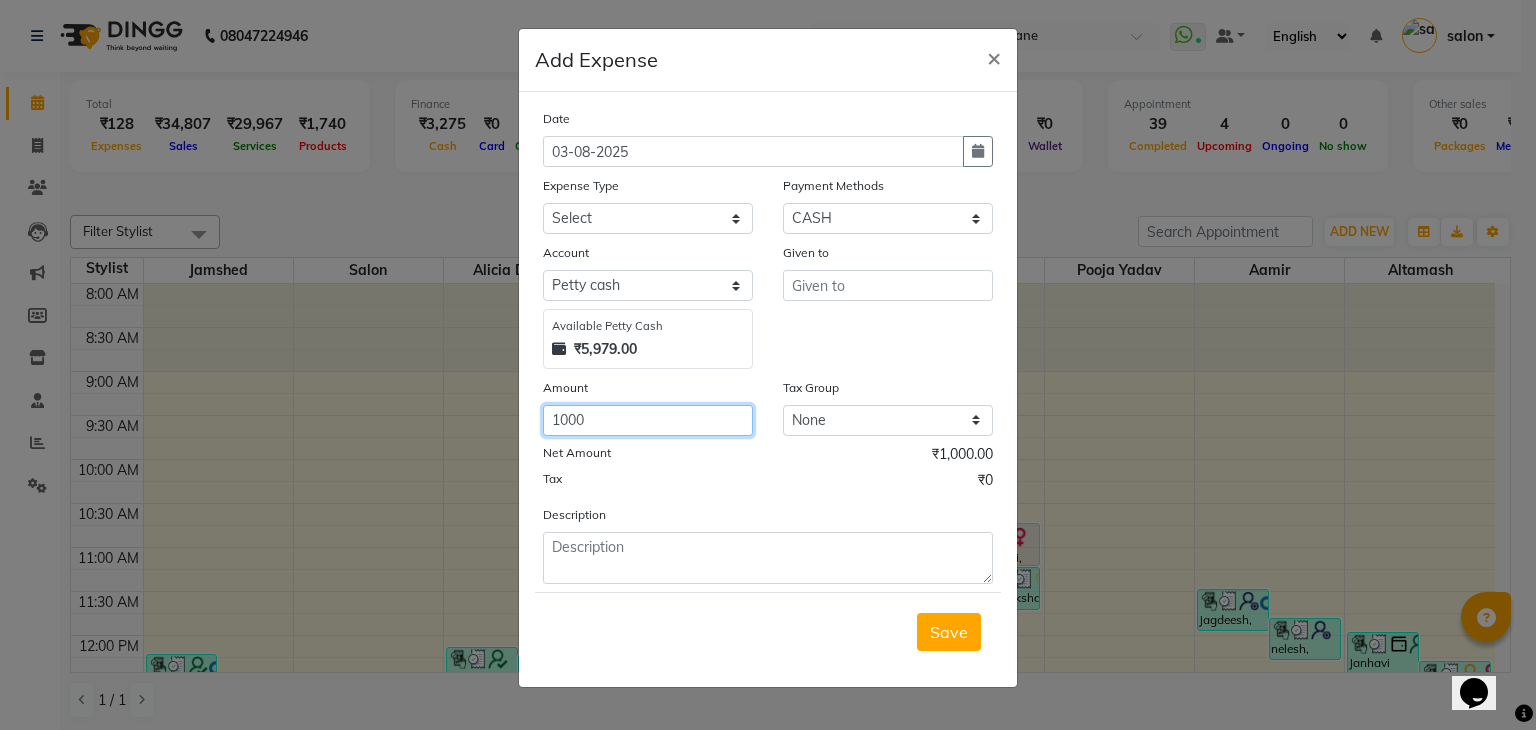 type on "1000" 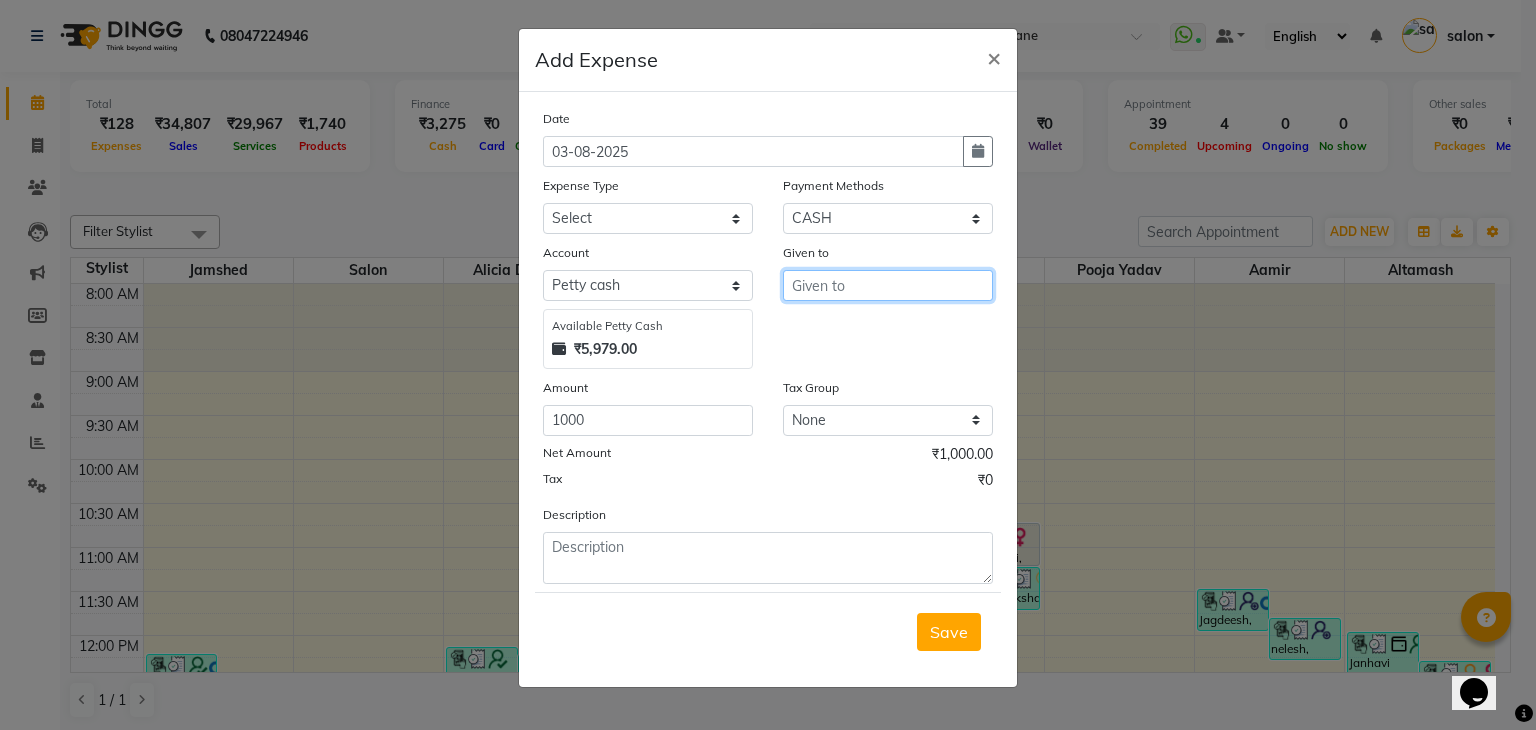 click at bounding box center [888, 285] 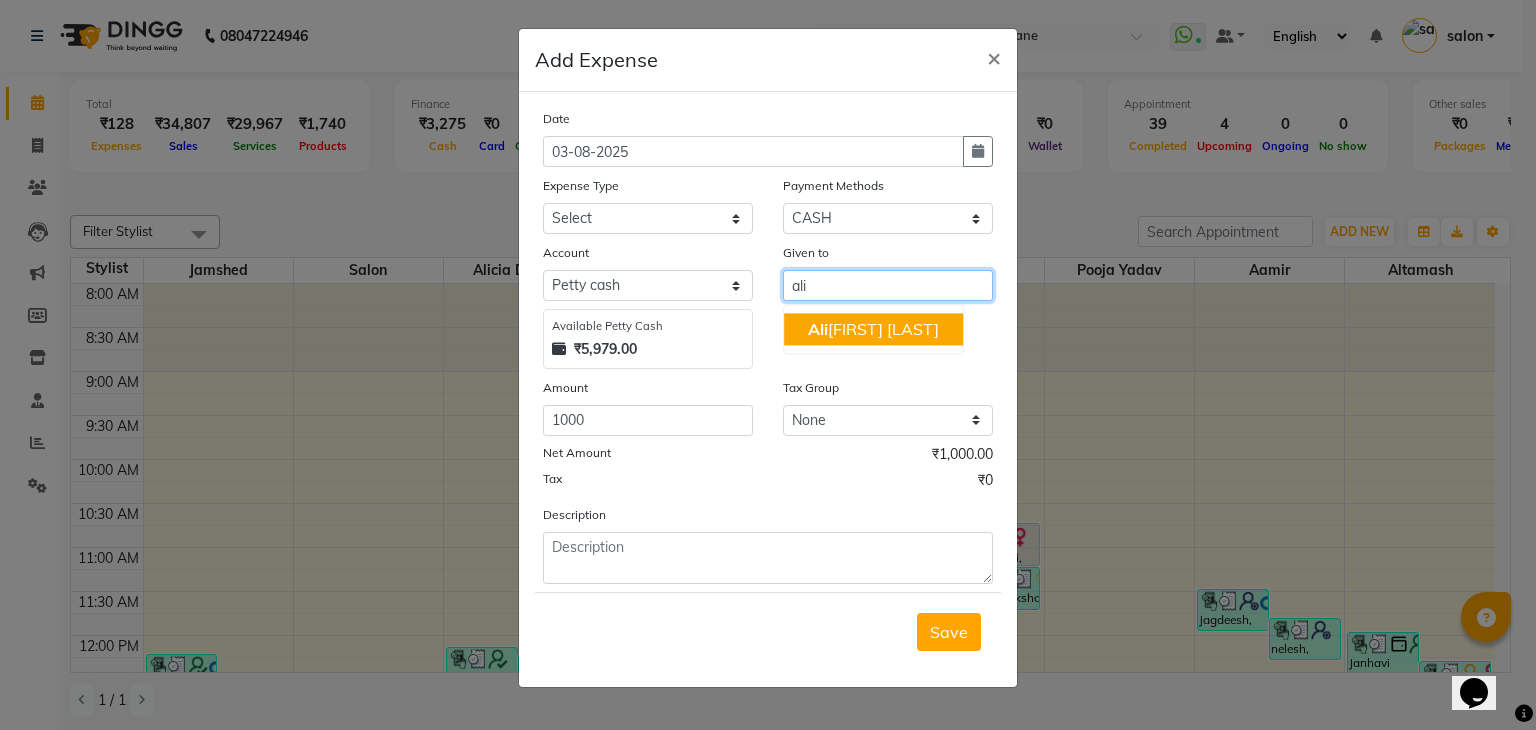 click on "Ali" 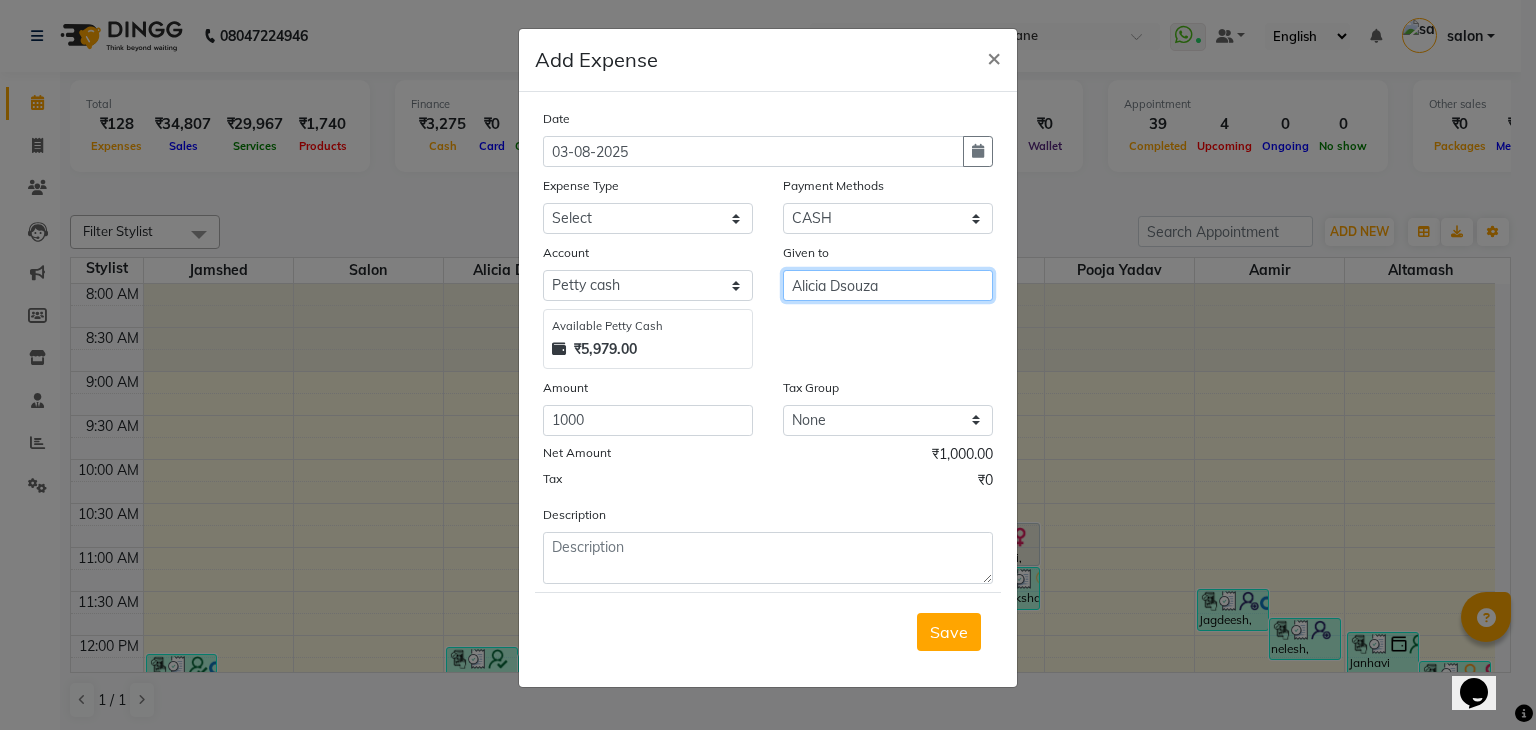 type on "Alicia Dsouza" 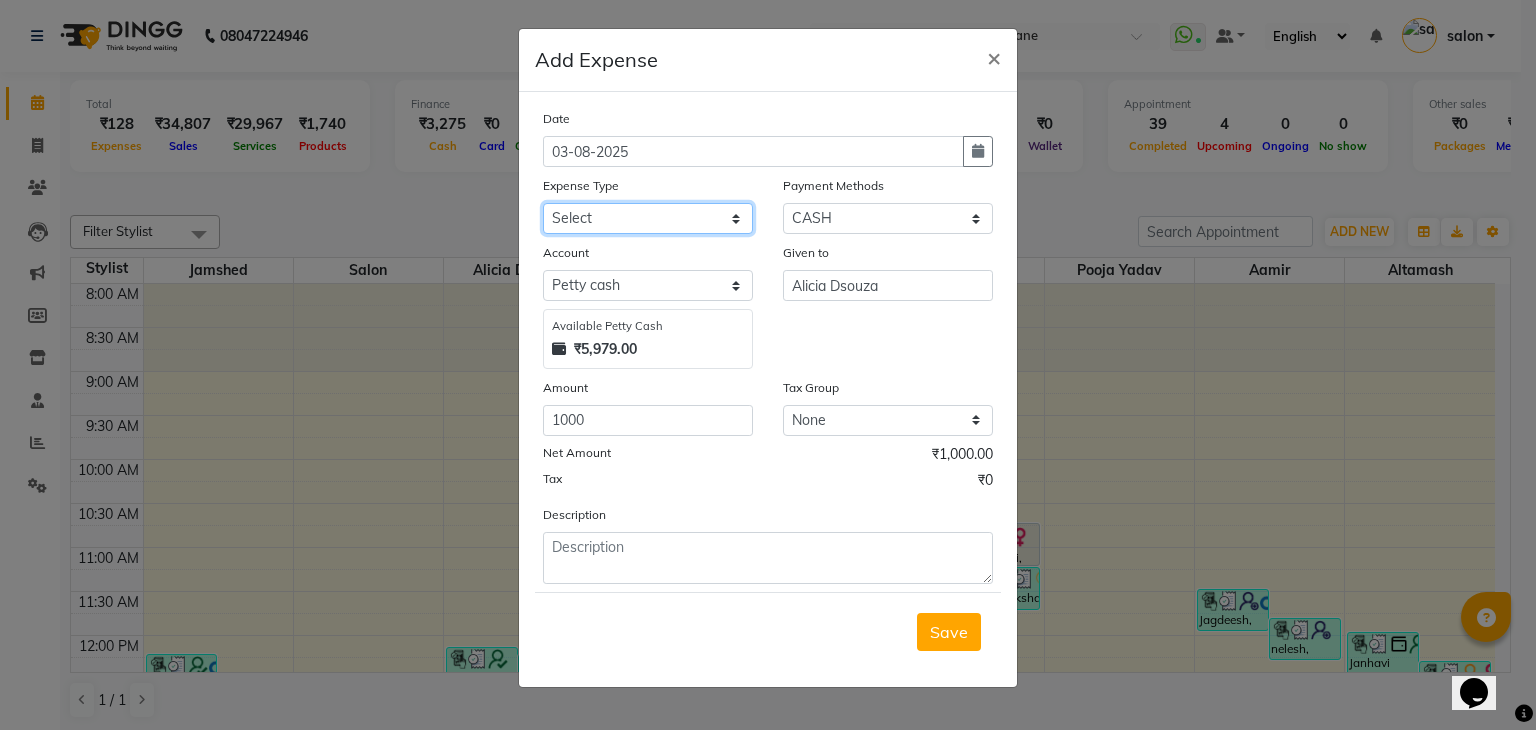 click on "Select Advance Salary Bank charges Cash transfer to bank Client Snacks Equipment Fuel Govt fee Incentive International purchase Maintenance Marketing Miscellaneous MRA Other Pantry Product Rent Salary Staff Snacks Staff Tea Staff Tip Staff travel Tea & Refreshment Utilities" 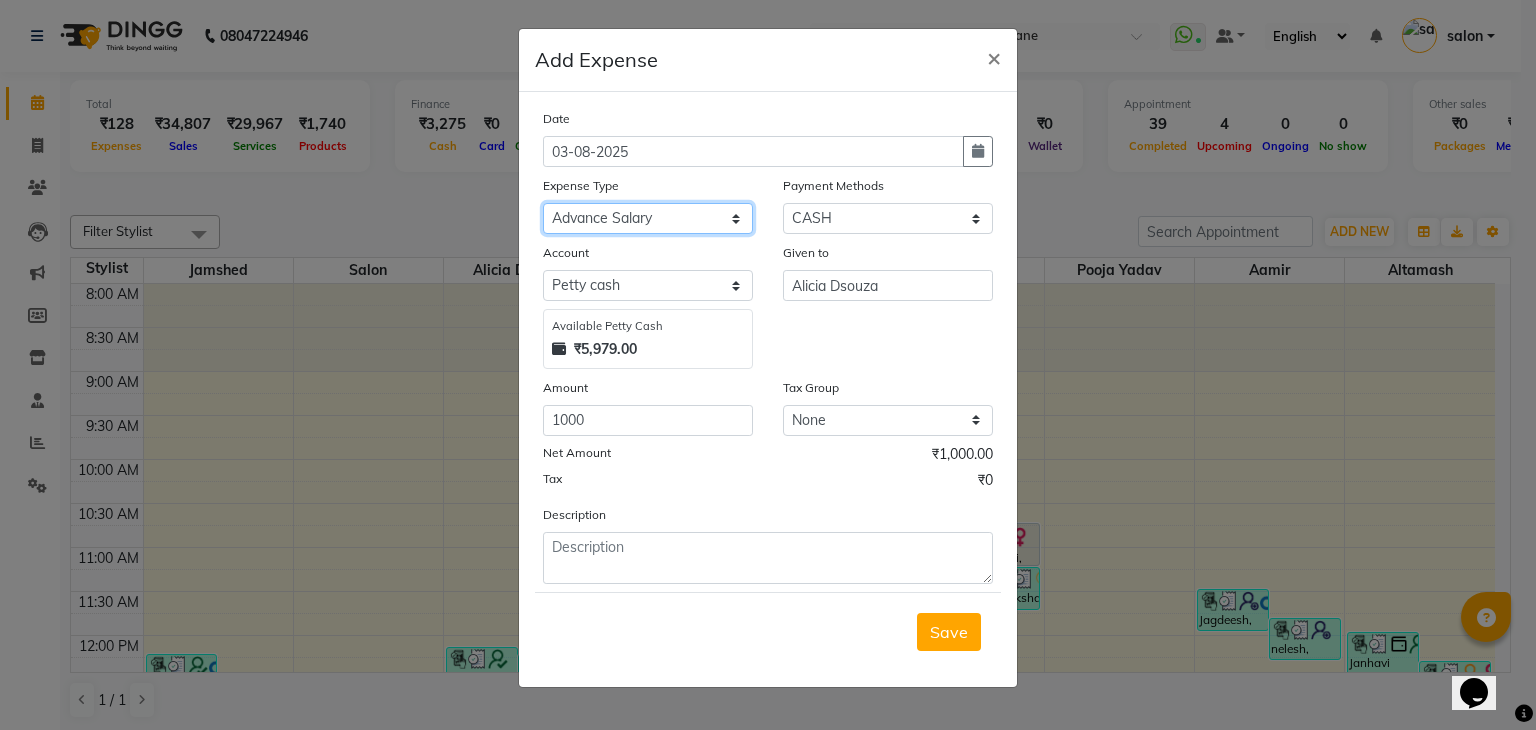 click on "Select Advance Salary Bank charges Cash transfer to bank Client Snacks Equipment Fuel Govt fee Incentive International purchase Maintenance Marketing Miscellaneous MRA Other Pantry Product Rent Salary Staff Snacks Staff Tea Staff Tip Staff travel Tea & Refreshment Utilities" 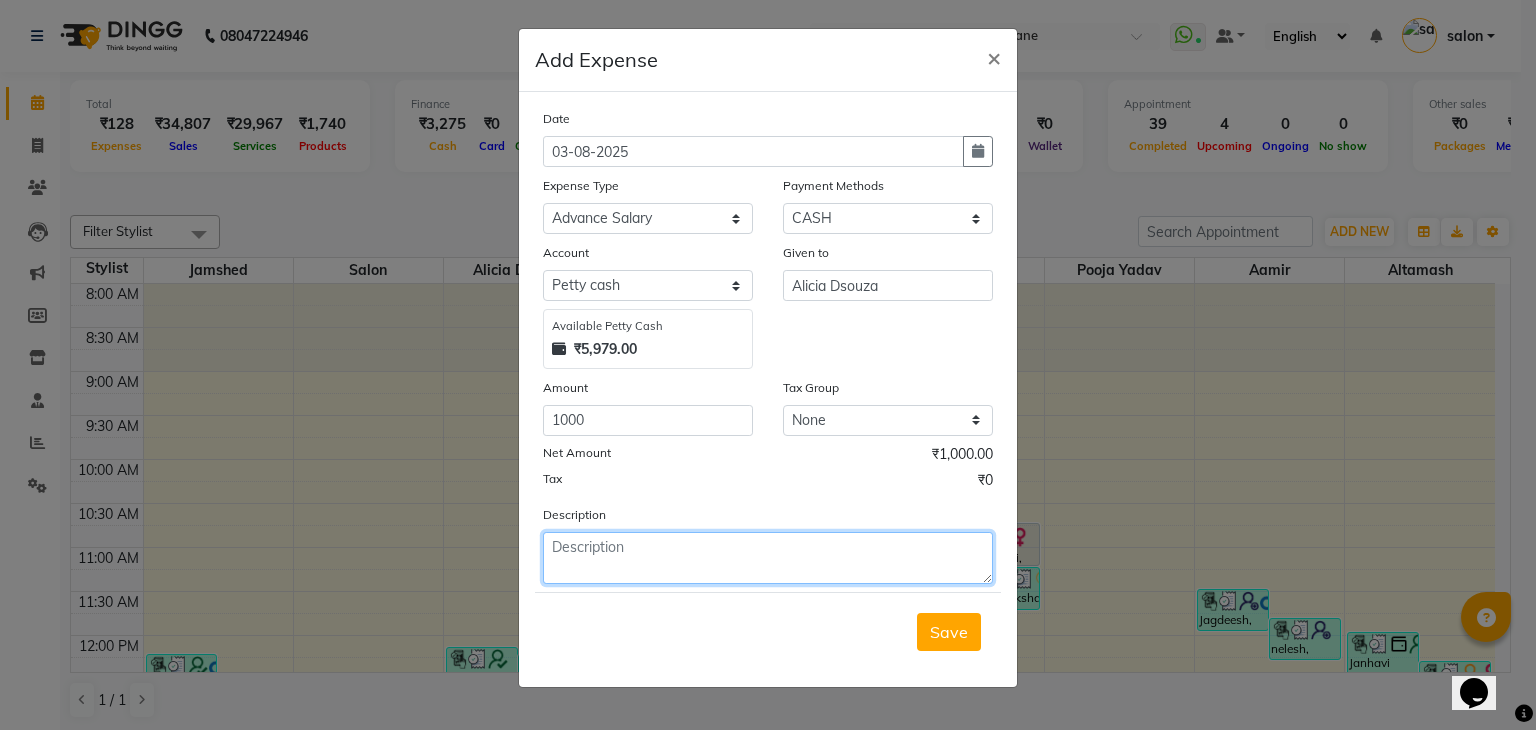 click 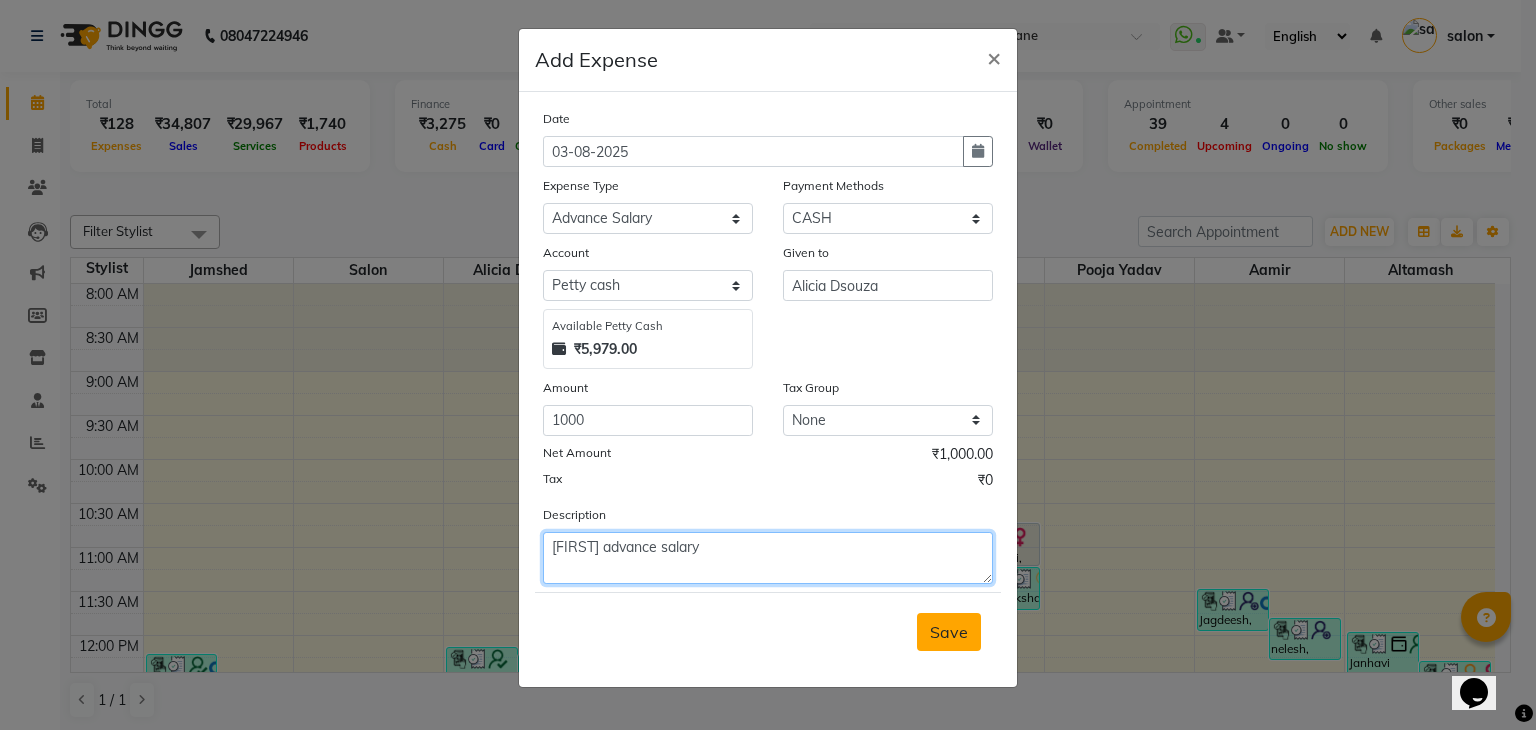 type on "[FIRST] advance salary" 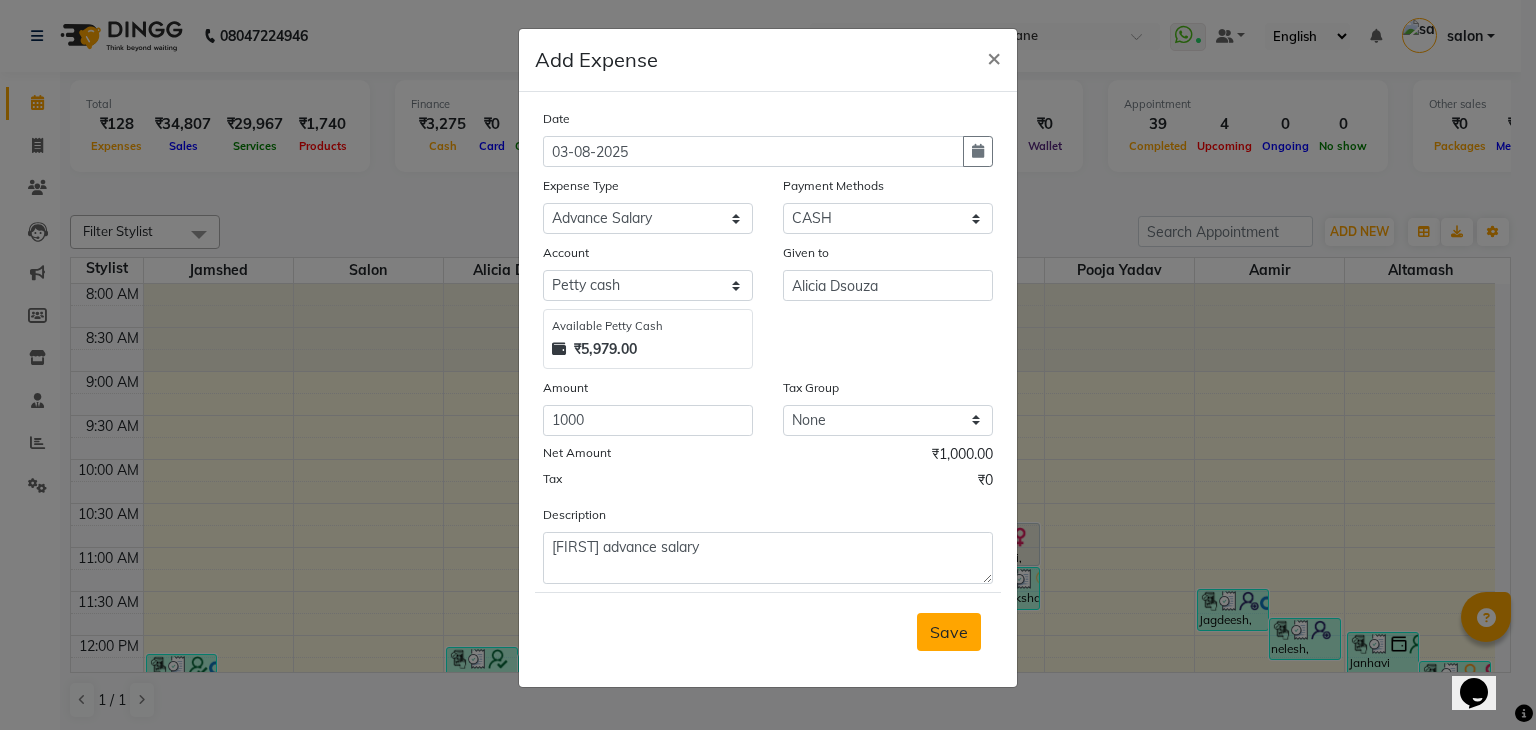 click on "Save" at bounding box center [949, 632] 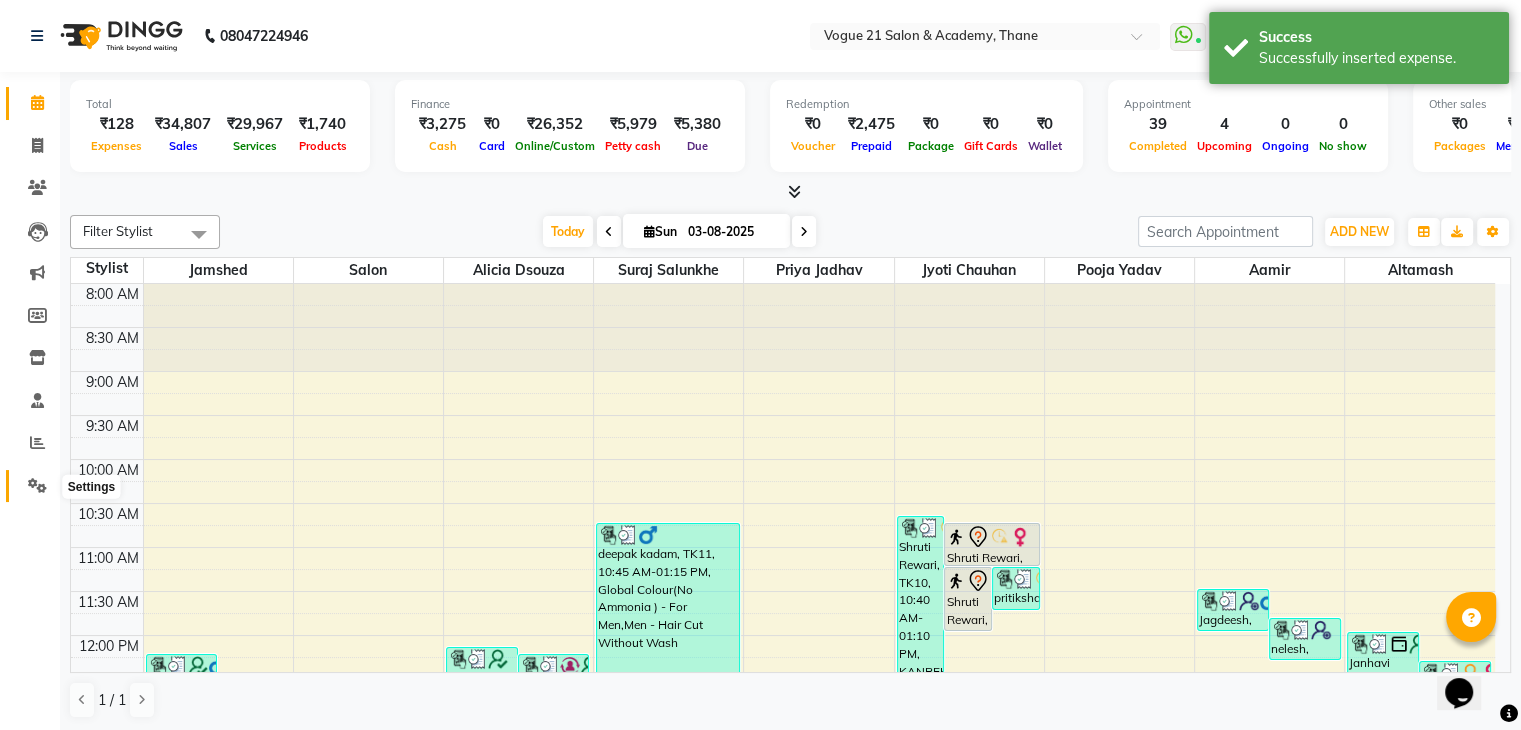 click 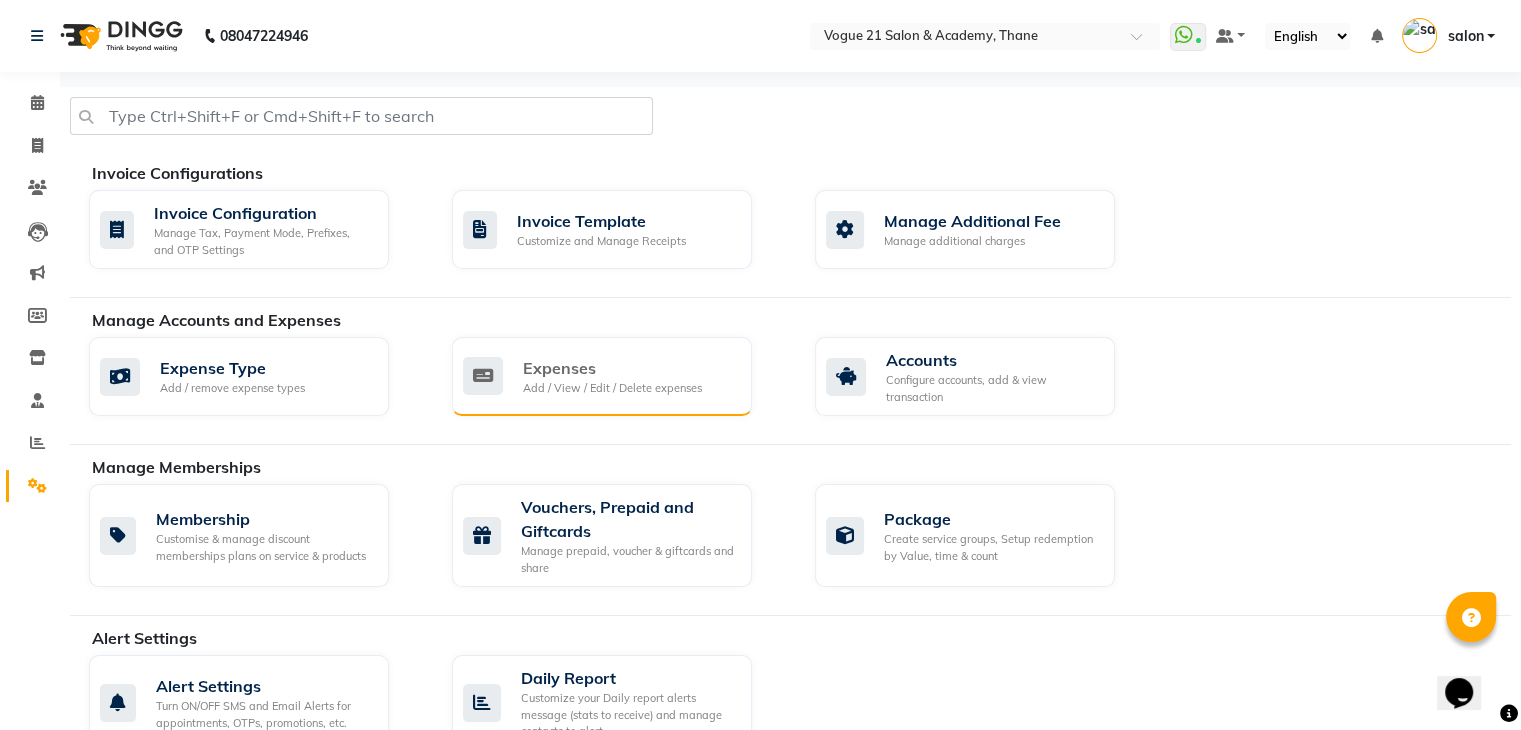 click on "Add / View / Edit / Delete expenses" 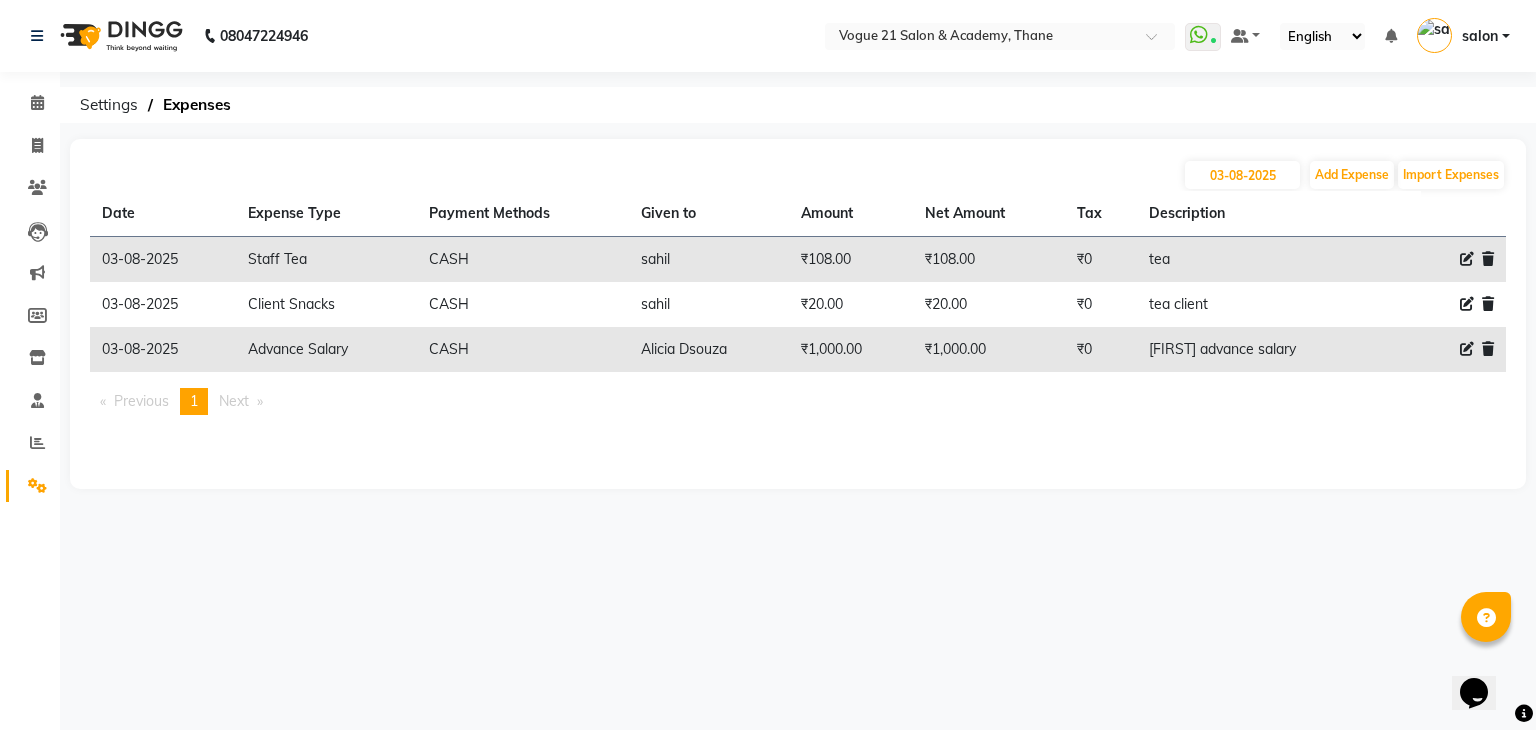 click on "Calendar" 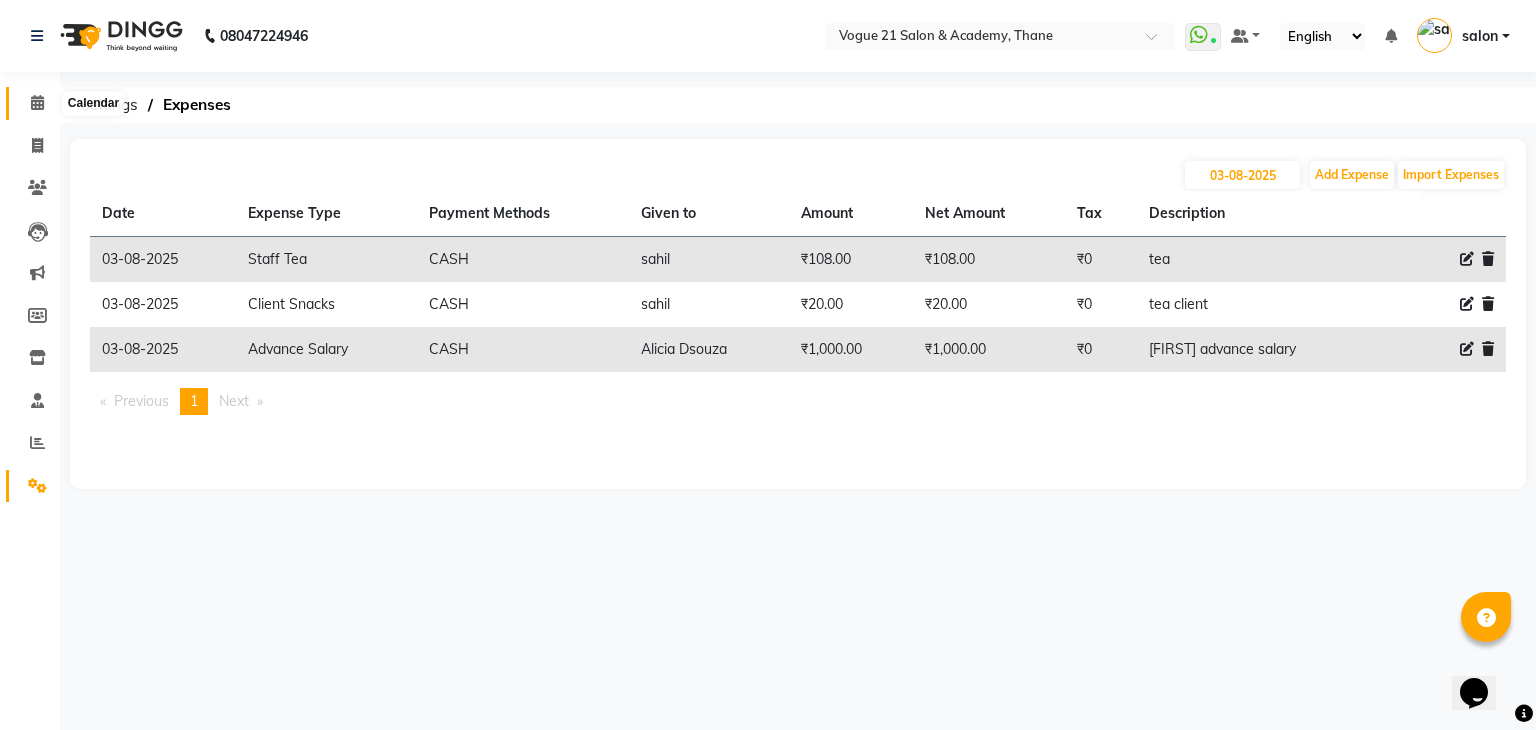 click 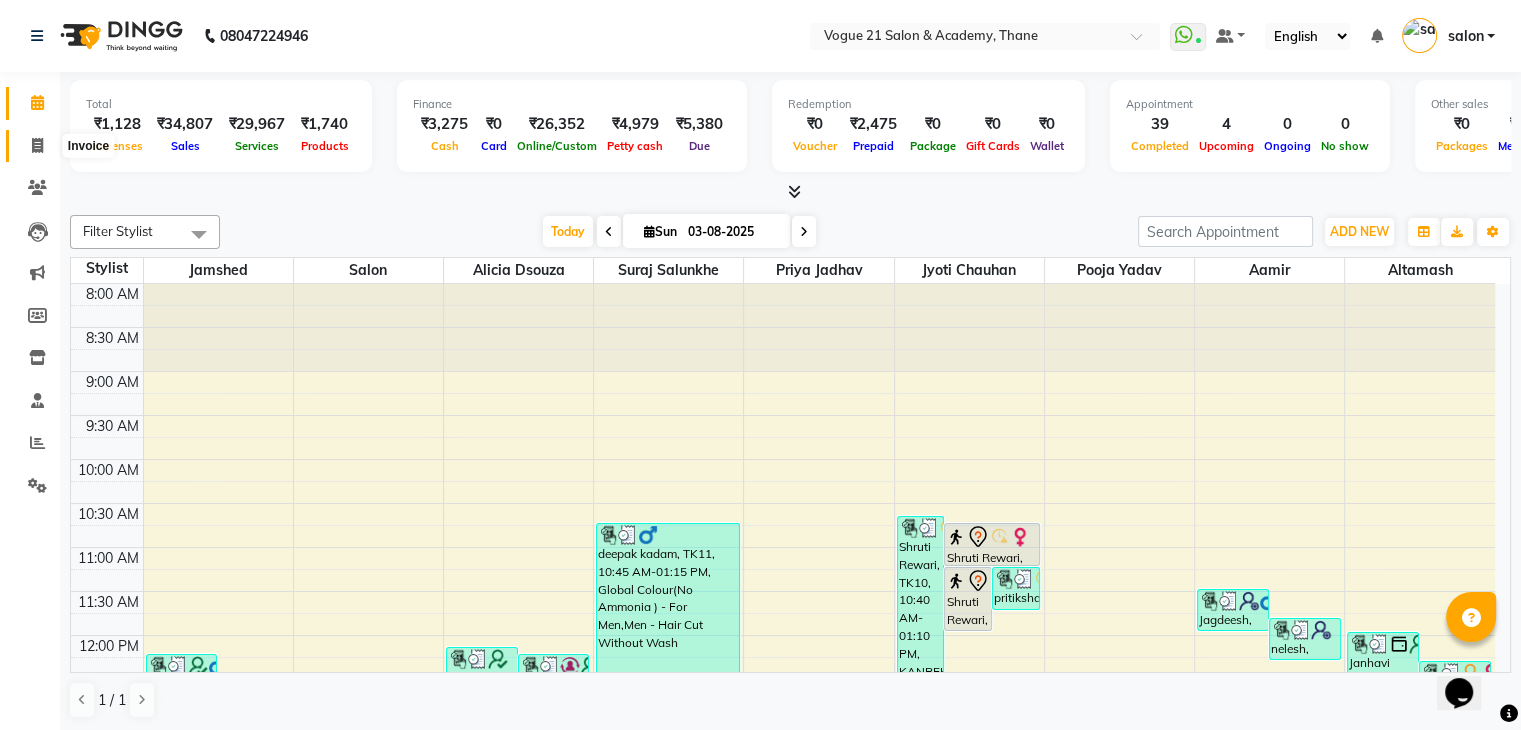 click 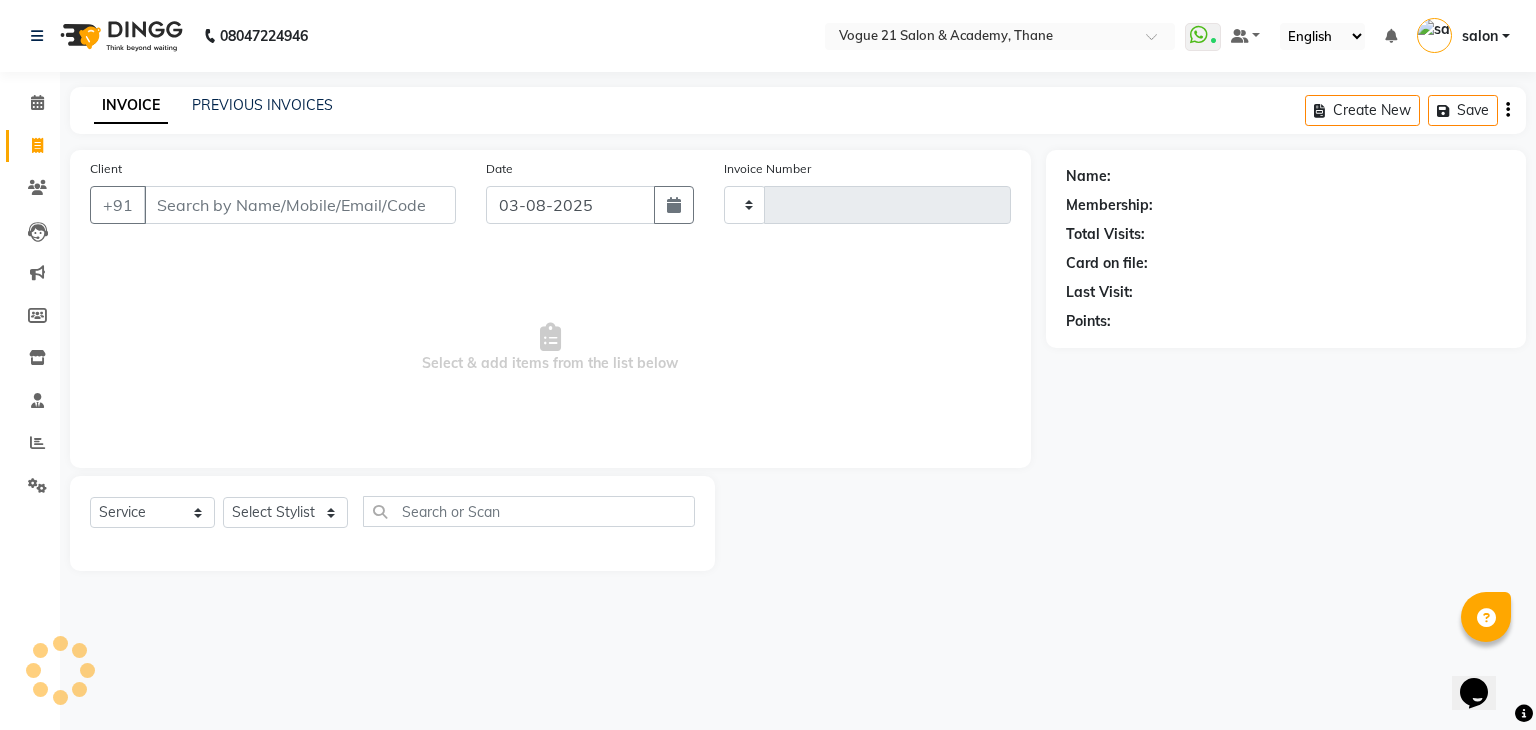 type on "2216" 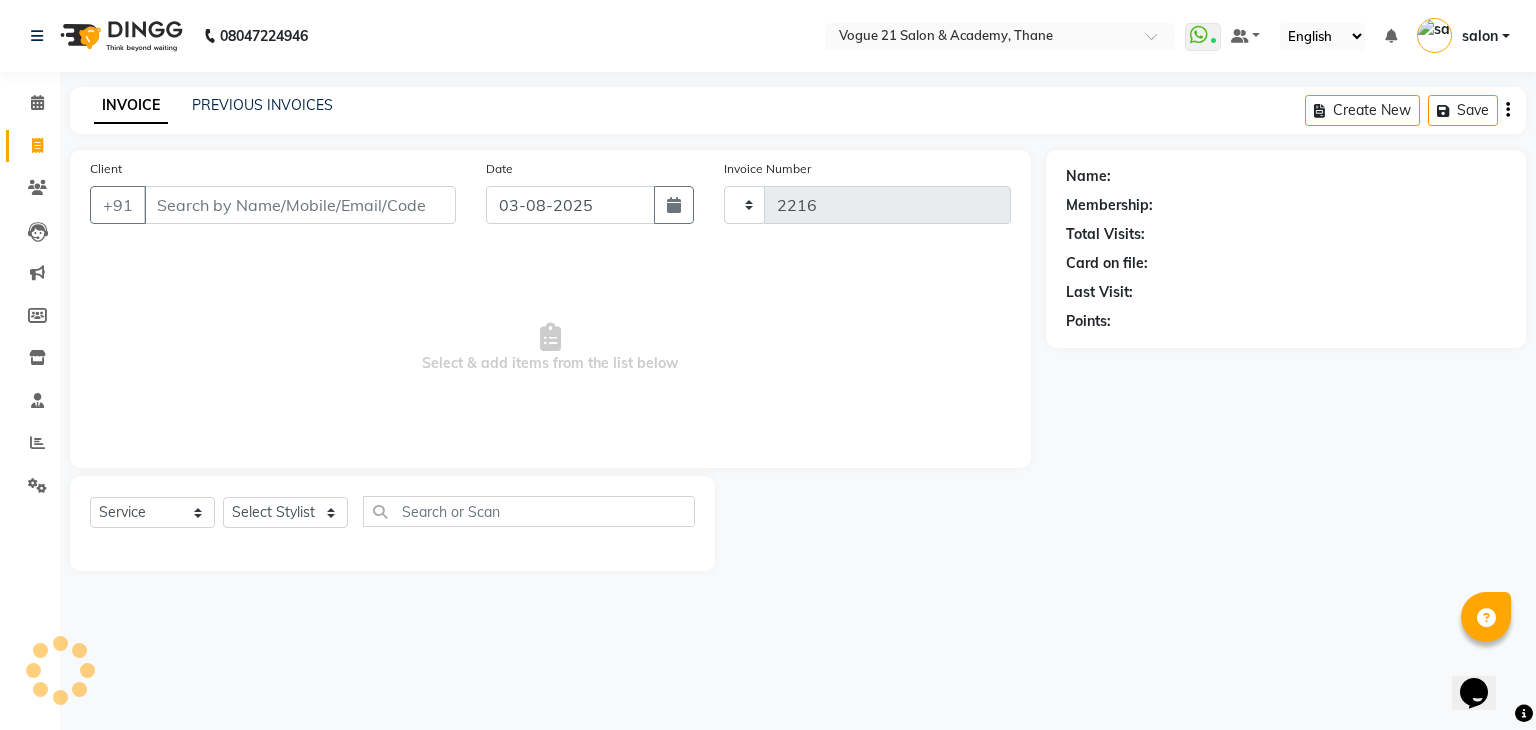 select on "4433" 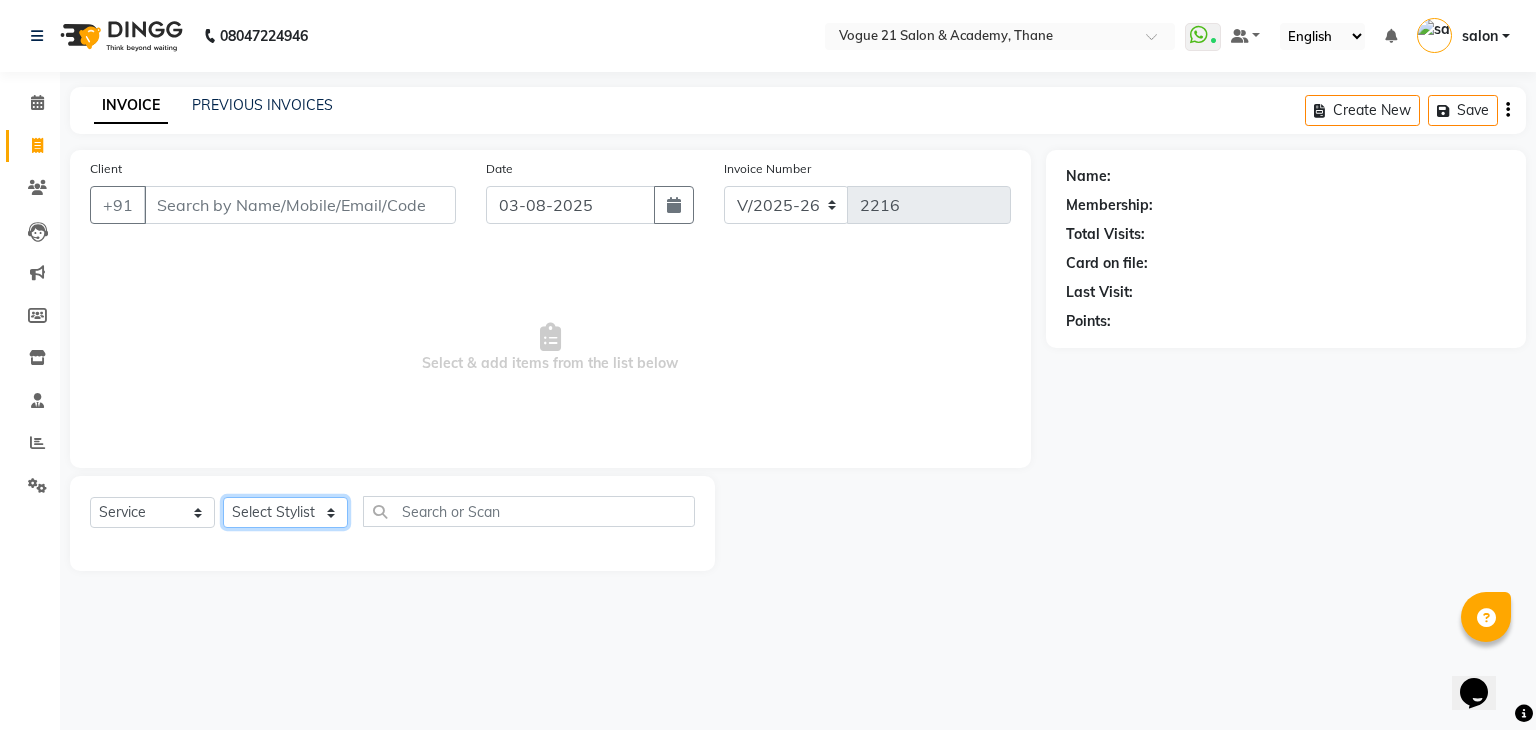 click on "Select Stylist aamir  Alicia Dsouza Altamash Jamshed  jyoti chauhan Pooja yadav Priya jadhav salon suraj salunkhe" 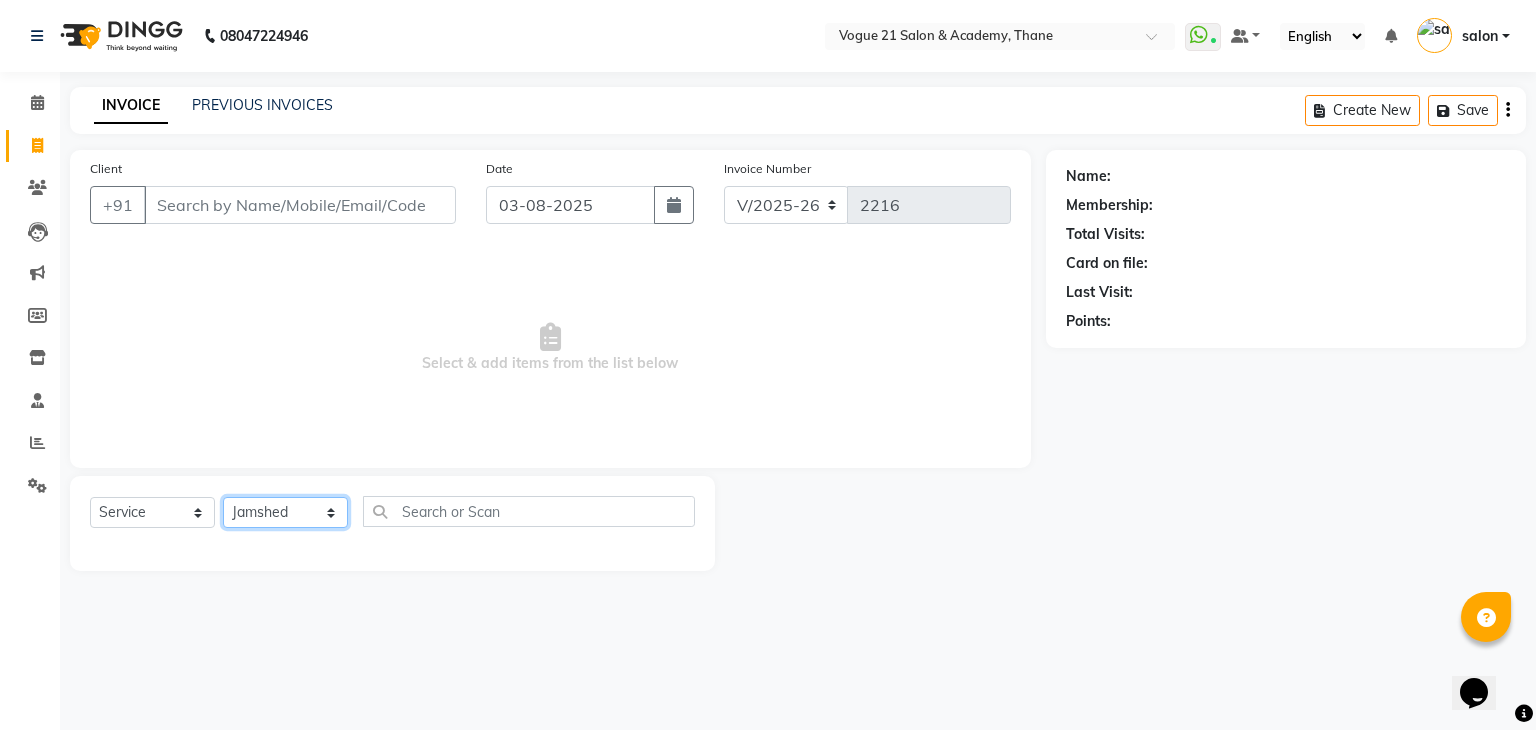 click on "Select Stylist aamir  Alicia Dsouza Altamash Jamshed  jyoti chauhan Pooja yadav Priya jadhav salon suraj salunkhe" 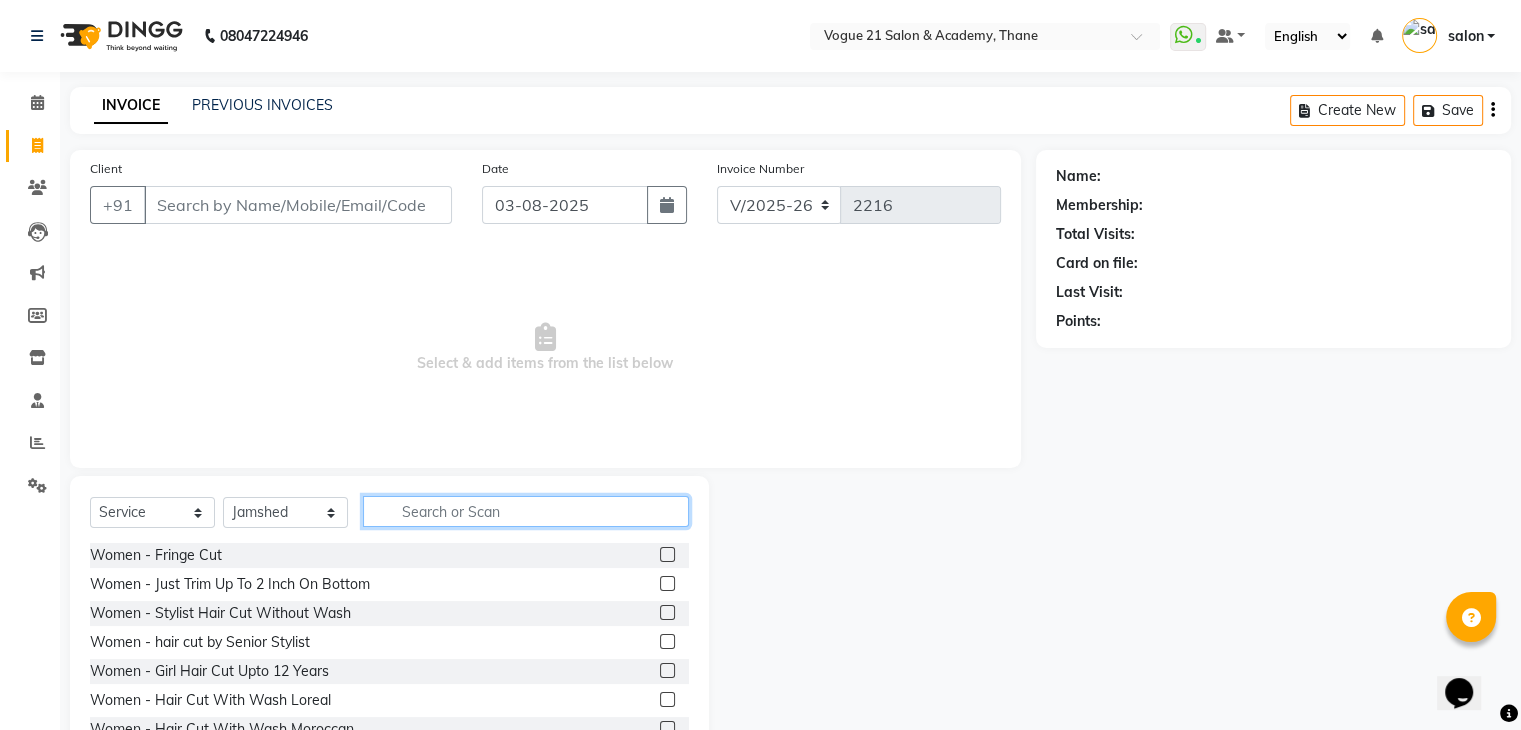 click 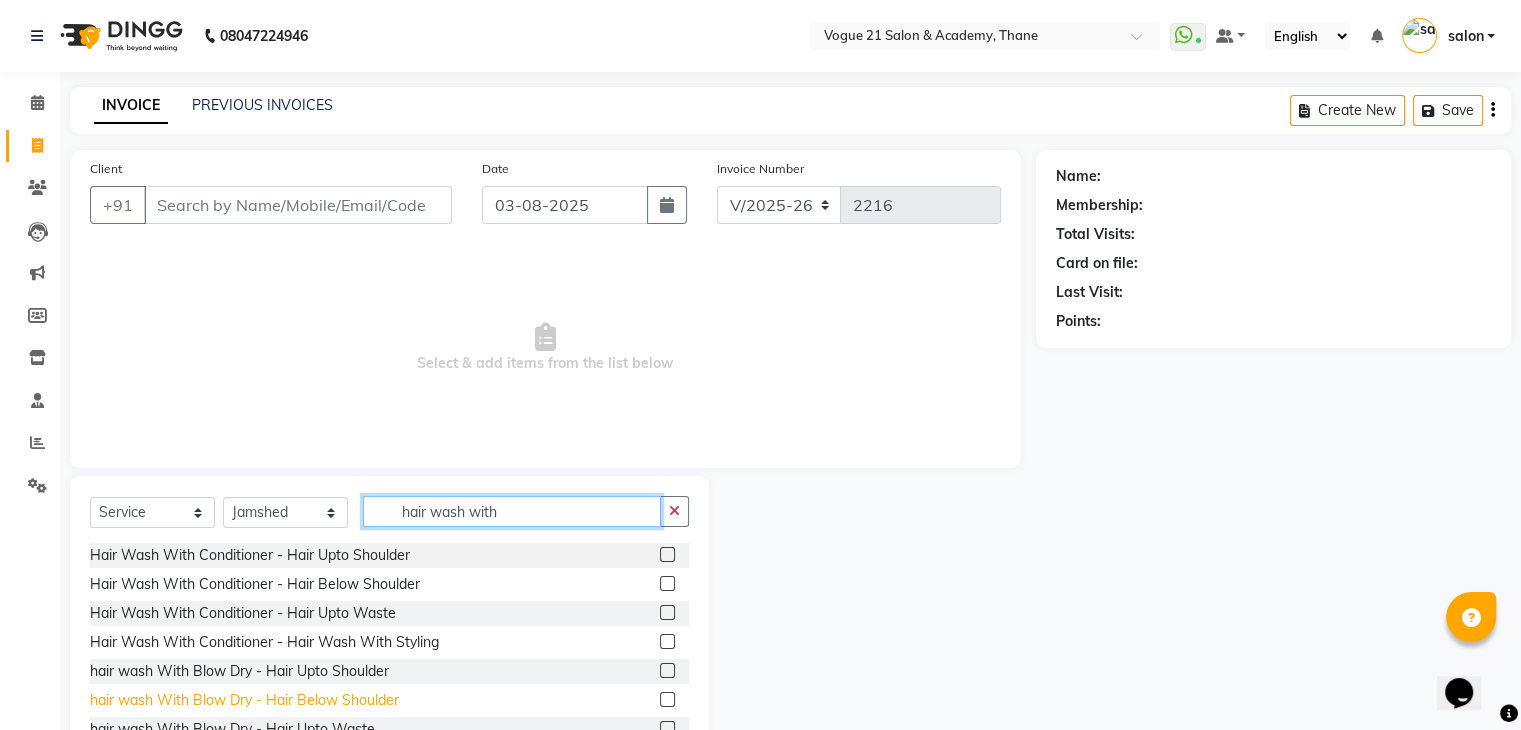 type on "hair wash with" 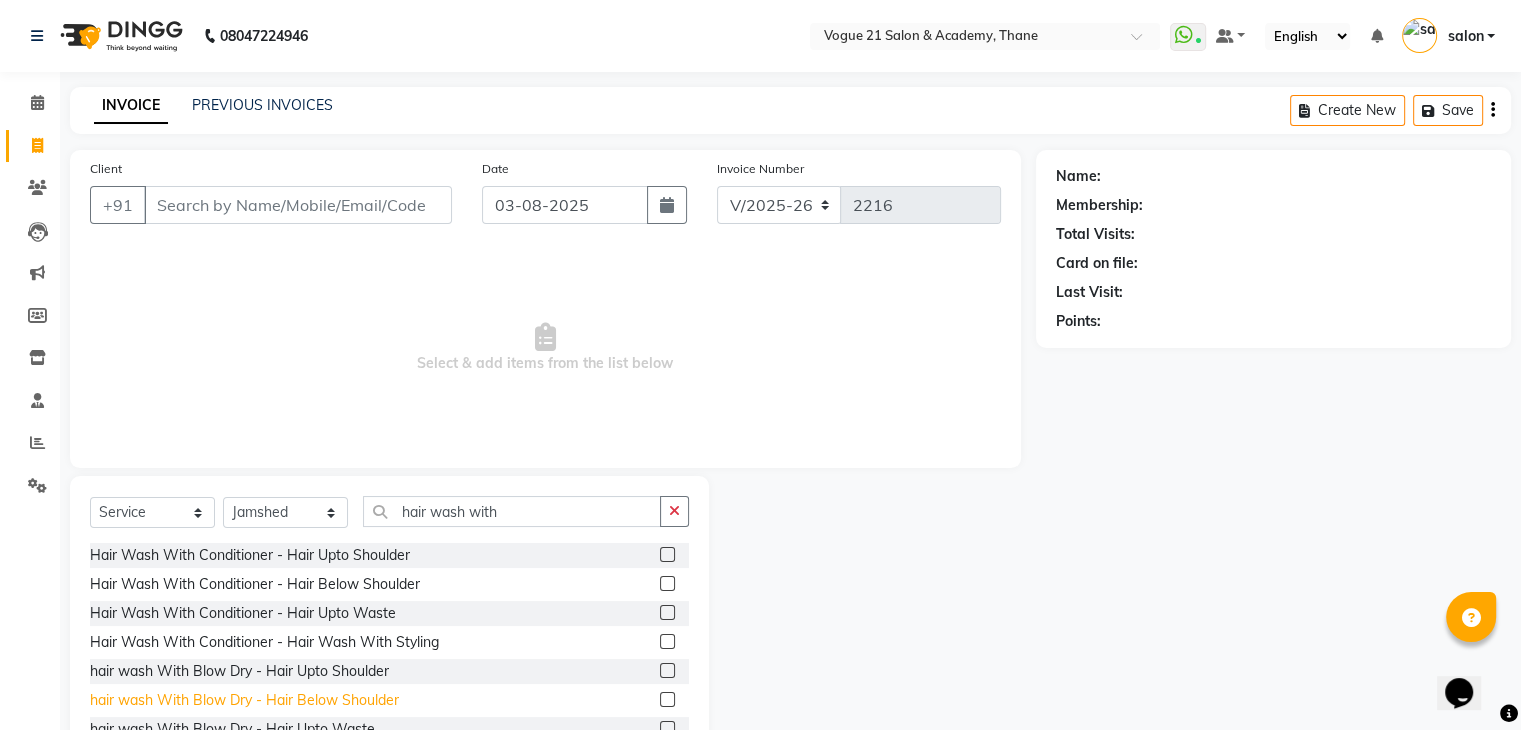 click on "hair wash With Blow Dry   -   Hair Below Shoulder" 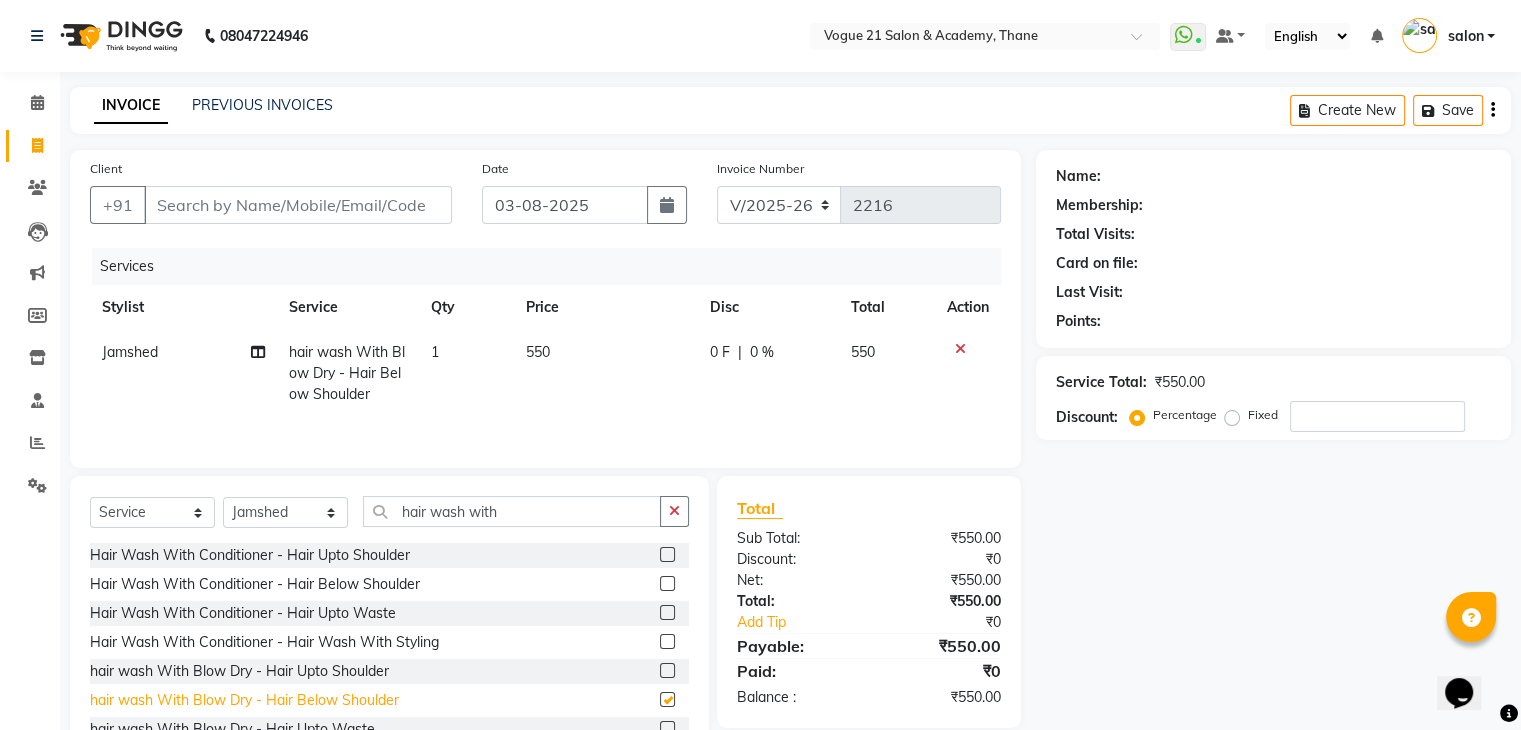 checkbox on "false" 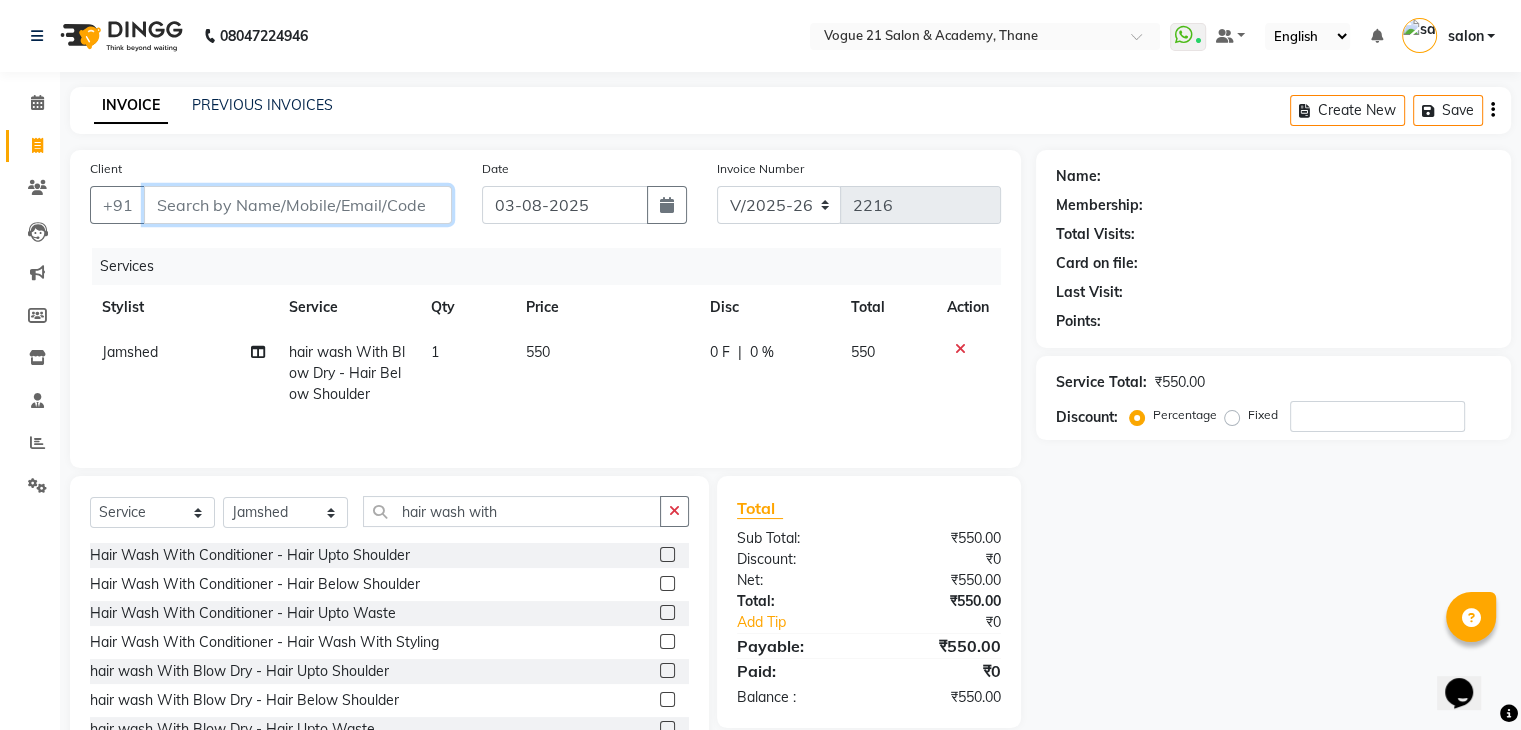 click on "Client" at bounding box center (298, 205) 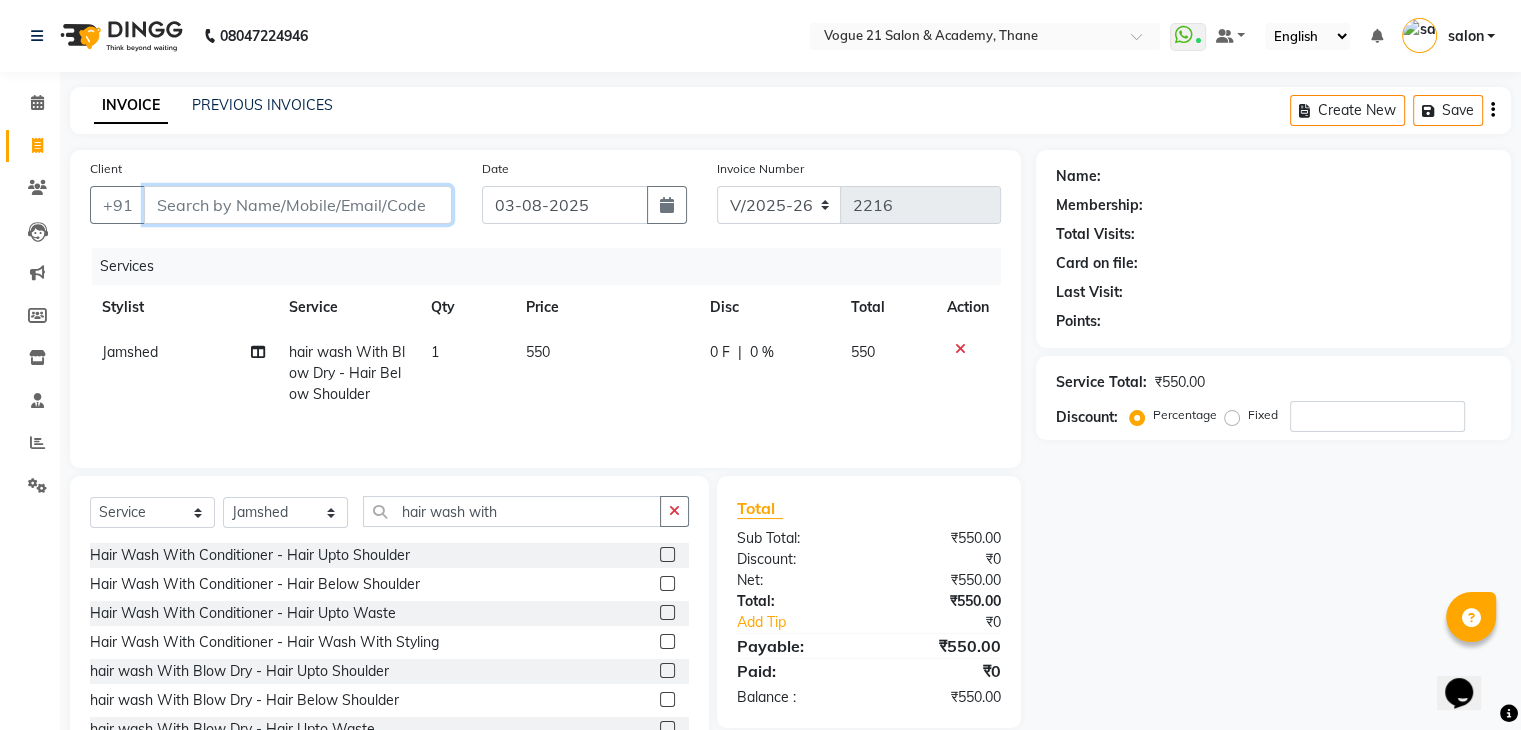 type on "a" 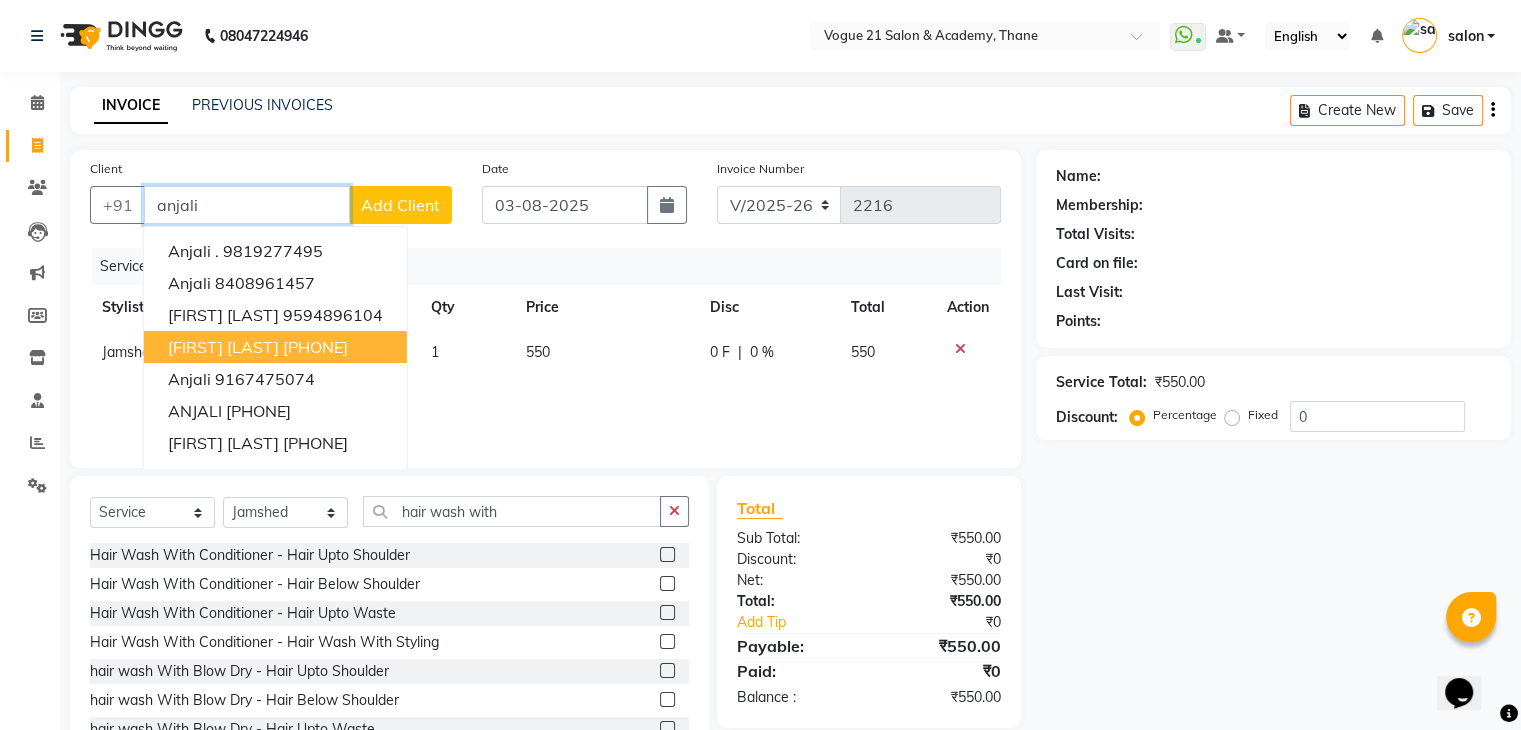 click on "[FIRST] [LAST] [PHONE]" at bounding box center (275, 347) 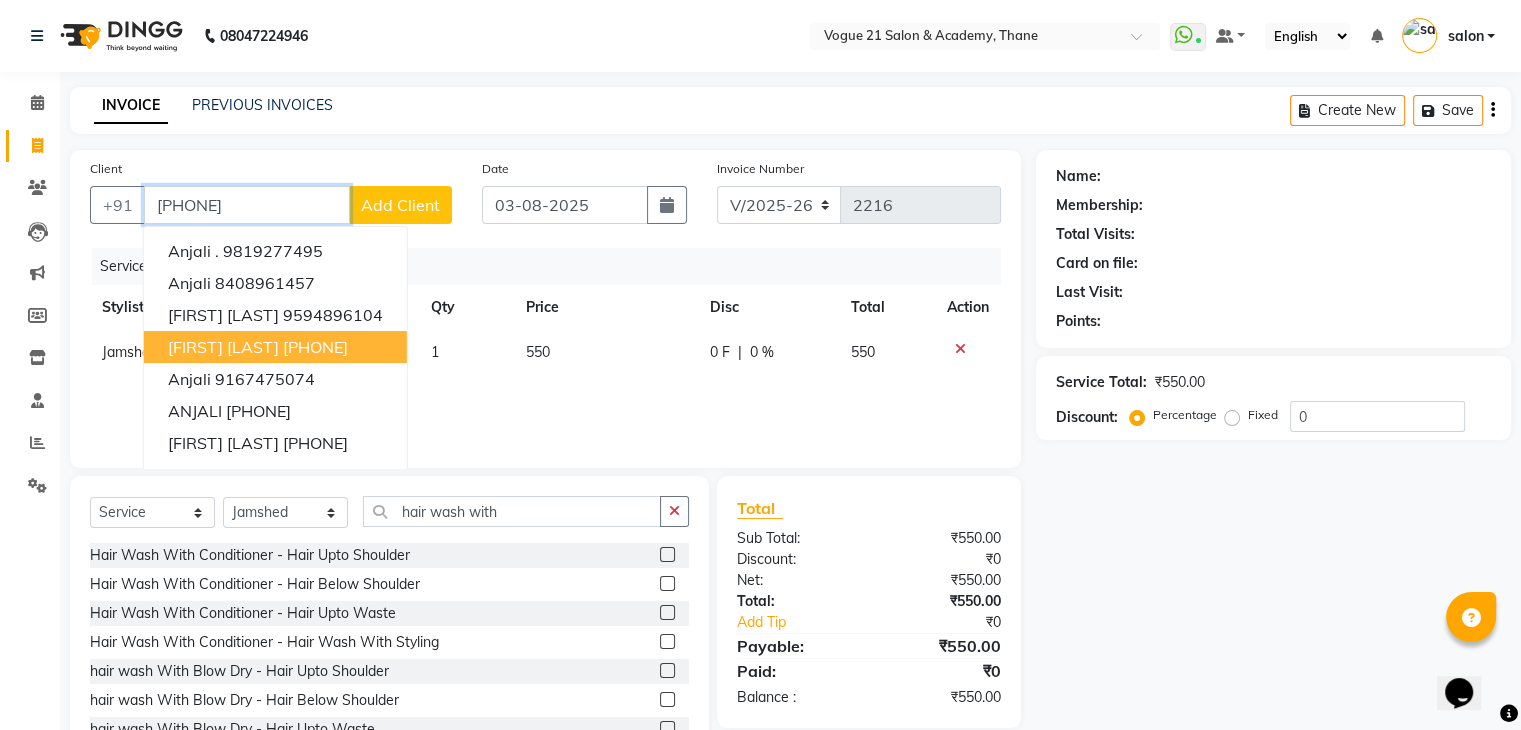 type on "[PHONE]" 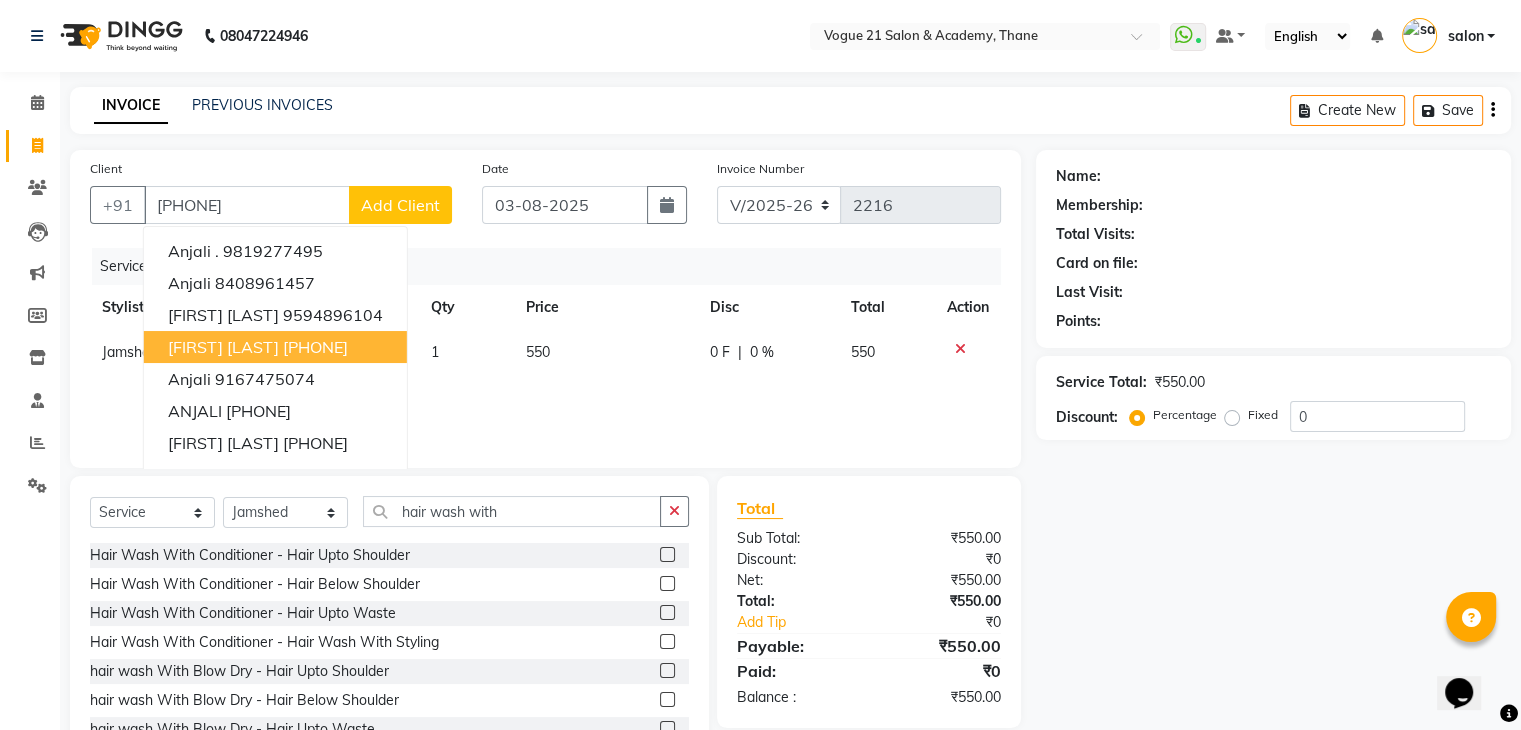 select on "1: Object" 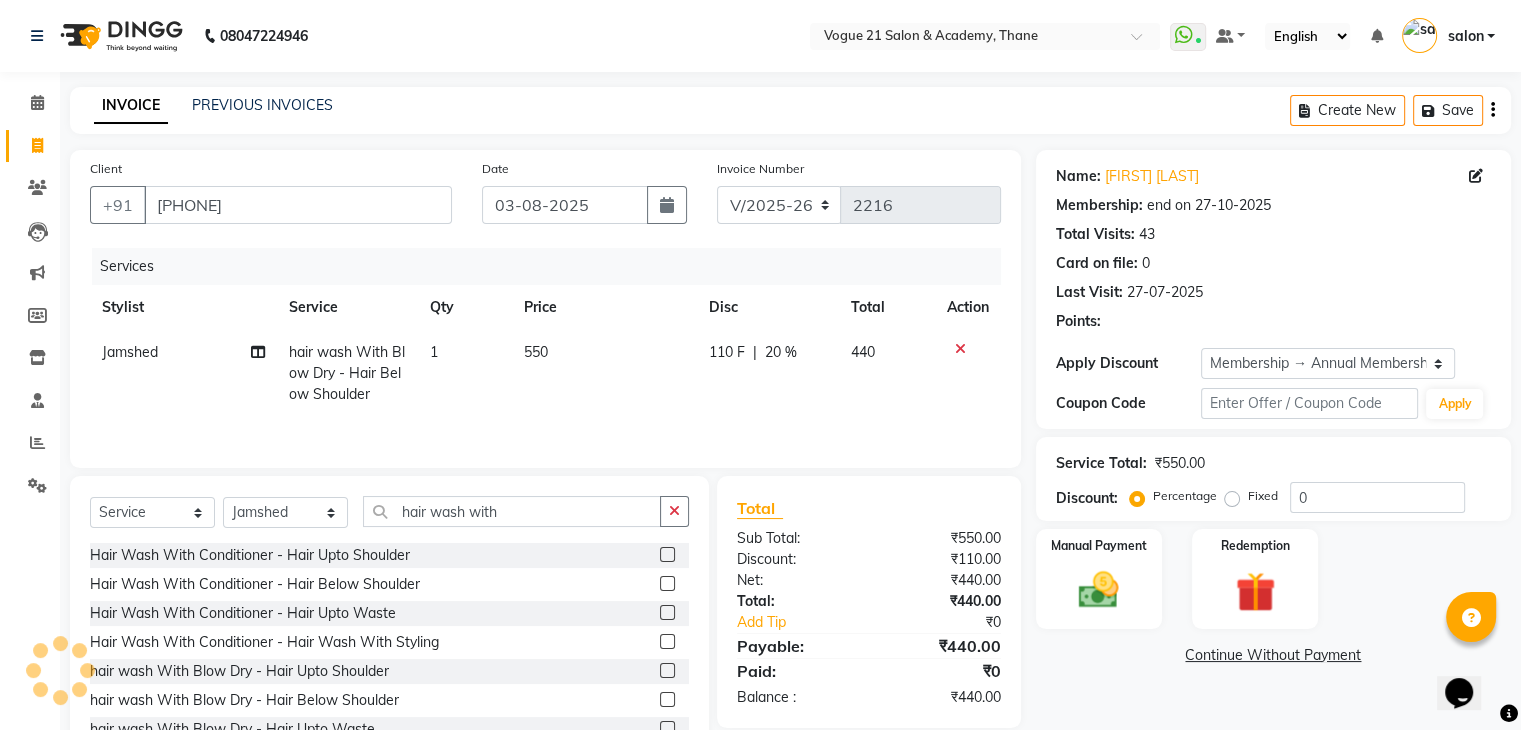 type on "20" 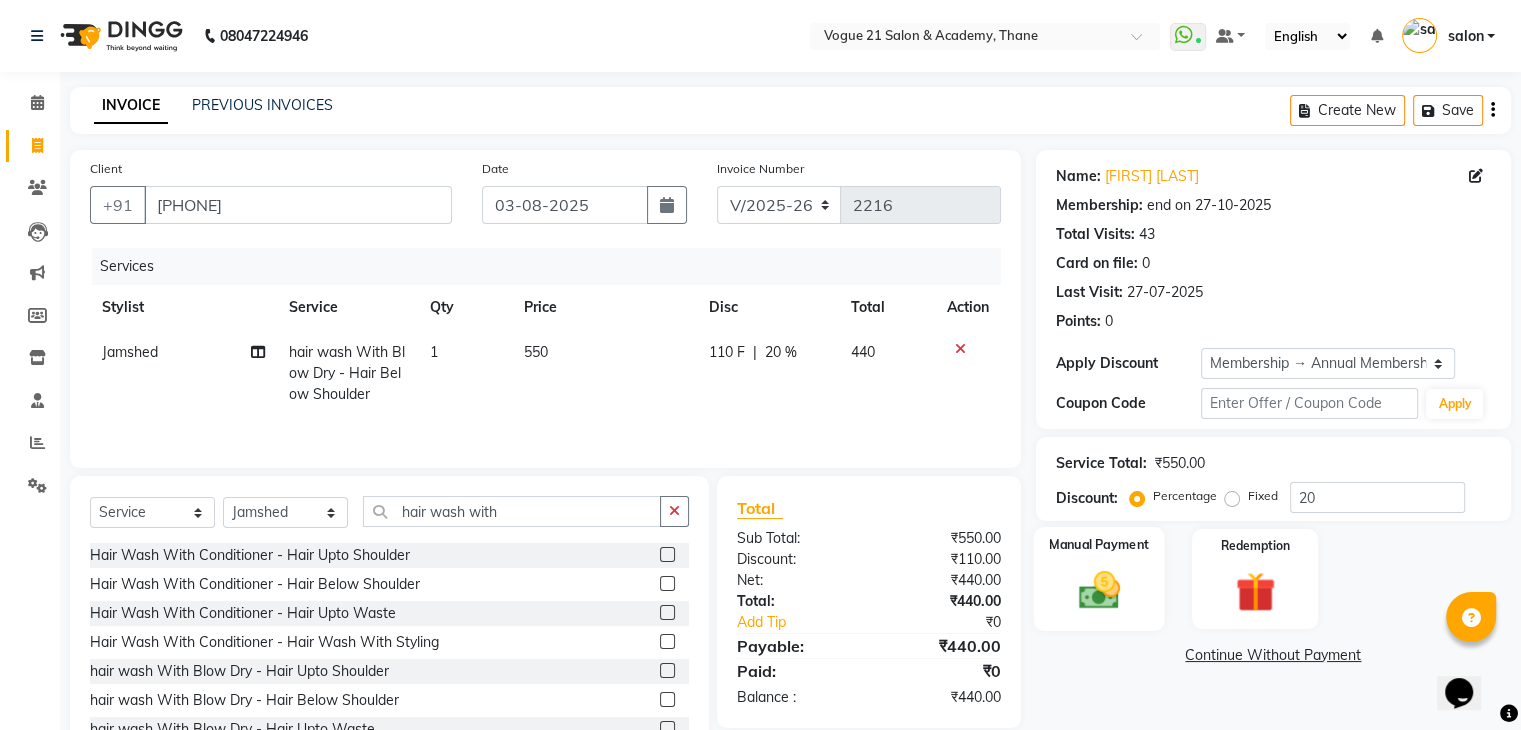 click 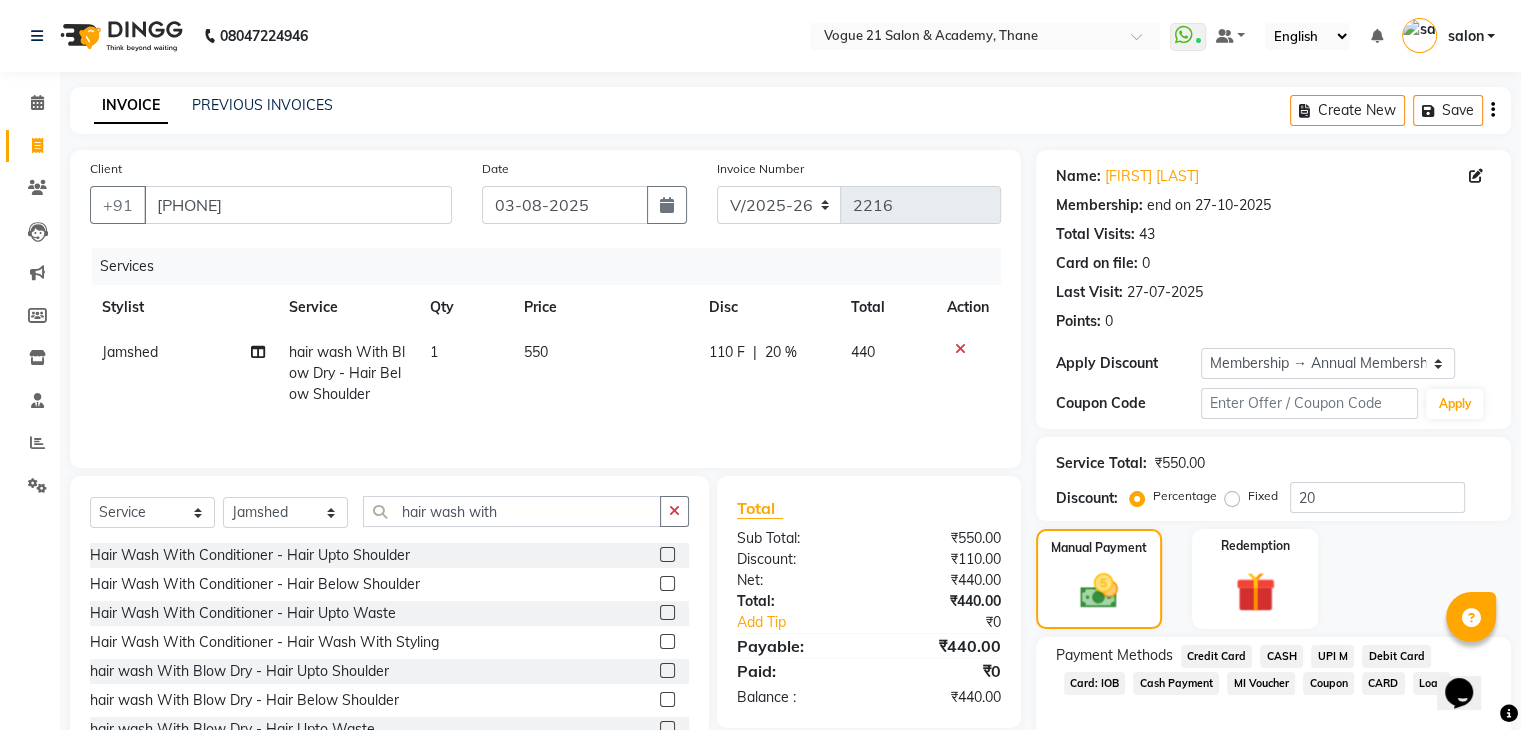 click on "UPI M" 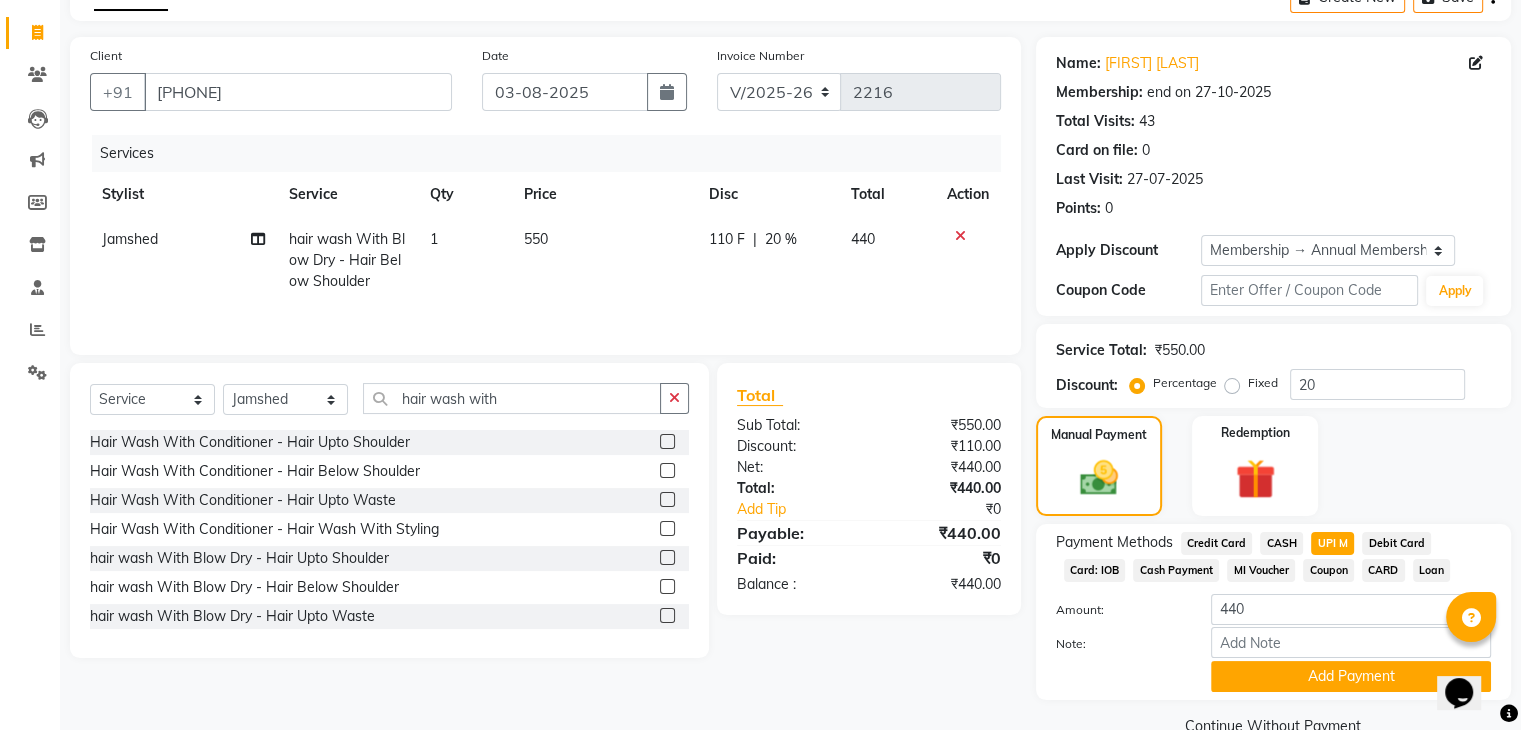 scroll, scrollTop: 156, scrollLeft: 0, axis: vertical 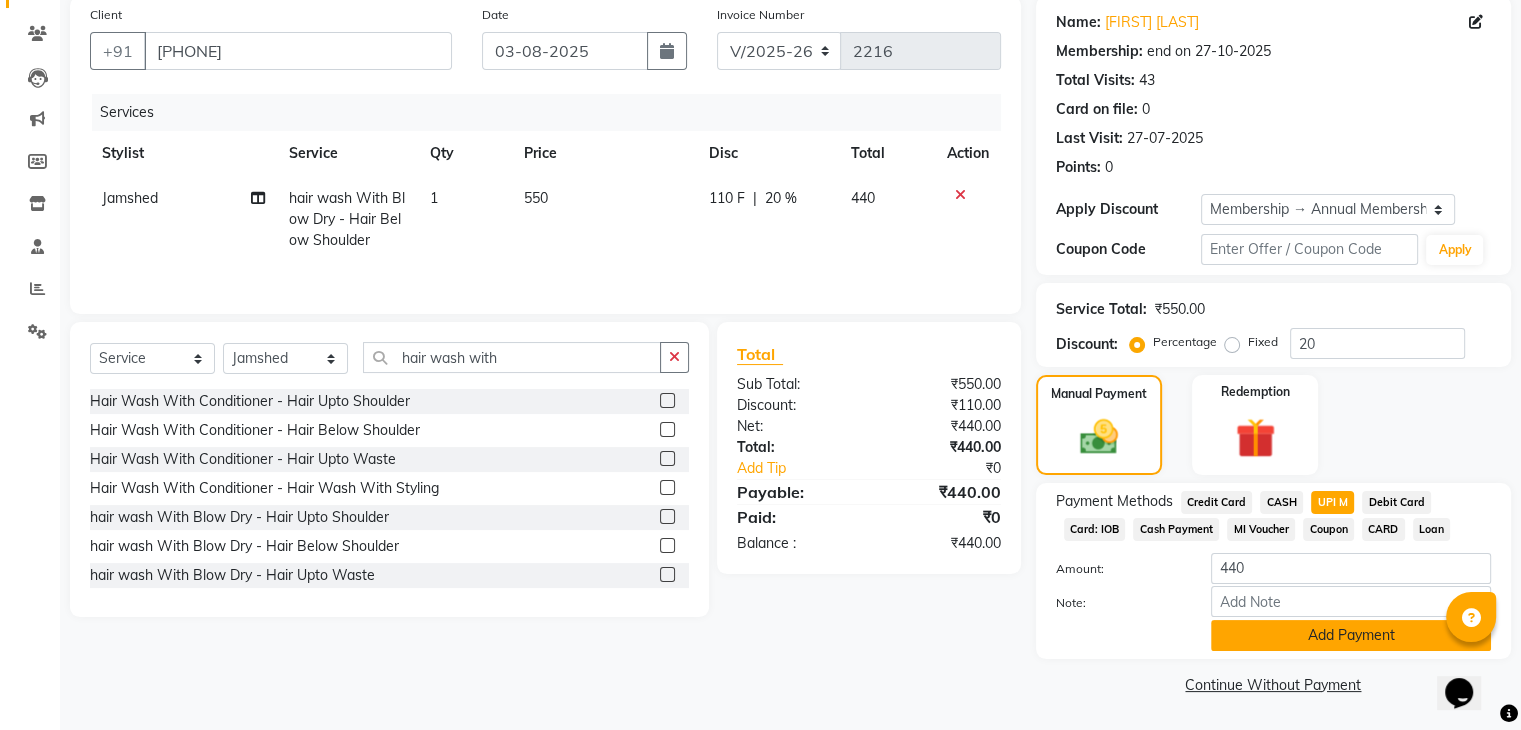 click on "Add Payment" 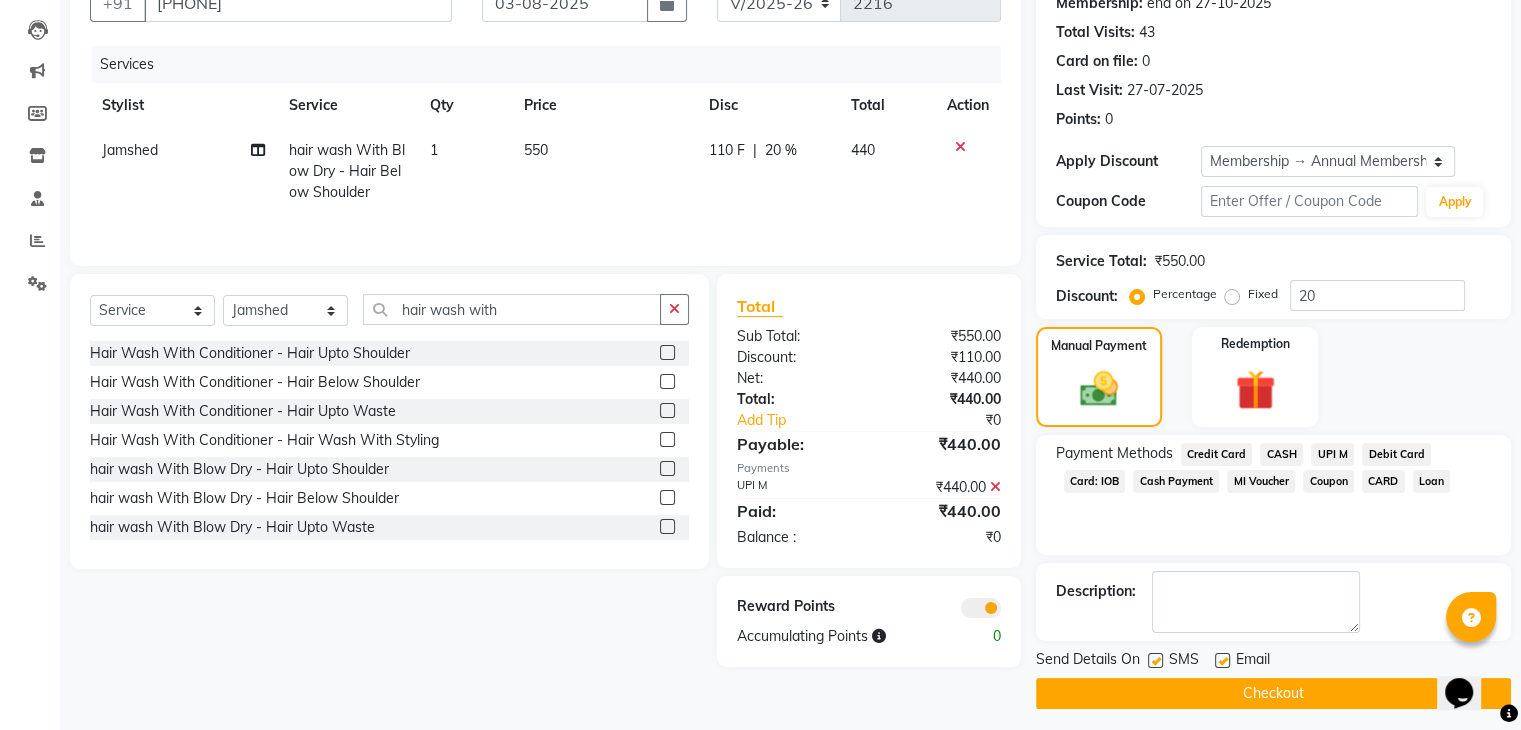 scroll, scrollTop: 209, scrollLeft: 0, axis: vertical 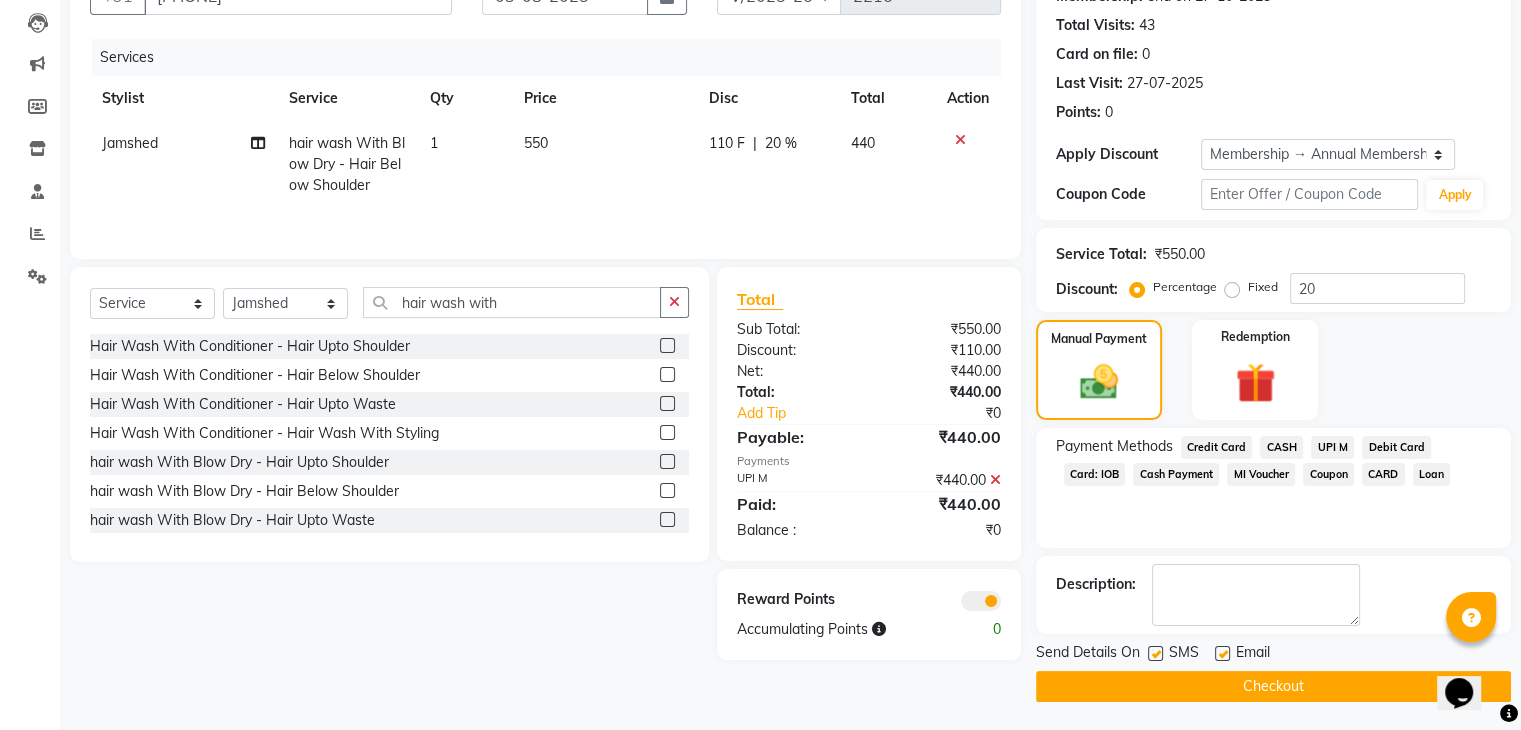 click on "Checkout" 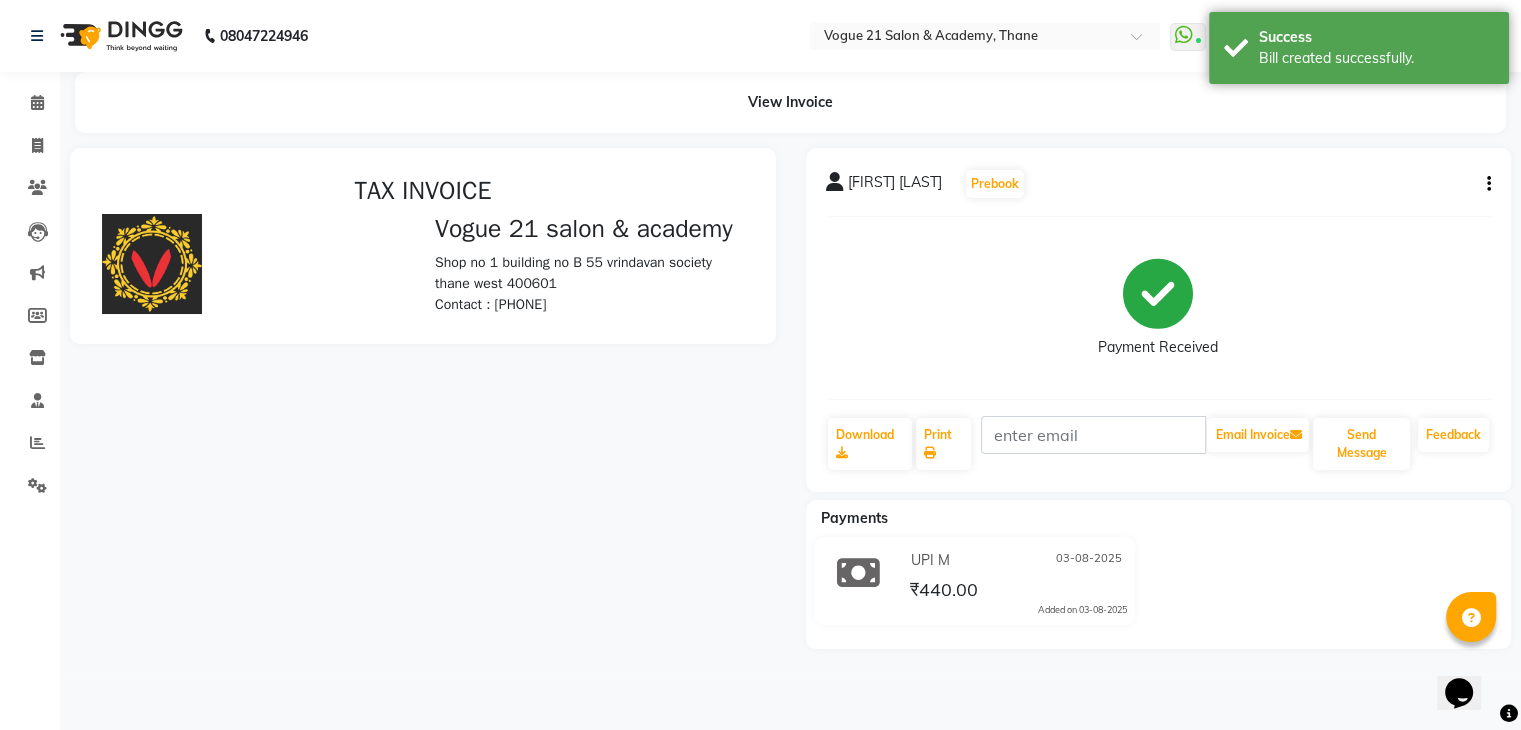 scroll, scrollTop: 0, scrollLeft: 0, axis: both 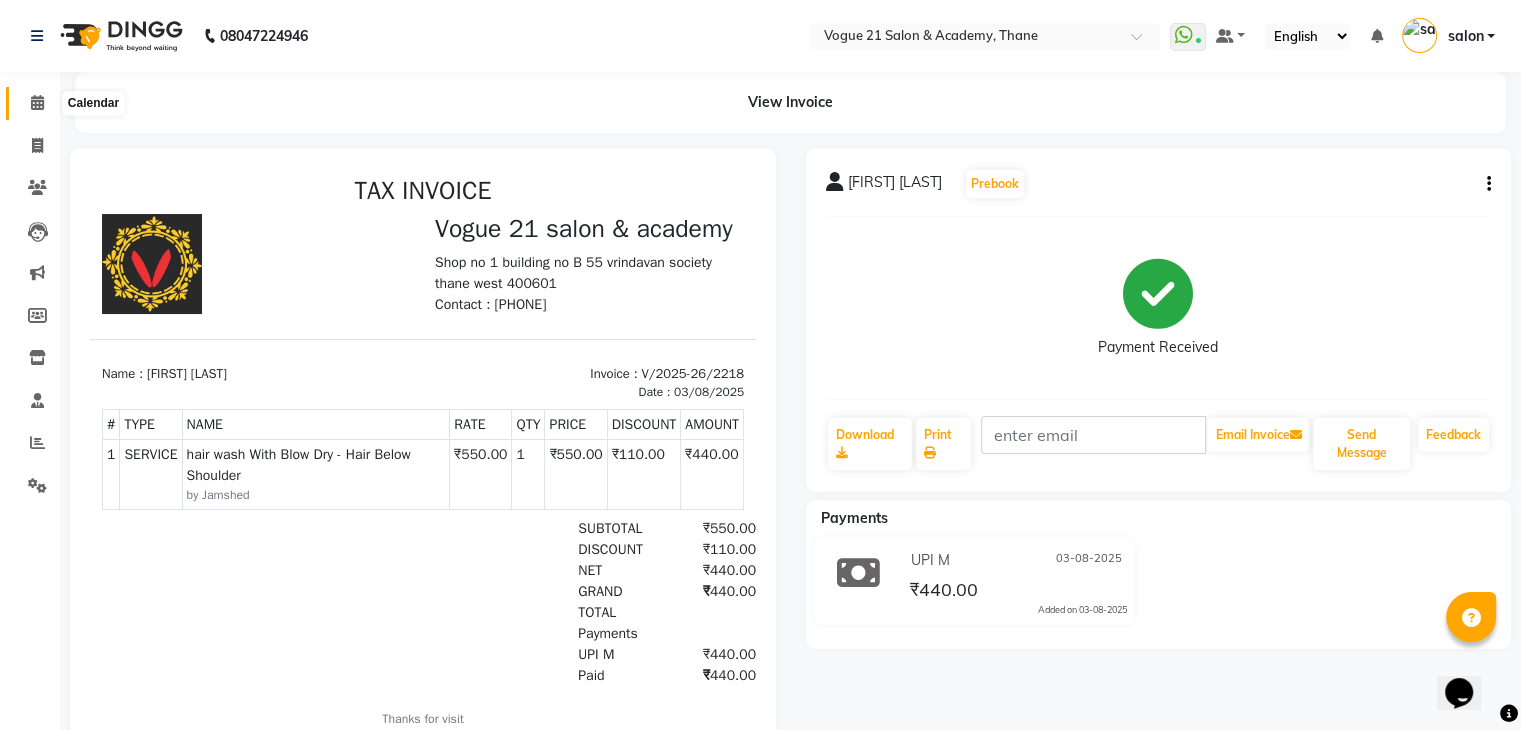click 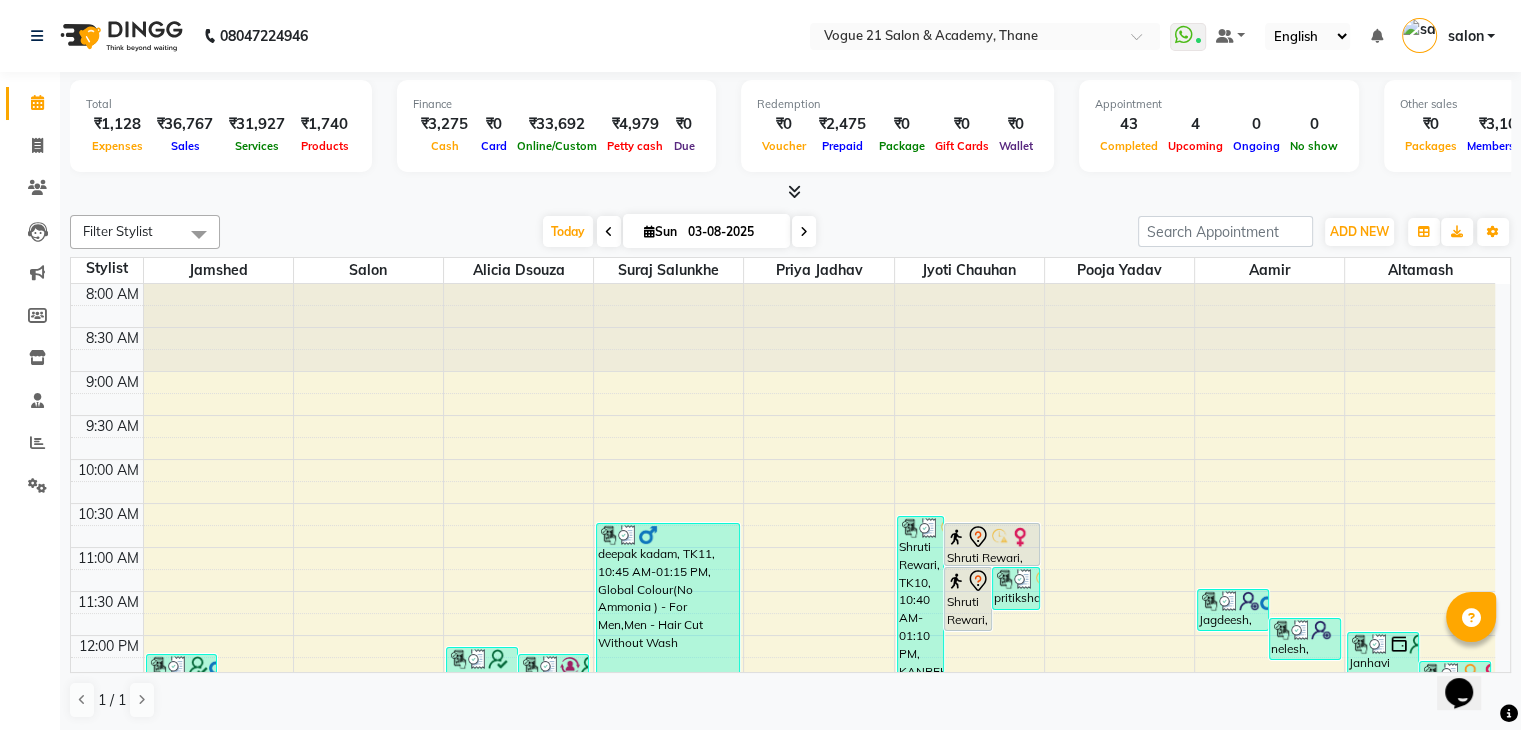 click on "080[PHONE] Select Location × Vogue 21 Salon & Academy, Thane   WhatsApp Status  ✕ Status:  Connected Most Recent Message: 03-08-2025  &nbsp;  08:24 PM Recent Service Activity: 03-08-2025  &nbsp;  08:28 PM Default Panel My Panel English ENGLISH Español العربية मराठी हिंदी ગુજરાતી தமிழ் 中文 Notifications nothing to show salon Manage Profile Change Password Sign out  Version:3.15.11" 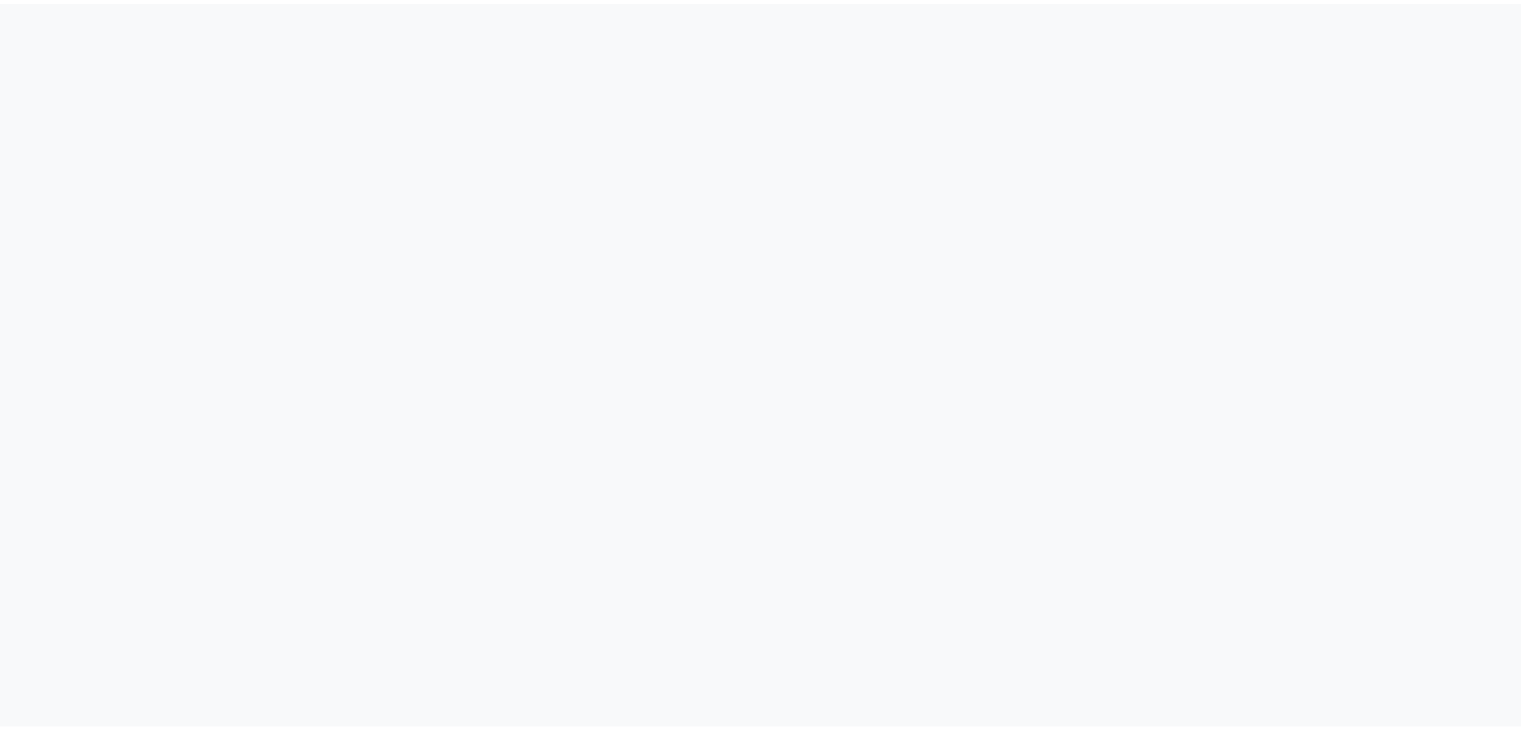 scroll, scrollTop: 0, scrollLeft: 0, axis: both 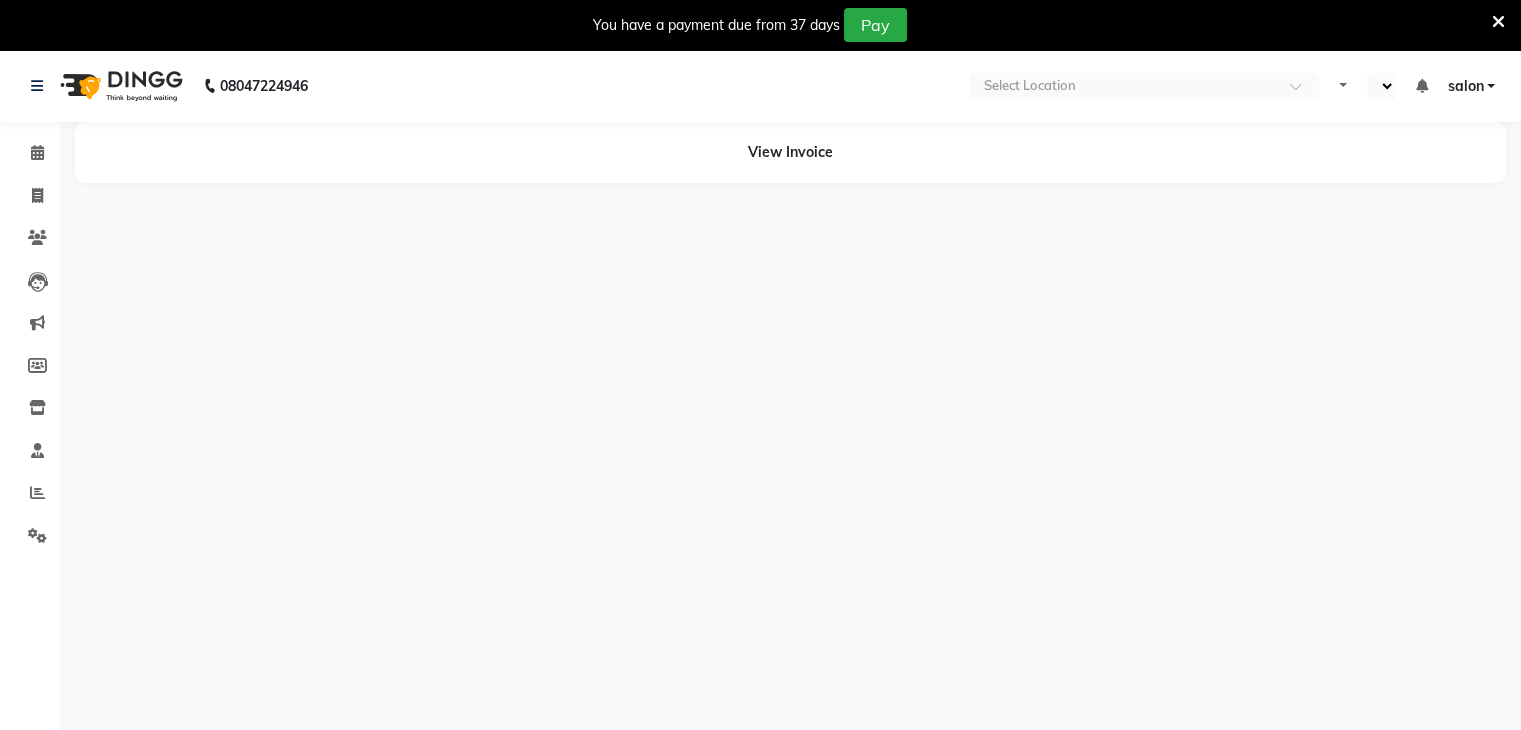 select on "en" 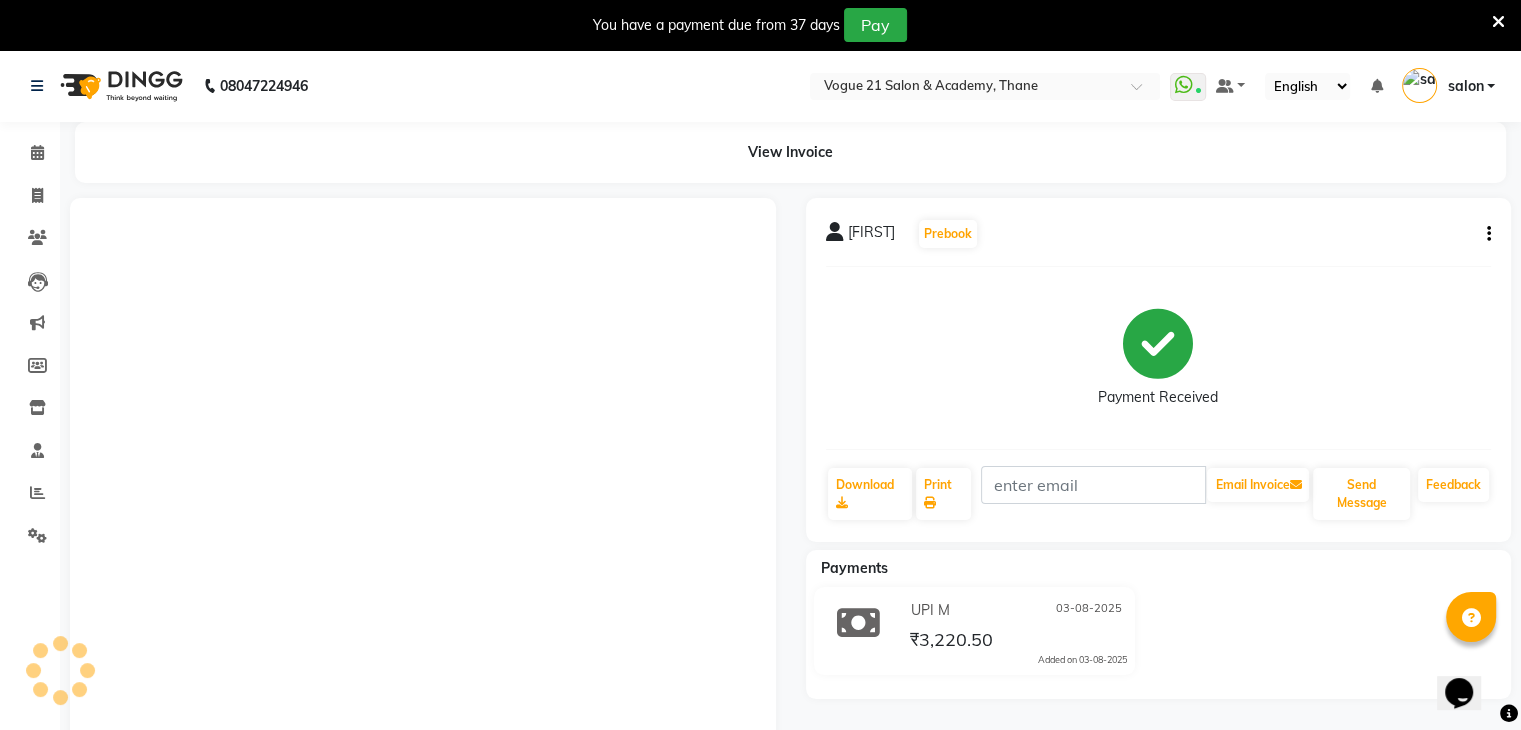 scroll, scrollTop: 0, scrollLeft: 0, axis: both 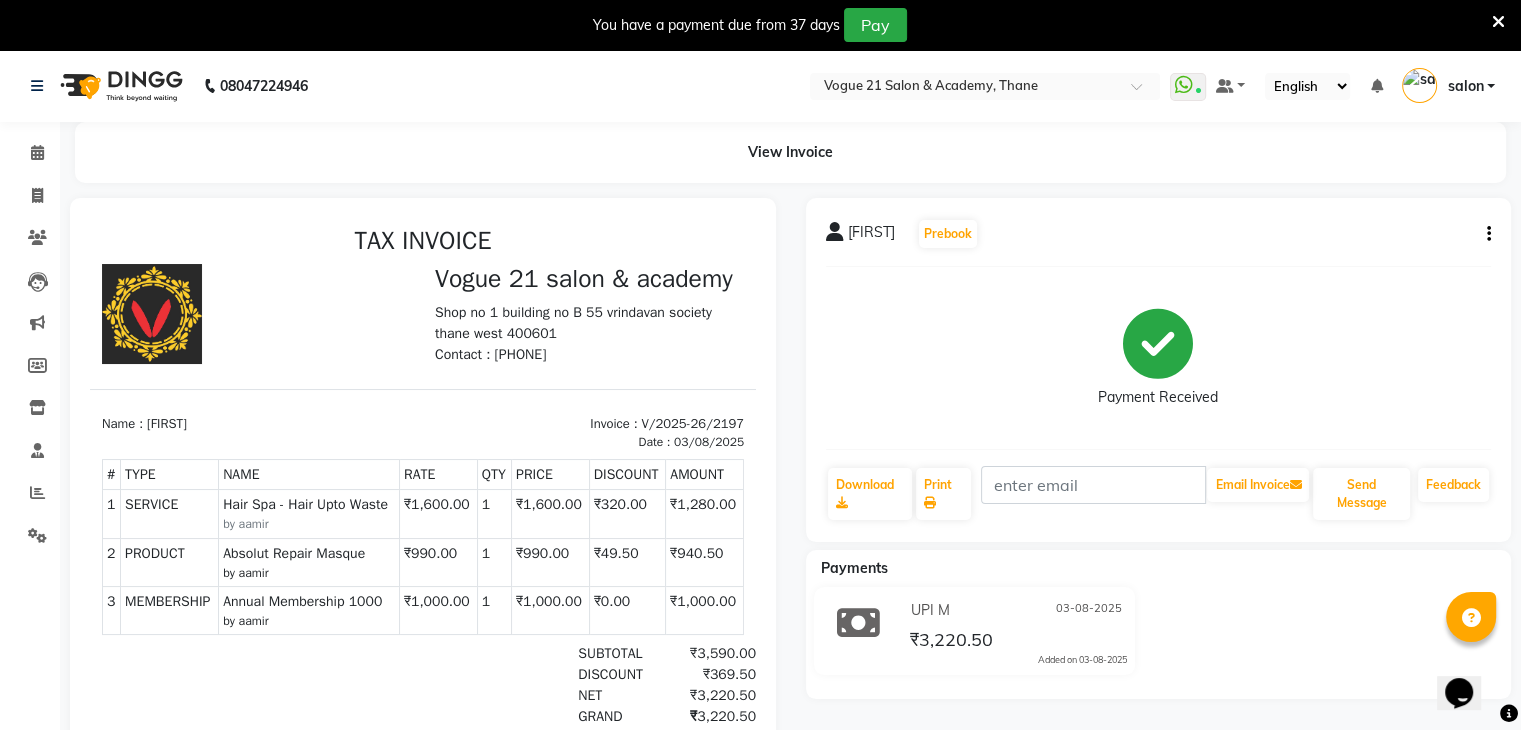 click 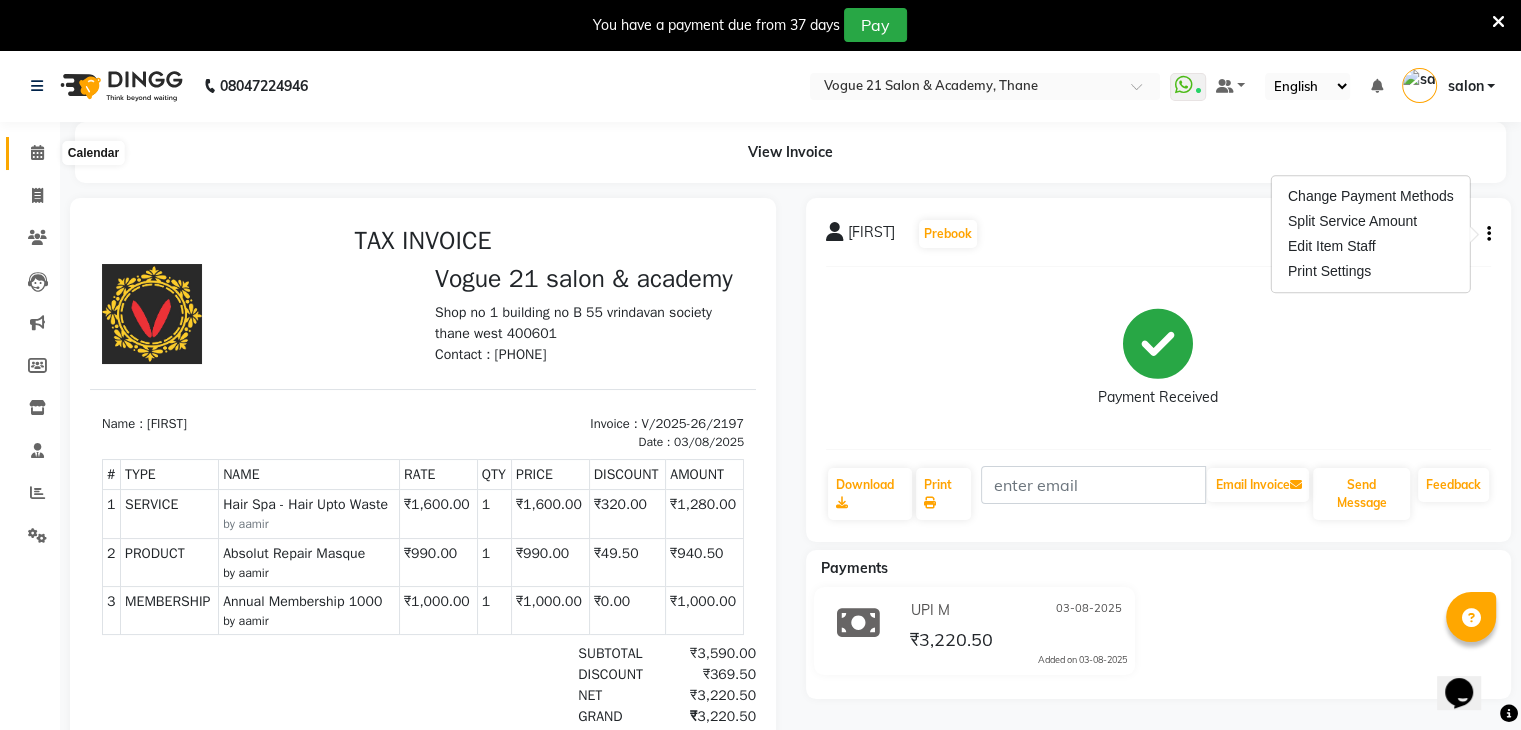 click 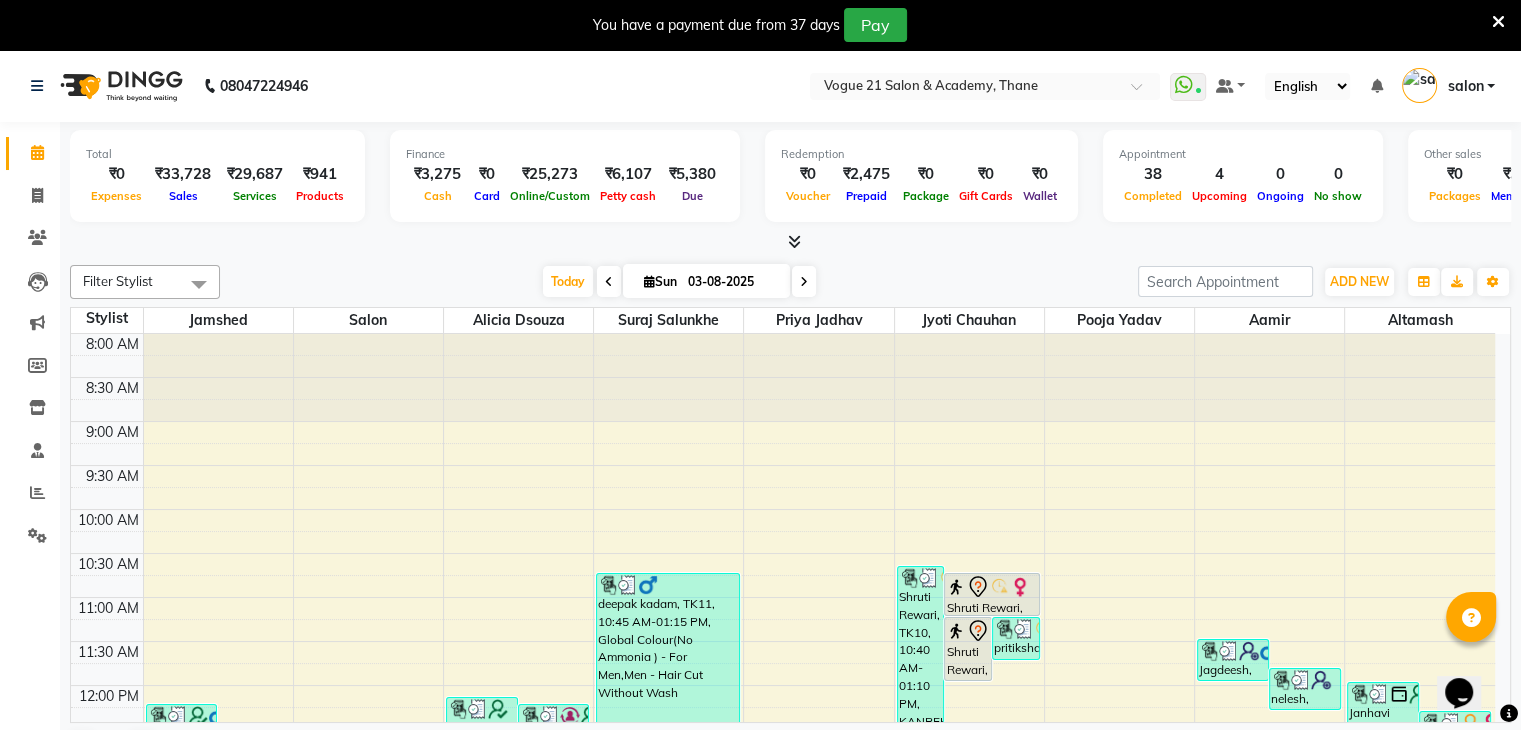 click at bounding box center [1498, 22] 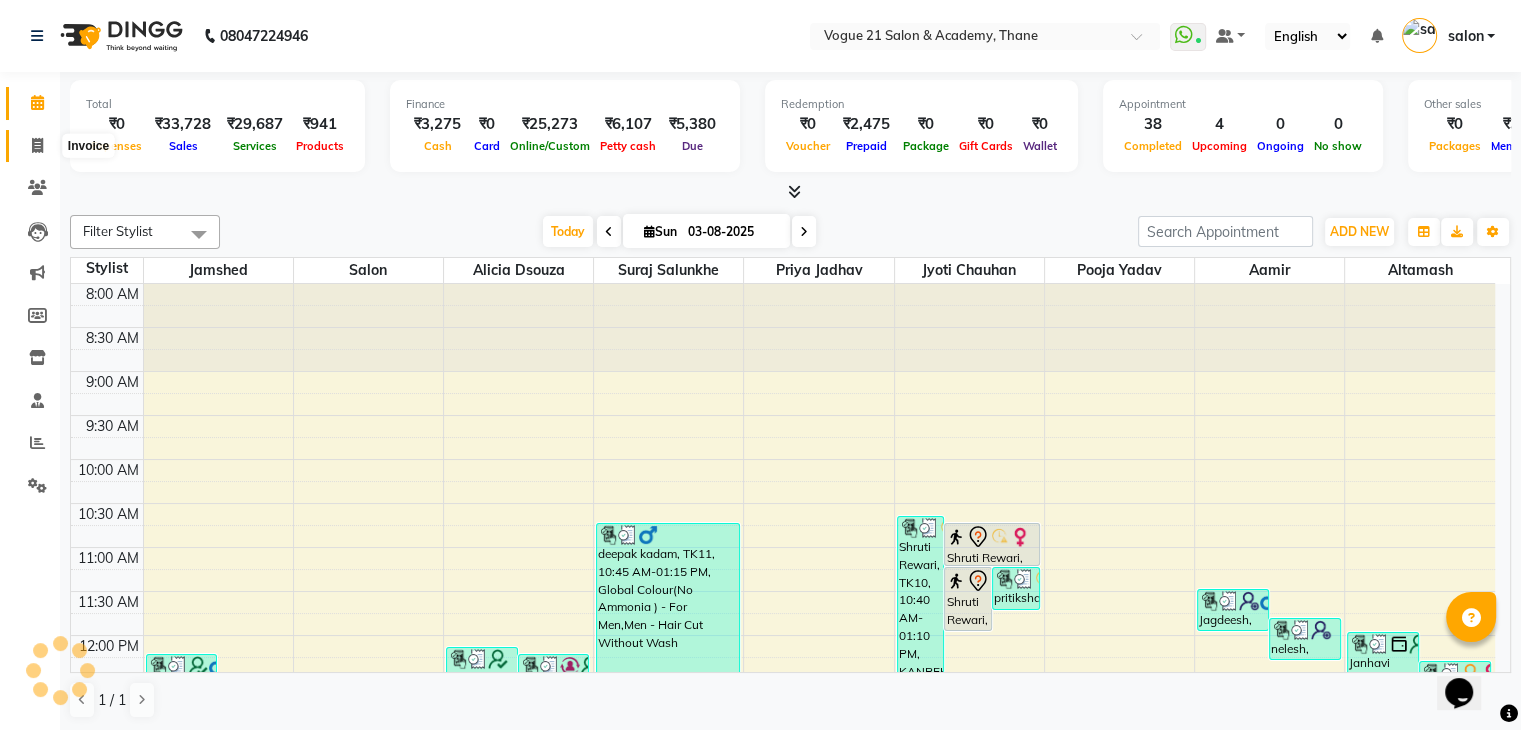 click 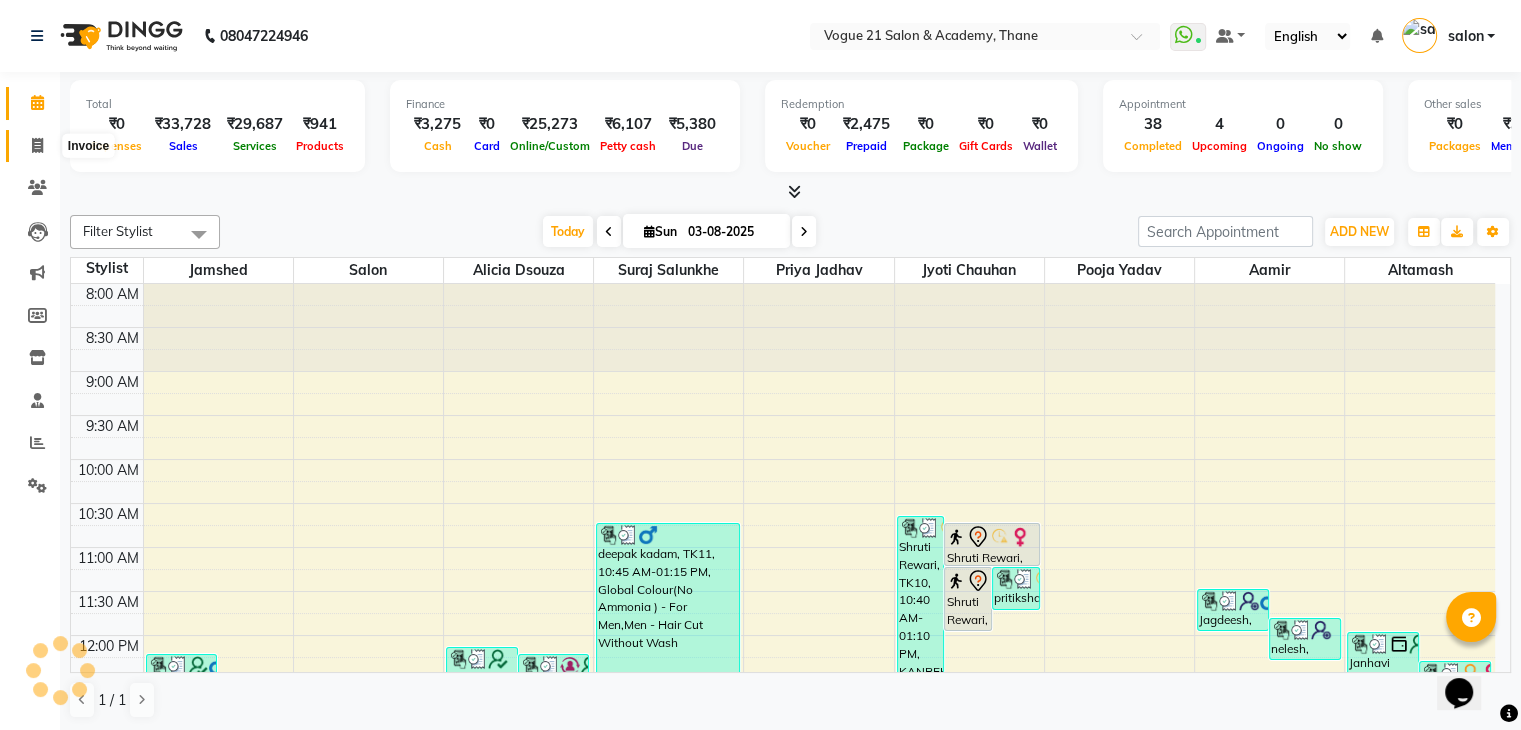 select on "service" 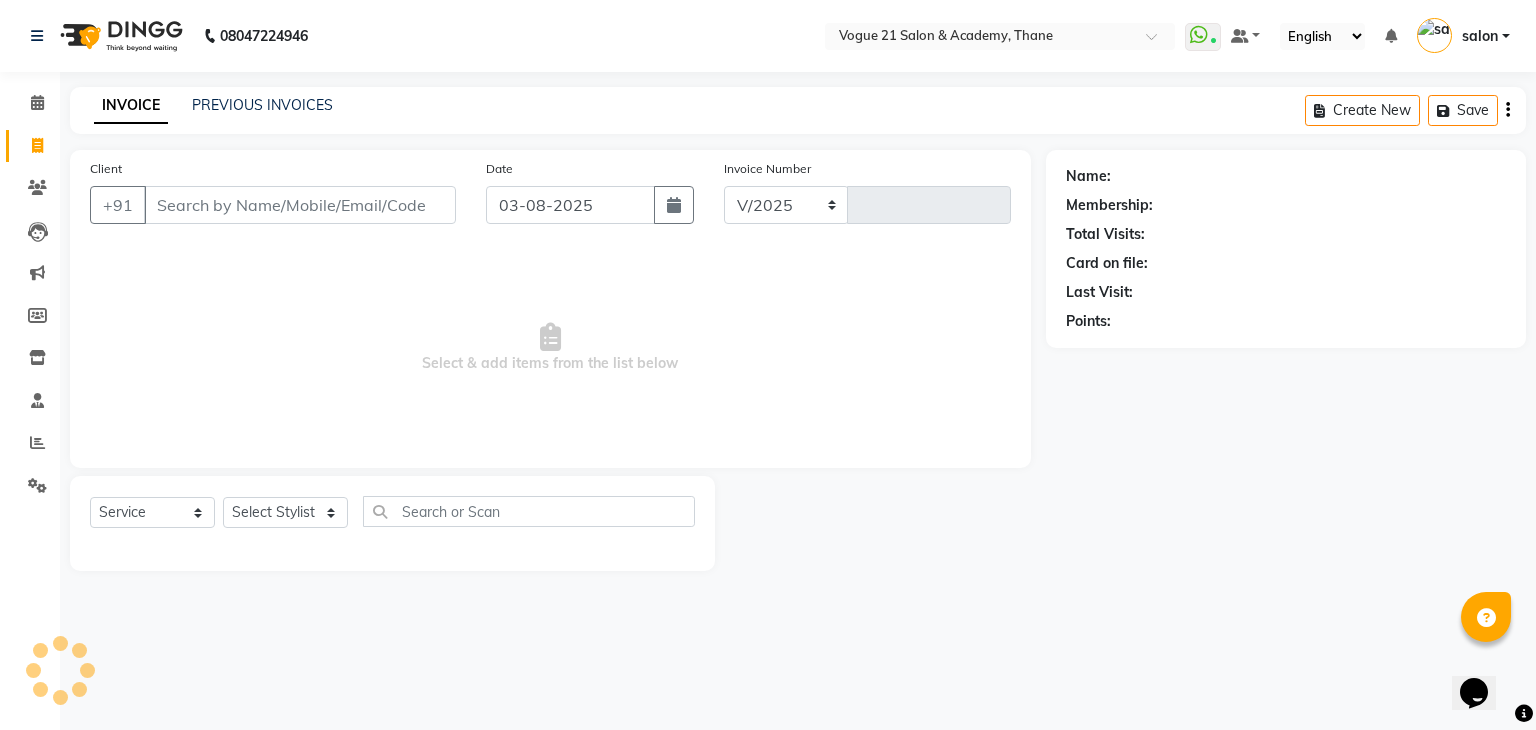 select on "4433" 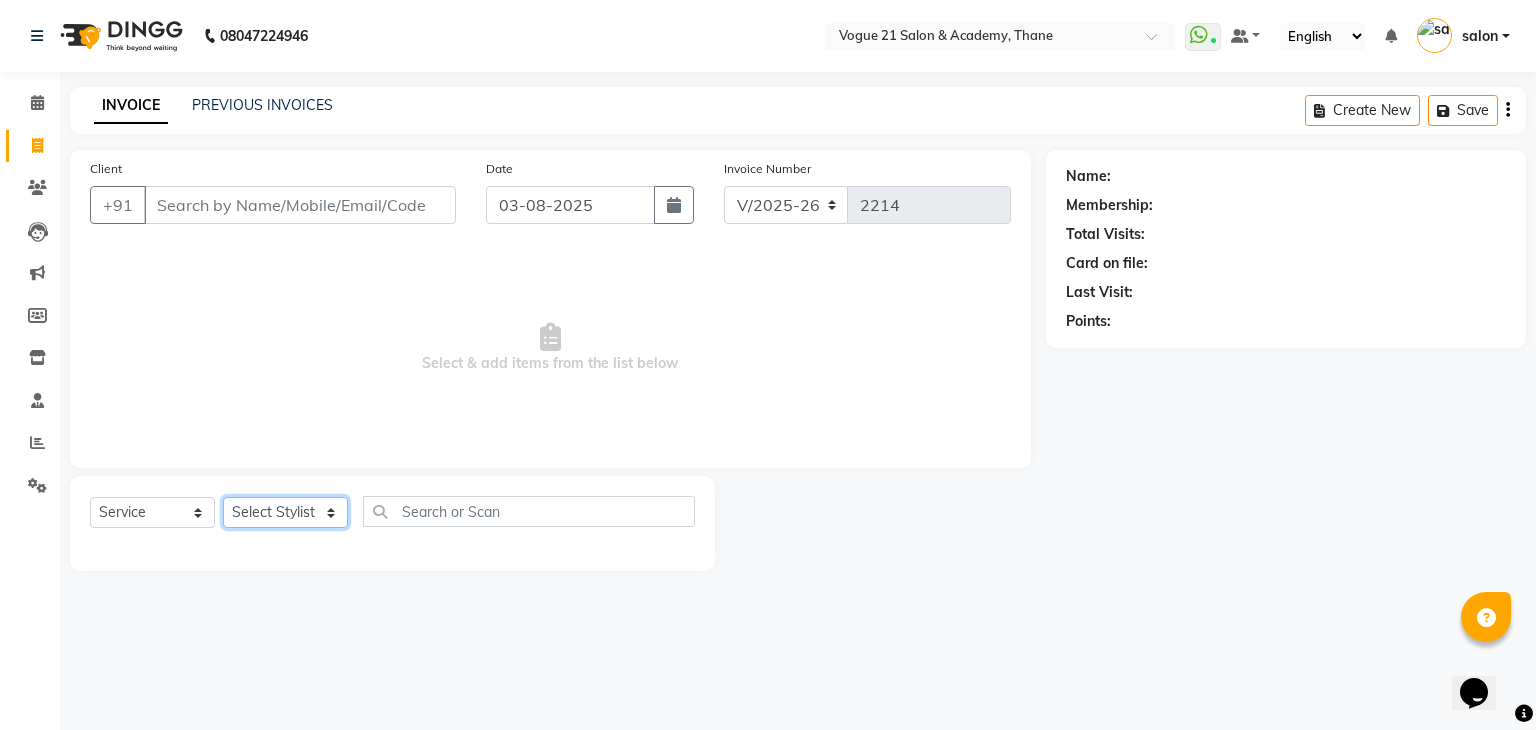 click on "Select Stylist aamir  Alicia Dsouza Altamash Jamshed  jyoti chauhan Pooja yadav Priya jadhav salon suraj salunkhe" 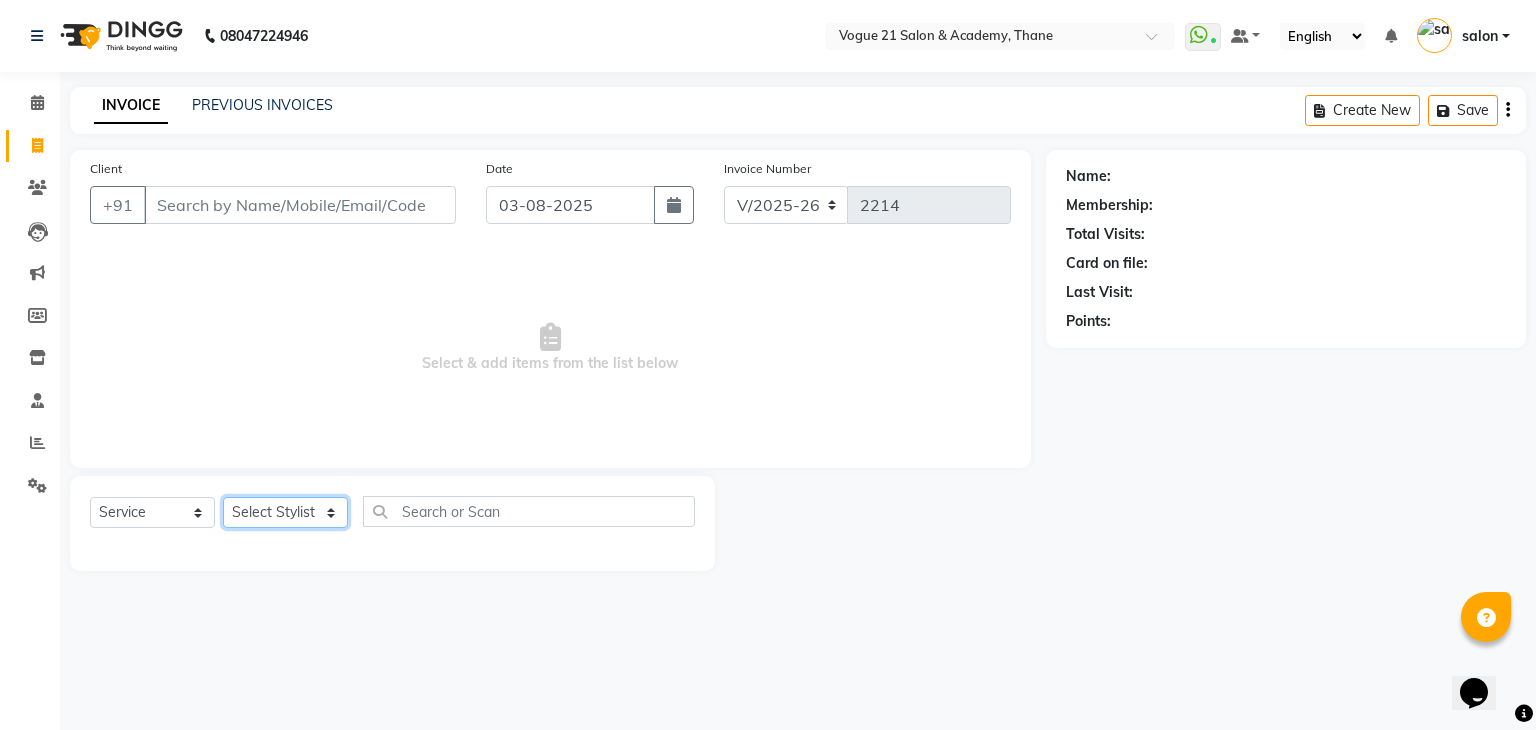select on "79160" 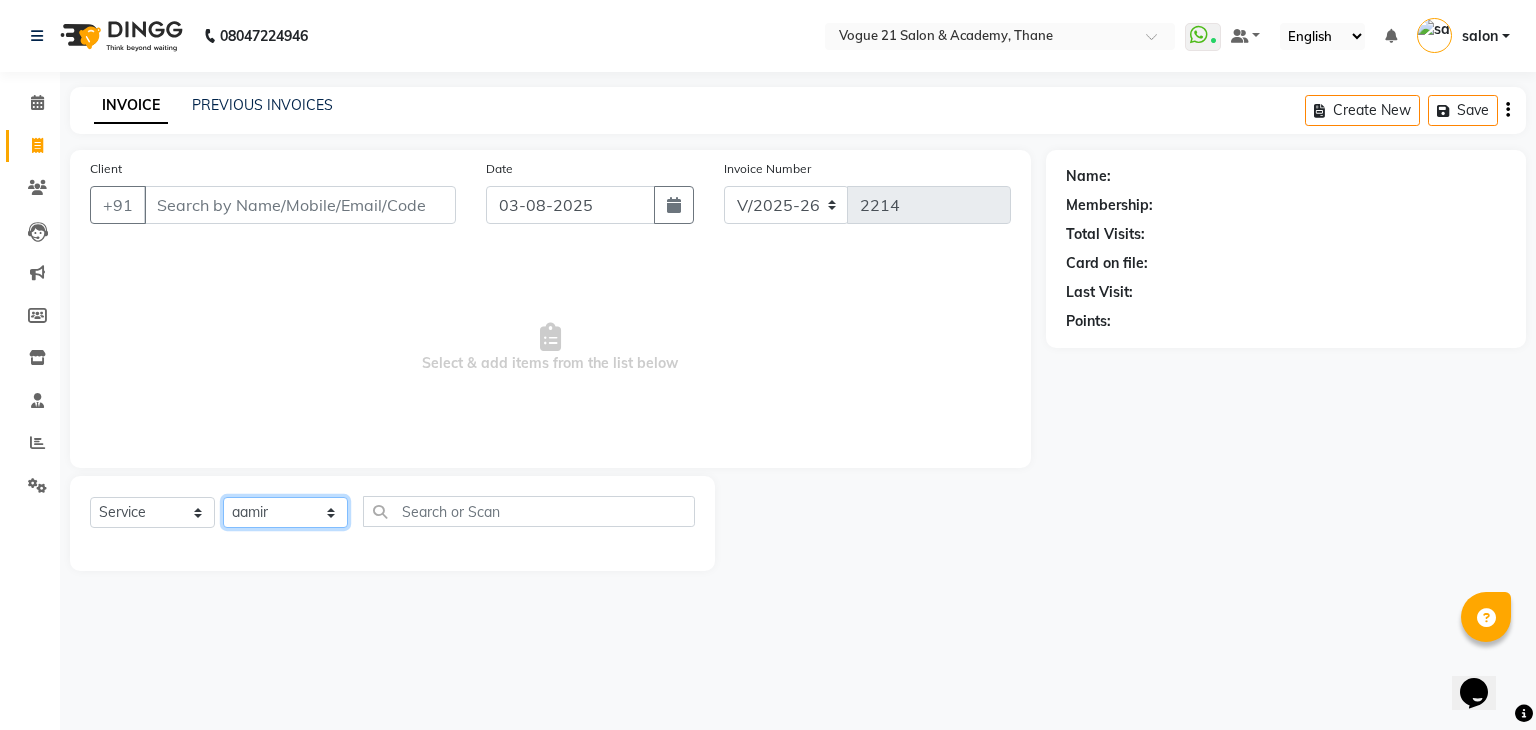click on "Select Stylist aamir  Alicia Dsouza Altamash Jamshed  jyoti chauhan Pooja yadav Priya jadhav salon suraj salunkhe" 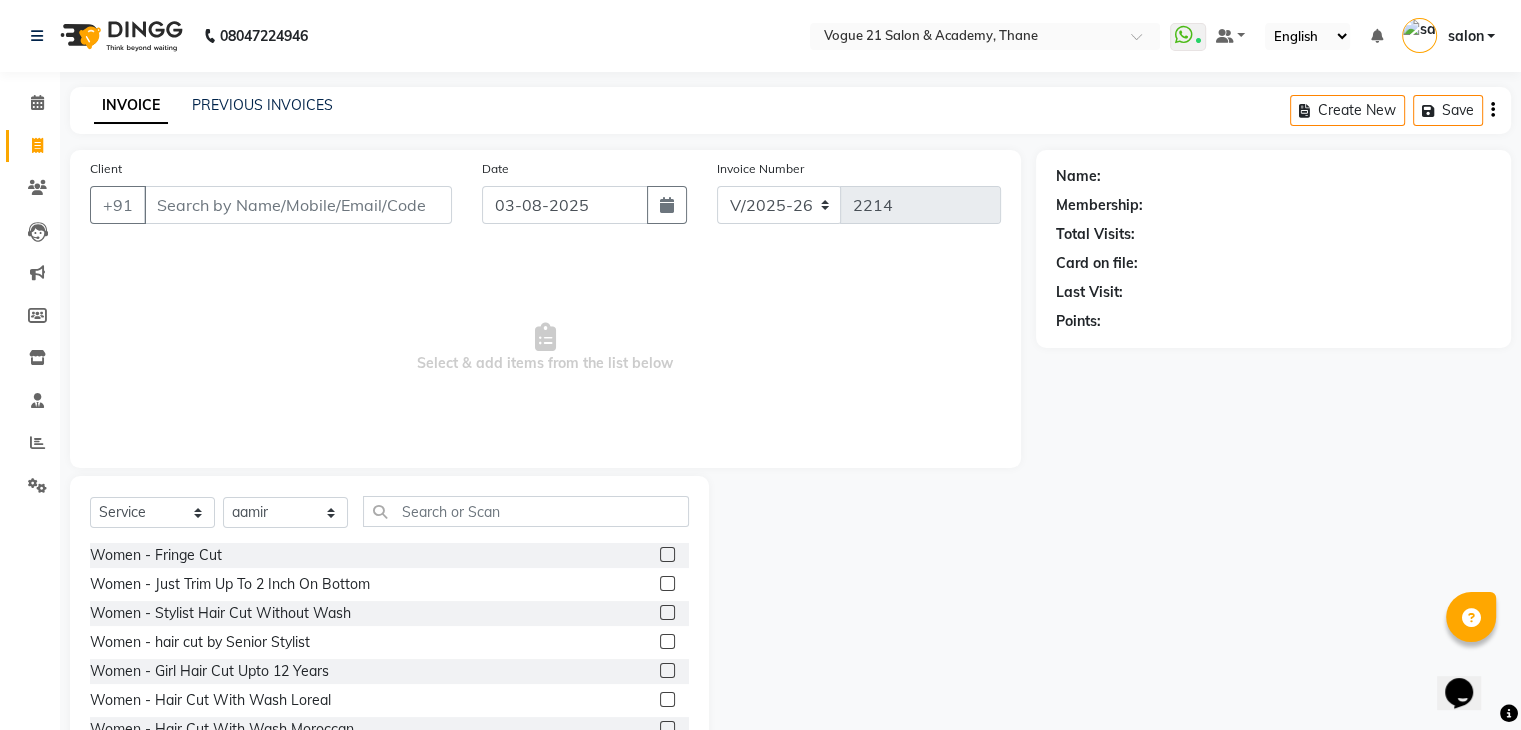 click on "Select  Service  Product  Membership  Package Voucher Prepaid Gift Card  Select Stylist [NAME]  [NAME] [NAME]  [NAME] [NAME] [NAME] [NAME] [NAME] [NAME] [NAME]" 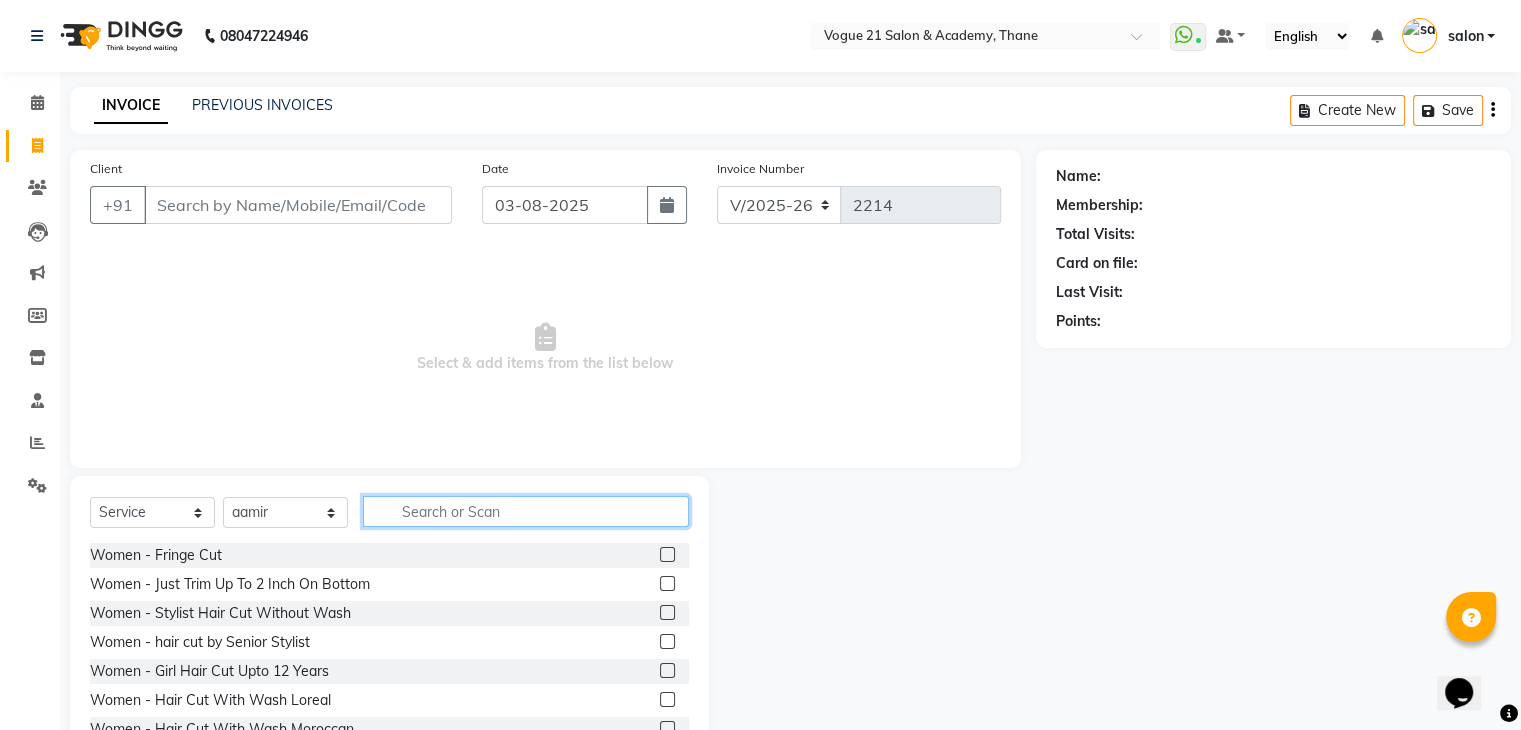 click 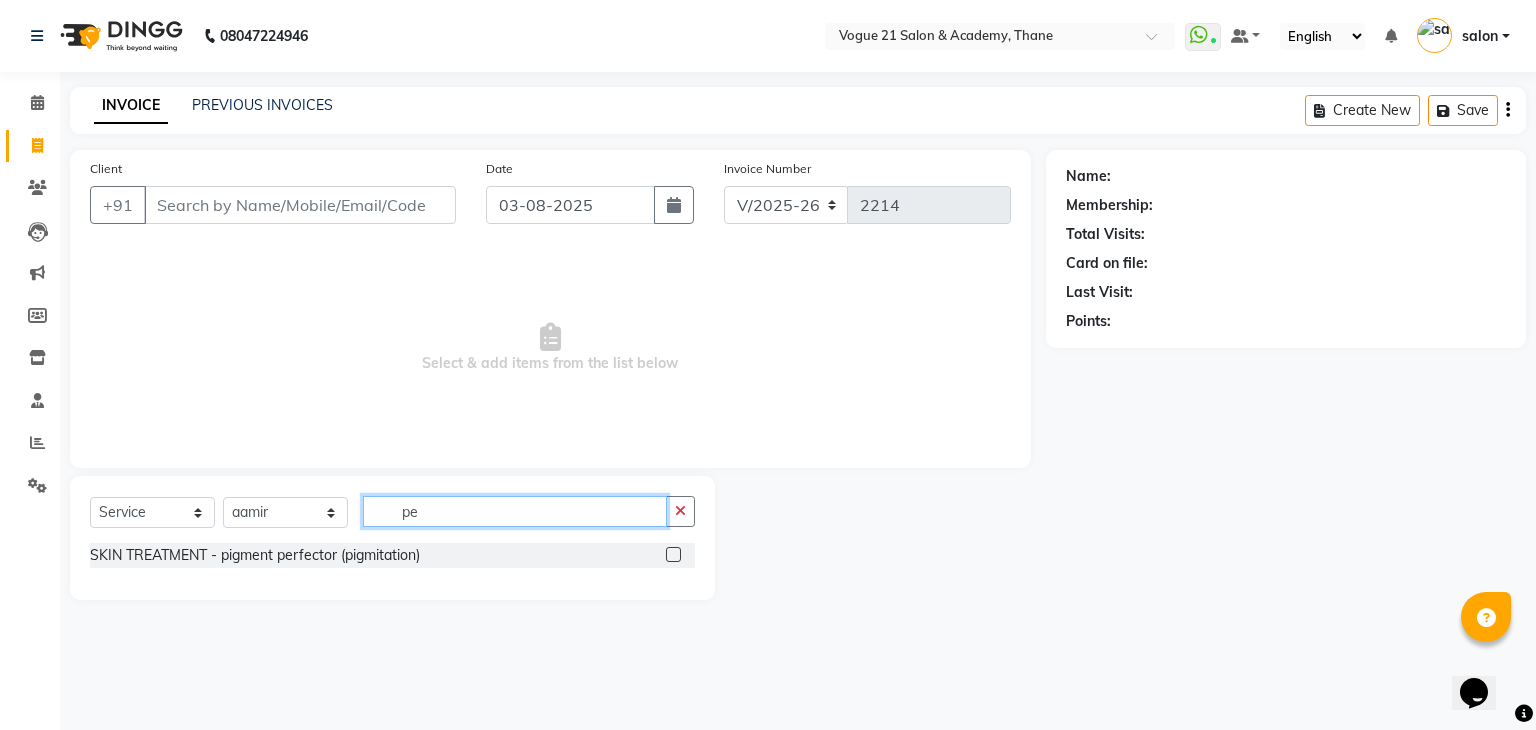 type on "p" 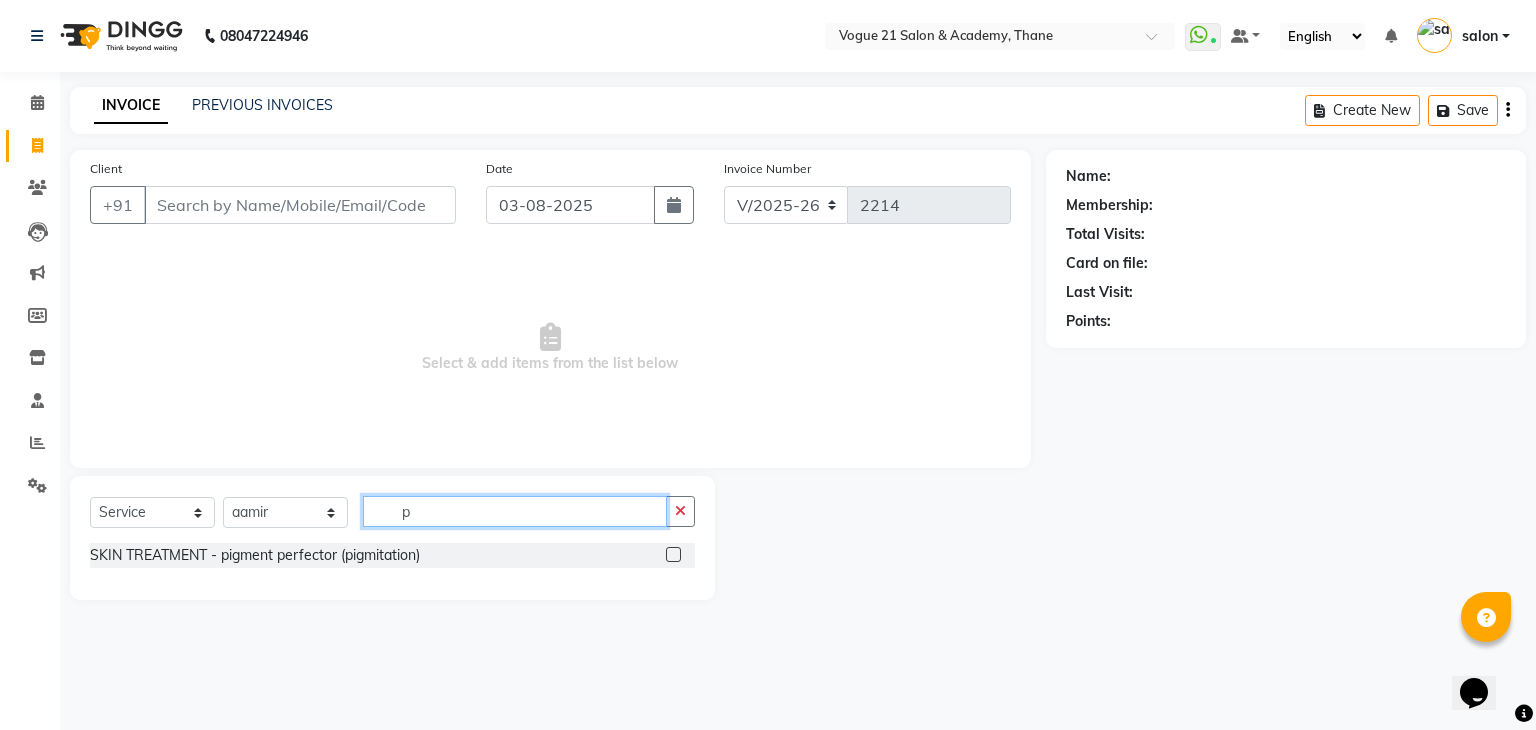 type 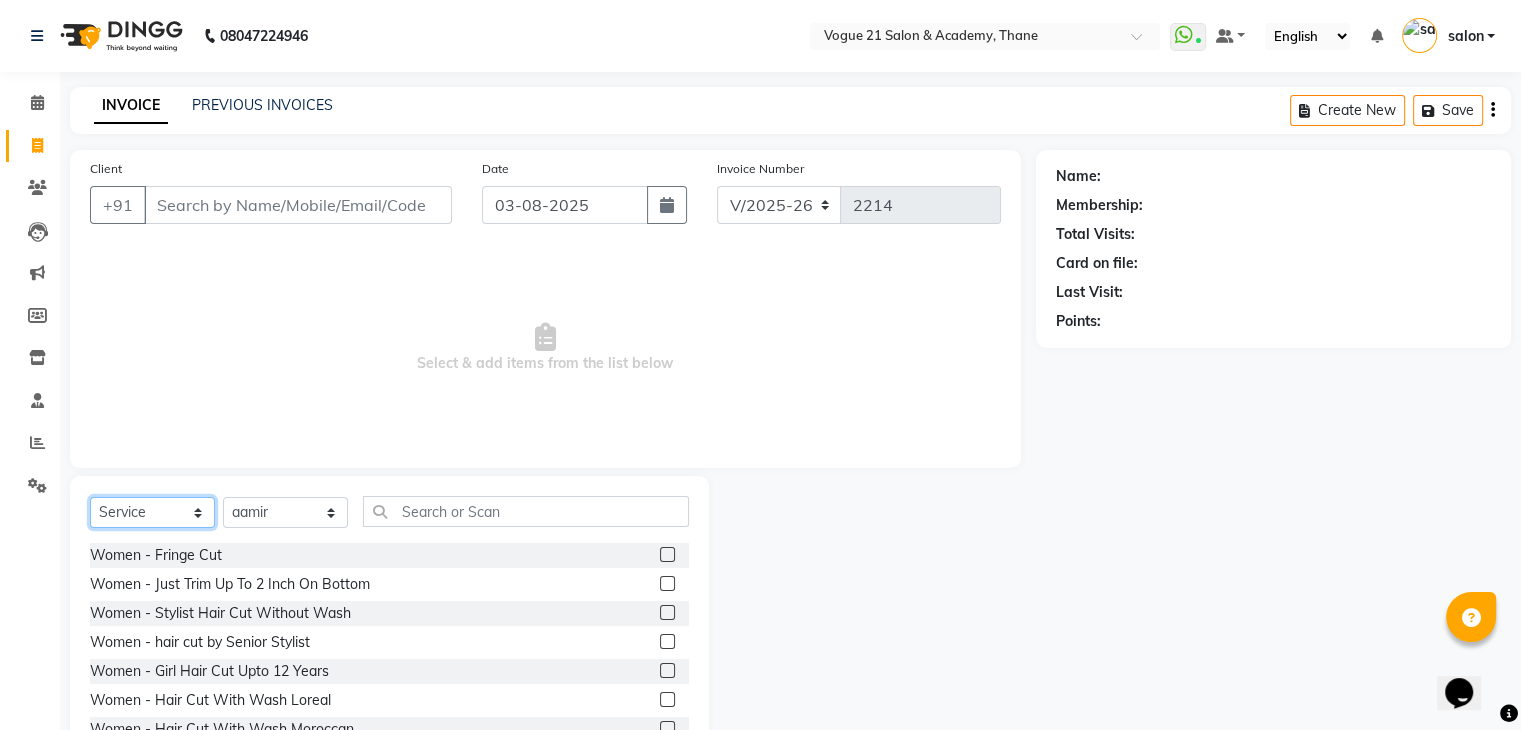 click on "Select  Service  Product  Membership  Package Voucher Prepaid Gift Card" 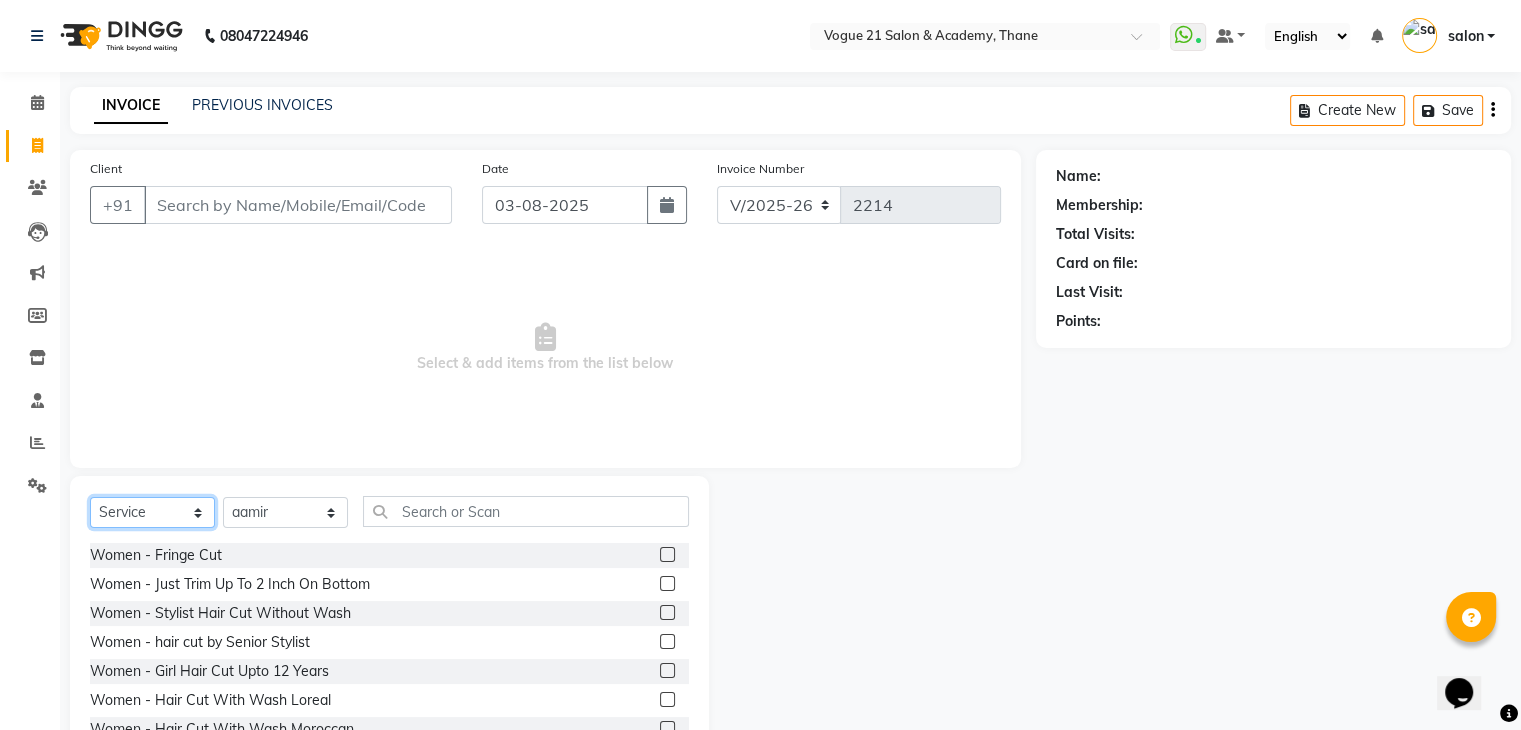 select on "product" 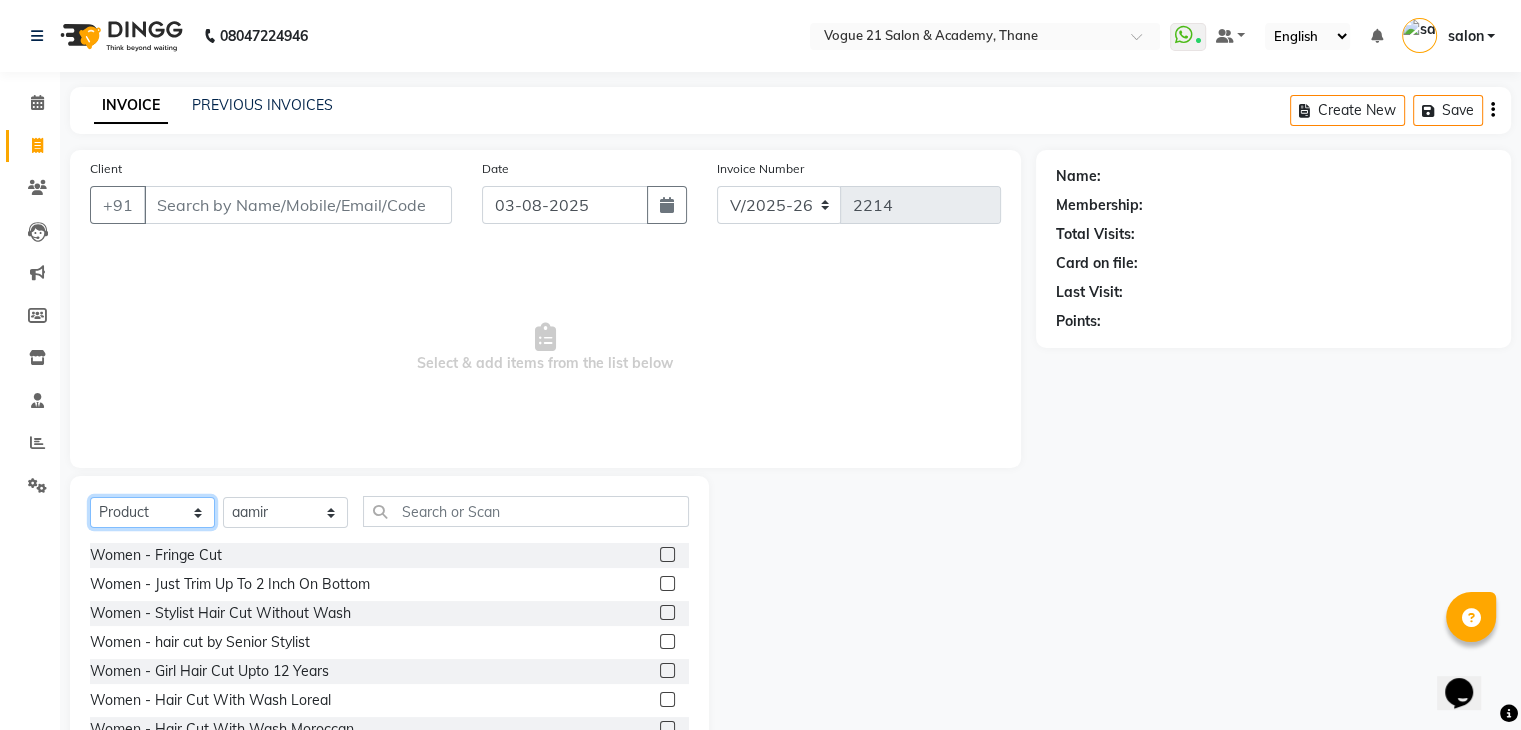 click on "Select  Service  Product  Membership  Package Voucher Prepaid Gift Card" 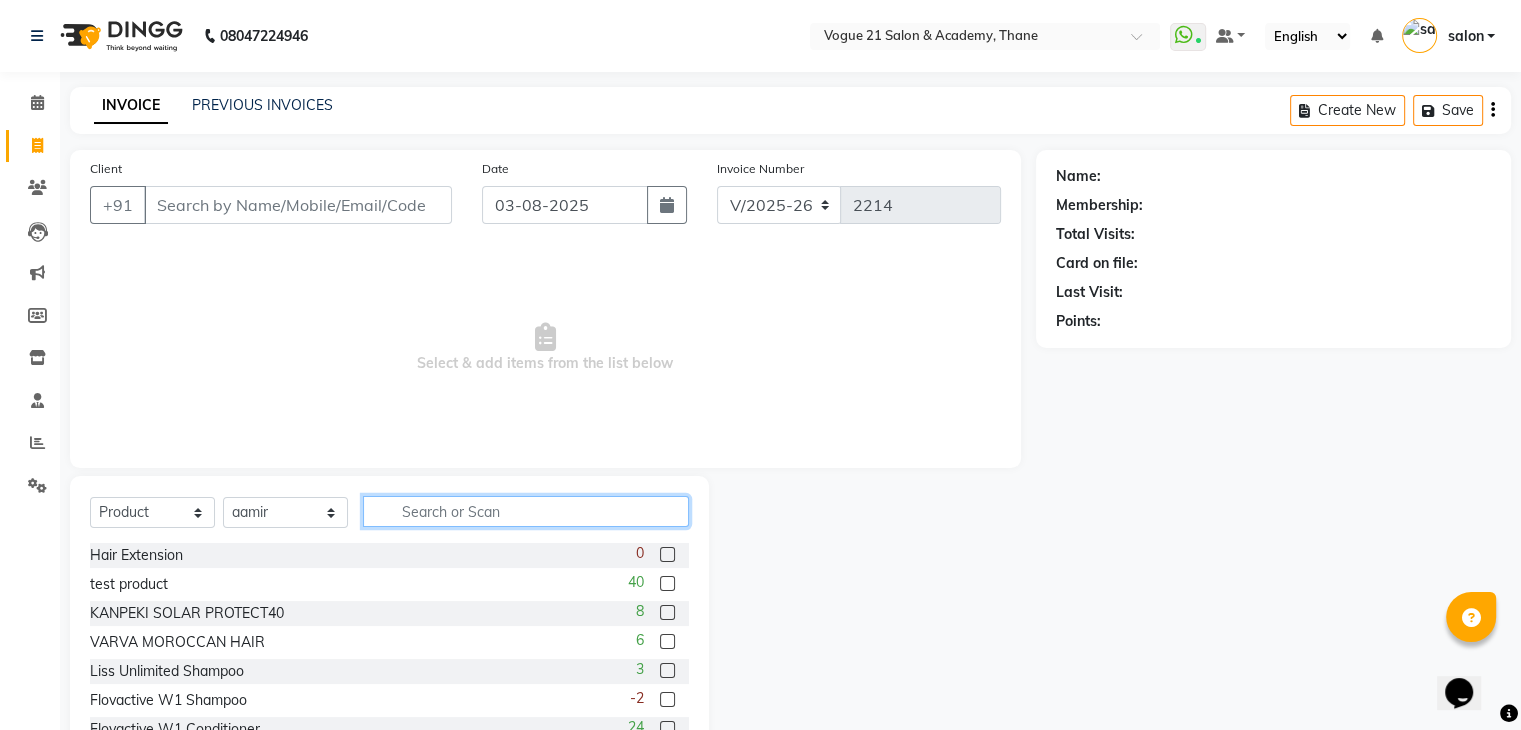 click 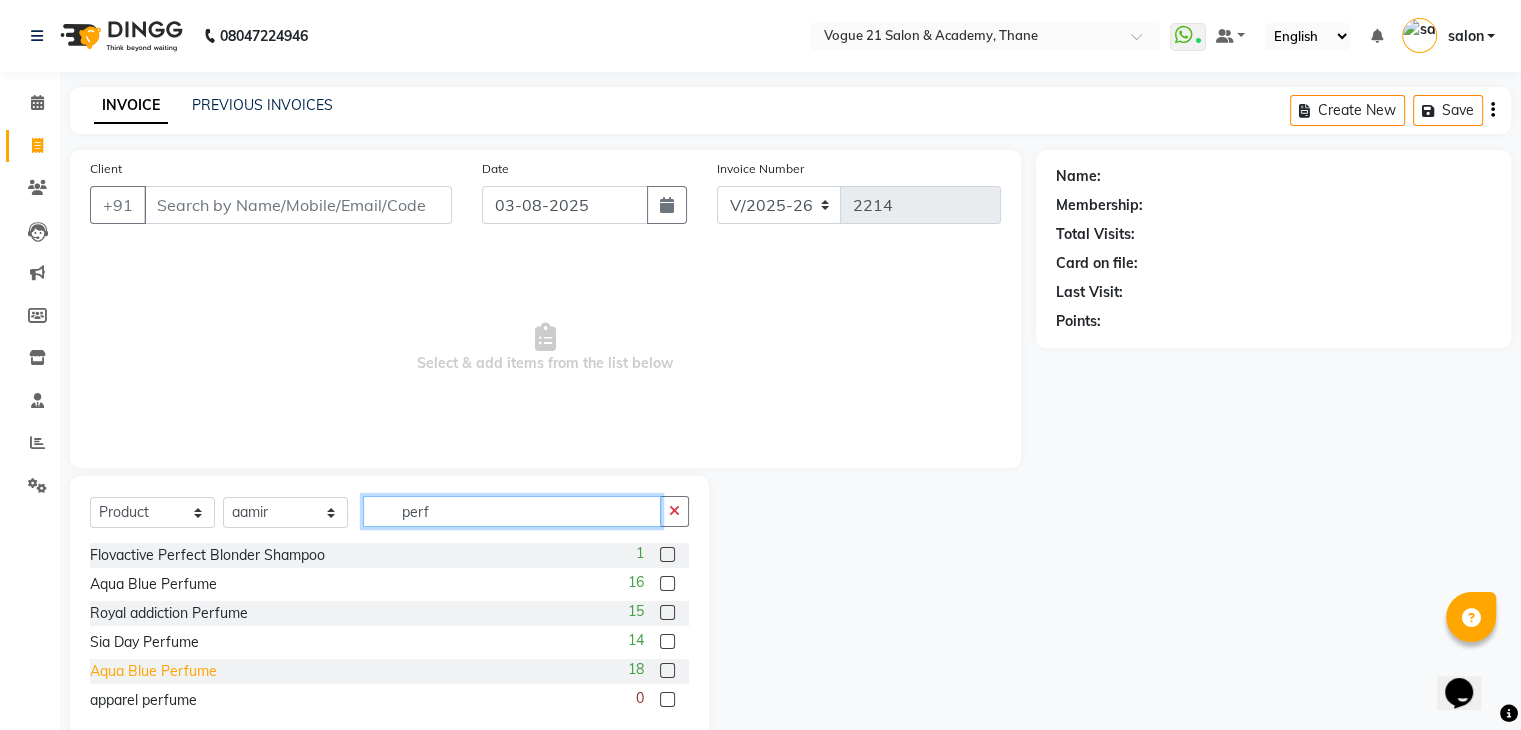 type on "perf" 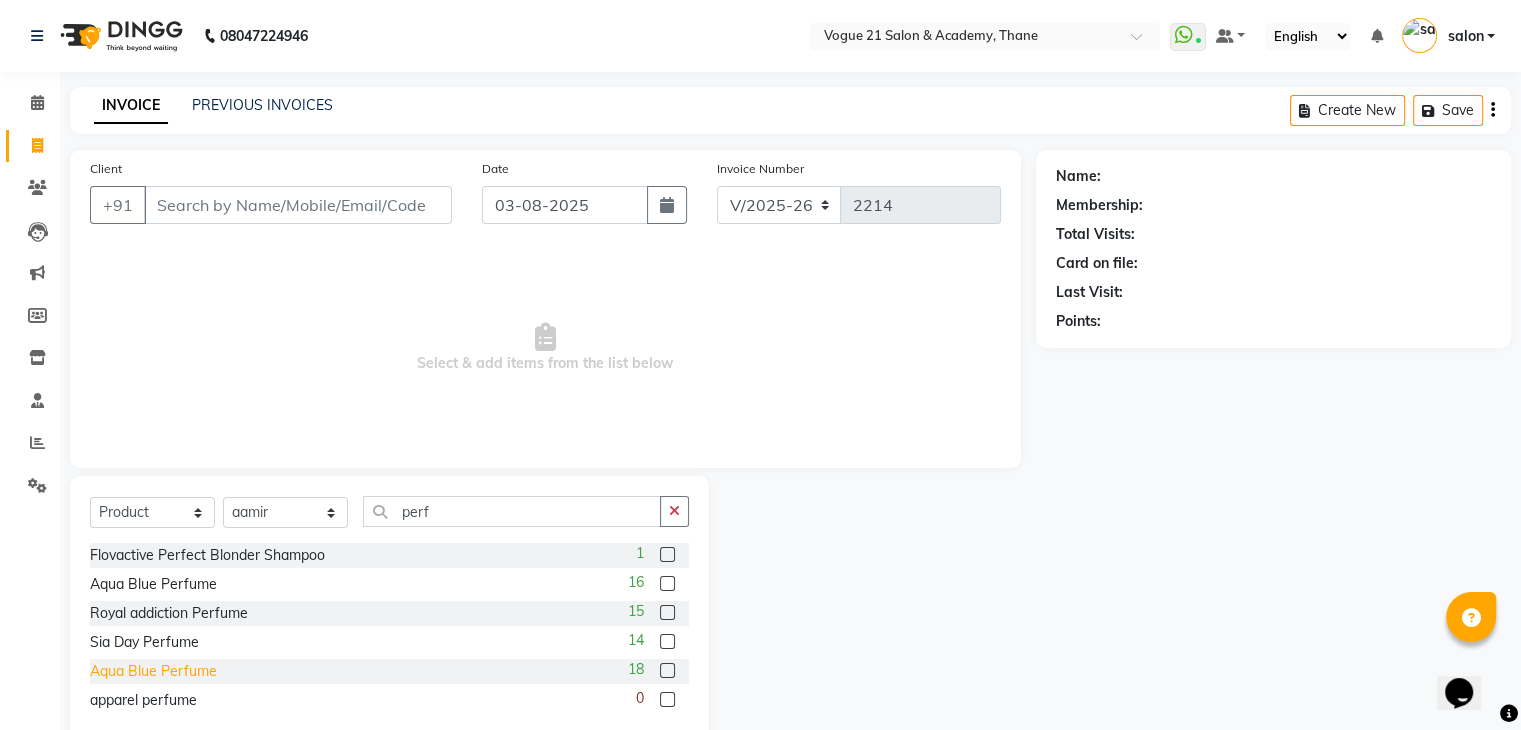 click on "Aqua Blue Perfume" 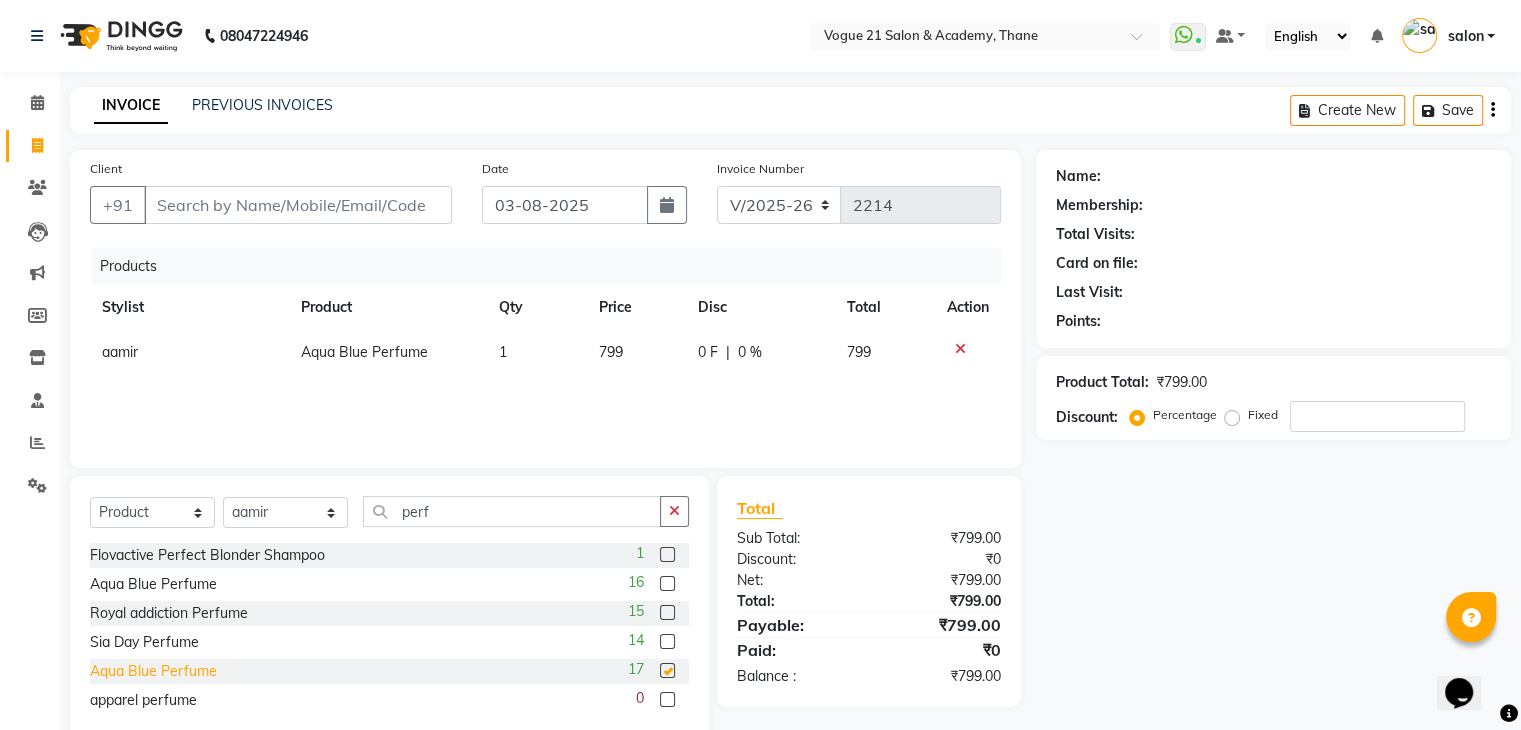 checkbox on "false" 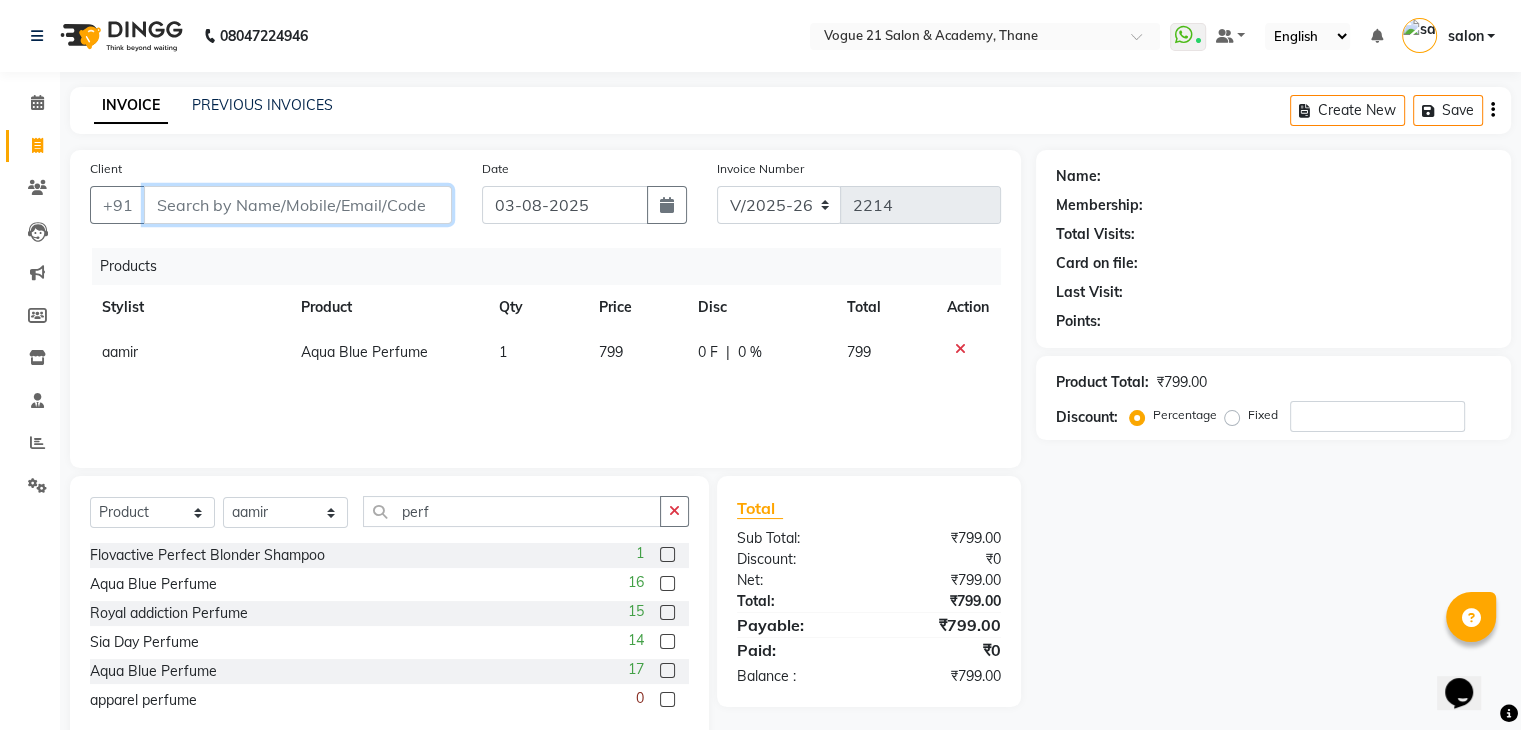 click on "Client" at bounding box center [298, 205] 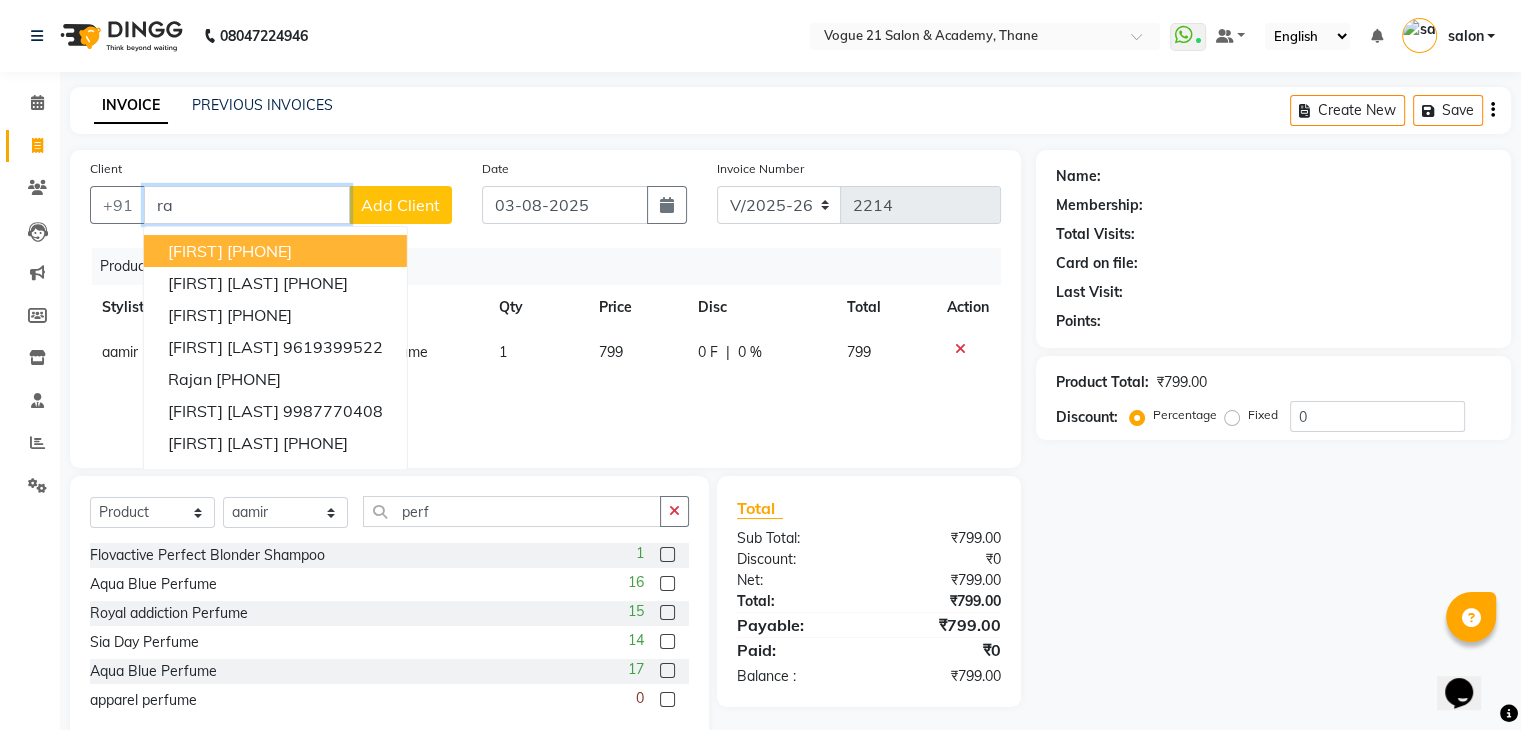 type on "r" 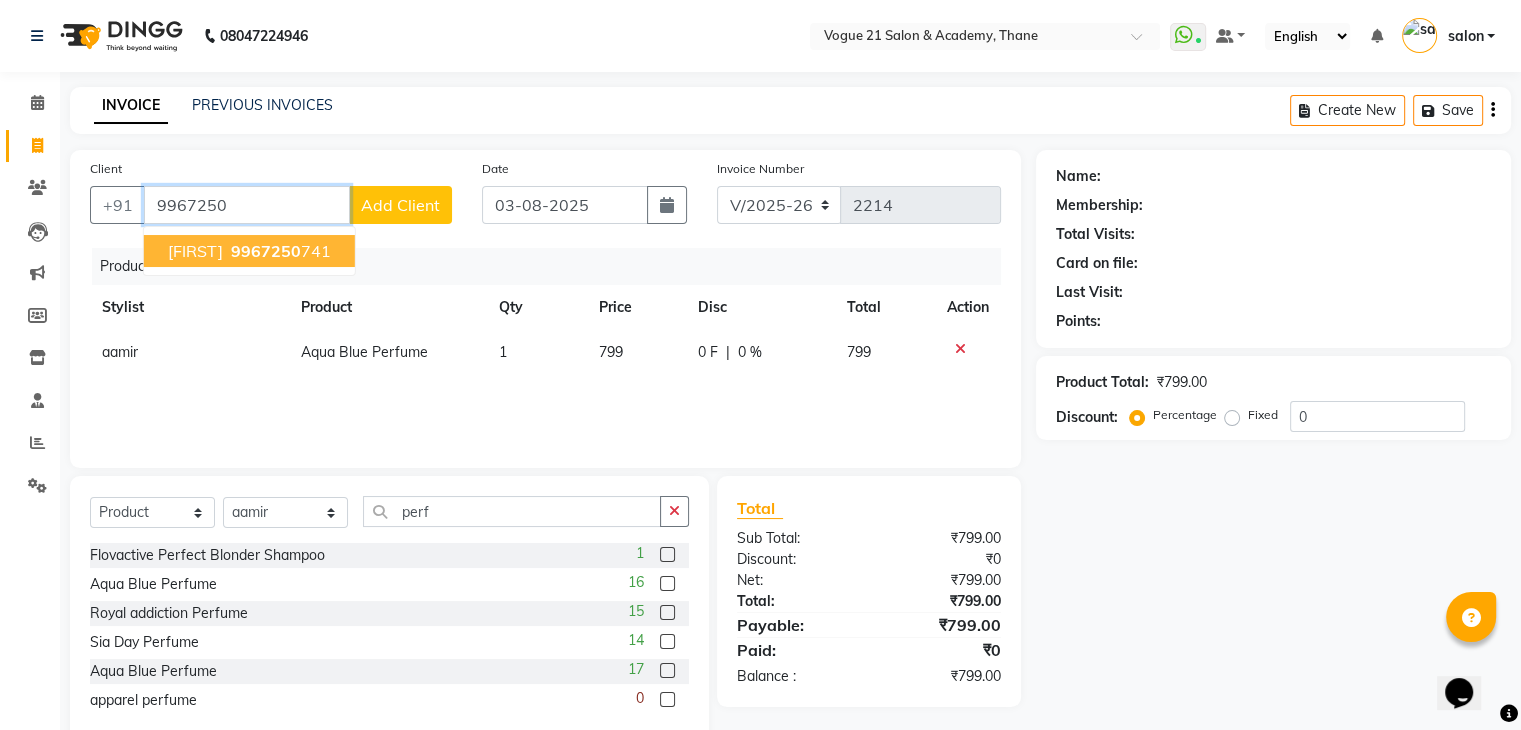 click on "9967250" at bounding box center [266, 251] 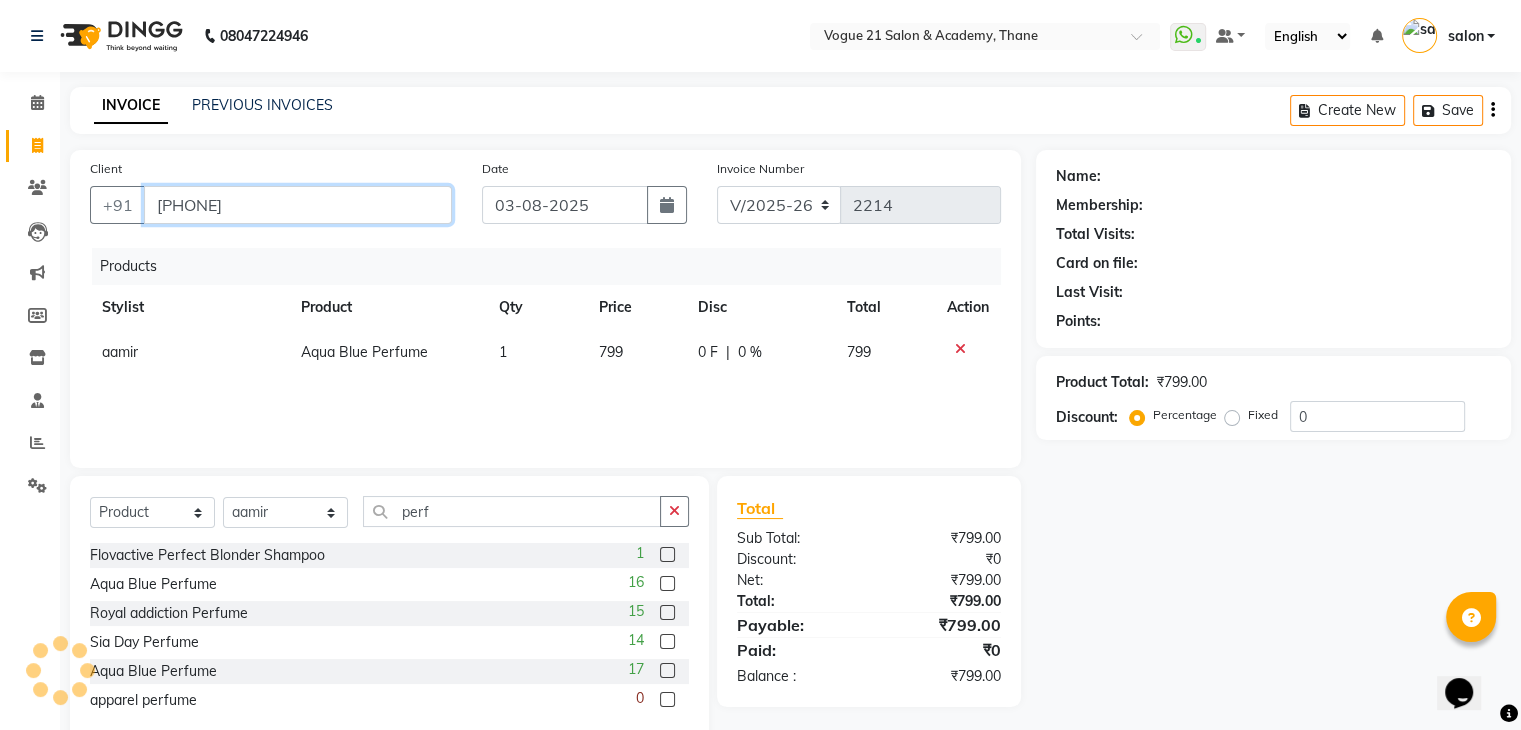 type on "[PHONE]" 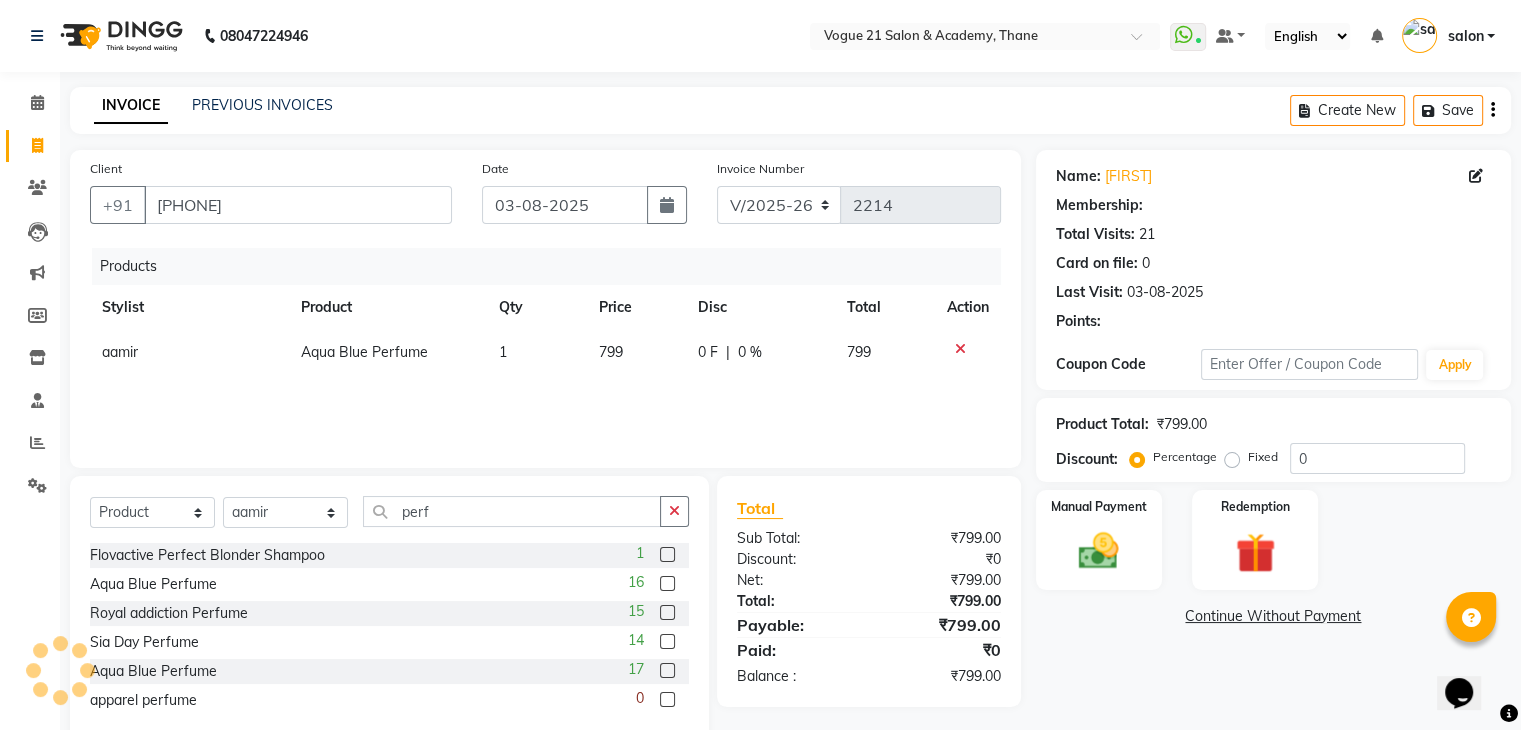 select on "1: Object" 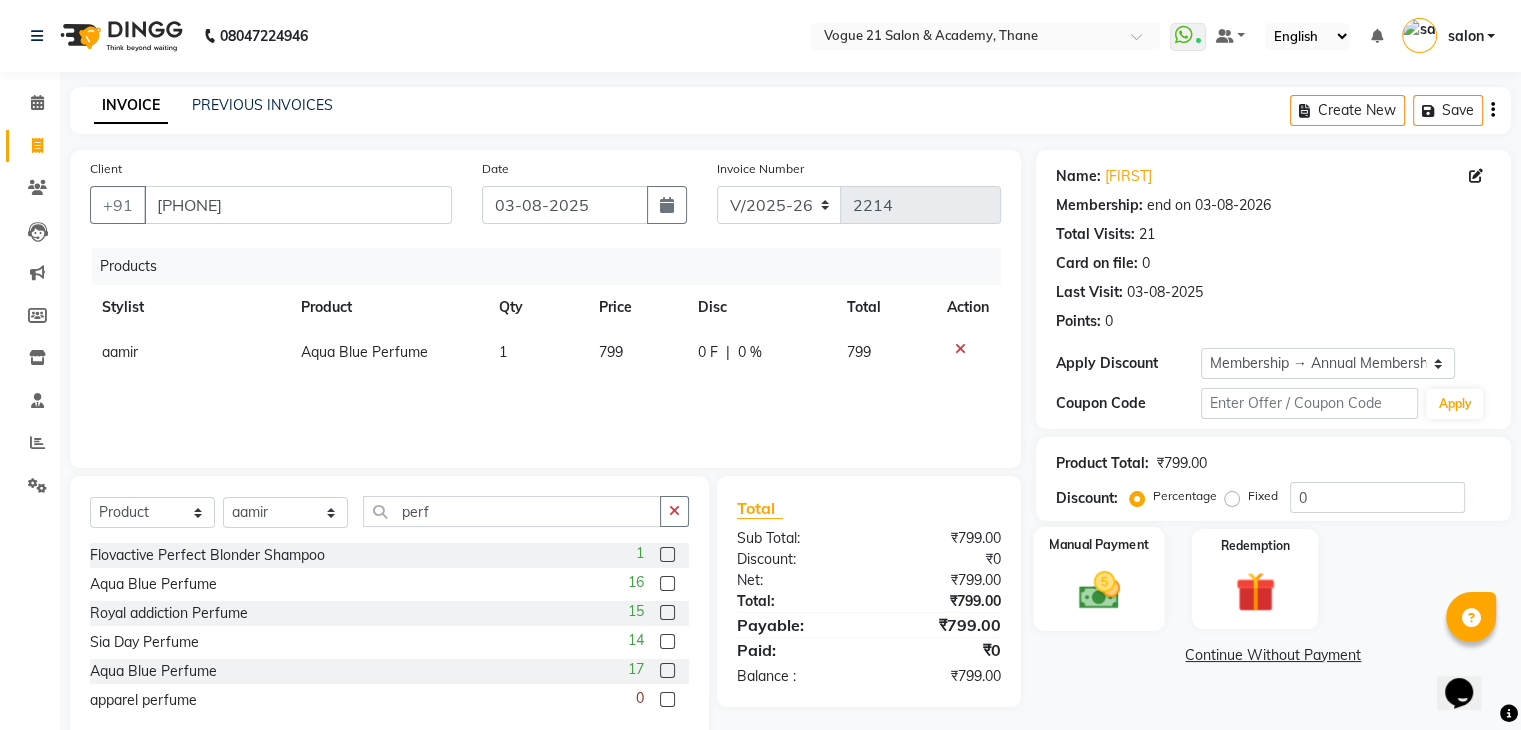click 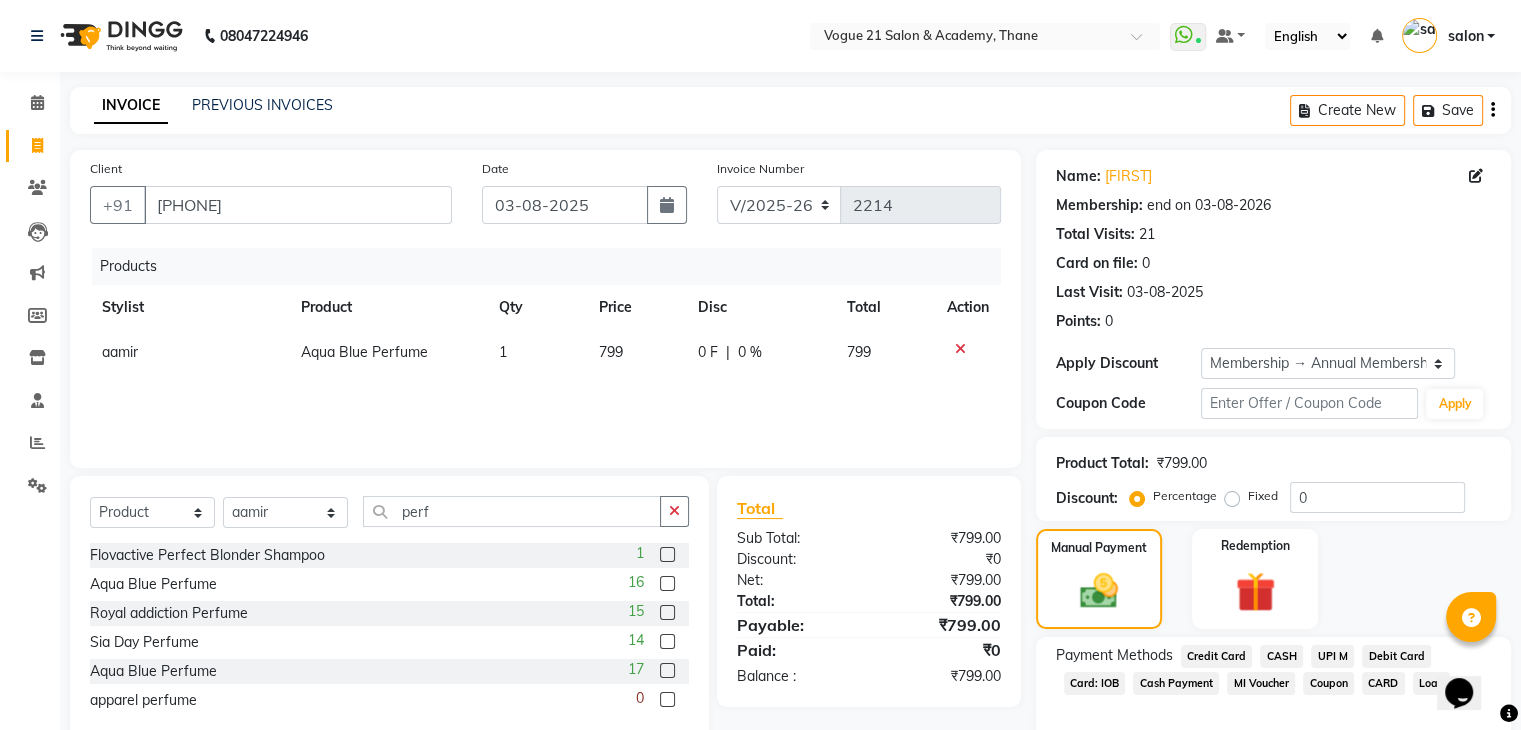 click on "UPI M" 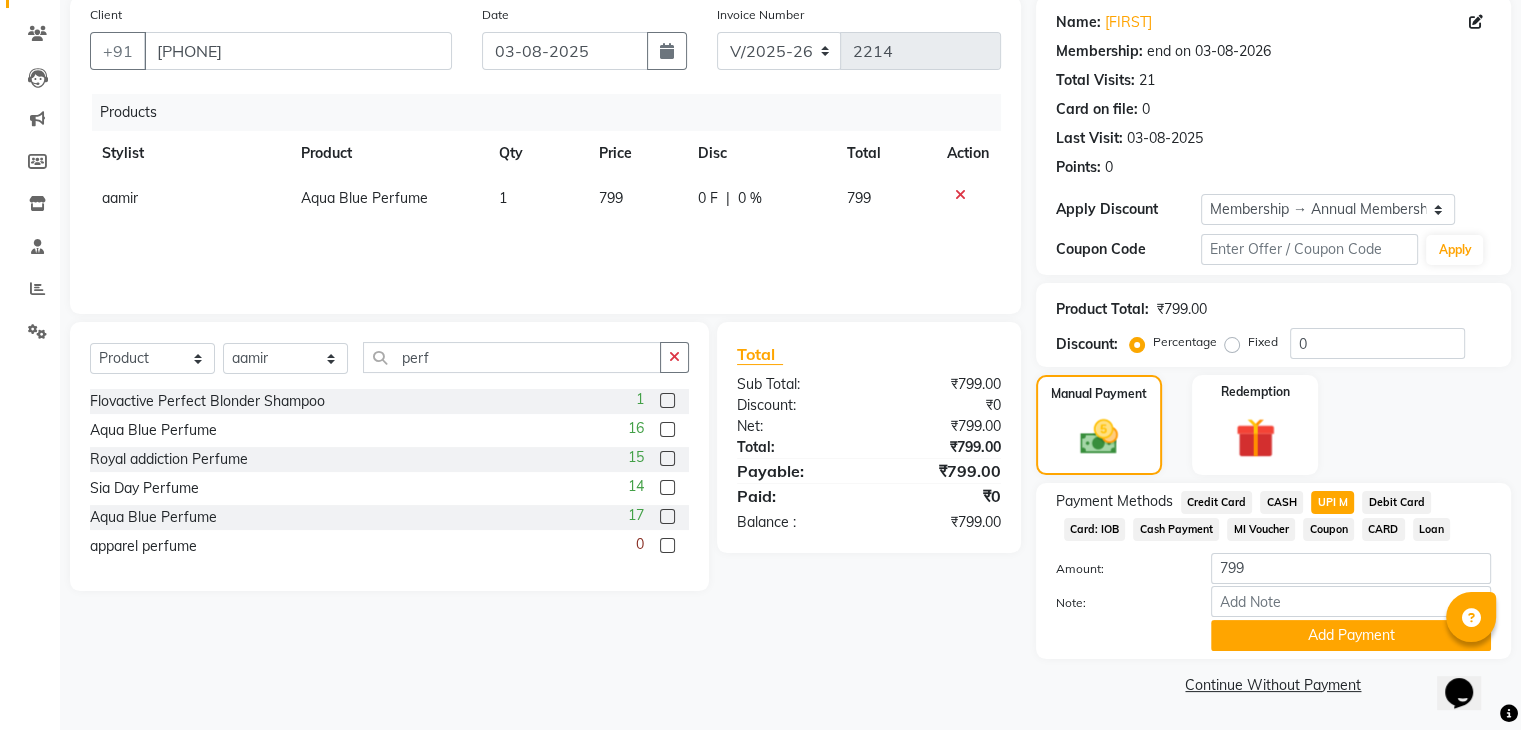 scroll, scrollTop: 156, scrollLeft: 0, axis: vertical 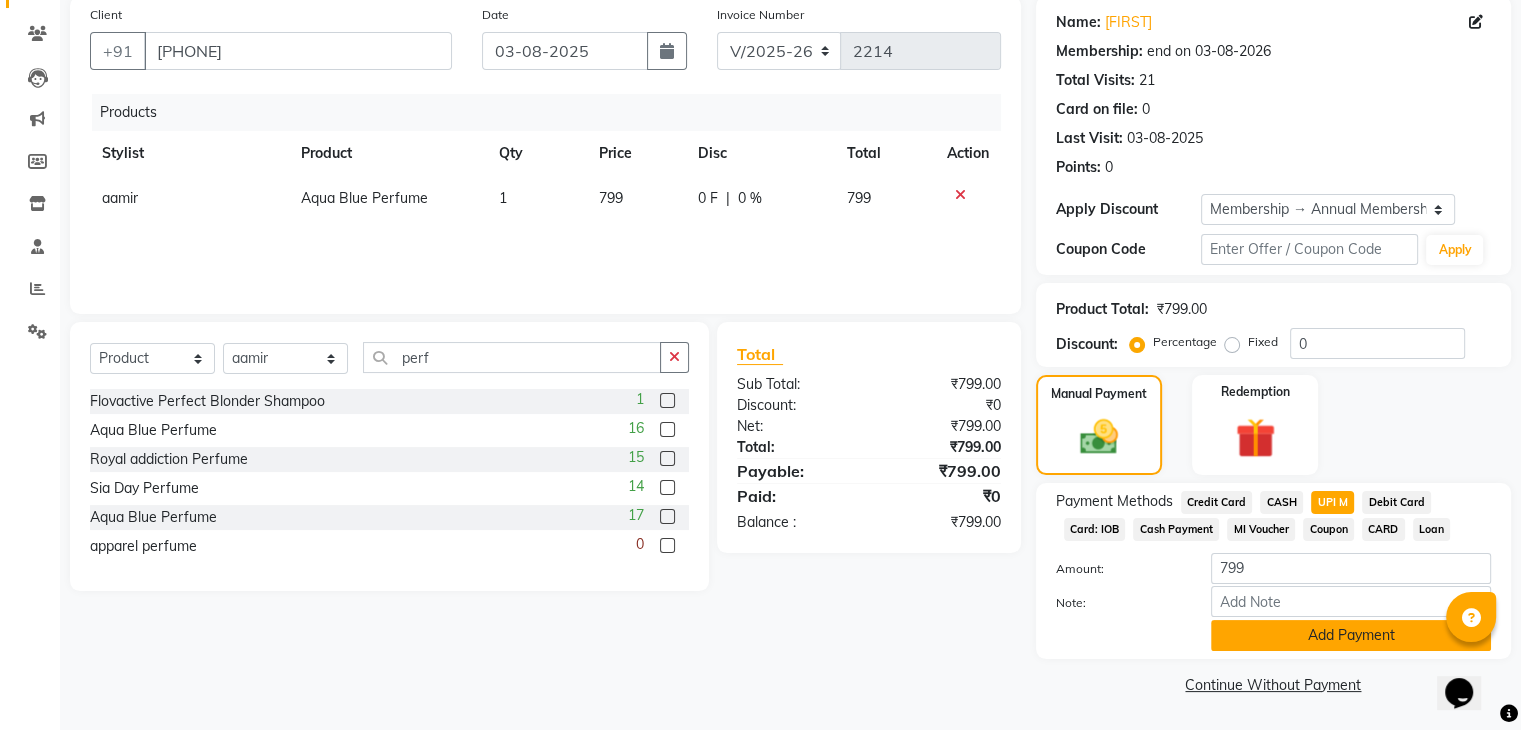 click on "Add Payment" 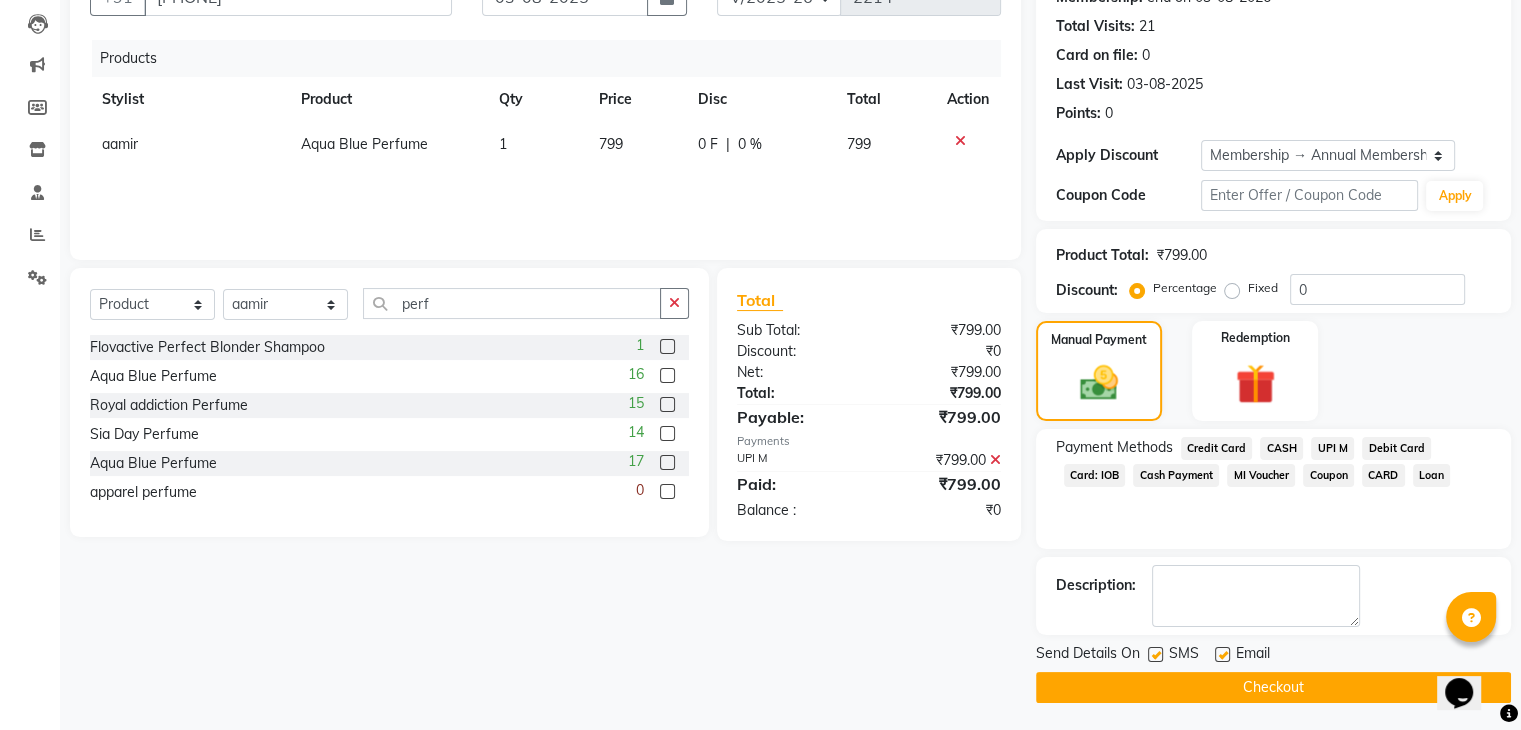 scroll, scrollTop: 209, scrollLeft: 0, axis: vertical 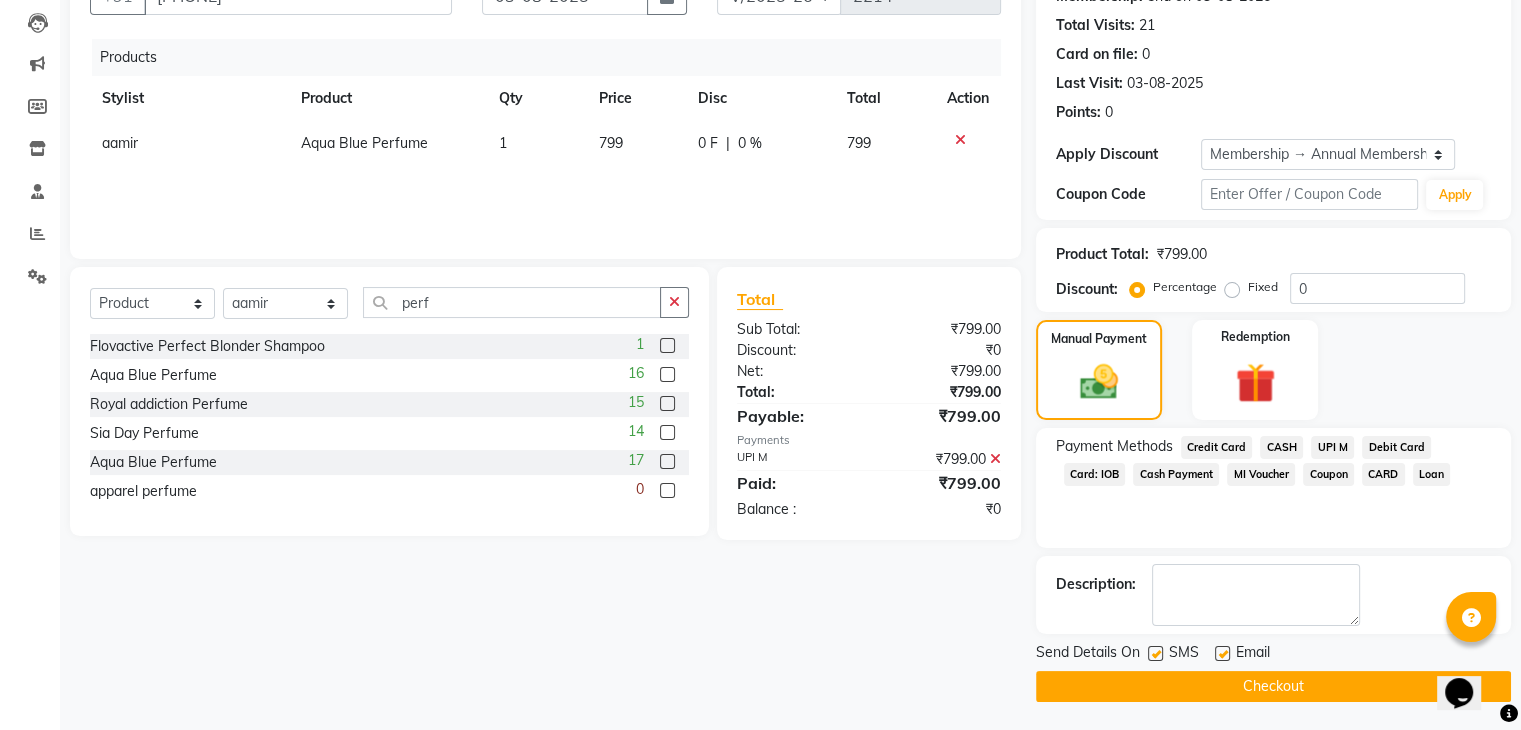 click on "Checkout" 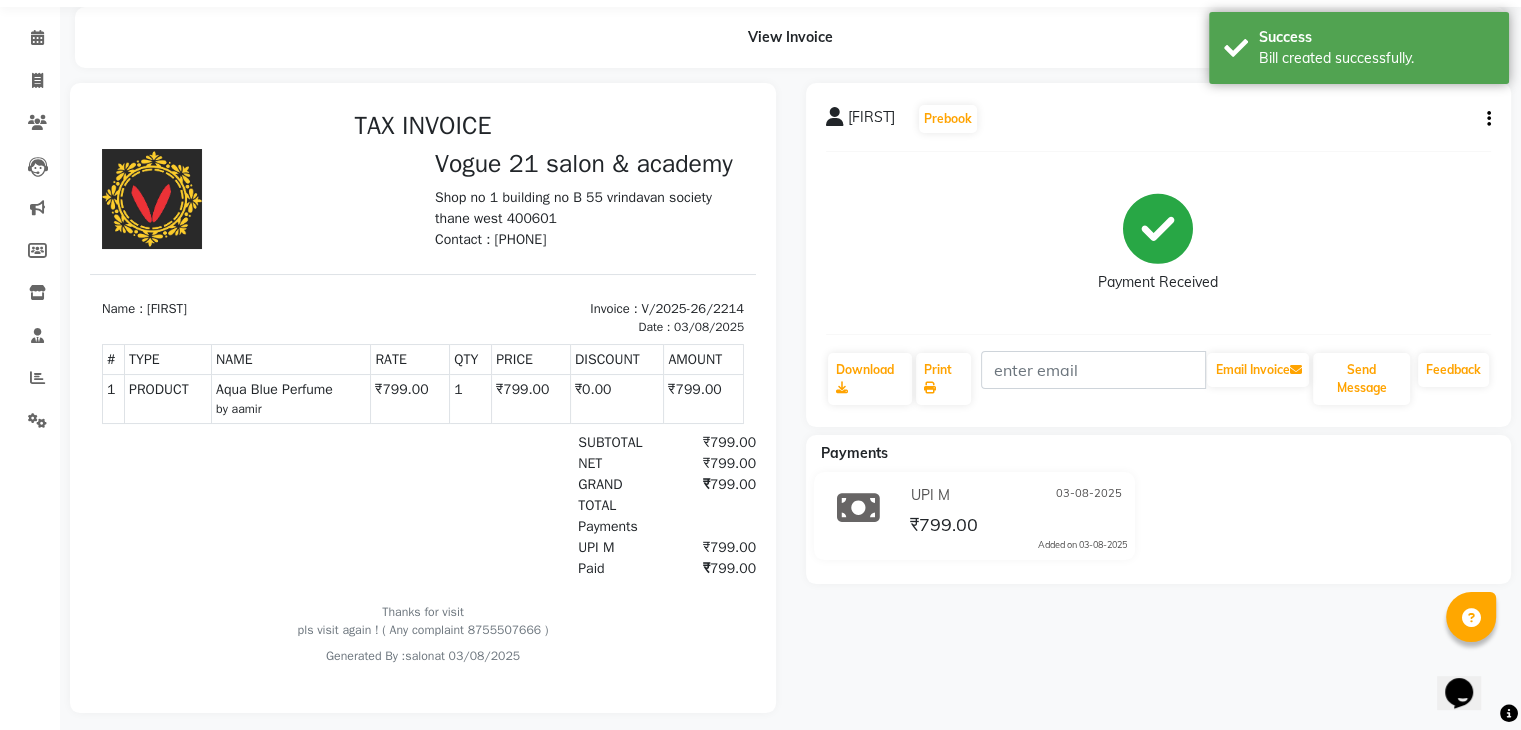 scroll, scrollTop: 92, scrollLeft: 0, axis: vertical 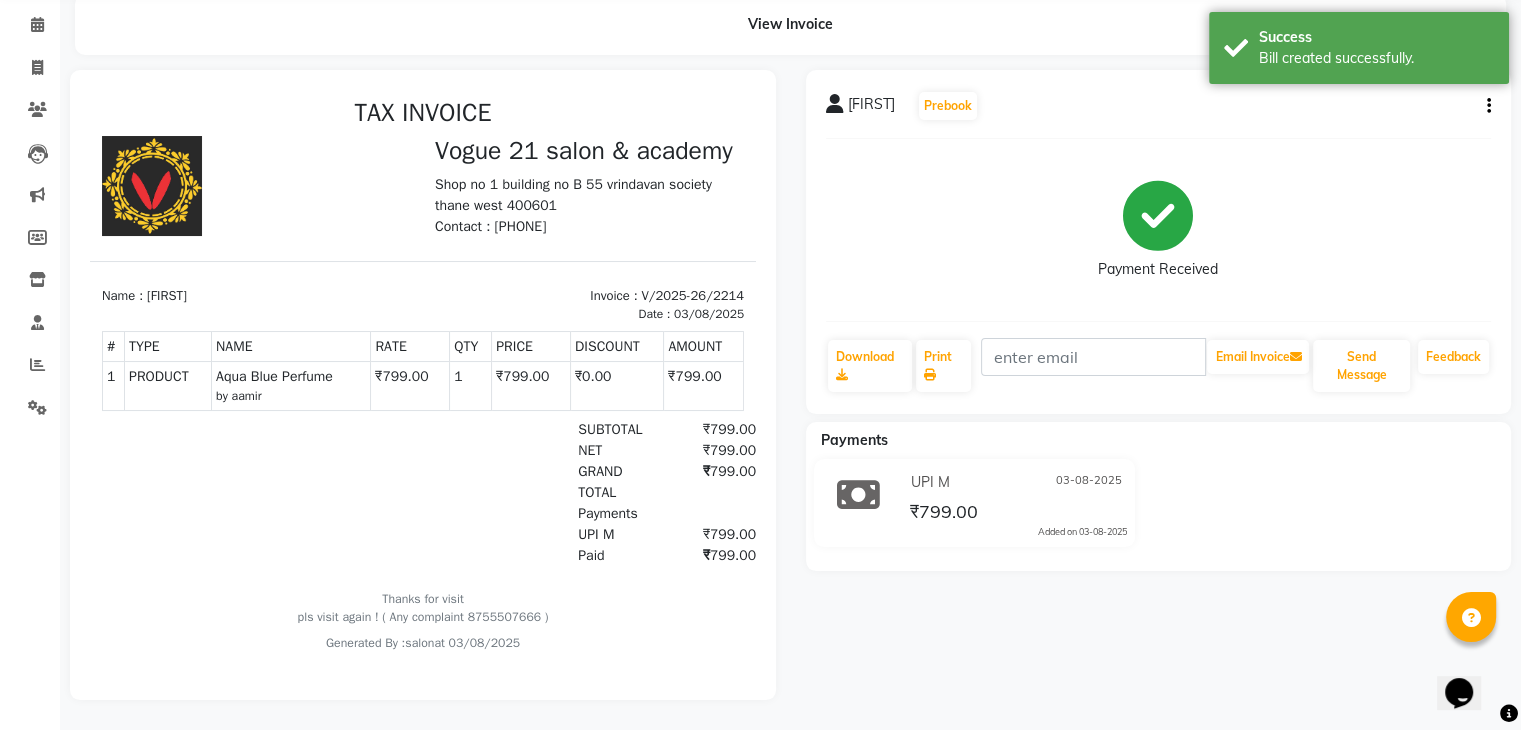 click at bounding box center [209, 492] 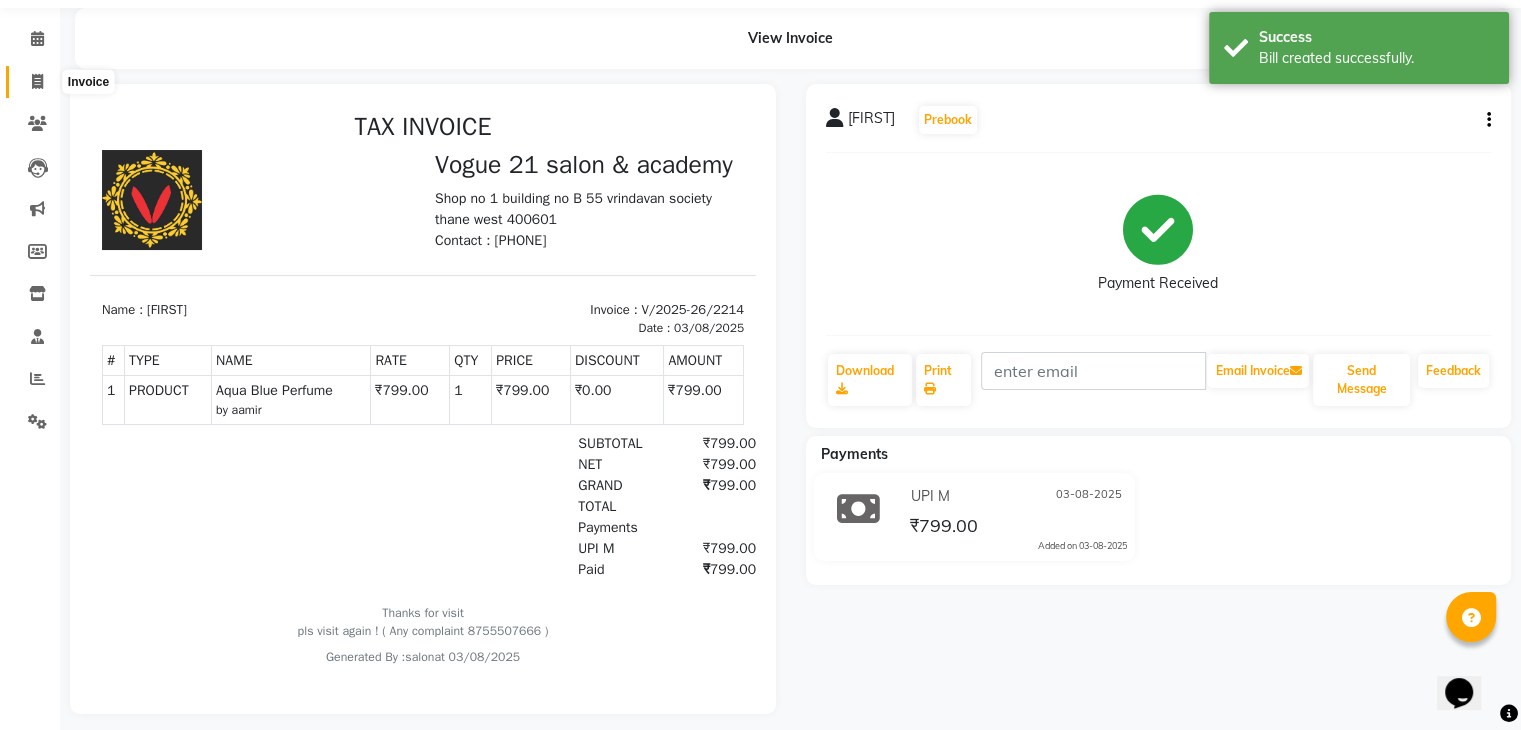 scroll, scrollTop: 0, scrollLeft: 0, axis: both 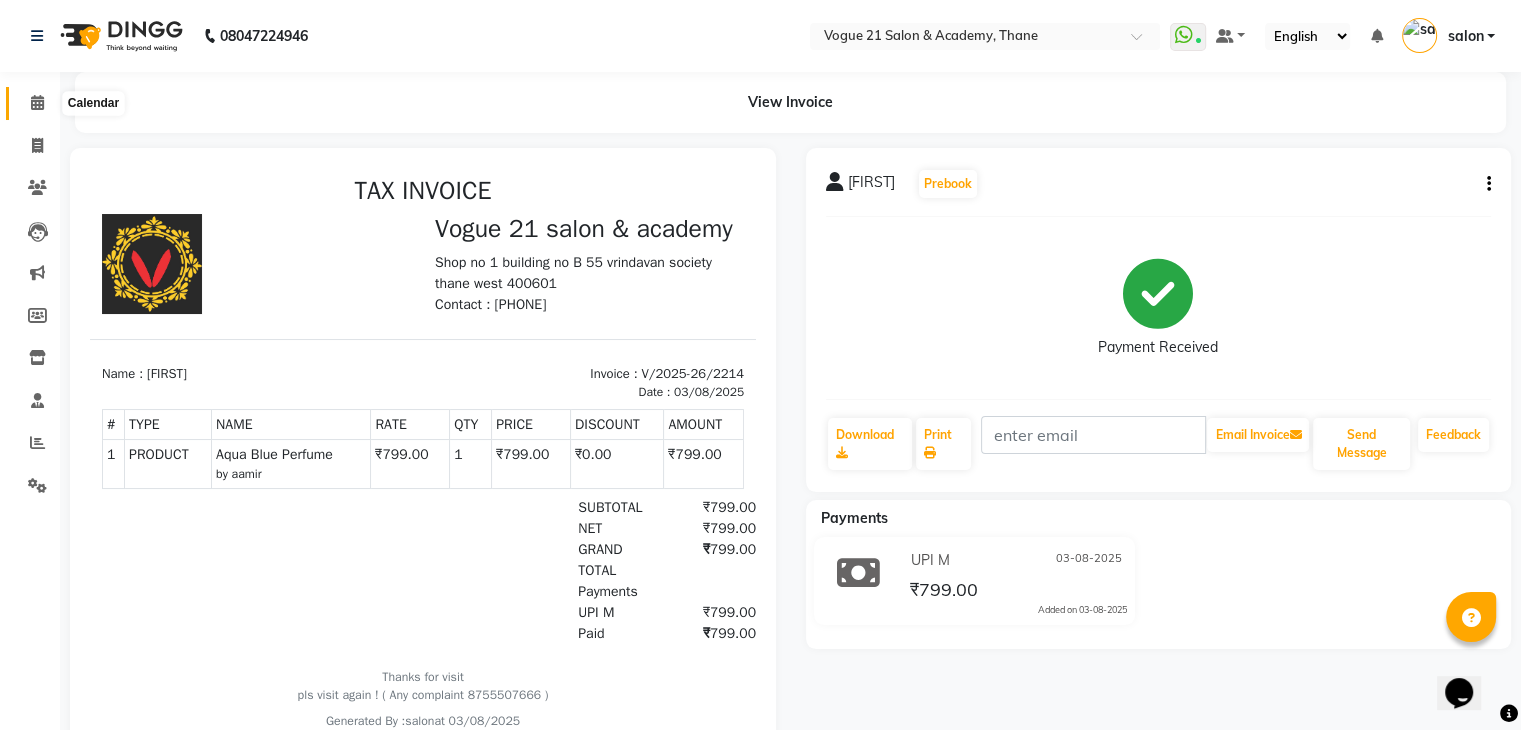 click 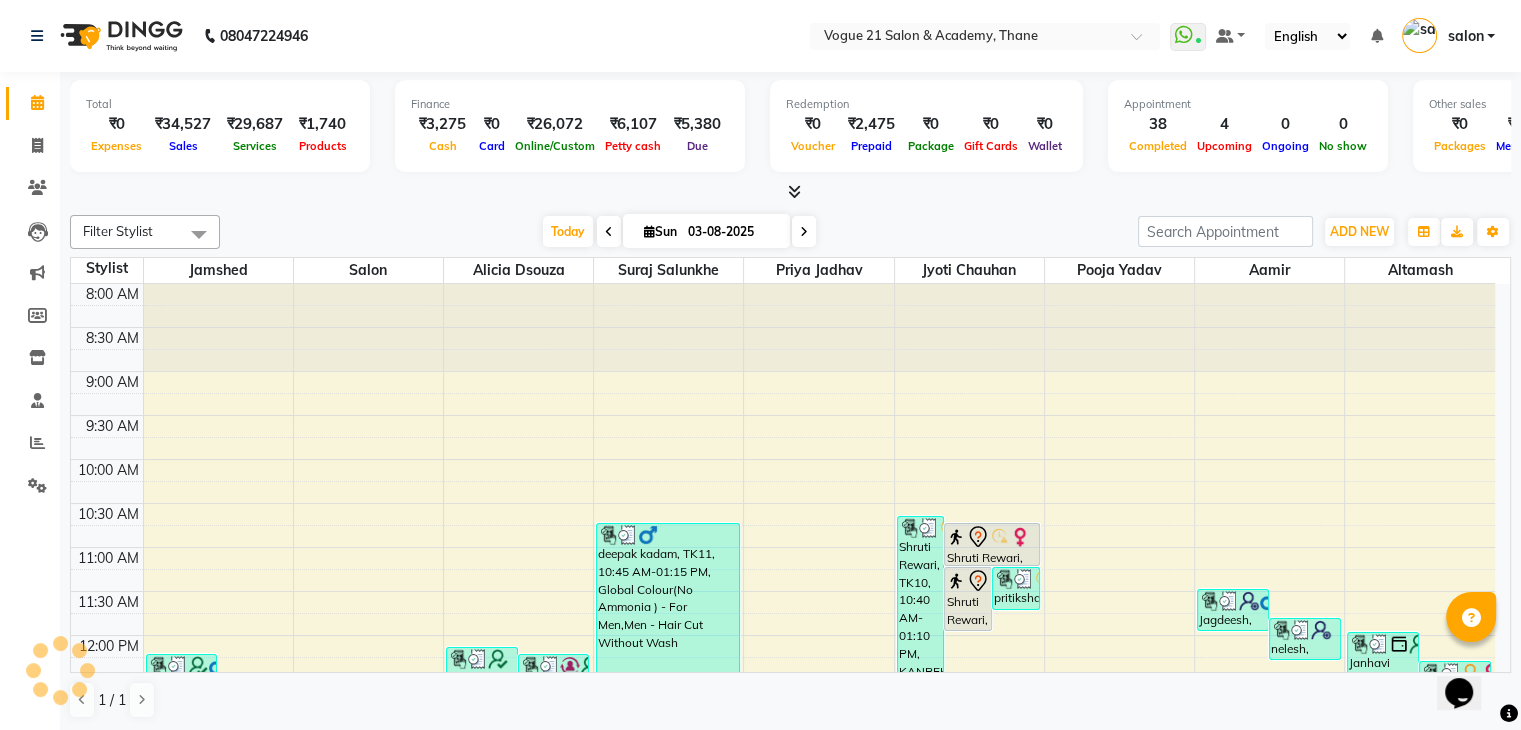 scroll, scrollTop: 0, scrollLeft: 0, axis: both 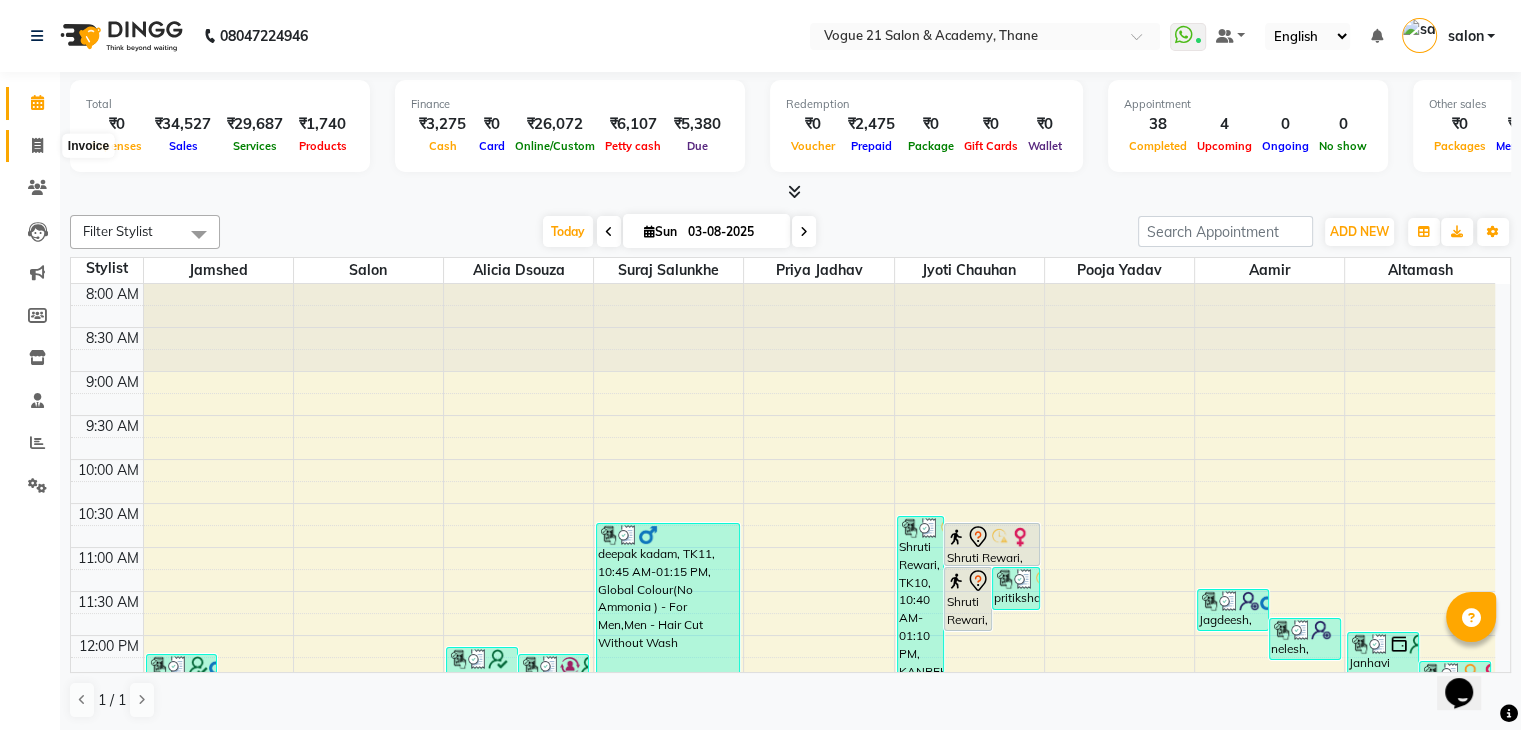 click 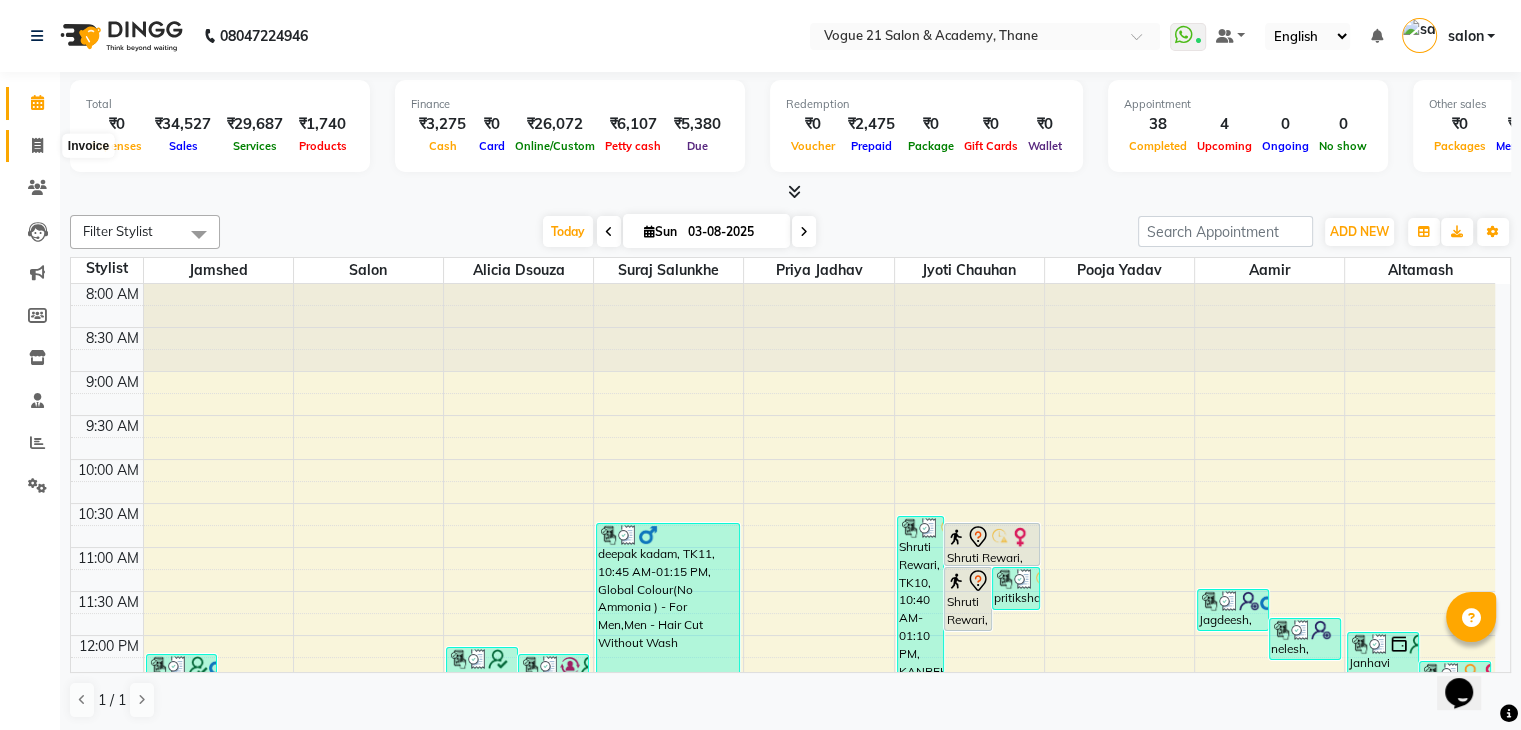 select on "service" 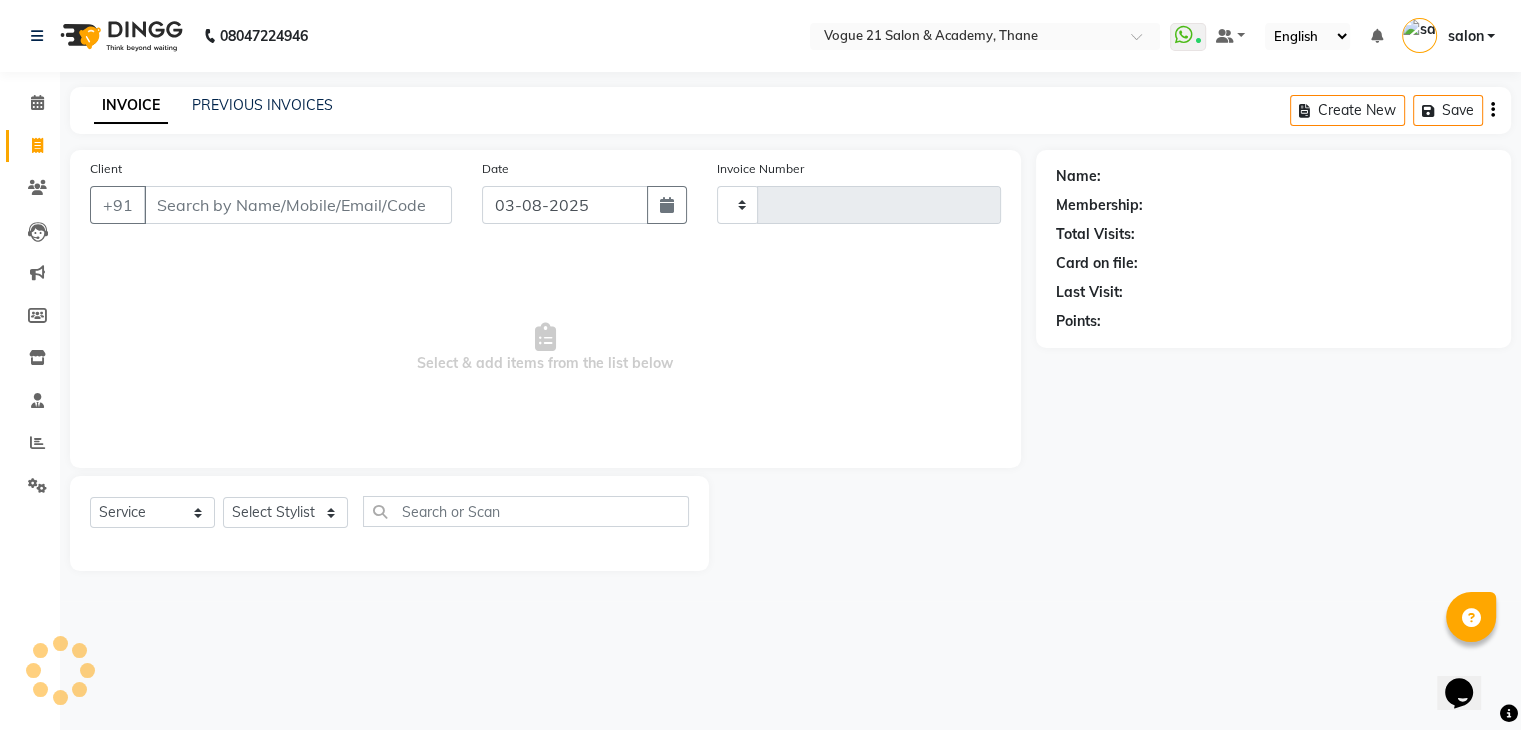 type on "2216" 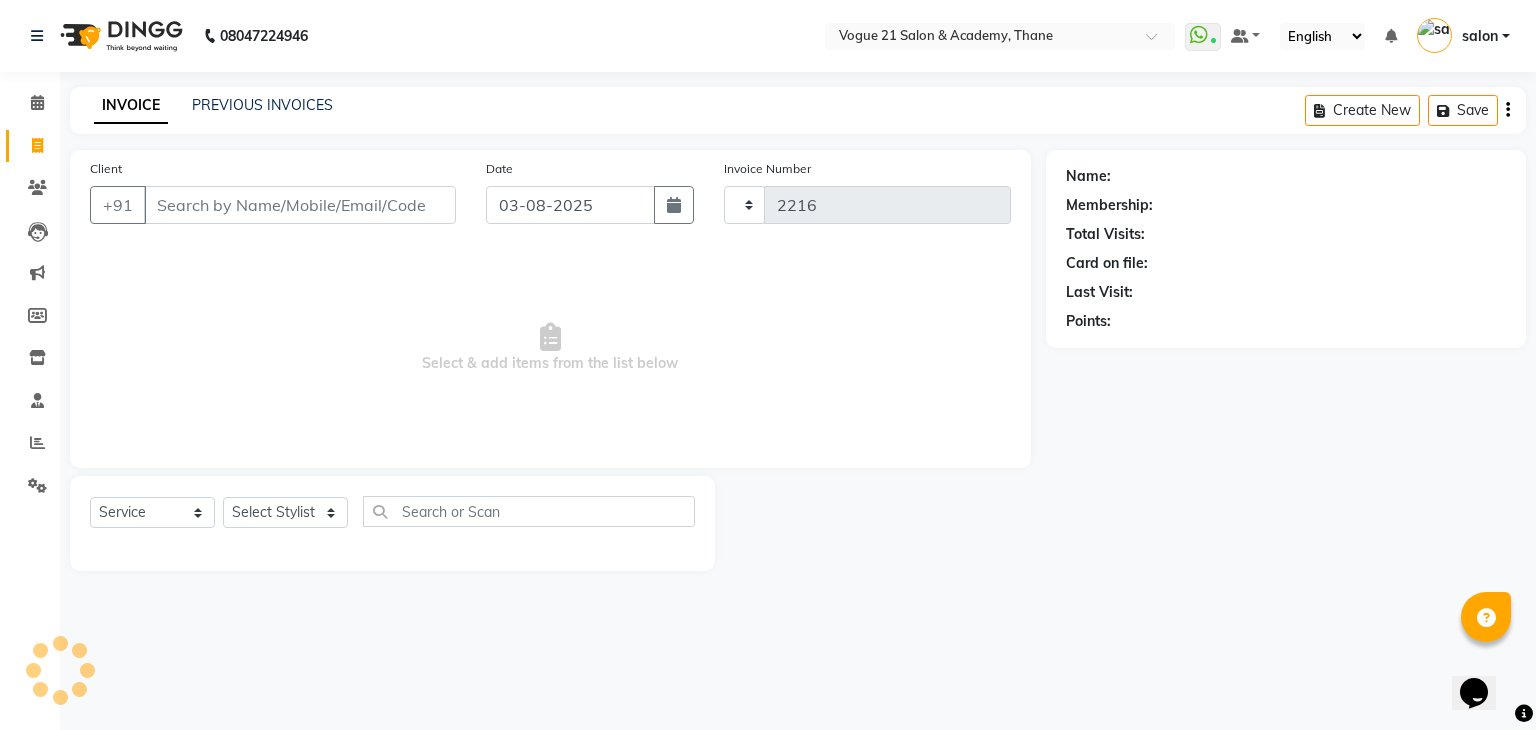 select on "4433" 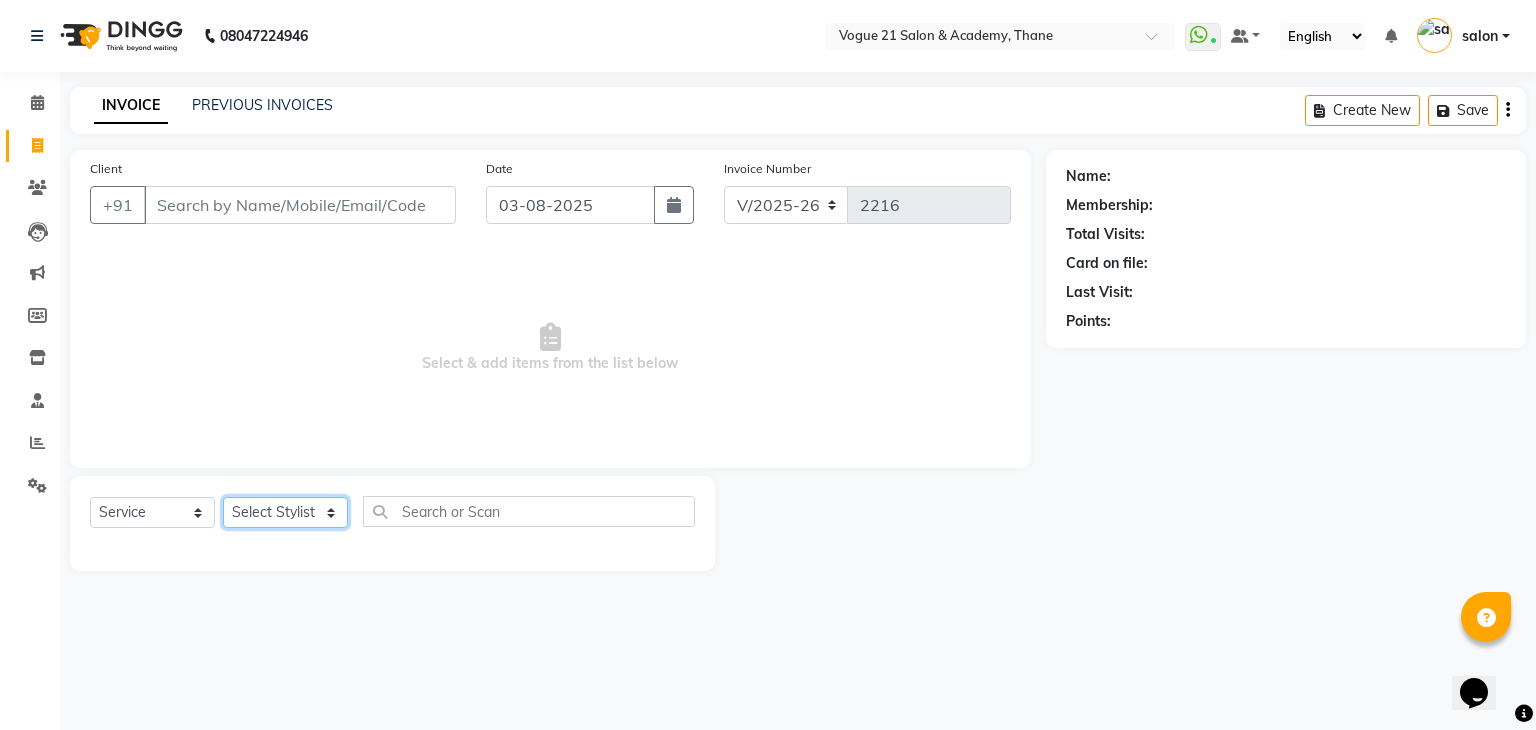 click on "Select Stylist aamir  Alicia Dsouza Altamash Jamshed  jyoti chauhan Pooja yadav Priya jadhav salon suraj salunkhe" 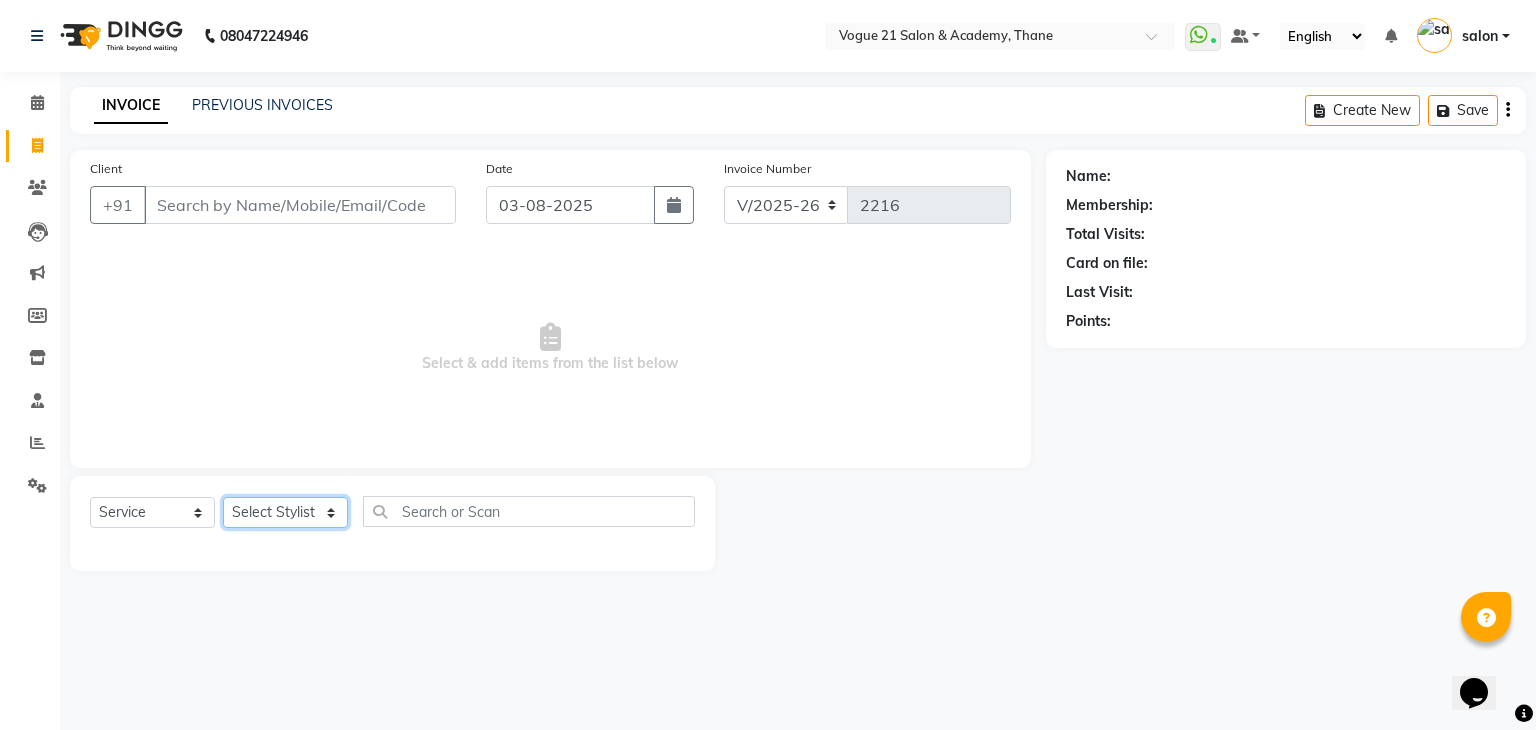 select on "25490" 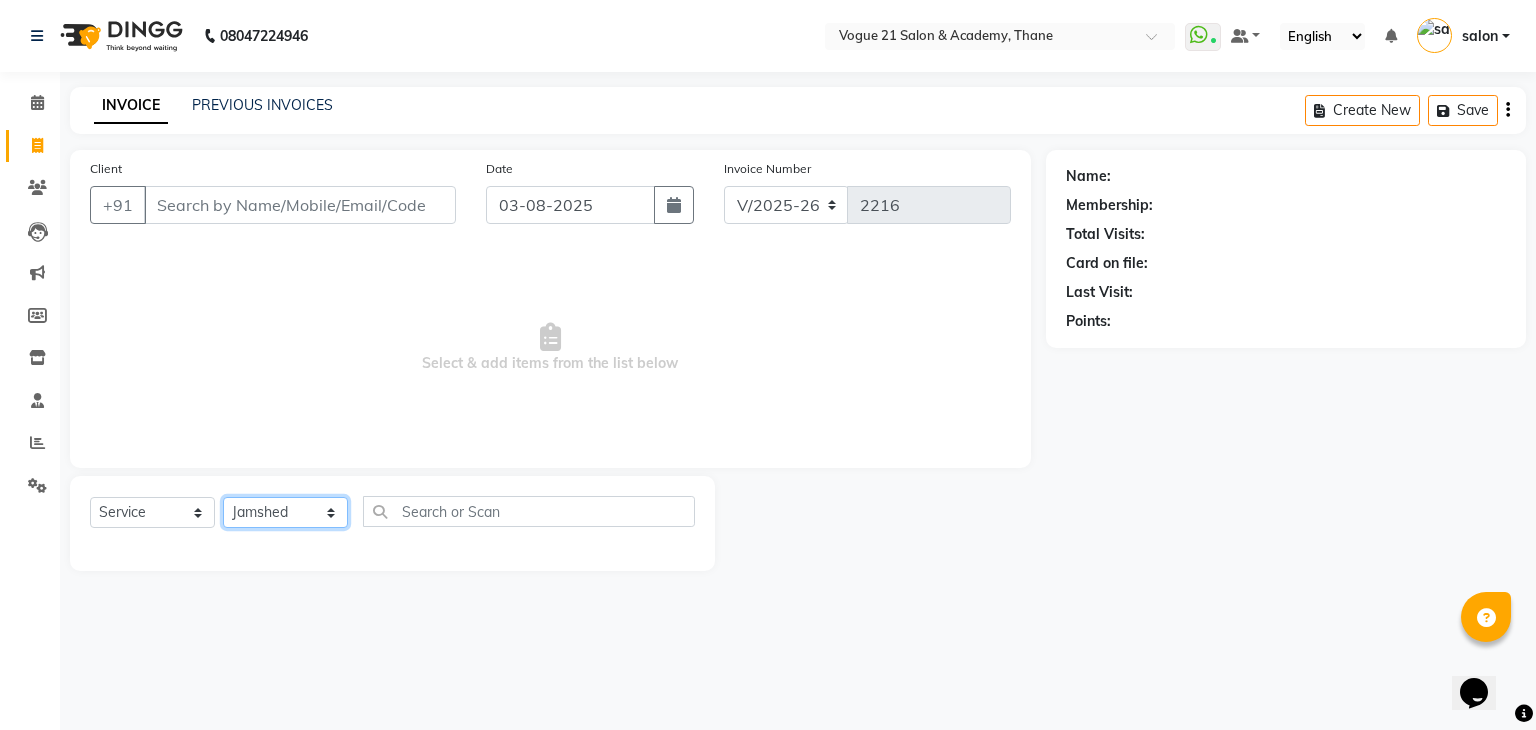 click on "Select Stylist aamir  Alicia Dsouza Altamash Jamshed  jyoti chauhan Pooja yadav Priya jadhav salon suraj salunkhe" 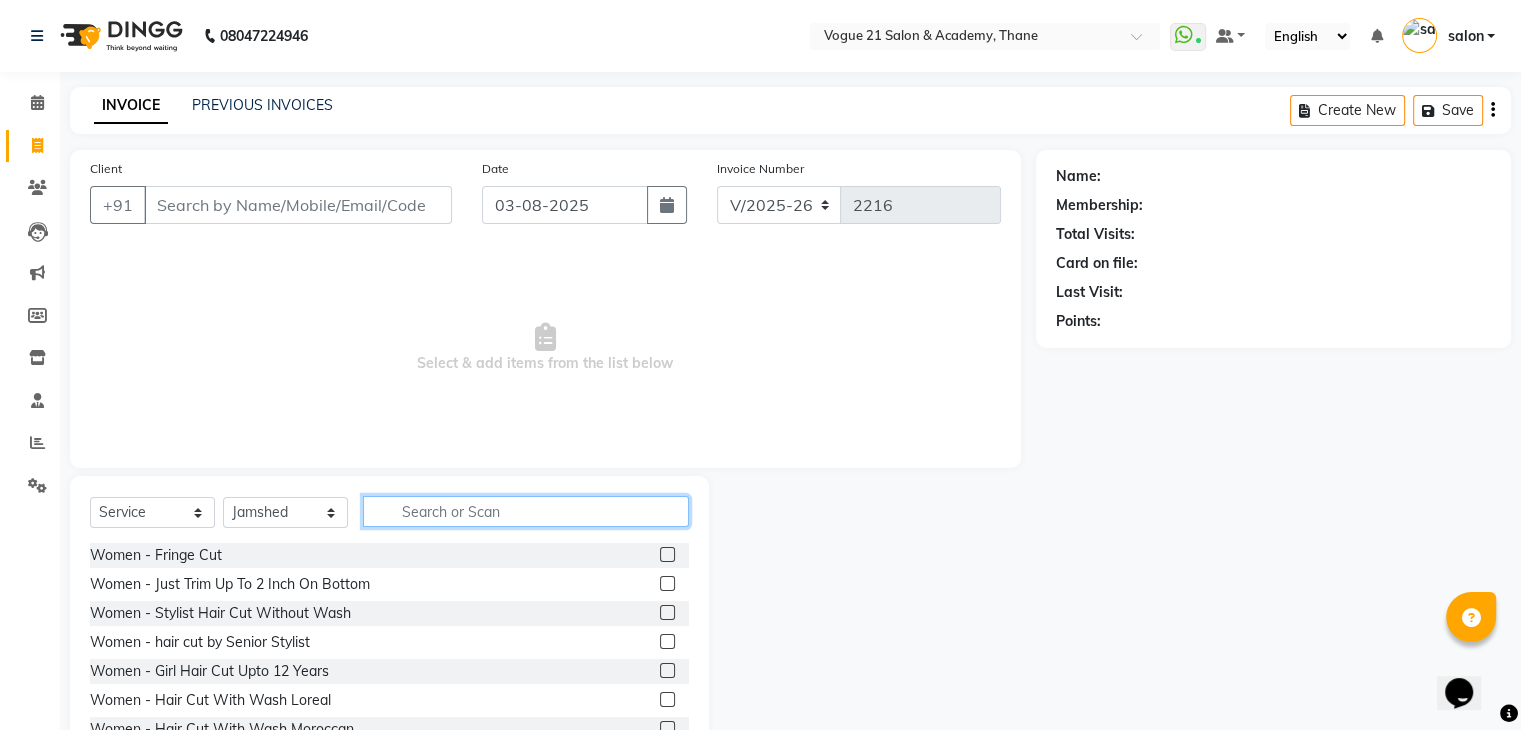 click 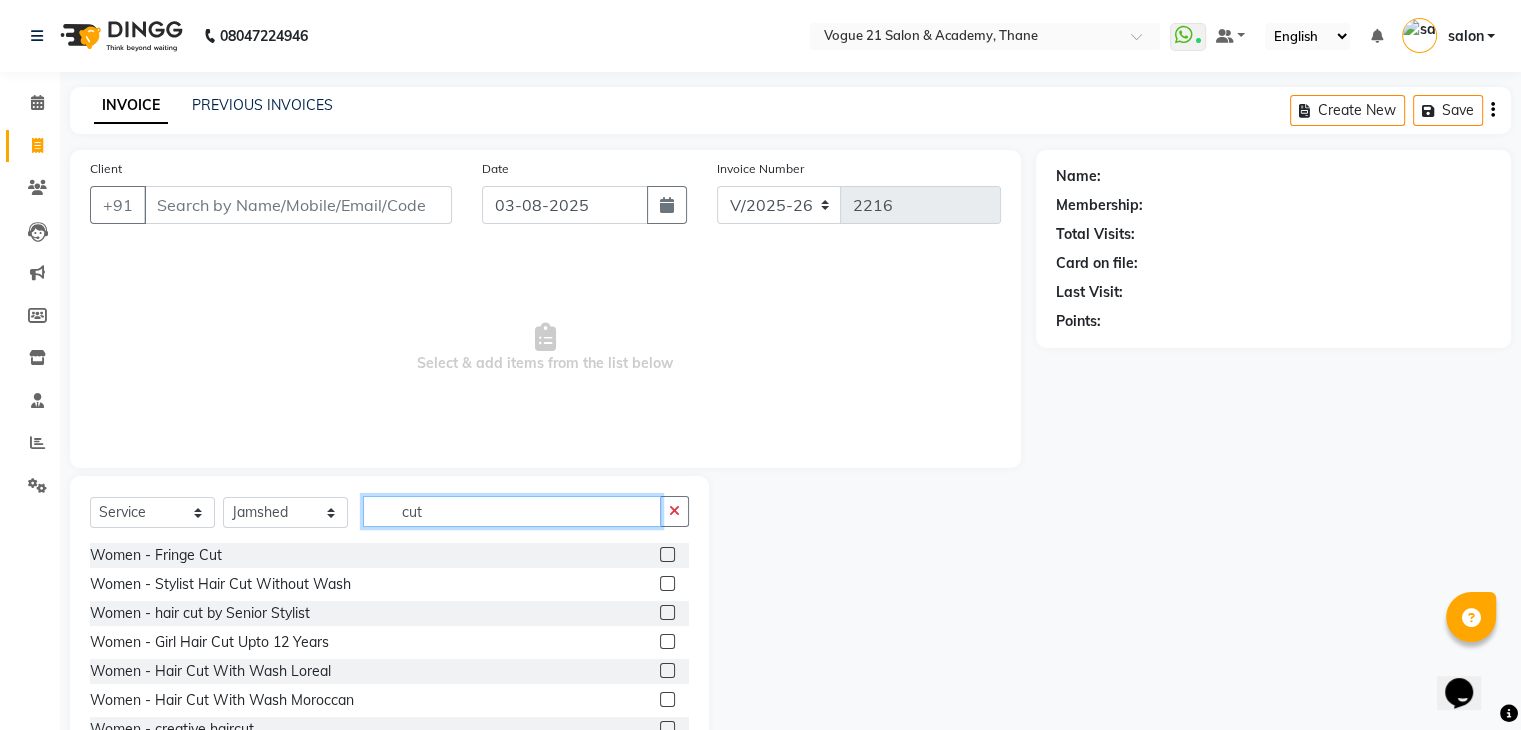 type on "cut" 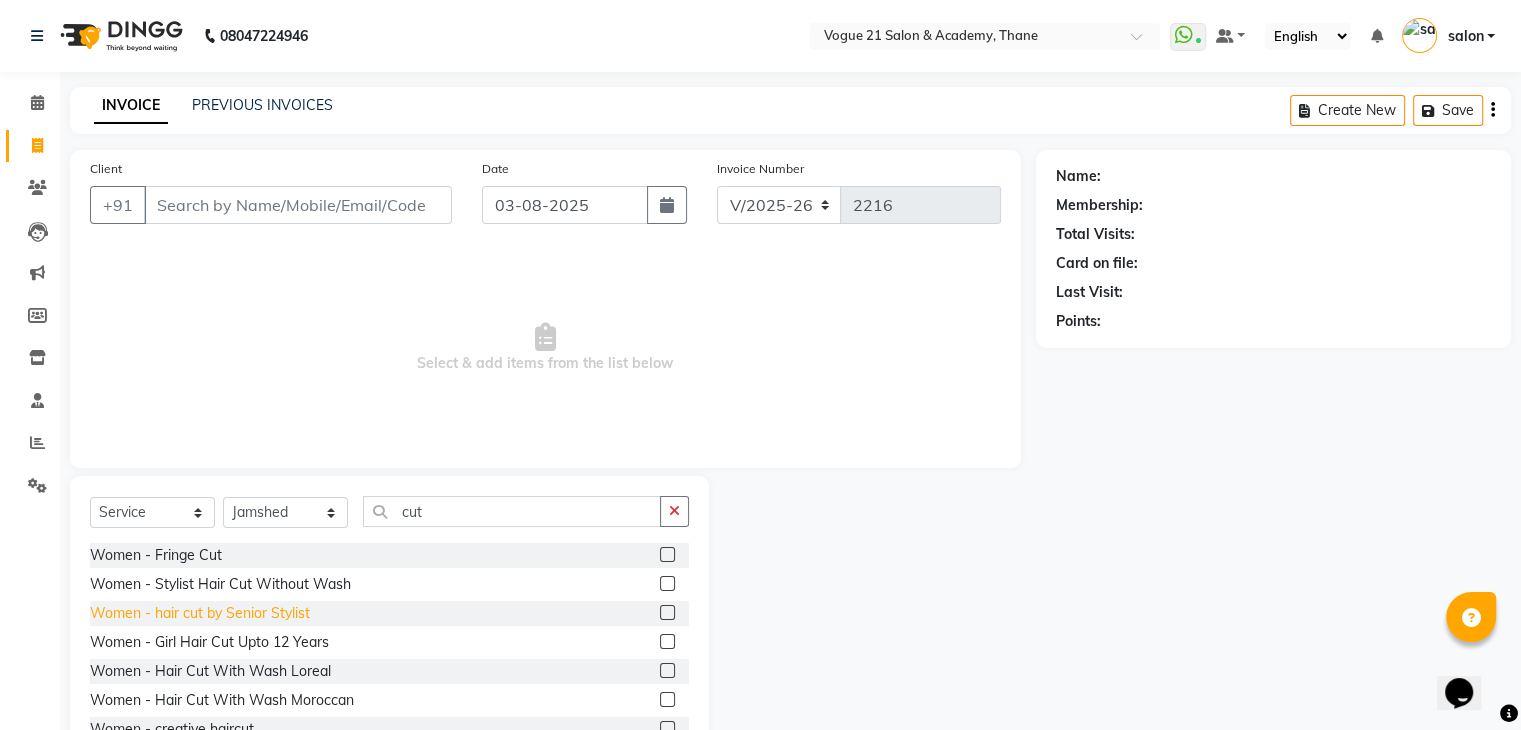 click on "Women   -   hair cut by Senior Stylist" 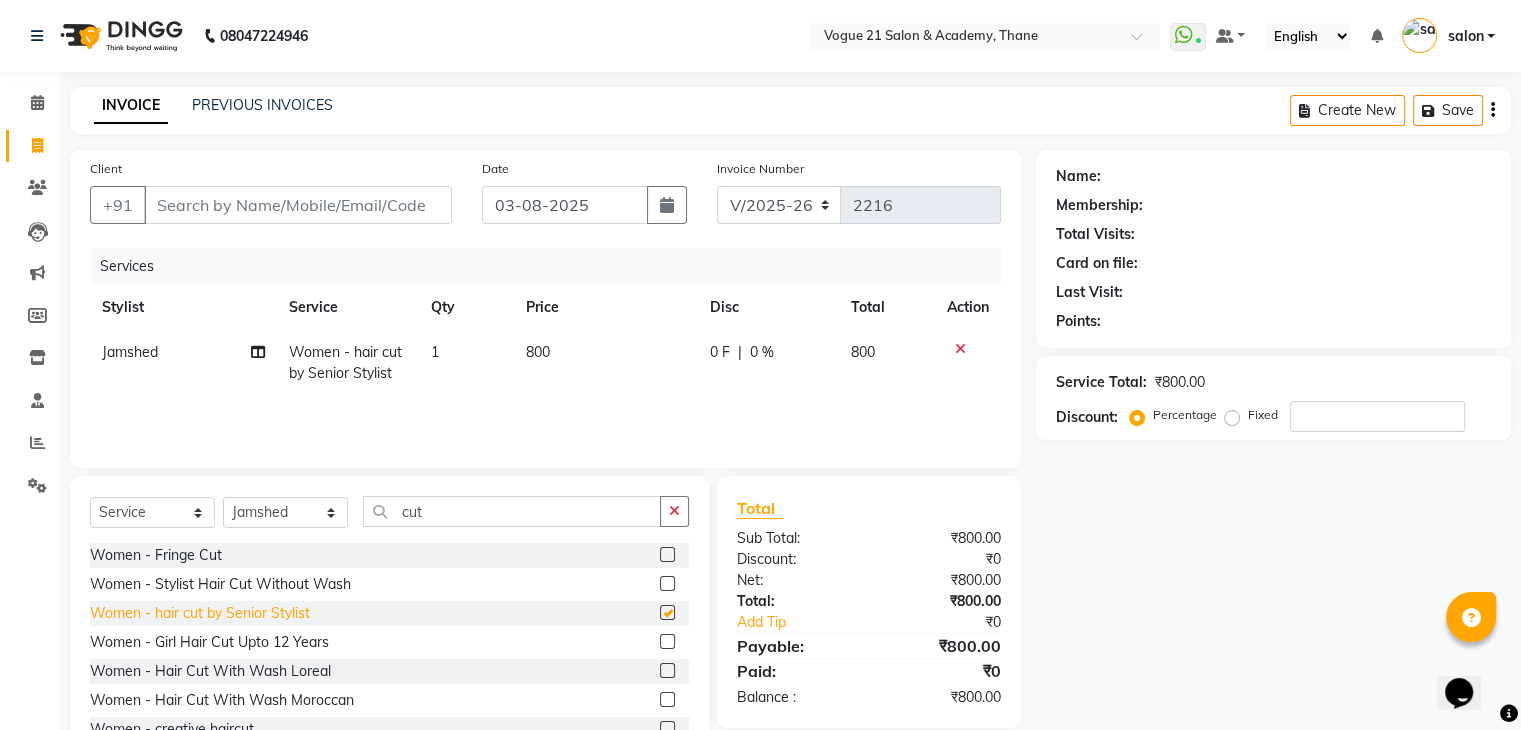 checkbox on "false" 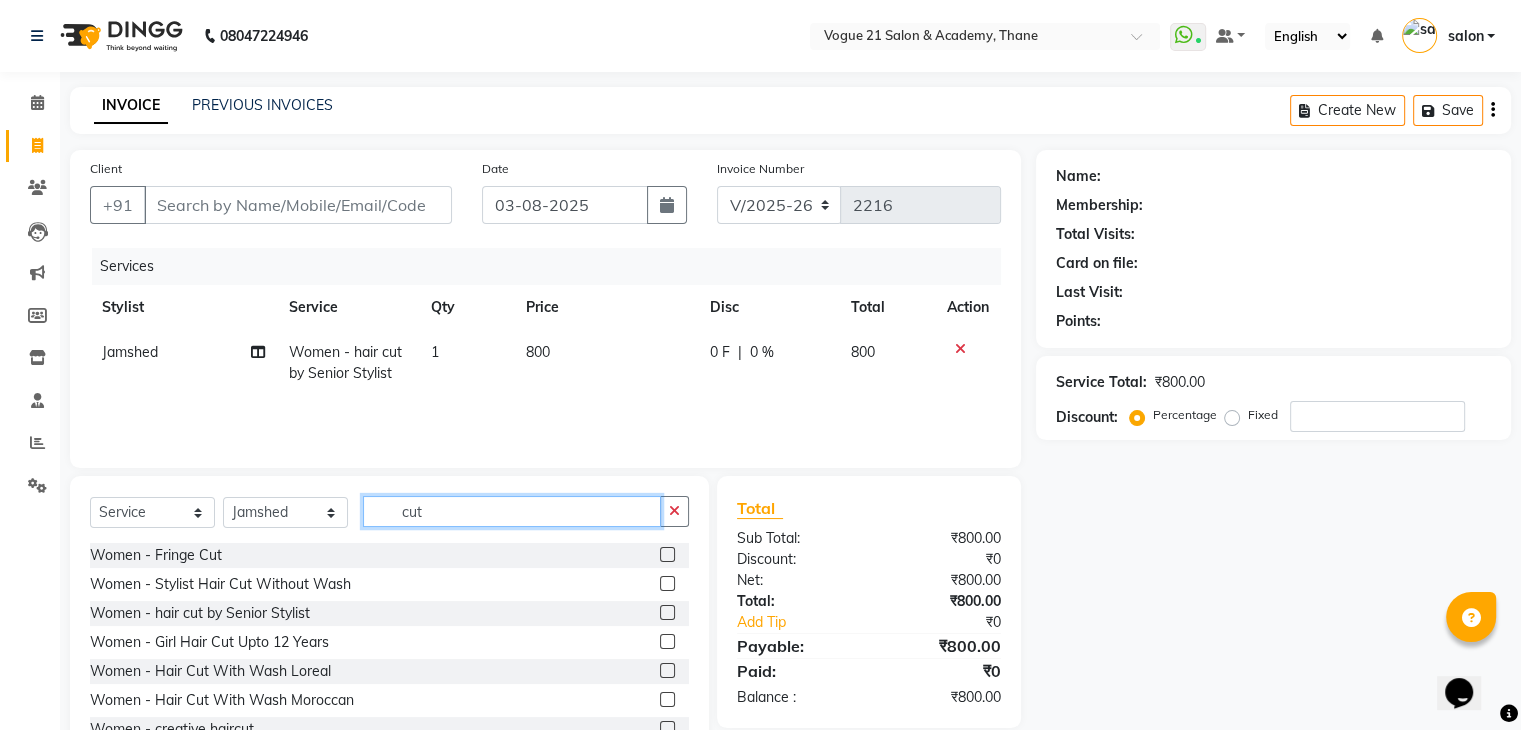 click on "cut" 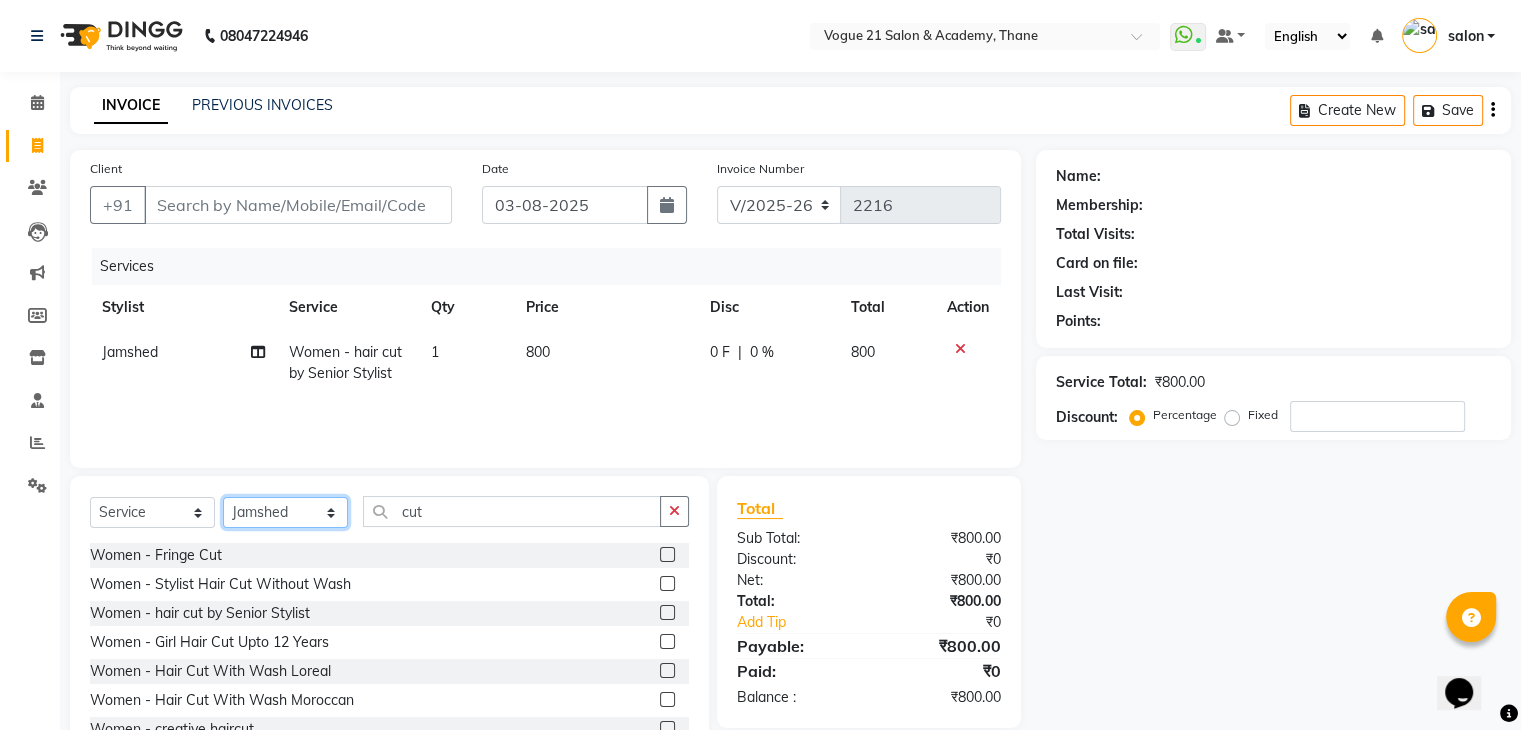 click on "Select Stylist aamir  Alicia Dsouza Altamash Jamshed  jyoti chauhan Pooja yadav Priya jadhav salon suraj salunkhe" 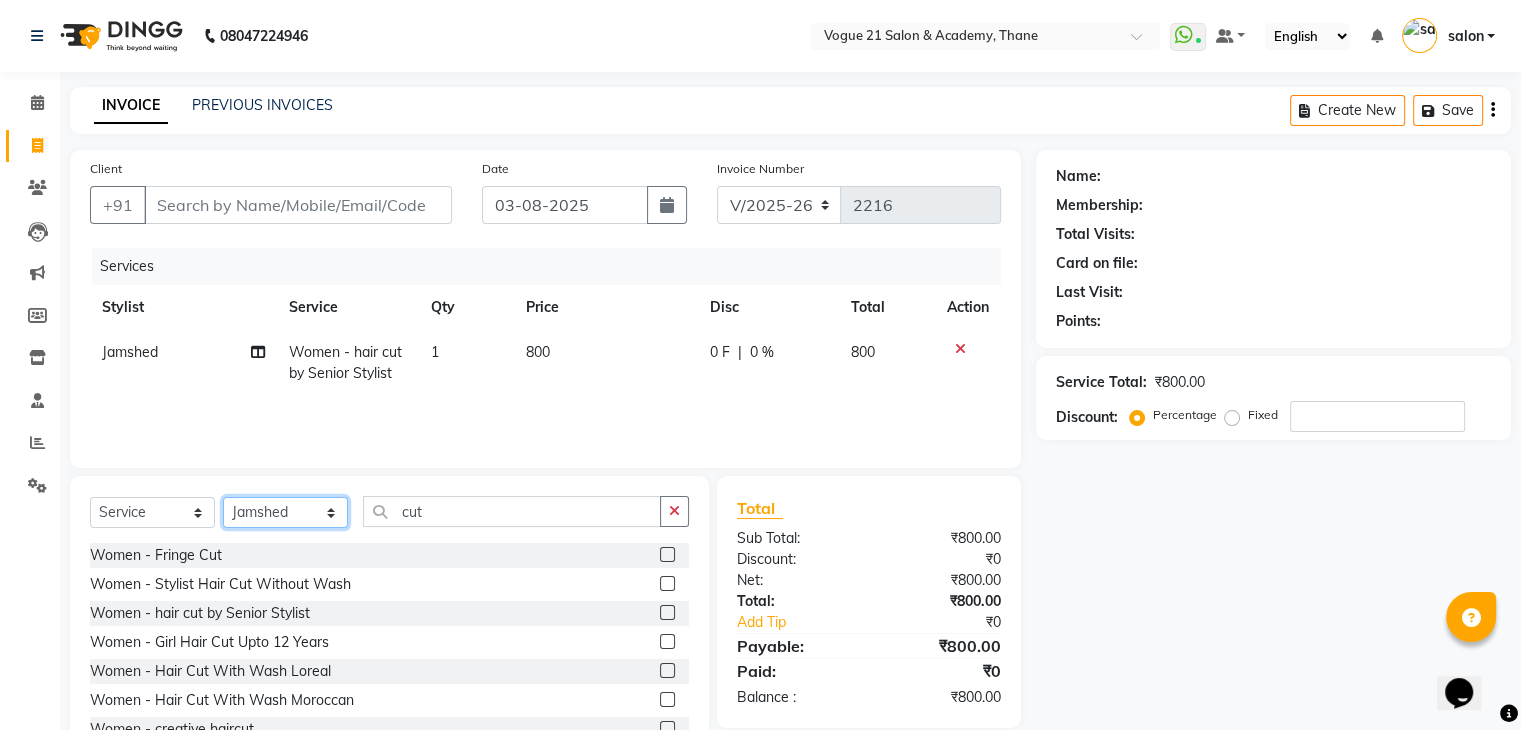 select on "66614" 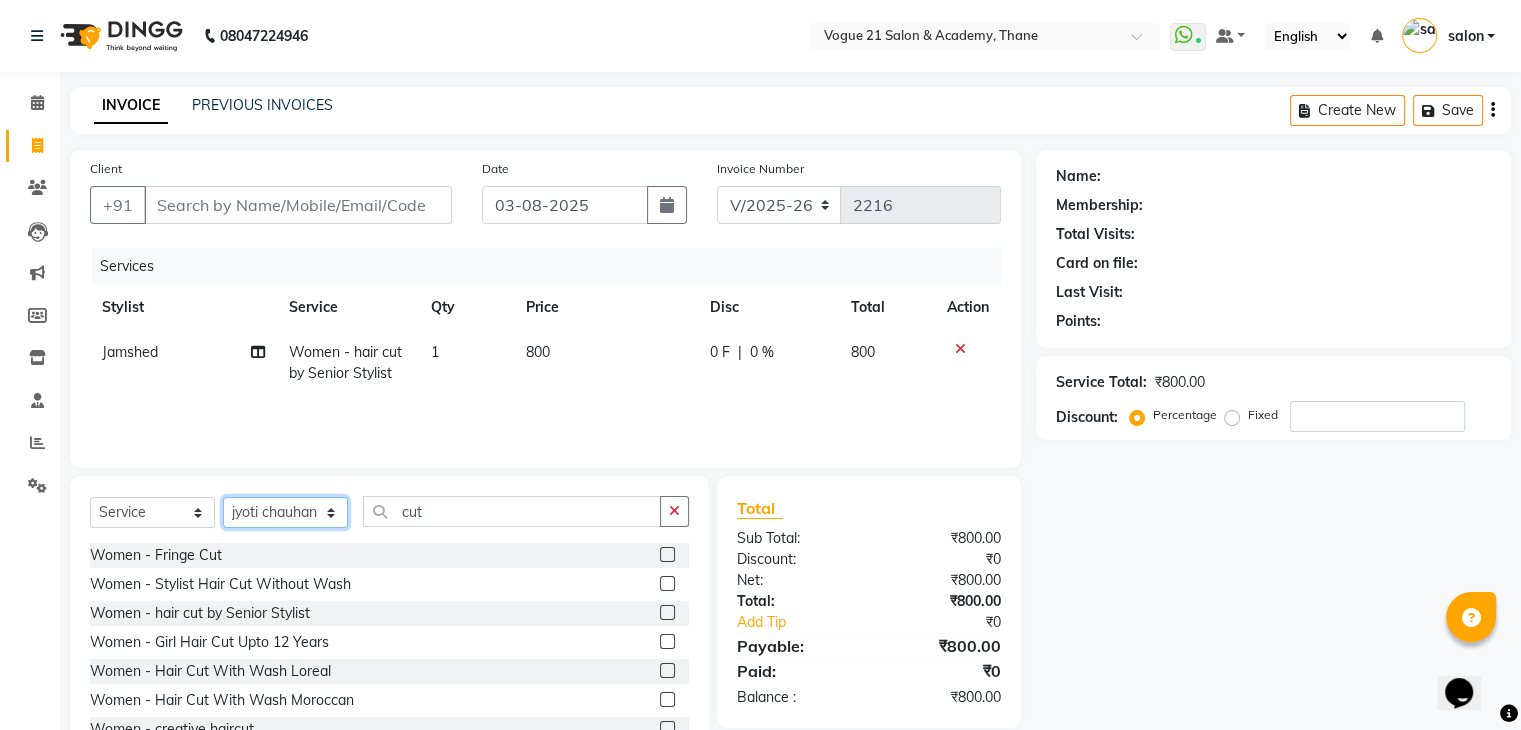 click on "Select Stylist aamir  Alicia Dsouza Altamash Jamshed  jyoti chauhan Pooja yadav Priya jadhav salon suraj salunkhe" 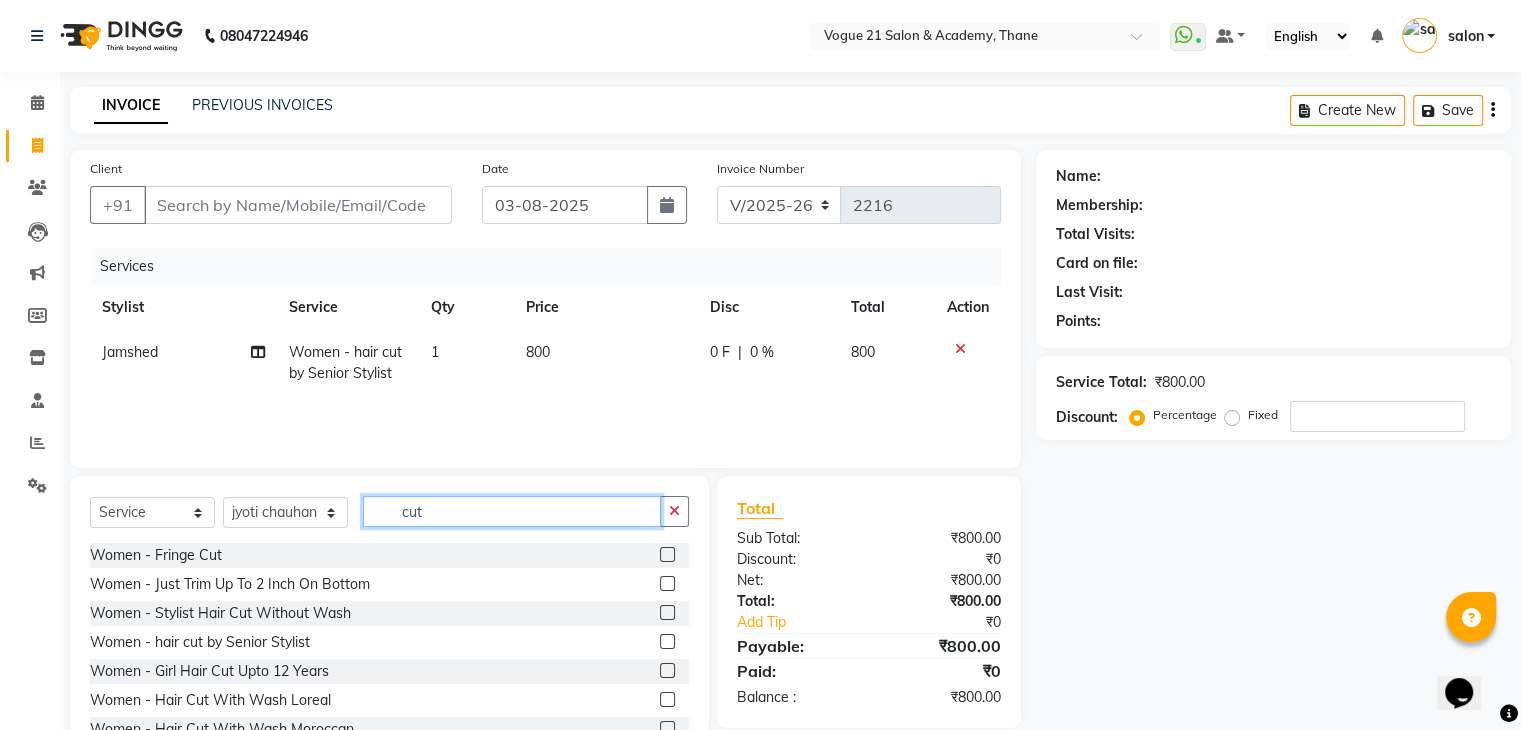 click on "cut" 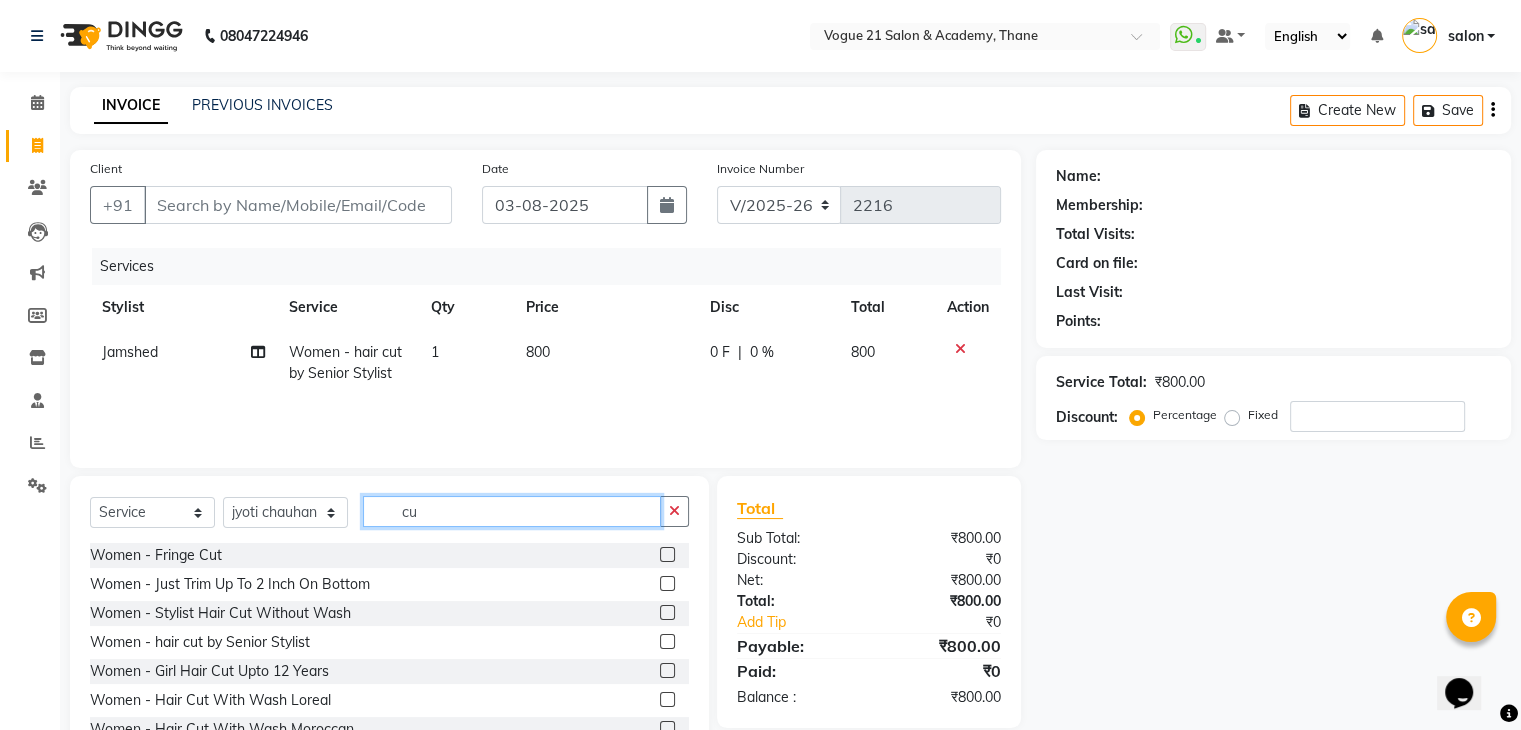 type on "c" 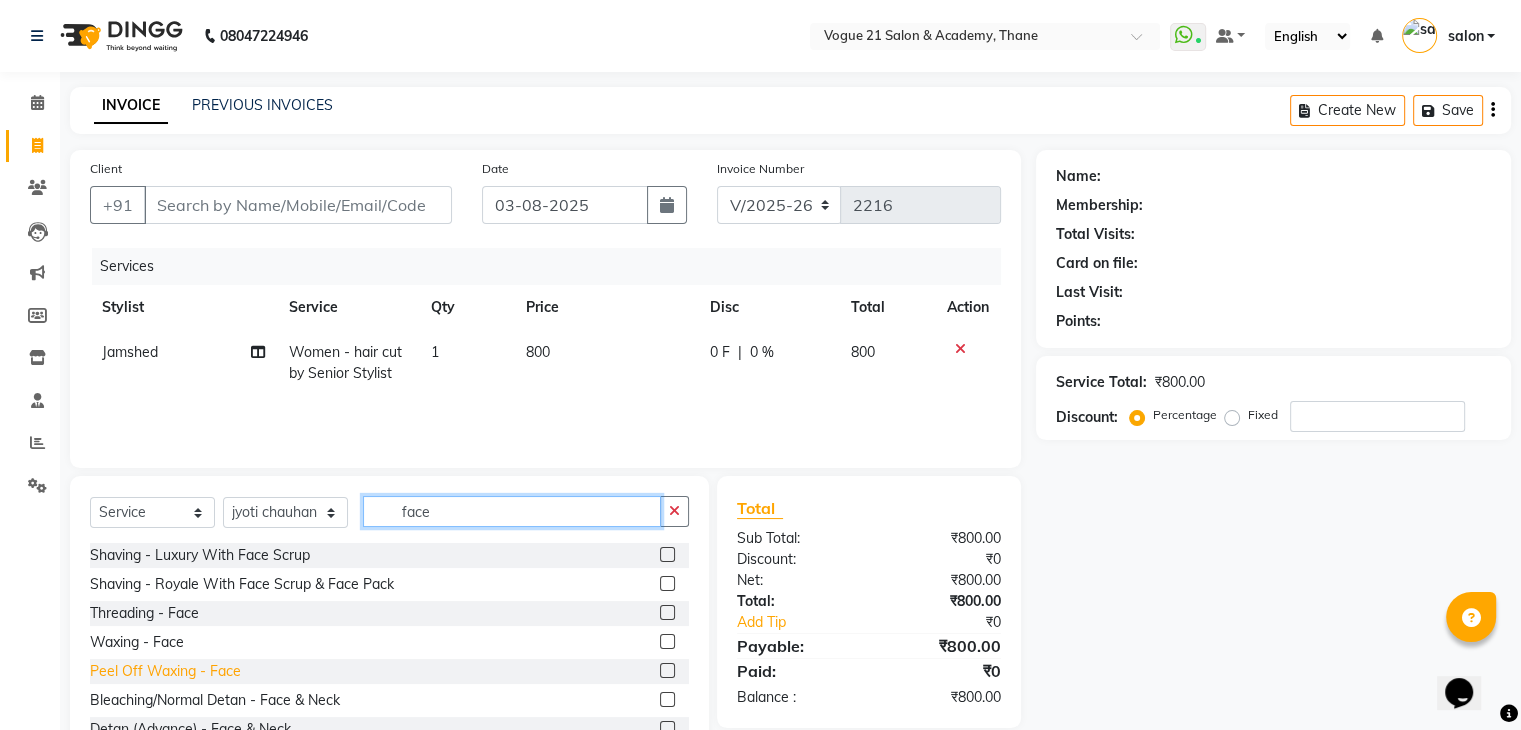 type on "face" 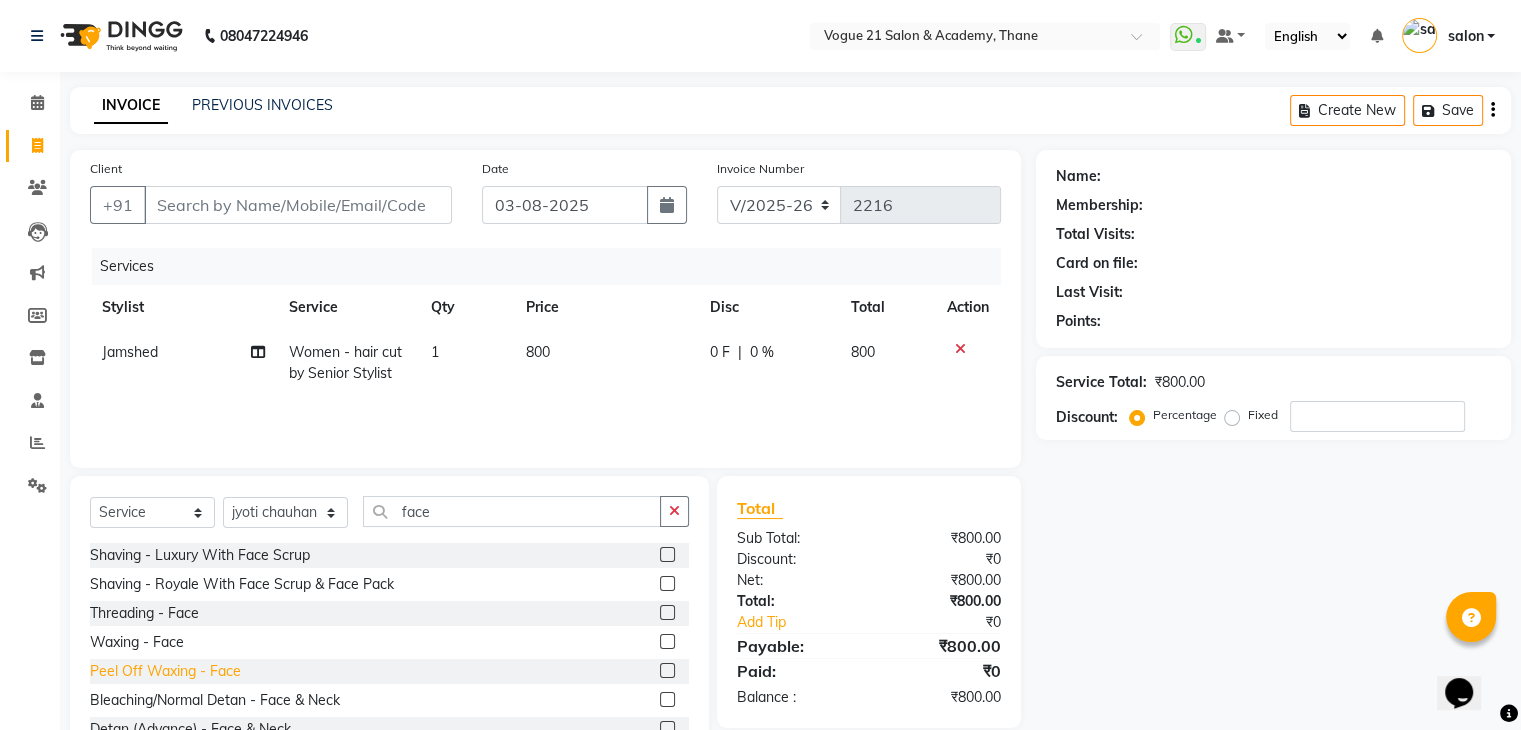 click on "Peel Off Waxing   -   Face" 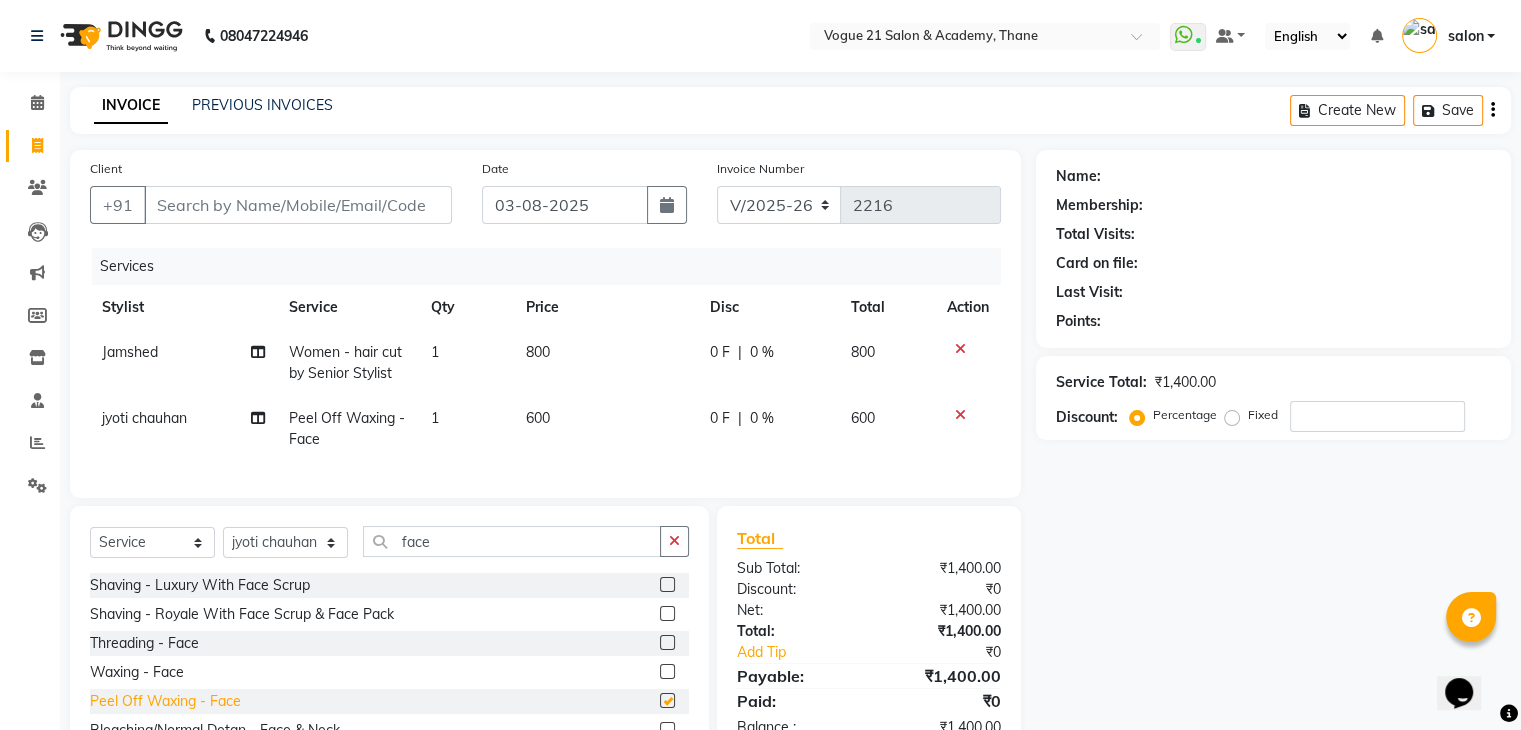 checkbox on "false" 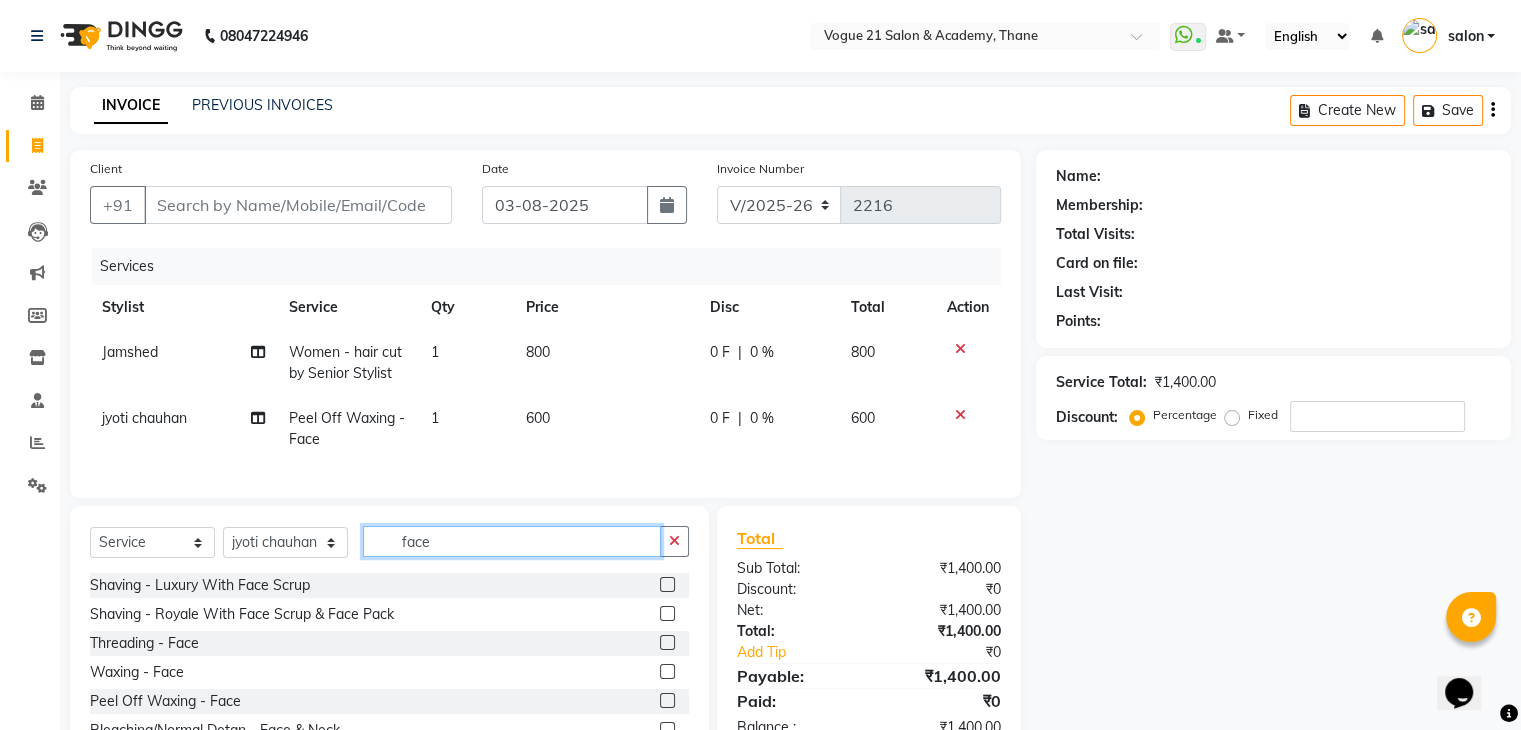 click on "face" 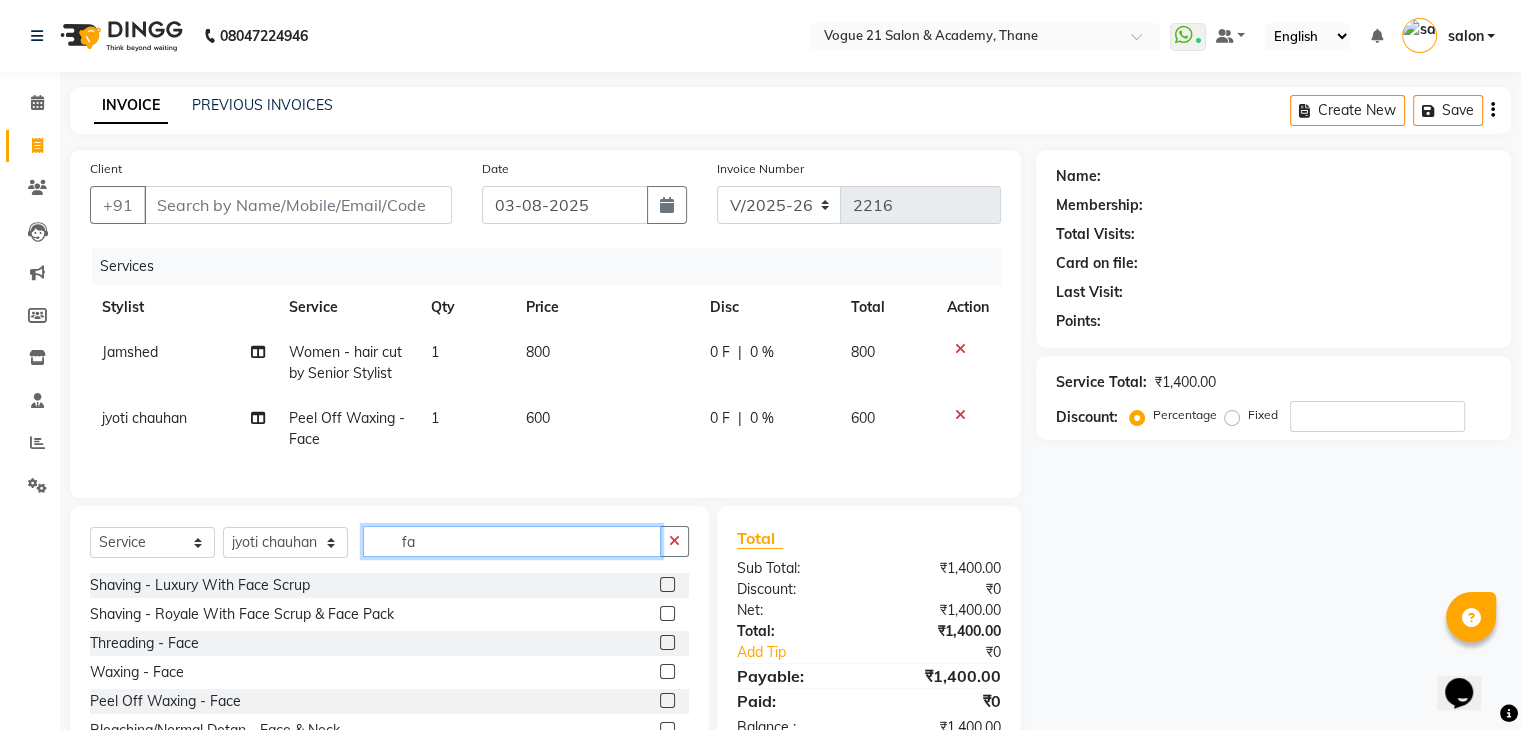 type on "f" 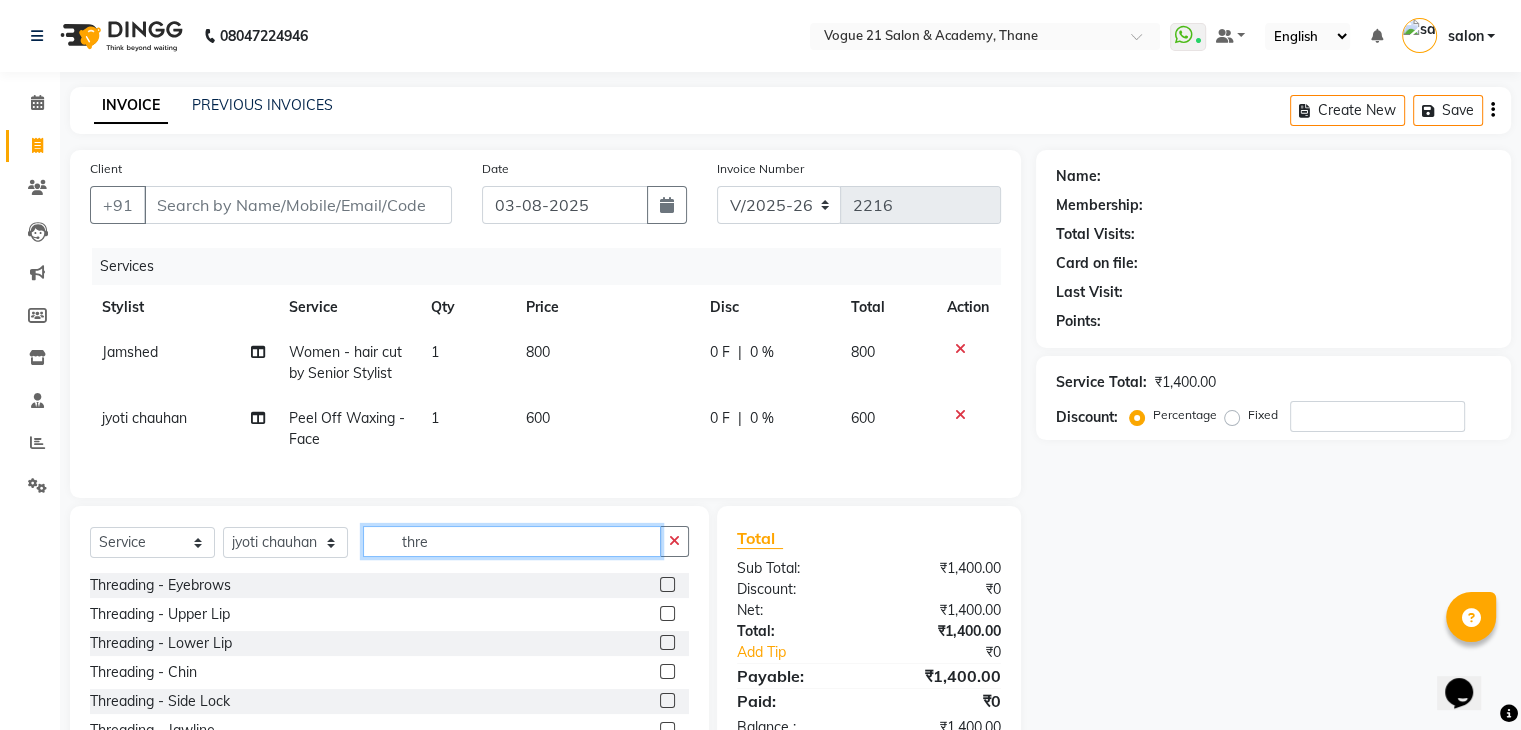 type on "thre" 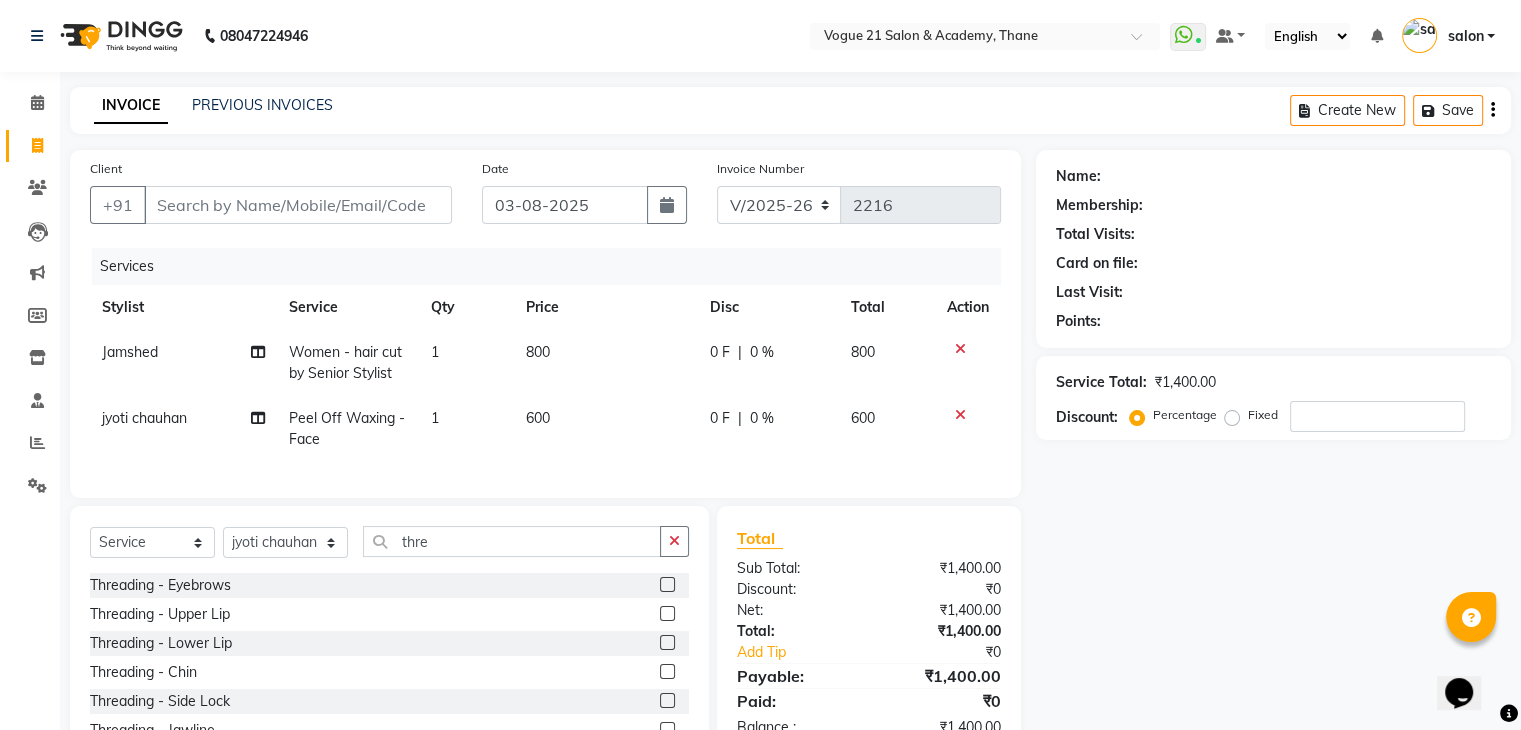 click on "Threading   -   Eyebrows" 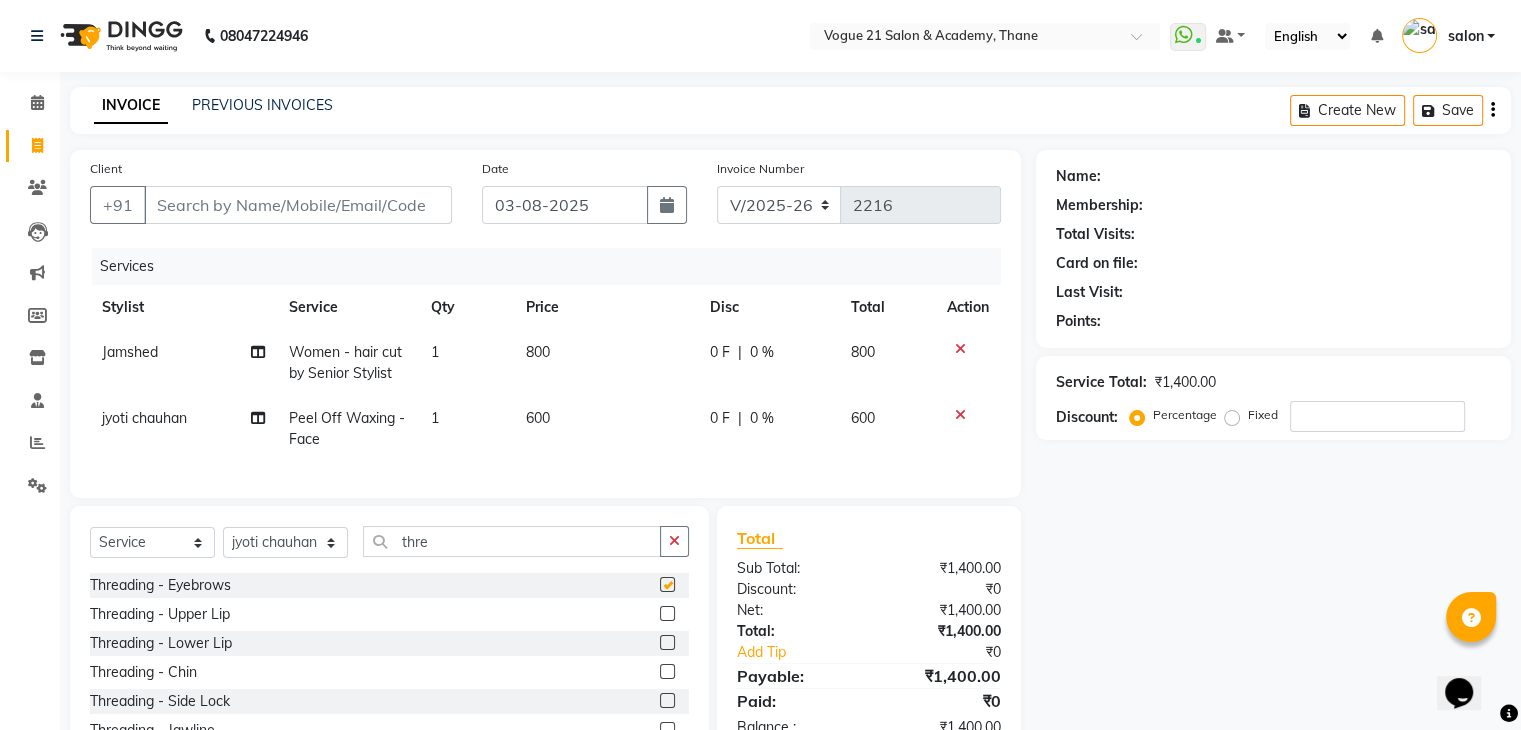 checkbox on "false" 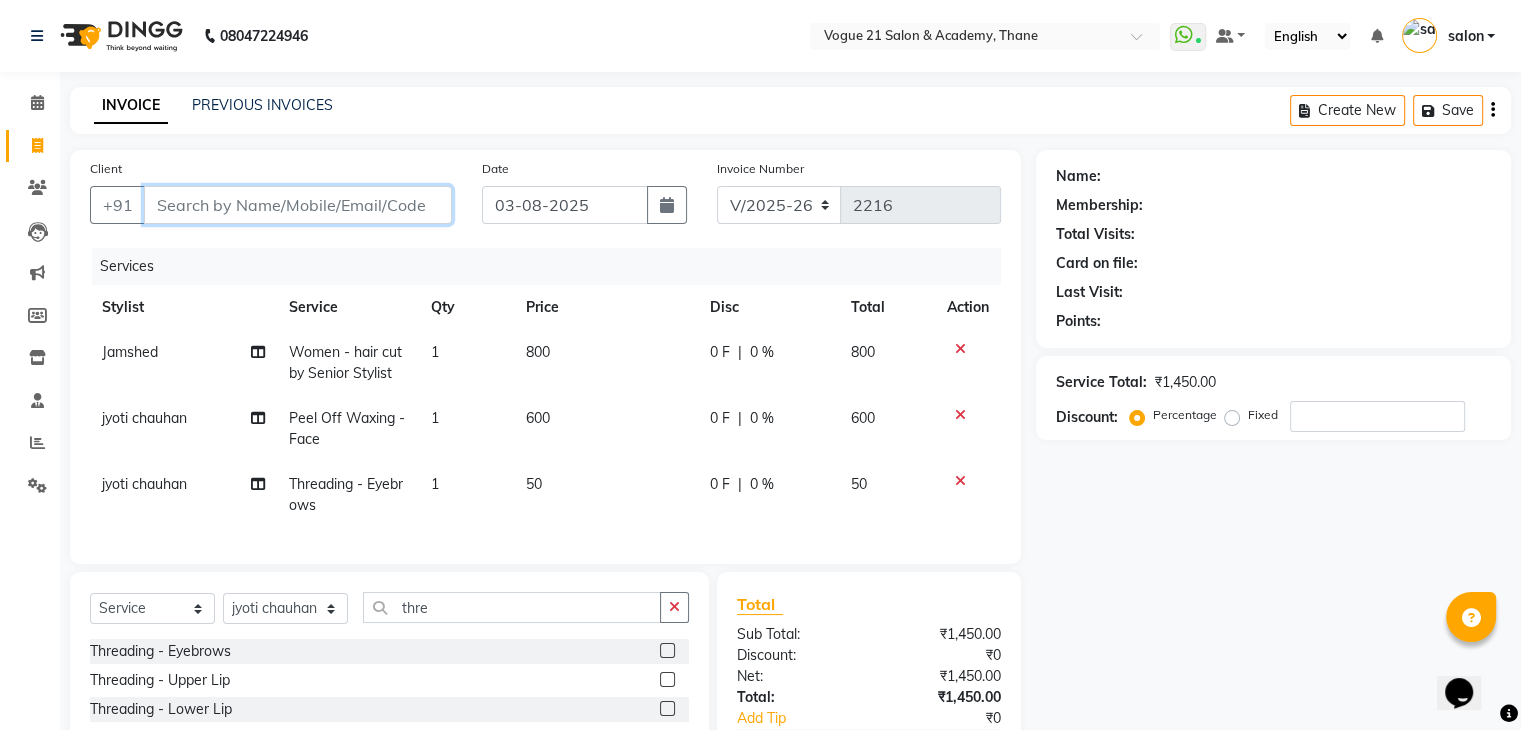 click on "Client" at bounding box center [298, 205] 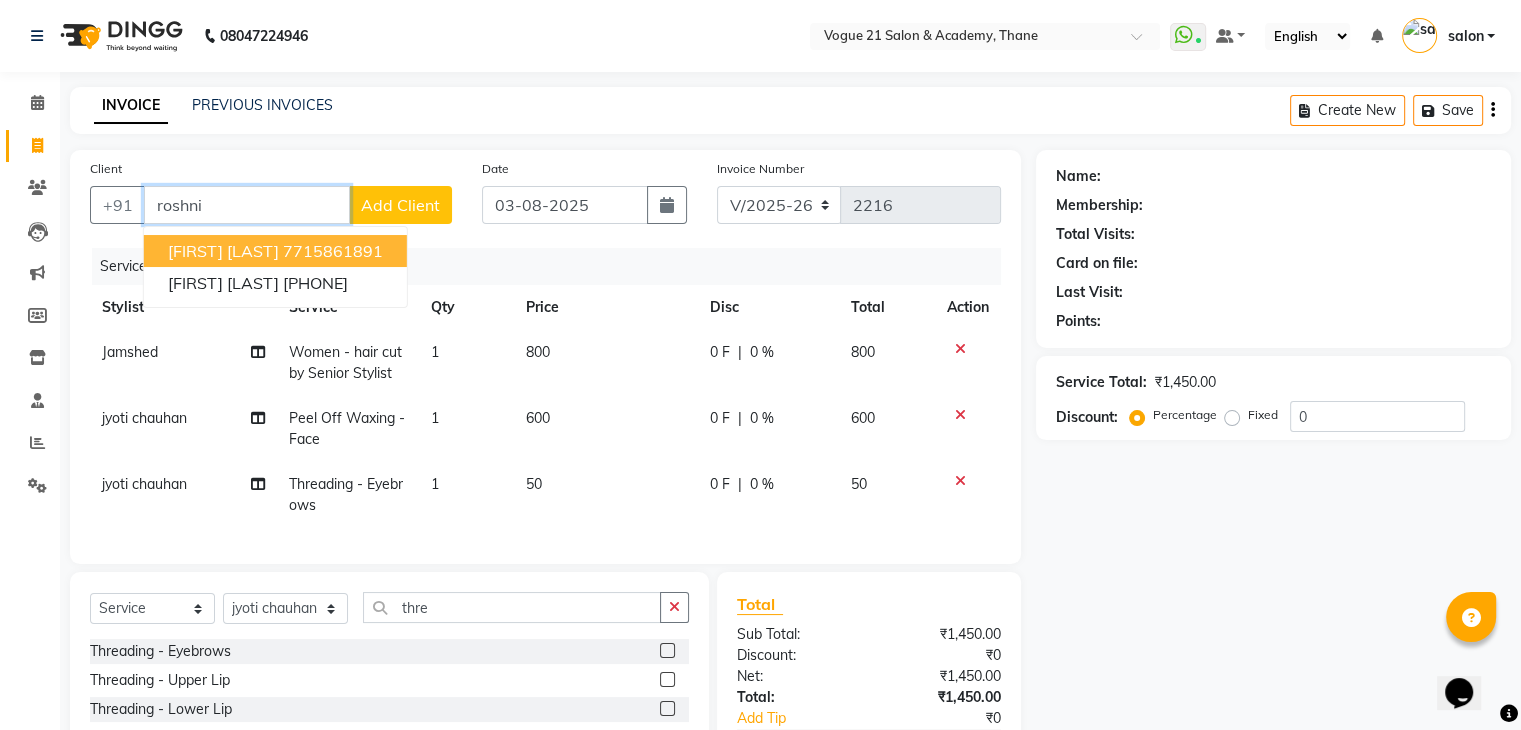 click on "[FIRST] [LAST]" at bounding box center [223, 251] 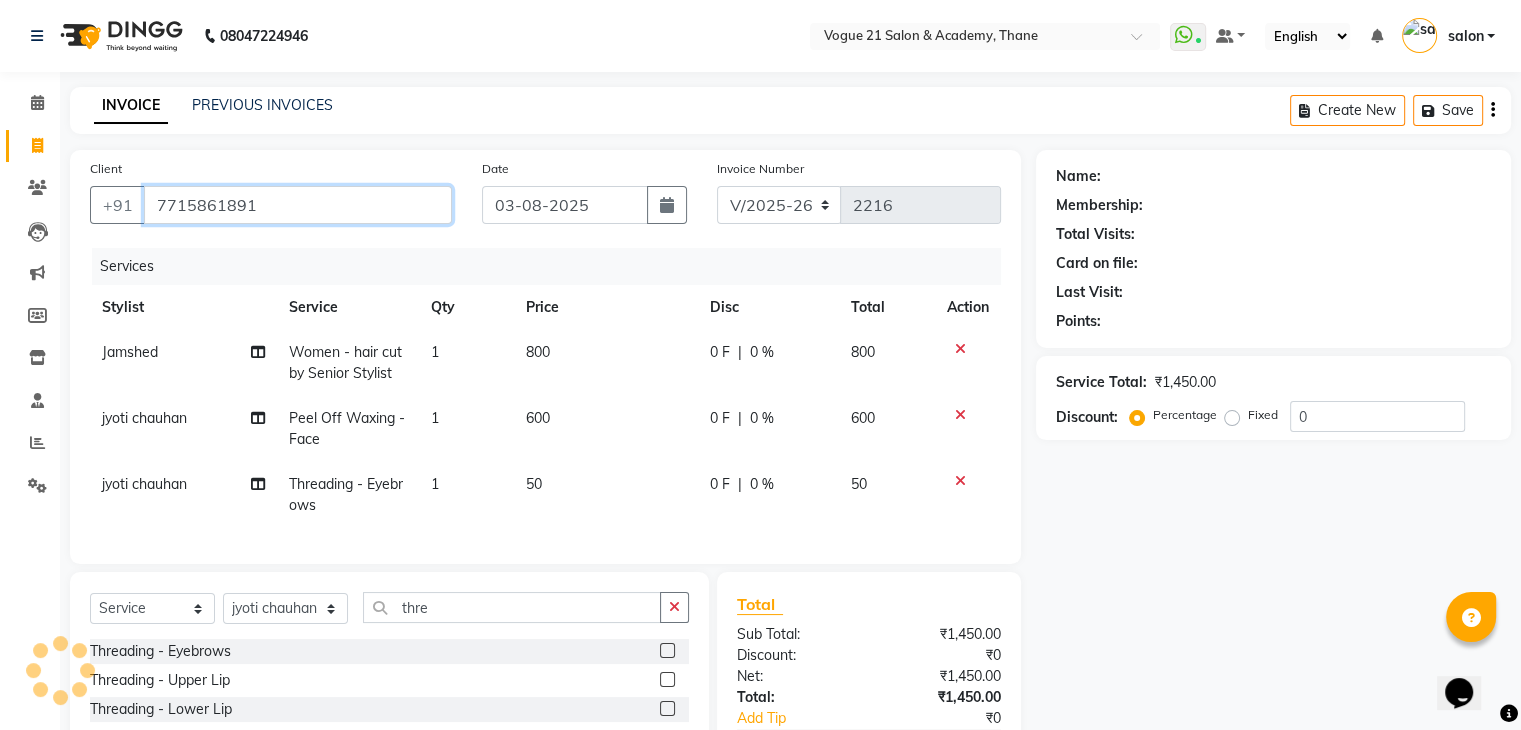 type on "7715861891" 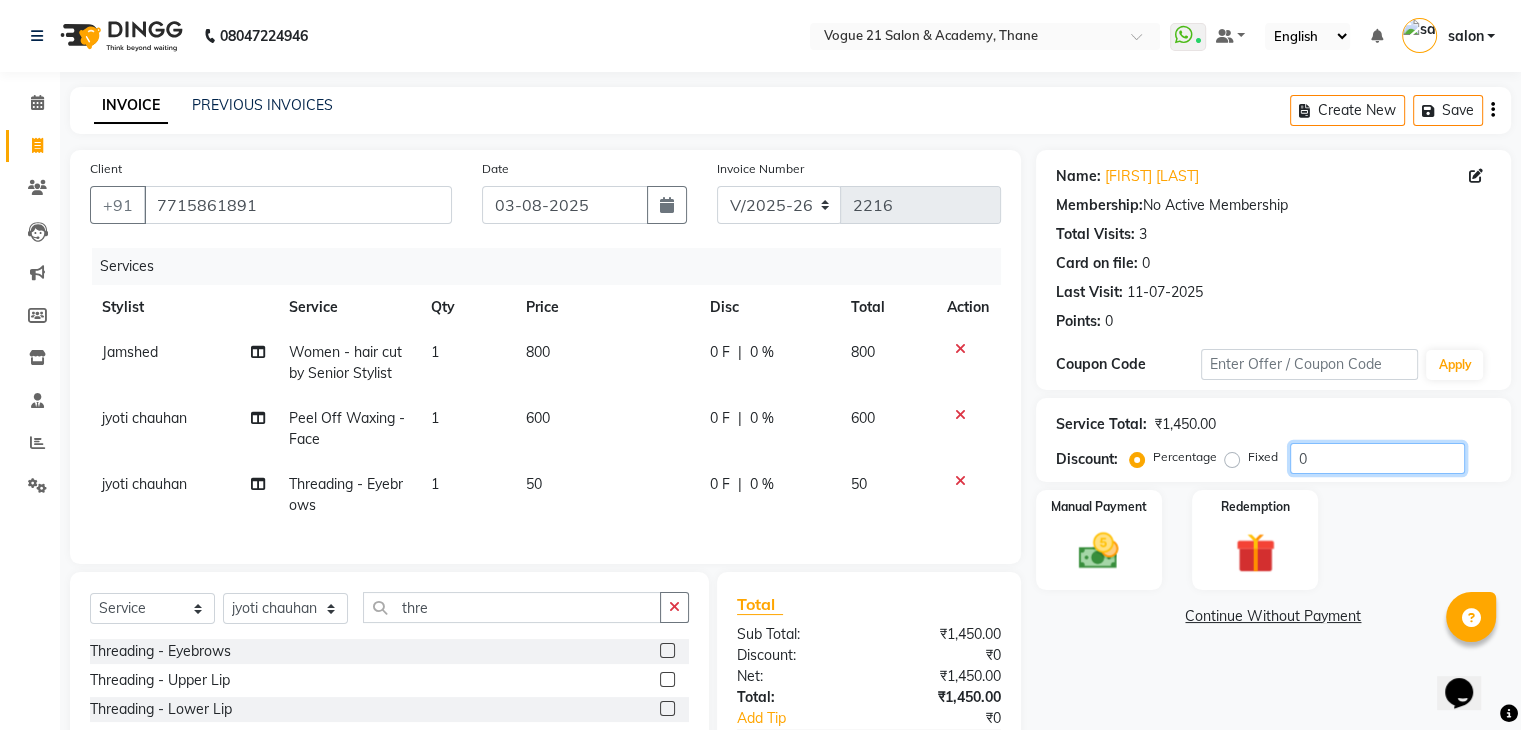 click on "0" 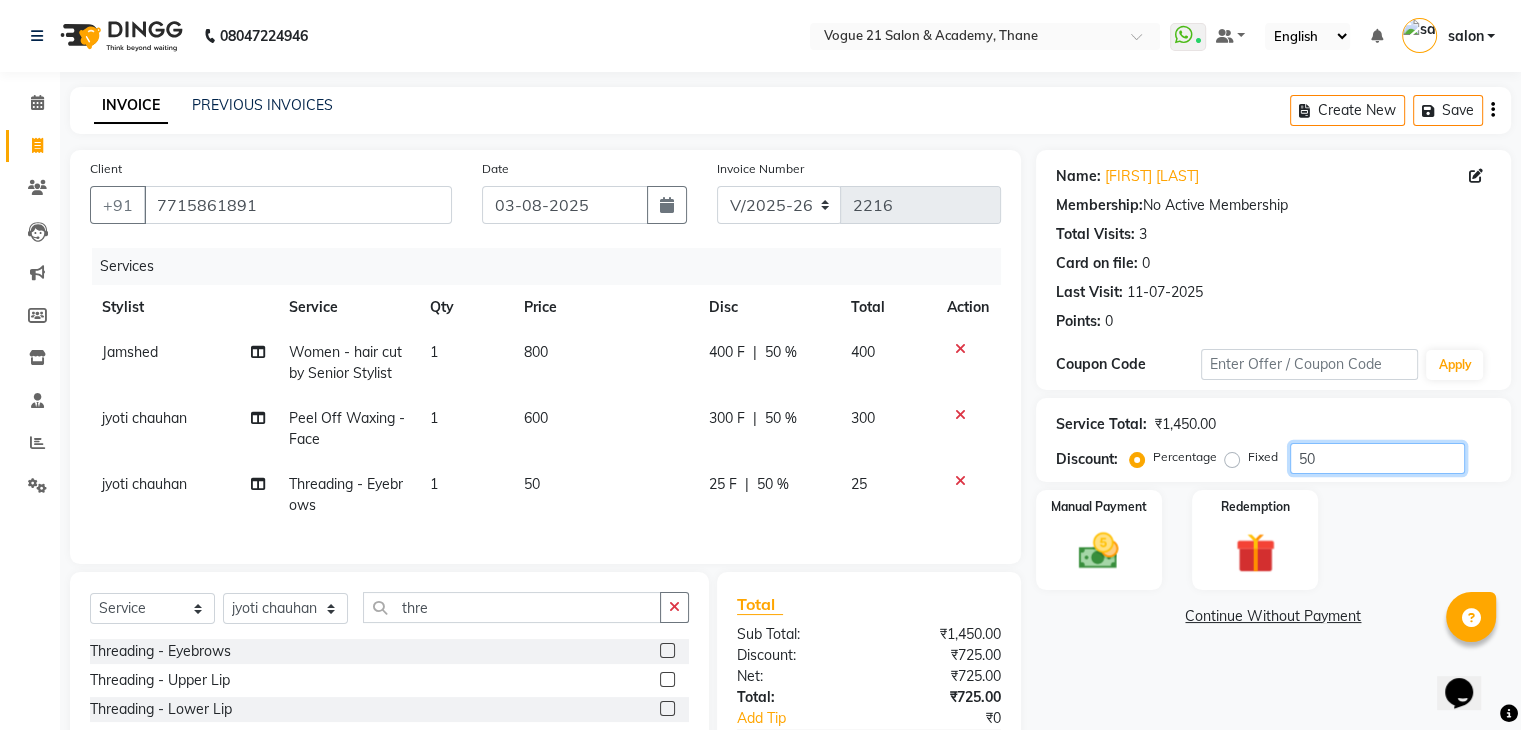 type on "5" 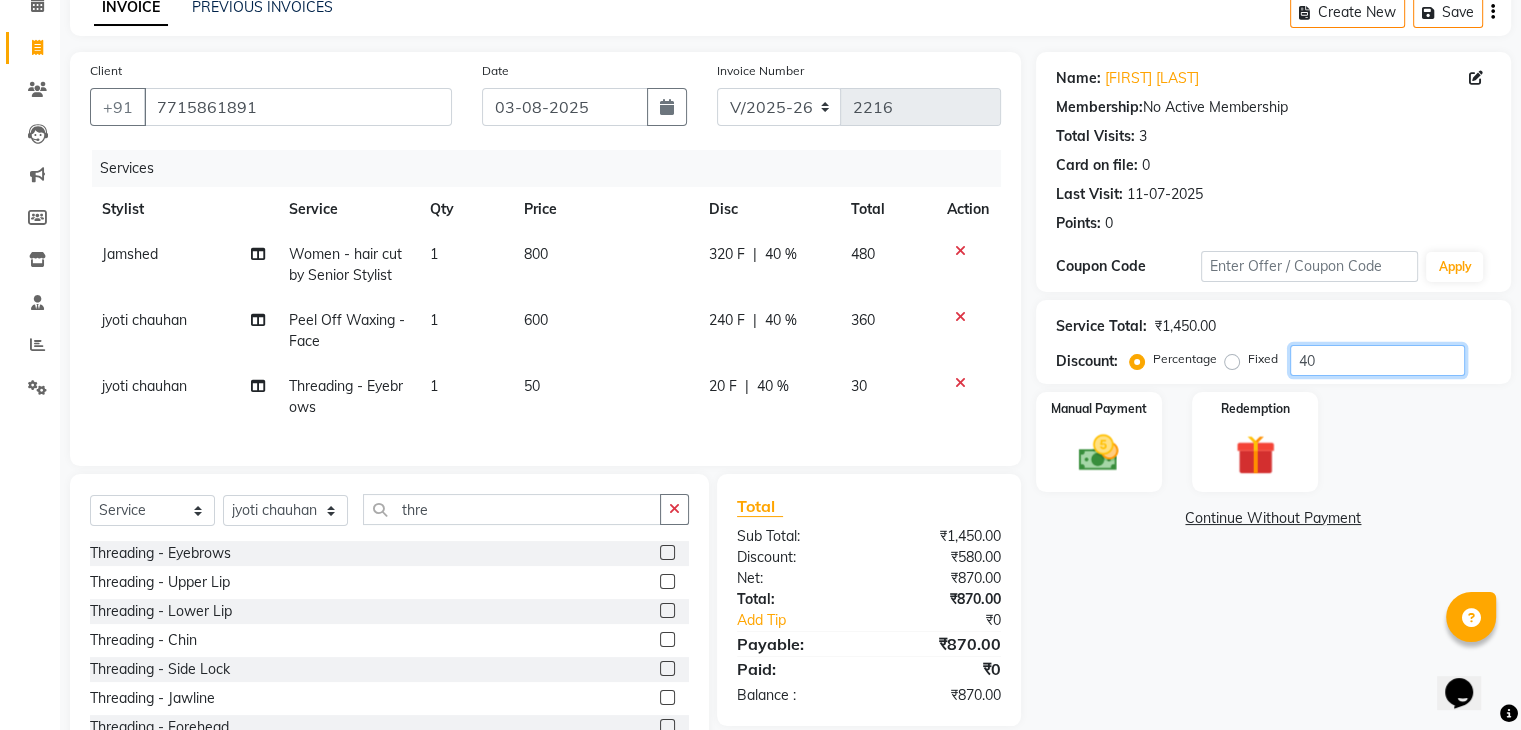 scroll, scrollTop: 0, scrollLeft: 0, axis: both 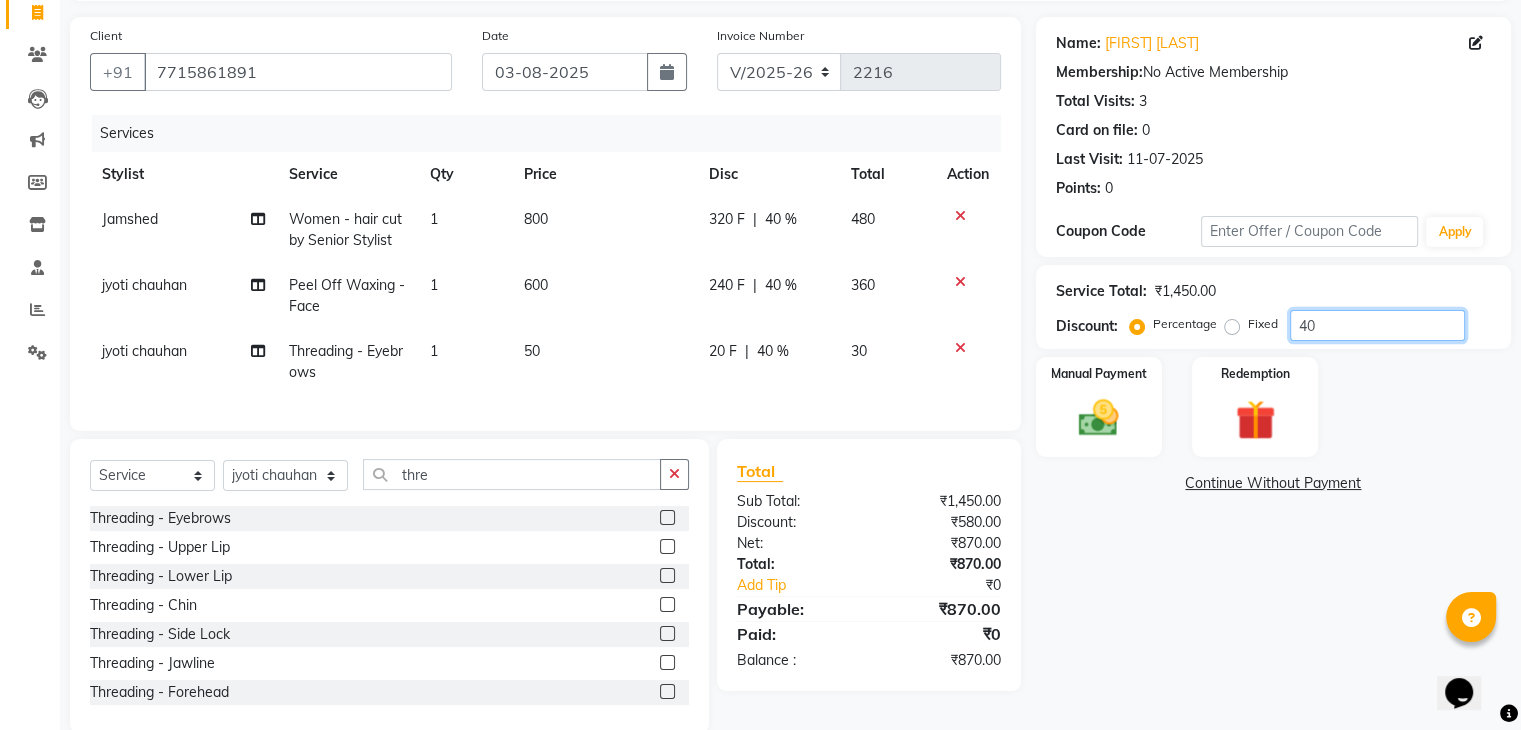 type on "4" 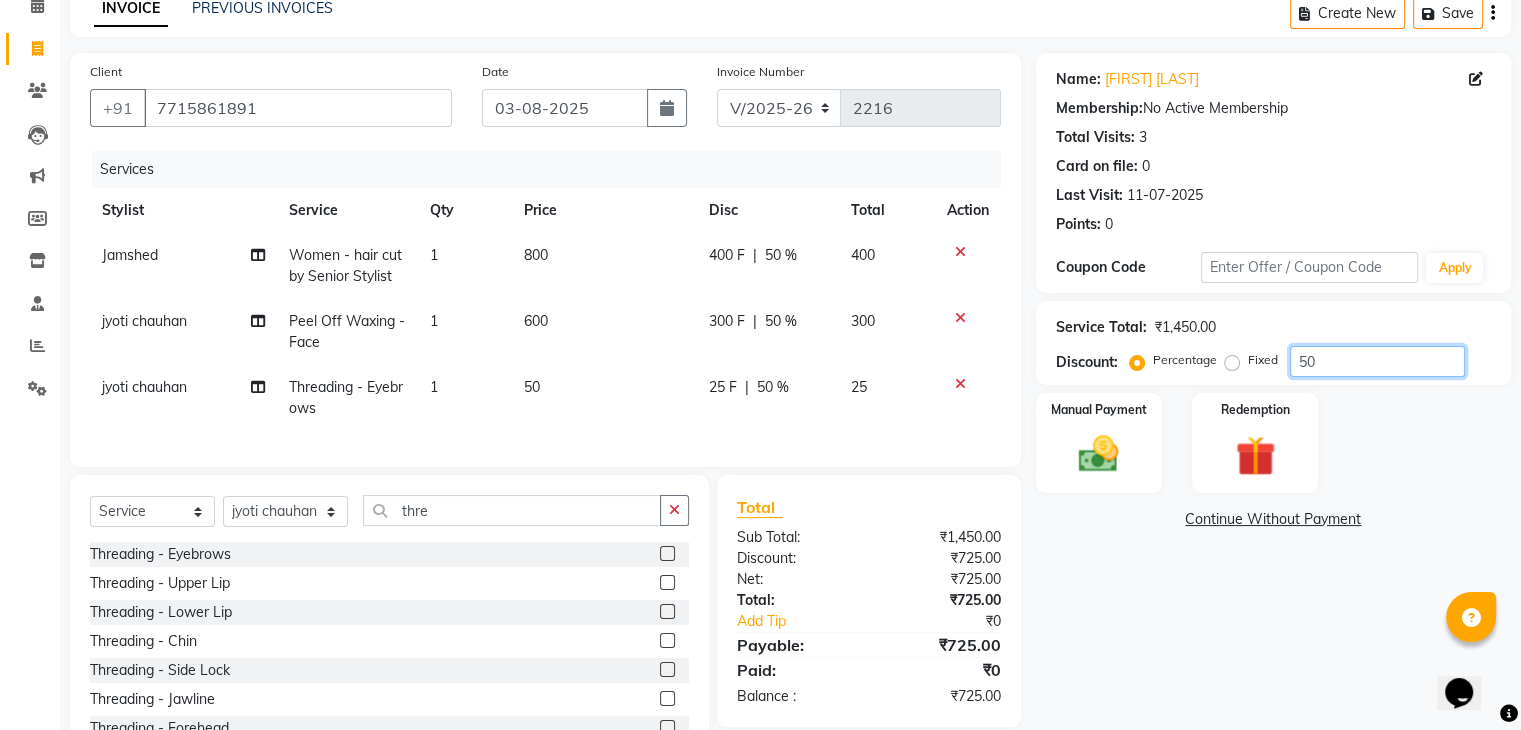 scroll, scrollTop: 83, scrollLeft: 0, axis: vertical 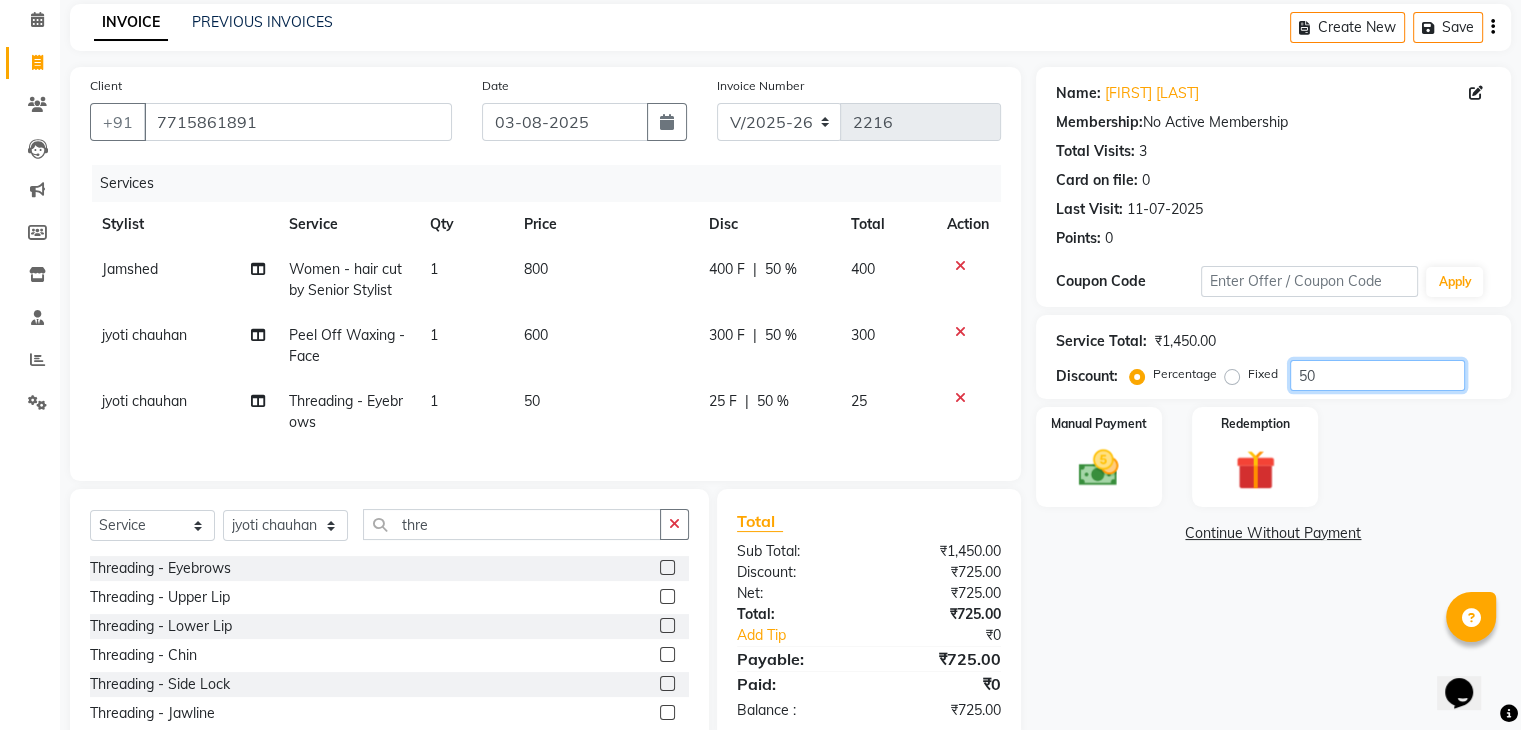 type on "50" 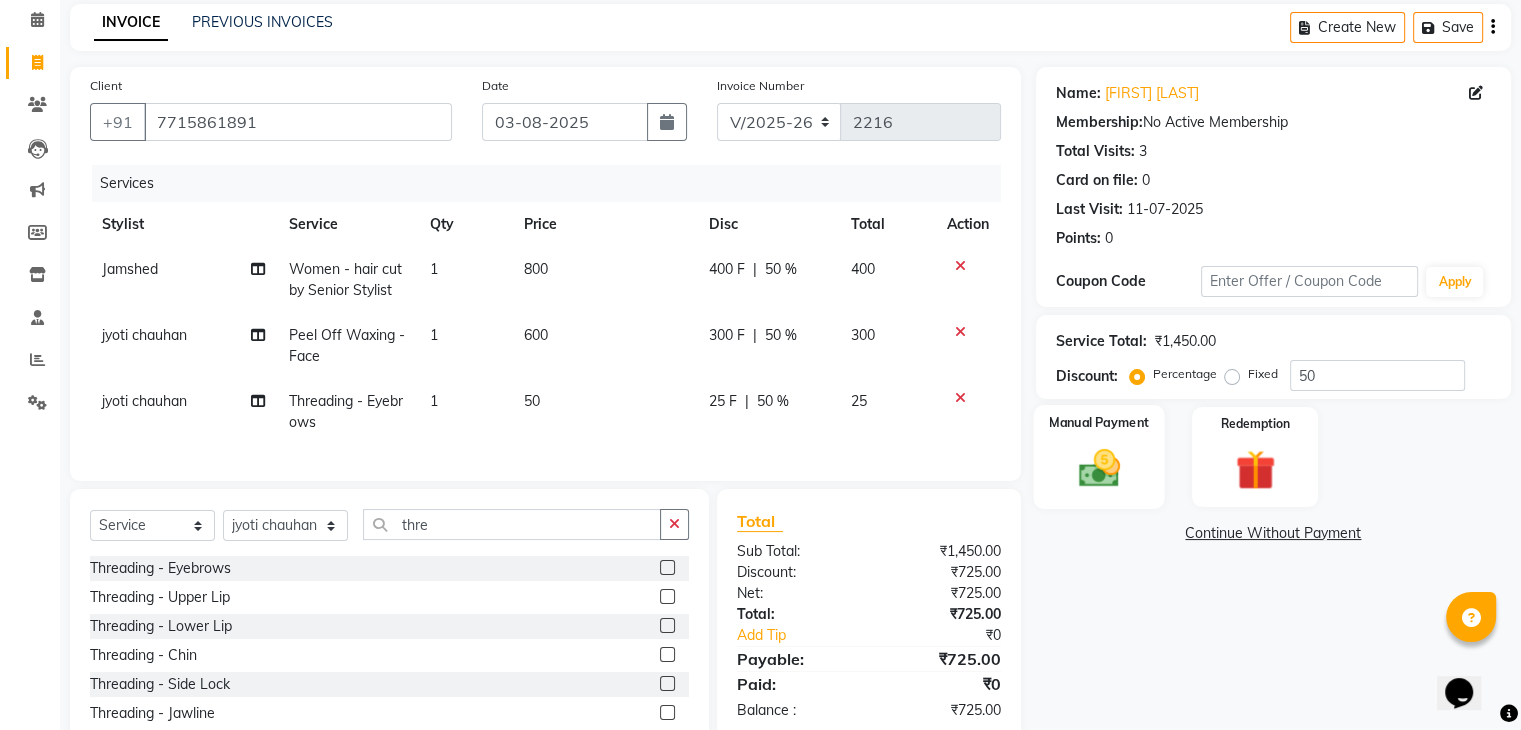 click 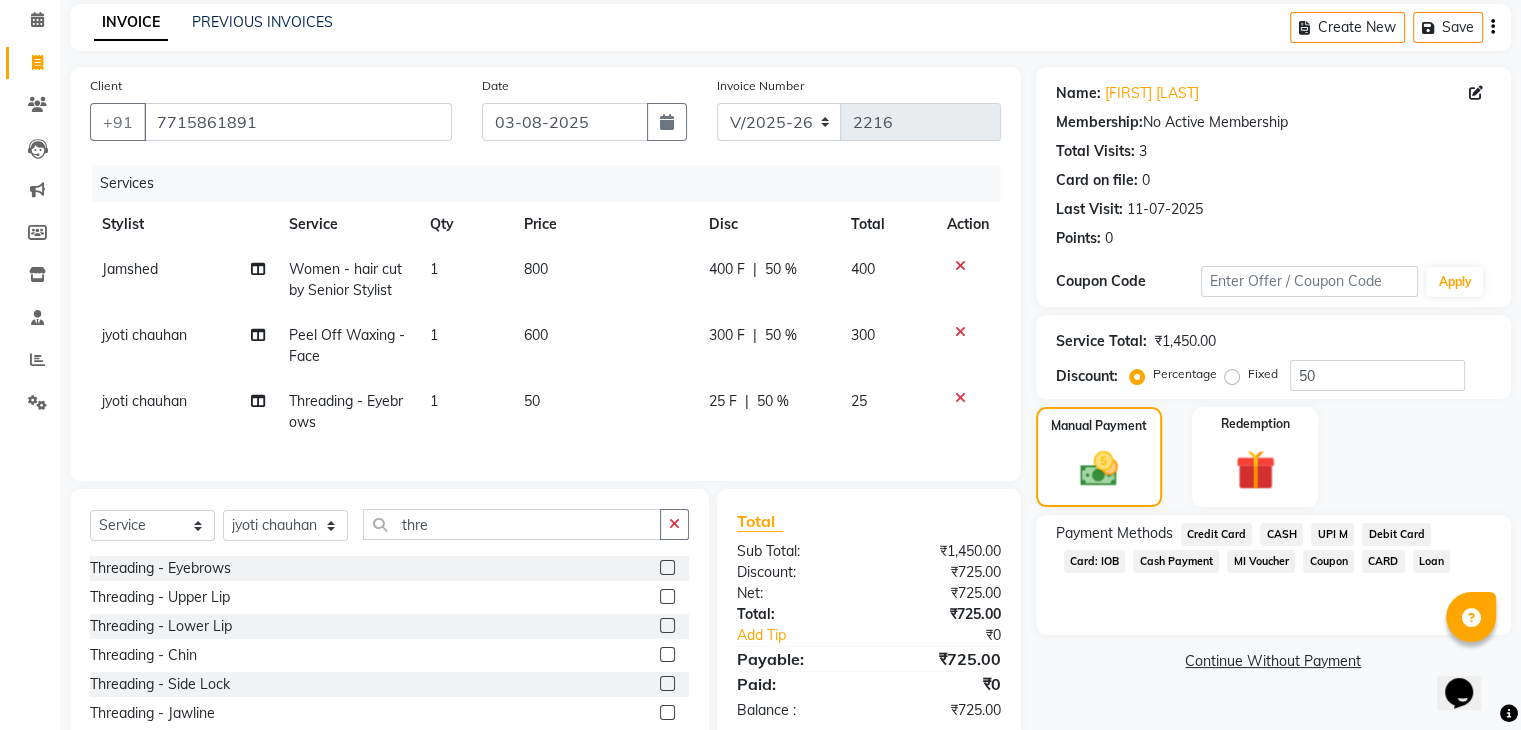 click on "UPI M" 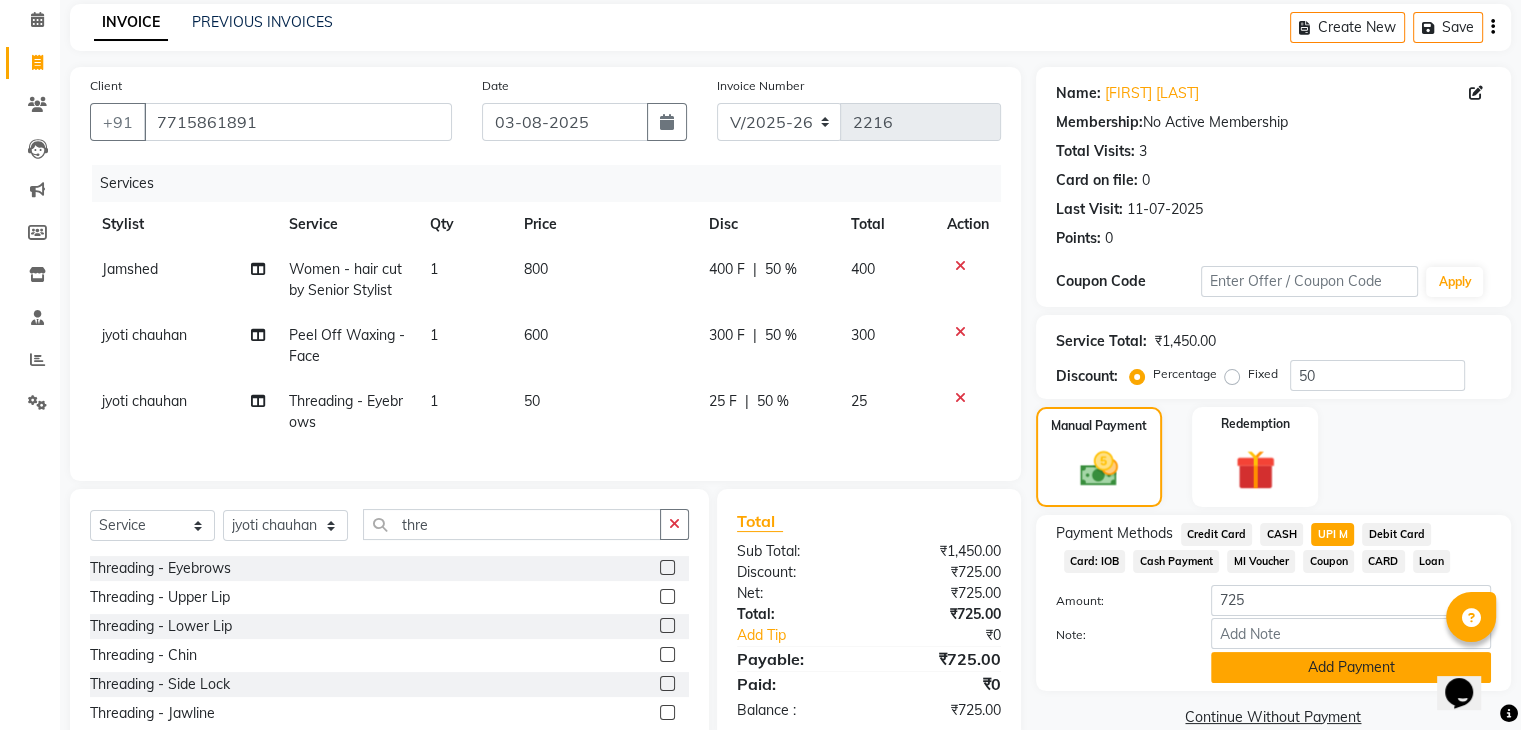 click on "Add Payment" 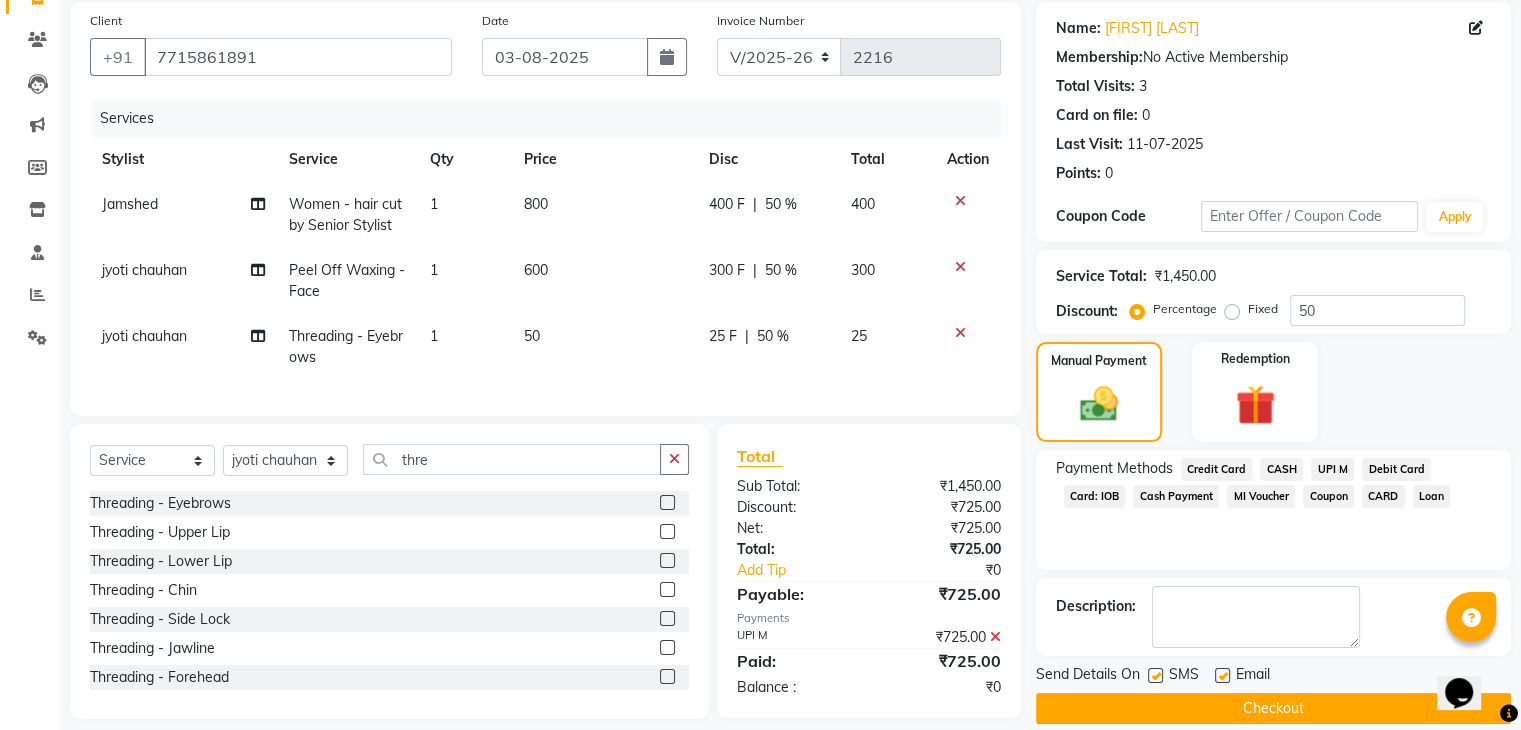 scroll, scrollTop: 183, scrollLeft: 0, axis: vertical 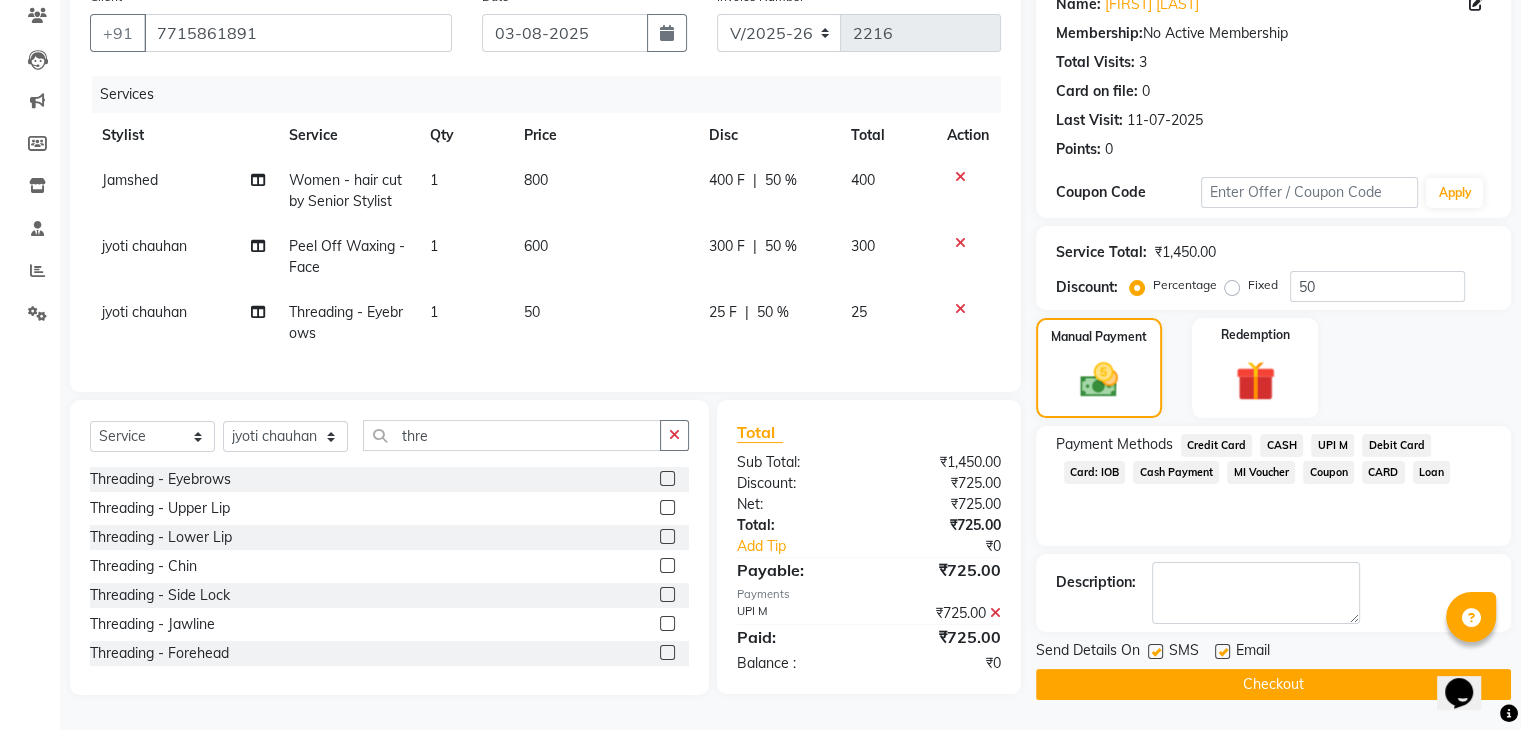 click on "Checkout" 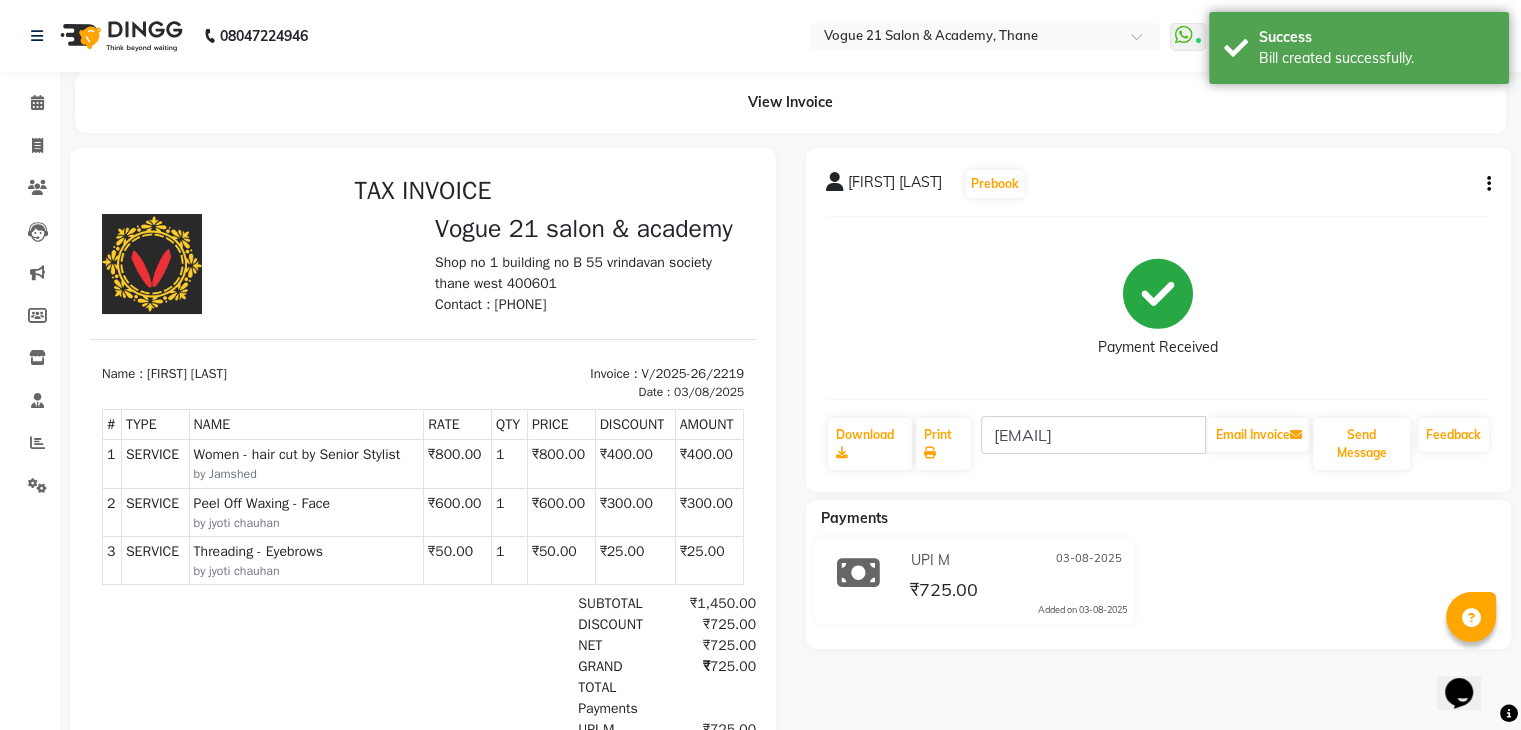 scroll, scrollTop: 0, scrollLeft: 0, axis: both 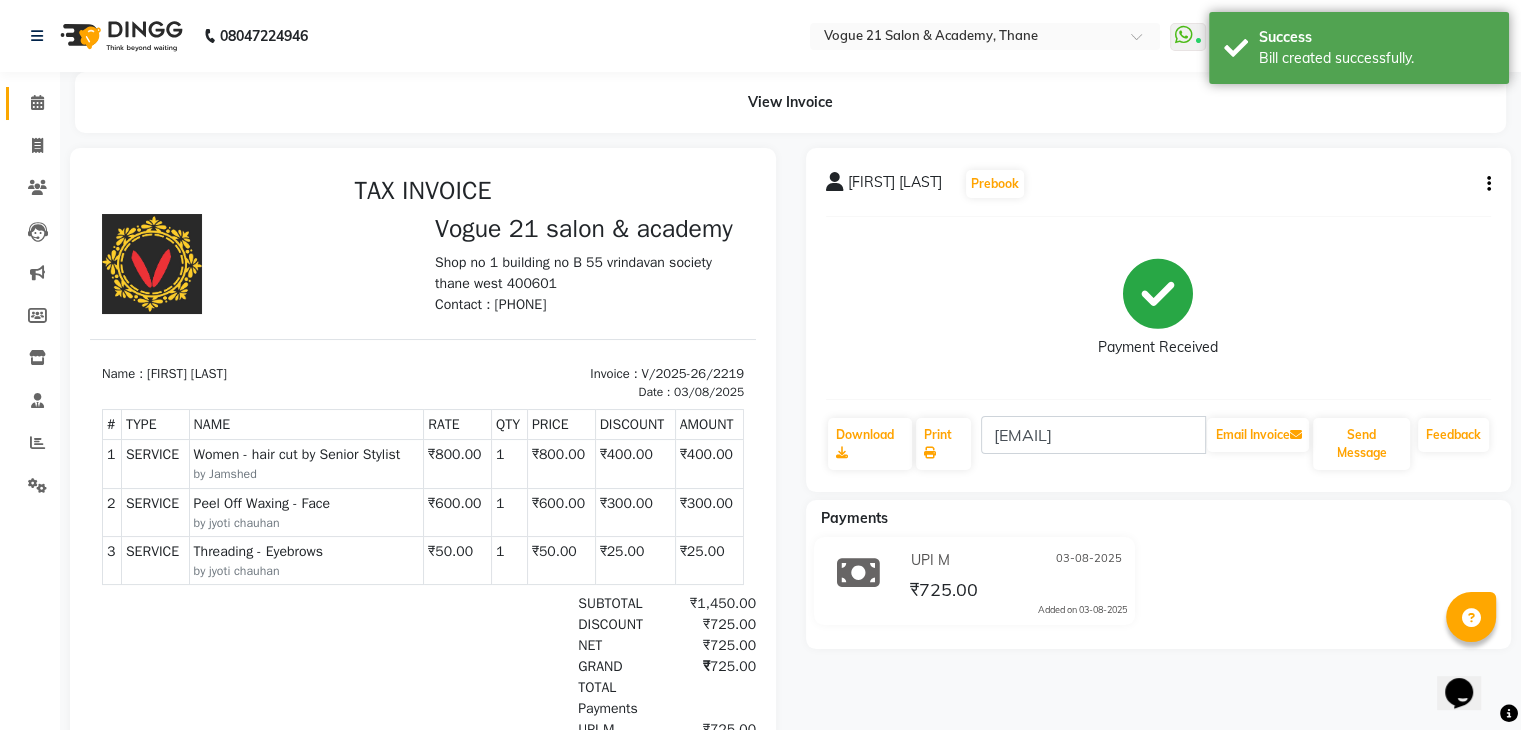 click on "Calendar" 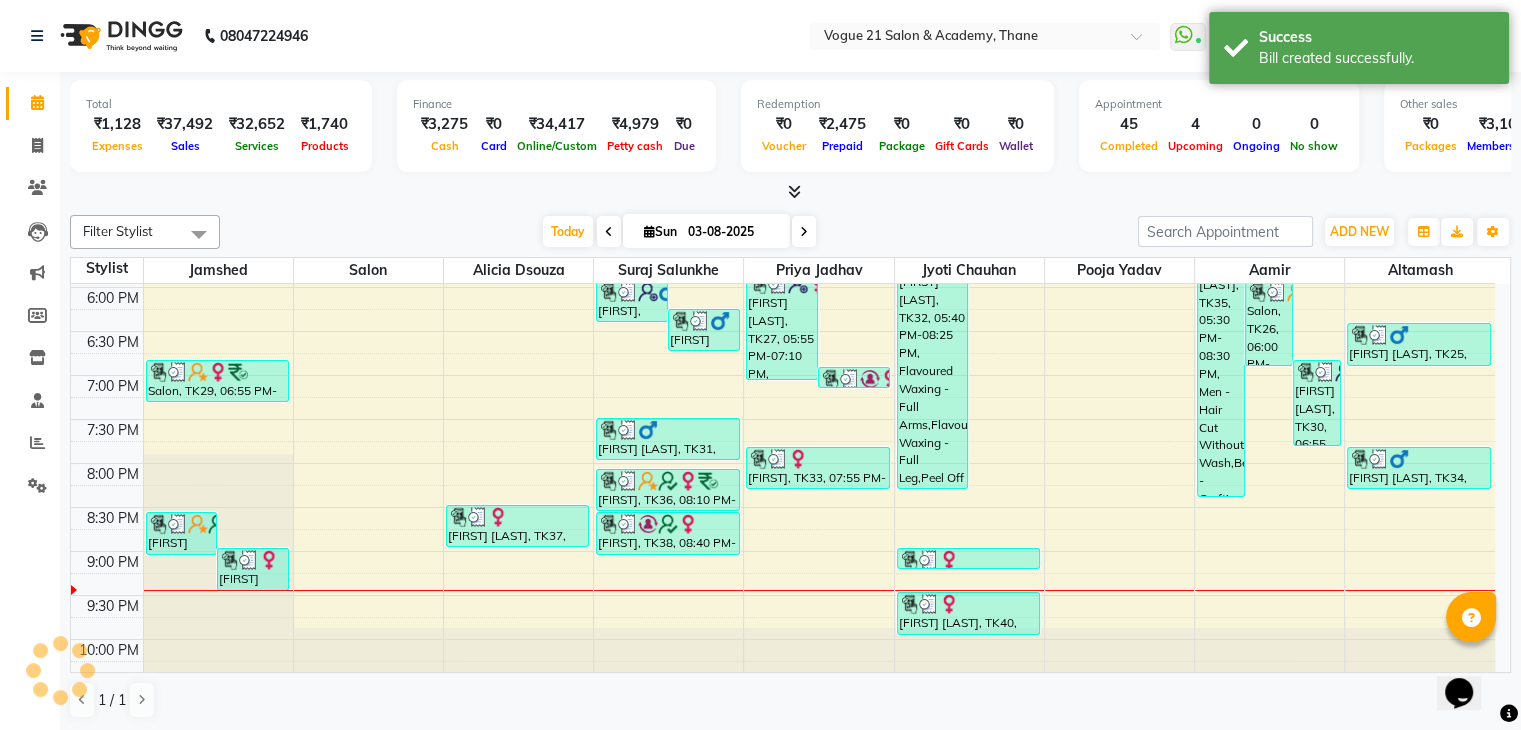 scroll, scrollTop: 0, scrollLeft: 0, axis: both 